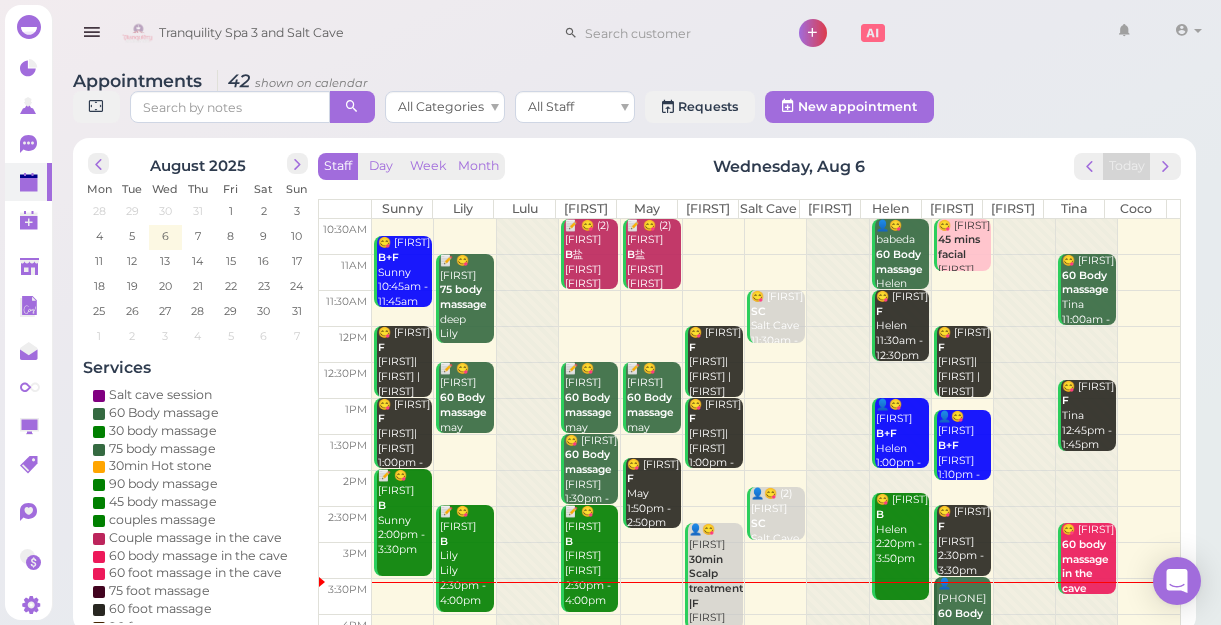 scroll, scrollTop: 0, scrollLeft: 0, axis: both 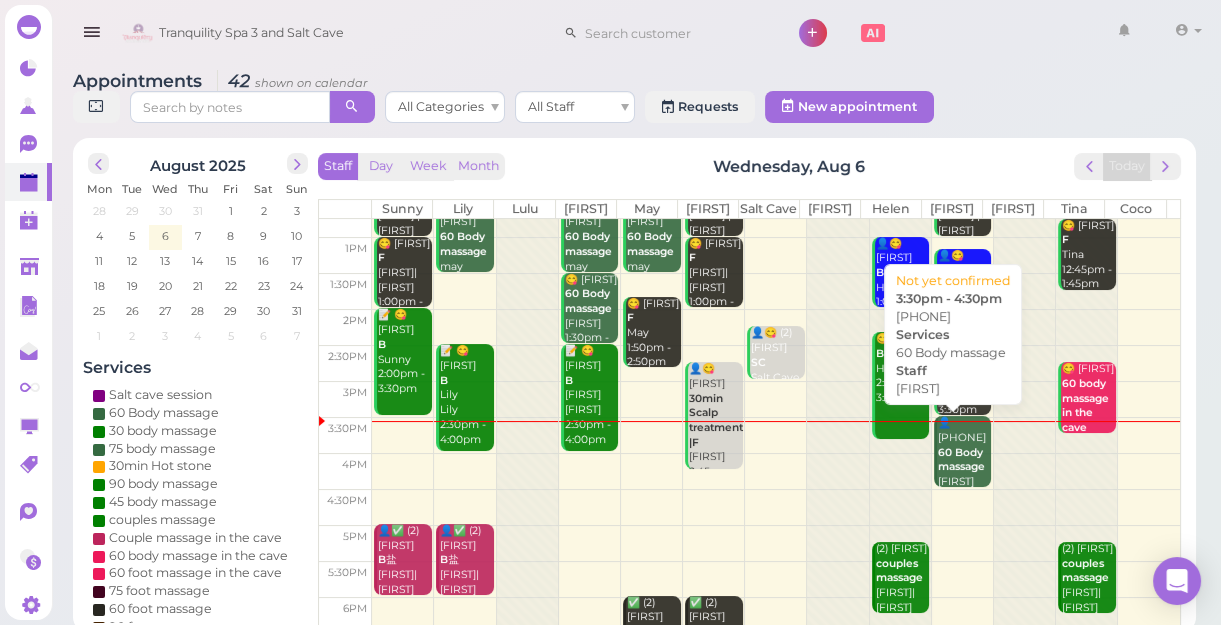 click on "60 Body massage" at bounding box center [961, 460] 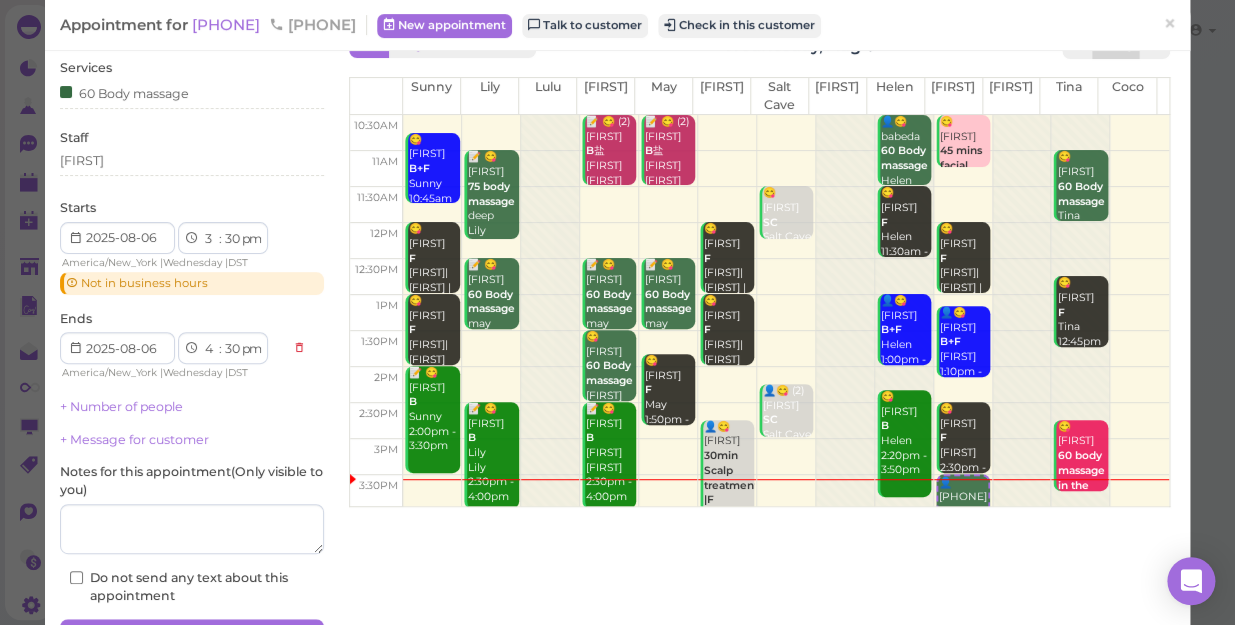 scroll, scrollTop: 90, scrollLeft: 0, axis: vertical 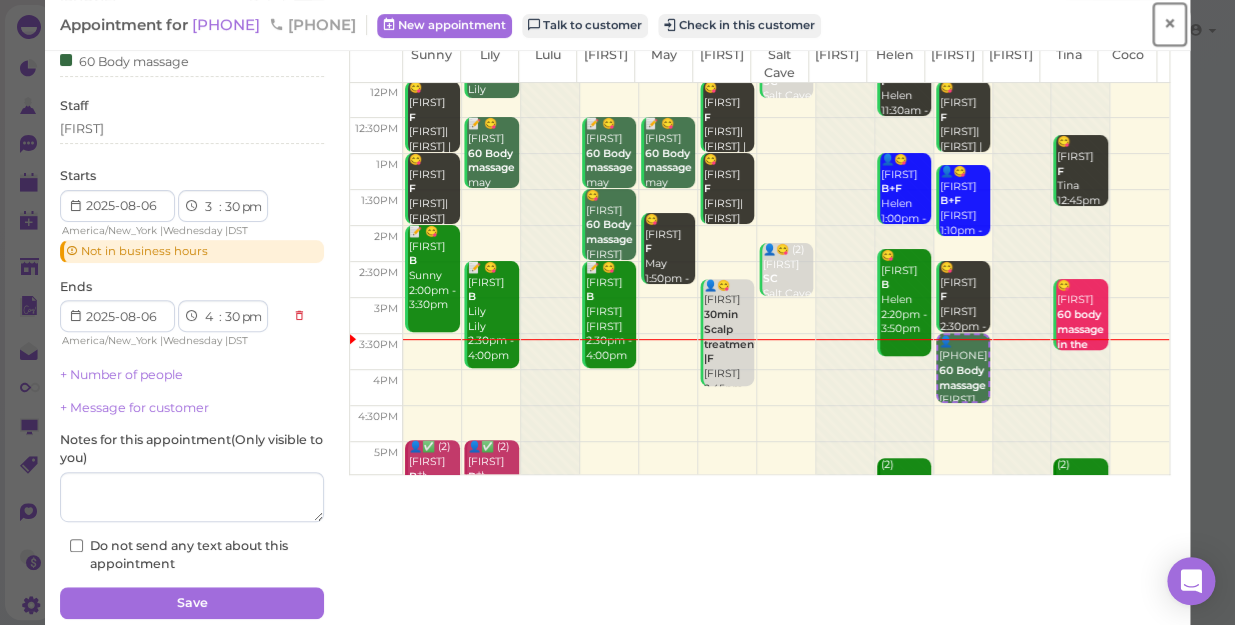 click on "×" at bounding box center [1169, 24] 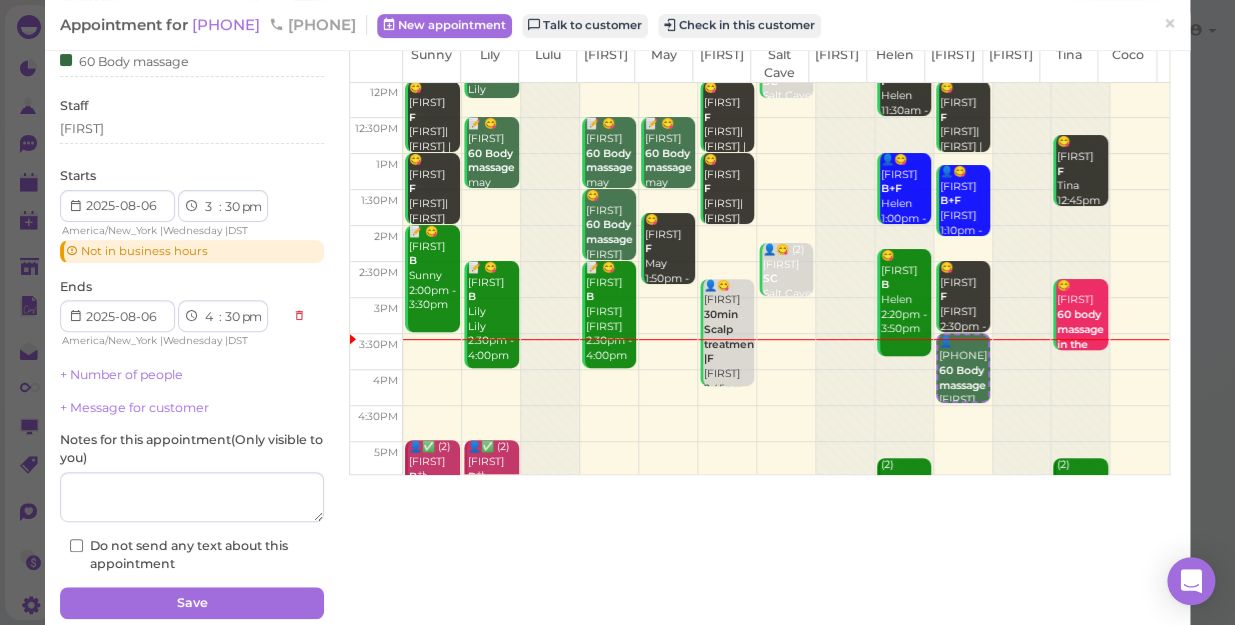 click on "1
Account
Refer Friends
Billings
Logout" at bounding box center (1173, 33) 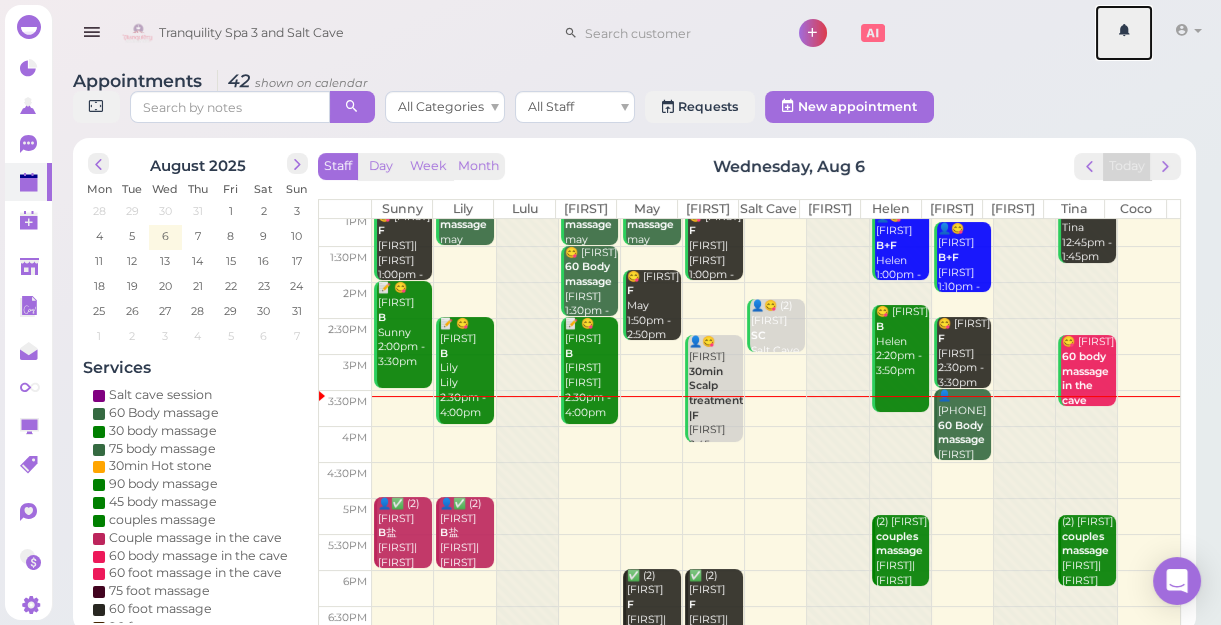 scroll, scrollTop: 272, scrollLeft: 0, axis: vertical 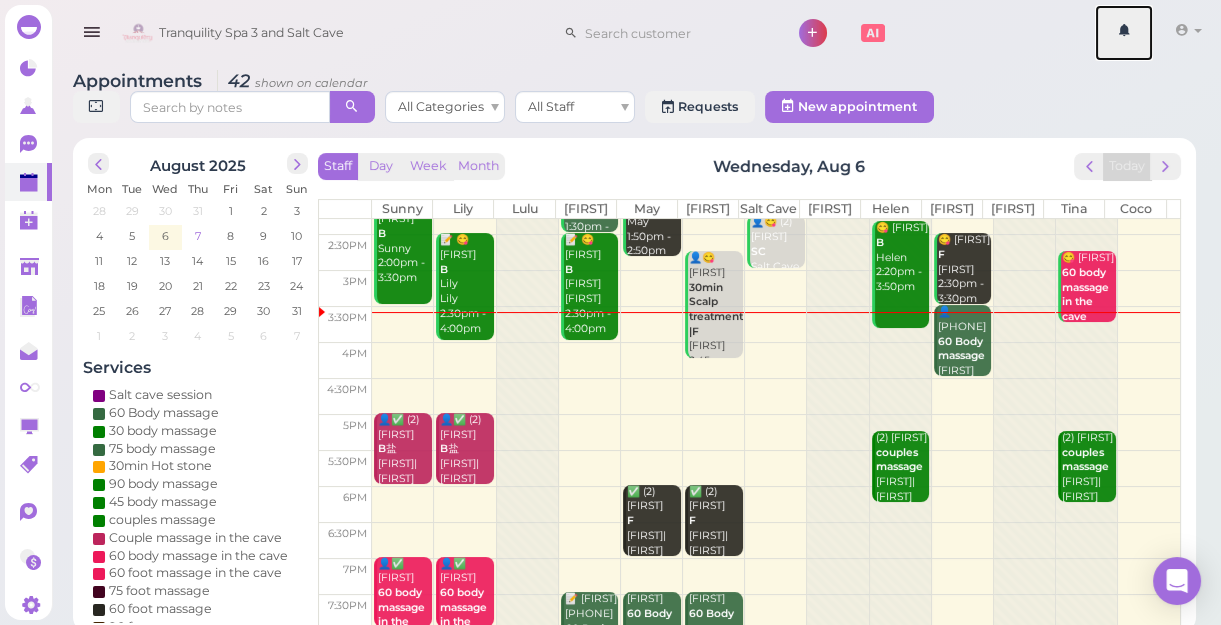 click on "7" at bounding box center [198, 235] 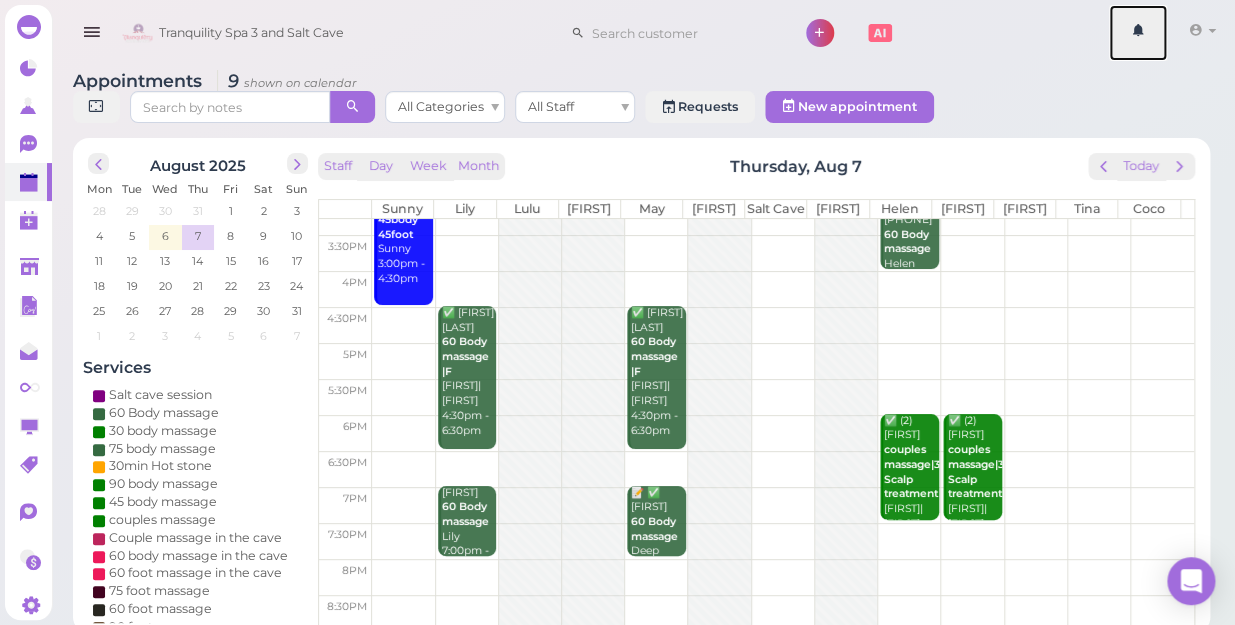 scroll, scrollTop: 252, scrollLeft: 0, axis: vertical 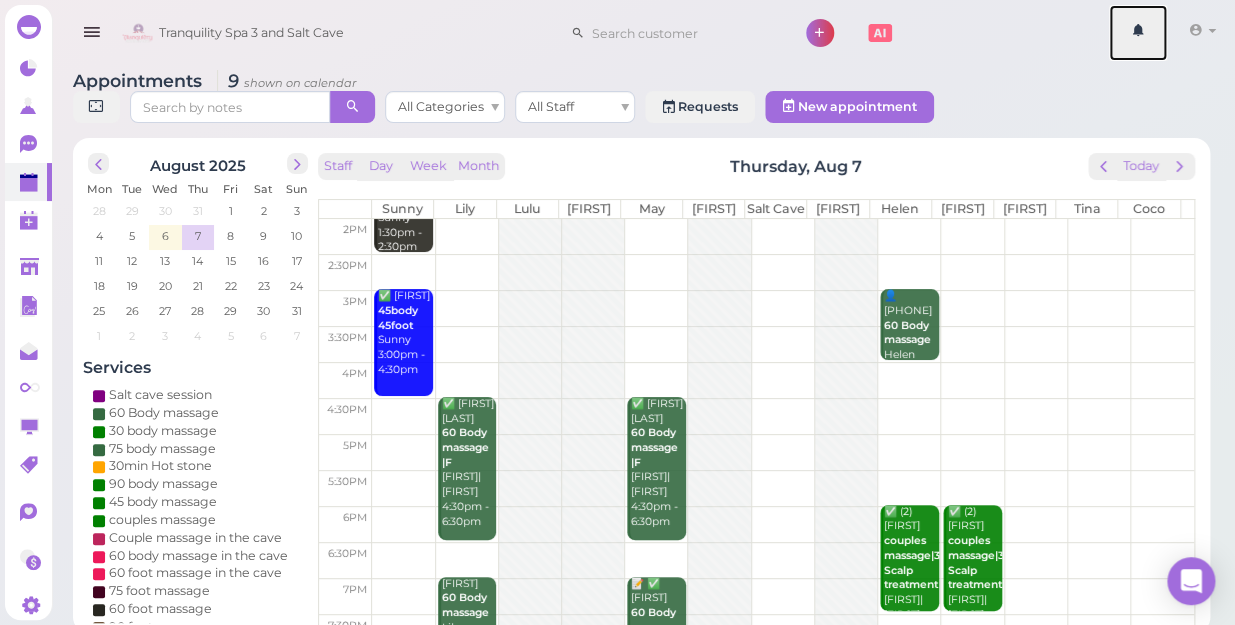 click at bounding box center (783, 308) 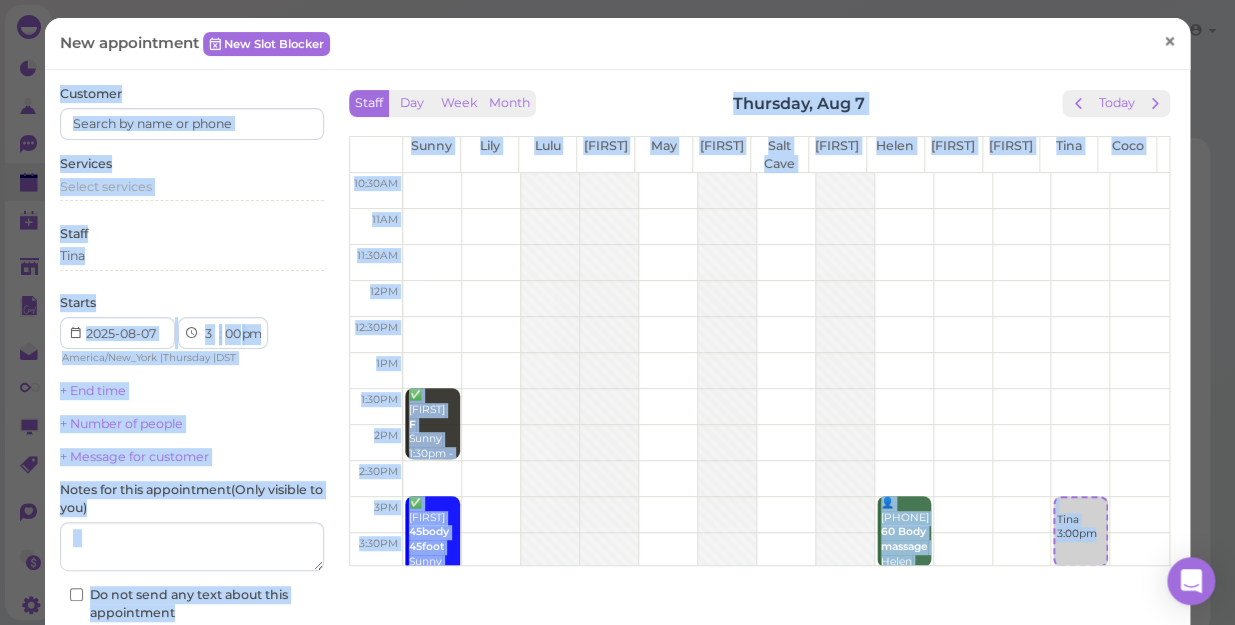 click on "×" at bounding box center (1169, 42) 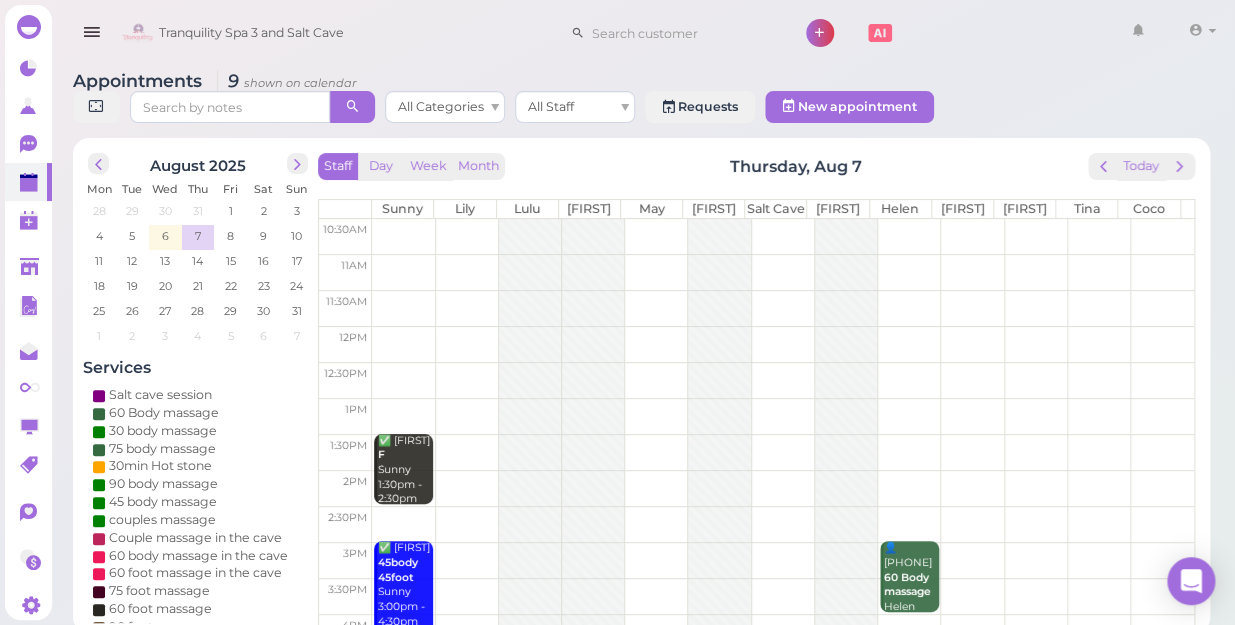 scroll, scrollTop: 90, scrollLeft: 0, axis: vertical 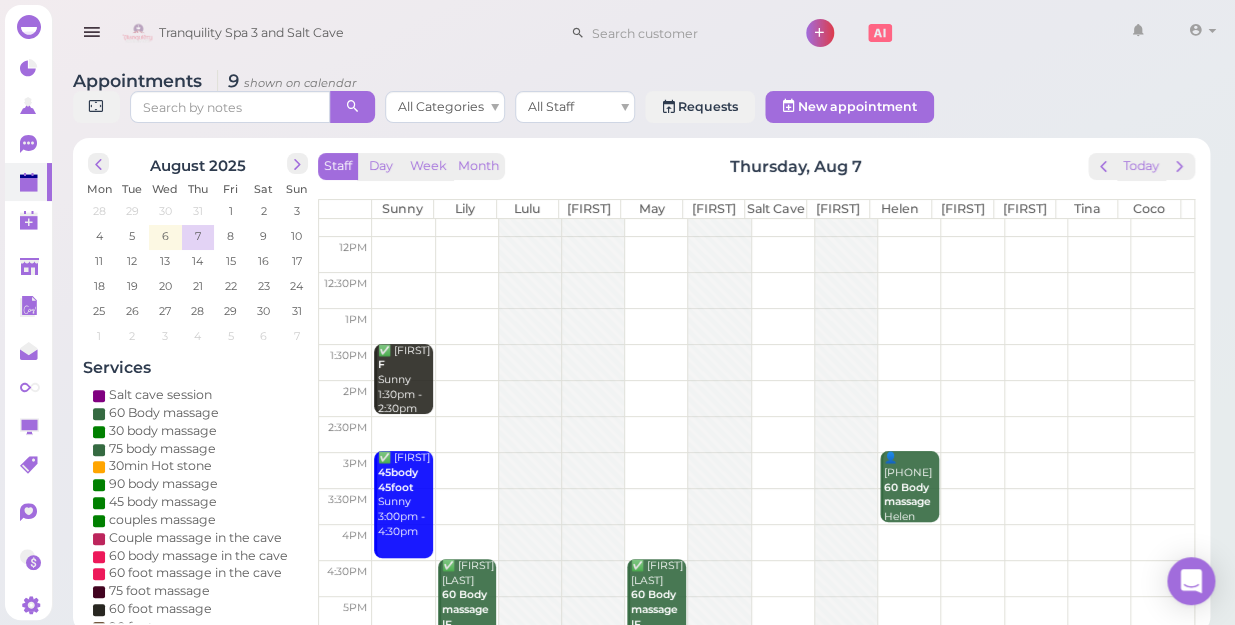 click at bounding box center (783, 470) 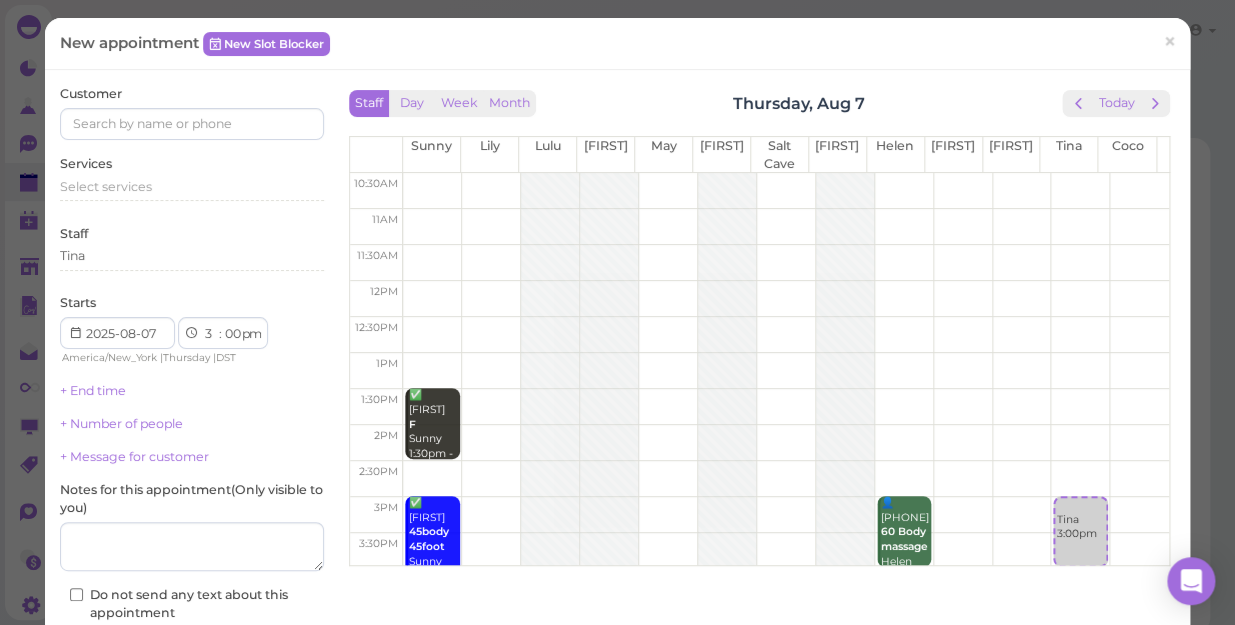 click at bounding box center [786, 443] 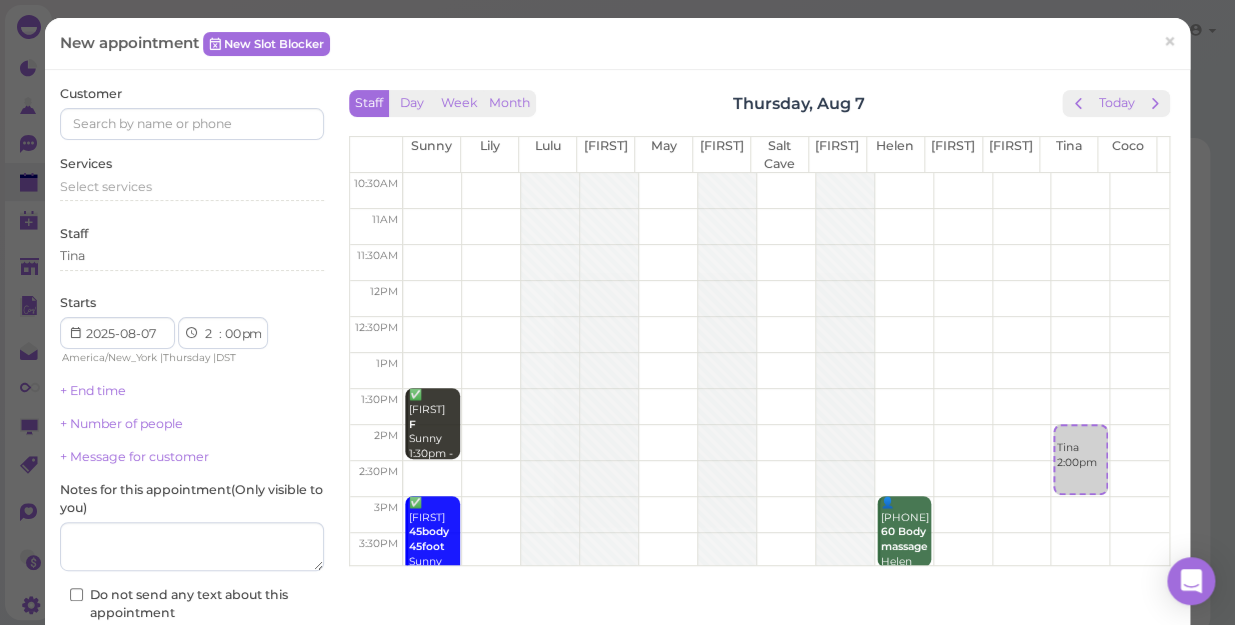 click at bounding box center [786, 335] 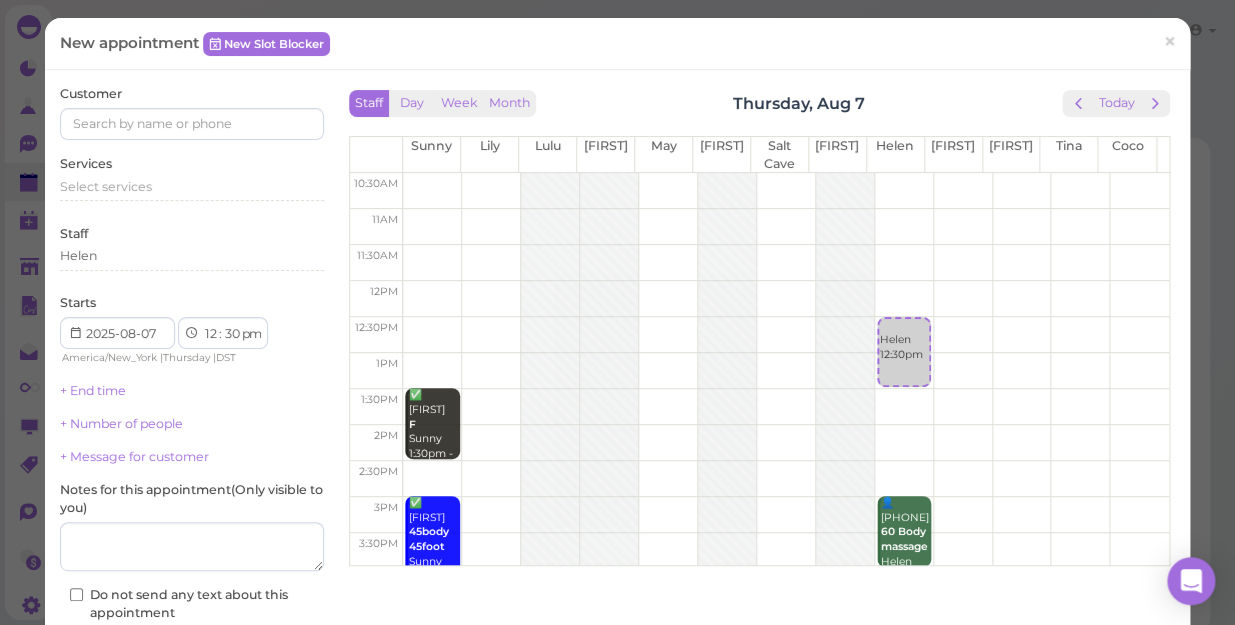 click on "New appointment
New Slot Blocker
×" at bounding box center [617, 44] 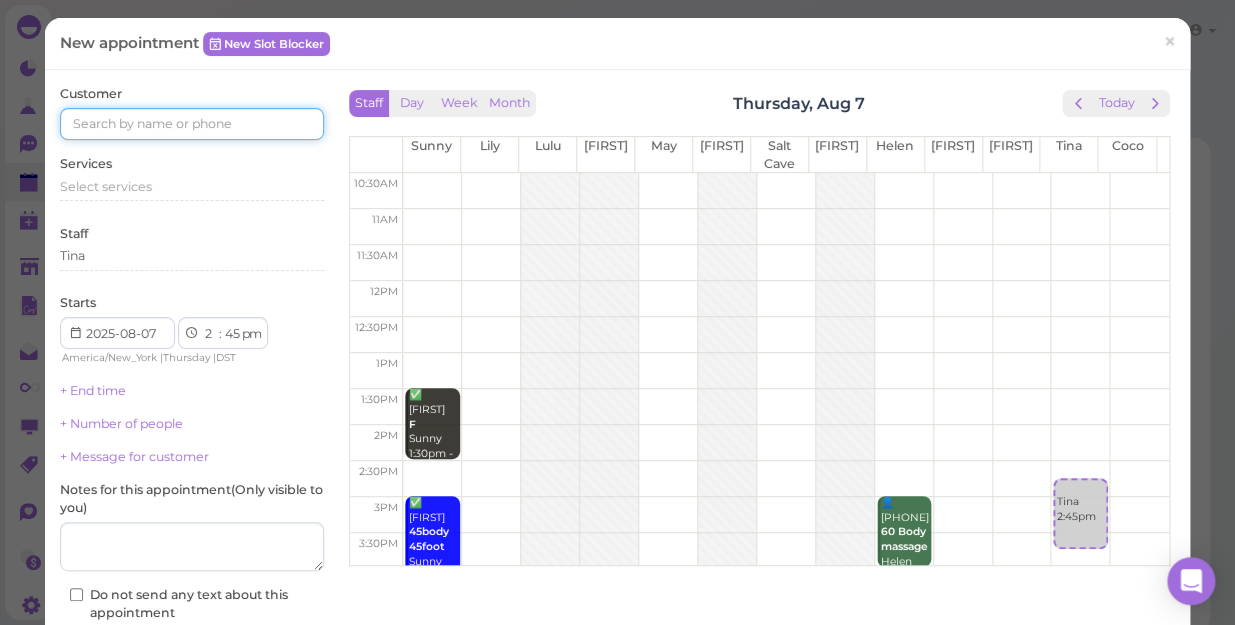 click at bounding box center [192, 124] 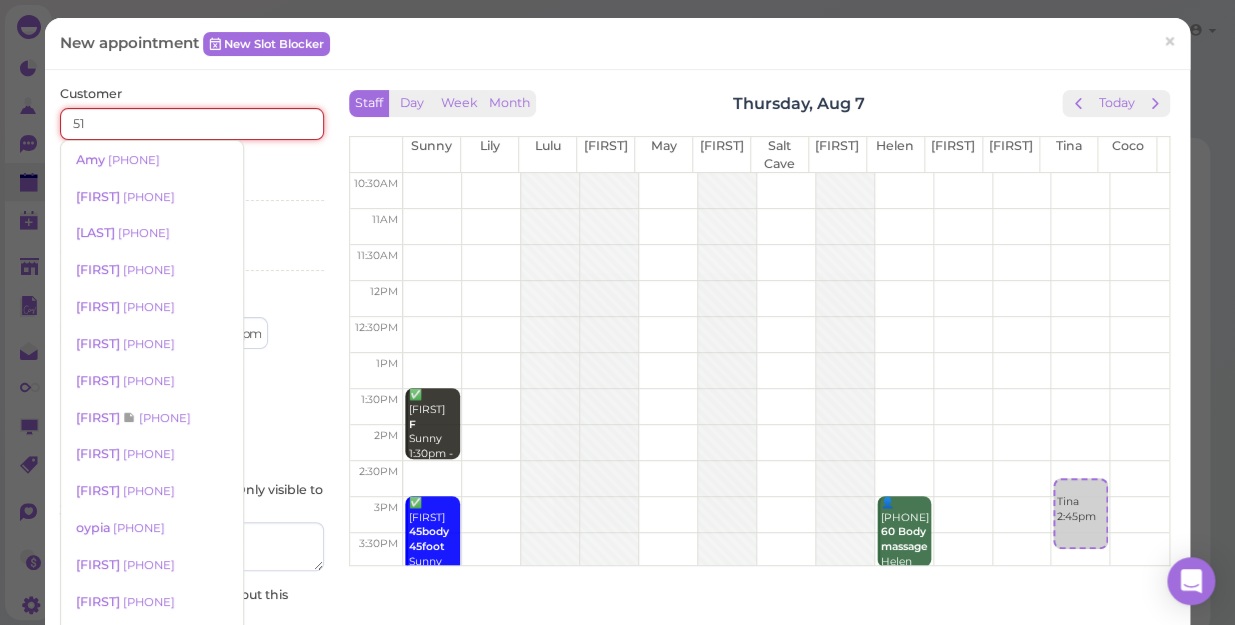 type on "5" 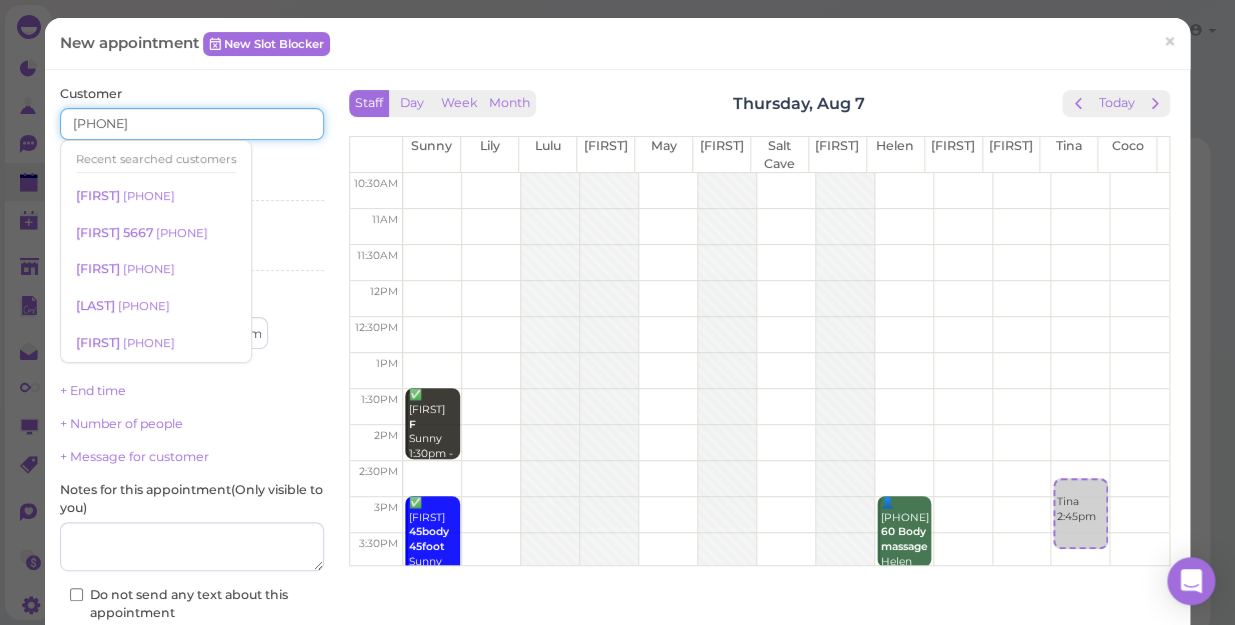 type on "[PHONE]" 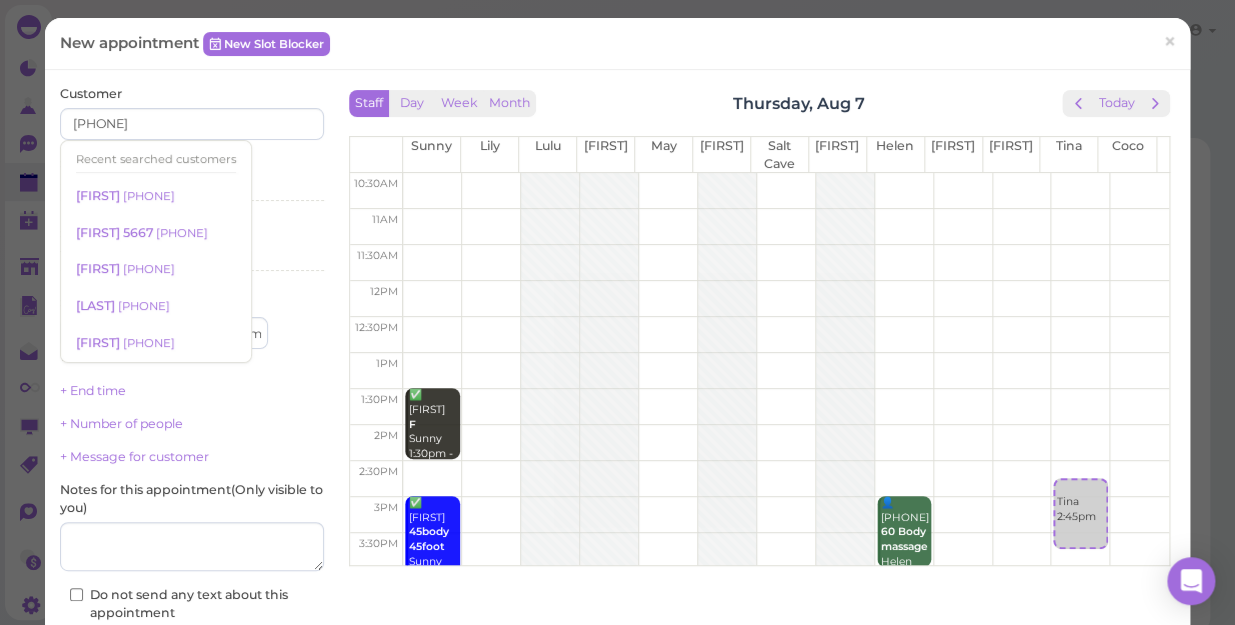 click on "Services
Select services" at bounding box center (192, 182) 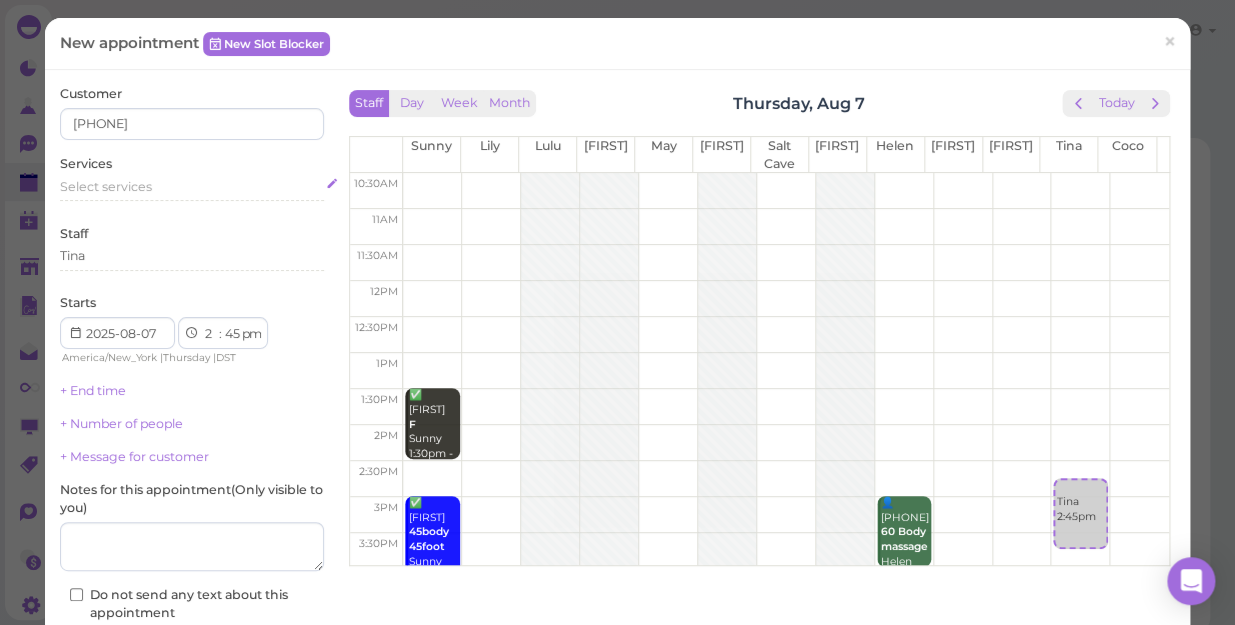 click on "Select services" at bounding box center [106, 186] 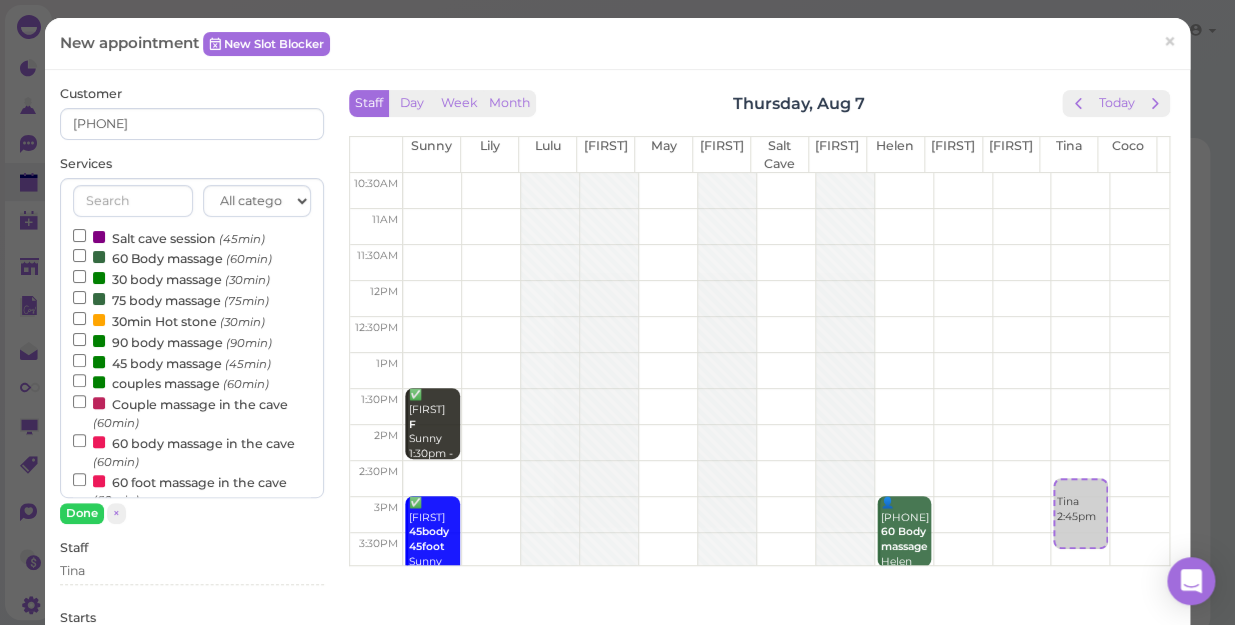 click on "60 Body massage
(60min)" at bounding box center [172, 257] 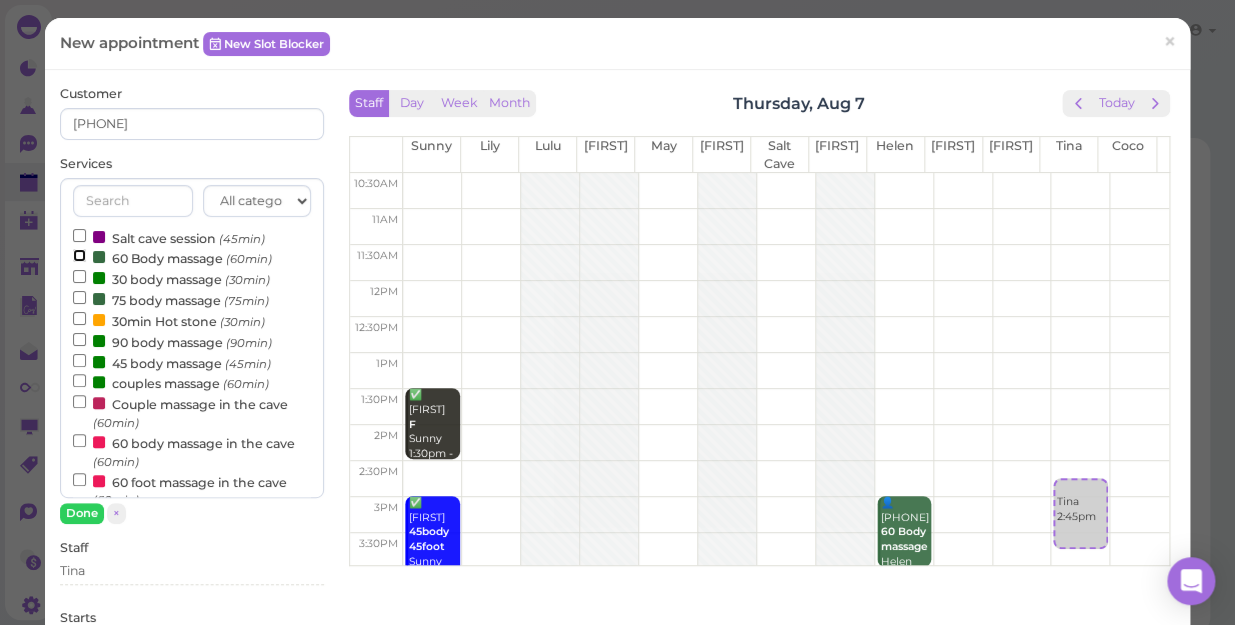 click on "60 Body massage
(60min)" at bounding box center (79, 255) 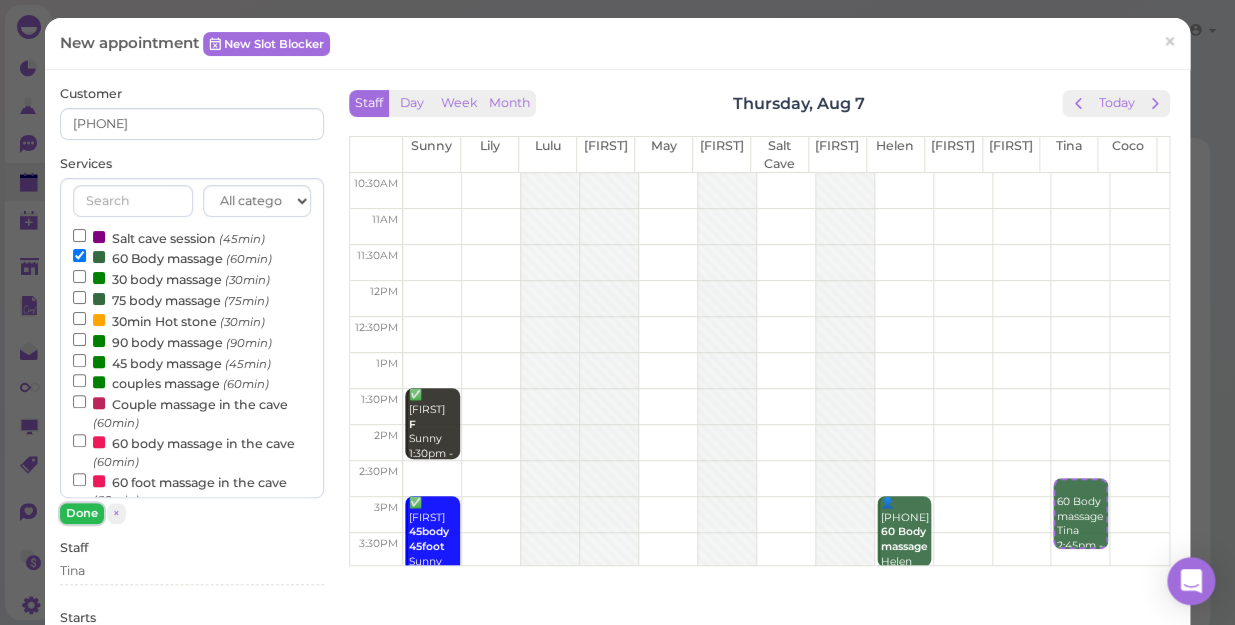 click on "Done" at bounding box center [82, 513] 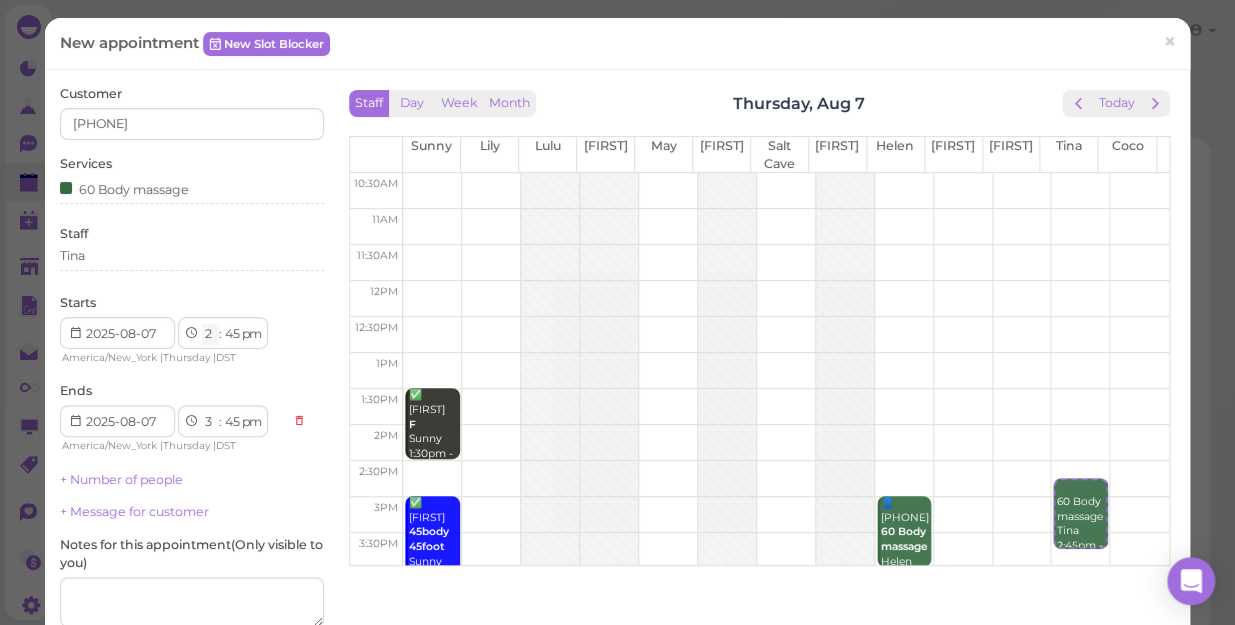 click on "1
2
3
4
5
6
7
8
9
10
11
12" at bounding box center [210, 334] 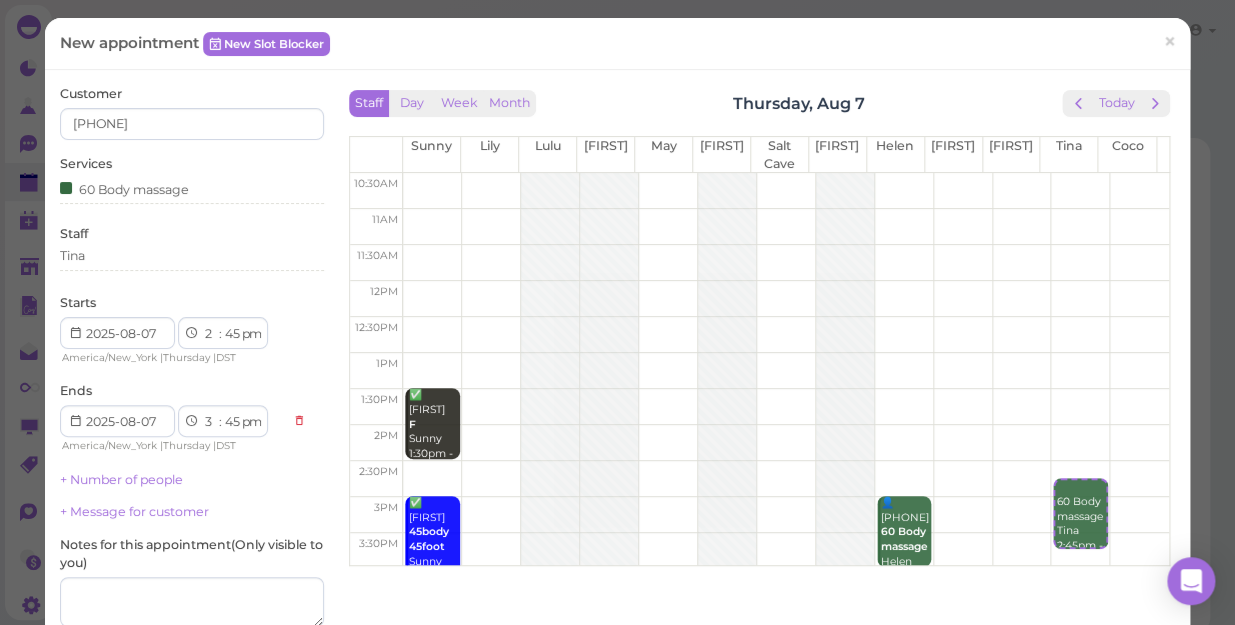 select on "3" 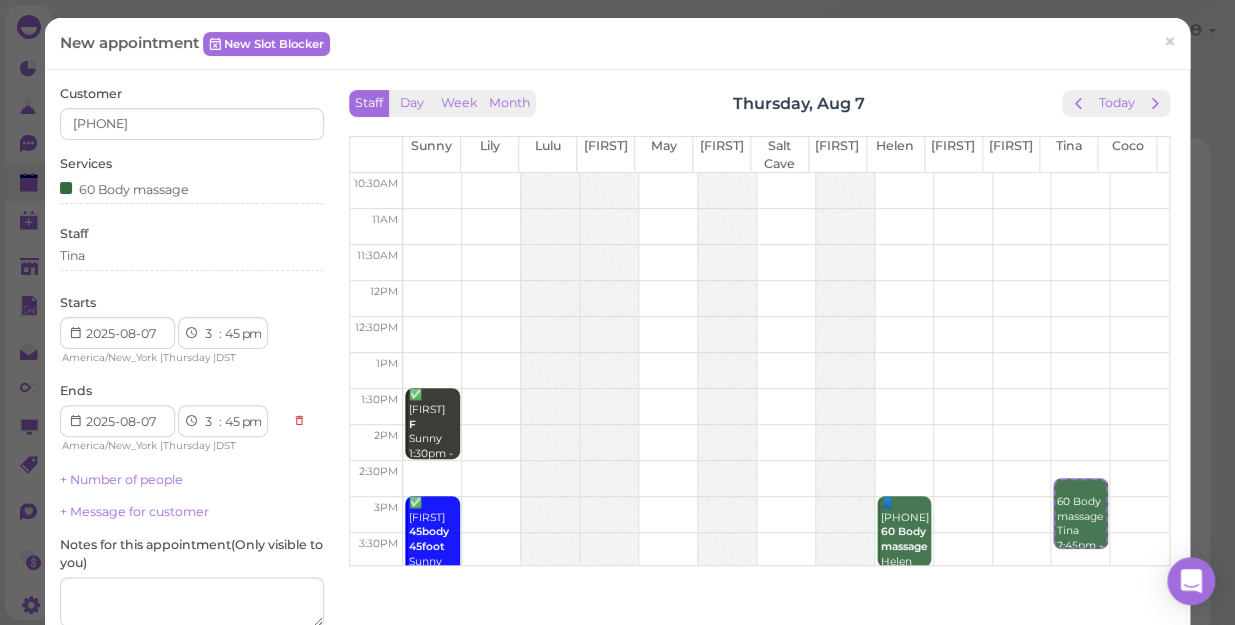 click on "1
2
3
4
5
6
7
8
9
10
11
12" at bounding box center (210, 334) 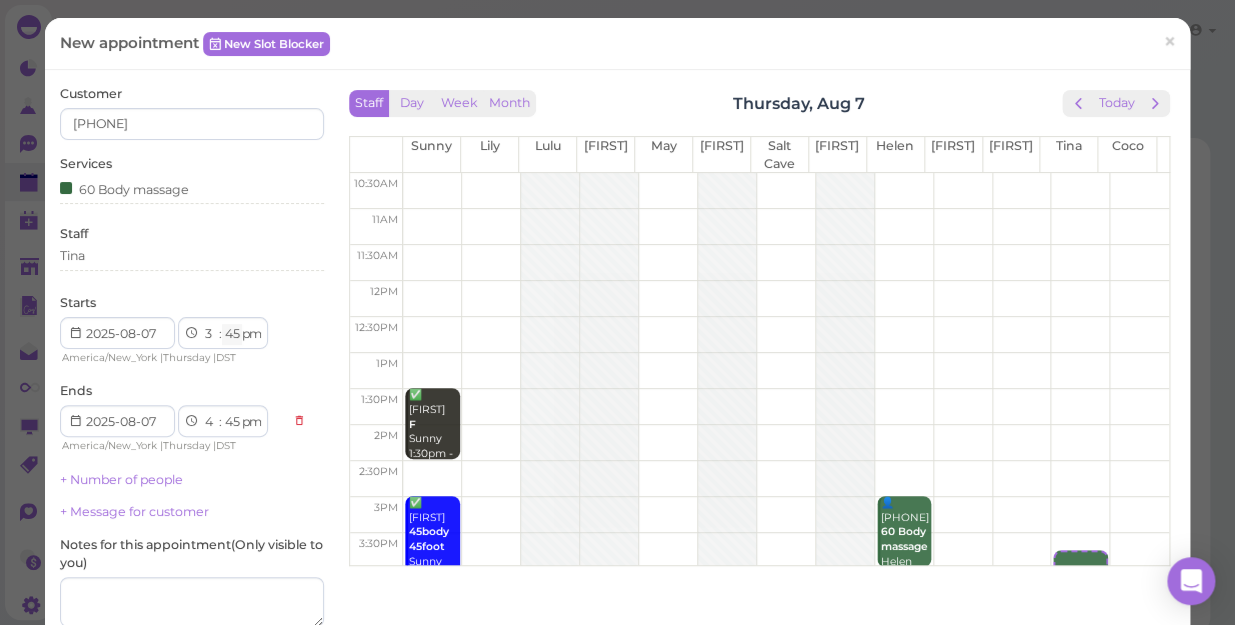 click on "00
05
10
15
20
25
30
35
40
45
50
55" at bounding box center [232, 334] 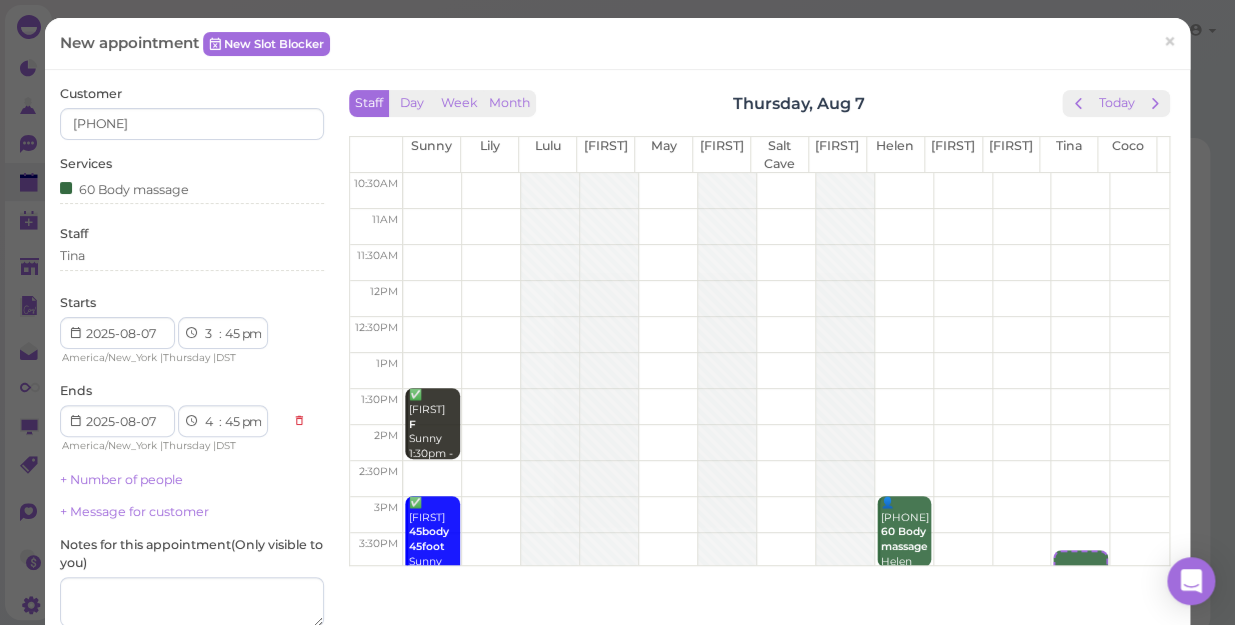 select on "00" 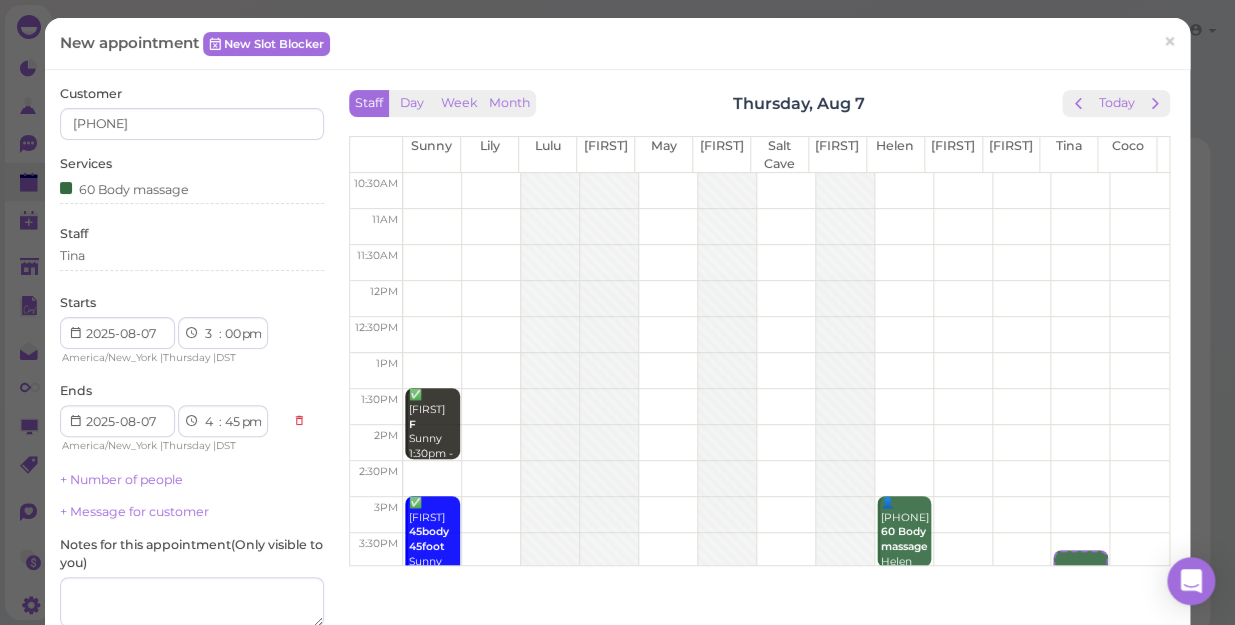 click on "00
05
10
15
20
25
30
35
40
45
50
55" at bounding box center (232, 334) 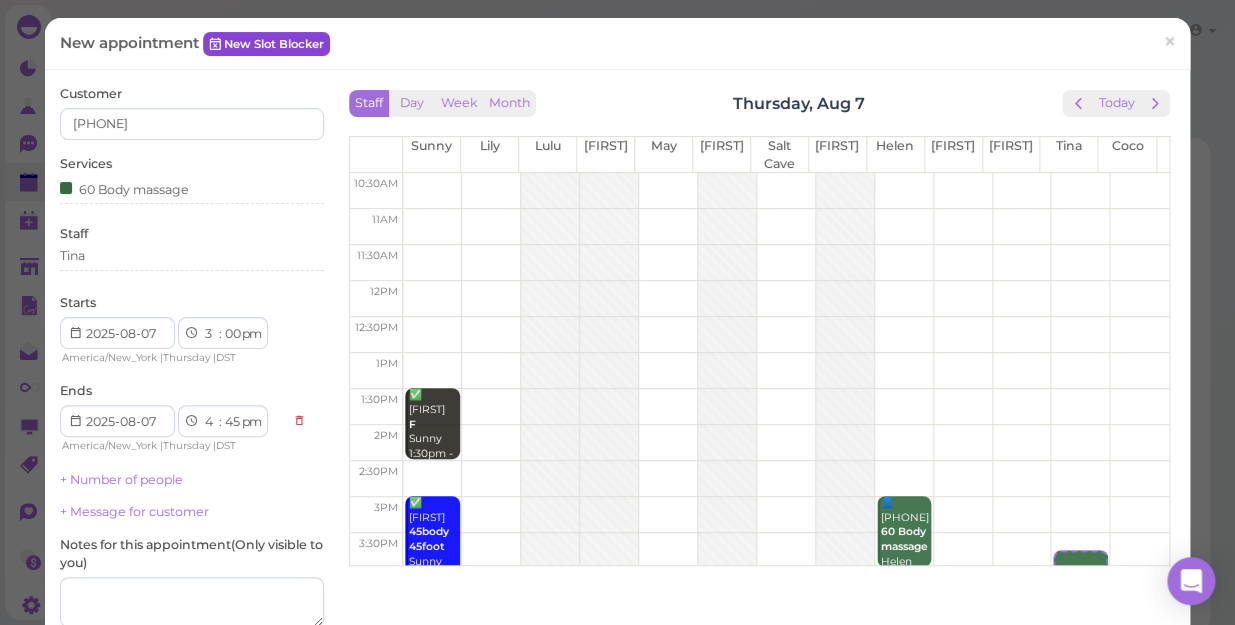select on "00" 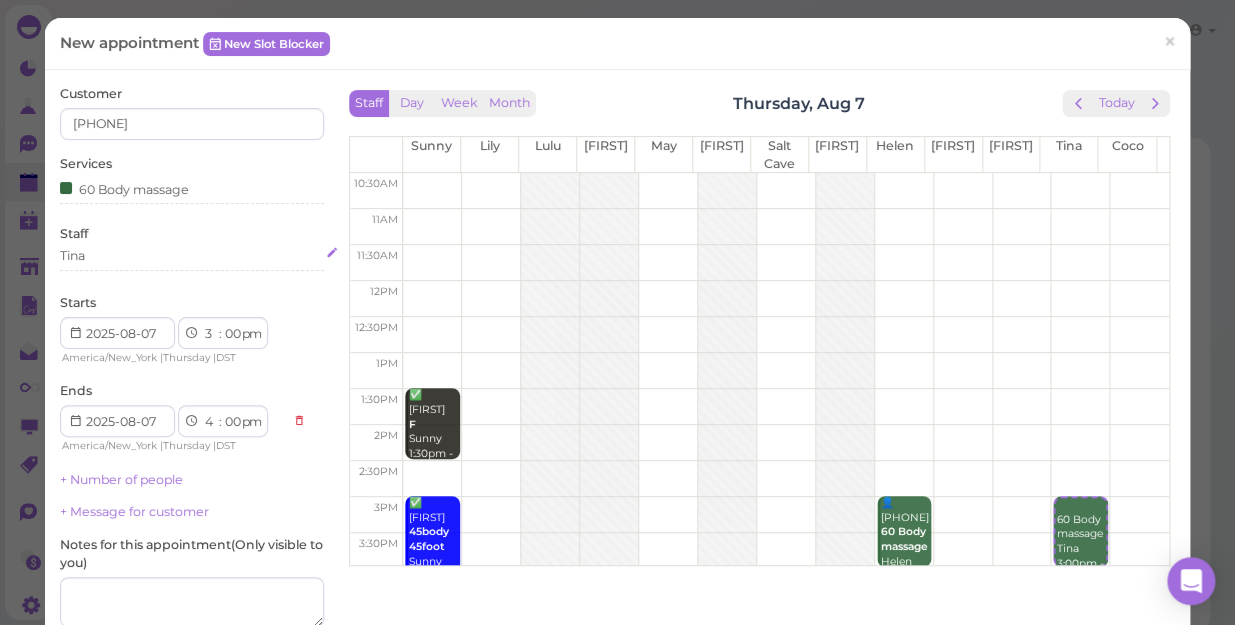 click on "Tina" at bounding box center [192, 256] 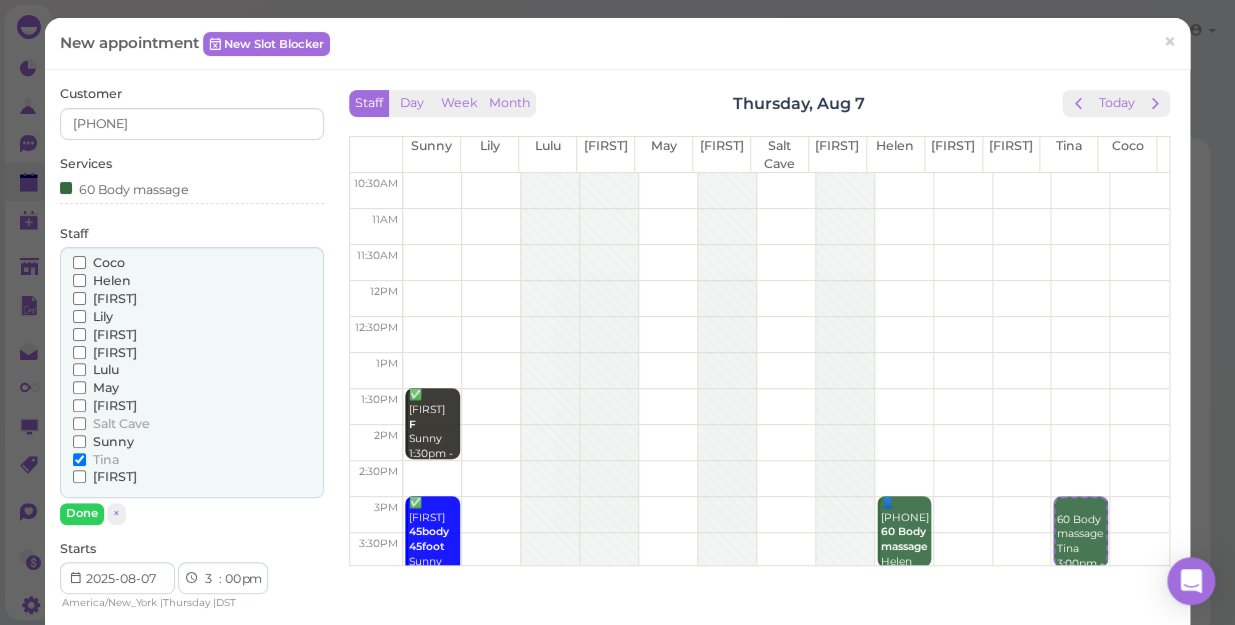 click on "Helen" at bounding box center [112, 280] 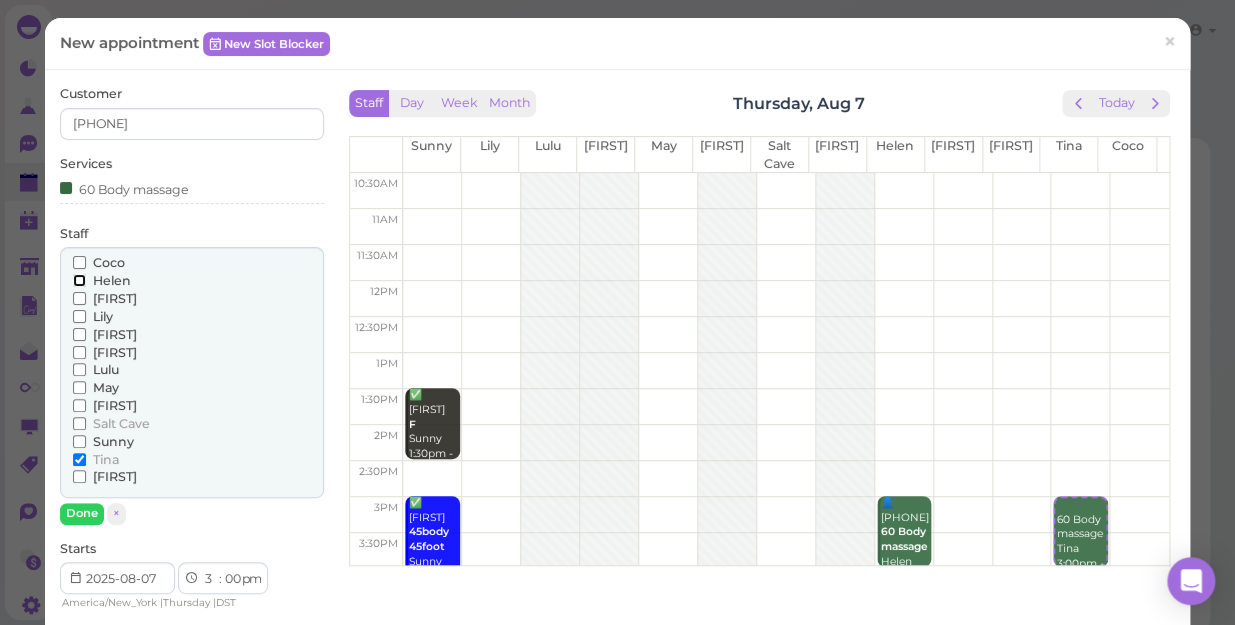 click on "Helen" at bounding box center [79, 280] 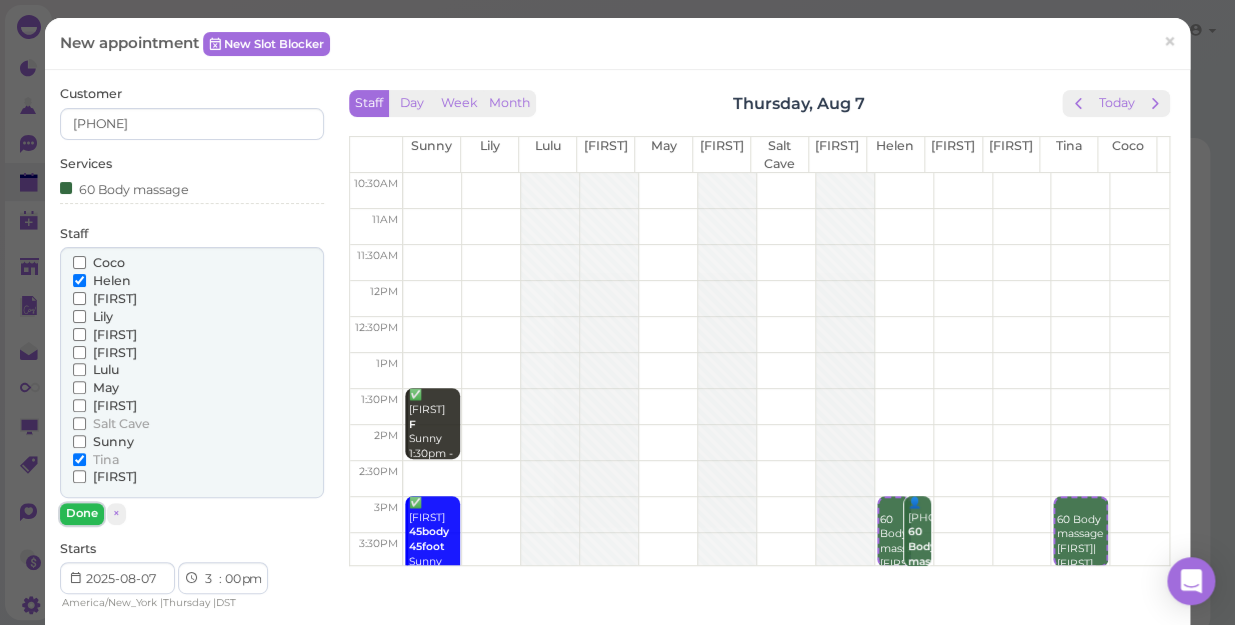 click on "Done" at bounding box center (82, 513) 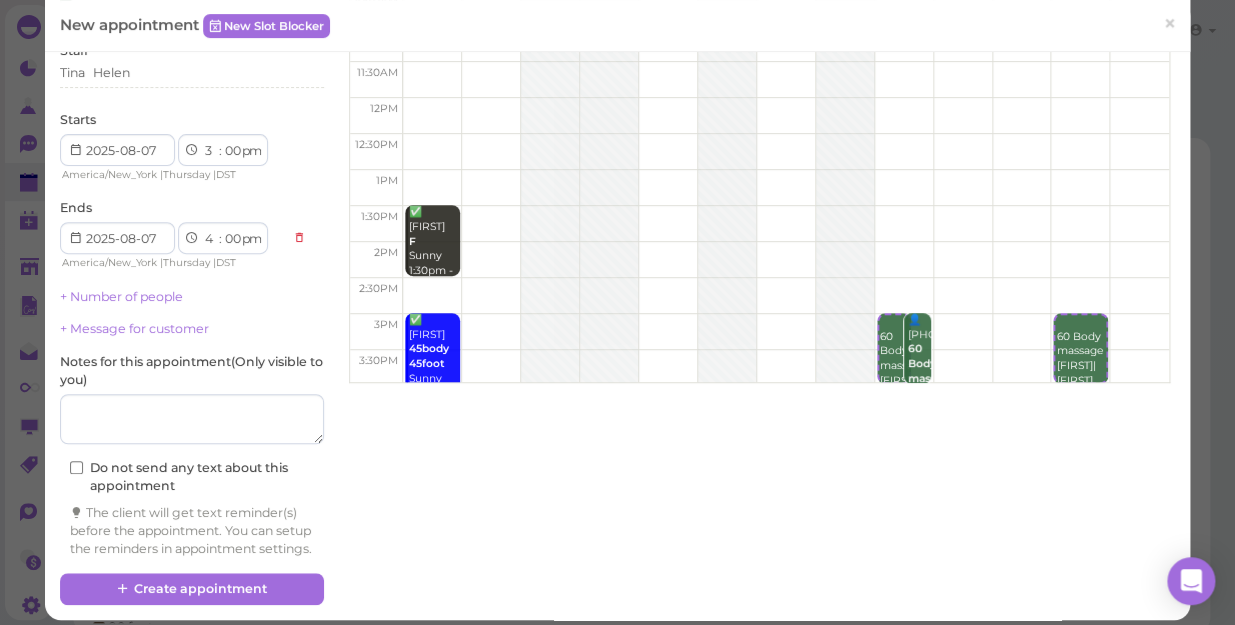 scroll, scrollTop: 212, scrollLeft: 0, axis: vertical 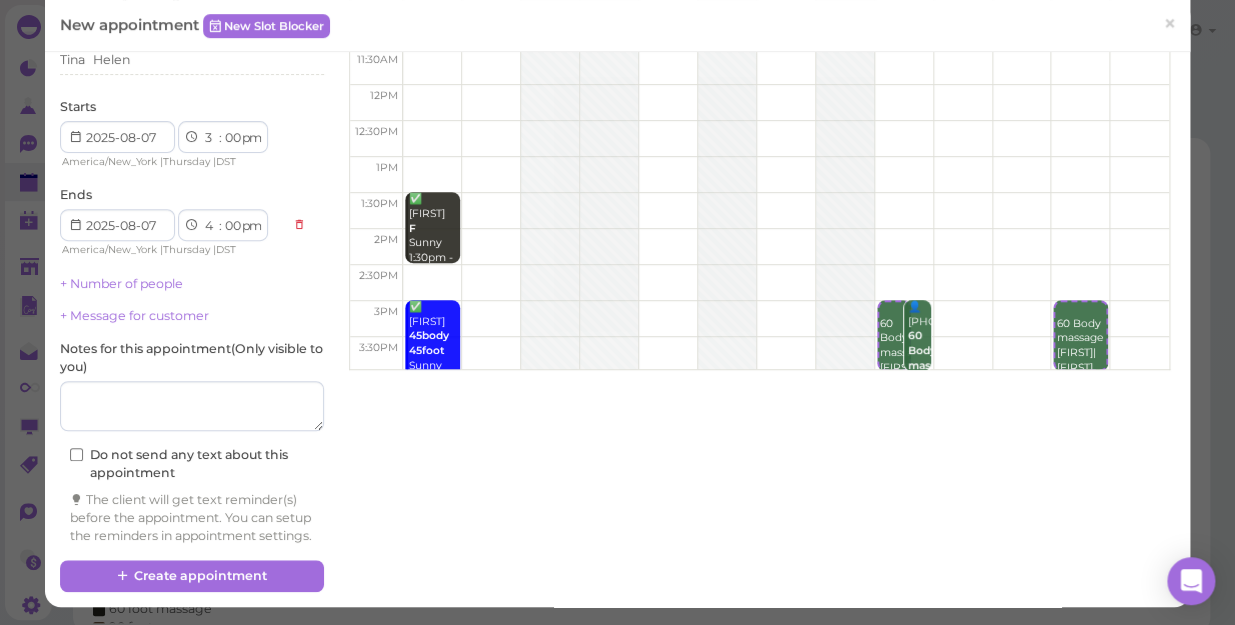 click on "Customer
[PHONE]
Services
60 Body massage
Staff
[FIRST]
[FIRST]
Starts
1
2
3
4
5
6
7
8
9
10
11
12
:
00
05
10
15
20
25
30
35
40
45
50
55
am
pm
America/New_York
|  Thursday
|  DST
Ends
1
2
3
4
5
6" at bounding box center (192, 217) 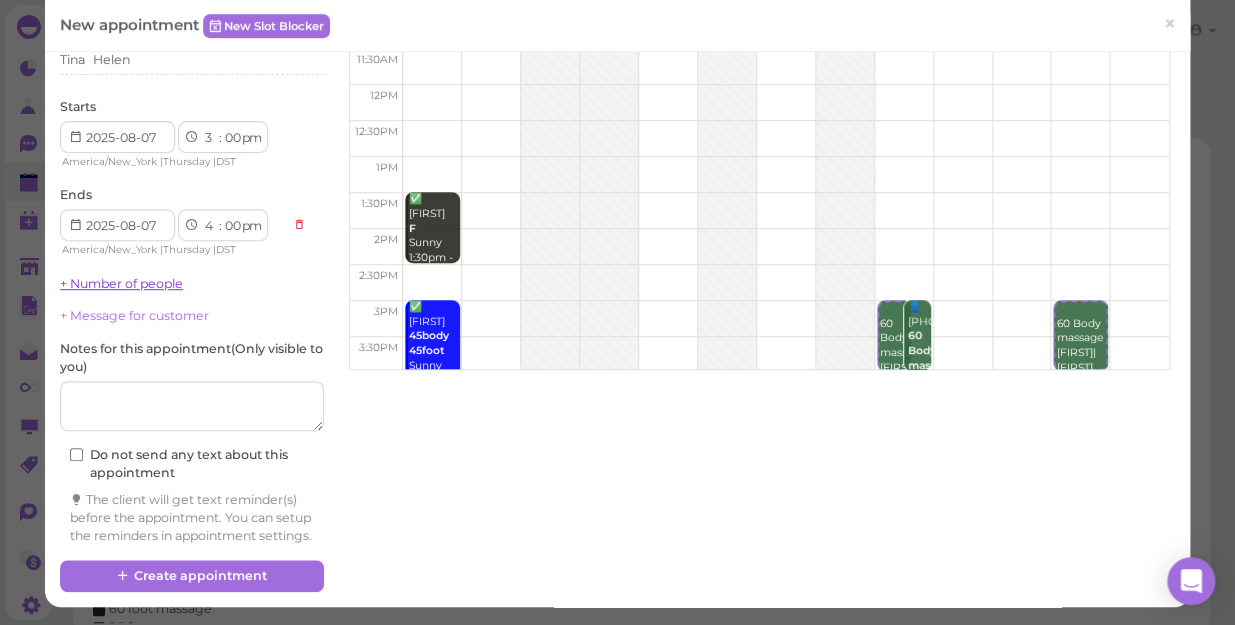 click on "+ Number of people" at bounding box center [121, 283] 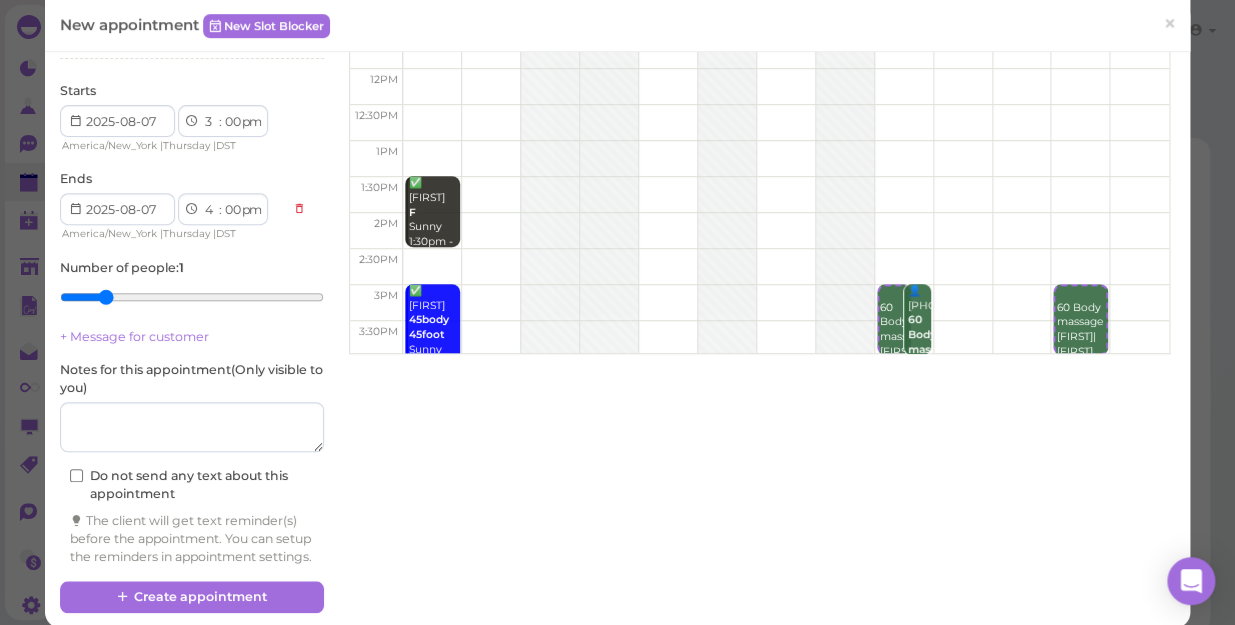 type on "2" 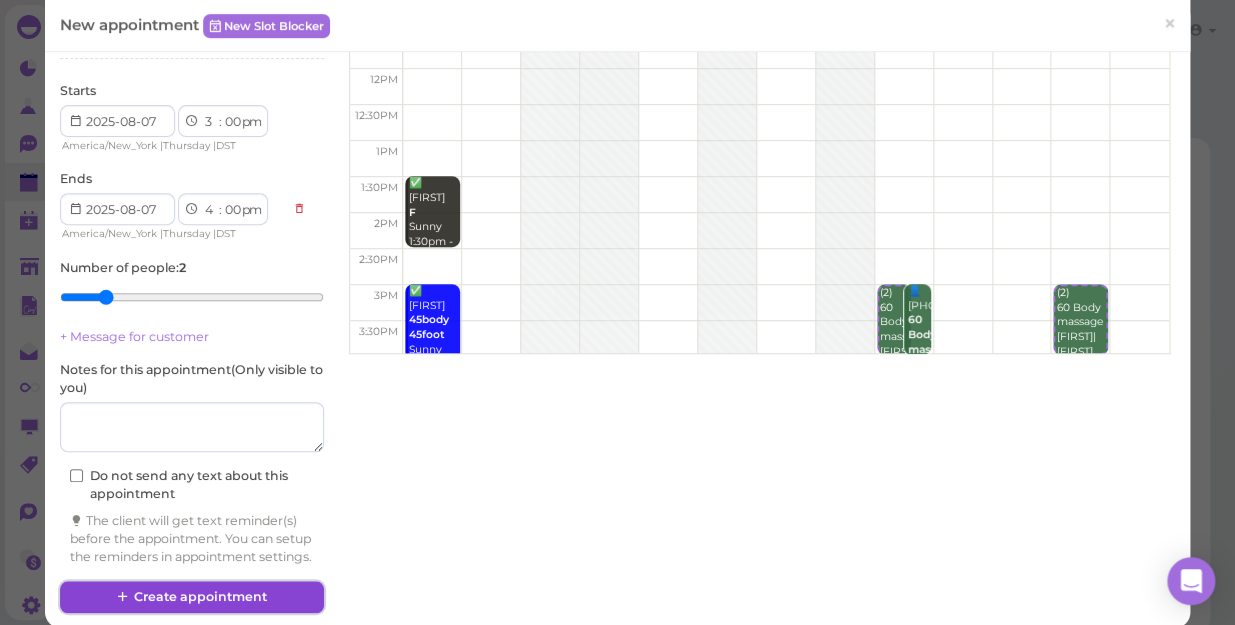 click on "Create appointment" at bounding box center (192, 597) 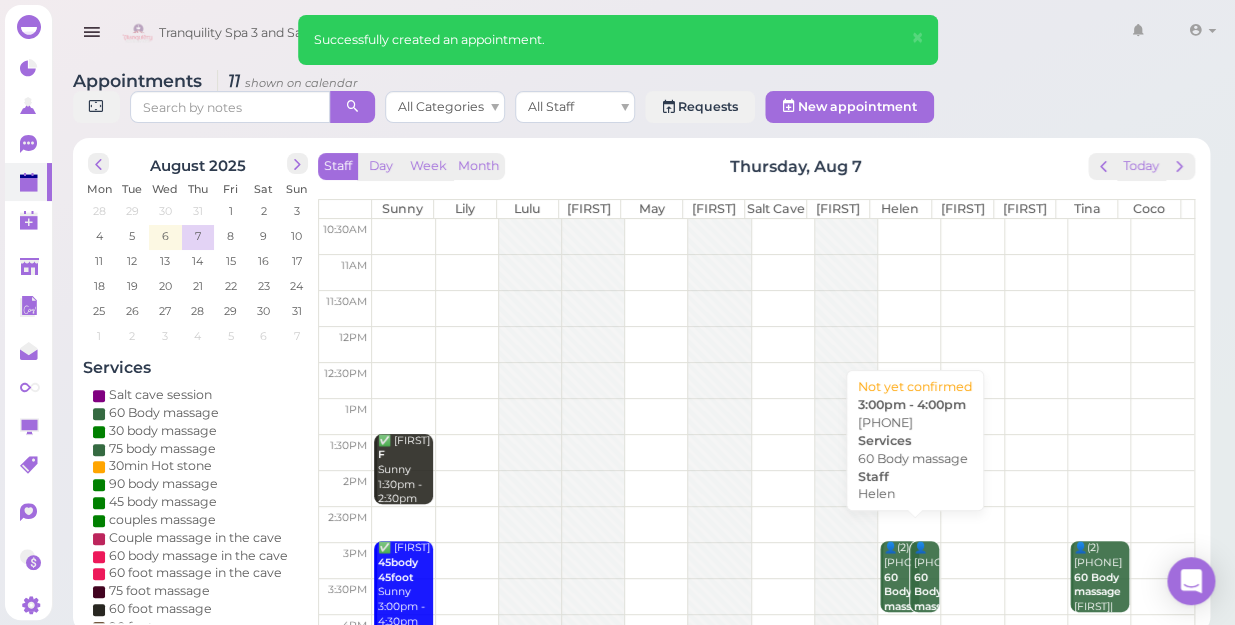 click on "👤[PHONE] 60 Body massage  [FIRST] 3:00pm - 4:00pm" at bounding box center [926, 607] 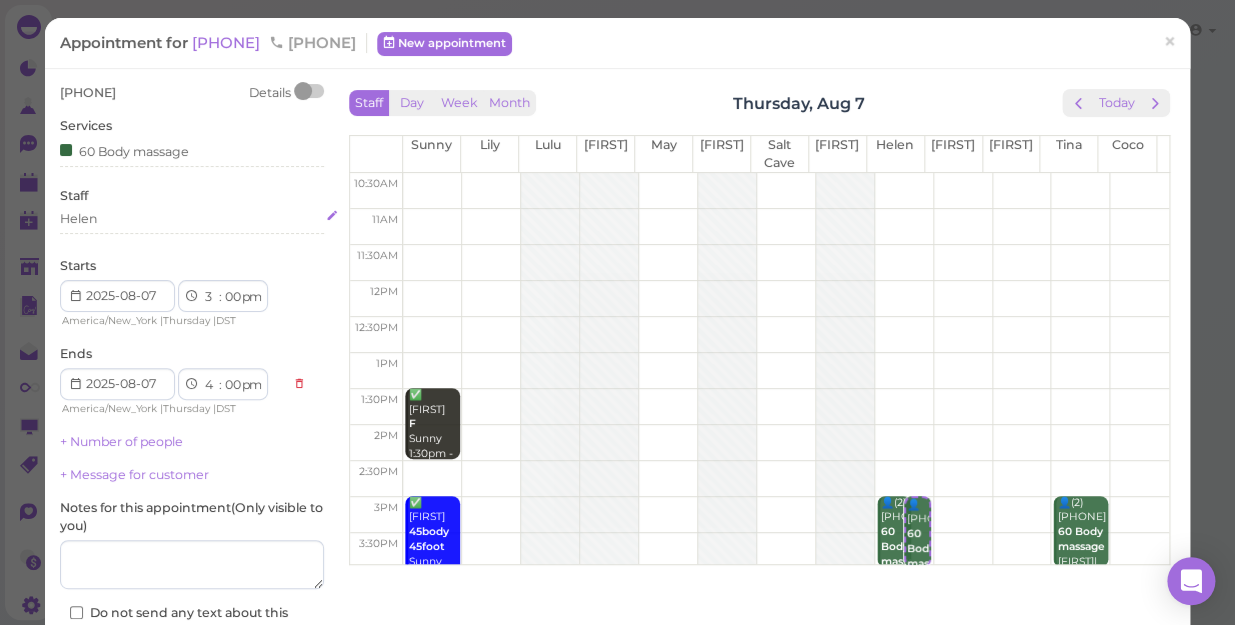 click on "Helen" at bounding box center (192, 219) 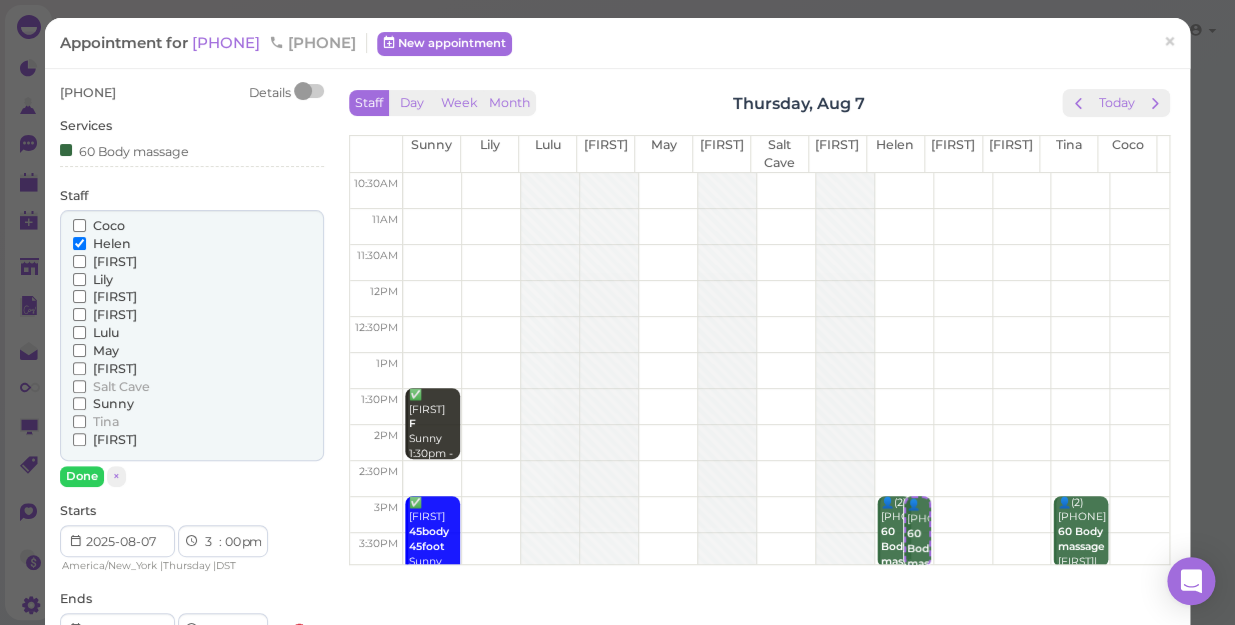click on "Lily" at bounding box center [103, 279] 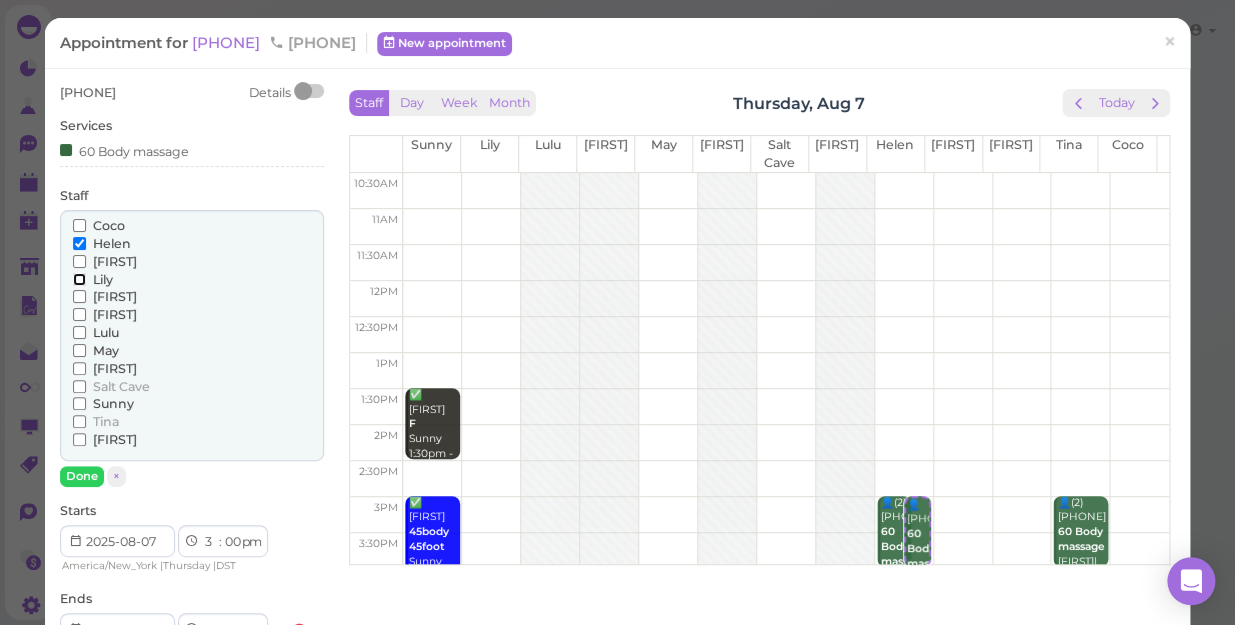 click on "Lily" at bounding box center (79, 279) 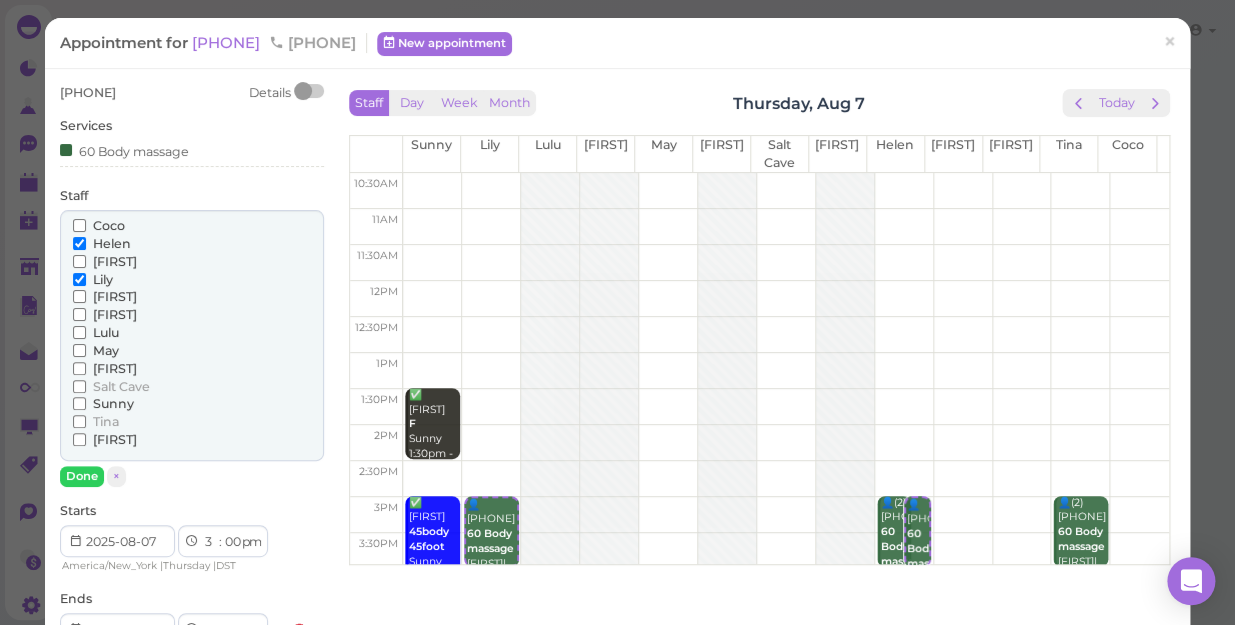 click on "Helen" at bounding box center [112, 243] 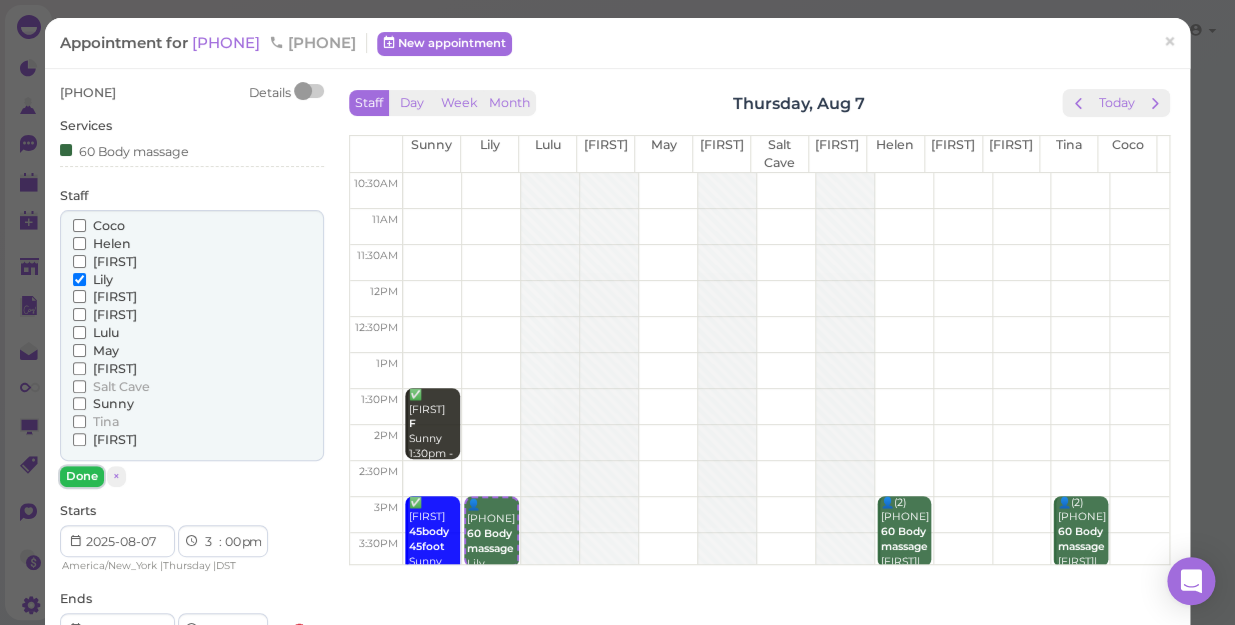 click on "Done" at bounding box center [82, 476] 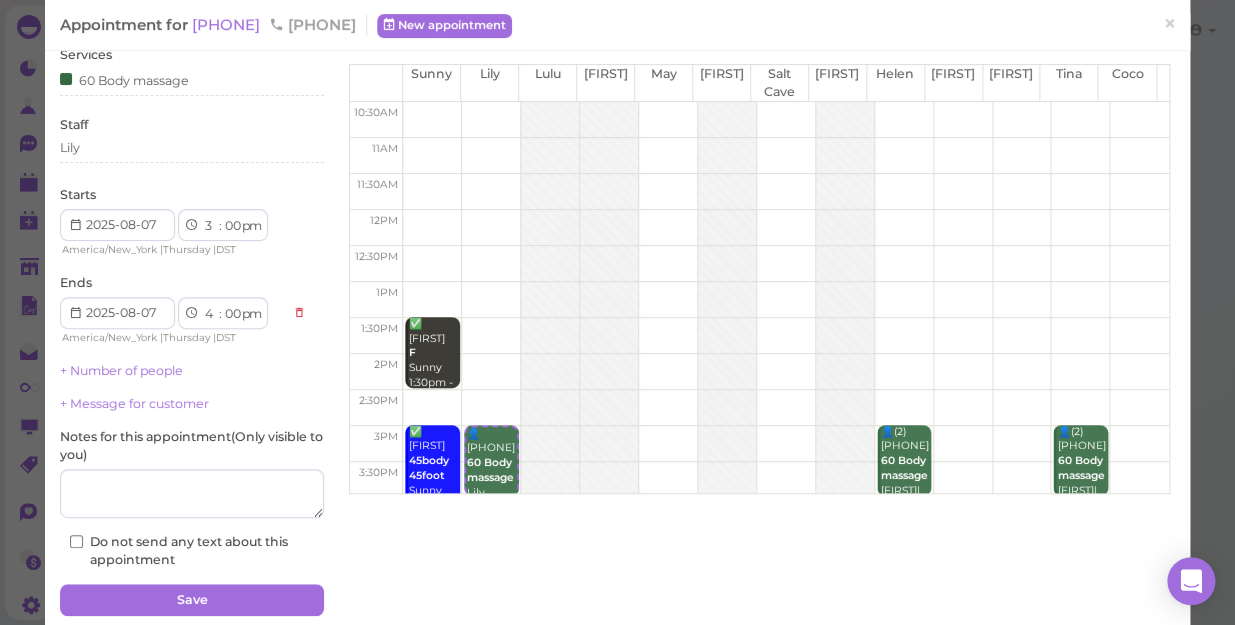 scroll, scrollTop: 145, scrollLeft: 0, axis: vertical 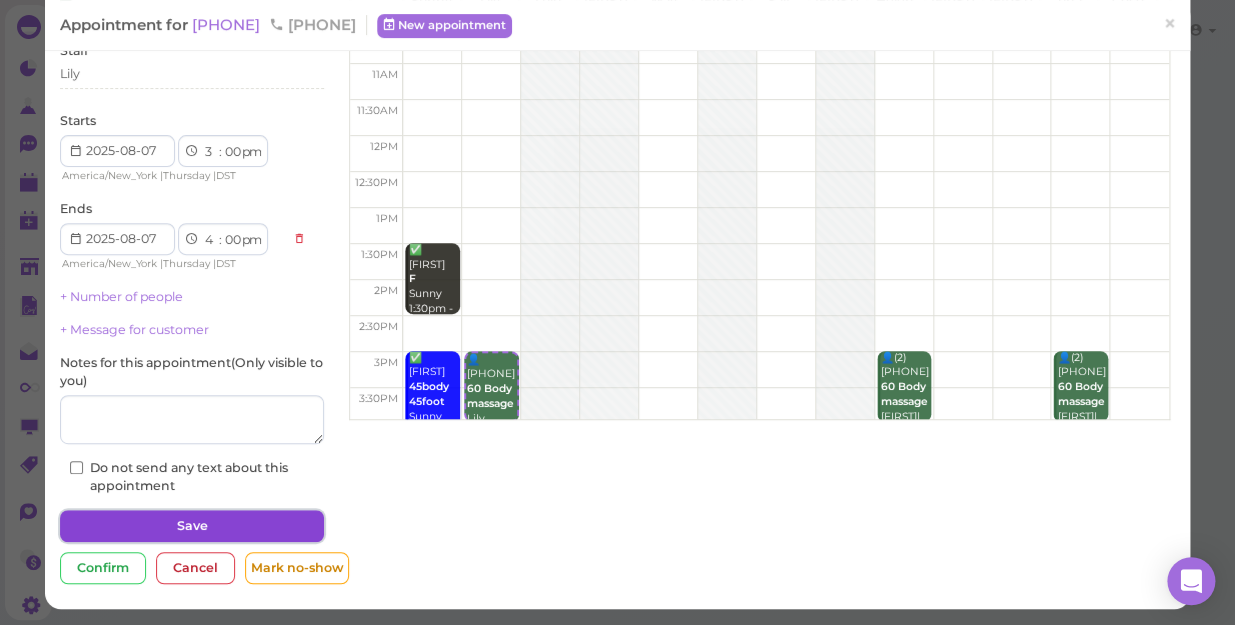 click on "Save" at bounding box center (192, 526) 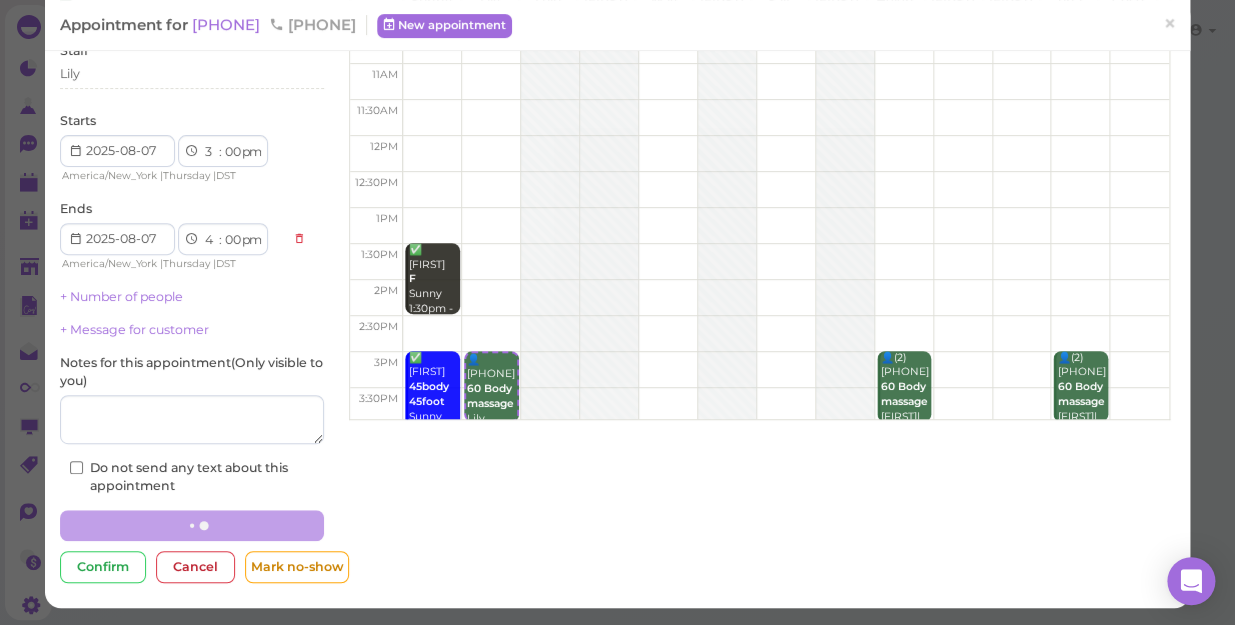 scroll, scrollTop: 0, scrollLeft: 0, axis: both 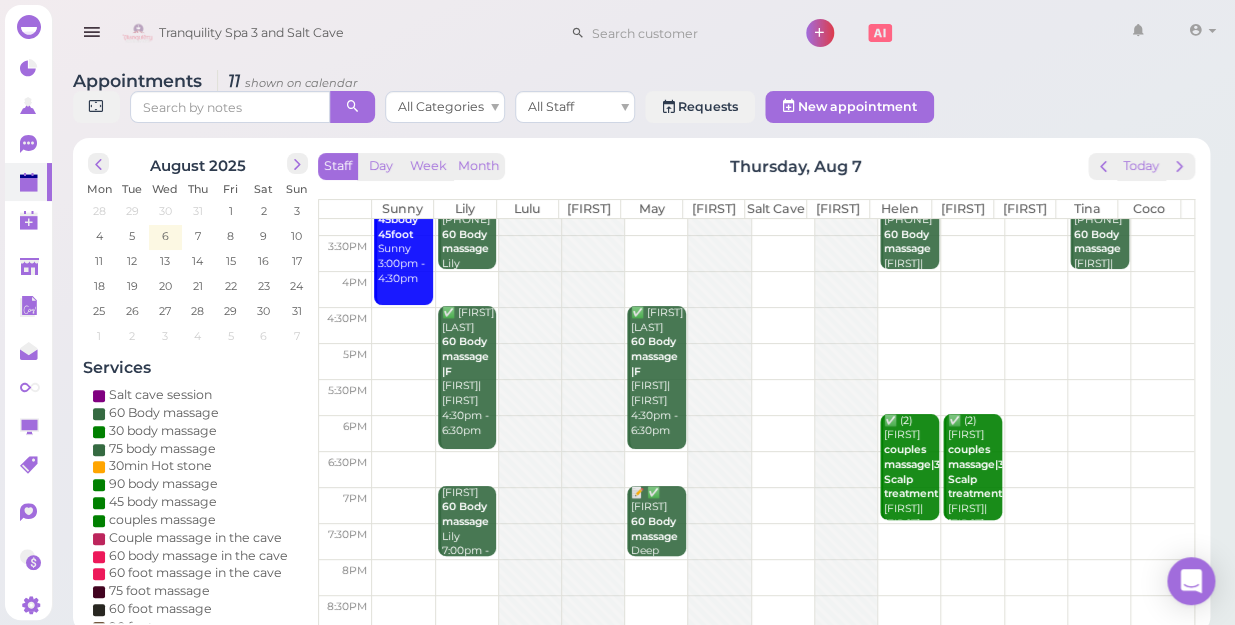 click at bounding box center (783, 577) 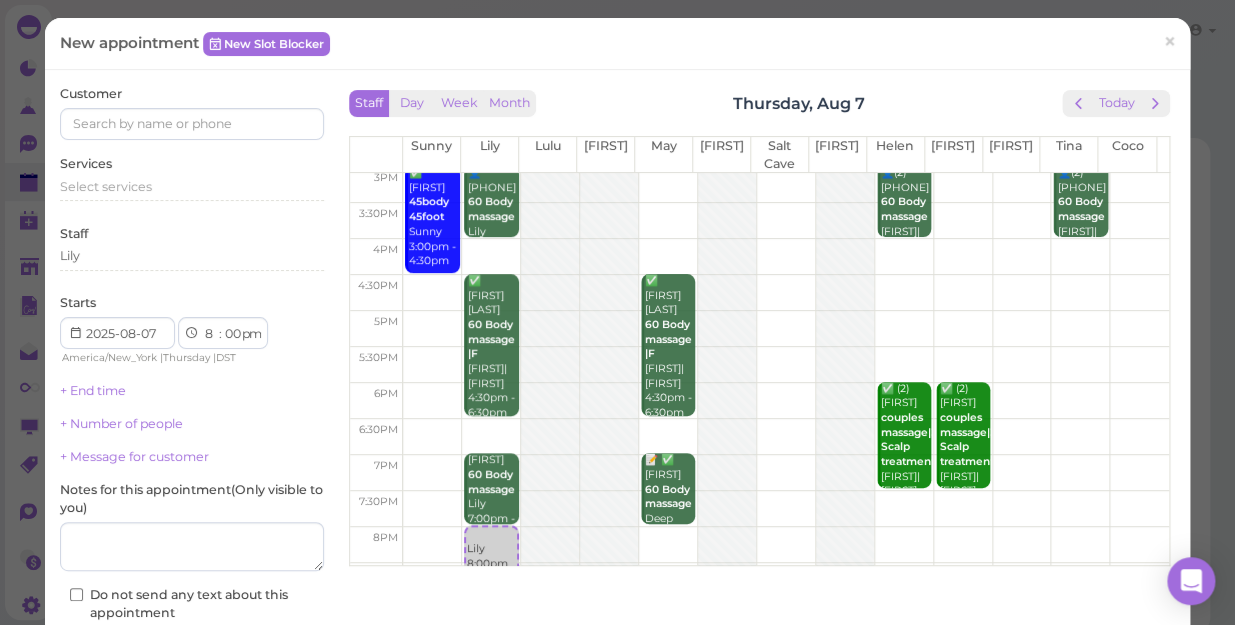 scroll, scrollTop: 361, scrollLeft: 0, axis: vertical 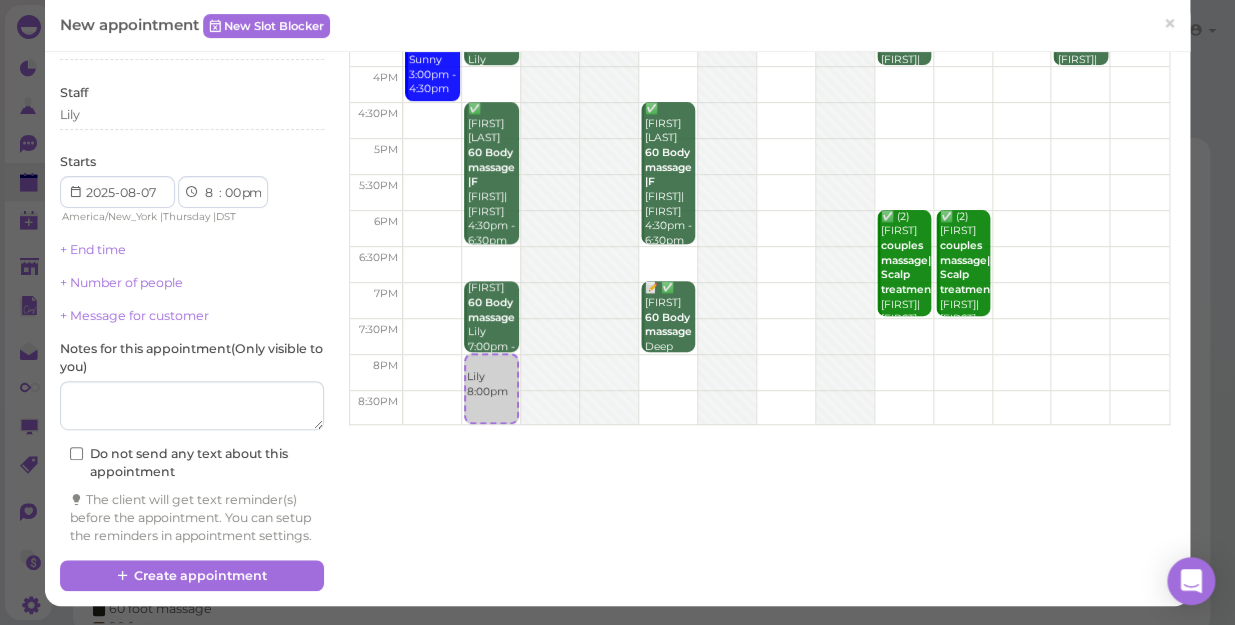 click at bounding box center (786, 373) 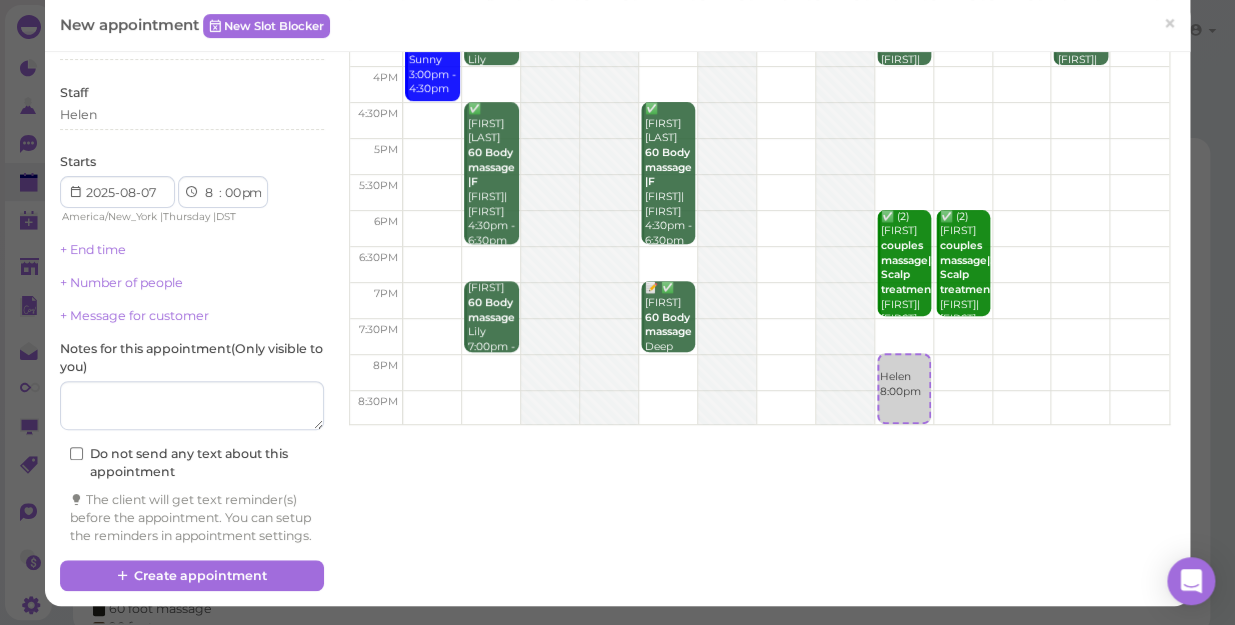 click at bounding box center [786, 373] 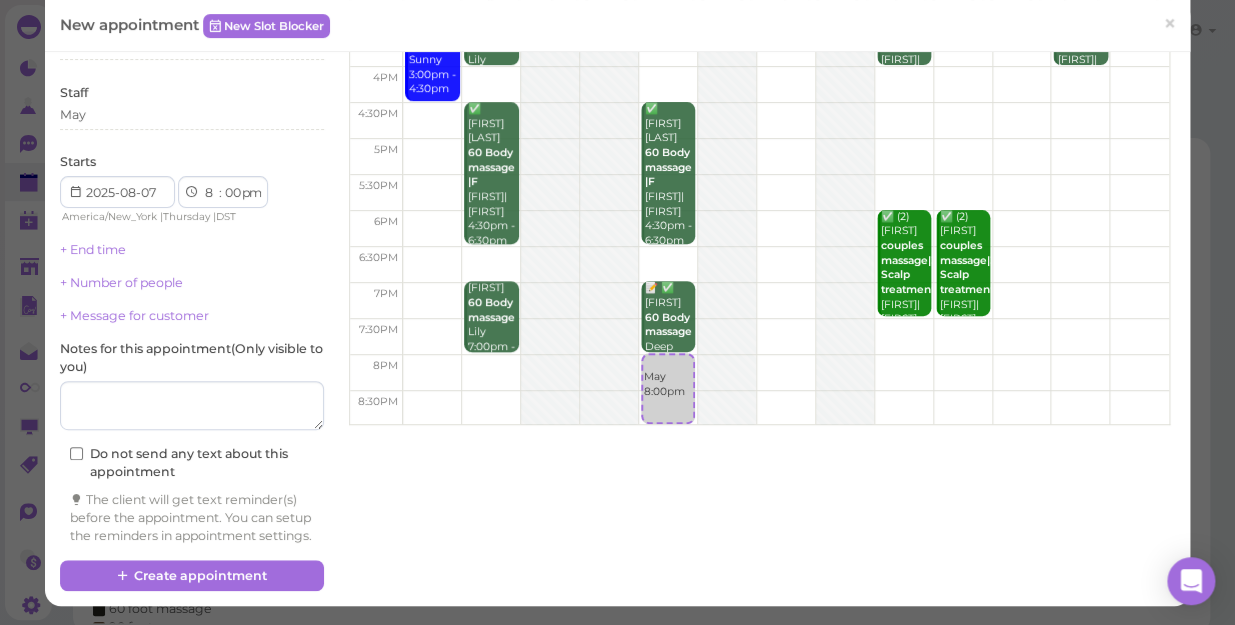 scroll, scrollTop: 0, scrollLeft: 0, axis: both 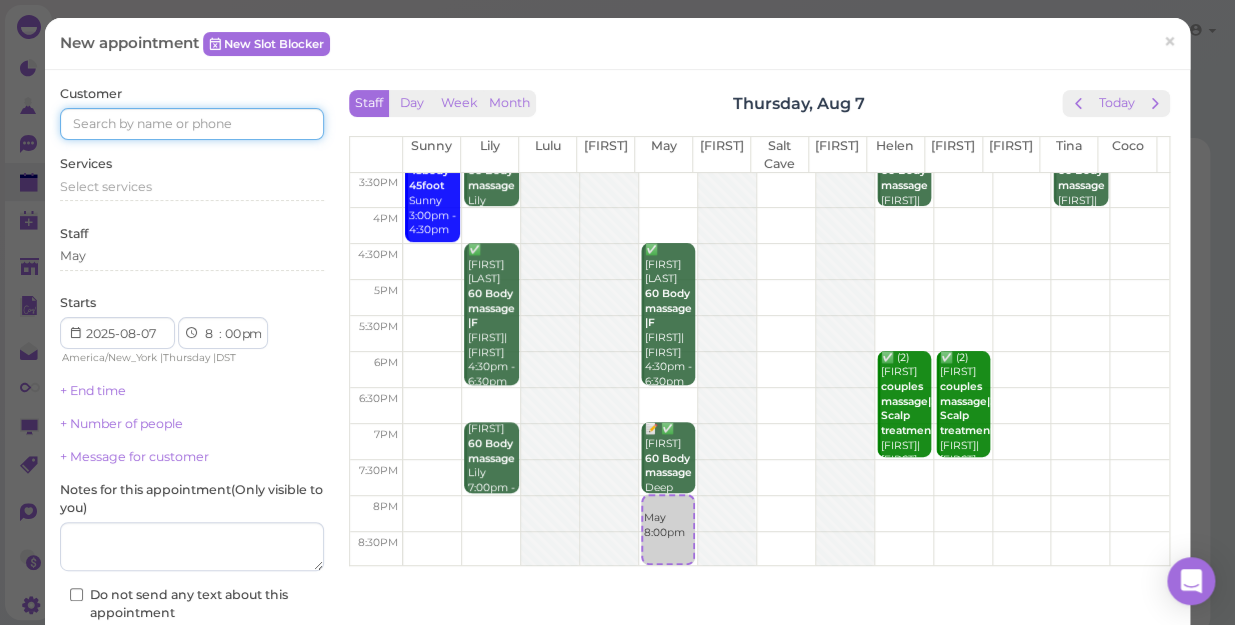 click at bounding box center (192, 124) 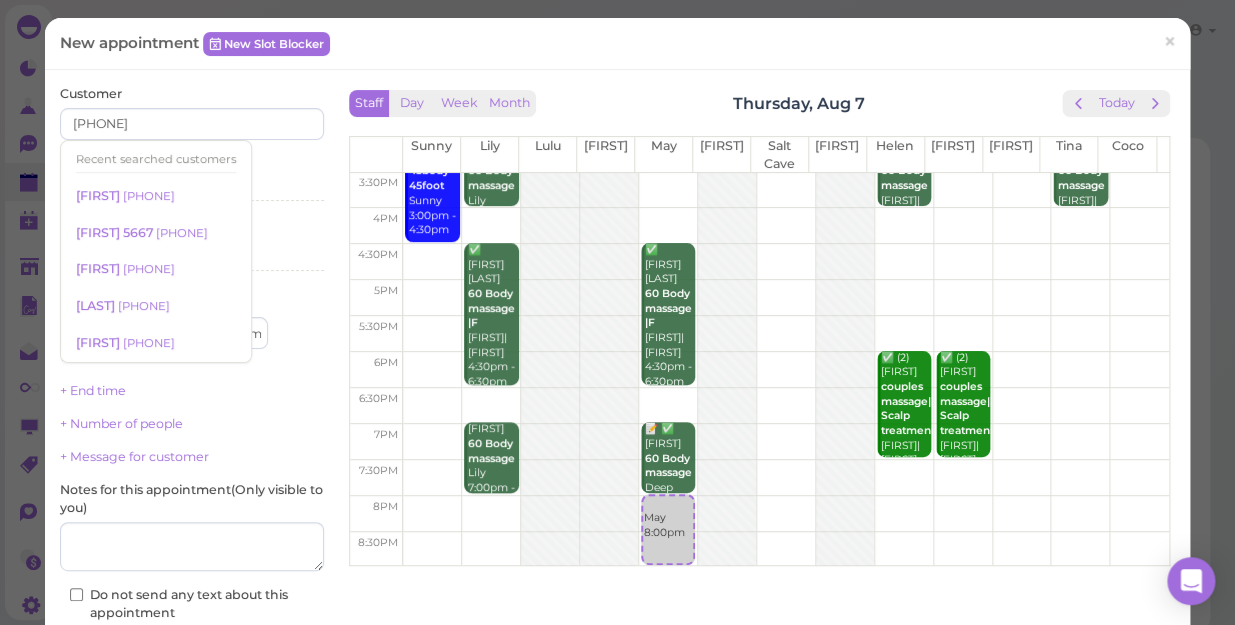 click on "Services
Select services" at bounding box center (192, 182) 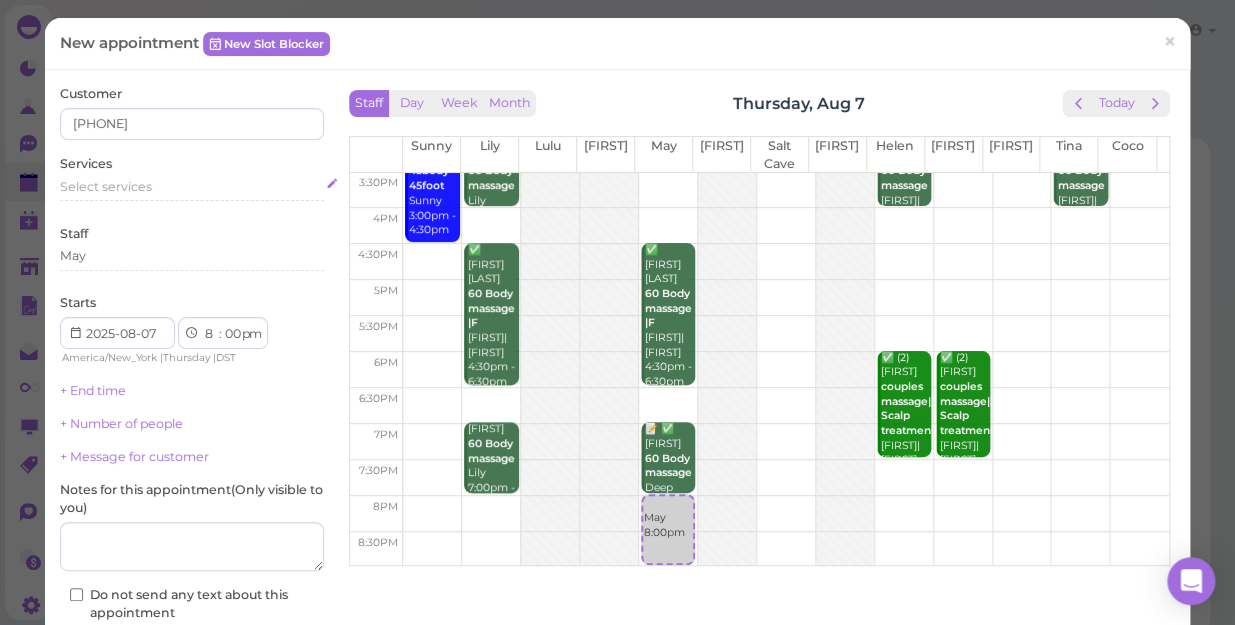 click on "Select services" at bounding box center (192, 187) 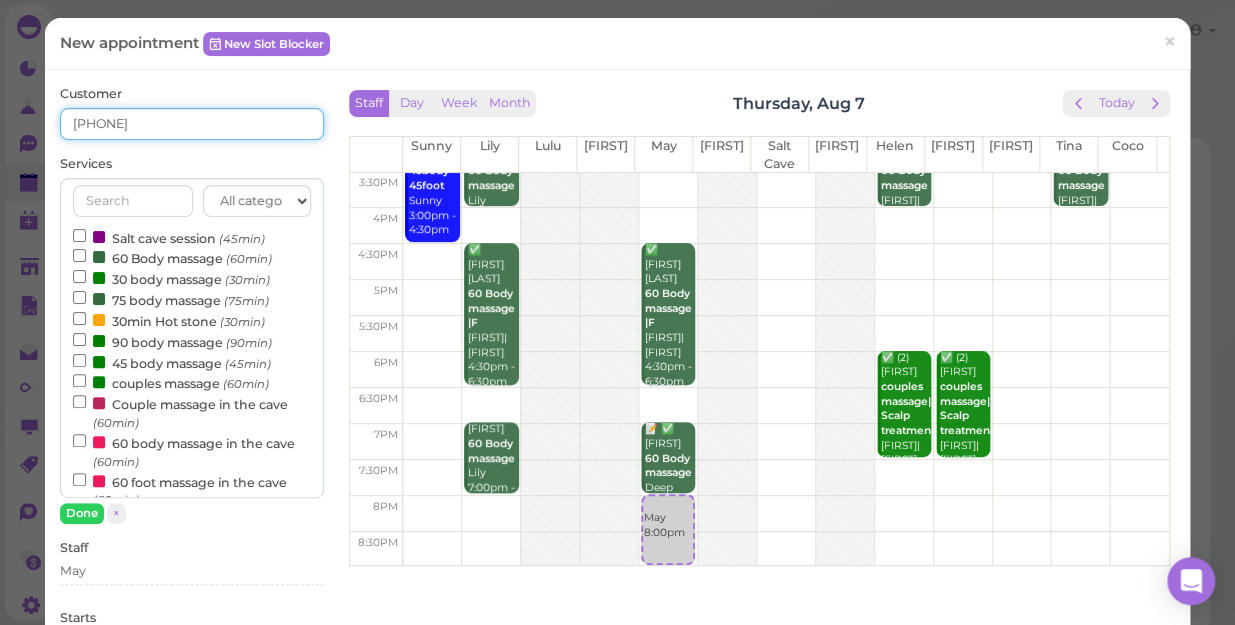 click on "[PHONE]" at bounding box center [192, 124] 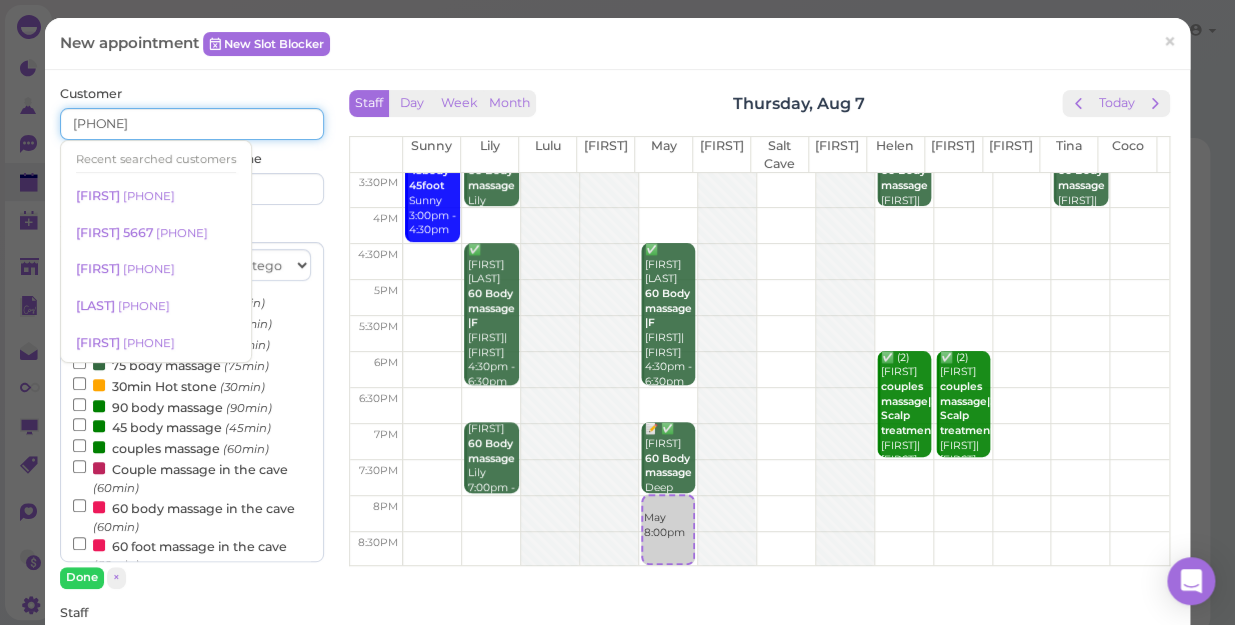 type on "[PHONE]" 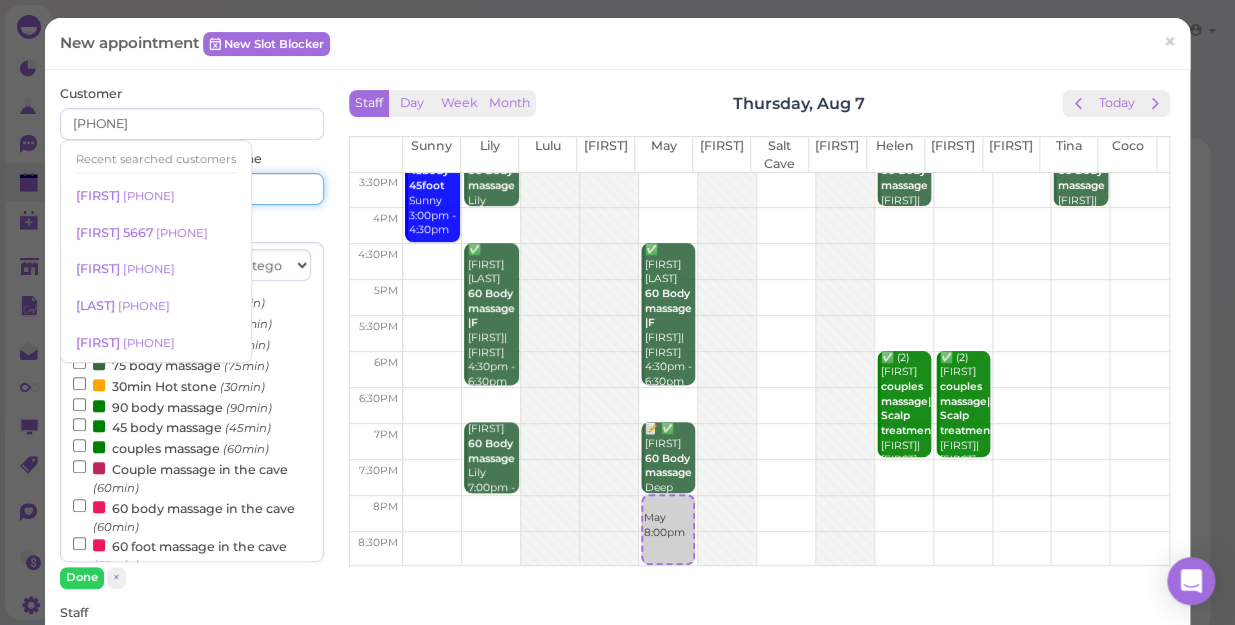 click at bounding box center [260, 189] 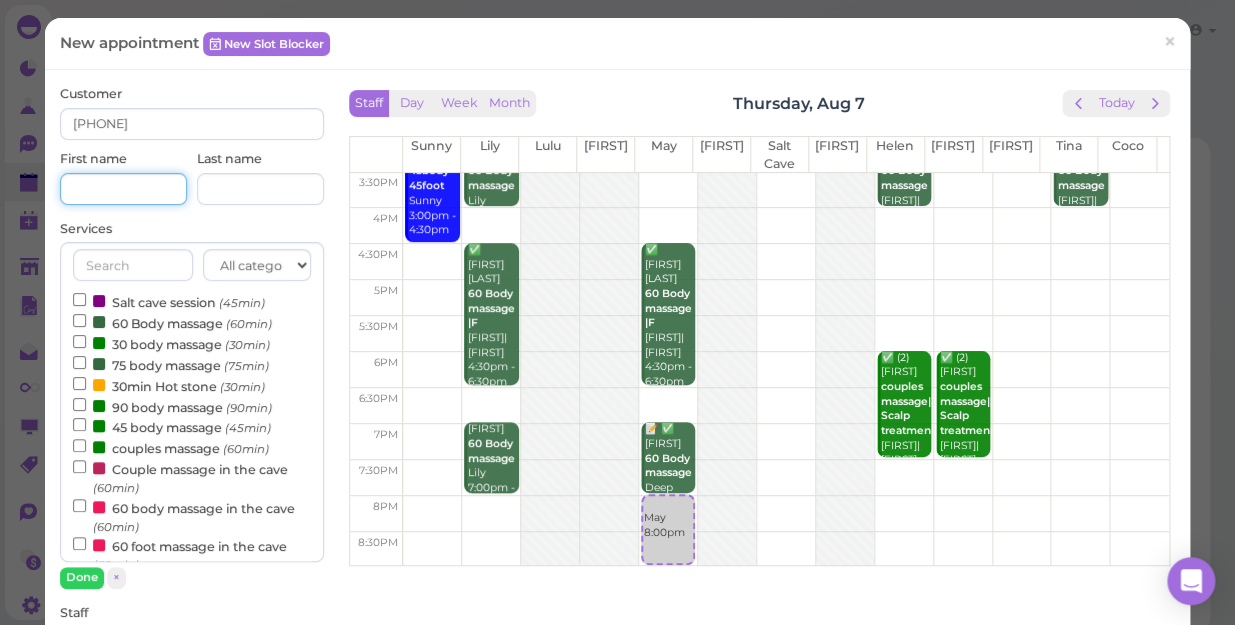 click at bounding box center [123, 189] 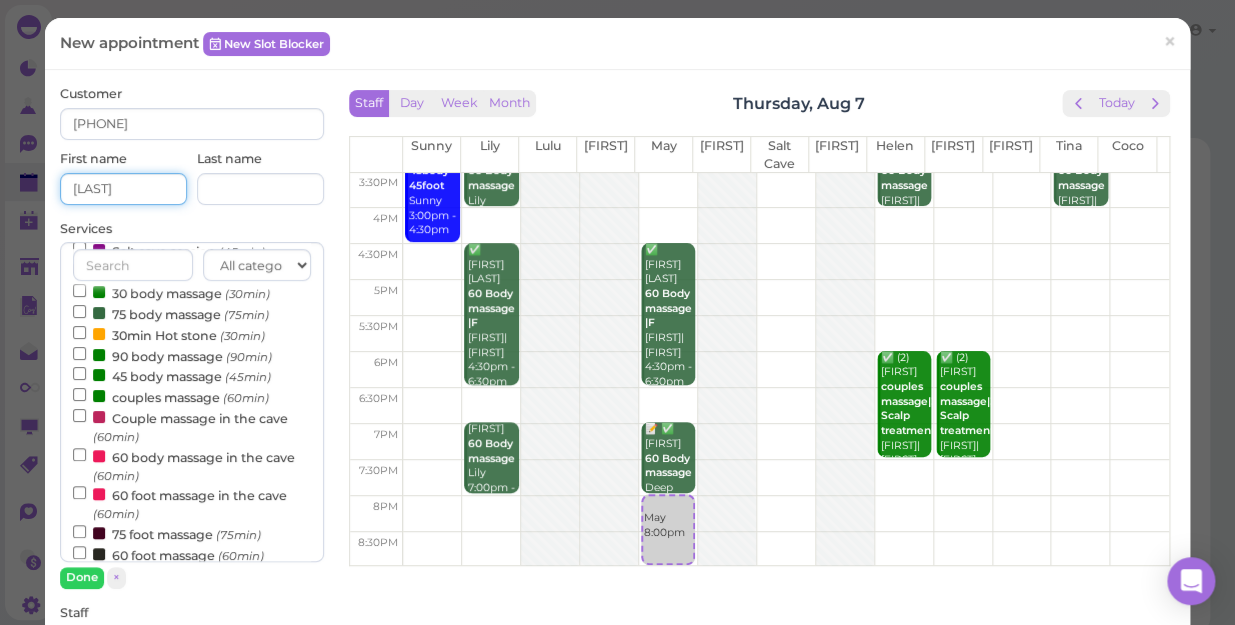 scroll, scrollTop: 90, scrollLeft: 0, axis: vertical 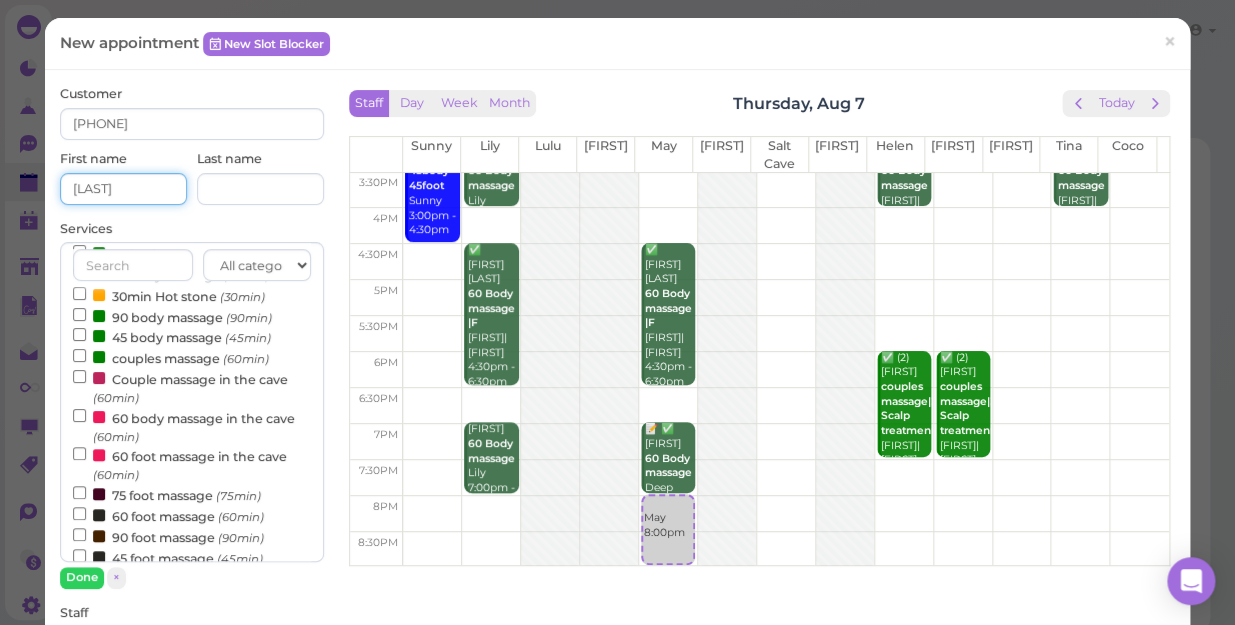 type on "[LAST]" 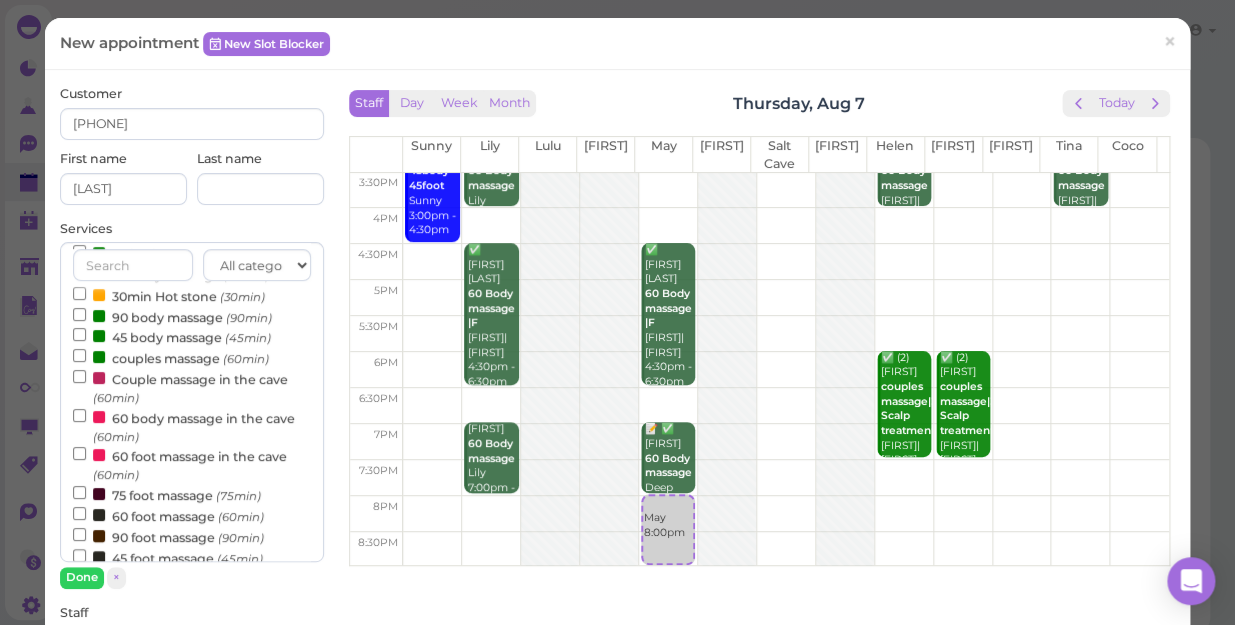 click on "Couple massage in the cave
(60min)" at bounding box center [192, 387] 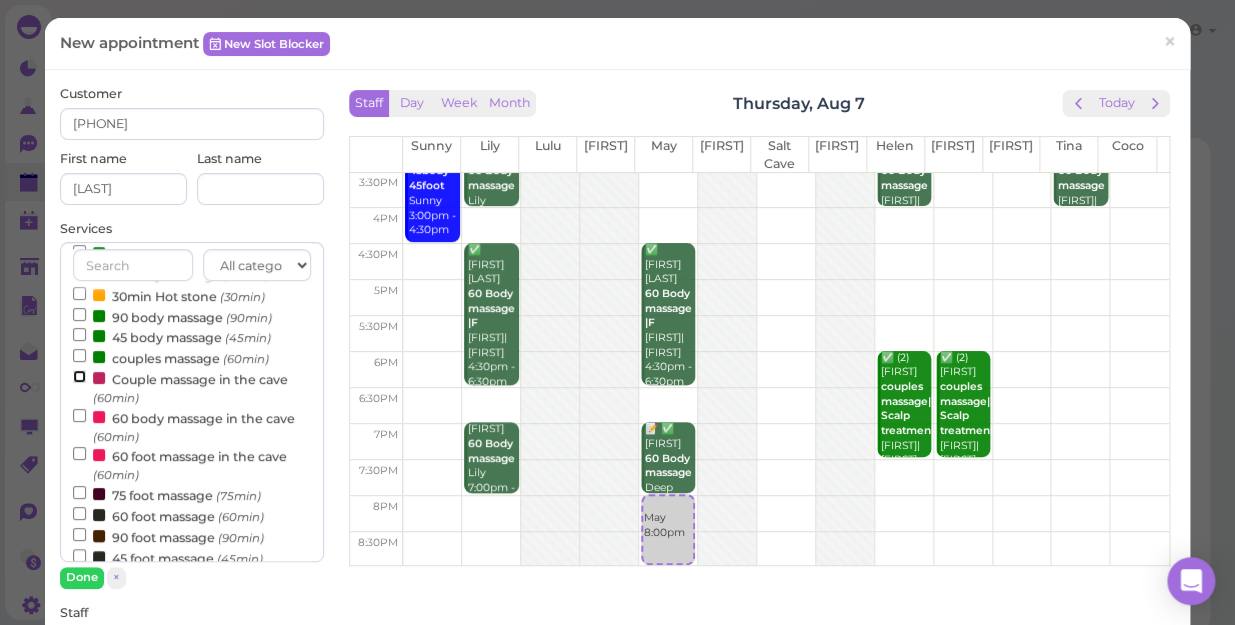 click on "Couple massage in the cave
(60min)" at bounding box center (79, 376) 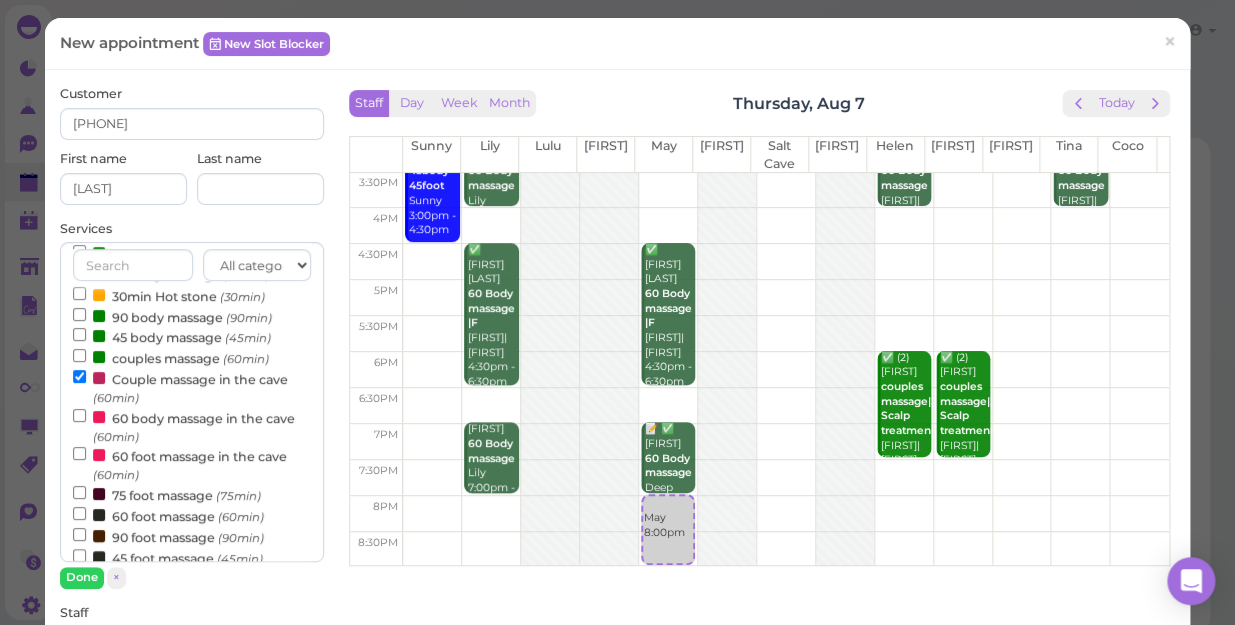 scroll, scrollTop: 643, scrollLeft: 0, axis: vertical 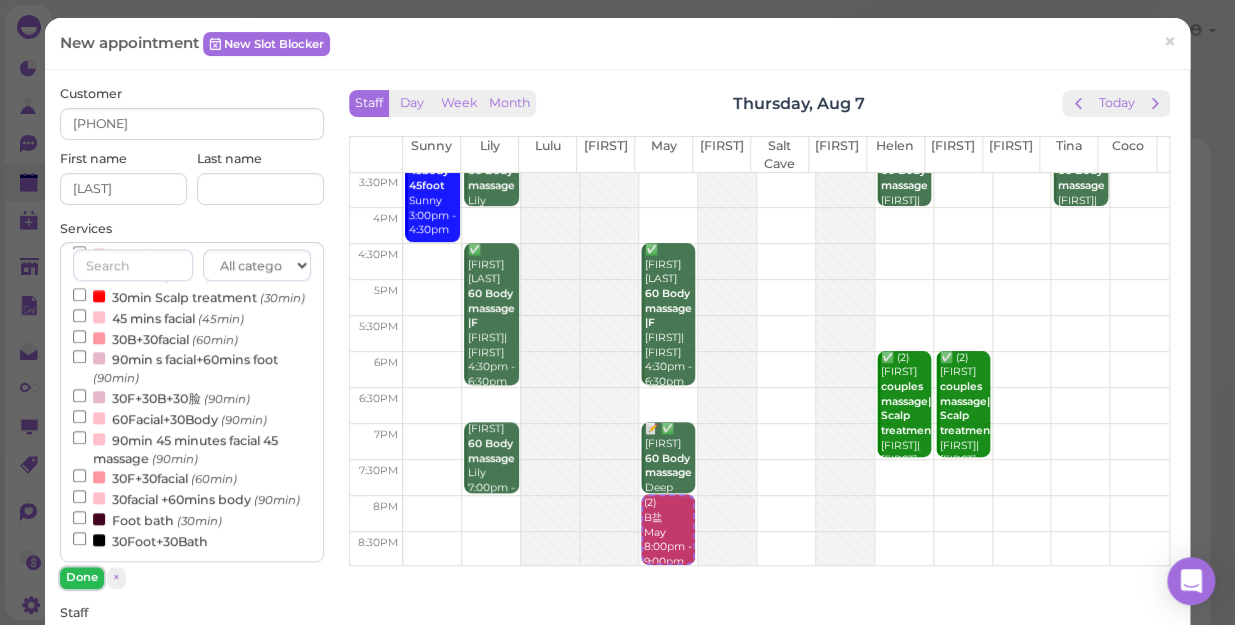 click on "Done" at bounding box center [82, 577] 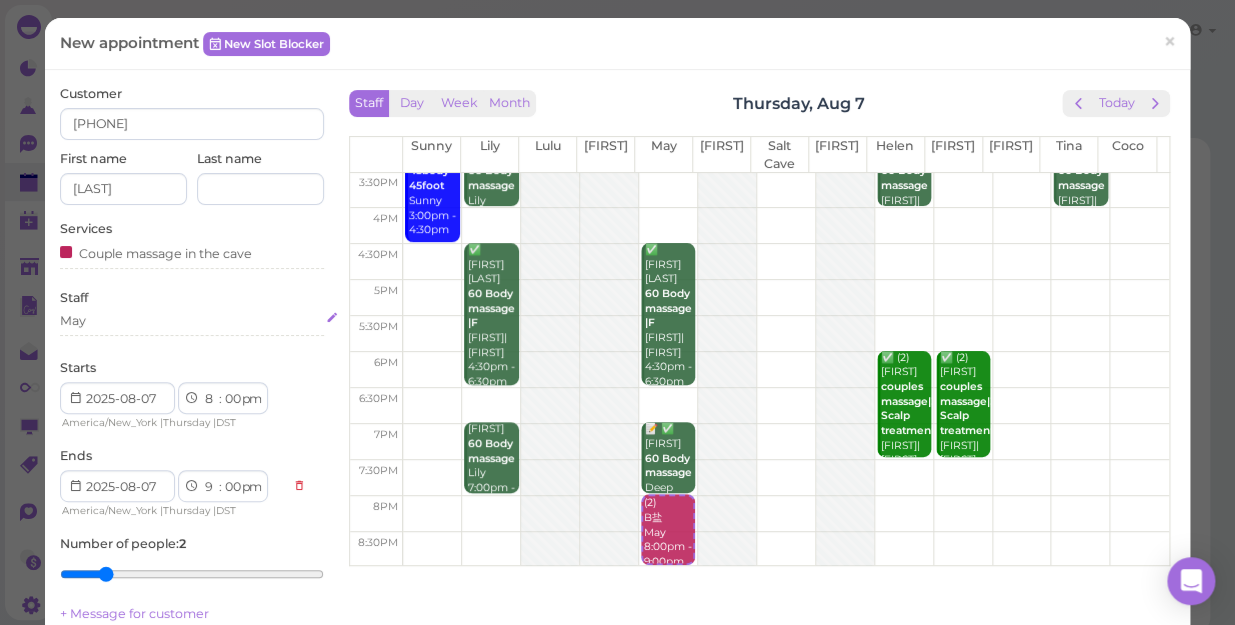 click on "May" at bounding box center [192, 321] 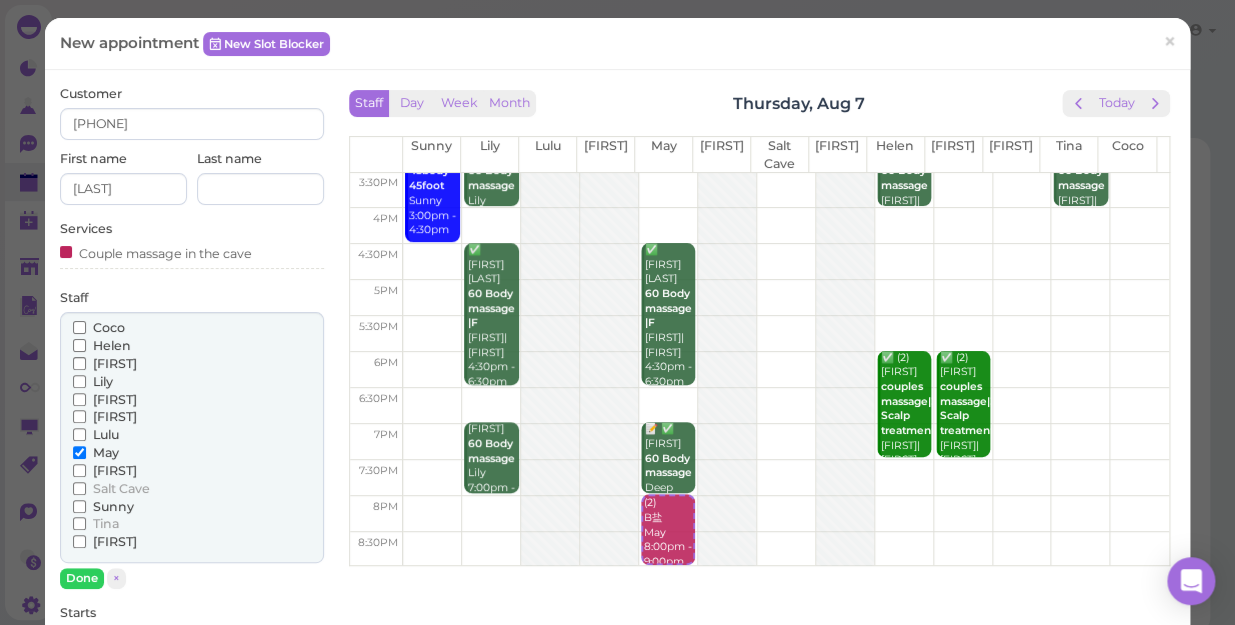 click on "Lily" at bounding box center (93, 382) 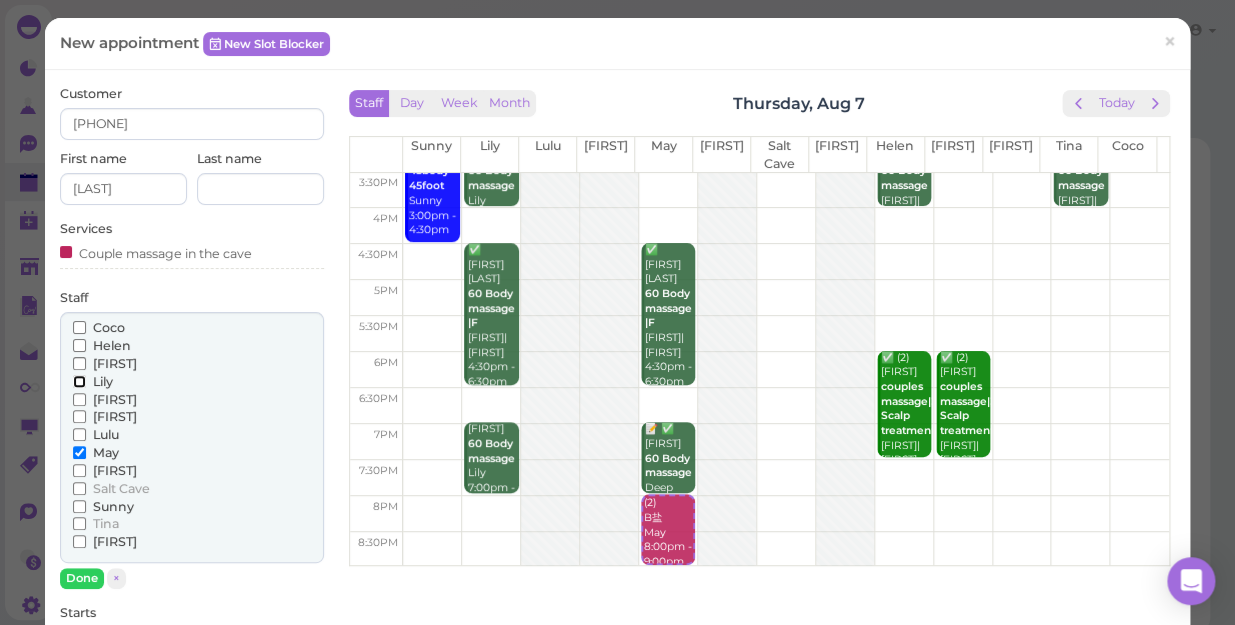 click on "Lily" at bounding box center [79, 381] 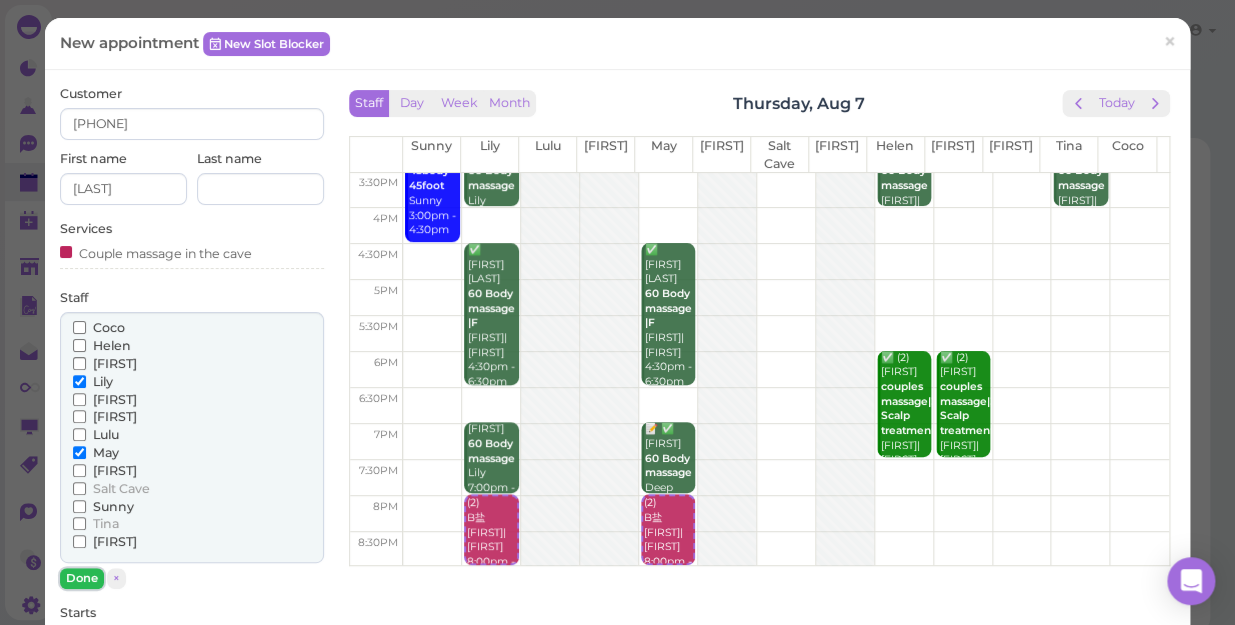 click on "Done" at bounding box center (82, 578) 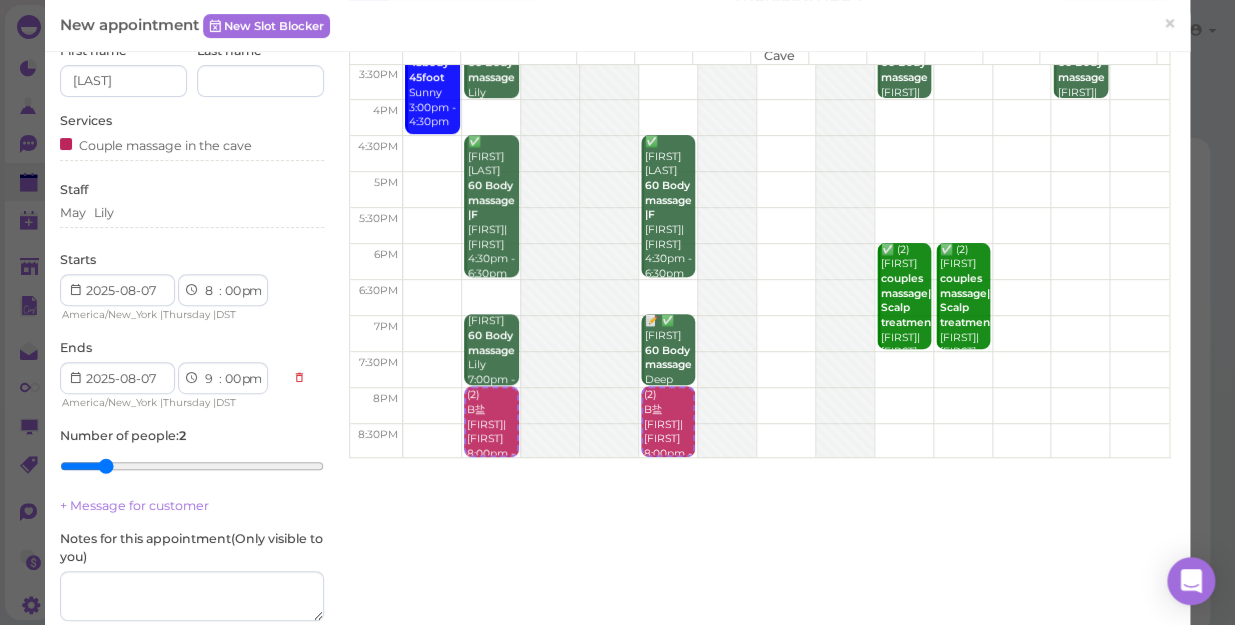 scroll, scrollTop: 272, scrollLeft: 0, axis: vertical 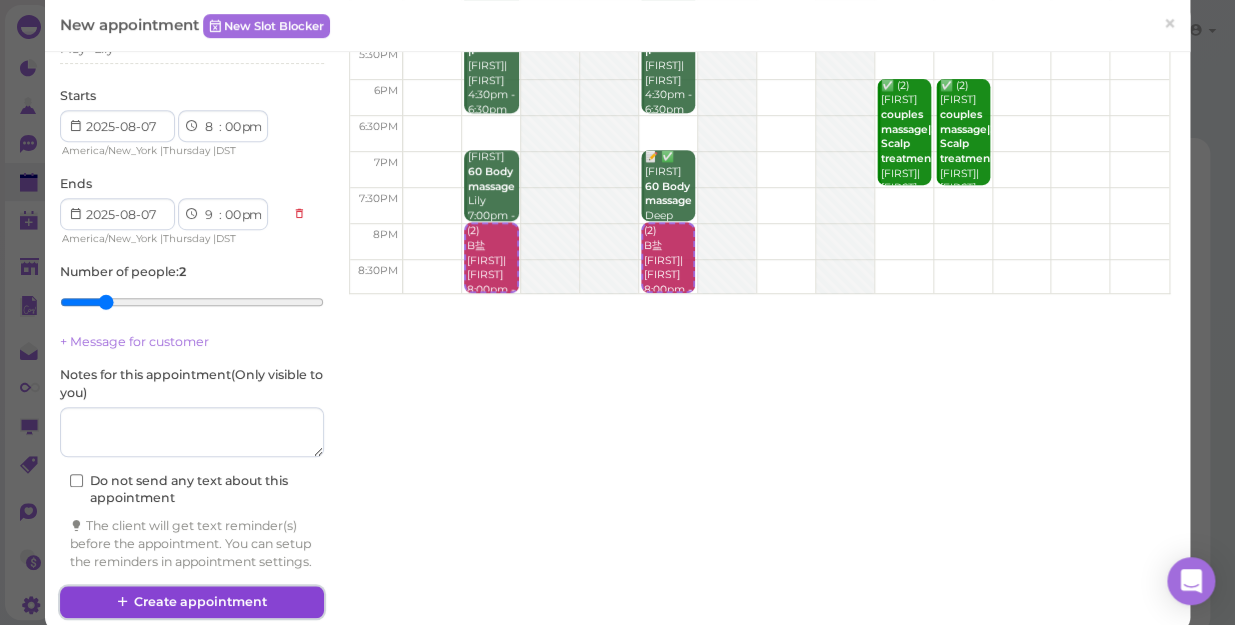 click on "Create appointment" at bounding box center [192, 602] 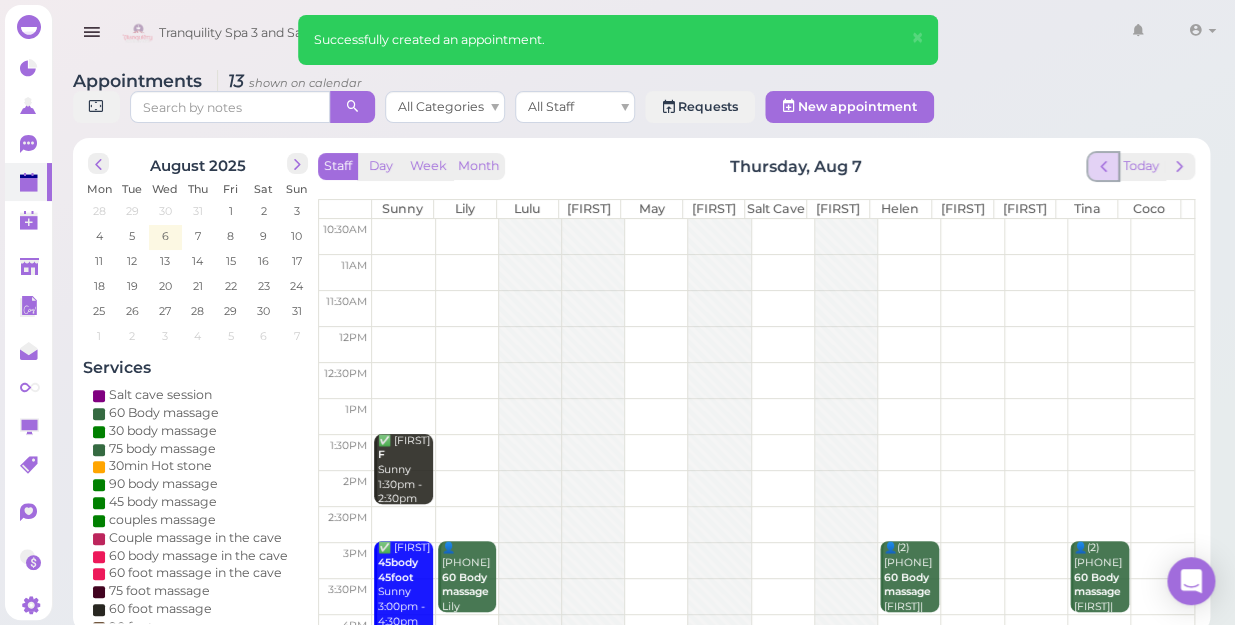 click at bounding box center [1103, 166] 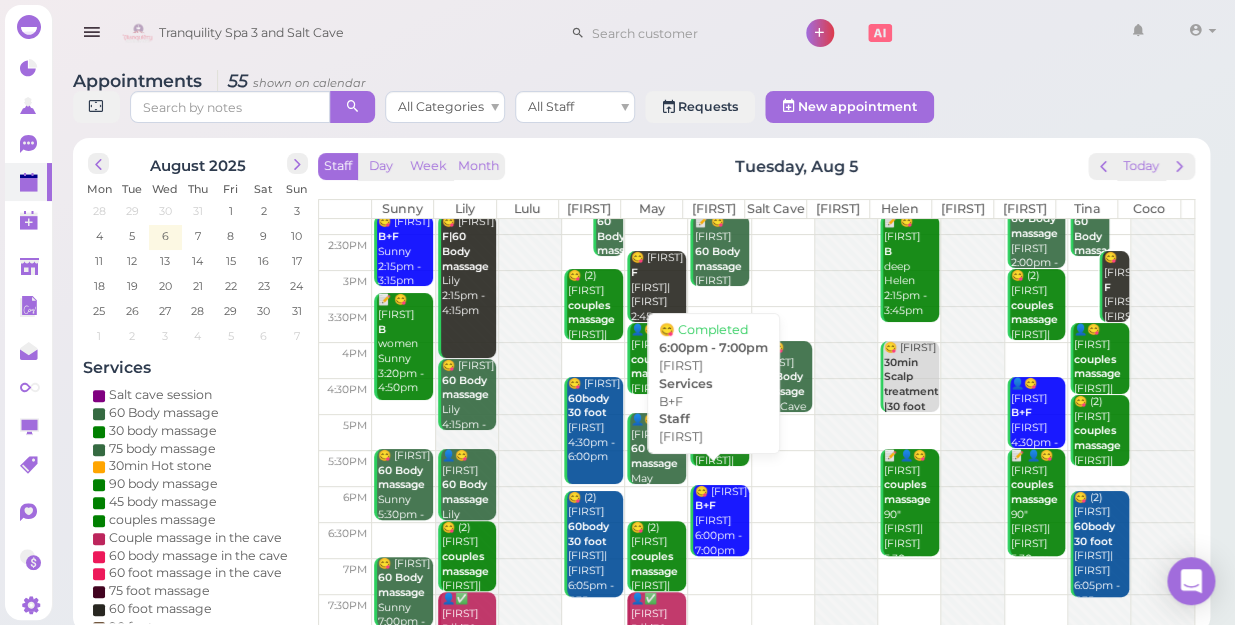 scroll, scrollTop: 343, scrollLeft: 0, axis: vertical 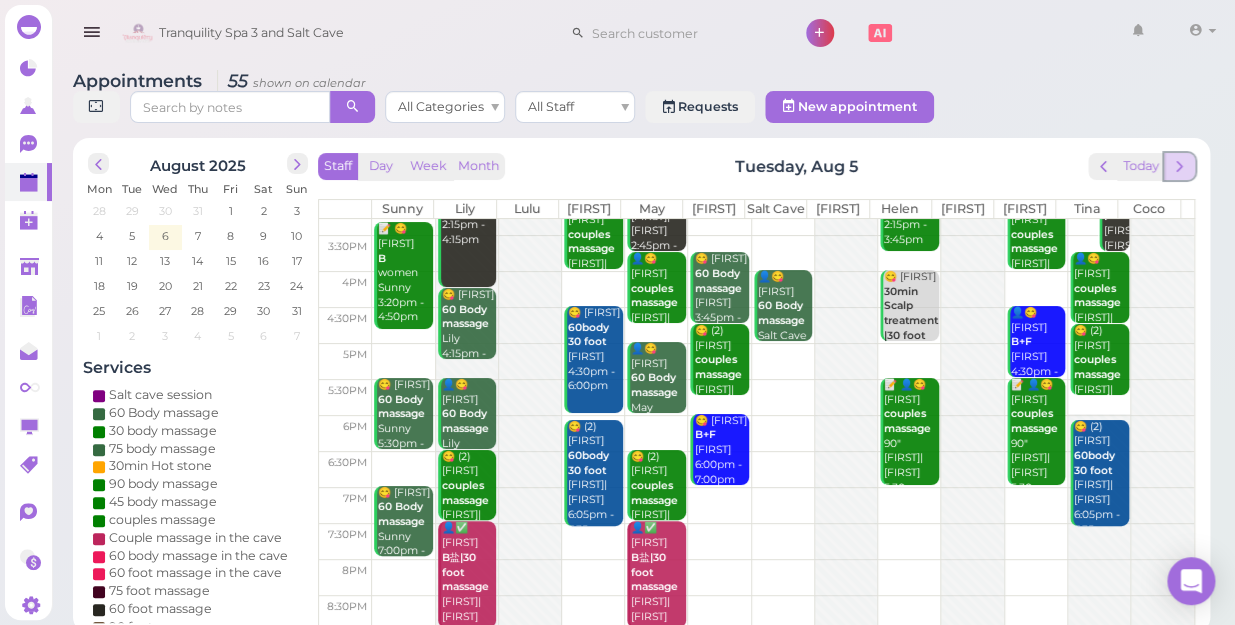 click at bounding box center [1179, 166] 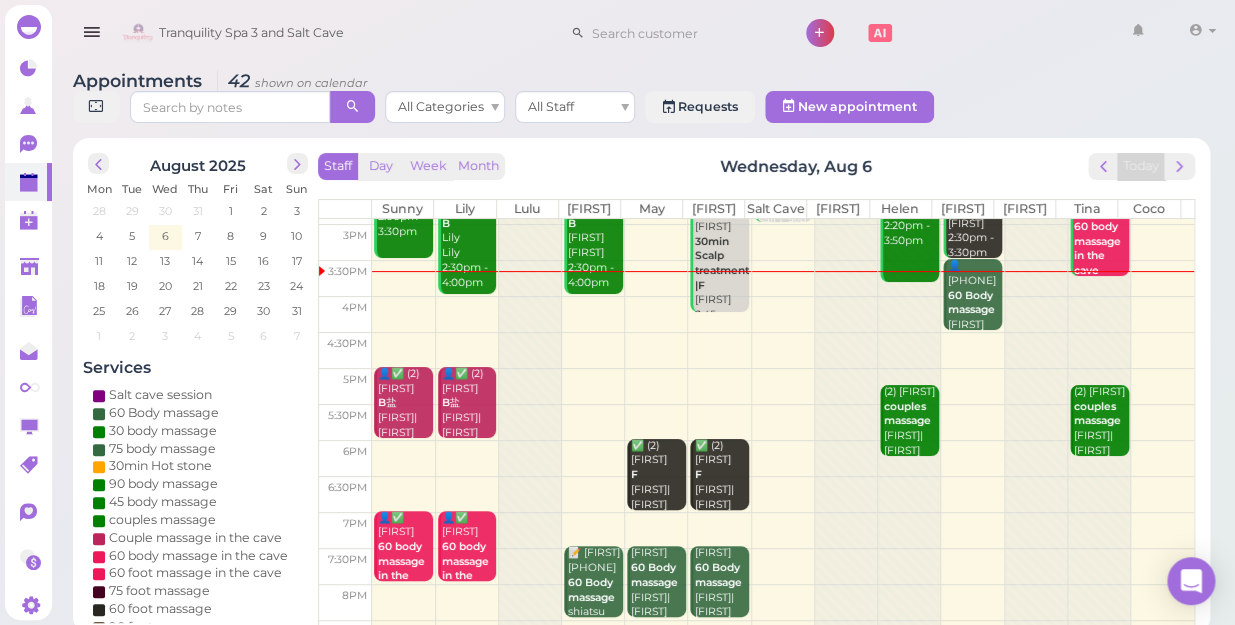 scroll, scrollTop: 343, scrollLeft: 0, axis: vertical 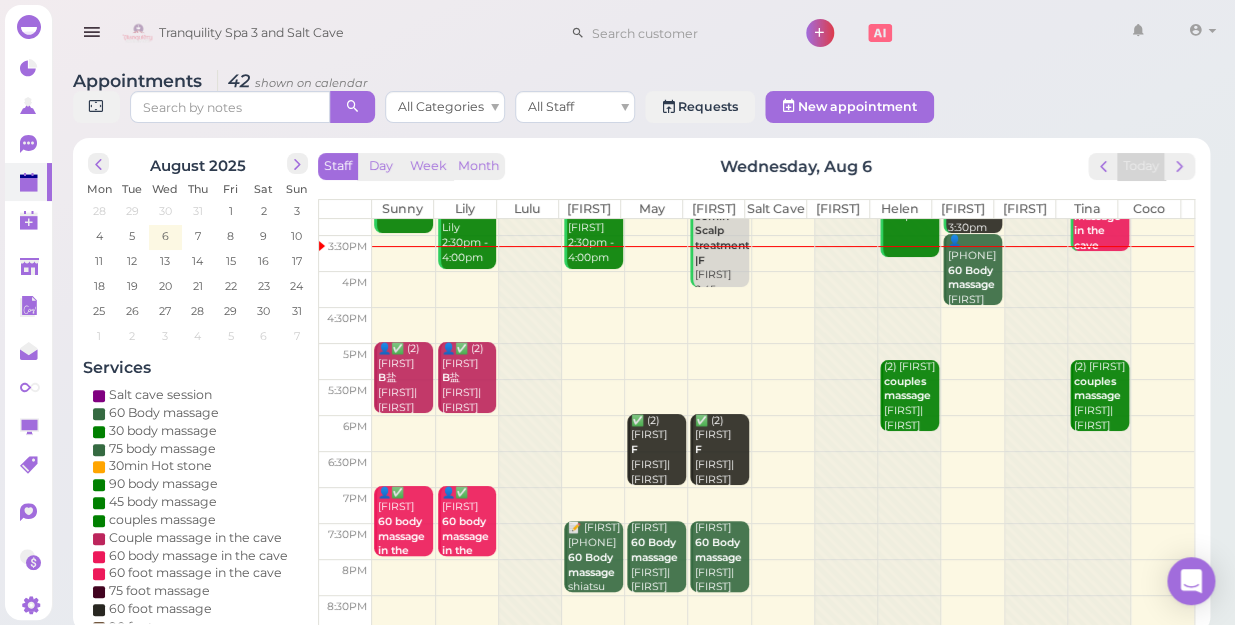 click at bounding box center (783, 289) 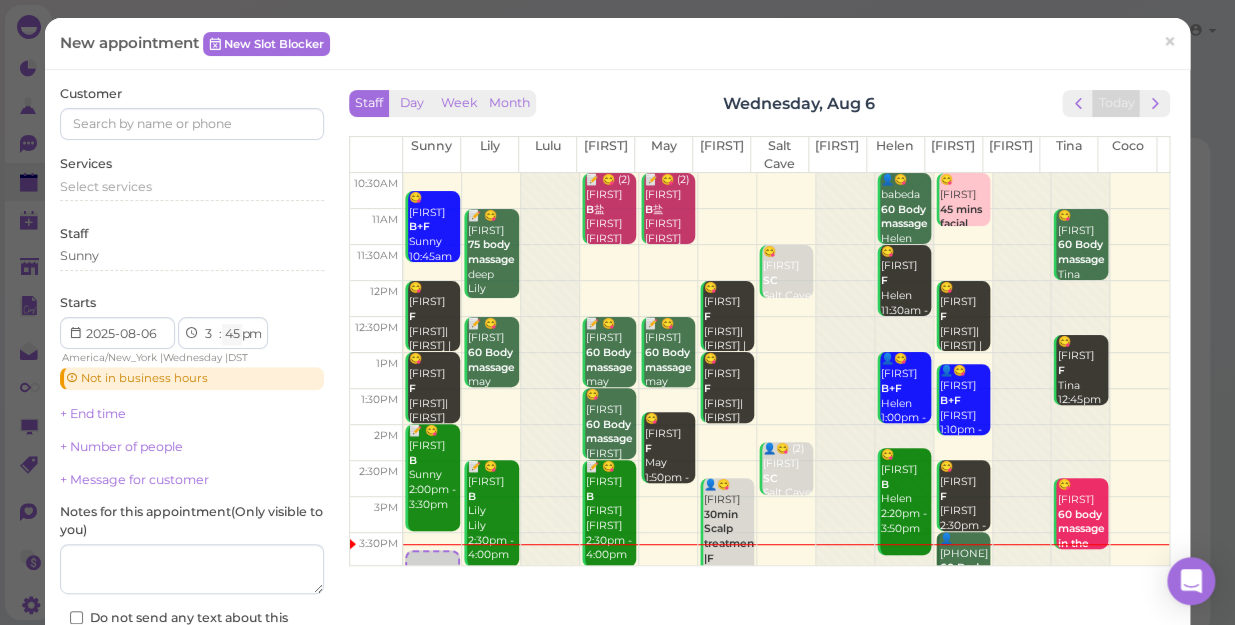click on "00
05
10
15
20
25
30
35
40
45
50
55" at bounding box center (232, 334) 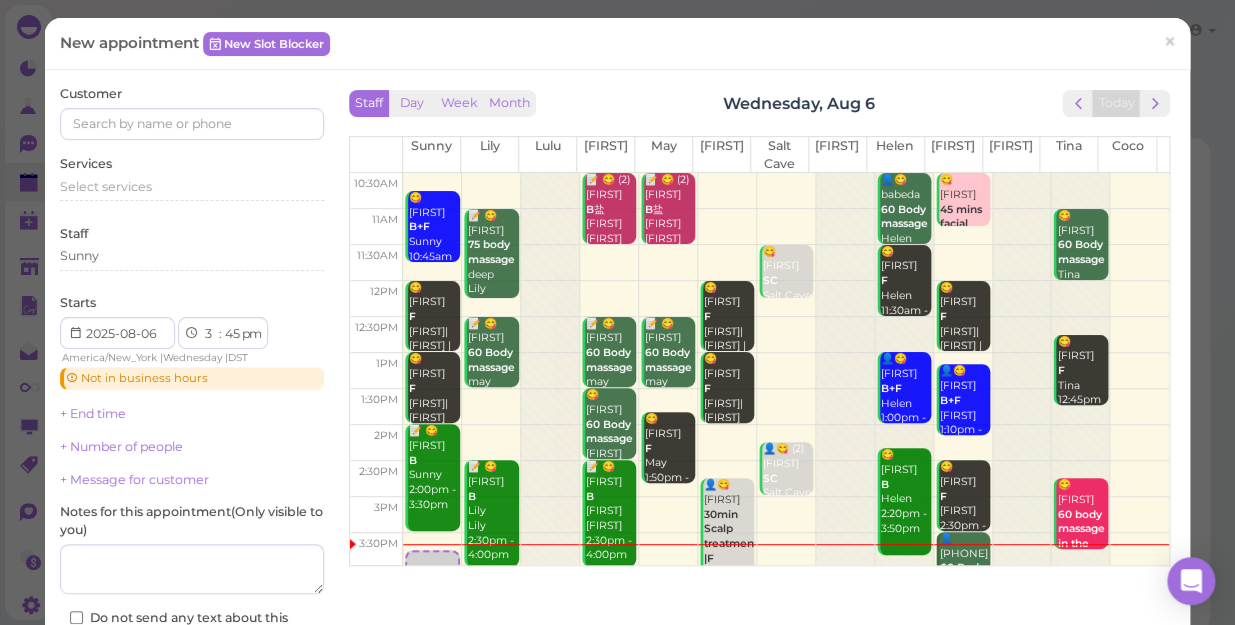 select on "50" 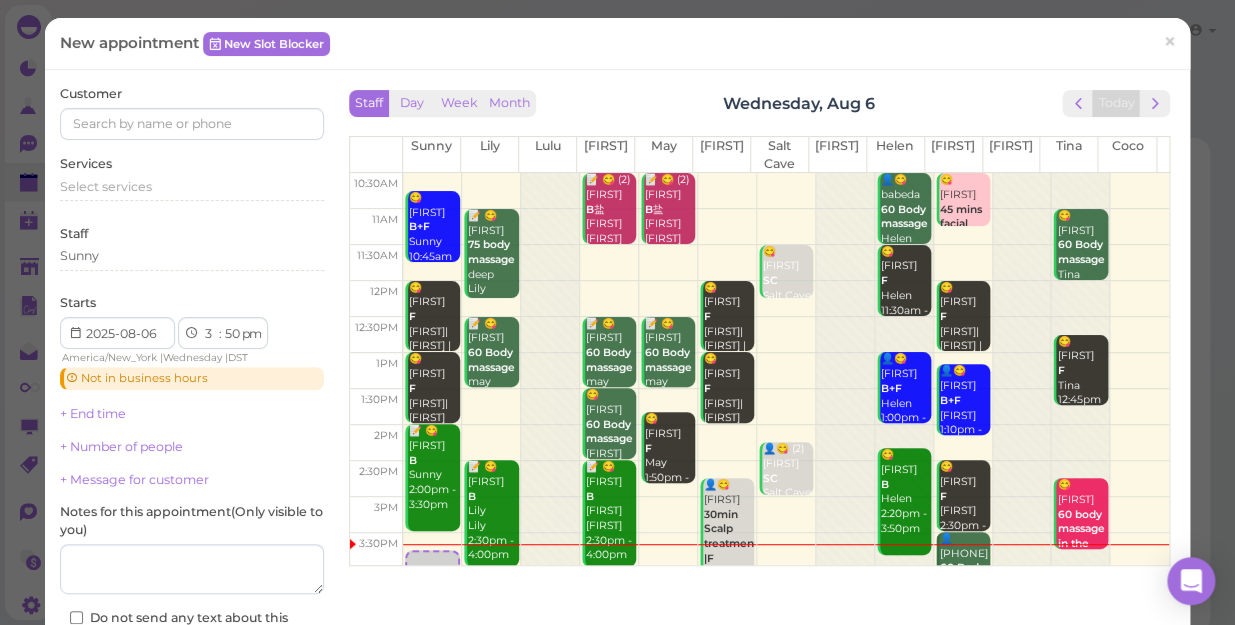 click on "00
05
10
15
20
25
30
35
40
45
50
55" at bounding box center [232, 334] 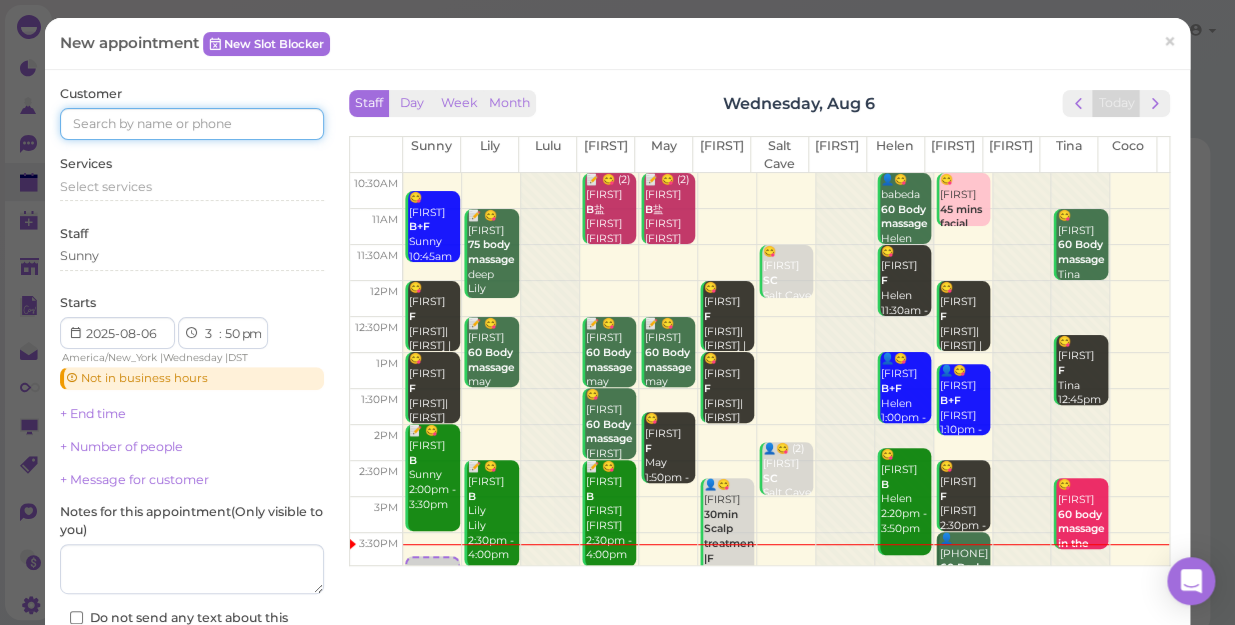 click at bounding box center [192, 124] 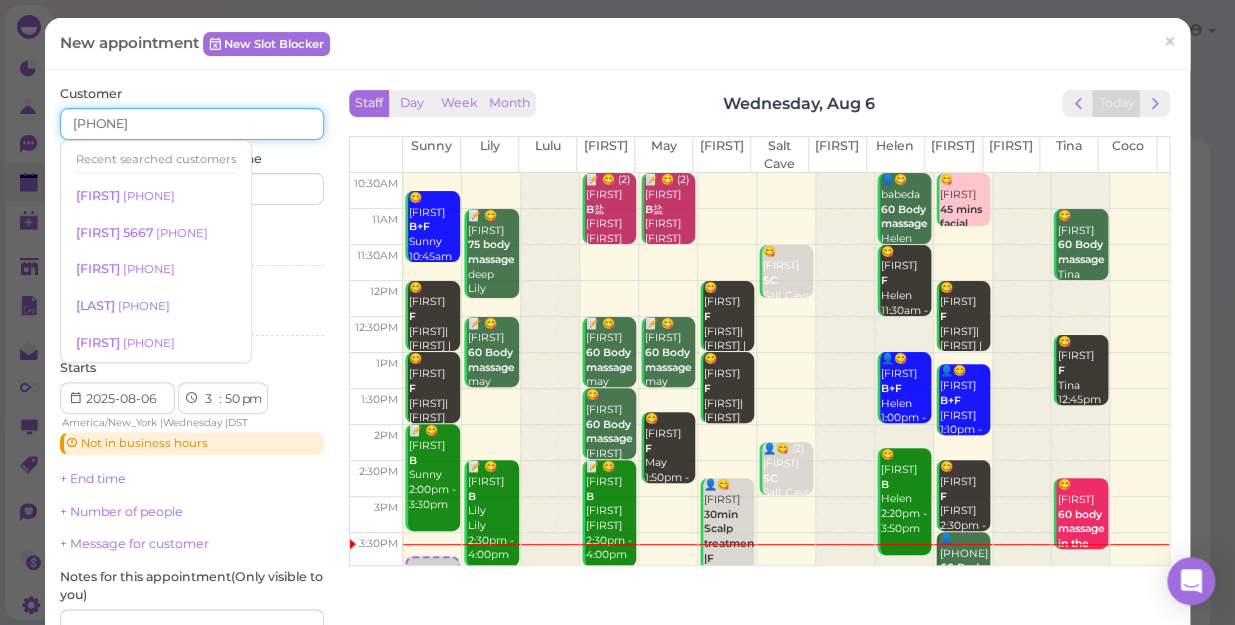 type on "[PHONE]" 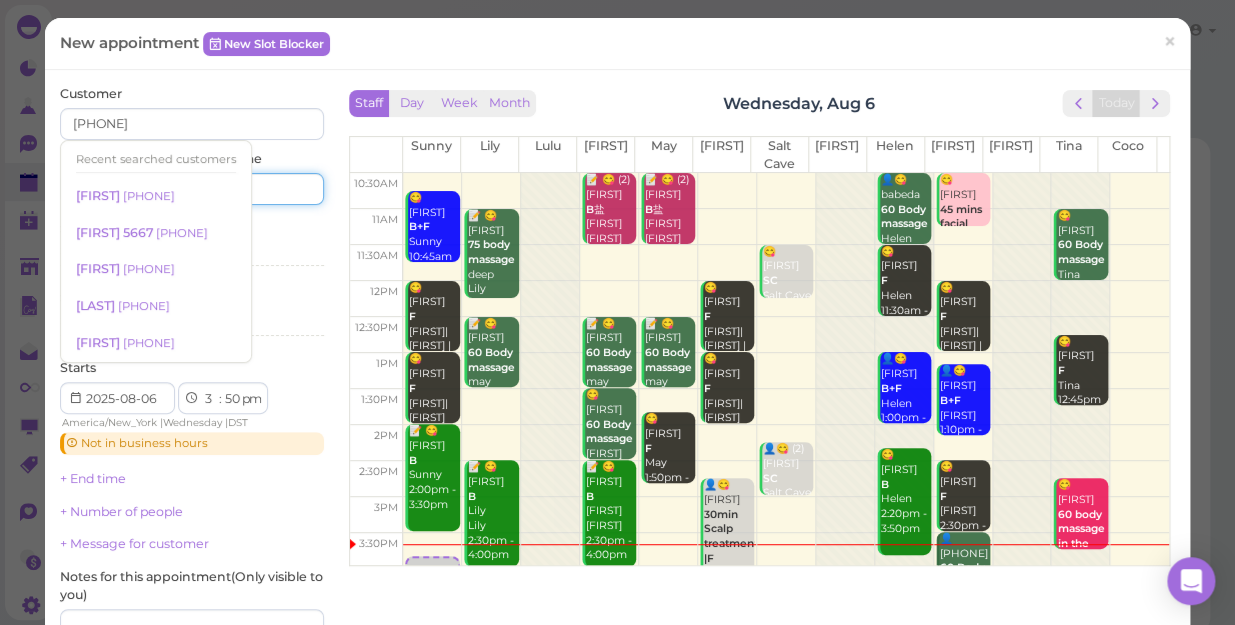 click at bounding box center (260, 189) 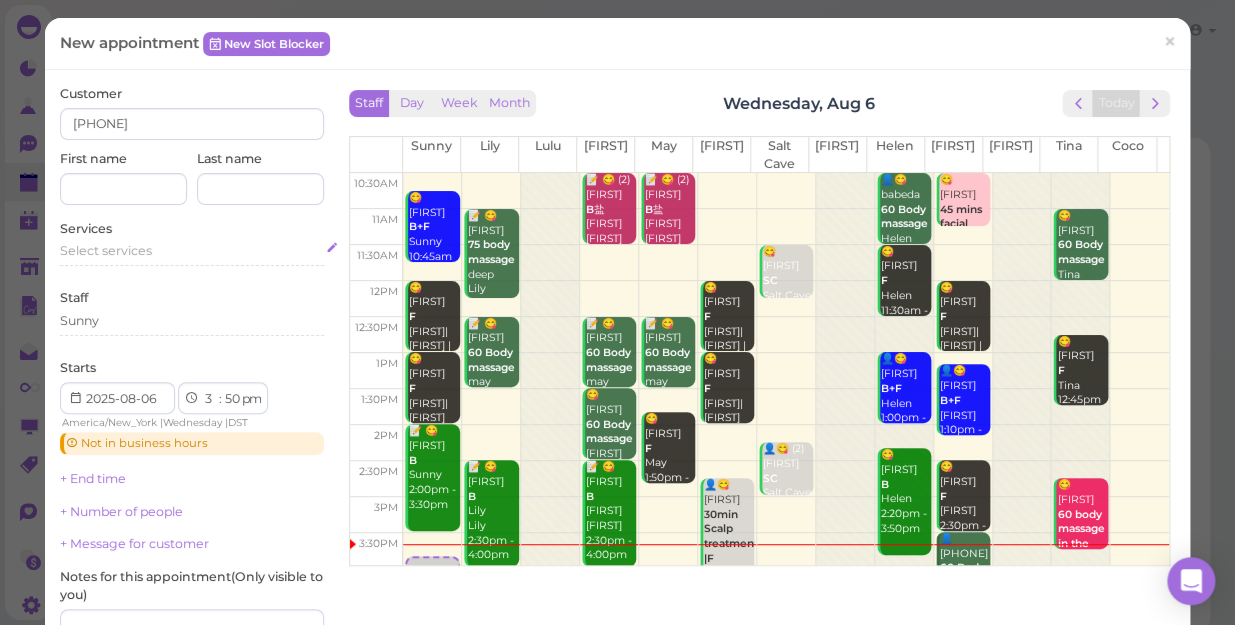 click on "Select services" at bounding box center [106, 250] 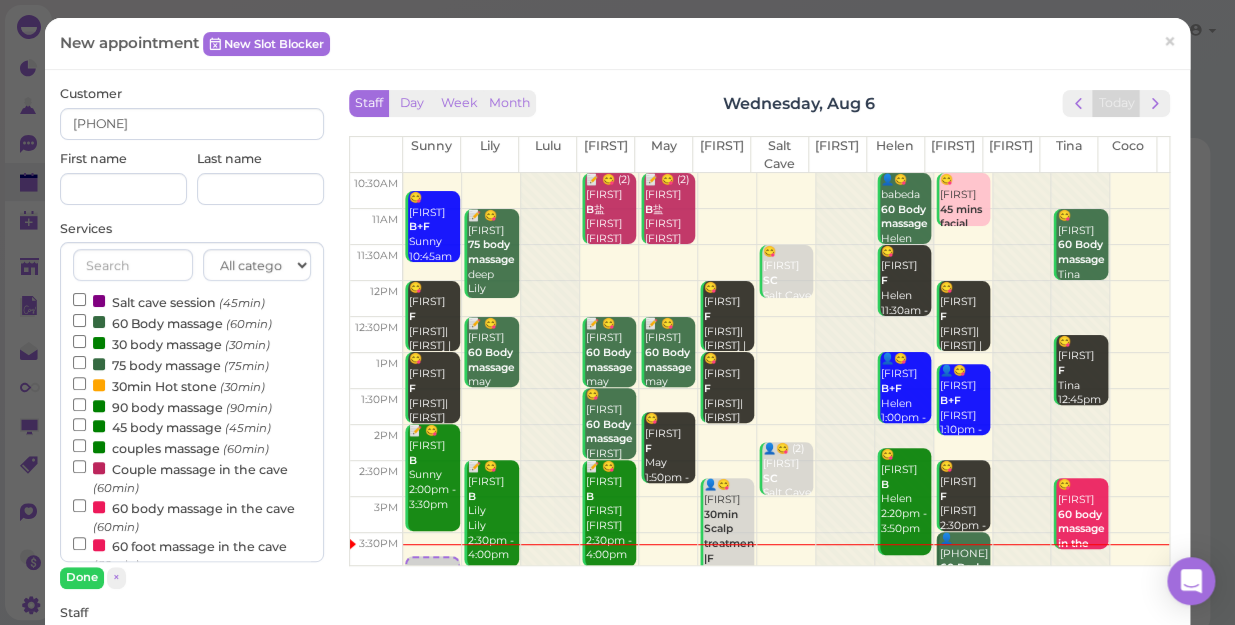 click on "60 Body massage
(60min)" at bounding box center (172, 322) 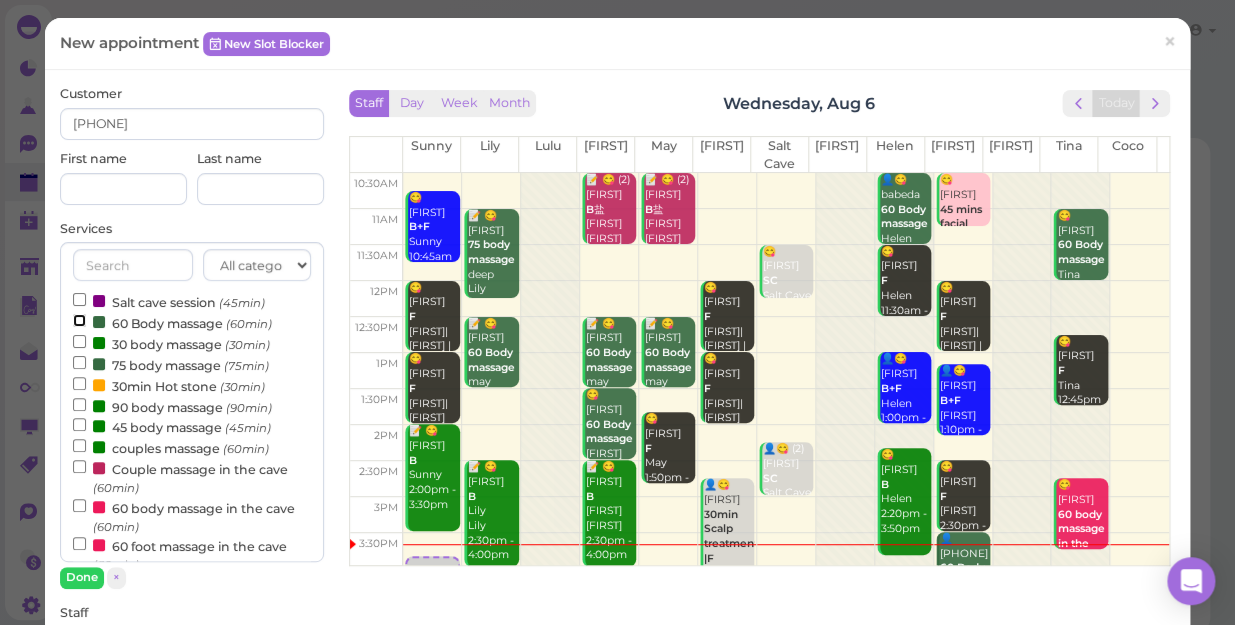 click on "60 Body massage
(60min)" at bounding box center (79, 320) 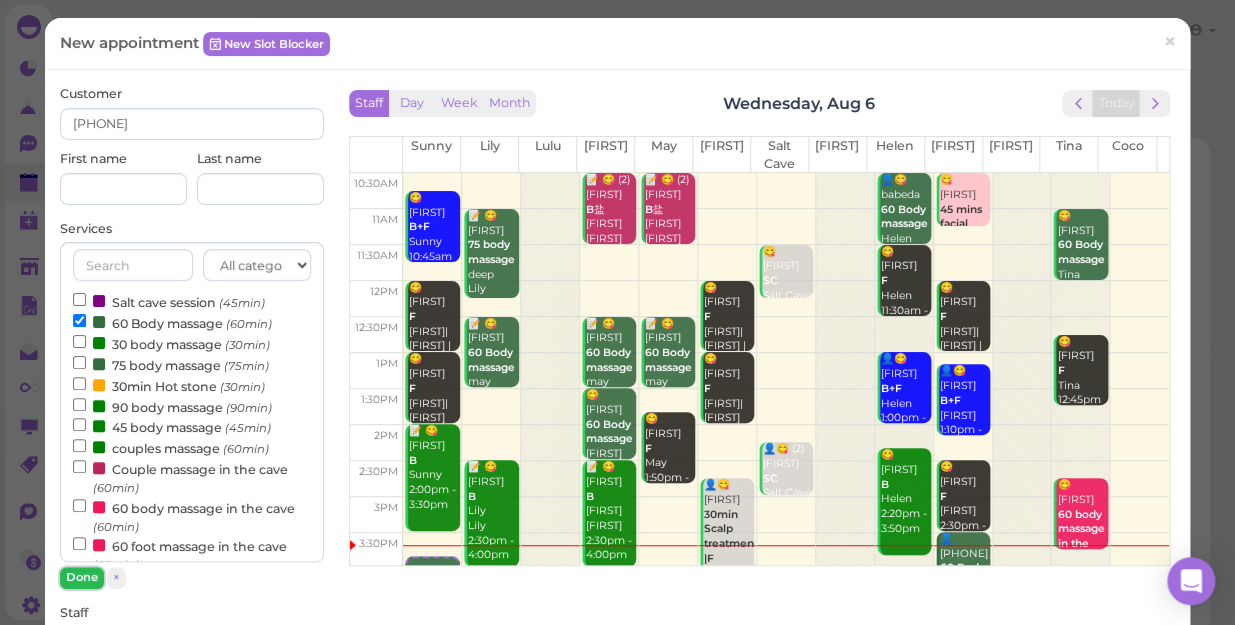 click on "Done" at bounding box center [82, 577] 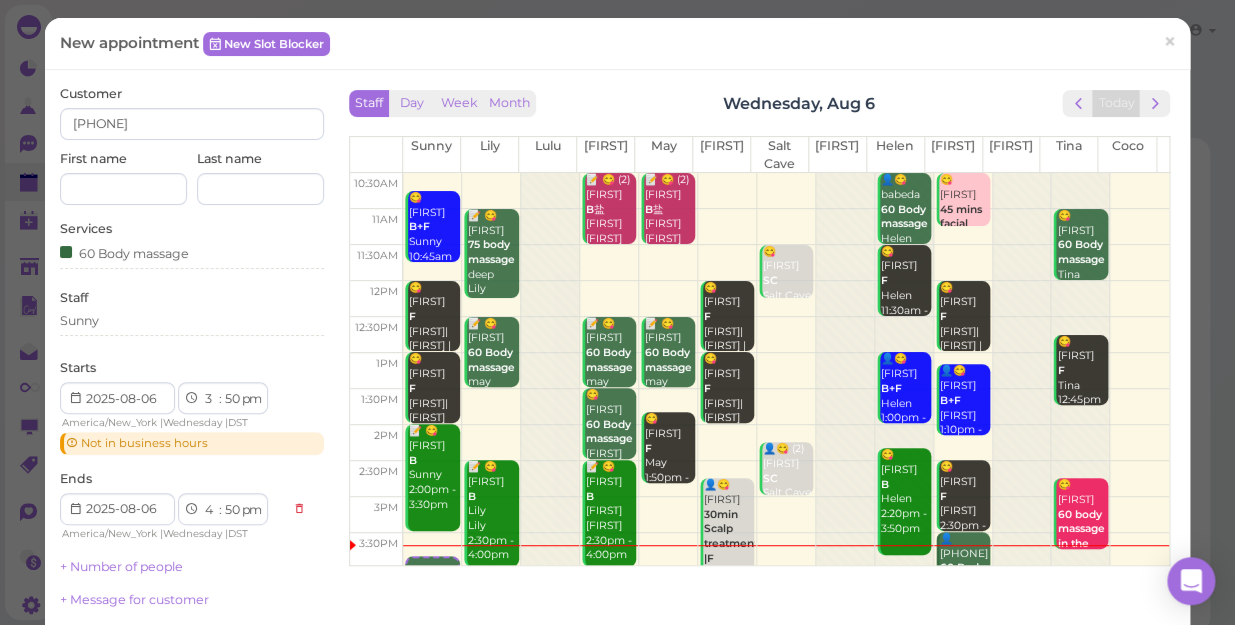 scroll, scrollTop: 272, scrollLeft: 0, axis: vertical 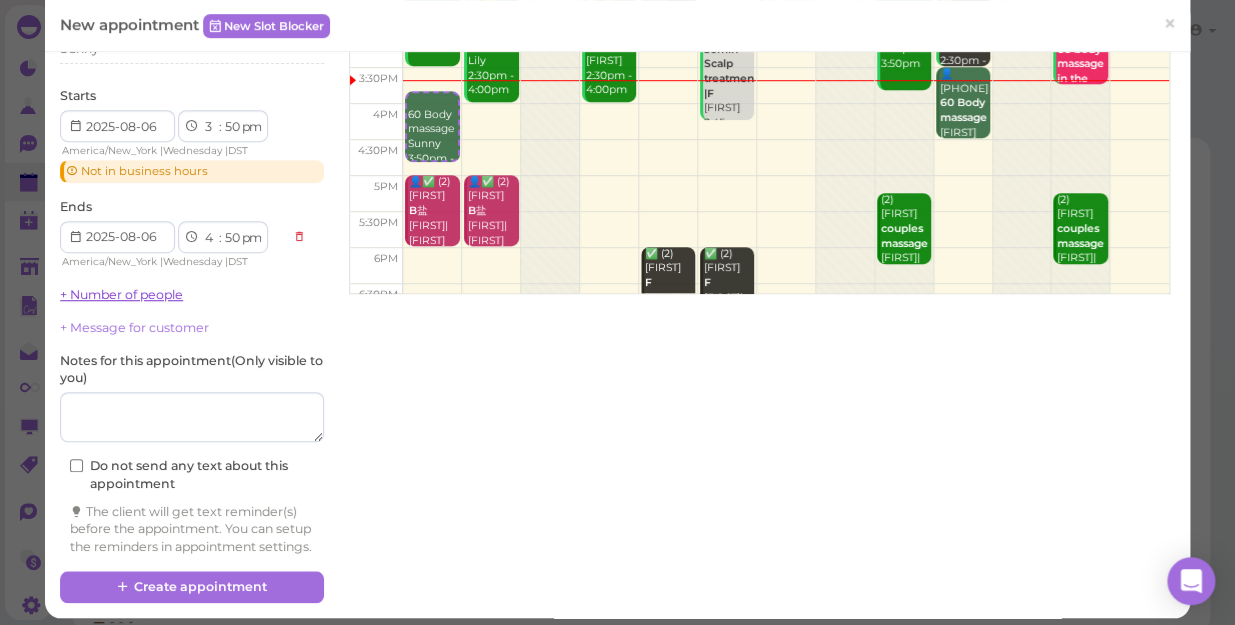 click on "+ Number of people" at bounding box center (121, 294) 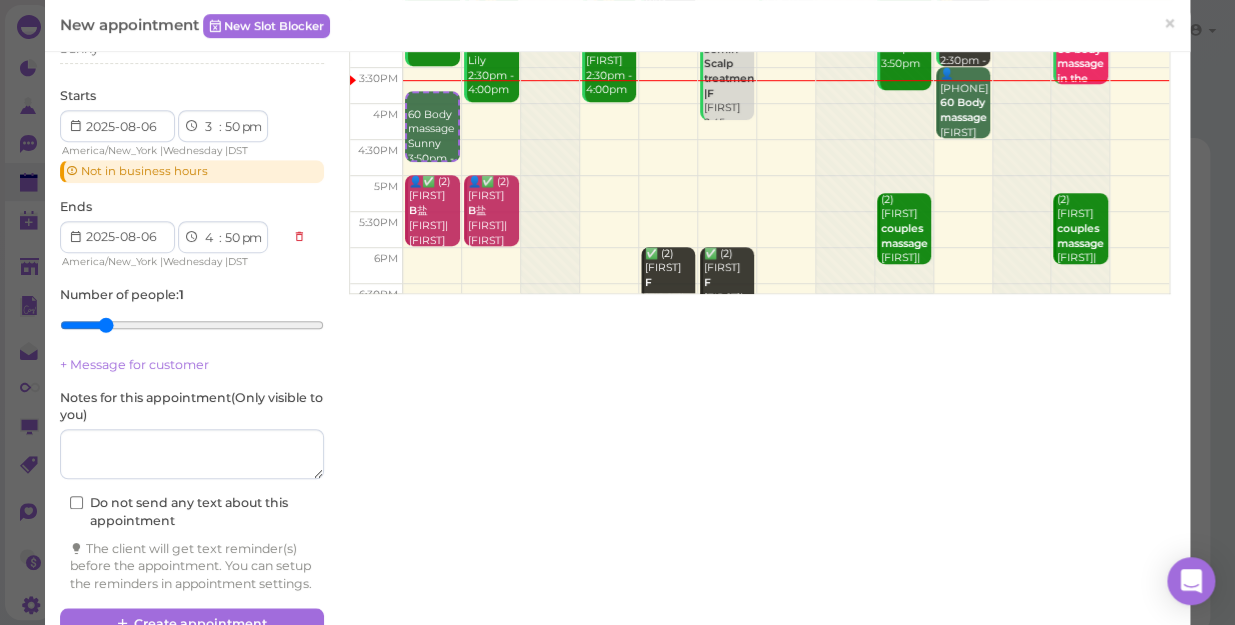 type on "2" 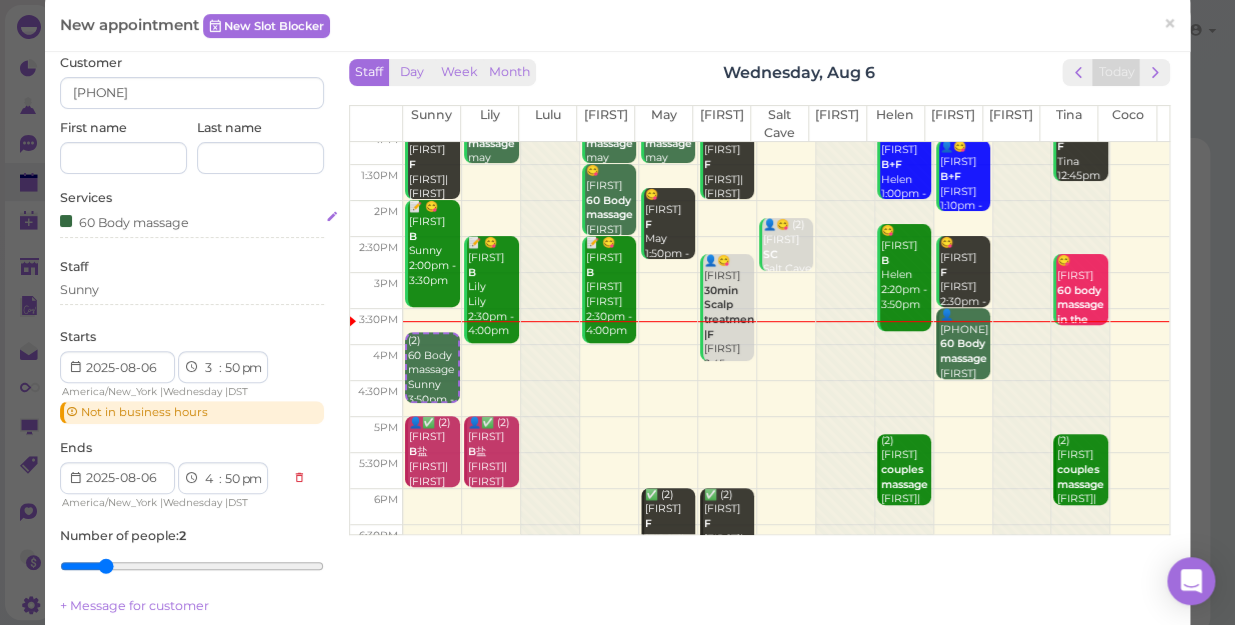 scroll, scrollTop: 0, scrollLeft: 0, axis: both 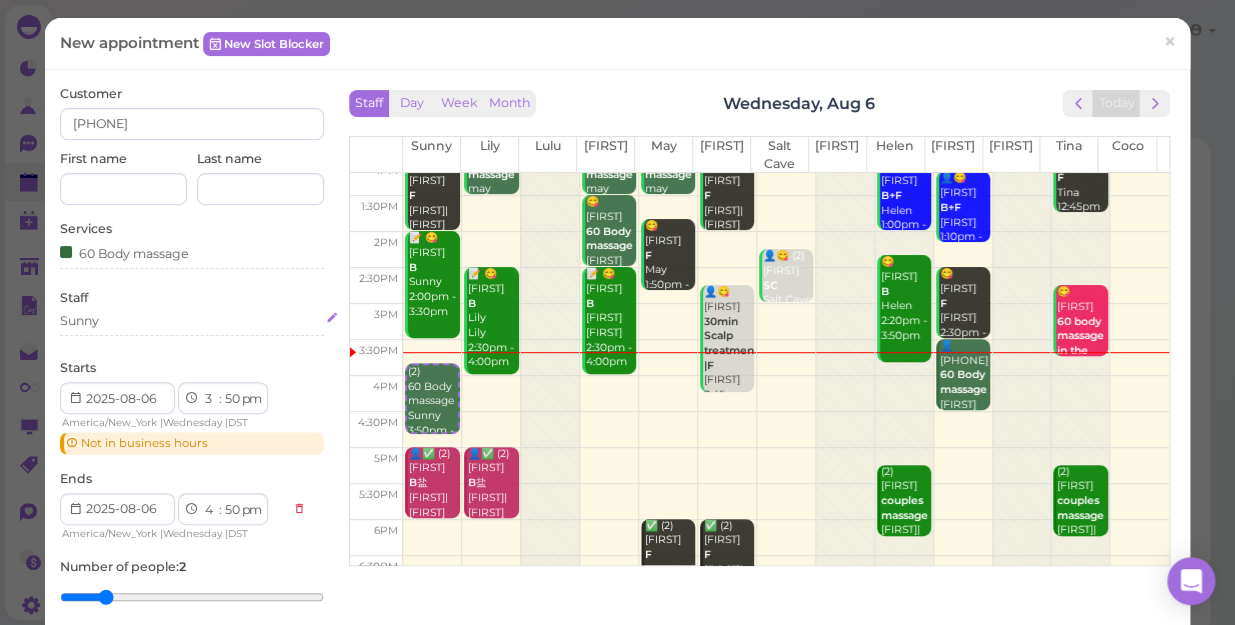 click on "Sunny" at bounding box center (192, 321) 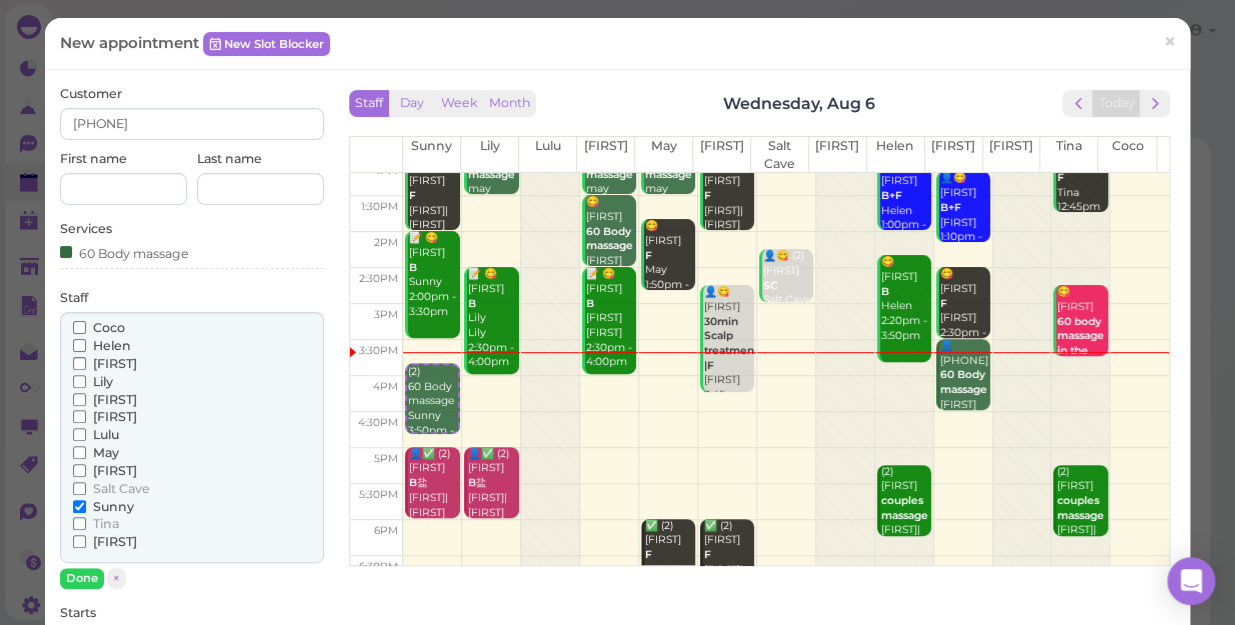 click on "[FIRST]" at bounding box center [115, 470] 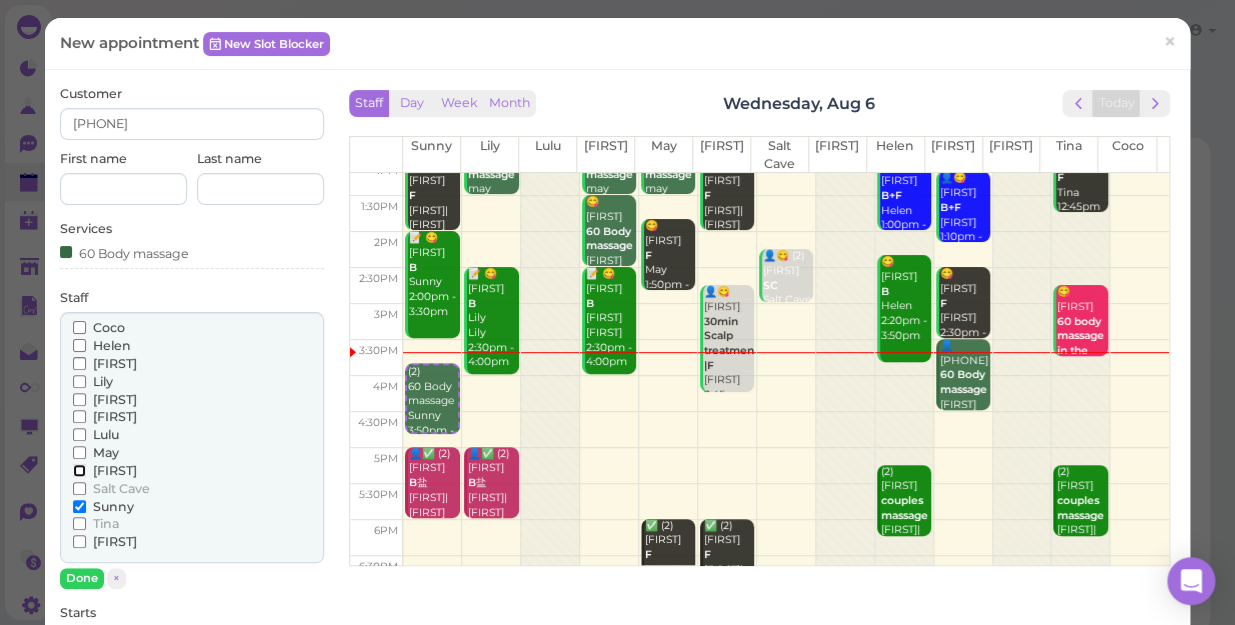 click on "[FIRST]" at bounding box center [79, 470] 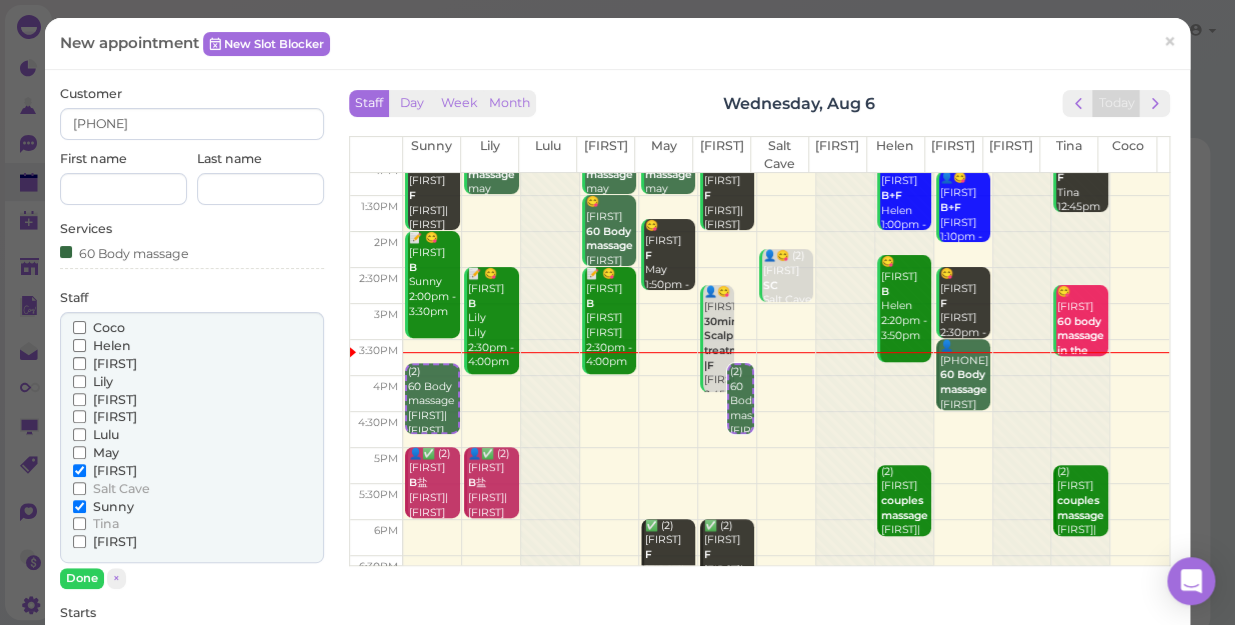 click on "Tina" at bounding box center [106, 523] 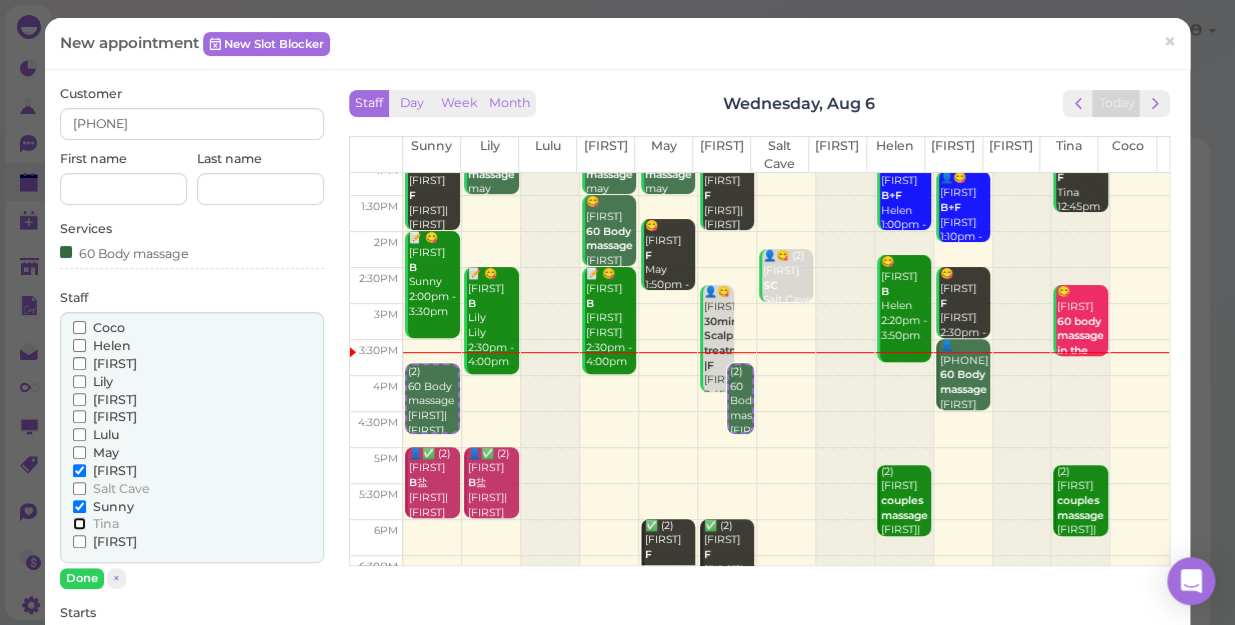 click on "Tina" at bounding box center [79, 523] 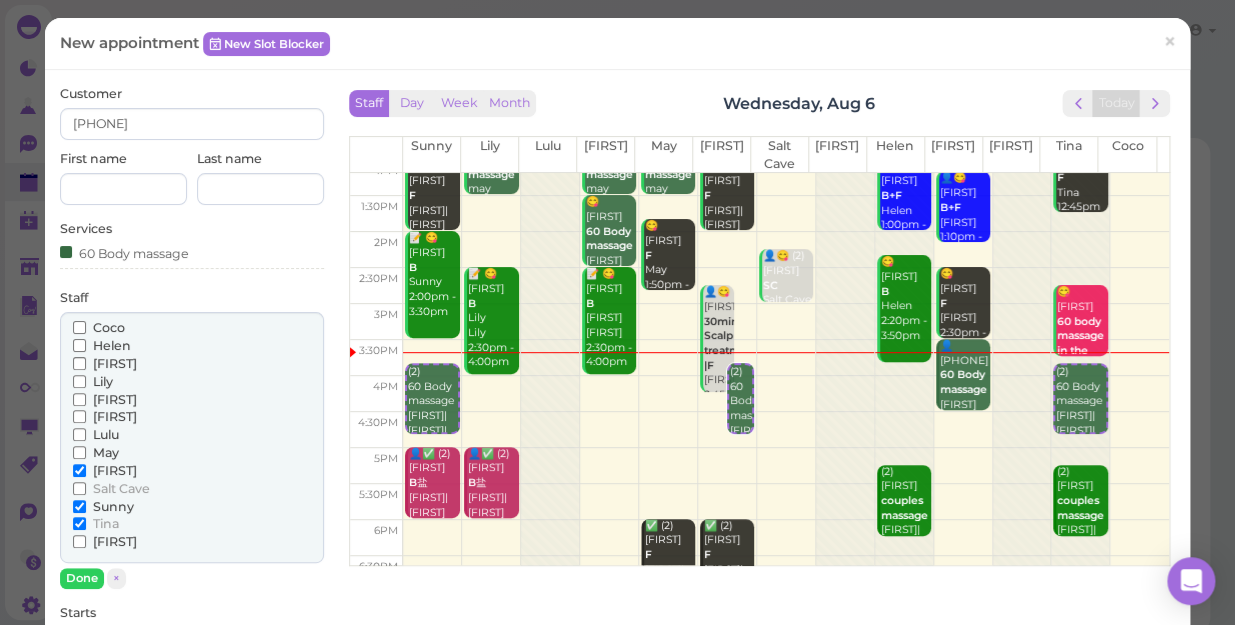 click on "Sunny" at bounding box center [113, 506] 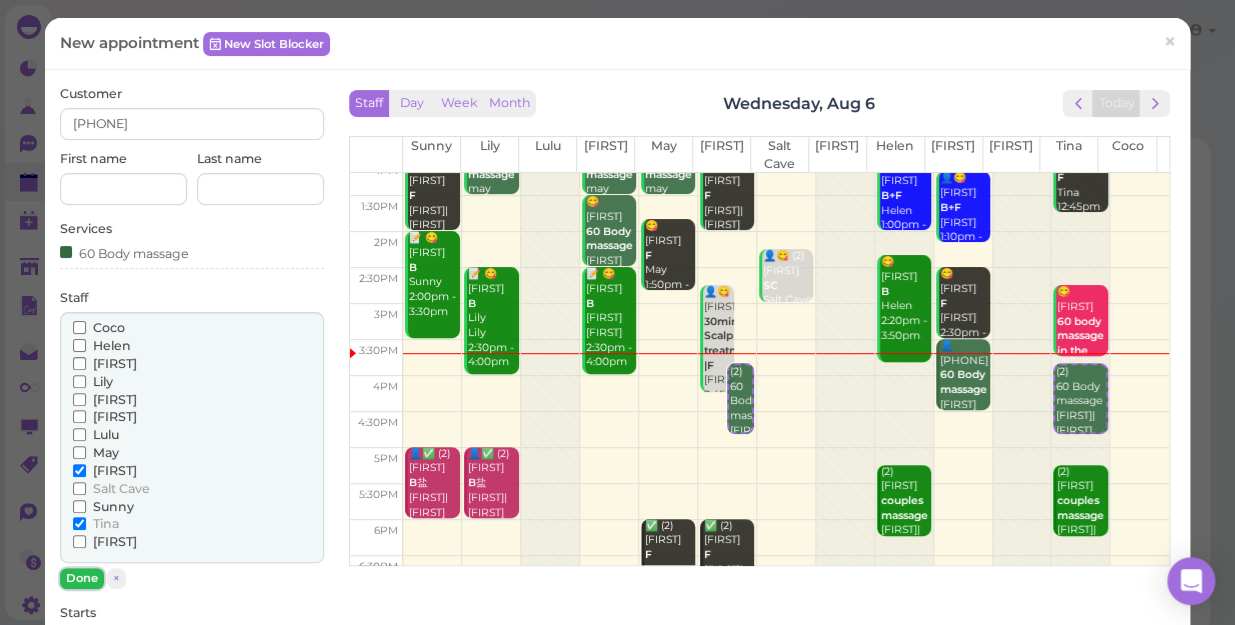 click on "Done" at bounding box center (82, 578) 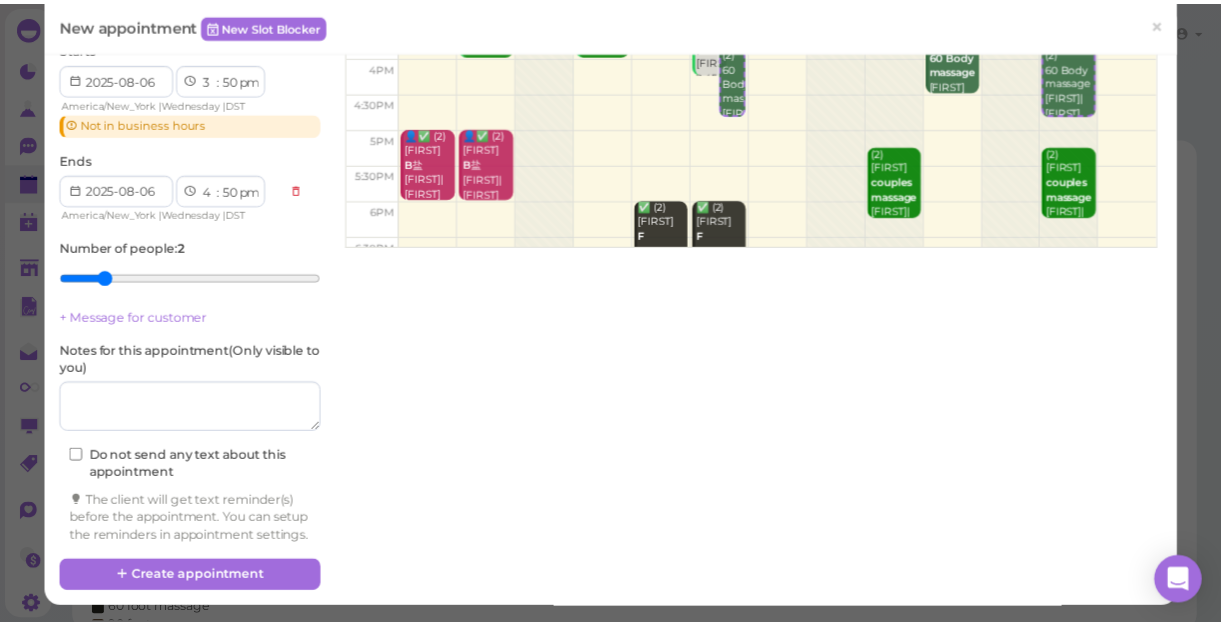 scroll, scrollTop: 336, scrollLeft: 0, axis: vertical 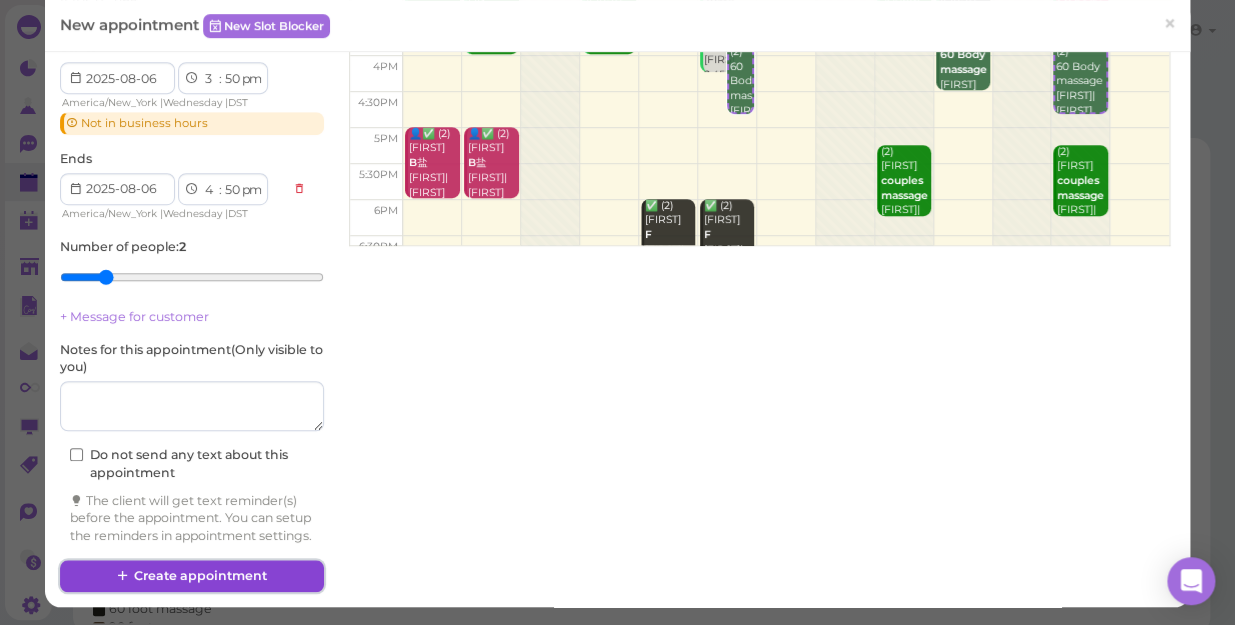 click on "Create appointment" at bounding box center (192, 576) 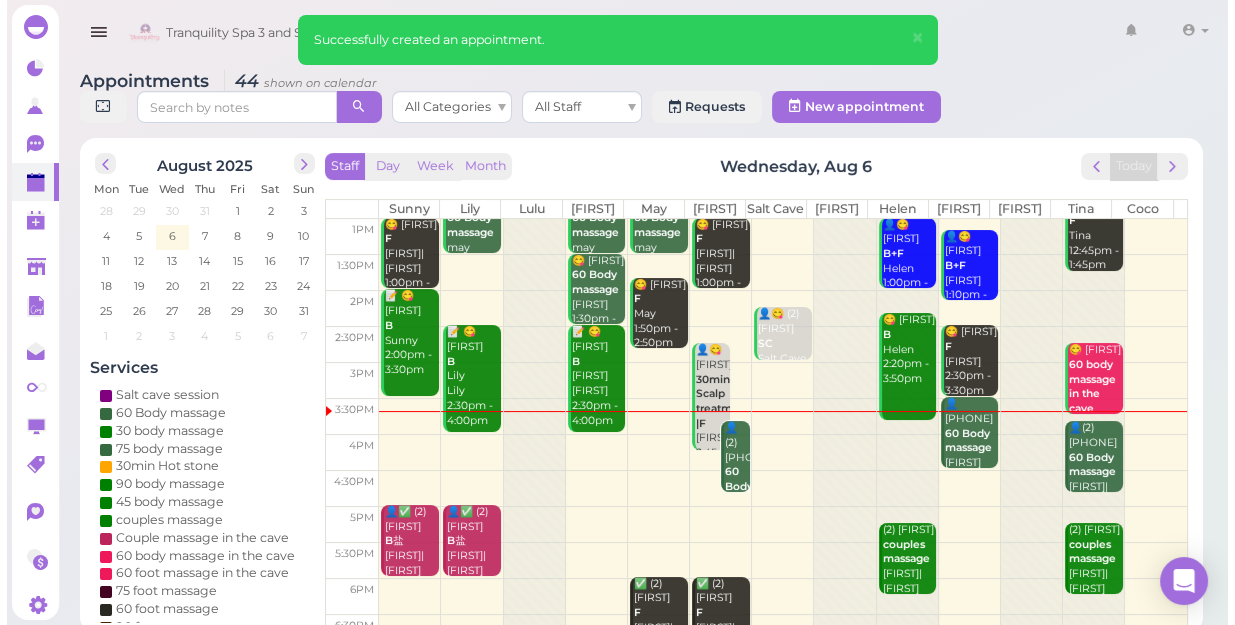 scroll, scrollTop: 181, scrollLeft: 0, axis: vertical 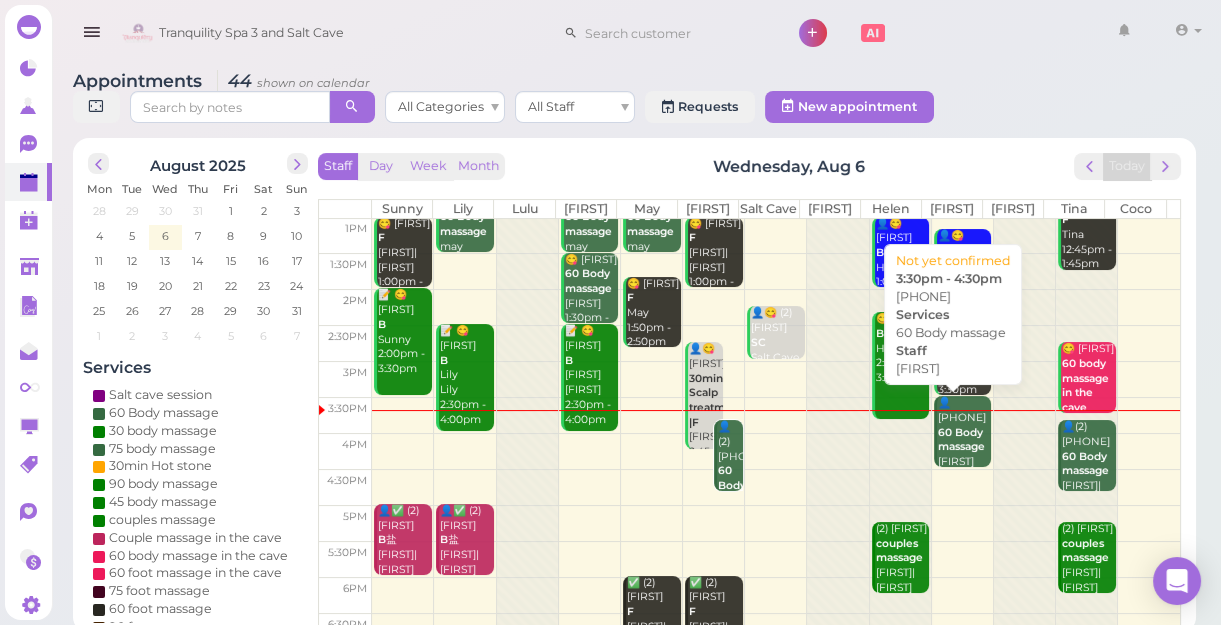 click on "60 Body massage" at bounding box center [961, 440] 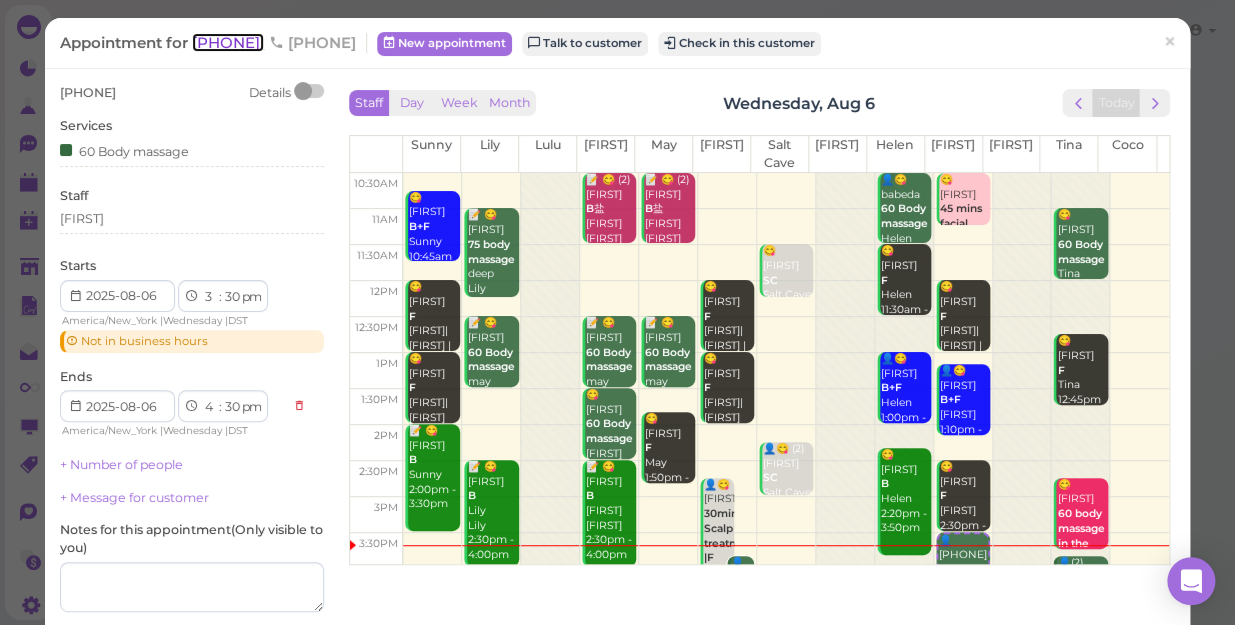 click on "[PHONE]" at bounding box center (228, 42) 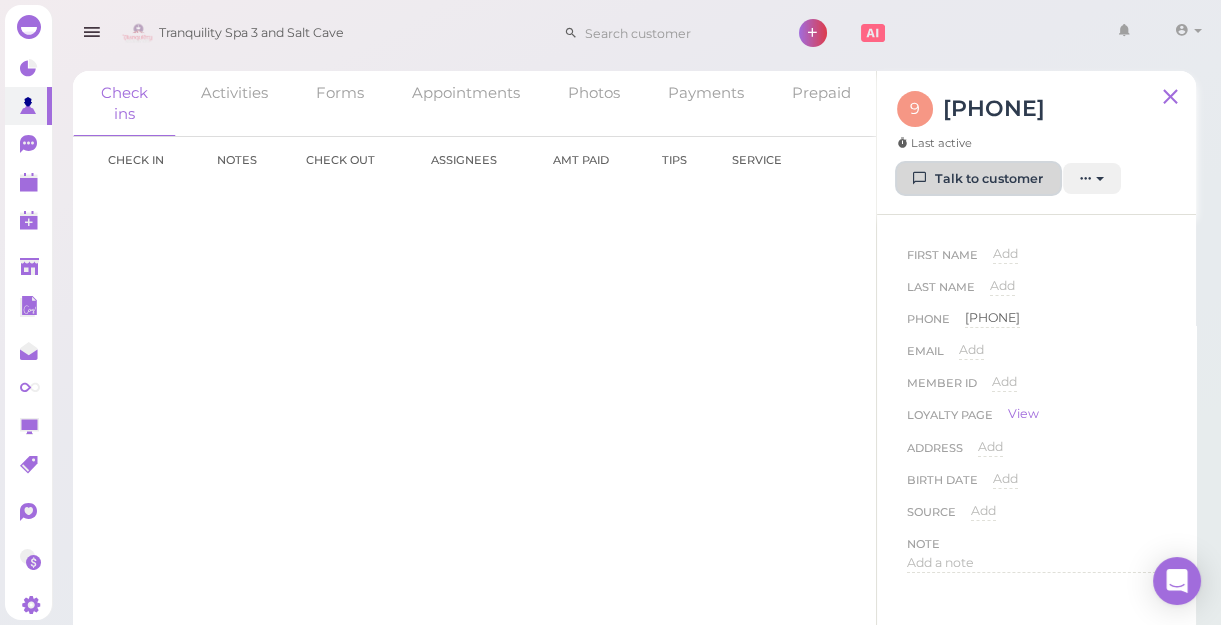 click on "Talk to customer" at bounding box center (978, 179) 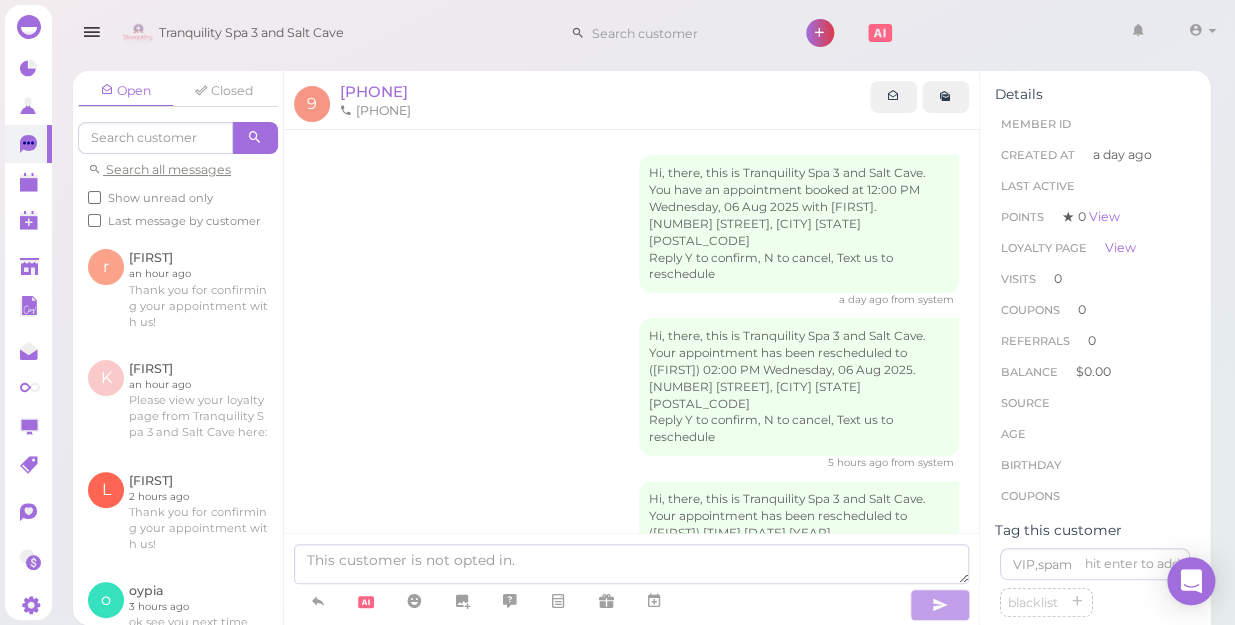 scroll, scrollTop: 109, scrollLeft: 0, axis: vertical 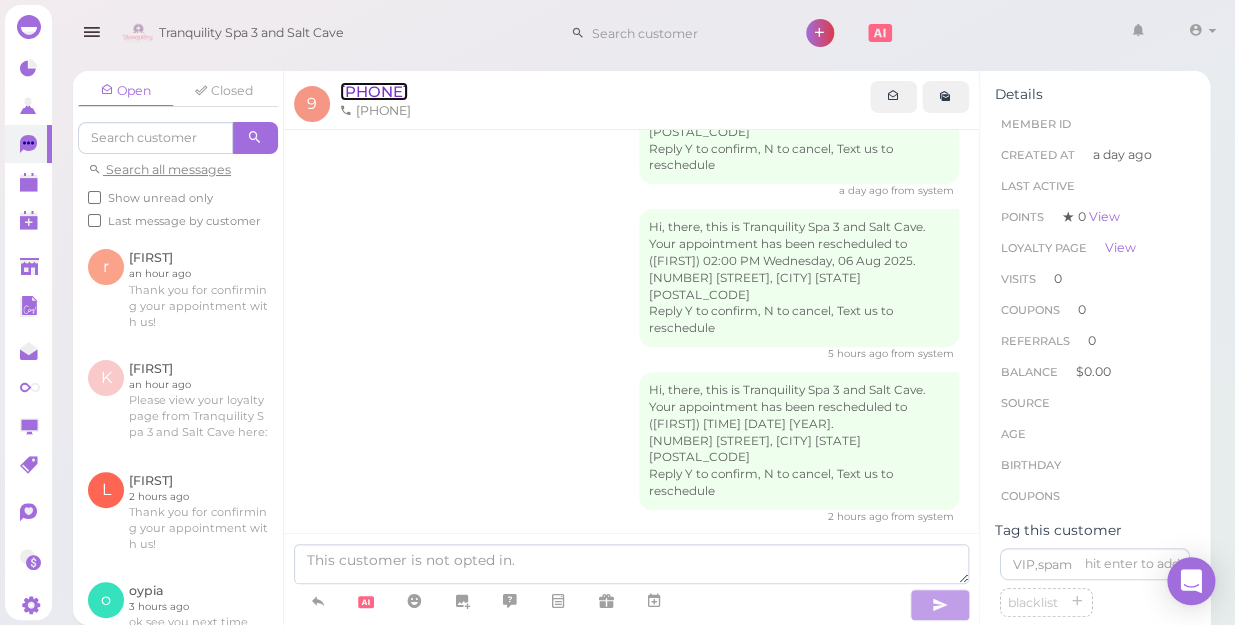 click on "[PHONE]" at bounding box center [374, 91] 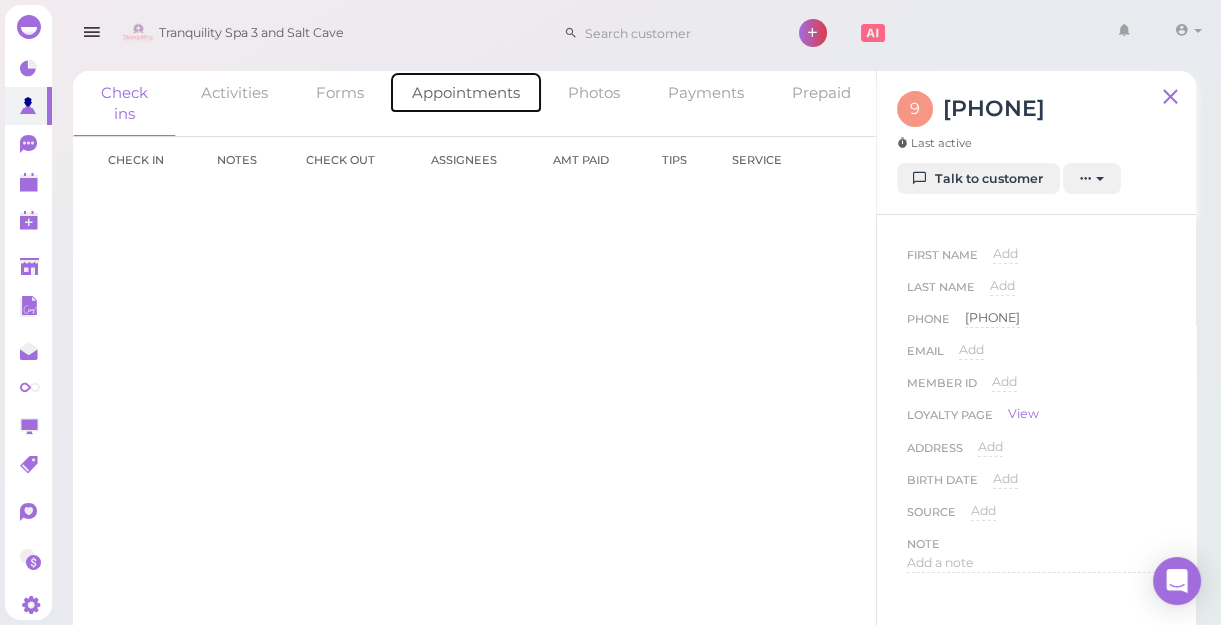 click on "Appointments" at bounding box center [466, 92] 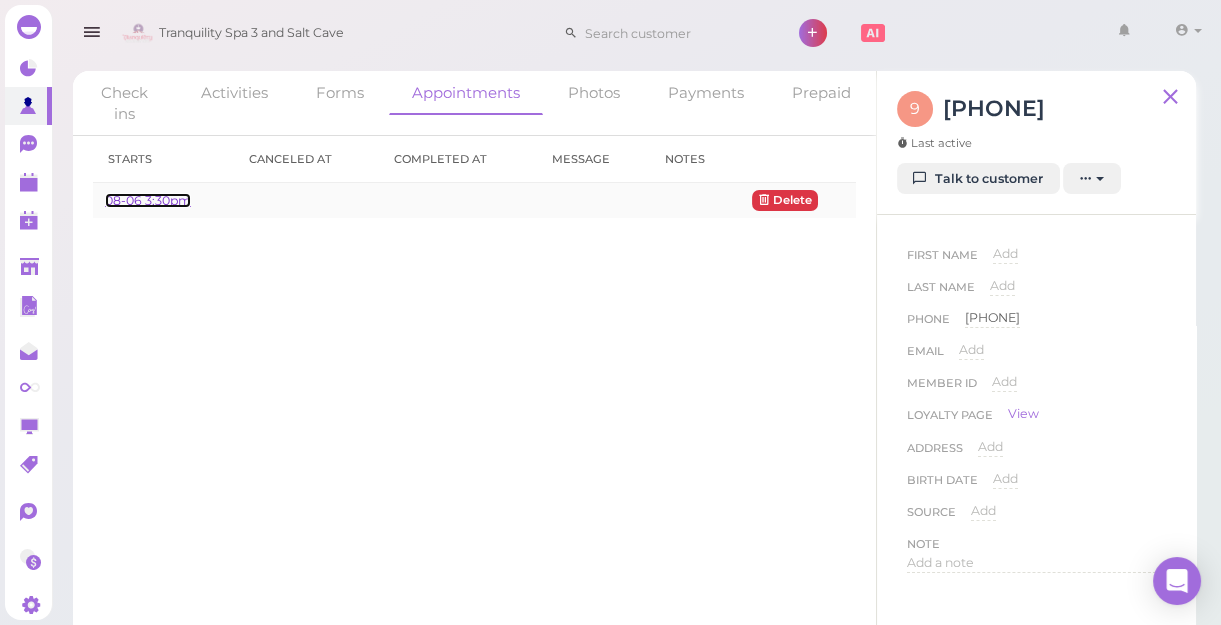 click on "08-06 3:30pm" at bounding box center [148, 200] 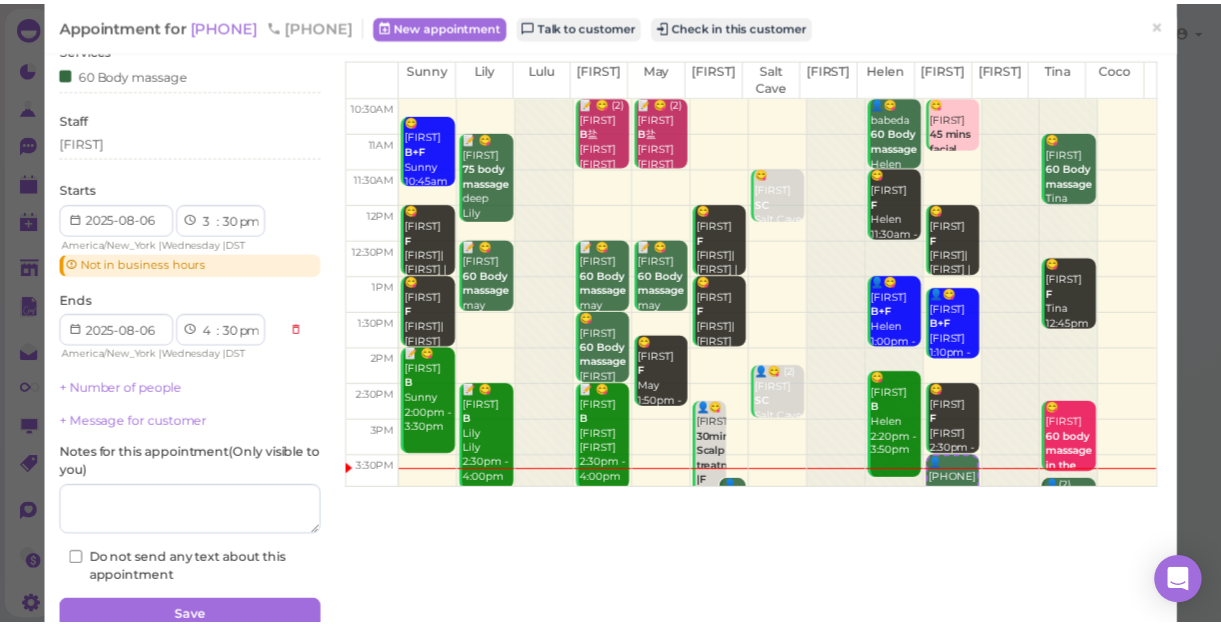 scroll, scrollTop: 168, scrollLeft: 0, axis: vertical 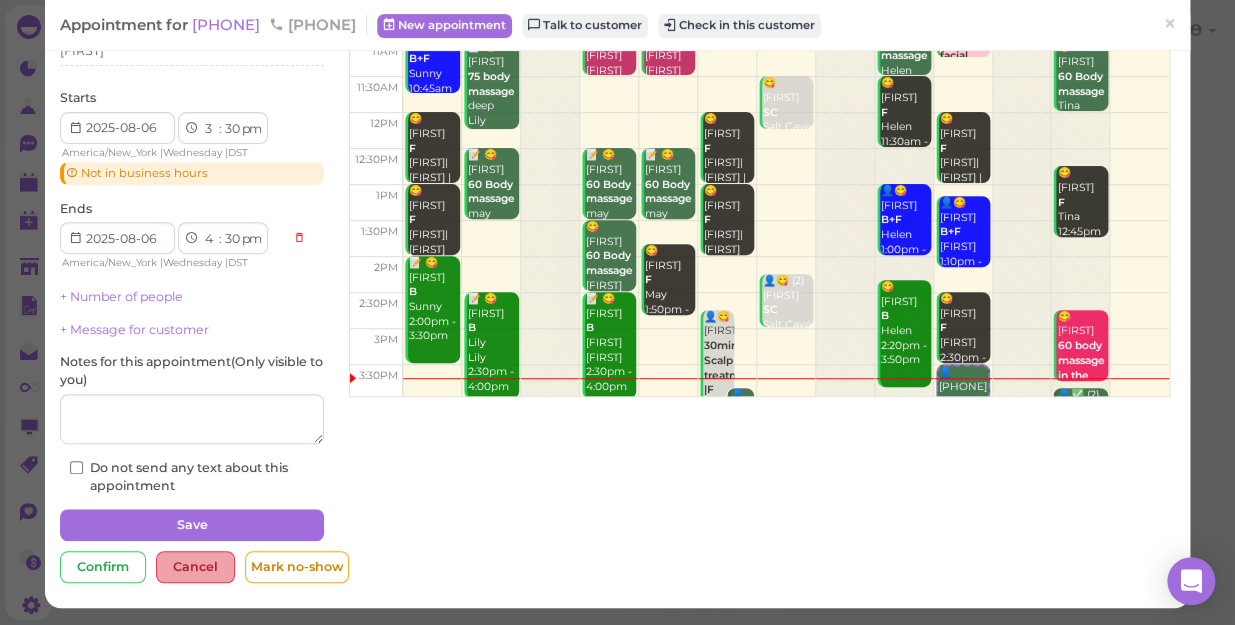 click on "Cancel" at bounding box center (195, 567) 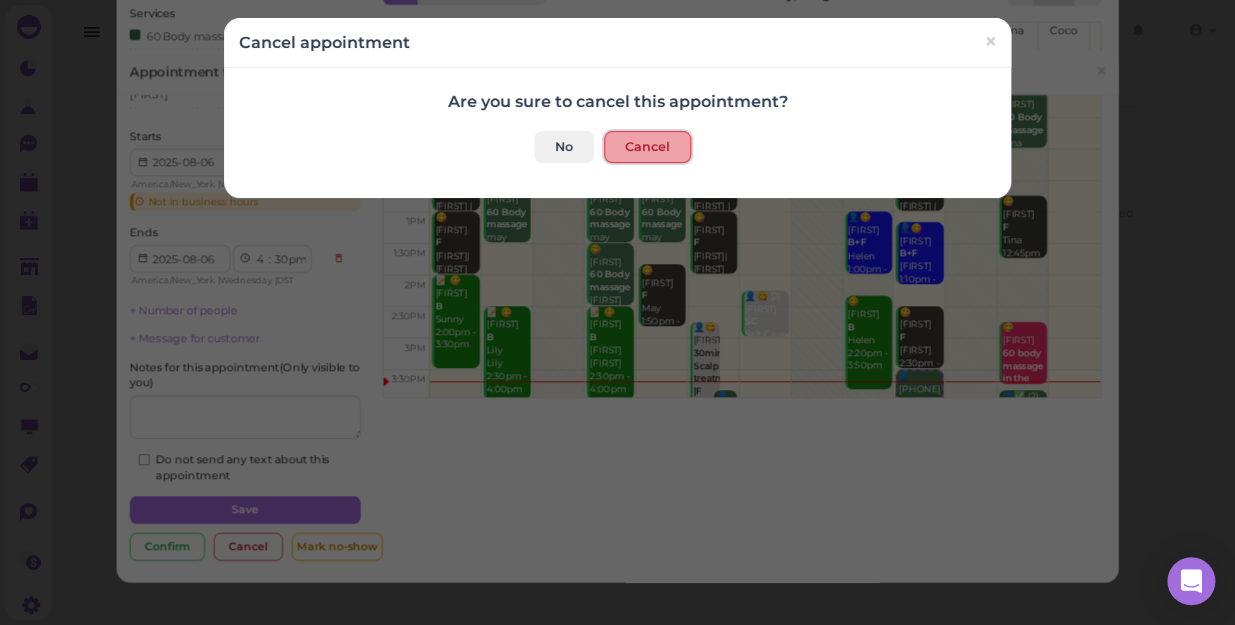 click on "Cancel" at bounding box center [647, 147] 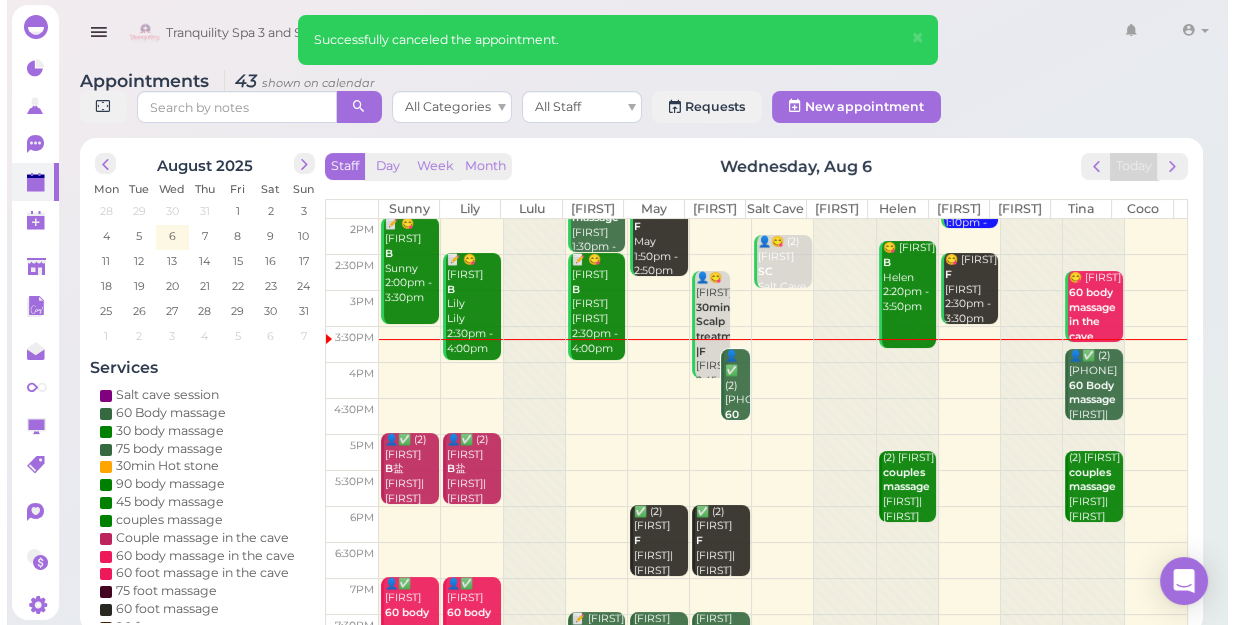 scroll, scrollTop: 161, scrollLeft: 0, axis: vertical 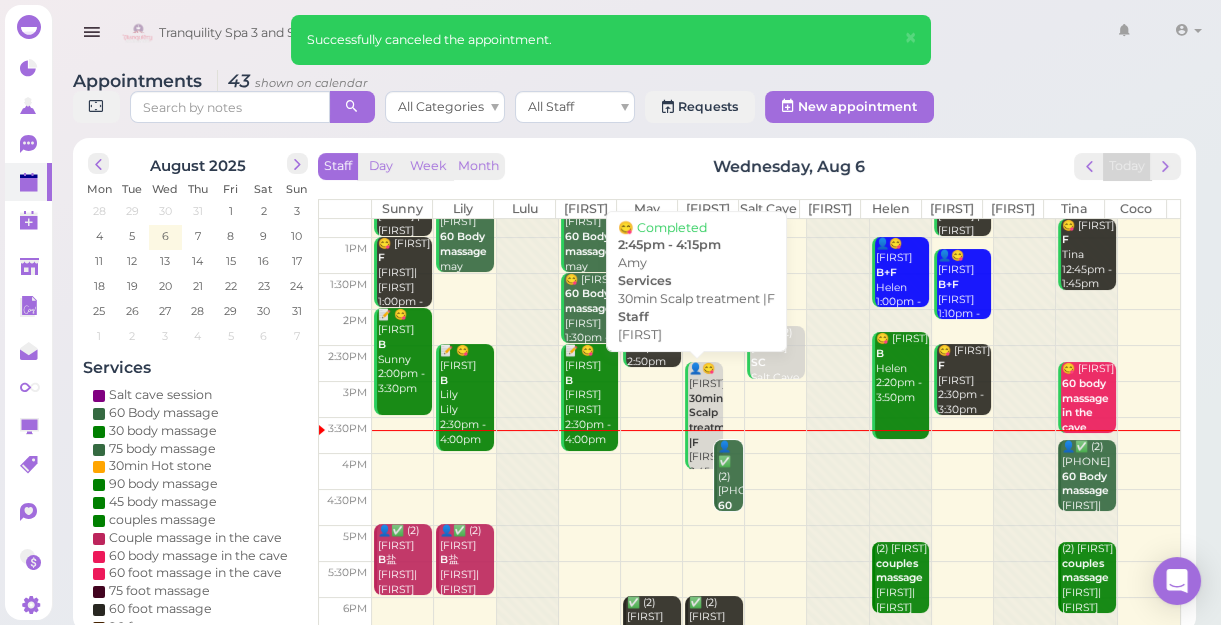 click on "30min Scalp treatment |F" at bounding box center [716, 420] 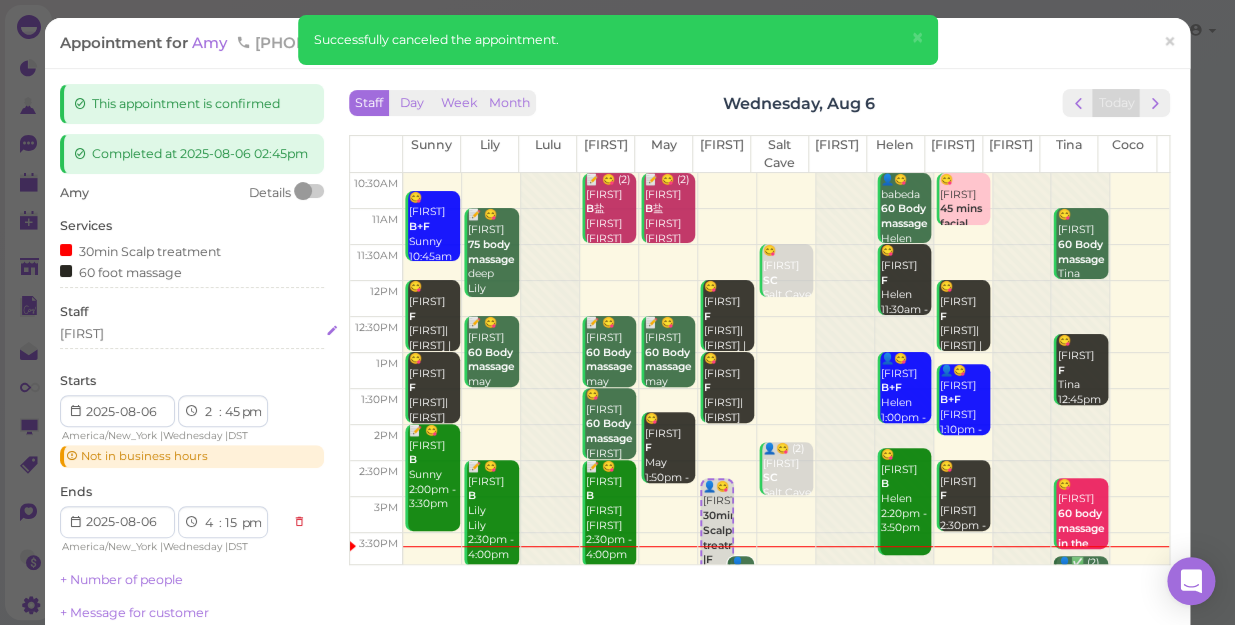 click on "[FIRST]" at bounding box center [192, 334] 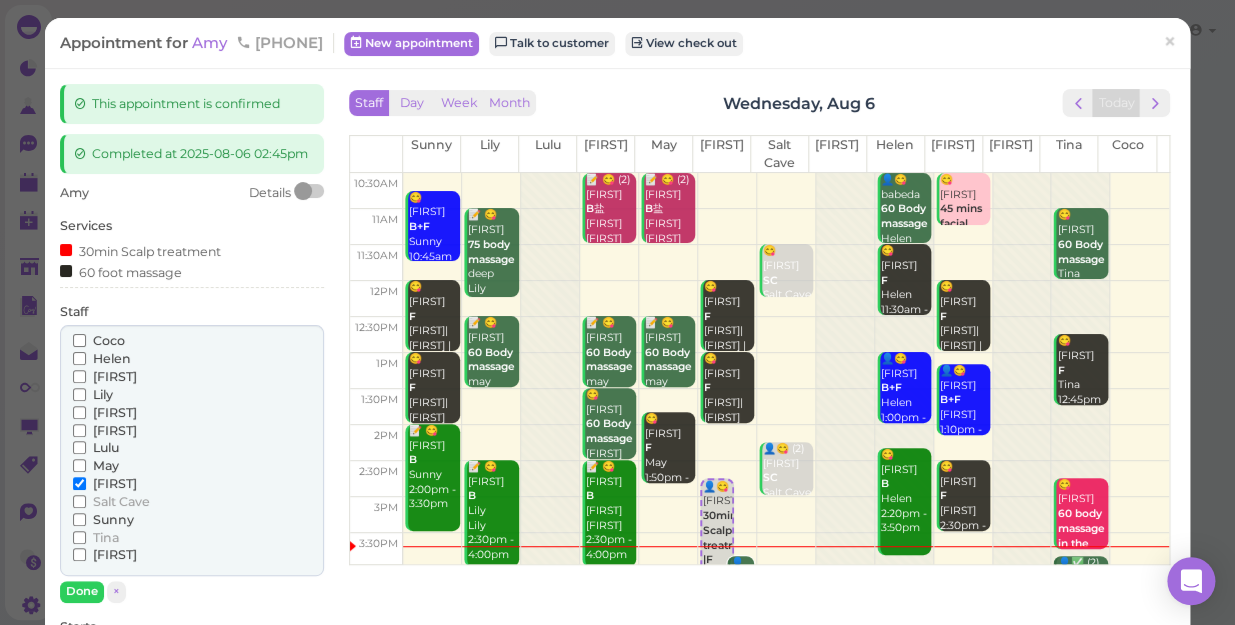 click on "[FIRST]
[FIRST]
[FIRST]
[FIRST]
[FIRST]
[FIRST]
[FIRST]
[FIRST]" at bounding box center [192, 450] 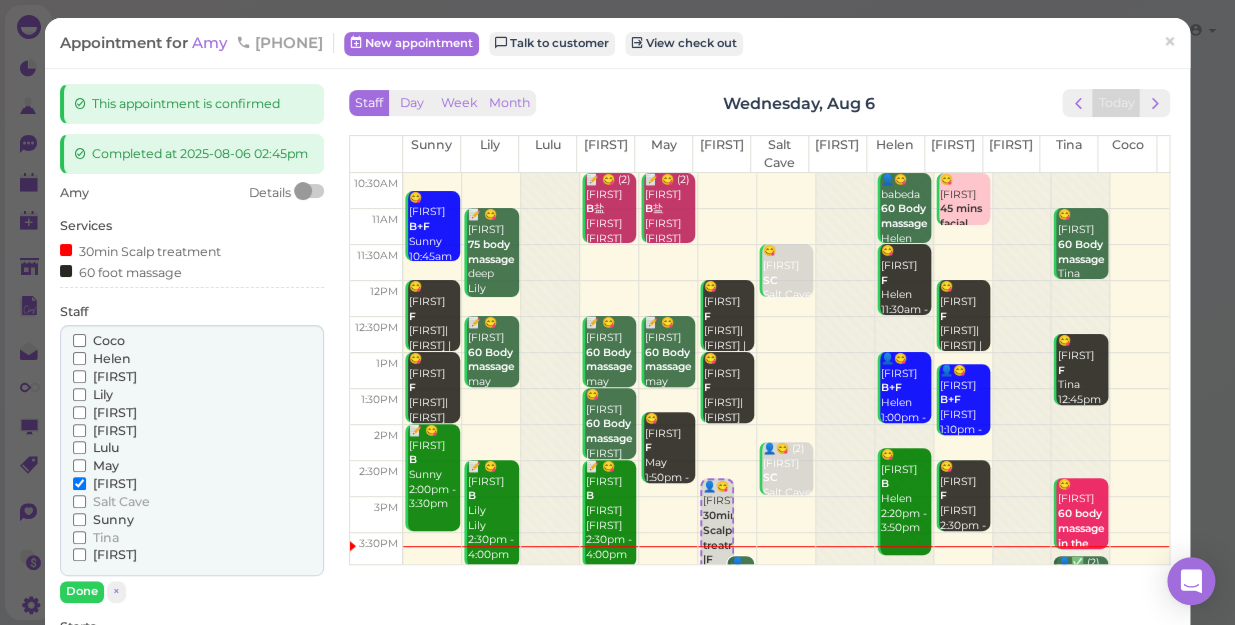 click on "May" at bounding box center (192, 466) 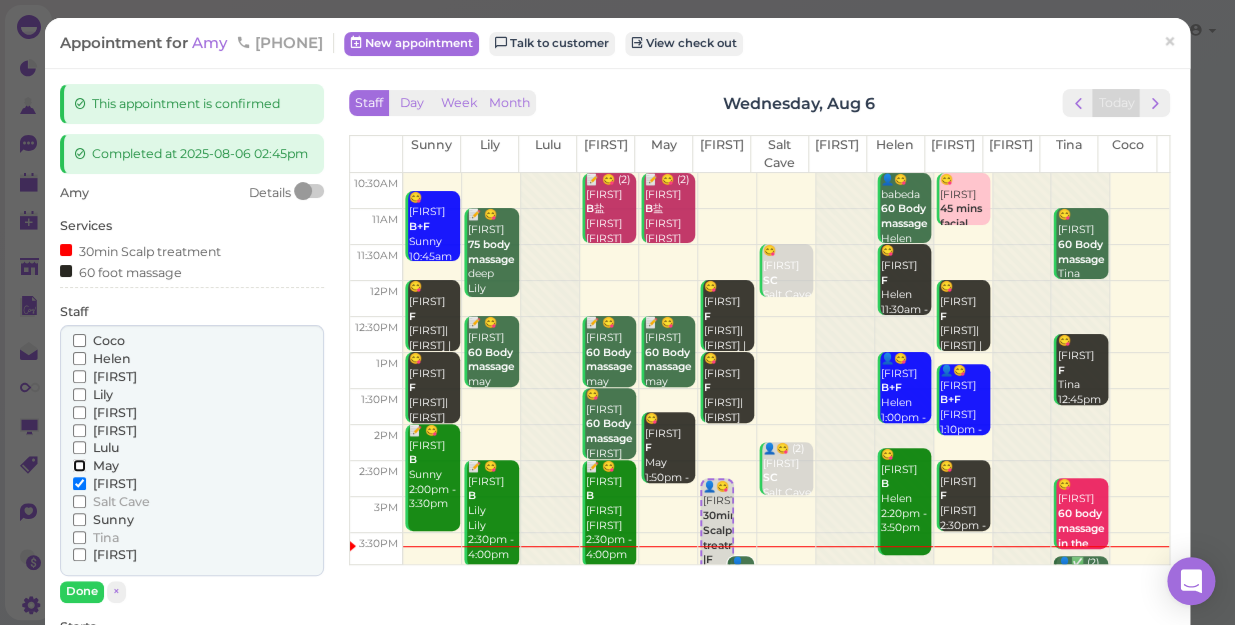click on "May" at bounding box center [79, 465] 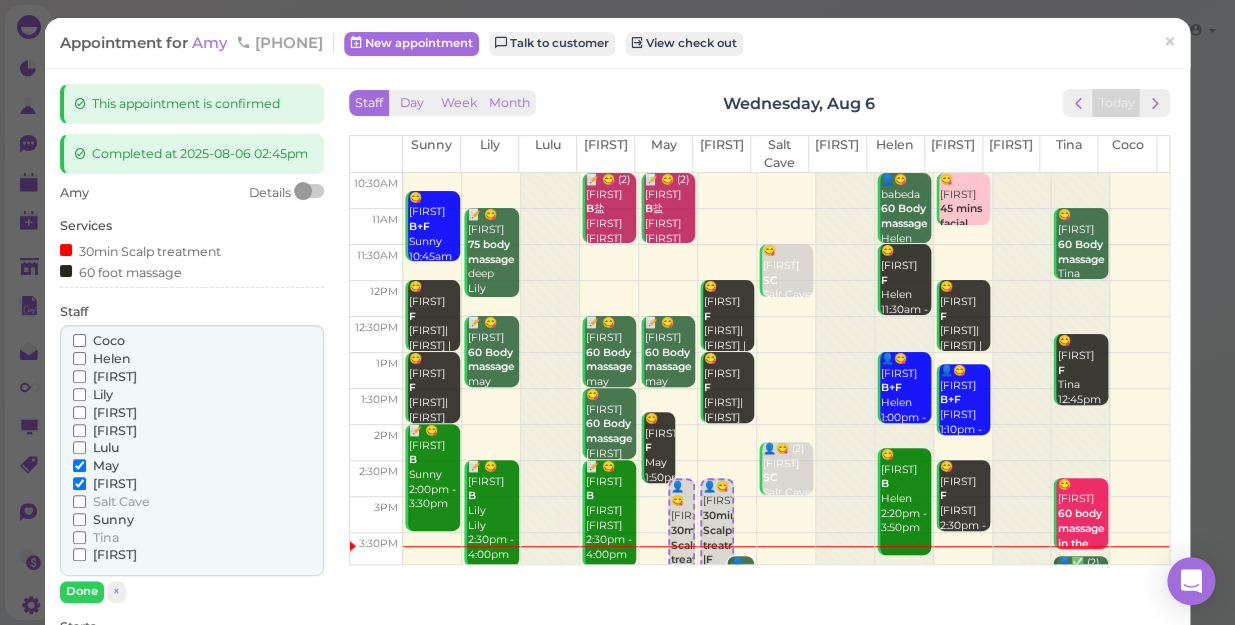 click on "[FIRST]" at bounding box center (115, 483) 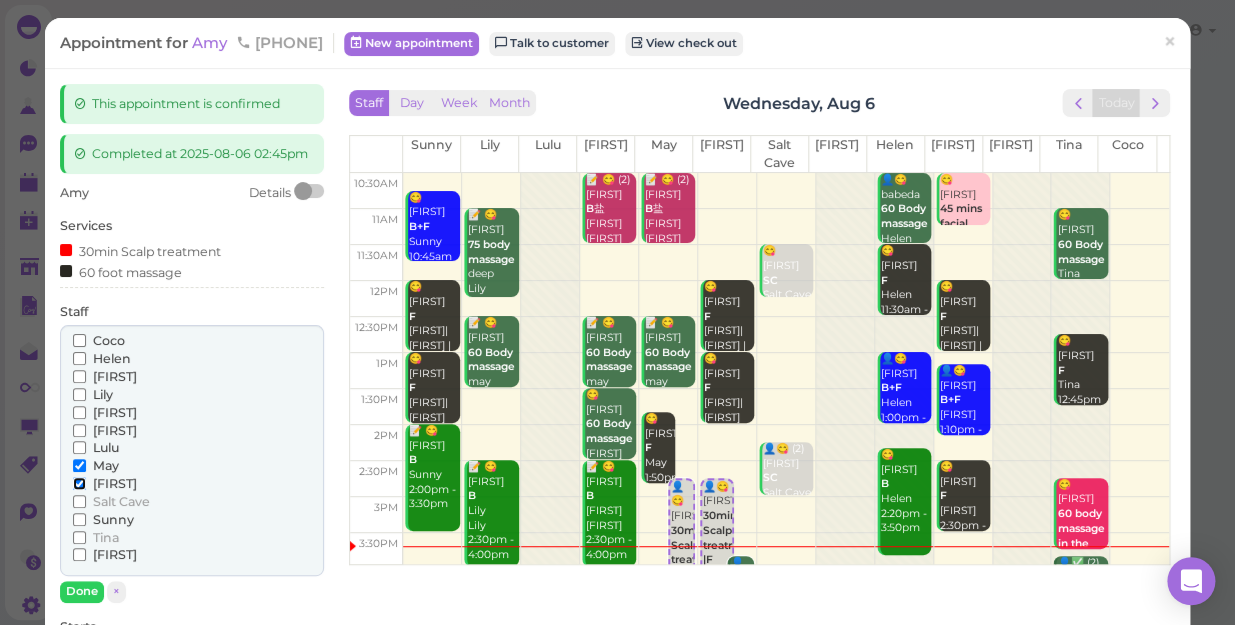 click on "[FIRST]" at bounding box center (79, 483) 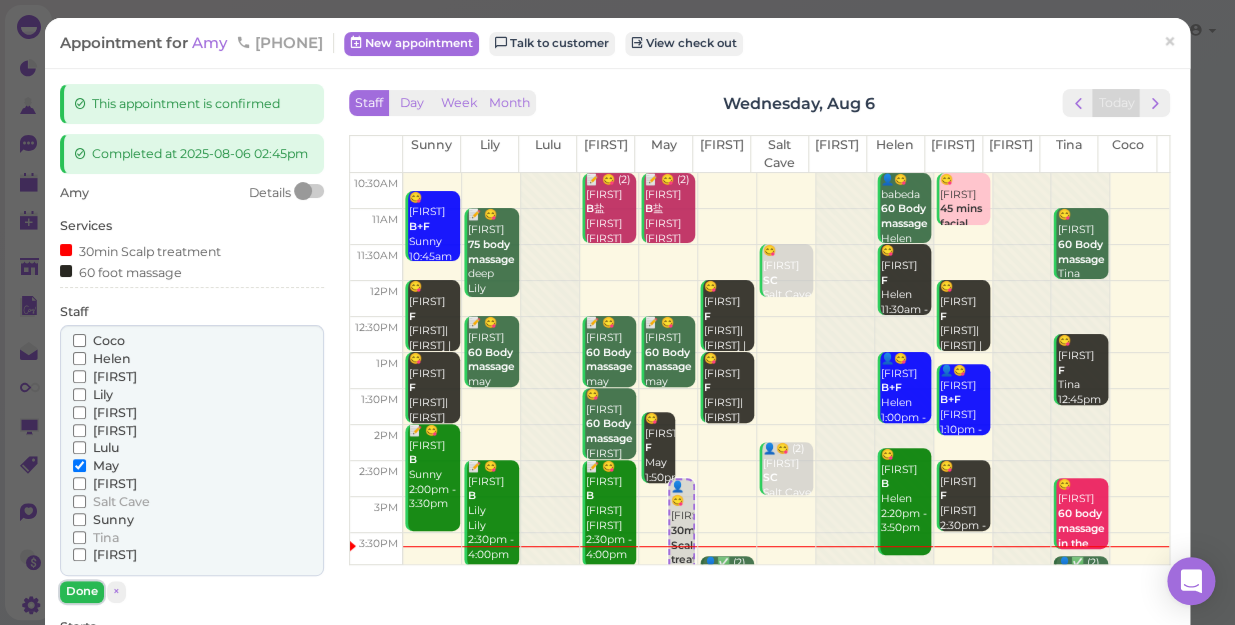 click on "Done" at bounding box center (82, 591) 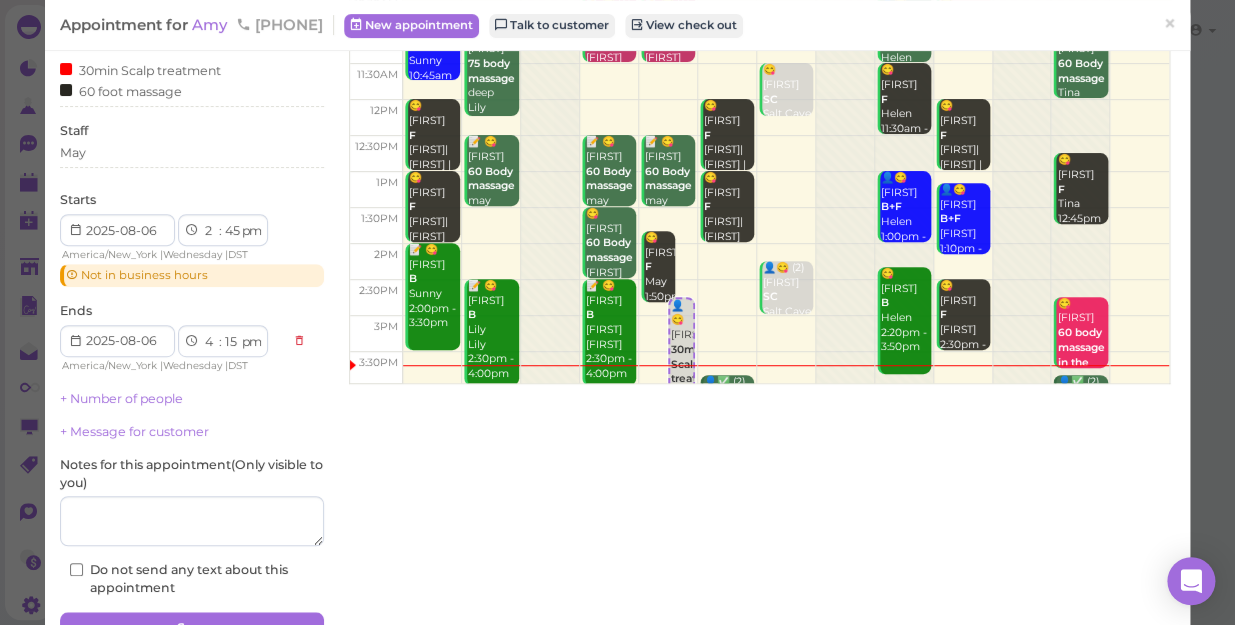 scroll, scrollTop: 272, scrollLeft: 0, axis: vertical 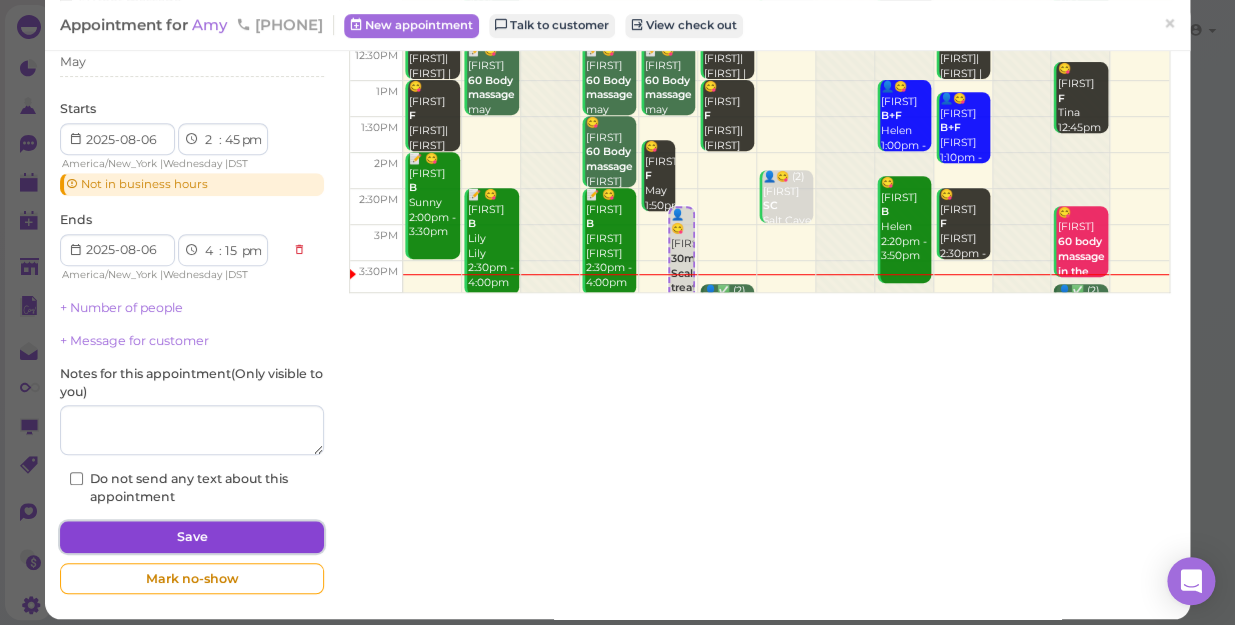 click on "Save" at bounding box center (192, 537) 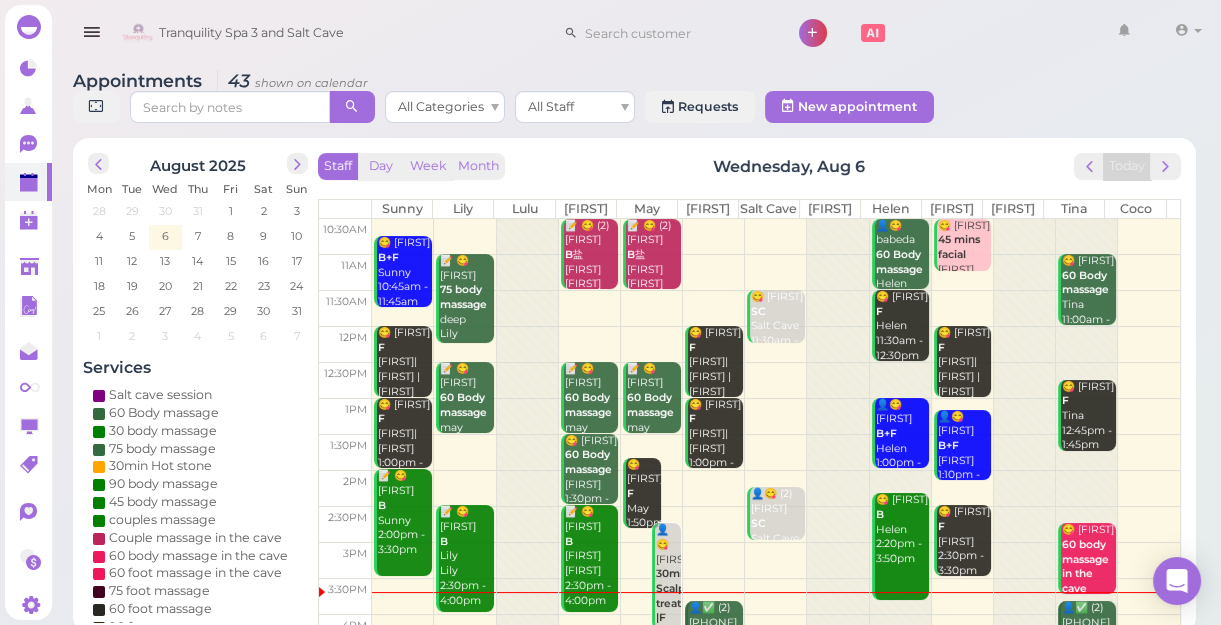 click on "😋 [FIRST] [LAST] 60 Body massage  [FIRST]  1:50pm - 2:50pm" at bounding box center (643, 509) 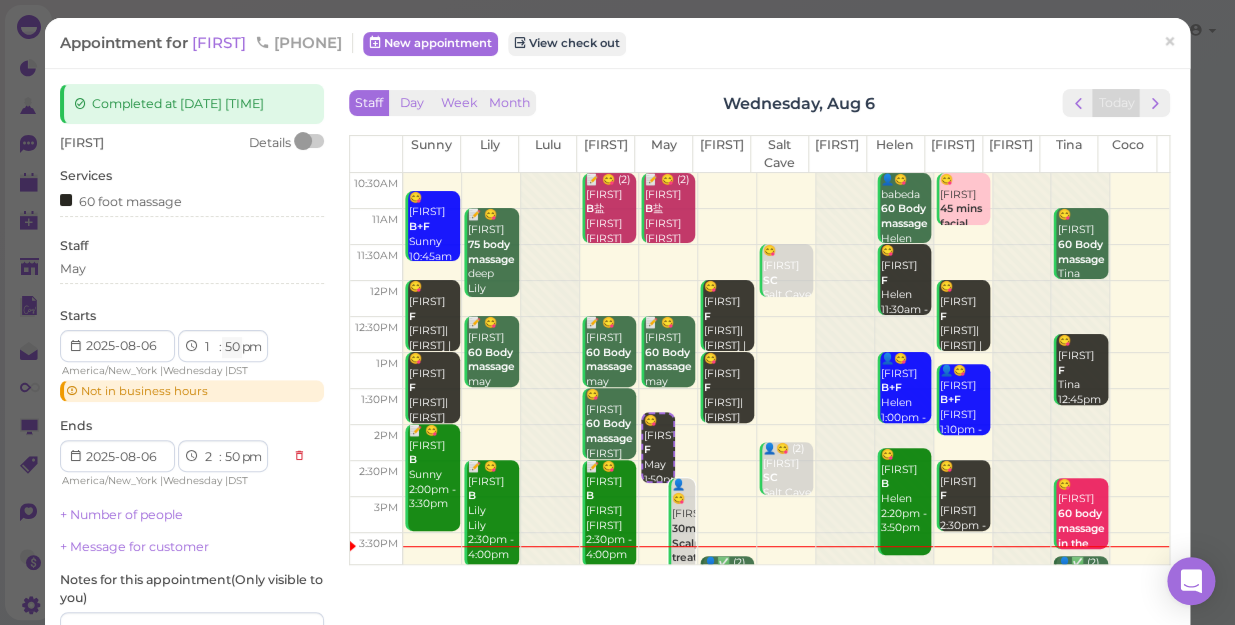 click on "00
05
10
15
20
25
30
35
40
45
50
55" at bounding box center (232, 347) 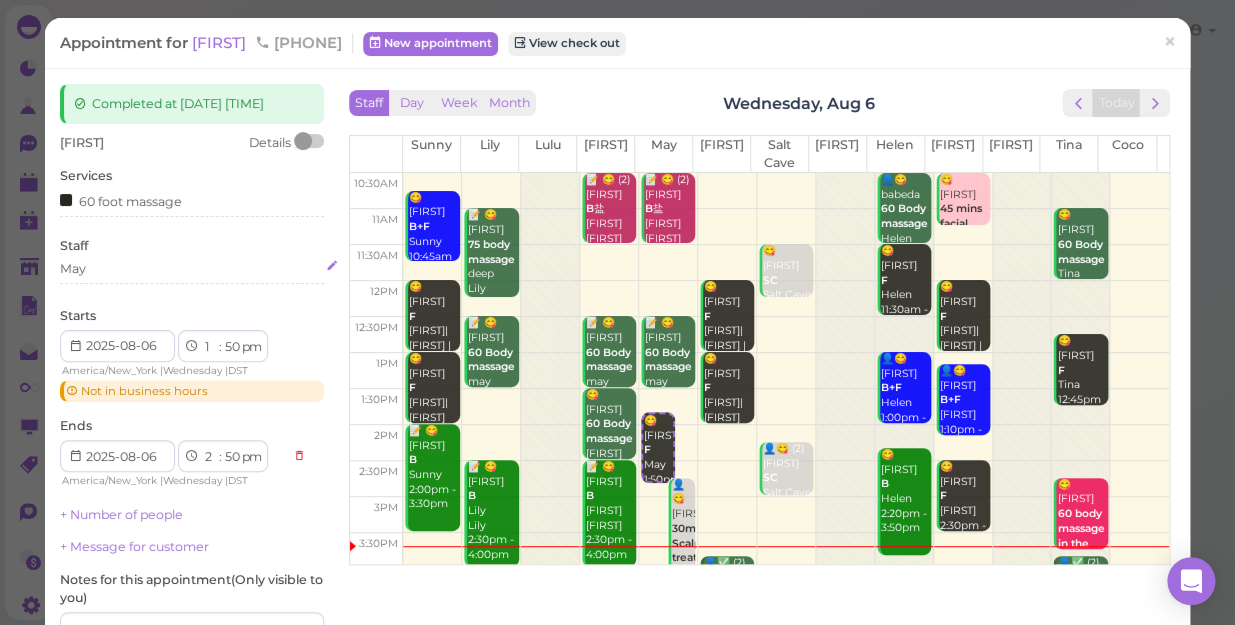 select on "45" 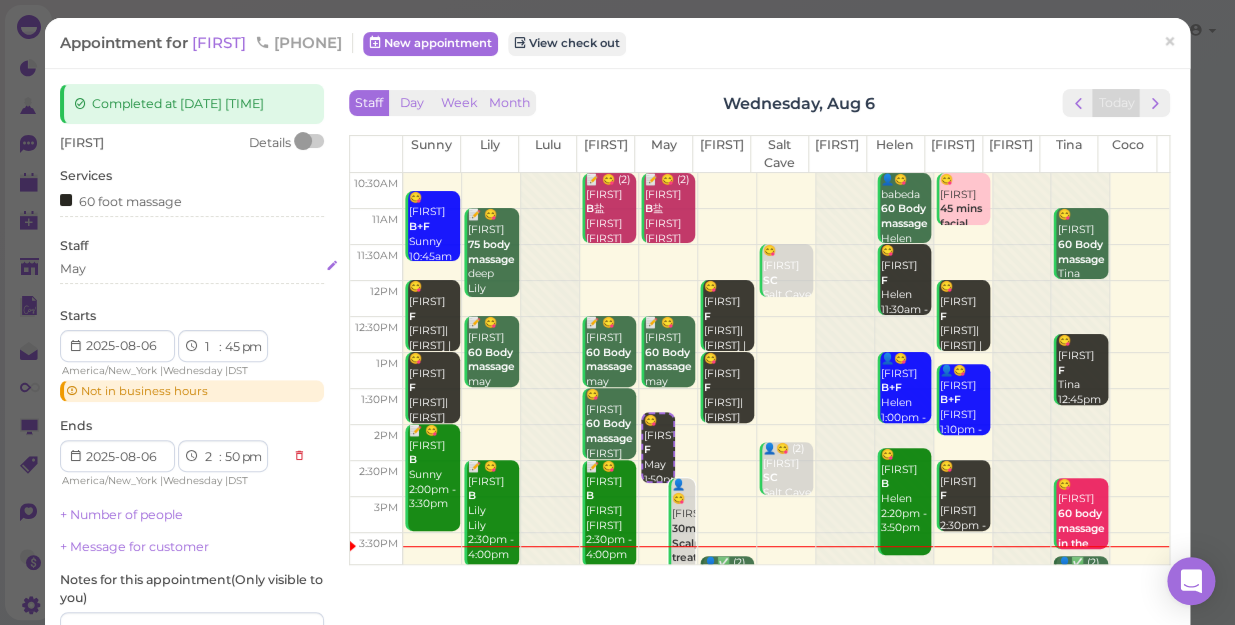 click on "00
05
10
15
20
25
30
35
40
45
50
55" at bounding box center [232, 347] 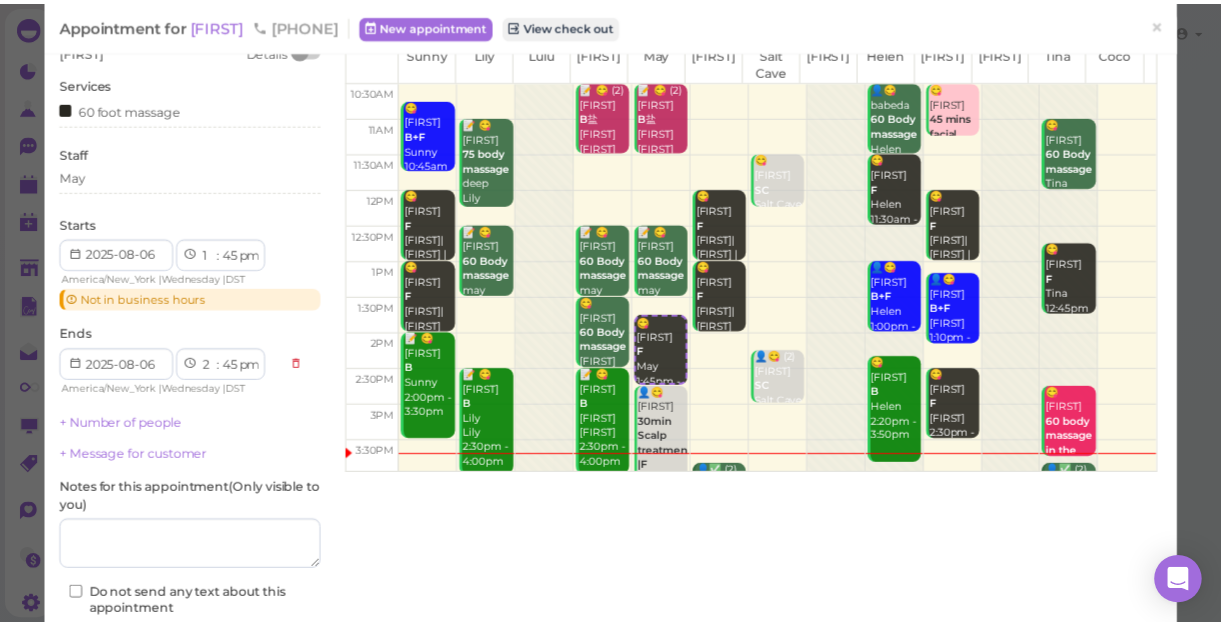 scroll, scrollTop: 181, scrollLeft: 0, axis: vertical 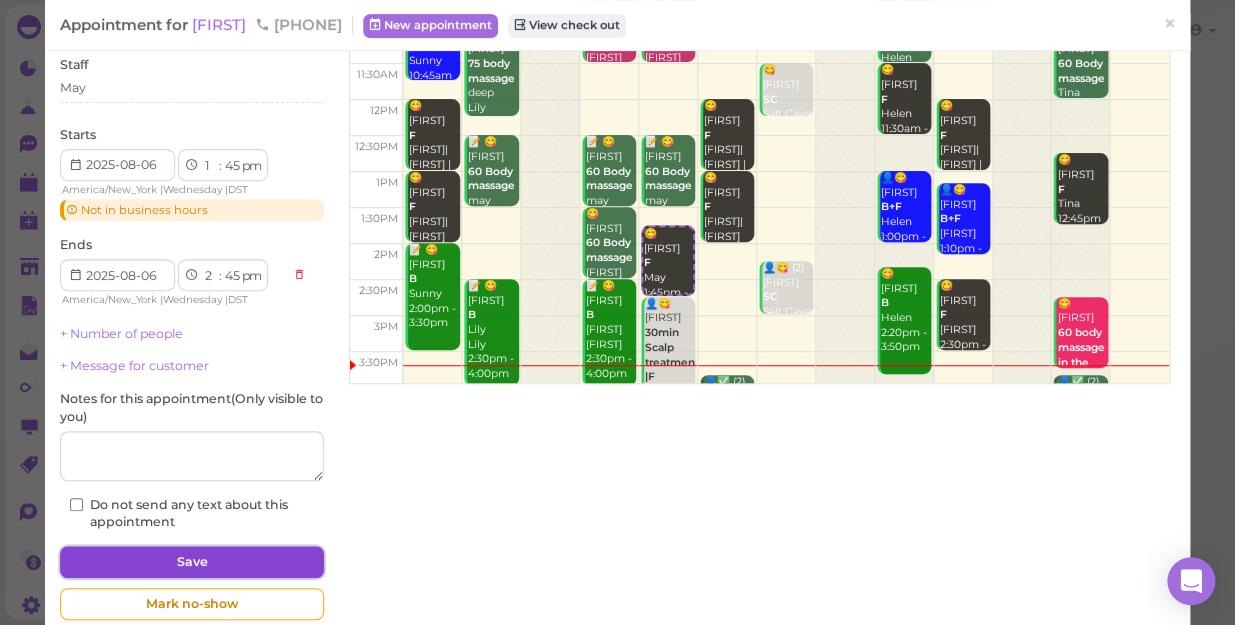 click on "Save" at bounding box center [192, 562] 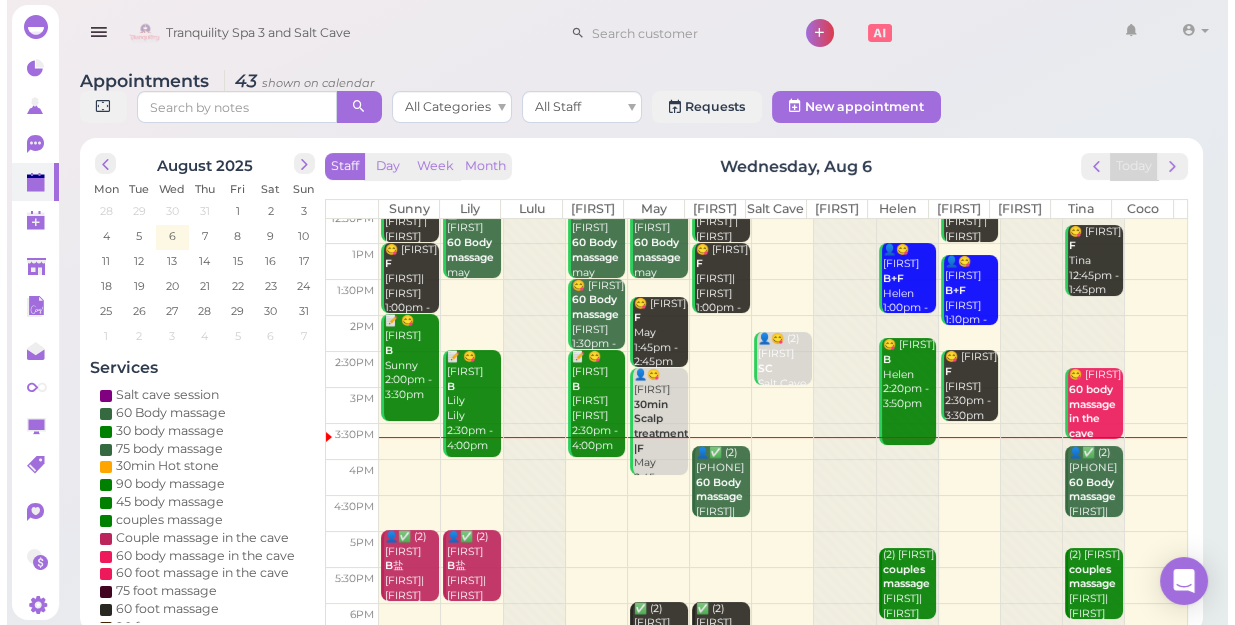 scroll, scrollTop: 181, scrollLeft: 0, axis: vertical 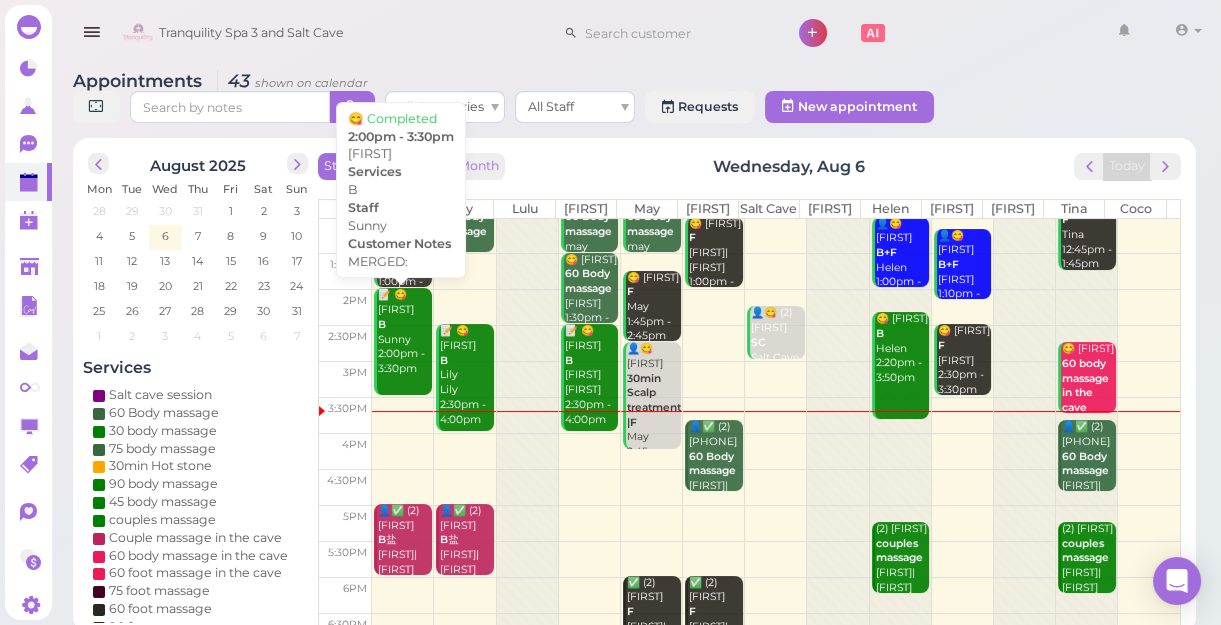 click on "📝 😋 [FIRST] [LAST] [TIME] - [TIME]" at bounding box center [404, 332] 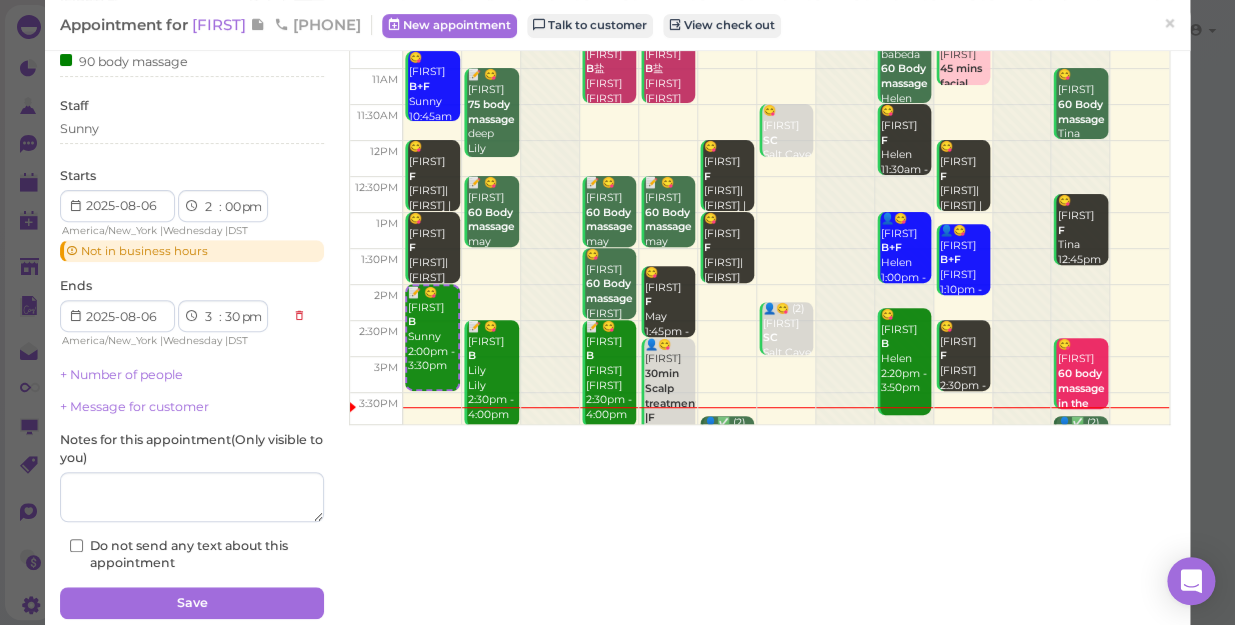 scroll, scrollTop: 35, scrollLeft: 0, axis: vertical 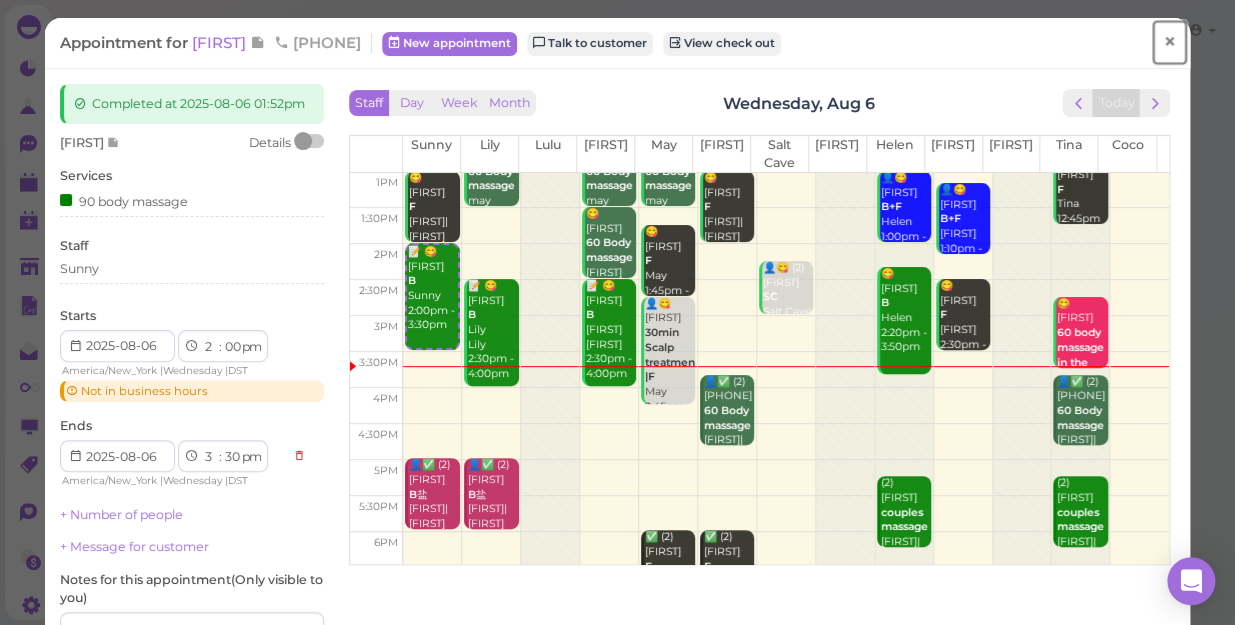 click on "×" at bounding box center [1169, 42] 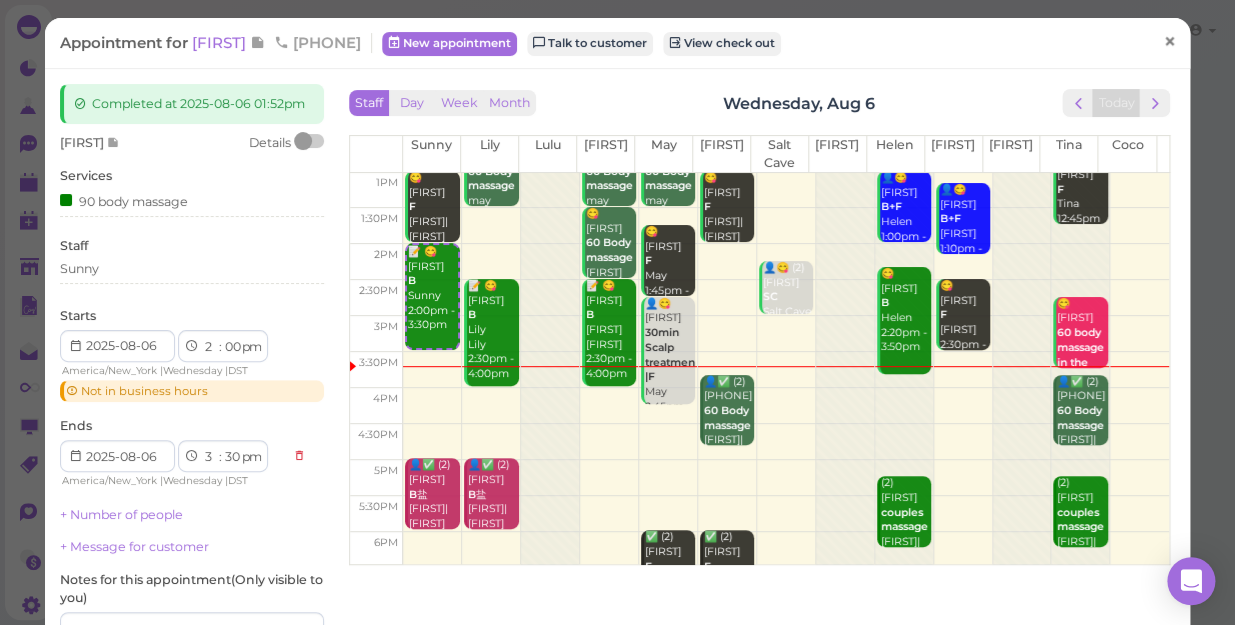 click at bounding box center (1138, 33) 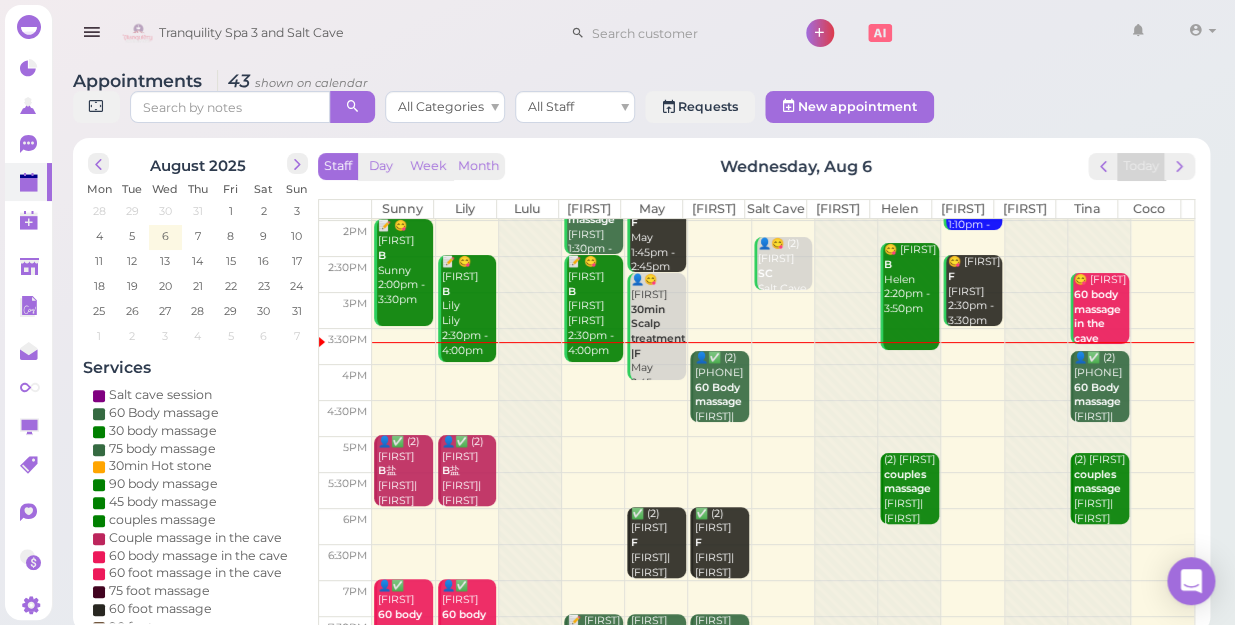 scroll, scrollTop: 343, scrollLeft: 0, axis: vertical 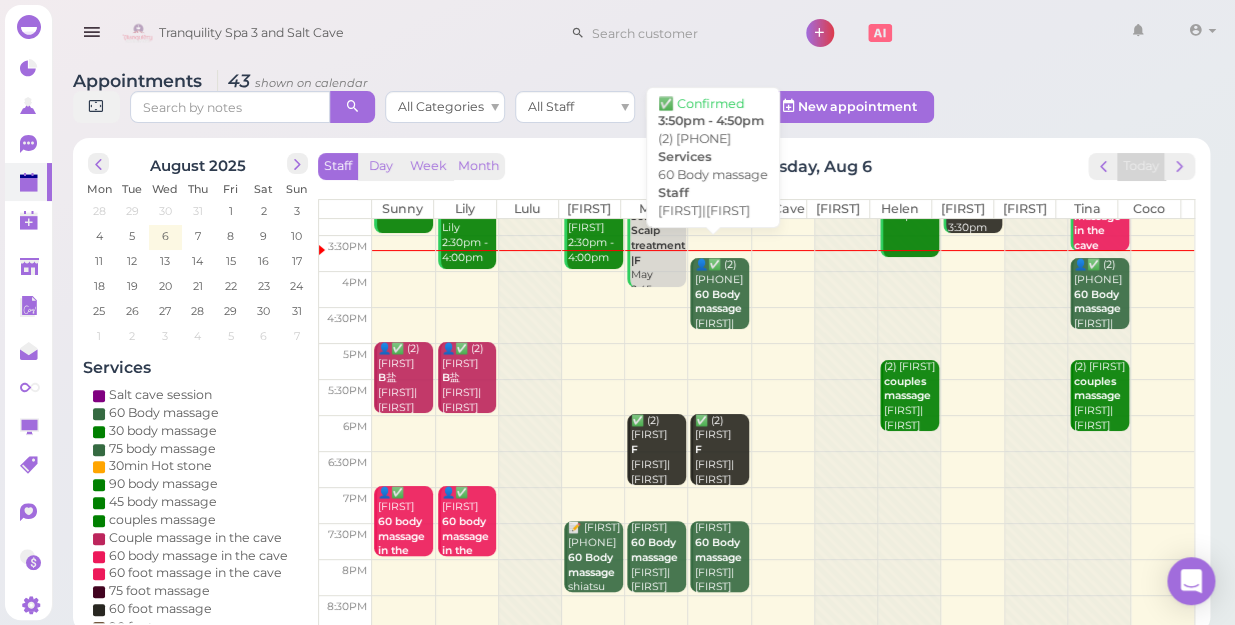 click on "60 Body massage" at bounding box center (717, 302) 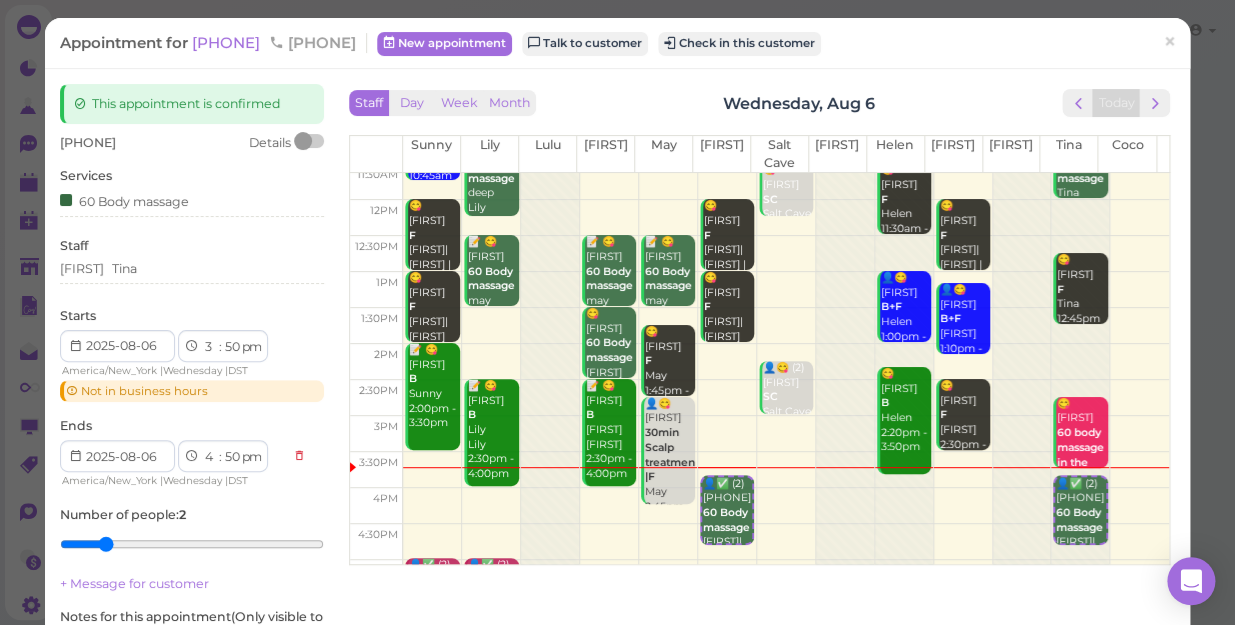 scroll, scrollTop: 272, scrollLeft: 0, axis: vertical 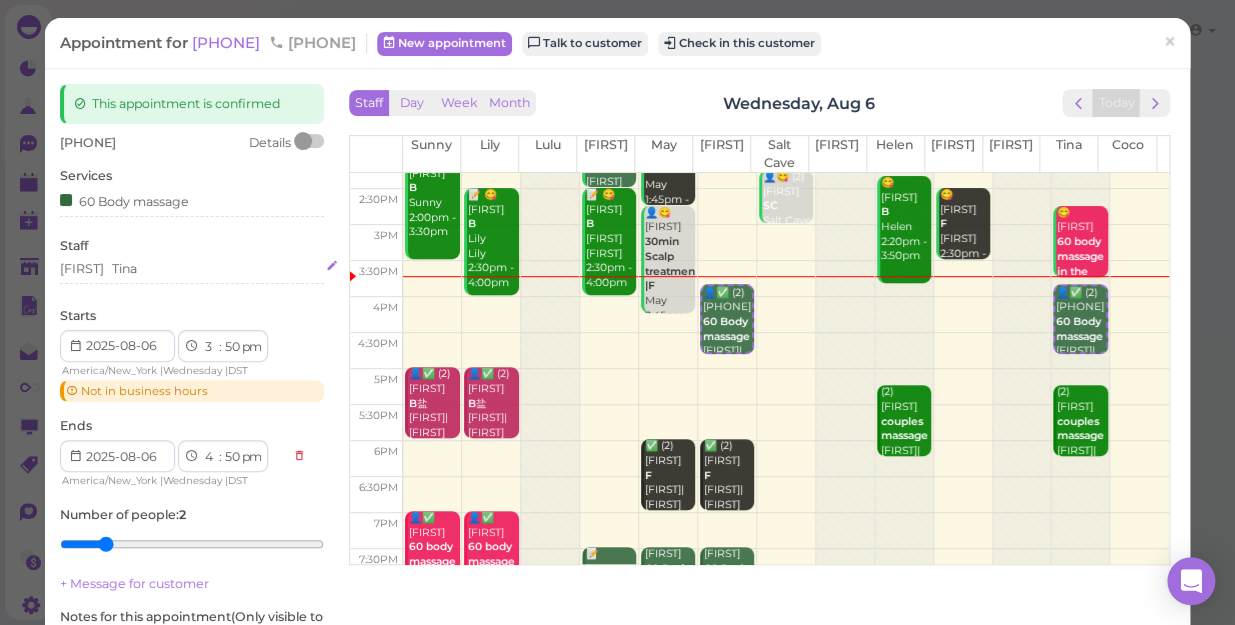 click on "[FIRST]
[FIRST]" at bounding box center [192, 269] 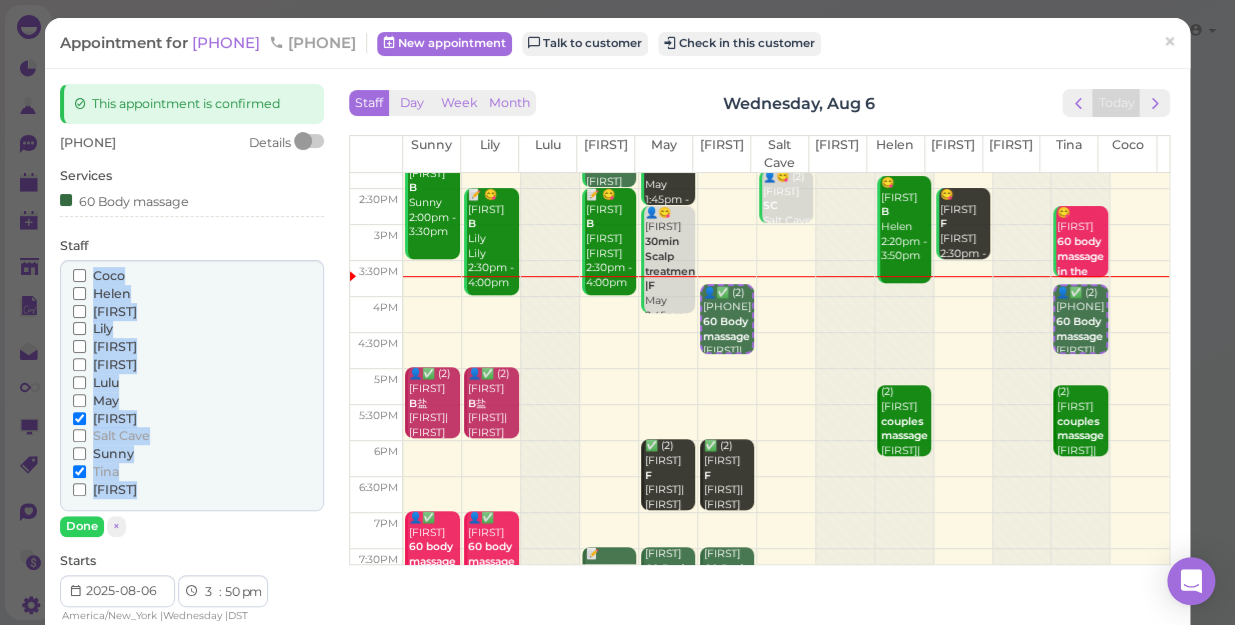 click on "Coco" at bounding box center (192, 276) 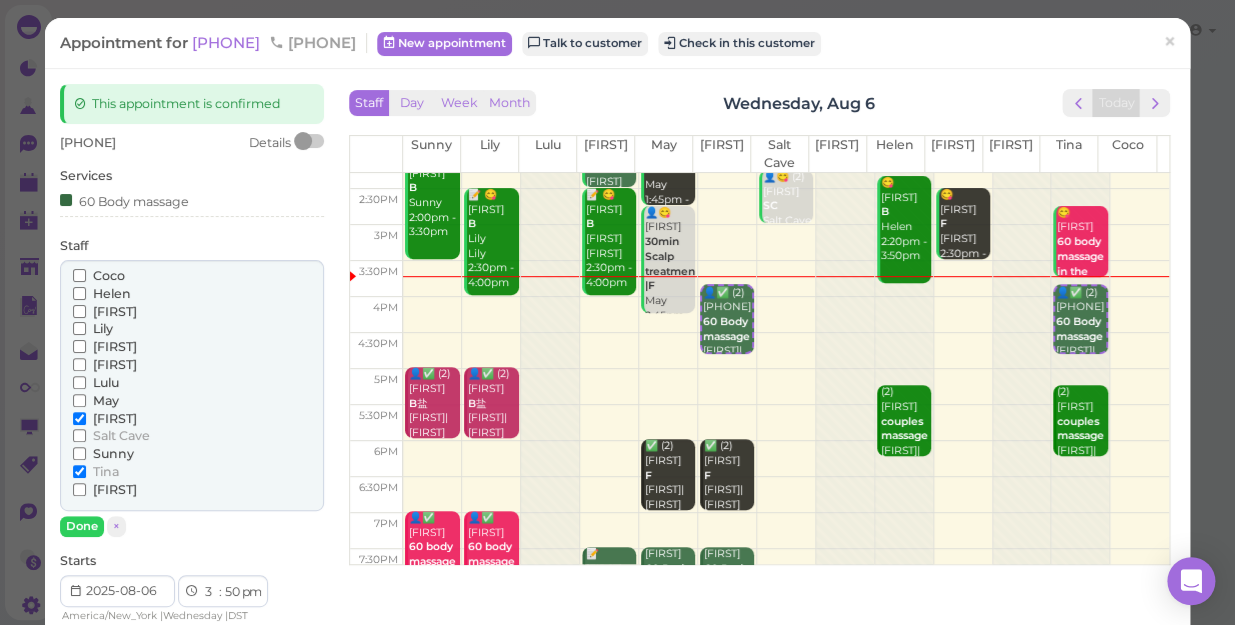 click on "Sunny" at bounding box center (113, 453) 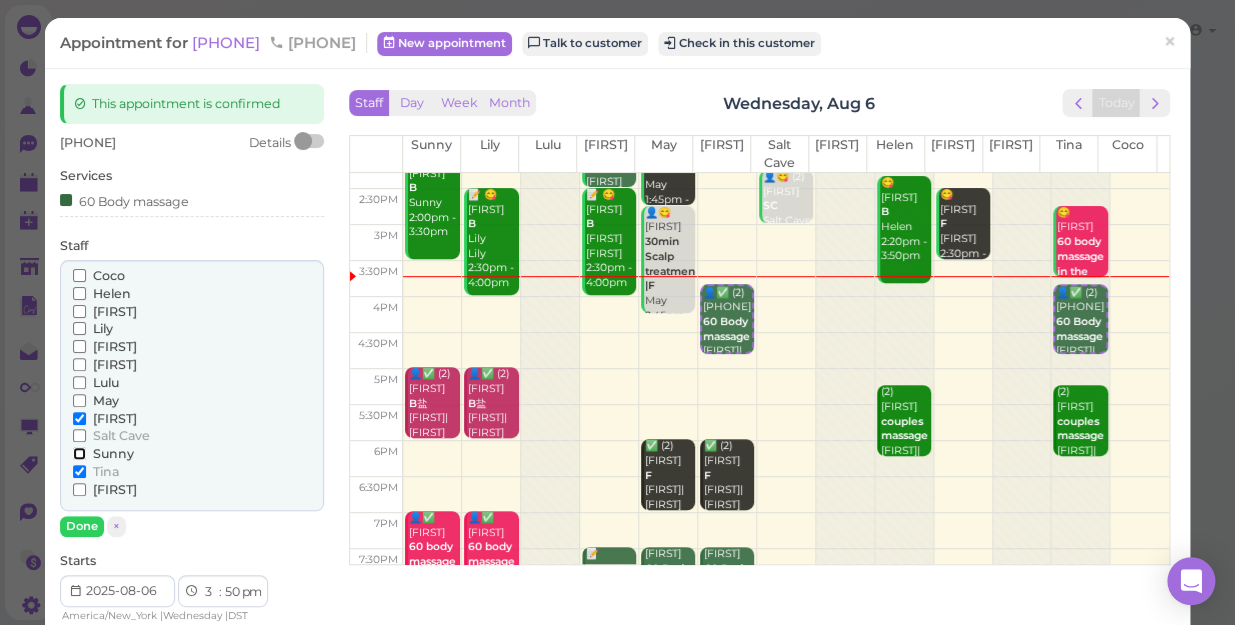 click on "Sunny" at bounding box center (79, 453) 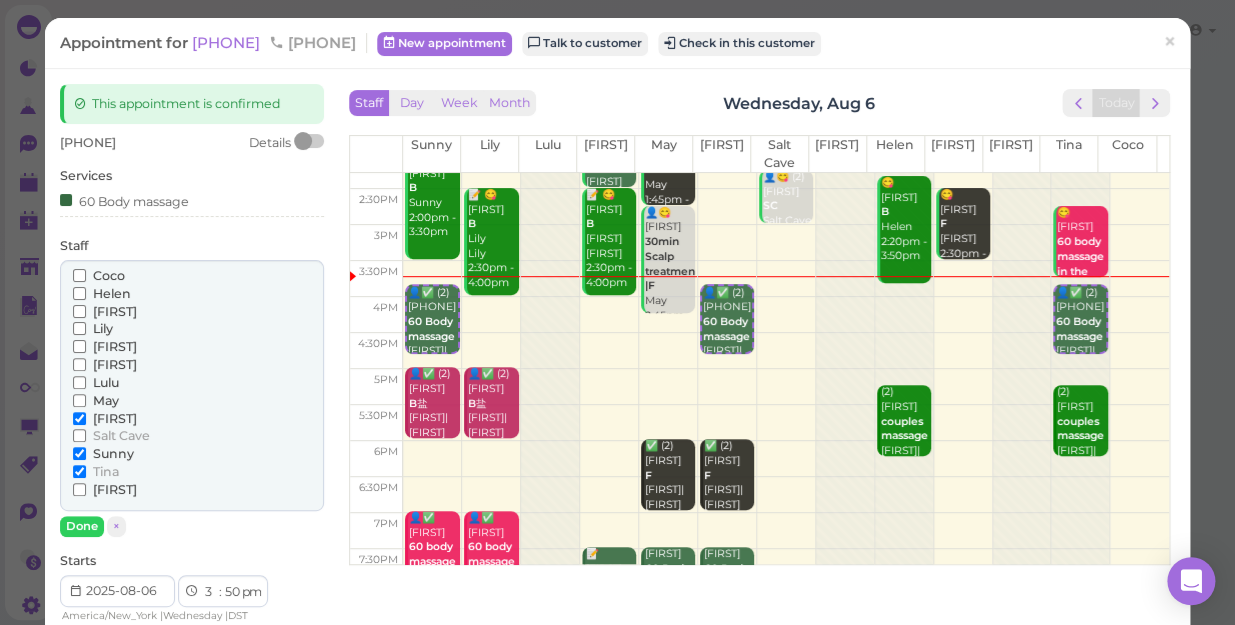 click on "[FIRST]" at bounding box center (115, 418) 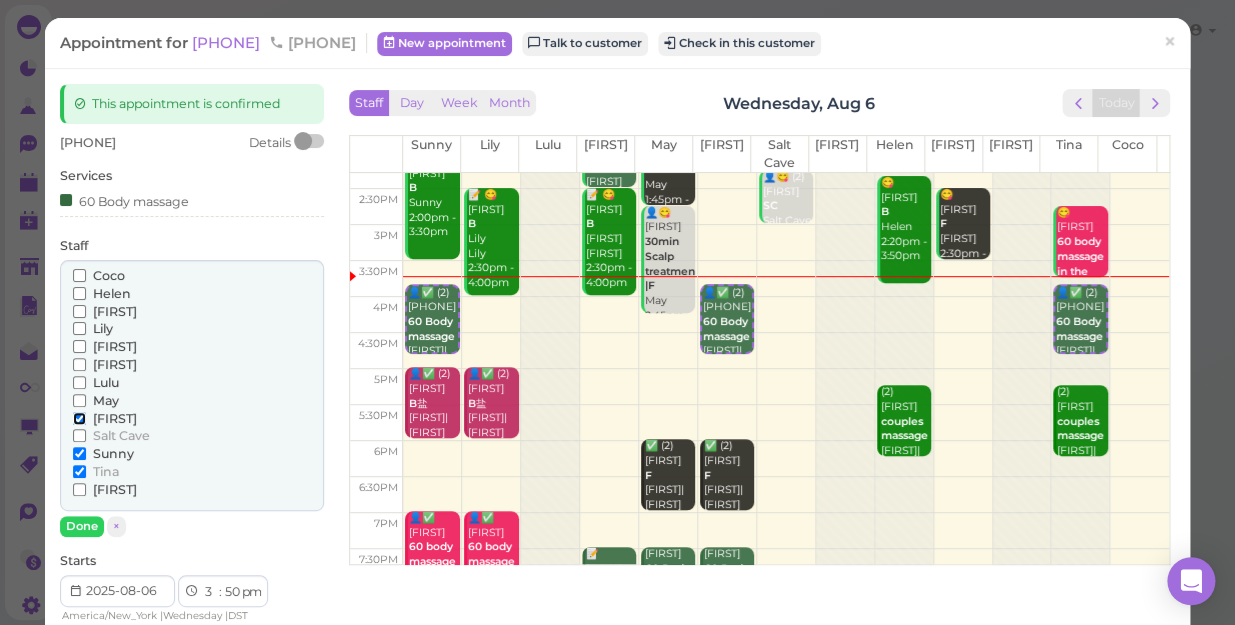 click on "[FIRST]" at bounding box center (79, 418) 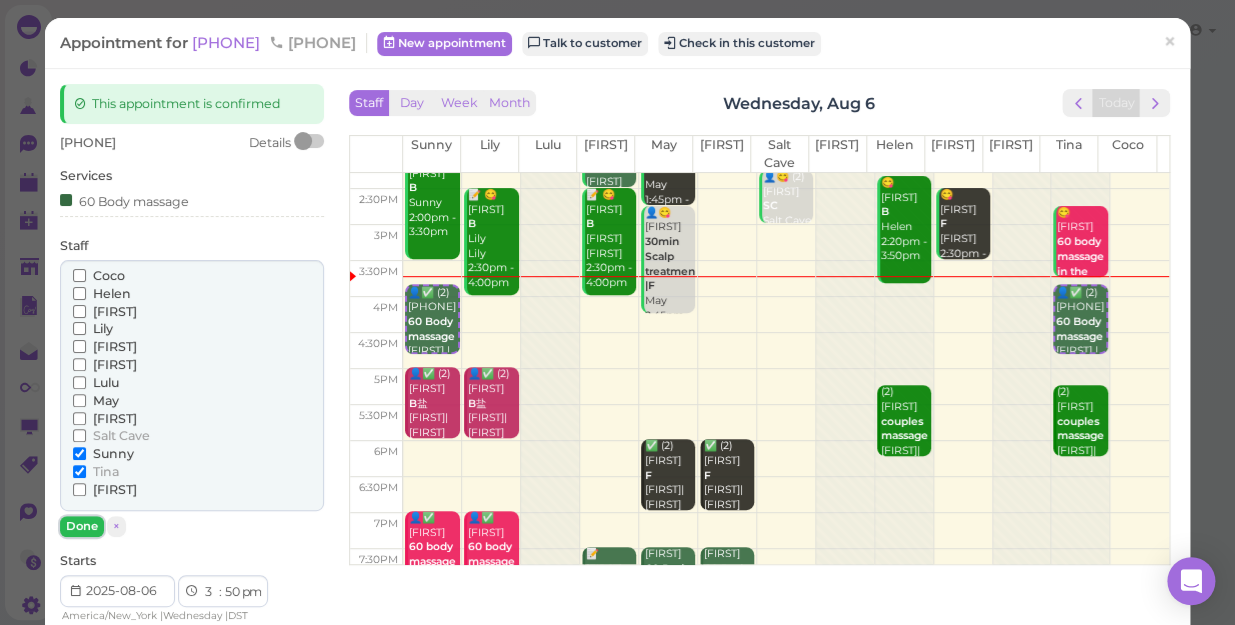 click on "Done" at bounding box center (82, 526) 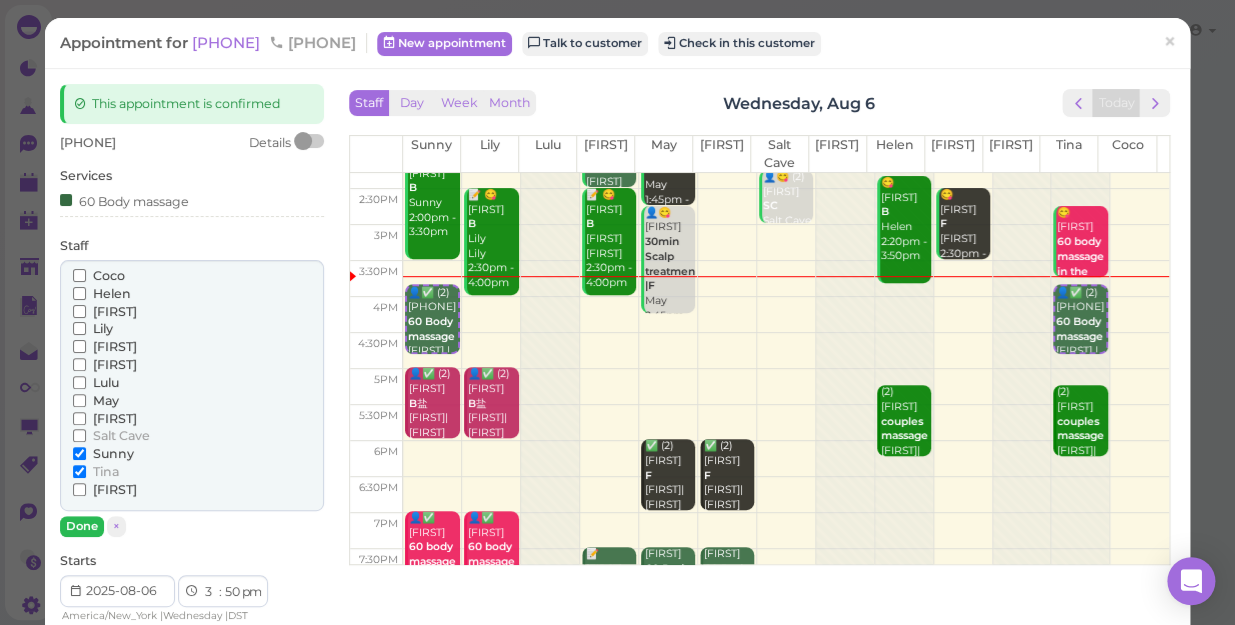 click on "Number of people :  2" at bounding box center (192, 778) 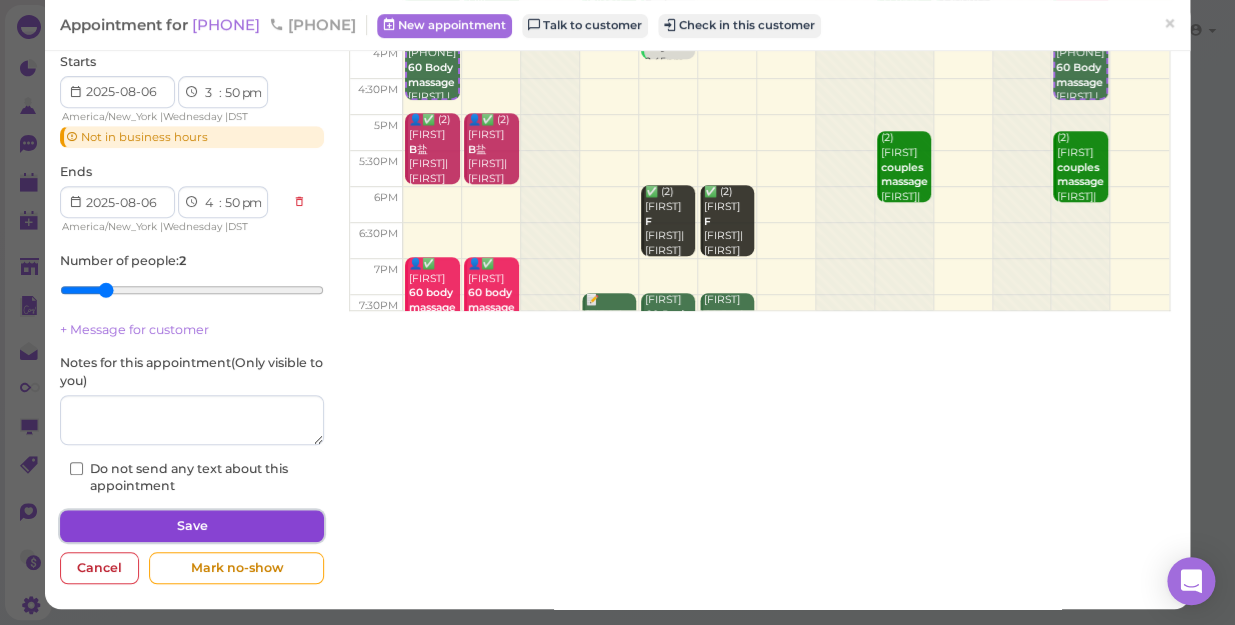 click on "Save" at bounding box center [192, 526] 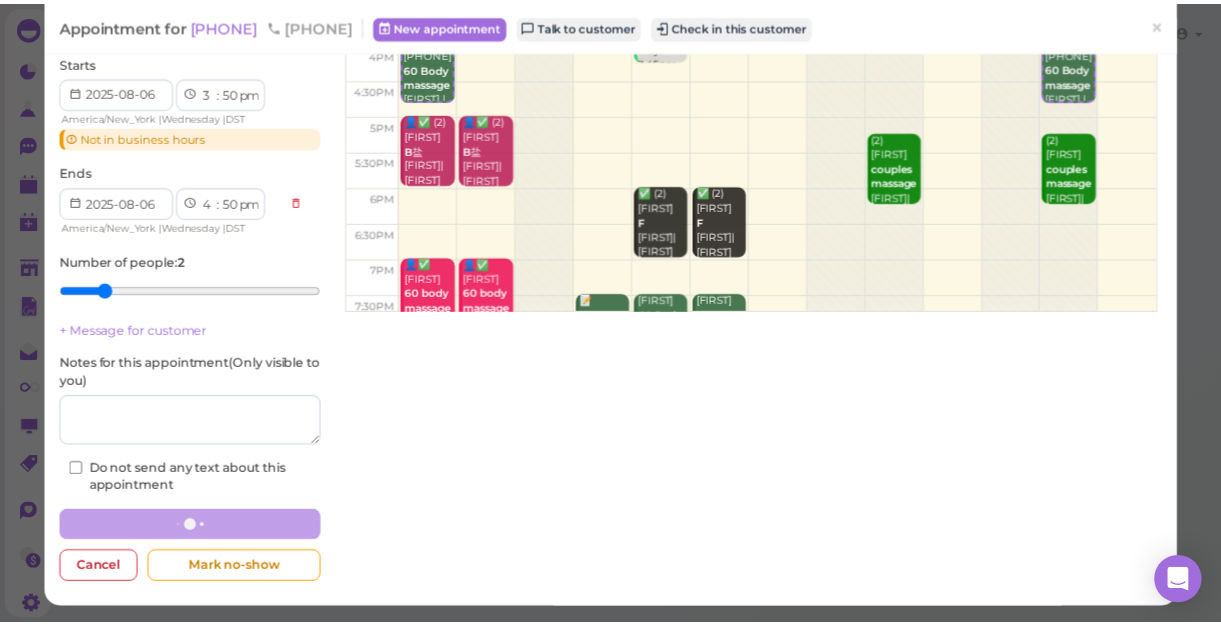 scroll, scrollTop: 253, scrollLeft: 0, axis: vertical 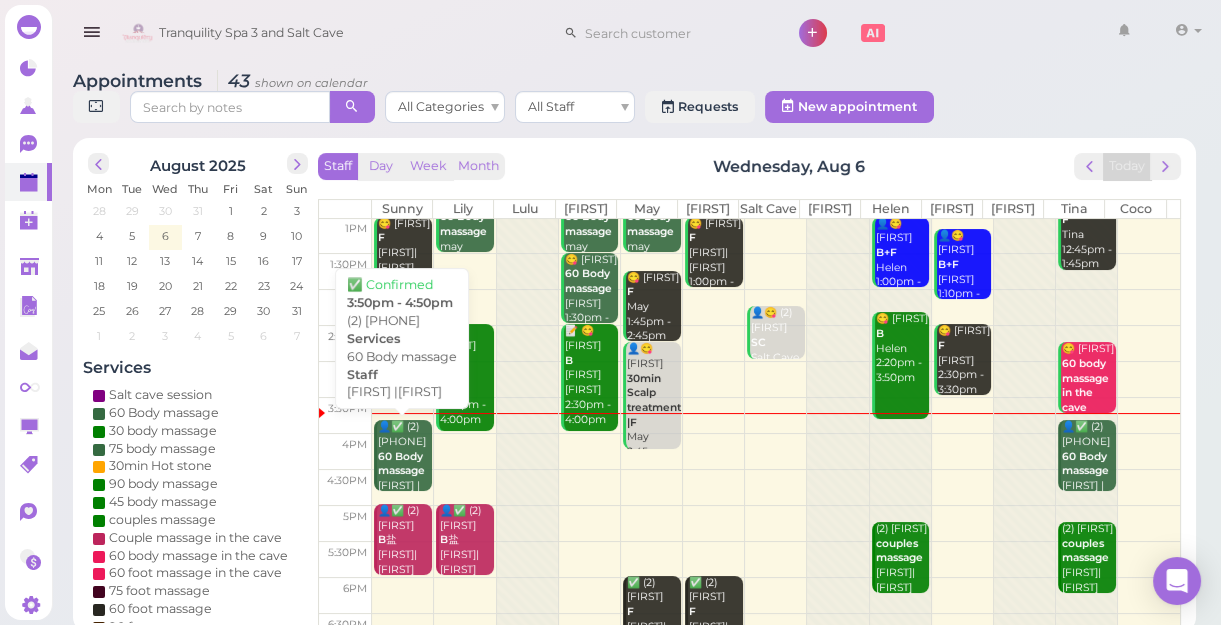 click on "60 Body massage" at bounding box center [401, 464] 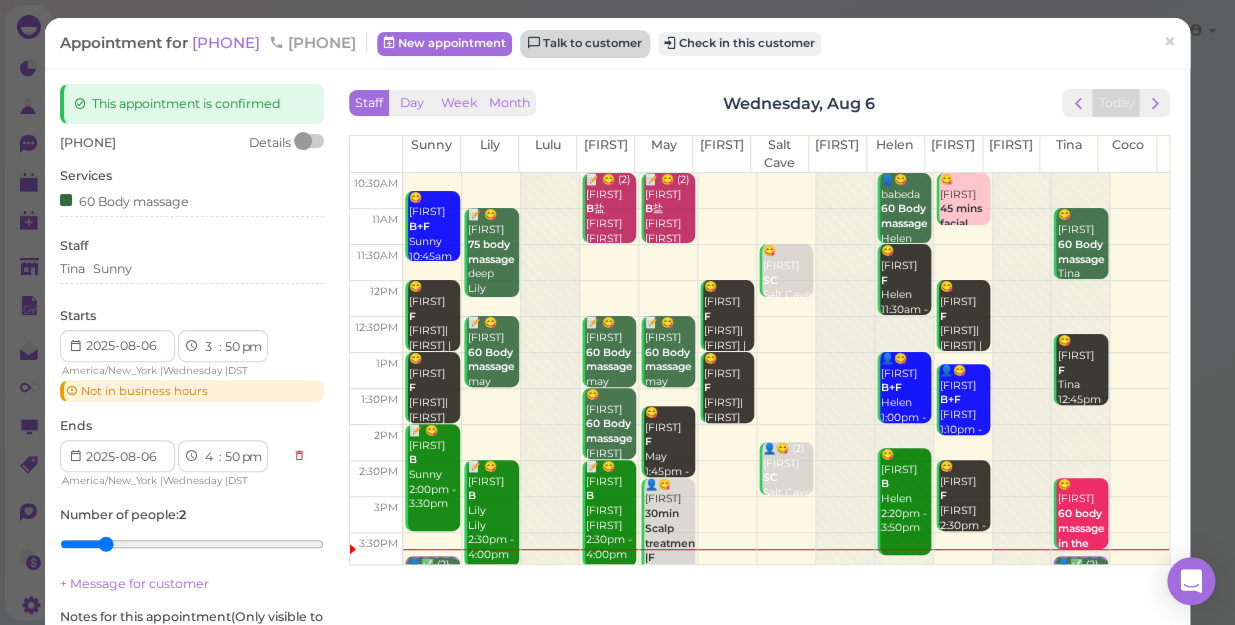 click on "Talk to customer" at bounding box center [585, 44] 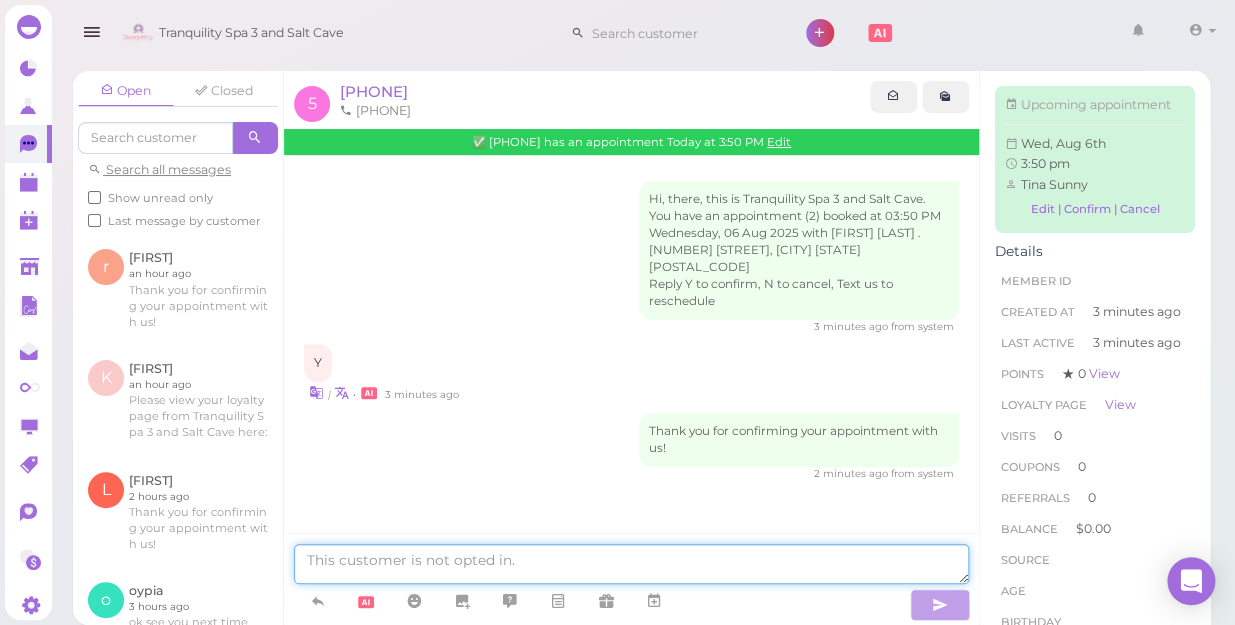 click at bounding box center (631, 564) 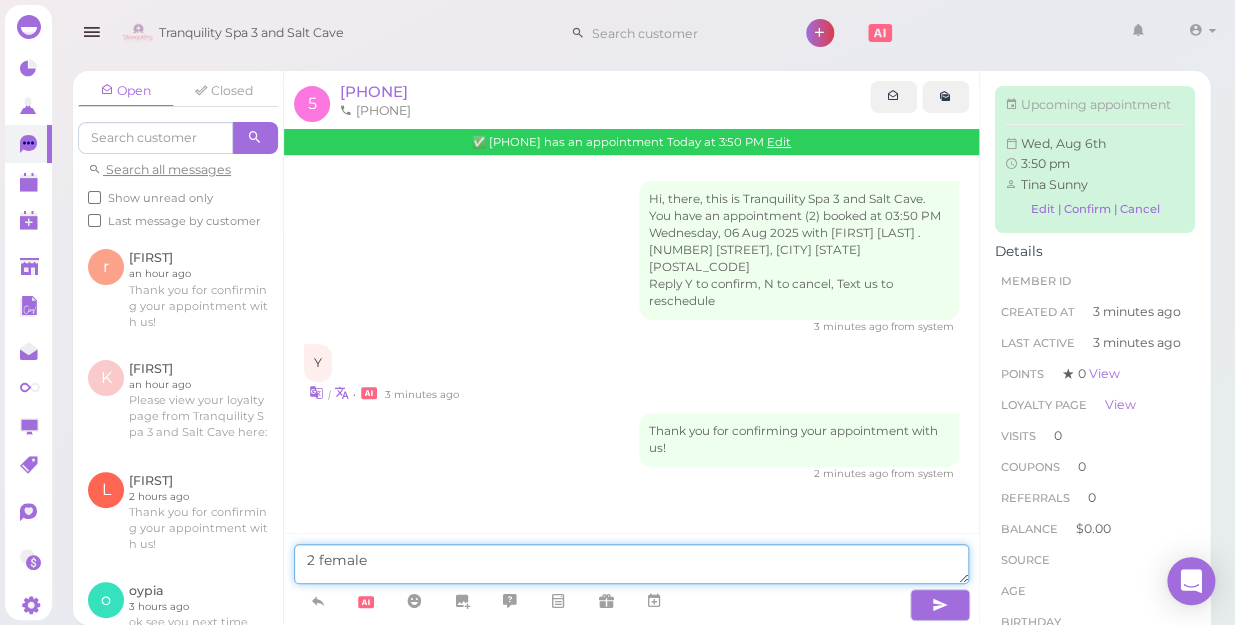click on "2 female" at bounding box center [631, 564] 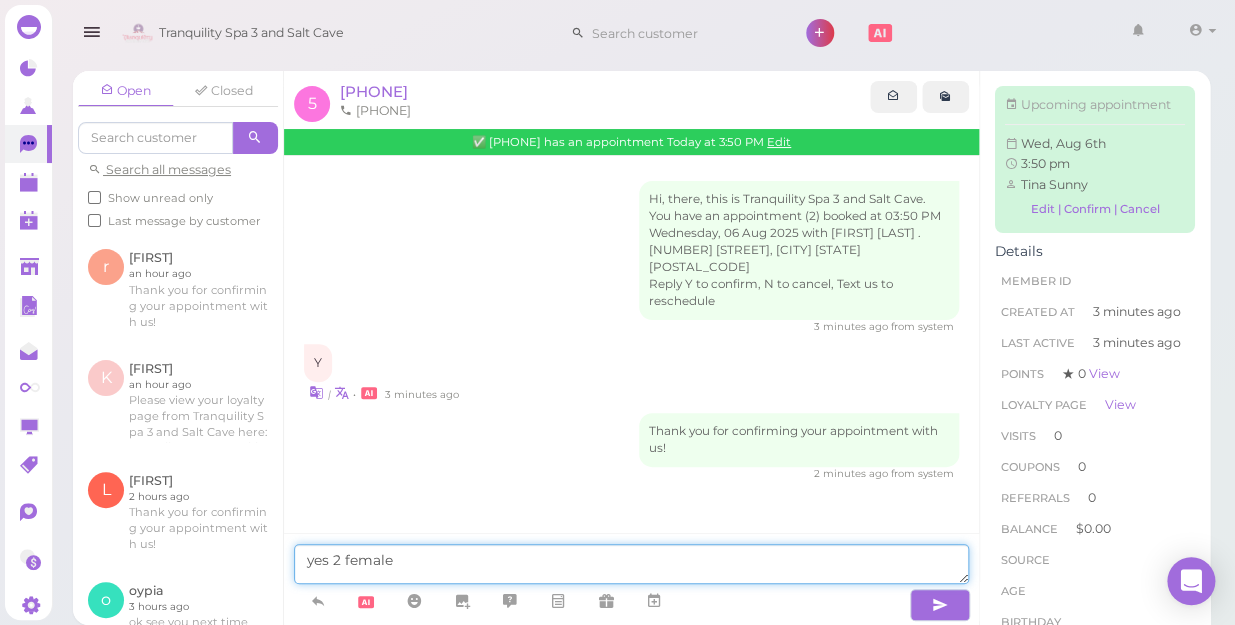 click on "yes 2 female" at bounding box center [631, 564] 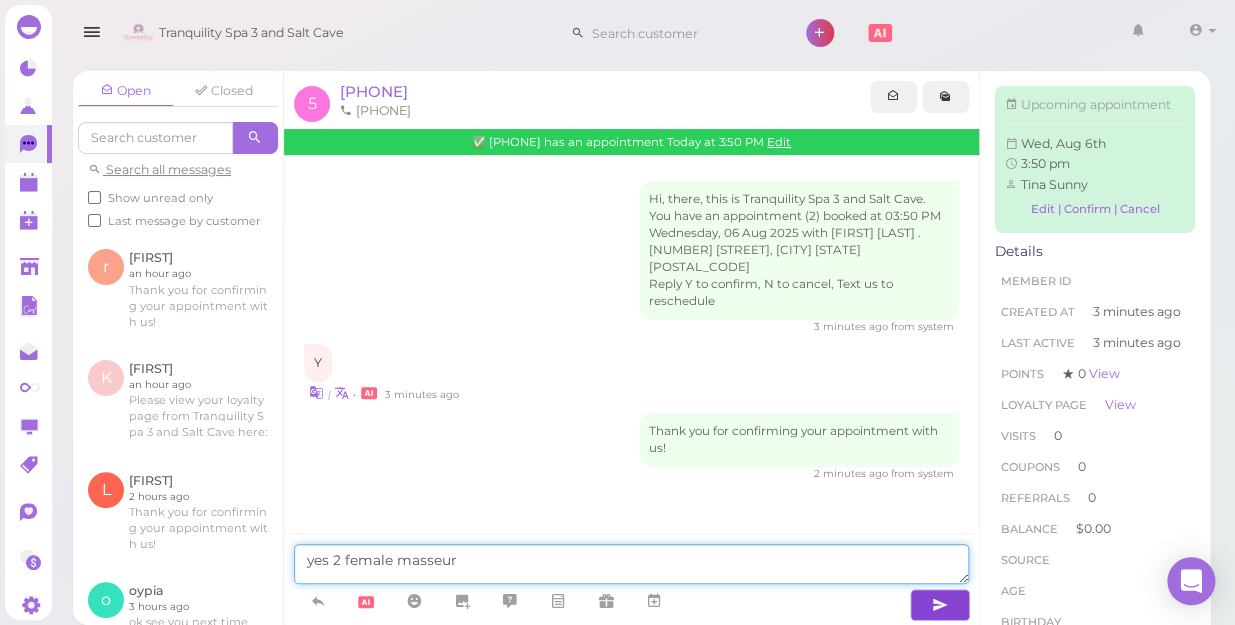 type on "yes 2 female masseur" 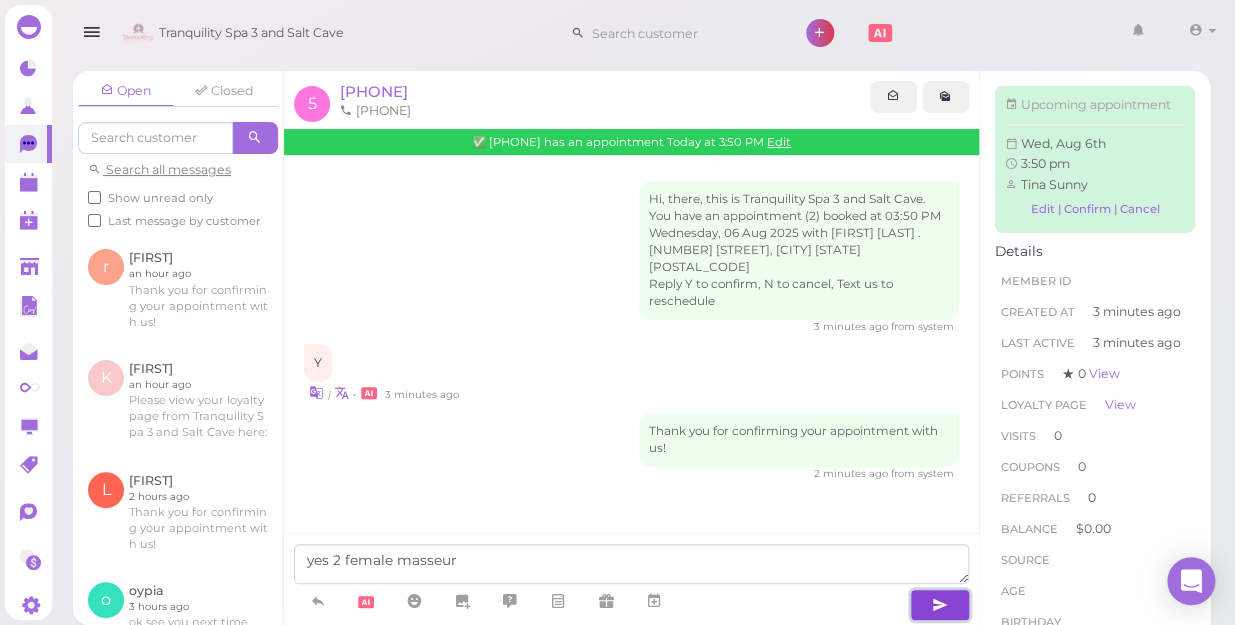 click at bounding box center [940, 605] 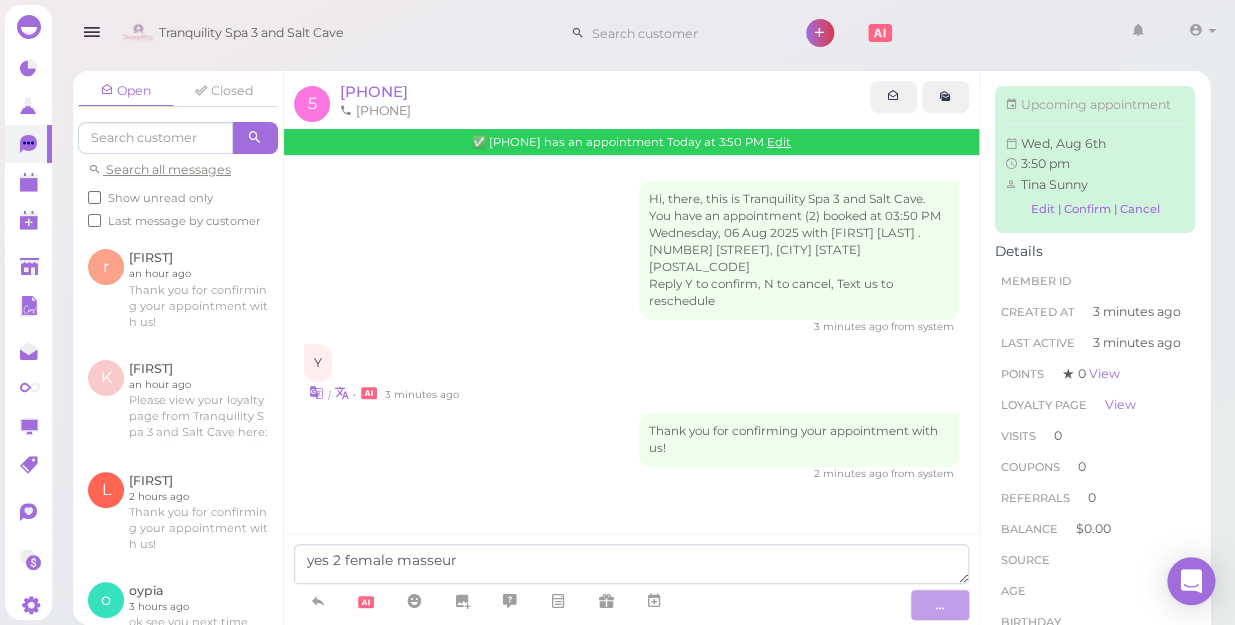 type 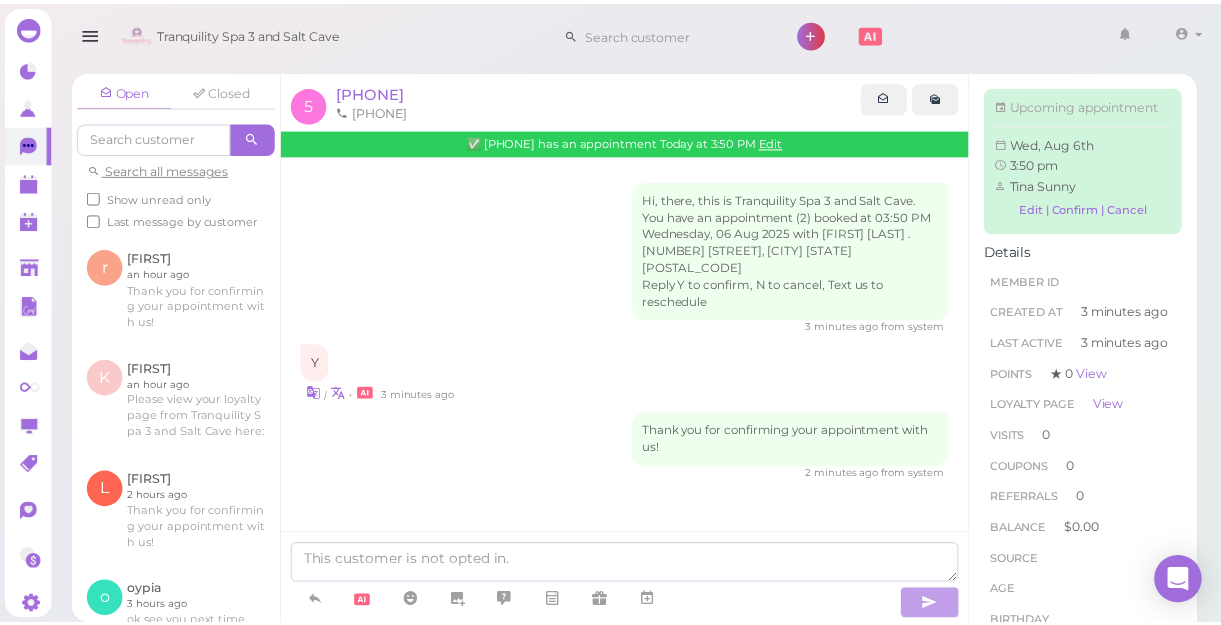 scroll, scrollTop: 12, scrollLeft: 0, axis: vertical 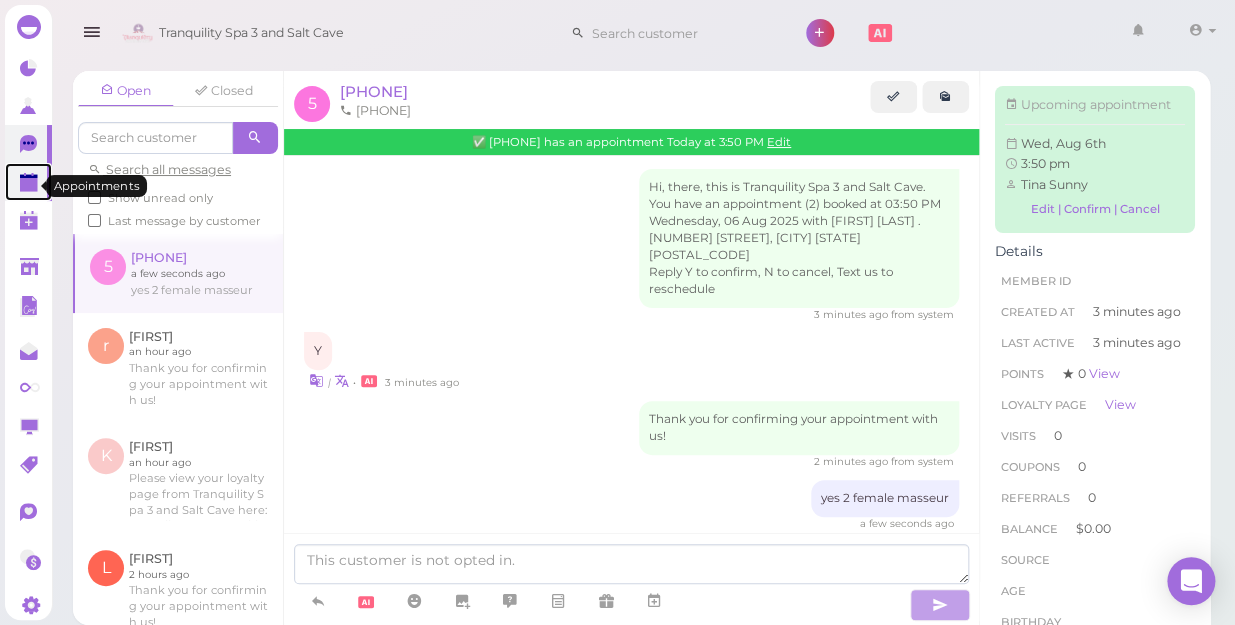 click 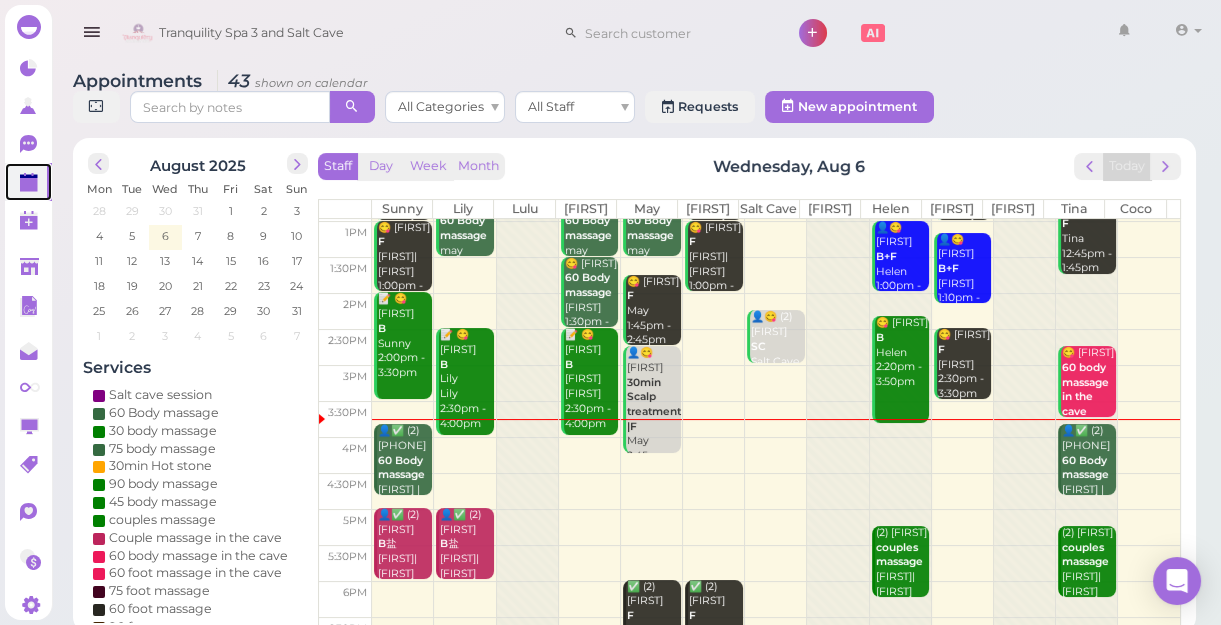 scroll, scrollTop: 181, scrollLeft: 0, axis: vertical 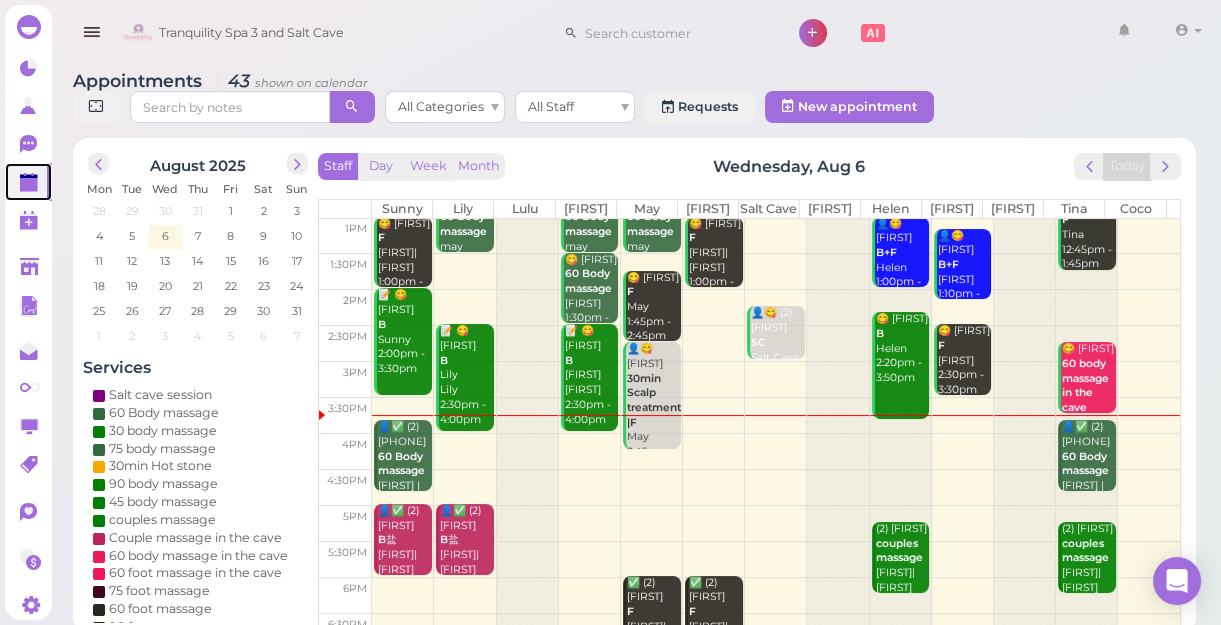 click at bounding box center (776, 451) 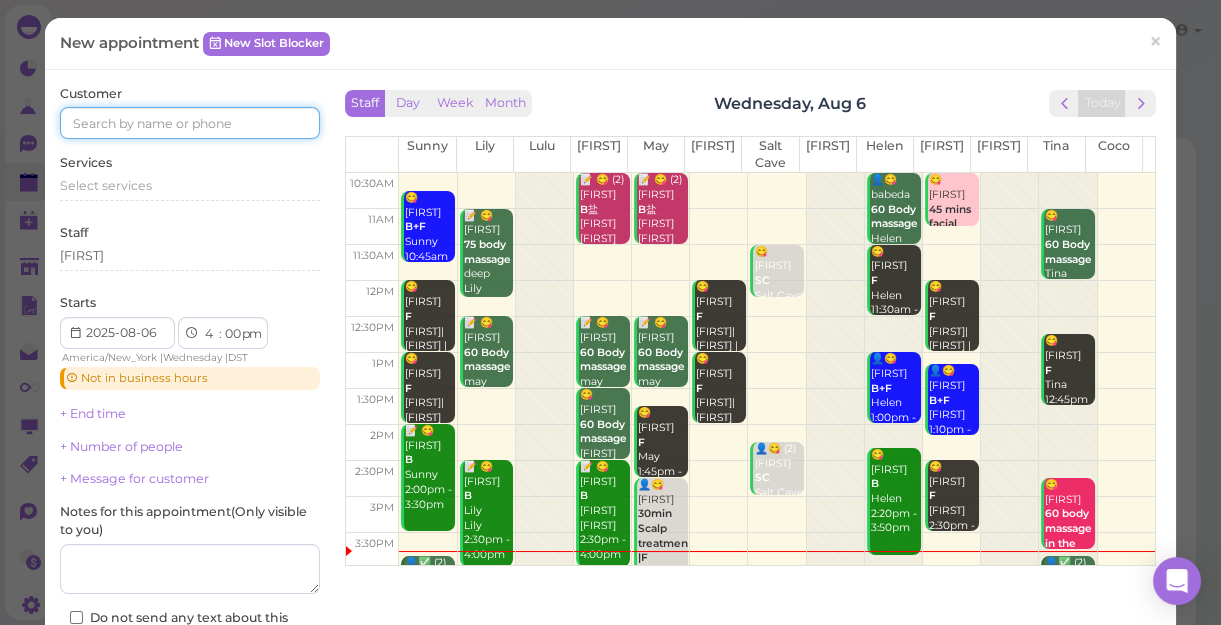 click at bounding box center [190, 123] 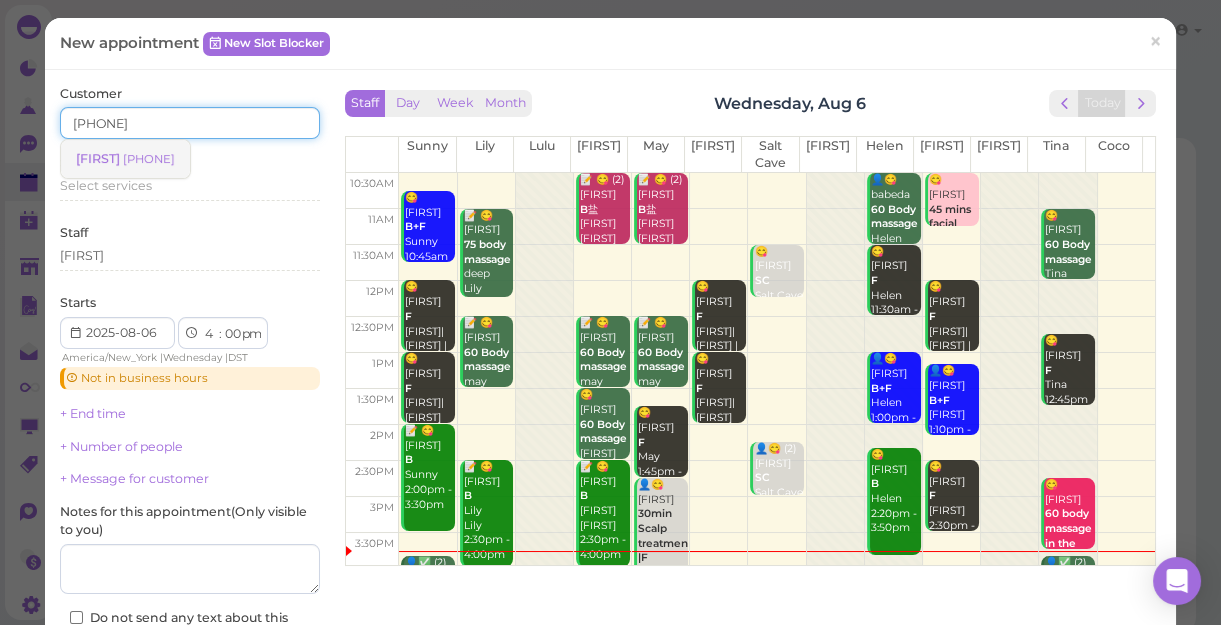 type on "[PHONE]" 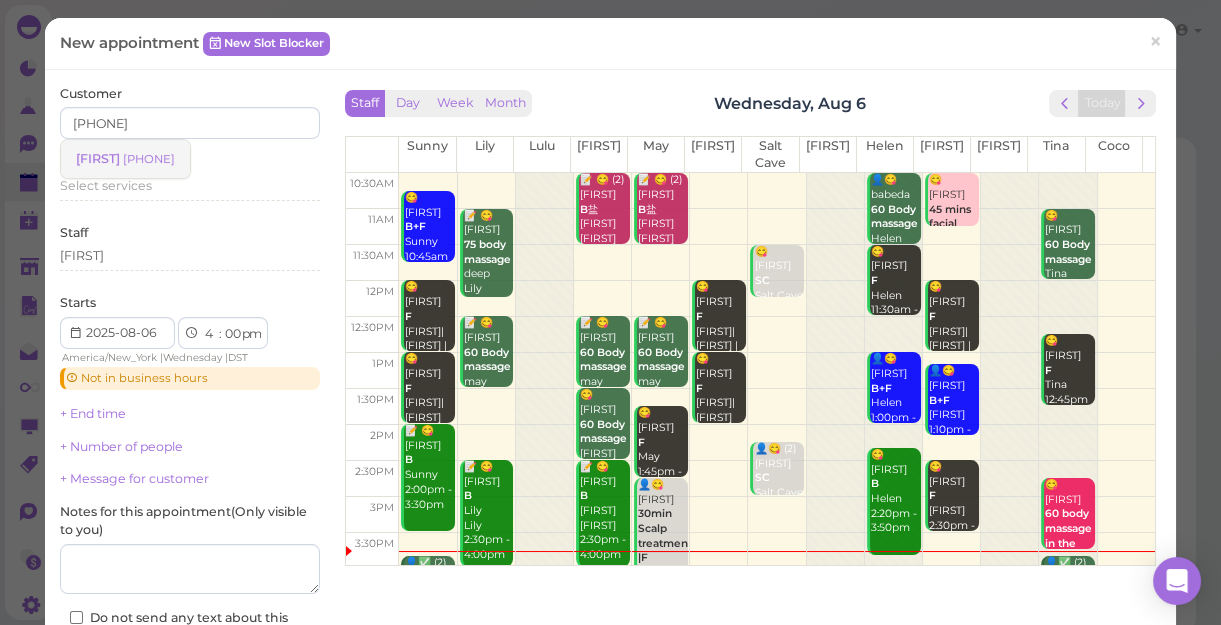 click on "[PHONE]" at bounding box center (149, 159) 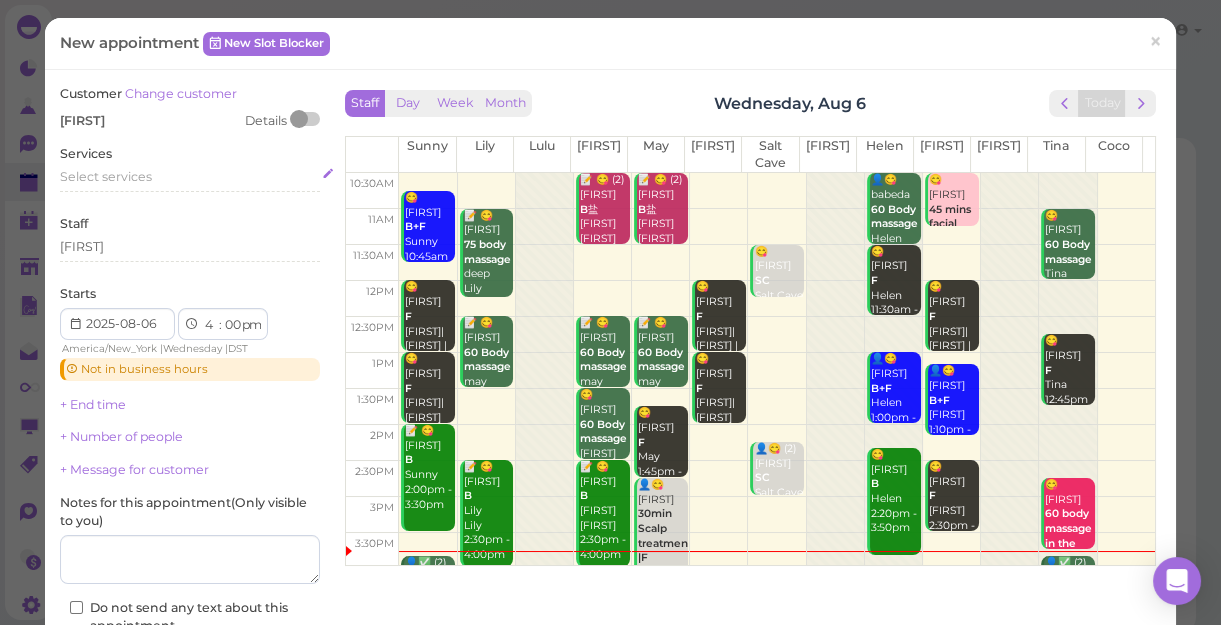 click on "Select services" at bounding box center [106, 176] 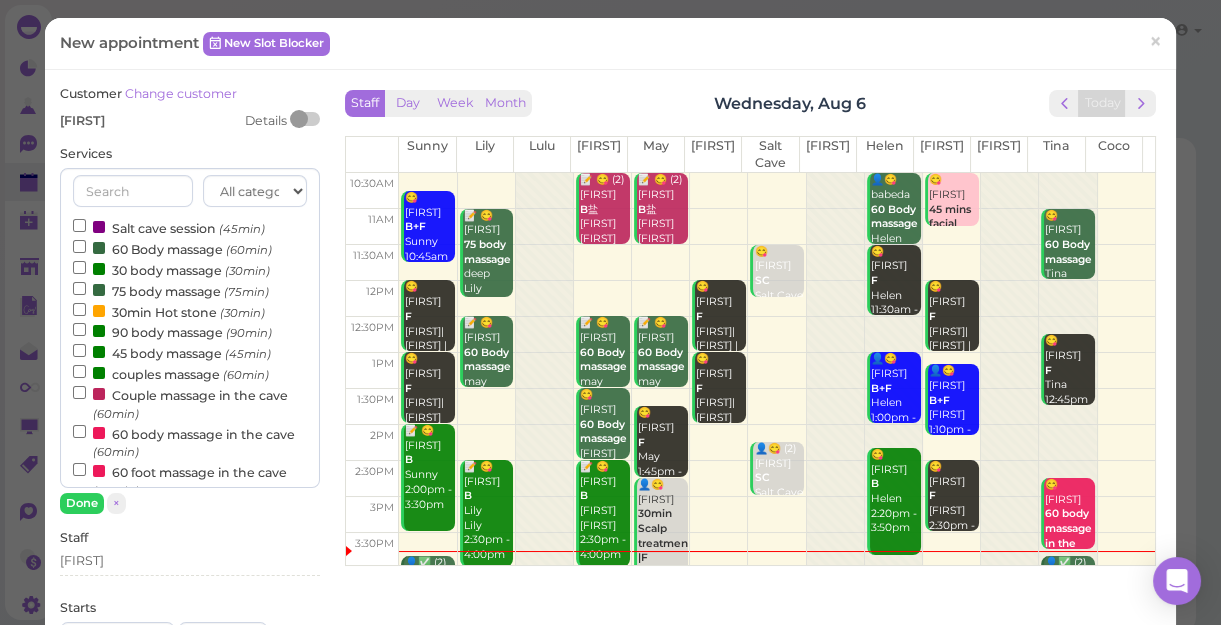 click on "60 Body massage
(60min)" at bounding box center [172, 248] 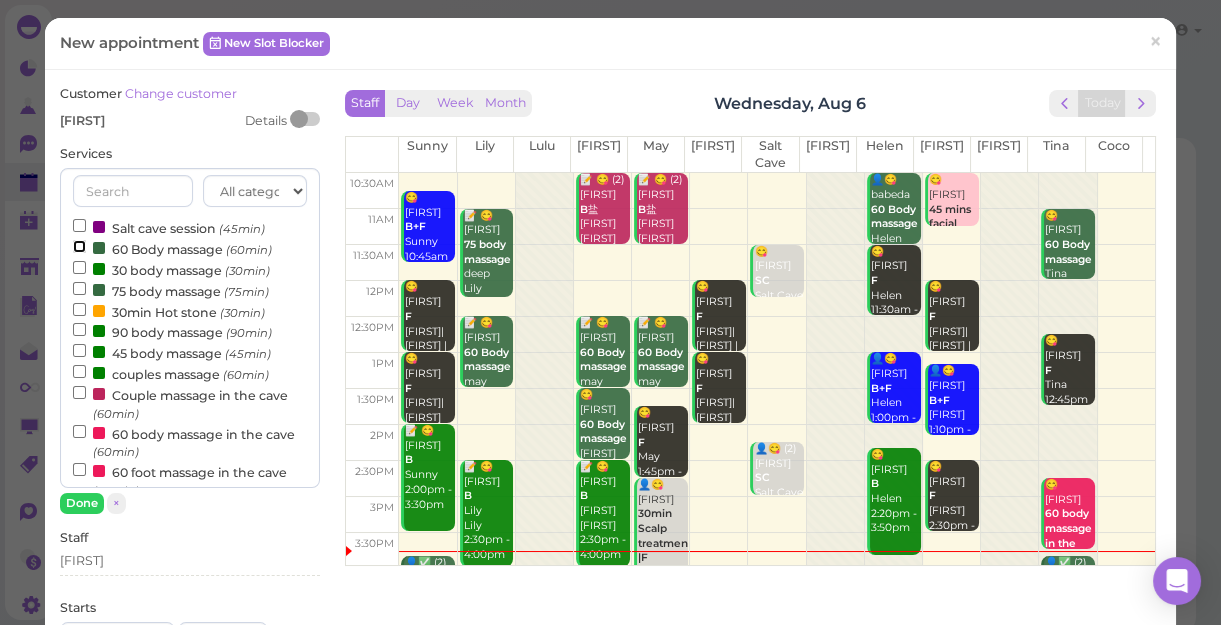 click on "60 Body massage
(60min)" at bounding box center (79, 246) 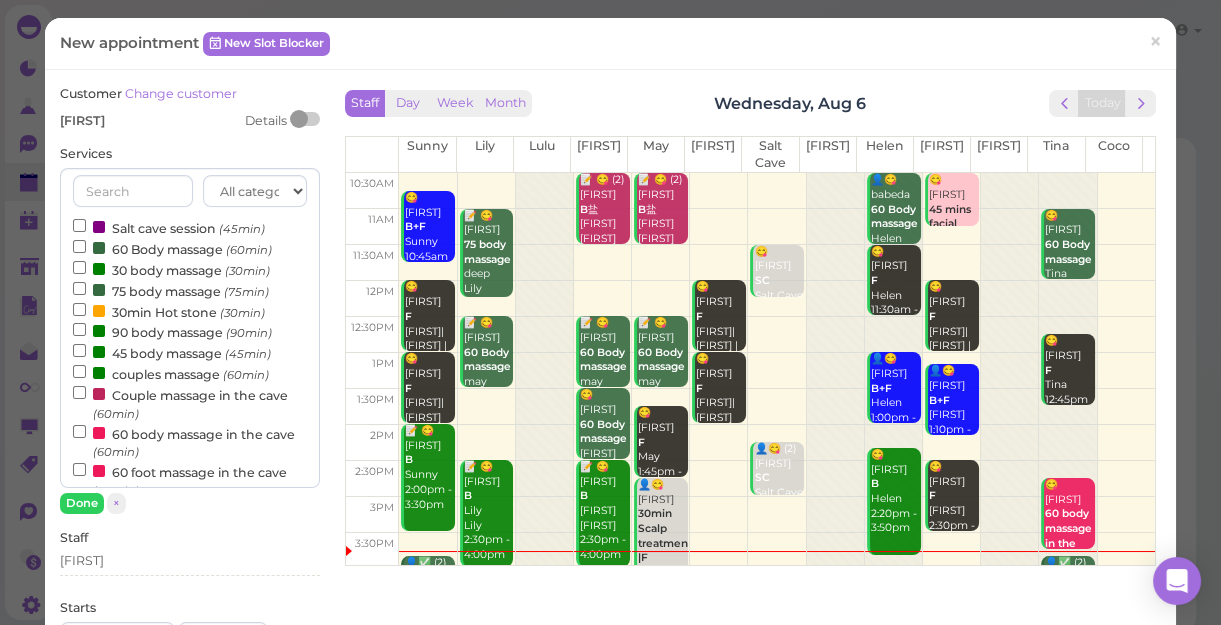 click on "60 Body massage
(60min)" at bounding box center (172, 248) 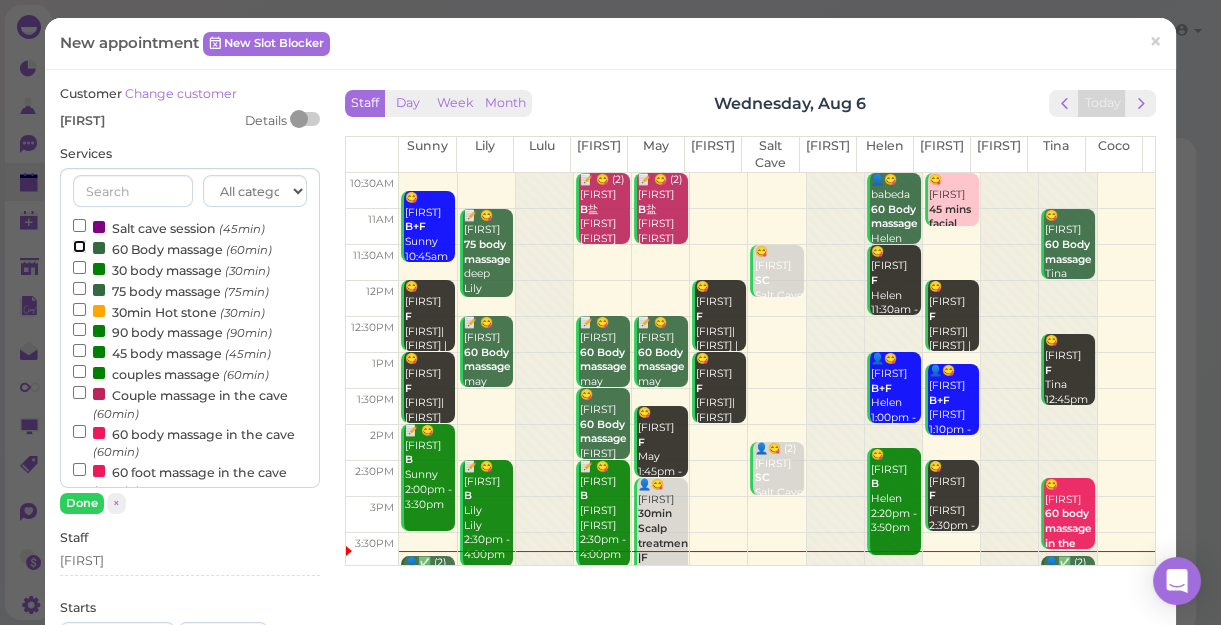 click on "60 Body massage
(60min)" at bounding box center [79, 246] 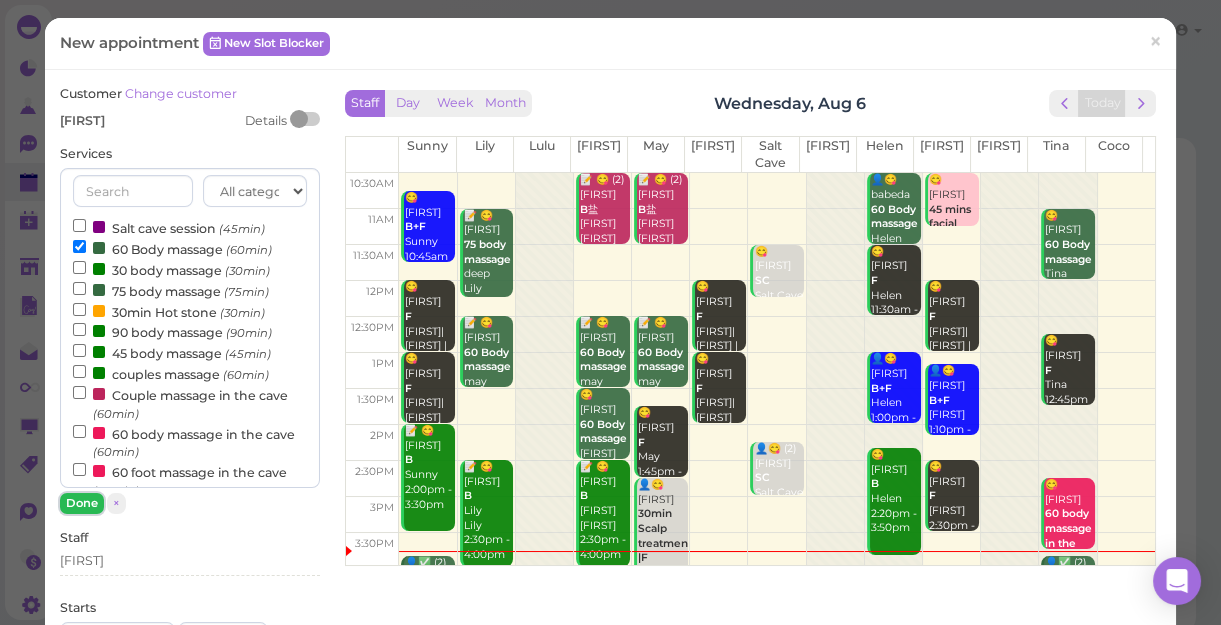 click on "Done" at bounding box center (82, 503) 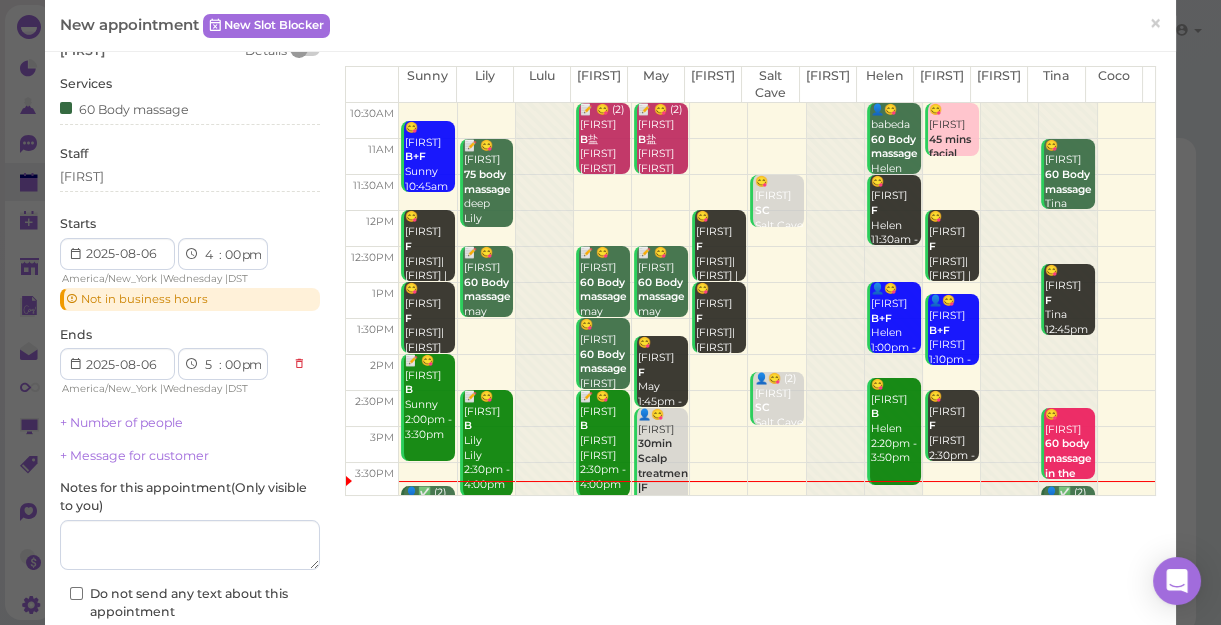 scroll, scrollTop: 181, scrollLeft: 0, axis: vertical 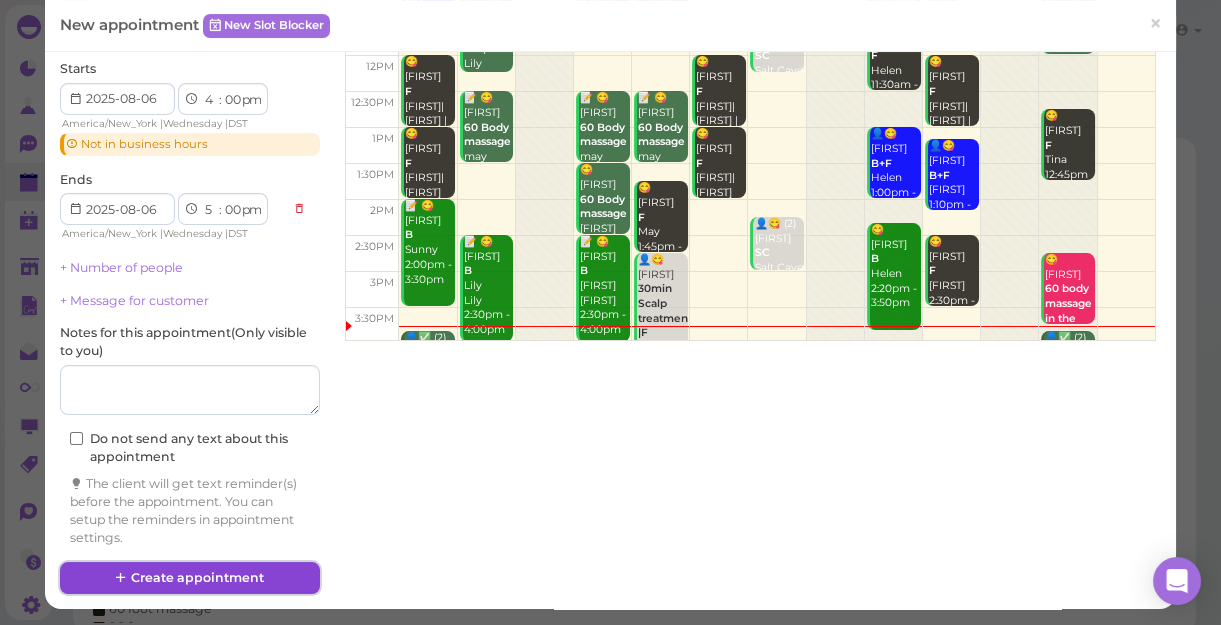 click on "Create appointment" at bounding box center [190, 578] 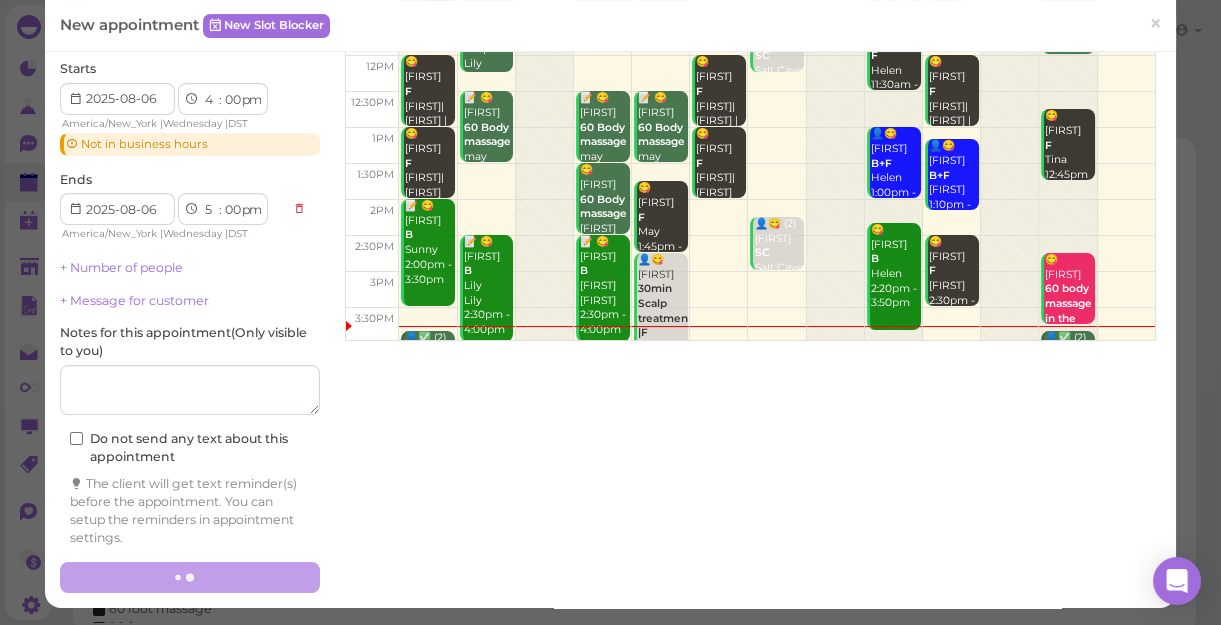 scroll, scrollTop: 224, scrollLeft: 0, axis: vertical 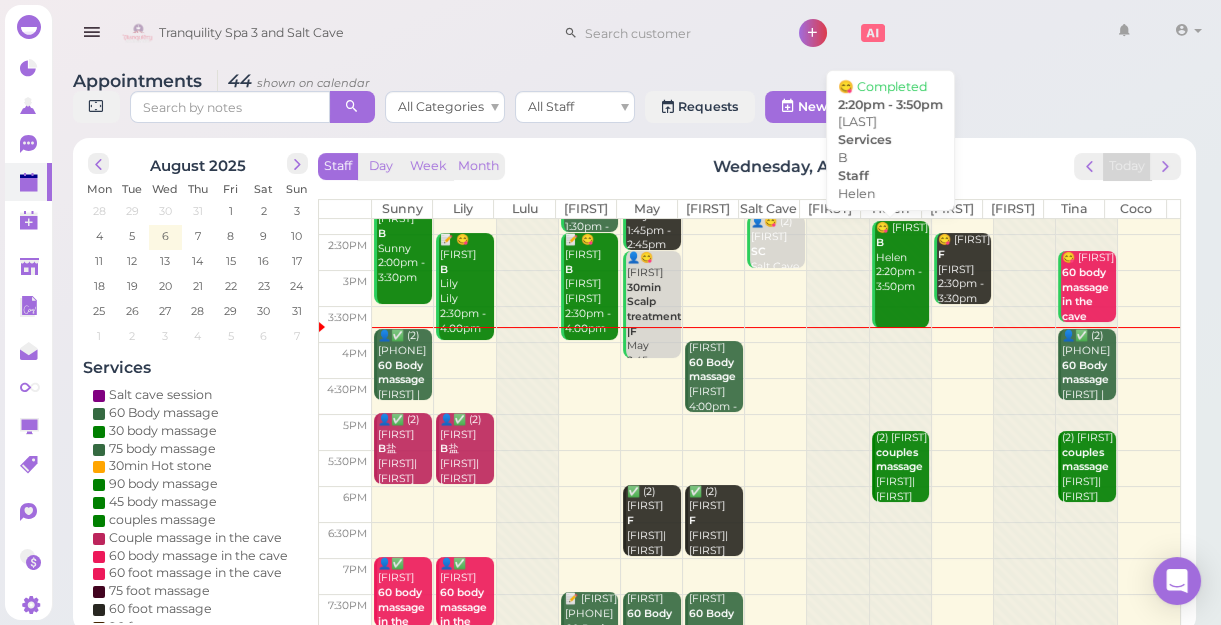 click on "😋 [LAST] B [FIRST] 2:20pm - 3:50pm" at bounding box center [901, 274] 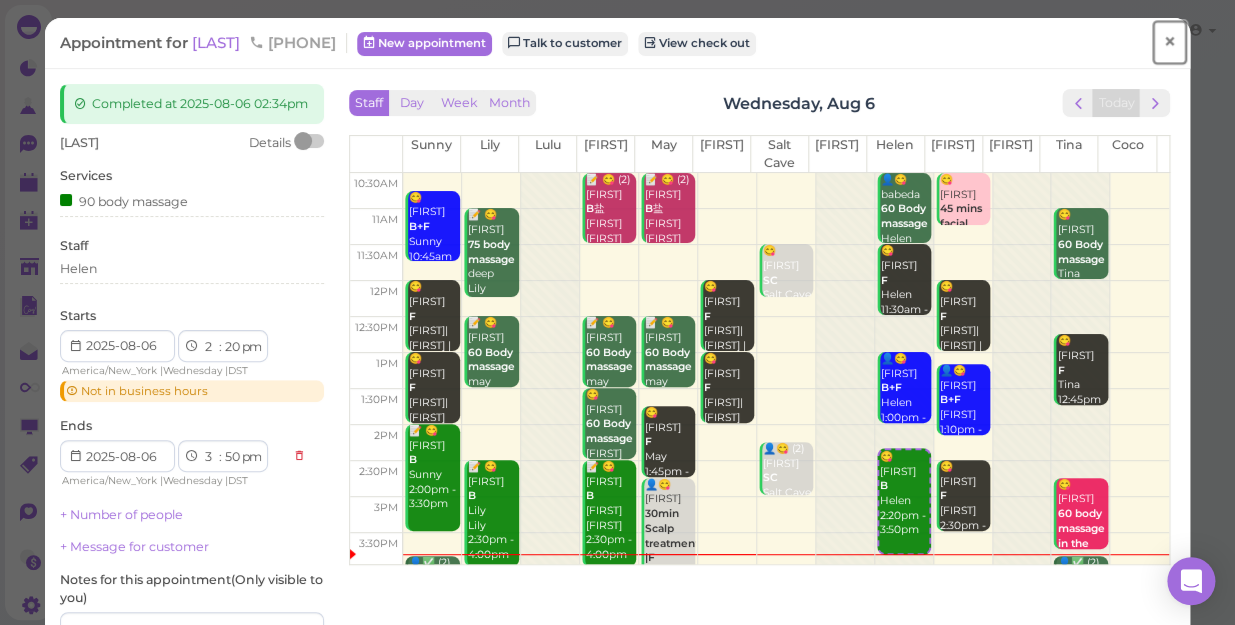 click on "×" at bounding box center [1169, 42] 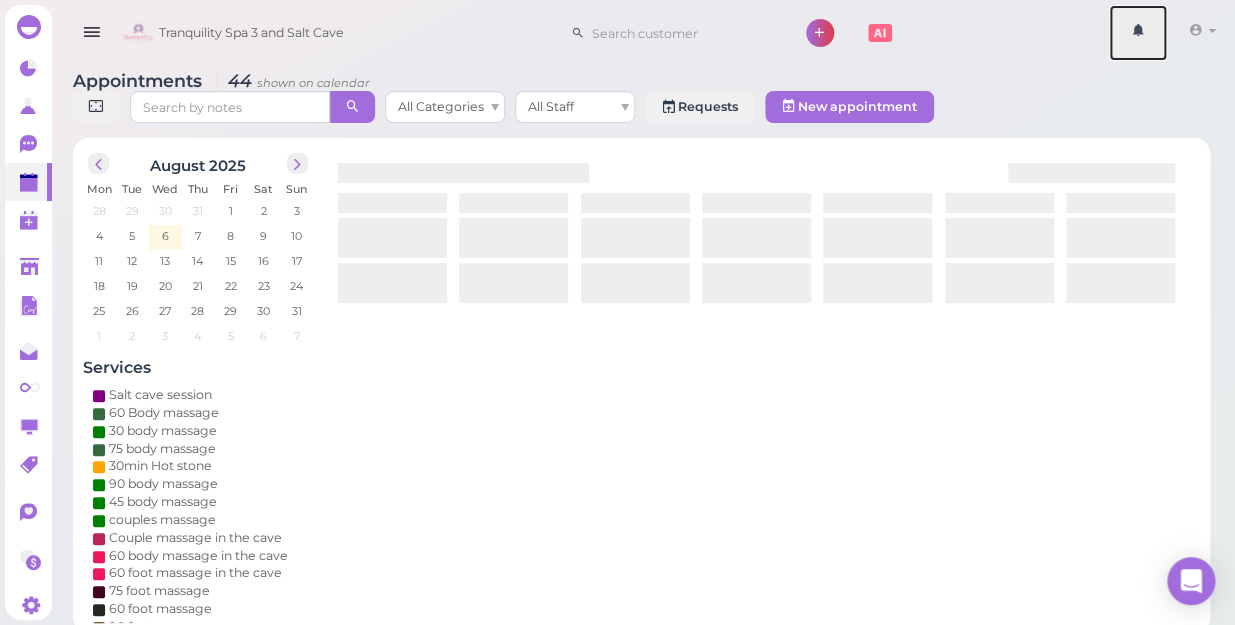 click at bounding box center (1138, 33) 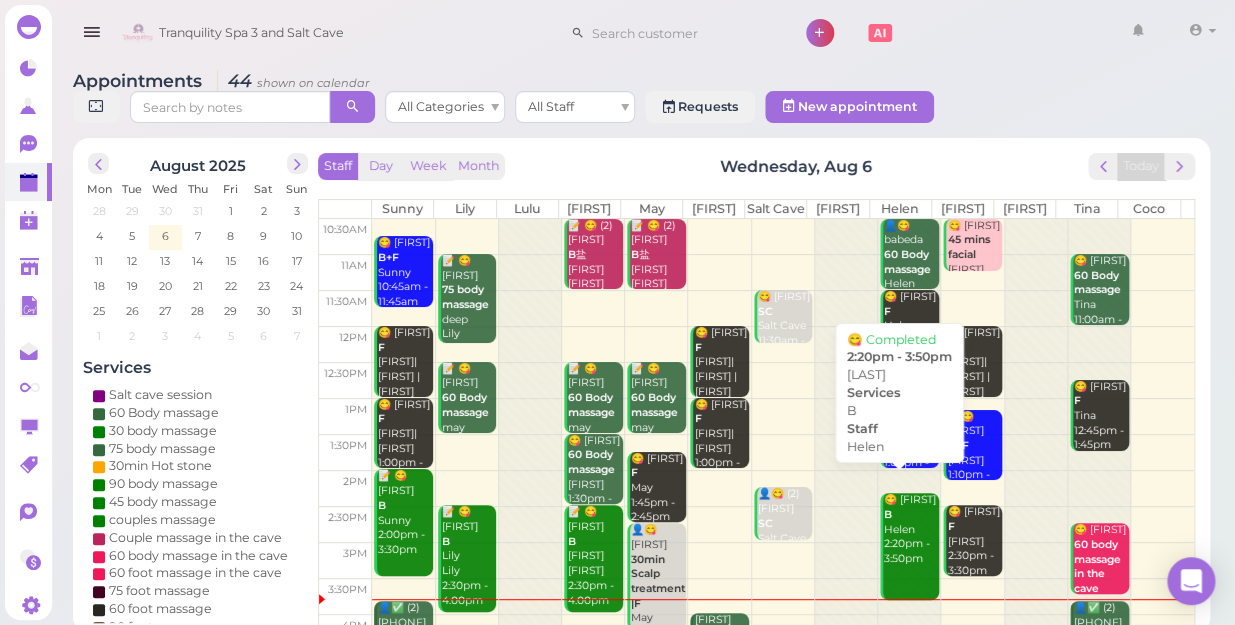 click on "😋 [LAST] B [FIRST] 2:20pm - 3:50pm" at bounding box center (911, 529) 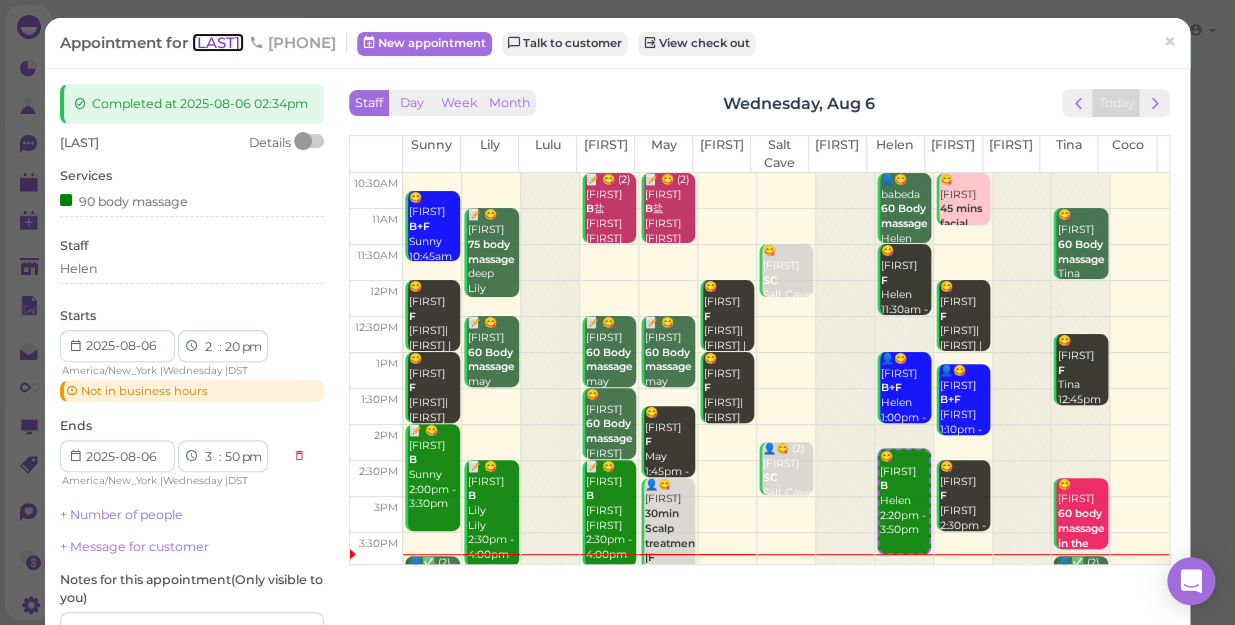 click on "[LAST]" at bounding box center (218, 42) 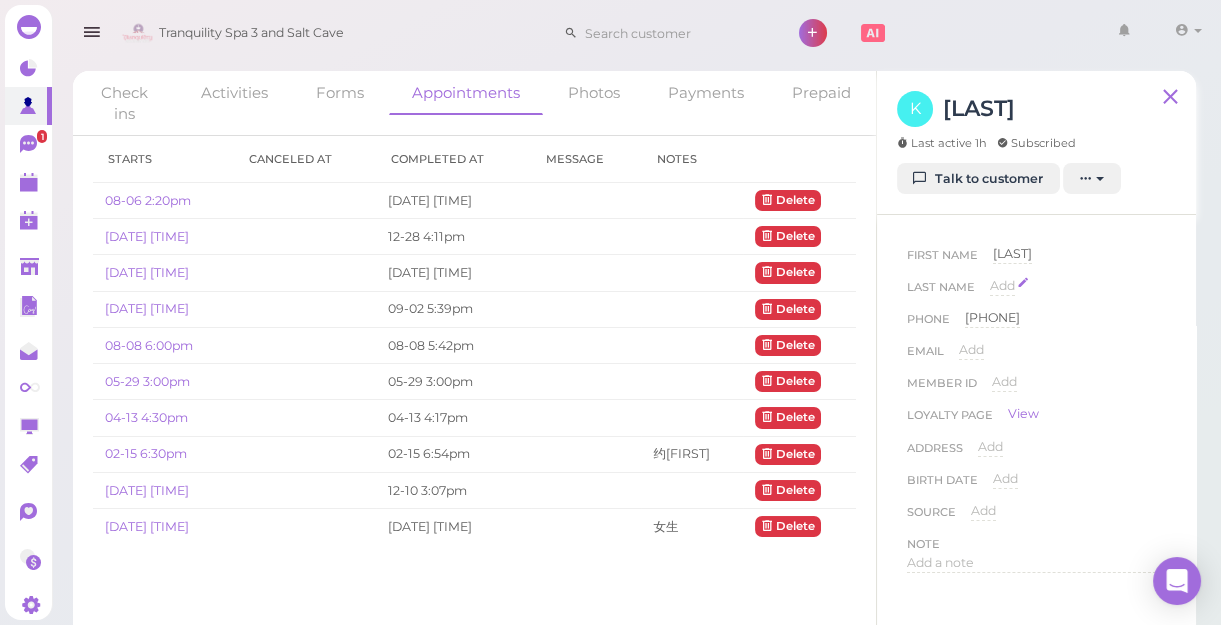 click on "Add" at bounding box center [1002, 285] 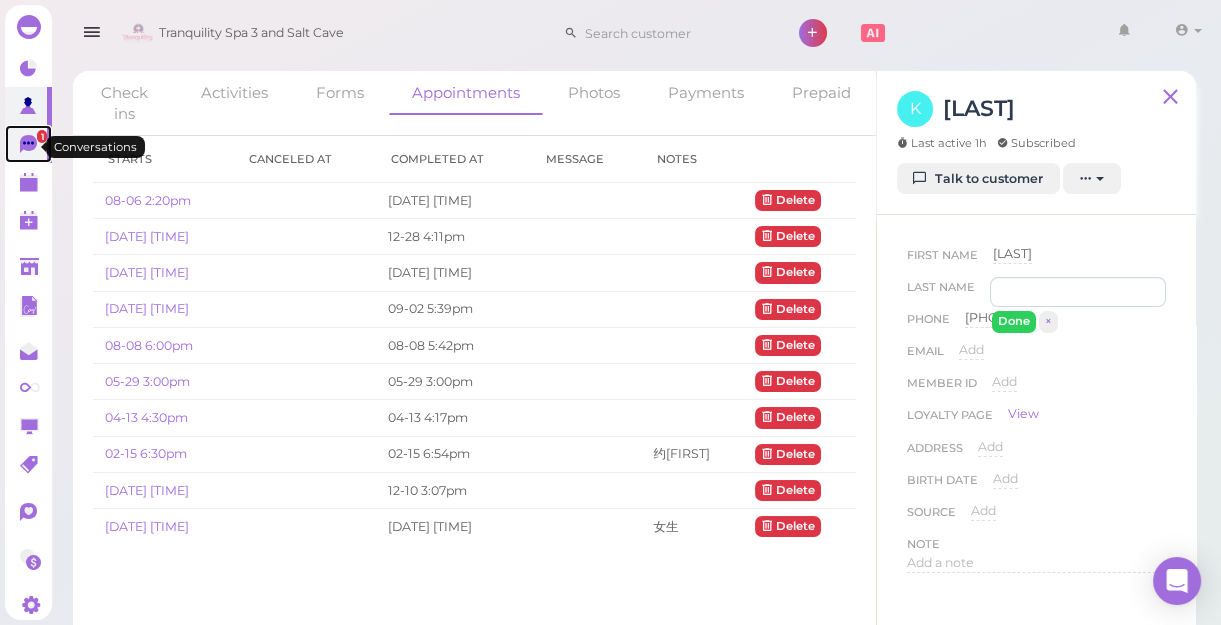 click 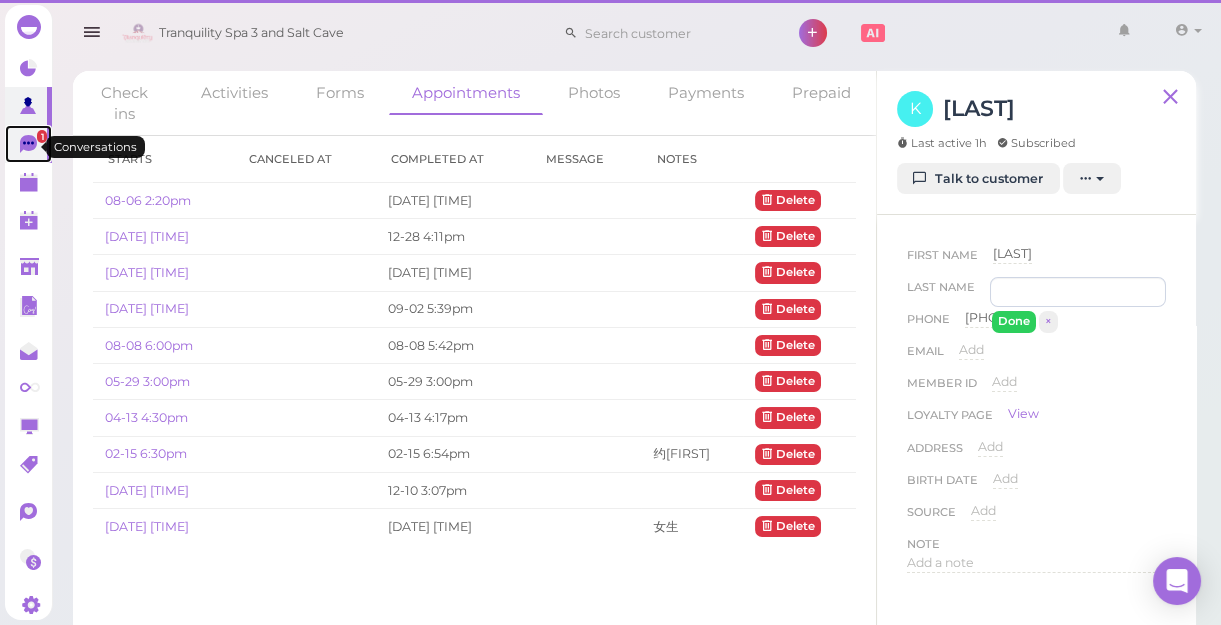 click 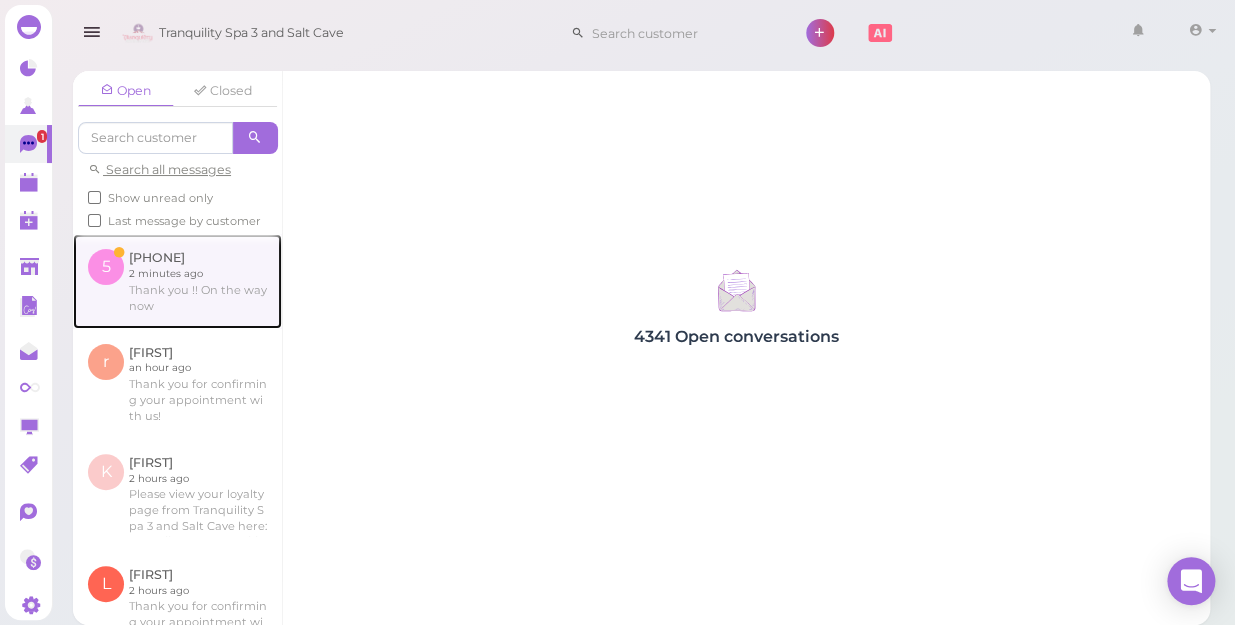 click at bounding box center (177, 281) 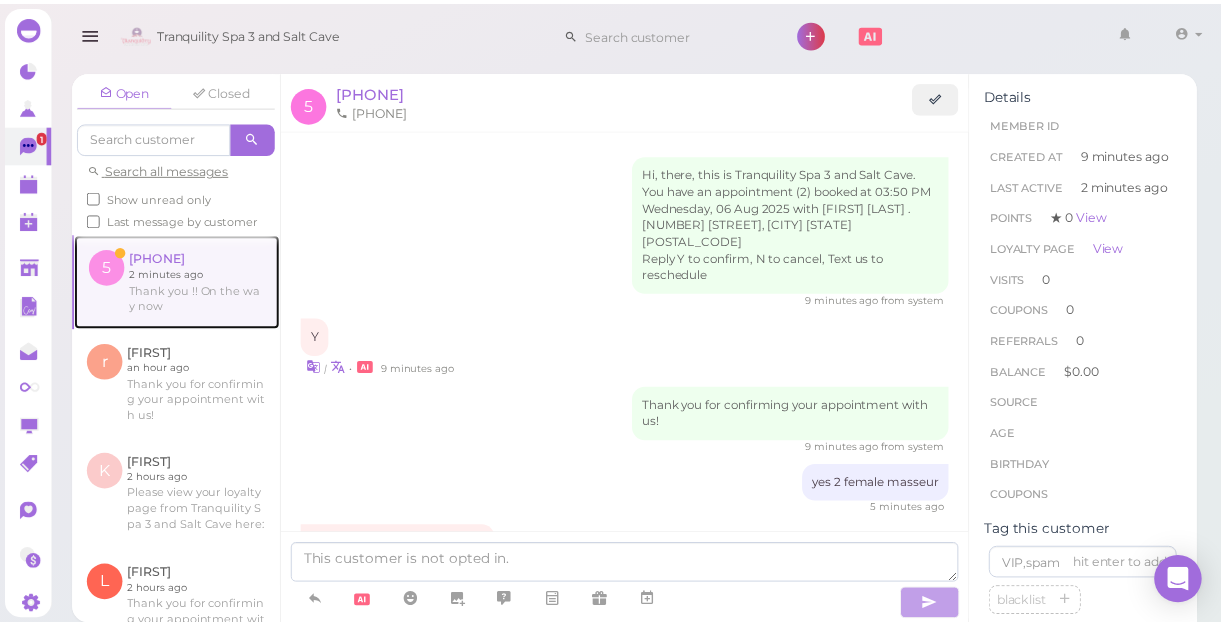 scroll, scrollTop: 96, scrollLeft: 0, axis: vertical 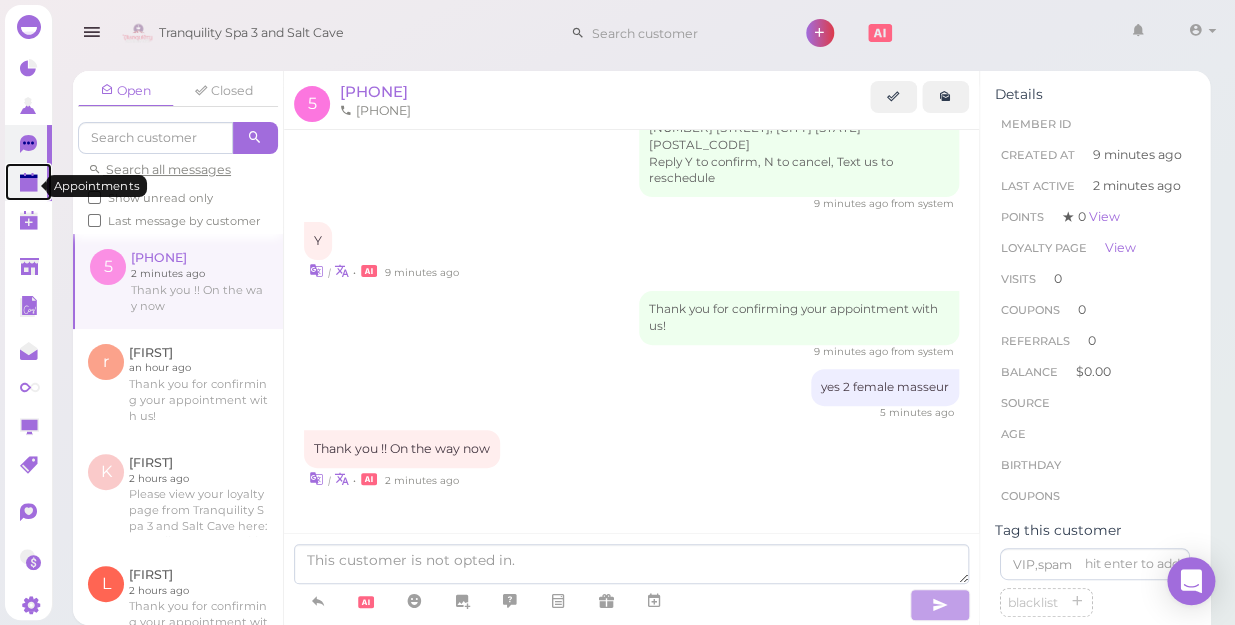 click 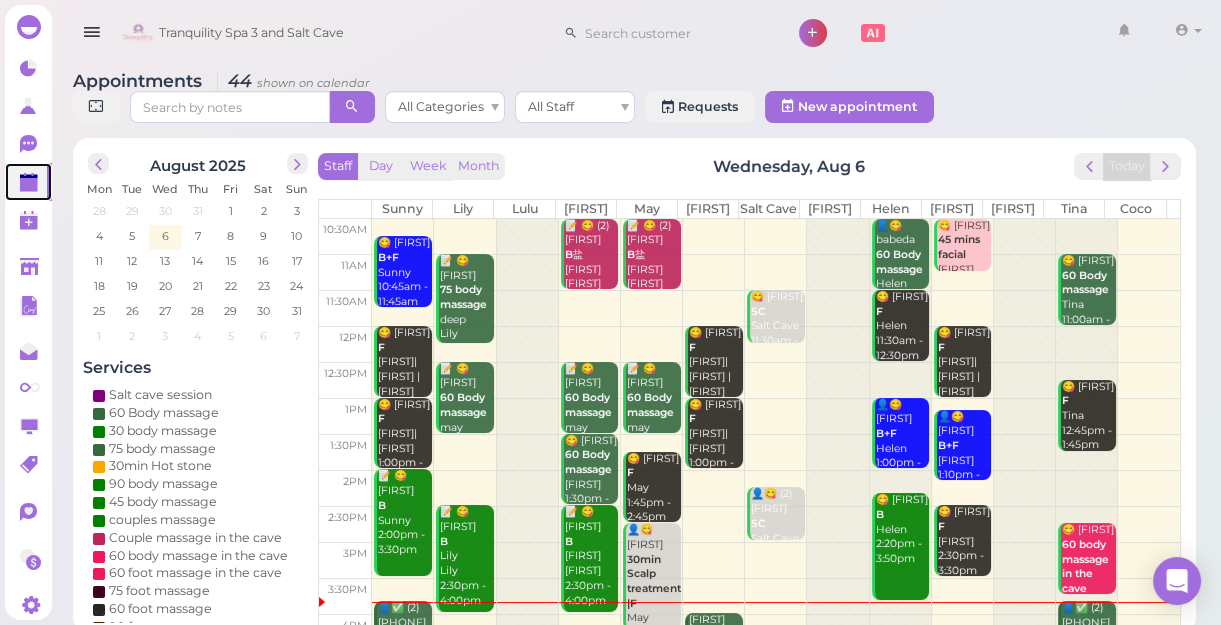scroll, scrollTop: 272, scrollLeft: 0, axis: vertical 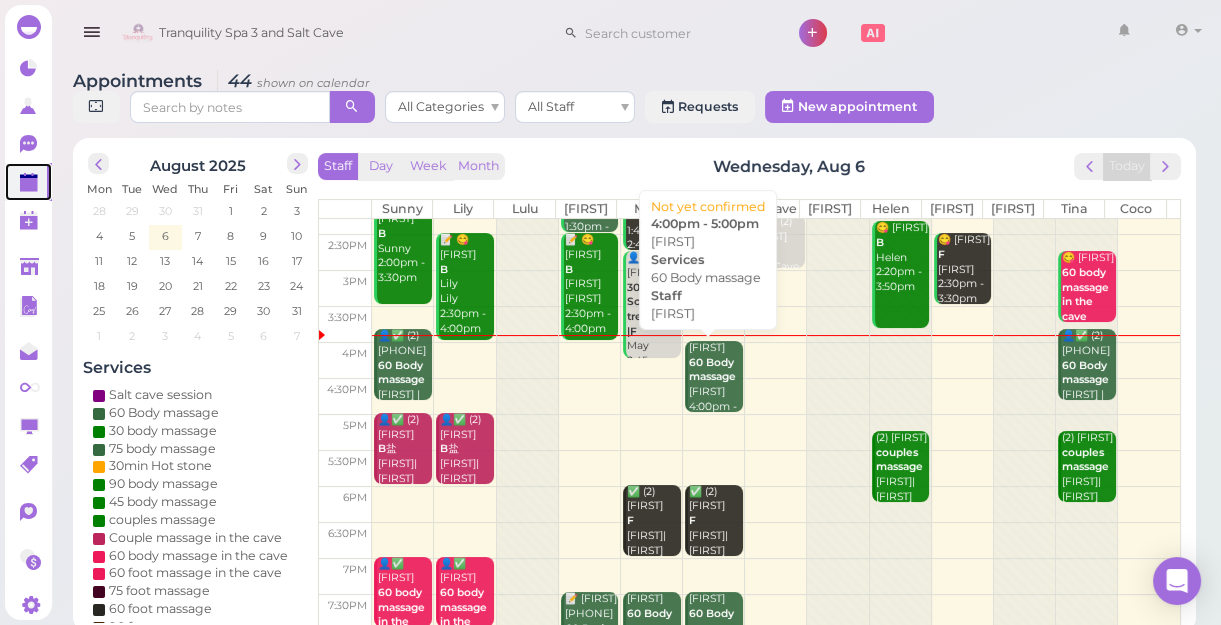 click on "60 Body massage" at bounding box center (712, 370) 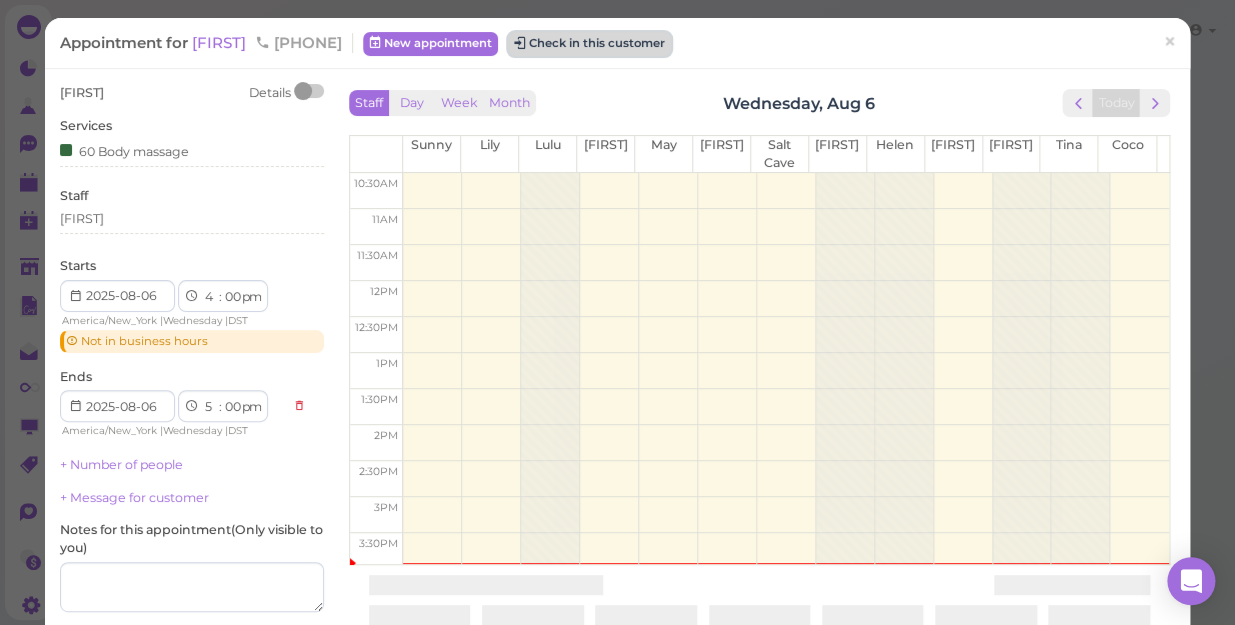click on "Check in this customer" at bounding box center (589, 44) 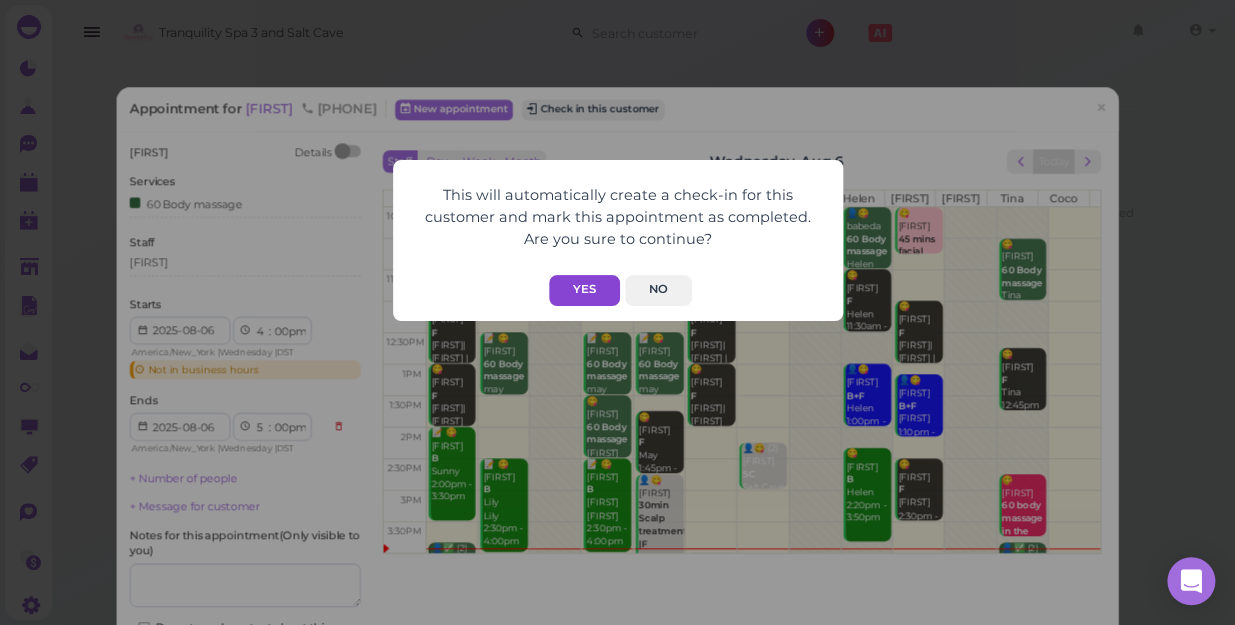 click on "Yes" at bounding box center [584, 290] 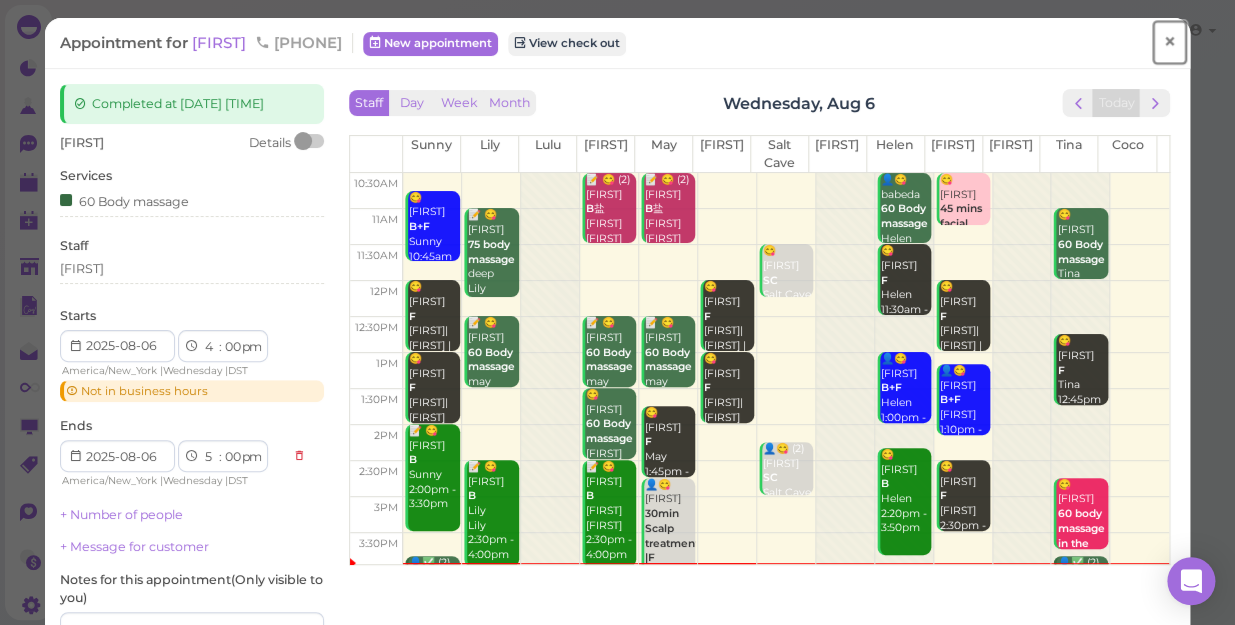 click on "×" at bounding box center [1169, 42] 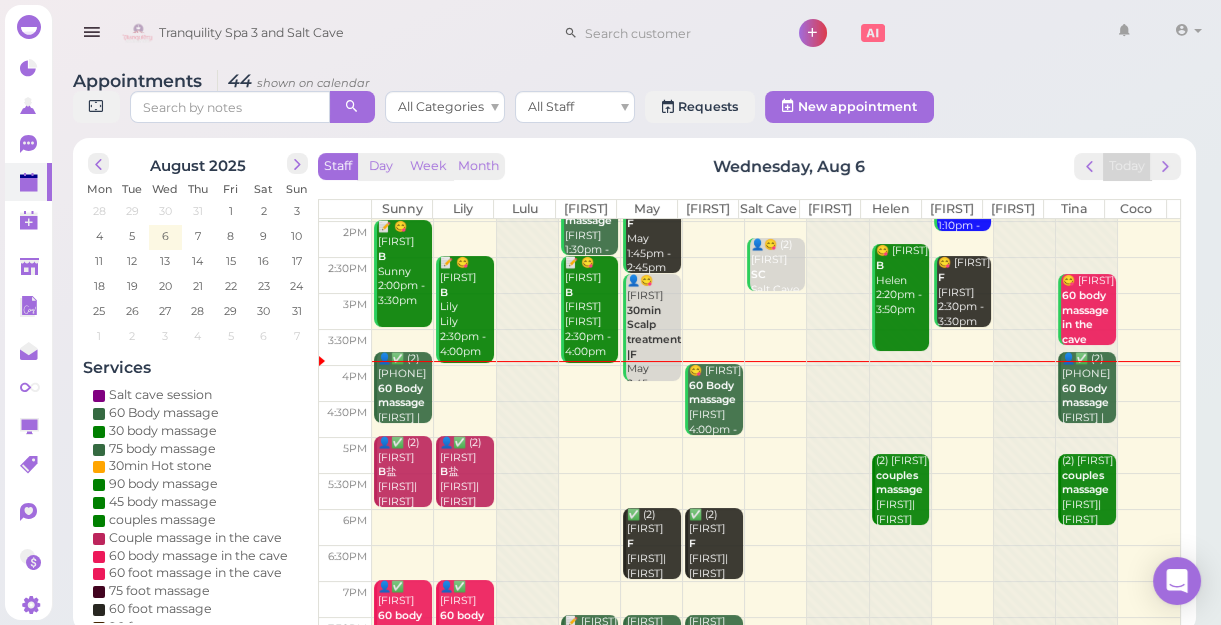 scroll, scrollTop: 161, scrollLeft: 0, axis: vertical 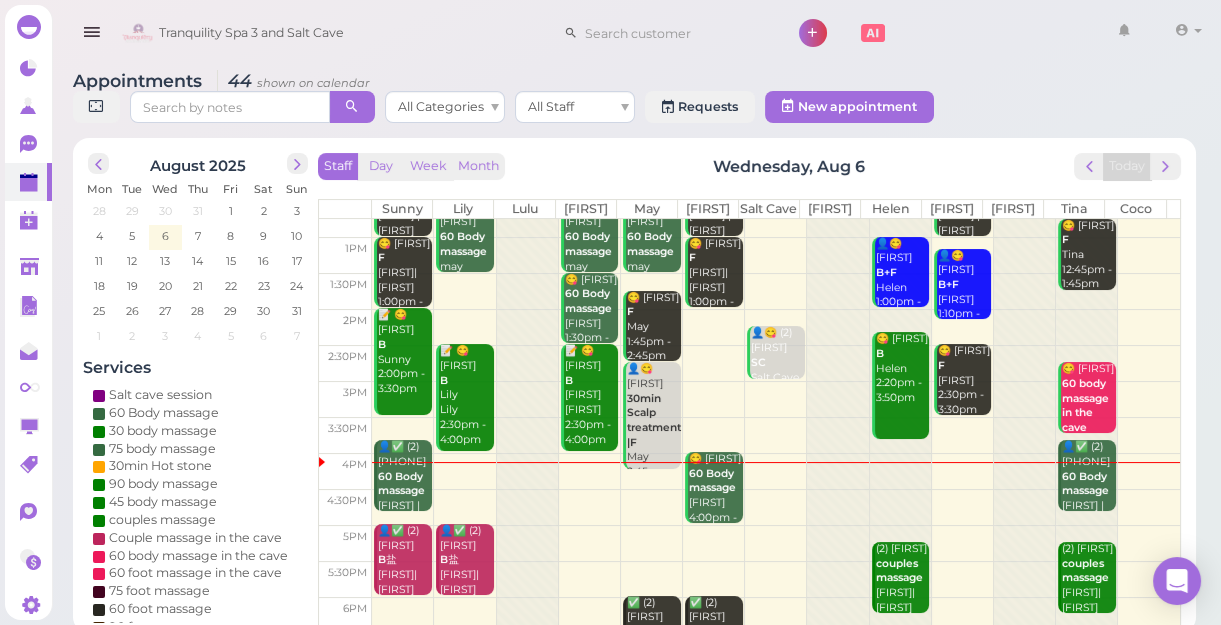 click on "Appointments
44
shown on calendar
All Categories
All Staff
Requests
New appointment" at bounding box center [634, 99] 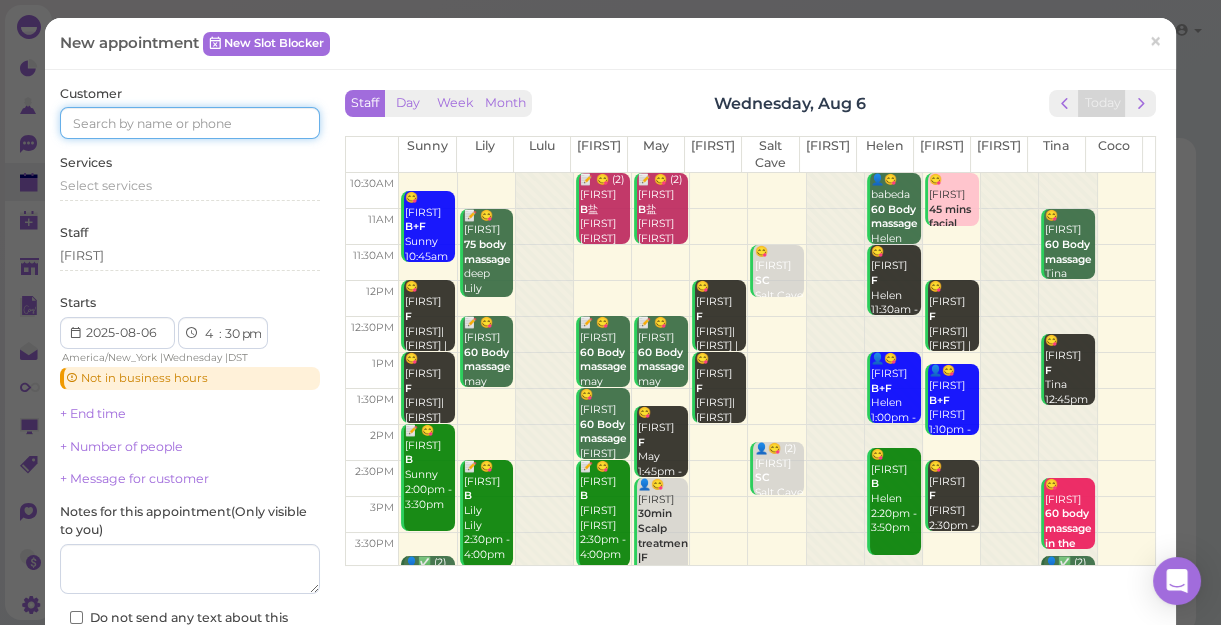 click at bounding box center [190, 123] 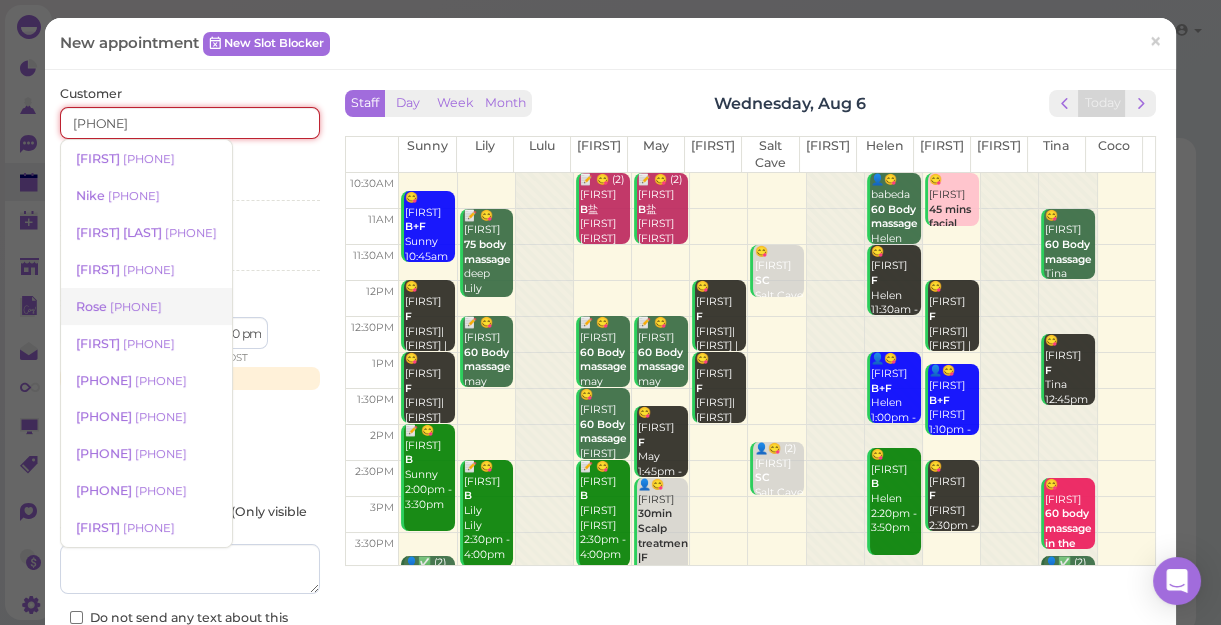 type on "[PHONE]" 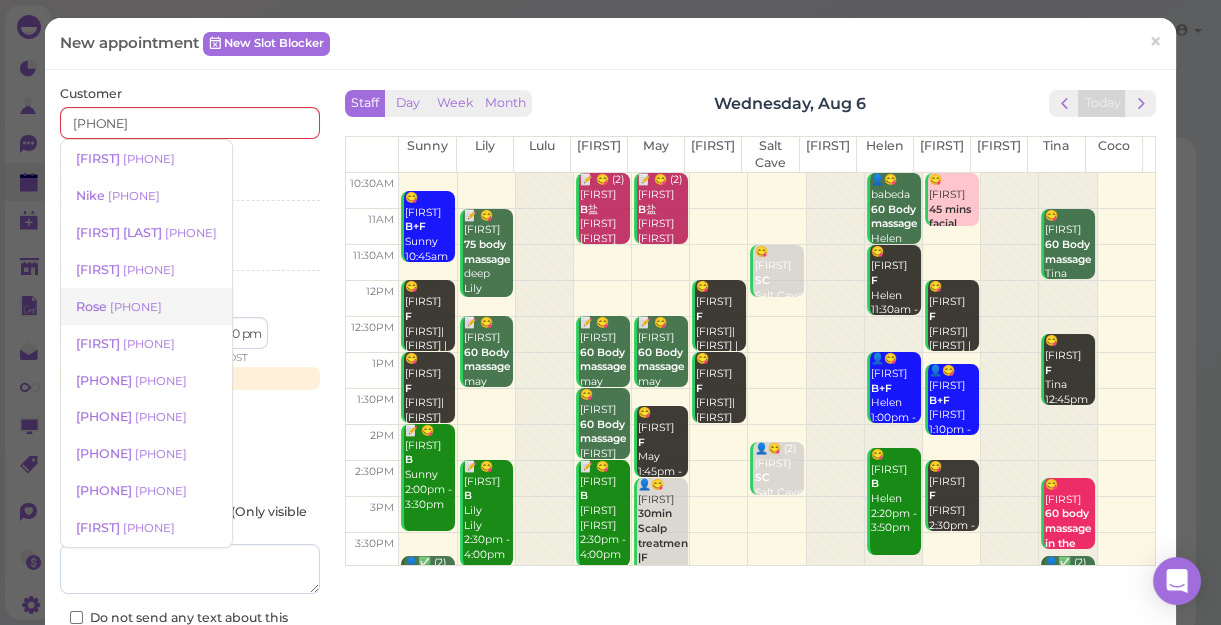click on "[PHONE]" at bounding box center [136, 307] 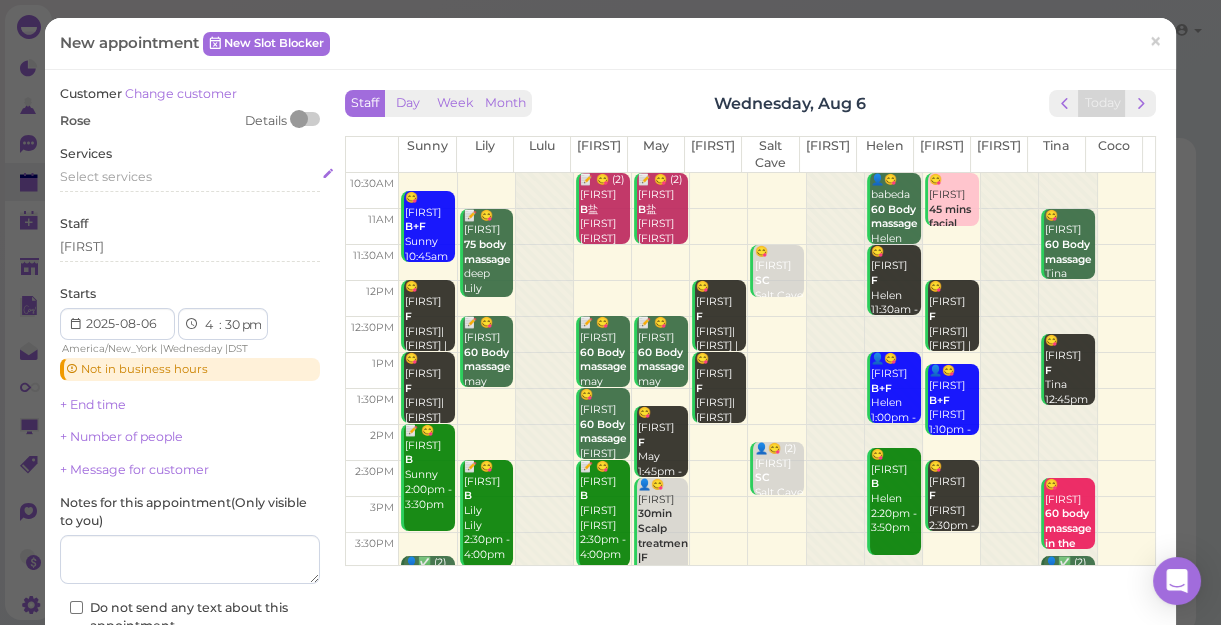 click on "Select services" at bounding box center [190, 177] 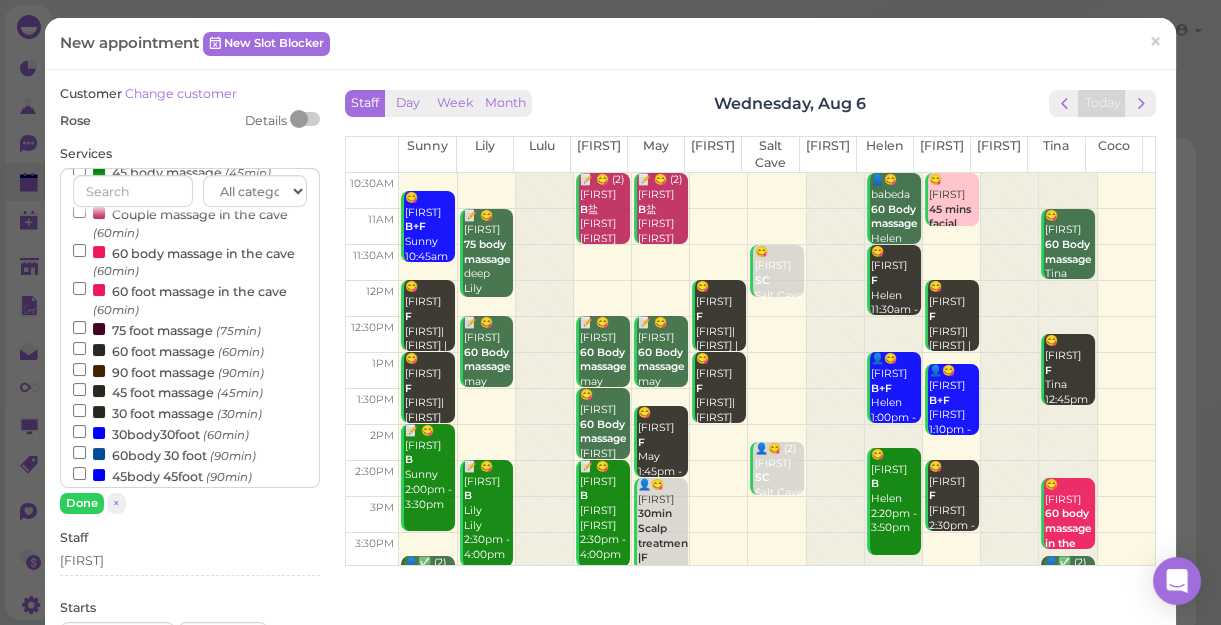 scroll, scrollTop: 0, scrollLeft: 0, axis: both 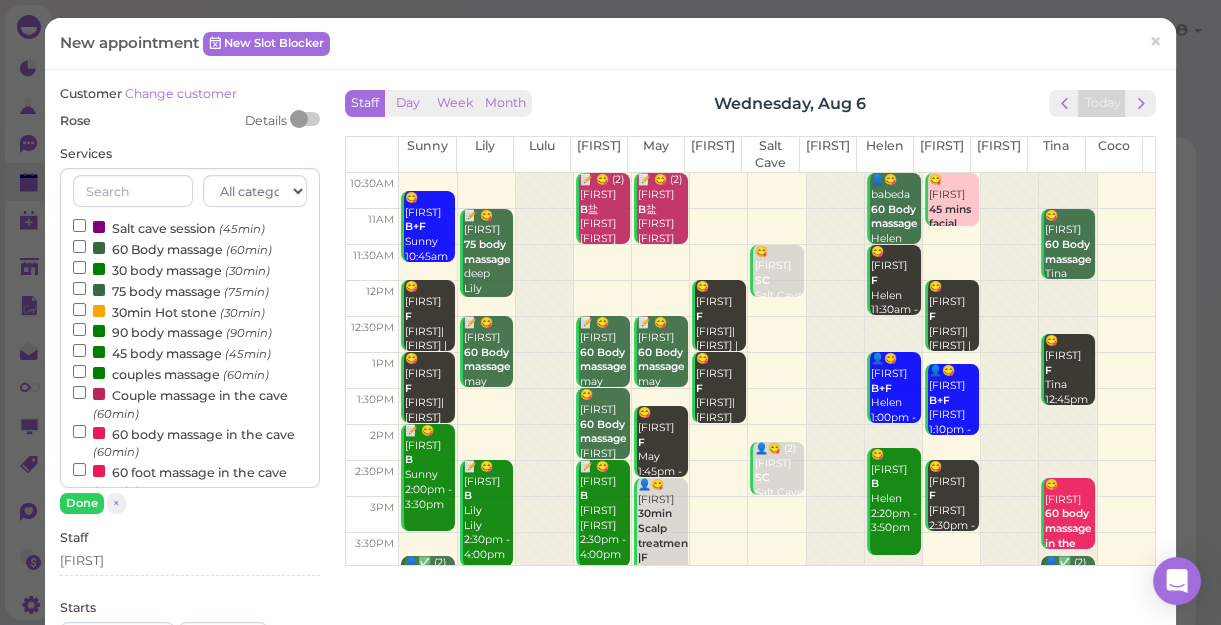 click on "60 Body massage
(60min)" at bounding box center [172, 248] 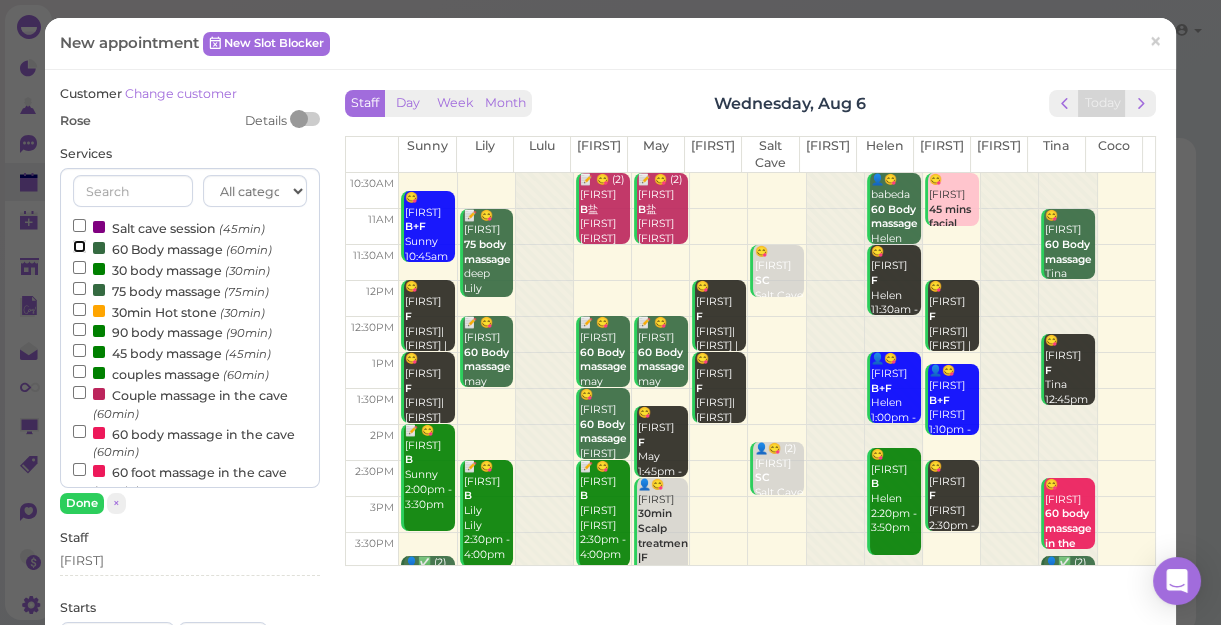 click on "60 Body massage
(60min)" at bounding box center [79, 246] 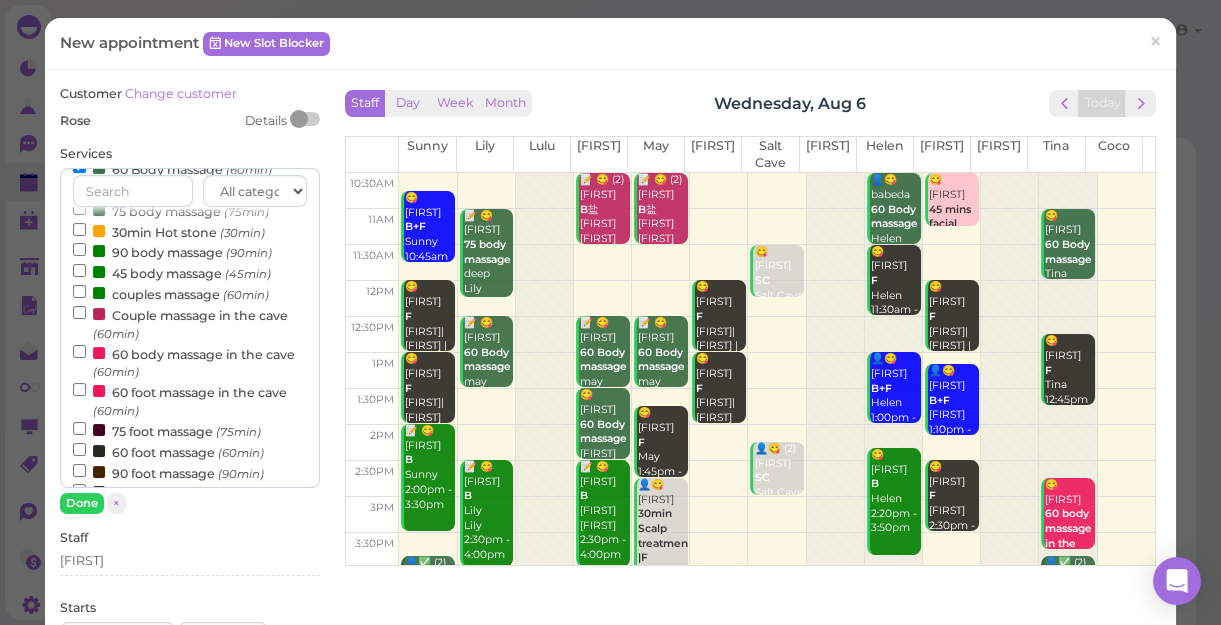 scroll, scrollTop: 272, scrollLeft: 0, axis: vertical 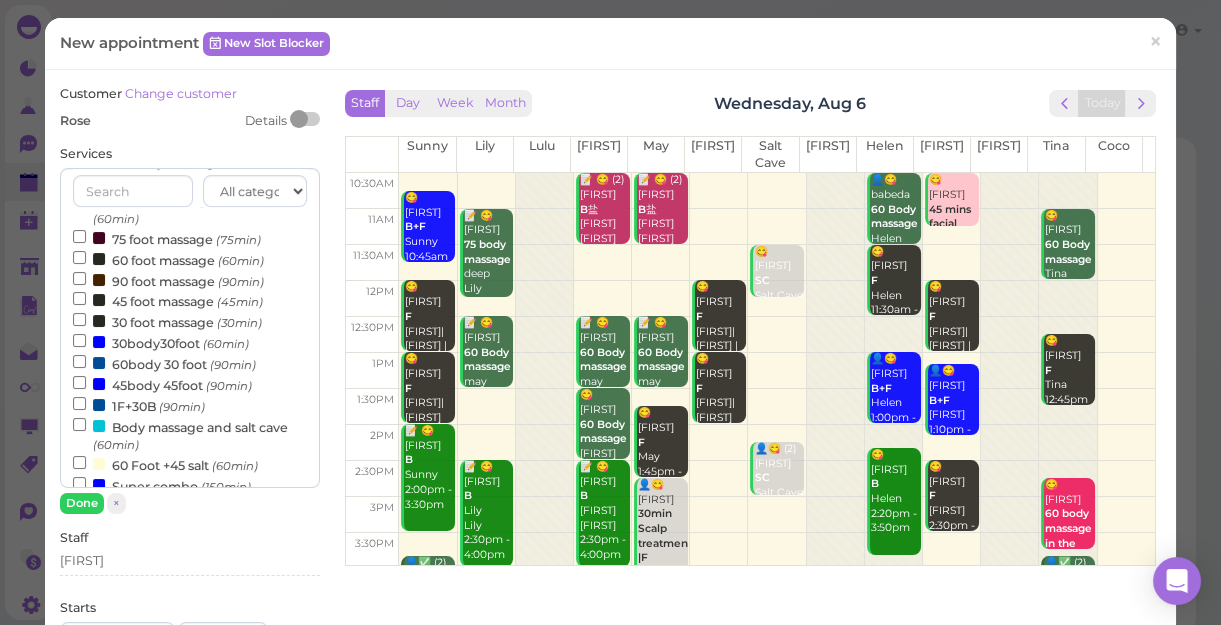 click on "60 foot massage
(60min)" at bounding box center (168, 259) 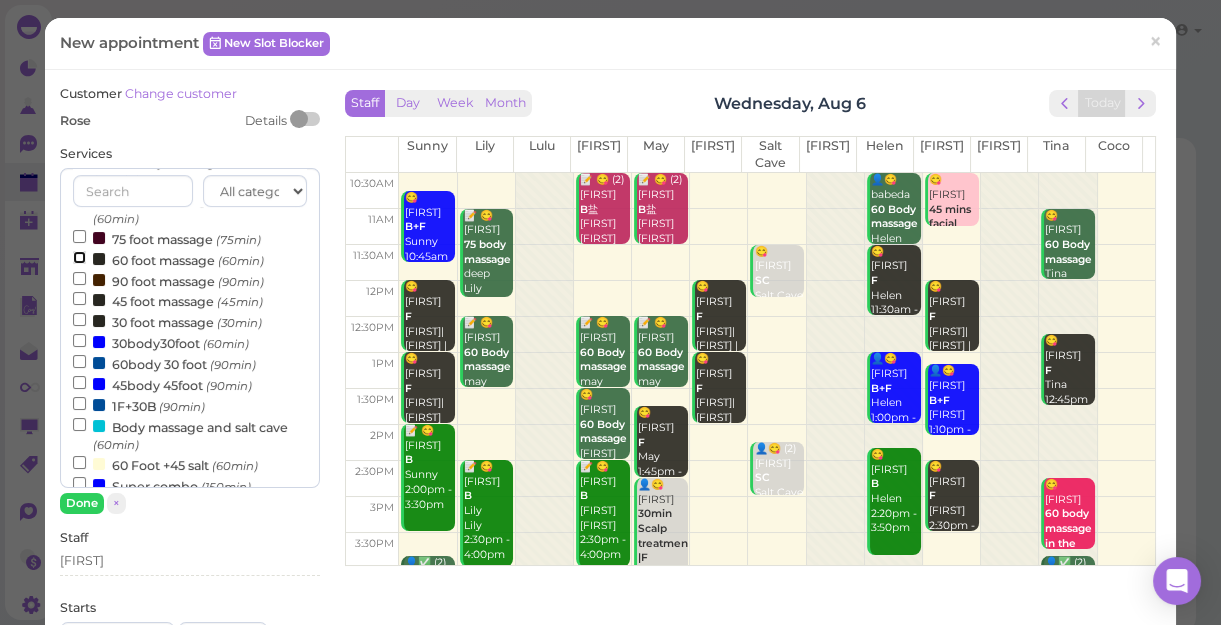 click on "60 foot massage
(60min)" at bounding box center [79, 257] 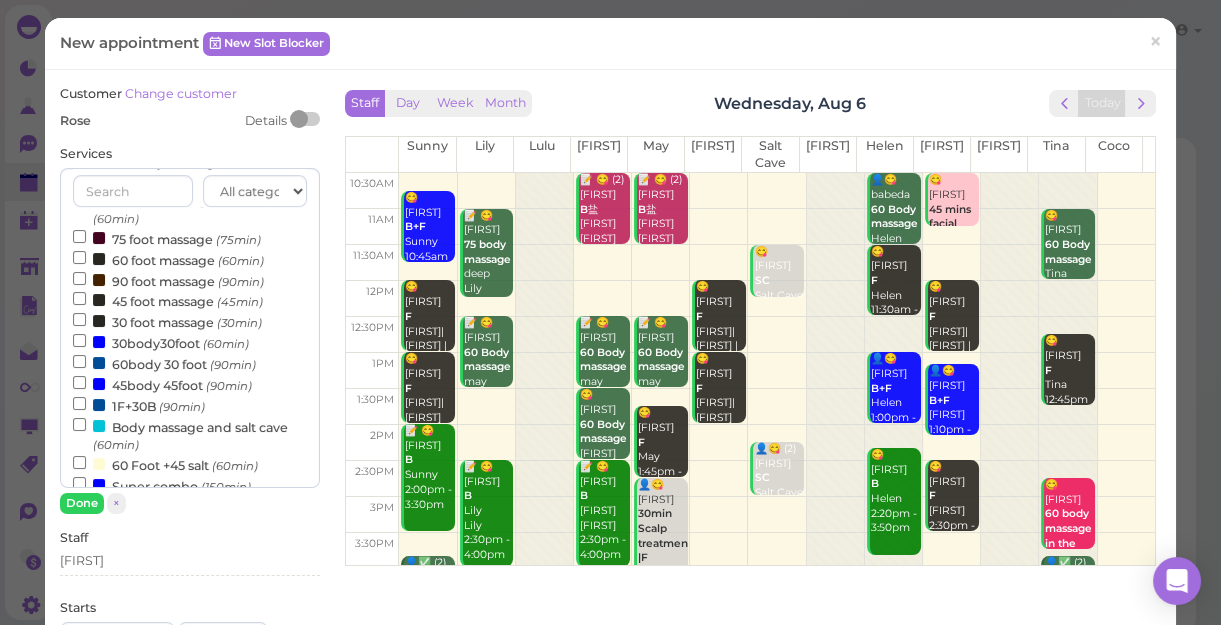 select on "6" 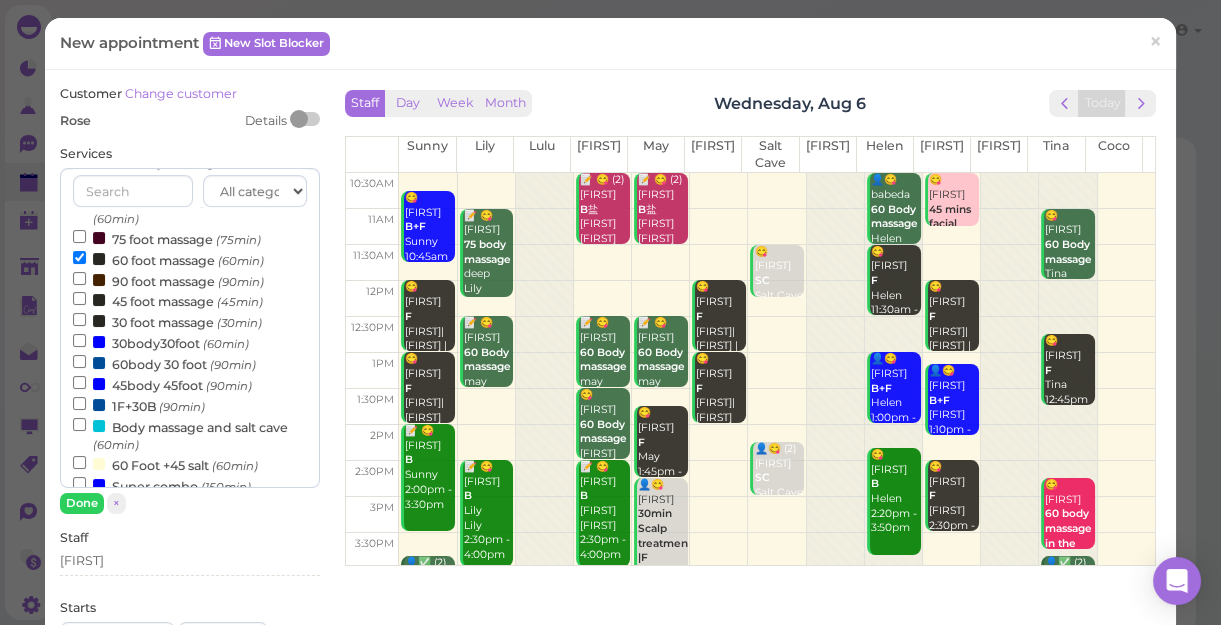 scroll, scrollTop: 643, scrollLeft: 0, axis: vertical 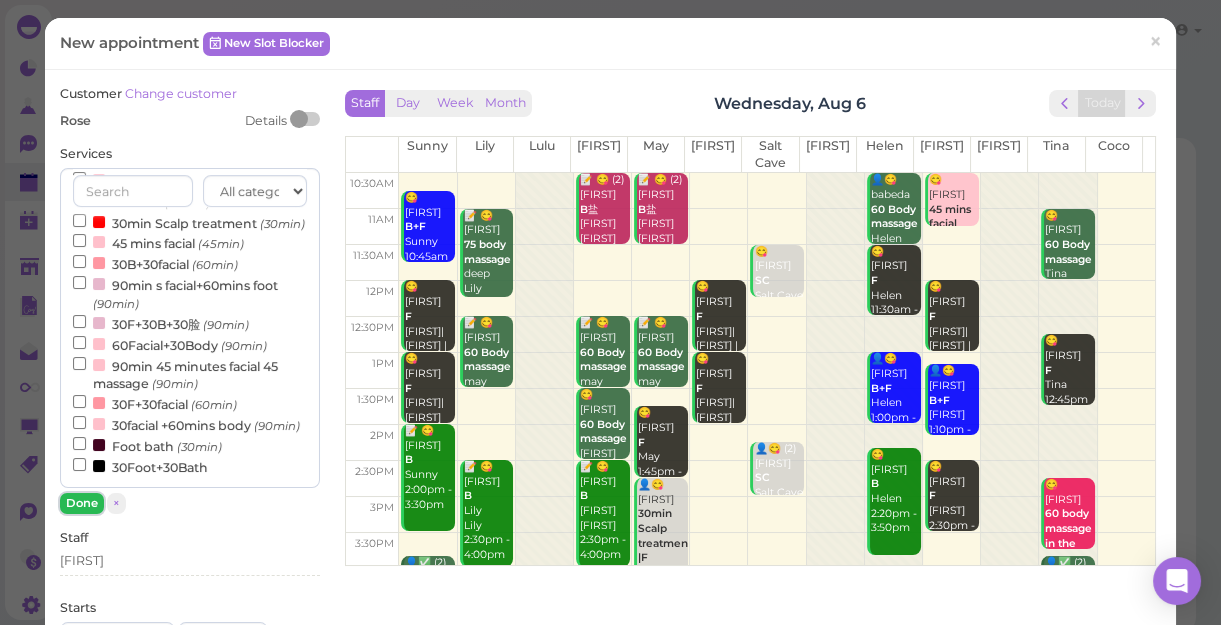 click on "Done" at bounding box center (82, 503) 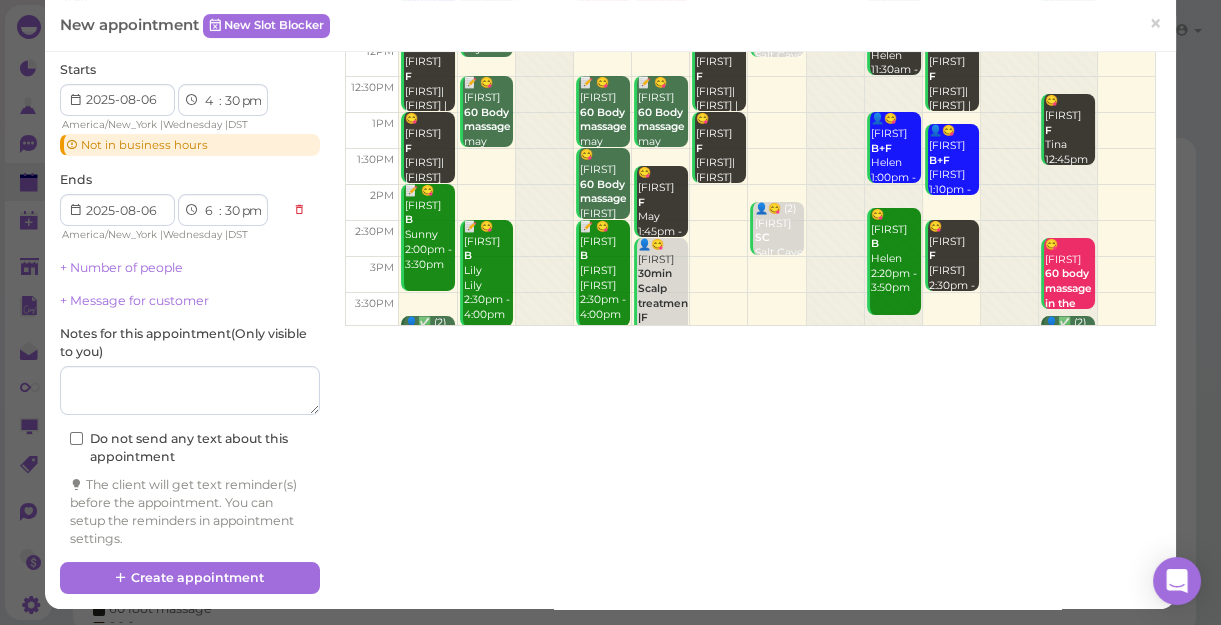 scroll, scrollTop: 241, scrollLeft: 0, axis: vertical 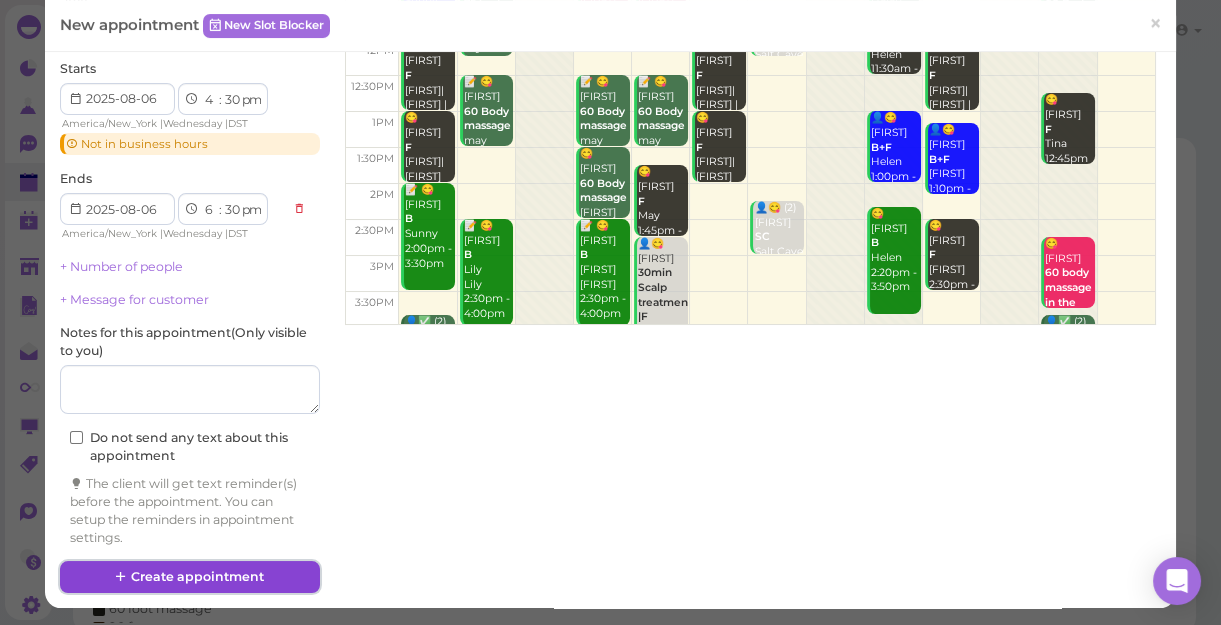 click on "Create appointment" at bounding box center [190, 577] 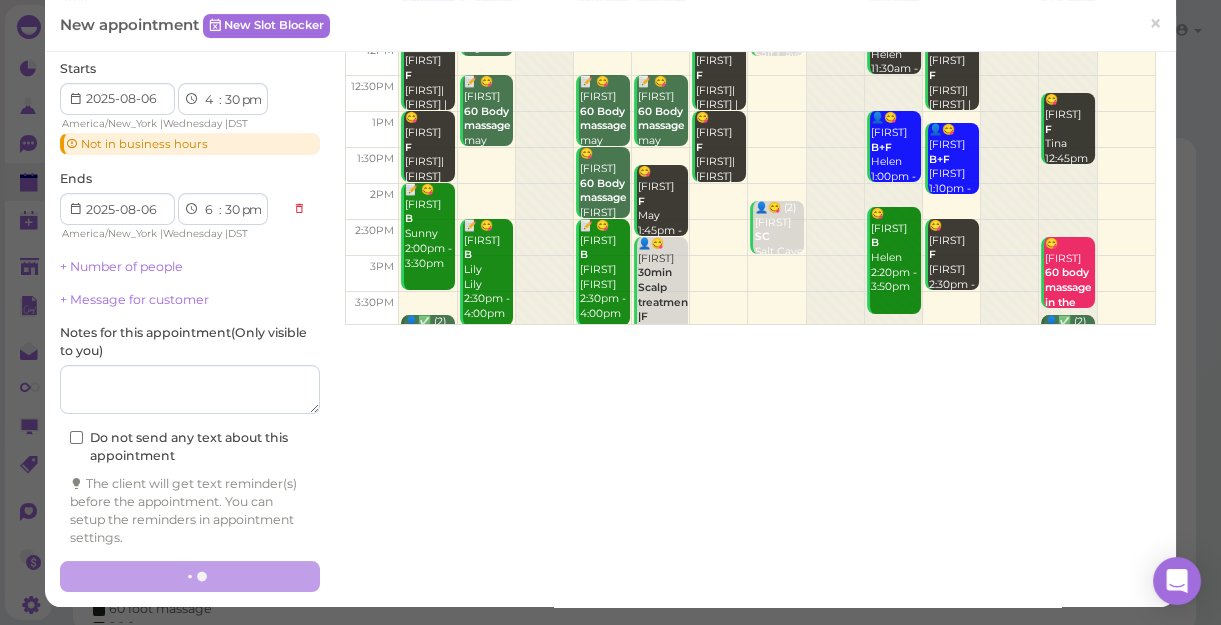 scroll, scrollTop: 240, scrollLeft: 0, axis: vertical 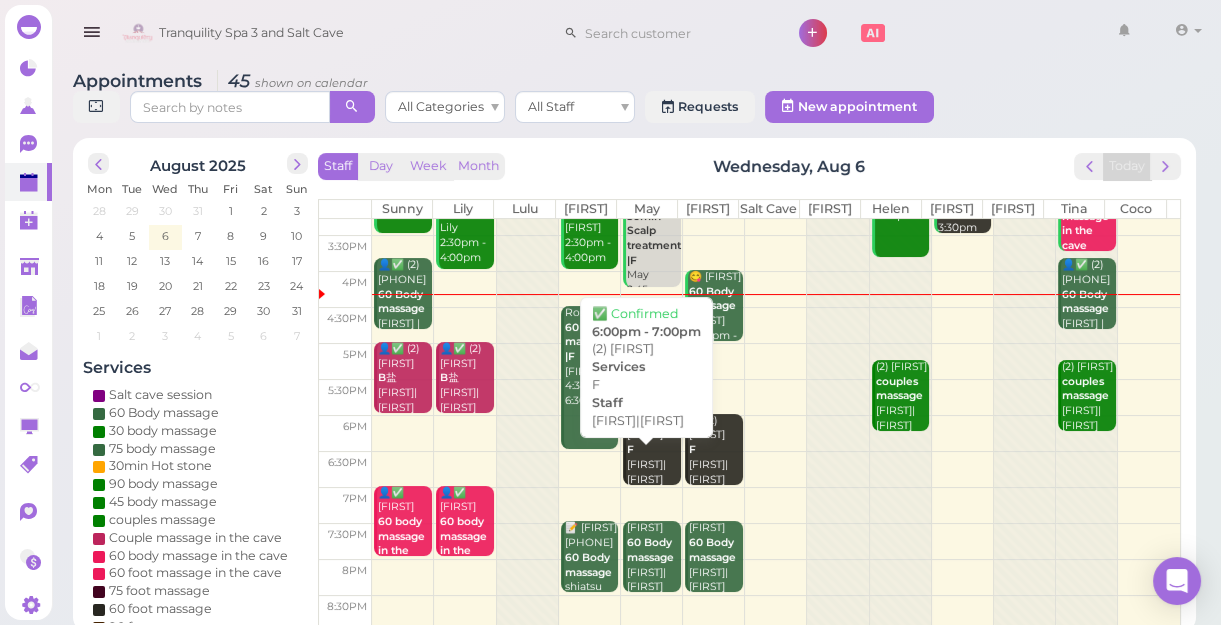 click on "✅ (2) [FIRST] [FIRST] [FIRST]|[FIRST] 6:00pm - 7:00pm" at bounding box center (653, 465) 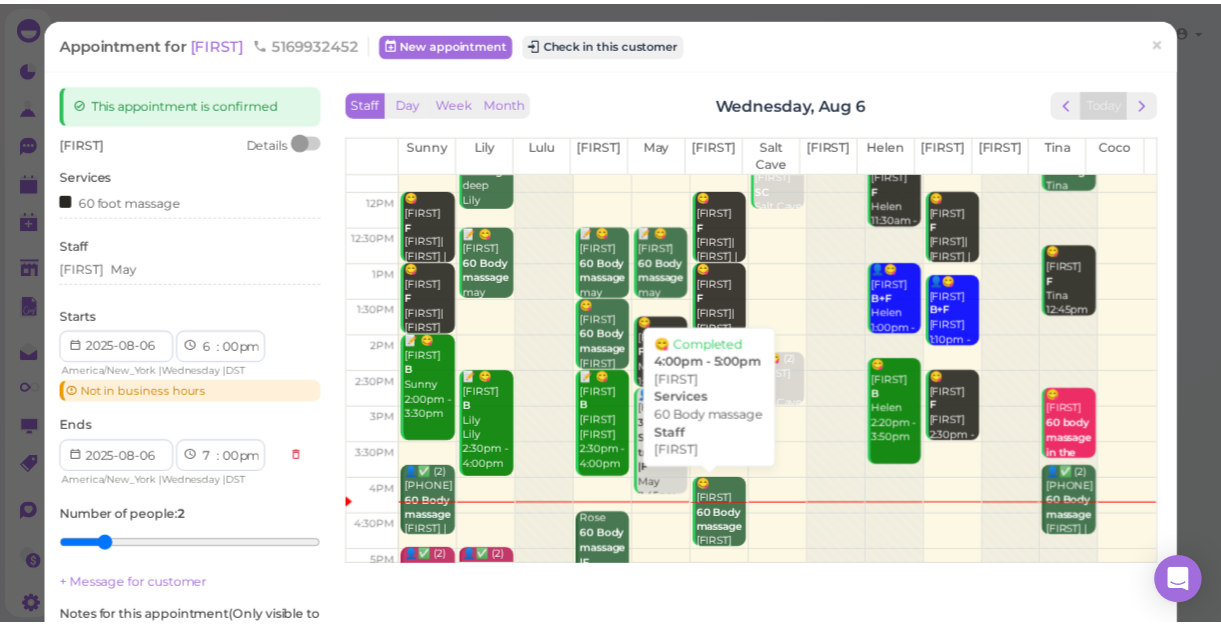 scroll, scrollTop: 181, scrollLeft: 0, axis: vertical 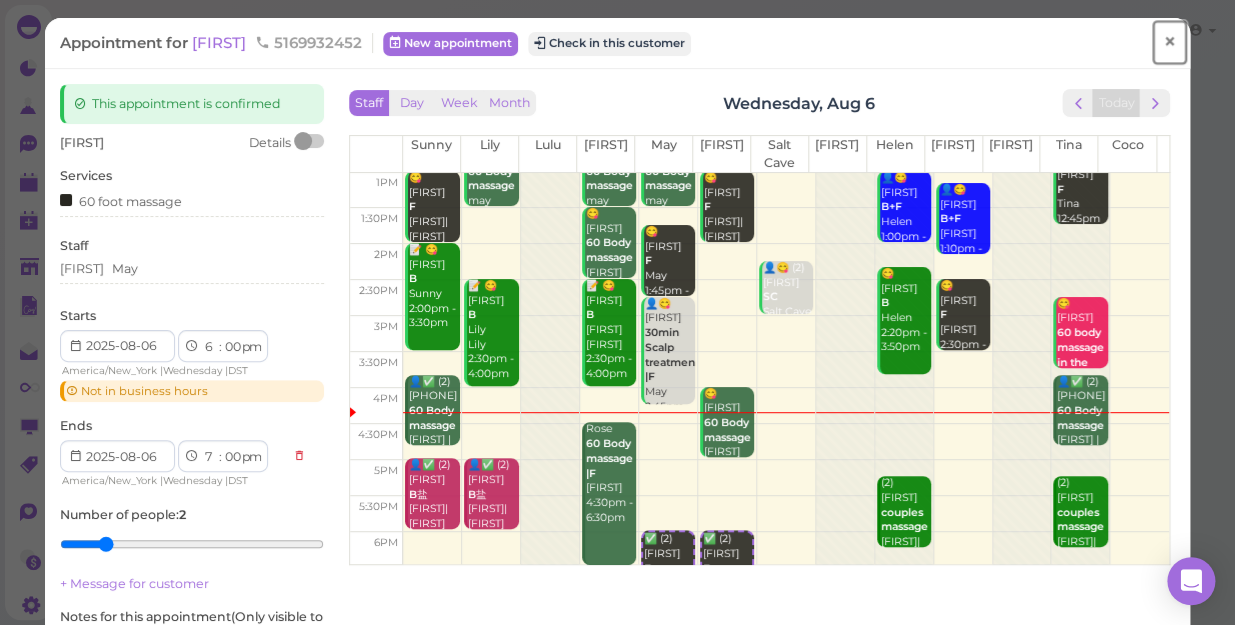 click on "×" at bounding box center [1169, 42] 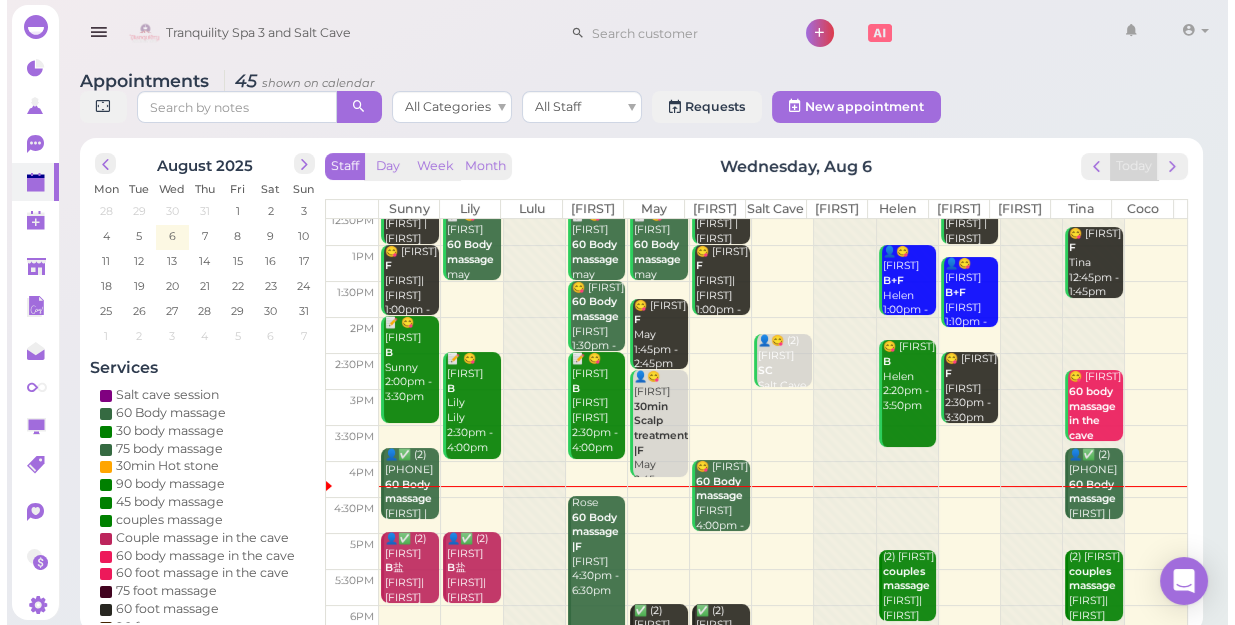 scroll, scrollTop: 343, scrollLeft: 0, axis: vertical 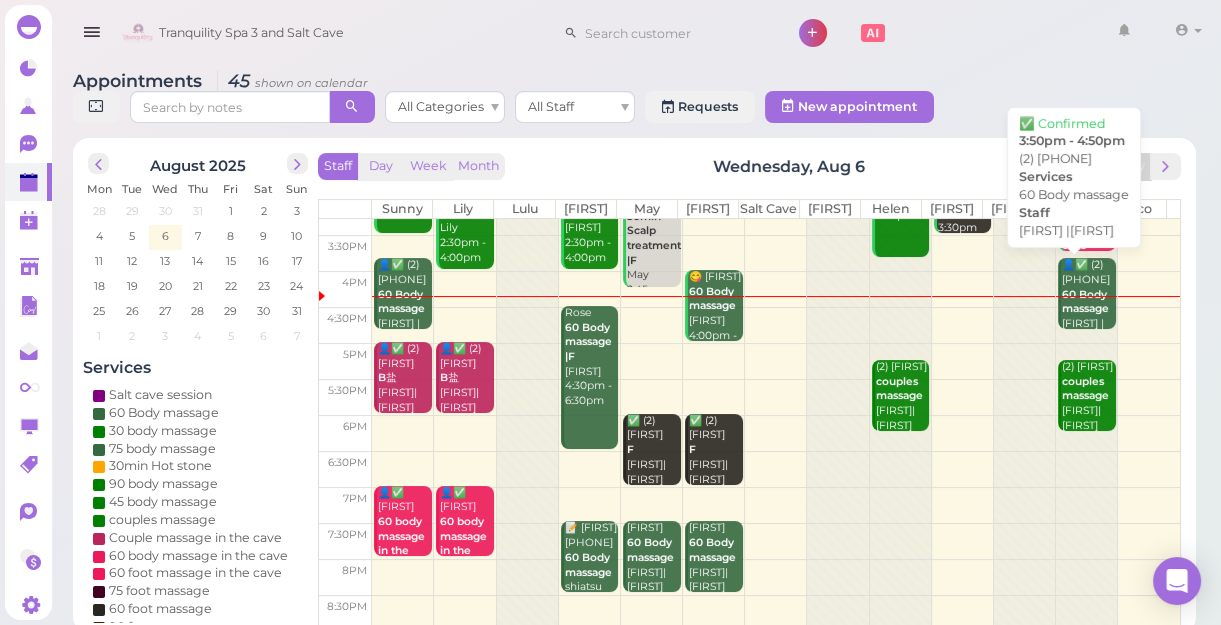 click on "60 Body massage" at bounding box center (1085, 302) 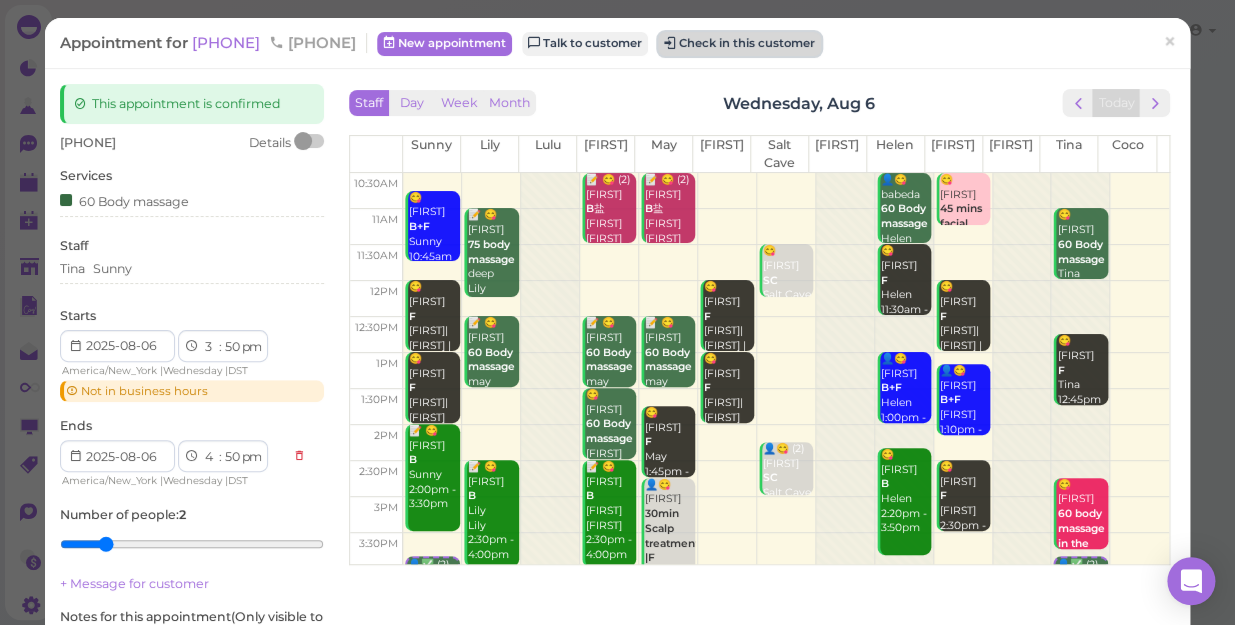 click on "Check in this customer" at bounding box center (739, 44) 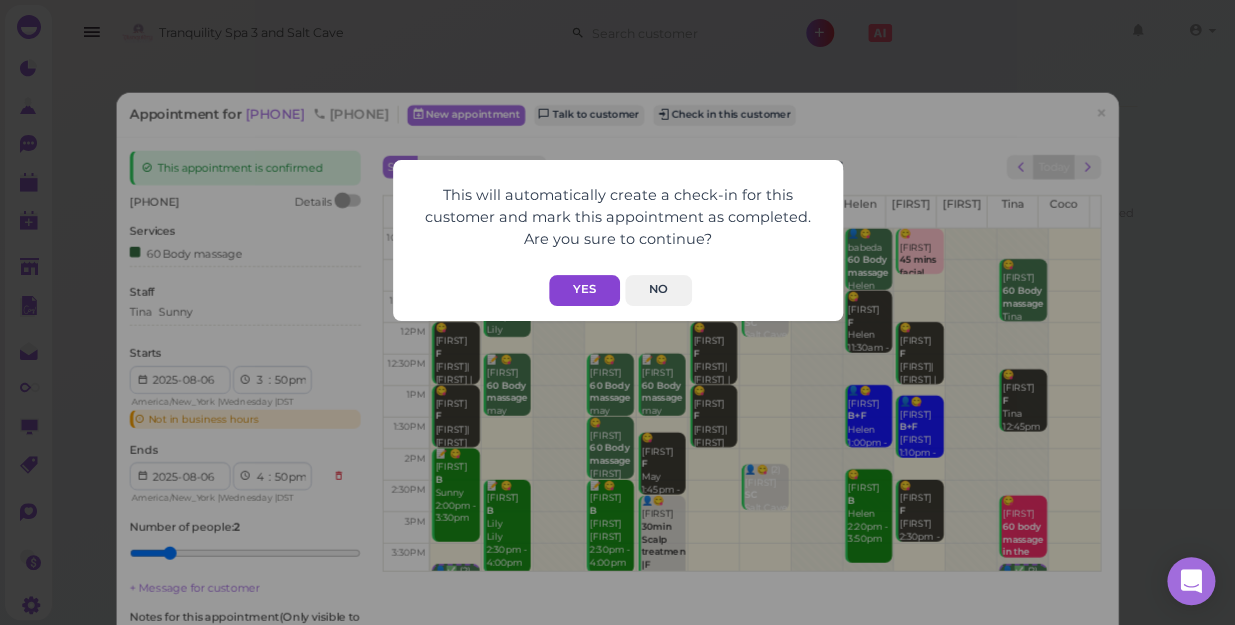 click on "Yes" at bounding box center (584, 290) 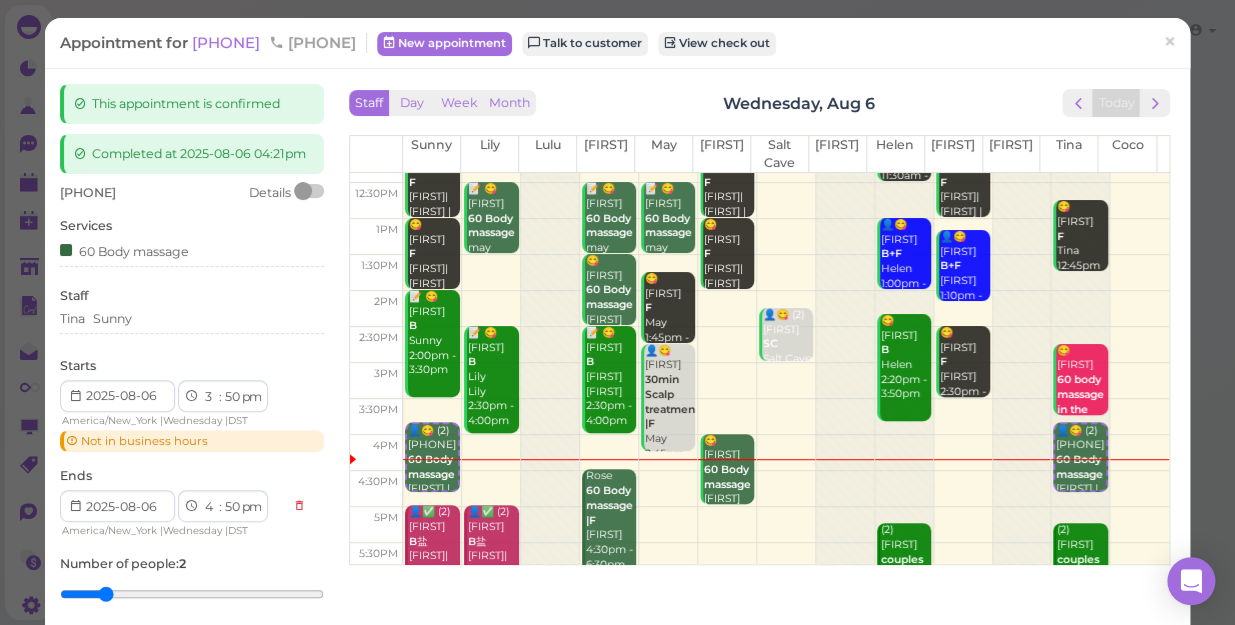scroll, scrollTop: 272, scrollLeft: 0, axis: vertical 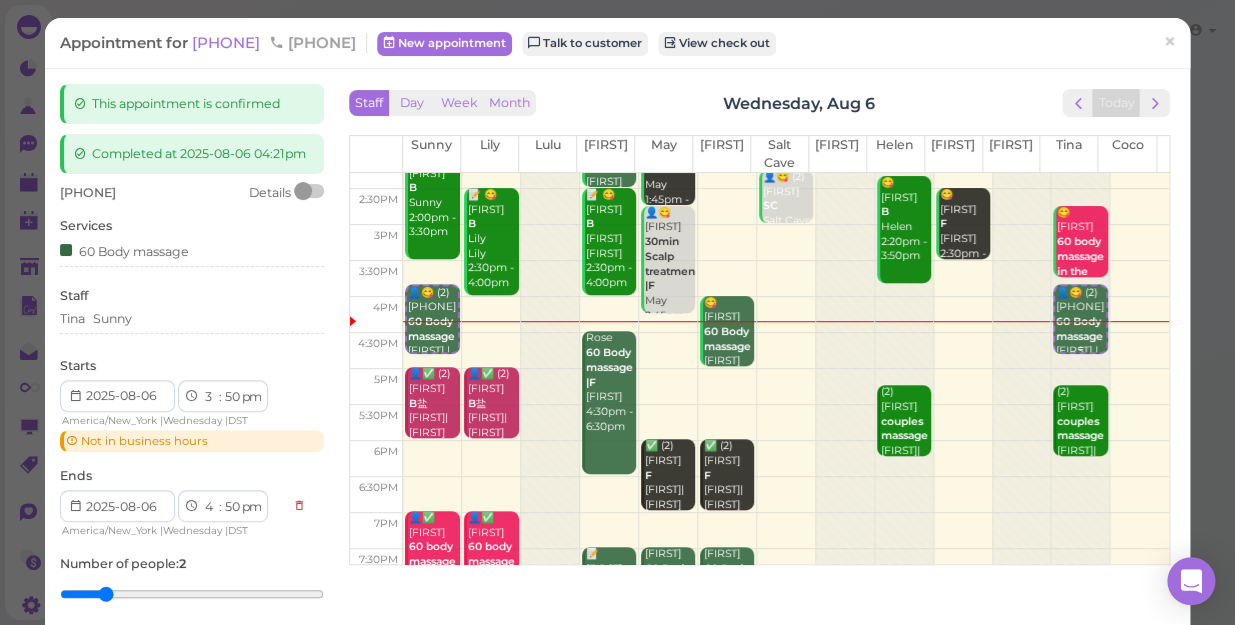 click on "60 Body massage" at bounding box center [1079, 329] 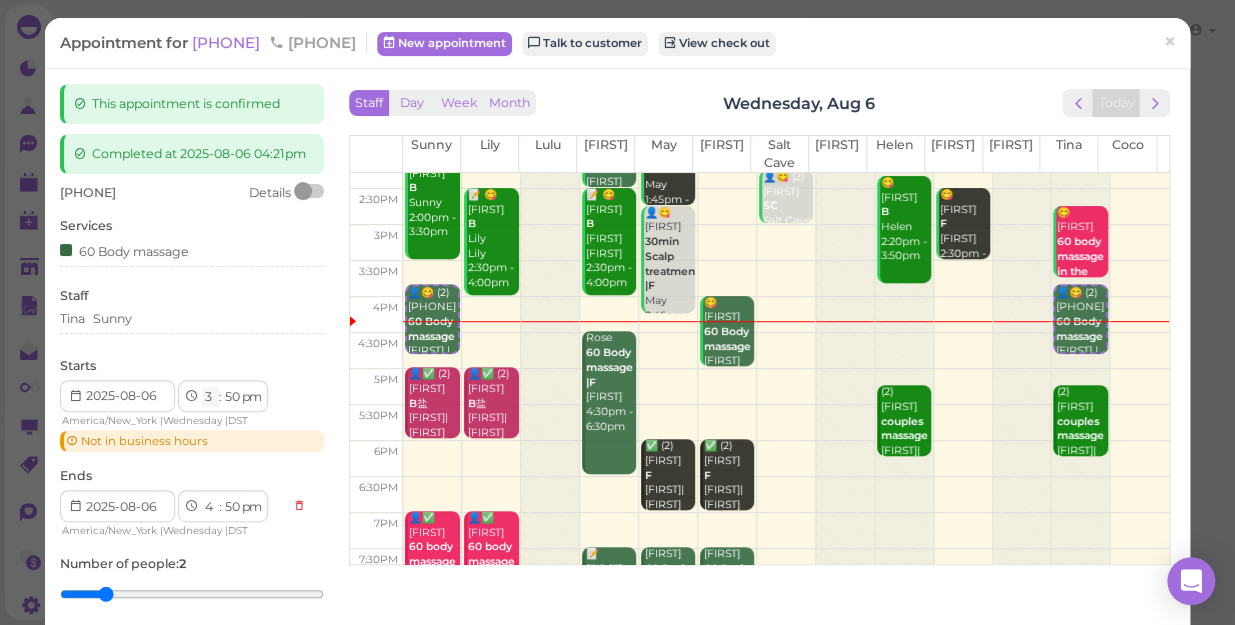 click on "1
2
3
4
5
6
7
8
9
10
11
12" at bounding box center (210, 397) 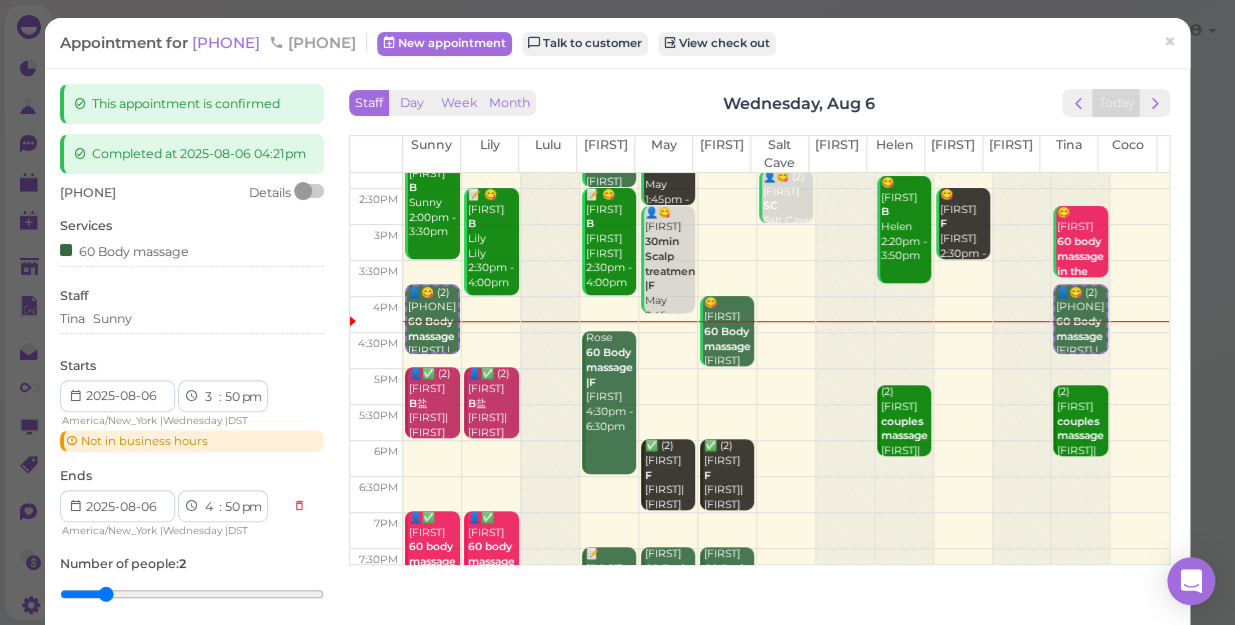 select on "4" 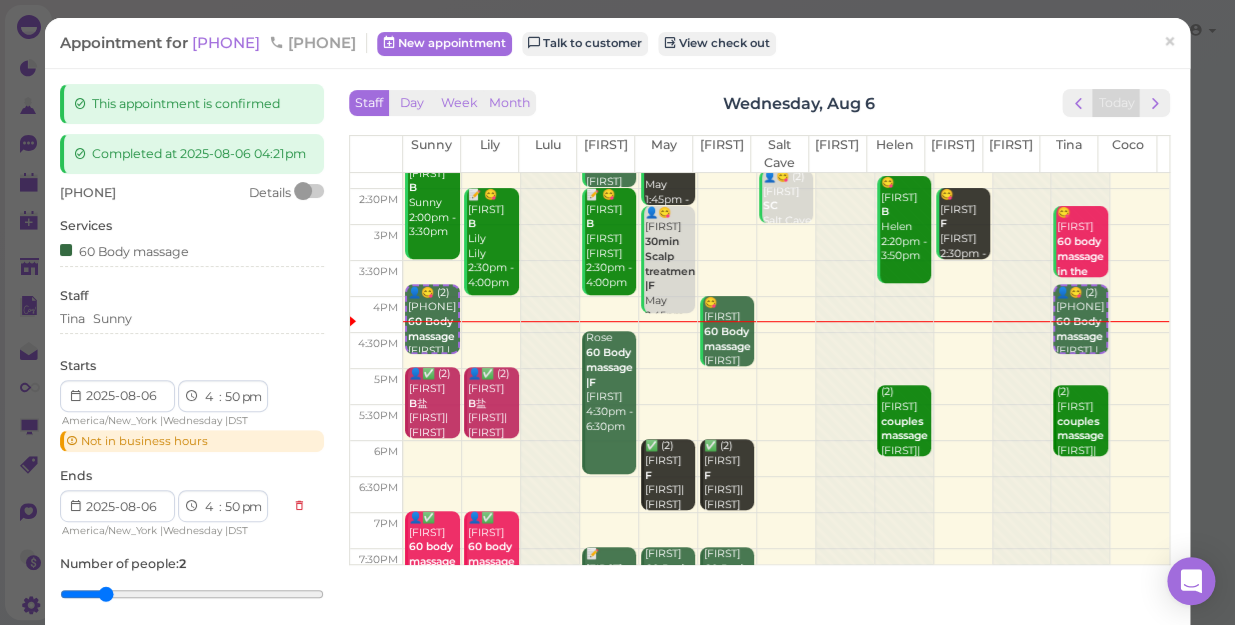 click on "1
2
3
4
5
6
7
8
9
10
11
12" at bounding box center (210, 397) 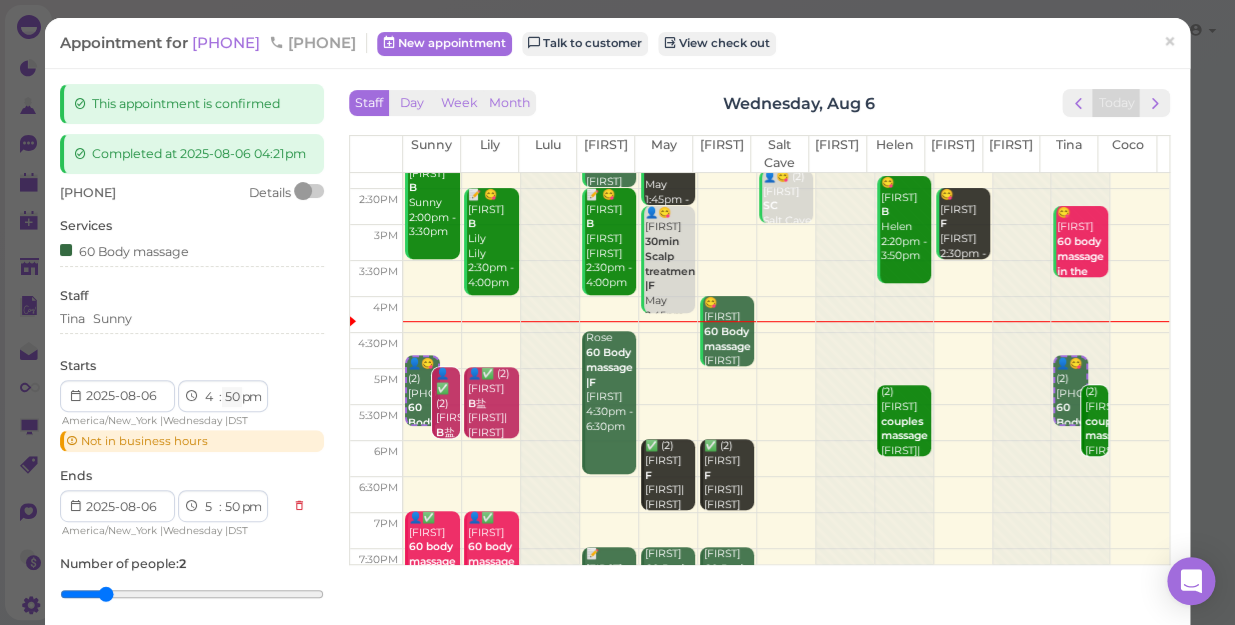 click on "00
05
10
15
20
25
30
35
40
45
50
55" at bounding box center [232, 397] 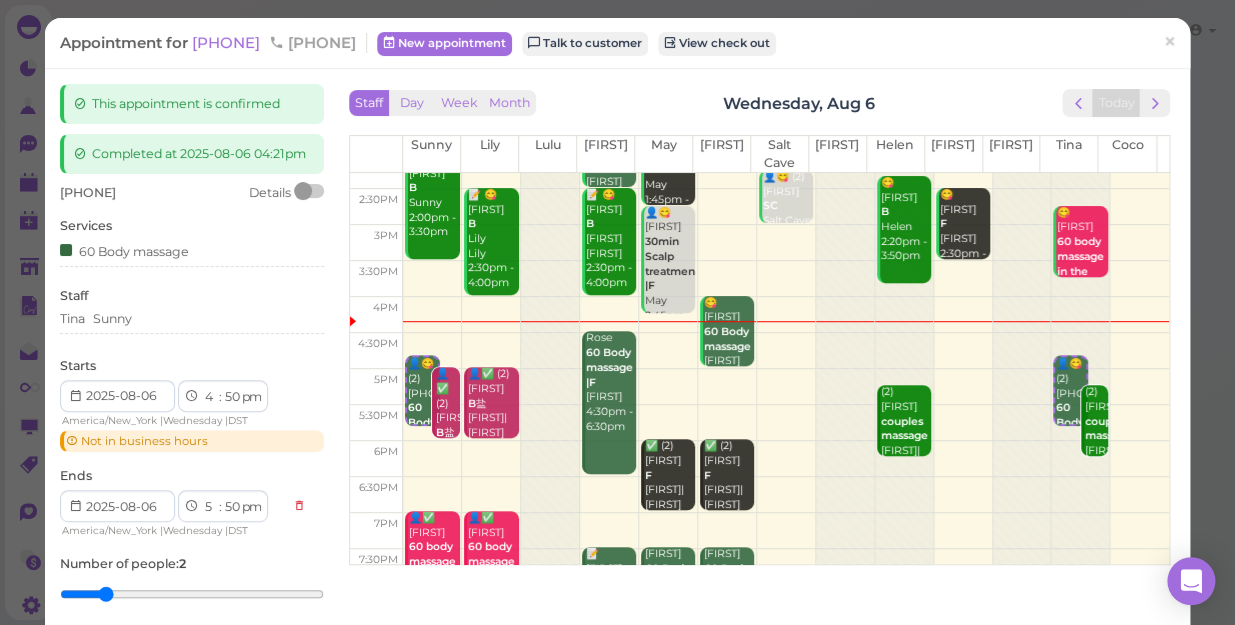 select on "10" 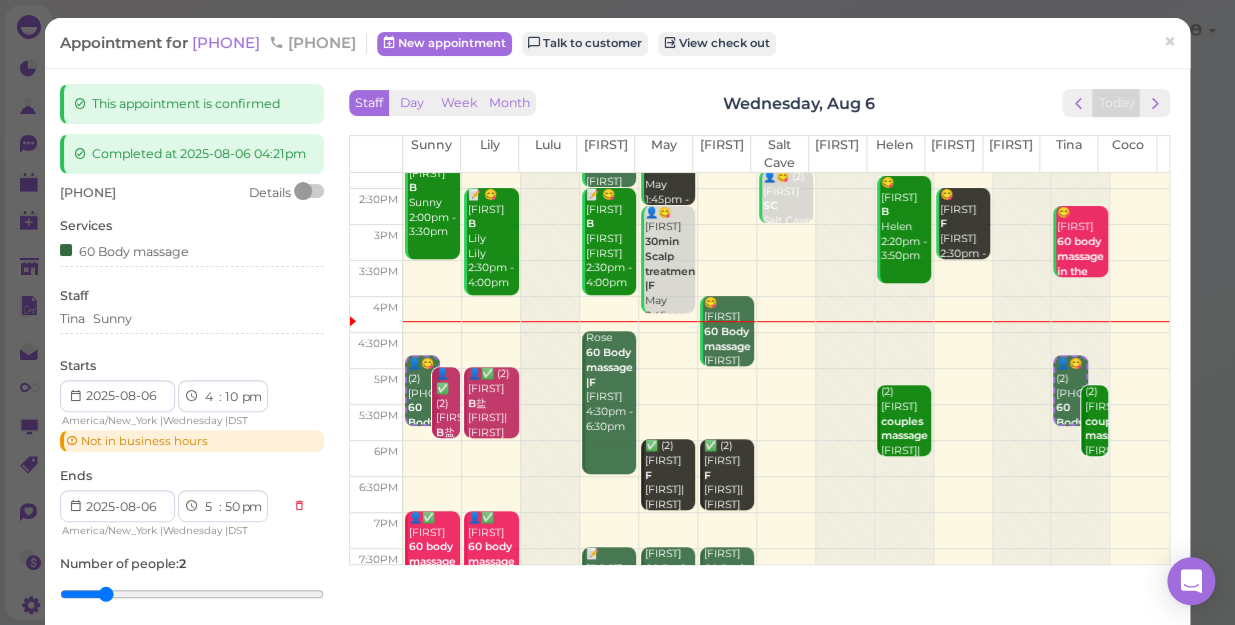 click on "00
05
10
15
20
25
30
35
40
45
50
55" at bounding box center (232, 397) 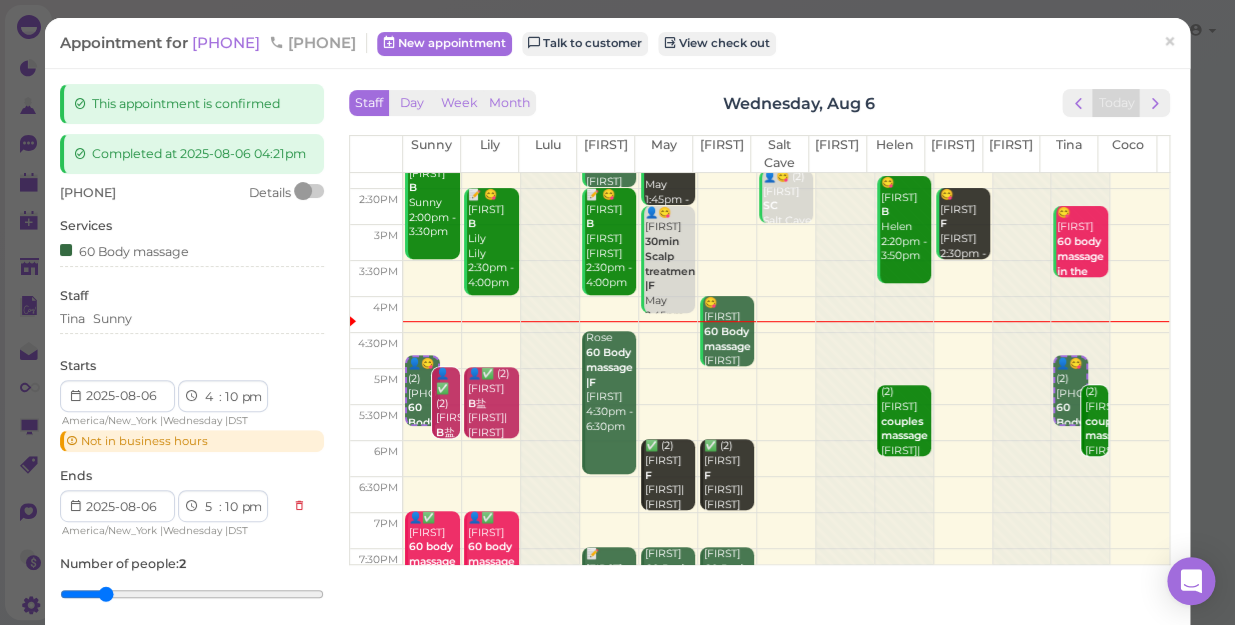 click on "Completed at 2025-08-06 04:21pm" at bounding box center [192, 154] 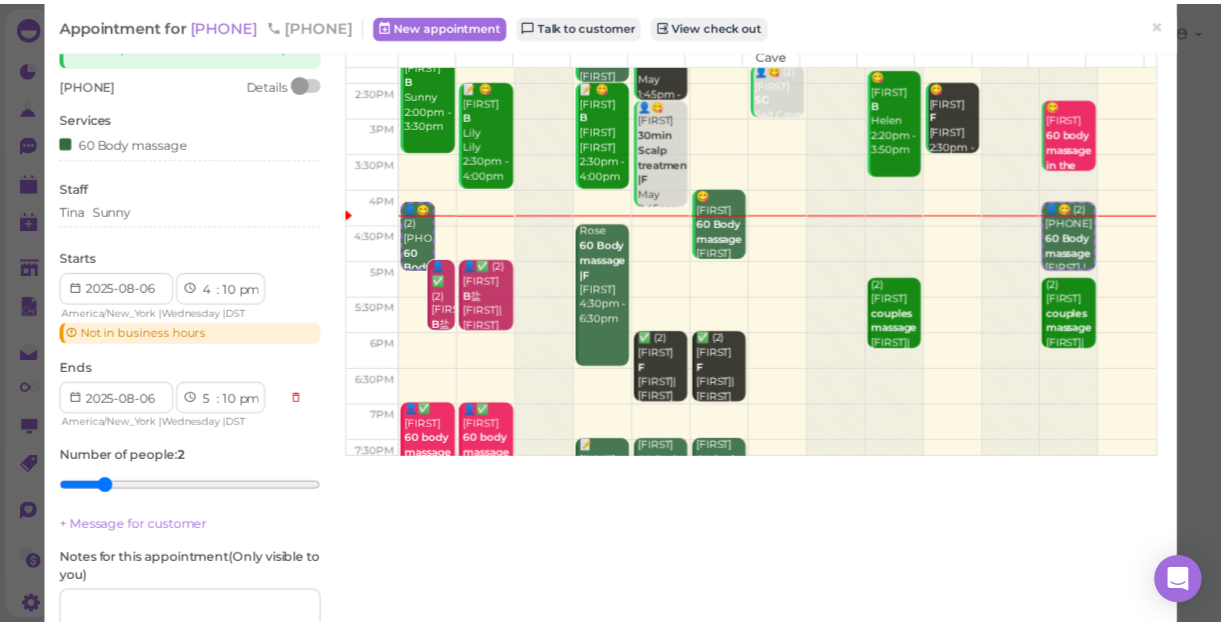scroll, scrollTop: 272, scrollLeft: 0, axis: vertical 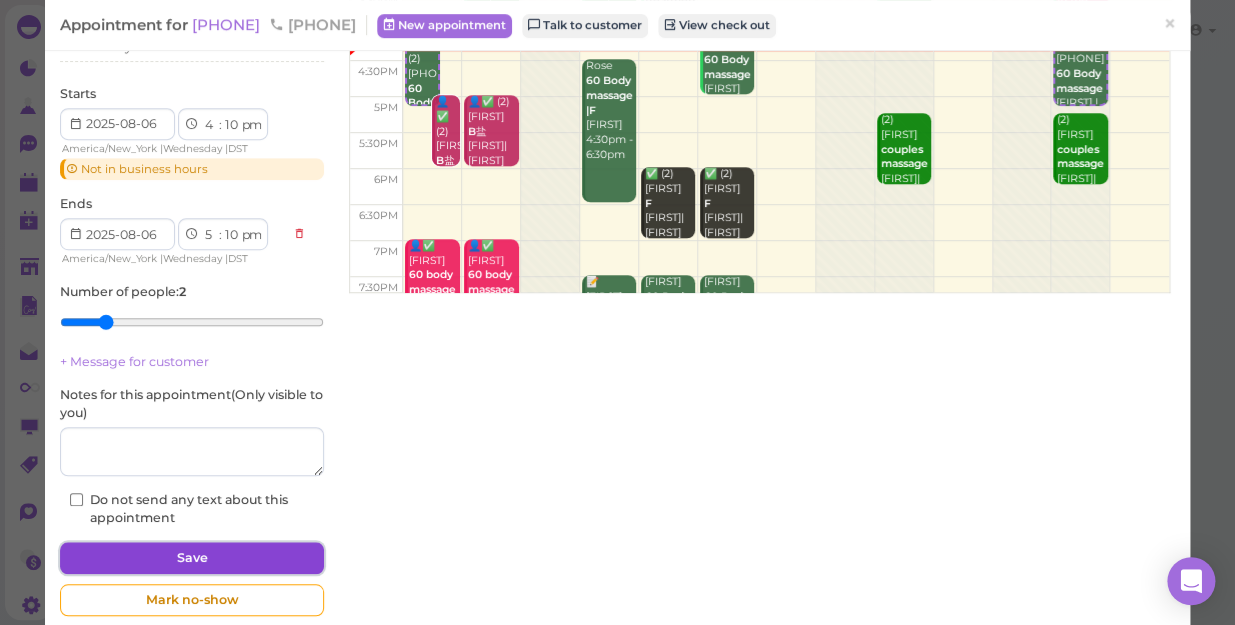 click on "Save" at bounding box center [192, 558] 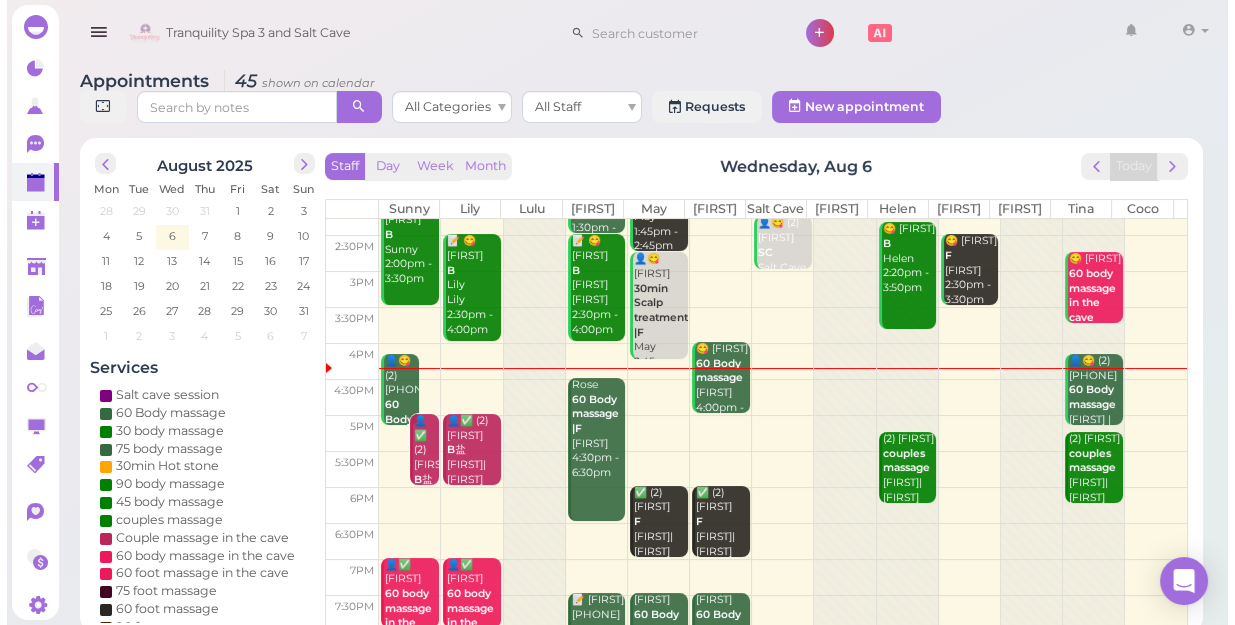 scroll, scrollTop: 272, scrollLeft: 0, axis: vertical 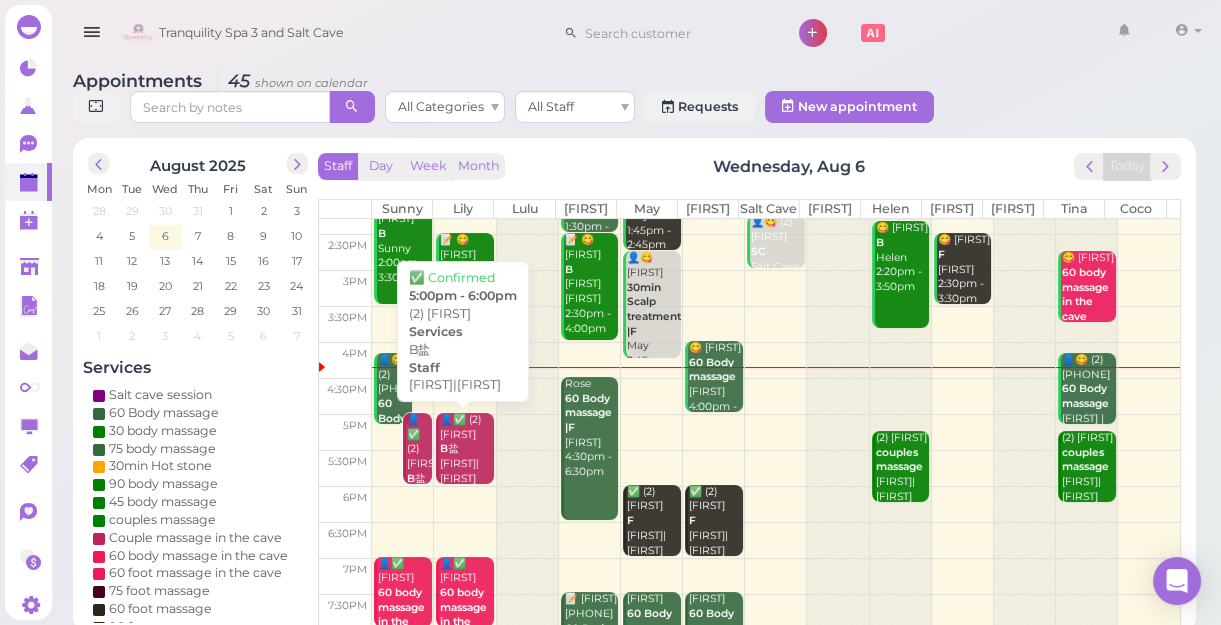 click on "👤✅ (2) [FIRST] B盐 [FIRST]|[FIRST]  5:00pm - 6:00pm" at bounding box center [466, 464] 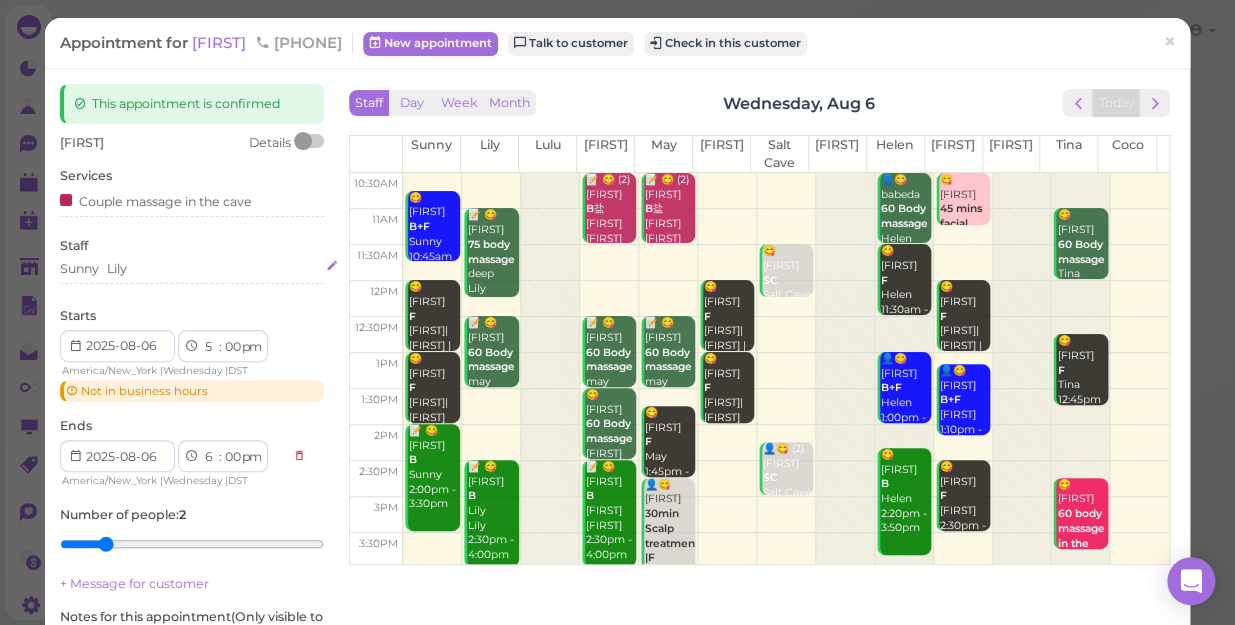 click on "Sunny
Lily" at bounding box center (192, 269) 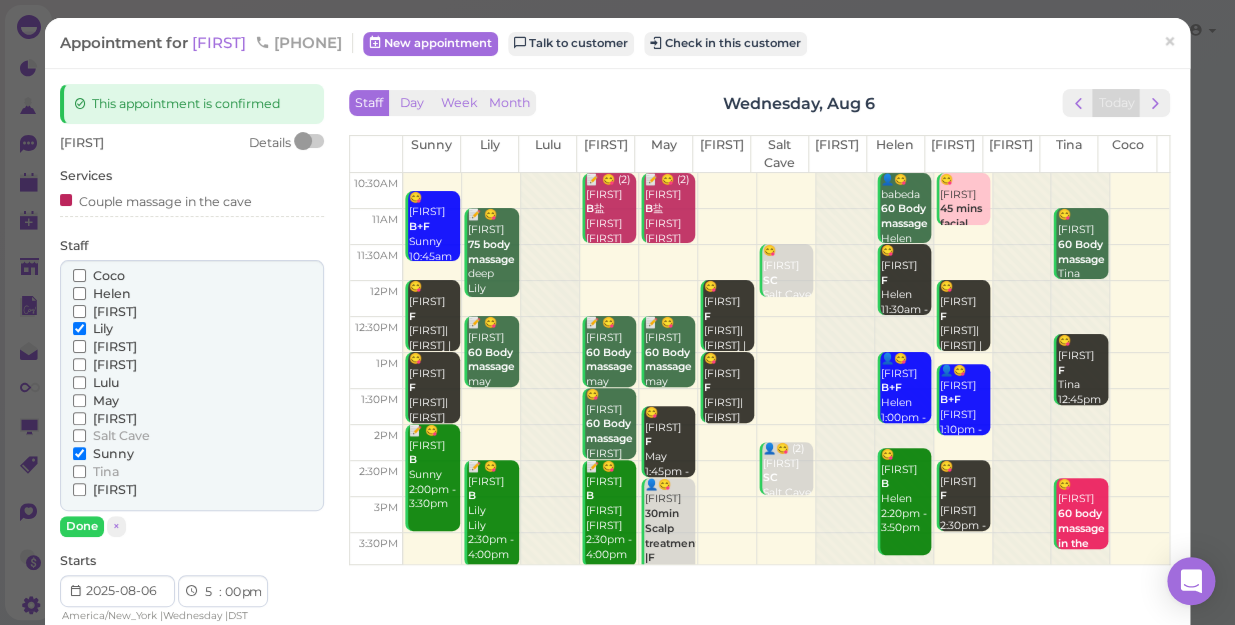 click on "Sunny" at bounding box center (113, 453) 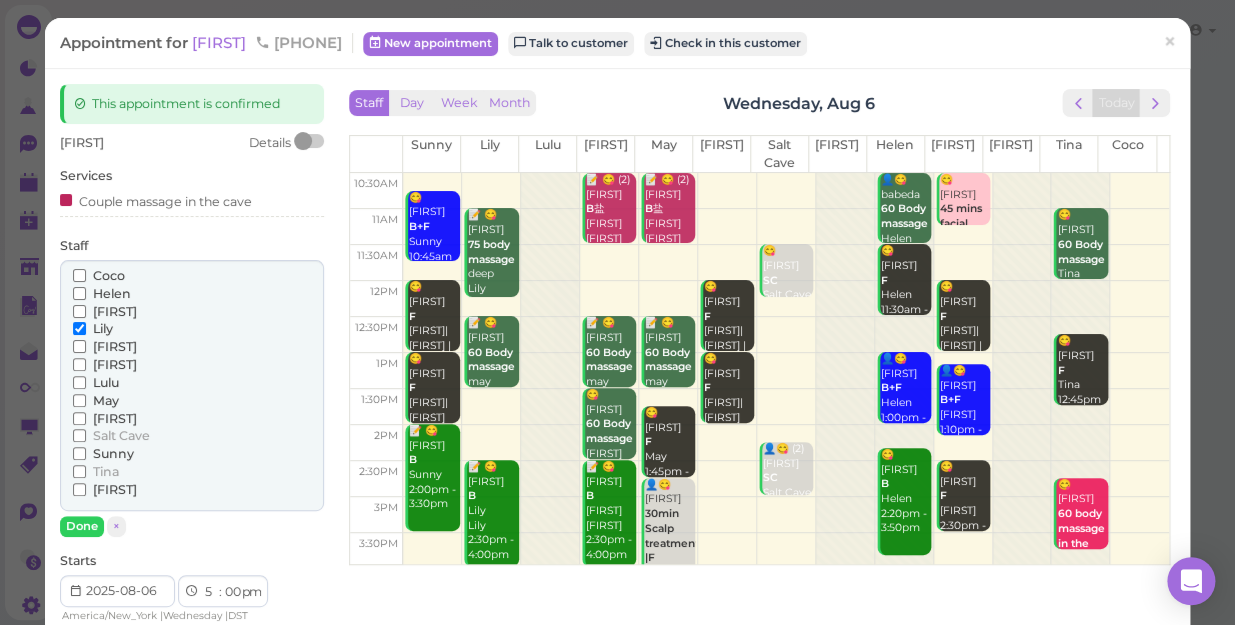 click on "May" at bounding box center (106, 400) 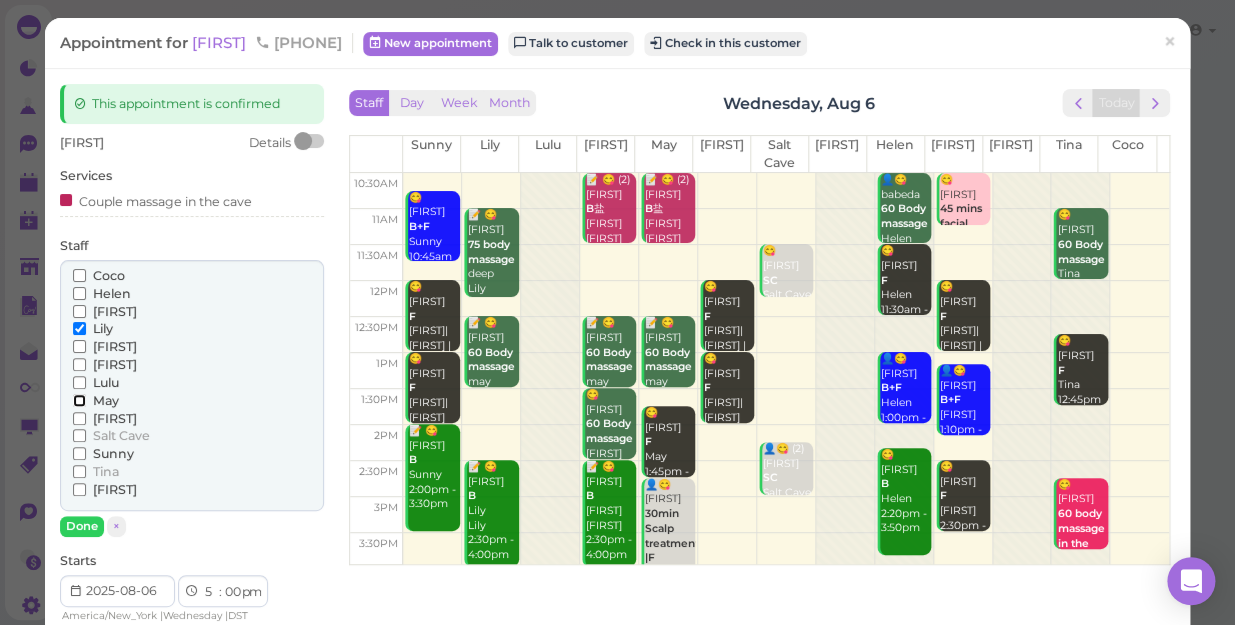 click on "May" at bounding box center (79, 400) 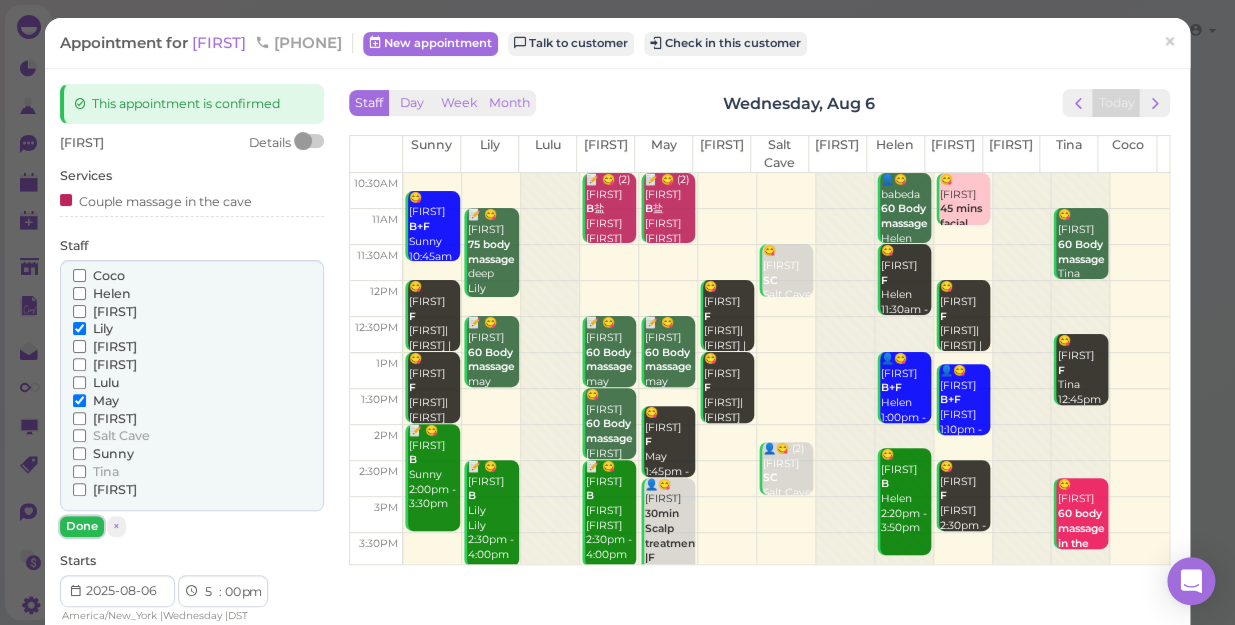 click on "Done" at bounding box center (82, 526) 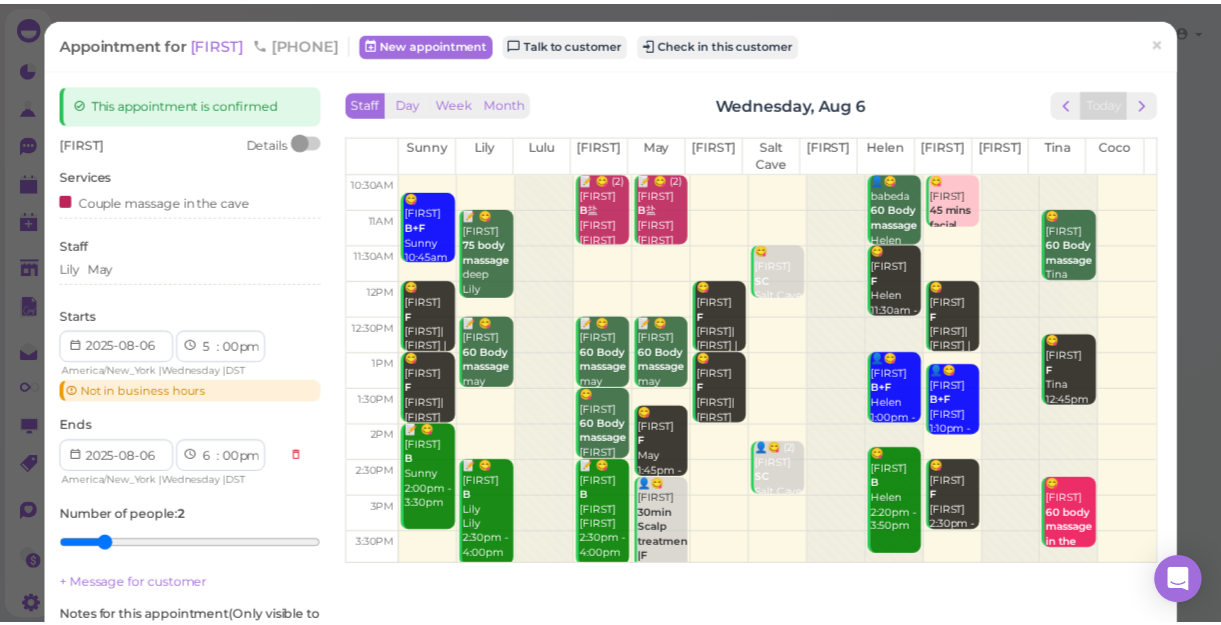scroll, scrollTop: 254, scrollLeft: 0, axis: vertical 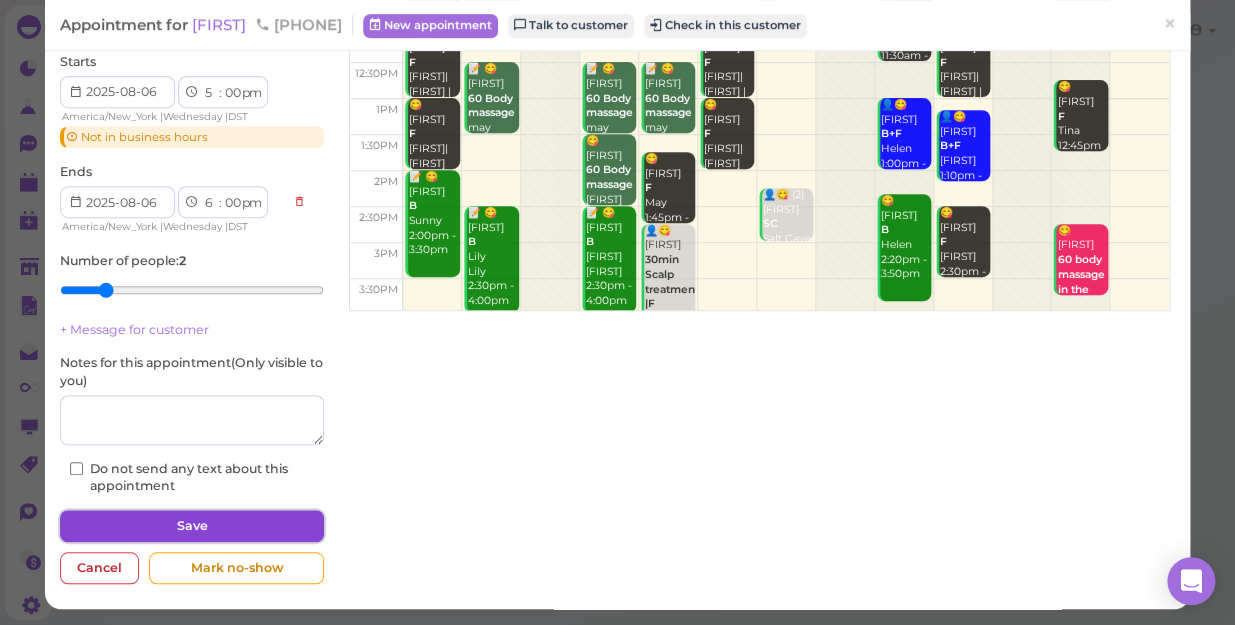 click on "Save" at bounding box center (192, 526) 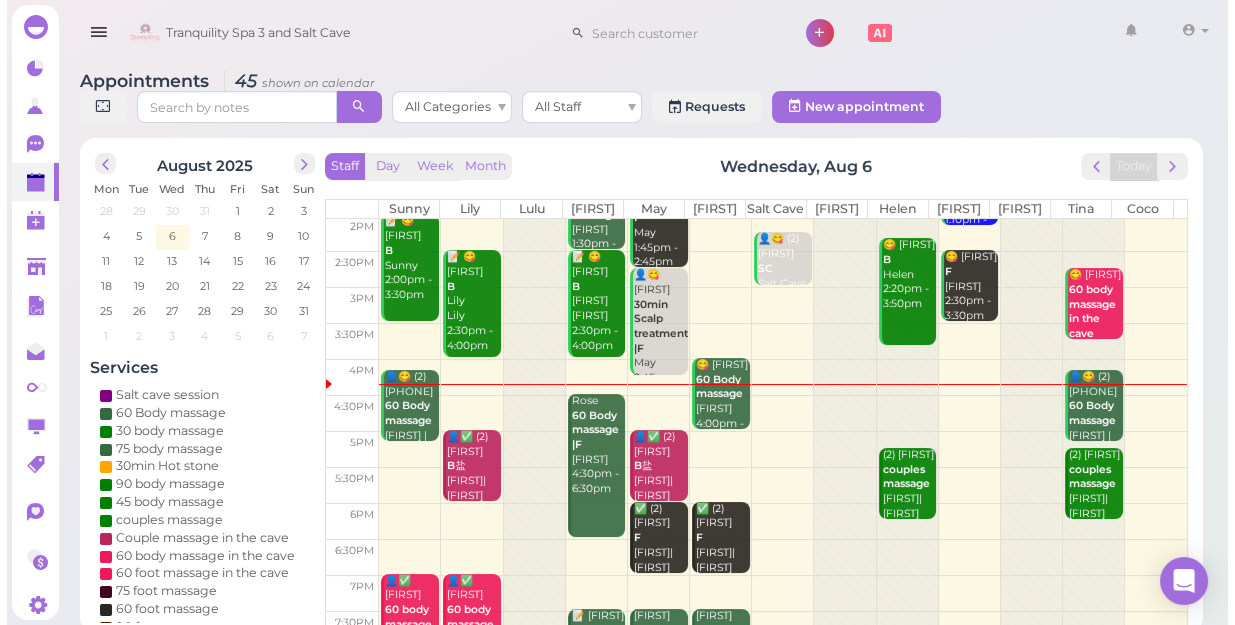 scroll, scrollTop: 343, scrollLeft: 0, axis: vertical 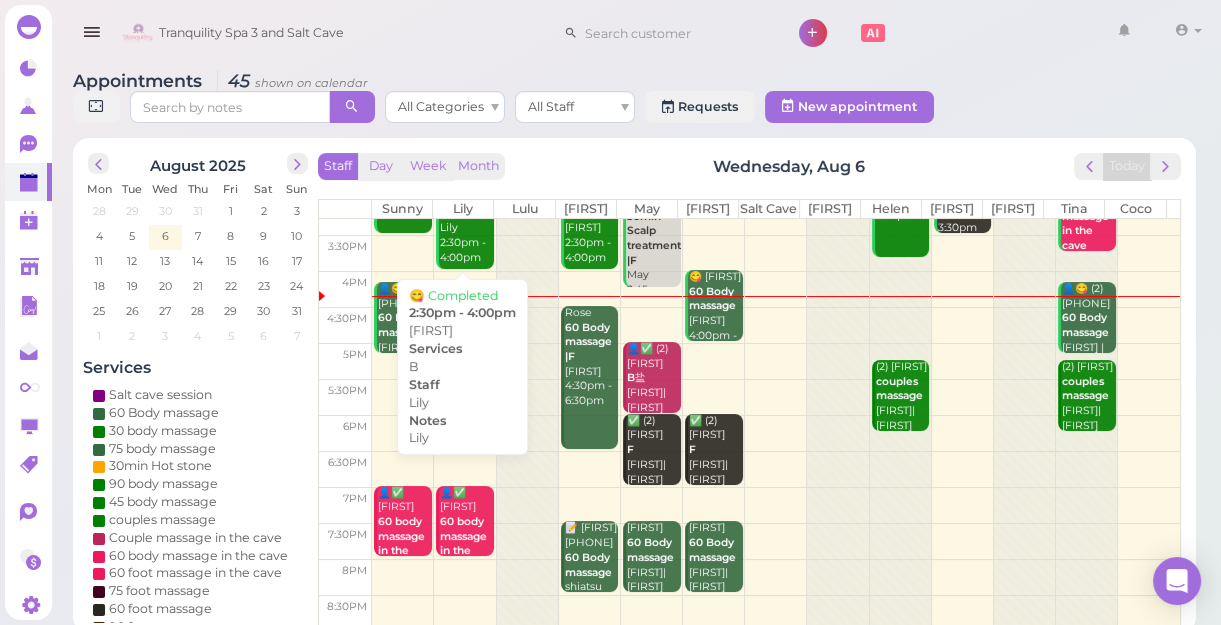 click on "📝 😋 [FIRST] B [FIRST] [FIRST] 2:30pm - 4:00pm" at bounding box center [466, 213] 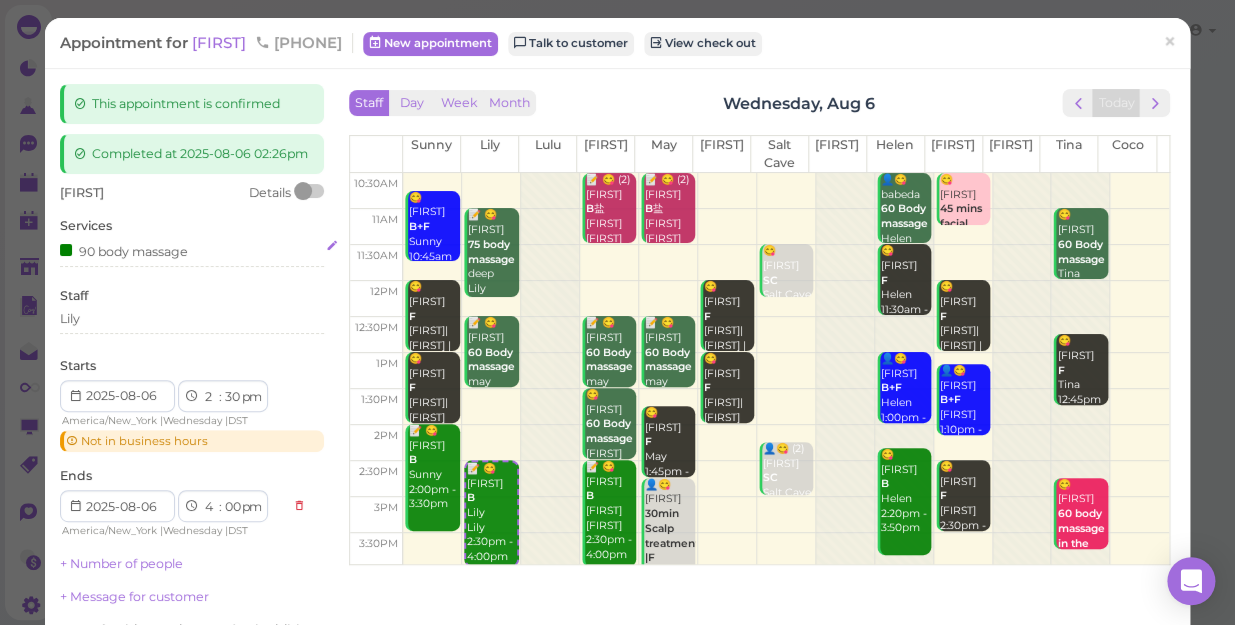 click on "90 body massage" at bounding box center (124, 250) 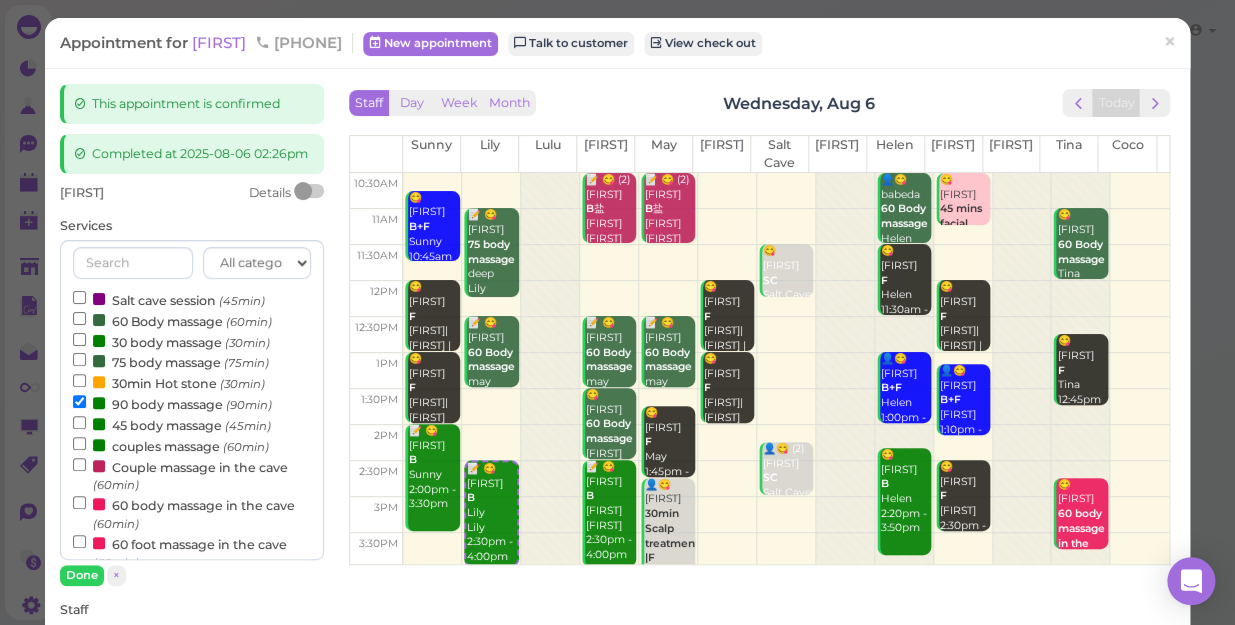 click on "30 body massage
(30min)" at bounding box center [171, 341] 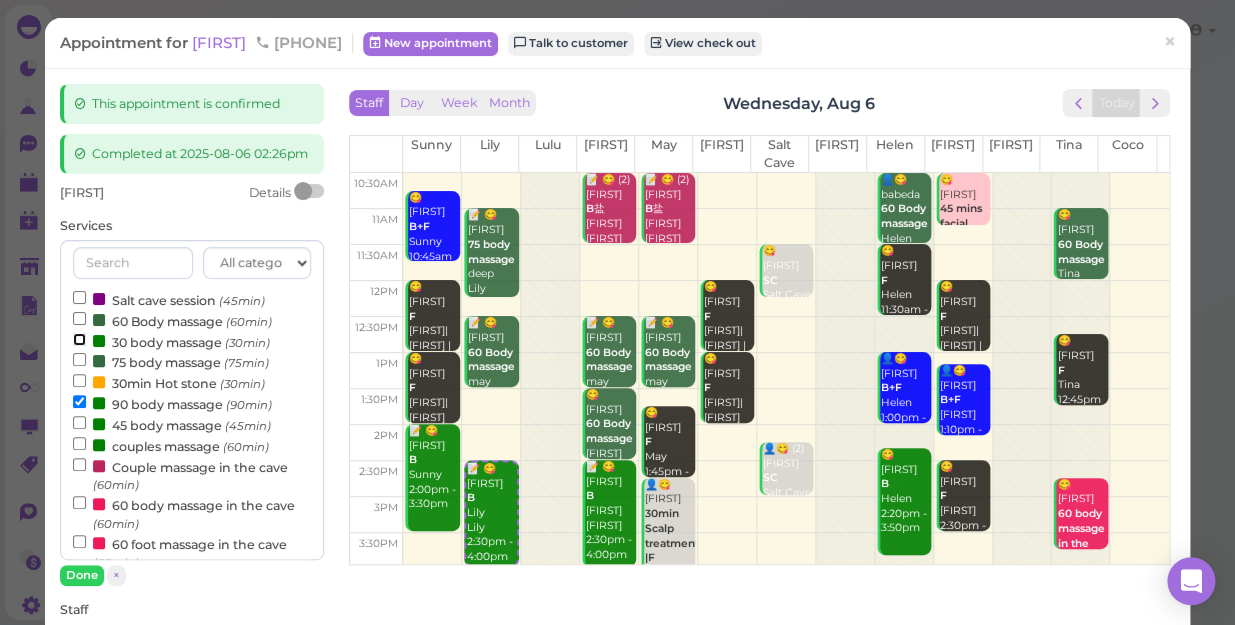 click on "30 body massage
(30min)" at bounding box center [79, 339] 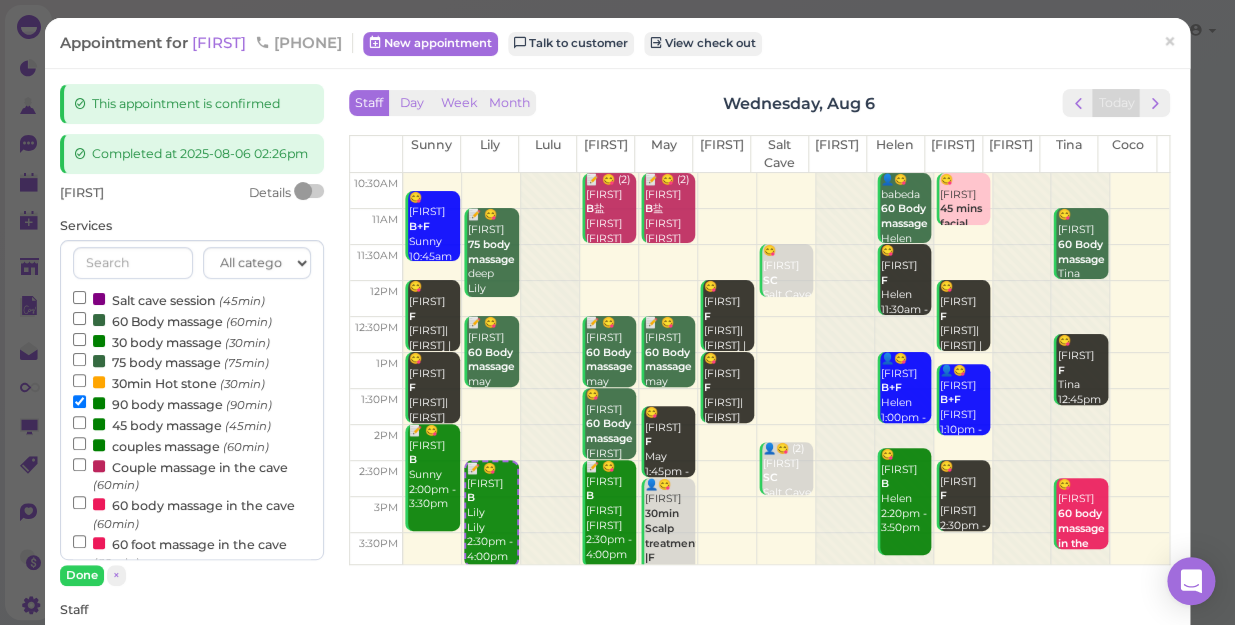 select on "30" 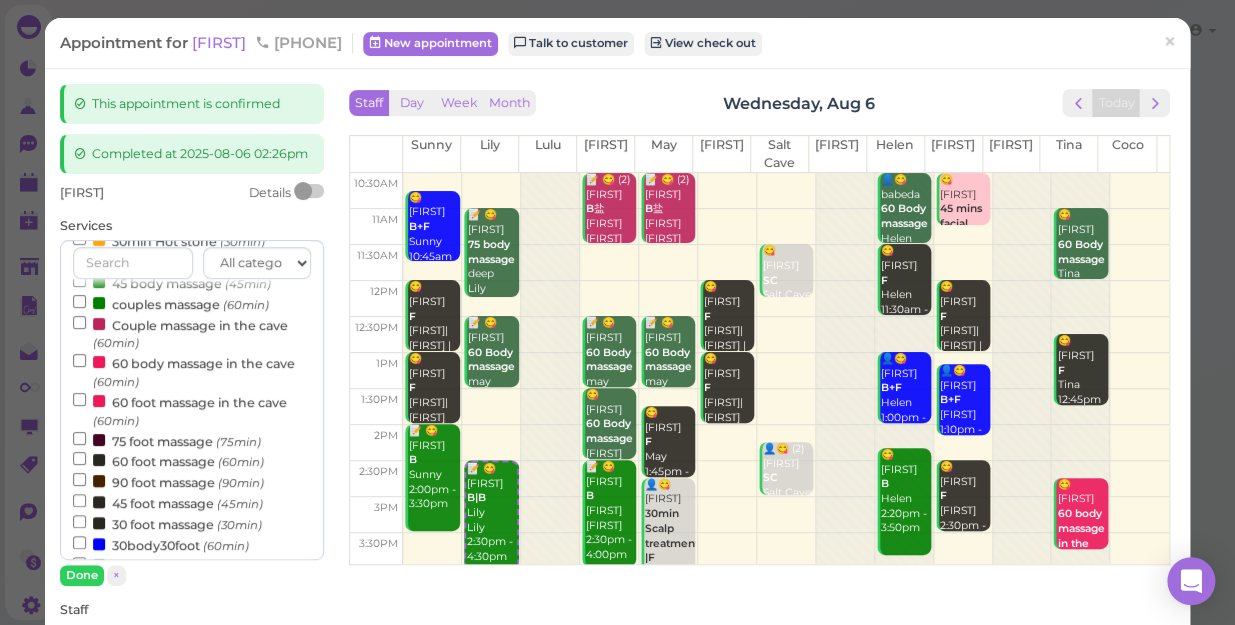 scroll, scrollTop: 181, scrollLeft: 0, axis: vertical 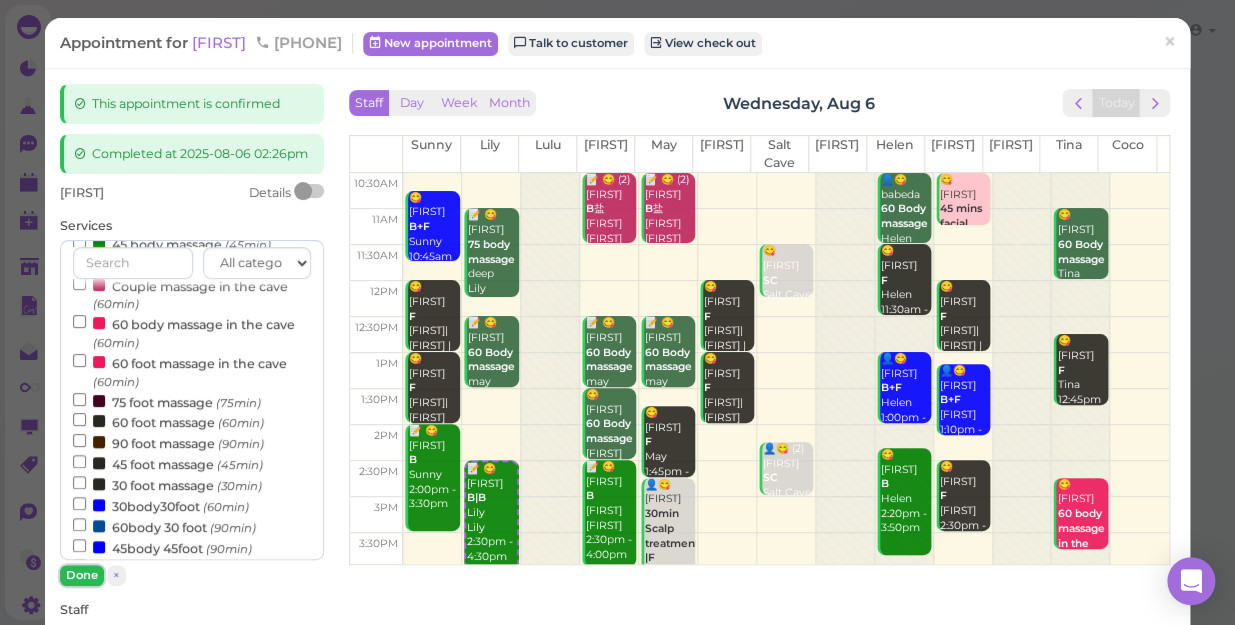 click on "Done" at bounding box center [82, 575] 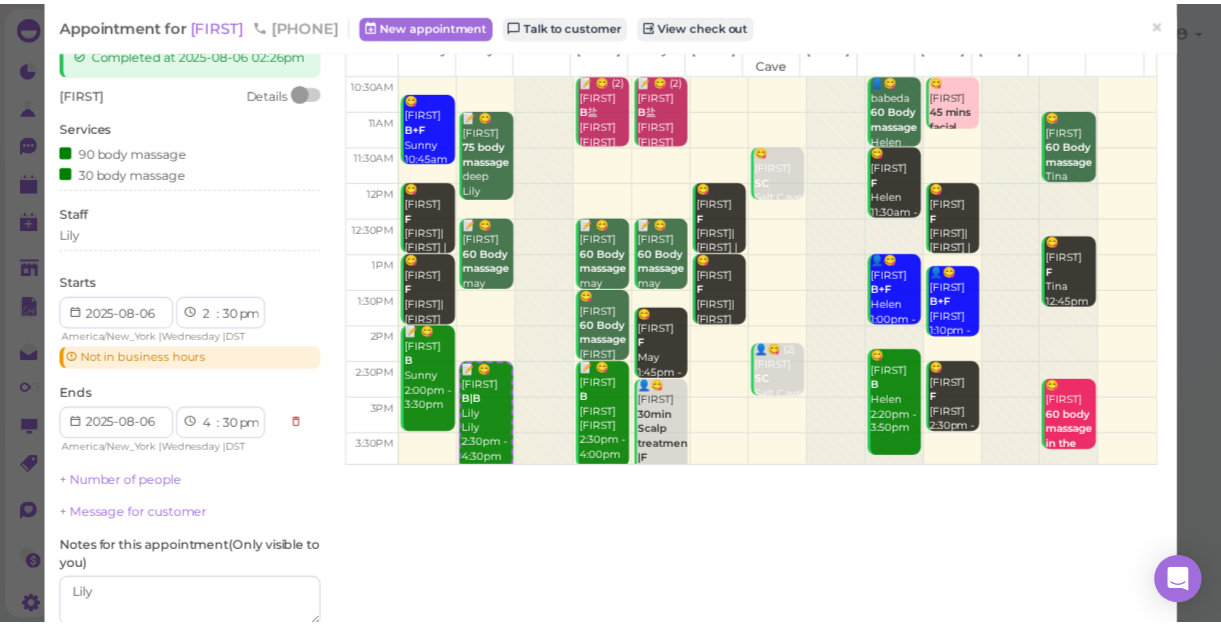 scroll, scrollTop: 272, scrollLeft: 0, axis: vertical 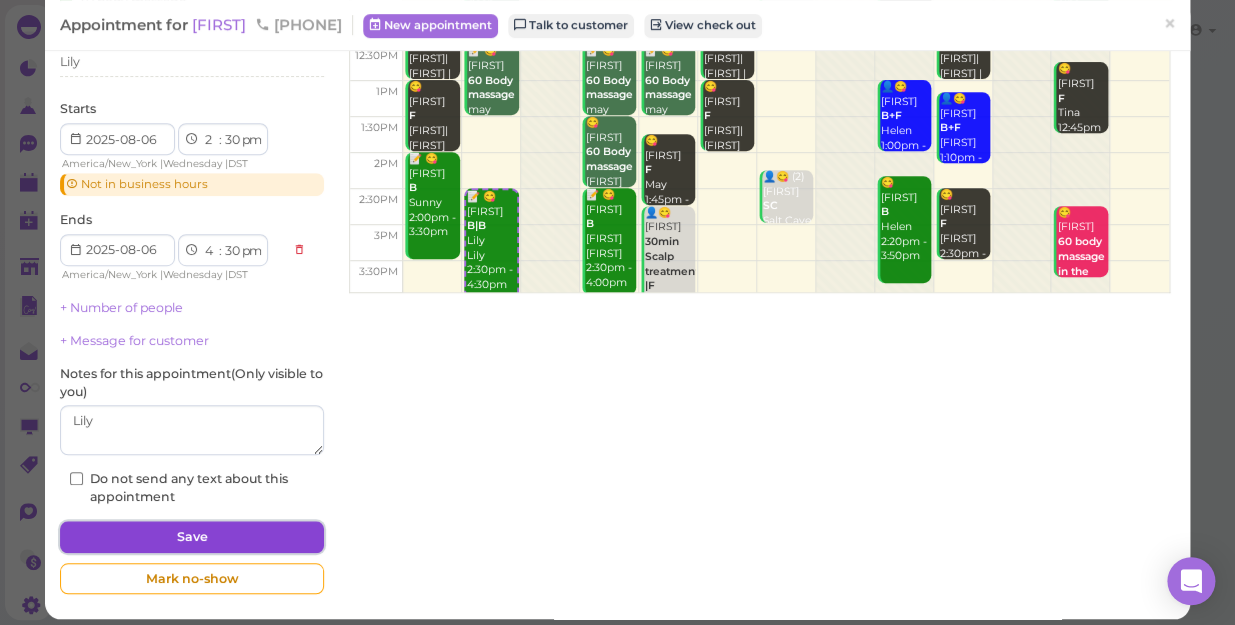 click on "Save" at bounding box center (192, 537) 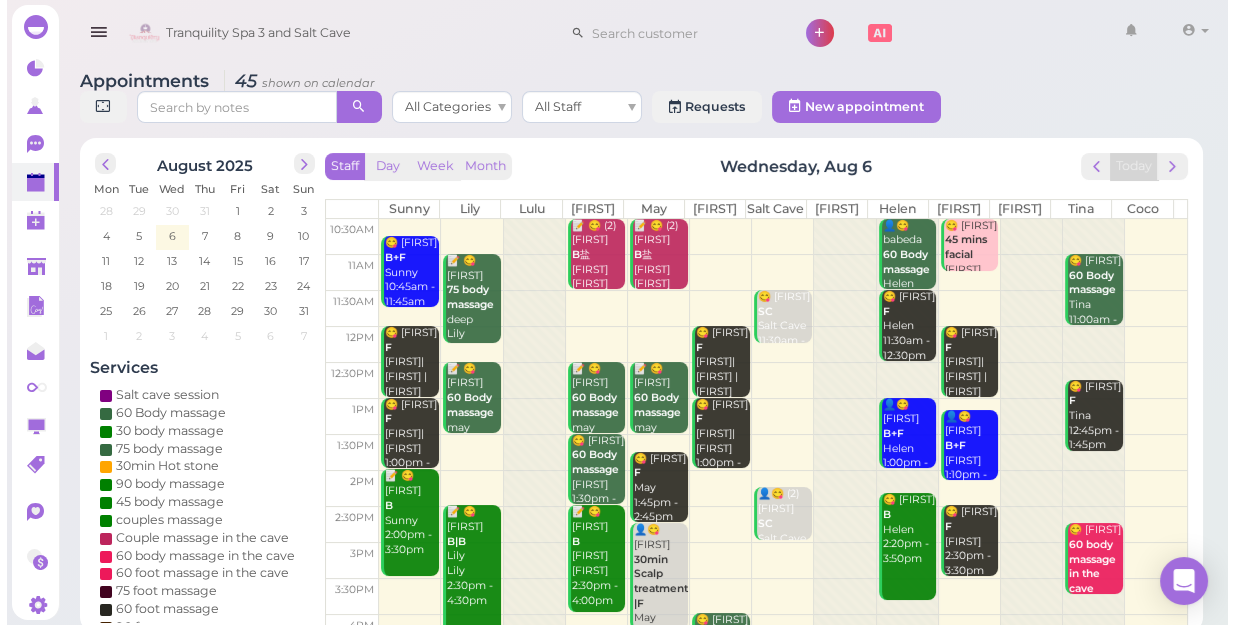 scroll, scrollTop: 272, scrollLeft: 0, axis: vertical 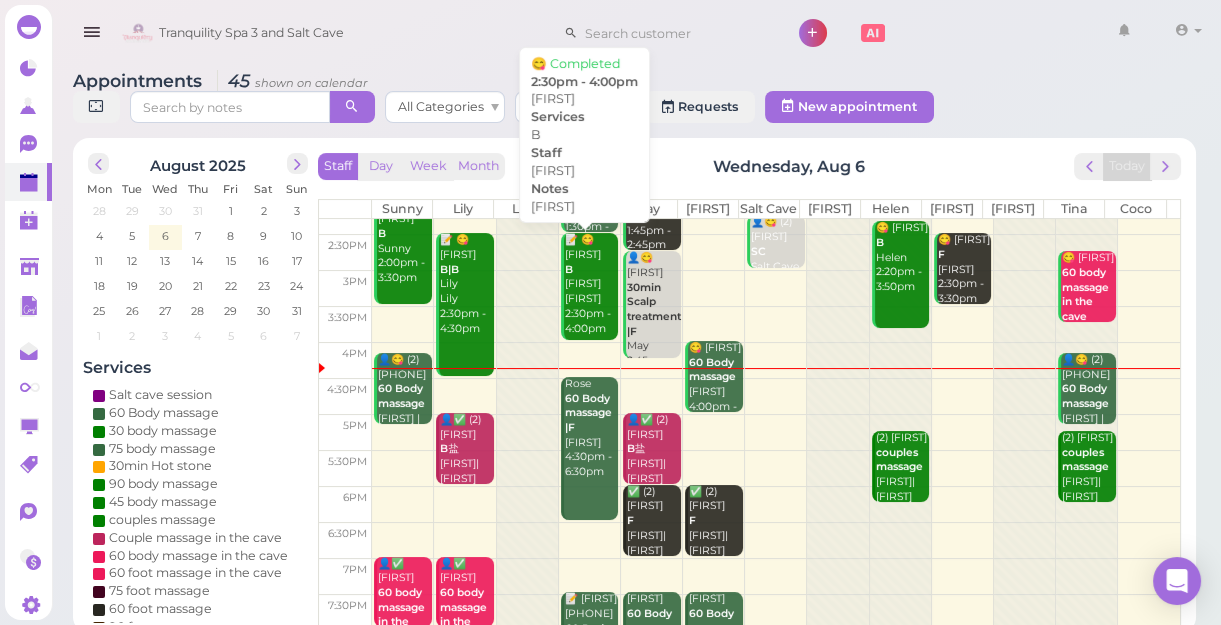 click on "📝 😋 [FIRST] [FIRST] [FIRST] [TIME] - [TIME]" at bounding box center (591, 284) 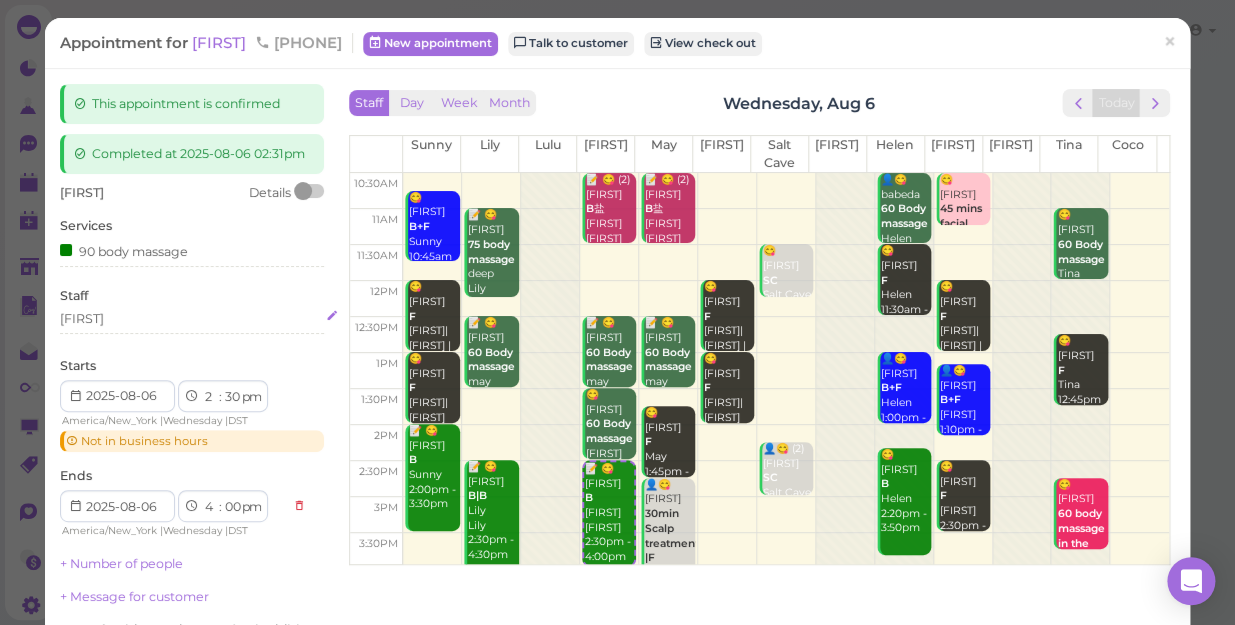 click on "[FIRST]" at bounding box center (192, 319) 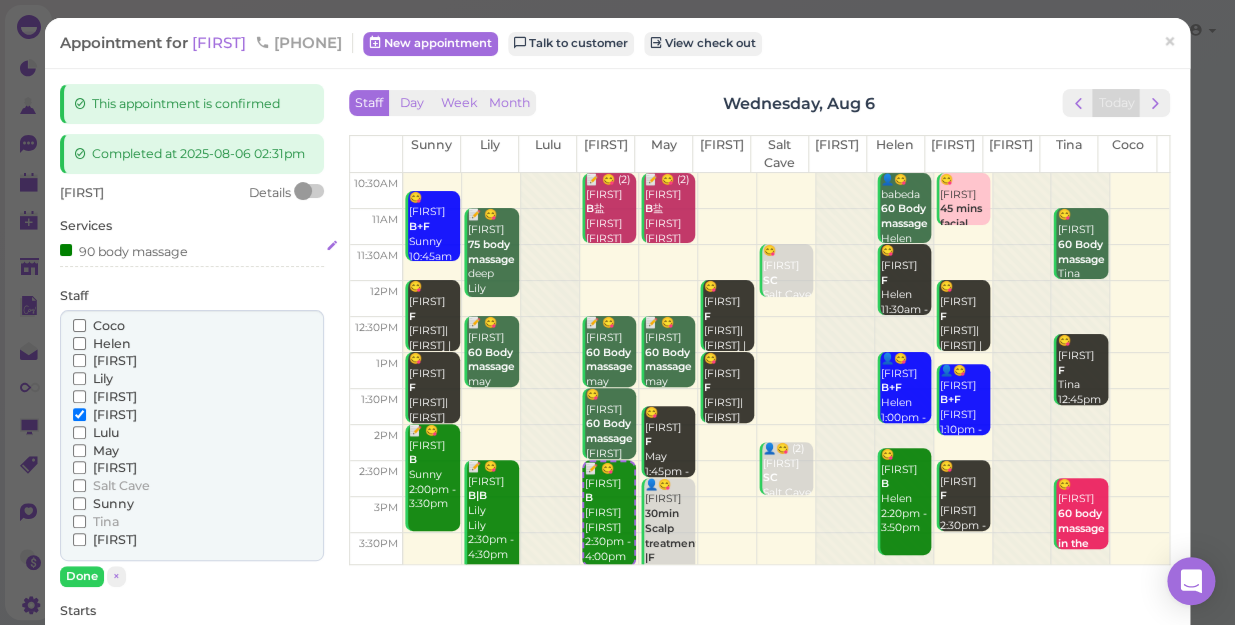 click on "90 body massage" at bounding box center (124, 250) 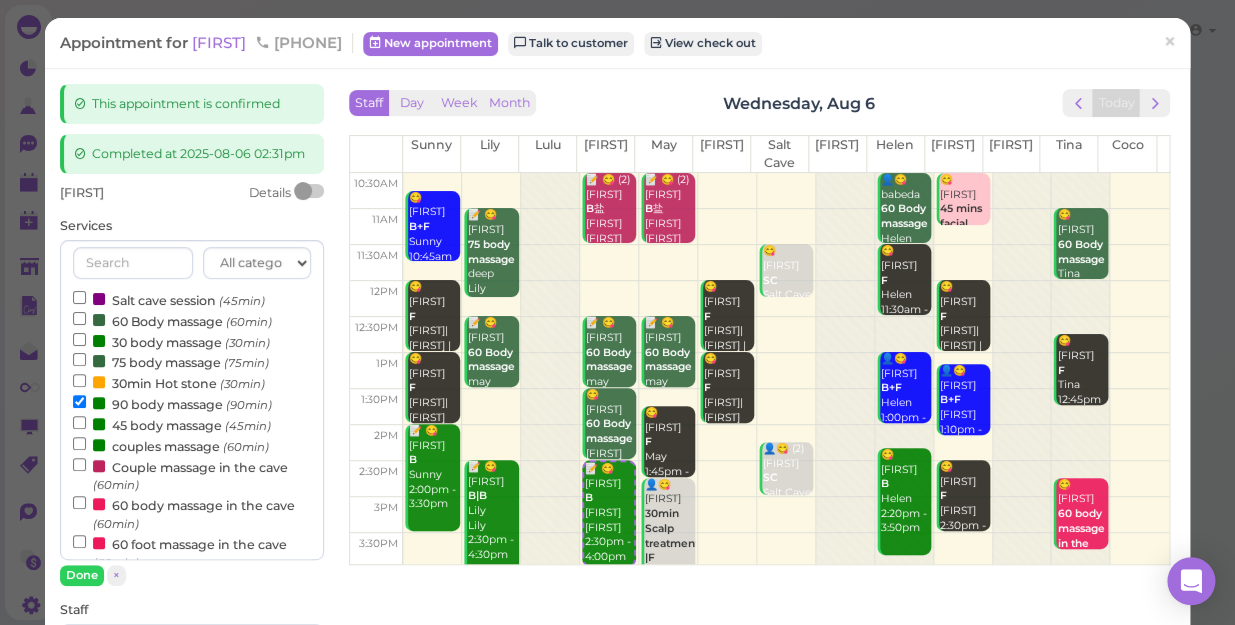 click at bounding box center (133, 263) 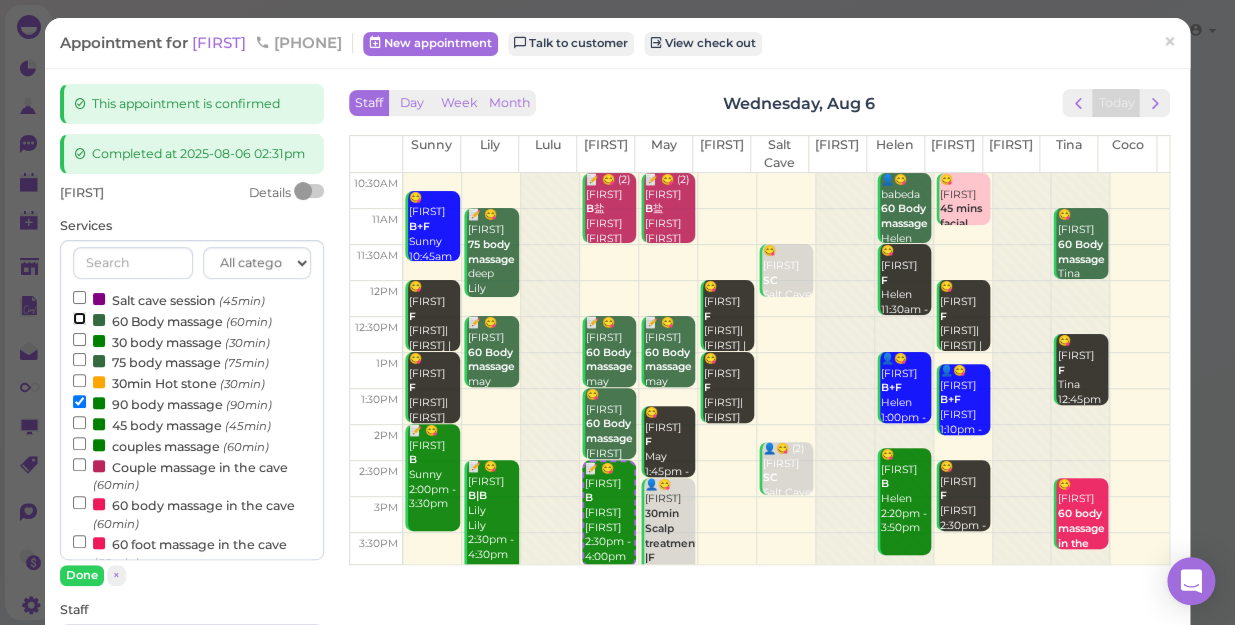 click on "60 Body massage
(60min)" at bounding box center (79, 318) 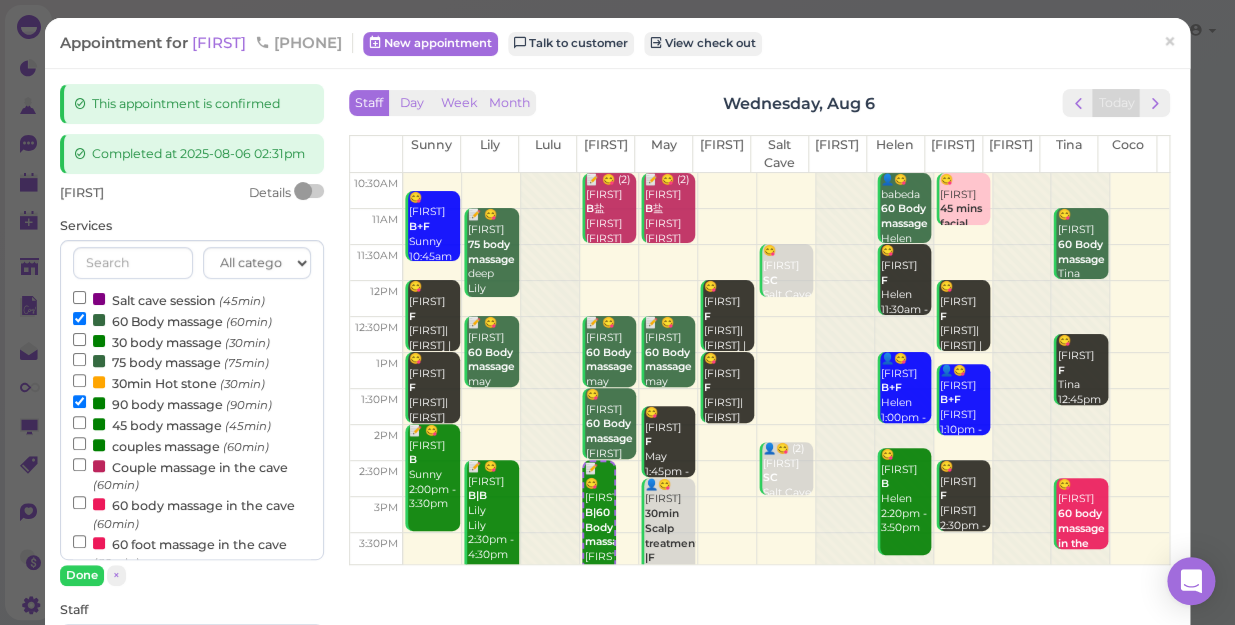 click on "90 body massage
(90min)" at bounding box center [172, 403] 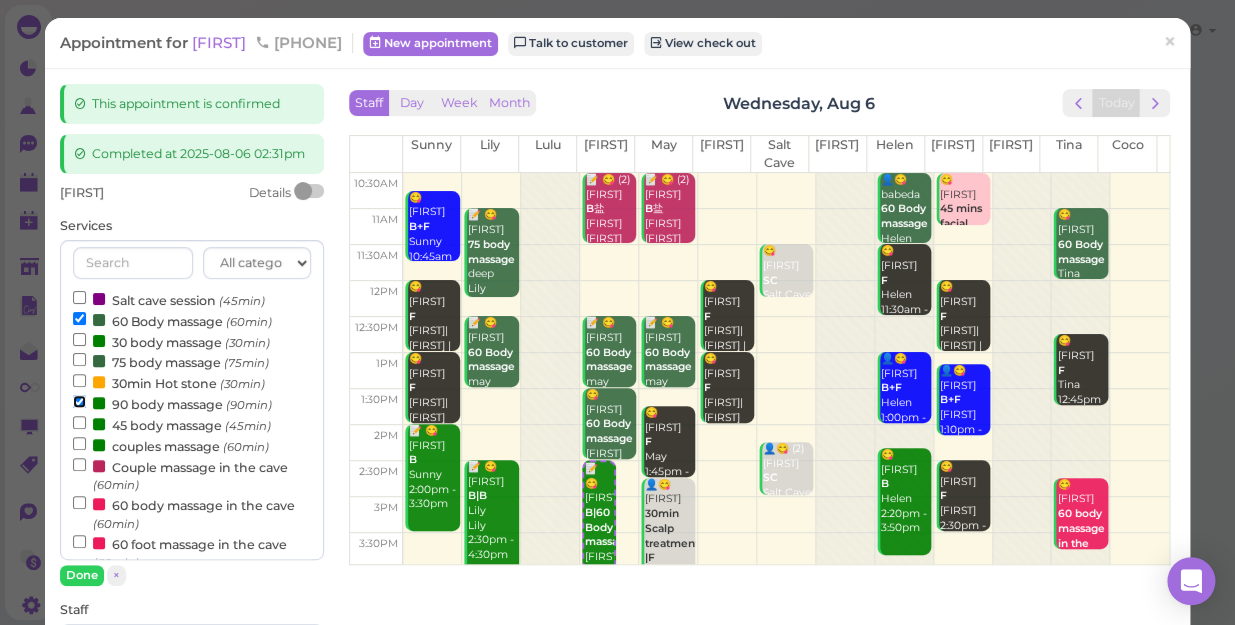 click on "90 body massage
(90min)" at bounding box center (79, 401) 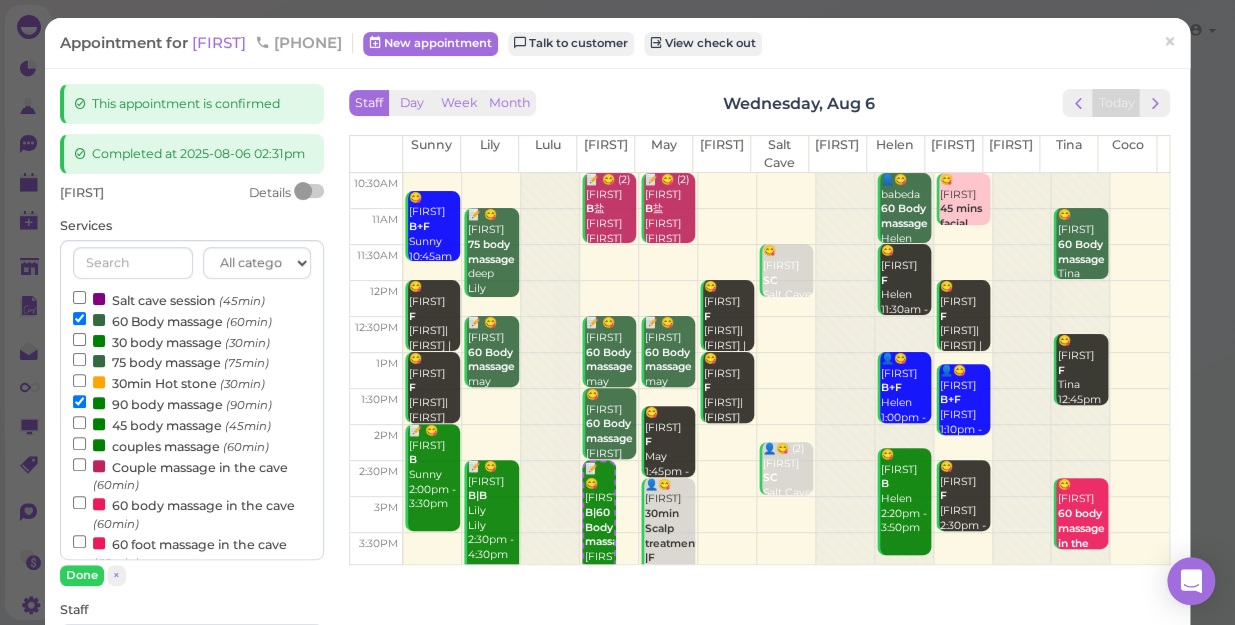 select on "3" 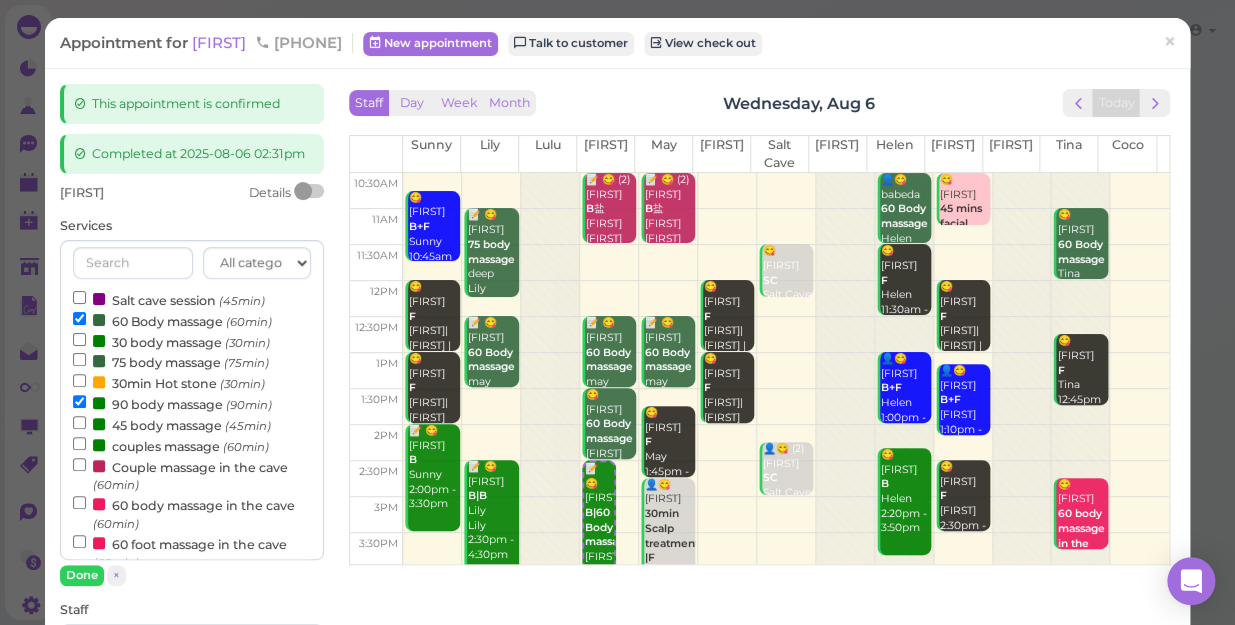 select on "30" 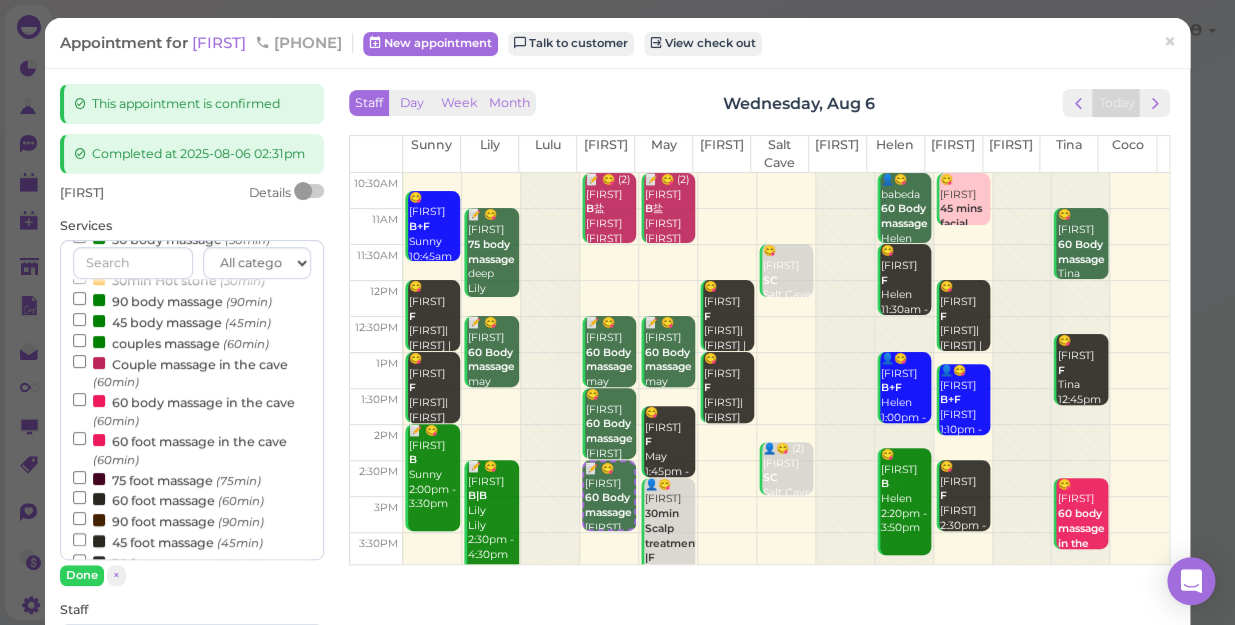 scroll, scrollTop: 181, scrollLeft: 0, axis: vertical 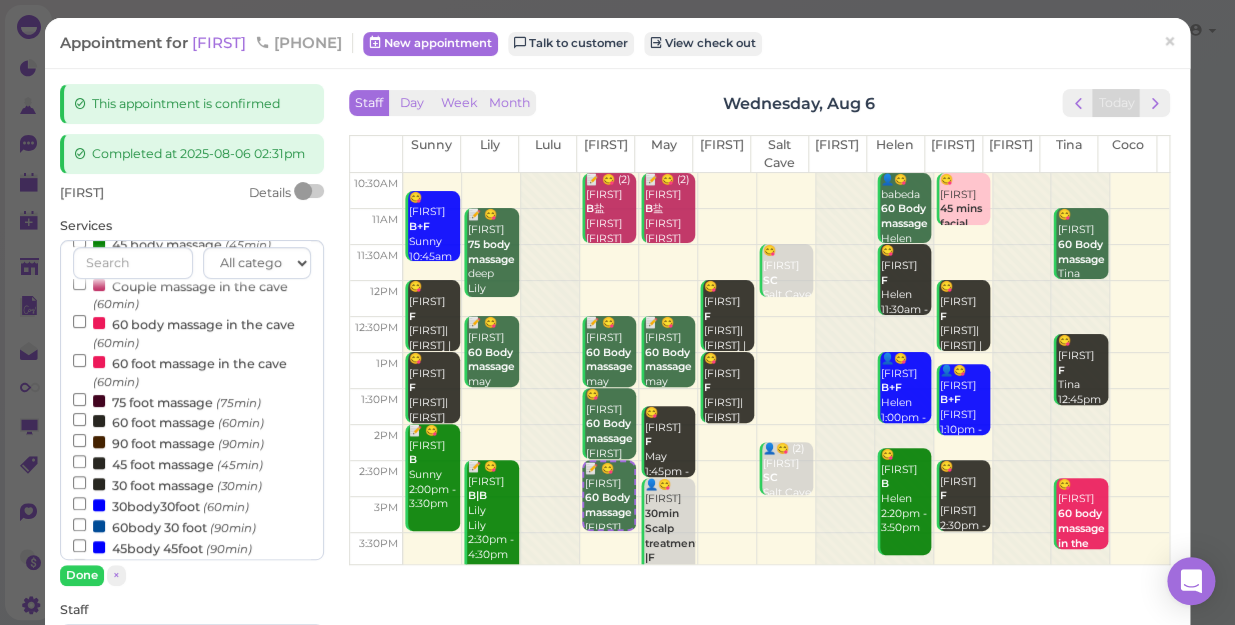 click on "60 foot massage
(60min)" at bounding box center [168, 421] 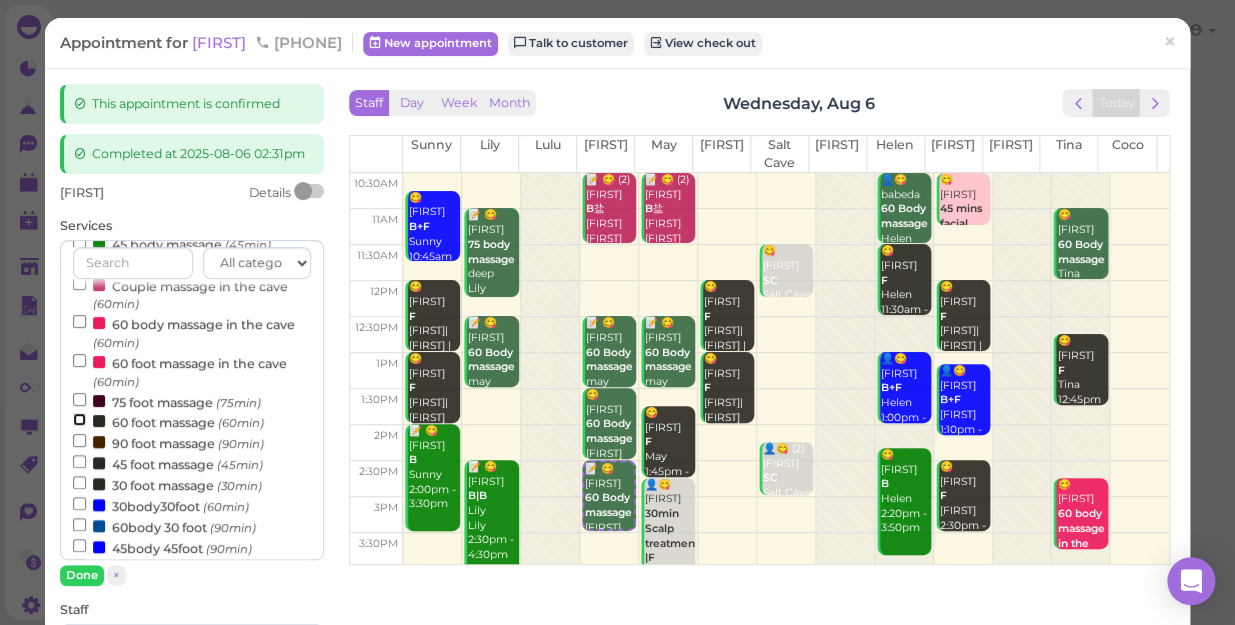 click on "60 foot massage
(60min)" at bounding box center [79, 419] 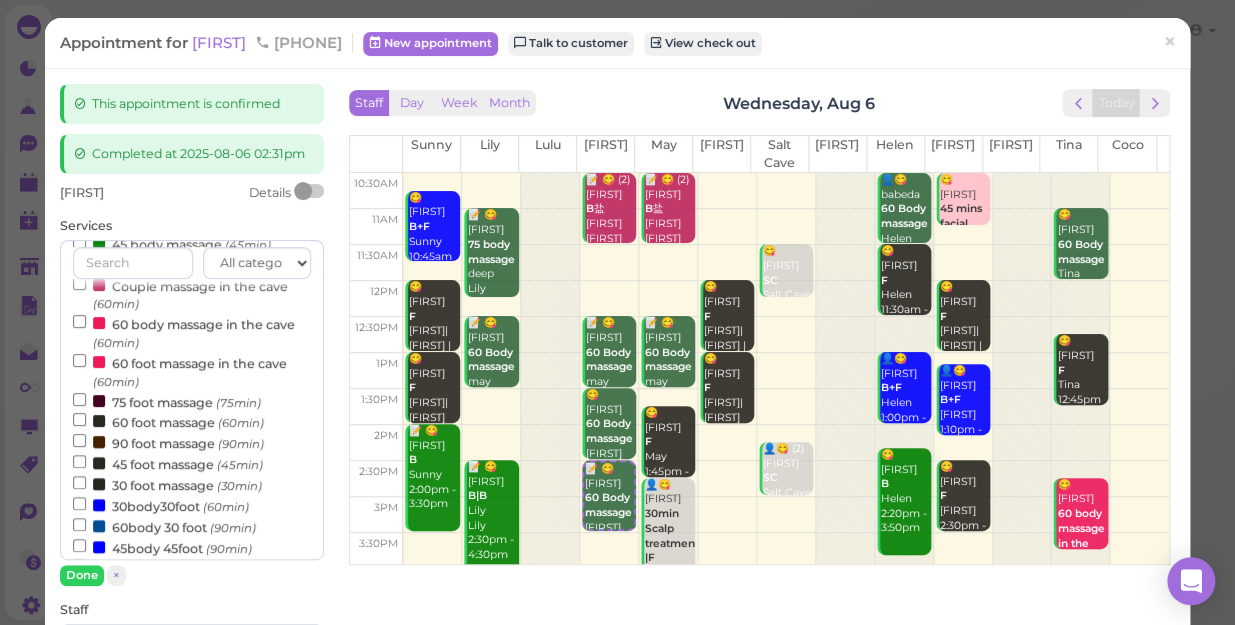 scroll, scrollTop: 643, scrollLeft: 0, axis: vertical 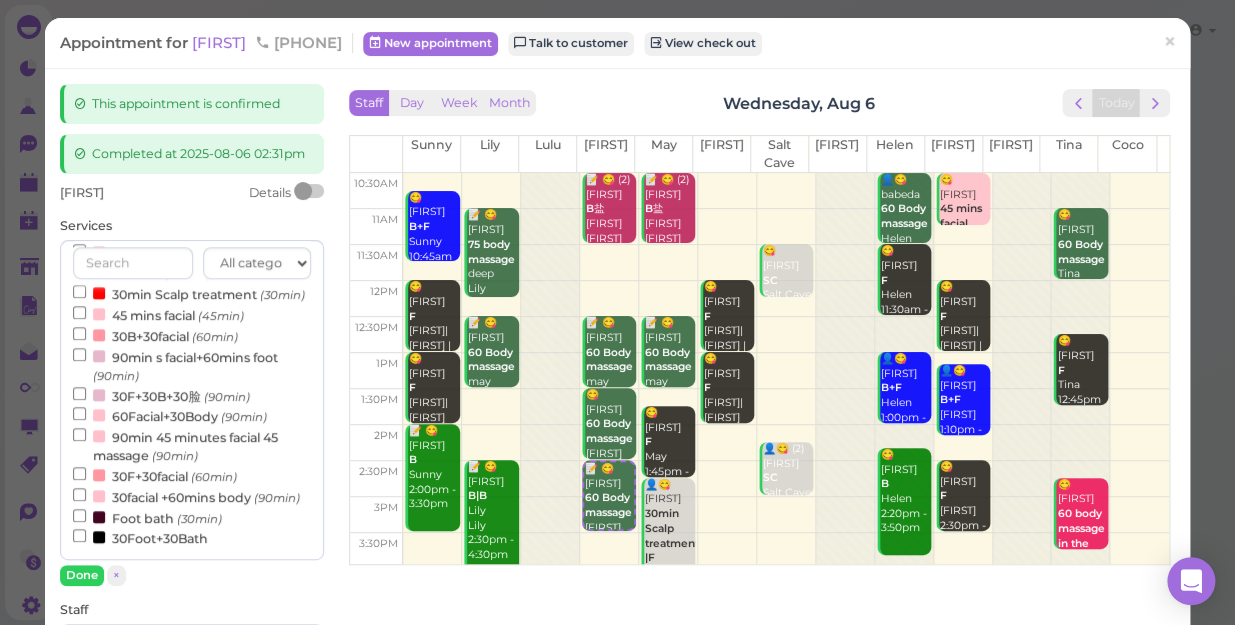 select on "4" 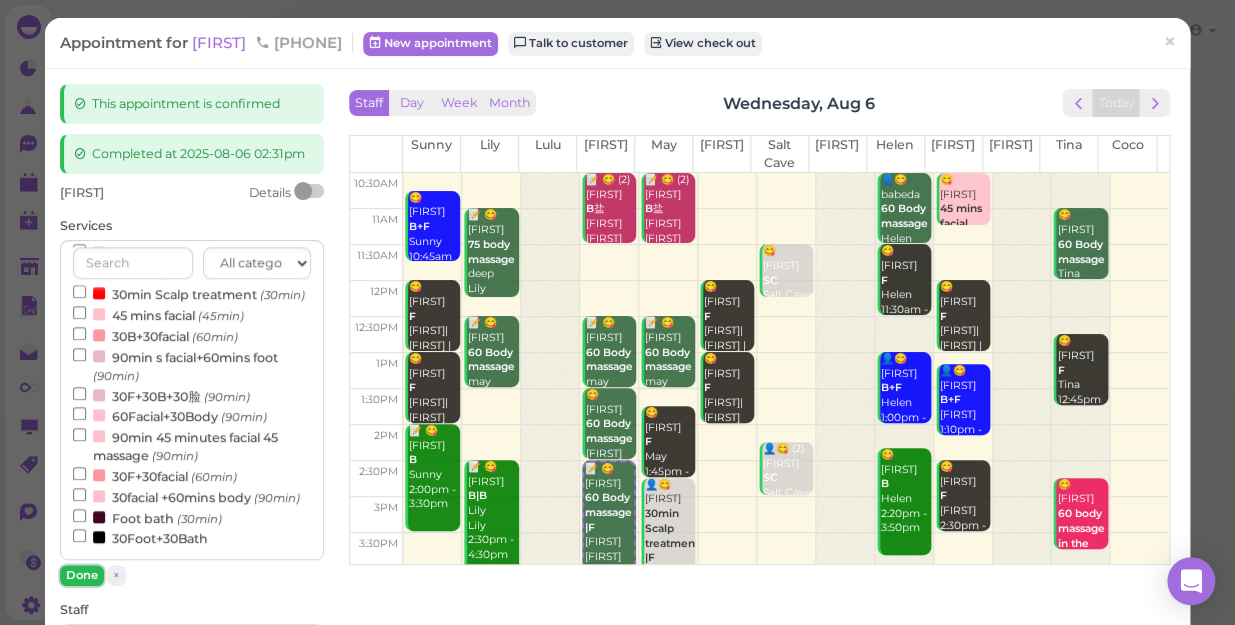 click on "Done" at bounding box center [82, 575] 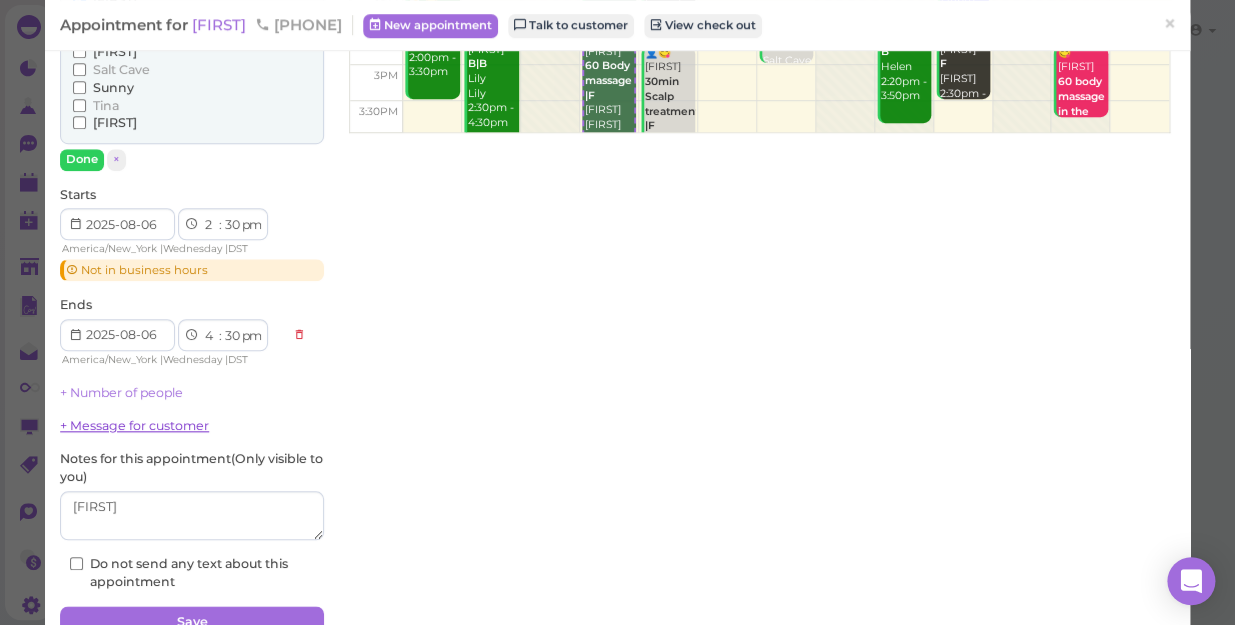 scroll, scrollTop: 528, scrollLeft: 0, axis: vertical 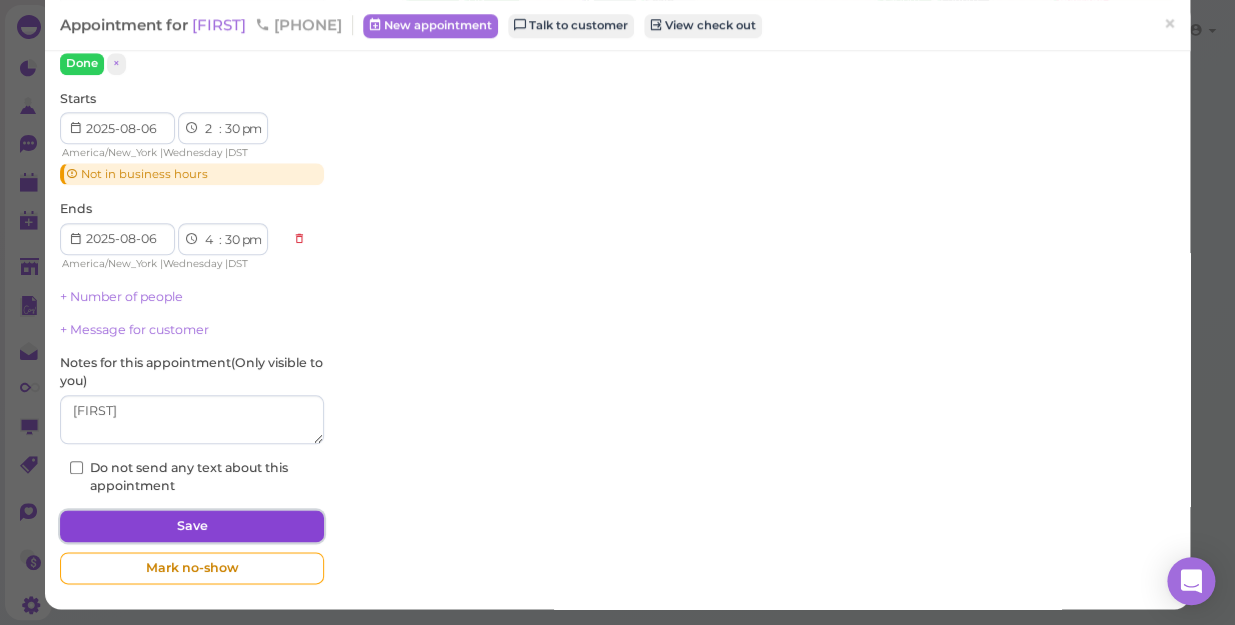 click on "Save" at bounding box center (192, 526) 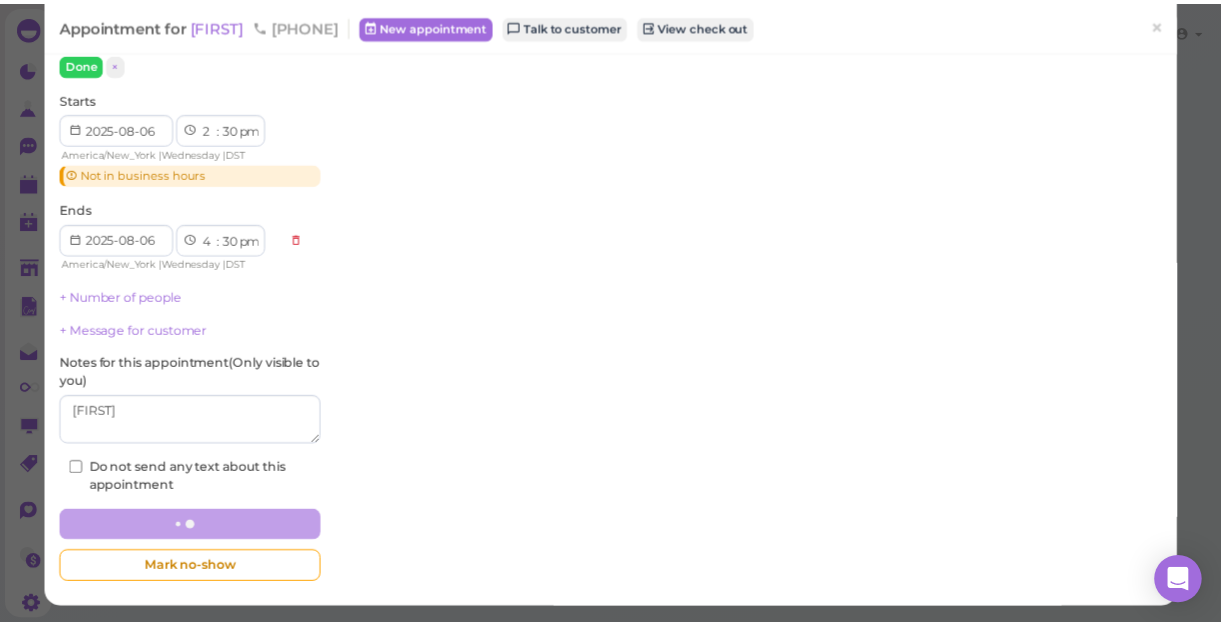 scroll, scrollTop: 0, scrollLeft: 0, axis: both 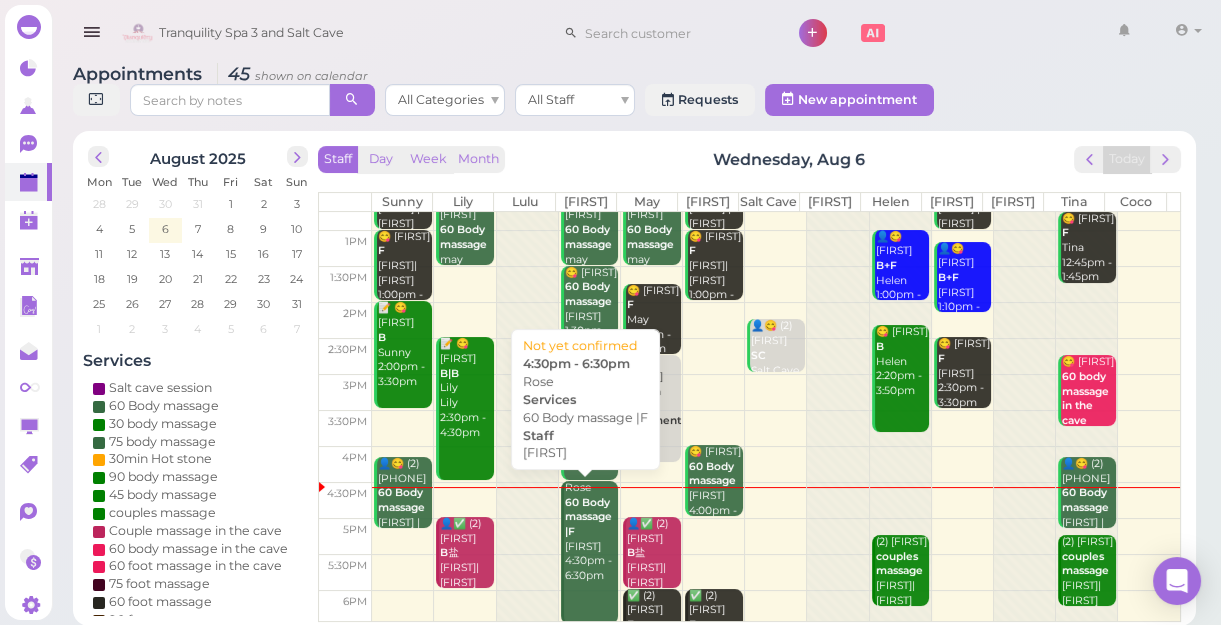 click on "Rose 60 Body massage |F [FIRST] 4:30pm - 6:30pm" at bounding box center [591, 532] 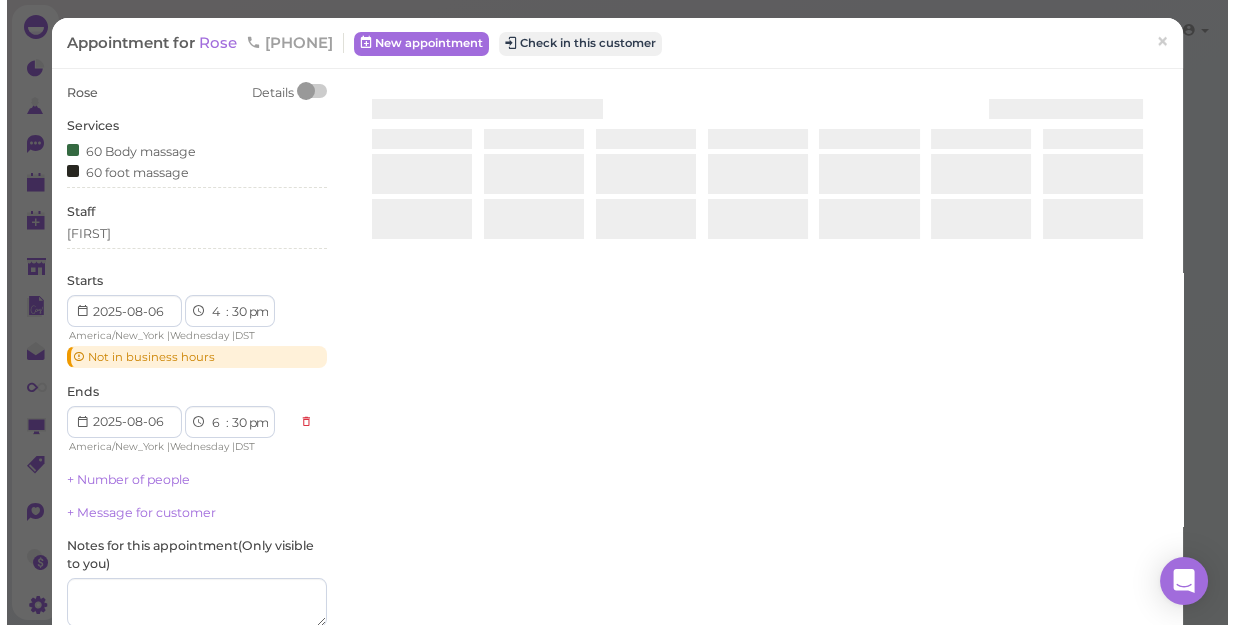 scroll, scrollTop: 0, scrollLeft: 0, axis: both 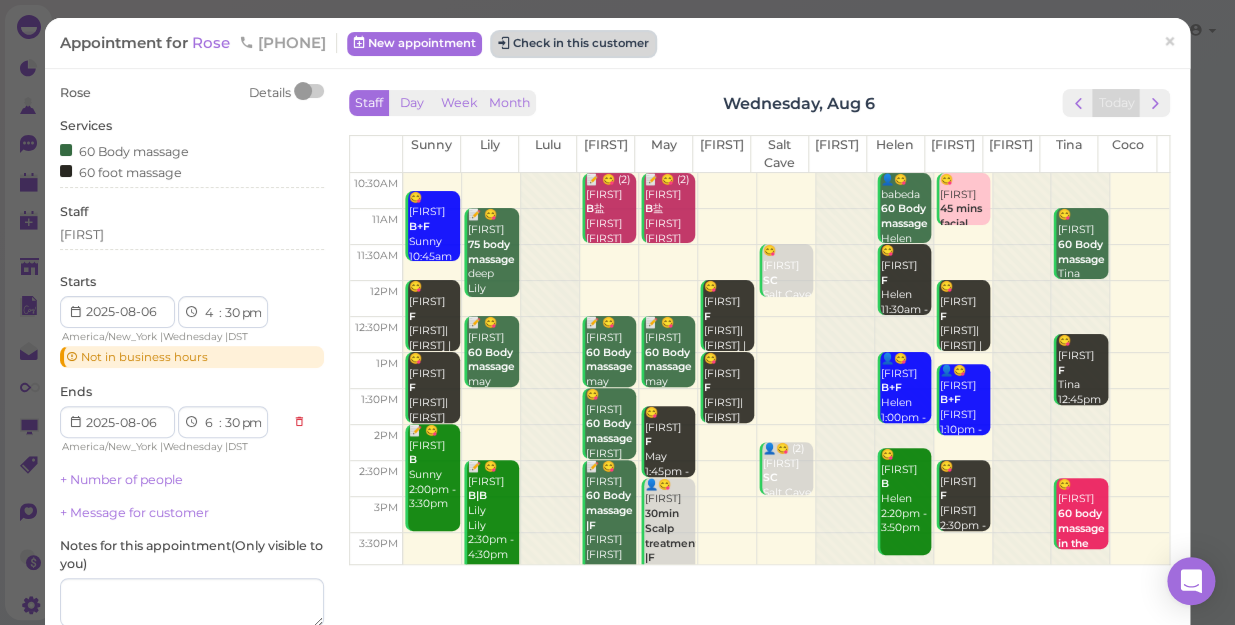 click at bounding box center [504, 43] 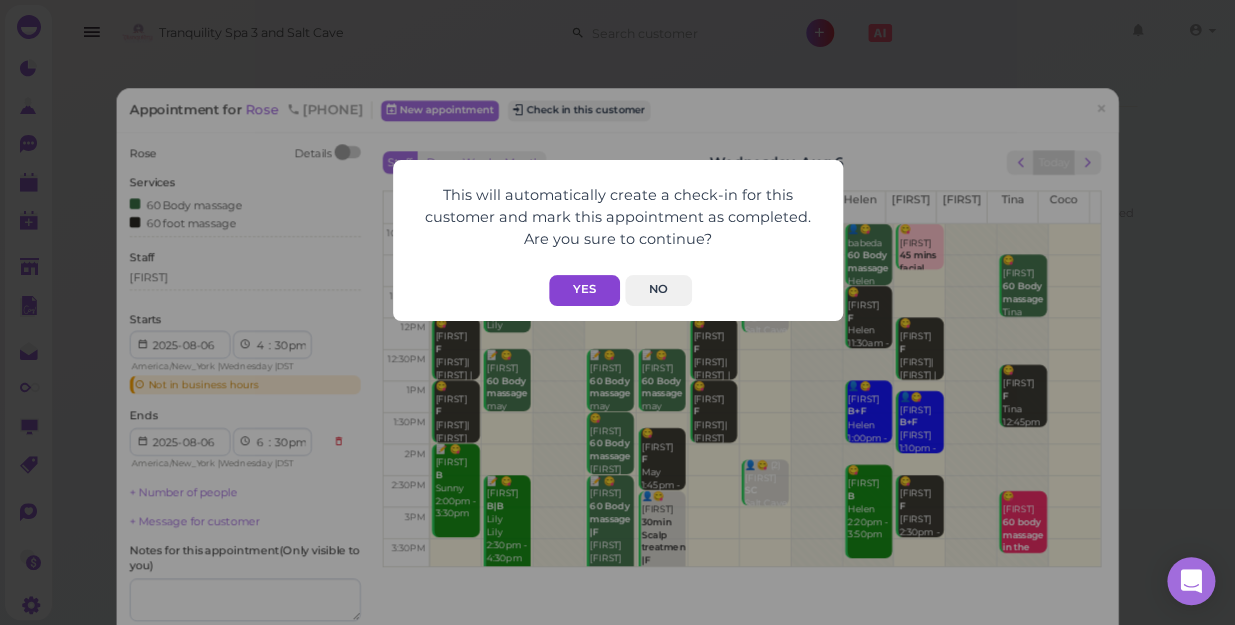 click on "Yes" at bounding box center [584, 290] 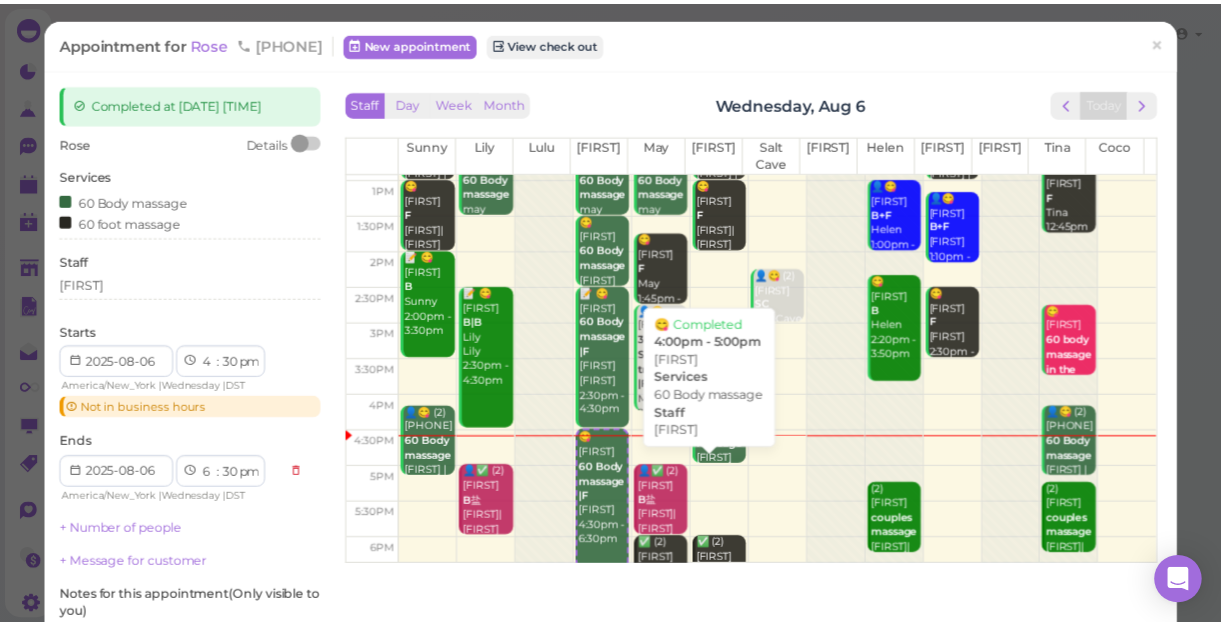 scroll, scrollTop: 181, scrollLeft: 0, axis: vertical 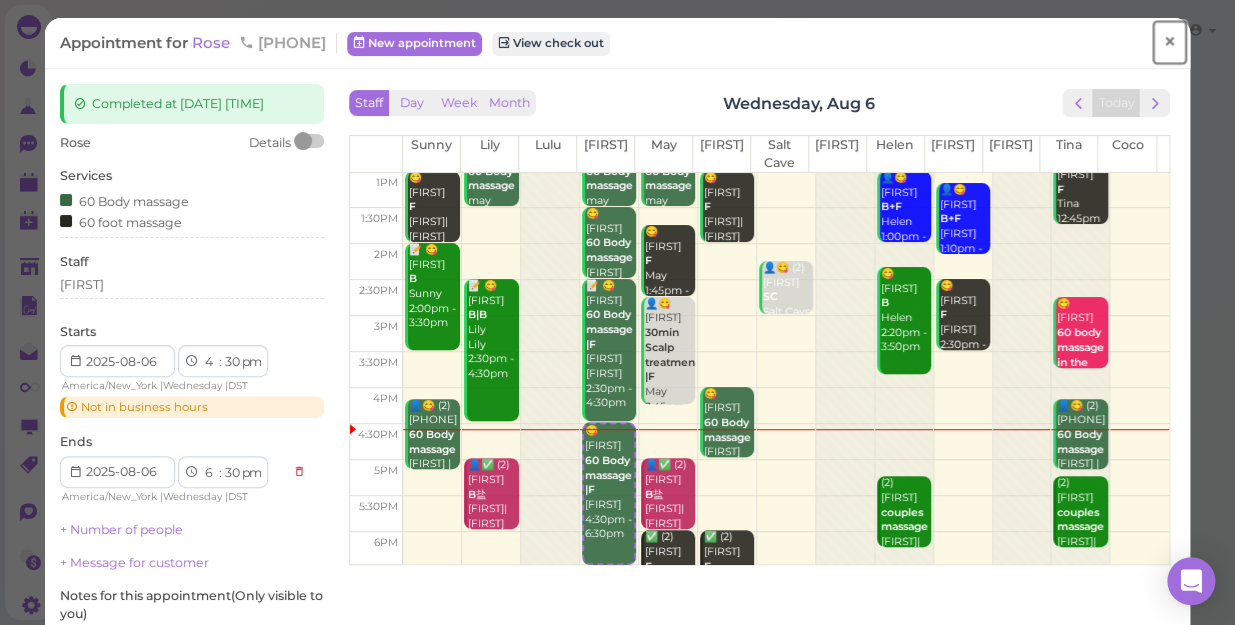 click on "×" at bounding box center [1169, 42] 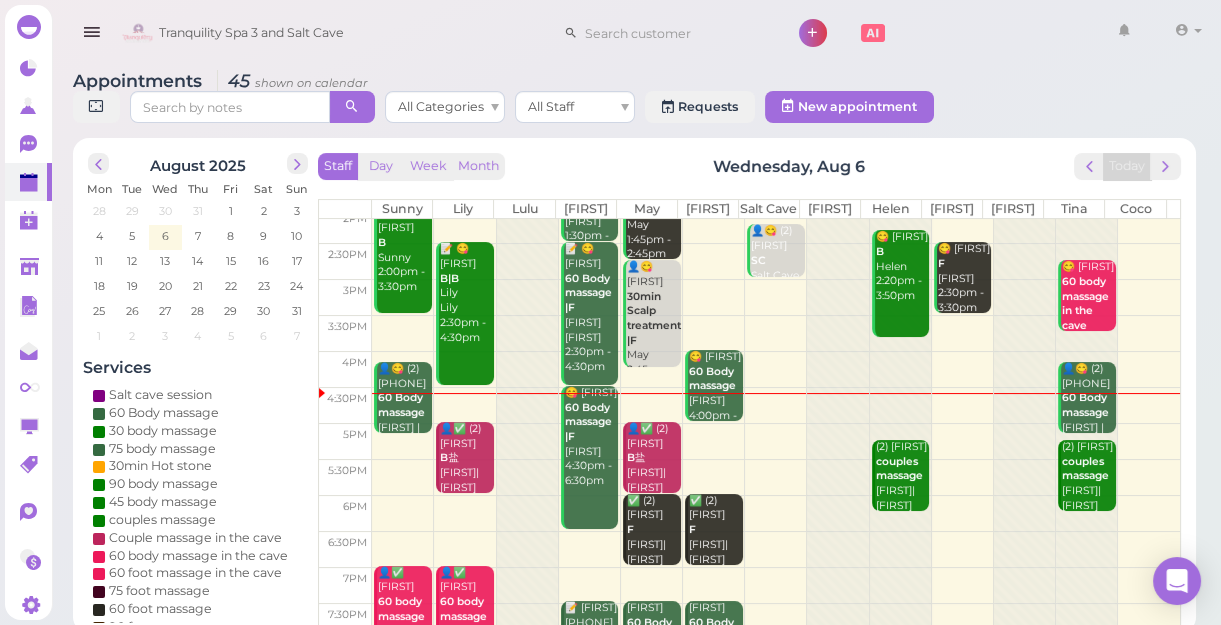 scroll, scrollTop: 272, scrollLeft: 0, axis: vertical 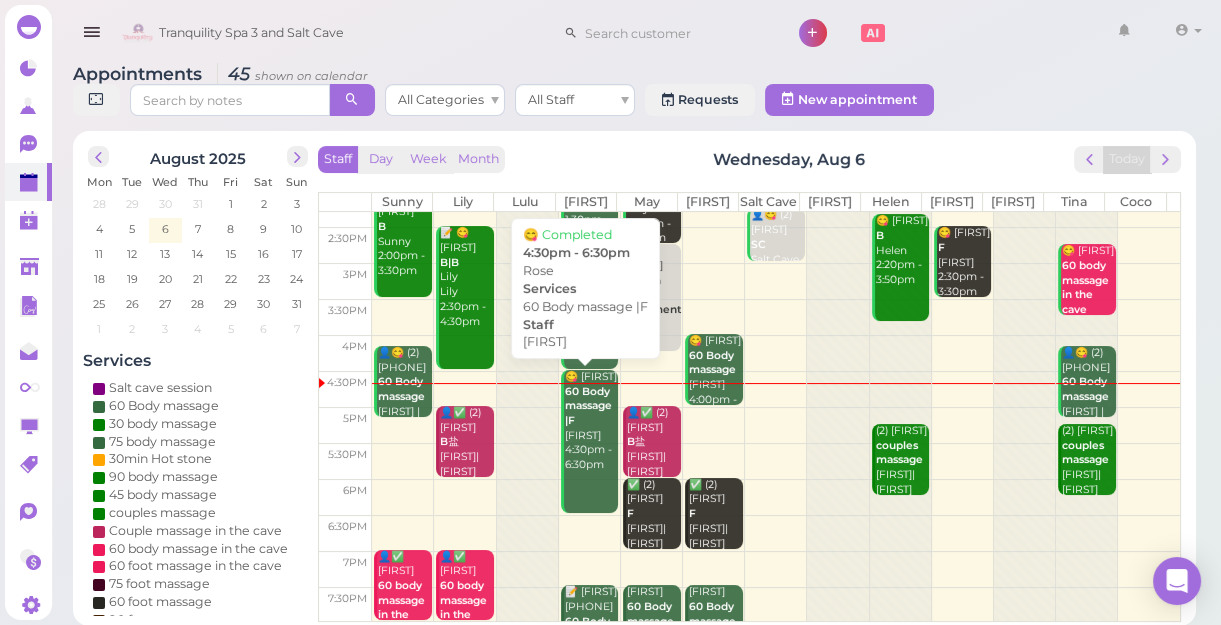 click on "😋 [FIRST] 60 Body massage |F [FIRST] 4:30pm - 6:30pm" at bounding box center (591, 421) 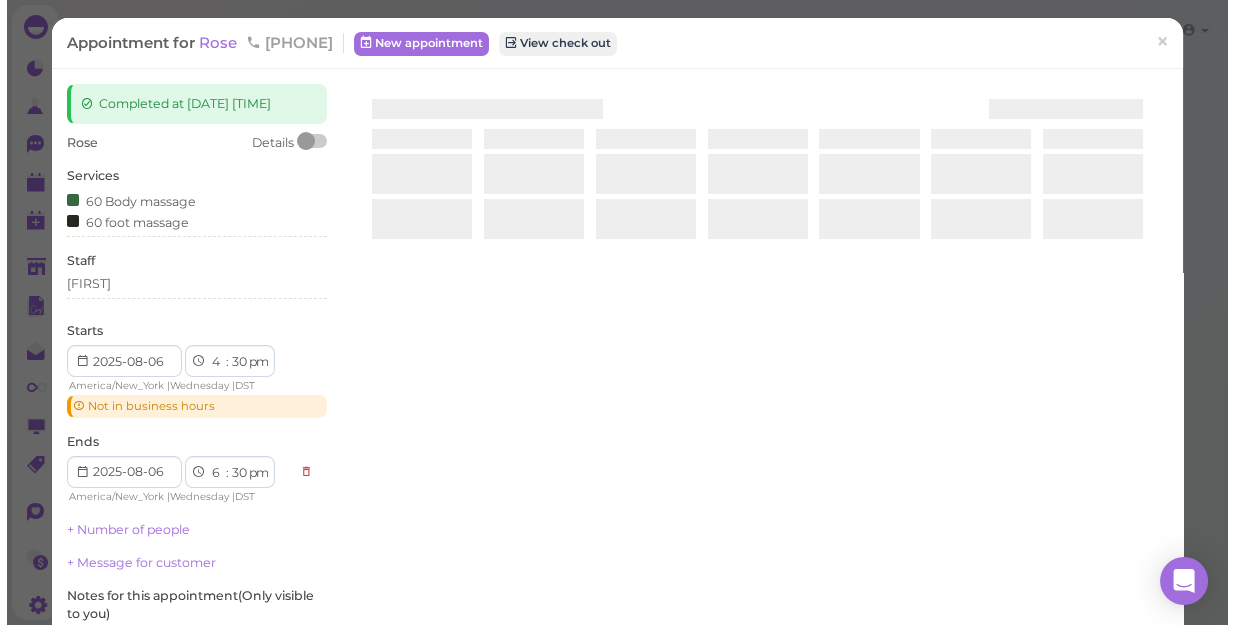 scroll, scrollTop: 0, scrollLeft: 0, axis: both 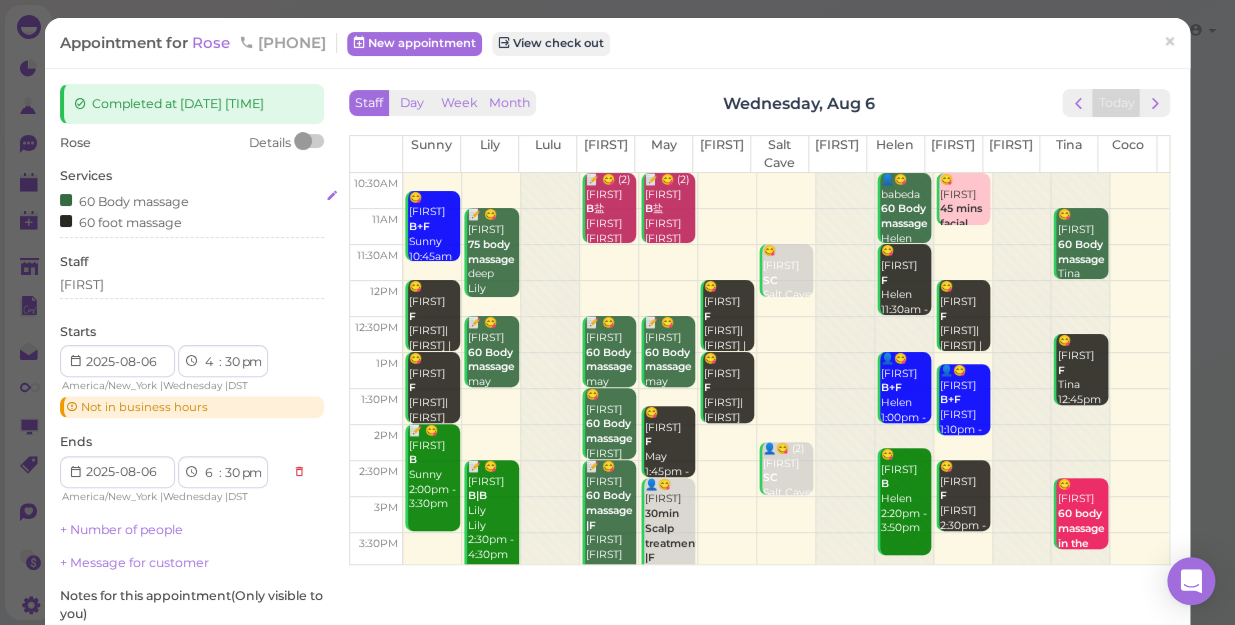 click on "60 Body massage
60 foot massage" at bounding box center [192, 211] 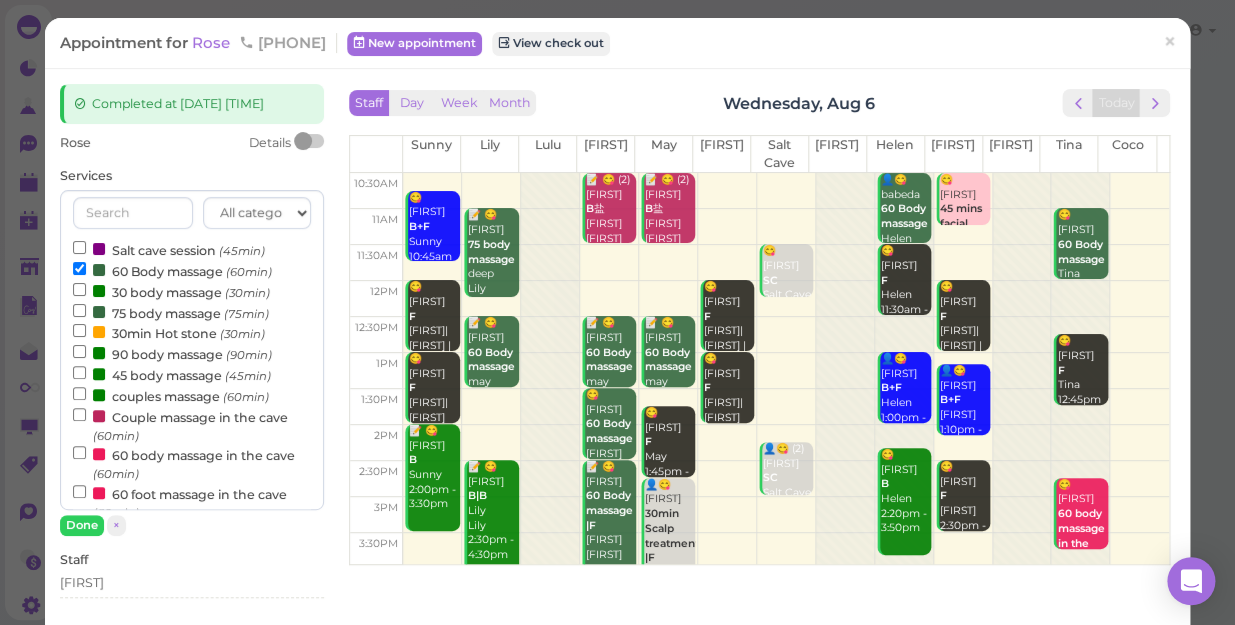 click on "Salt cave session
(45min)" at bounding box center (169, 249) 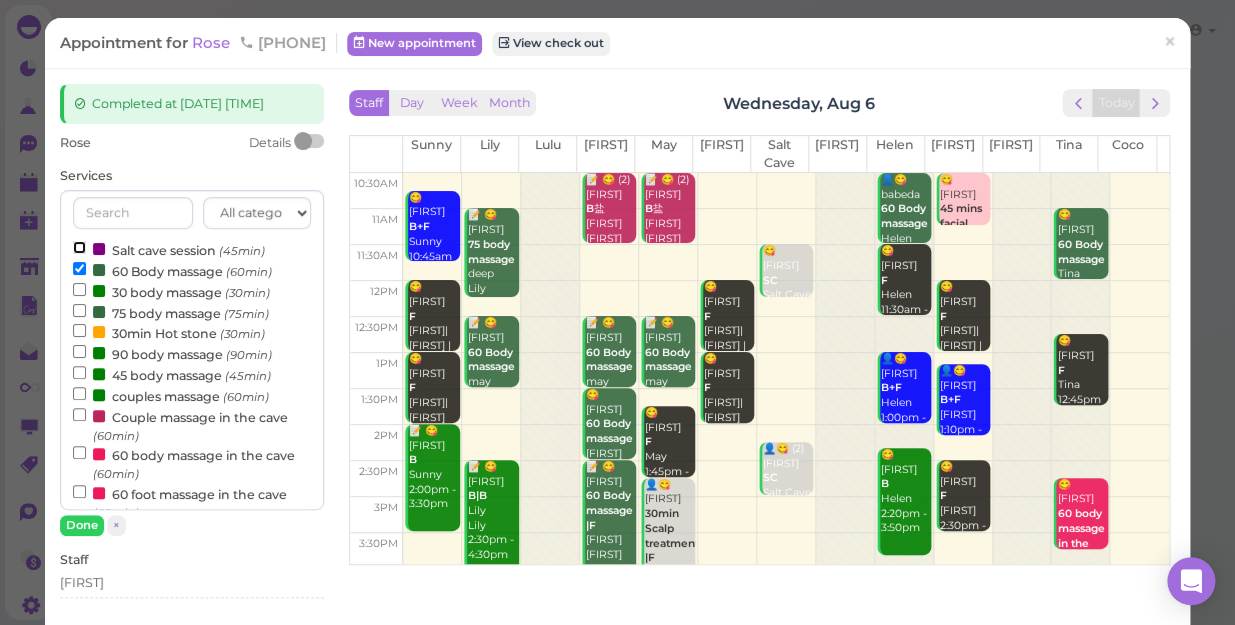 click on "Salt cave session
(45min)" at bounding box center (79, 247) 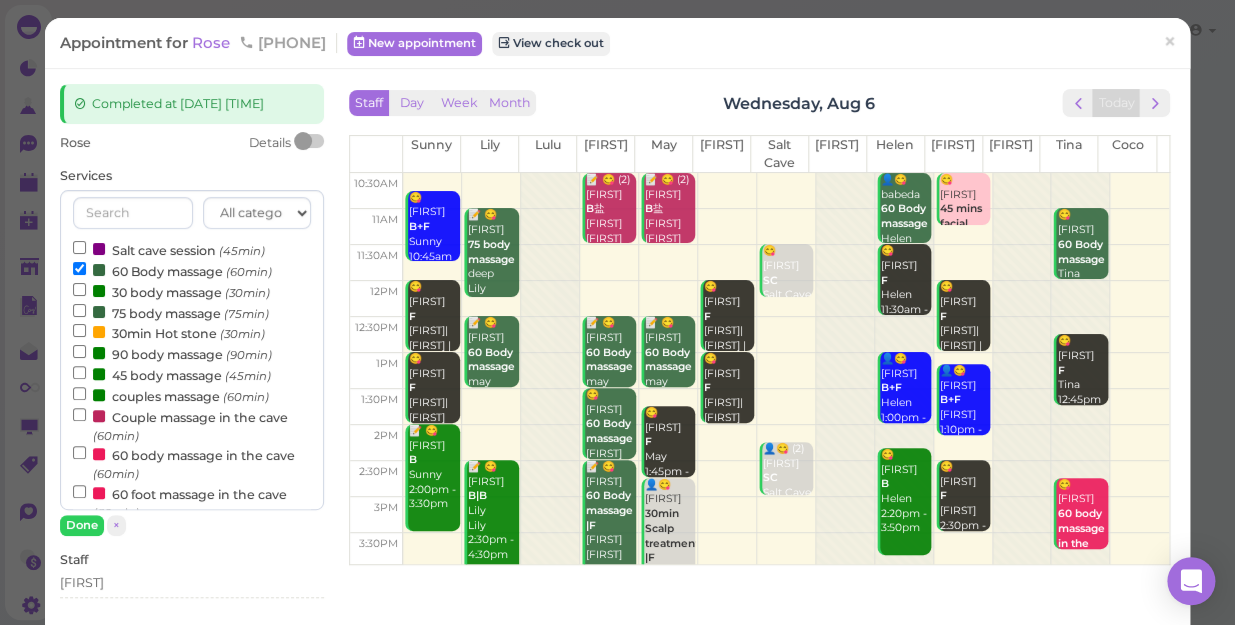 select on "6" 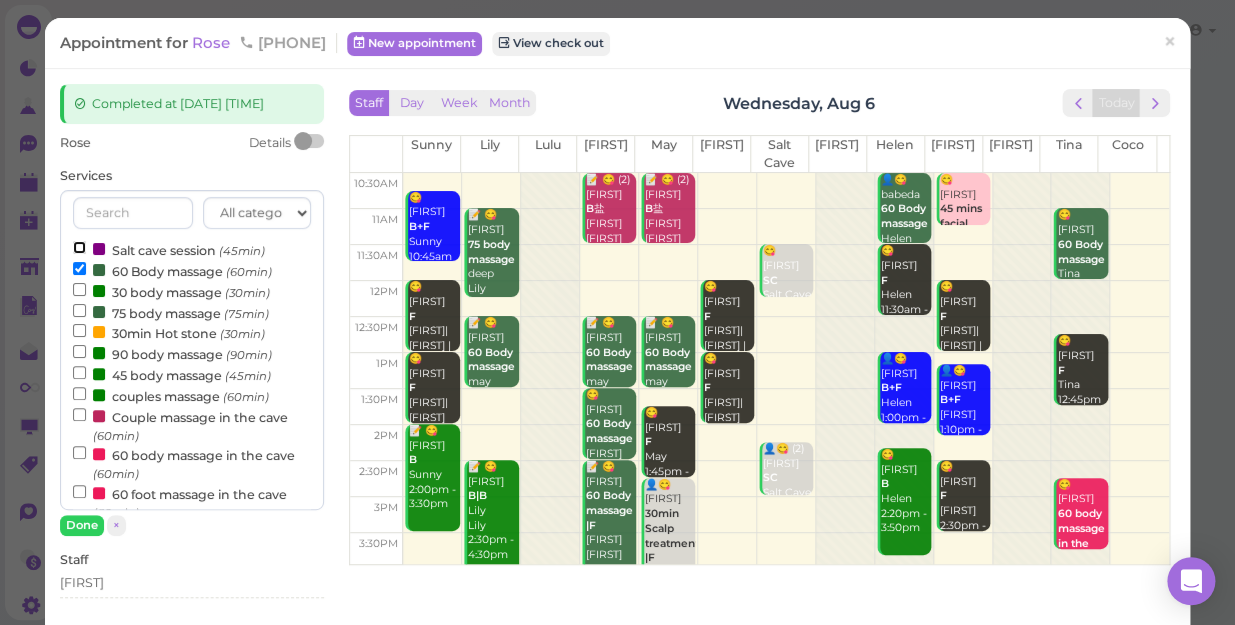 click on "Salt cave session
(45min)" at bounding box center (79, 247) 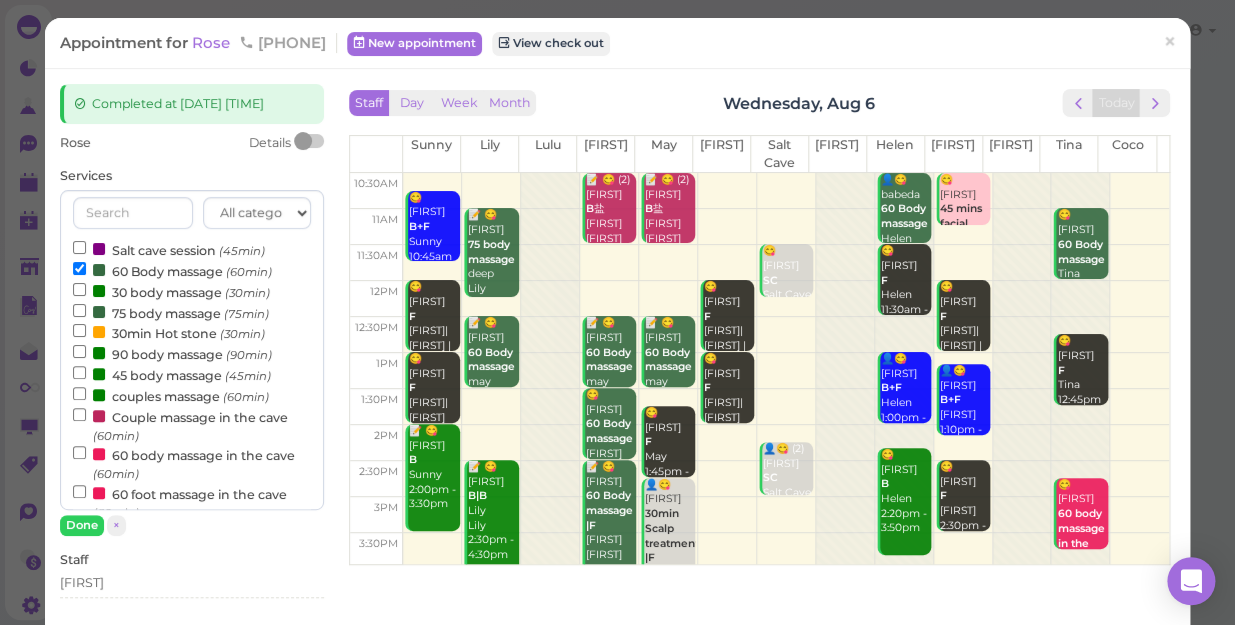select on "6" 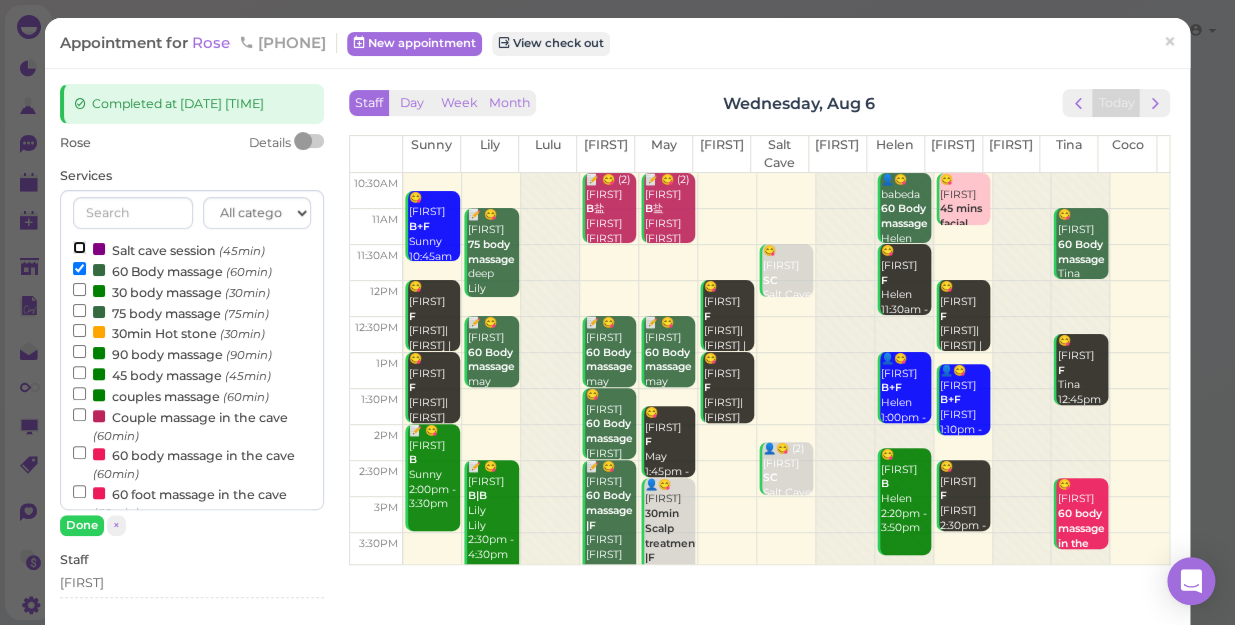 click on "All categories
Relax session
Full body
Full body
full body
Salt cave massage
Salt cave massage
Foot
Foot
B+F
Massage
Foot and salt cave
Body massage and foot massage" at bounding box center (192, 350) 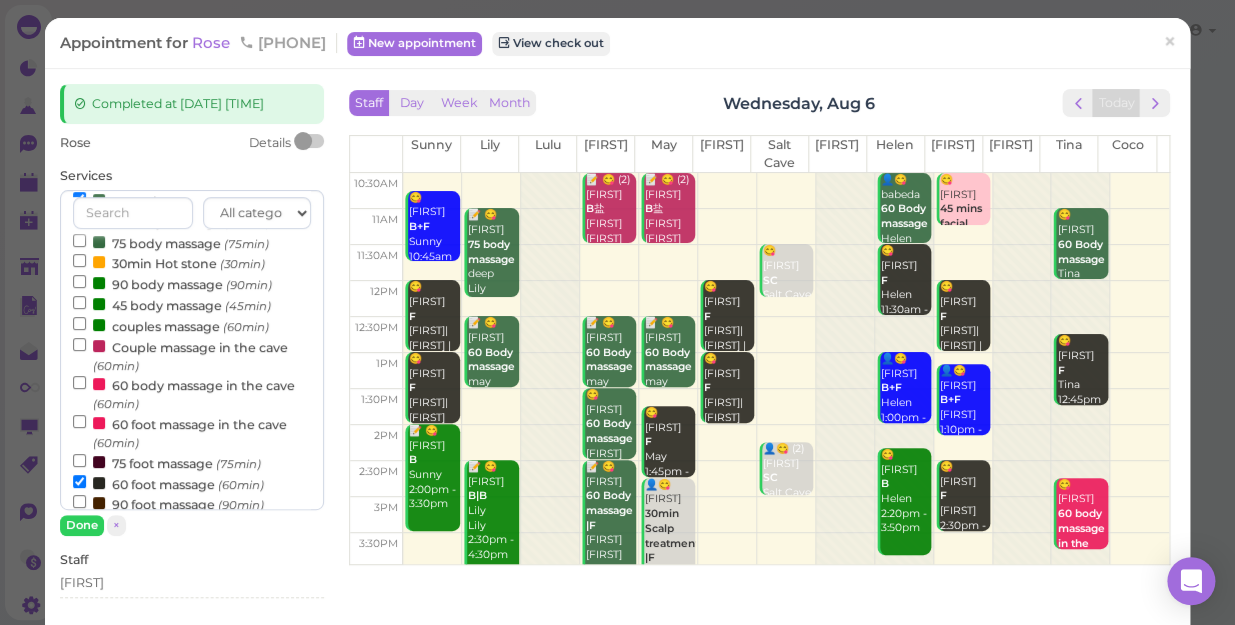 scroll, scrollTop: 0, scrollLeft: 0, axis: both 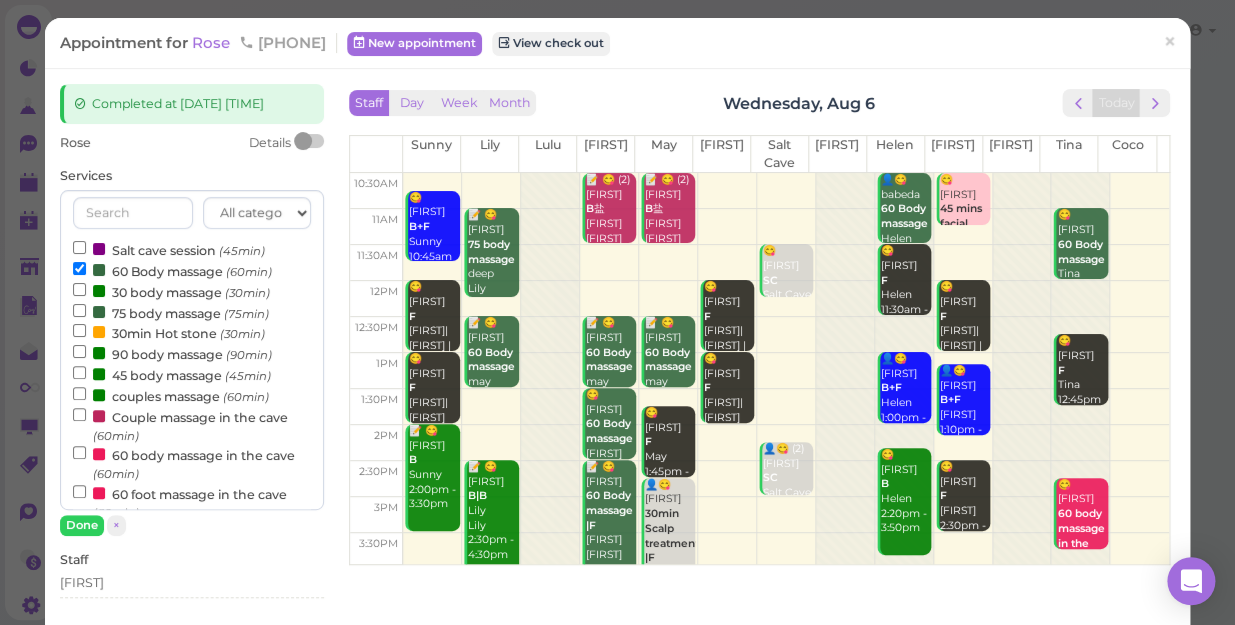 click on "Salt cave session
(45min)" at bounding box center (169, 249) 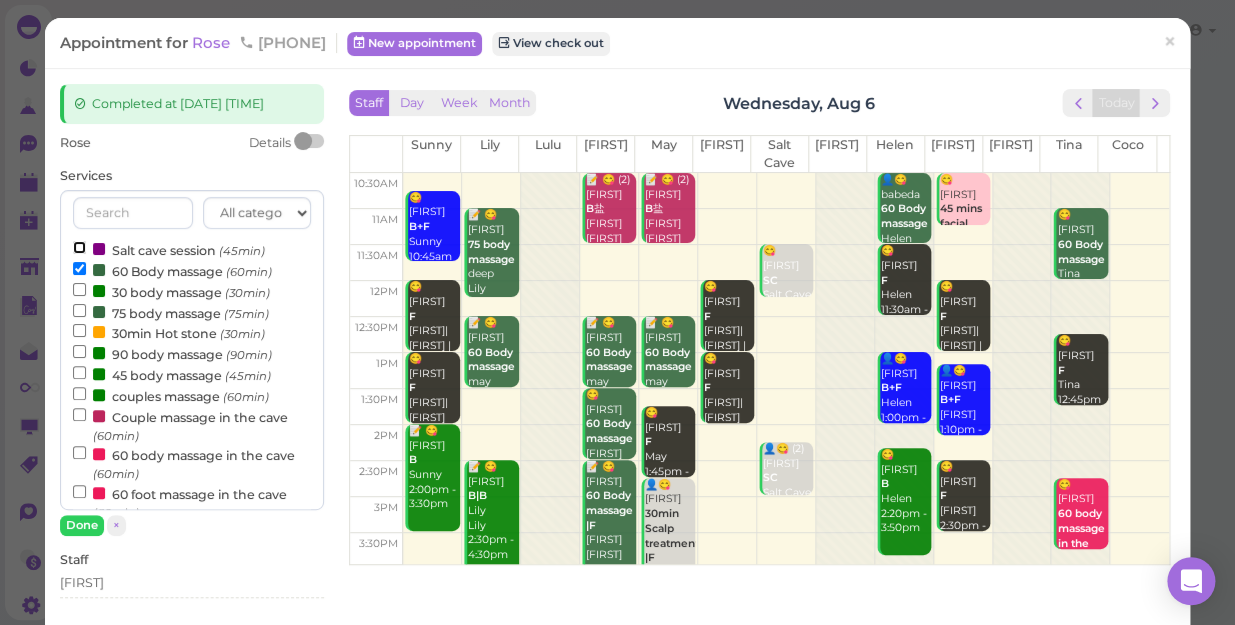 click on "Salt cave session
(45min)" at bounding box center (79, 247) 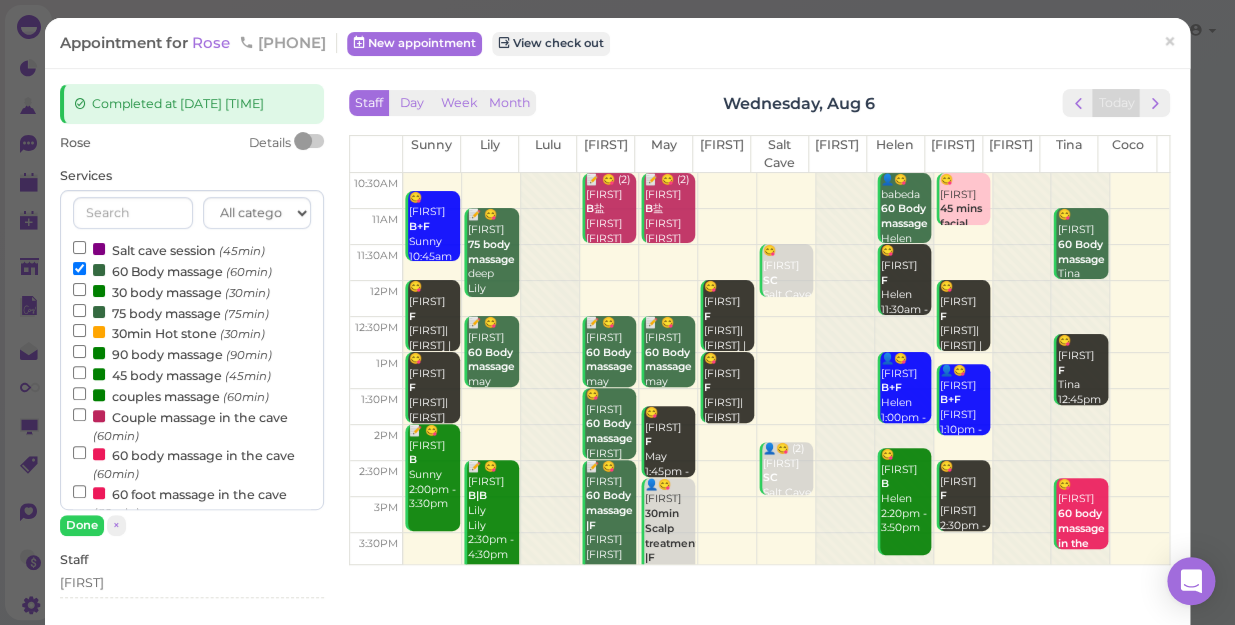 select on "6" 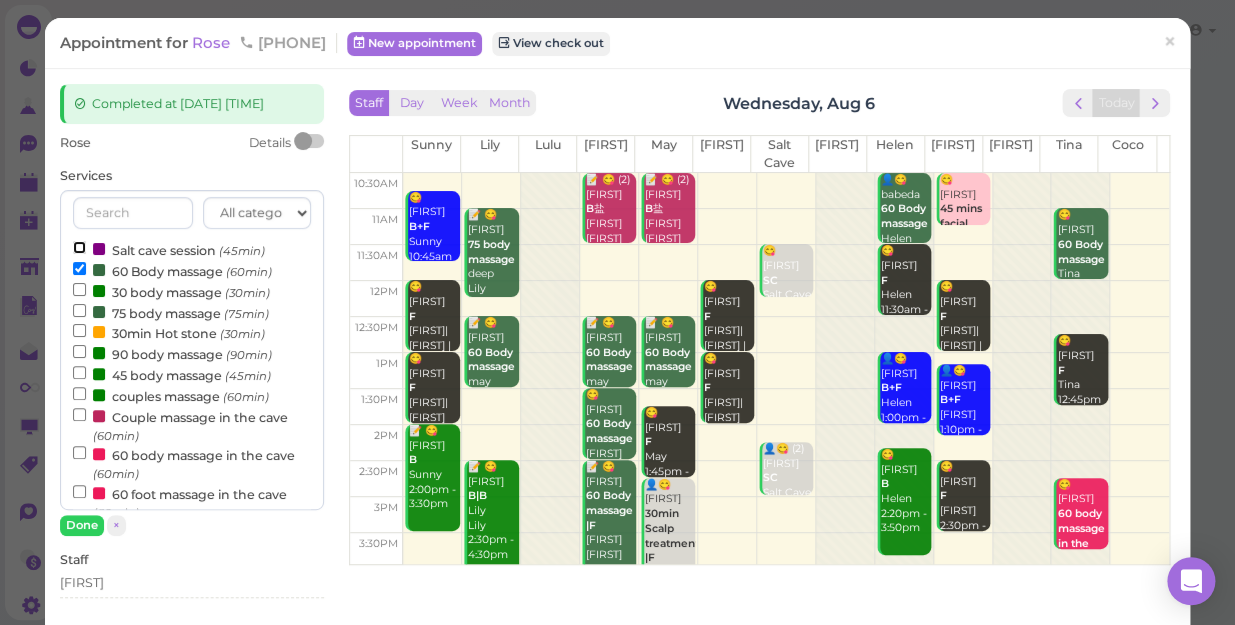 click on "Salt cave session
(45min)" at bounding box center [79, 247] 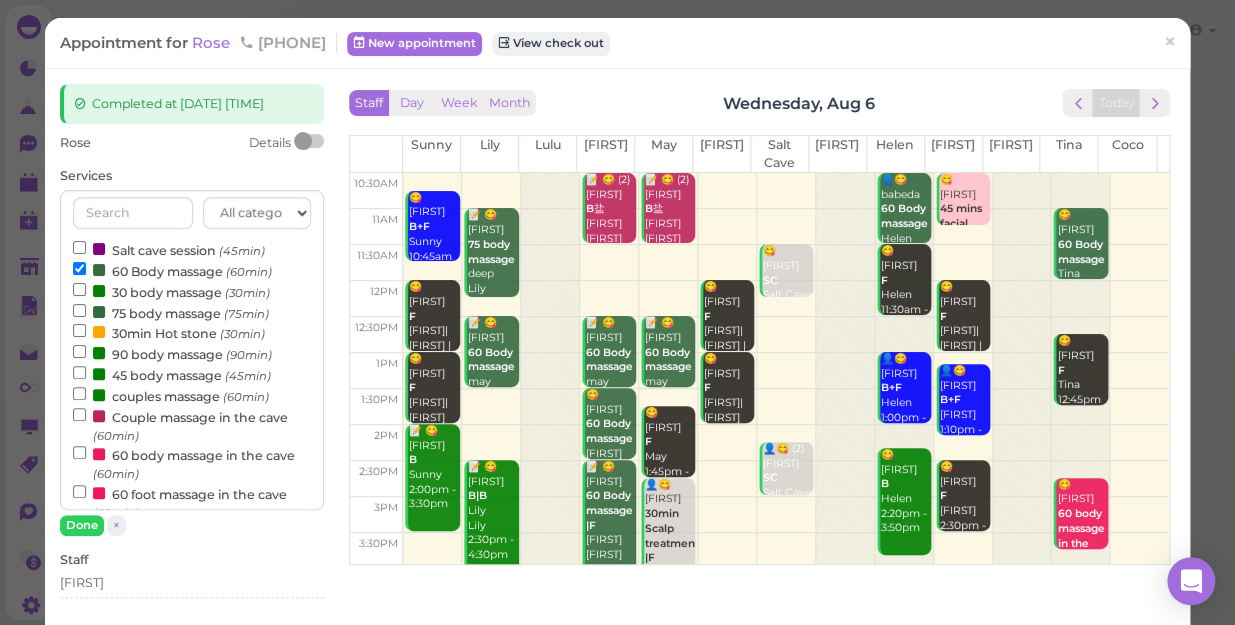 select on "7" 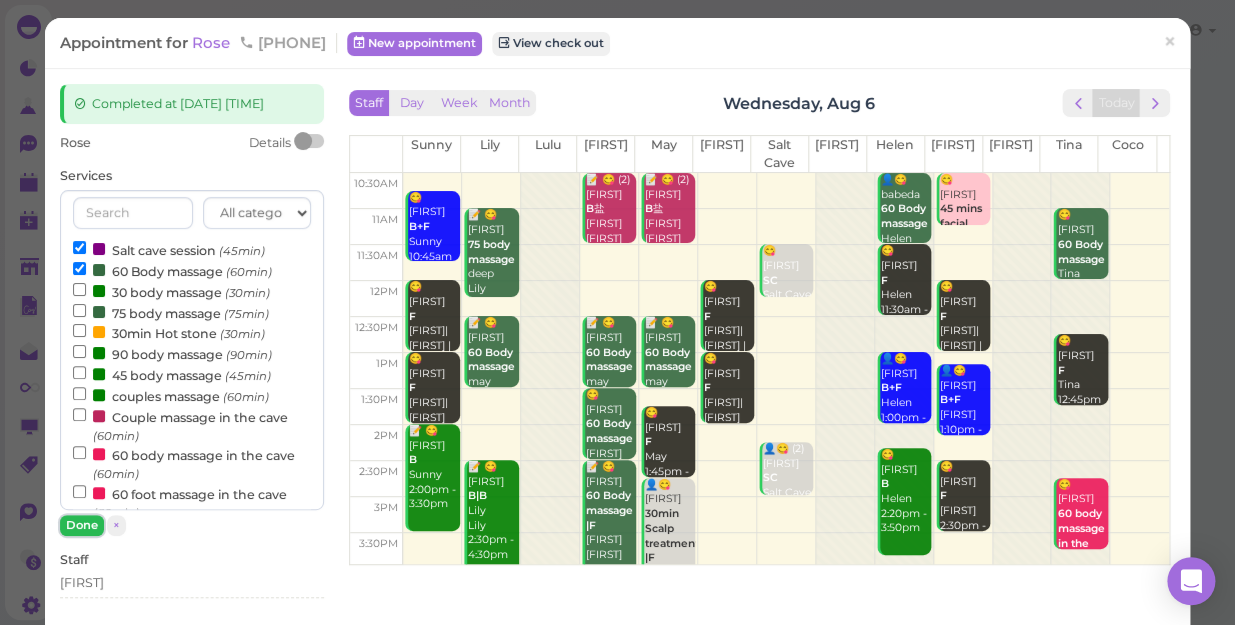 click on "Done" at bounding box center (82, 525) 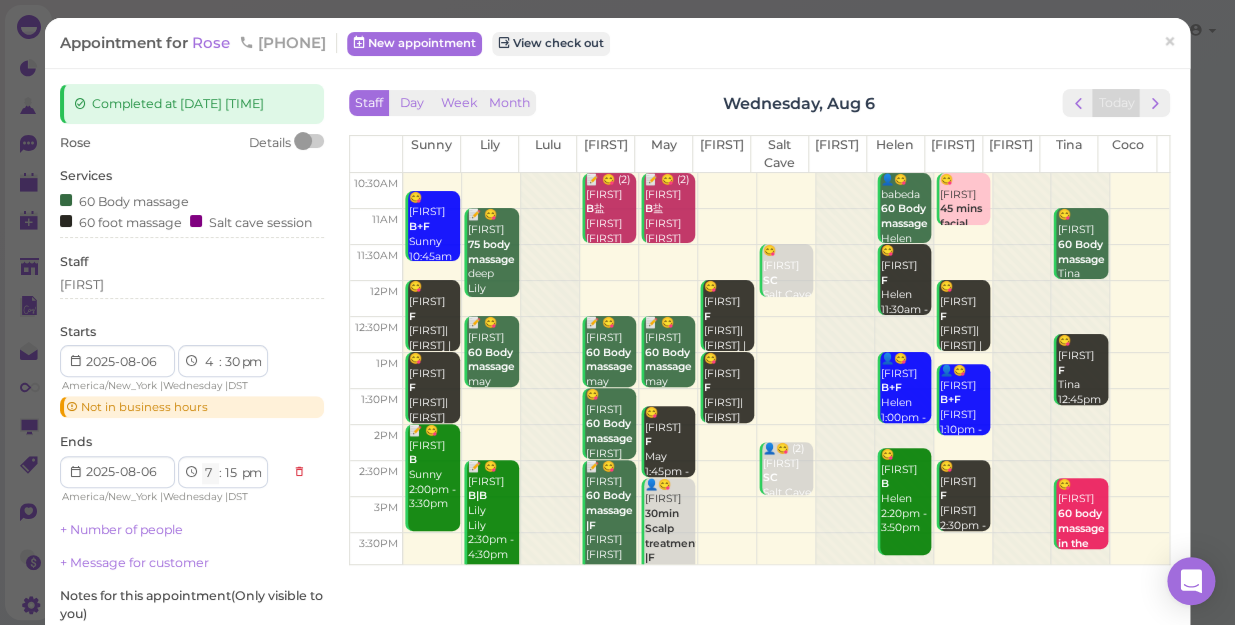 click on "1
2
3
4
5
6
7
8
9
10
11
12" at bounding box center [210, 473] 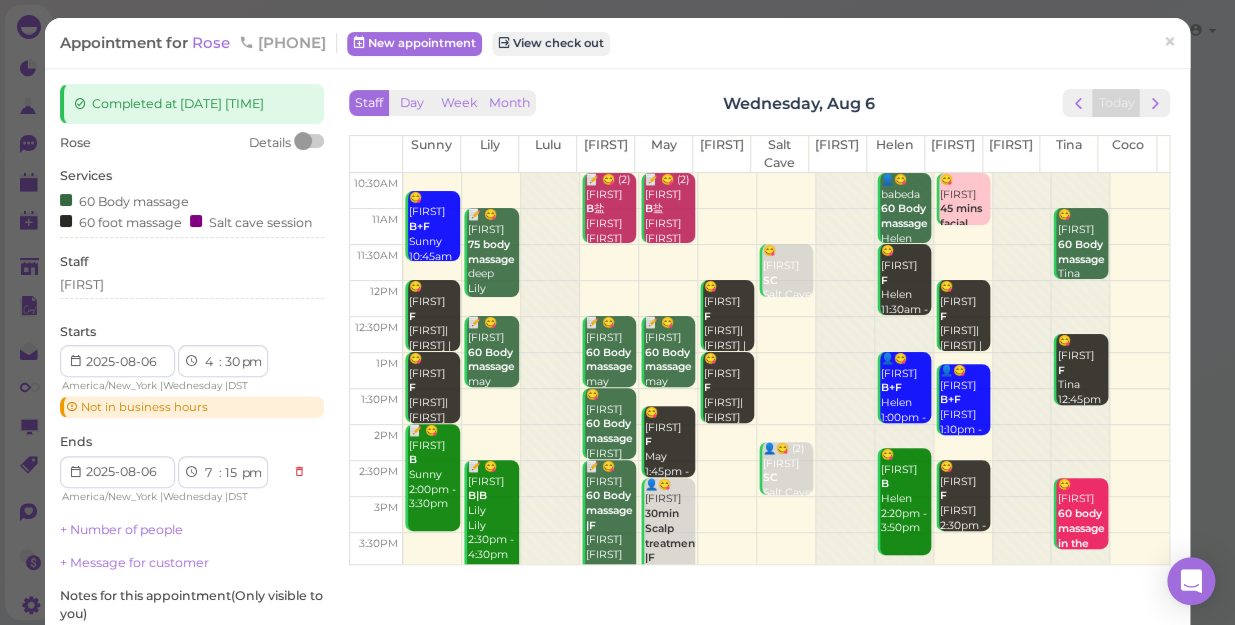 select on "6" 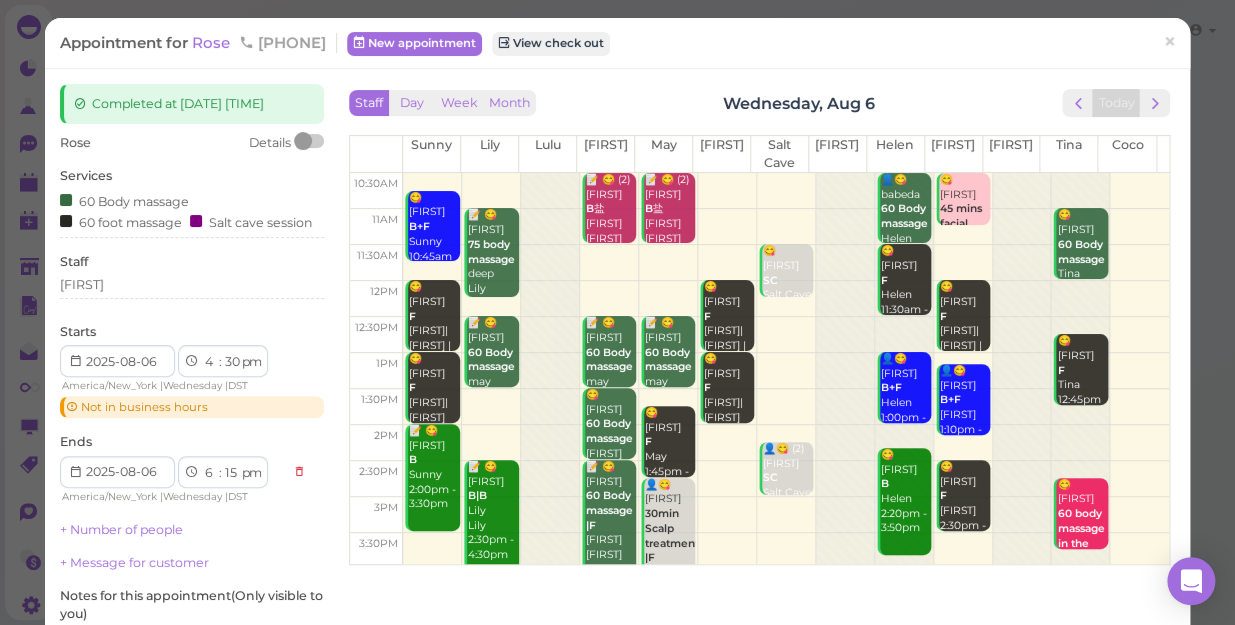 click on "1
2
3
4
5
6
7
8
9
10
11
12" at bounding box center (210, 473) 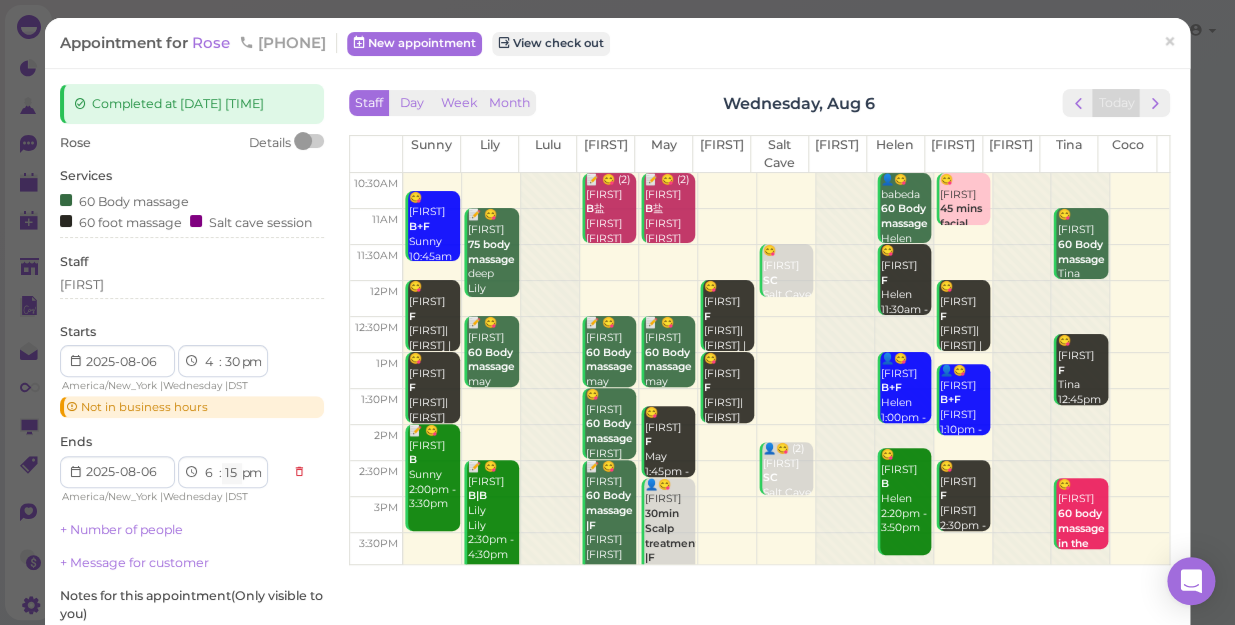 click on "00
05
10
15
20
25
30
35
40
45
50
55" at bounding box center [232, 473] 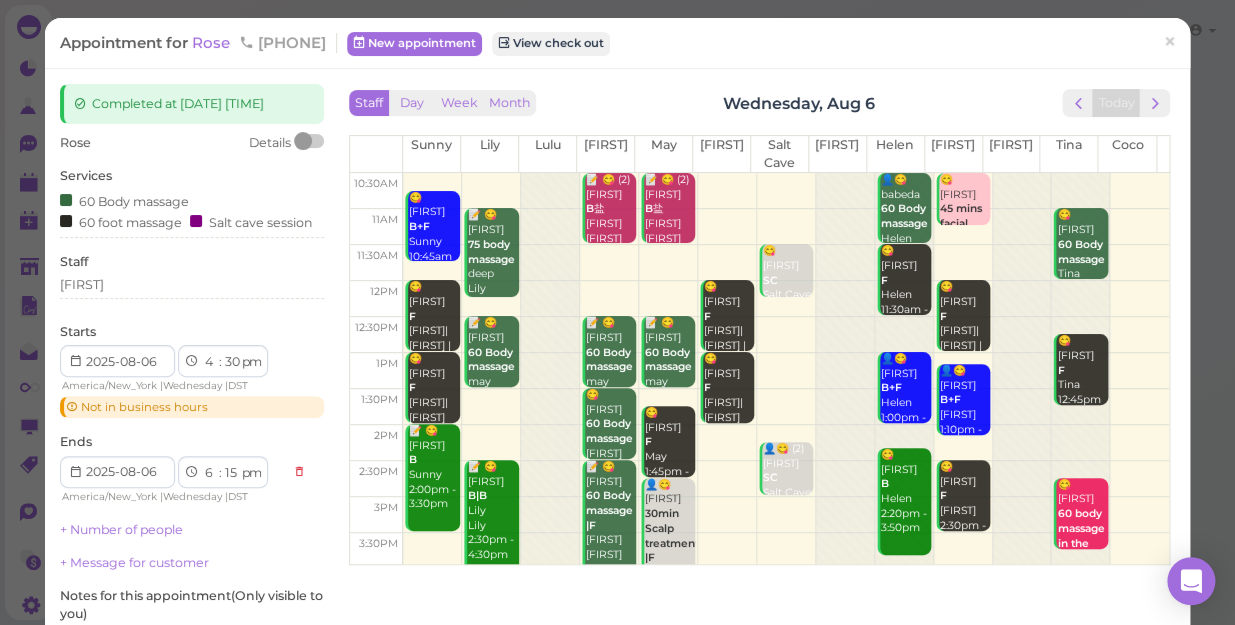 select on "35" 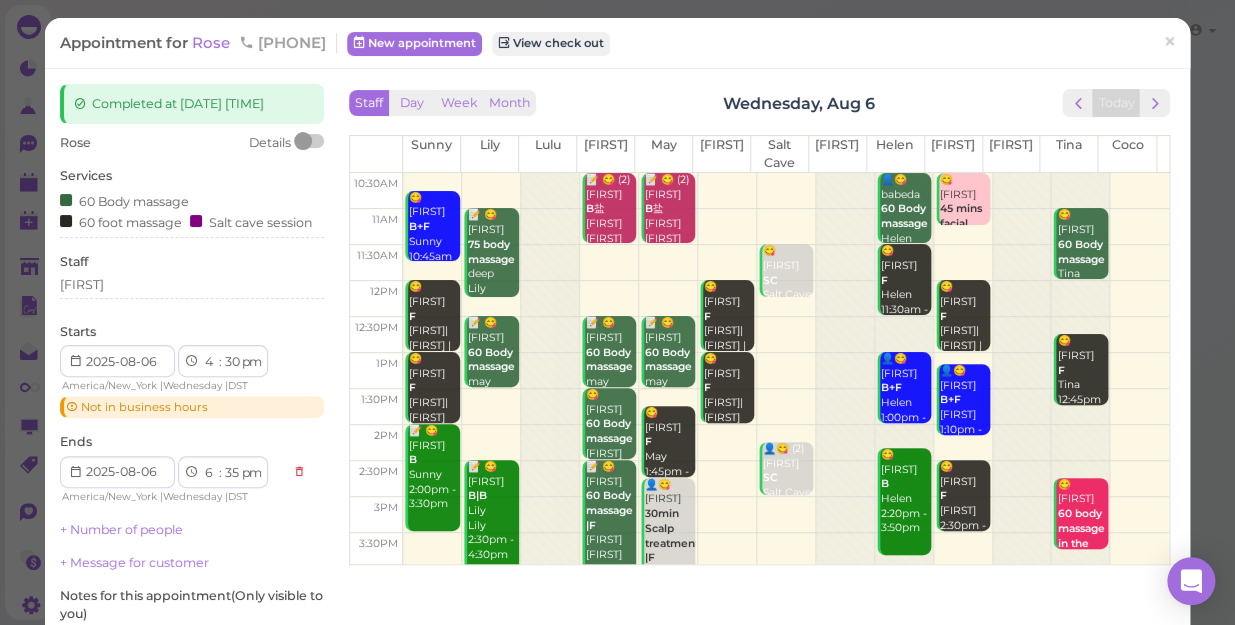 click on "00
05
10
15
20
25
30
35
40
45
50
55" at bounding box center (232, 473) 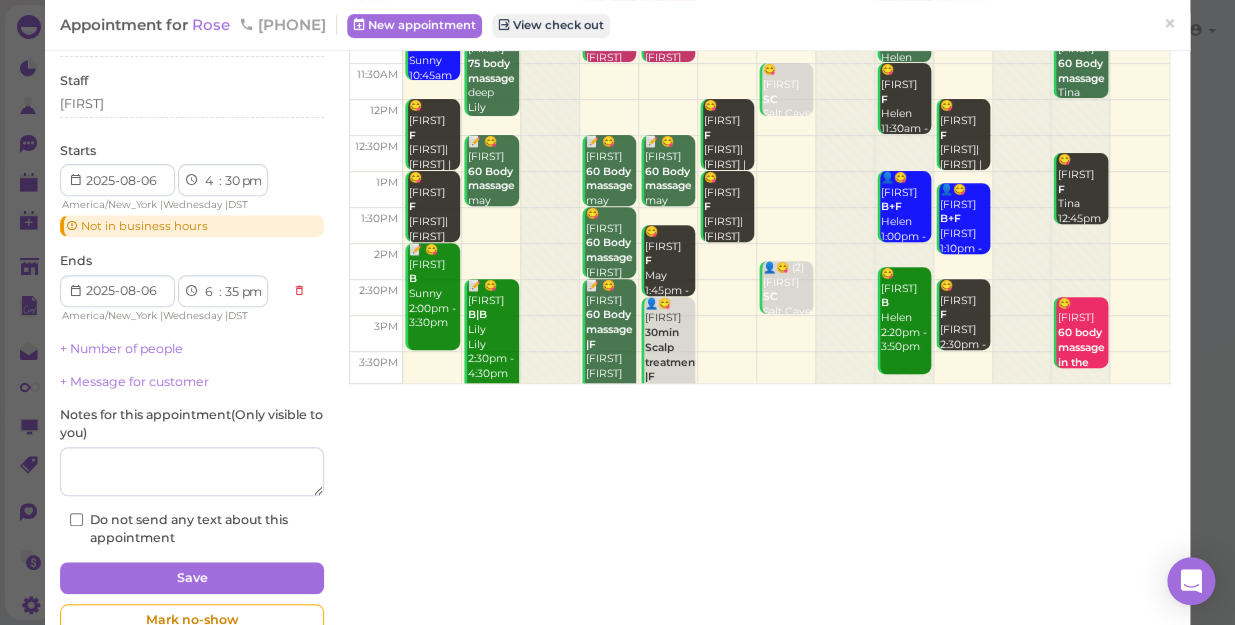 scroll, scrollTop: 251, scrollLeft: 0, axis: vertical 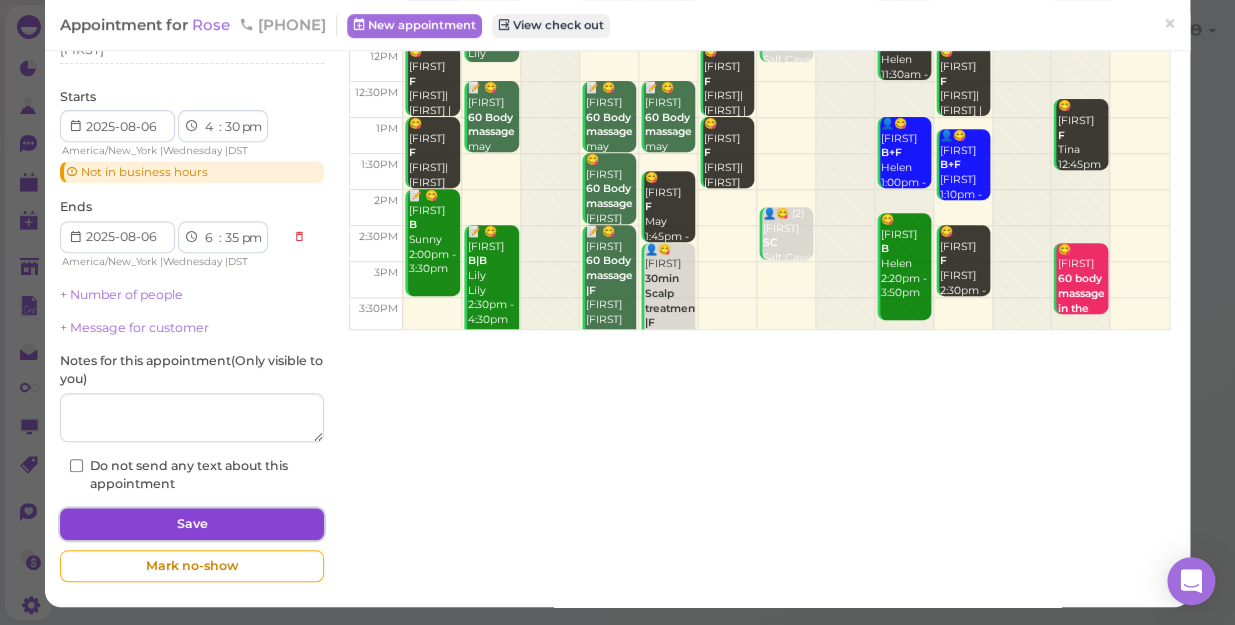 click on "Save" at bounding box center (192, 524) 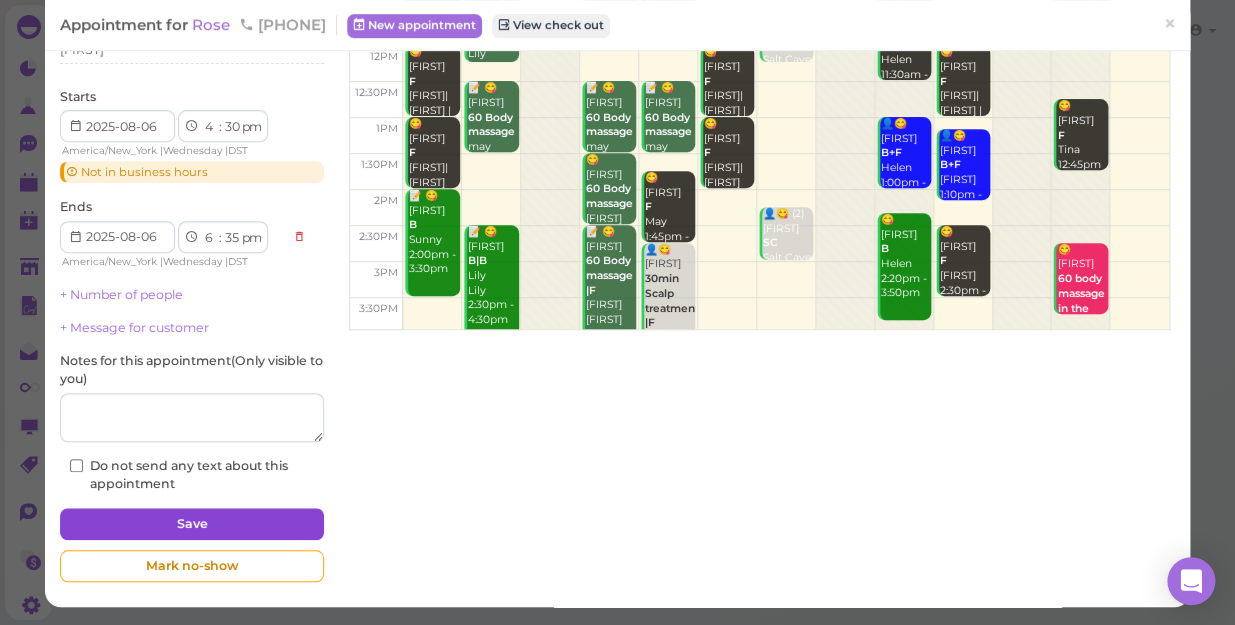 select on "7" 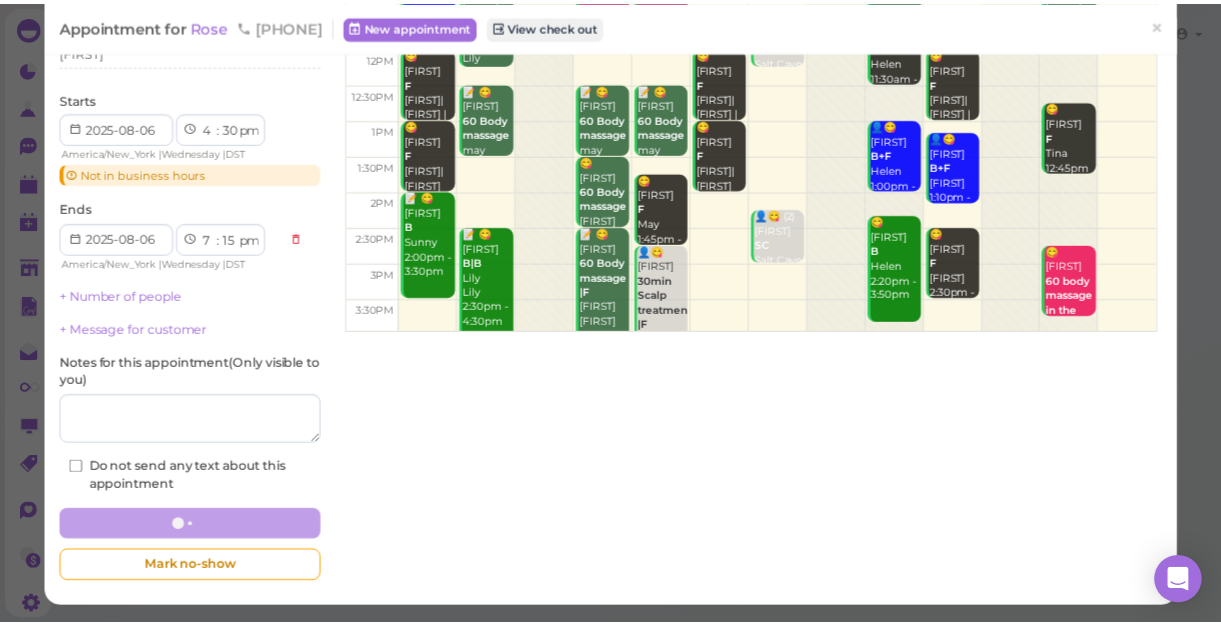 scroll, scrollTop: 250, scrollLeft: 0, axis: vertical 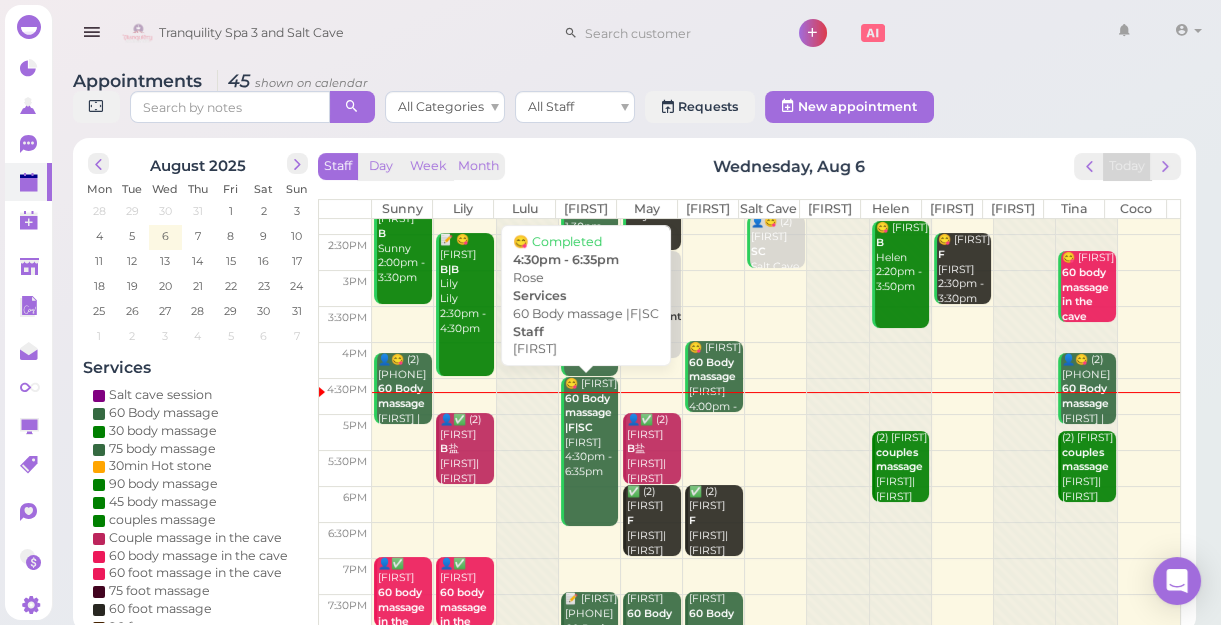 click on "😋 [FIRST] 60 Body massage |F|SC [FIRST] [TIME] - [TIME]" at bounding box center [591, 428] 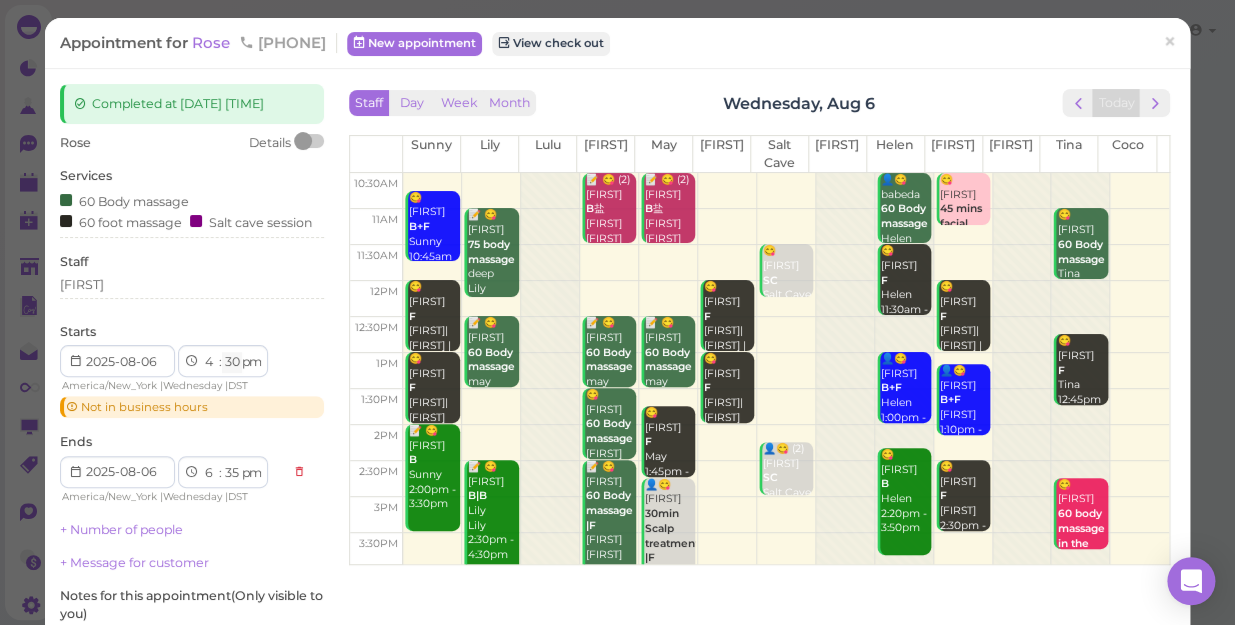 click on "00
05
10
15
20
25
30
35
40
45
50
55" at bounding box center [232, 362] 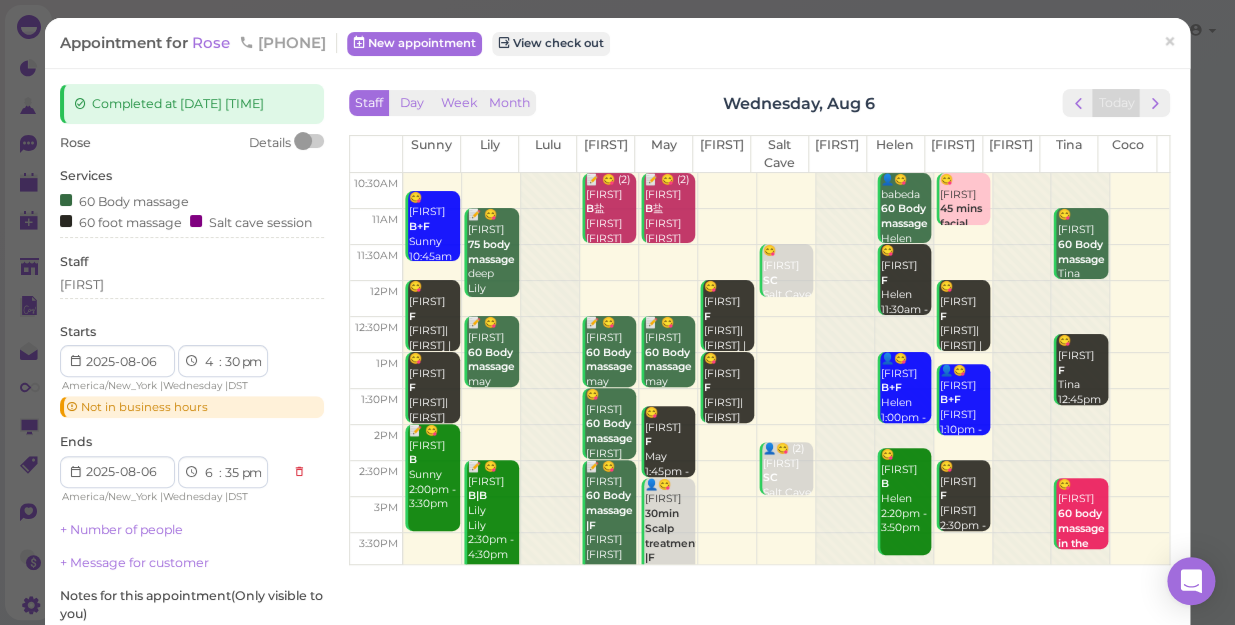 select on "35" 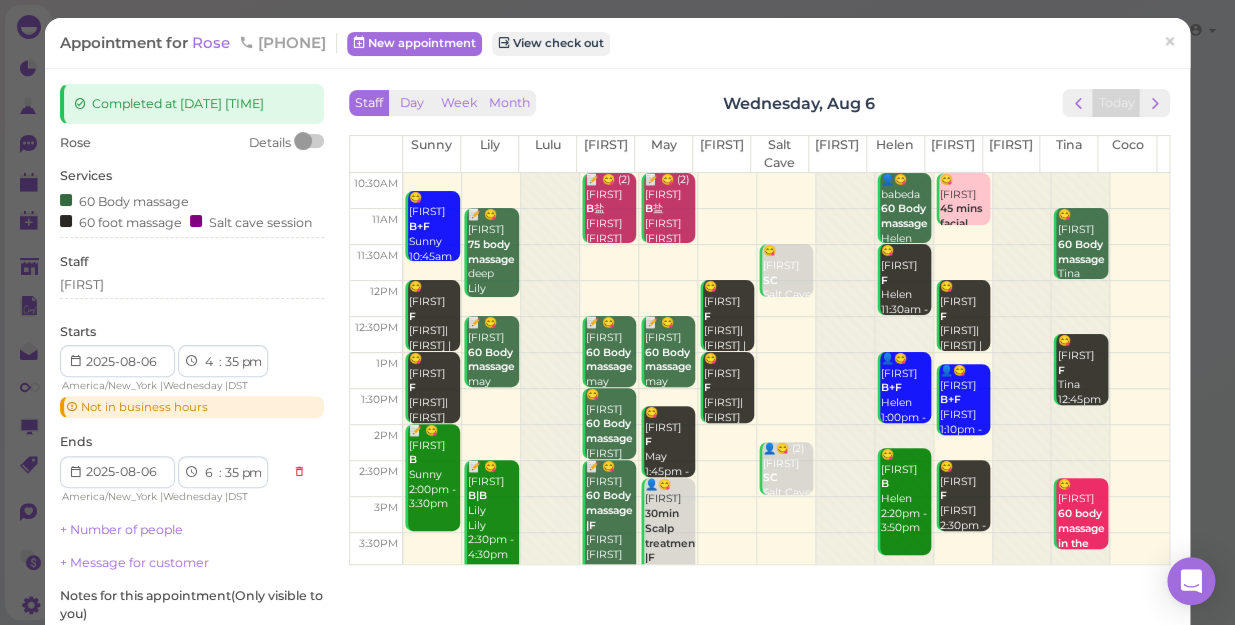 click on "00
05
10
15
20
25
30
35
40
45
50
55" at bounding box center [232, 362] 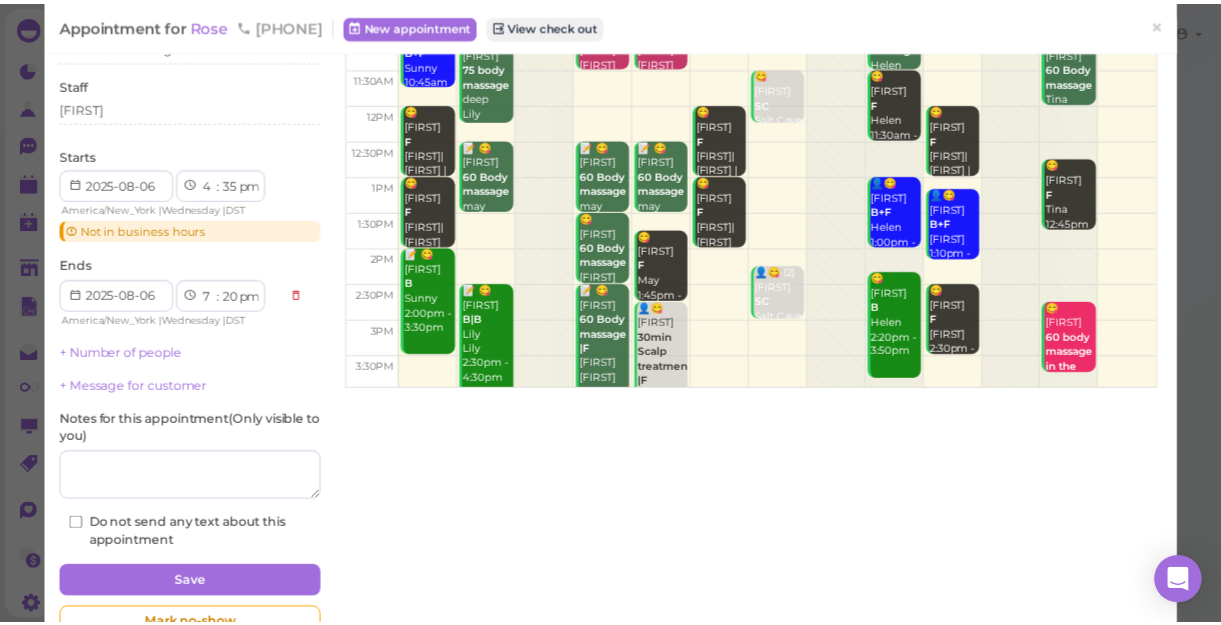 scroll, scrollTop: 181, scrollLeft: 0, axis: vertical 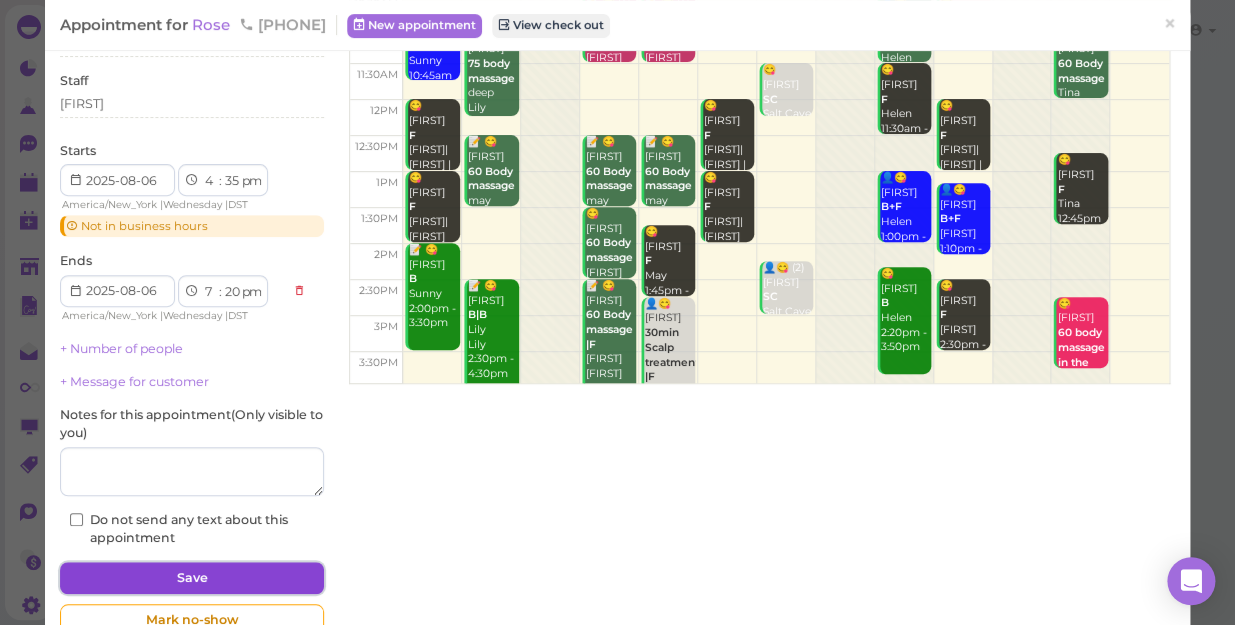click on "Save" at bounding box center [192, 578] 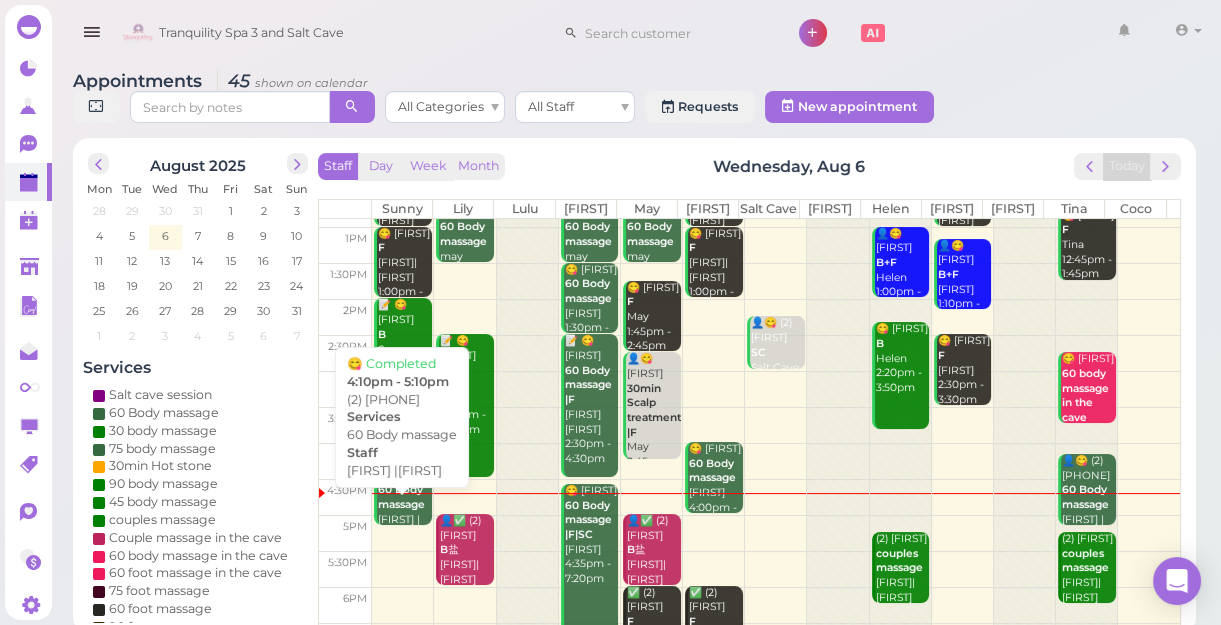 scroll, scrollTop: 181, scrollLeft: 0, axis: vertical 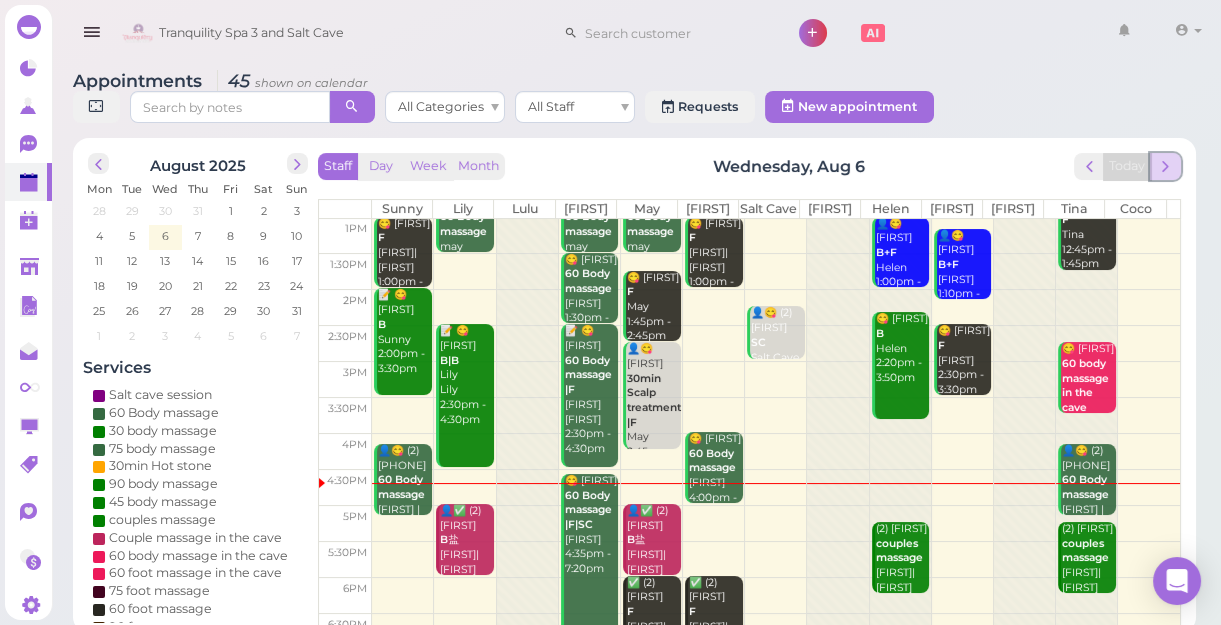 click at bounding box center (1165, 166) 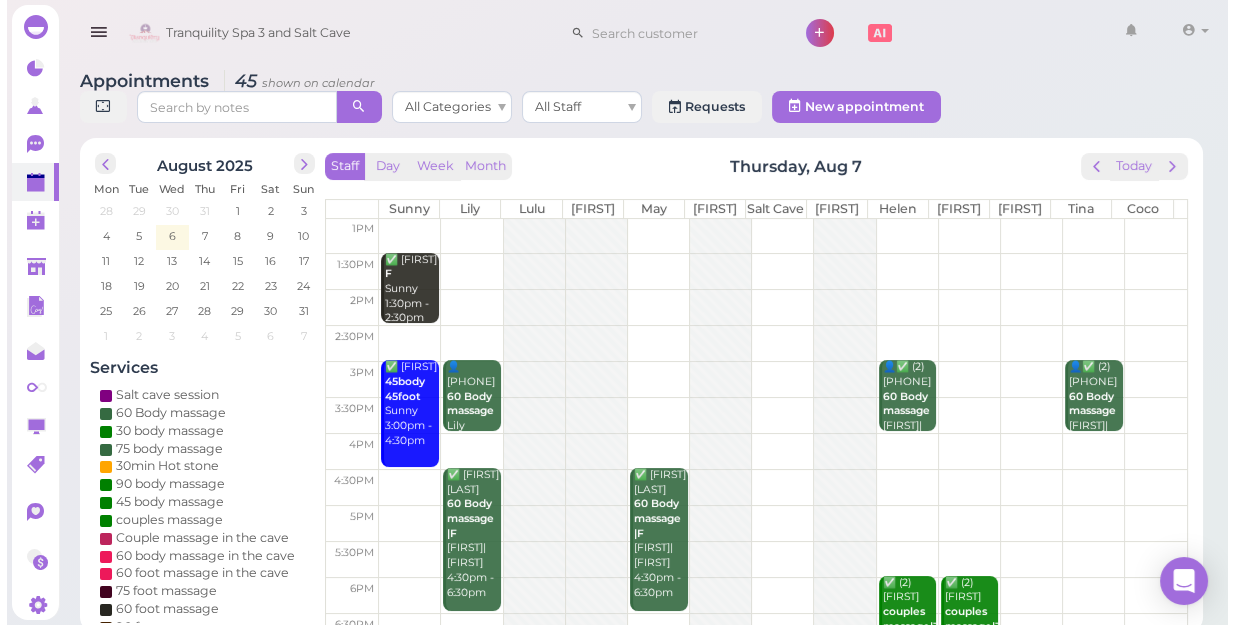 scroll, scrollTop: 0, scrollLeft: 0, axis: both 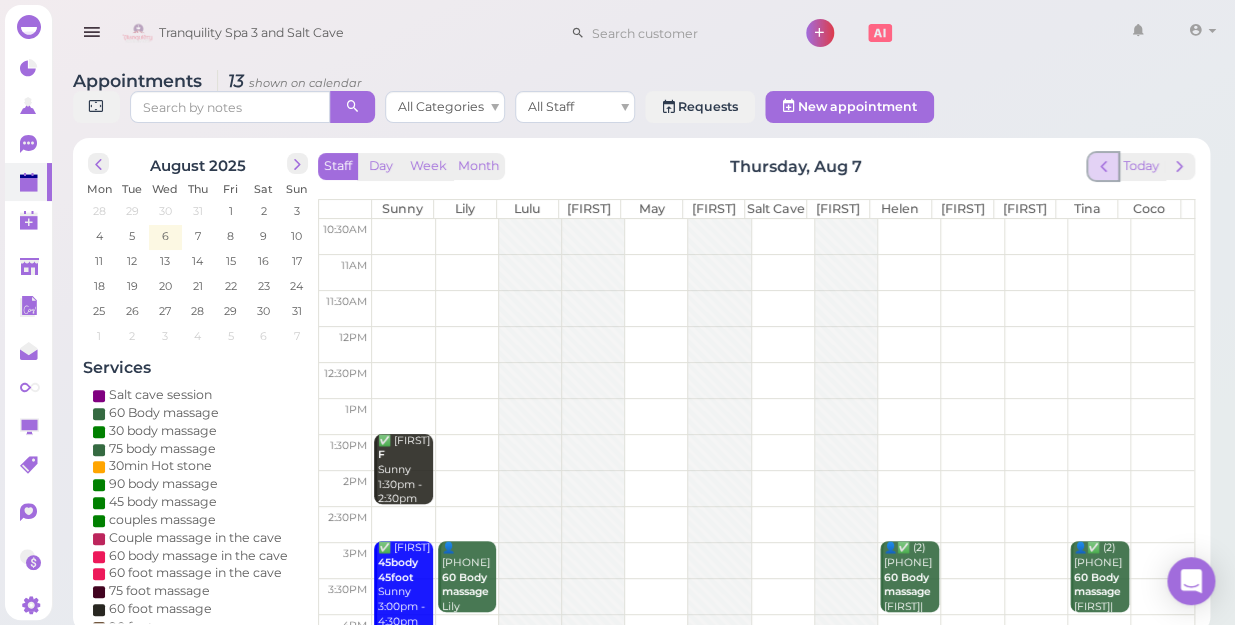 click at bounding box center (1103, 166) 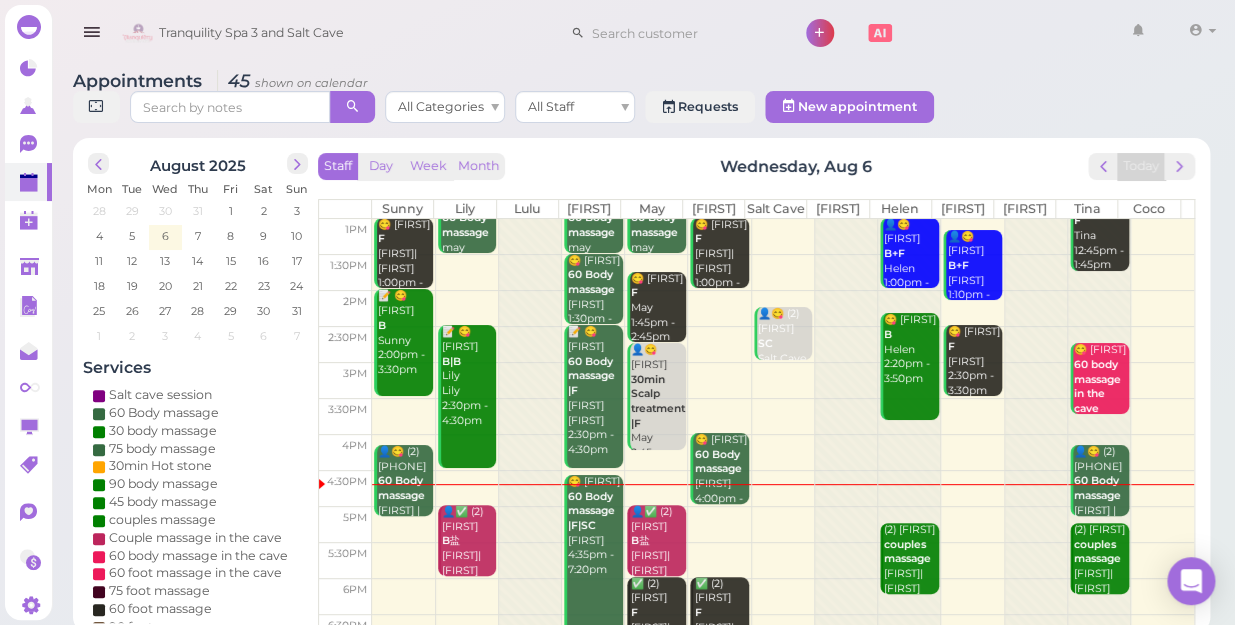scroll, scrollTop: 181, scrollLeft: 0, axis: vertical 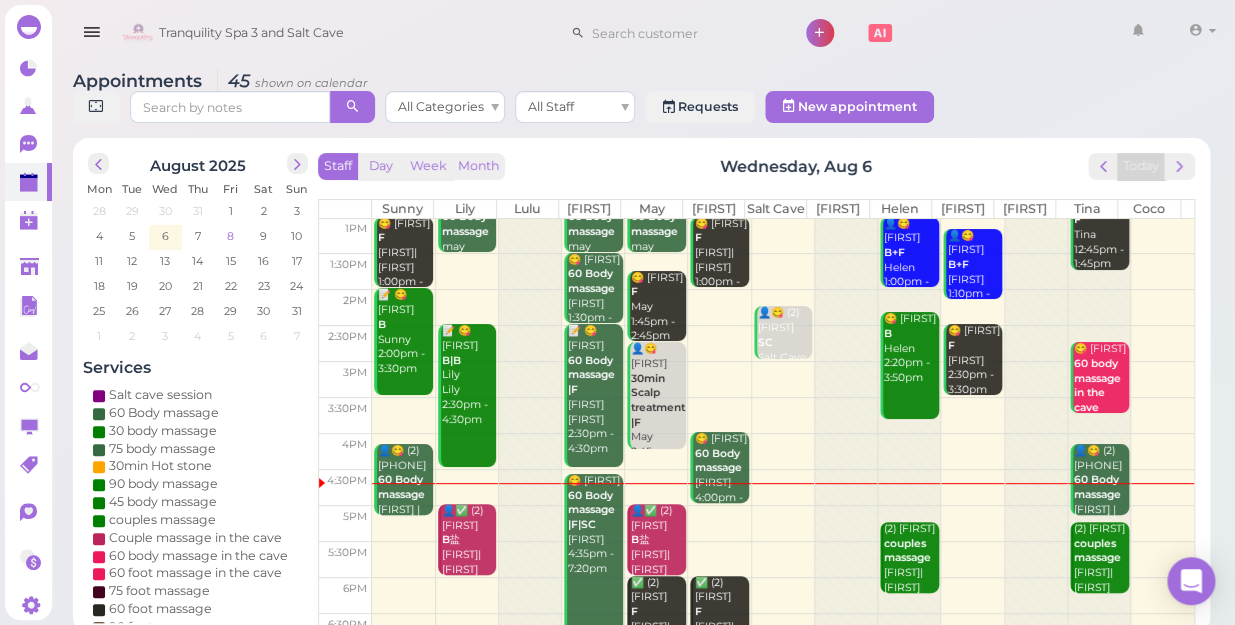 click on "8" at bounding box center [230, 236] 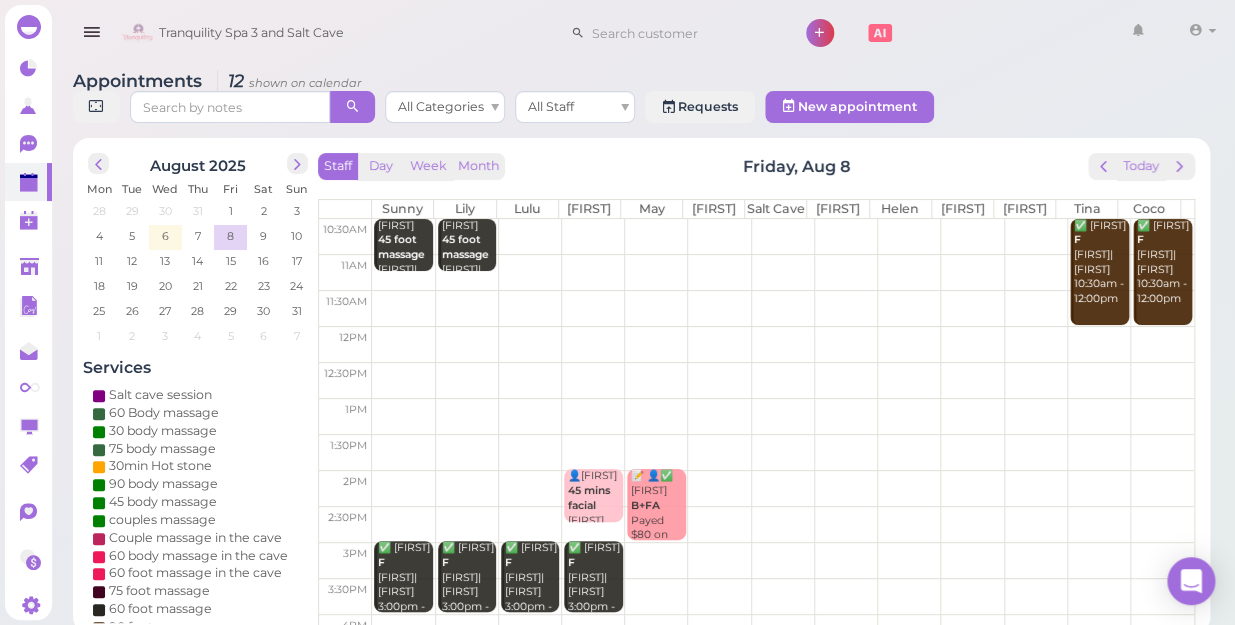 click at bounding box center (783, 237) 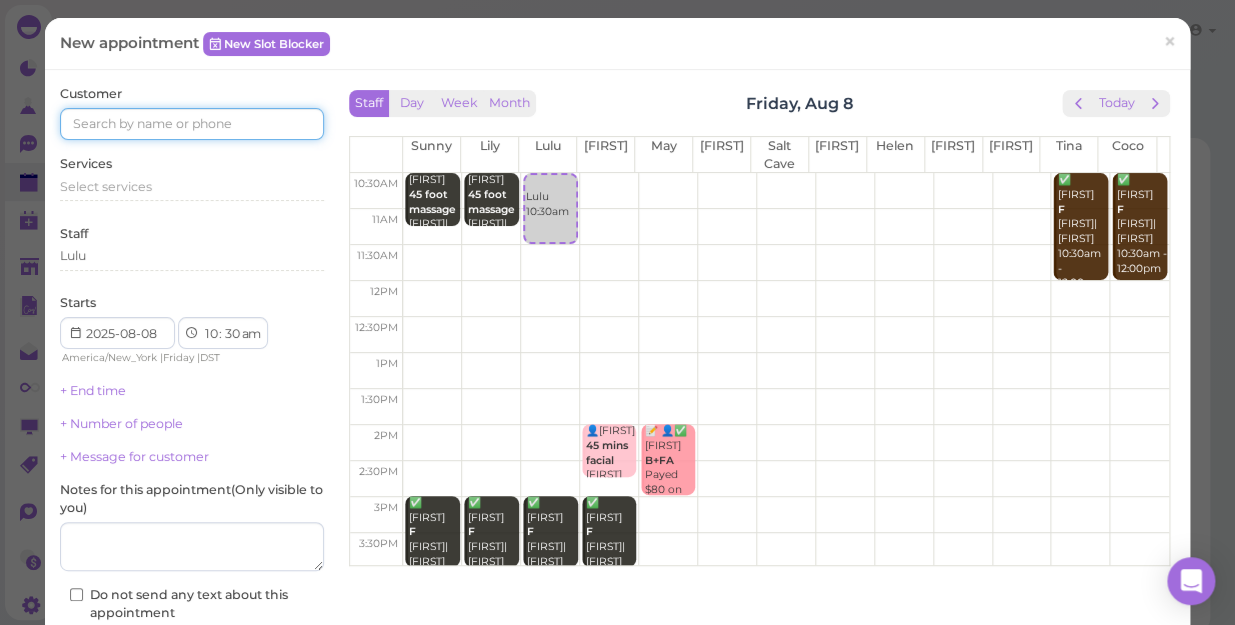 click at bounding box center (192, 124) 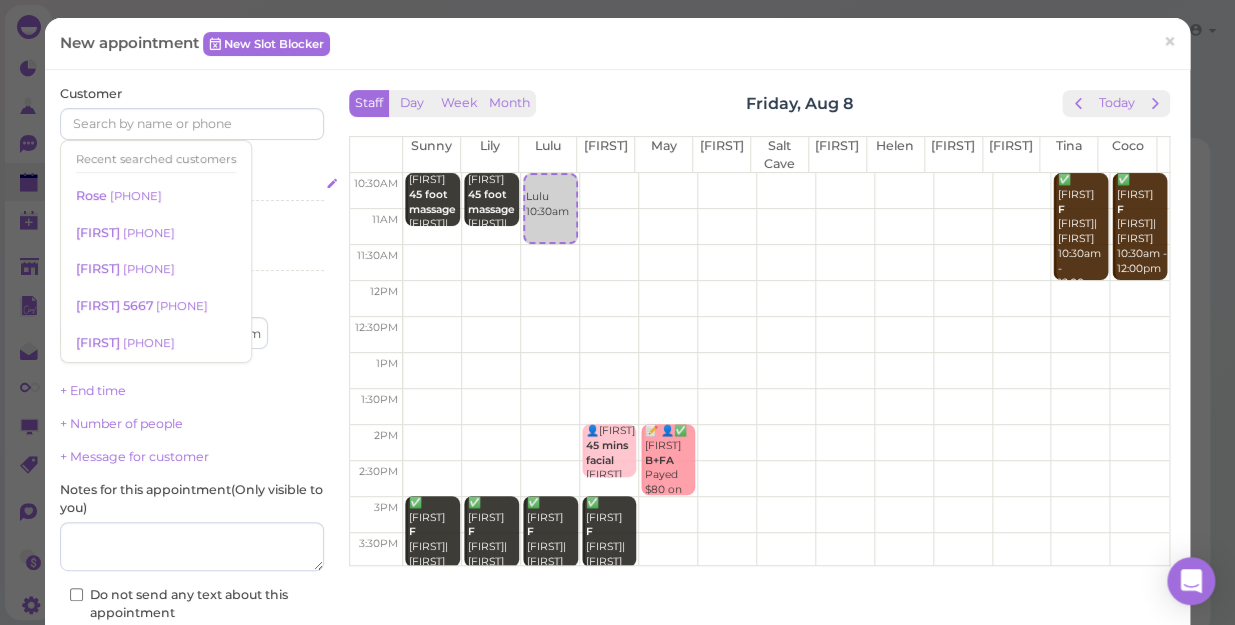 click on "Select services" at bounding box center (192, 187) 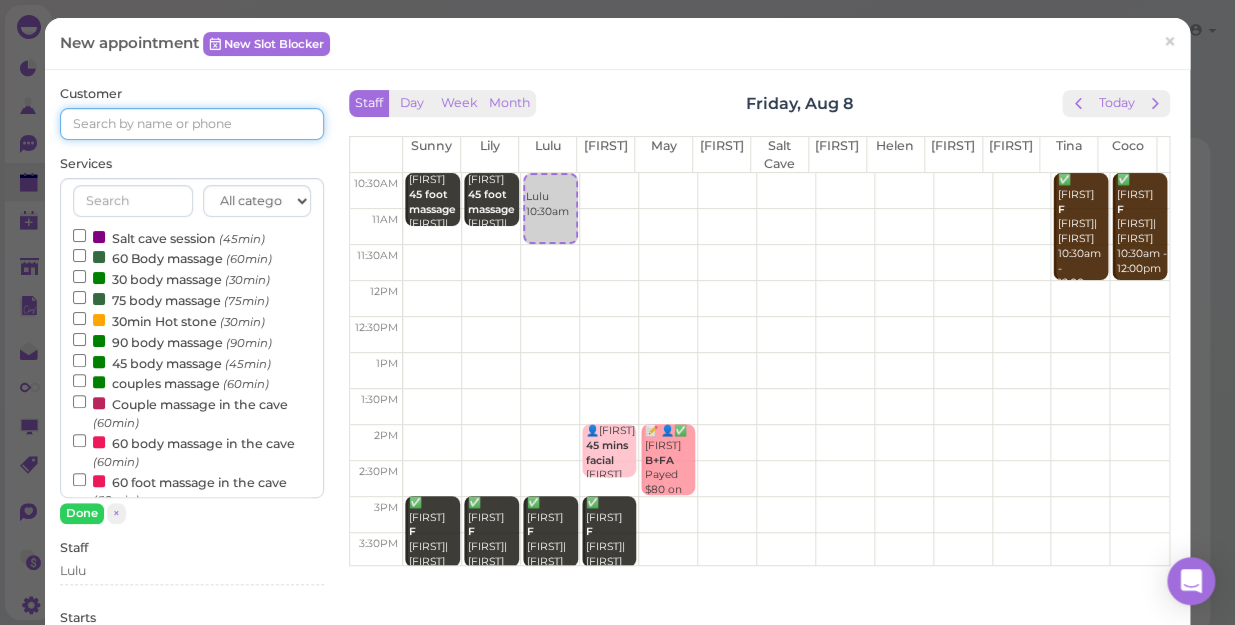 click at bounding box center [192, 124] 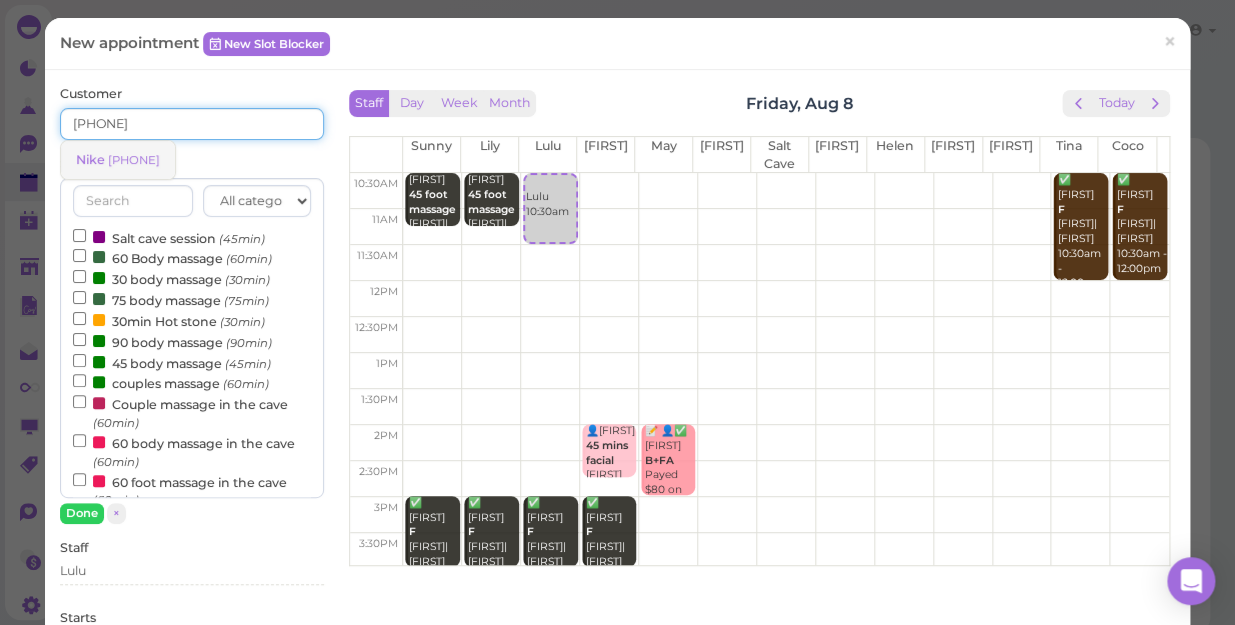 type on "[PHONE]" 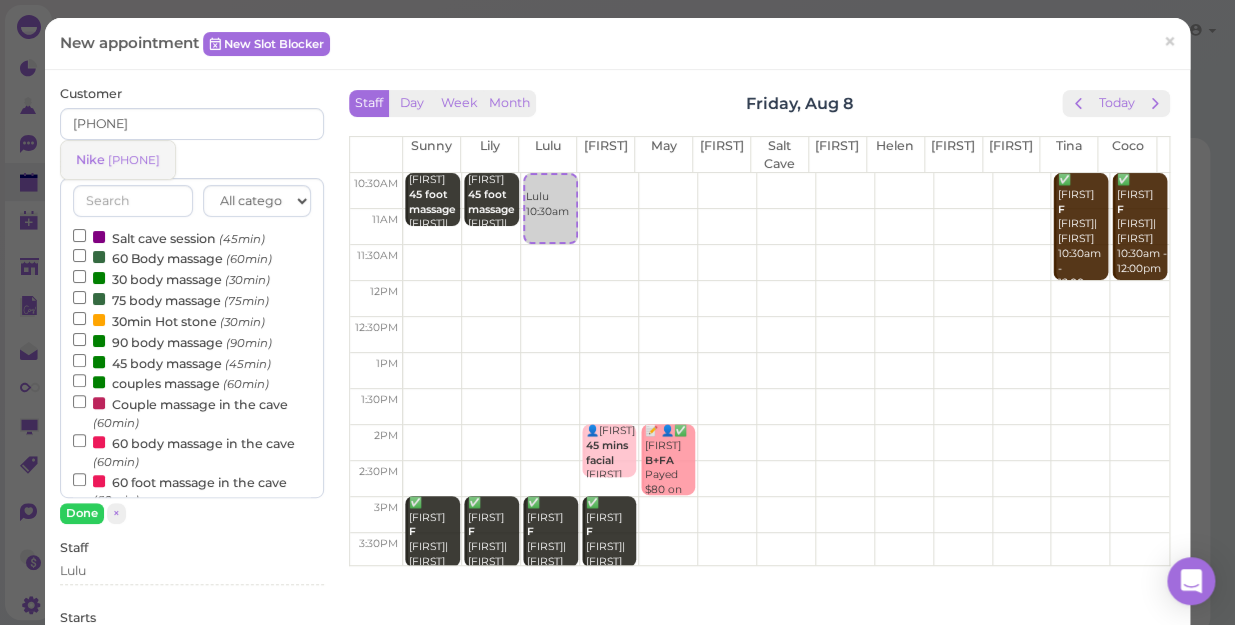 click on "[PHONE]" at bounding box center (134, 160) 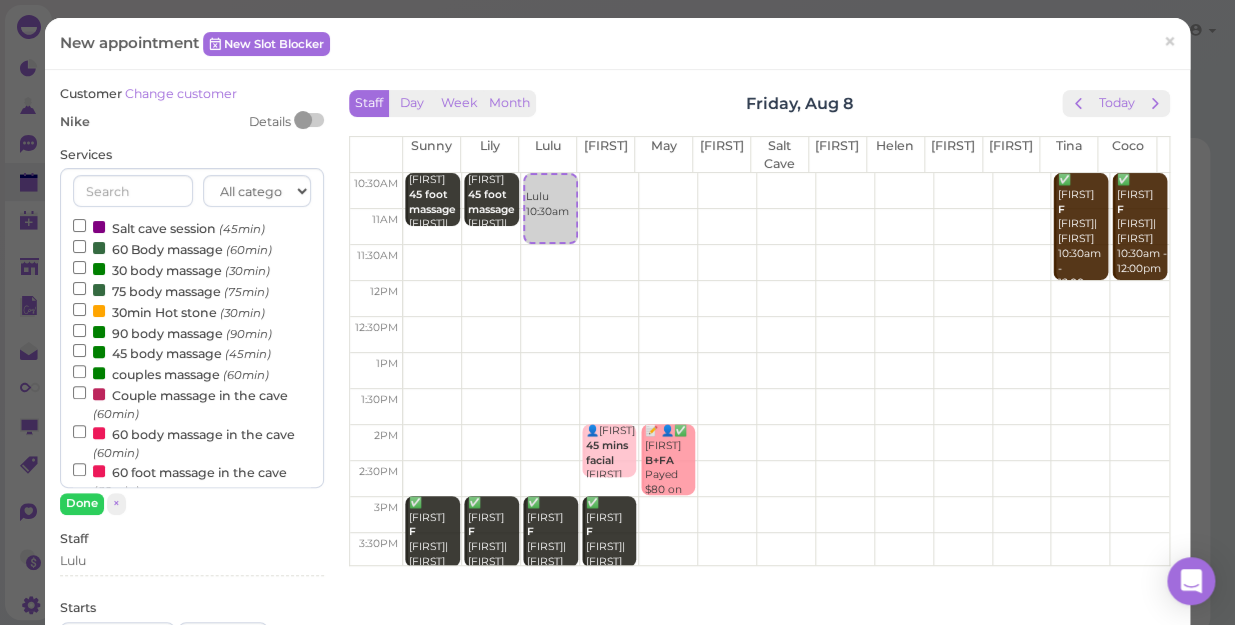 click on "60 Body massage
(60min)" at bounding box center (172, 248) 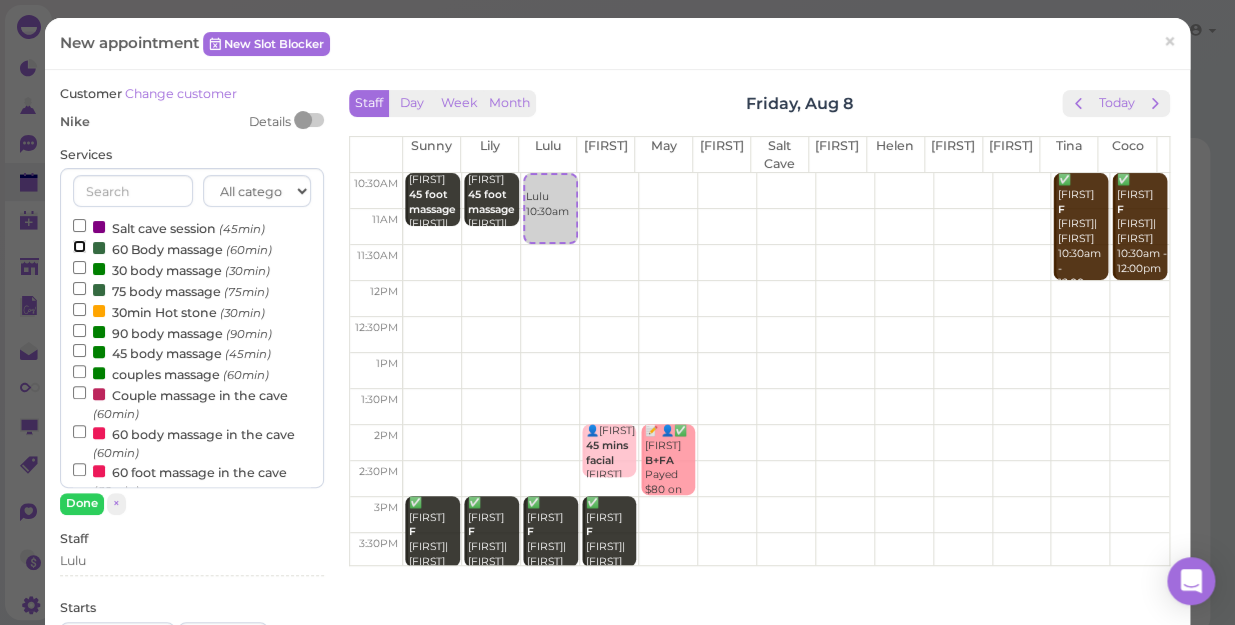 click on "60 Body massage
(60min)" at bounding box center [79, 246] 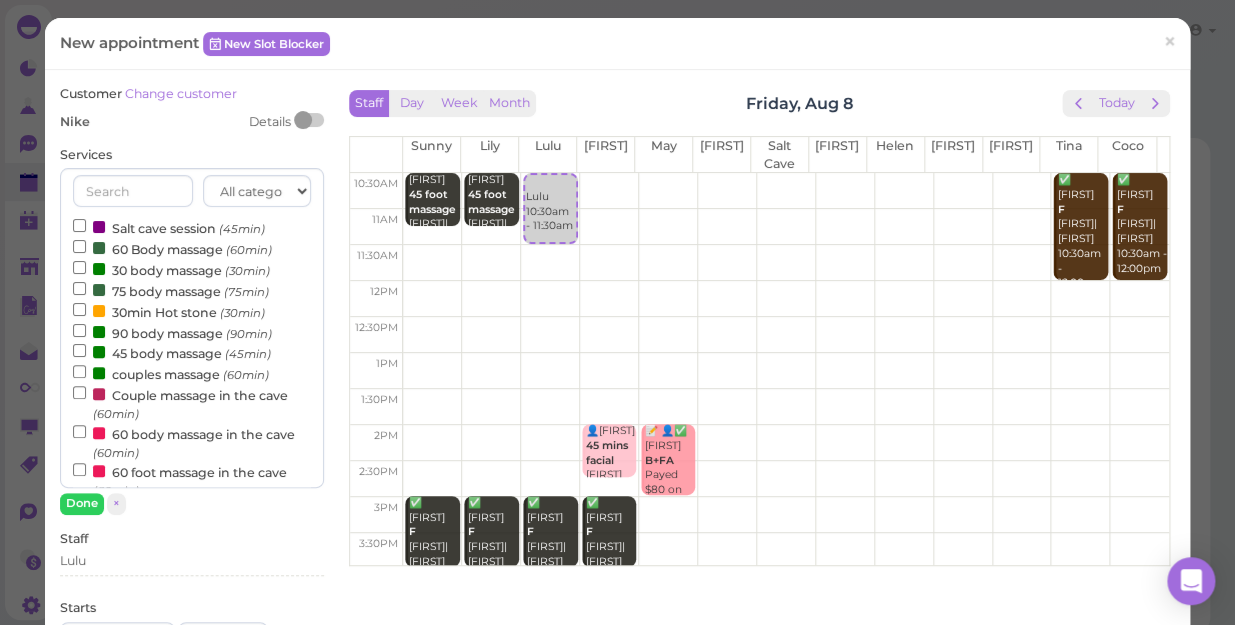 click on "60 Body massage
(60min)" at bounding box center [172, 248] 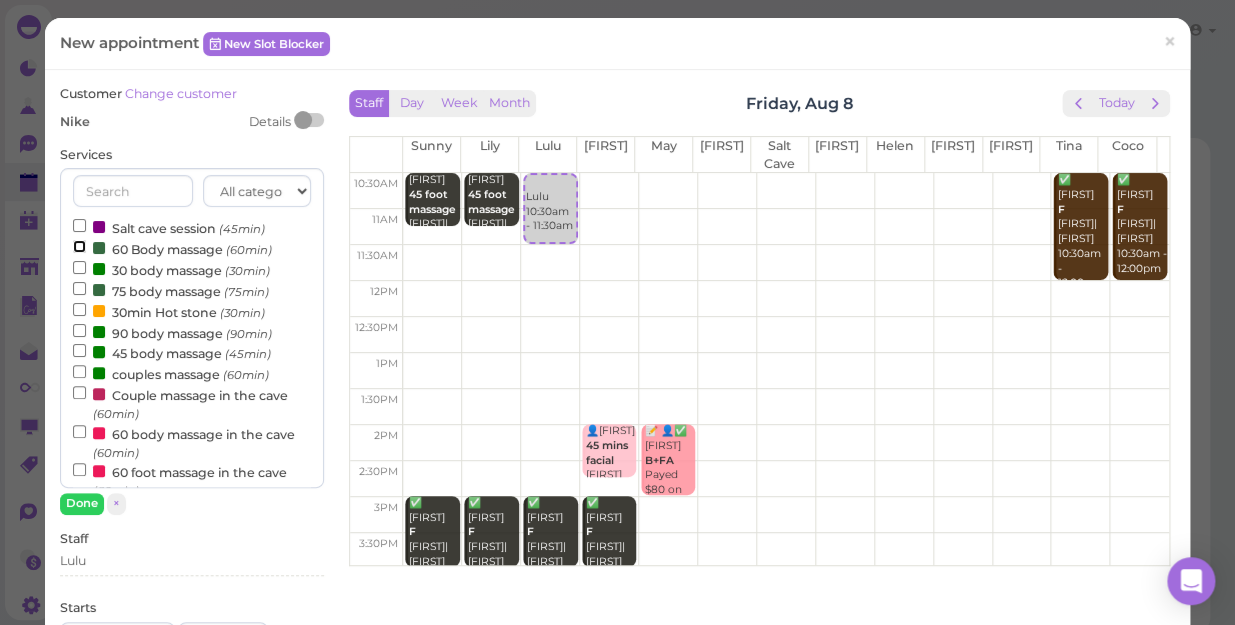 click on "60 Body massage
(60min)" at bounding box center [79, 246] 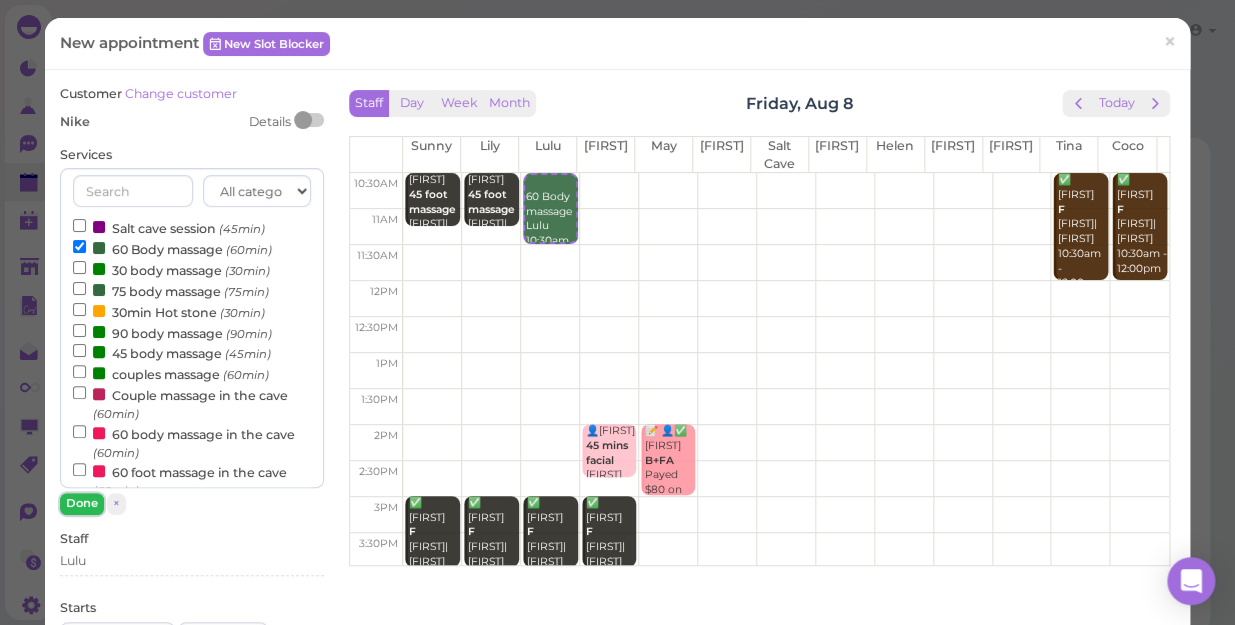 click on "Done" at bounding box center [82, 503] 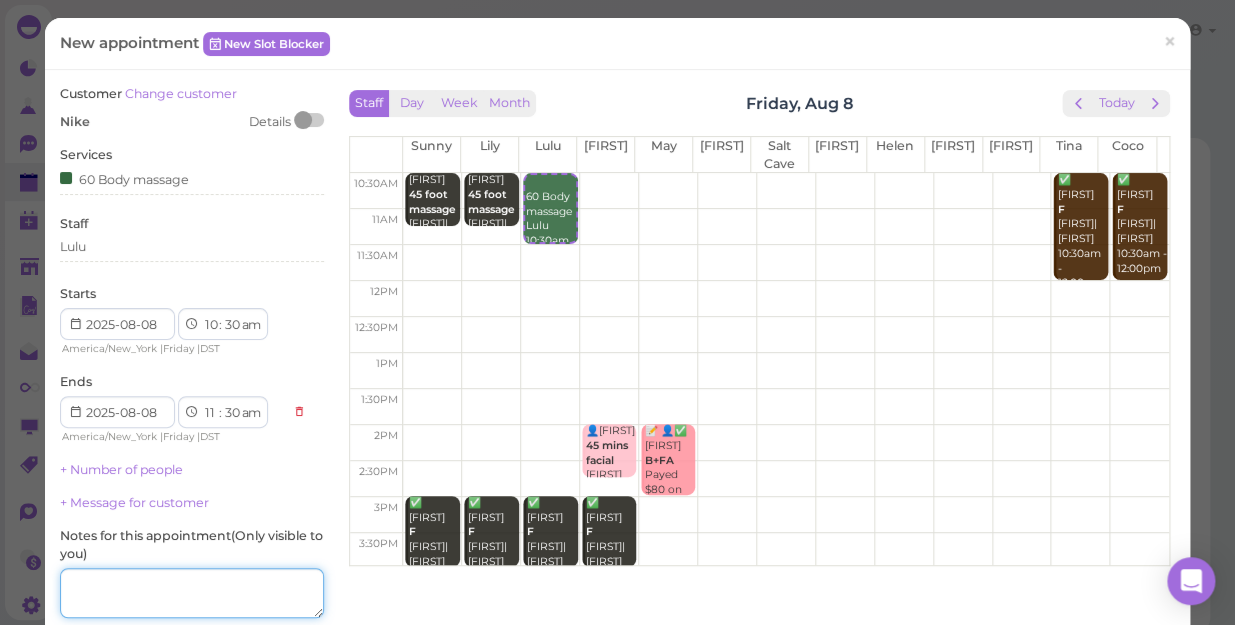 click at bounding box center (192, 593) 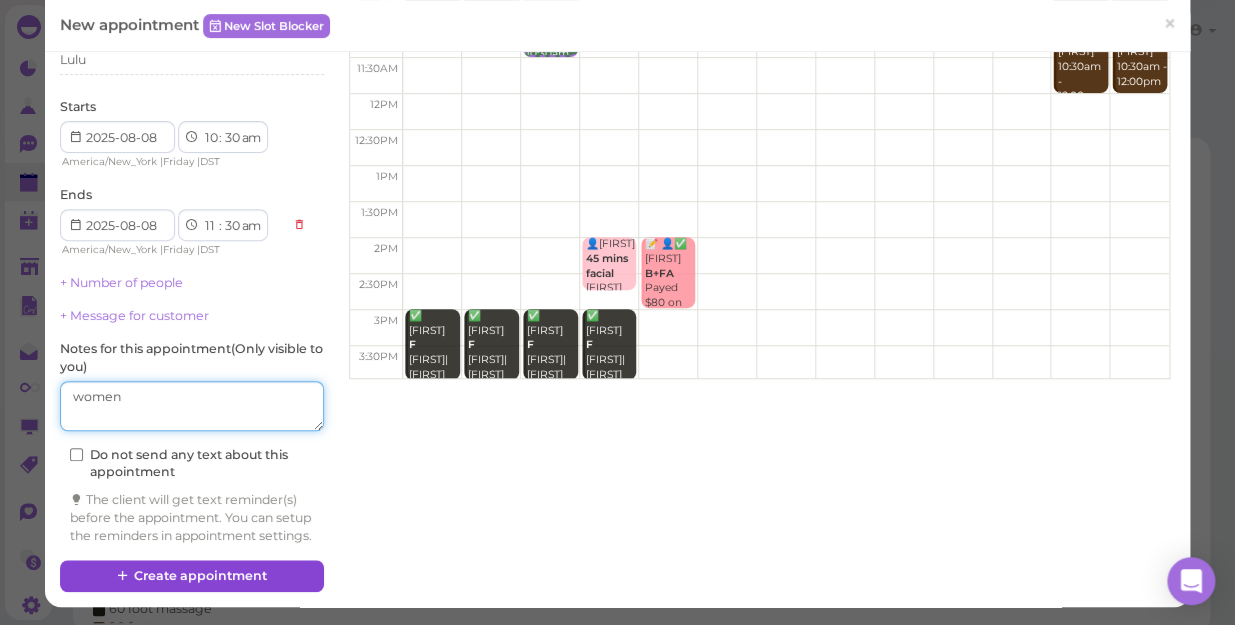 type on "women" 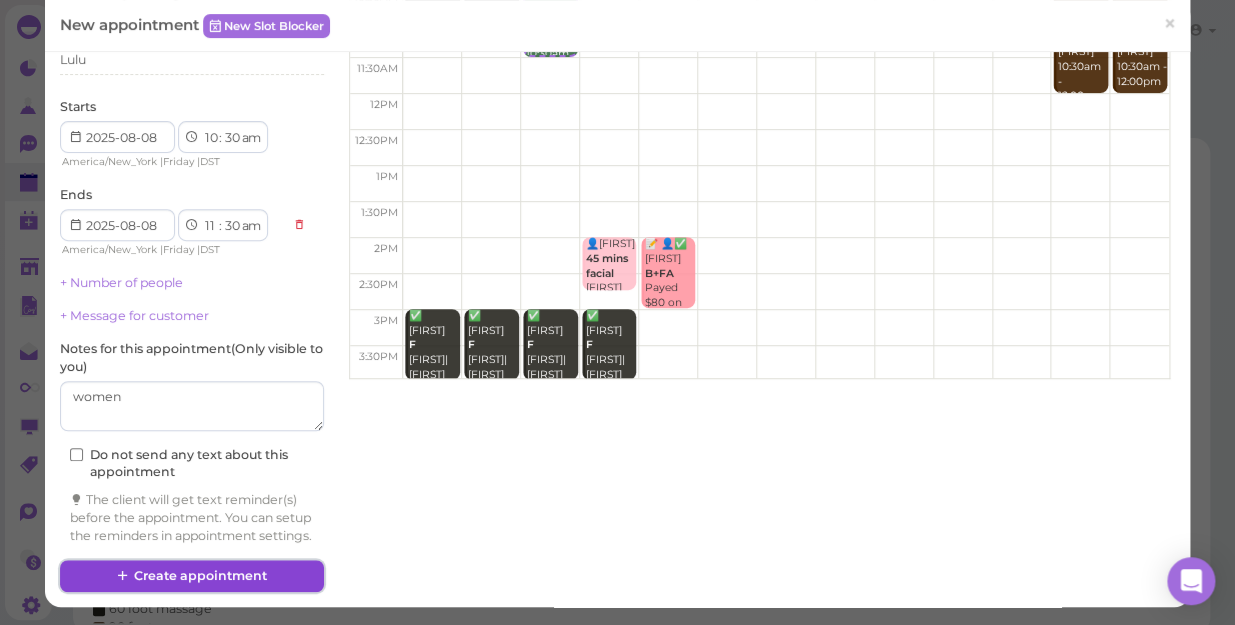 click on "Create appointment" at bounding box center (192, 576) 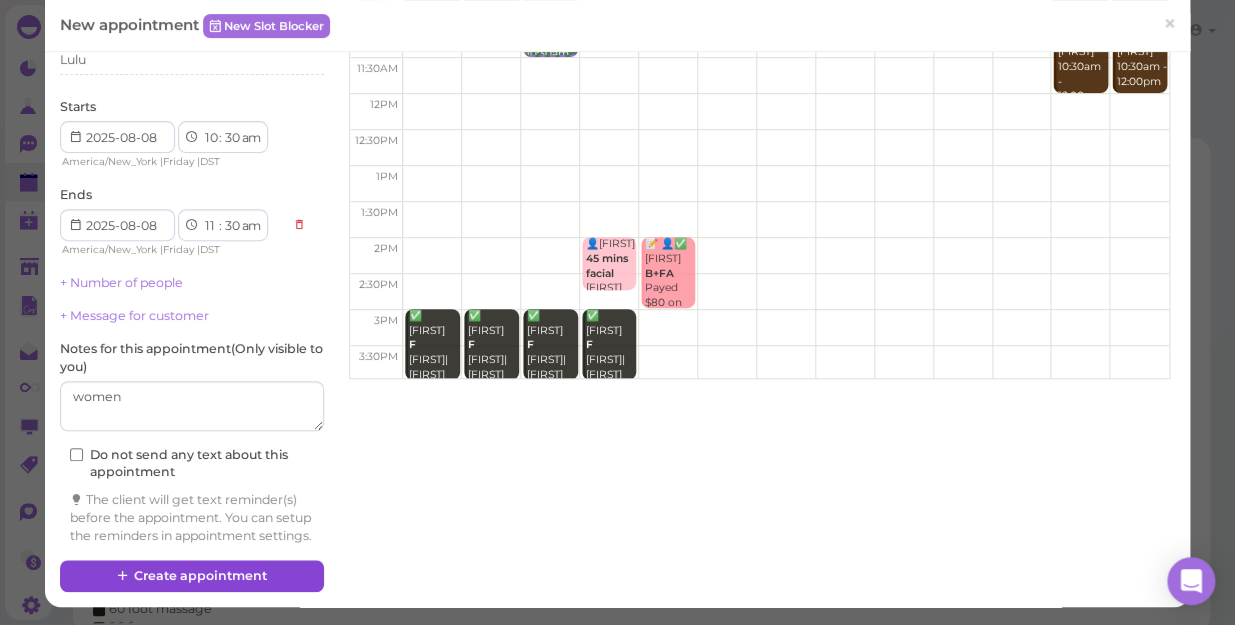 scroll, scrollTop: 202, scrollLeft: 0, axis: vertical 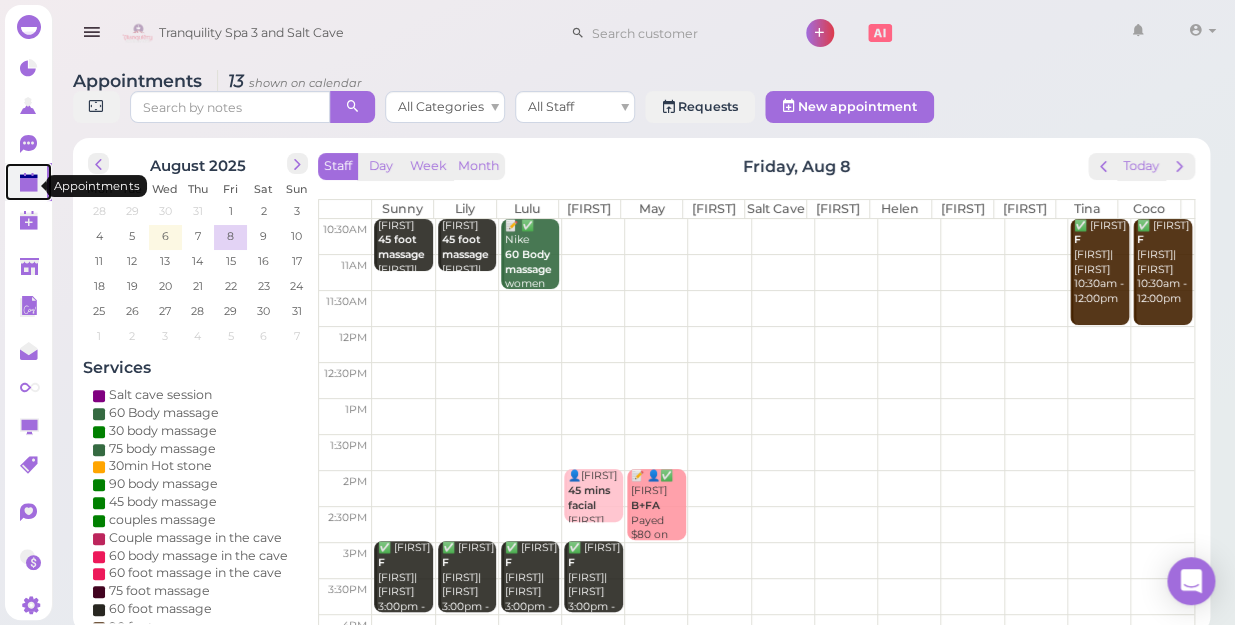 click 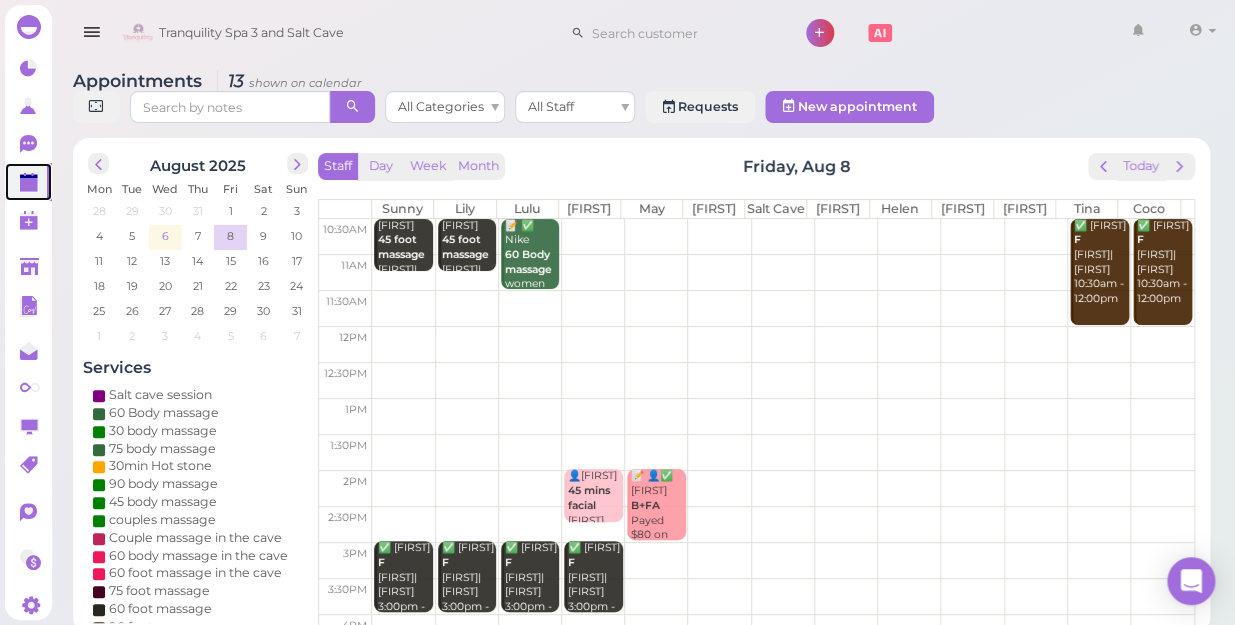 click on "6" at bounding box center (165, 235) 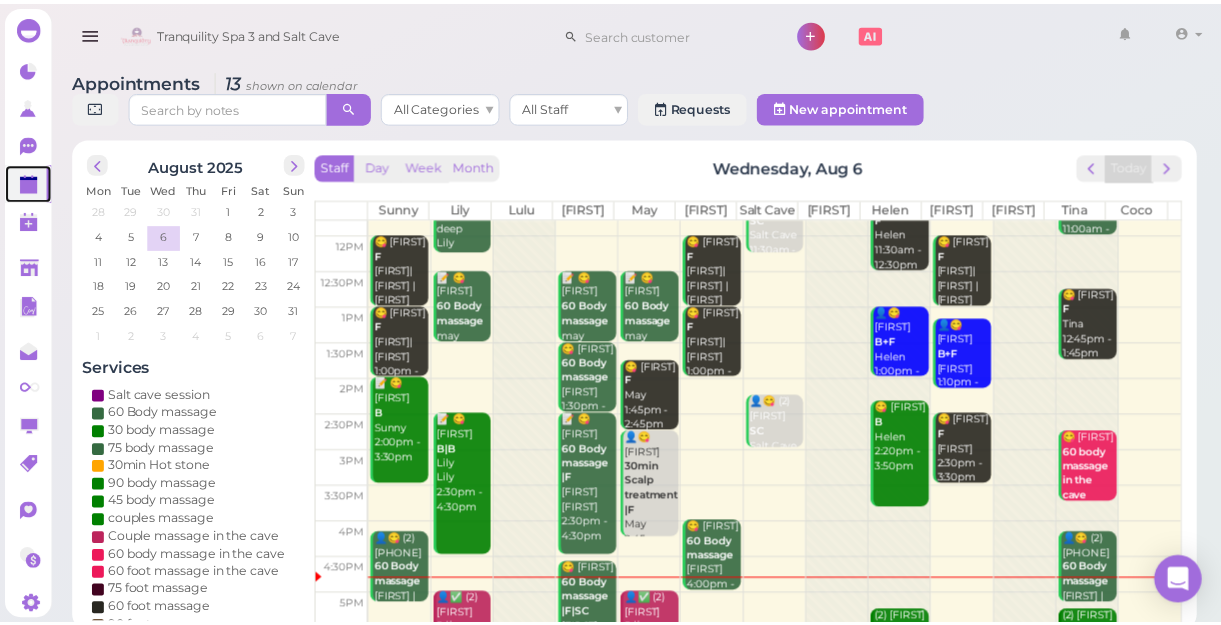 scroll, scrollTop: 181, scrollLeft: 0, axis: vertical 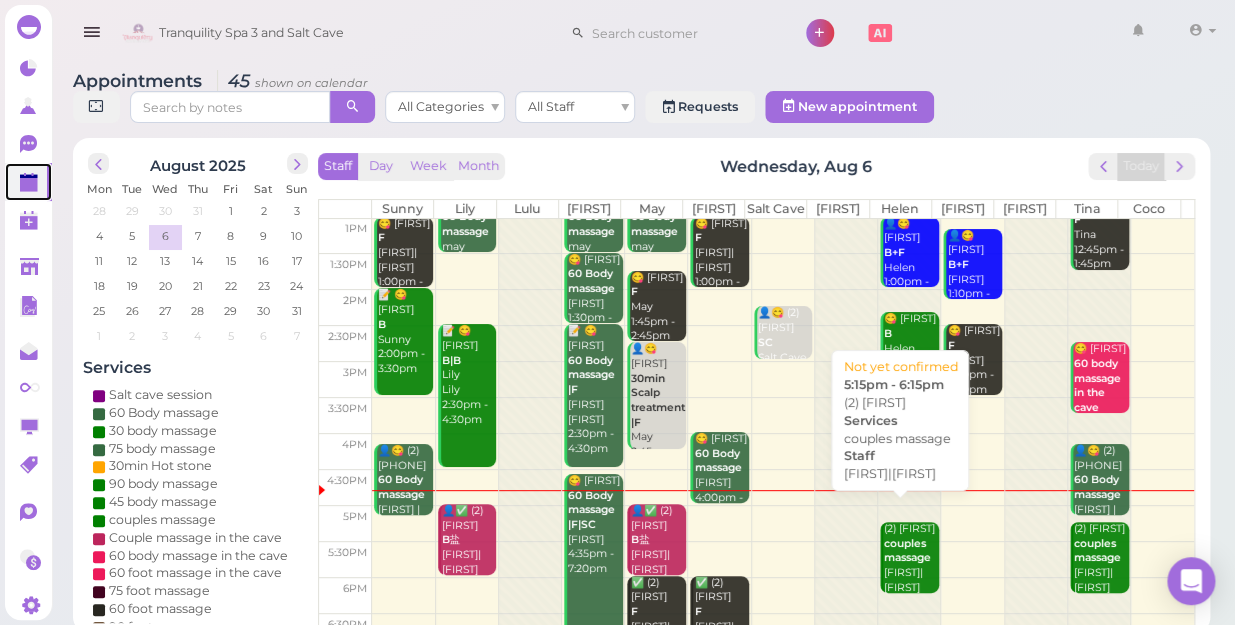 click on "couples massage" at bounding box center (907, 551) 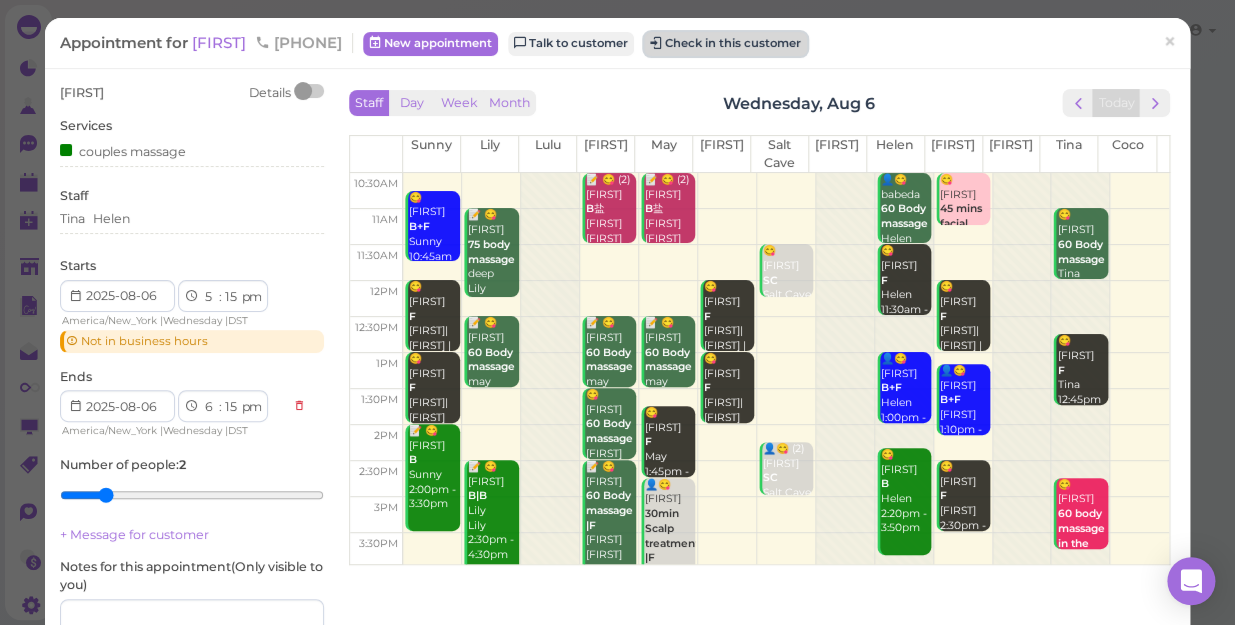 click on "Check in this customer" at bounding box center (725, 44) 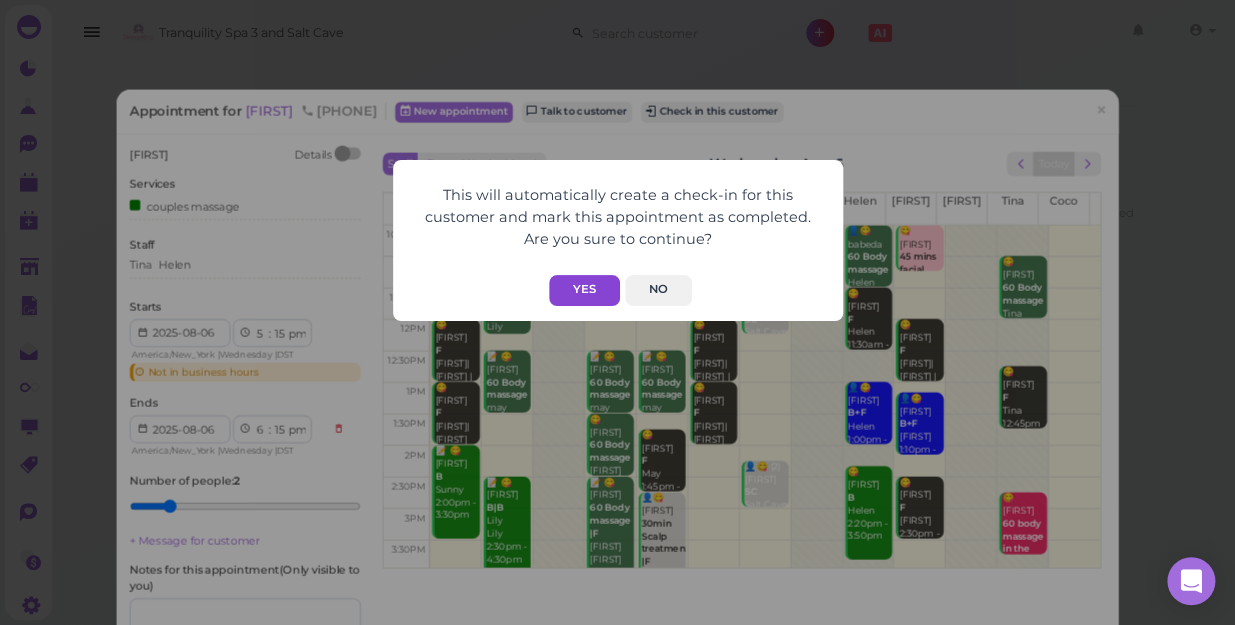 click on "Yes" at bounding box center (584, 290) 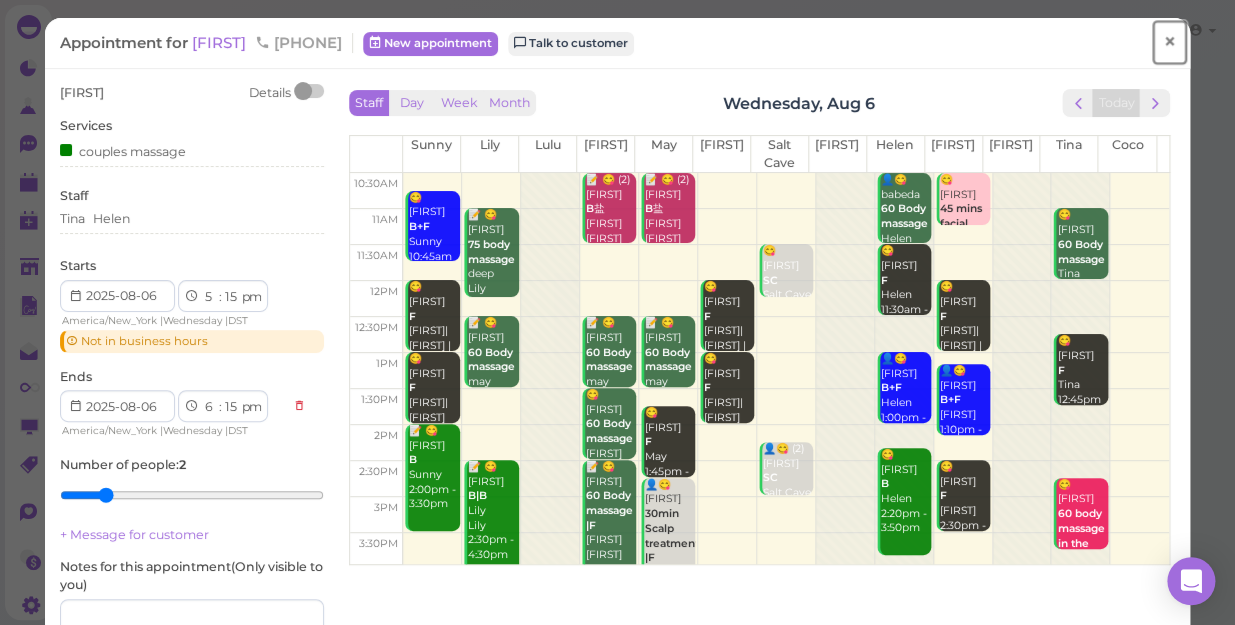 click on "×" at bounding box center [1169, 42] 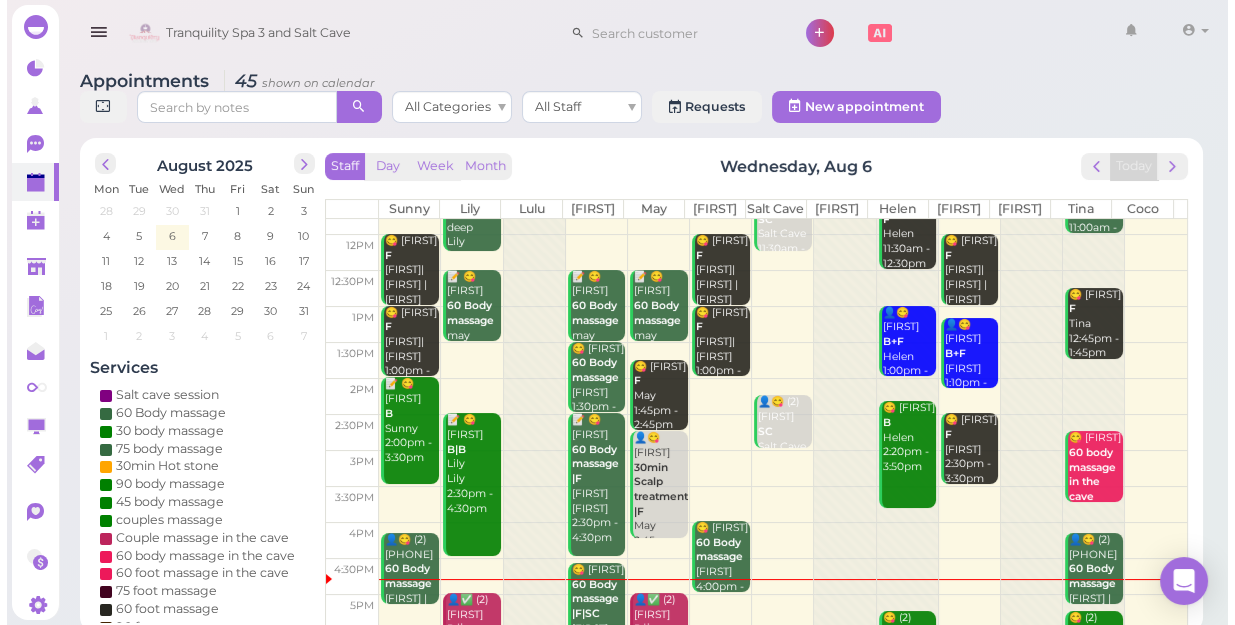 scroll, scrollTop: 181, scrollLeft: 0, axis: vertical 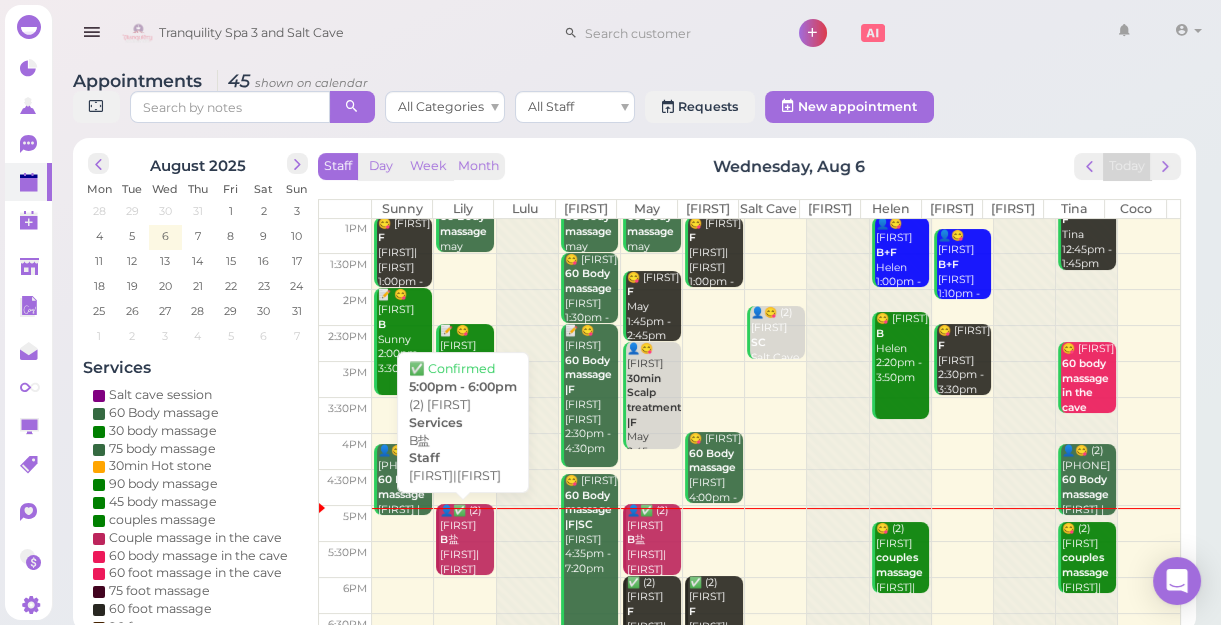 click on "👤✅ (2) [FIRST] [LAST] [FIRST]|[FIRST] 5:00pm - 6:00pm" at bounding box center [466, 555] 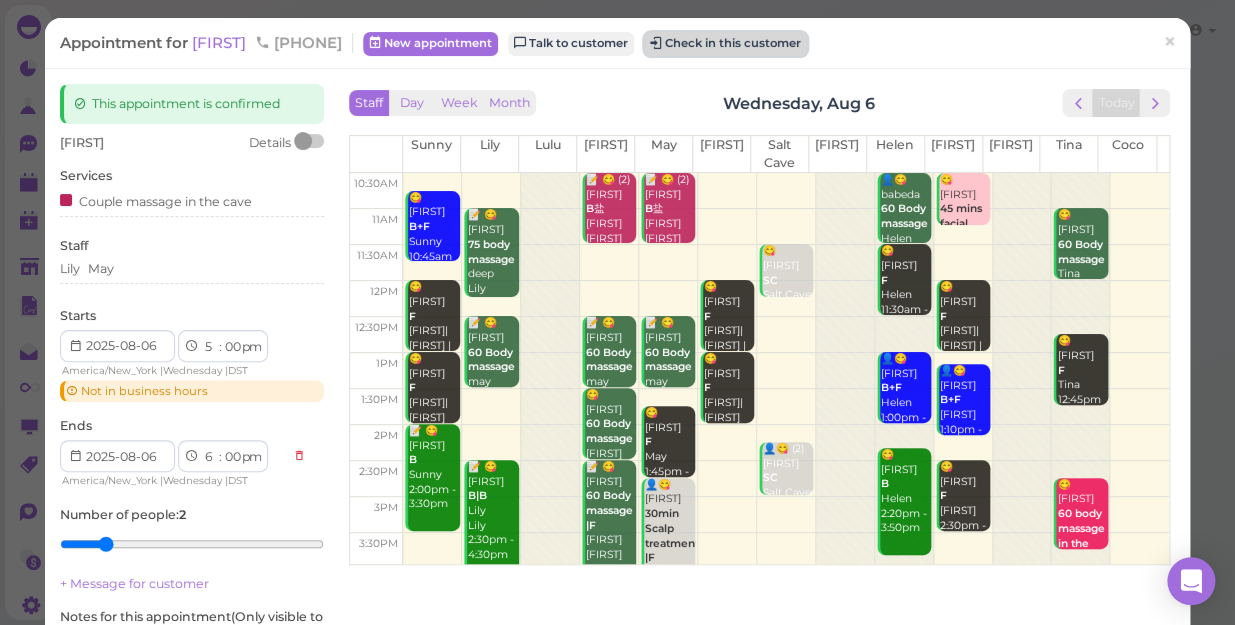 click on "Check in this customer" at bounding box center (725, 44) 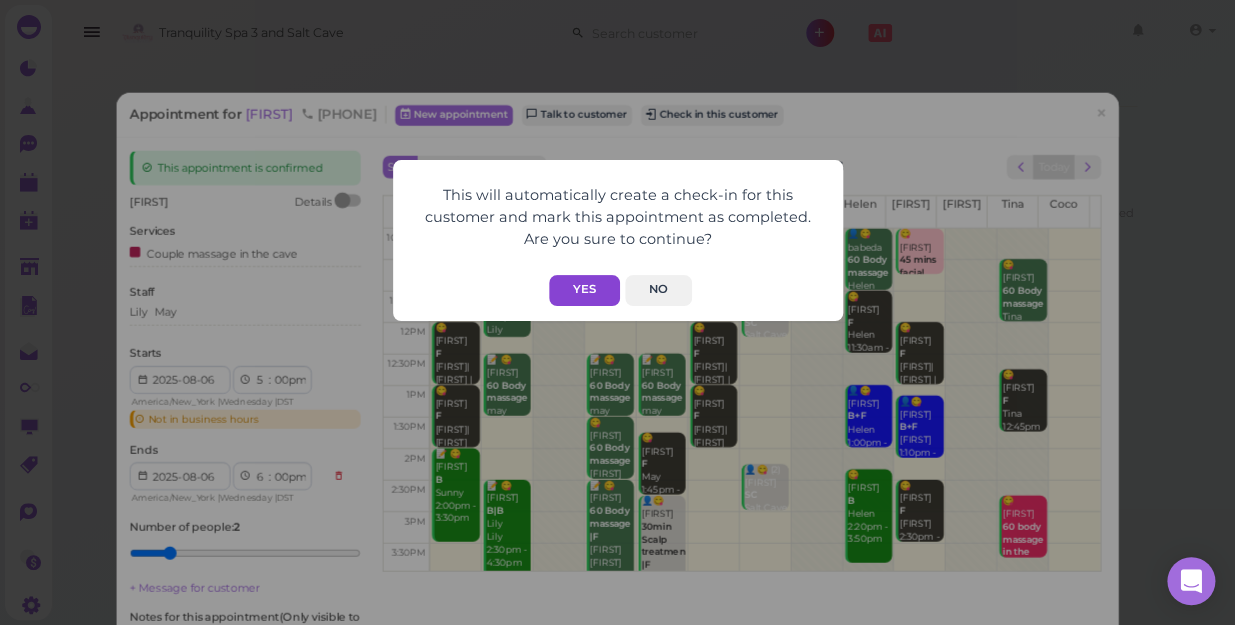 click on "Yes" at bounding box center (584, 290) 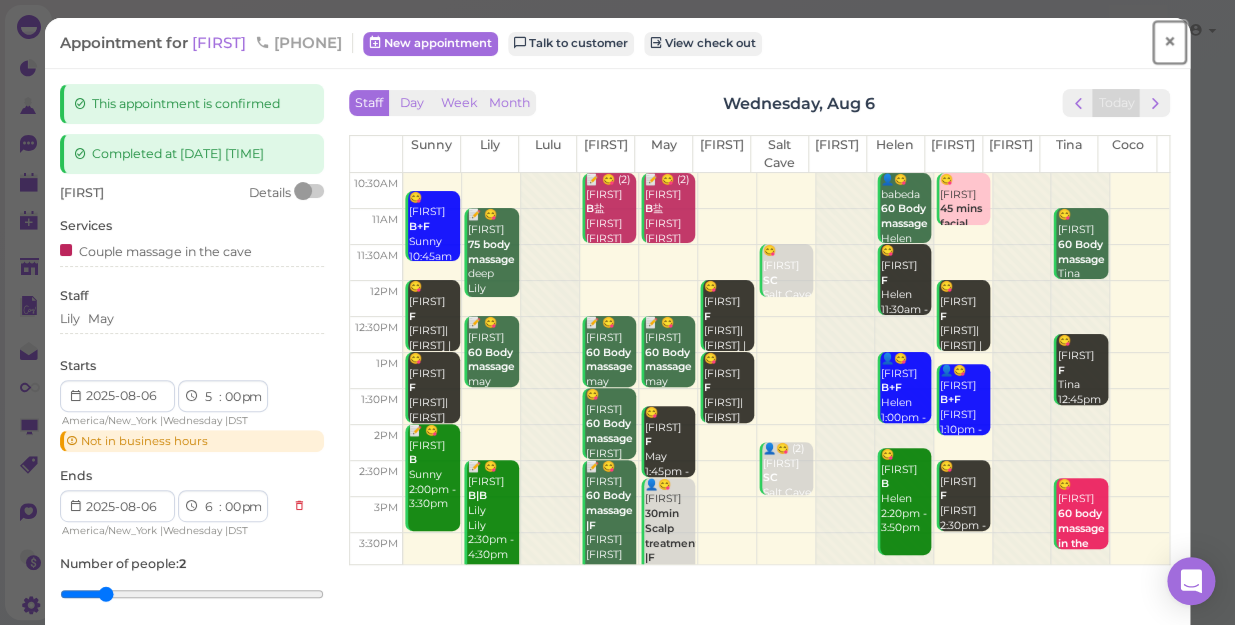click on "×" at bounding box center (1169, 42) 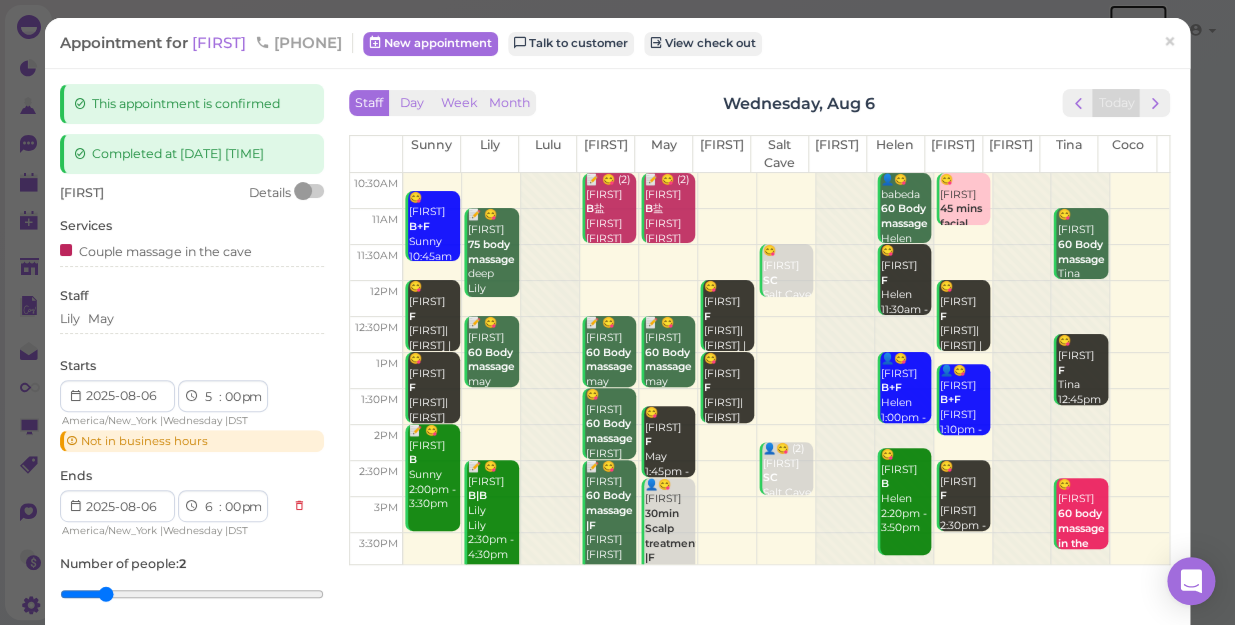 click at bounding box center [1138, 33] 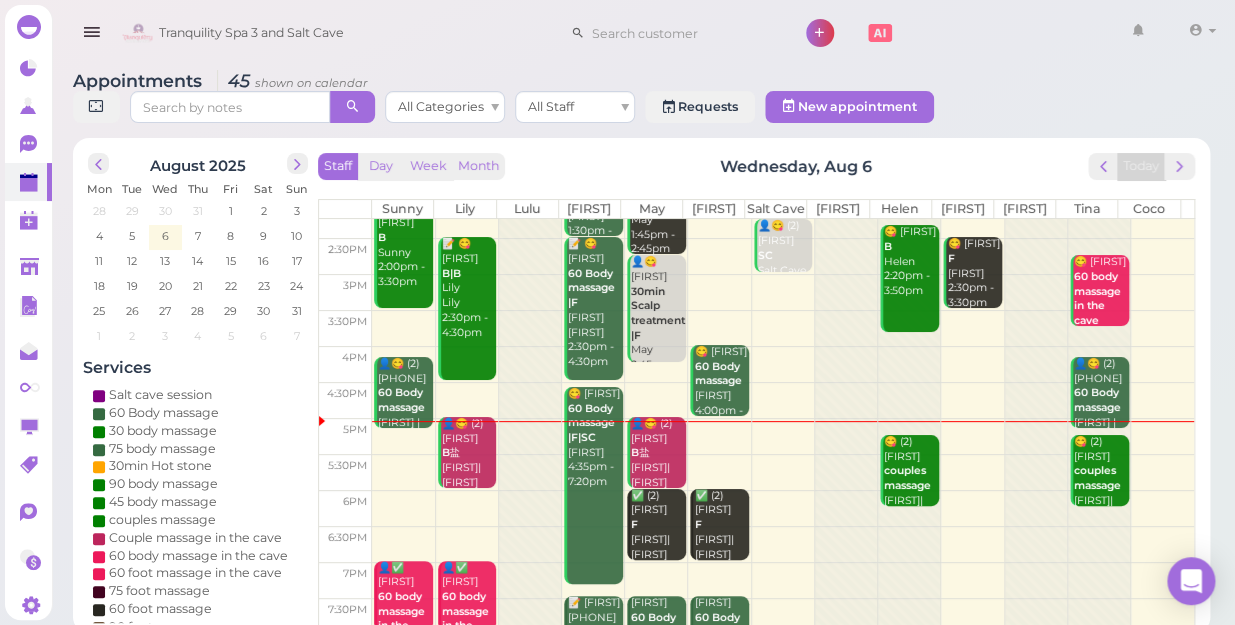 scroll, scrollTop: 272, scrollLeft: 0, axis: vertical 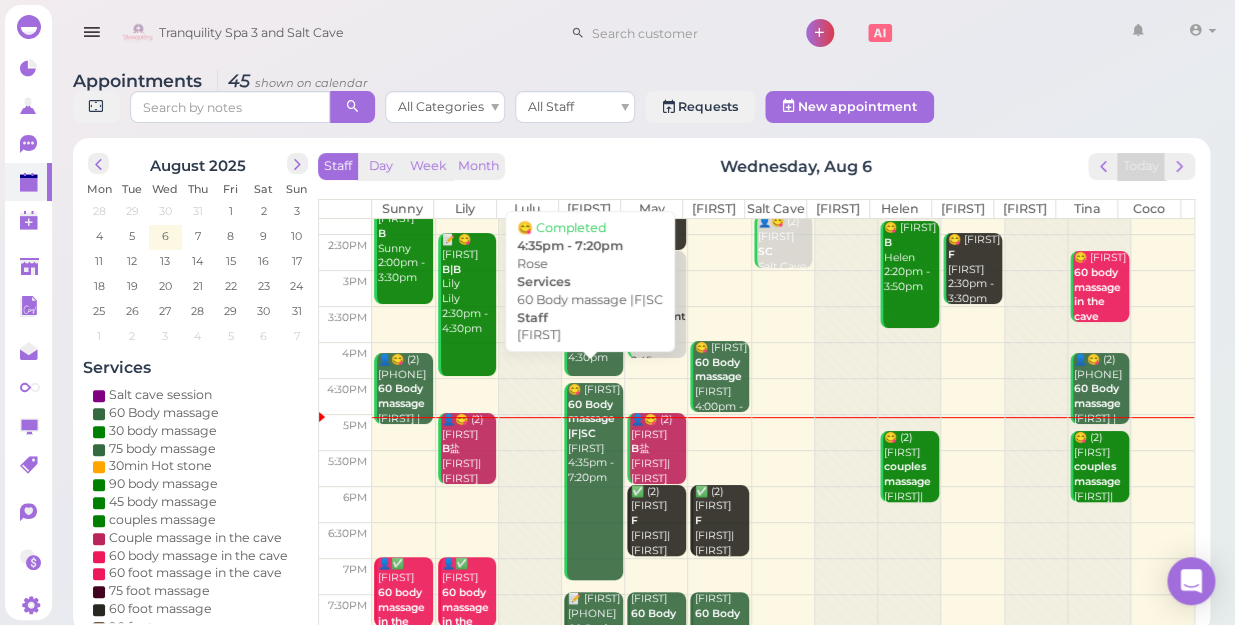 click on "😋 [FIRST] 60 Body massage |F|SC [FIRST] 4:35pm - 7:20pm" at bounding box center [593, 481] 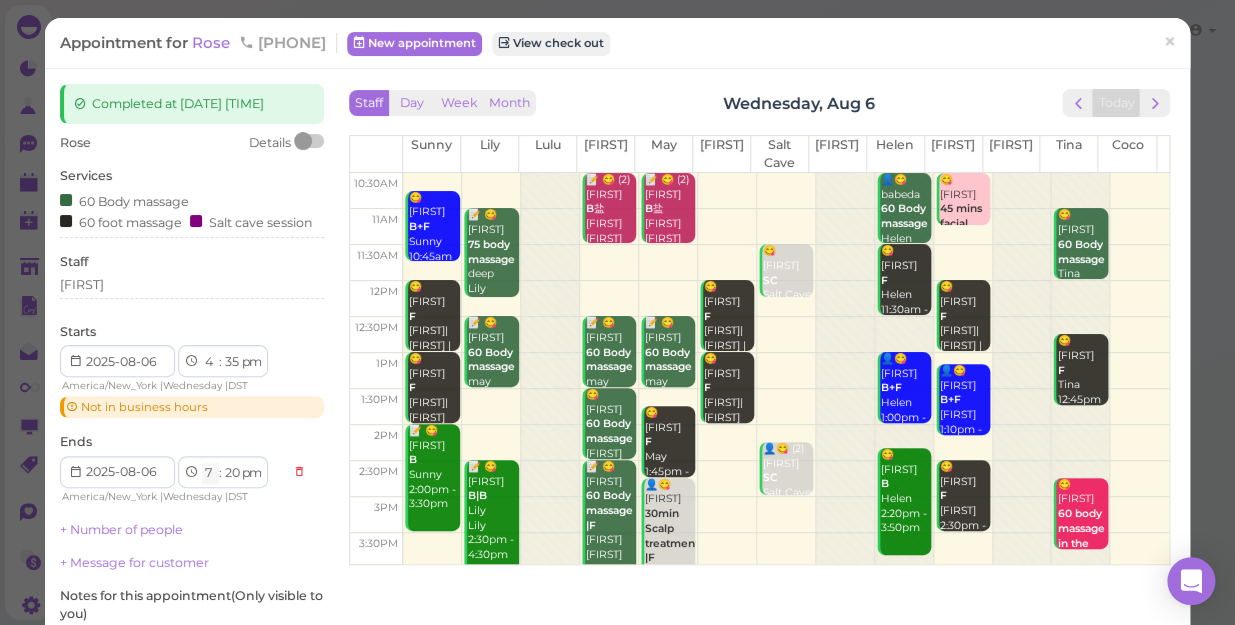 click on "1
2
3
4
5
6
7
8
9
10
11
12" at bounding box center [210, 473] 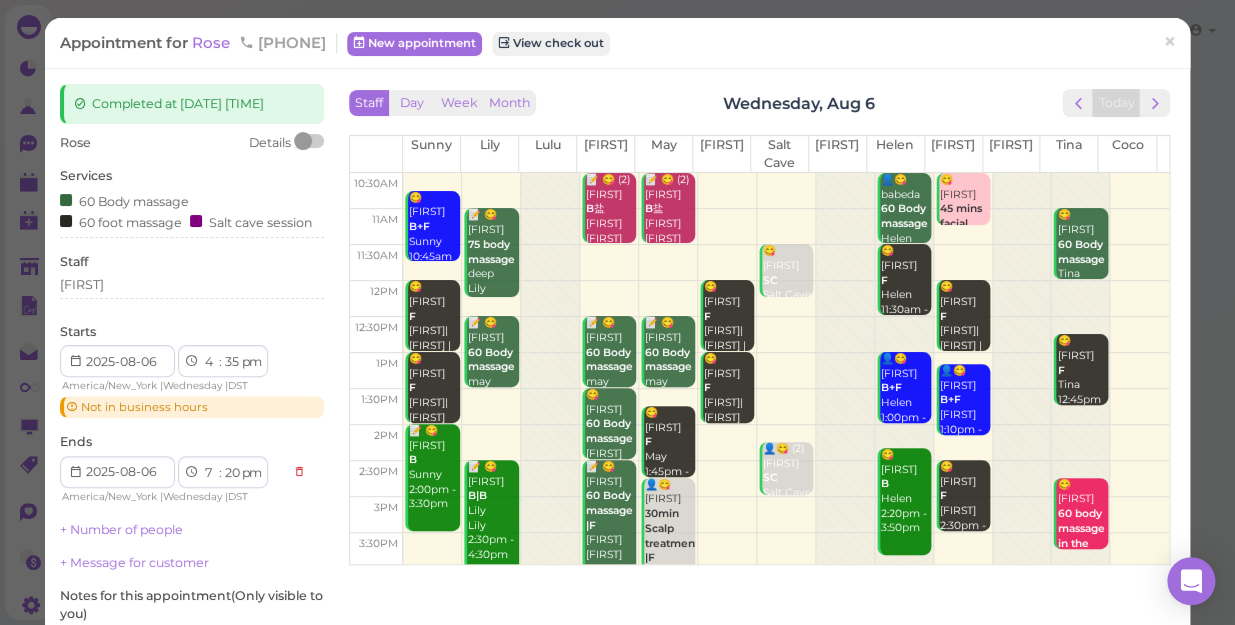 select on "6" 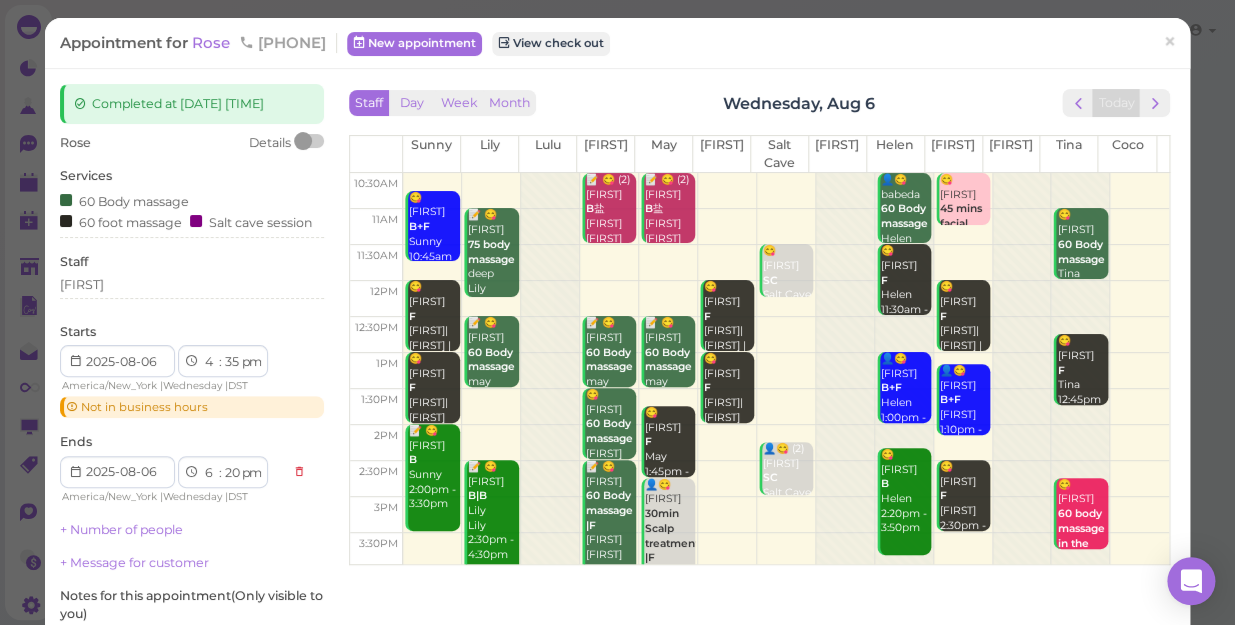 click on "1
2
3
4
5
6
7
8
9
10
11
12" at bounding box center (210, 473) 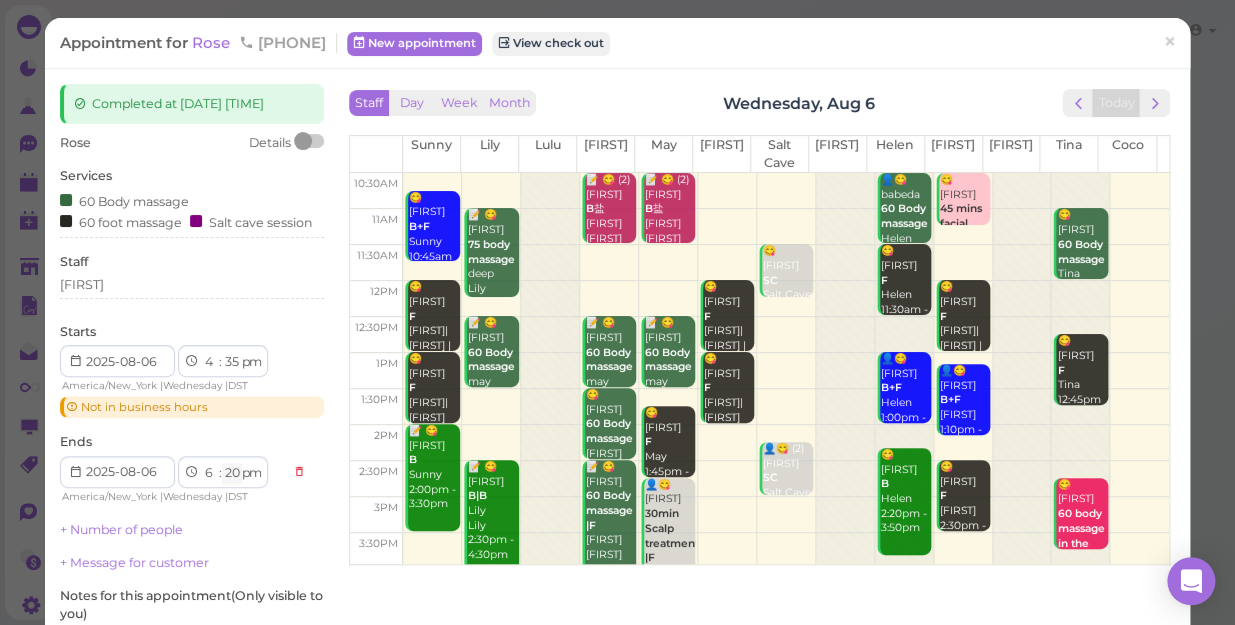 click on "00
05
10
15
20
25
30
35
40
45
50
55" at bounding box center [232, 473] 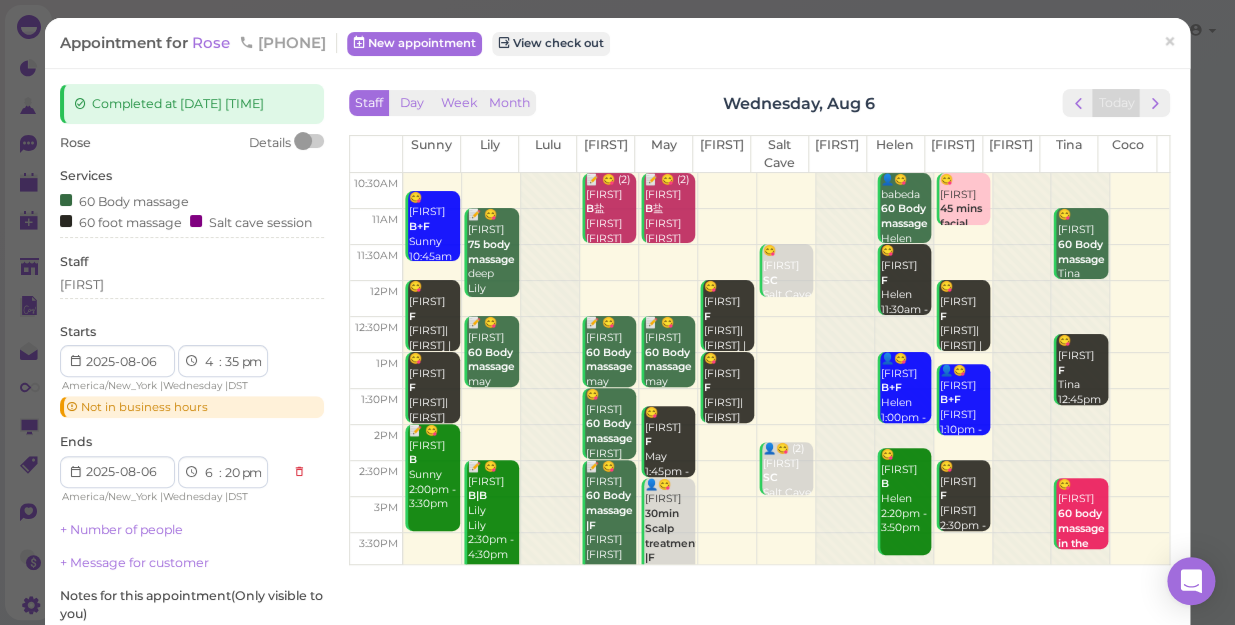 select on "35" 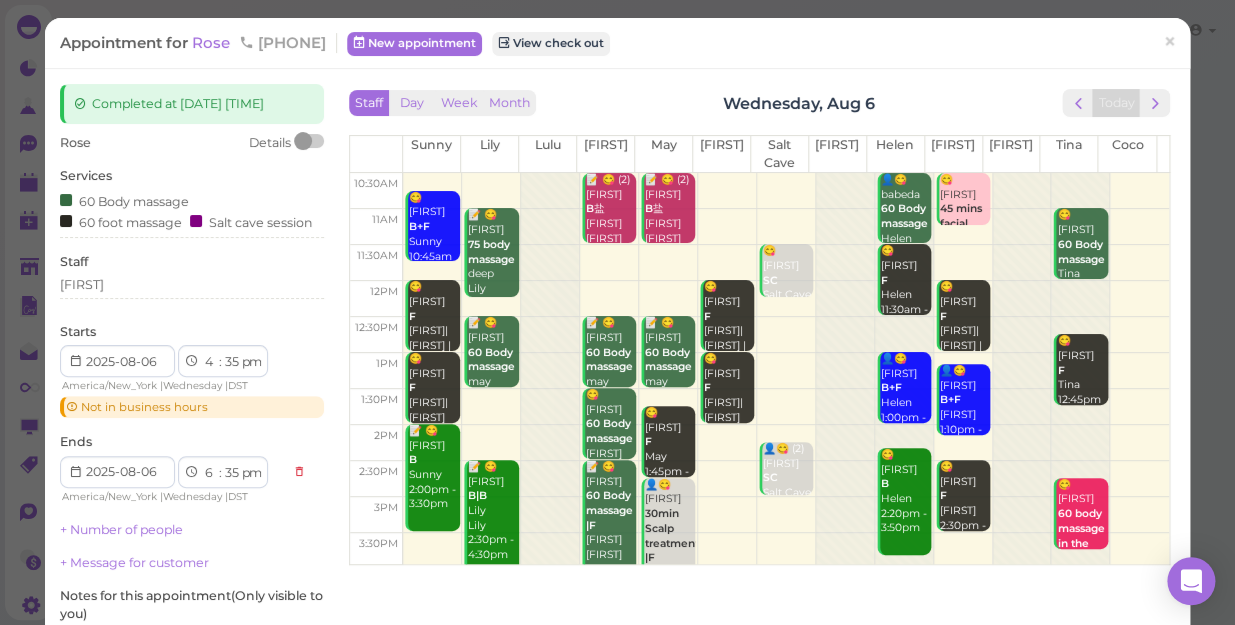 click on "00
05
10
15
20
25
30
35
40
45
50
55" at bounding box center (232, 473) 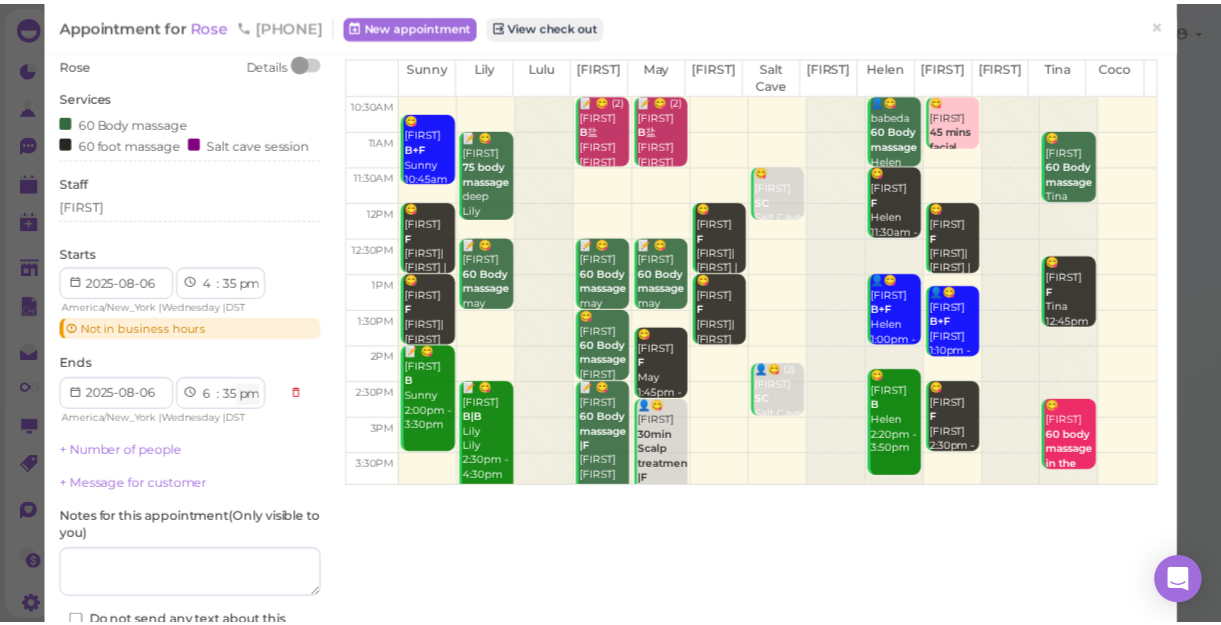 scroll, scrollTop: 181, scrollLeft: 0, axis: vertical 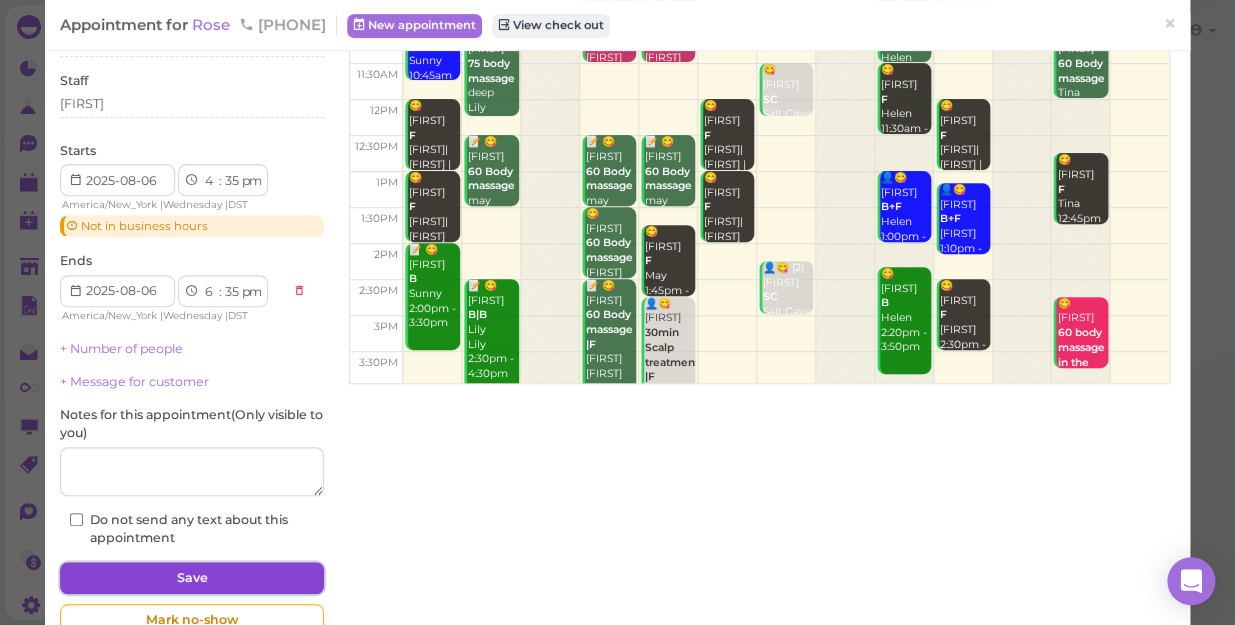 click on "Save" at bounding box center [192, 578] 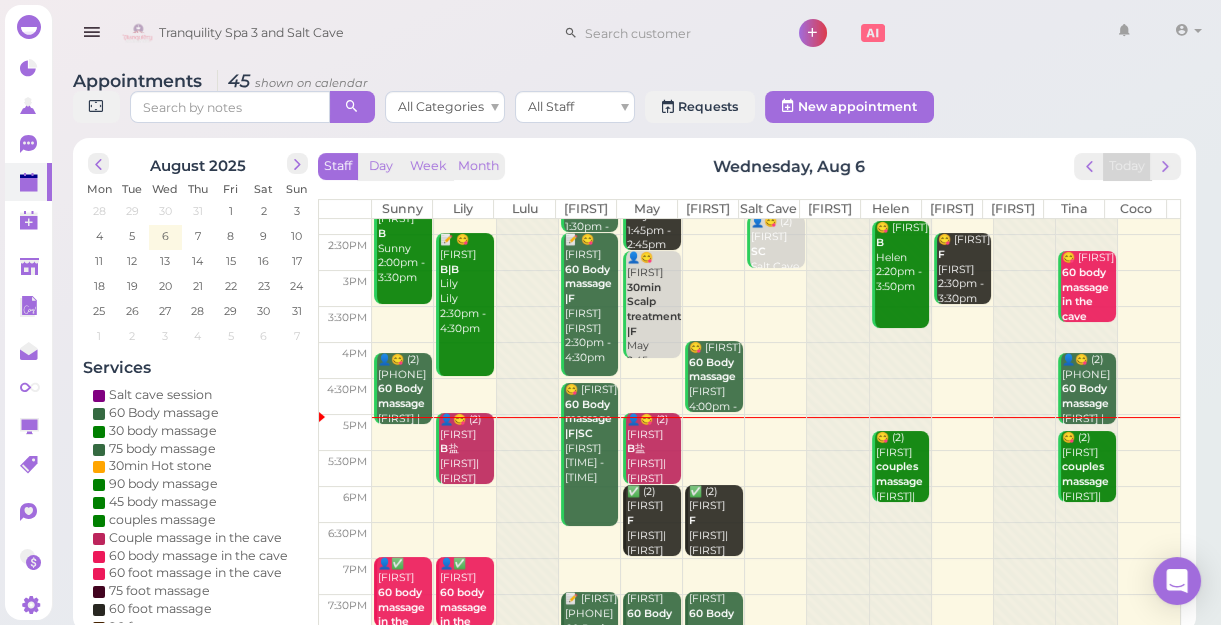 scroll, scrollTop: 343, scrollLeft: 0, axis: vertical 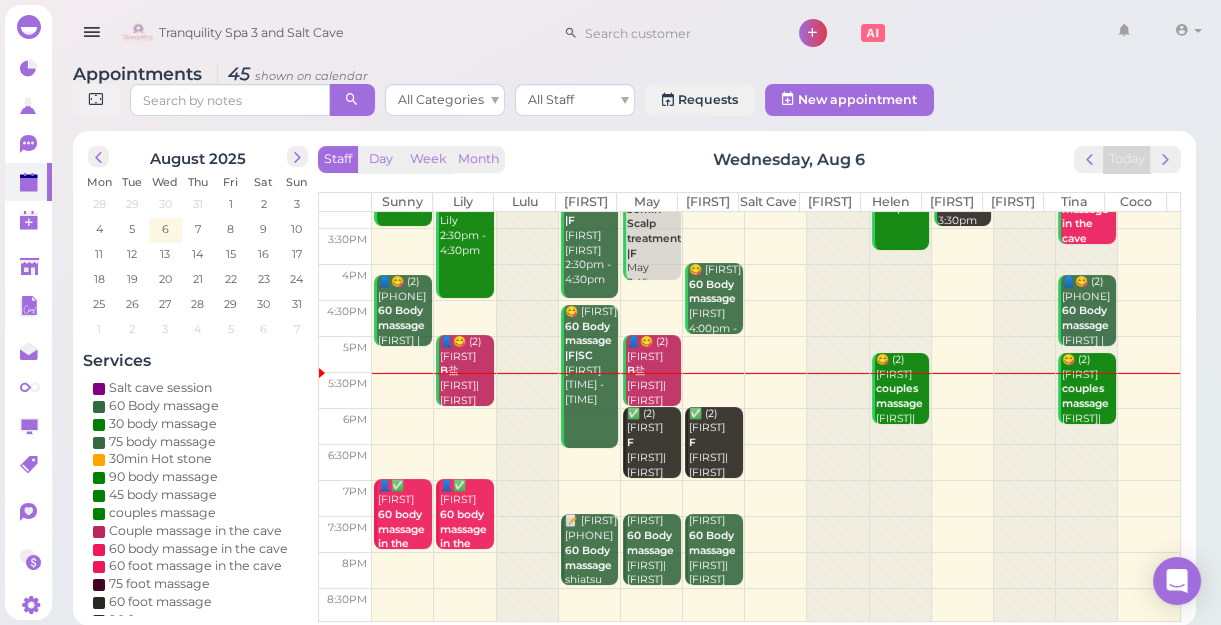 click at bounding box center [776, 426] 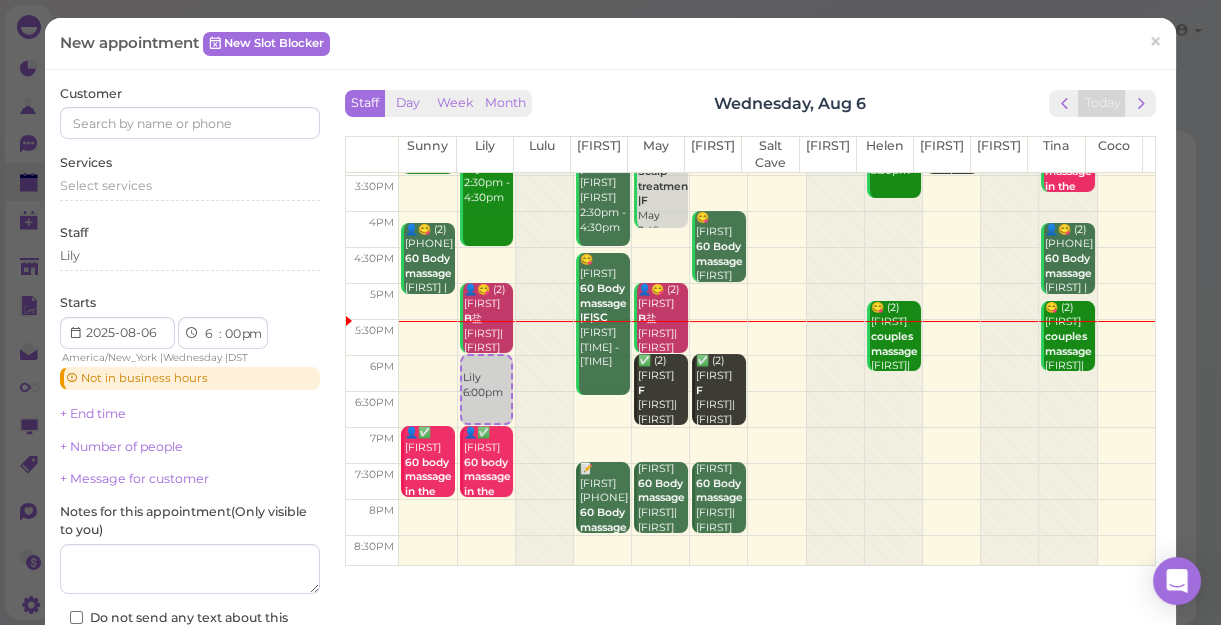 scroll, scrollTop: 361, scrollLeft: 0, axis: vertical 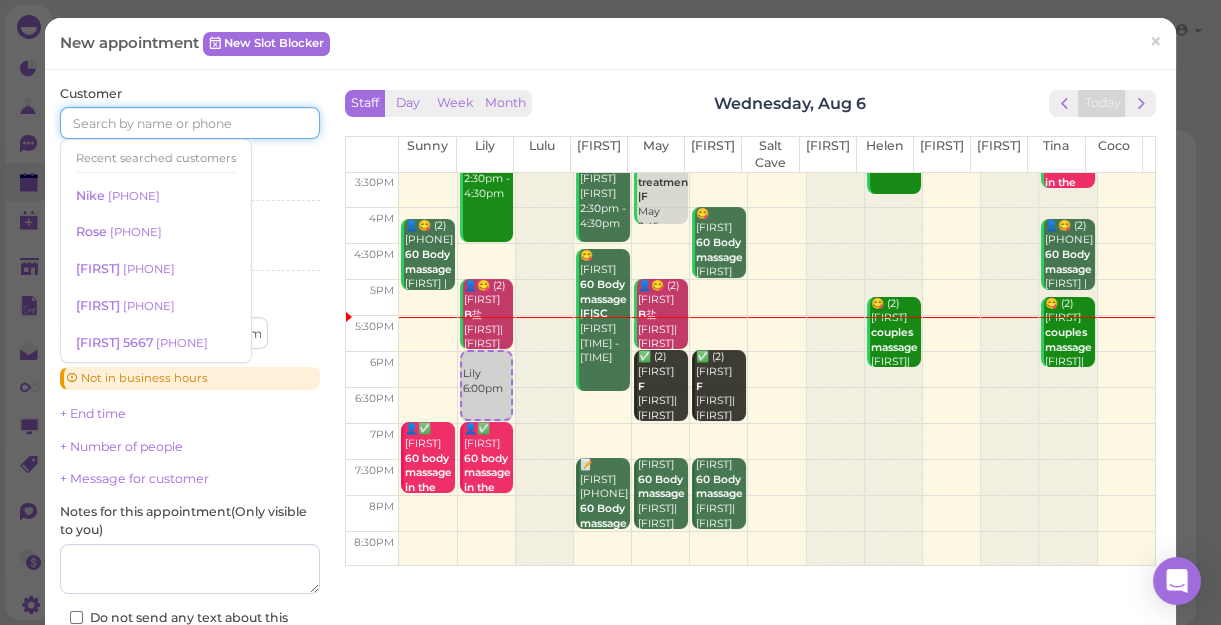 click at bounding box center [190, 123] 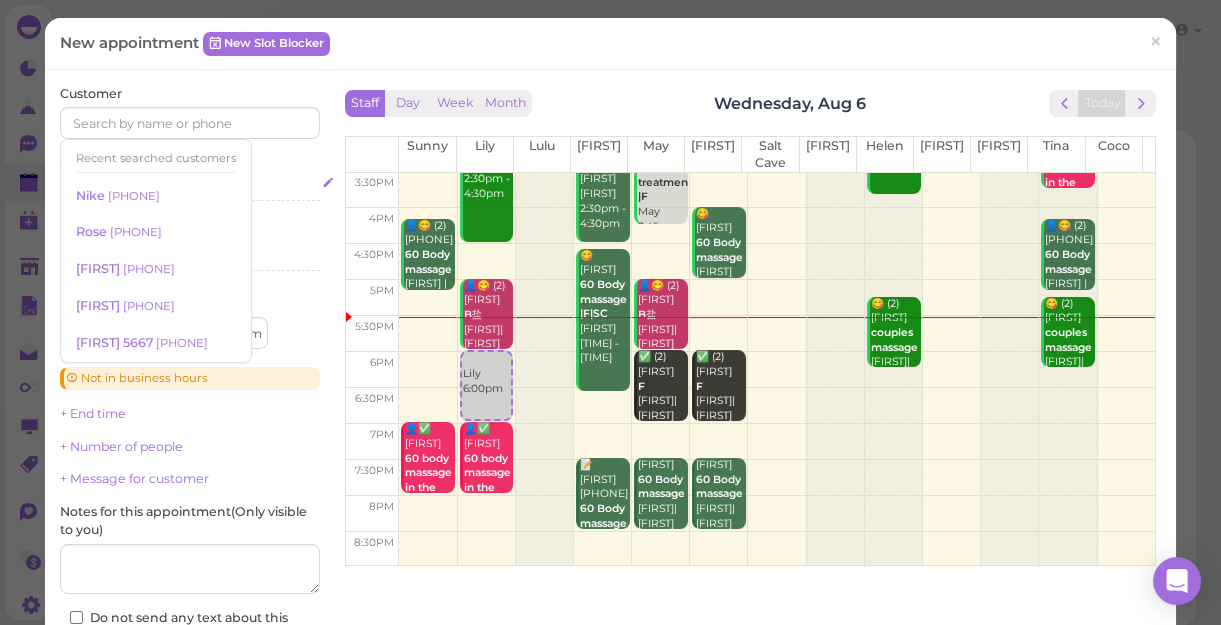 click on "Select services" at bounding box center (190, 186) 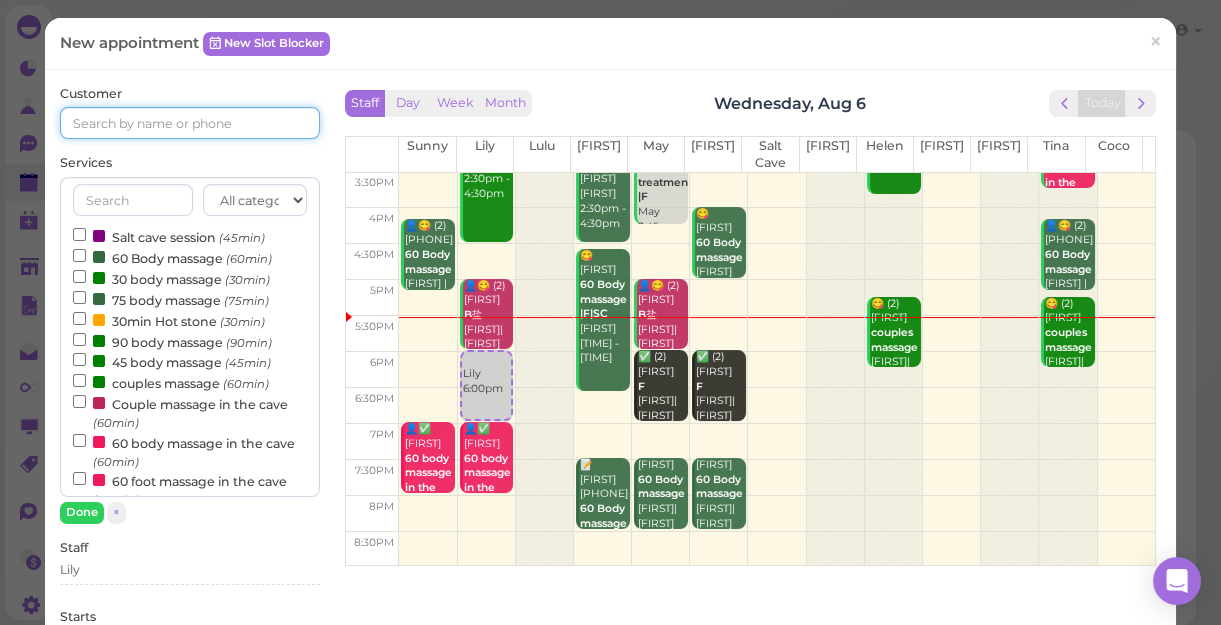 click at bounding box center [190, 123] 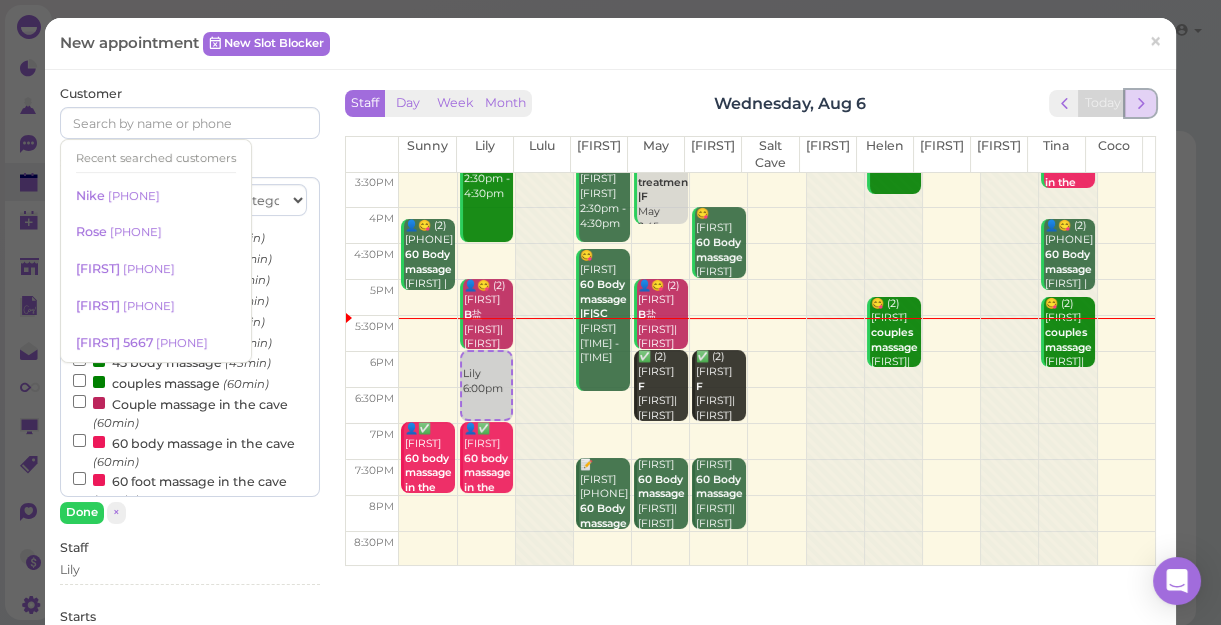click at bounding box center [1140, 103] 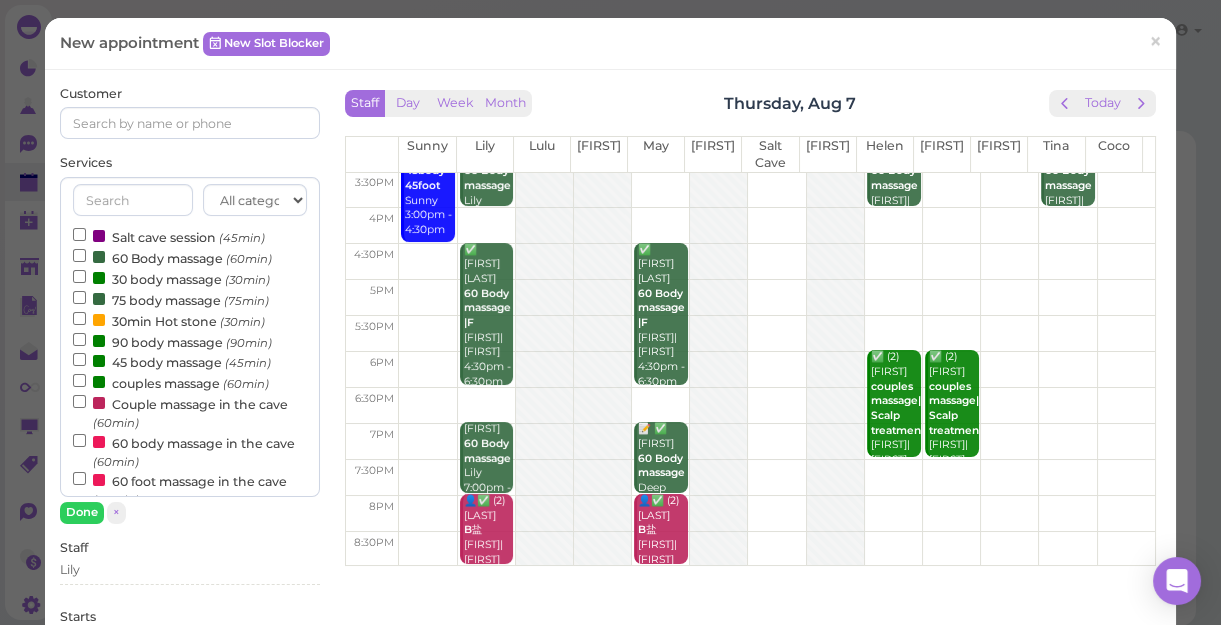 scroll, scrollTop: 0, scrollLeft: 0, axis: both 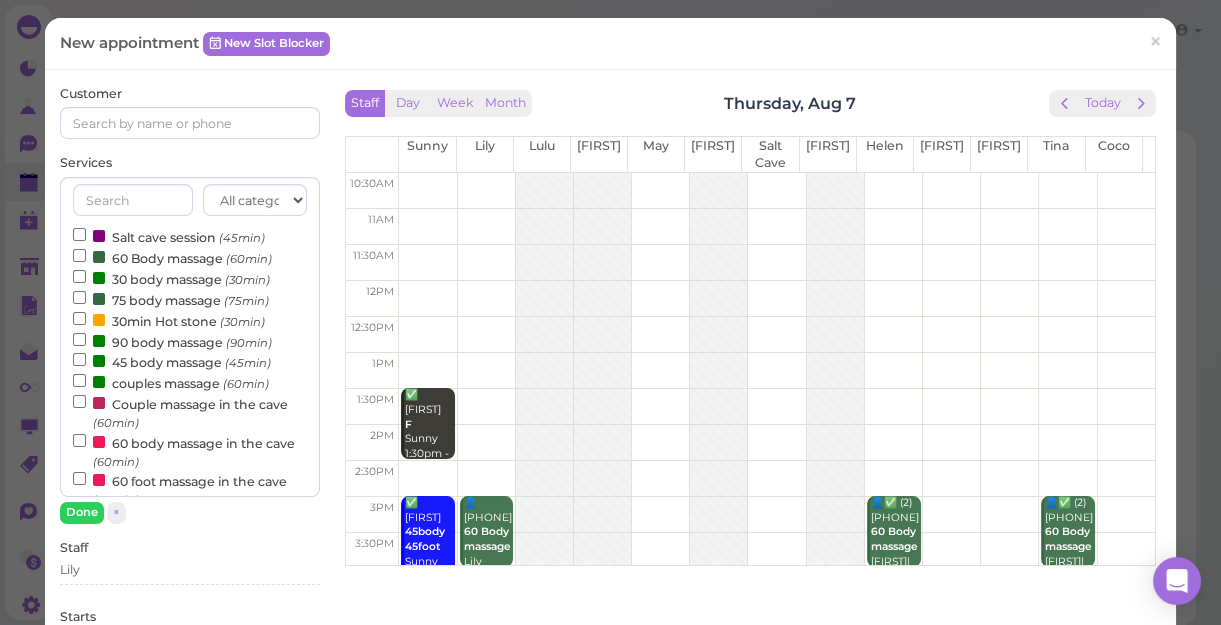 click at bounding box center (777, 227) 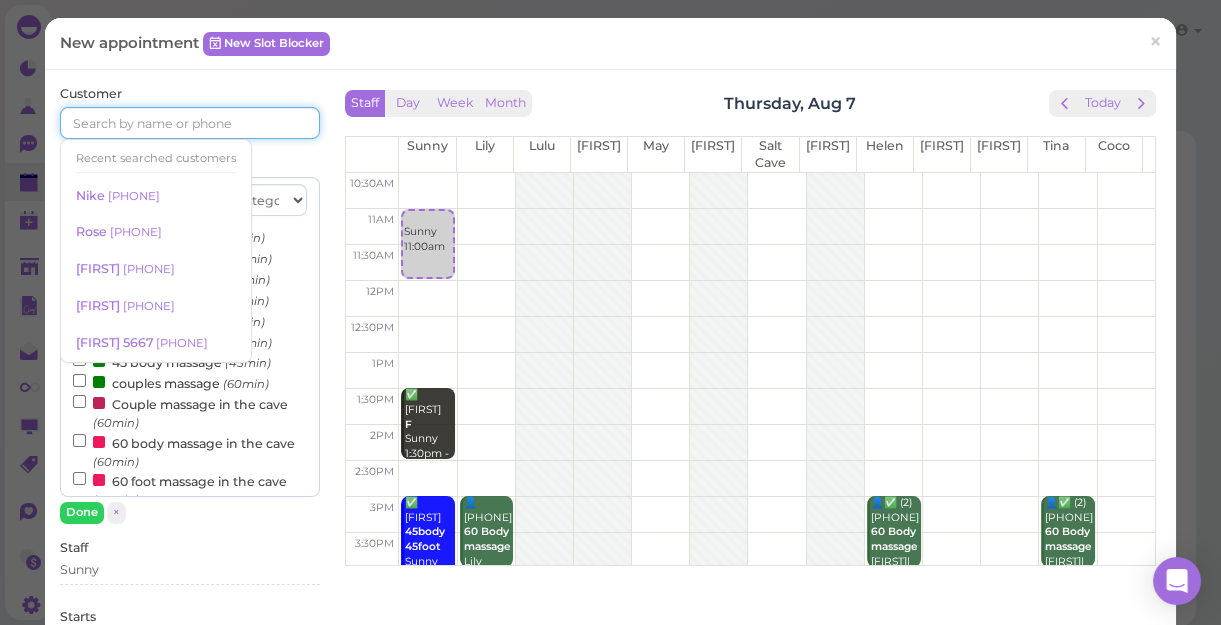click at bounding box center (190, 123) 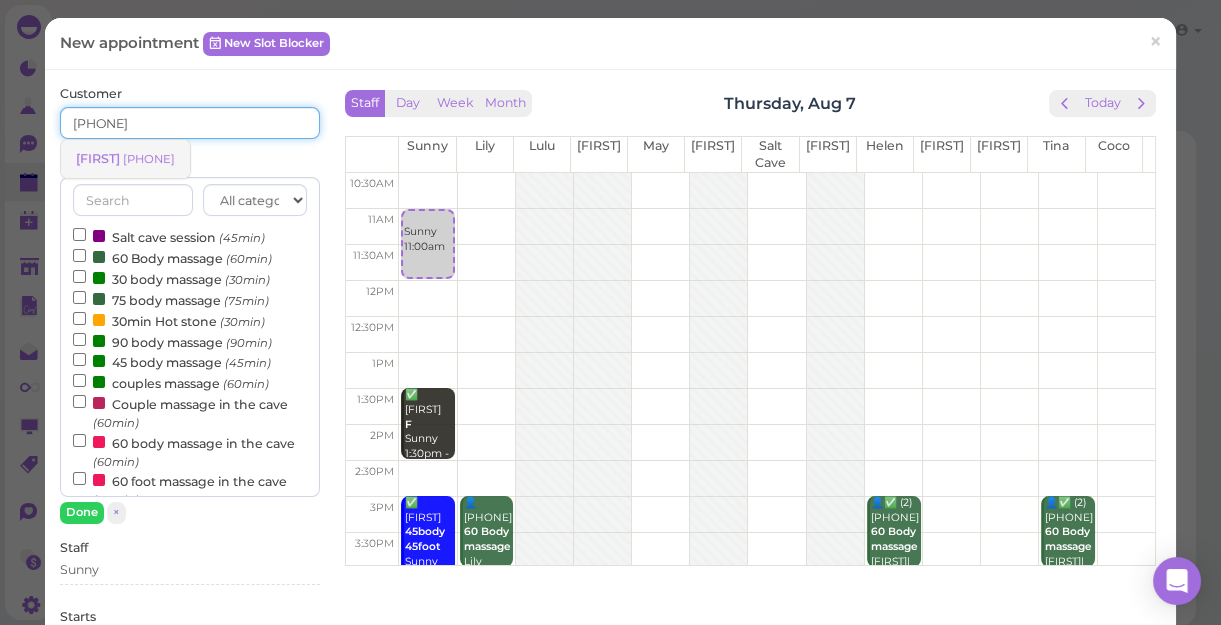 type on "[PHONE]" 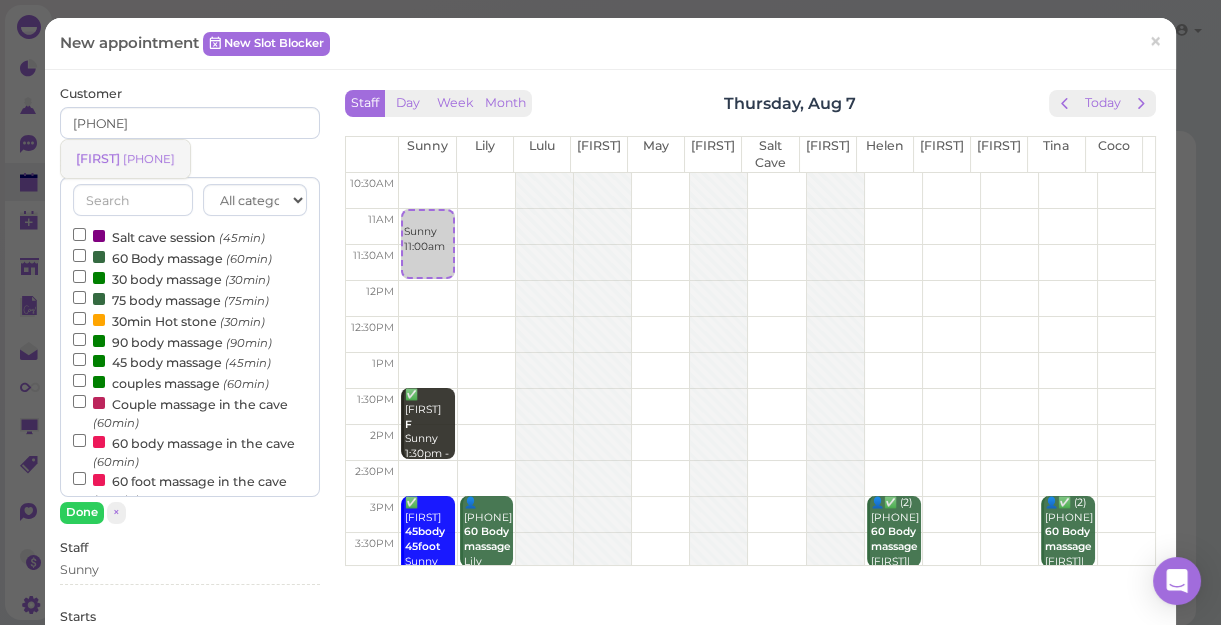 click on "[PHONE]" at bounding box center (149, 159) 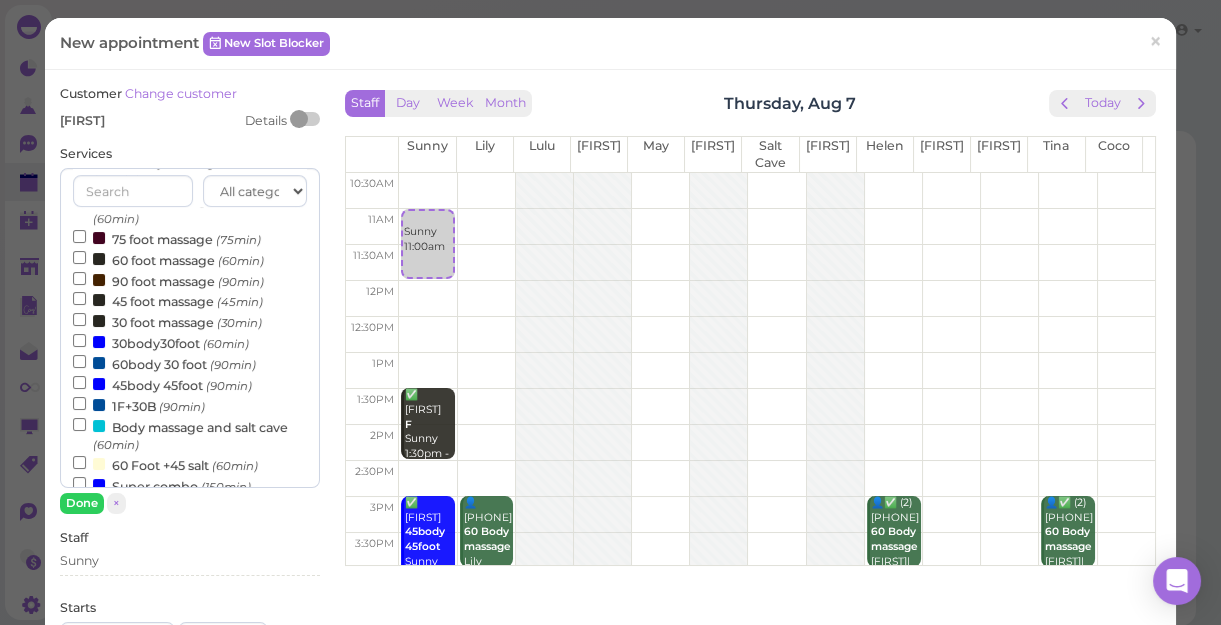 scroll, scrollTop: 363, scrollLeft: 0, axis: vertical 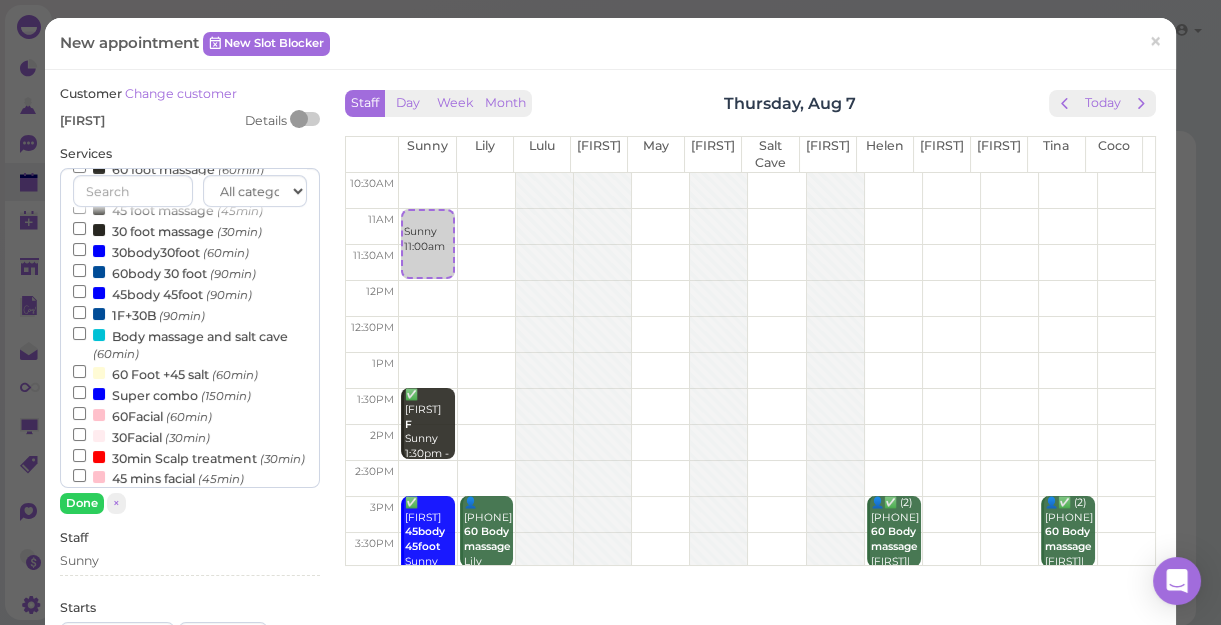 click on "30min Scalp treatment
(30min)" at bounding box center (189, 457) 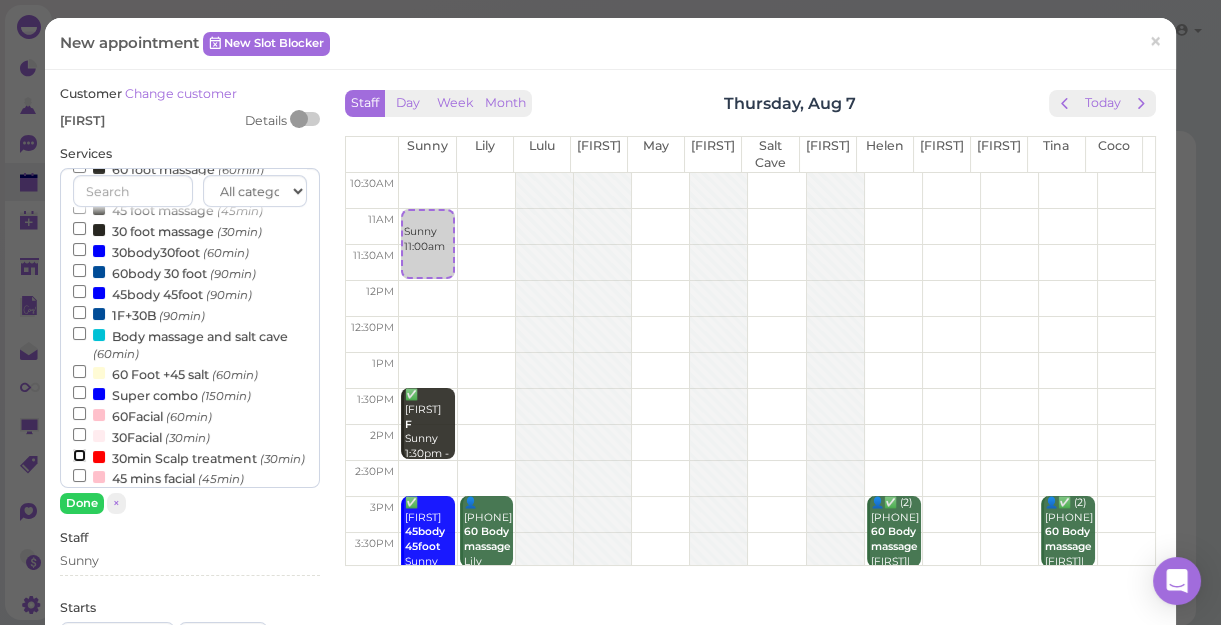 click on "30min Scalp treatment
(30min)" at bounding box center [79, 455] 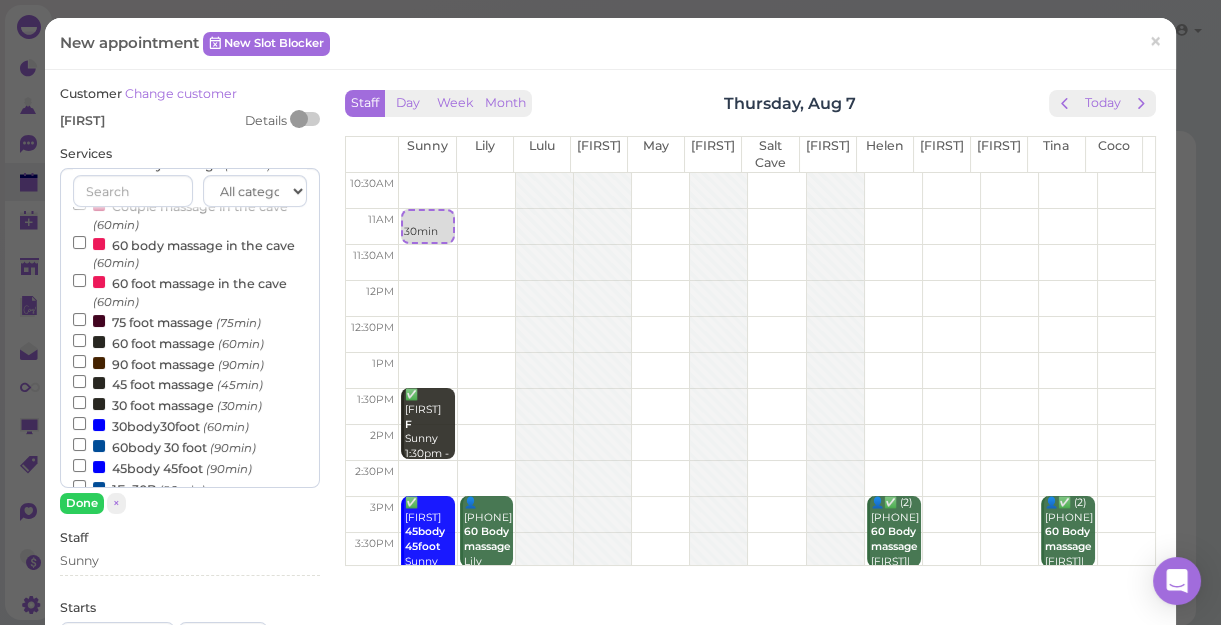 scroll, scrollTop: 0, scrollLeft: 0, axis: both 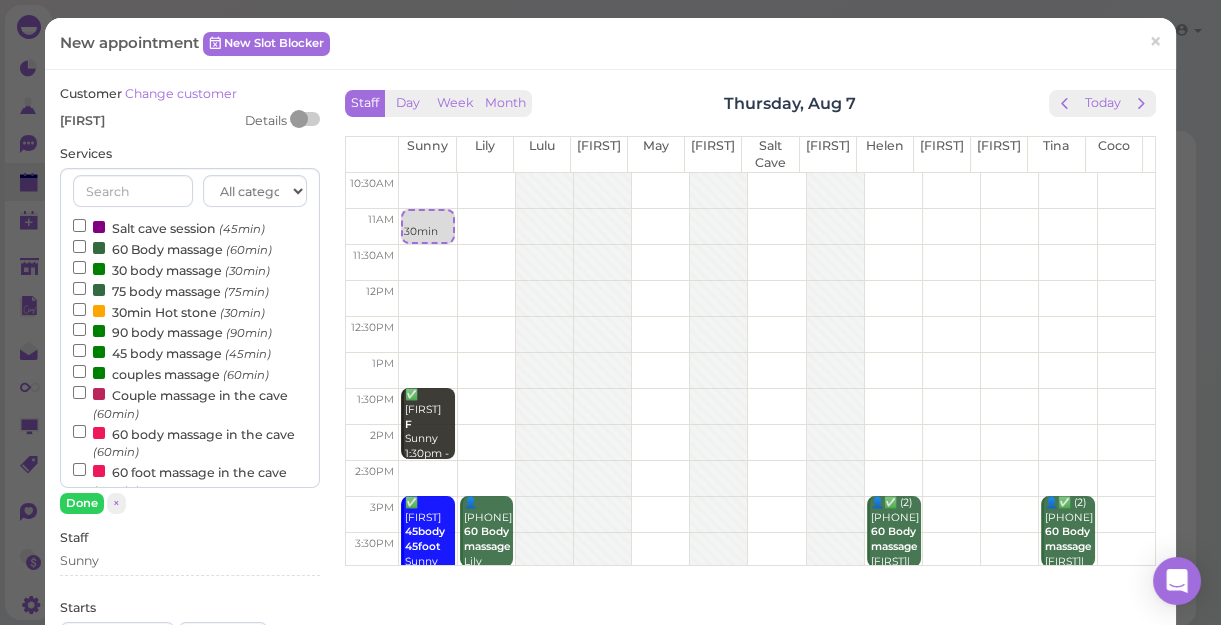 click on "60 Body massage
(60min)" at bounding box center (172, 248) 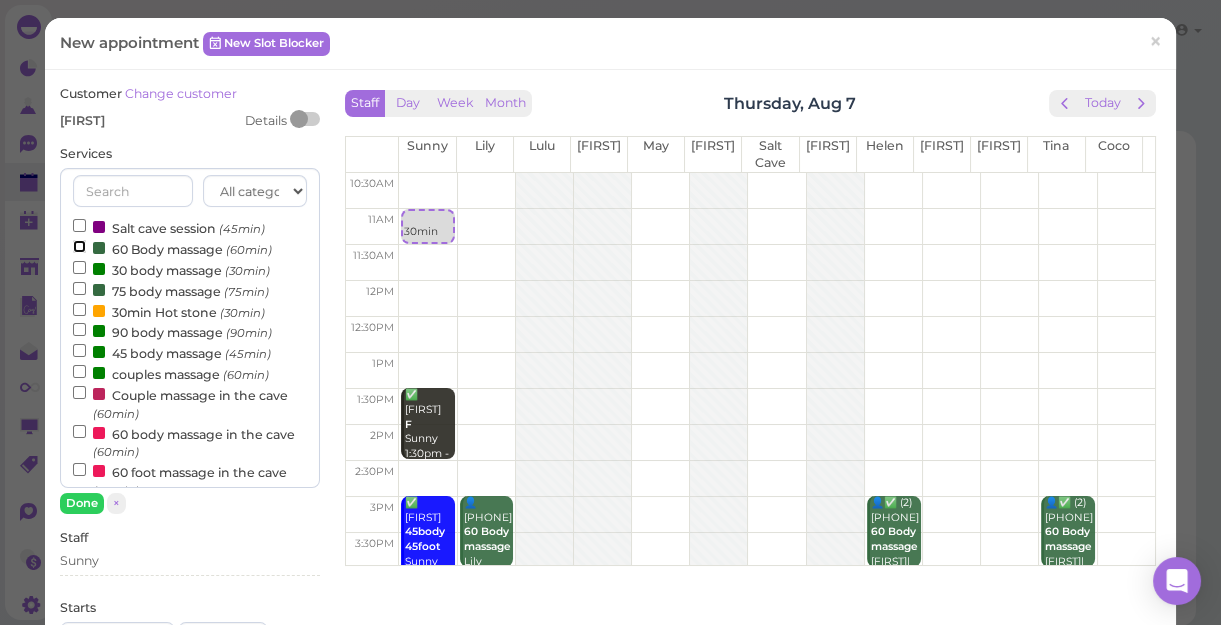 click on "60 Body massage
(60min)" at bounding box center (79, 246) 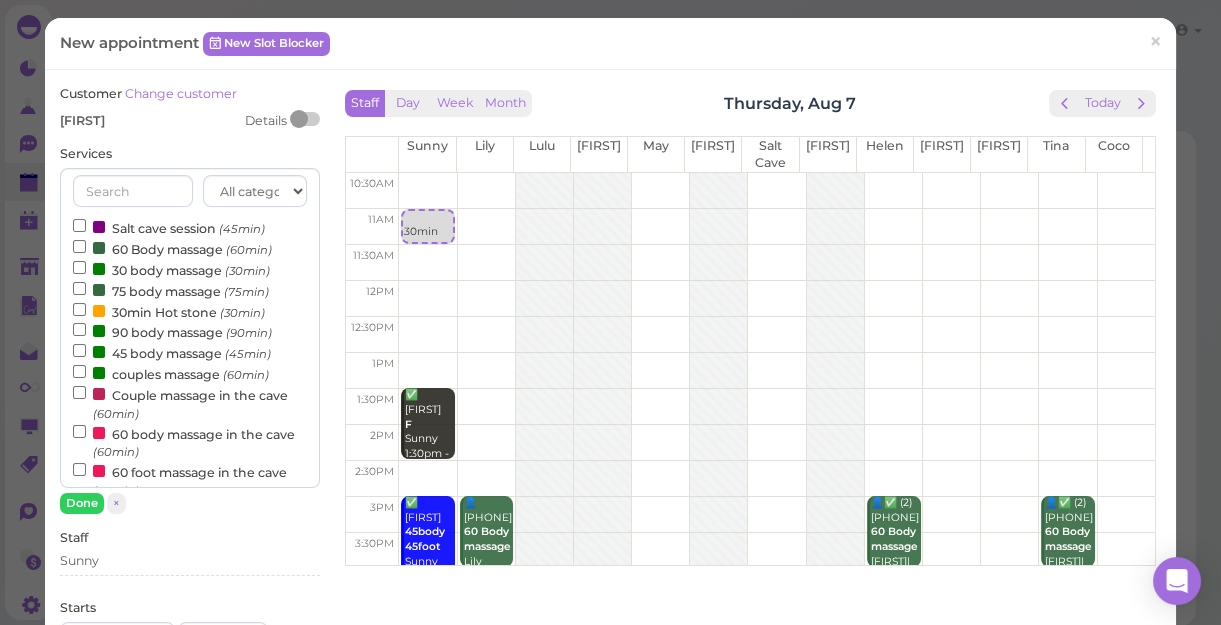 select on "12" 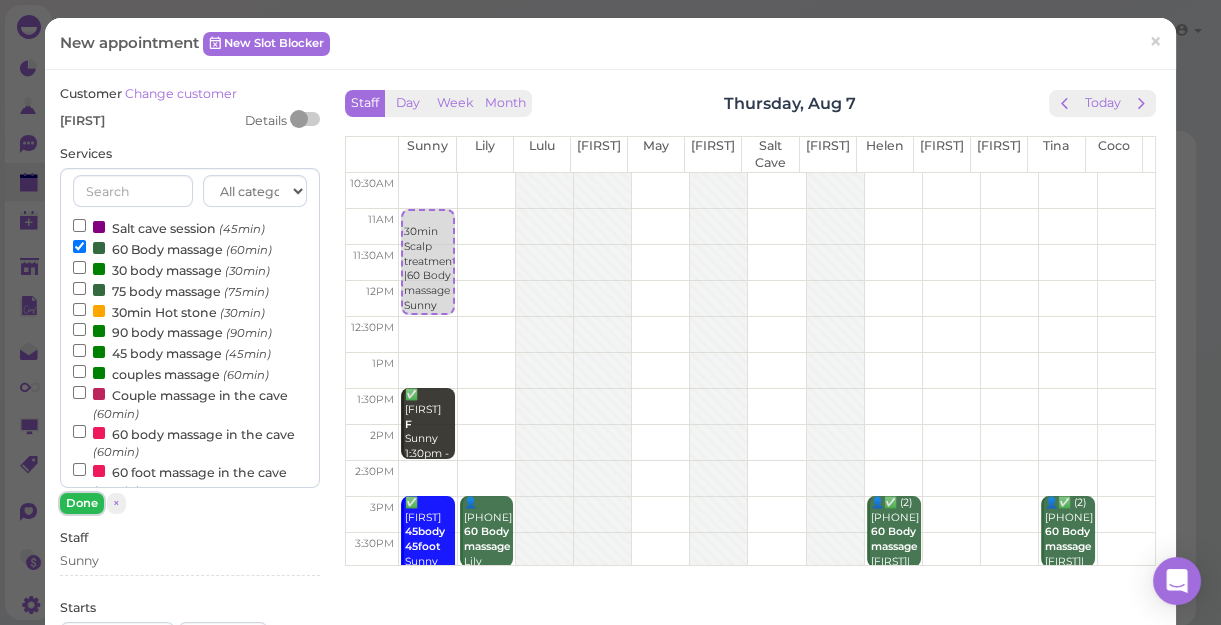 click on "Done" at bounding box center (82, 503) 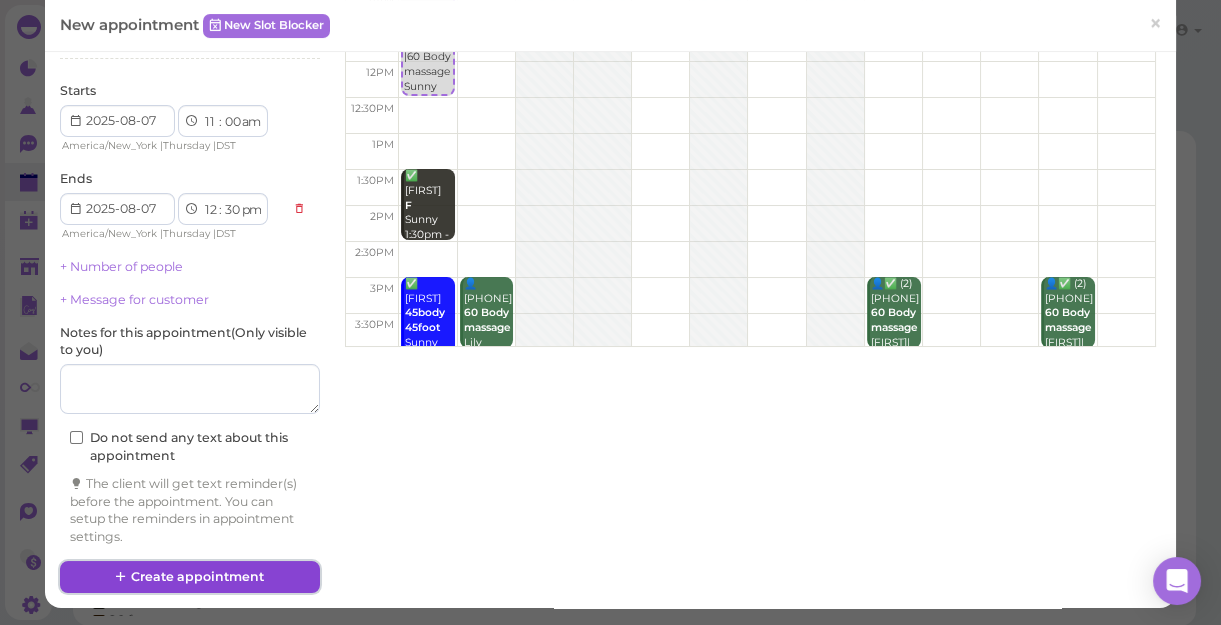 click on "Create appointment" at bounding box center [190, 577] 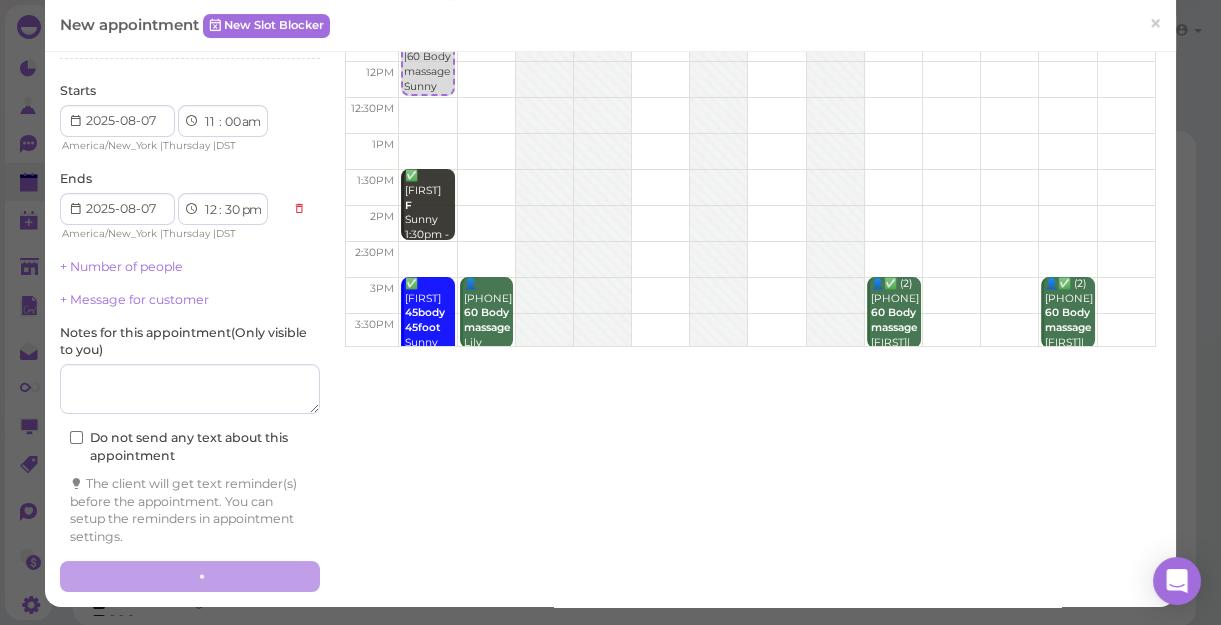scroll, scrollTop: 218, scrollLeft: 0, axis: vertical 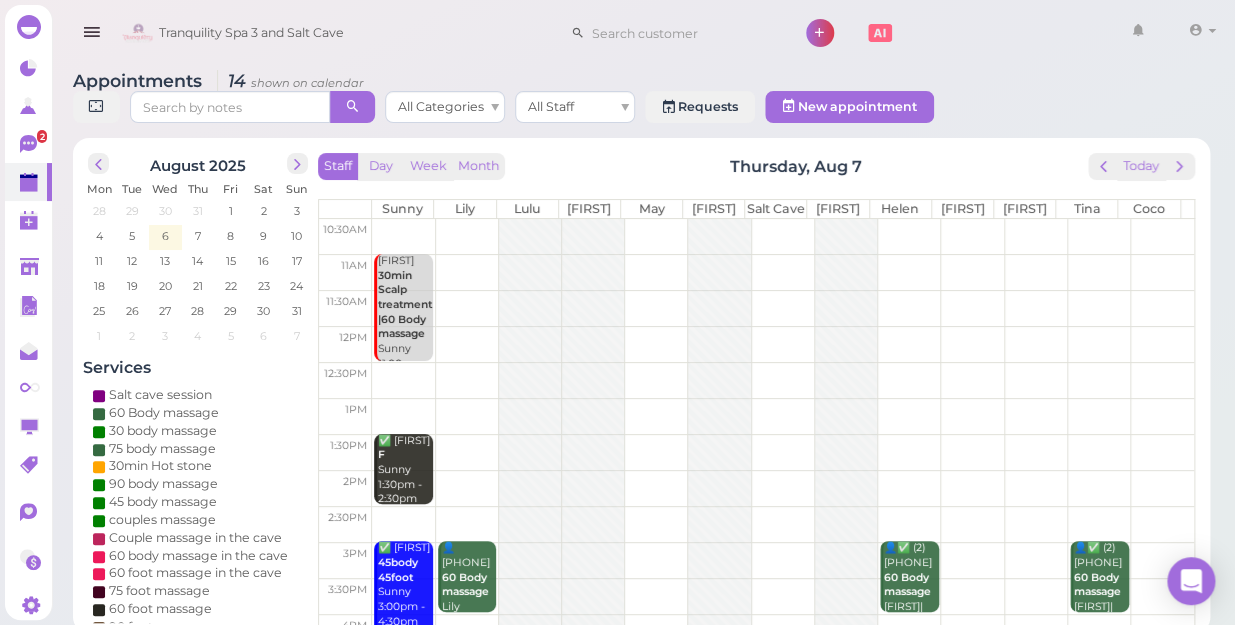 click on "August 2025 Mon Tue Wed Thu Fri Sat Sun 28 29 30 31 1 2 3 4 5 6 7 8 9 10 11 12 13 14 15 16 17 18 19 20 21 22 23 24 25 26 27 28 29 30 31 1 2 3 4 5 6 7
Services
Salt cave session
60 Body massage
30 body massage
75 body massage
30min Hot stone" at bounding box center (641, 385) 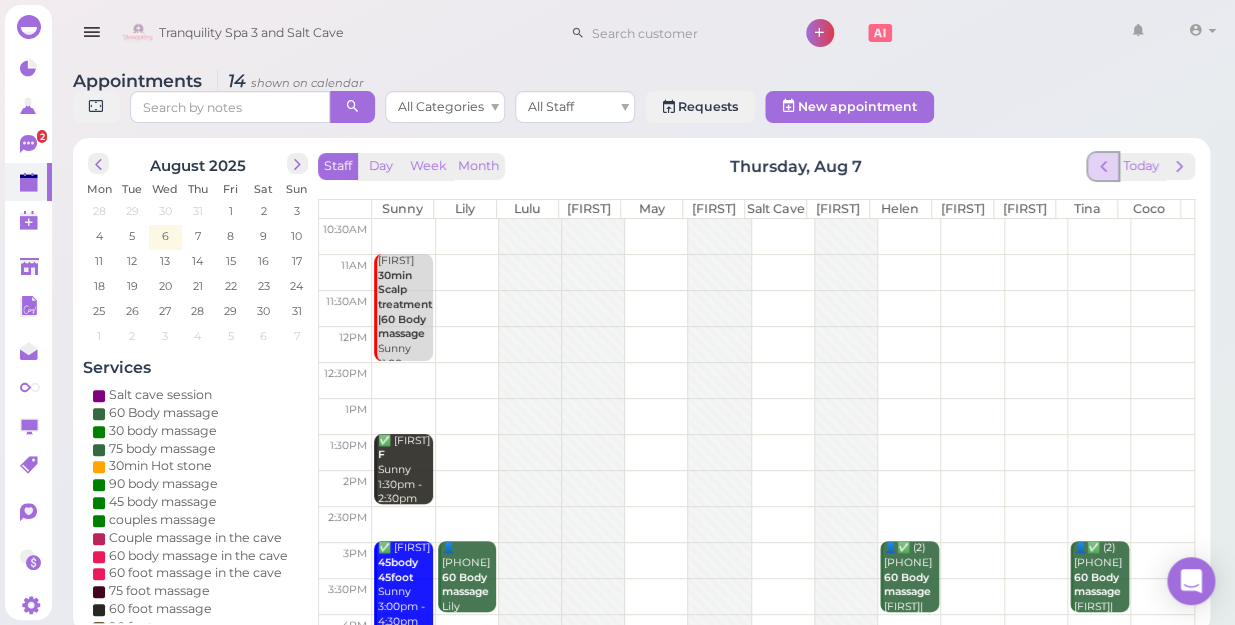 click at bounding box center (1103, 166) 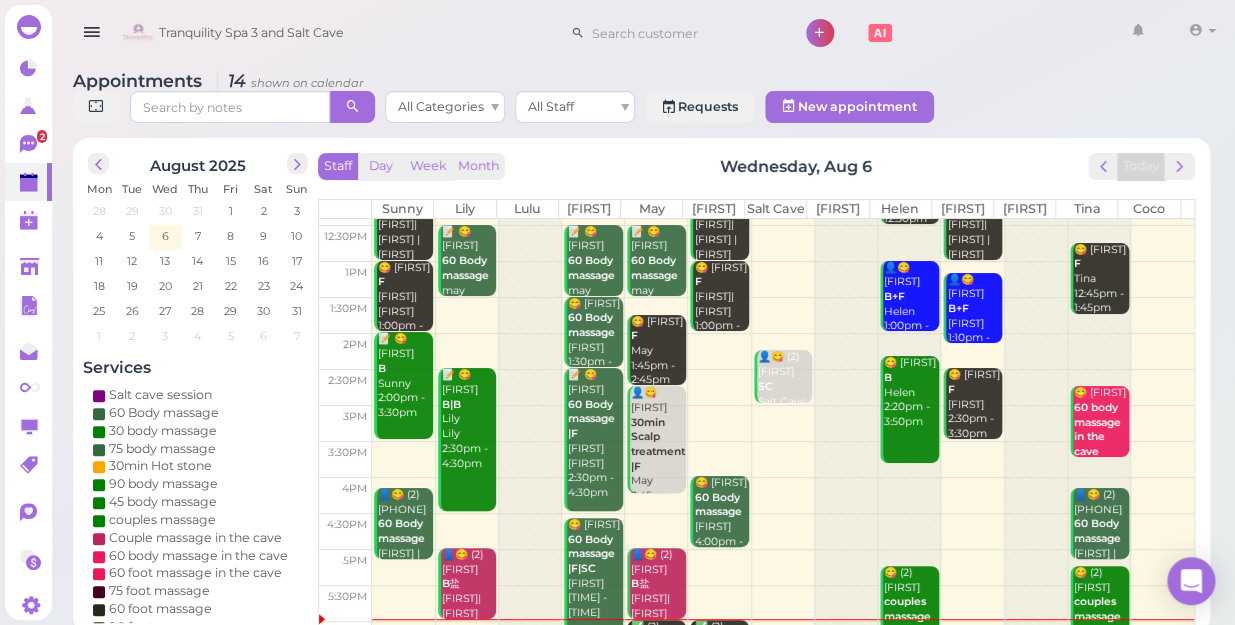 scroll, scrollTop: 272, scrollLeft: 0, axis: vertical 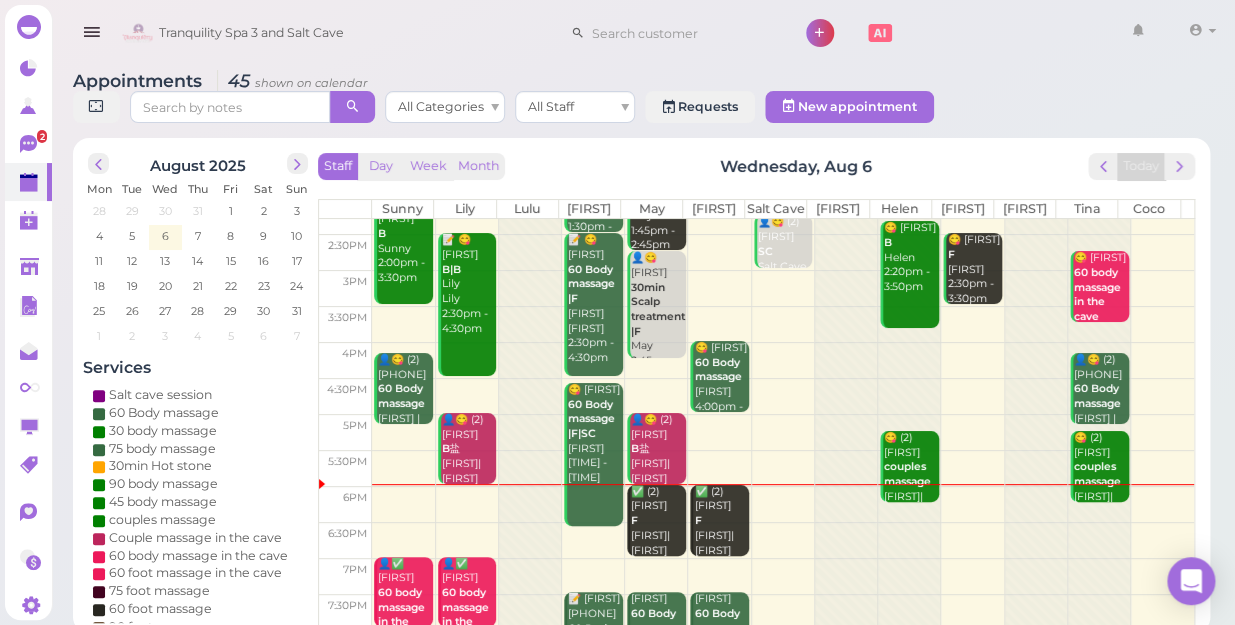 click on "couples massage" at bounding box center [907, 474] 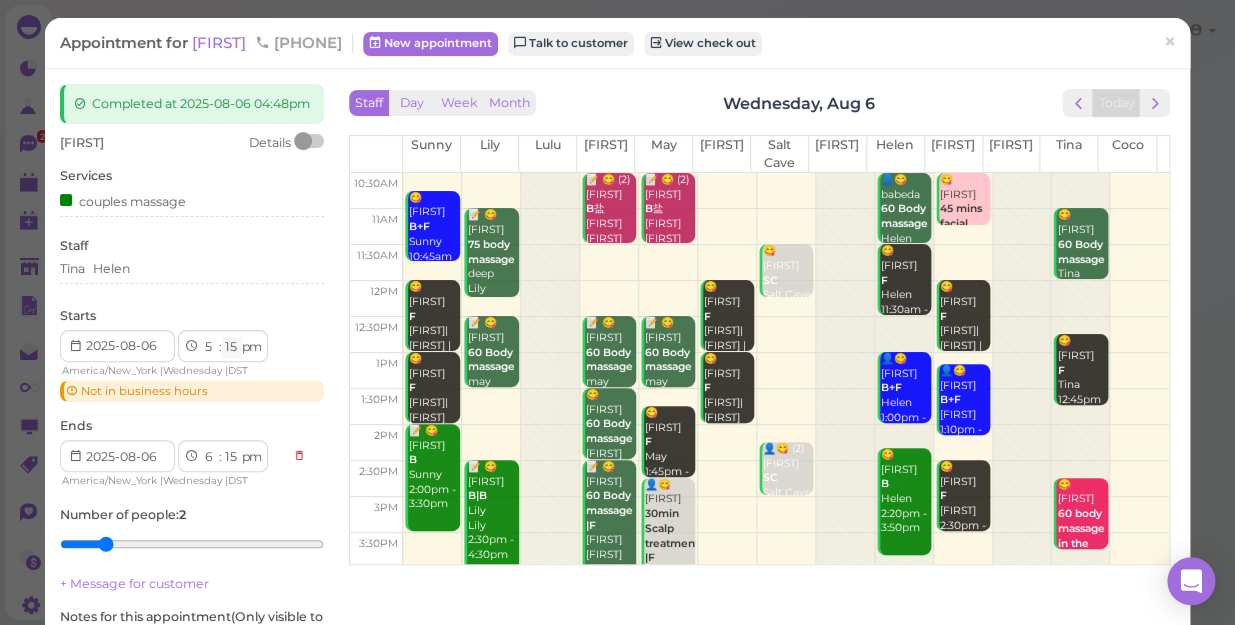 click on "00
05
10
15
20
25
30
35
40
45
50
55" at bounding box center [232, 347] 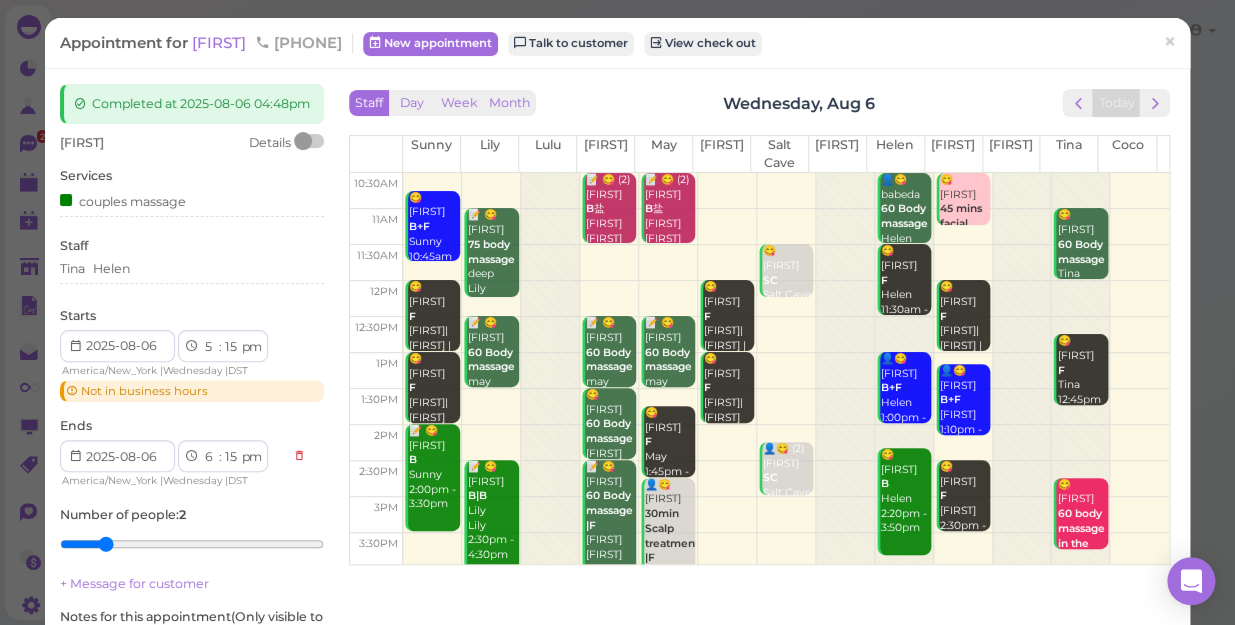 select on "00" 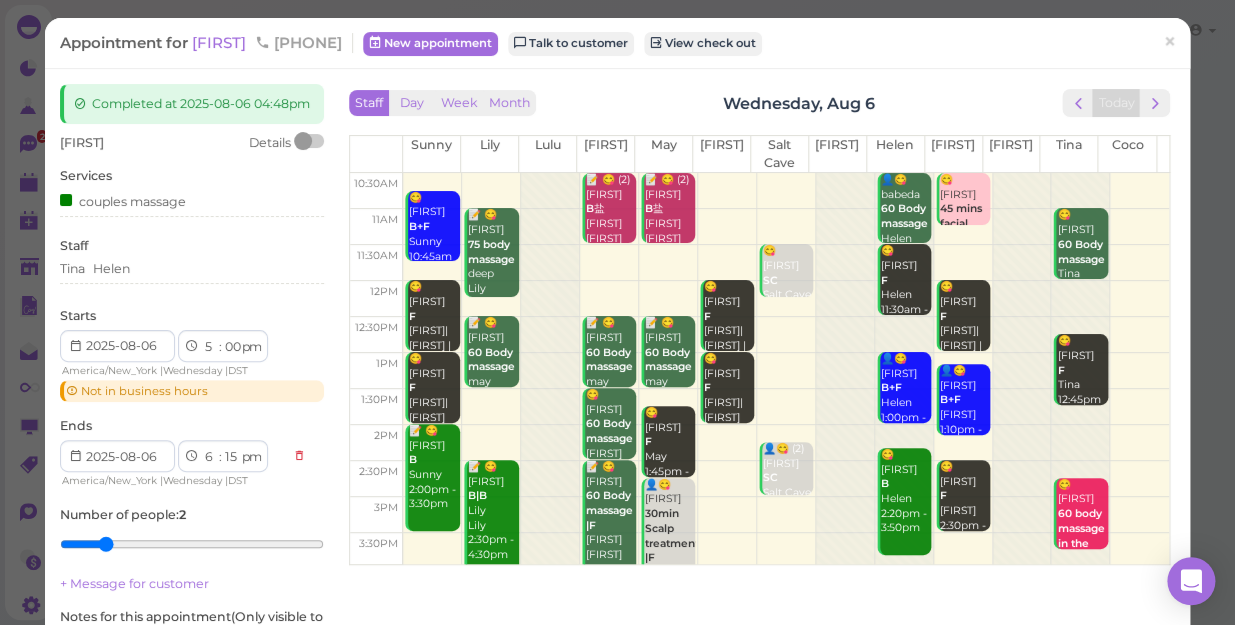 click on "00
05
10
15
20
25
30
35
40
45
50
55" at bounding box center (232, 347) 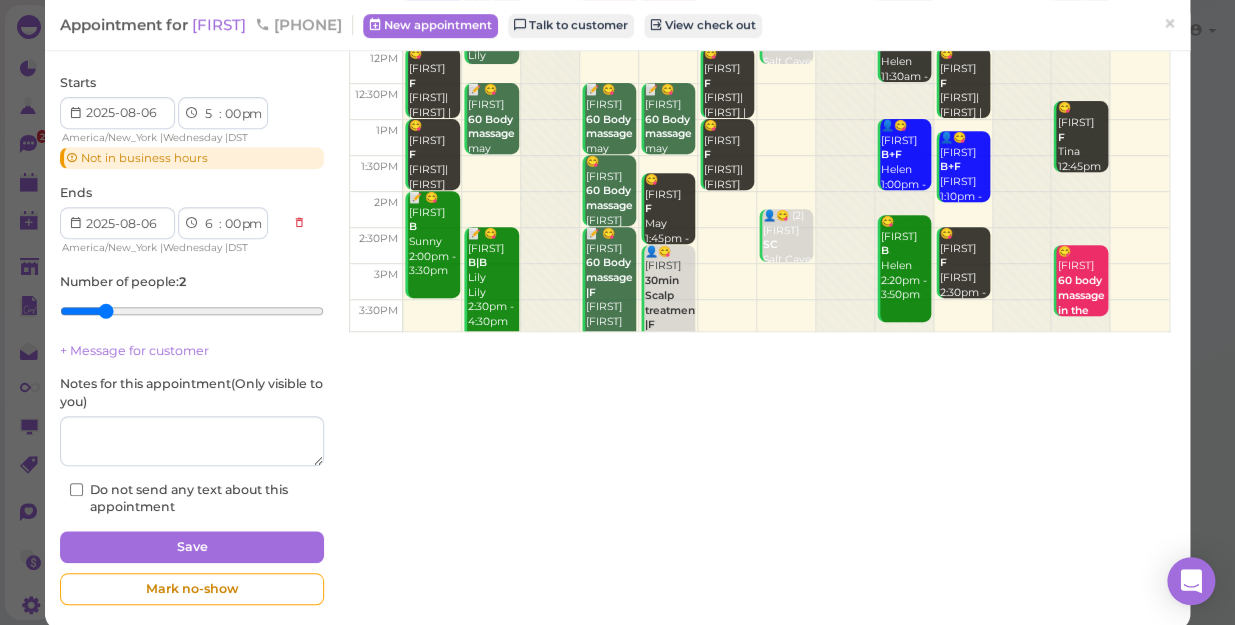 scroll, scrollTop: 272, scrollLeft: 0, axis: vertical 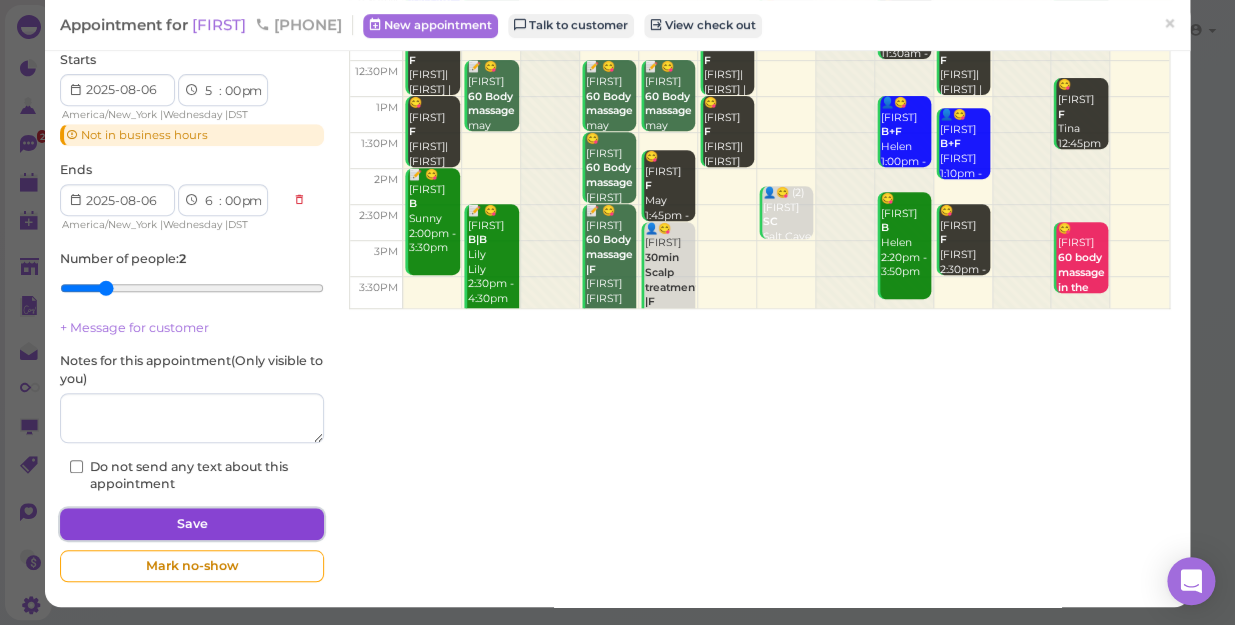 click on "Save" at bounding box center (192, 524) 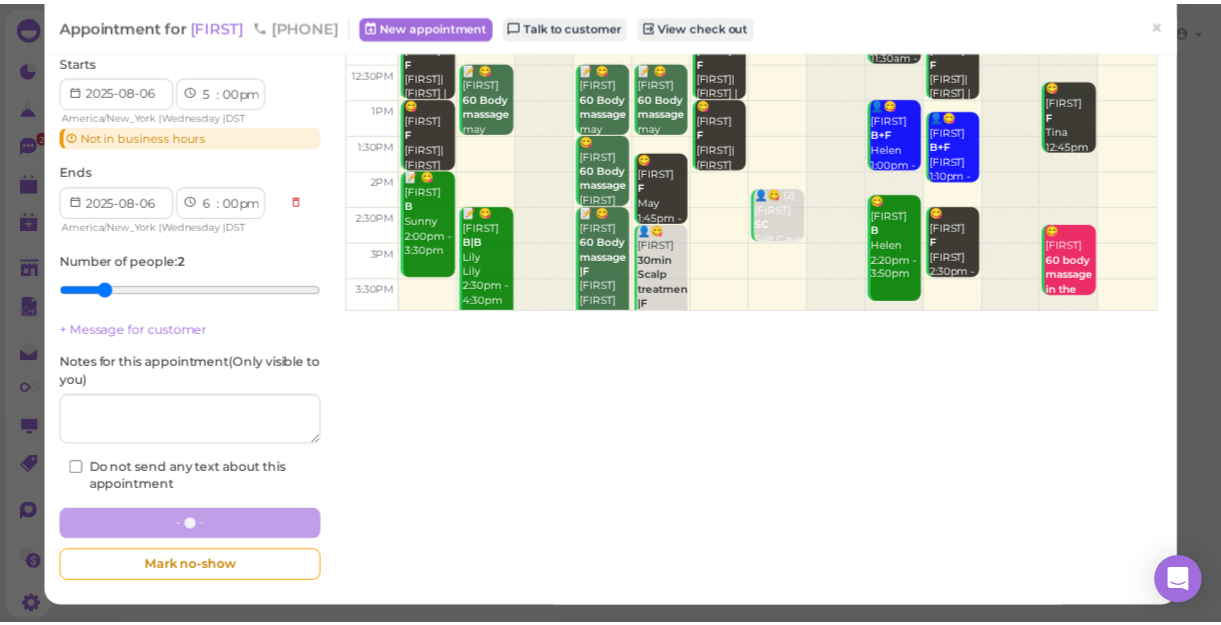 scroll, scrollTop: 0, scrollLeft: 0, axis: both 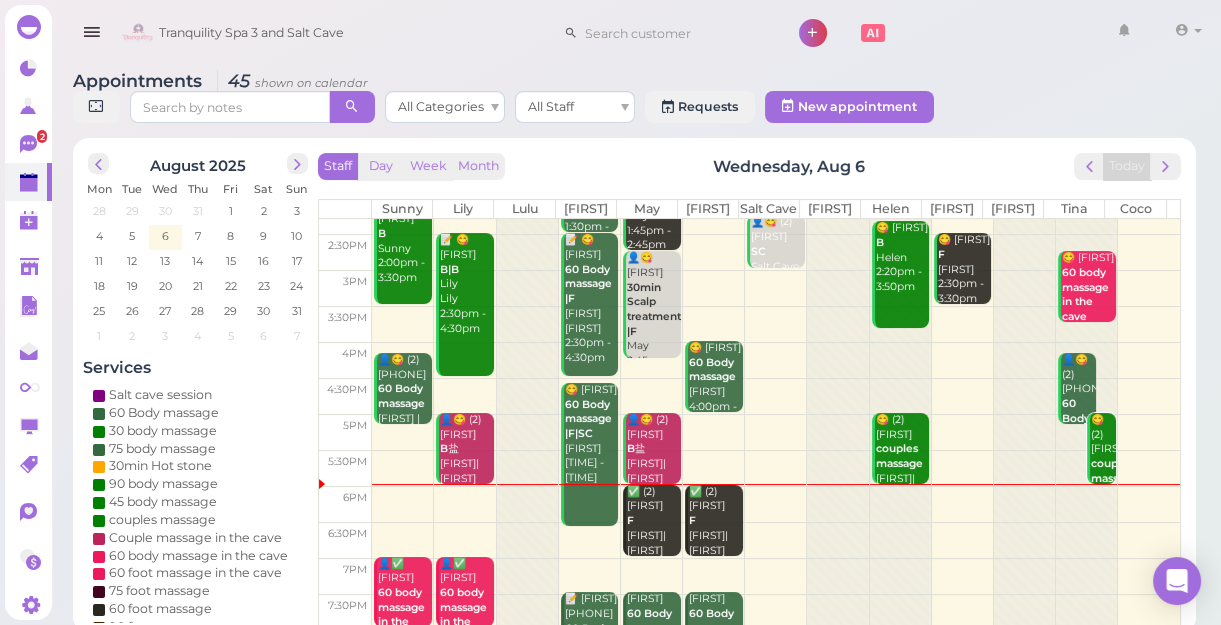 click at bounding box center (900, 323) 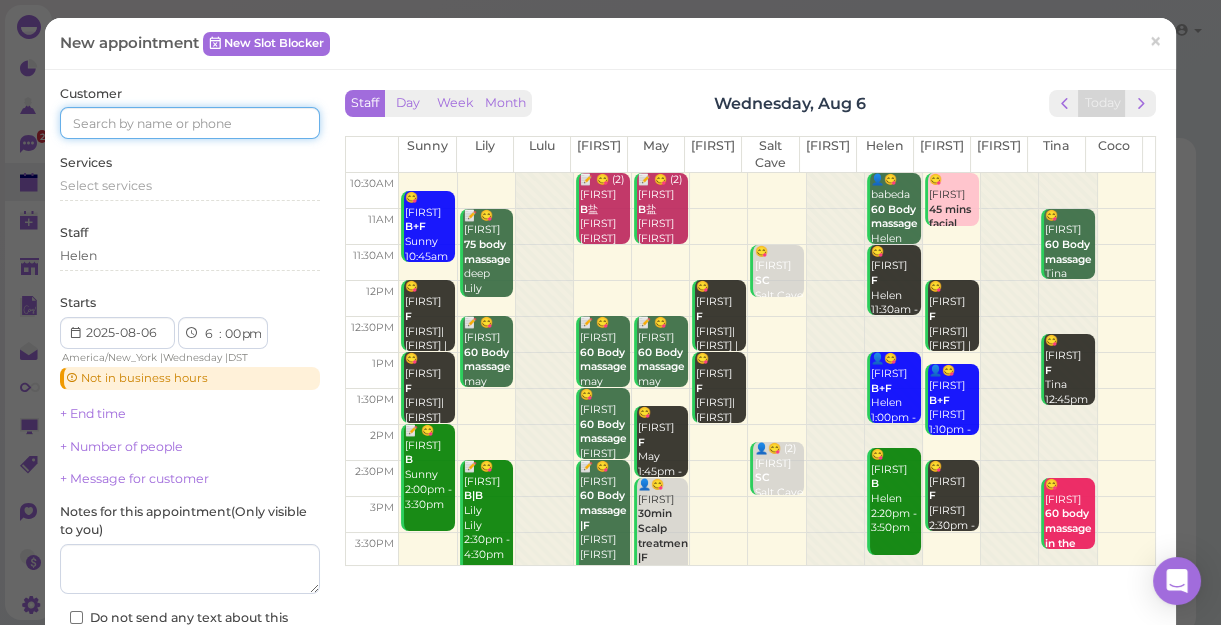 click at bounding box center (190, 123) 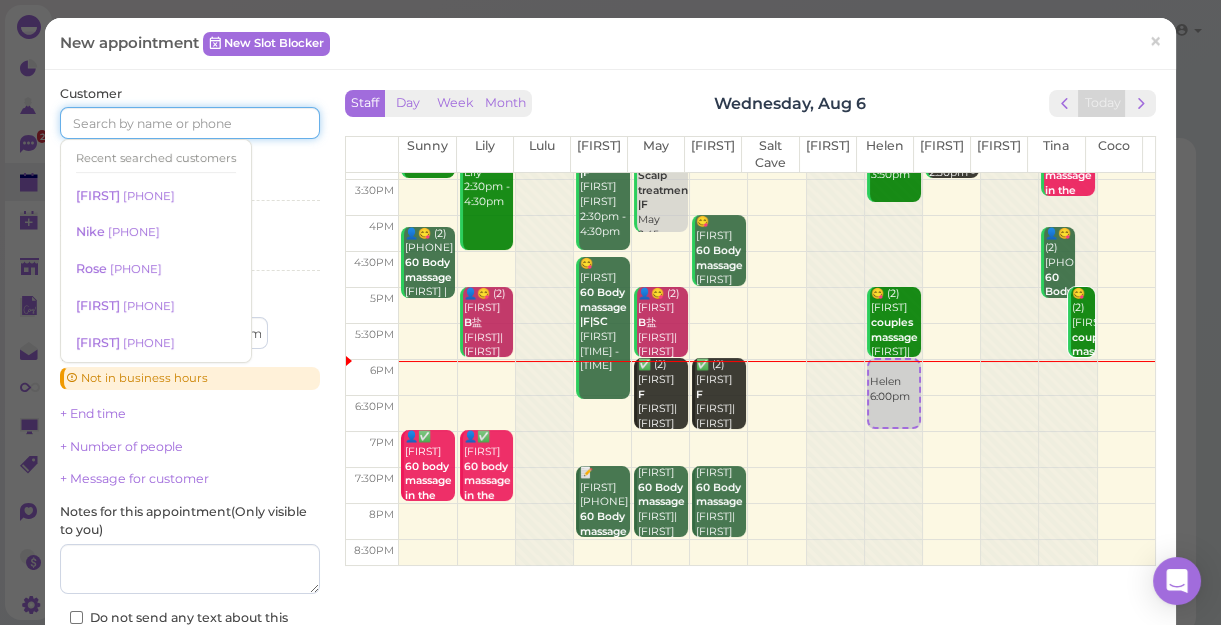 scroll, scrollTop: 361, scrollLeft: 0, axis: vertical 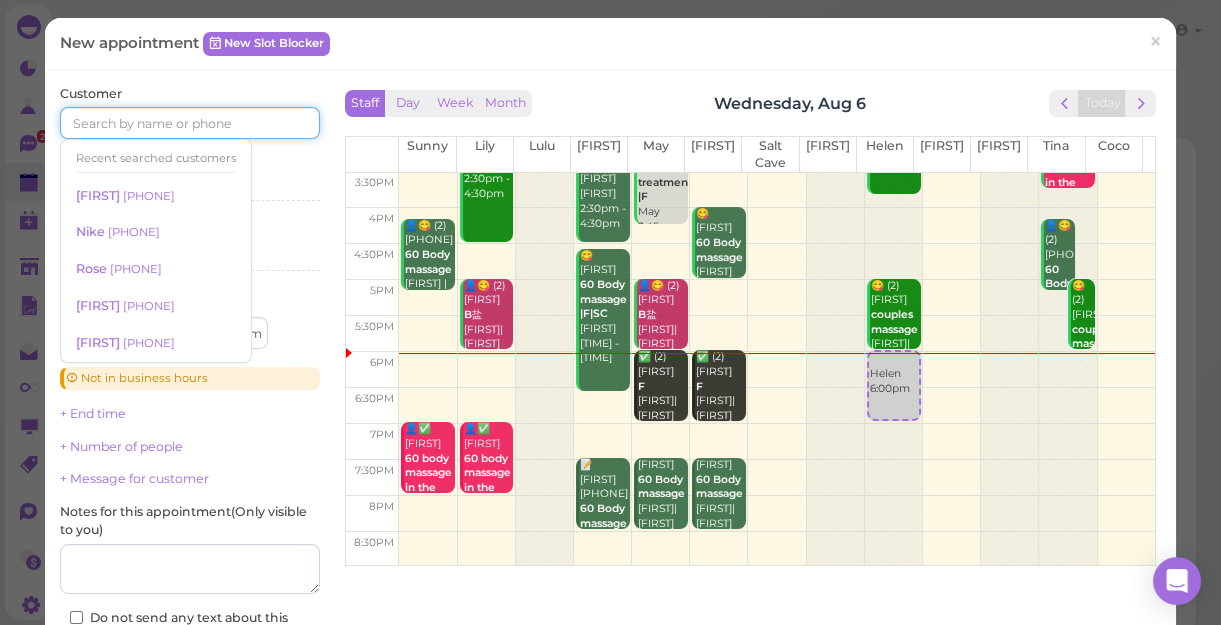 click at bounding box center (1067, 188) 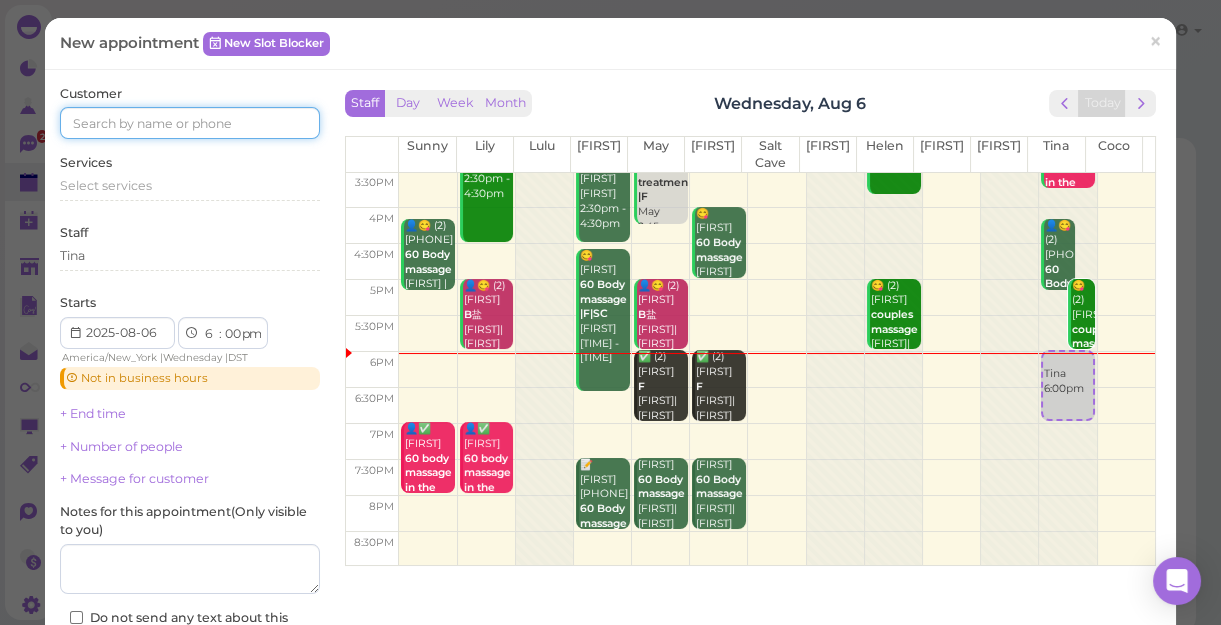 click at bounding box center (190, 123) 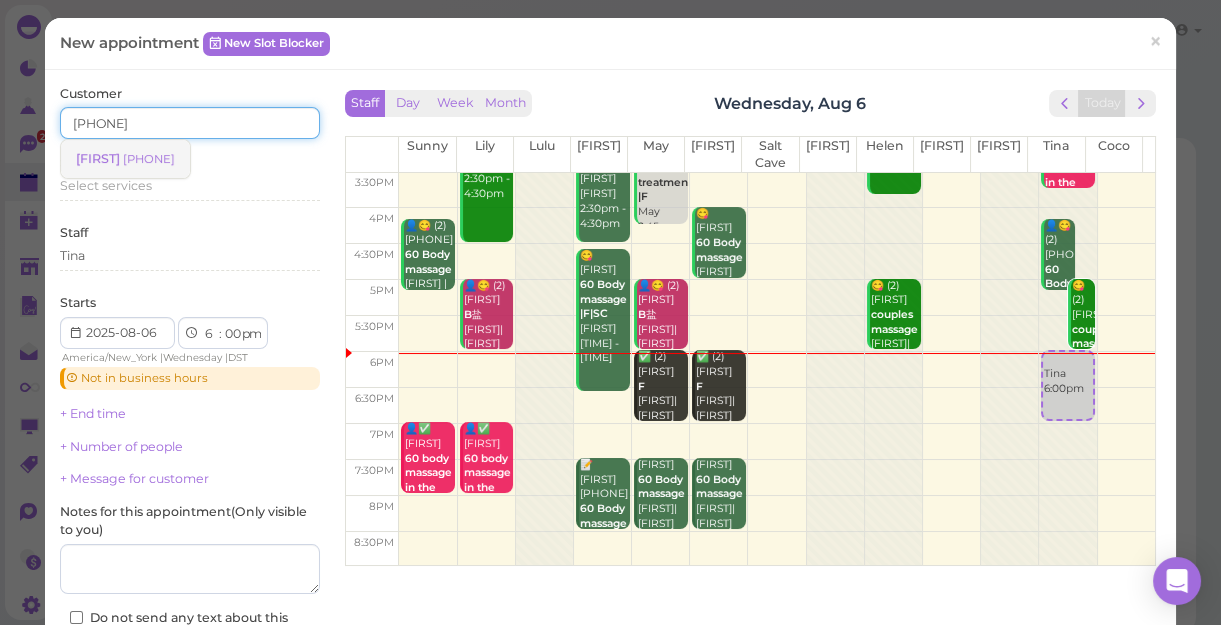 type on "[PHONE]" 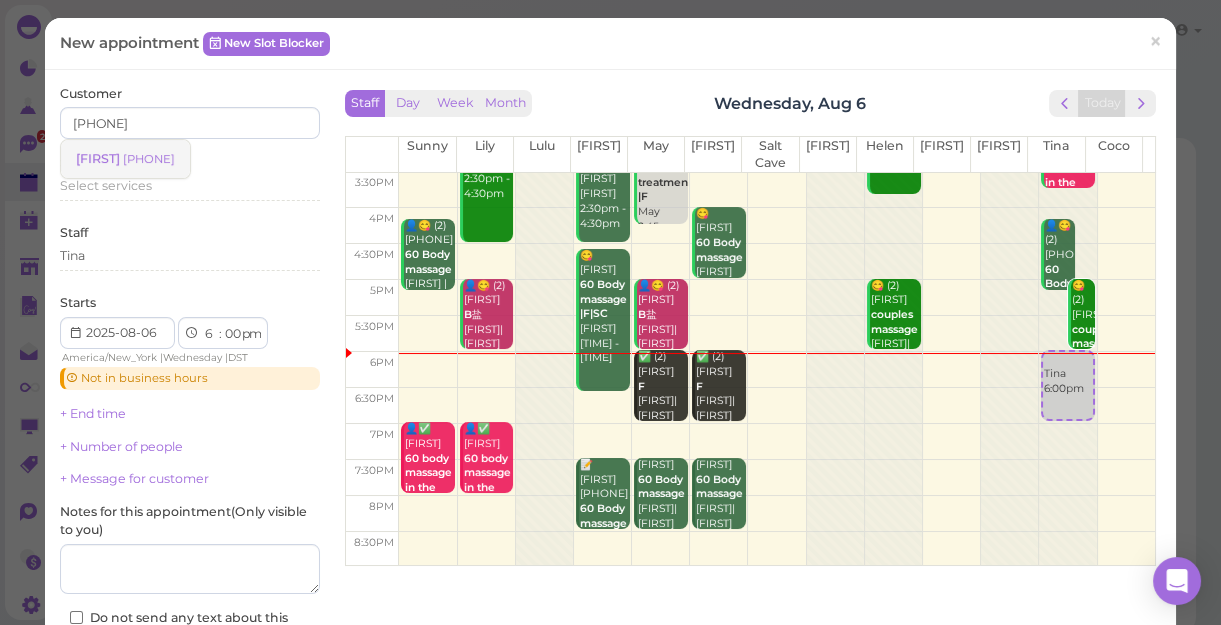click on "[PHONE]" at bounding box center (149, 159) 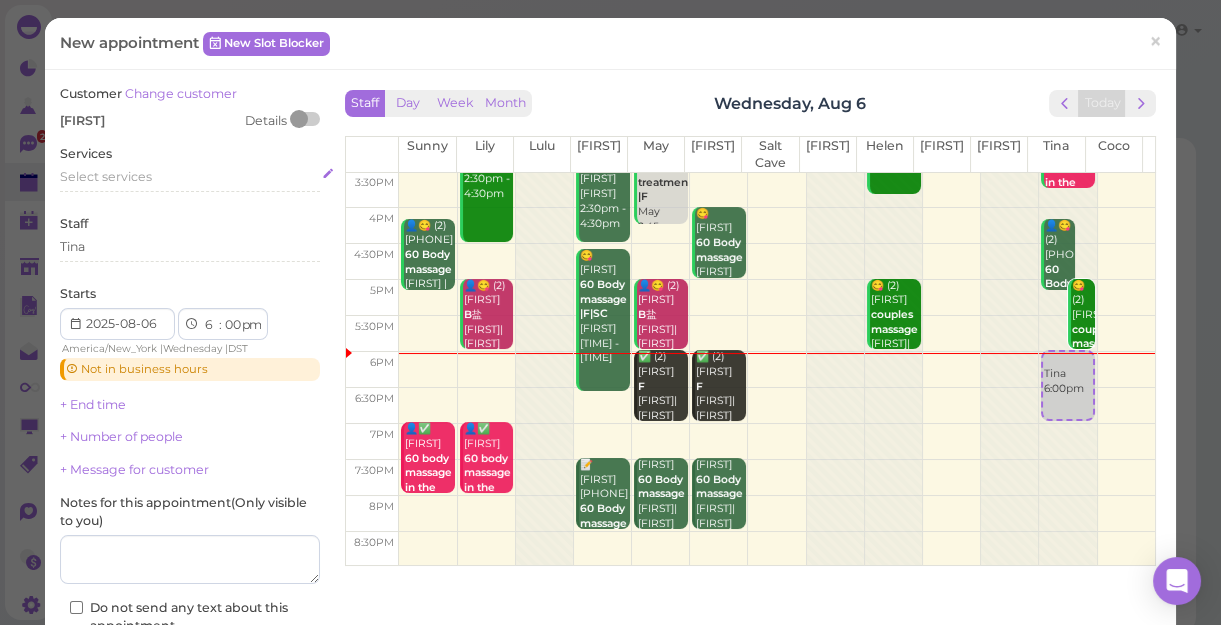 click on "Select services" at bounding box center [106, 176] 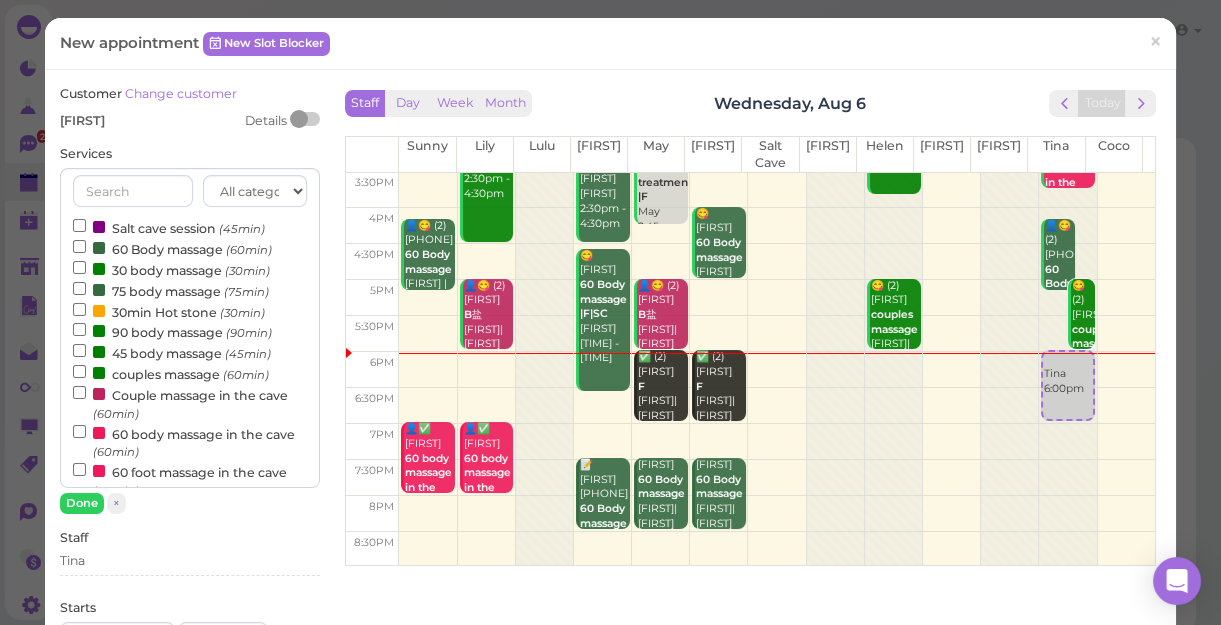 click on "60 Body massage
(60min)" at bounding box center (172, 248) 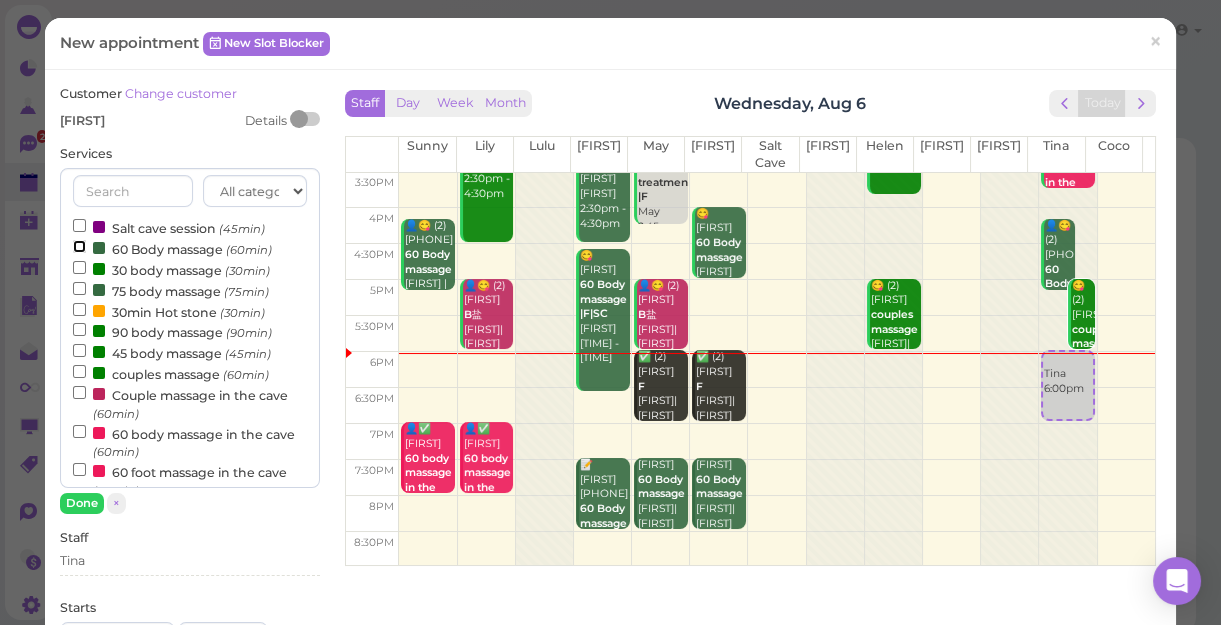 click on "60 Body massage
(60min)" at bounding box center (79, 246) 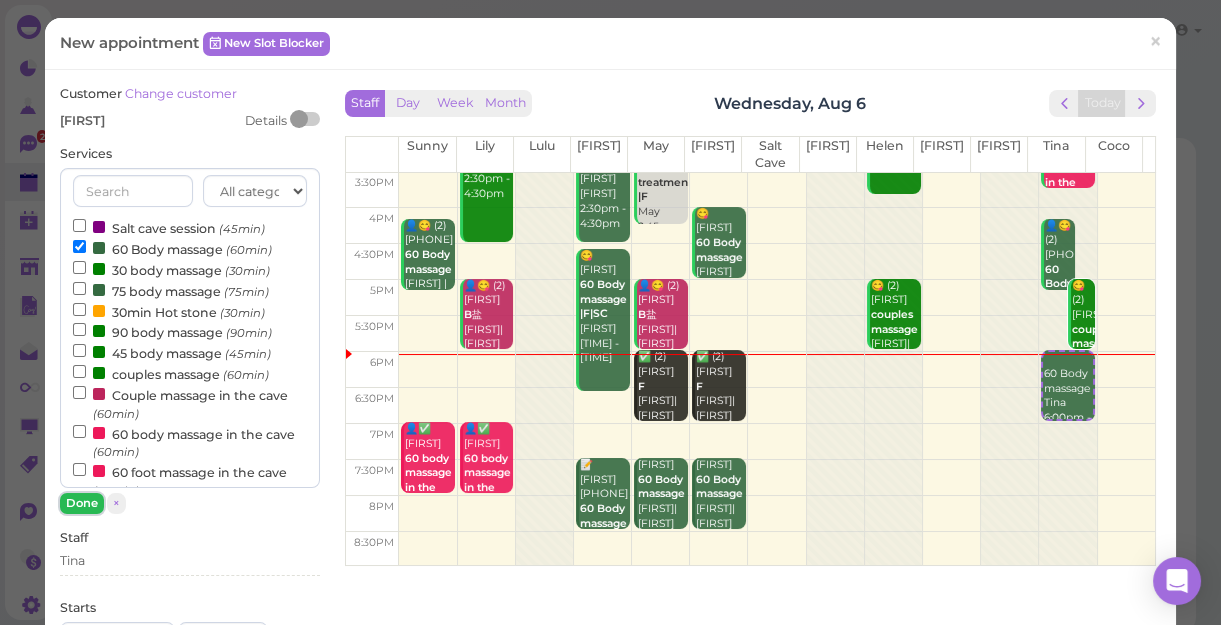 click on "Done" at bounding box center (82, 503) 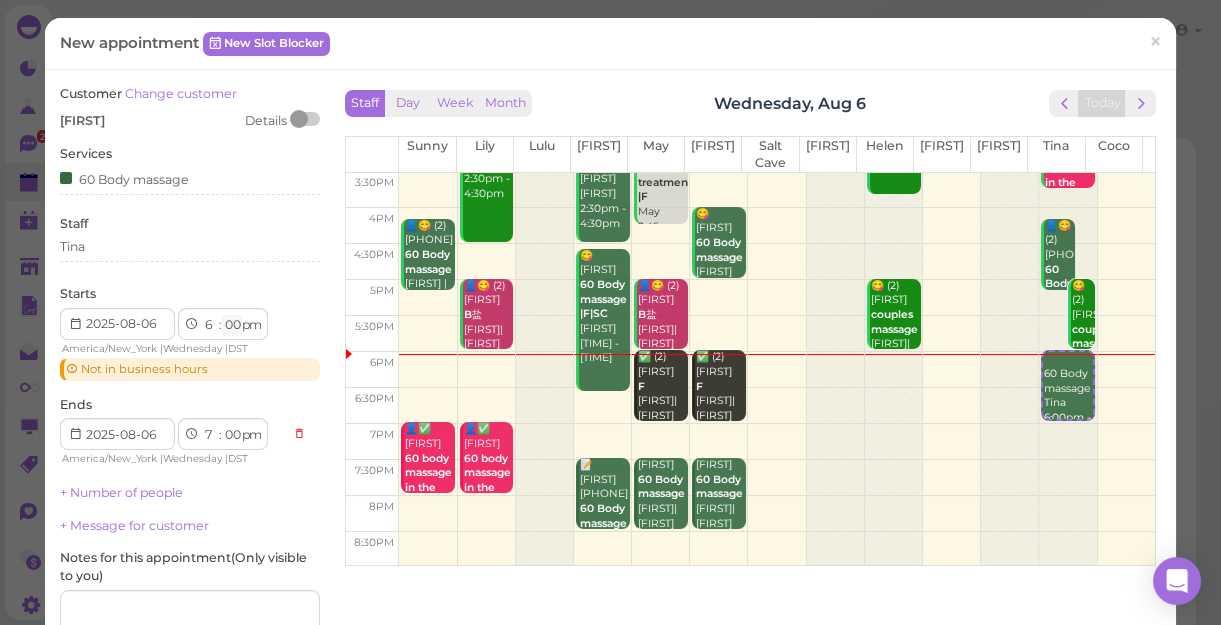 click on "00
05
10
15
20
25
30
35
40
45
50
55" at bounding box center (232, 325) 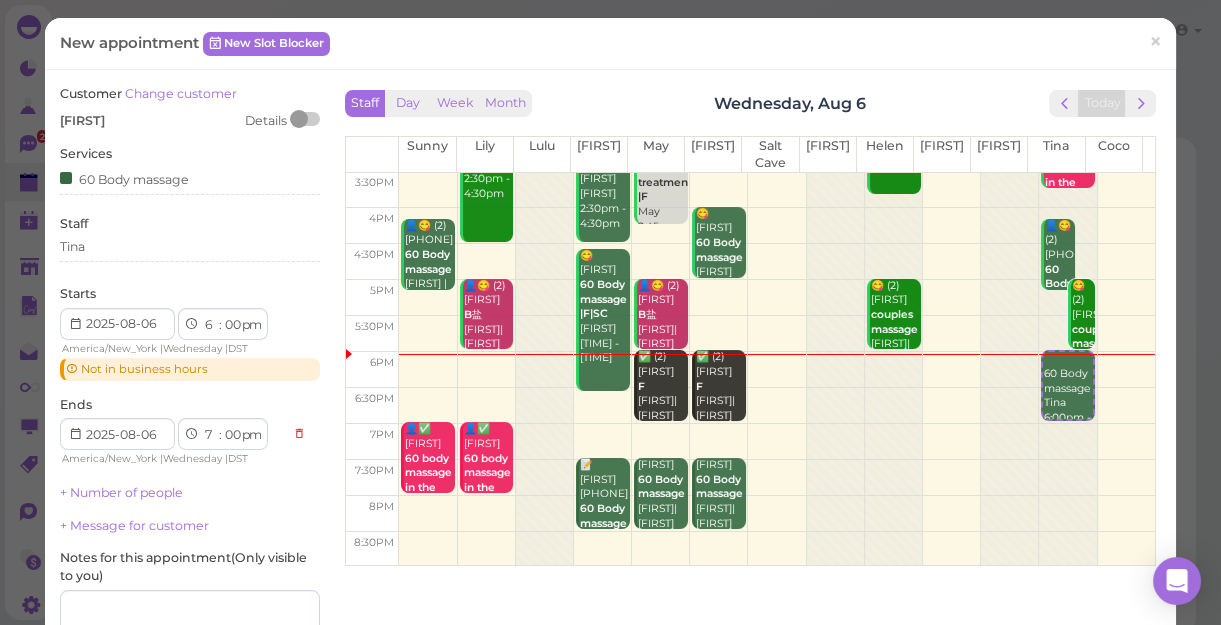 select on "05" 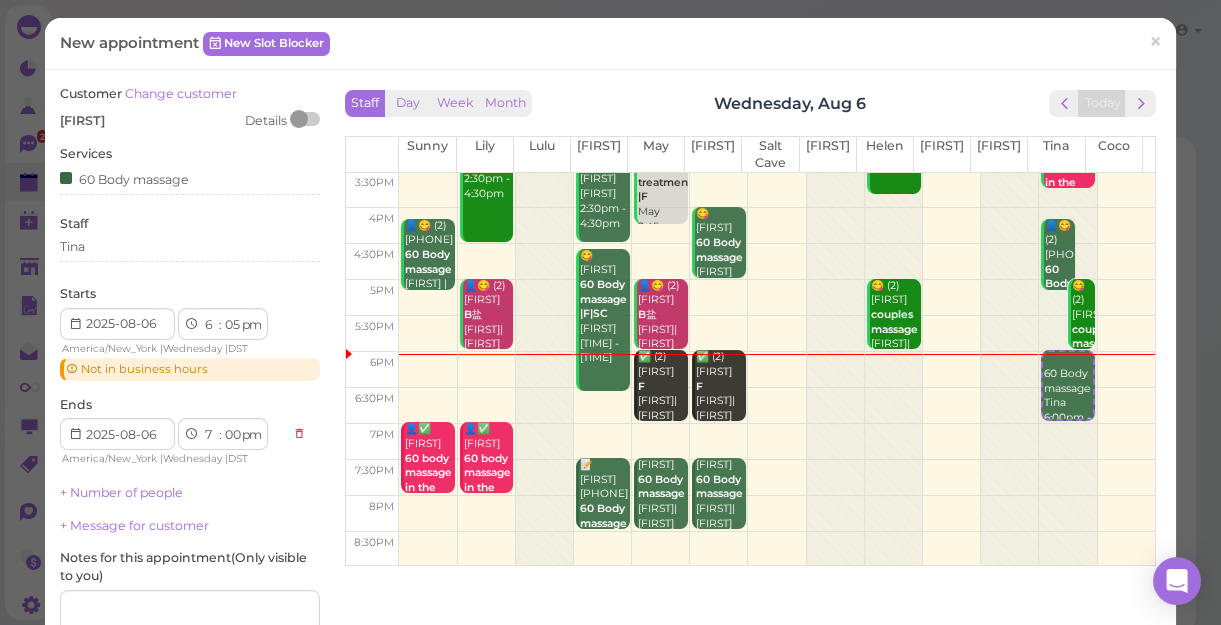 click on "00
05
10
15
20
25
30
35
40
45
50
55" at bounding box center (232, 325) 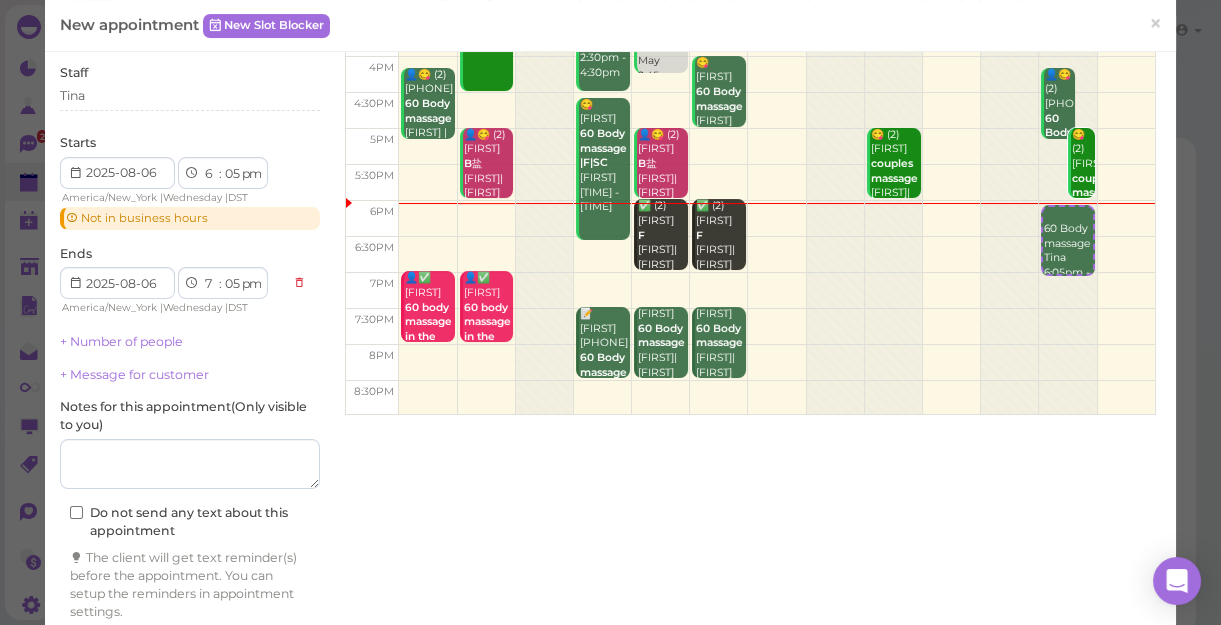 scroll, scrollTop: 225, scrollLeft: 0, axis: vertical 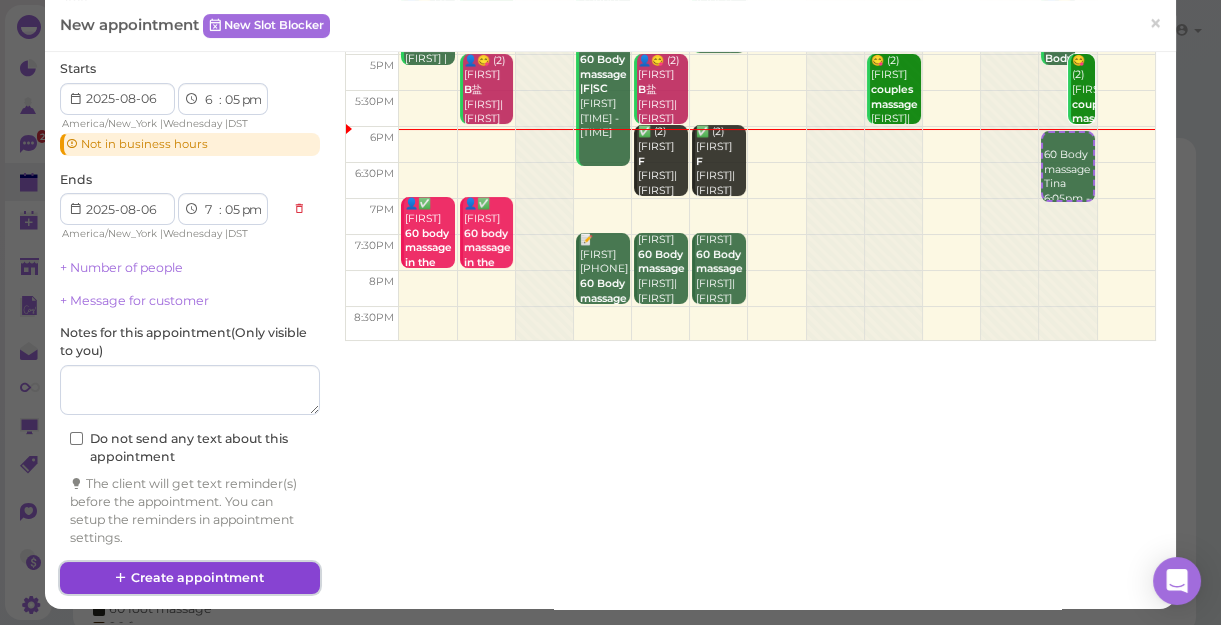 click on "Create appointment" at bounding box center [190, 578] 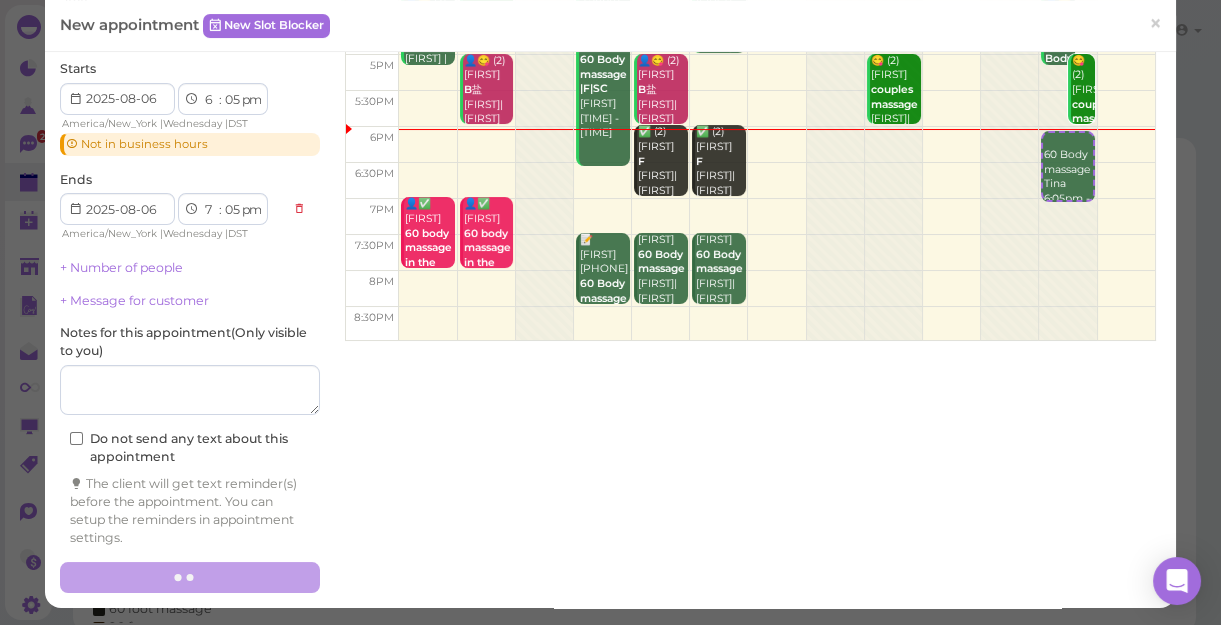 scroll, scrollTop: 224, scrollLeft: 0, axis: vertical 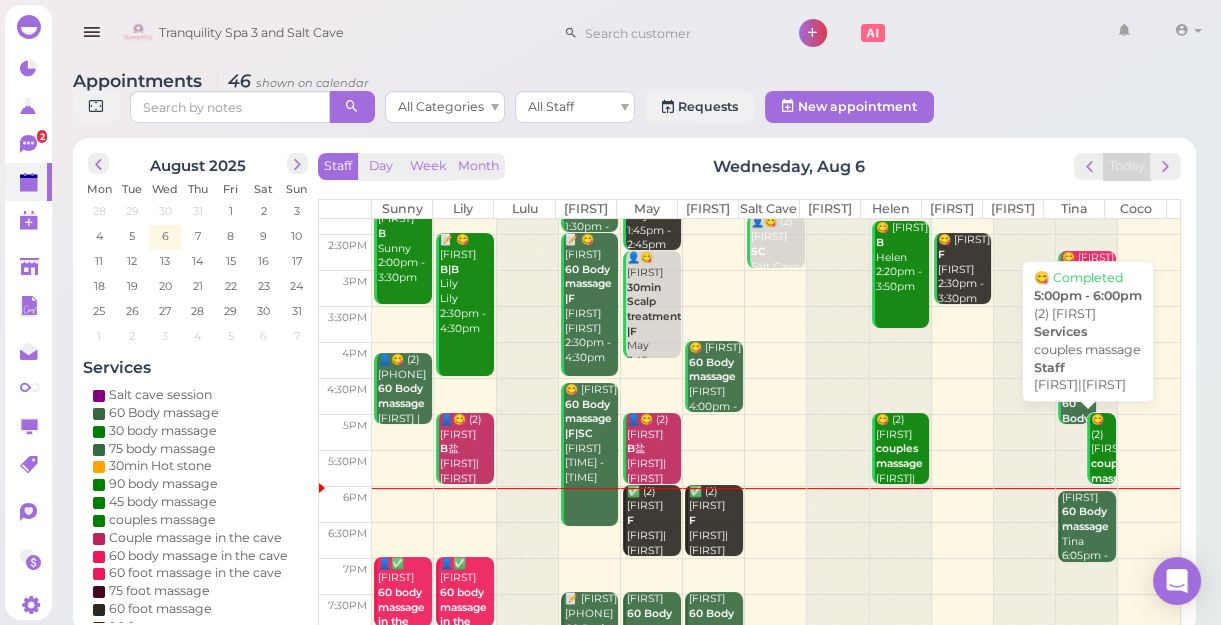 click on "couples massage" at bounding box center [1114, 471] 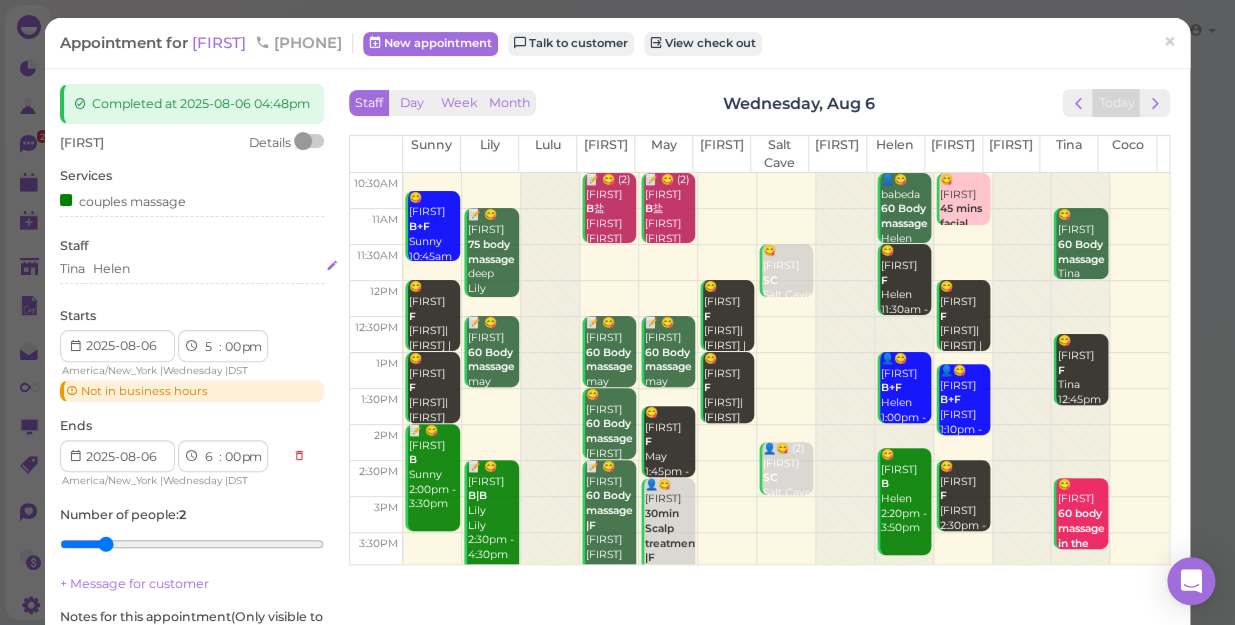click on "[FIRST]
[FIRST]" at bounding box center [192, 269] 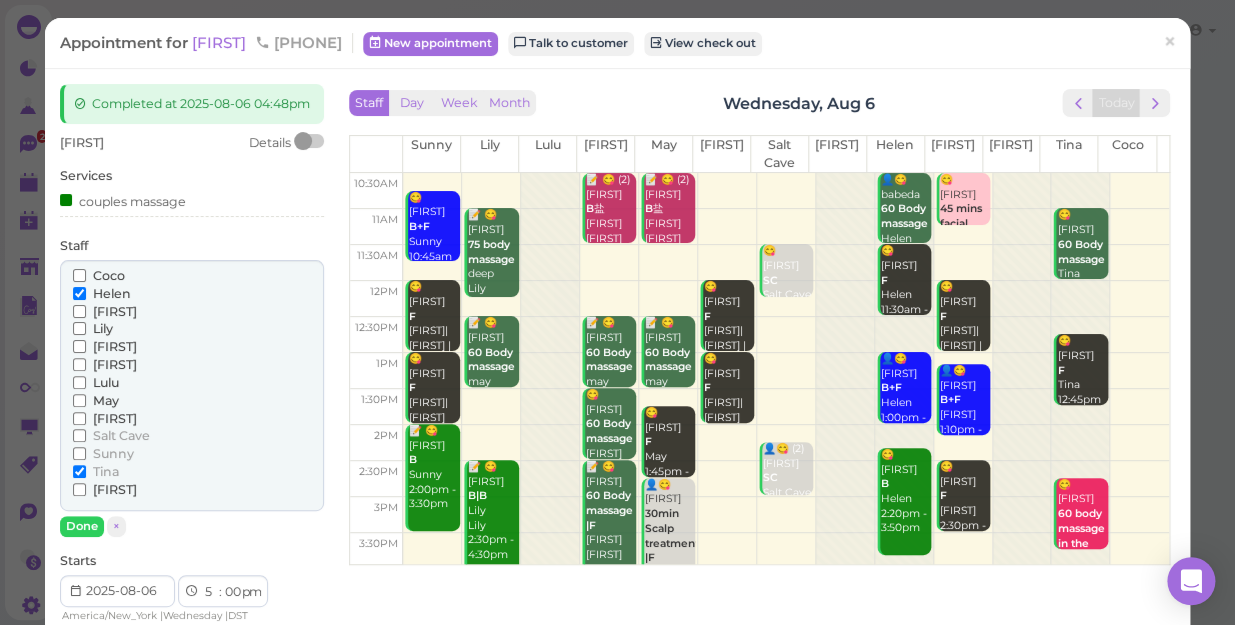 click on "Sunny" at bounding box center (113, 453) 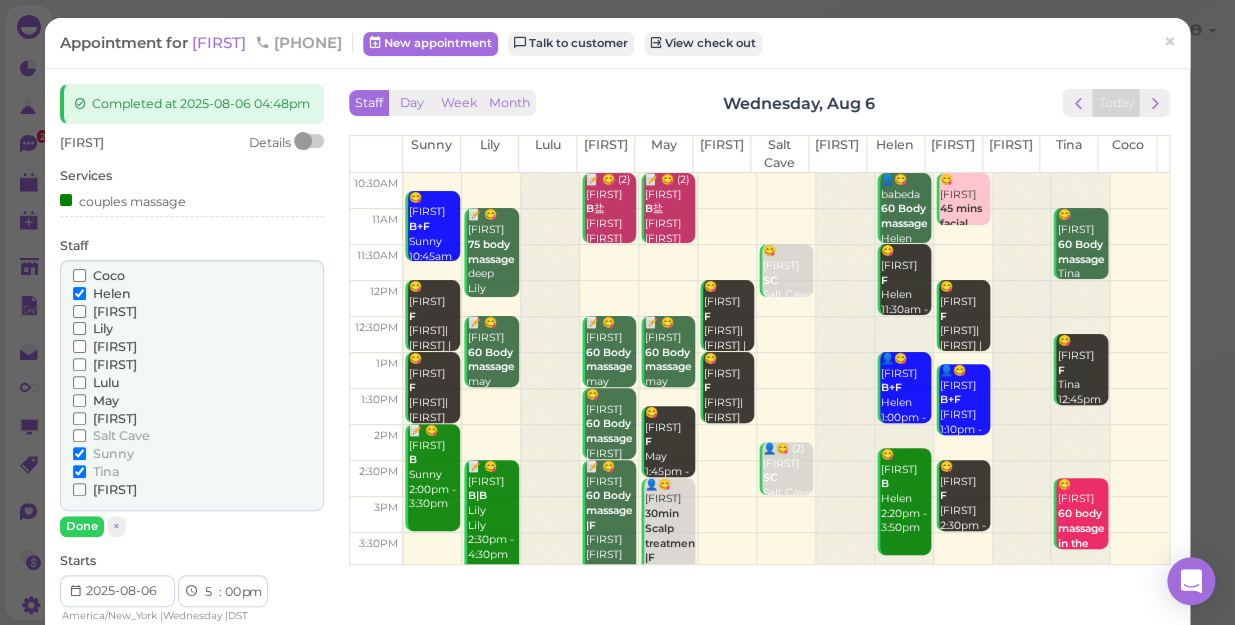 click on "[FIRST]" at bounding box center (115, 489) 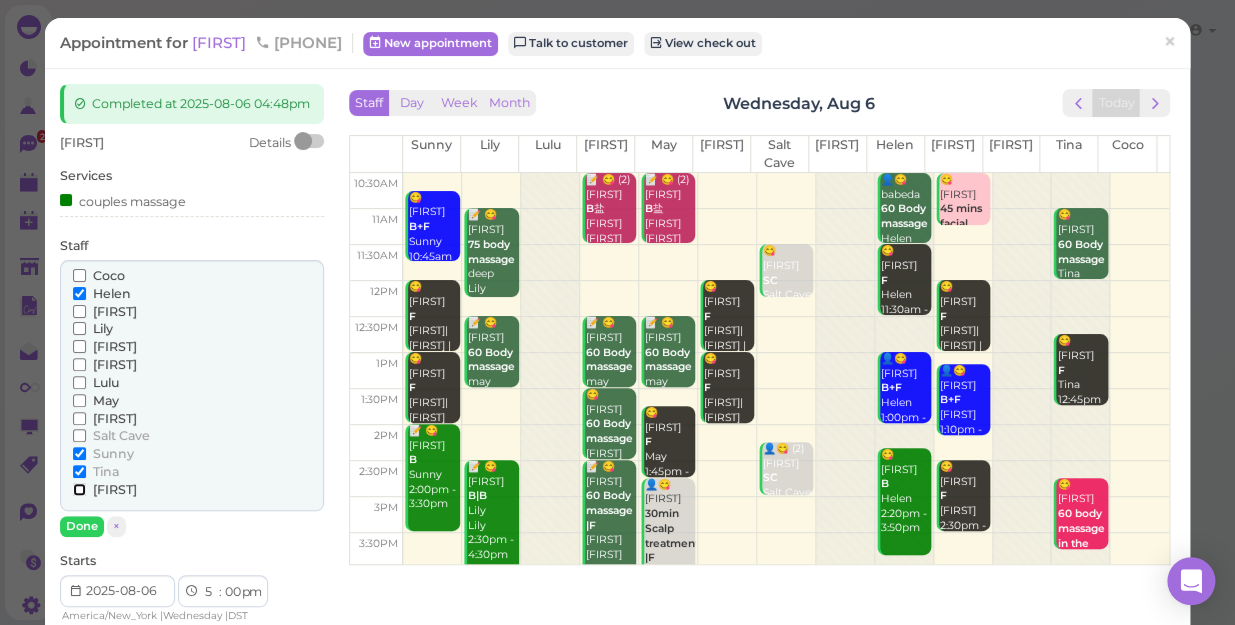 click on "[FIRST]" at bounding box center (79, 489) 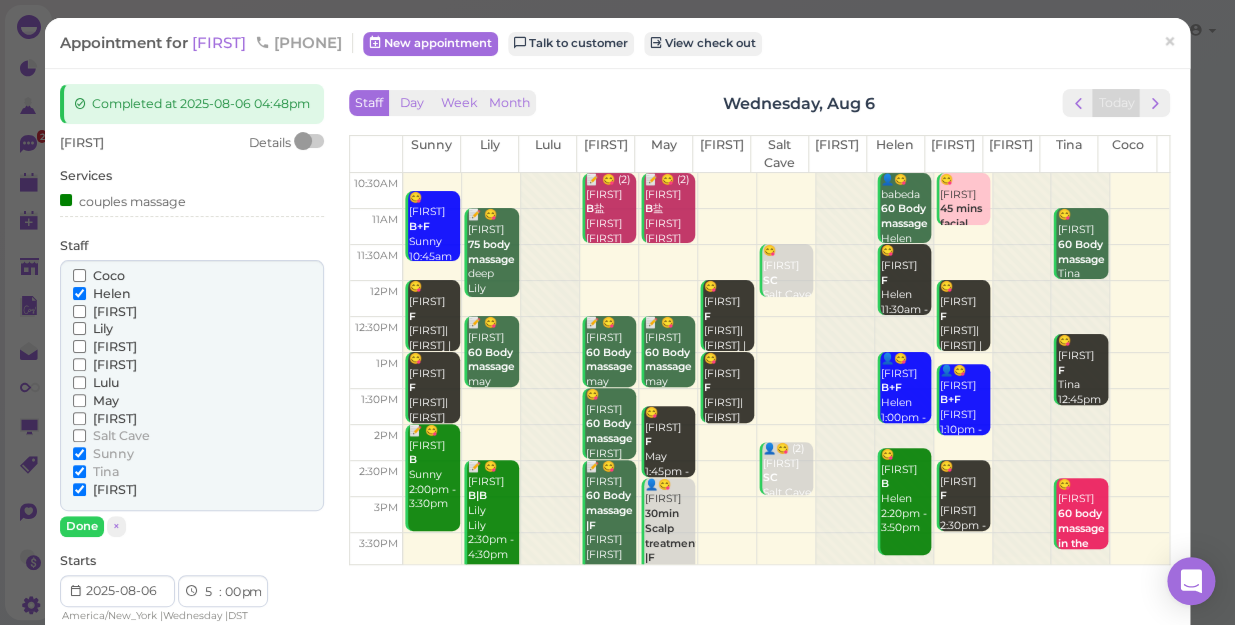 click on "Tina" at bounding box center (106, 471) 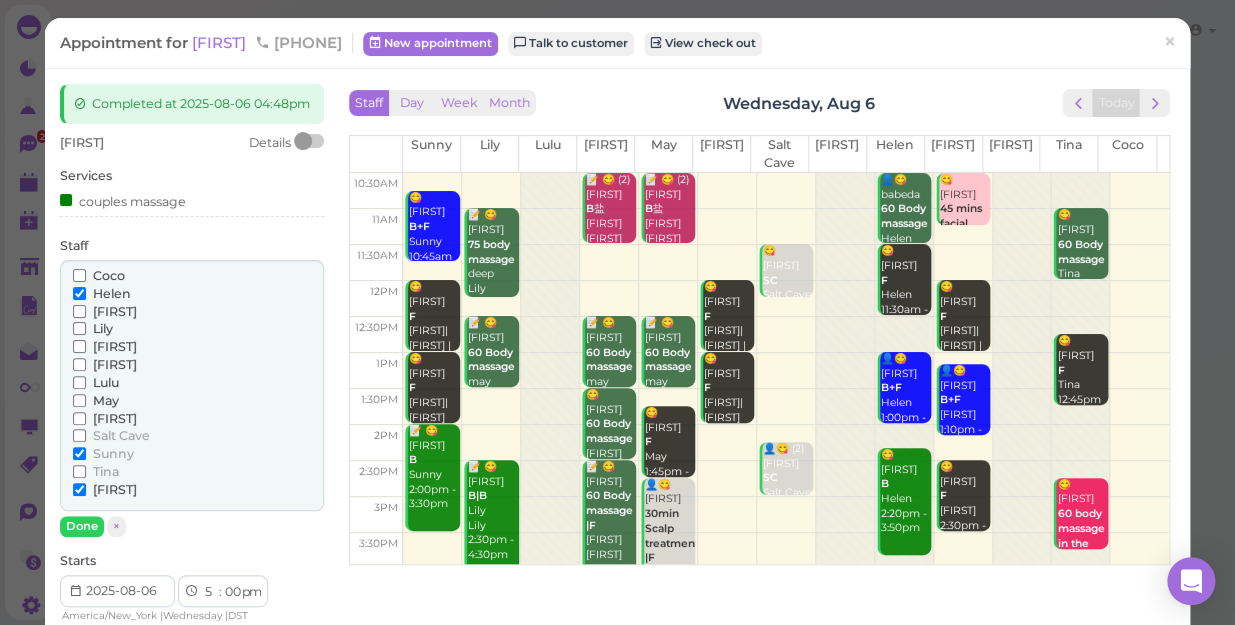 click on "Helen" at bounding box center (112, 293) 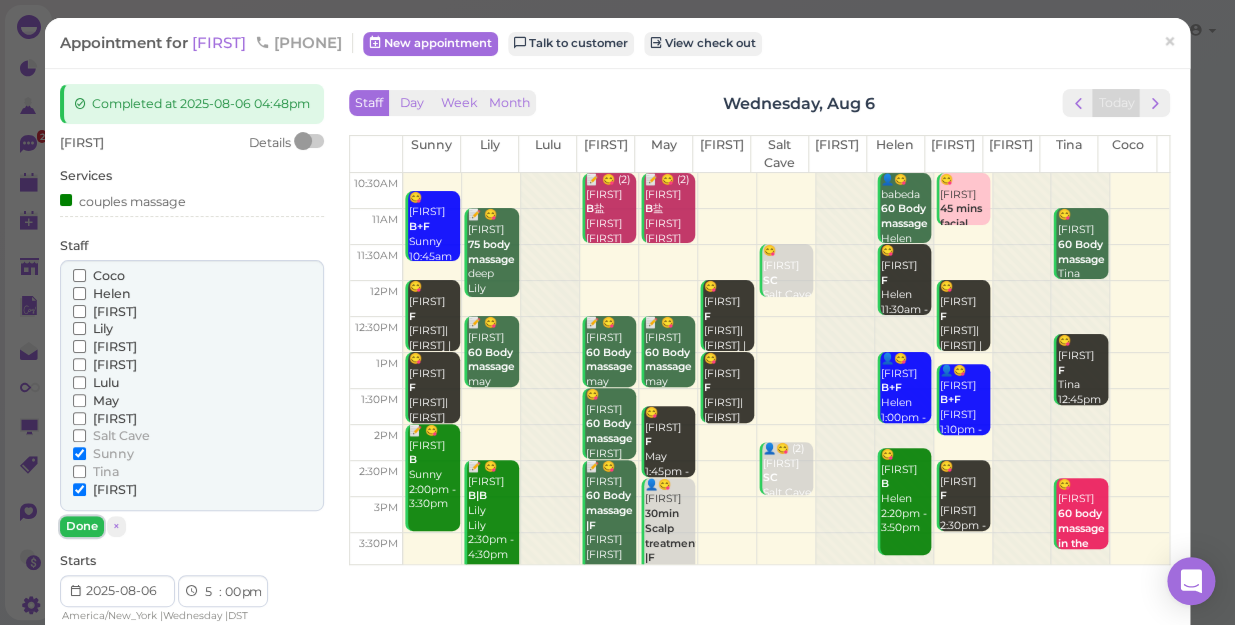 click on "Done" at bounding box center [82, 526] 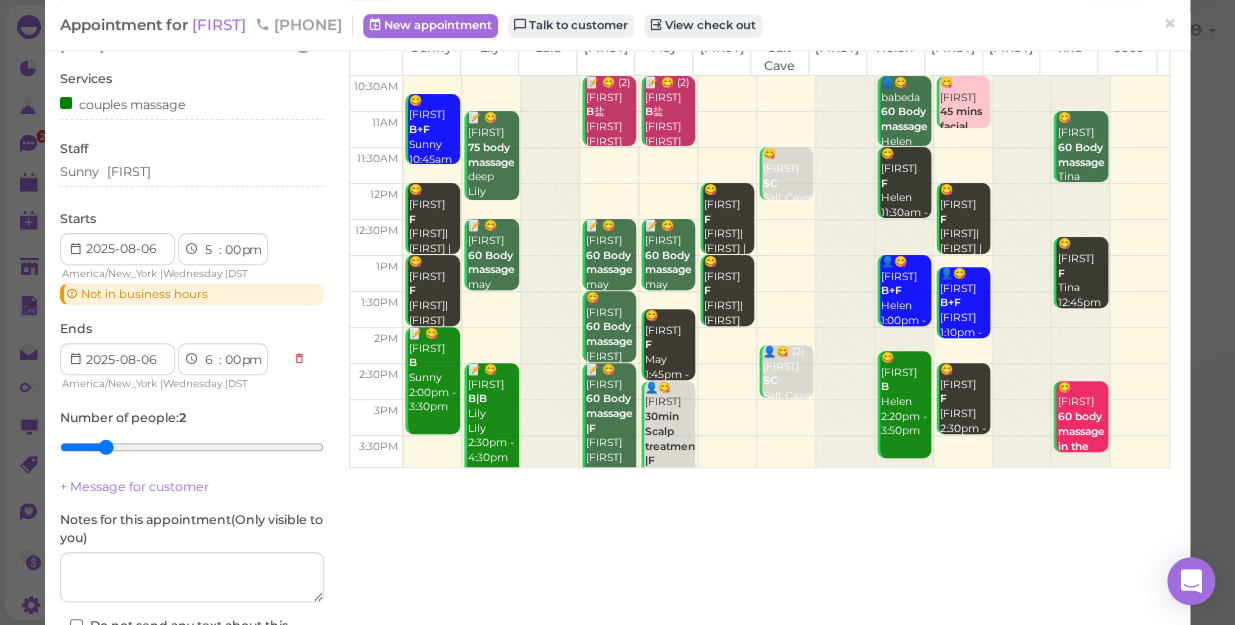 scroll, scrollTop: 272, scrollLeft: 0, axis: vertical 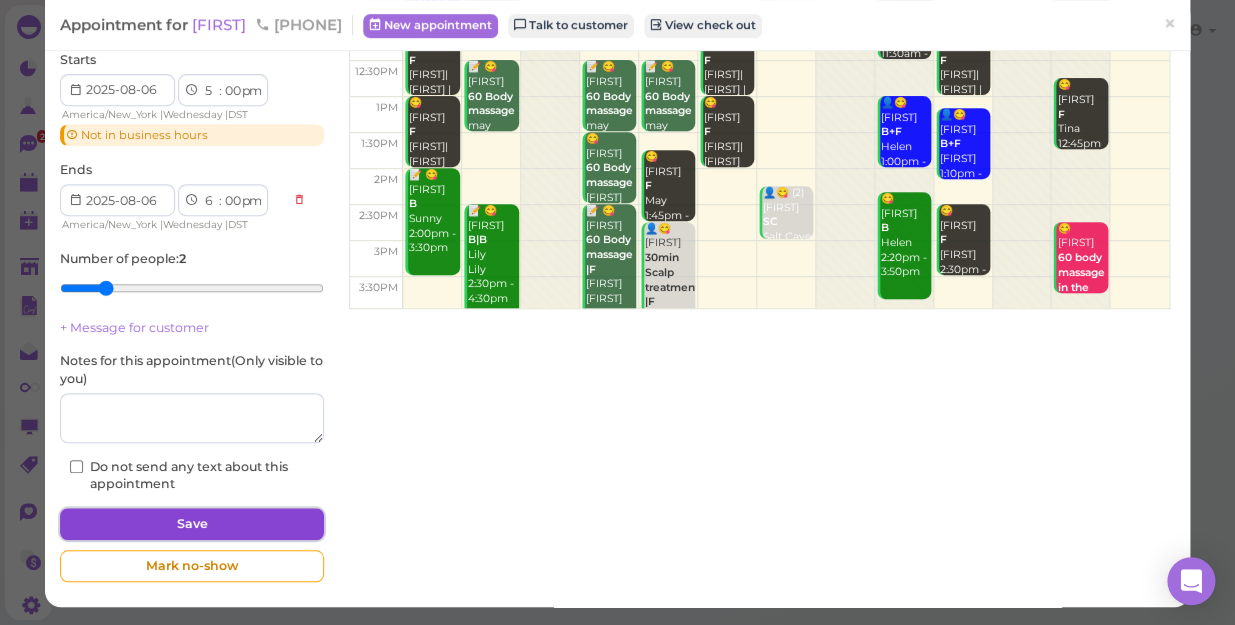 click on "Save" at bounding box center [192, 524] 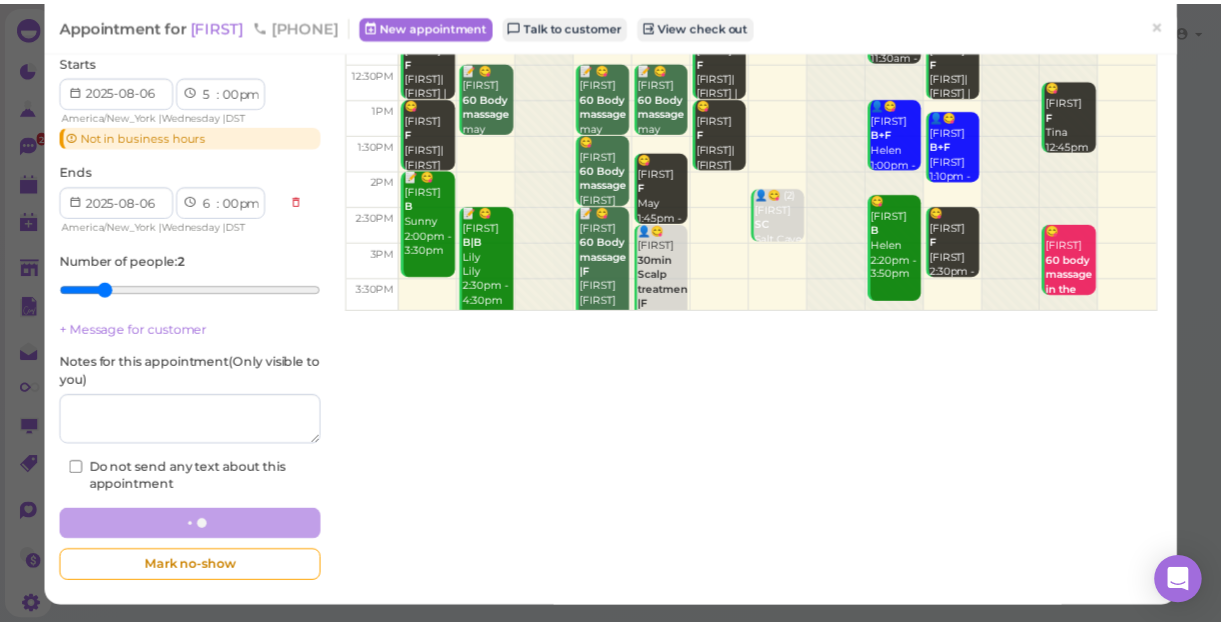 scroll, scrollTop: 0, scrollLeft: 0, axis: both 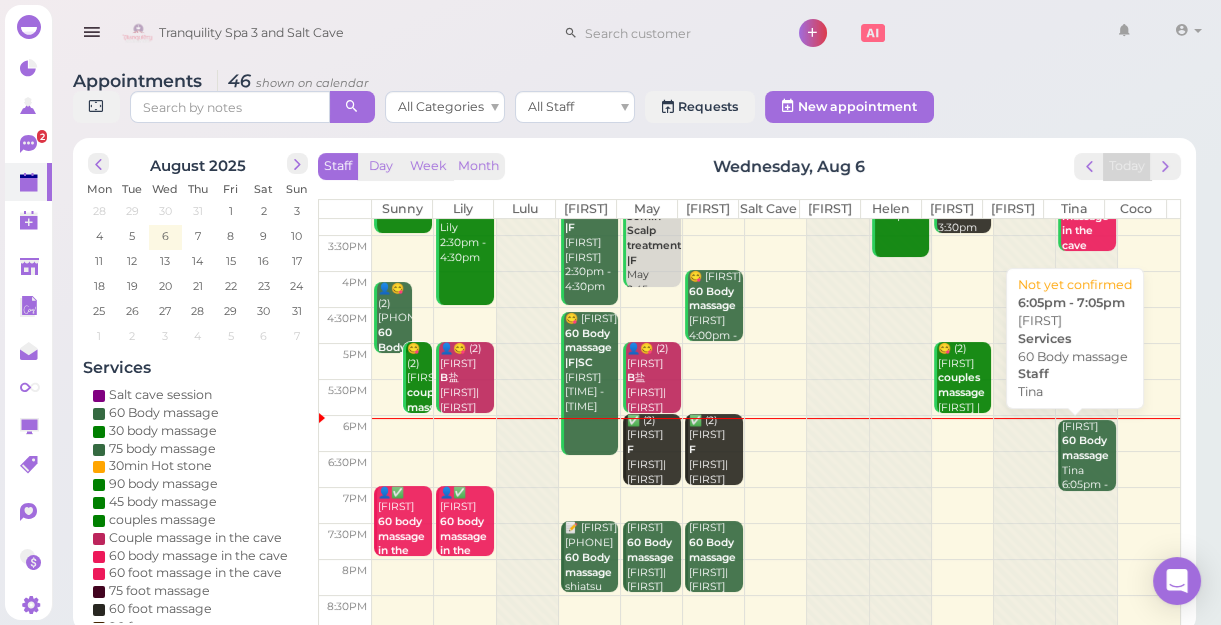 click on "[FIRST] 60 Body massage  [FIRST]  6:05pm - 7:05pm" at bounding box center (1088, 464) 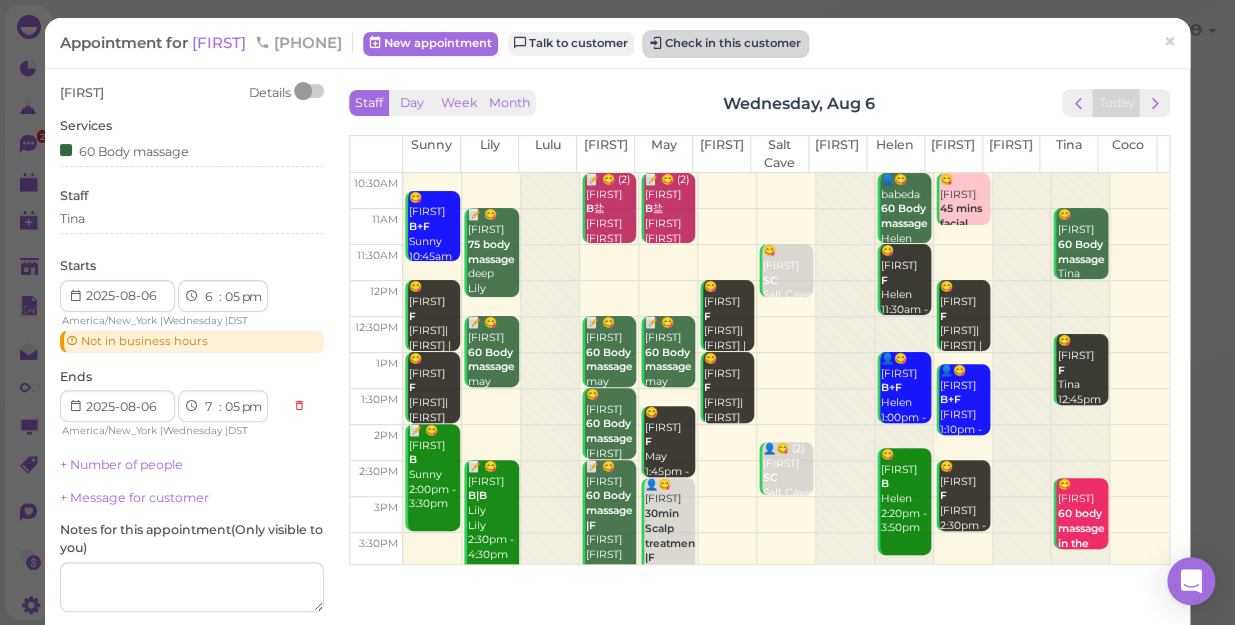 click on "Check in this customer" at bounding box center [725, 44] 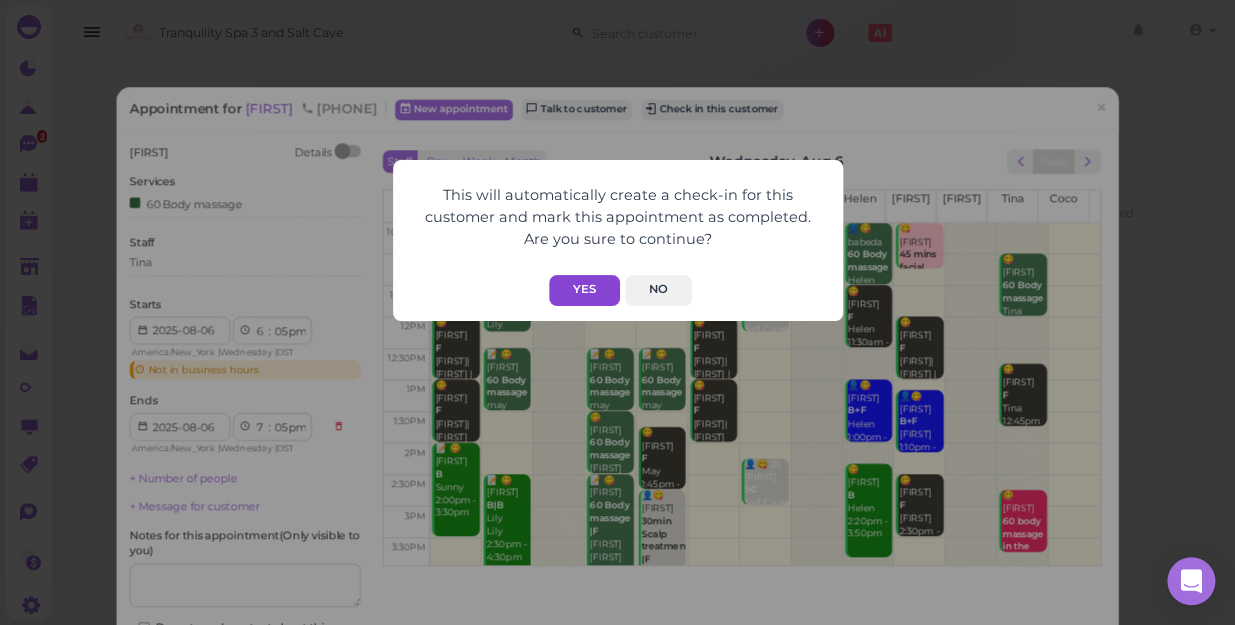 click on "Yes" at bounding box center [584, 290] 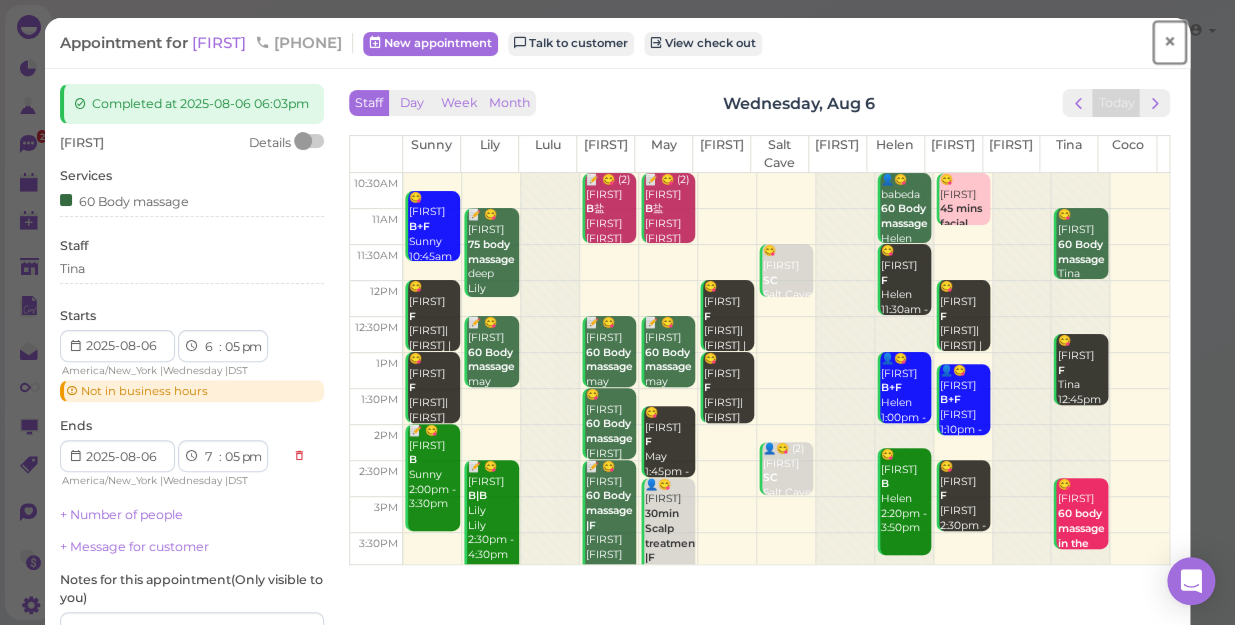 click on "×" at bounding box center (1169, 42) 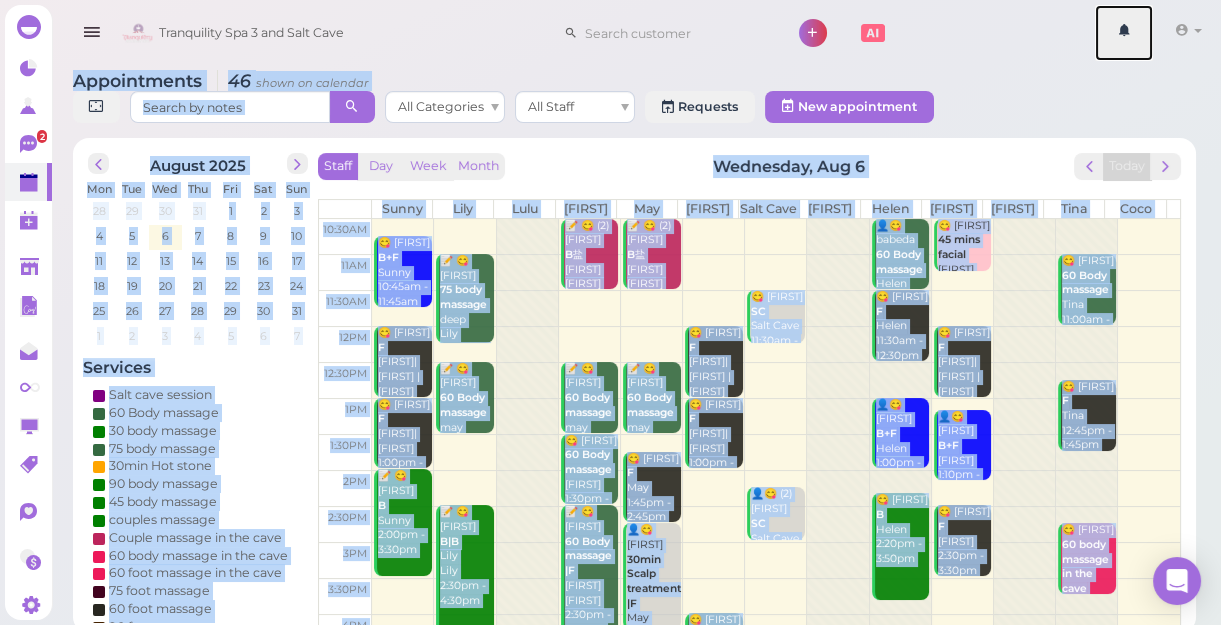 click on "Tranquility Spa 3 and Salt Cave
1
Account" 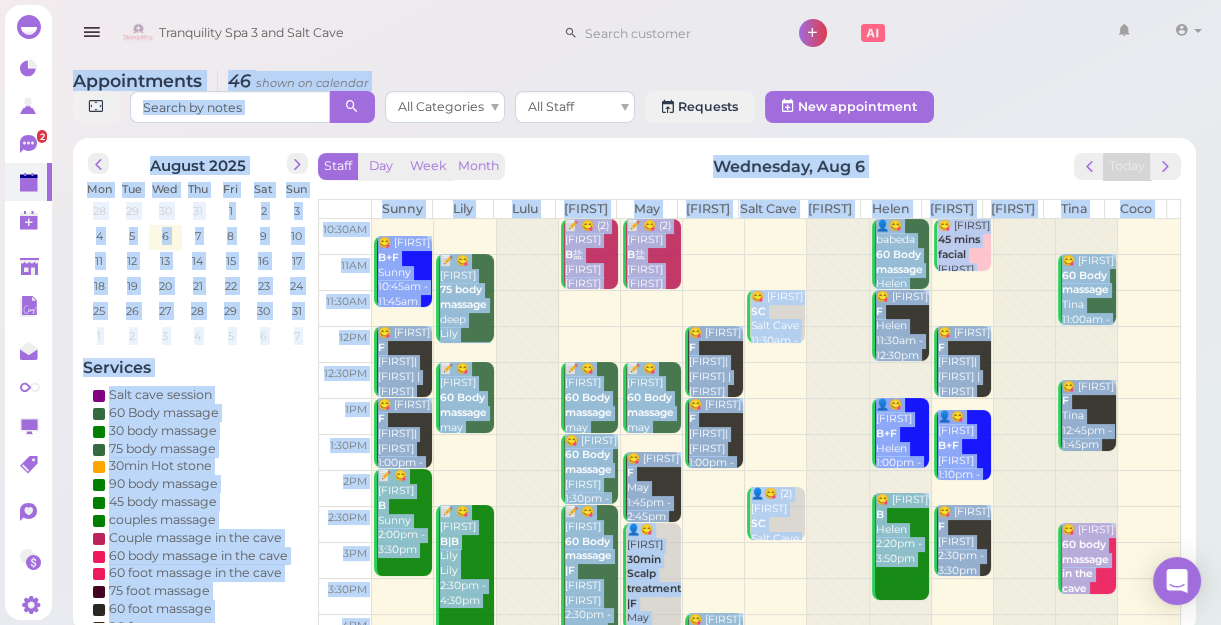 click on "Appointments
46
shown on calendar
All Categories
All Staff
Requests
New appointment" at bounding box center (634, 99) 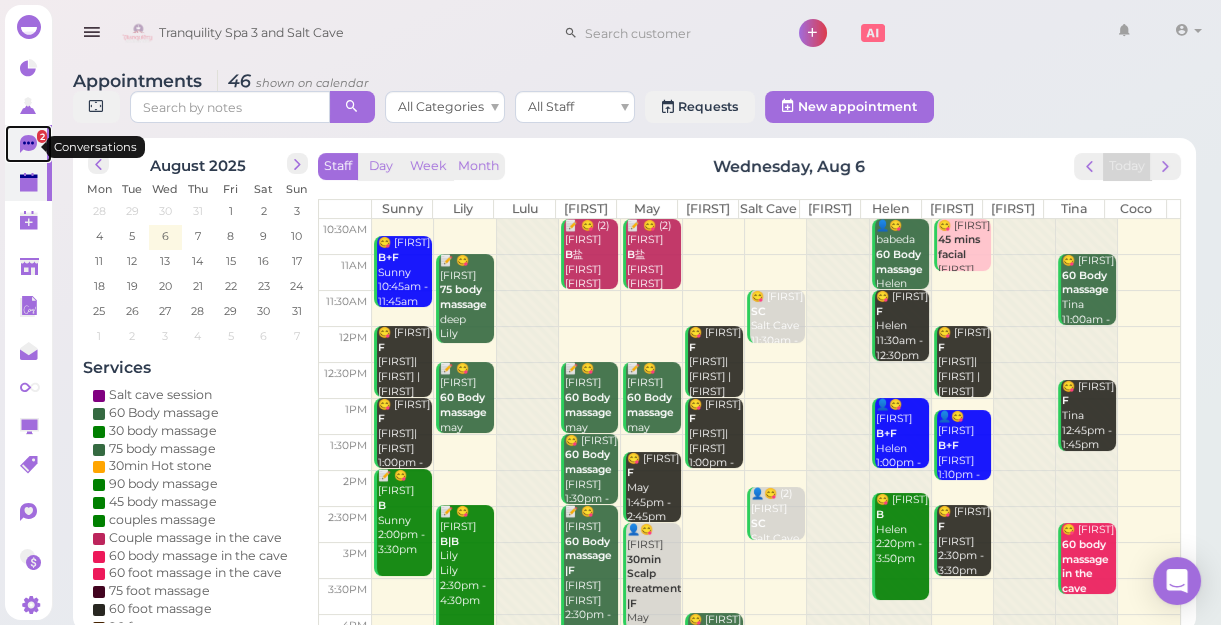 click on "2" at bounding box center [28, 144] 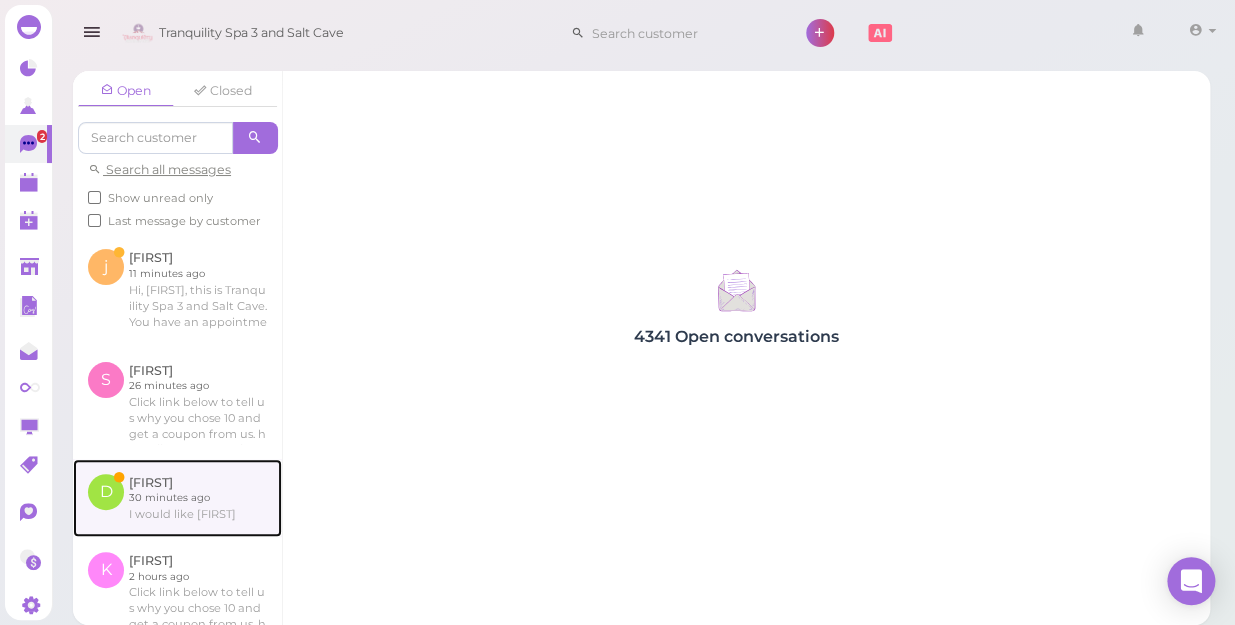 click at bounding box center [177, 498] 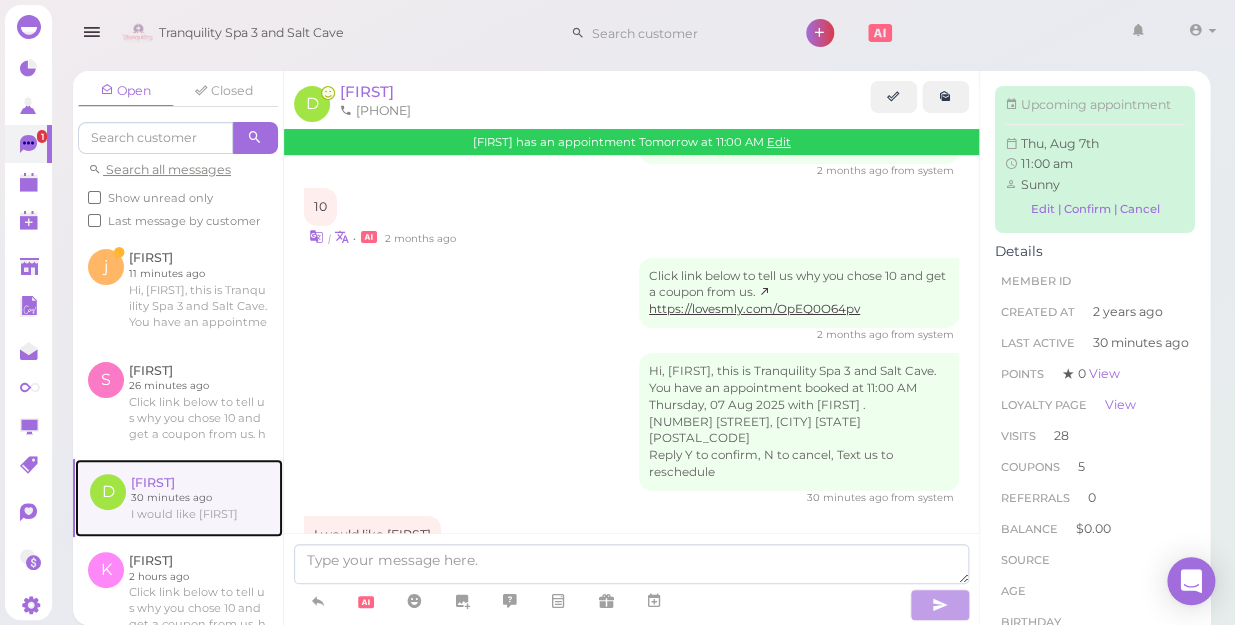 scroll, scrollTop: 2533, scrollLeft: 0, axis: vertical 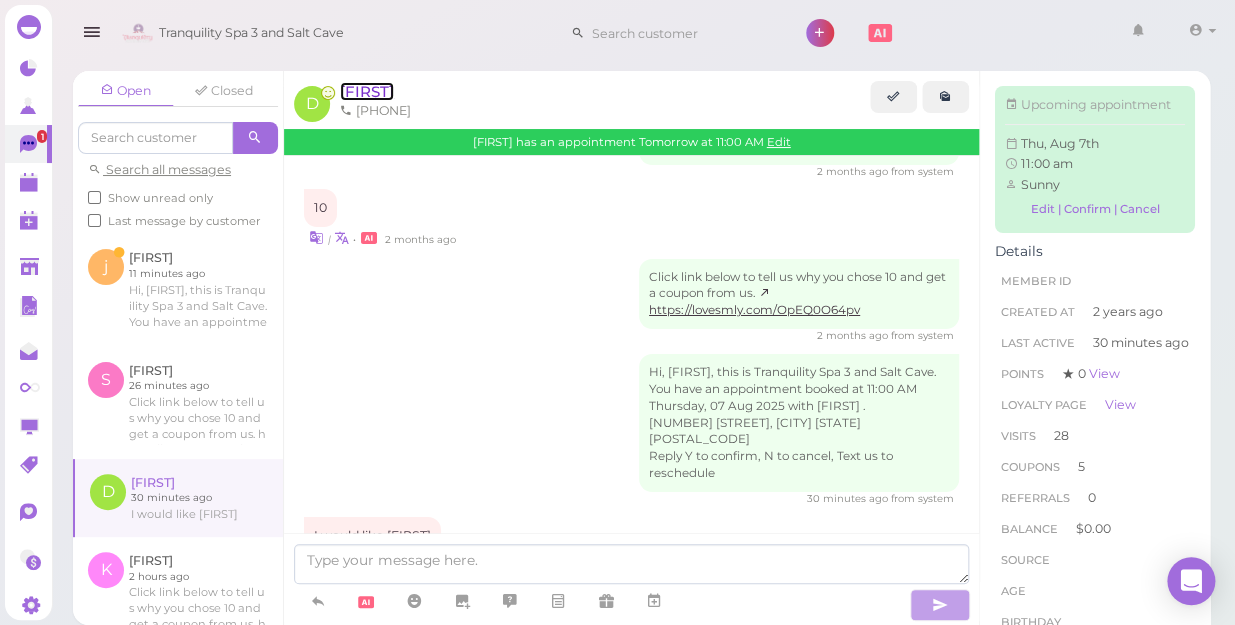 click on "[FIRST]" at bounding box center [367, 91] 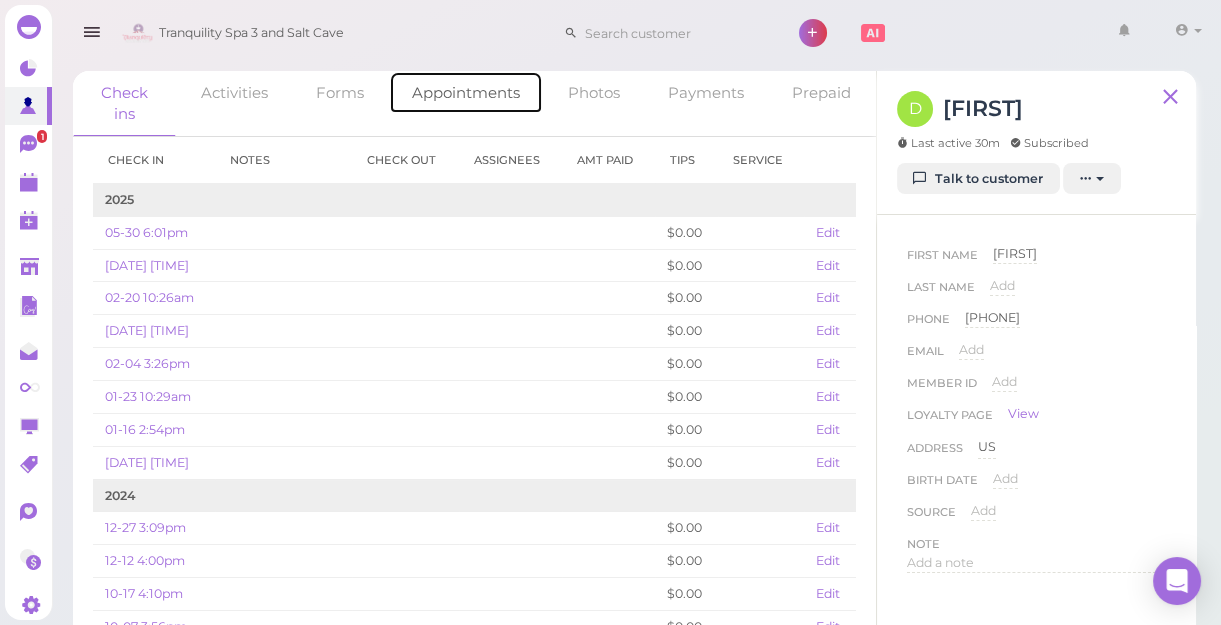 click on "Appointments" at bounding box center [466, 92] 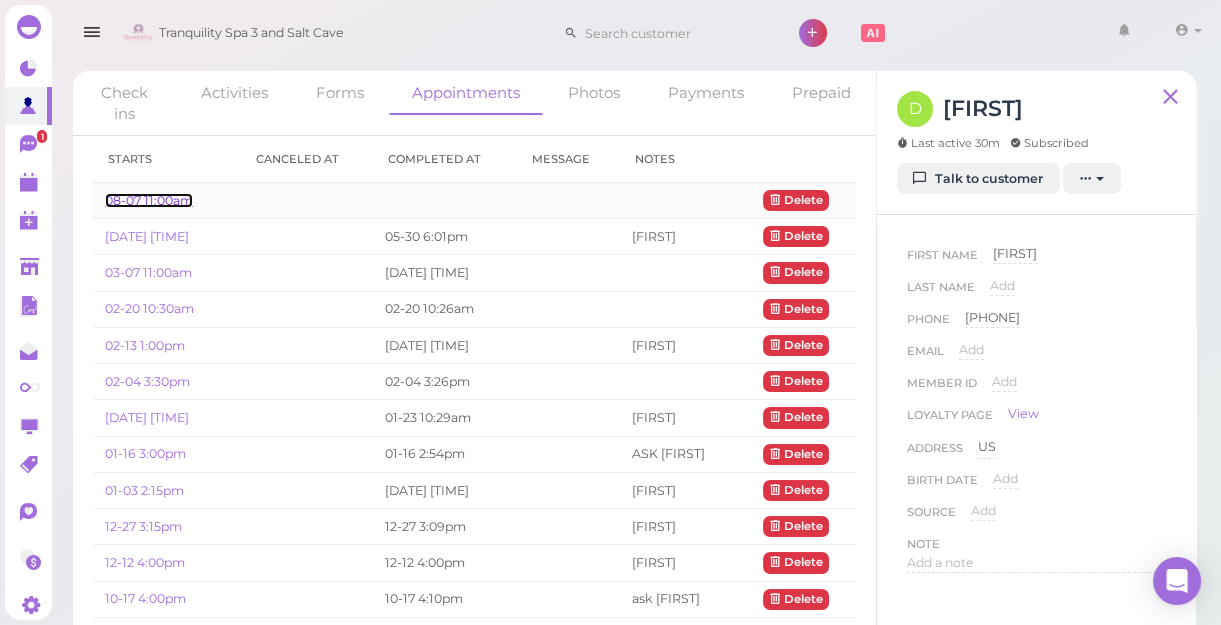 click on "08-07 11:00am" at bounding box center (149, 200) 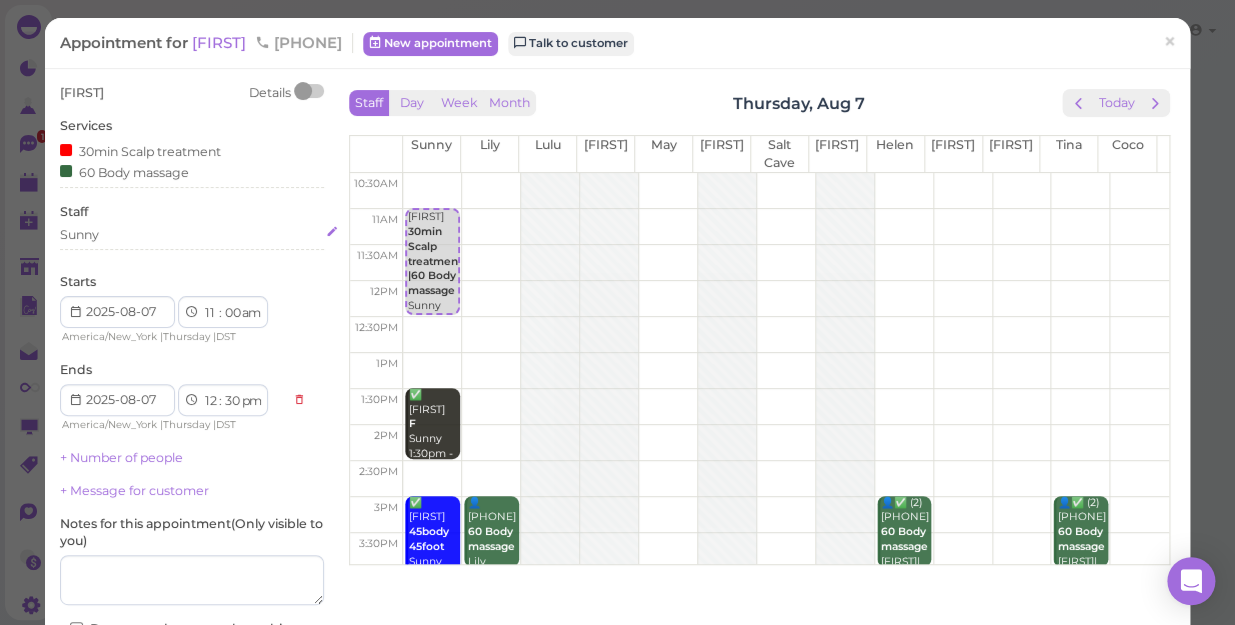 click on "Sunny" at bounding box center [192, 235] 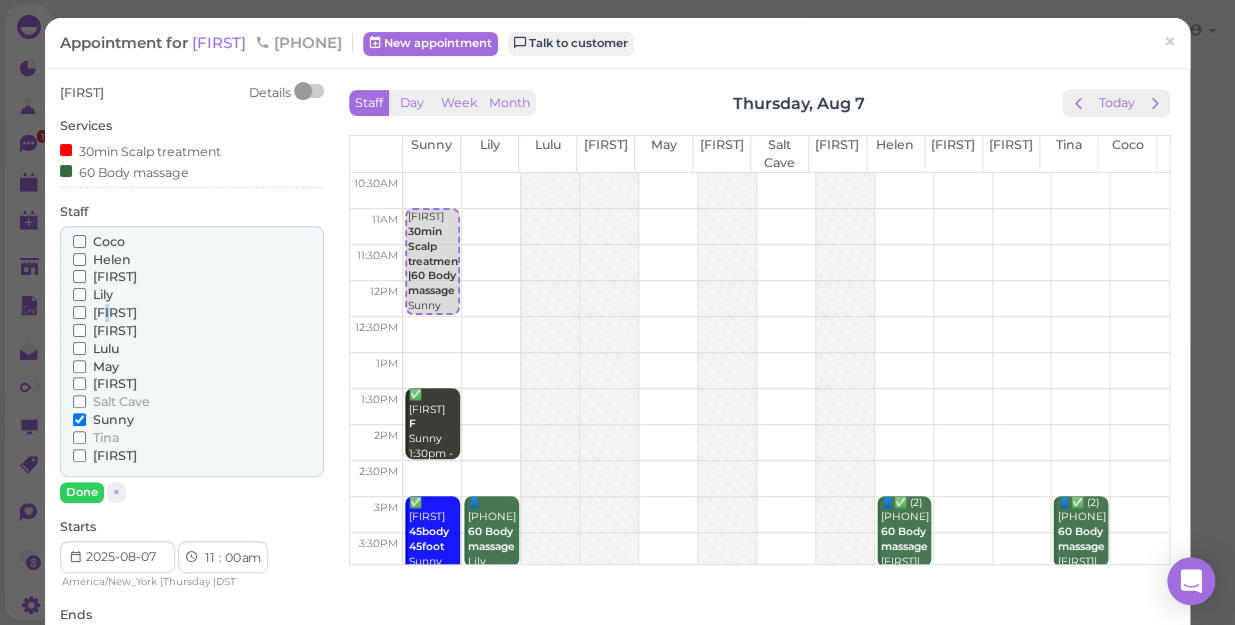click on "[FIRST]" at bounding box center (115, 312) 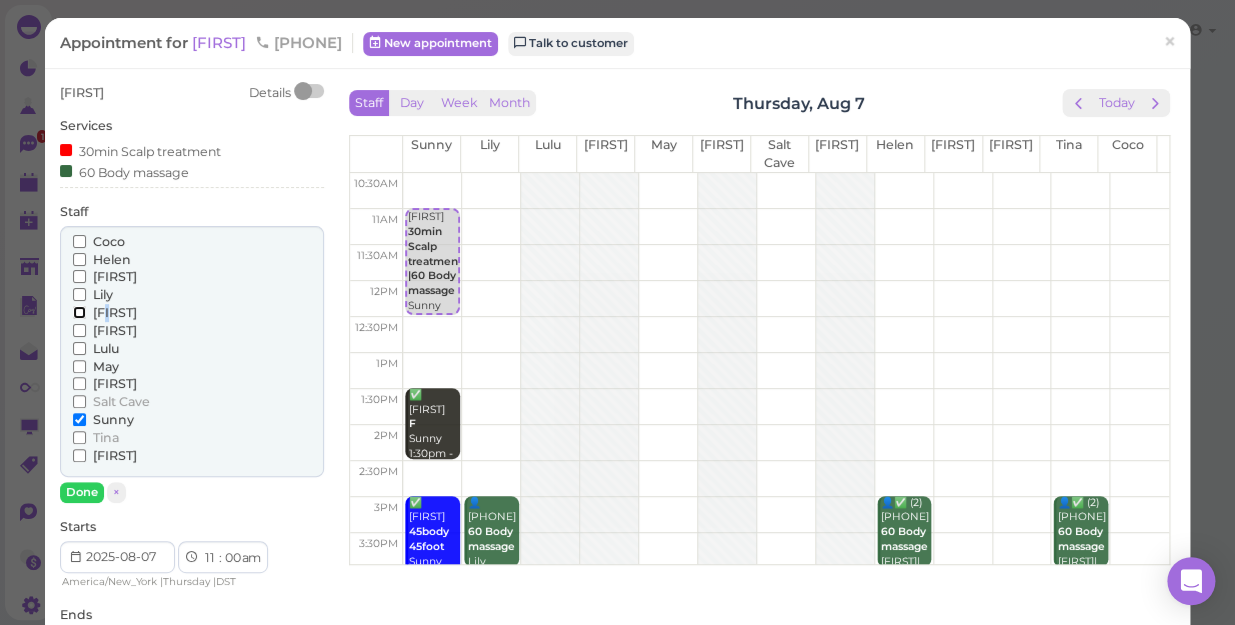 drag, startPoint x: 111, startPoint y: 308, endPoint x: 78, endPoint y: 312, distance: 33.24154 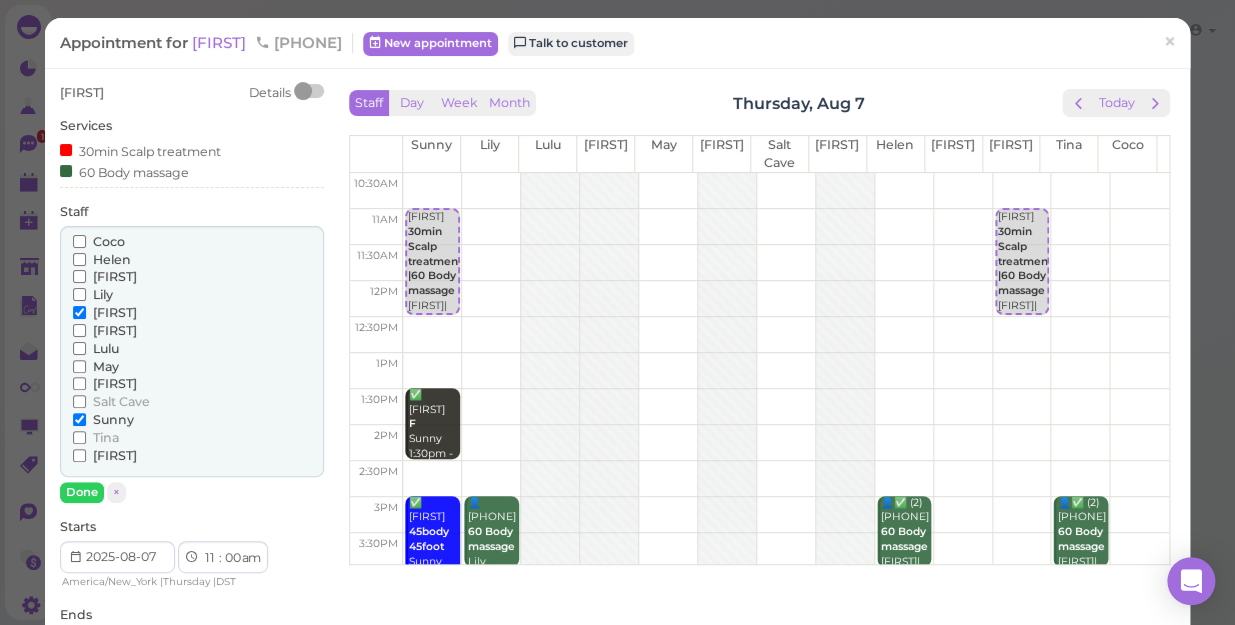 click on "Sunny" at bounding box center (103, 420) 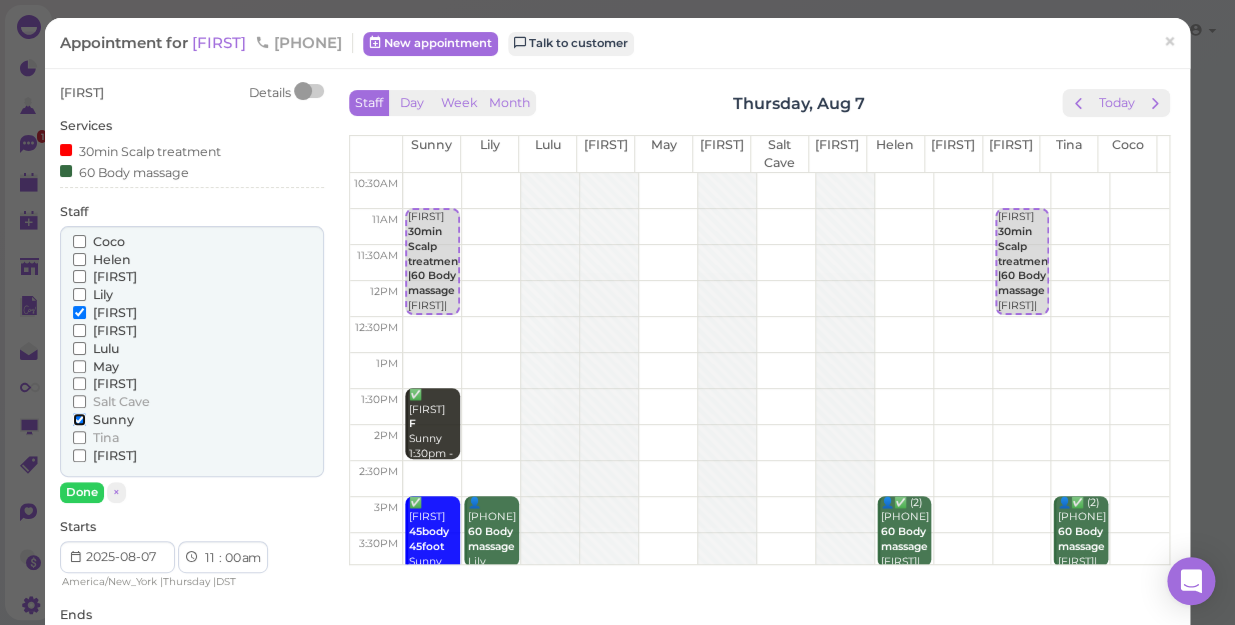 click on "Sunny" at bounding box center (79, 419) 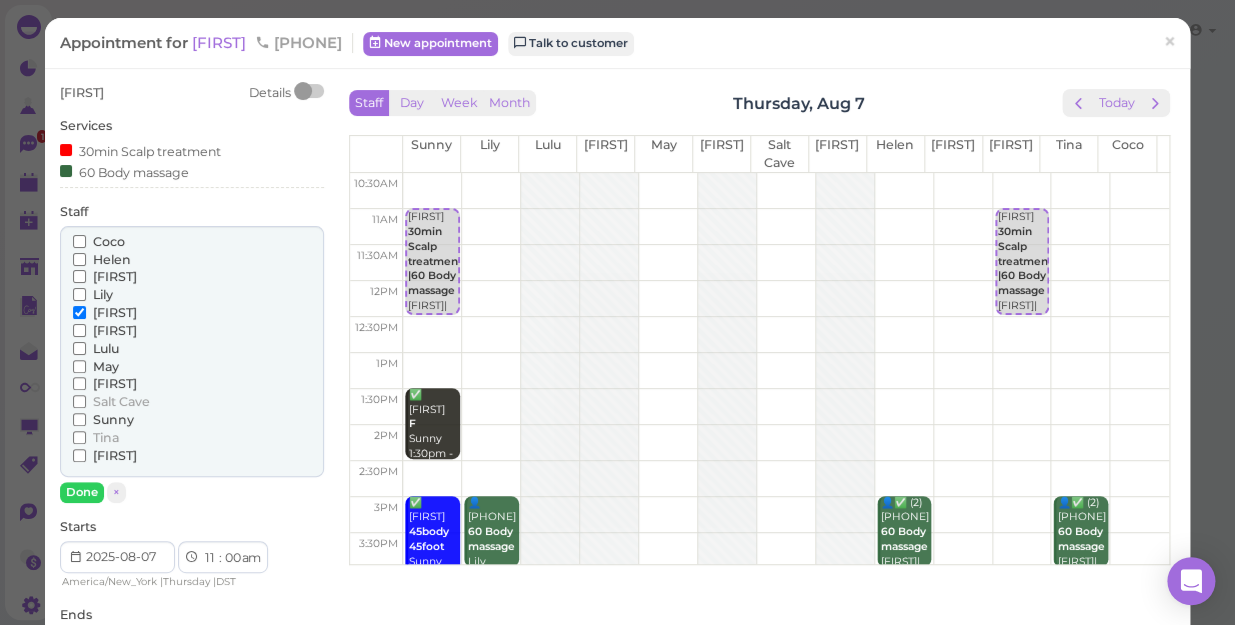 click on "Sunny" at bounding box center (103, 420) 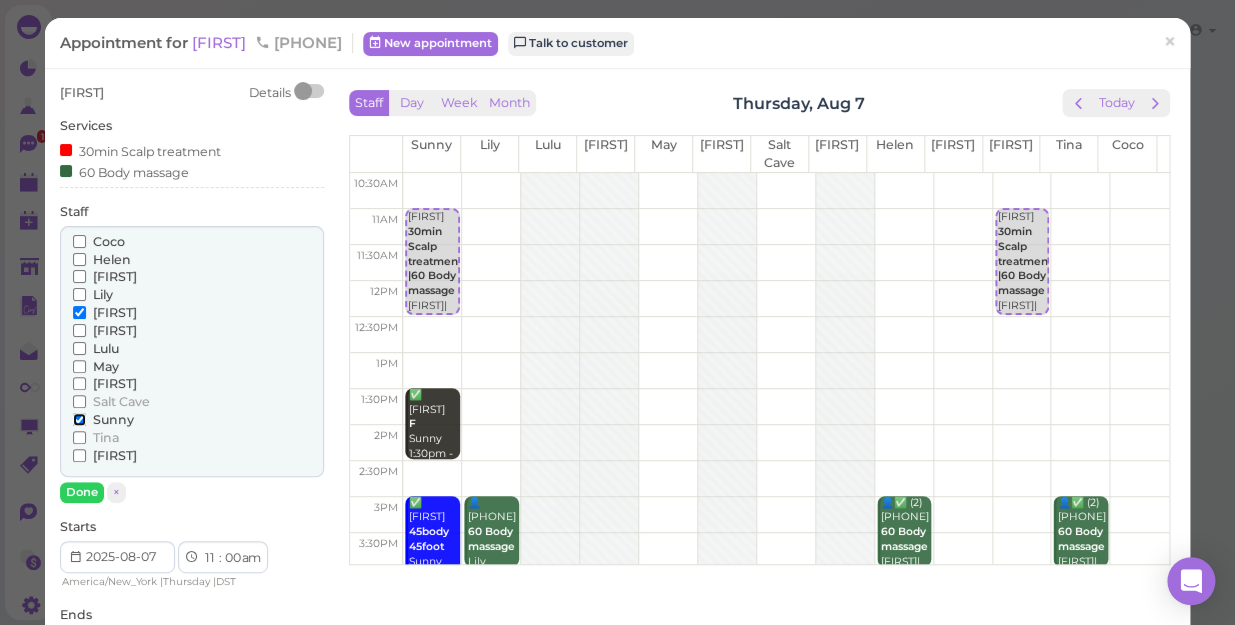 click on "Sunny" at bounding box center (79, 419) 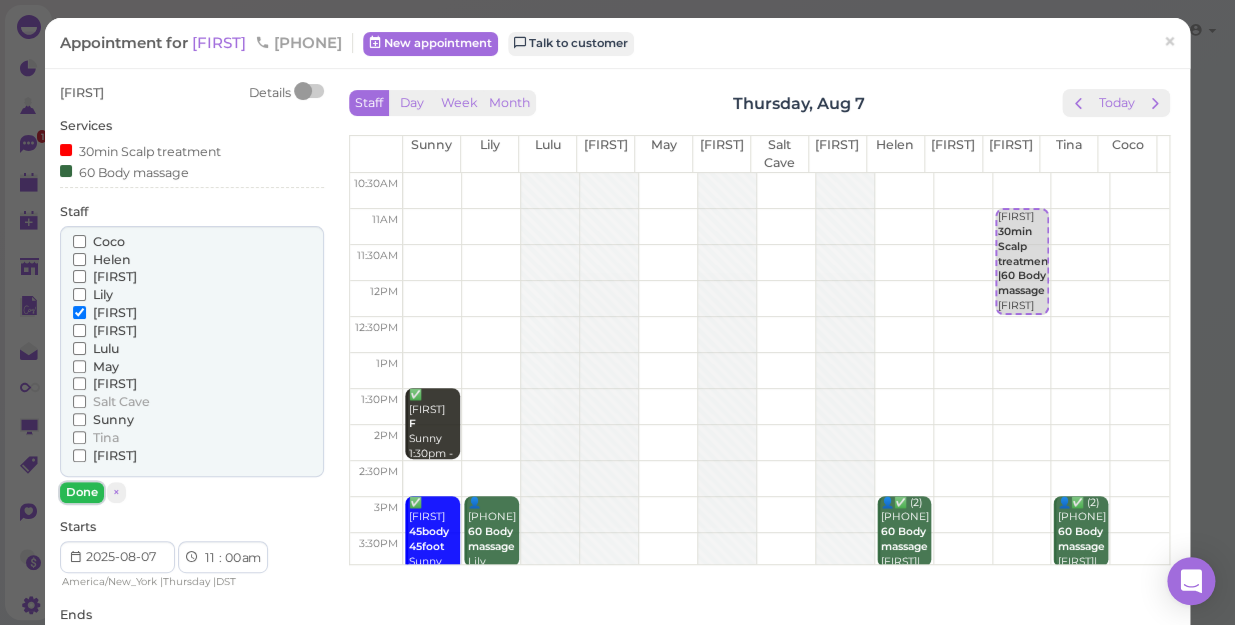 click on "Done" at bounding box center [82, 492] 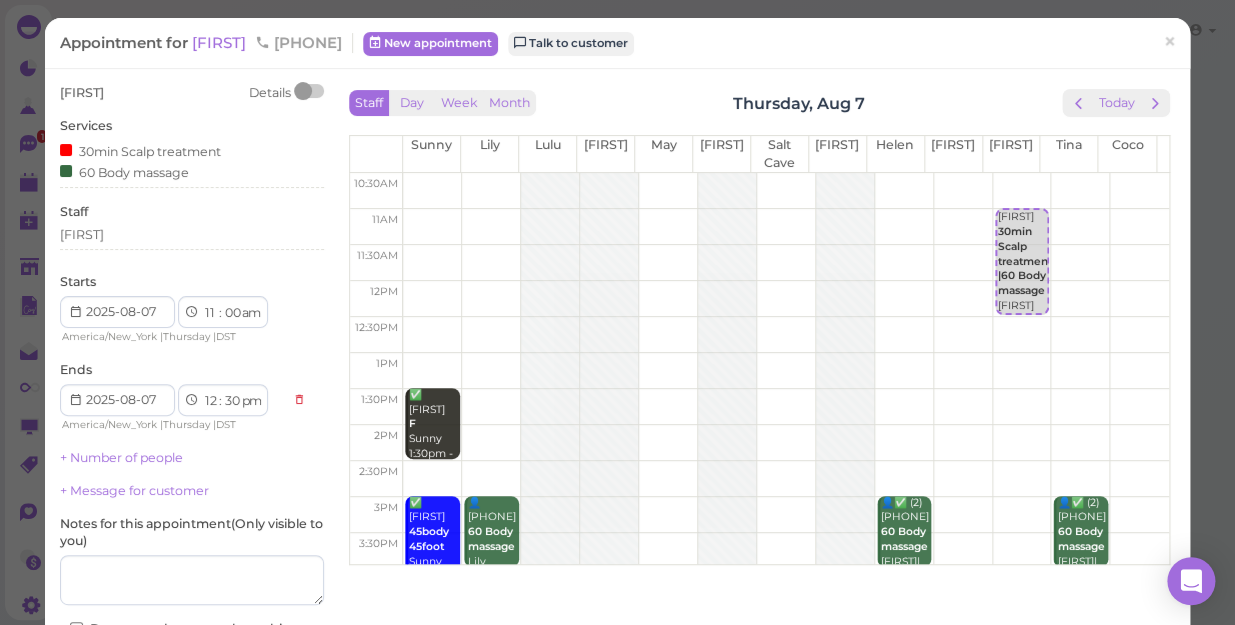 scroll, scrollTop: 161, scrollLeft: 0, axis: vertical 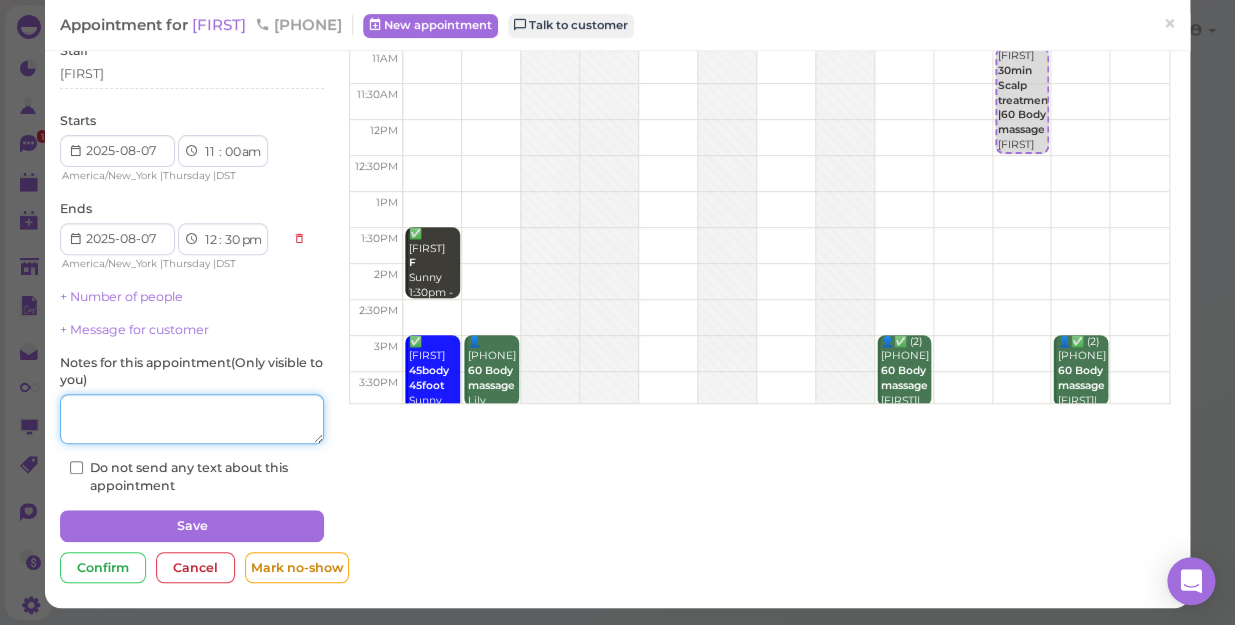 click at bounding box center [192, 419] 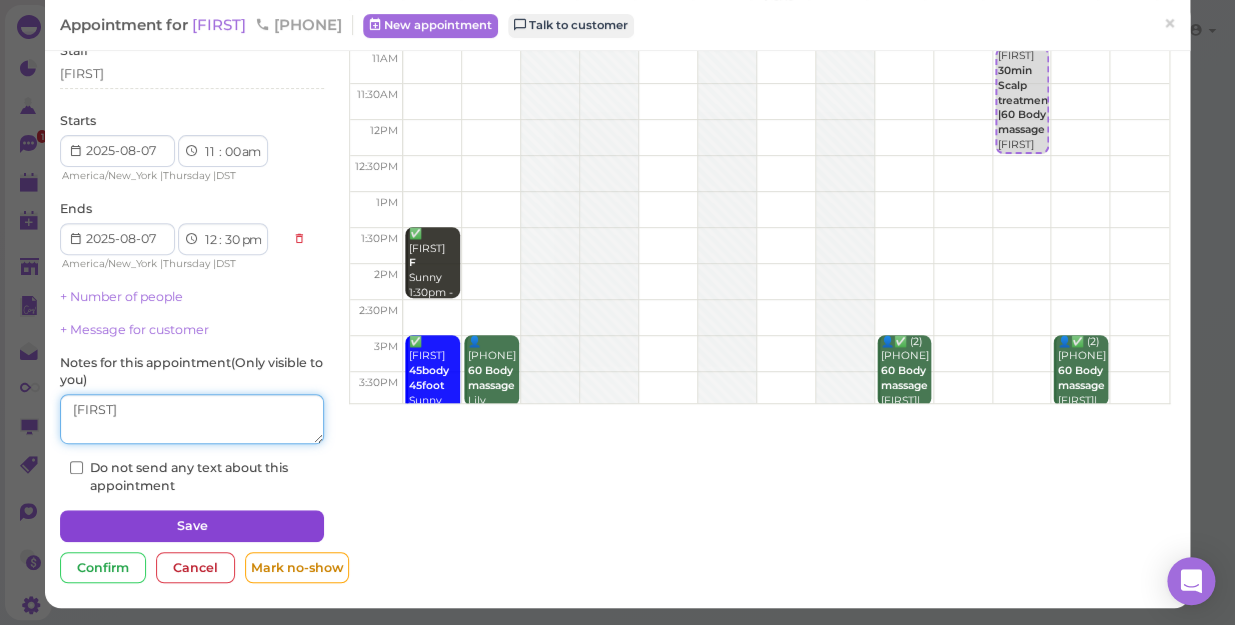 type on "[FIRST]" 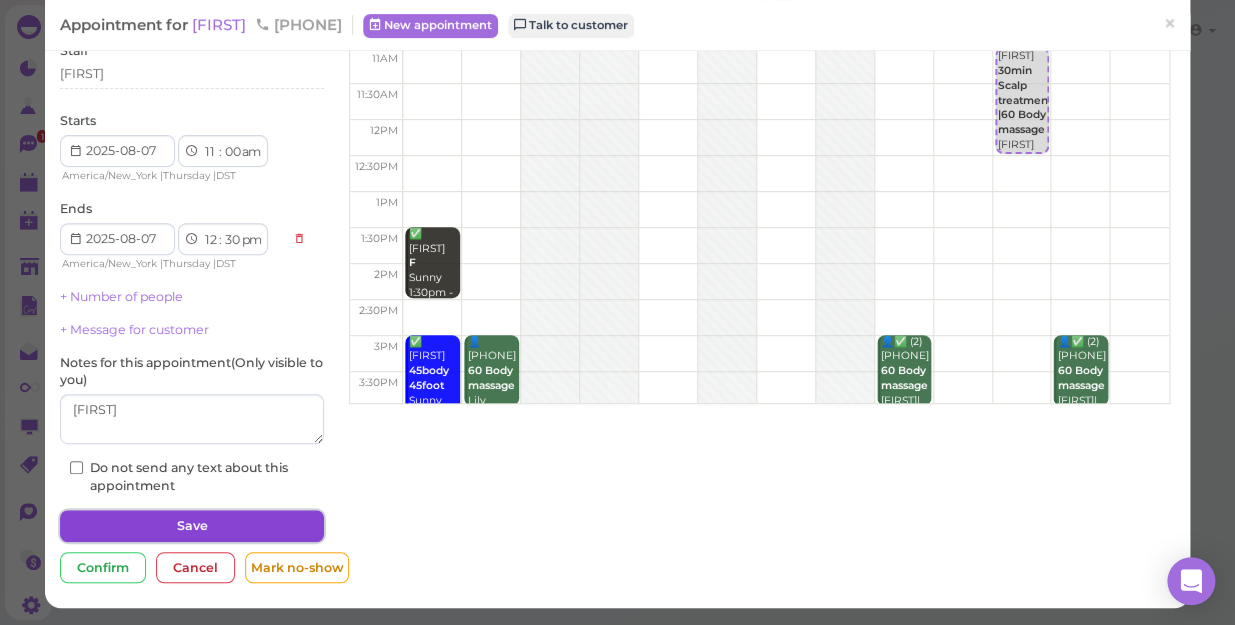 click on "Save" at bounding box center [192, 526] 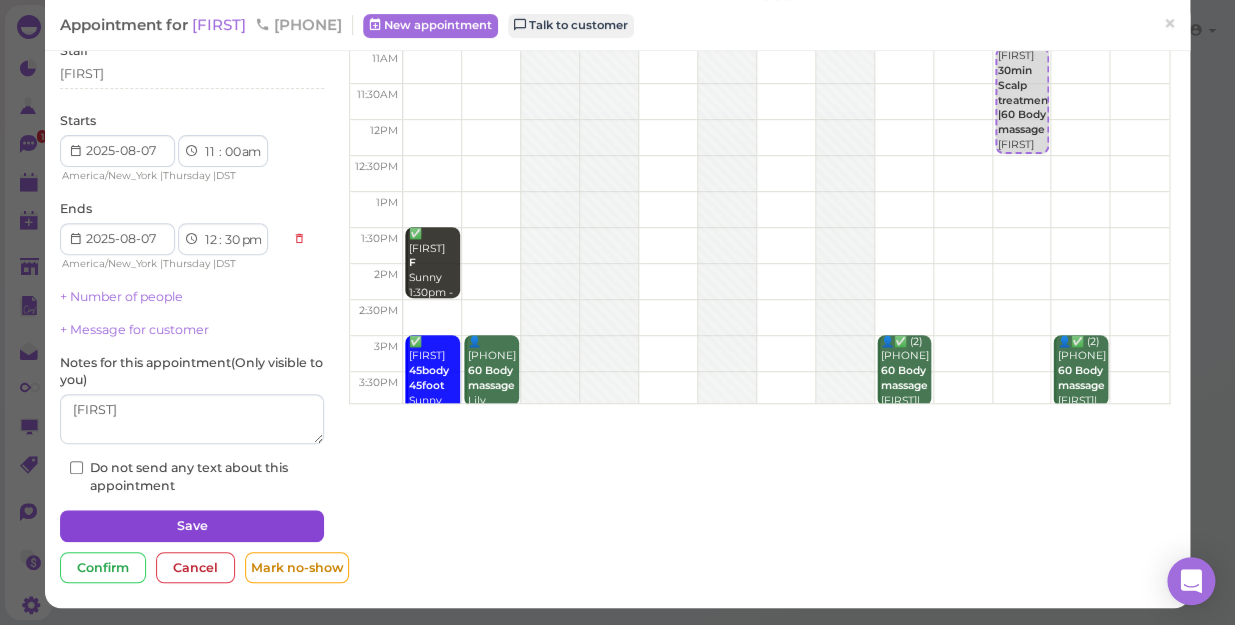 scroll, scrollTop: 0, scrollLeft: 0, axis: both 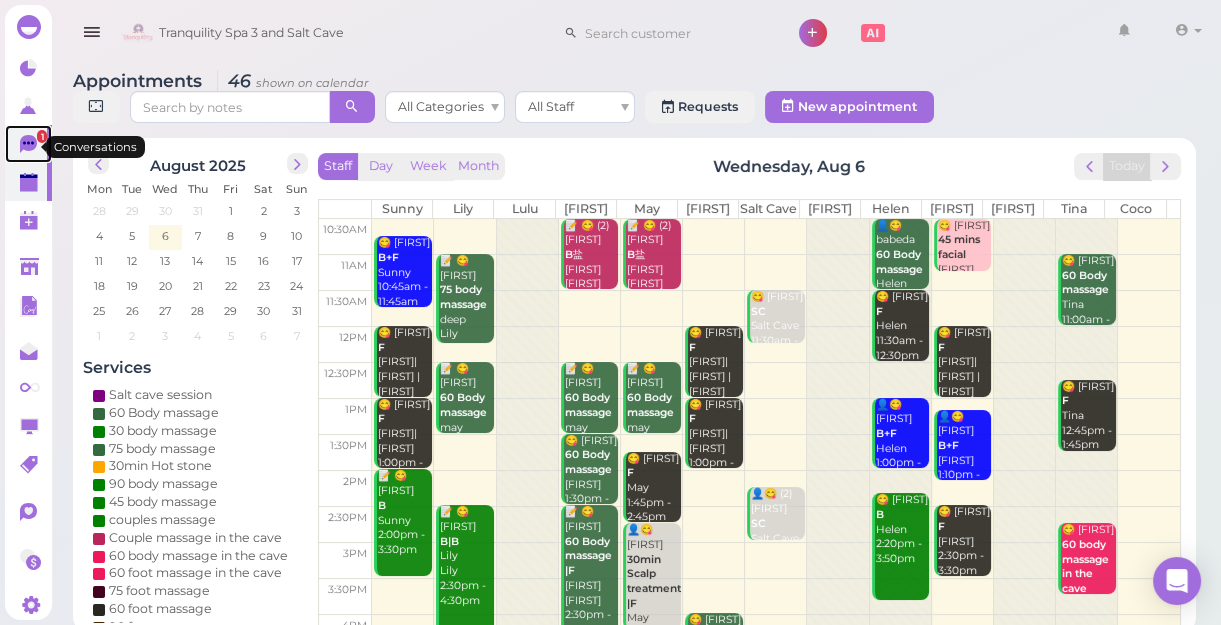 click 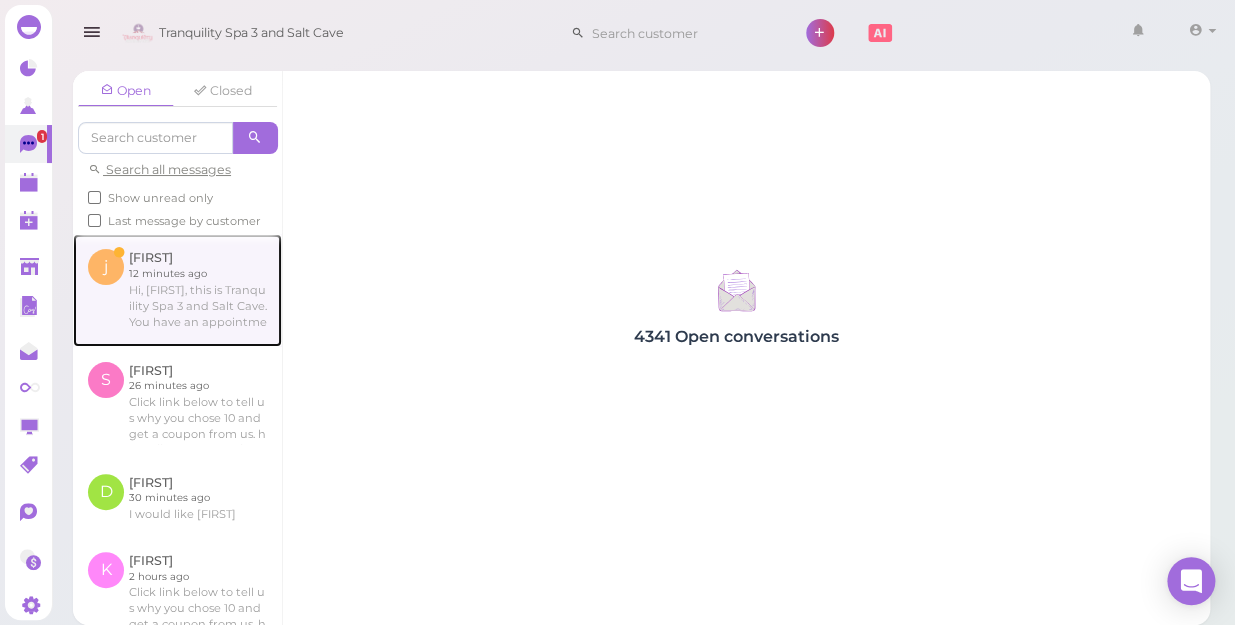 click at bounding box center [177, 290] 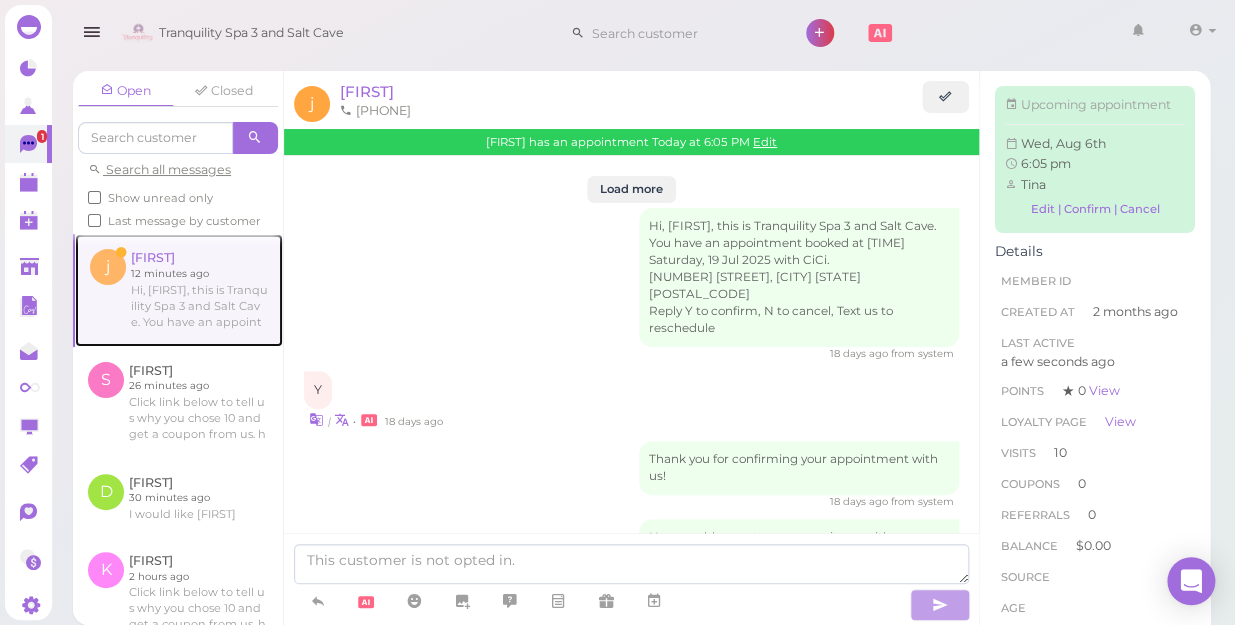 scroll, scrollTop: 2171, scrollLeft: 0, axis: vertical 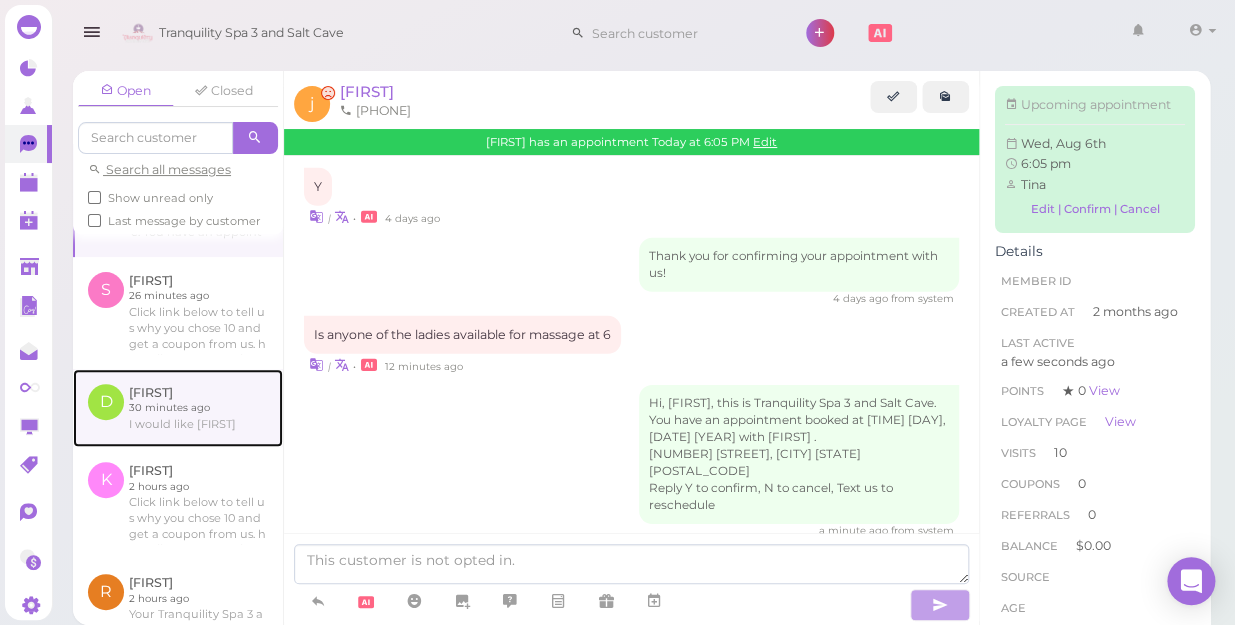 click at bounding box center (178, 408) 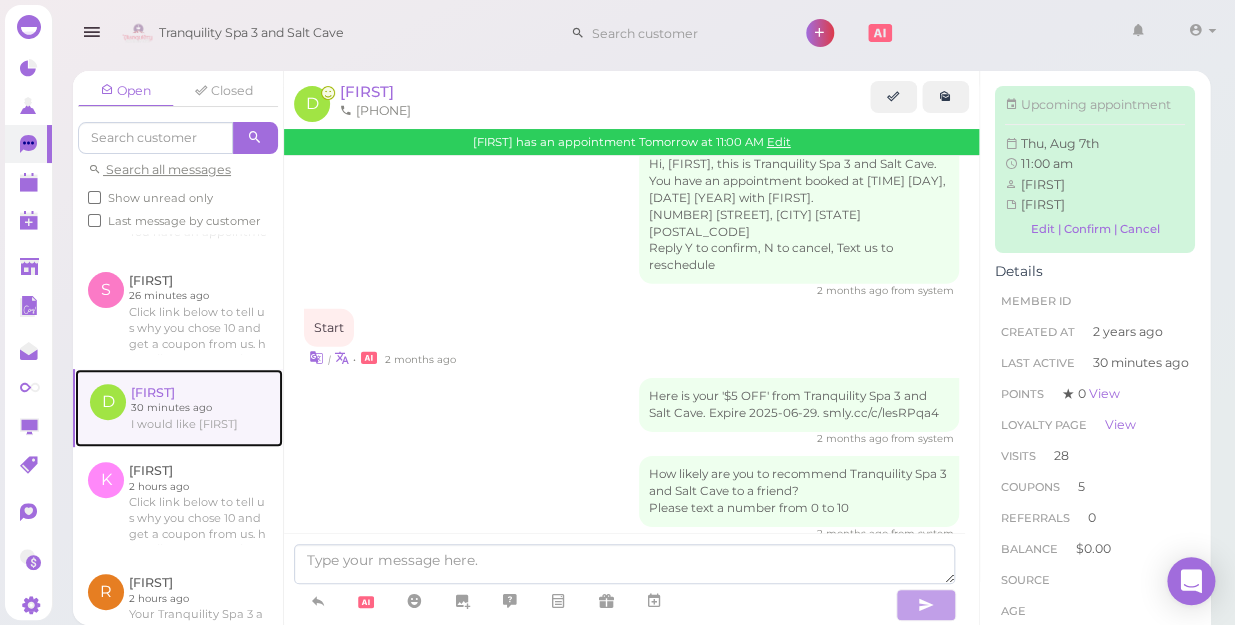 scroll, scrollTop: 2534, scrollLeft: 0, axis: vertical 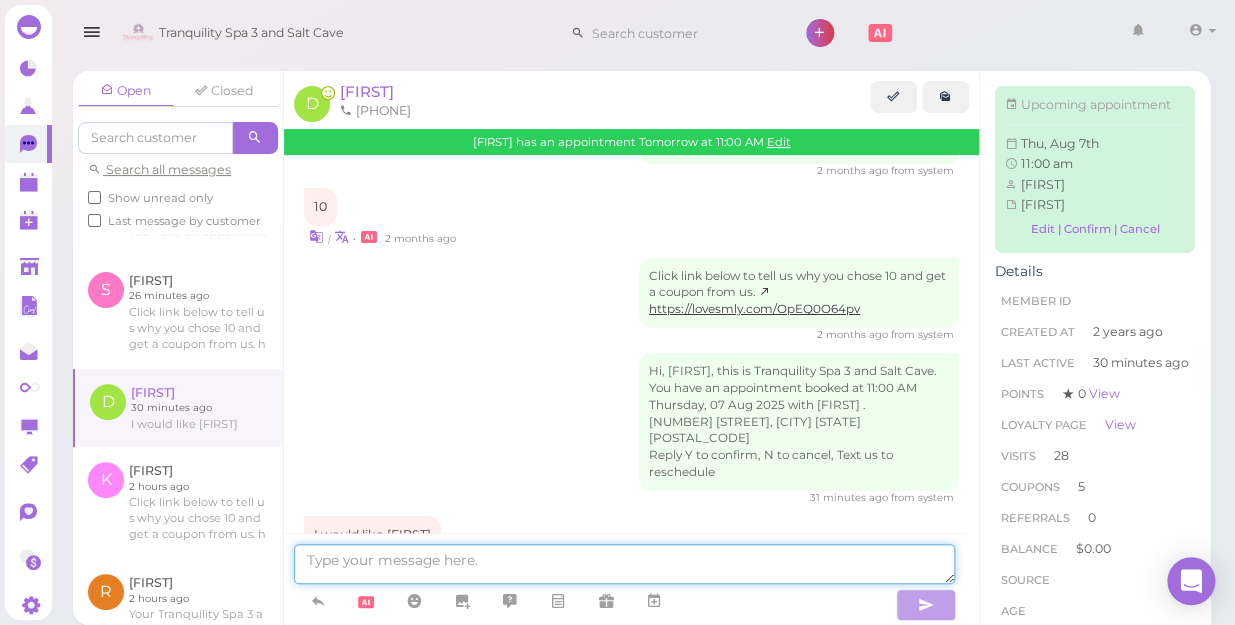 drag, startPoint x: 445, startPoint y: 562, endPoint x: 390, endPoint y: 558, distance: 55.145264 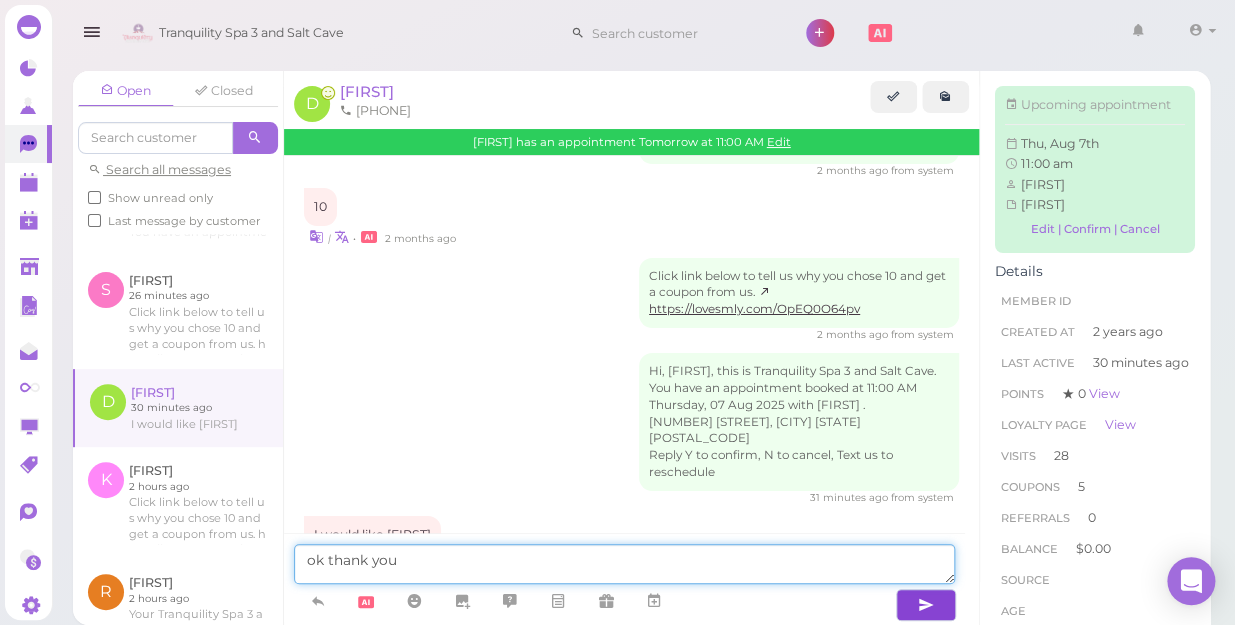 type on "ok thank you" 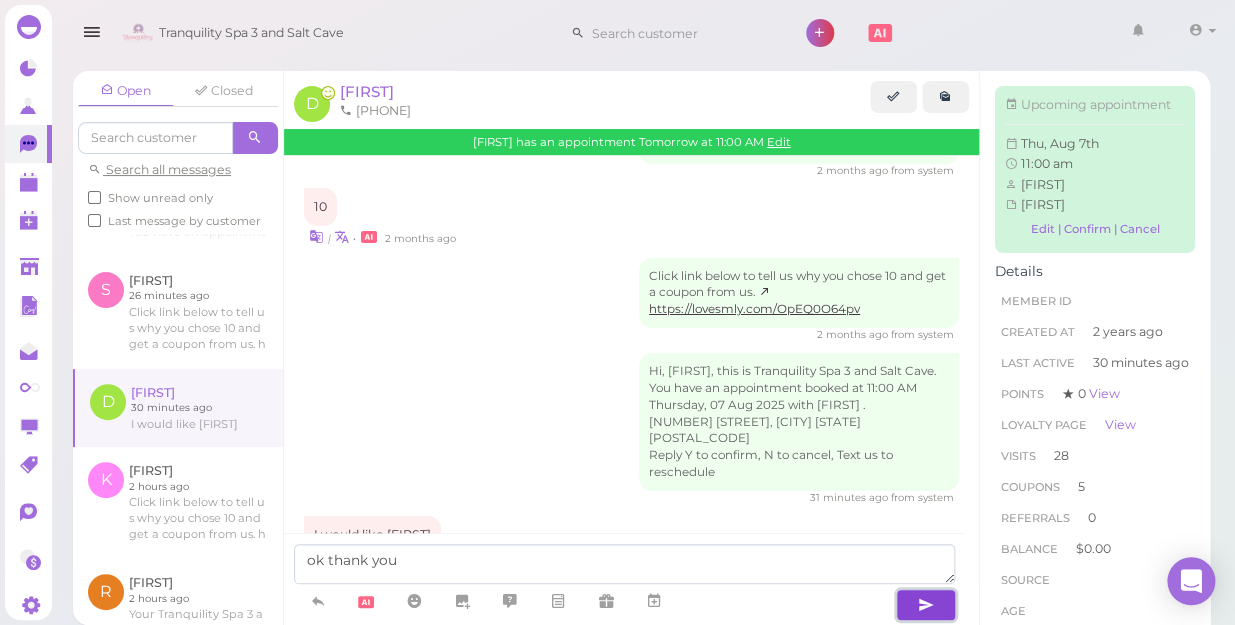 click at bounding box center (926, 605) 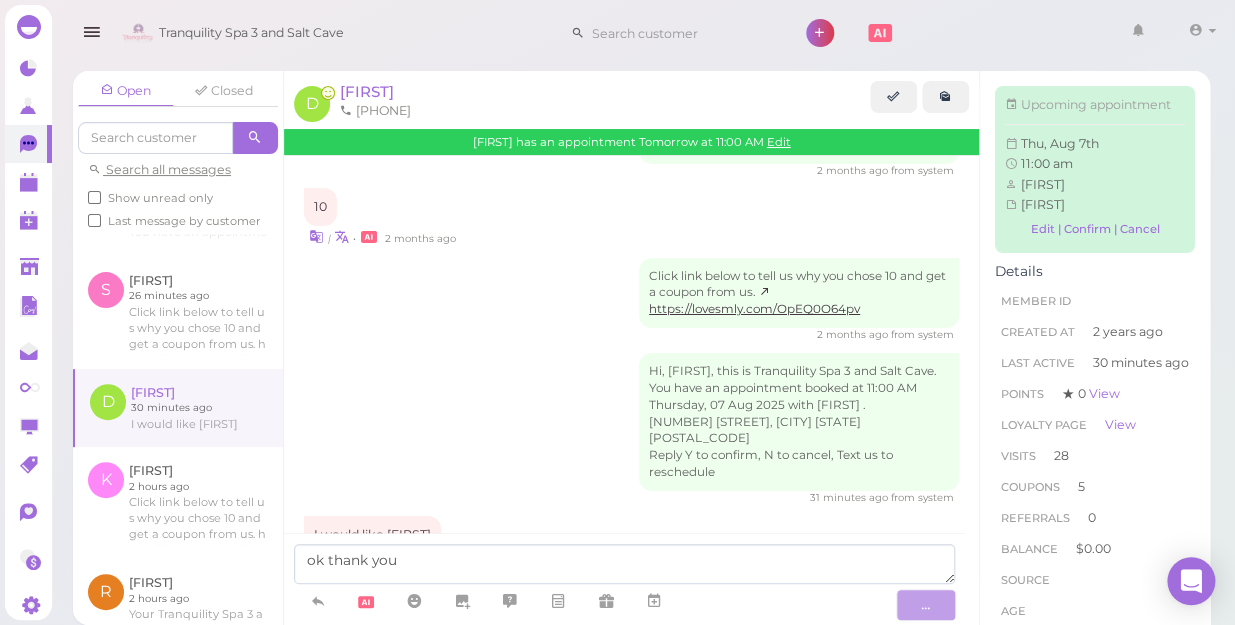 type 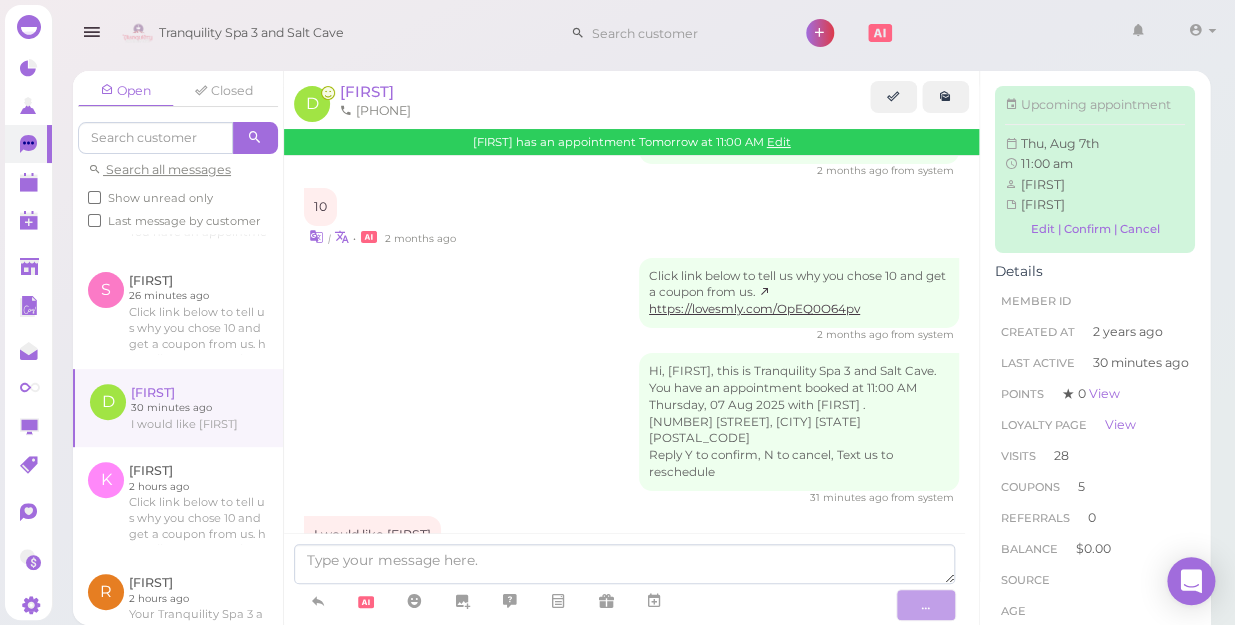 scroll, scrollTop: 169, scrollLeft: 0, axis: vertical 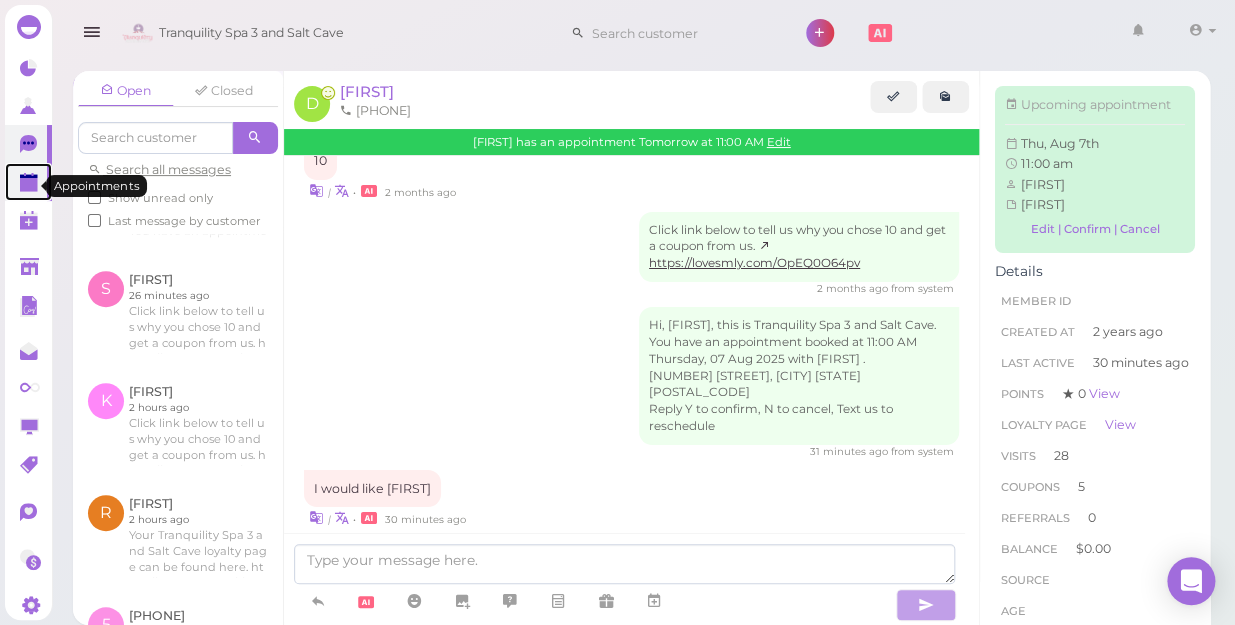 click 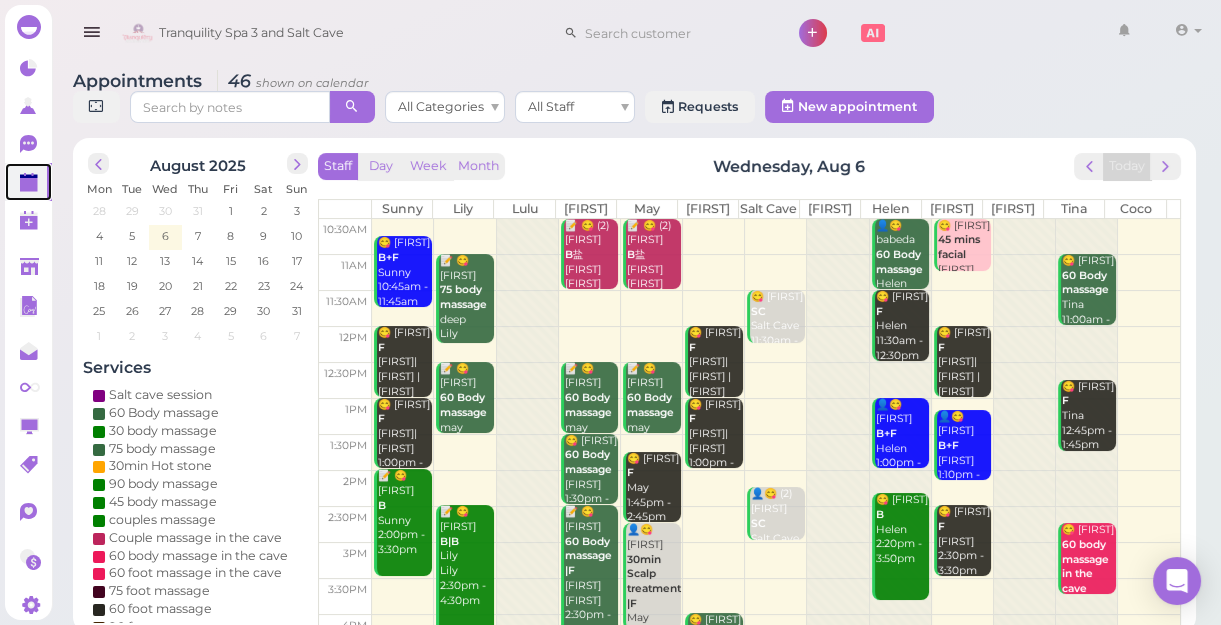 scroll, scrollTop: 272, scrollLeft: 0, axis: vertical 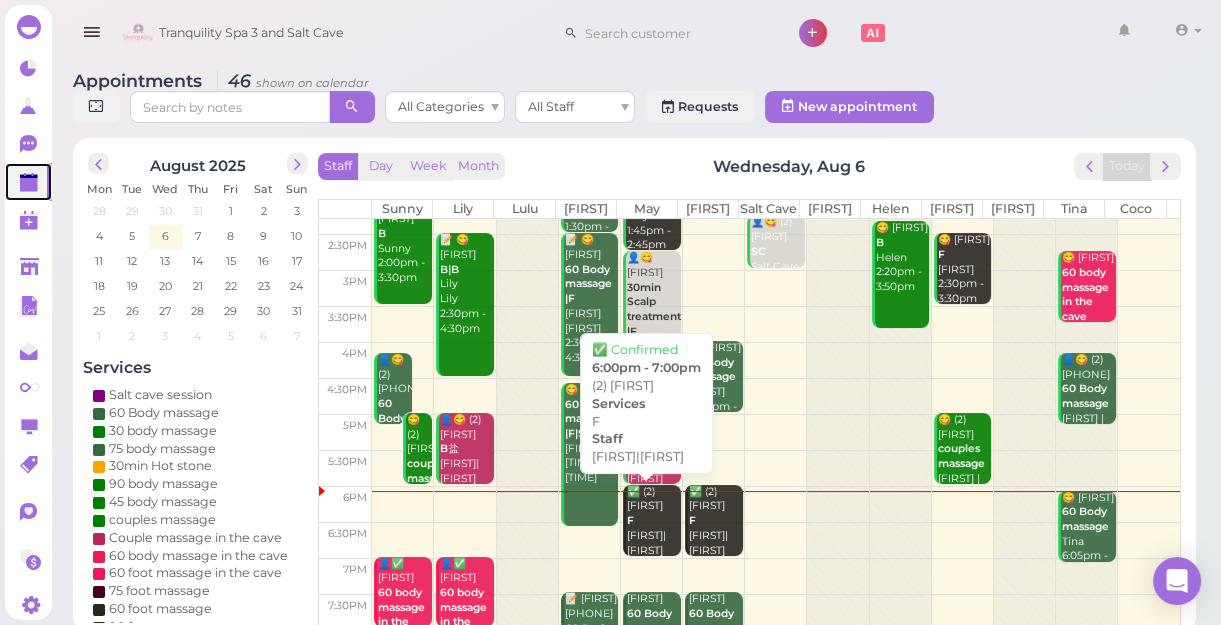 click on "✅ (2) [FIRST] [FIRST] [FIRST]|[FIRST] 6:00pm - 7:00pm" at bounding box center [653, 536] 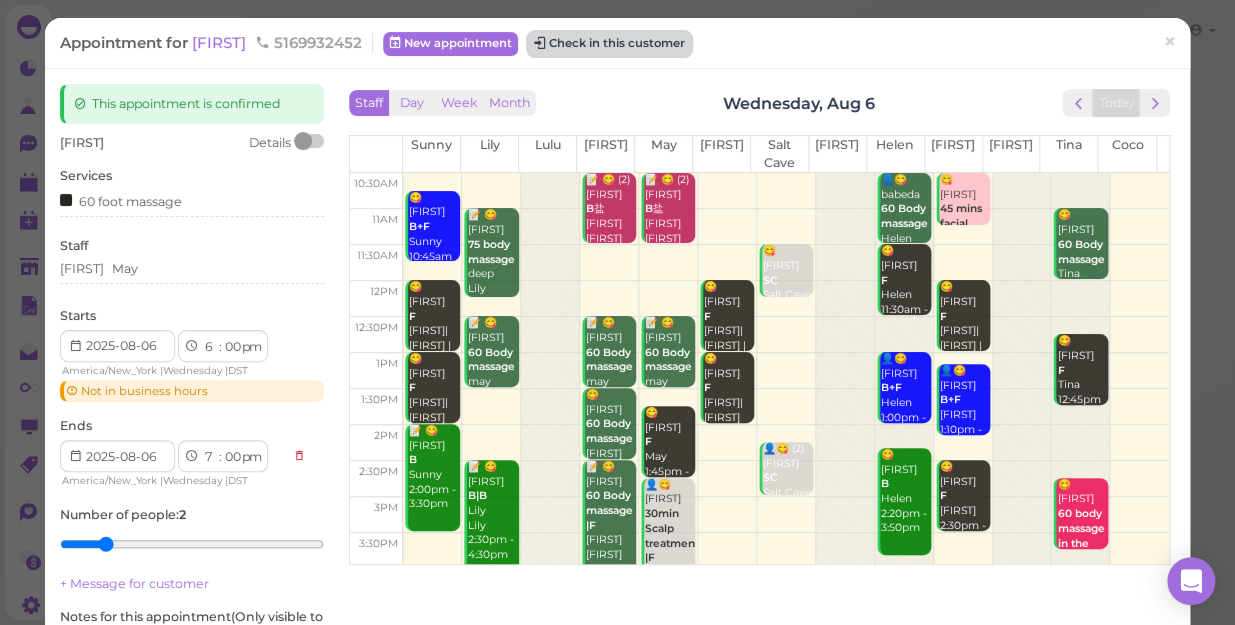 click on "Check in this customer" at bounding box center [609, 44] 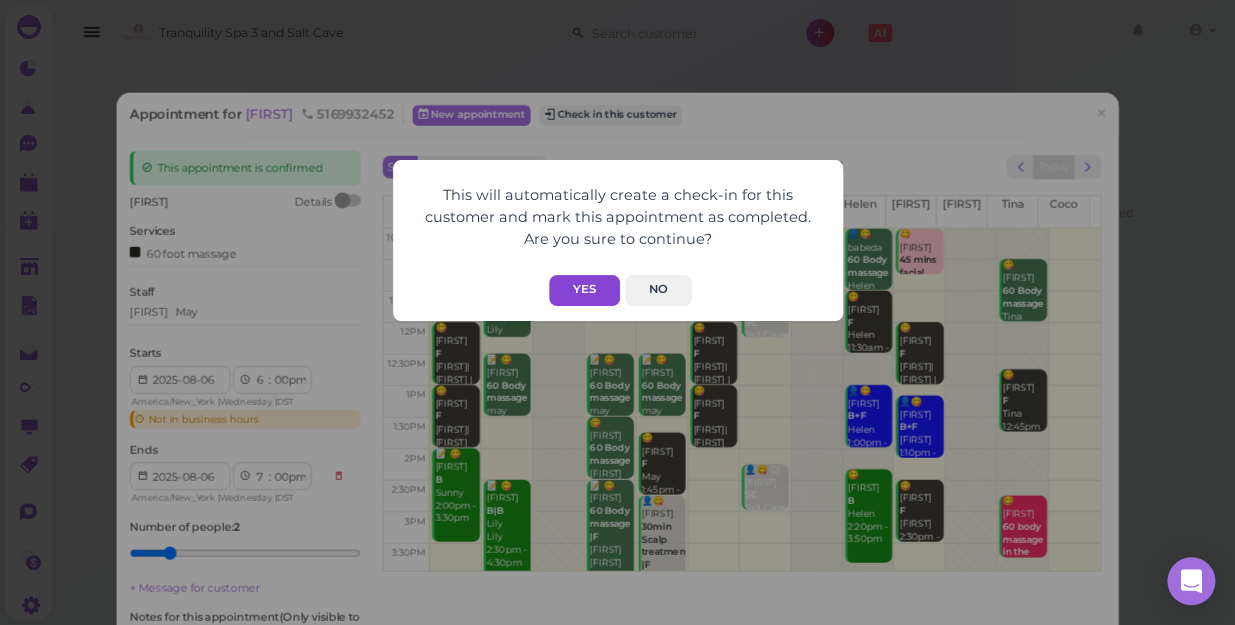 click on "Yes" at bounding box center [584, 290] 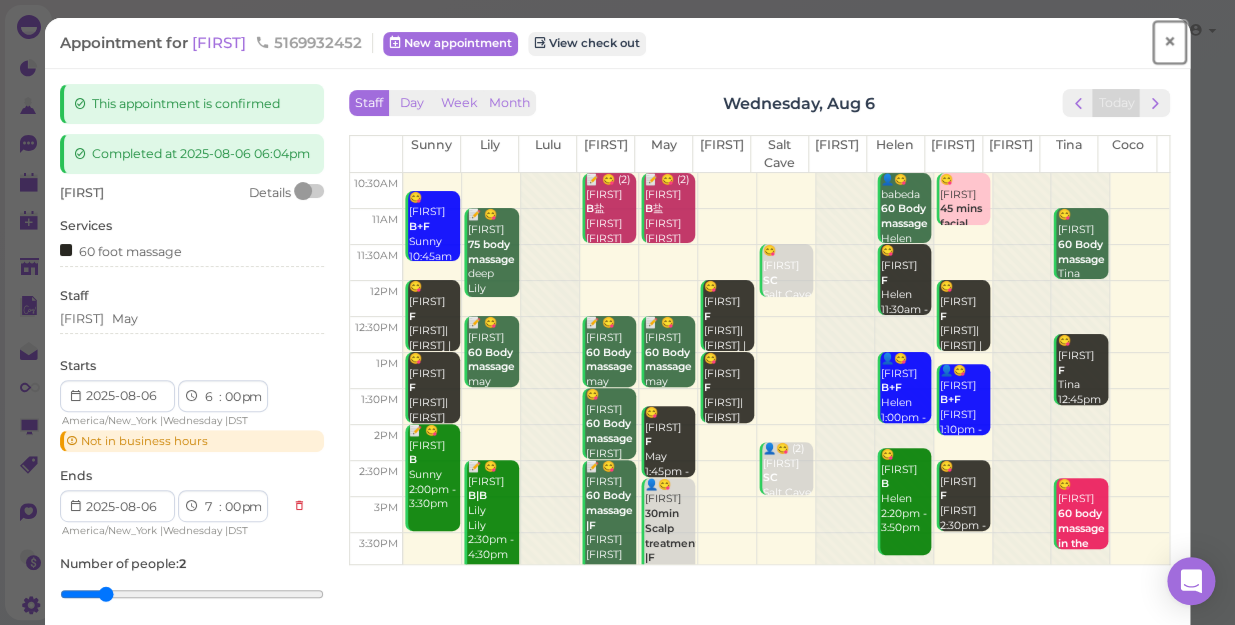 click on "×" at bounding box center [1169, 42] 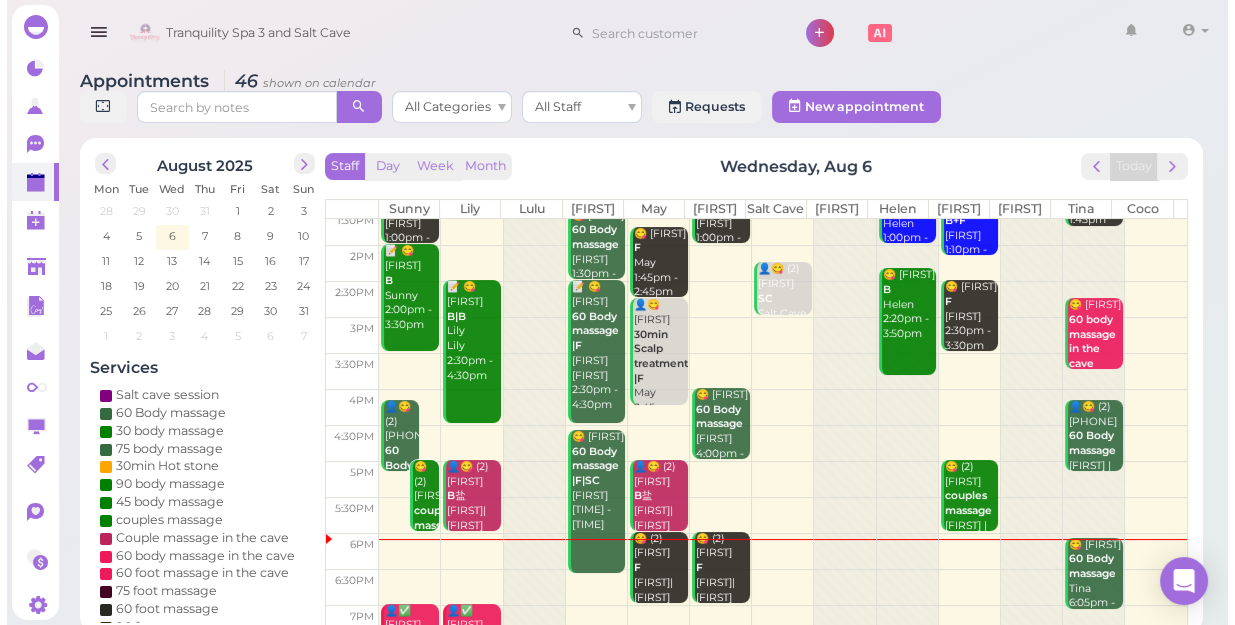 scroll, scrollTop: 272, scrollLeft: 0, axis: vertical 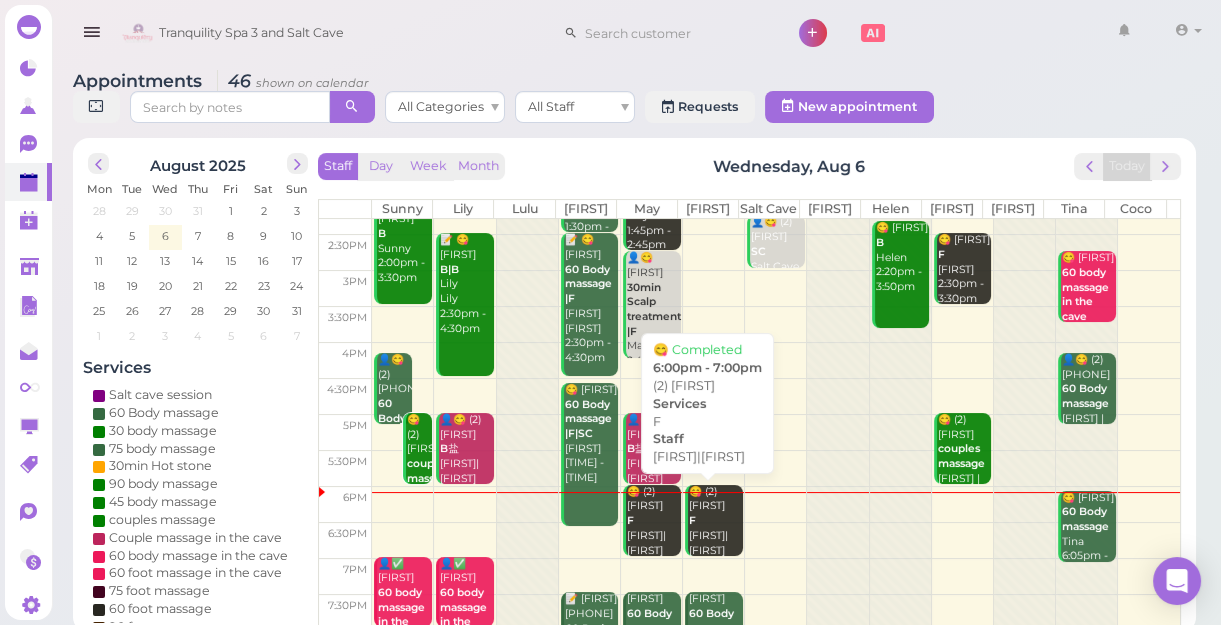click on "😋 (2) [FIRST] [LAST] |[FIRST] [TIME] - [TIME]" at bounding box center (715, 536) 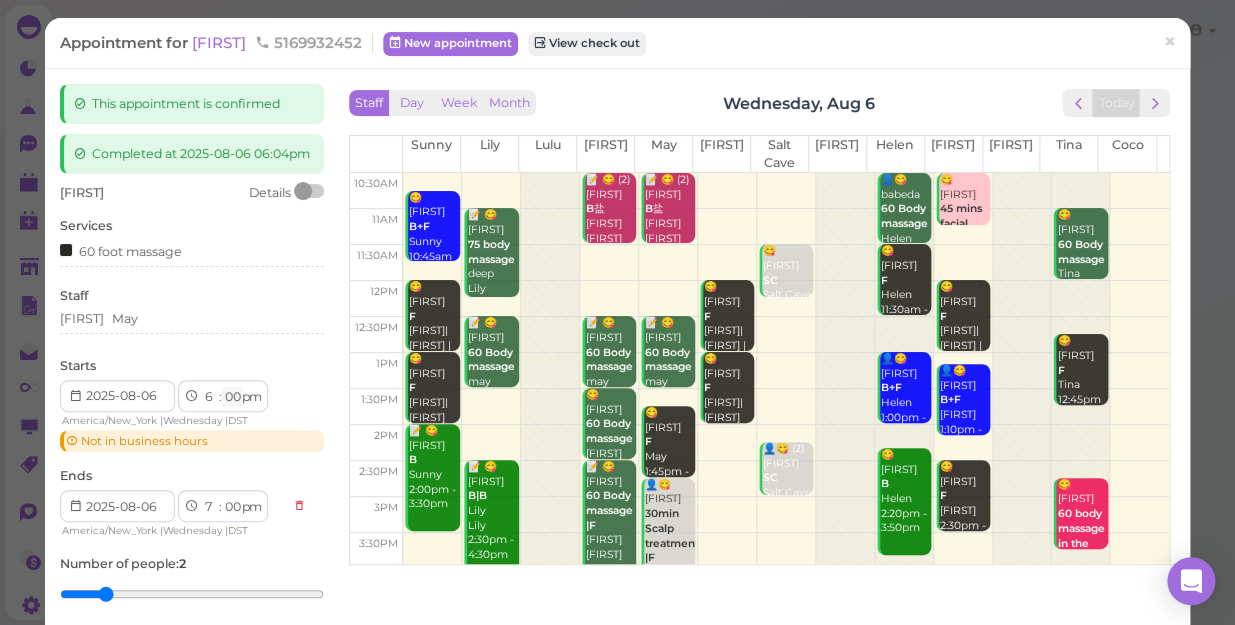 click on "00
05
10
15
20
25
30
35
40
45
50
55" at bounding box center [232, 397] 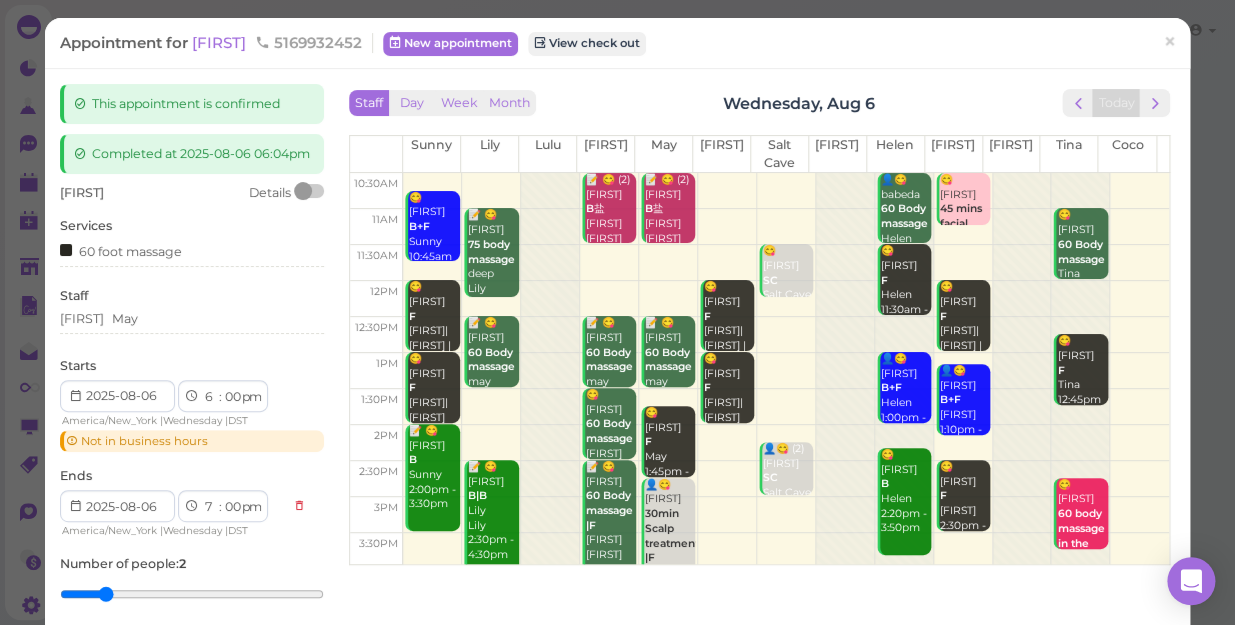 select on "10" 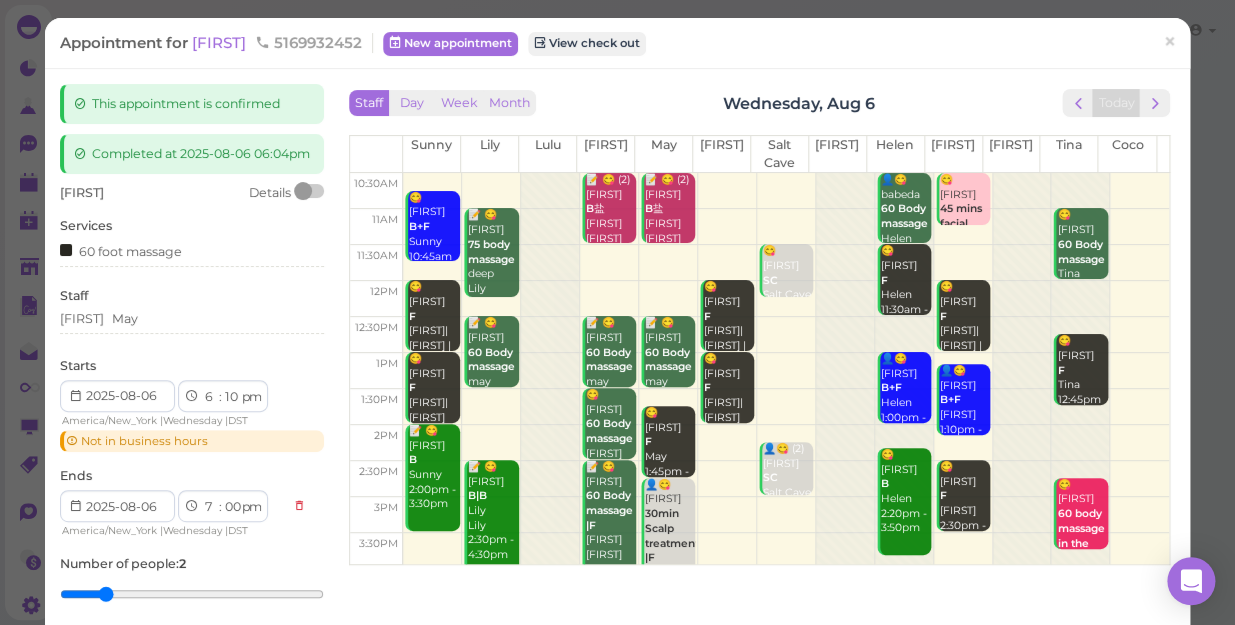 click on "00
05
10
15
20
25
30
35
40
45
50
55" at bounding box center [232, 397] 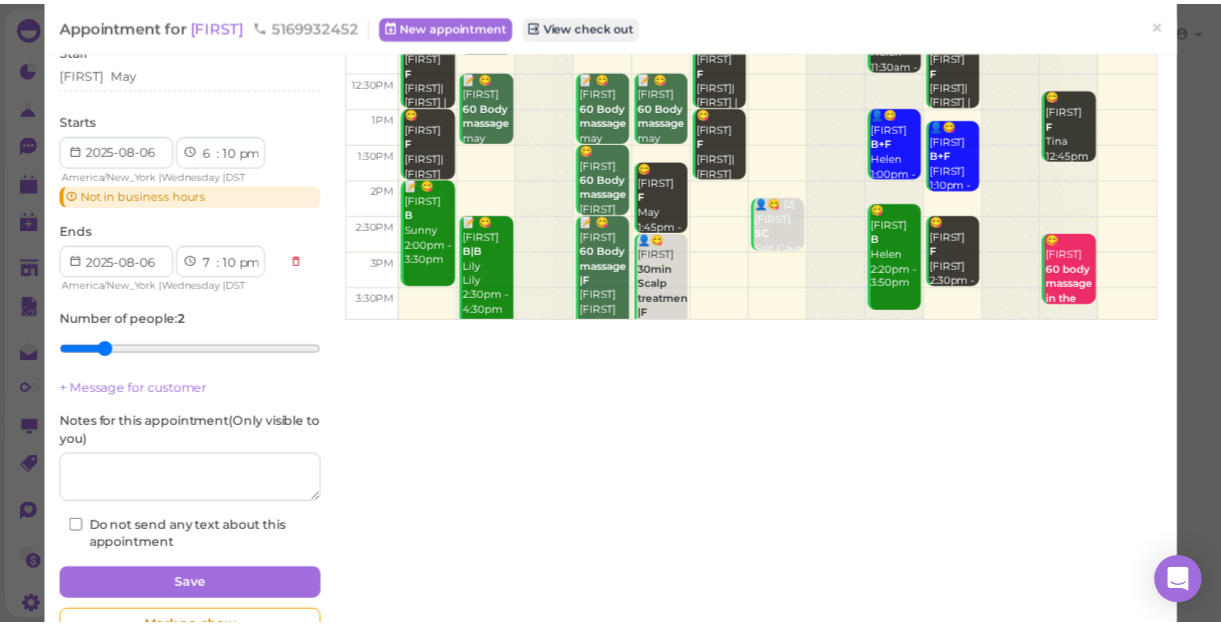 scroll, scrollTop: 272, scrollLeft: 0, axis: vertical 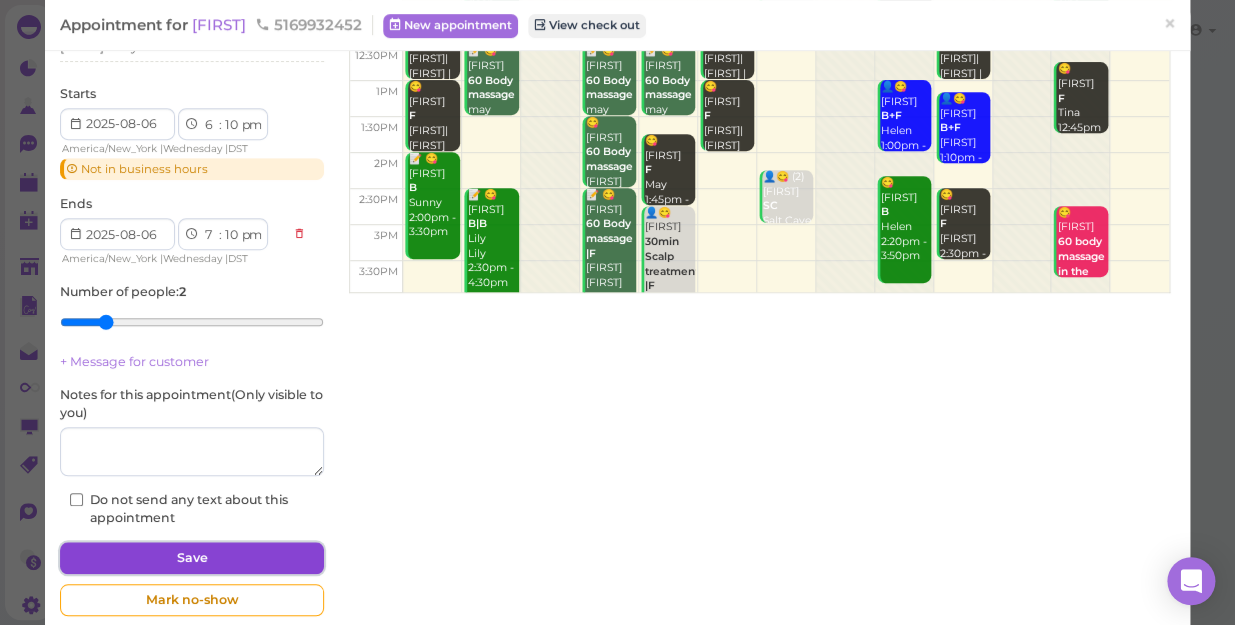 click on "Save" at bounding box center (192, 558) 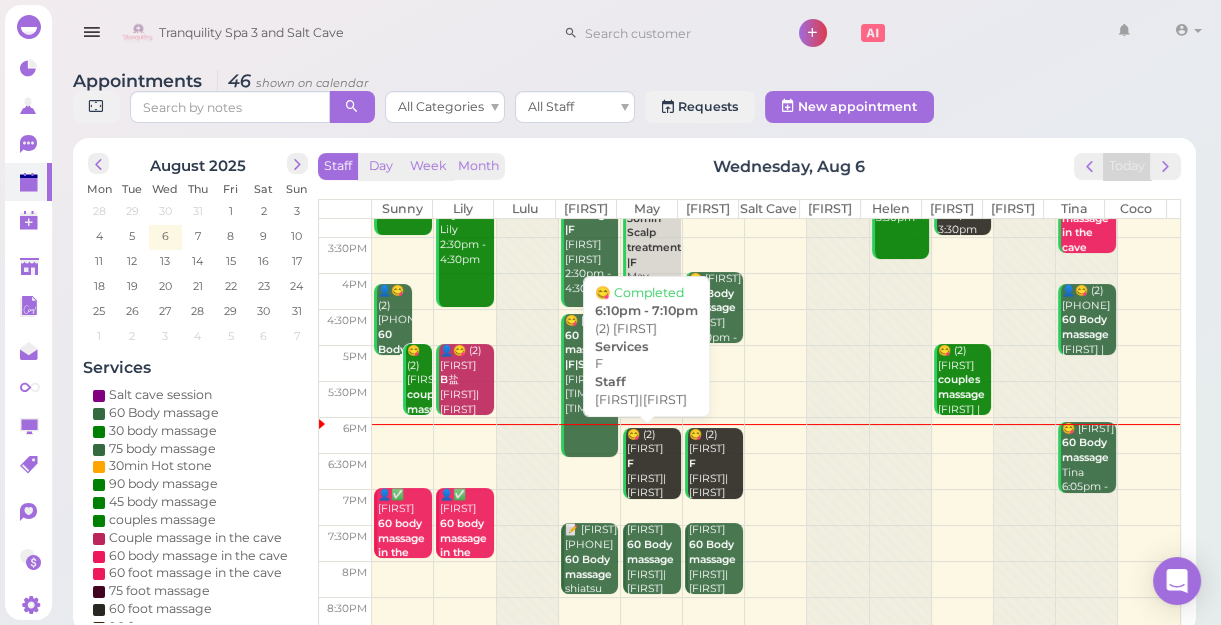 scroll, scrollTop: 343, scrollLeft: 0, axis: vertical 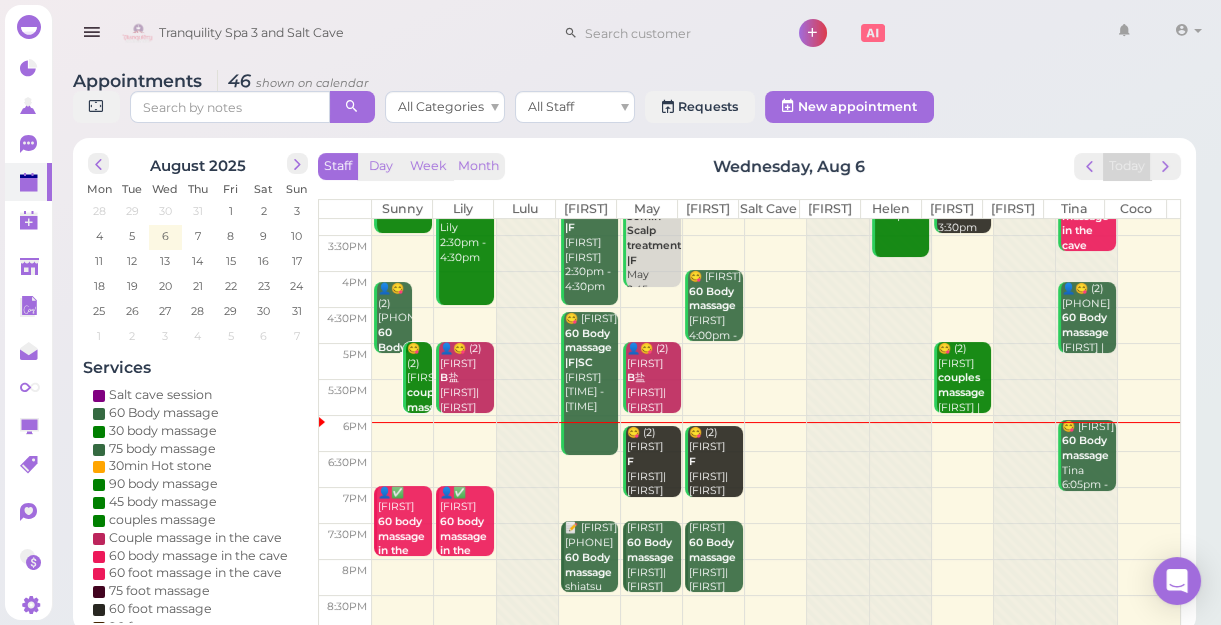 drag, startPoint x: 504, startPoint y: 316, endPoint x: 387, endPoint y: 279, distance: 122.711044 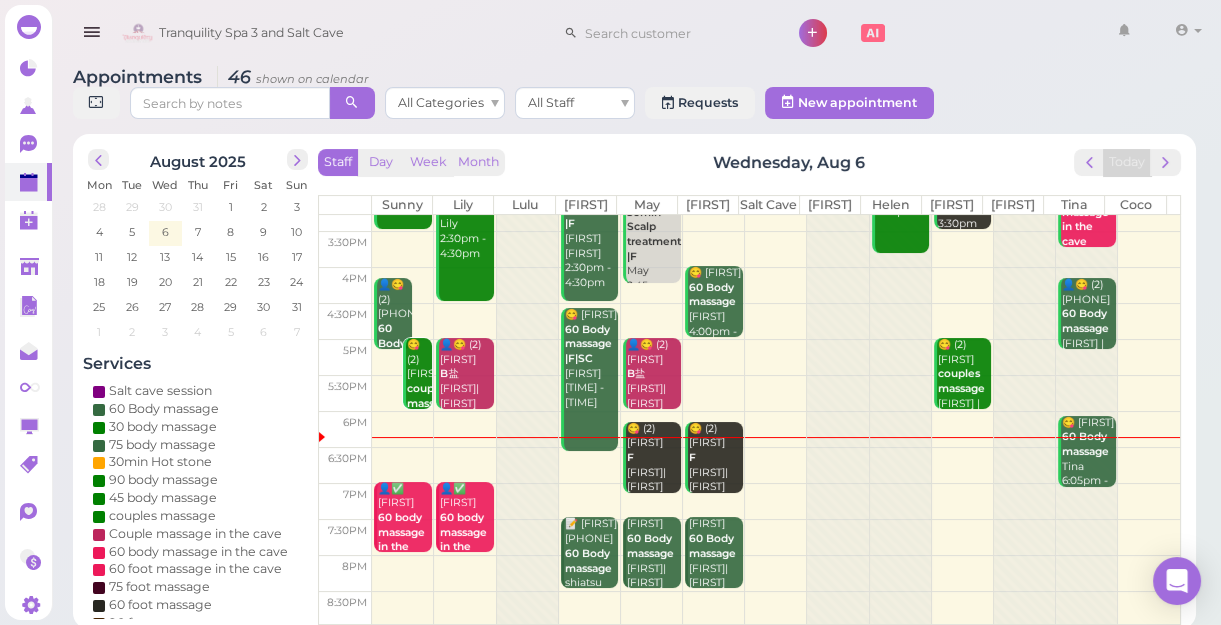 scroll, scrollTop: 7, scrollLeft: 0, axis: vertical 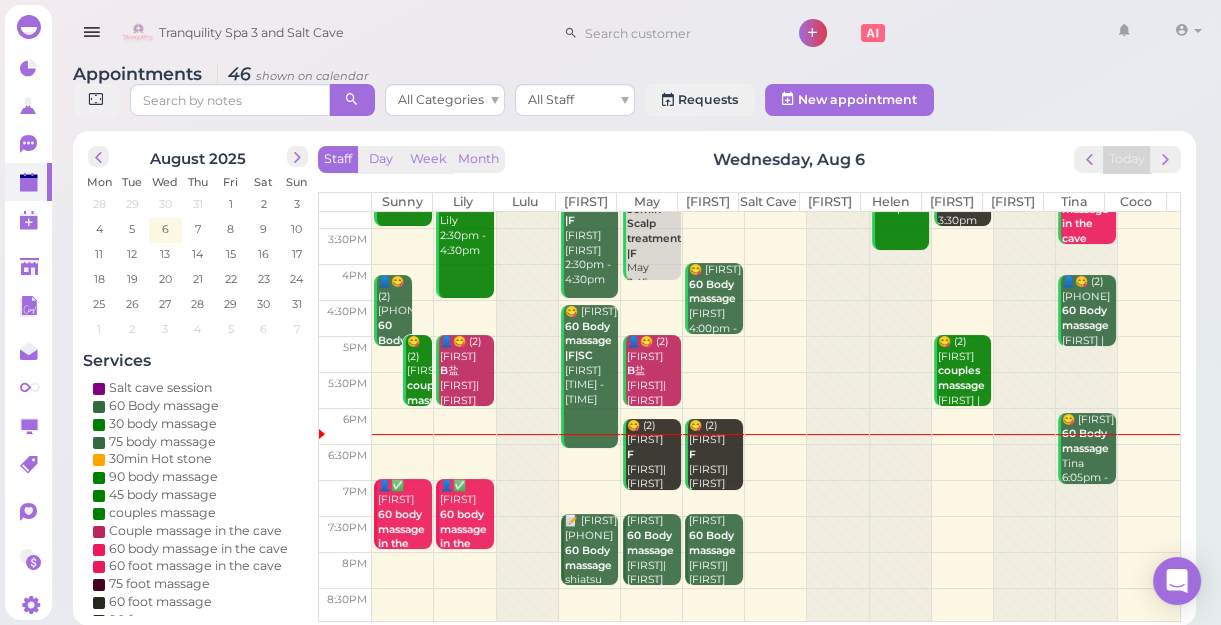 click at bounding box center [776, 462] 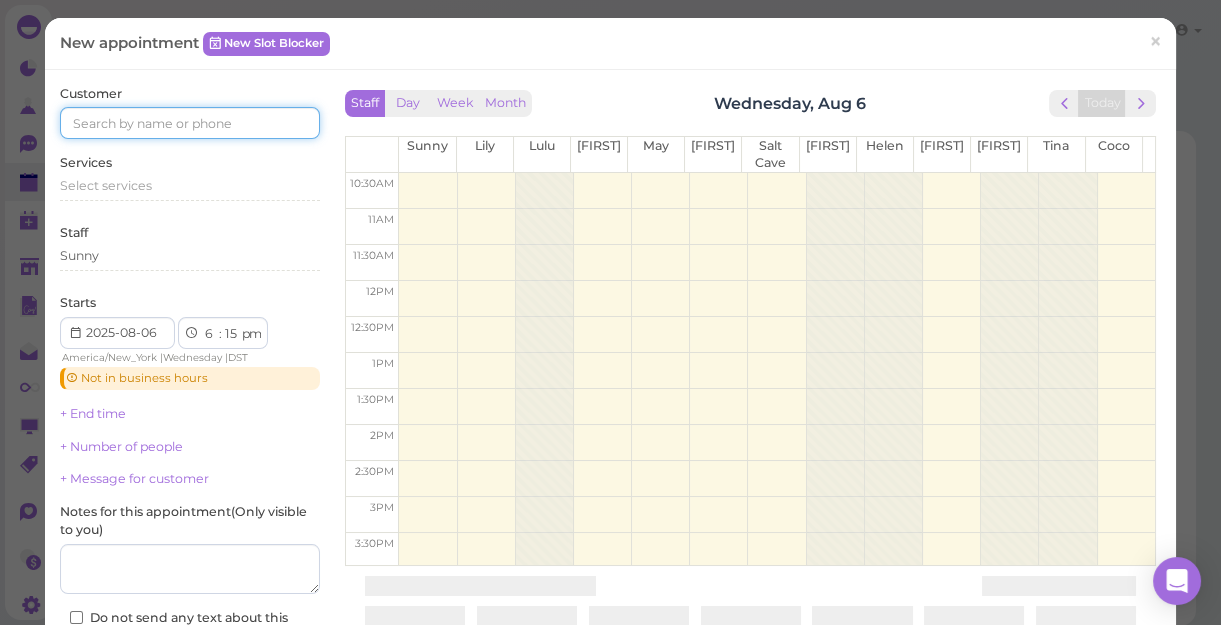 click at bounding box center [190, 123] 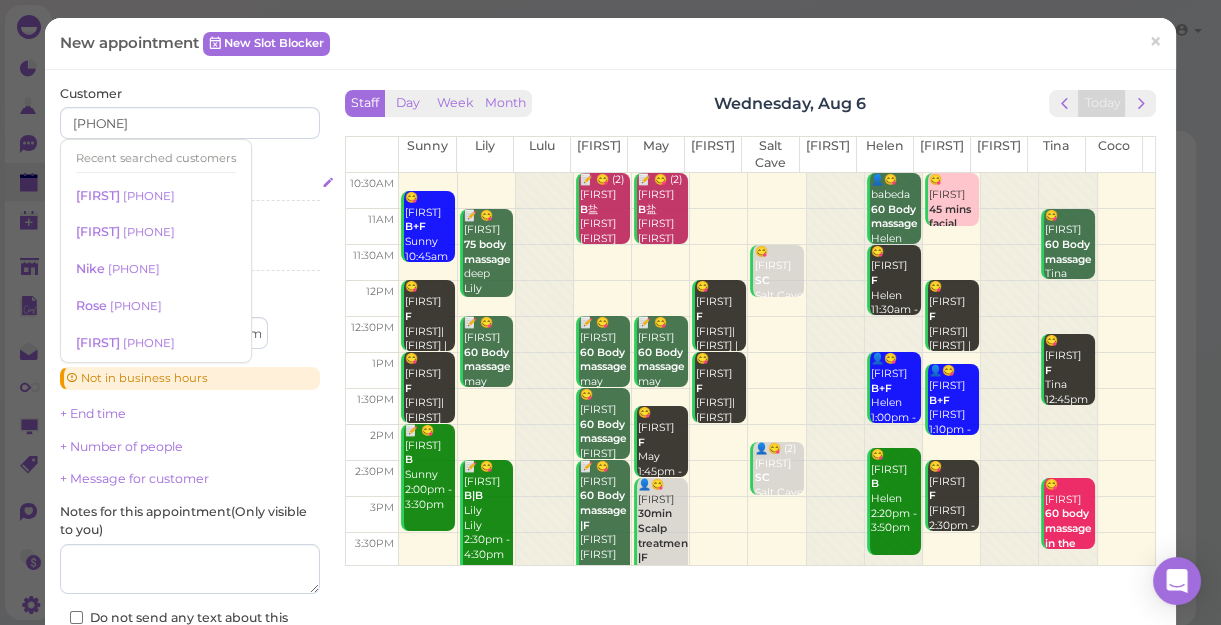 click on "Select services" at bounding box center (190, 186) 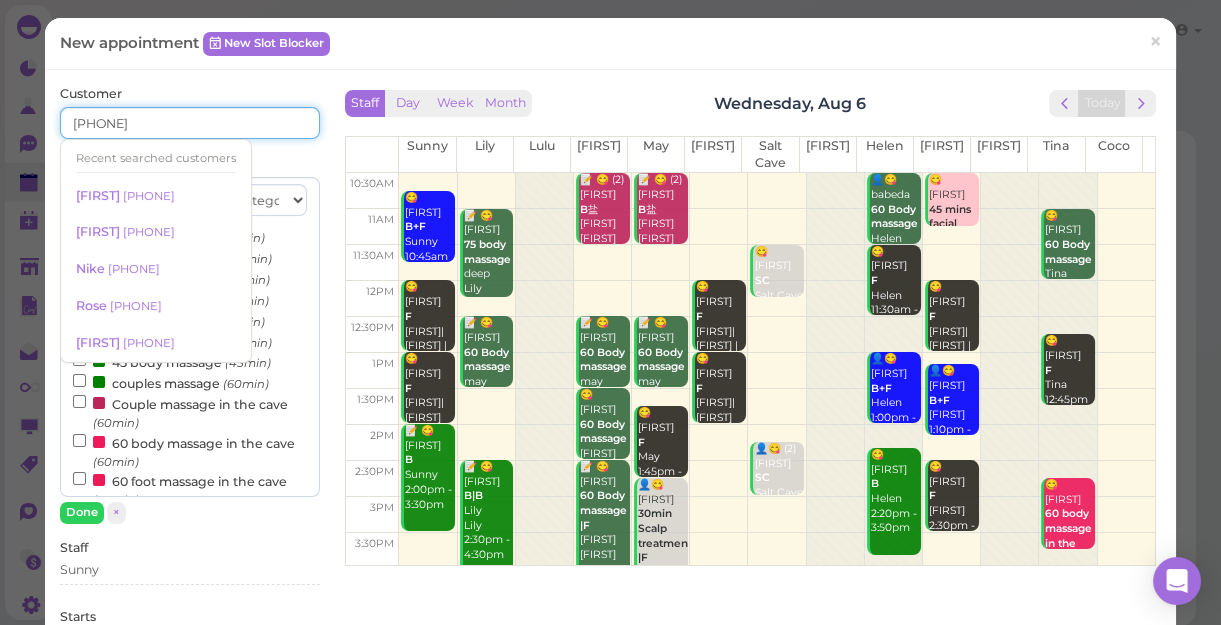 click on "[PHONE]" at bounding box center [190, 123] 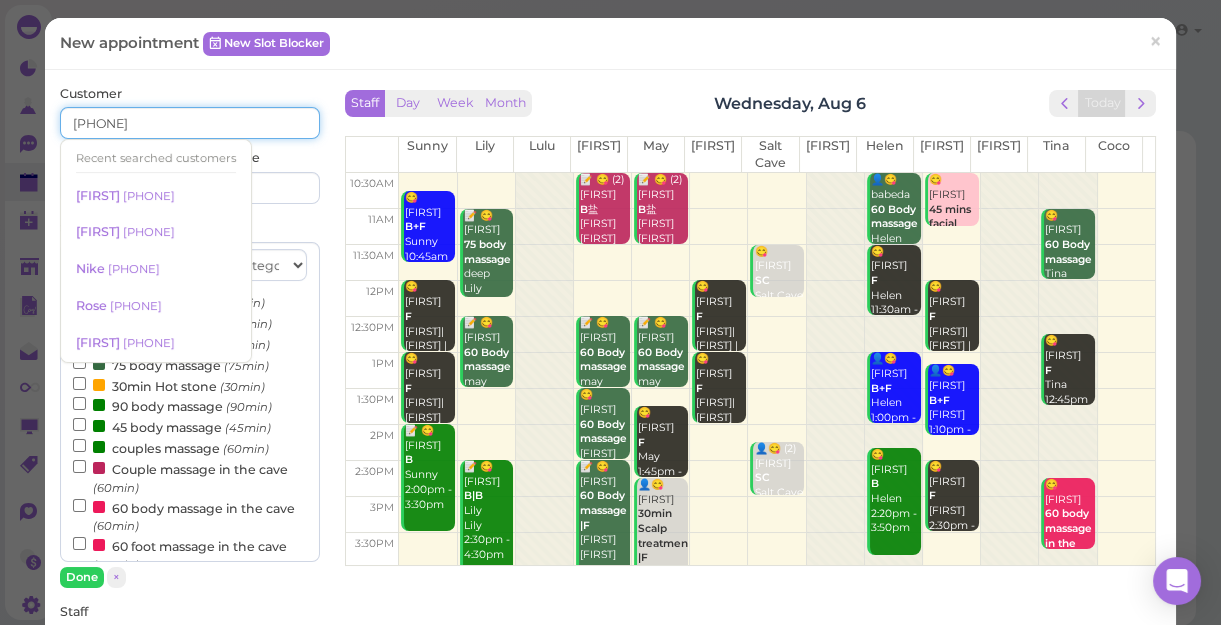 type on "[PHONE]" 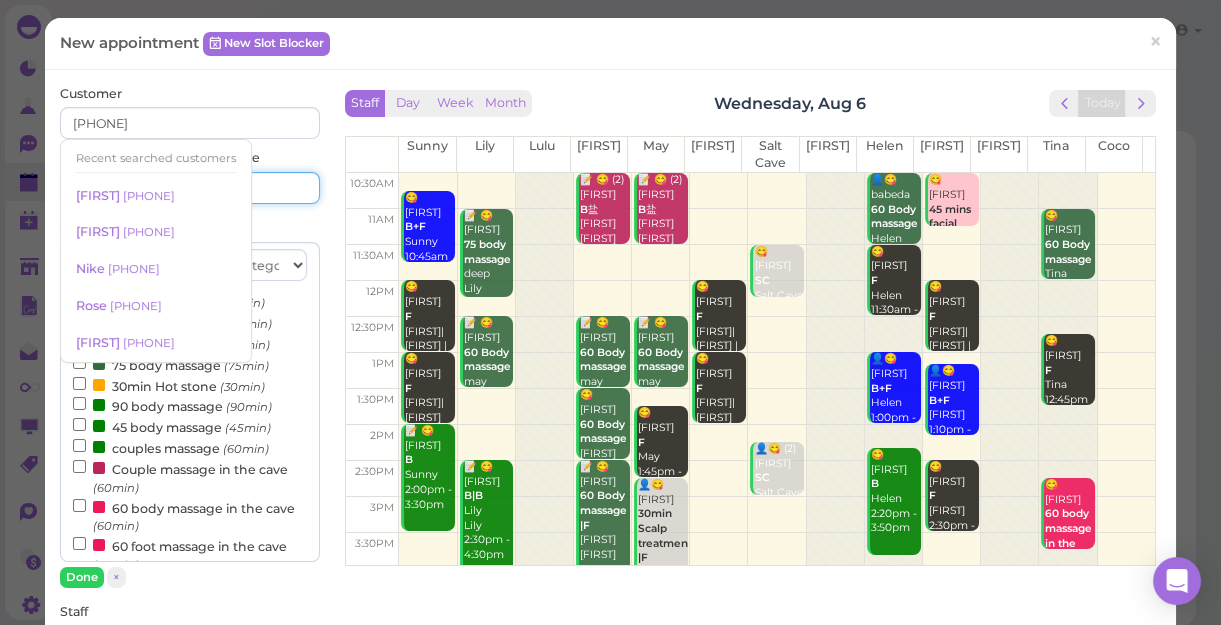 click at bounding box center (257, 188) 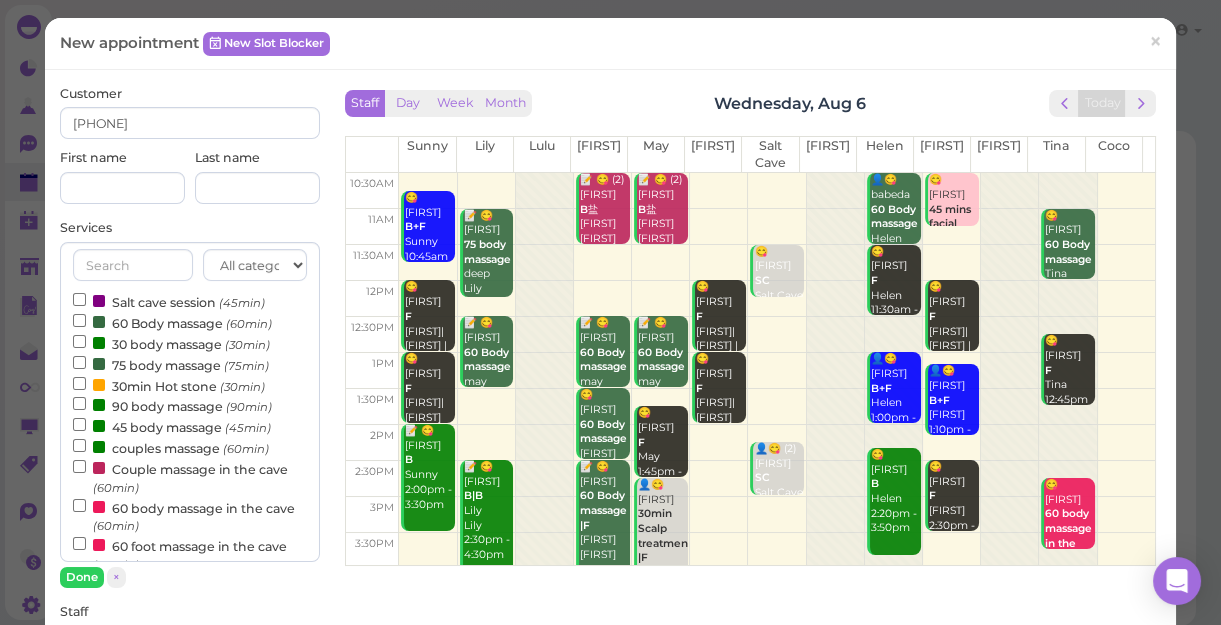 click on "First name" at bounding box center [122, 176] 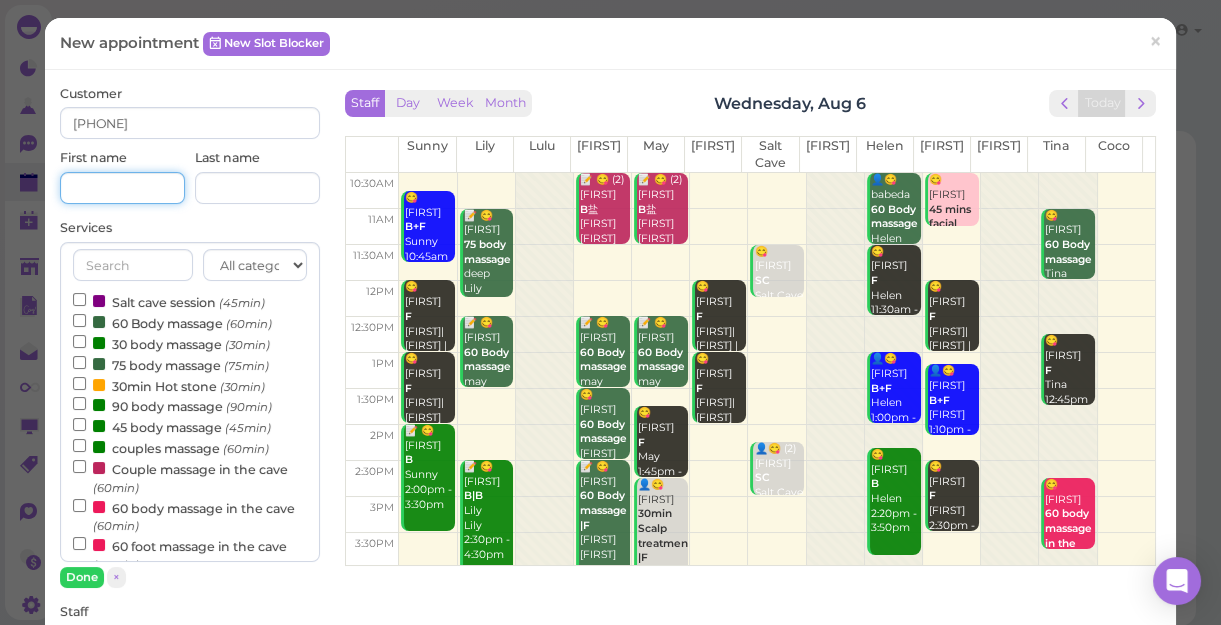 click at bounding box center [122, 188] 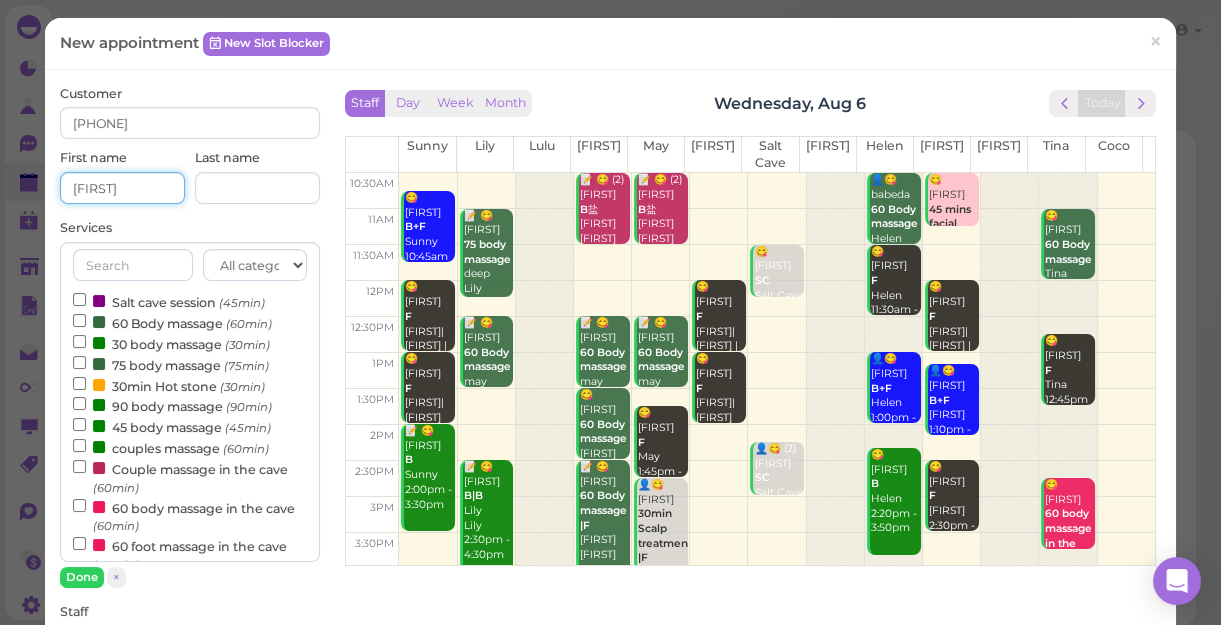 type on "[FIRST]" 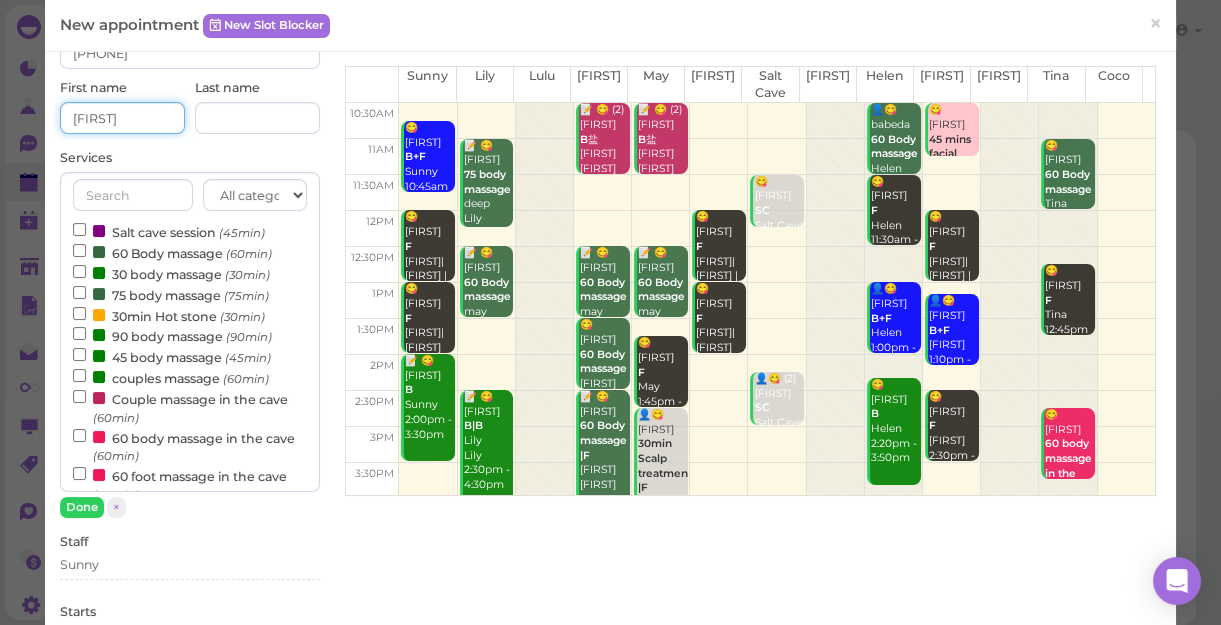 scroll, scrollTop: 90, scrollLeft: 0, axis: vertical 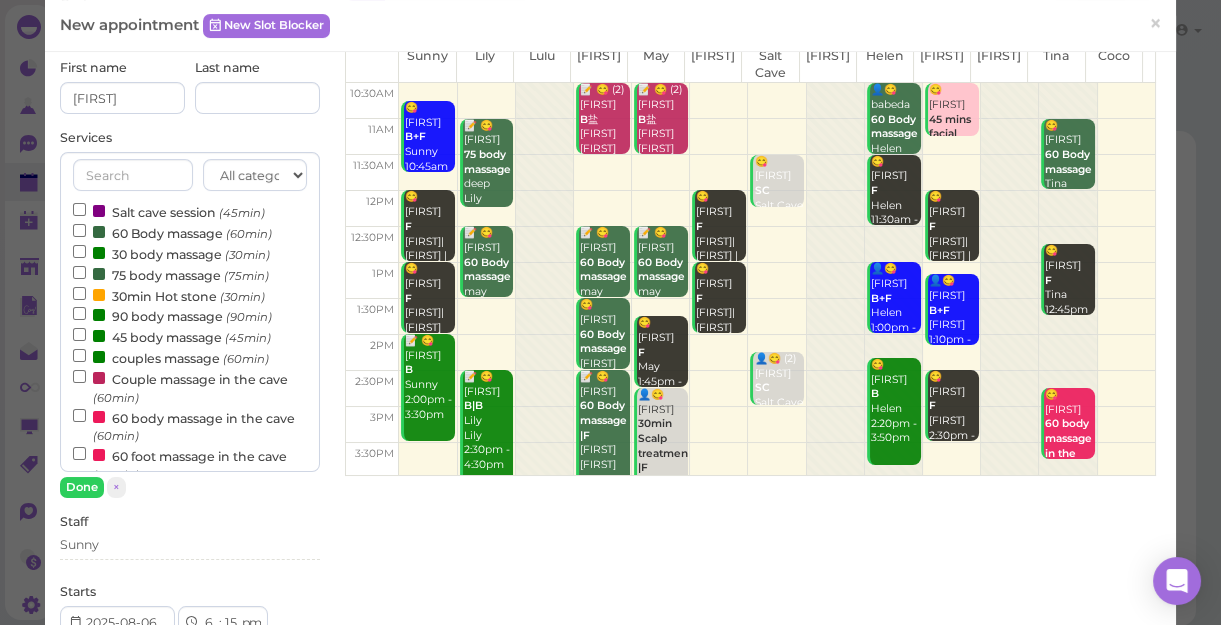 click on "60 Body massage
(60min)" at bounding box center (172, 232) 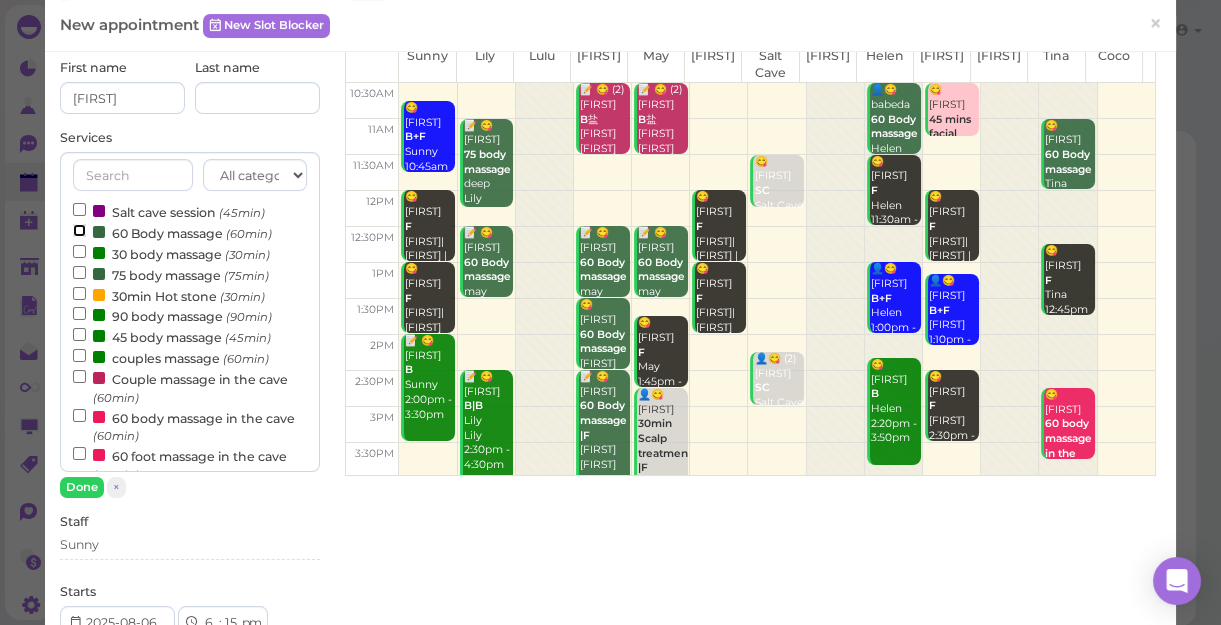 click on "60 Body massage
(60min)" at bounding box center [79, 230] 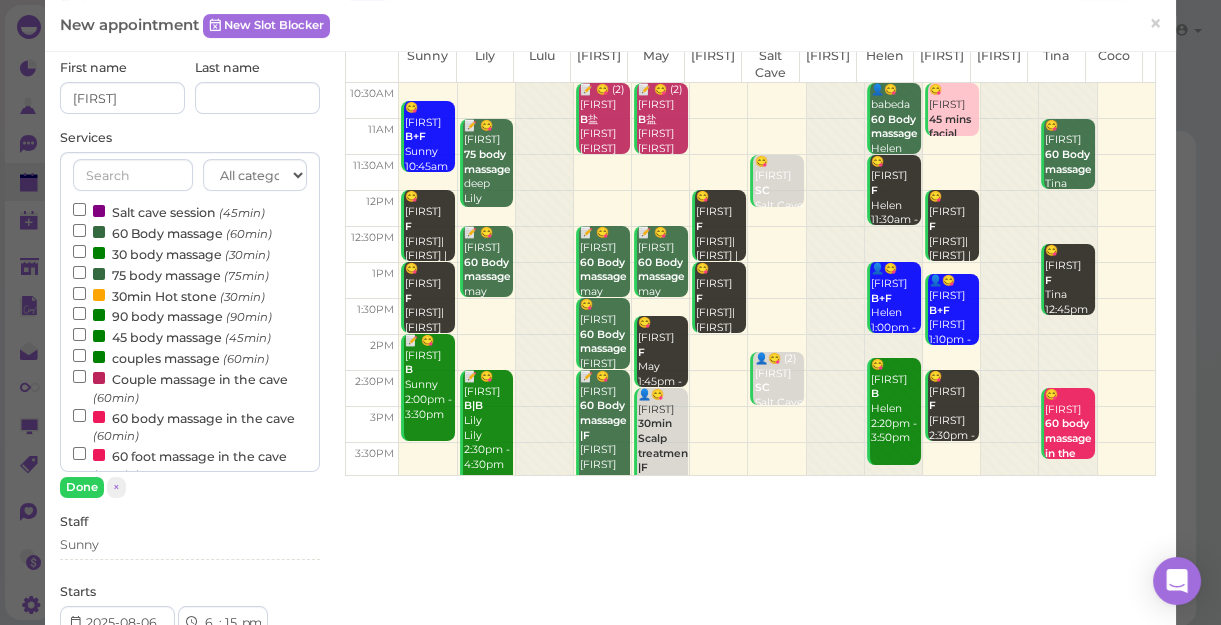 click on "60 Body massage
(60min)" at bounding box center [172, 232] 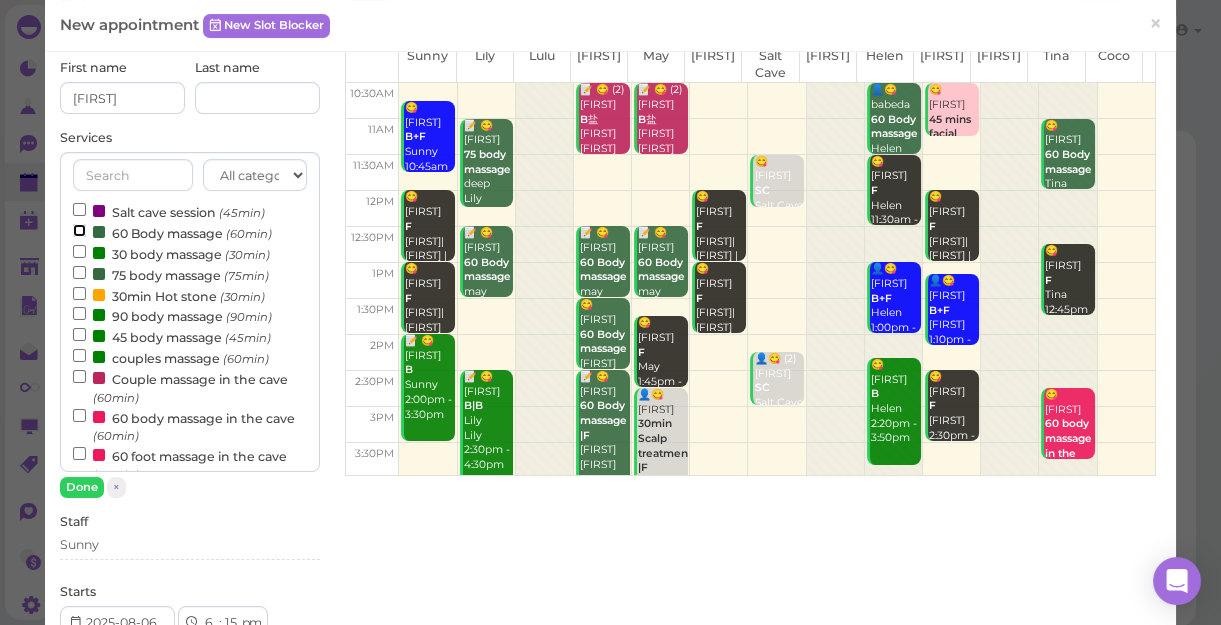 click on "60 Body massage
(60min)" at bounding box center (79, 230) 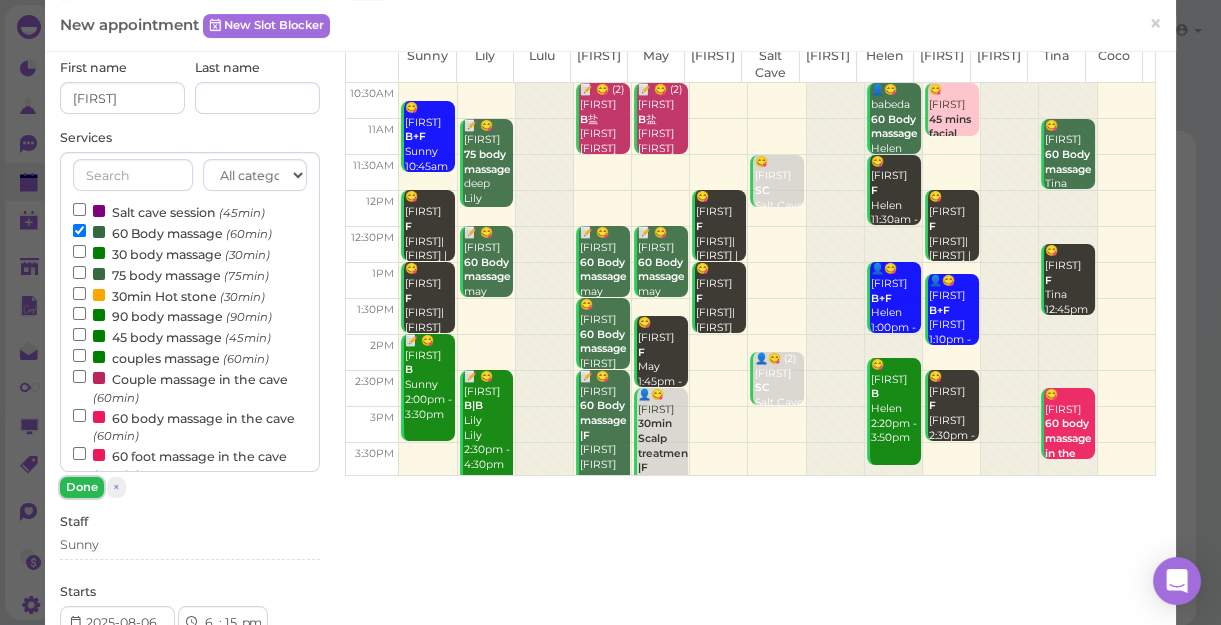 click on "Done" at bounding box center (82, 487) 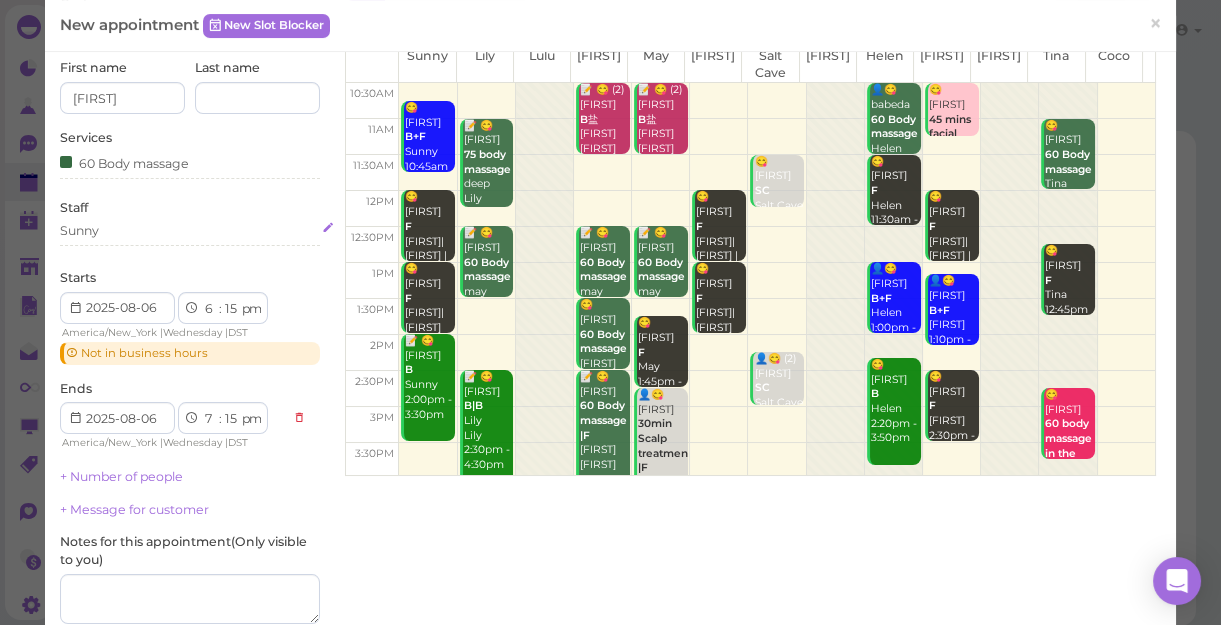 click on "Sunny" at bounding box center (190, 231) 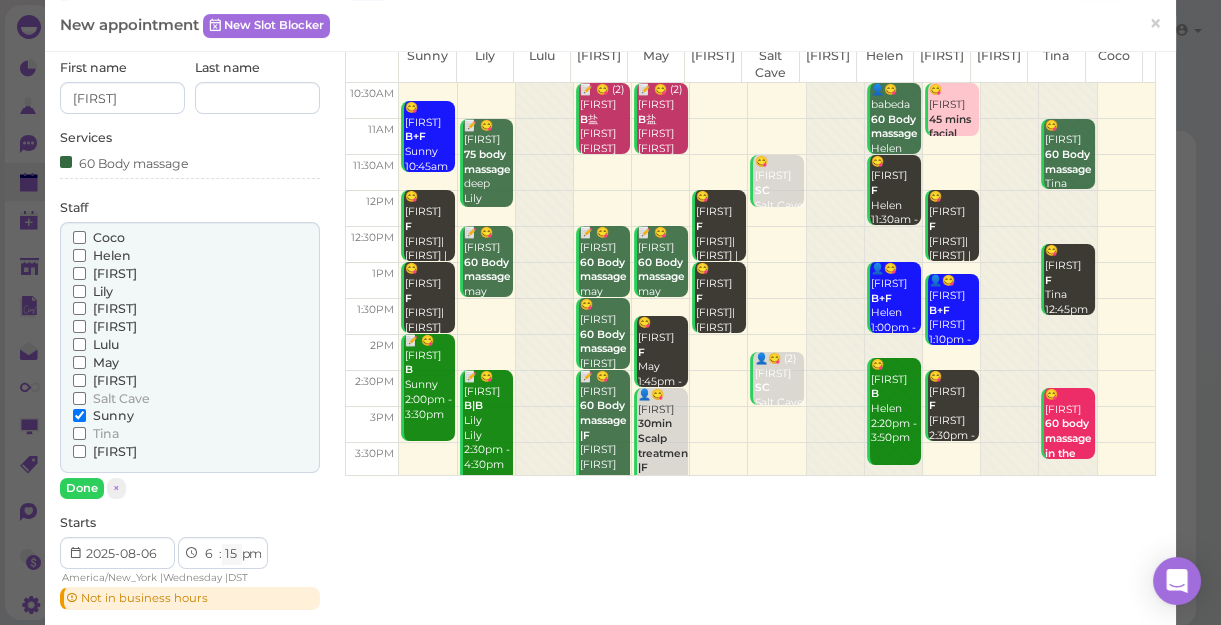 click on "00
05
10
15
20
25
30
35
40
45
50
55" at bounding box center (232, 554) 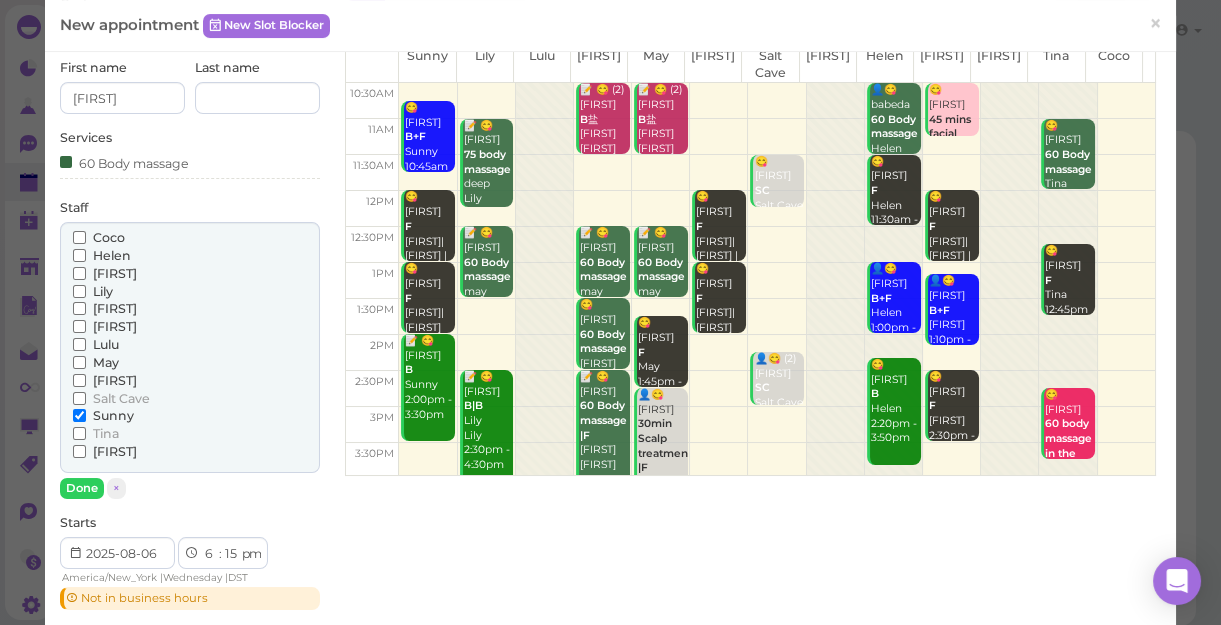 select on "30" 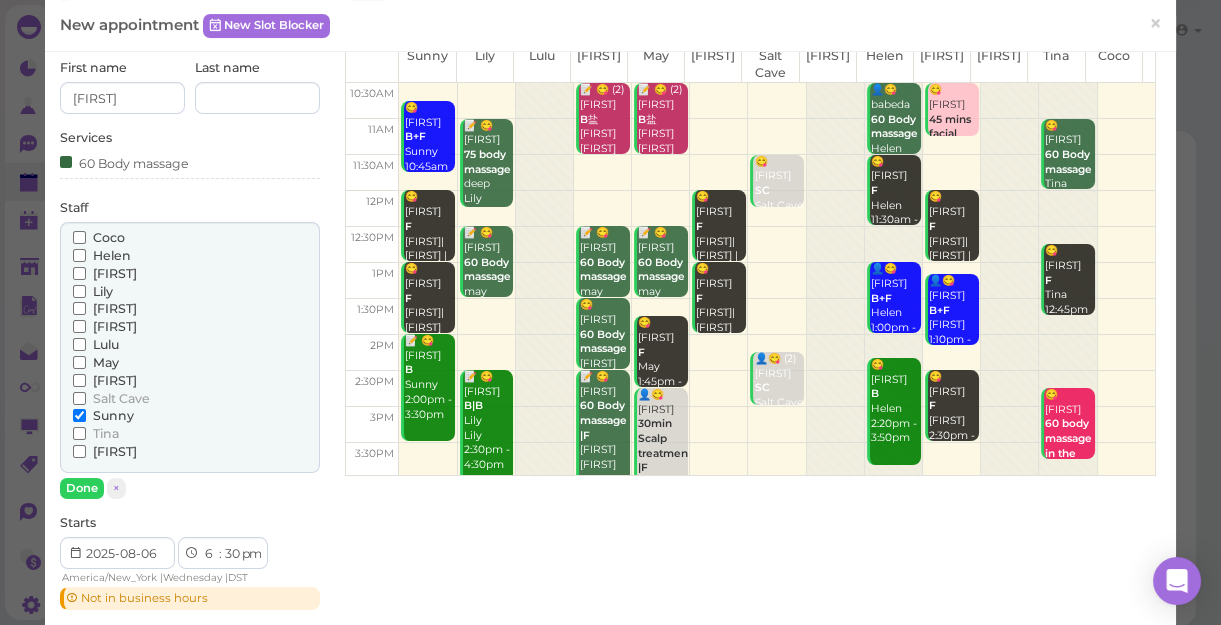 click on "00
05
10
15
20
25
30
35
40
45
50
55" at bounding box center (232, 554) 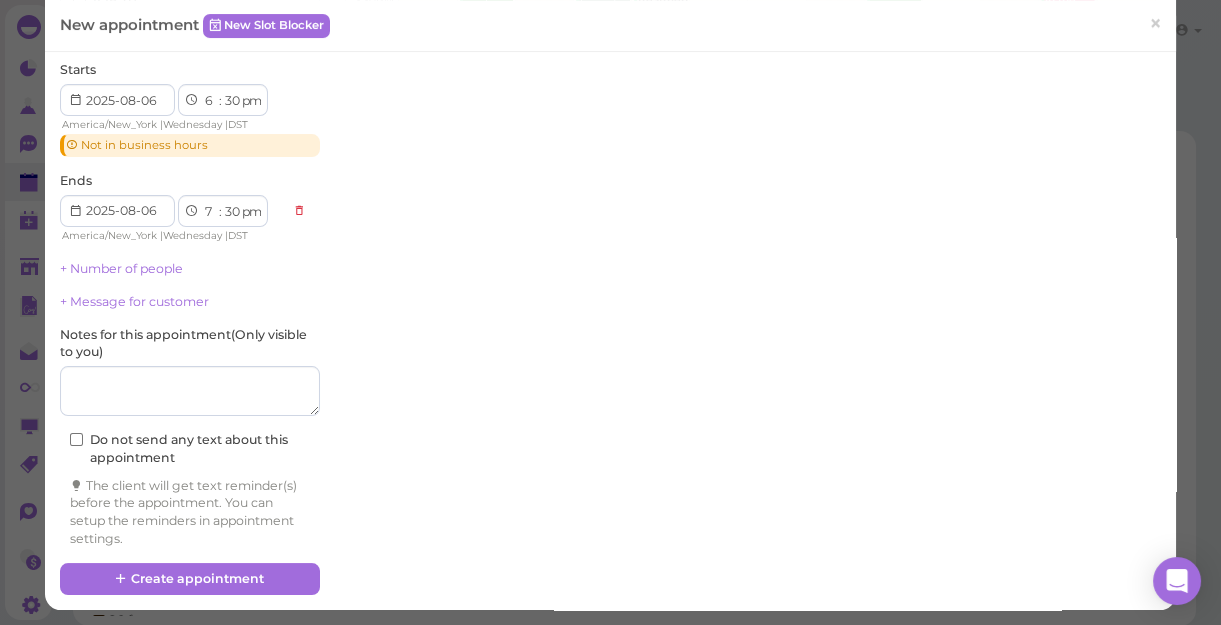 scroll, scrollTop: 544, scrollLeft: 0, axis: vertical 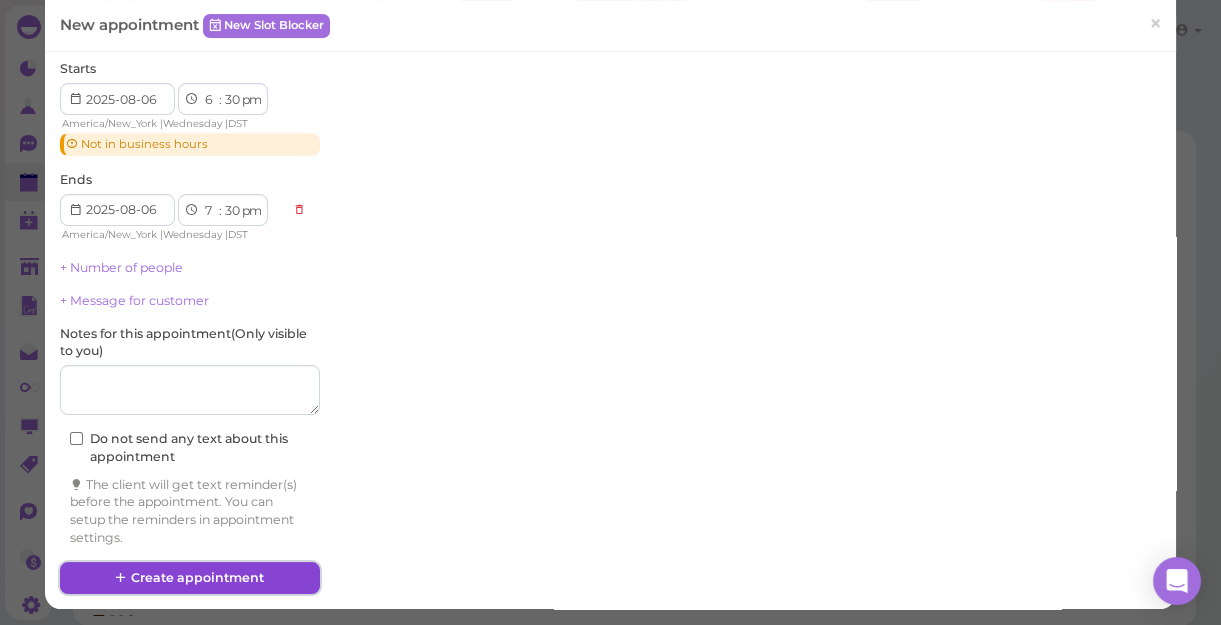 click on "Create appointment" at bounding box center [190, 578] 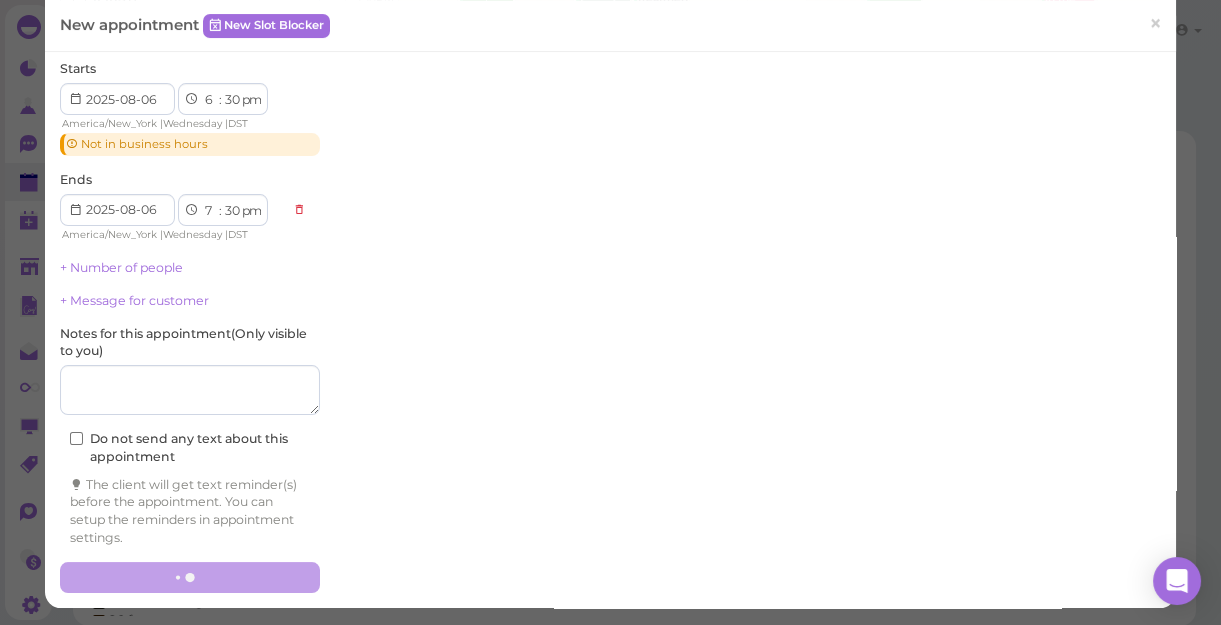 scroll, scrollTop: 0, scrollLeft: 0, axis: both 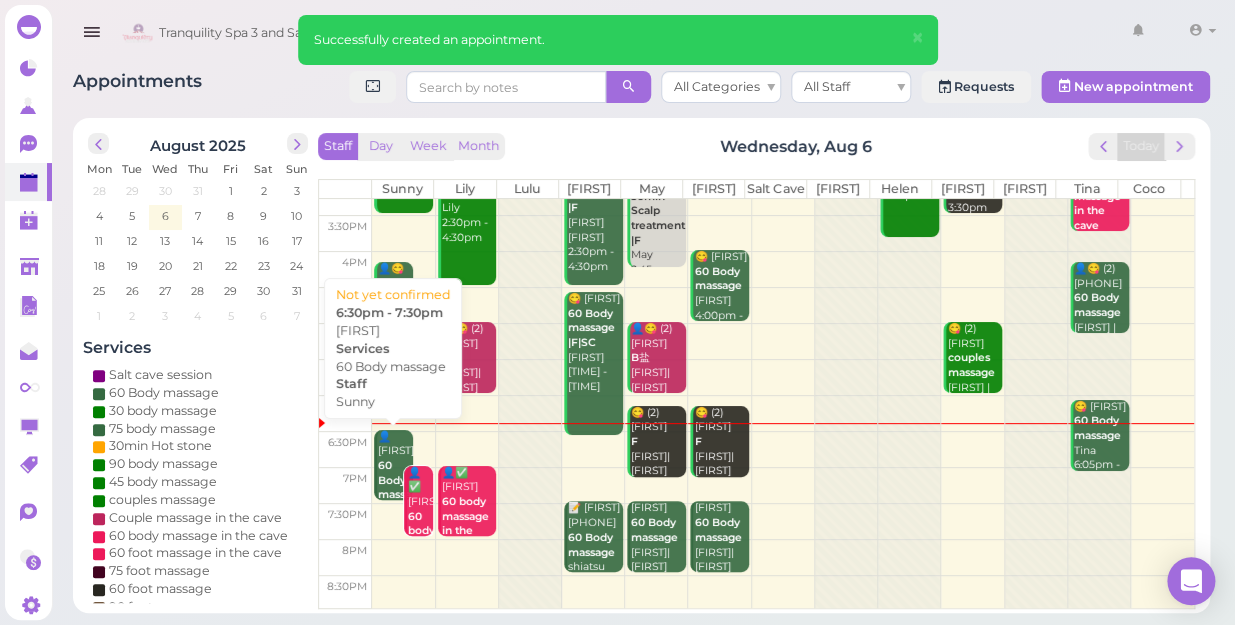 click on "👤[FIRST] [NUMBER] [FIRST] [TIME] - [TIME]" at bounding box center (395, 496) 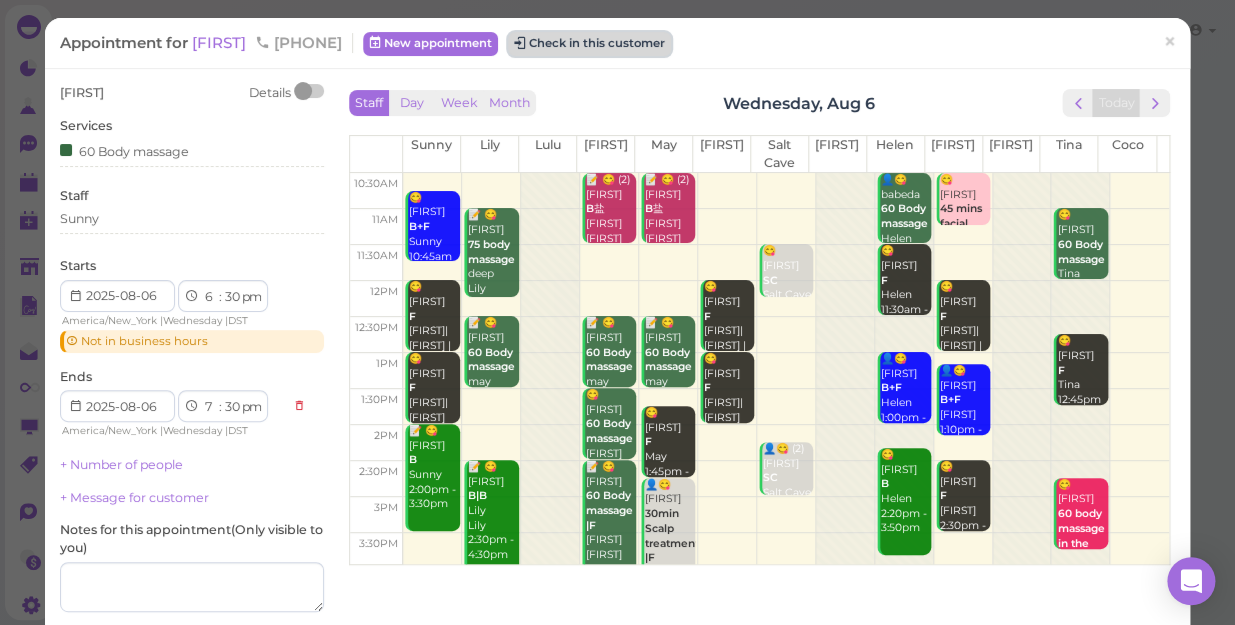 click on "Check in this customer" at bounding box center (589, 44) 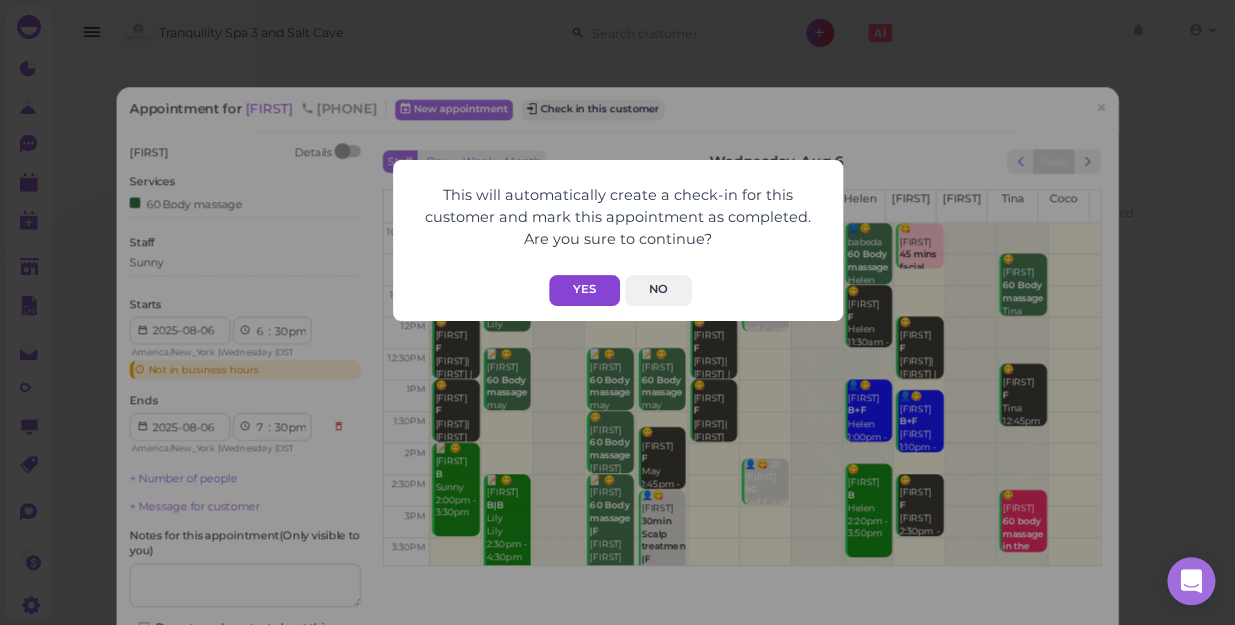 click on "Yes" at bounding box center [584, 290] 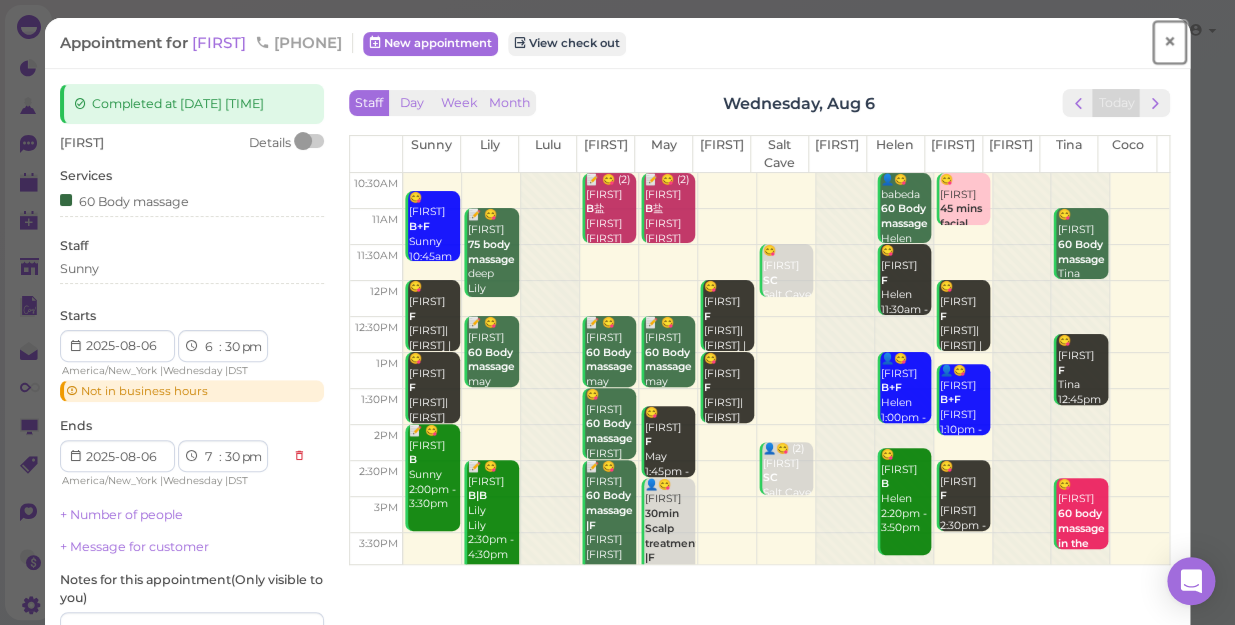 click on "×" at bounding box center (1169, 42) 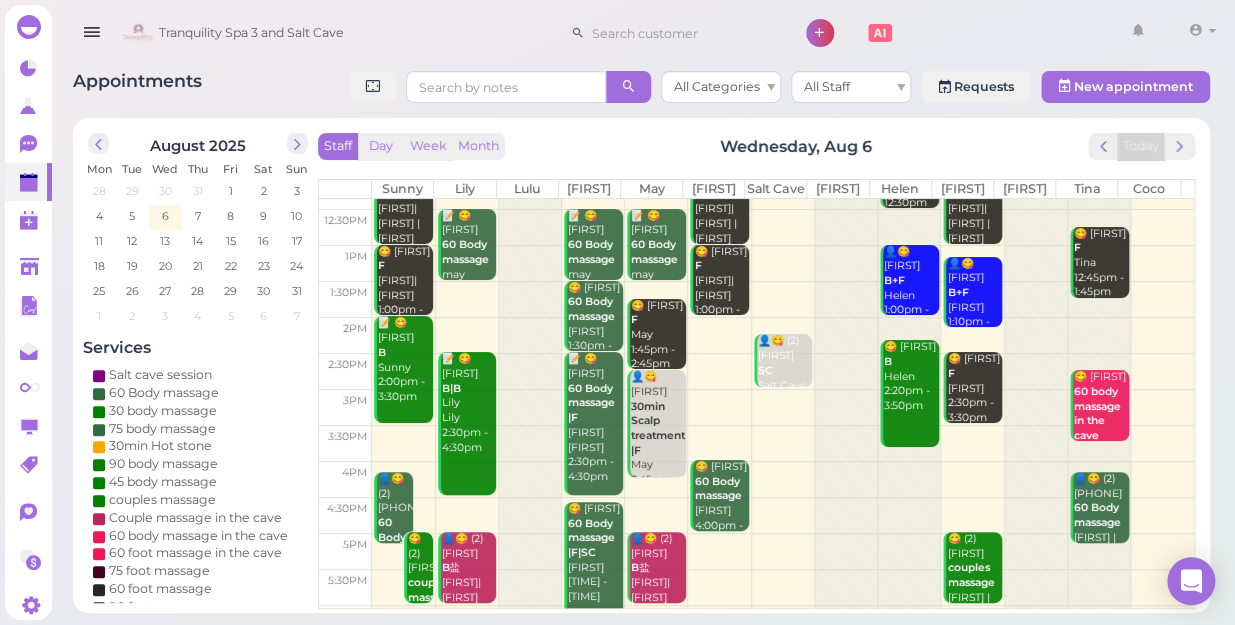 scroll, scrollTop: 343, scrollLeft: 0, axis: vertical 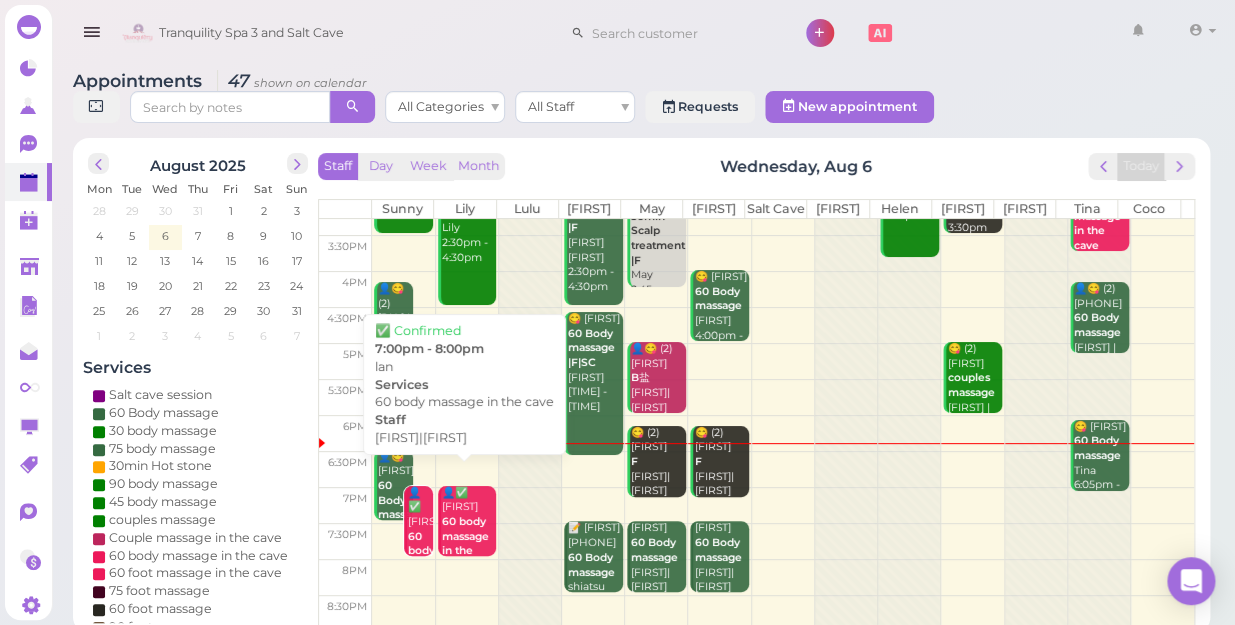 click on "60 body massage in the cave" at bounding box center (465, 543) 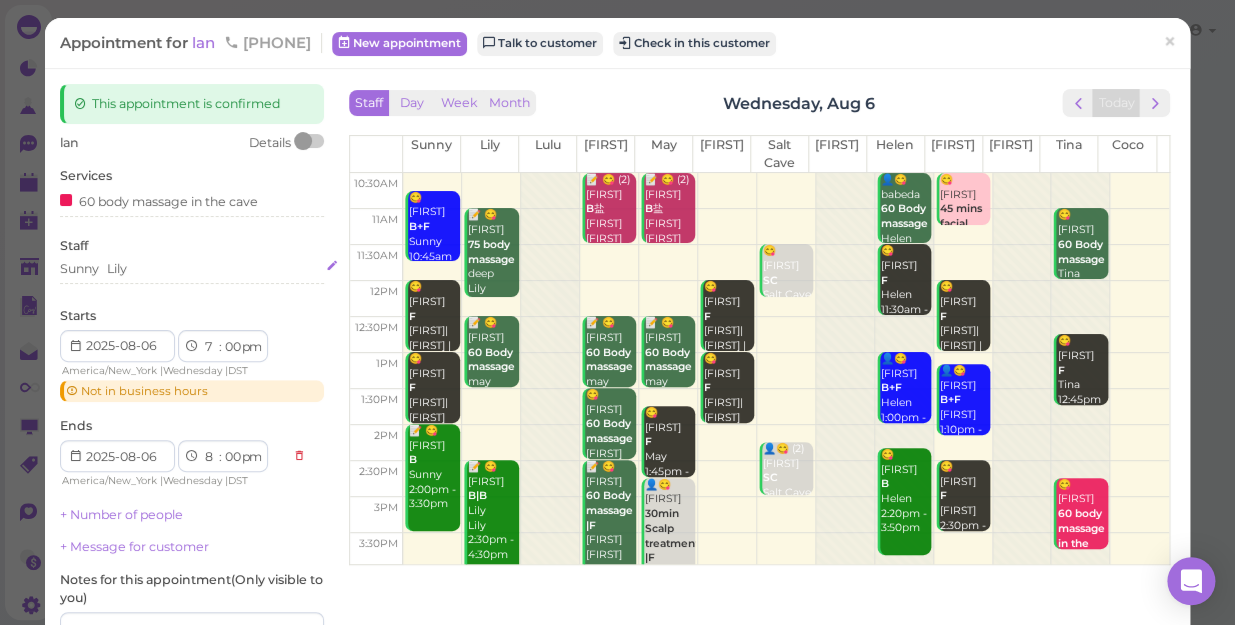 click on "Sunny
Lily" at bounding box center [192, 269] 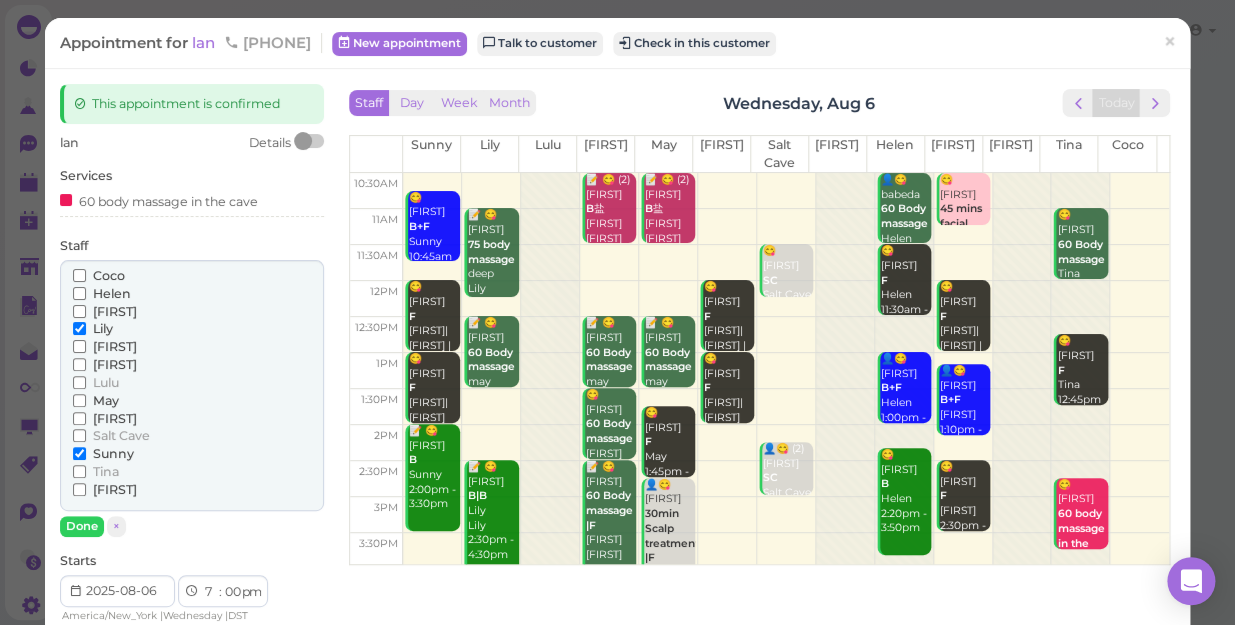 click on "[FIRST]" at bounding box center [115, 489] 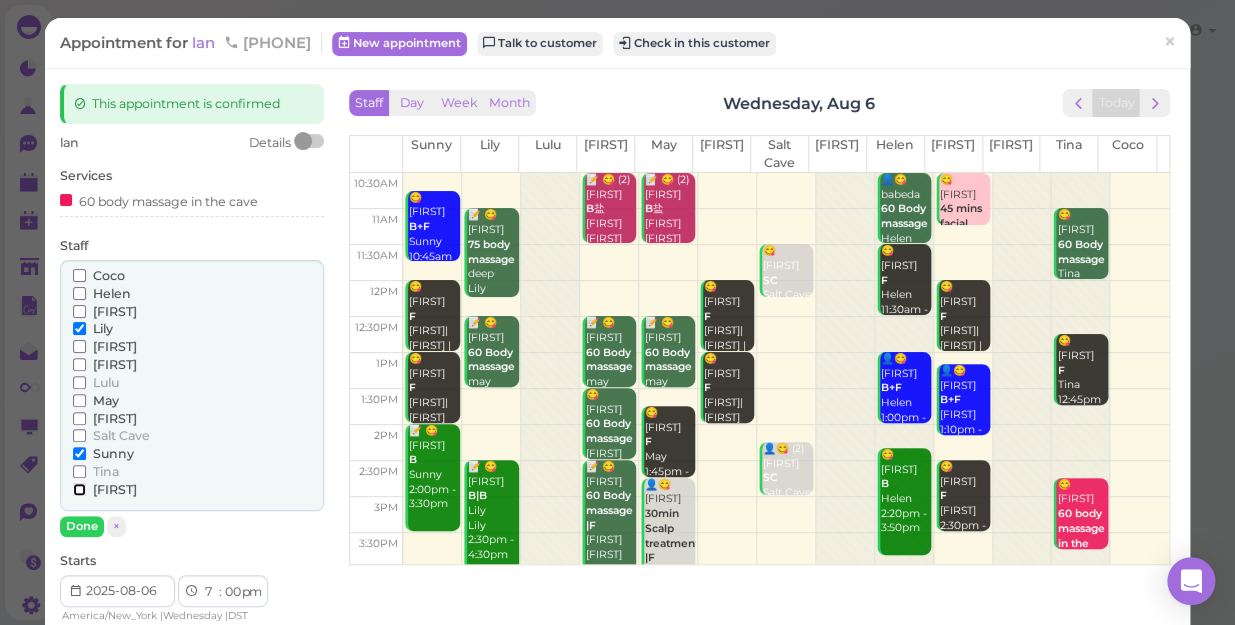 click on "[FIRST]" at bounding box center (79, 489) 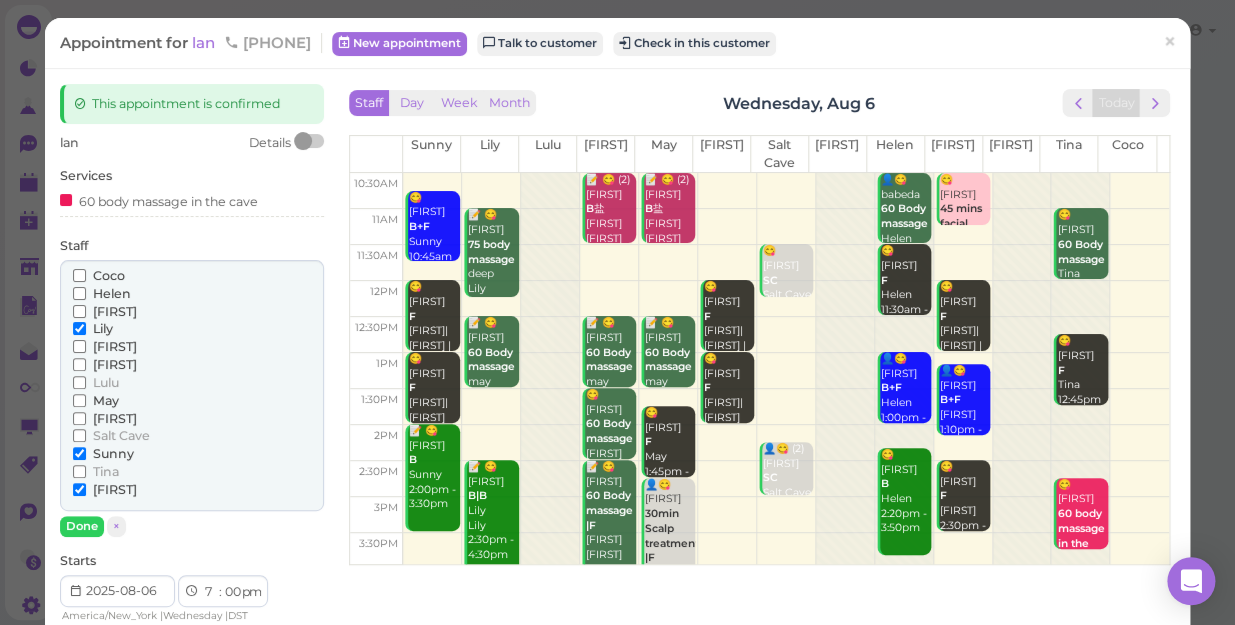 click on "[FIRST]" at bounding box center [115, 489] 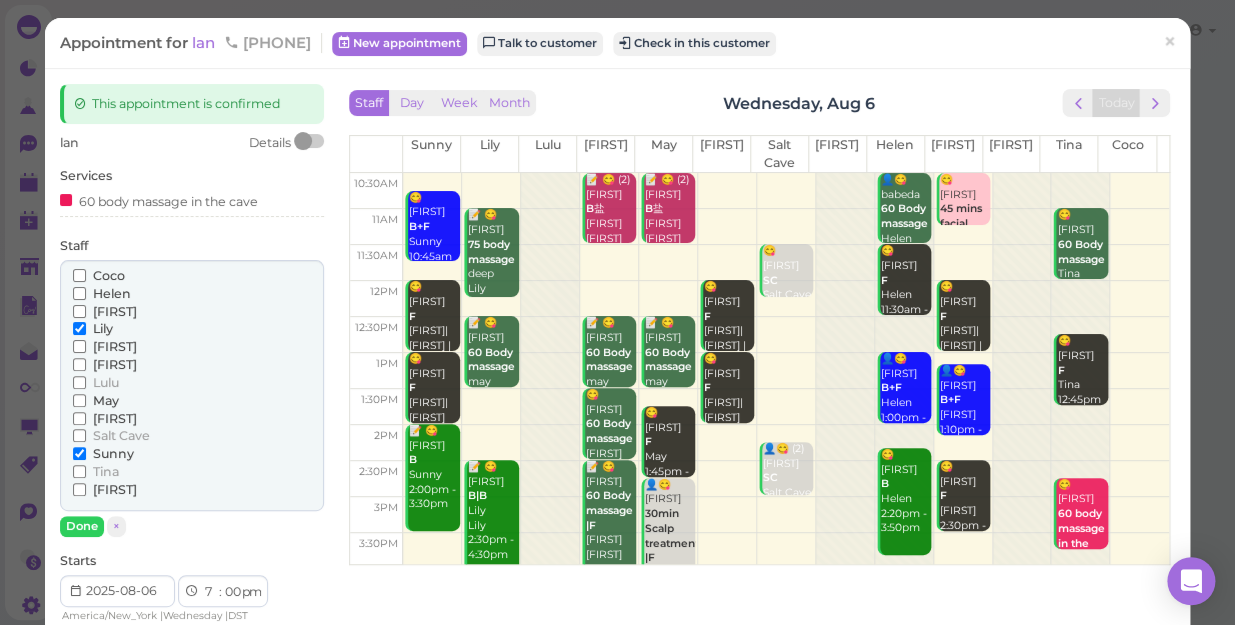 click on "[FIRST]" at bounding box center (115, 489) 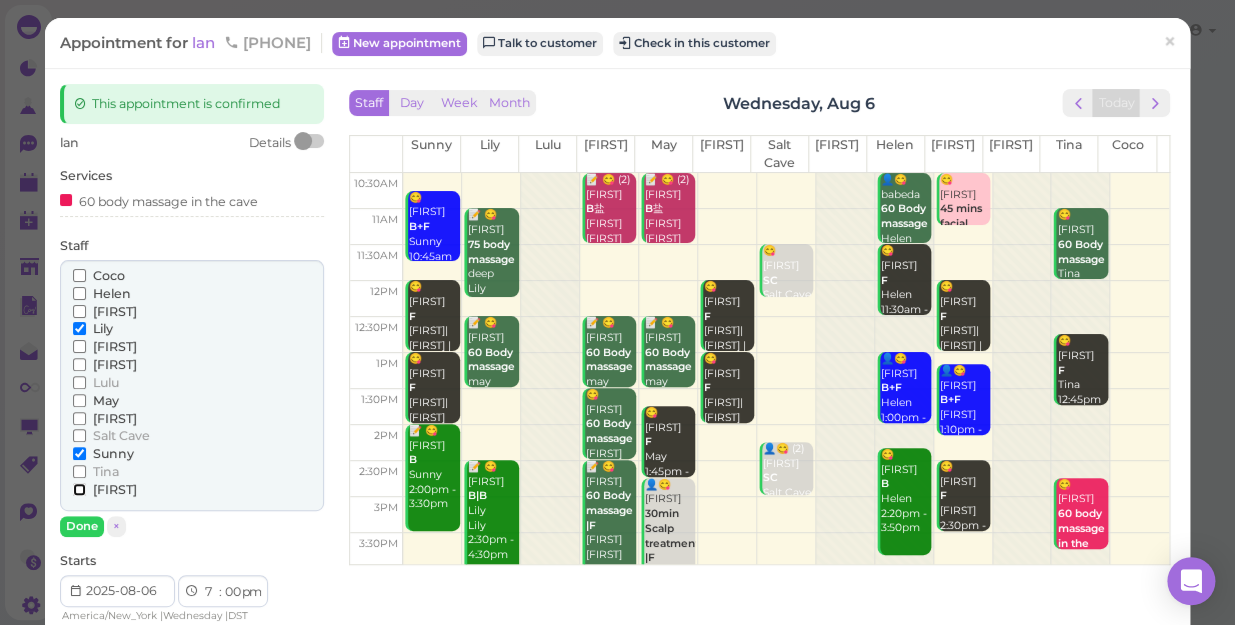 click on "[FIRST]" at bounding box center [79, 489] 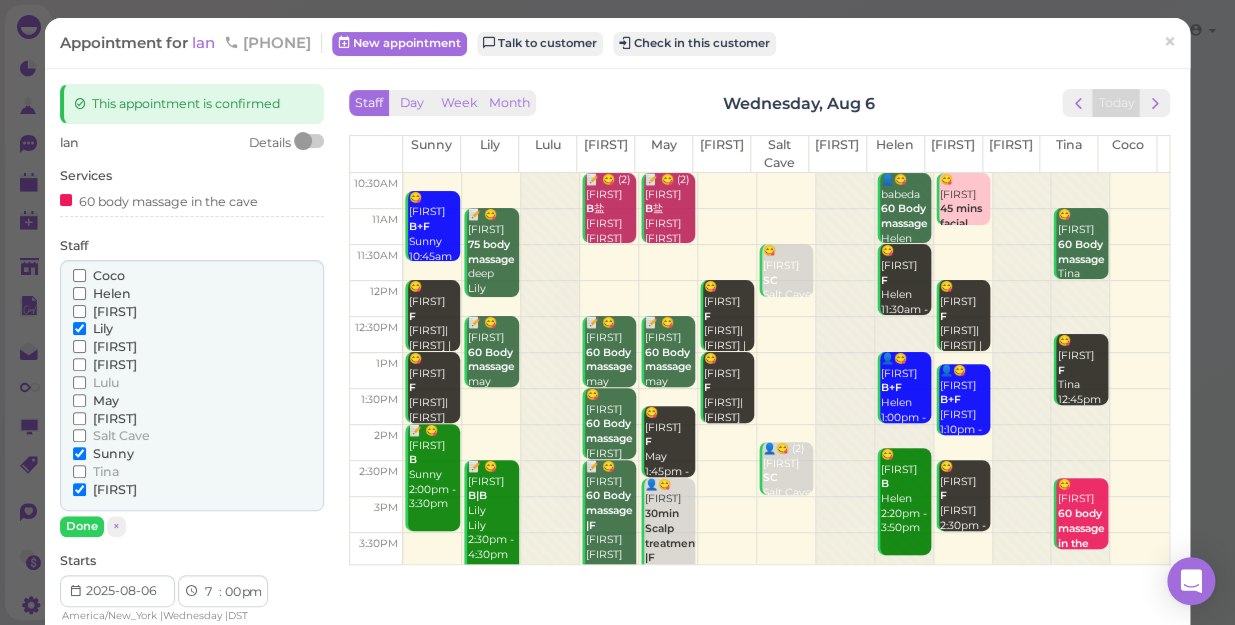 click on "Sunny" at bounding box center [113, 453] 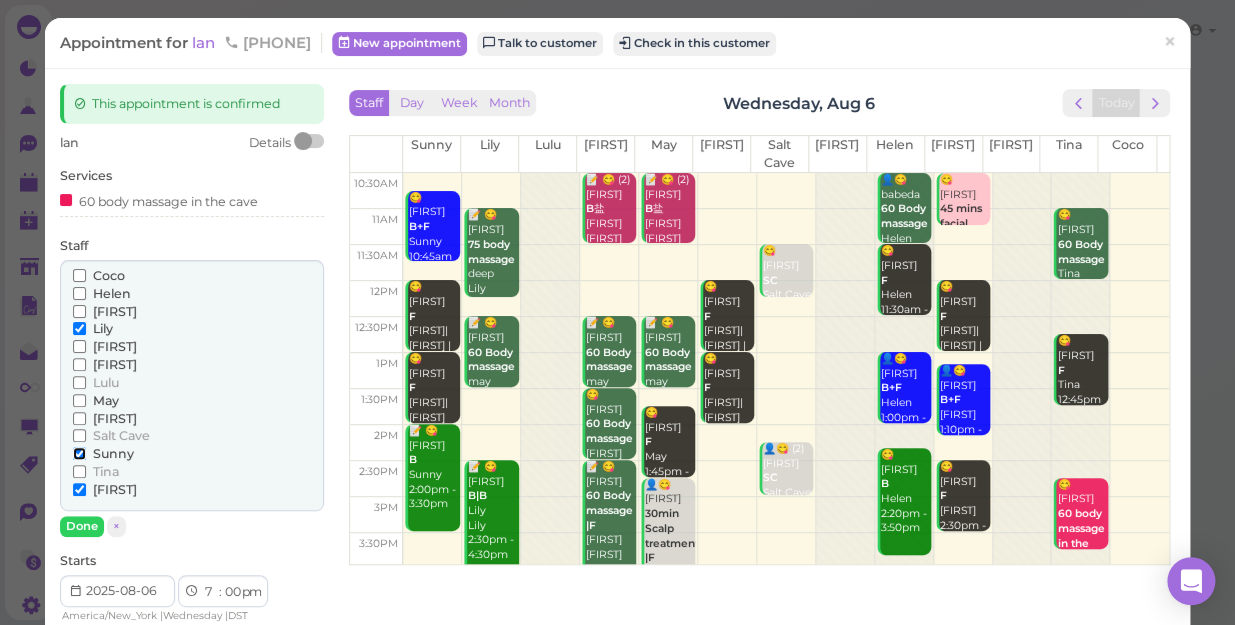 click on "Sunny" at bounding box center [79, 453] 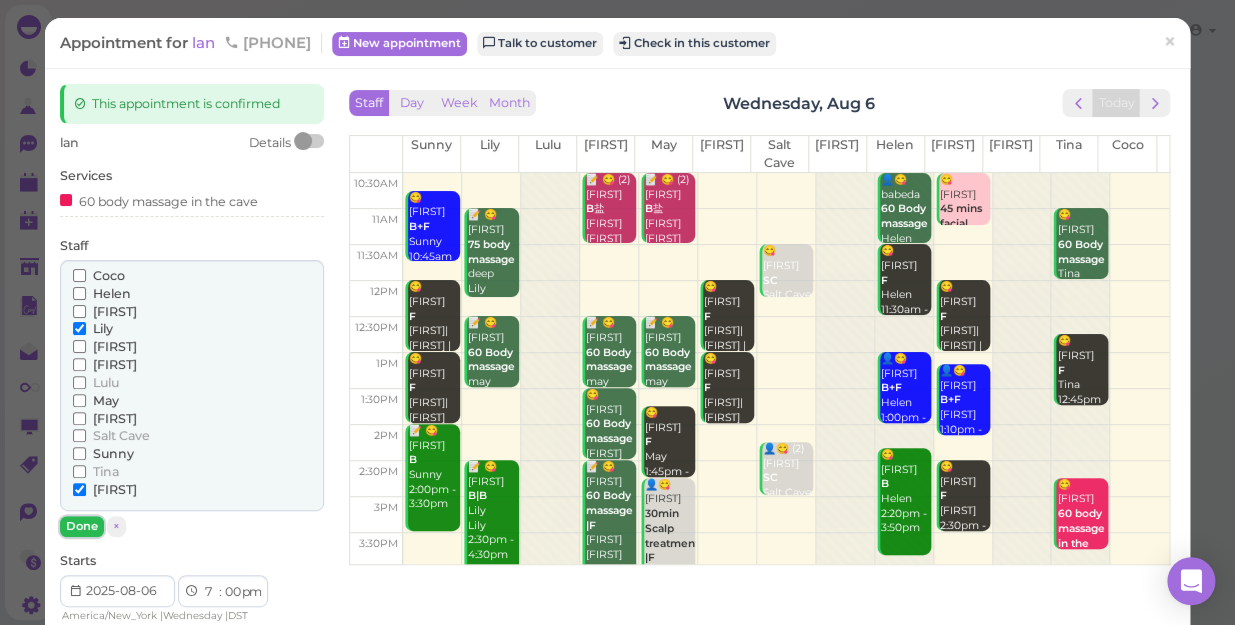 click on "Done" at bounding box center [82, 526] 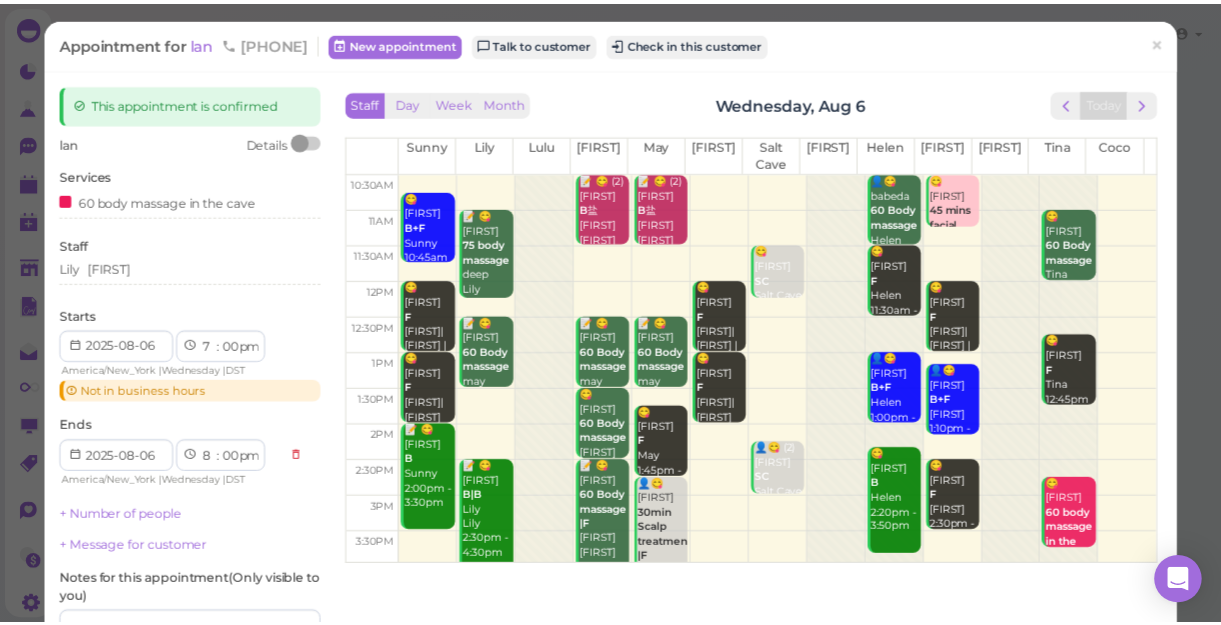 scroll, scrollTop: 181, scrollLeft: 0, axis: vertical 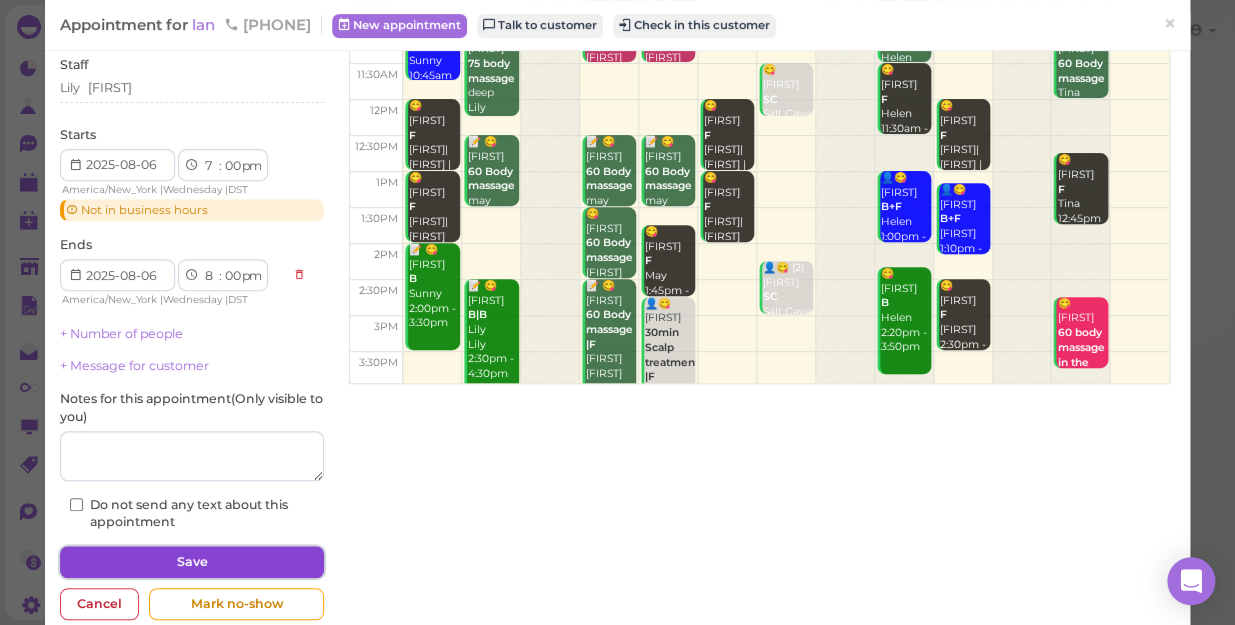 click on "Save" at bounding box center [192, 562] 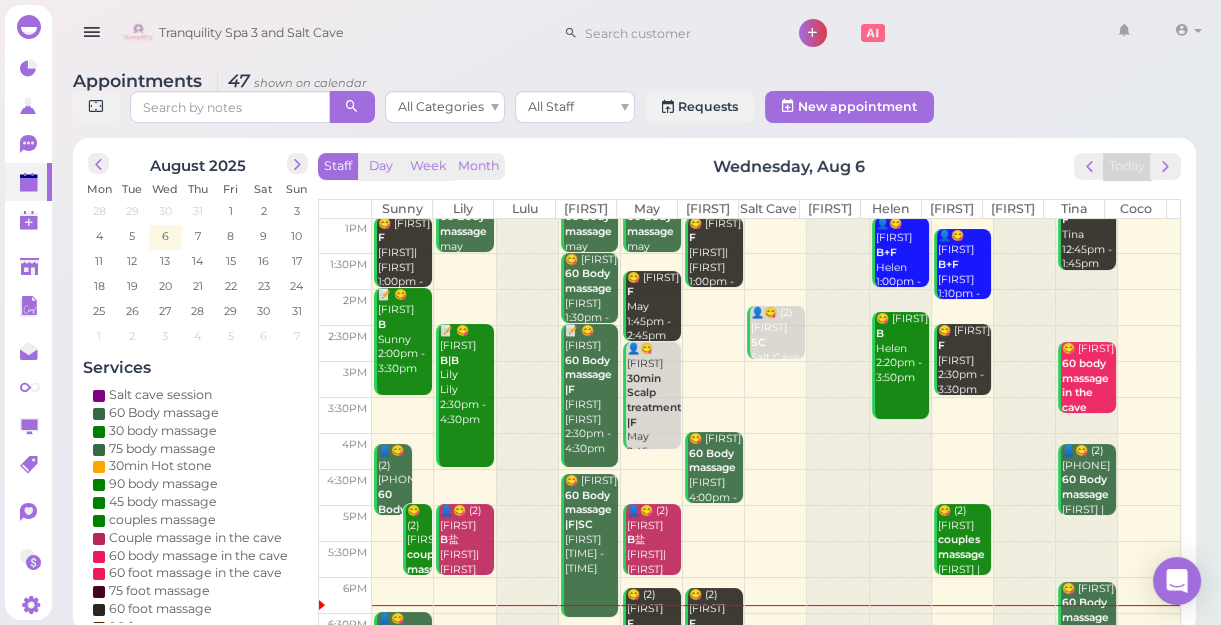scroll, scrollTop: 343, scrollLeft: 0, axis: vertical 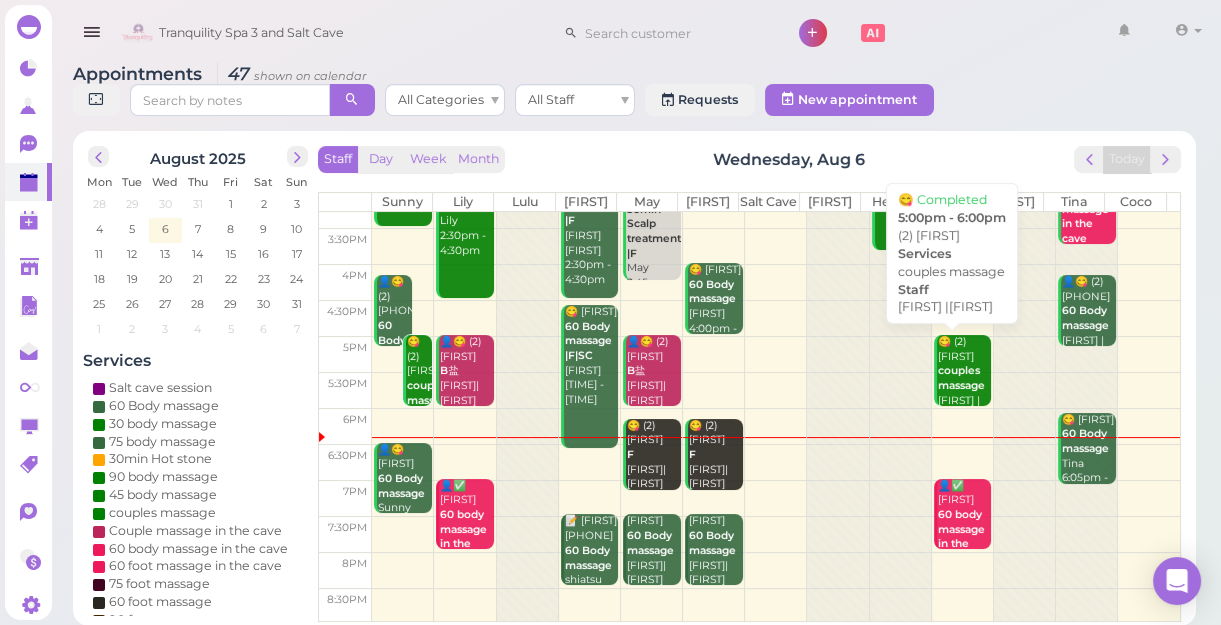 click on "couples massage" at bounding box center [961, 378] 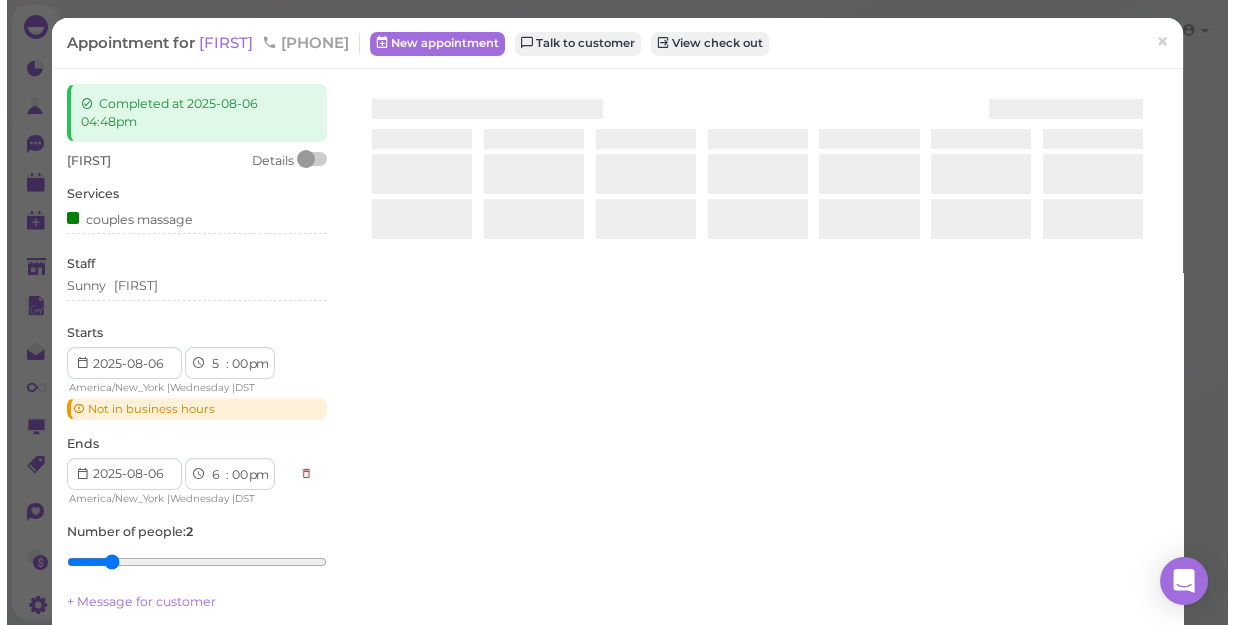 scroll, scrollTop: 0, scrollLeft: 0, axis: both 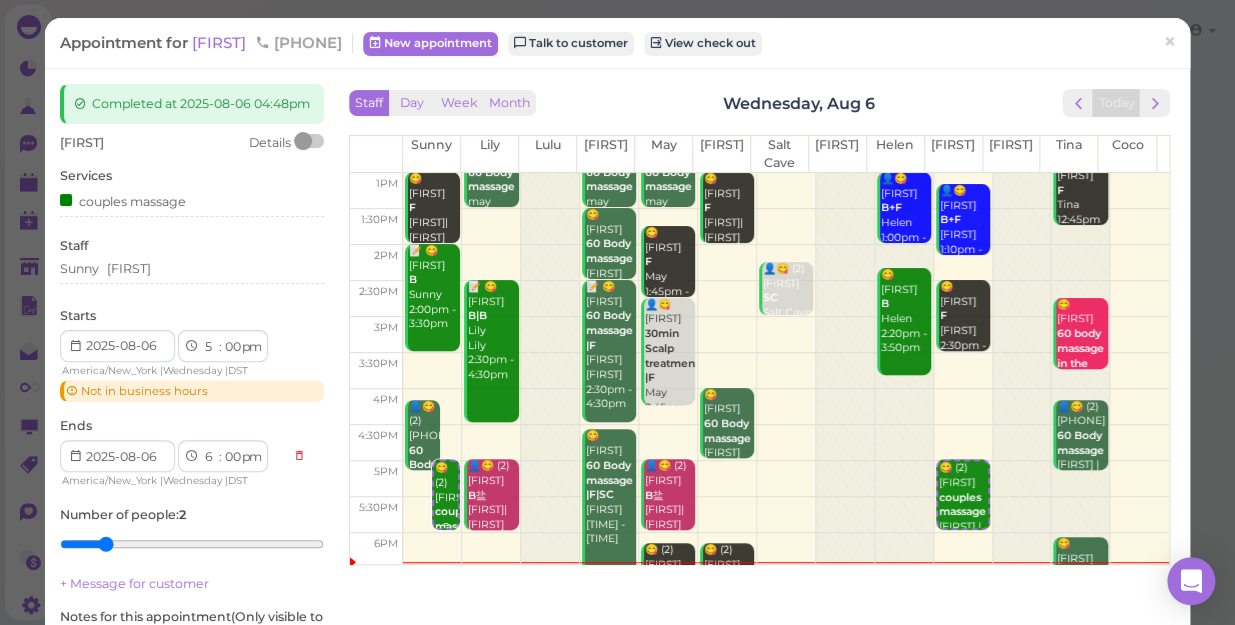 click on "couples massage" at bounding box center (458, 519) 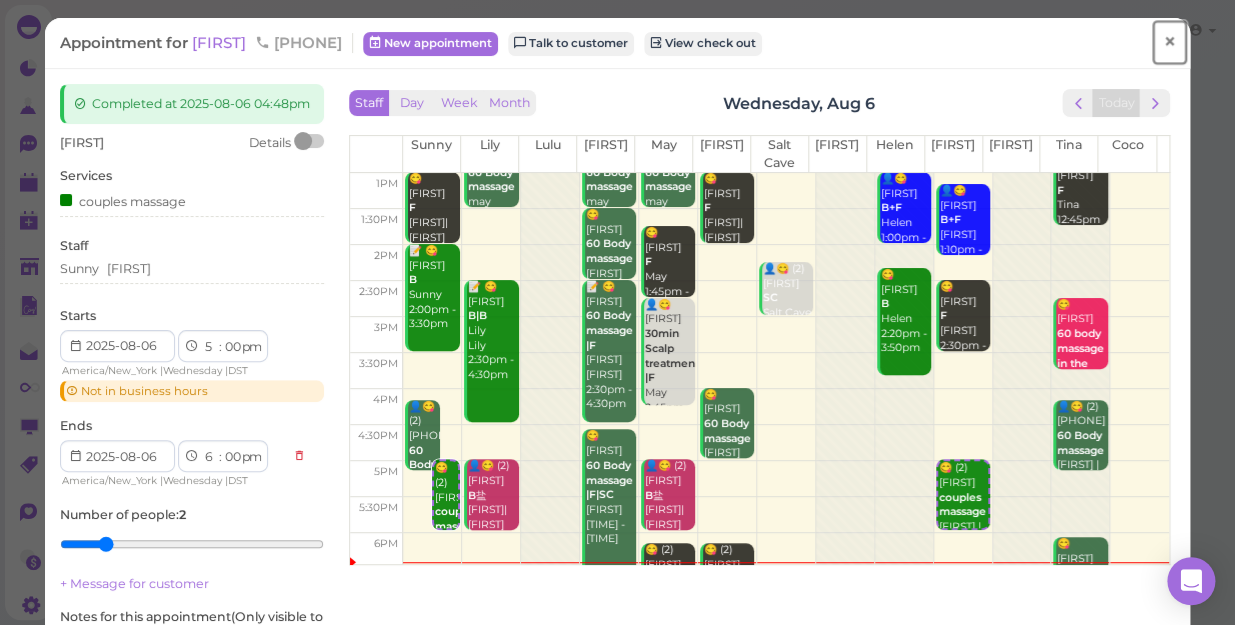 click on "×" at bounding box center [1169, 42] 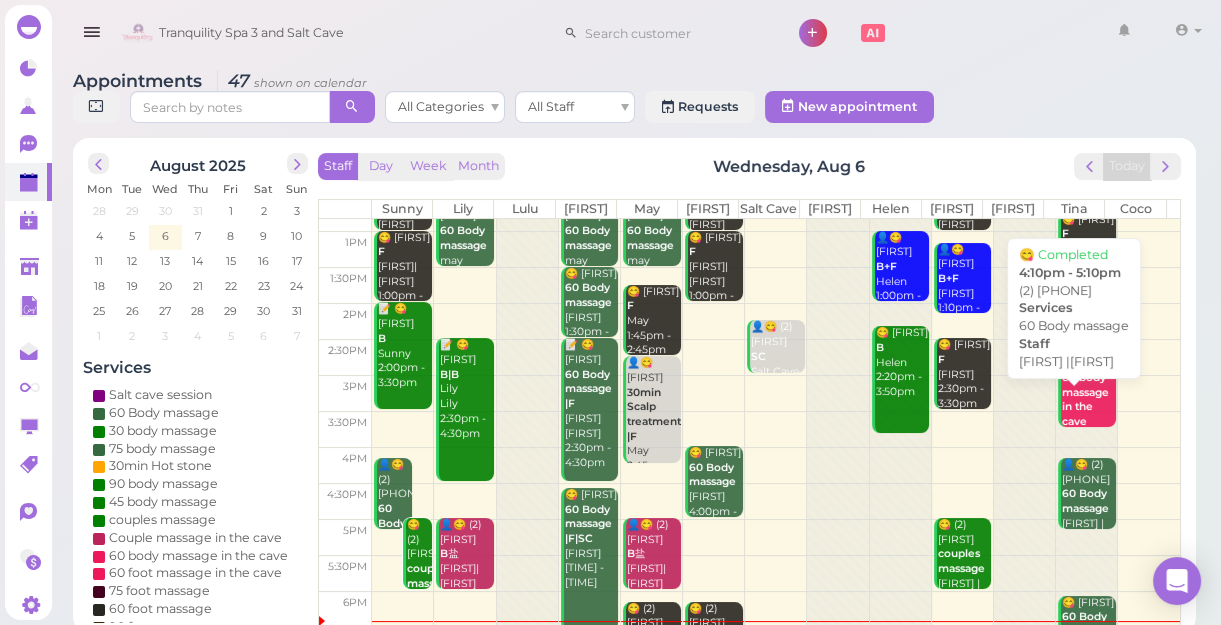 scroll, scrollTop: 272, scrollLeft: 0, axis: vertical 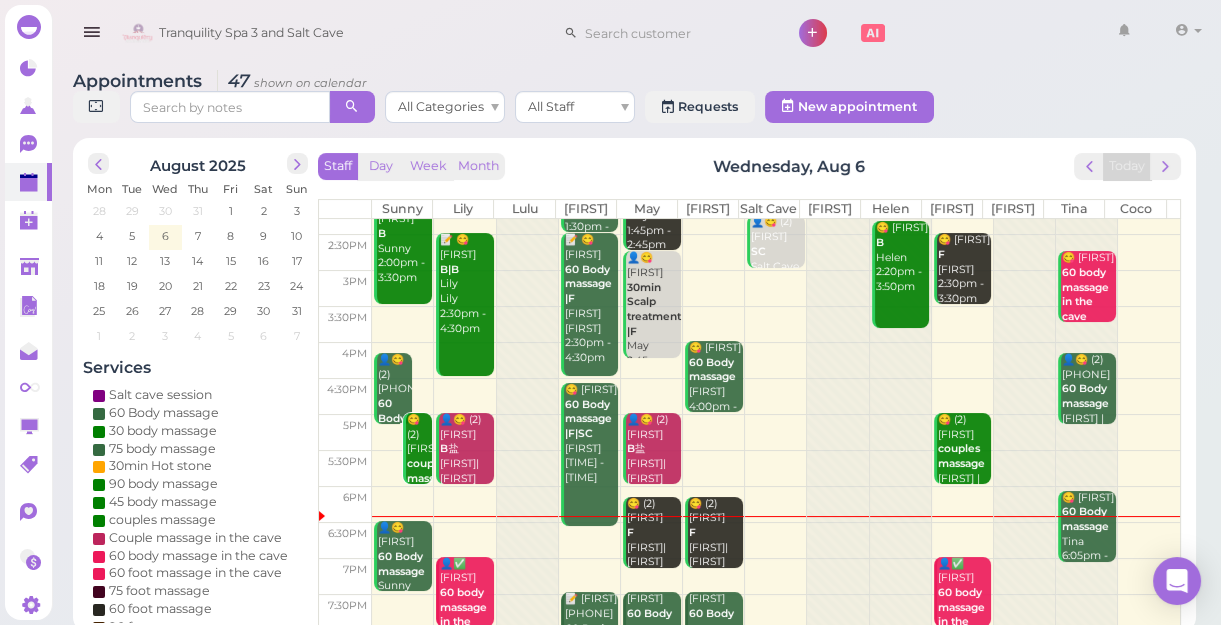 click at bounding box center (1086, 516) 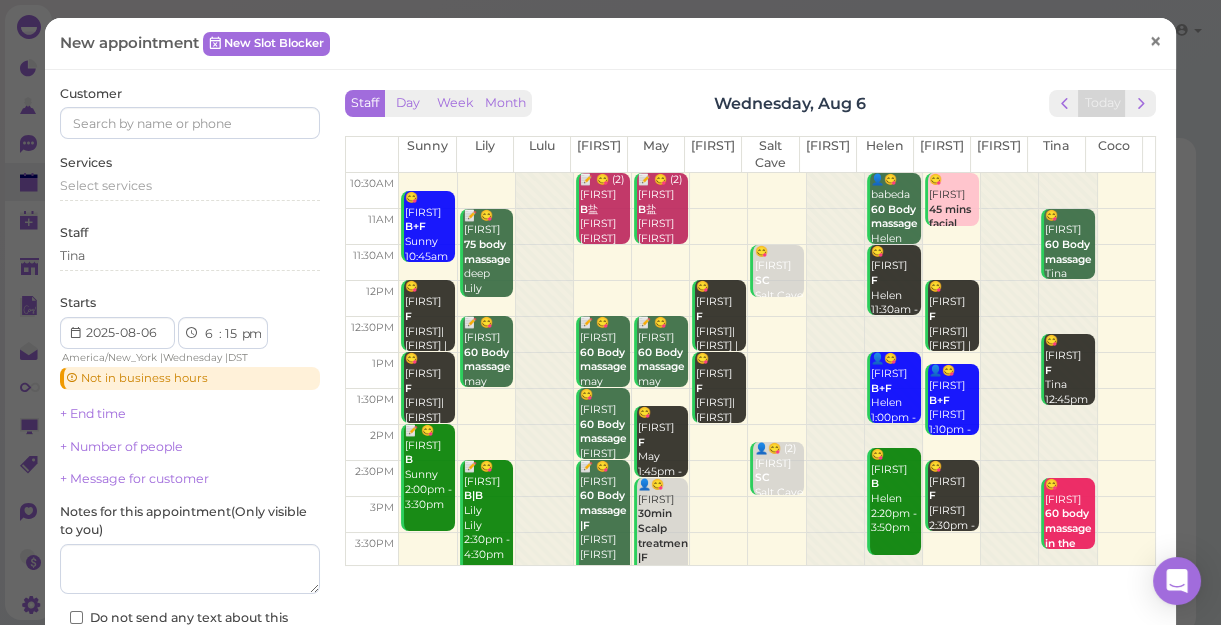 click on "×" at bounding box center [1155, 41] 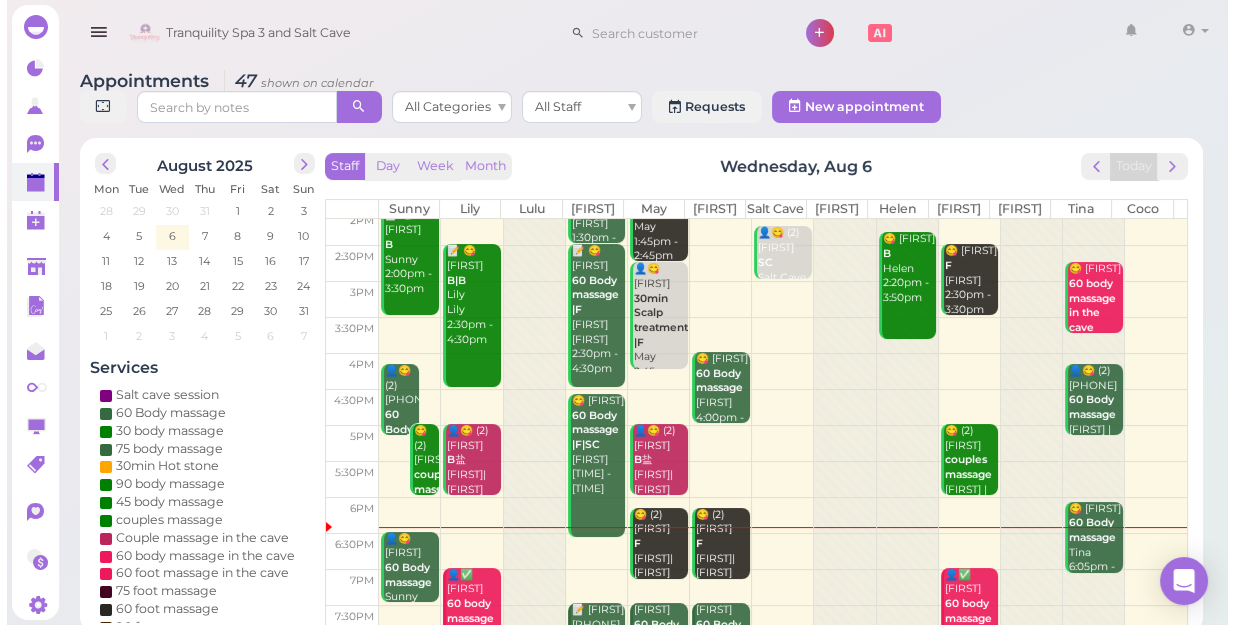 scroll, scrollTop: 343, scrollLeft: 0, axis: vertical 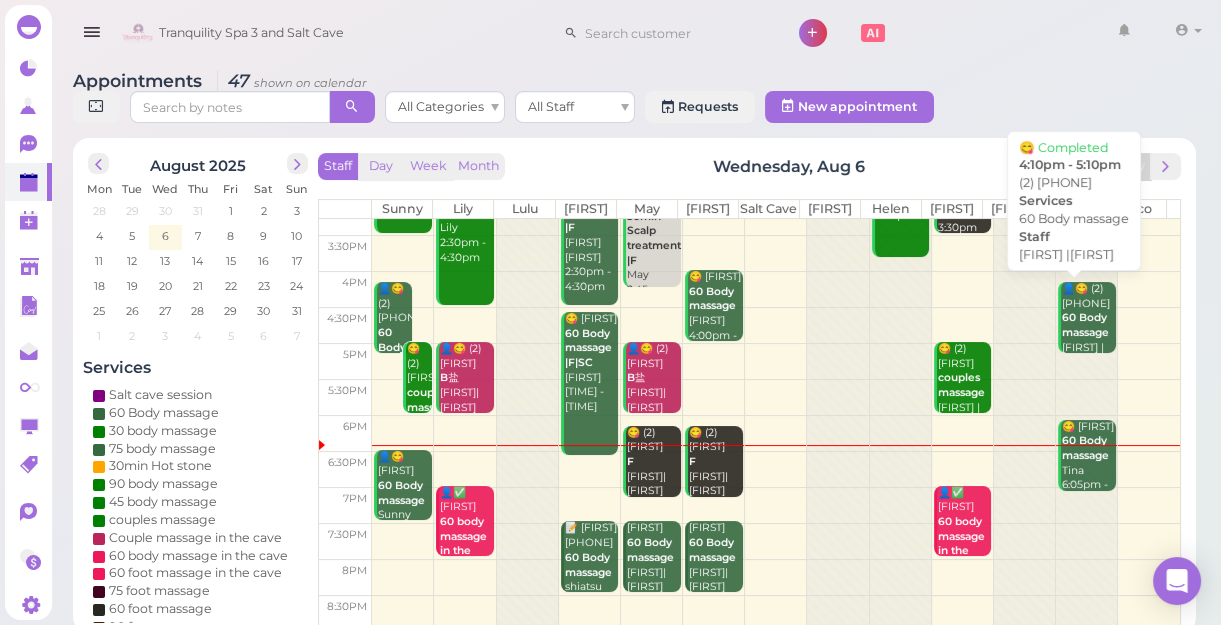 click on "👤😋 (2) [PHONE] 60 Body massage  [FIRST] |[FIRST]  4:10pm - 5:10pm" at bounding box center [1088, 341] 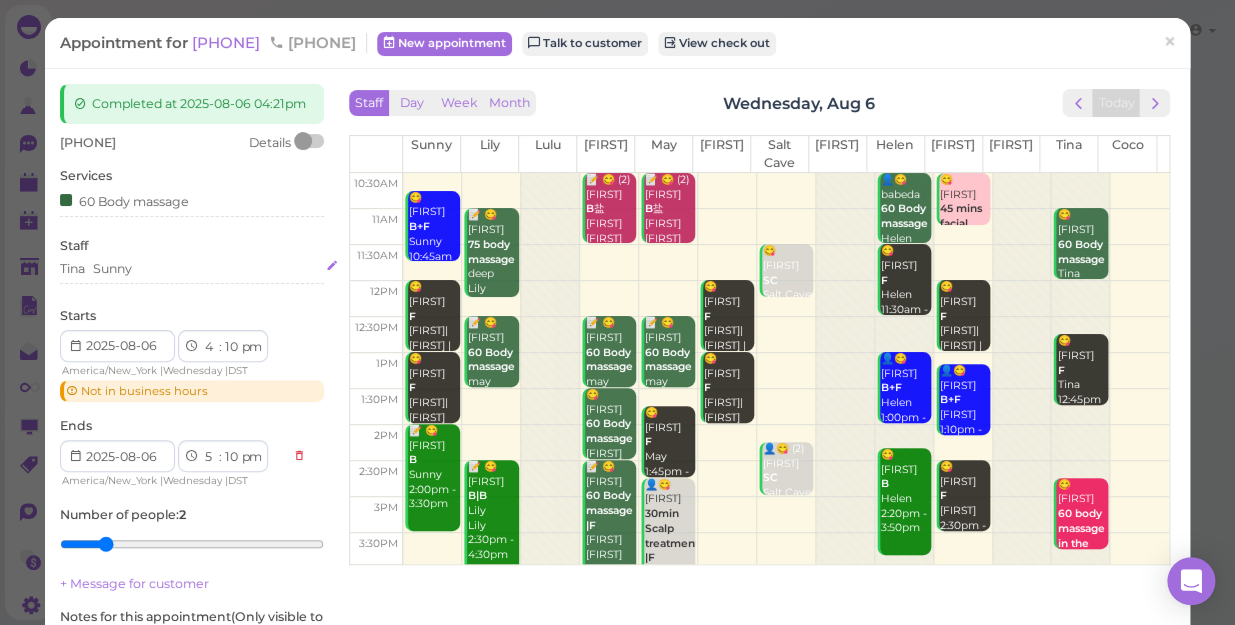 click on "[FIRST]
[FIRST]" at bounding box center [192, 269] 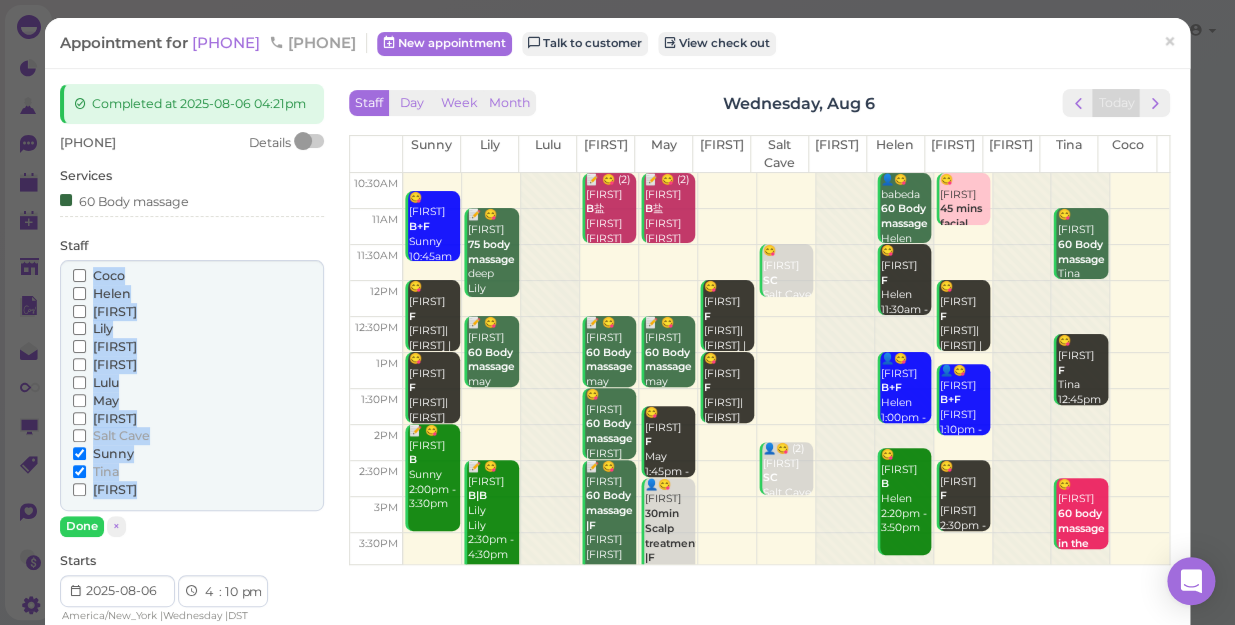 click on "Coco" at bounding box center (192, 276) 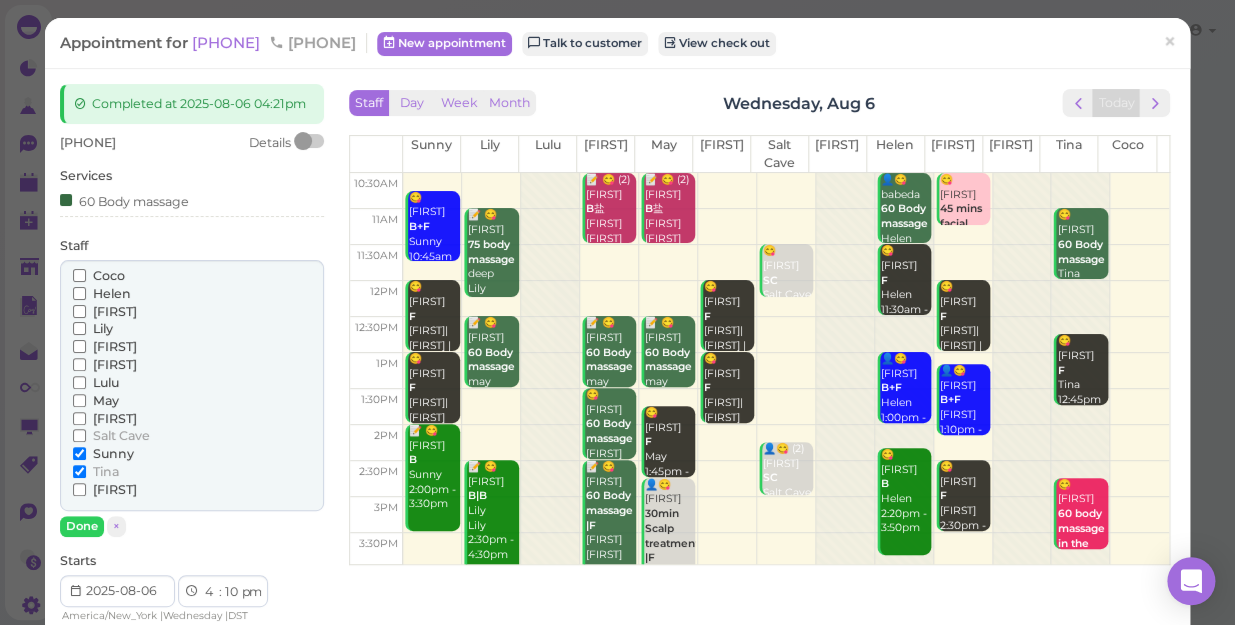 click on "Helen" at bounding box center [112, 293] 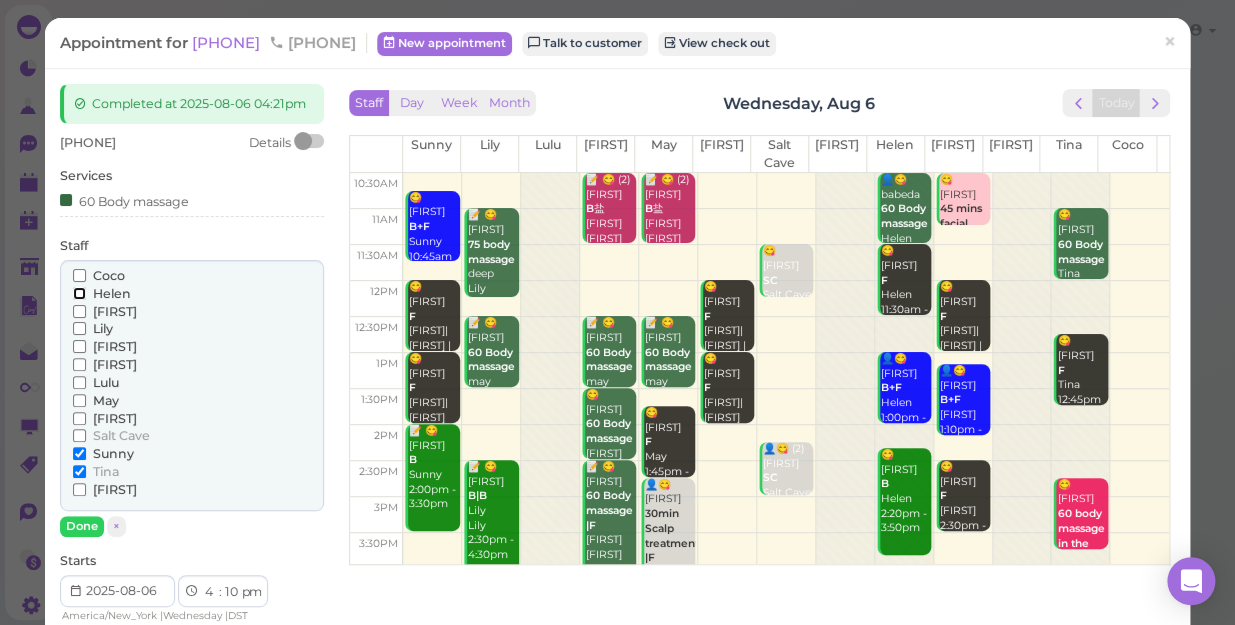 click on "Helen" at bounding box center [79, 293] 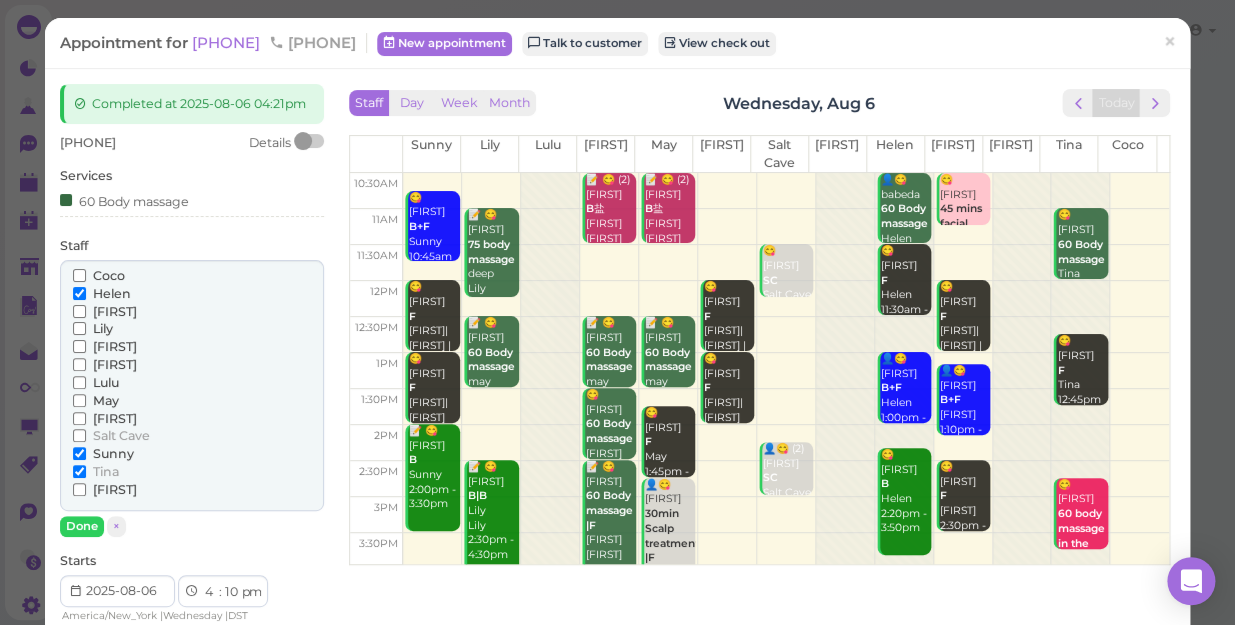 click on "Sunny" at bounding box center (113, 453) 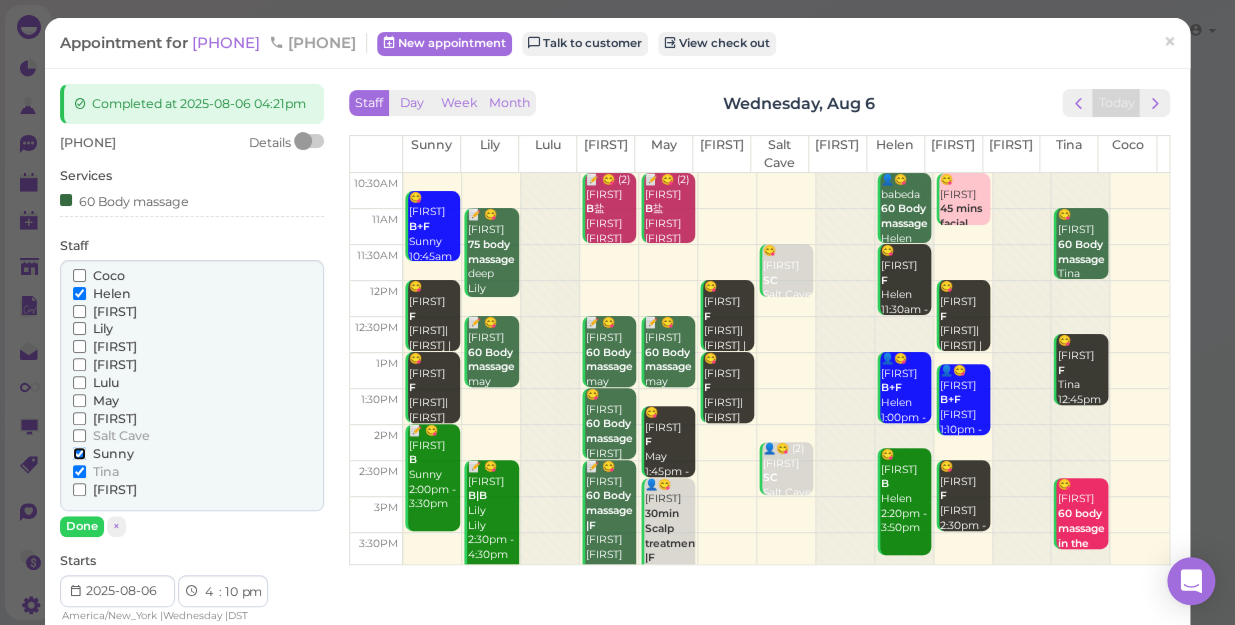 click on "Sunny" at bounding box center [79, 453] 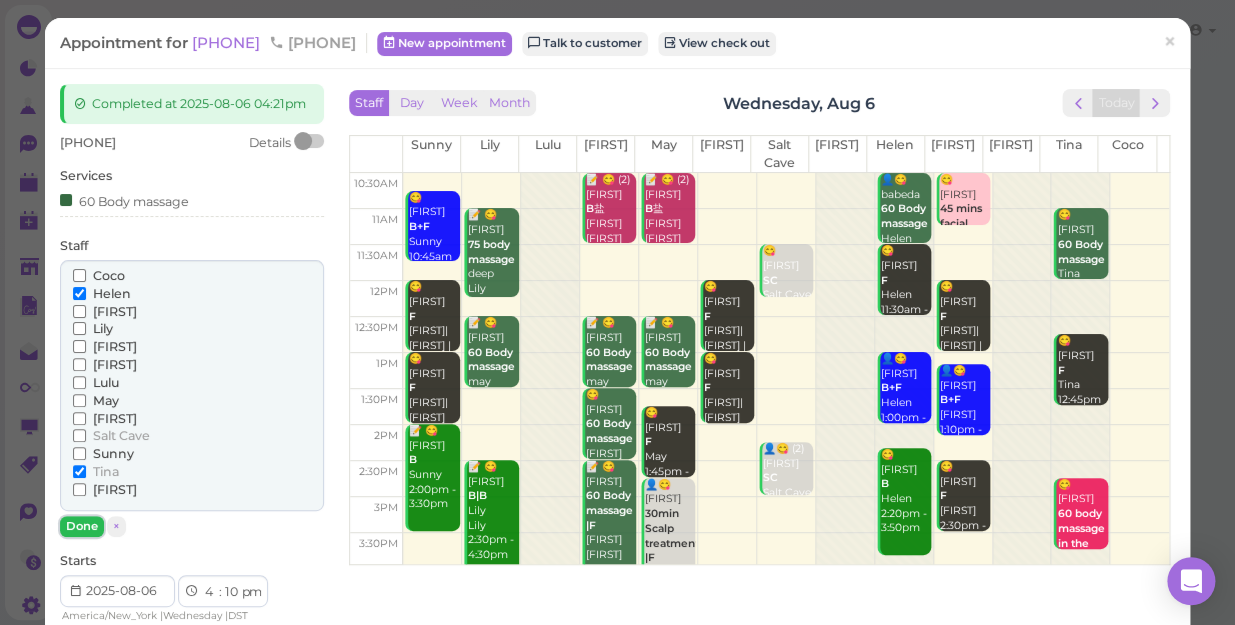 click on "Done" at bounding box center (82, 526) 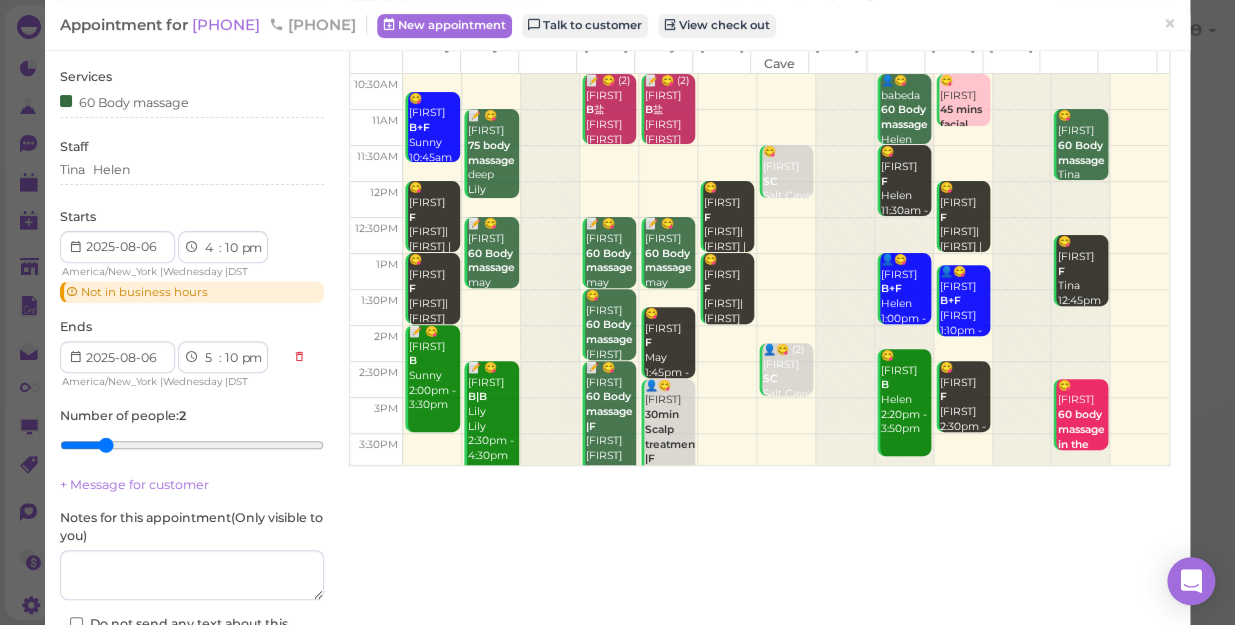 scroll, scrollTop: 254, scrollLeft: 0, axis: vertical 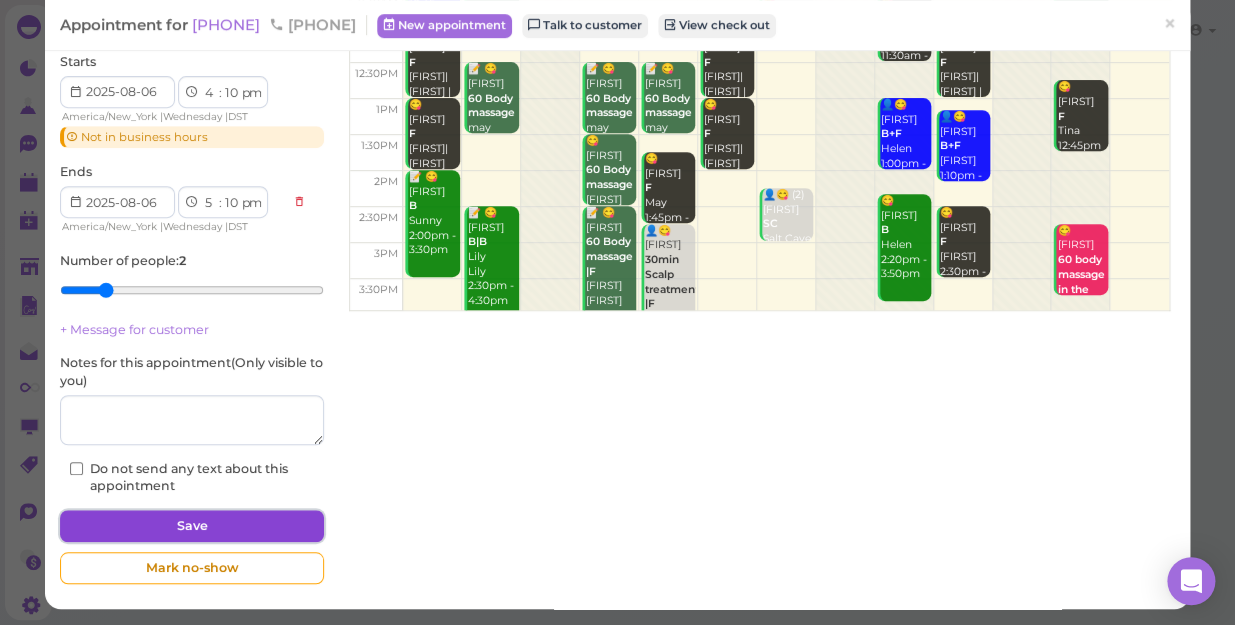 click on "Save" at bounding box center (192, 526) 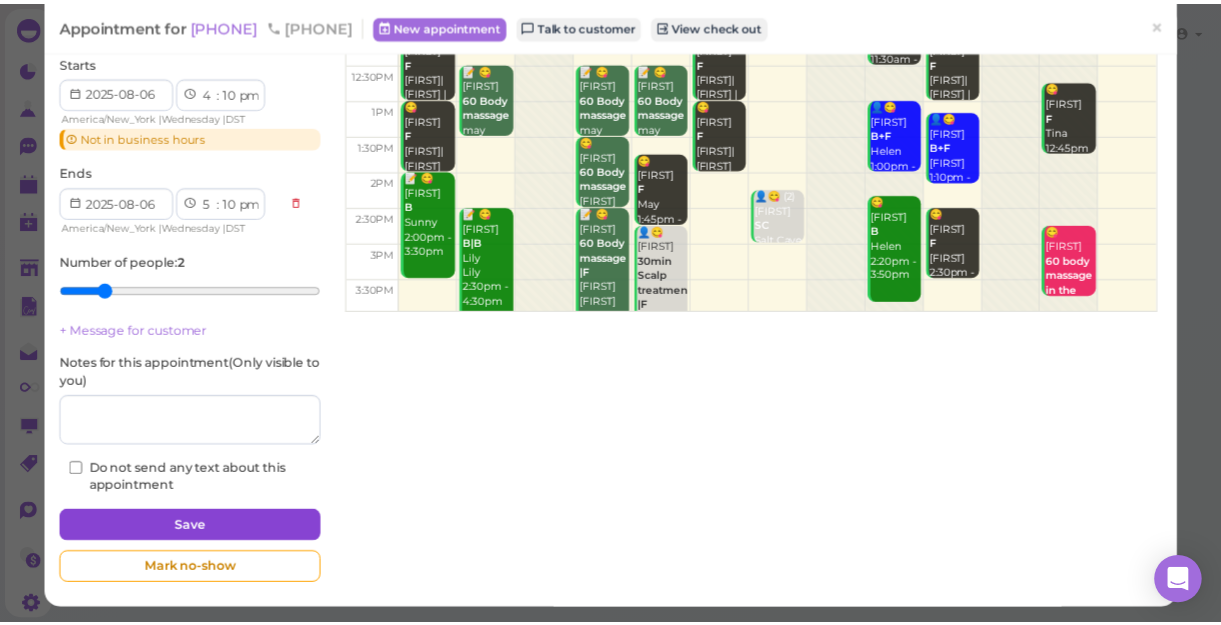 scroll, scrollTop: 0, scrollLeft: 0, axis: both 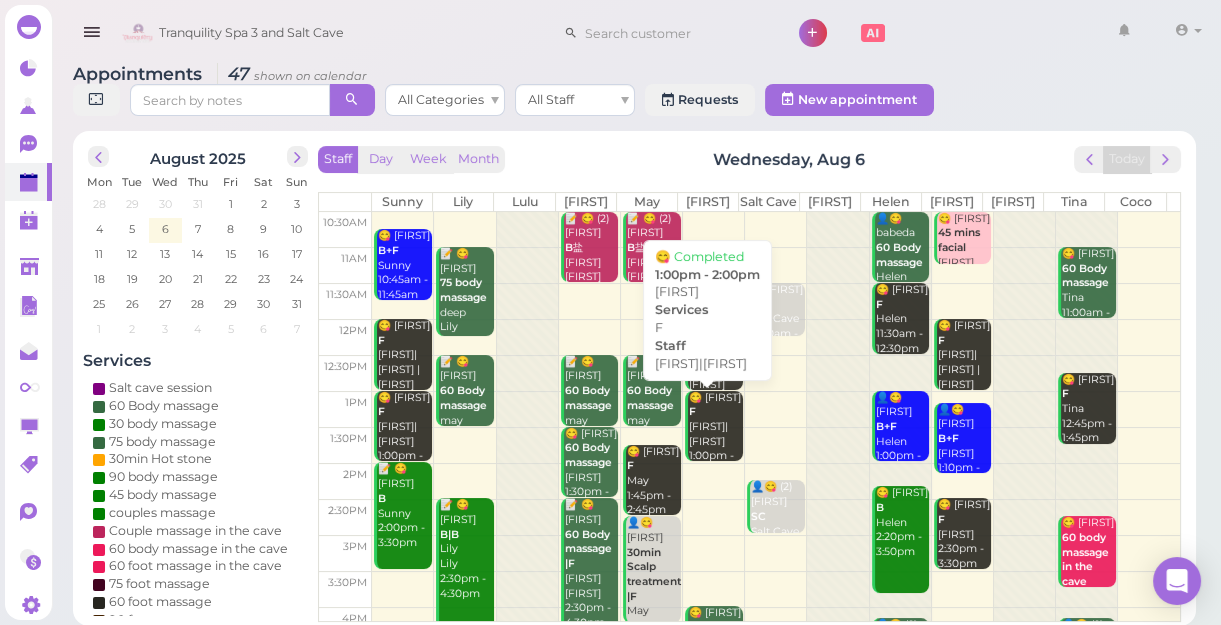 click on "😋 [FIRST] [FIRST] [TIME] - [TIME]" at bounding box center (715, 435) 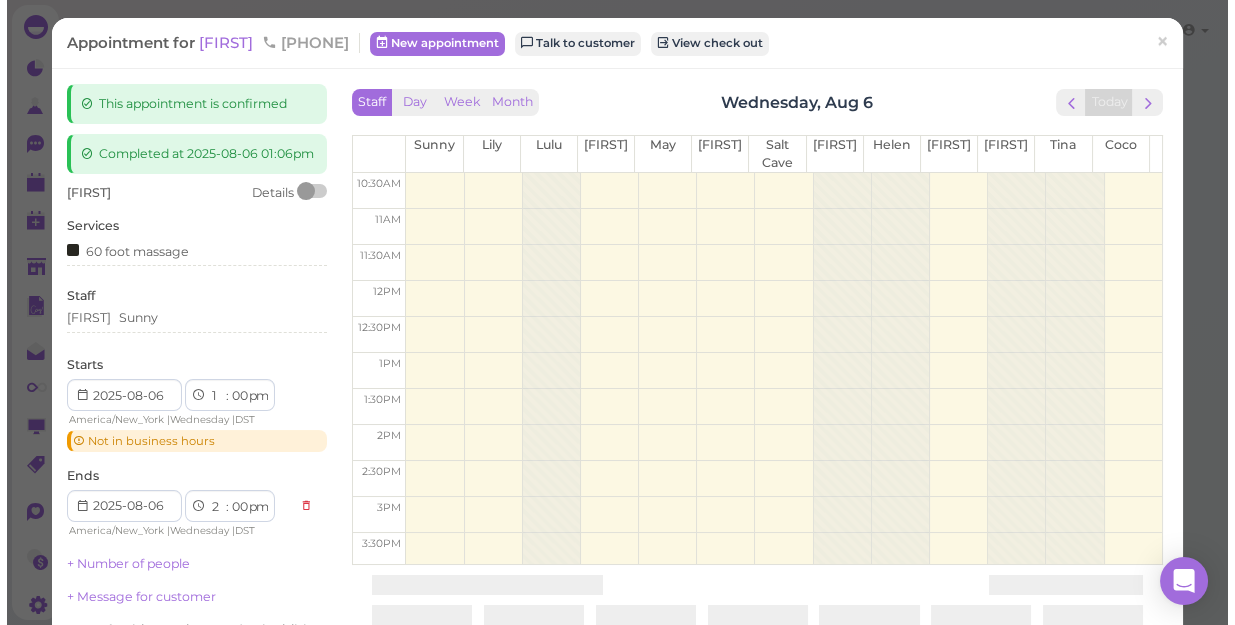 scroll, scrollTop: 0, scrollLeft: 0, axis: both 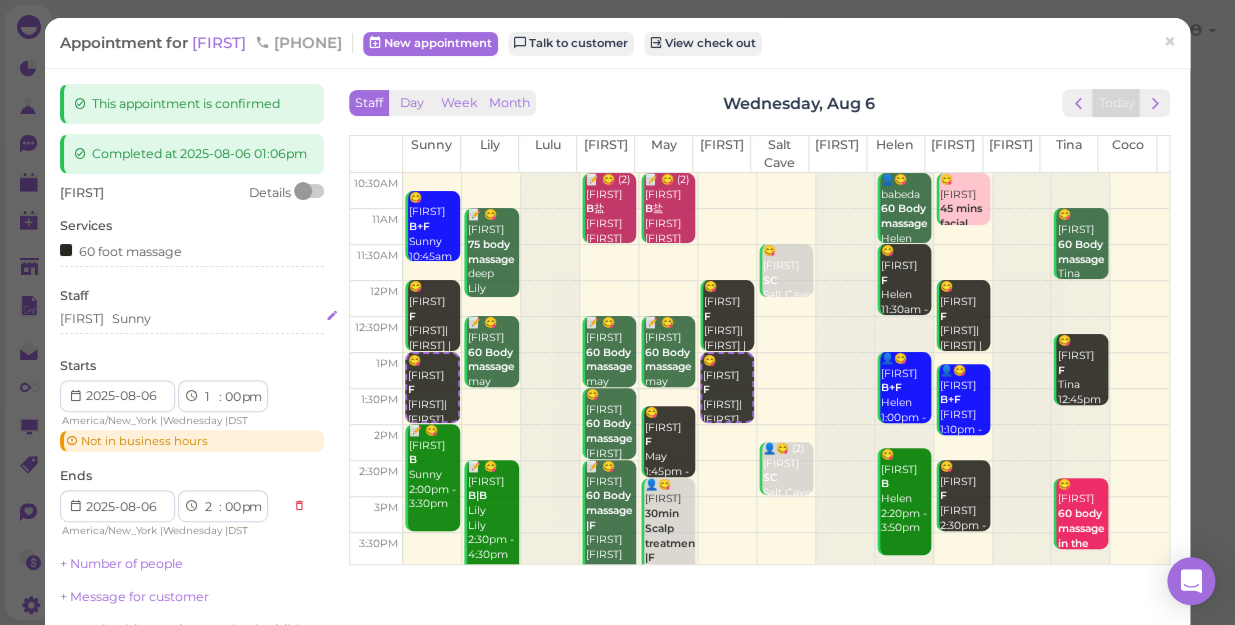 click on "[FIRST]
[FIRST]" at bounding box center (192, 319) 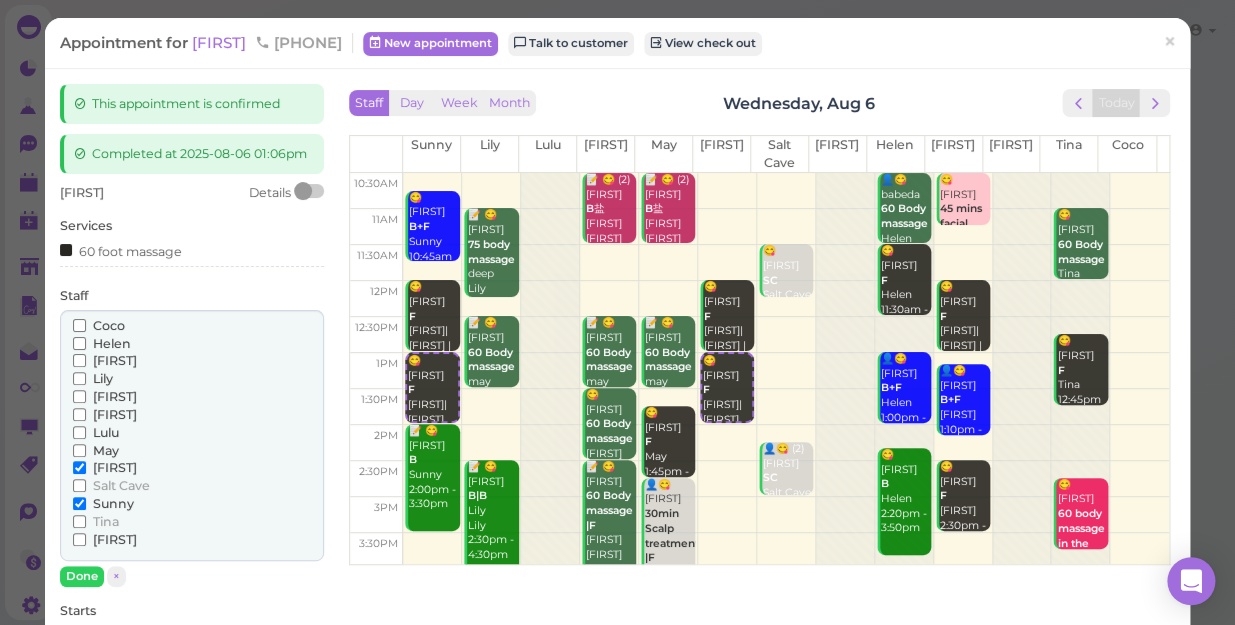 click on "[FIRST]" at bounding box center [115, 539] 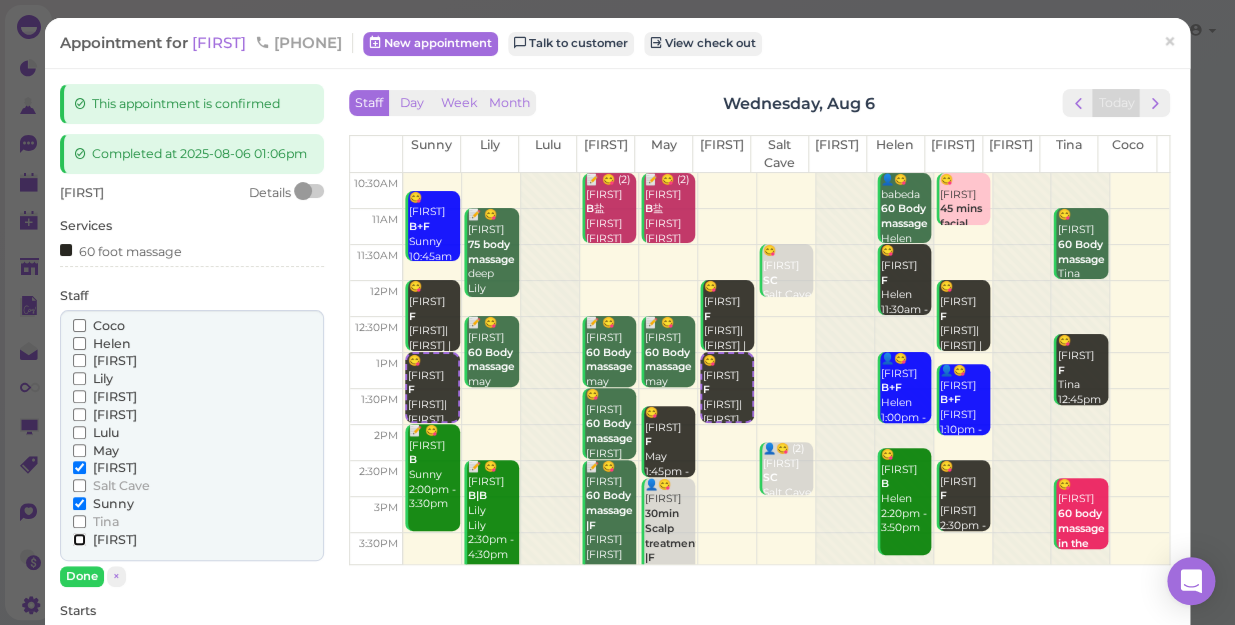 click on "[FIRST]" at bounding box center (79, 539) 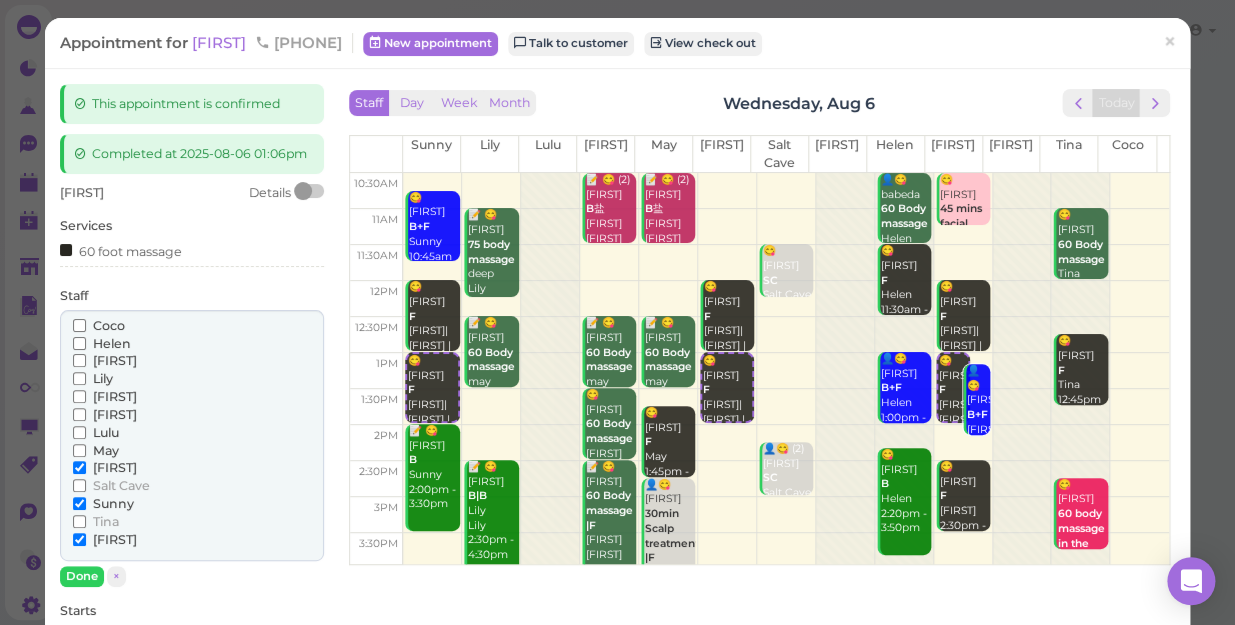 click on "[FIRST]" at bounding box center (115, 467) 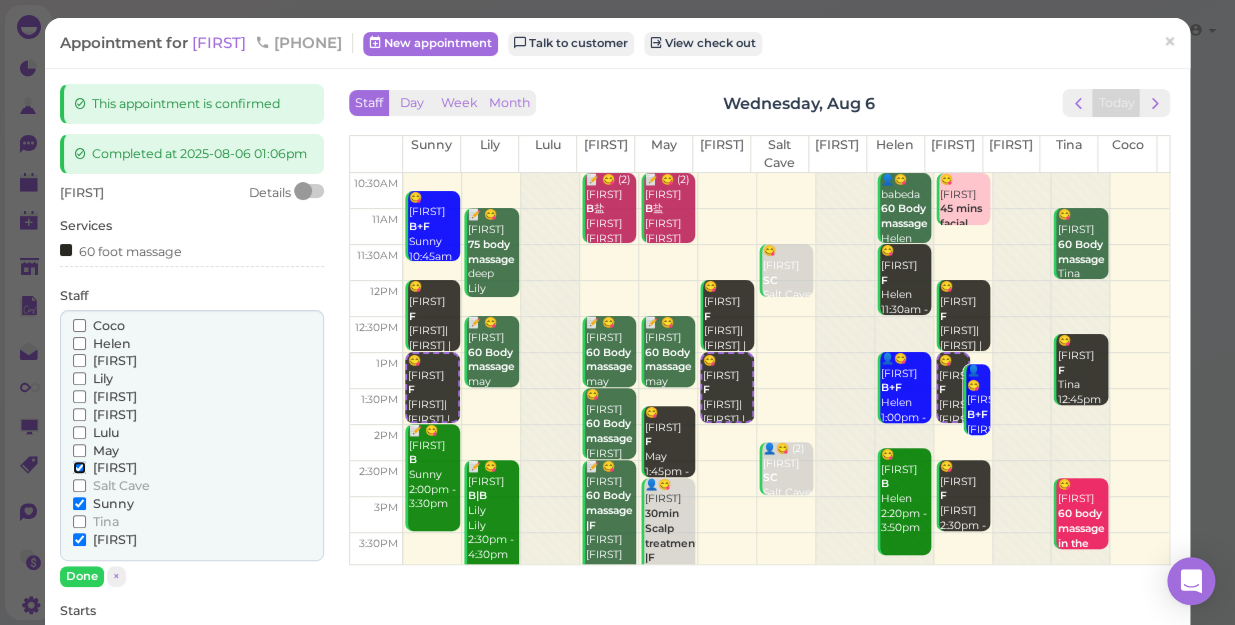 click on "[FIRST]" at bounding box center (79, 467) 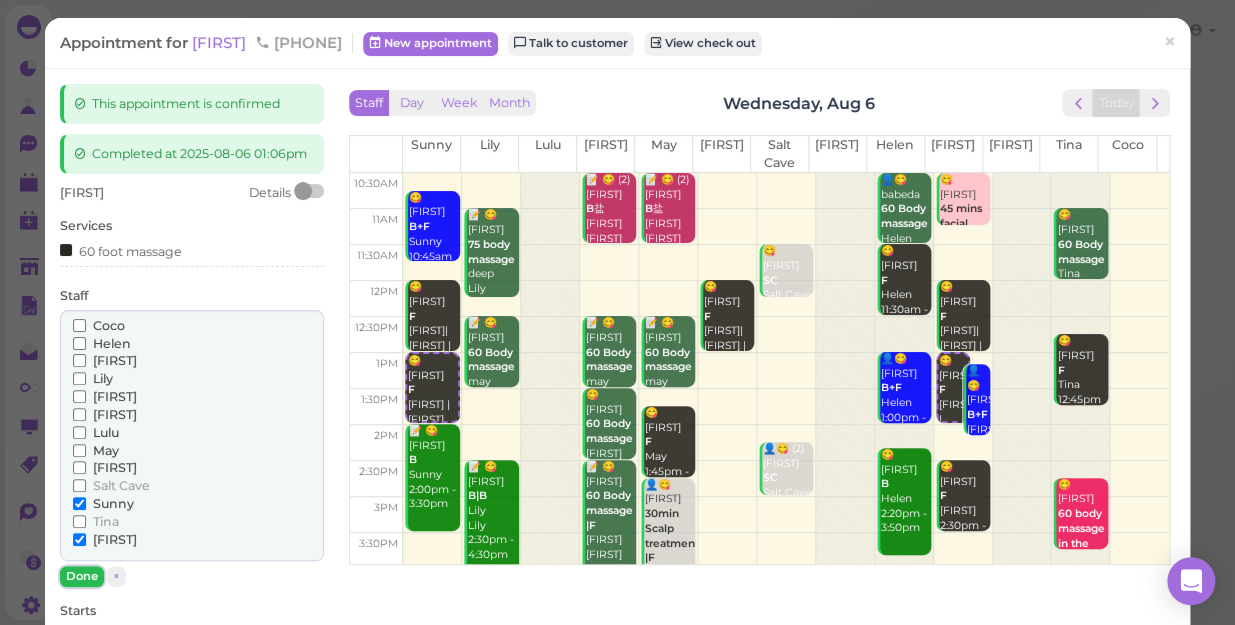 click on "Done" at bounding box center [82, 576] 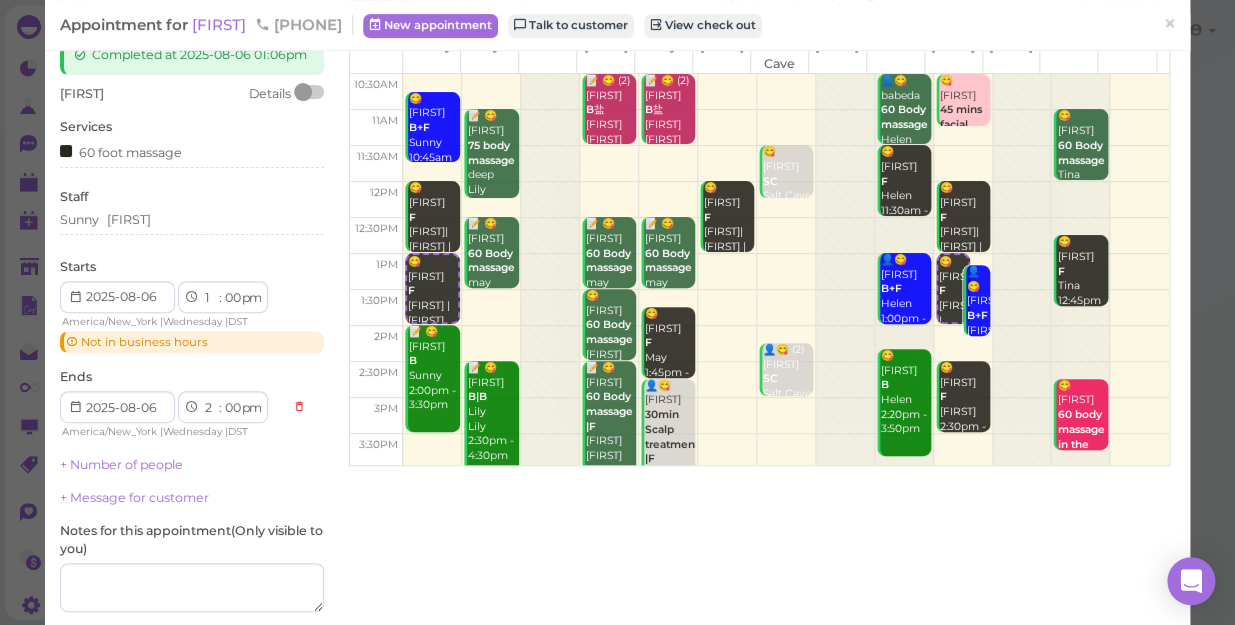scroll, scrollTop: 267, scrollLeft: 0, axis: vertical 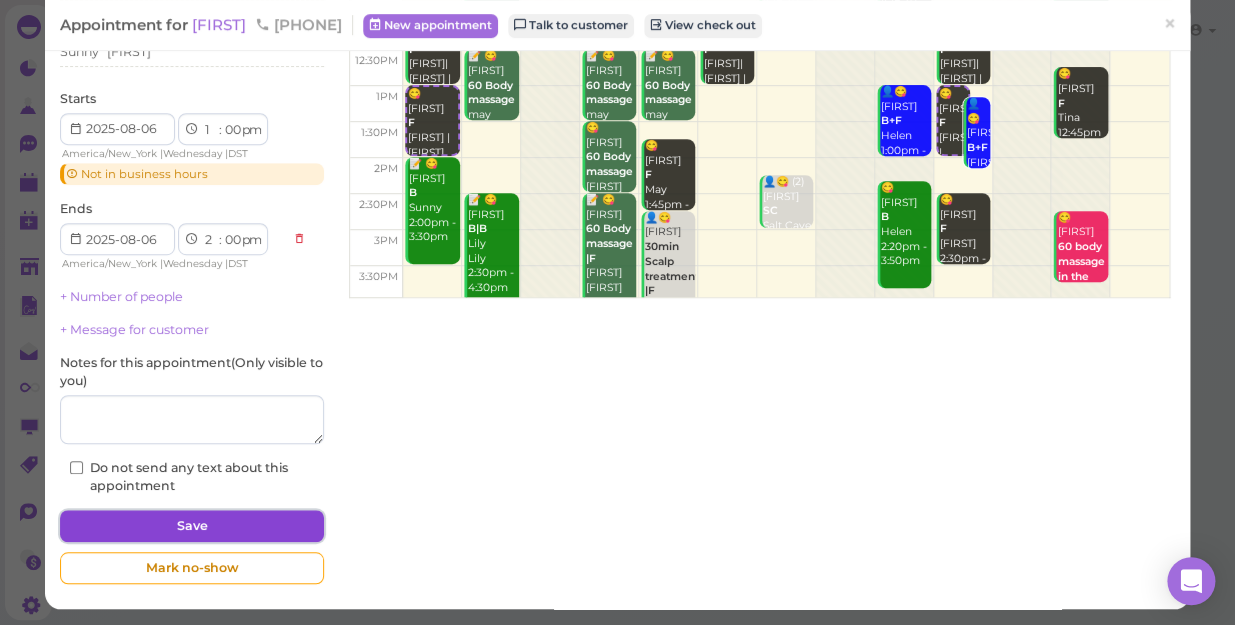 click on "Save" at bounding box center [192, 526] 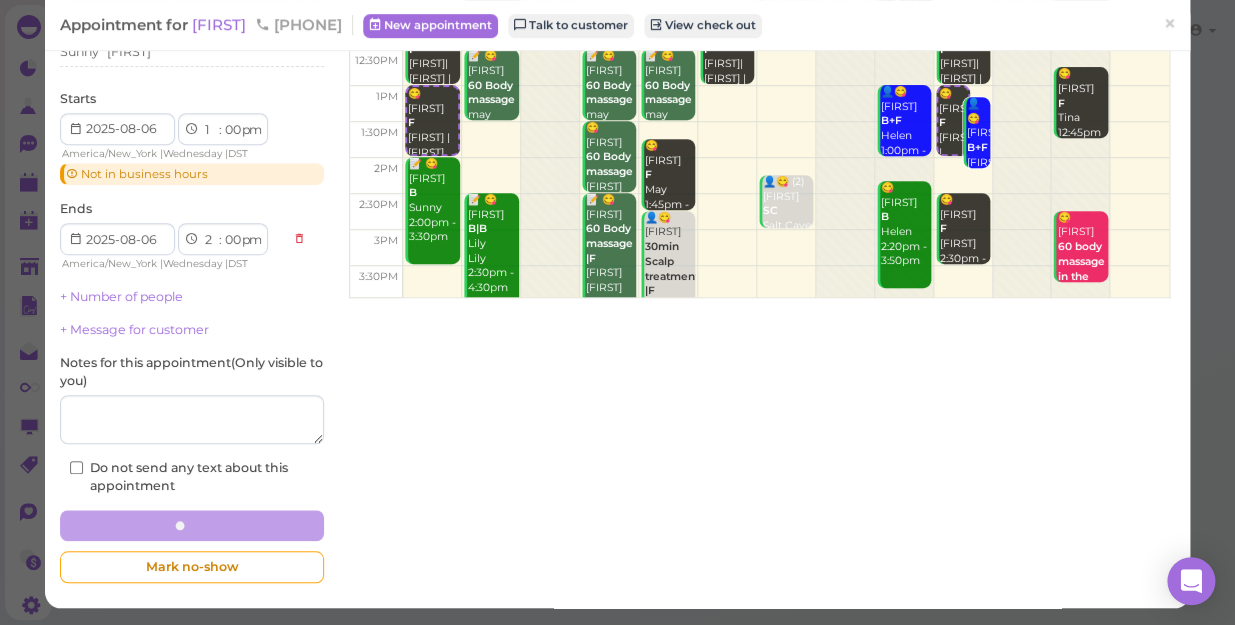 scroll, scrollTop: 0, scrollLeft: 0, axis: both 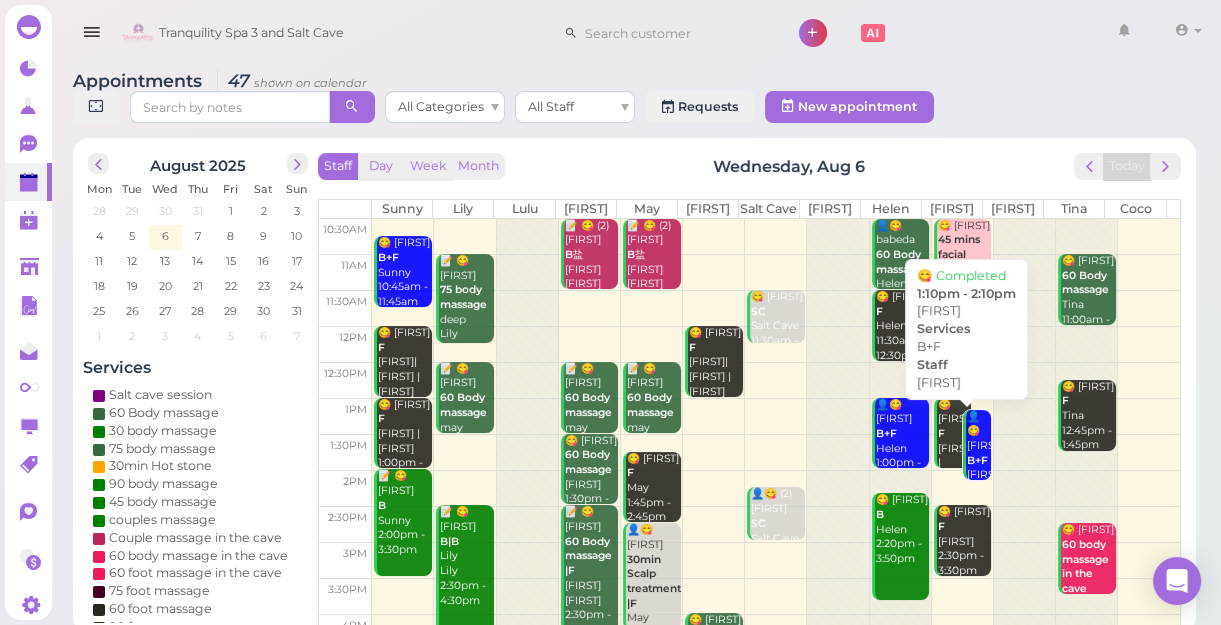 click on "B+F" at bounding box center (977, 460) 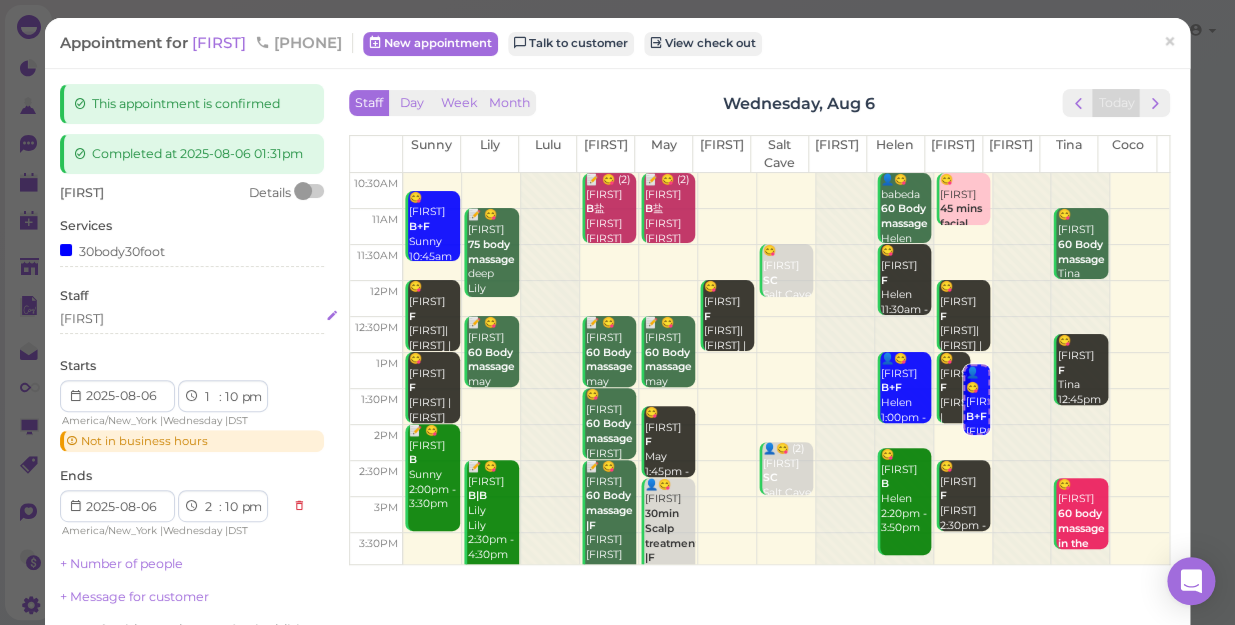 click on "[FIRST]" at bounding box center (192, 319) 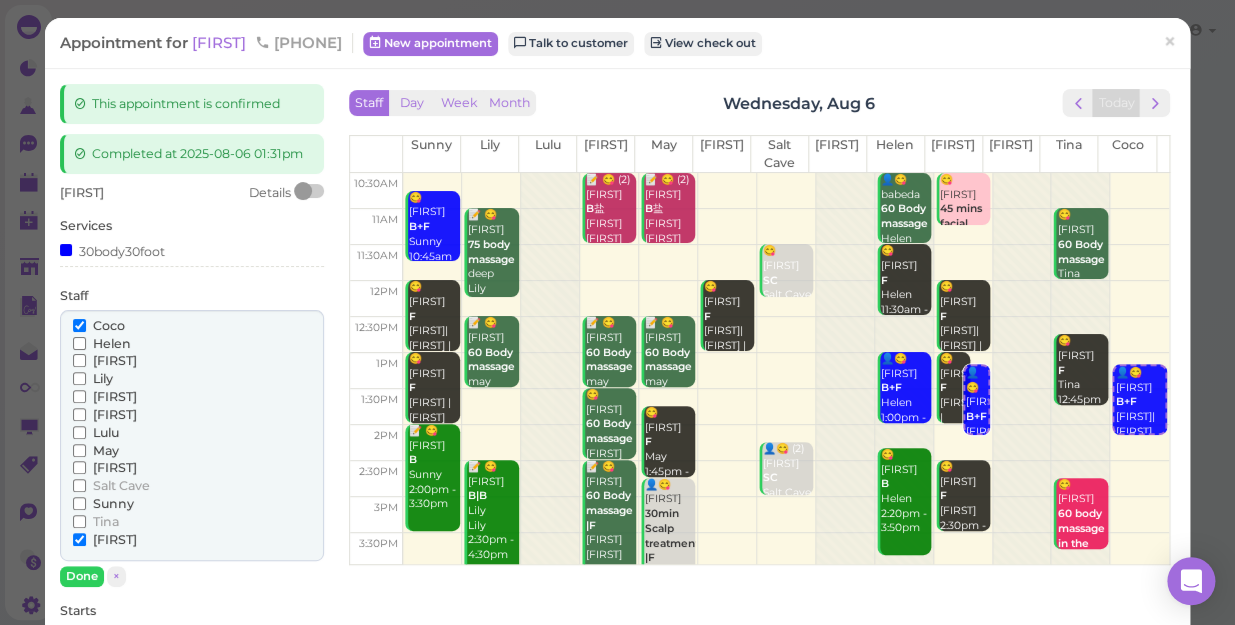 click on "Lily" at bounding box center (103, 378) 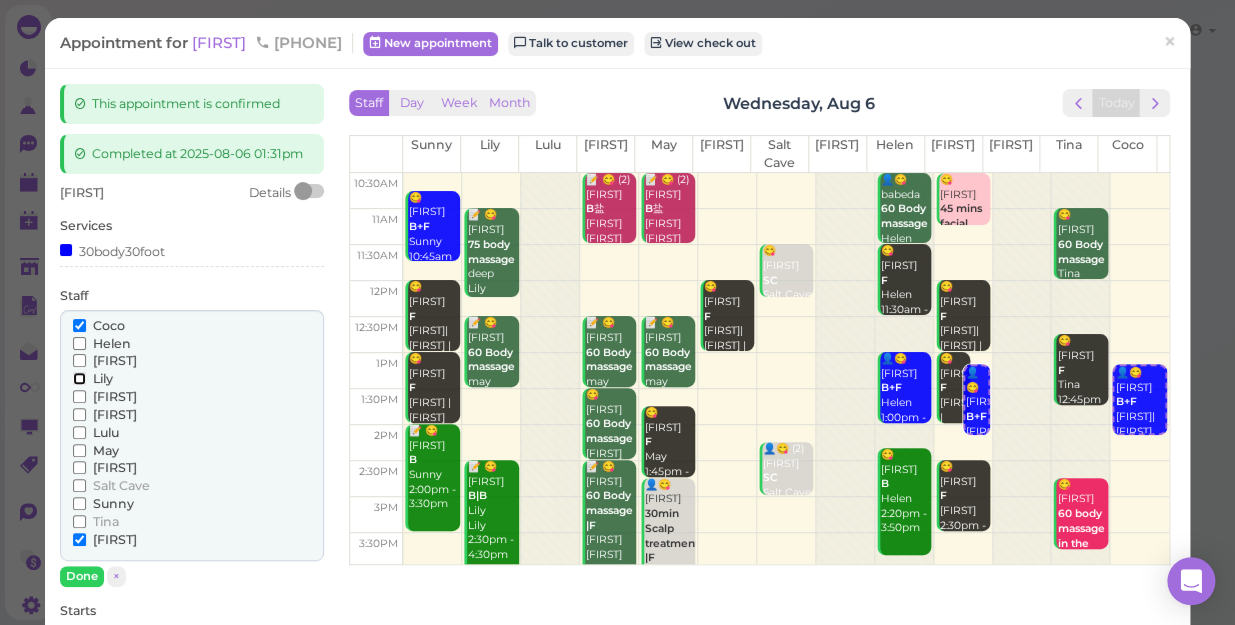 click on "Lily" at bounding box center (79, 378) 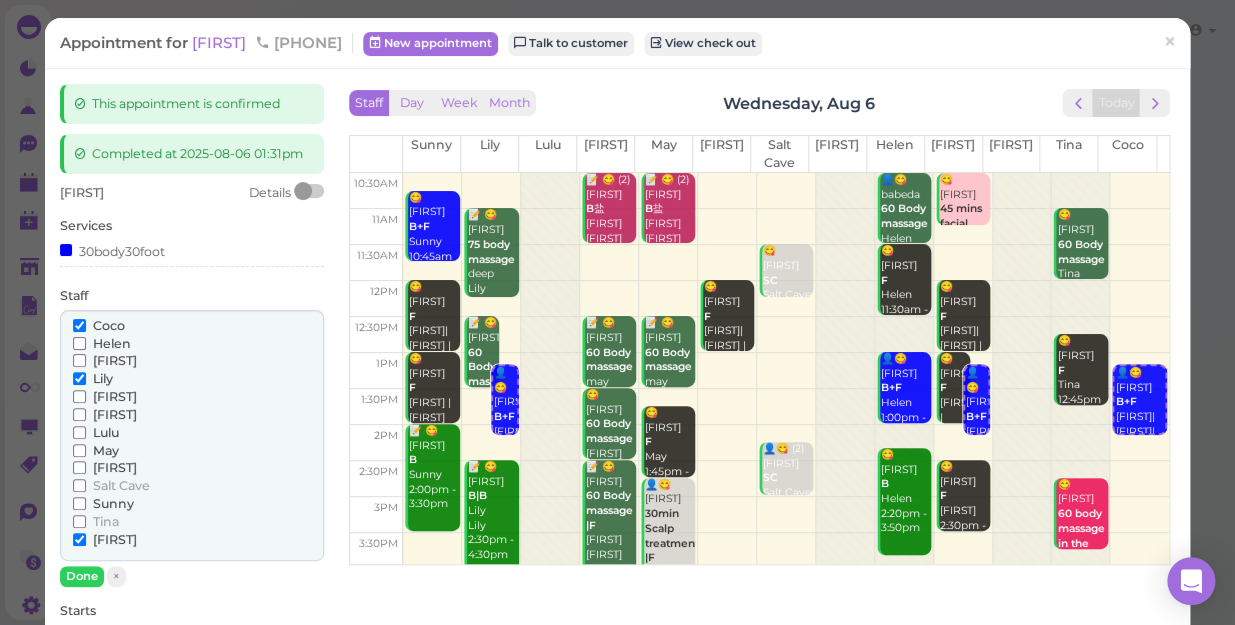 click on "Coco" at bounding box center [109, 325] 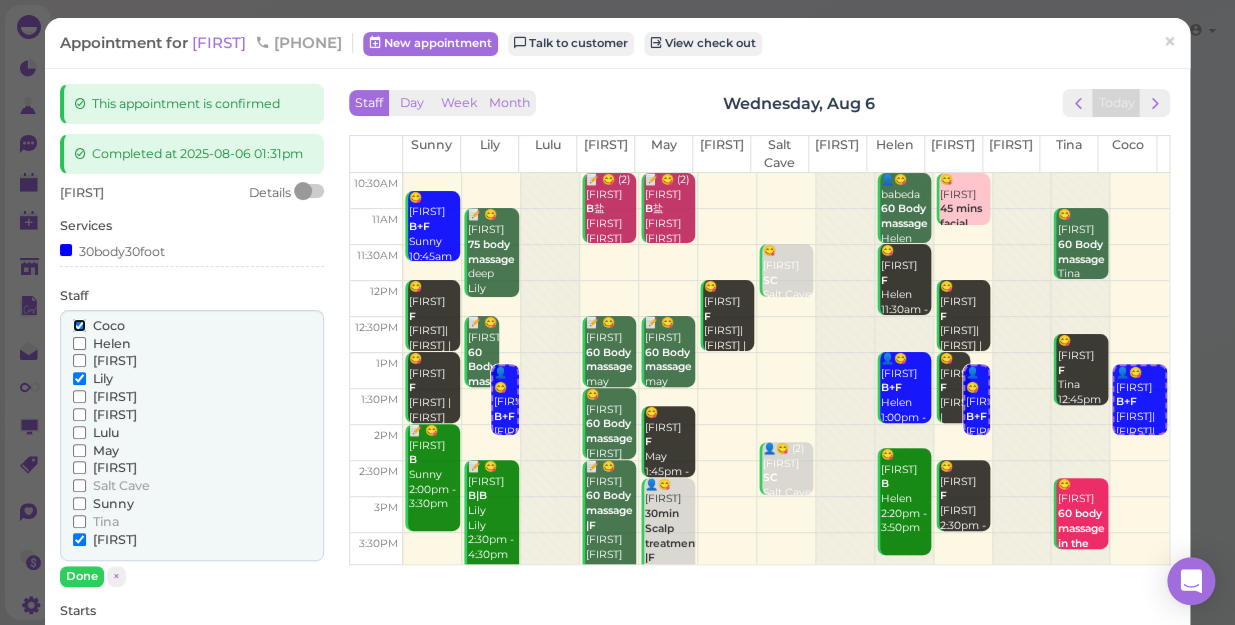 click on "Coco" at bounding box center [79, 325] 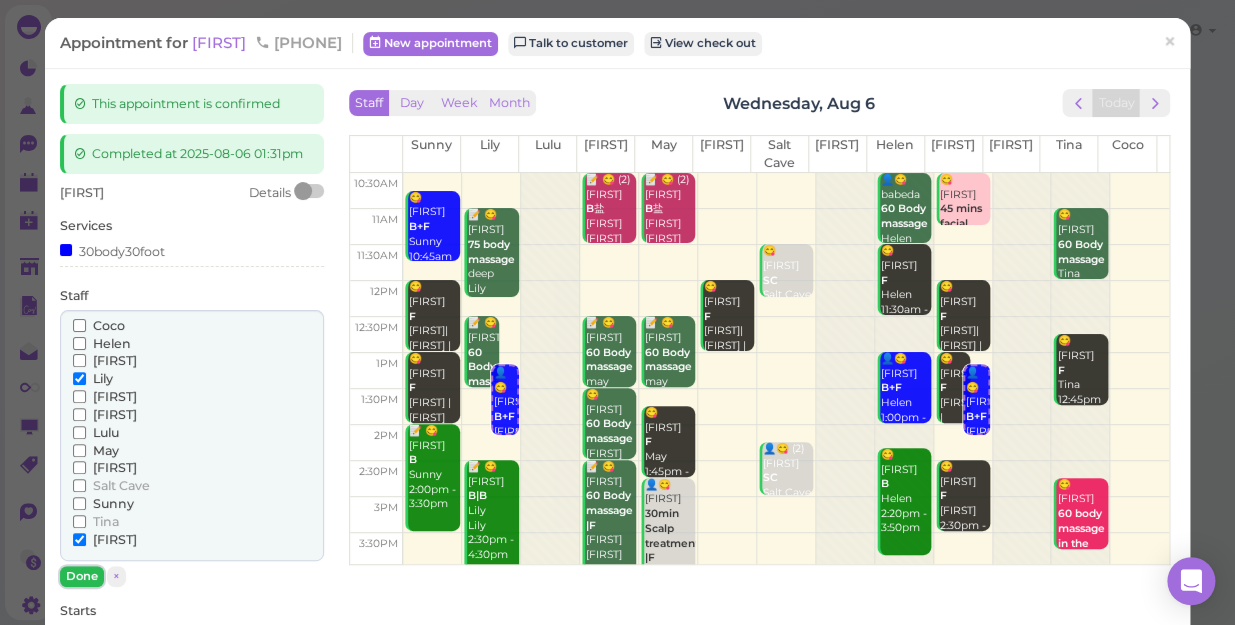 click on "Done" at bounding box center (82, 576) 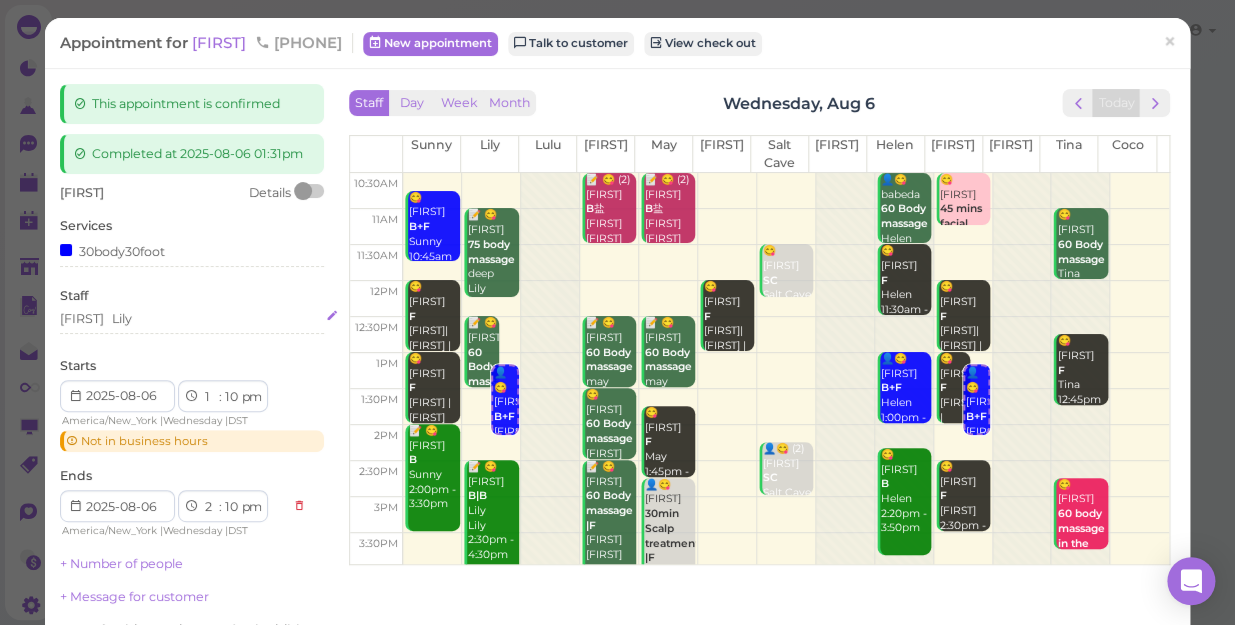 click on "[FIRST]
[FIRST]" at bounding box center (192, 319) 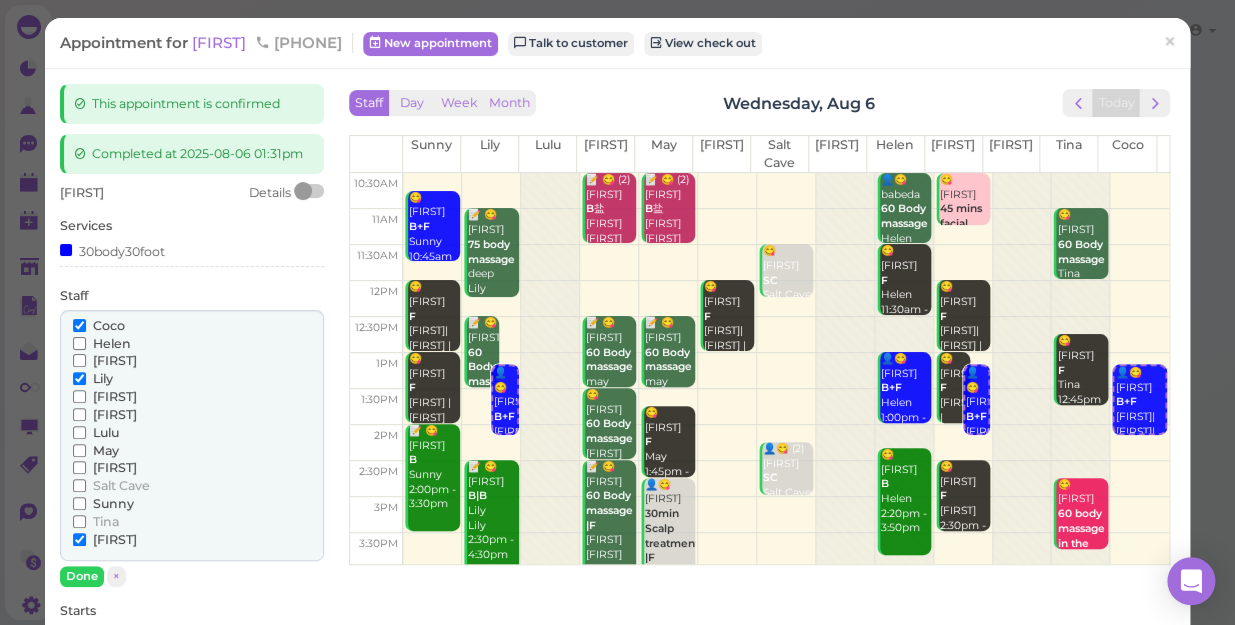 click on "[FIRST]" at bounding box center [115, 539] 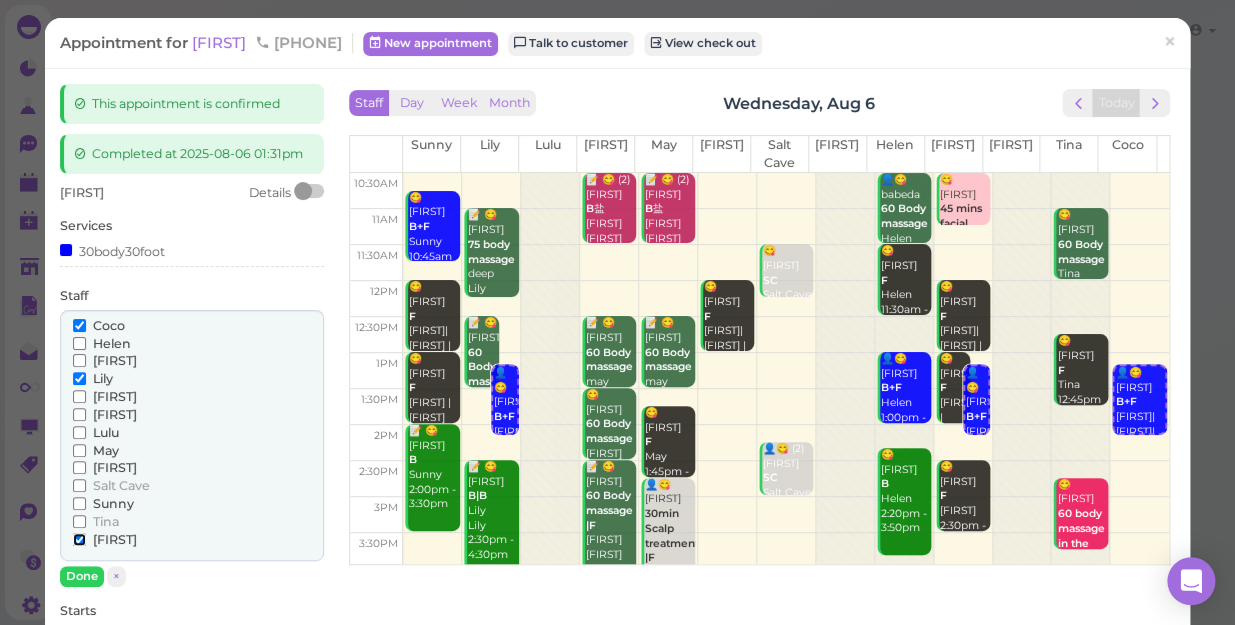 click on "[FIRST]" at bounding box center [79, 539] 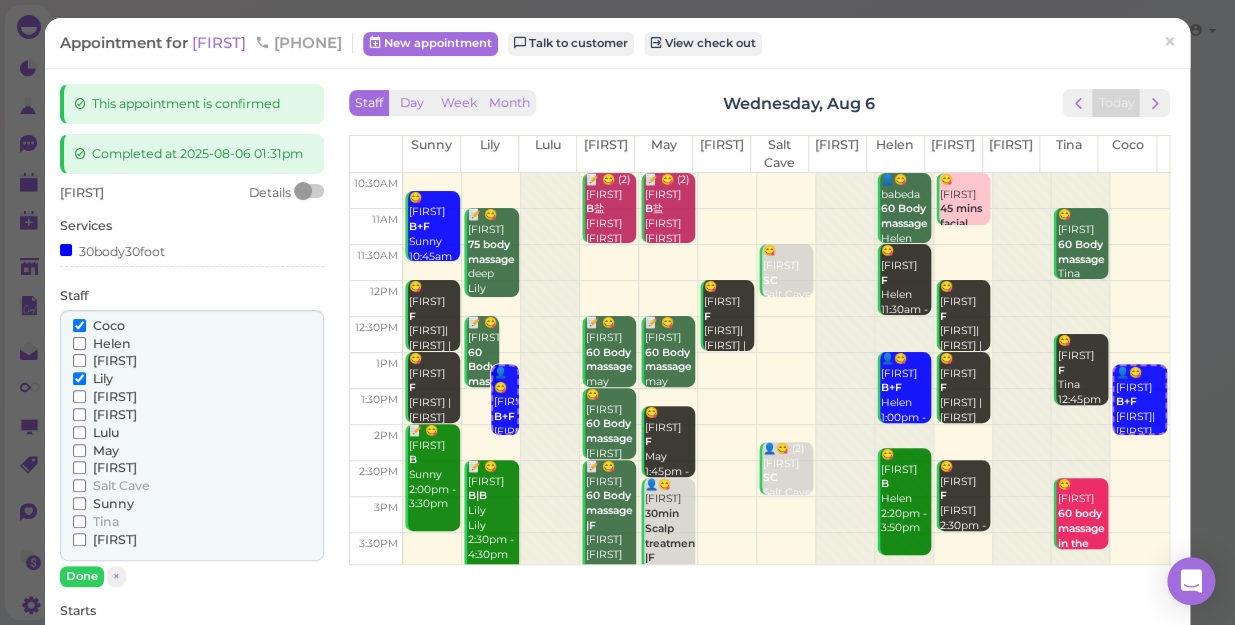 click on "[FIRST]
[FIRST]
[FIRST]
[FIRST]
[FIRST]
[FIRST]
[FIRST]
[FIRST]" at bounding box center (192, 435) 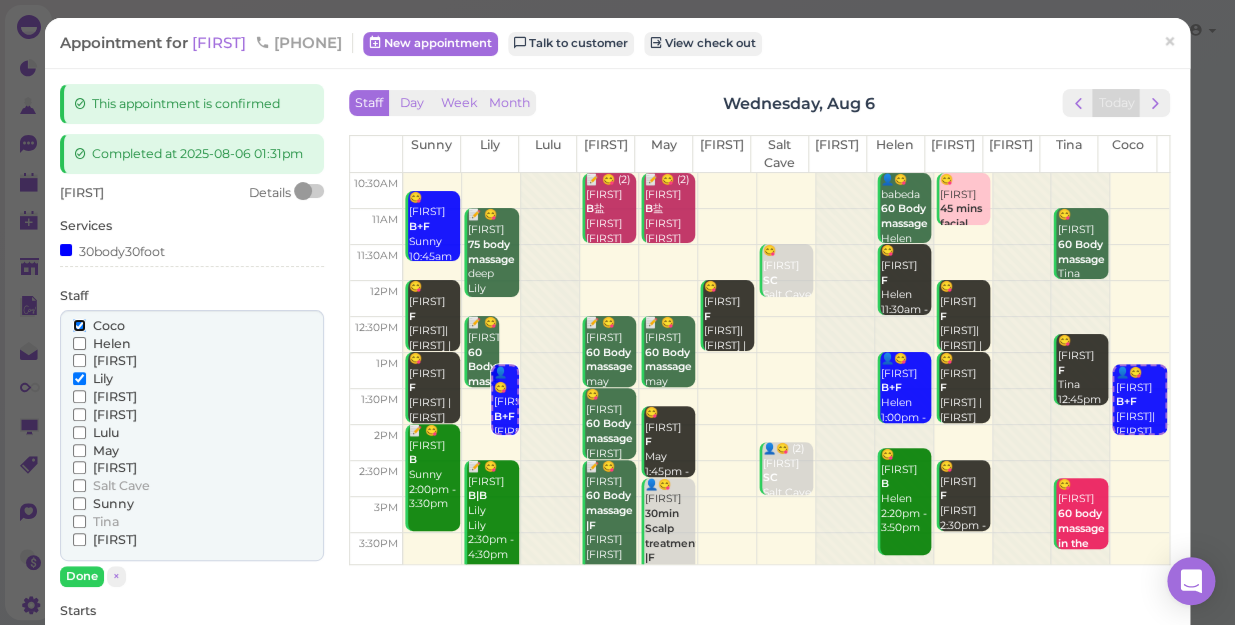 click on "Coco" at bounding box center (79, 325) 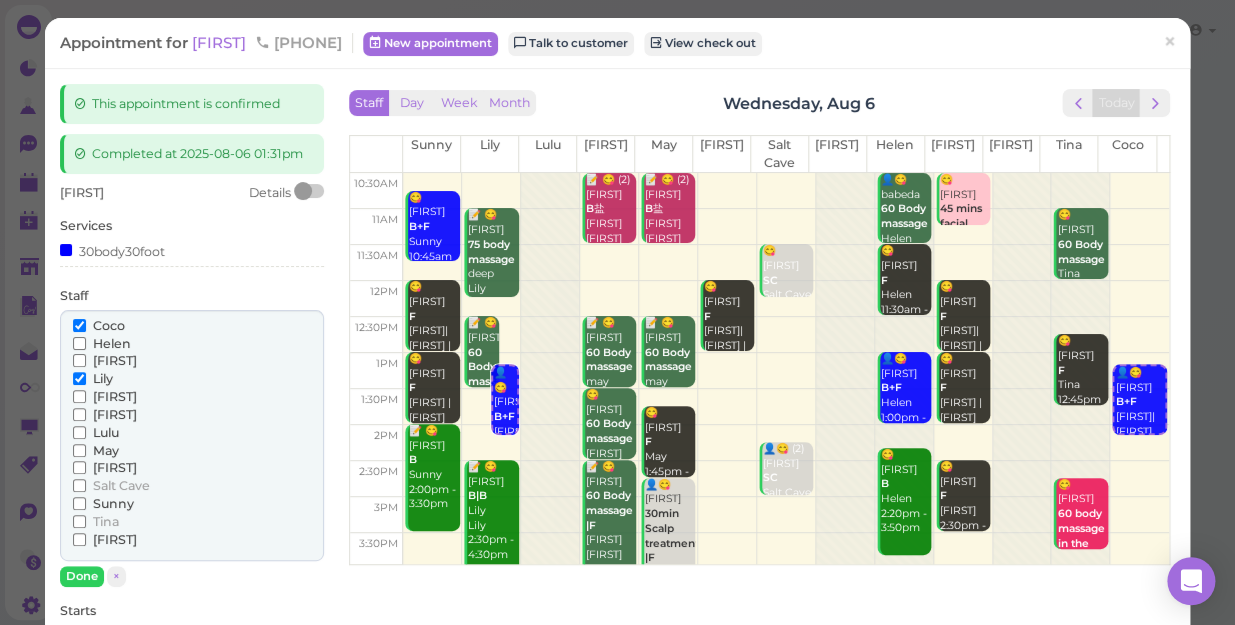 click on "Coco" at bounding box center (109, 325) 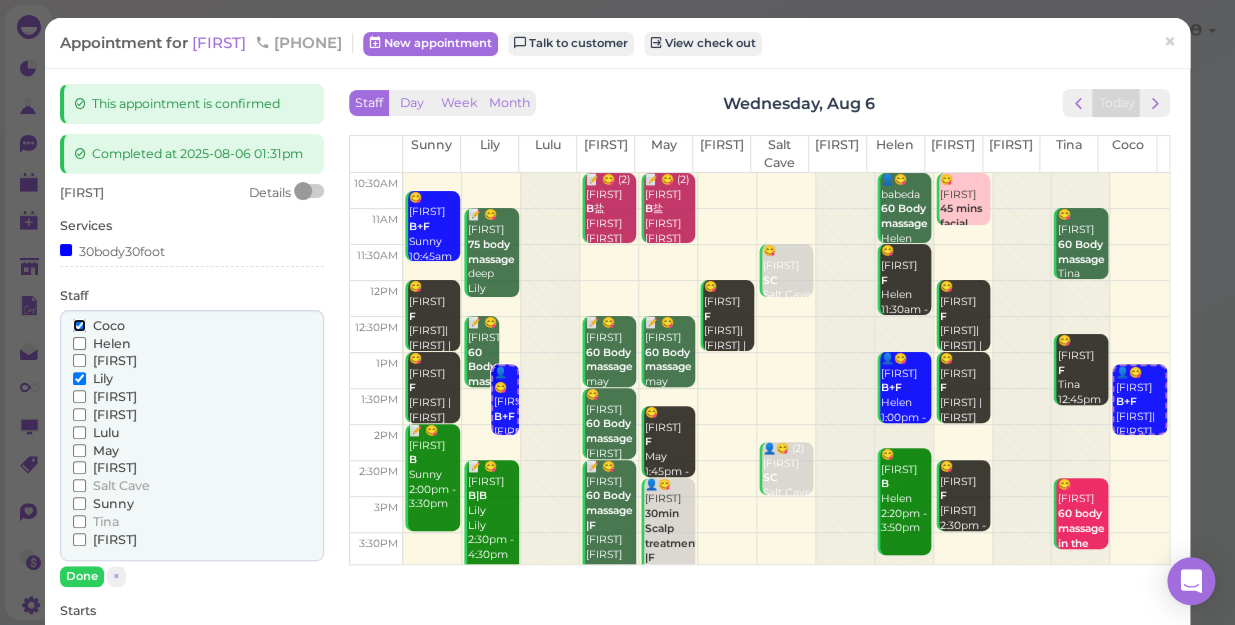 click on "Coco" at bounding box center (79, 325) 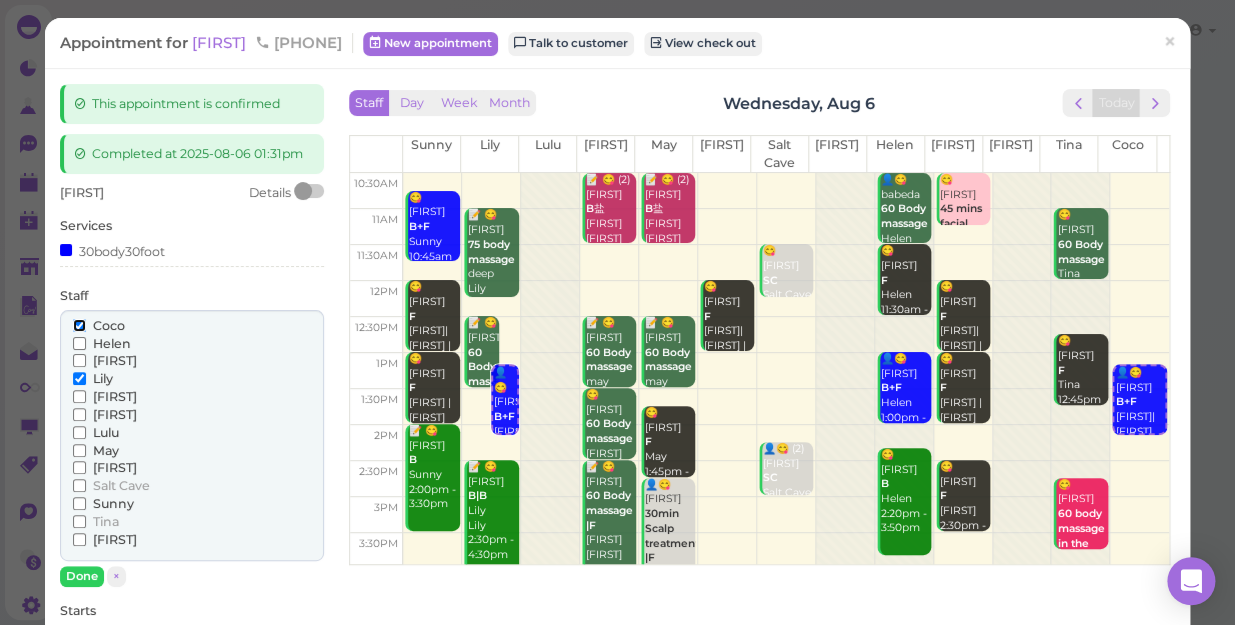 click on "Coco" at bounding box center [79, 325] 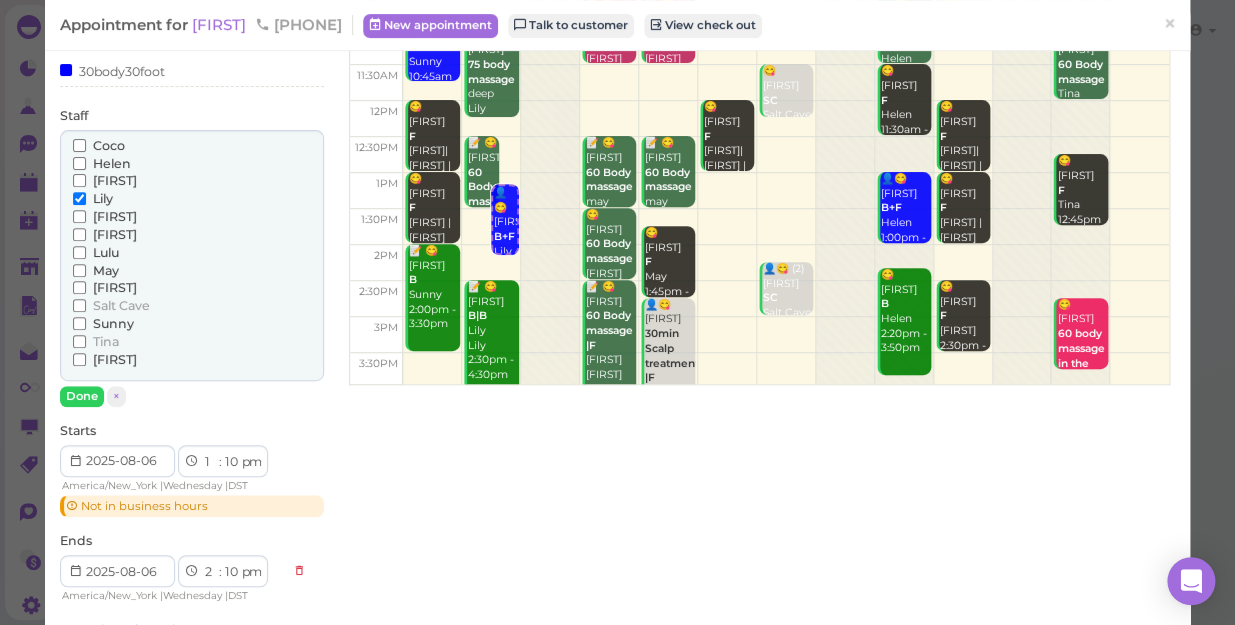 scroll, scrollTop: 181, scrollLeft: 0, axis: vertical 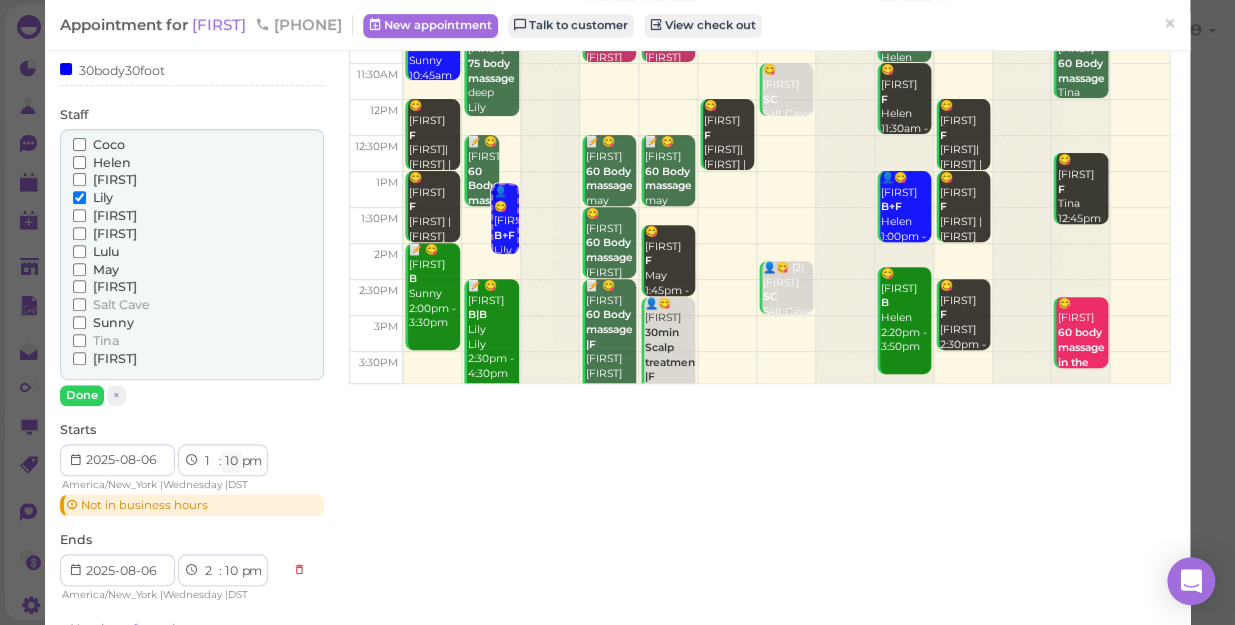 click on "00
05
10
15
20
25
30
35
40
45
50
55" at bounding box center [232, 461] 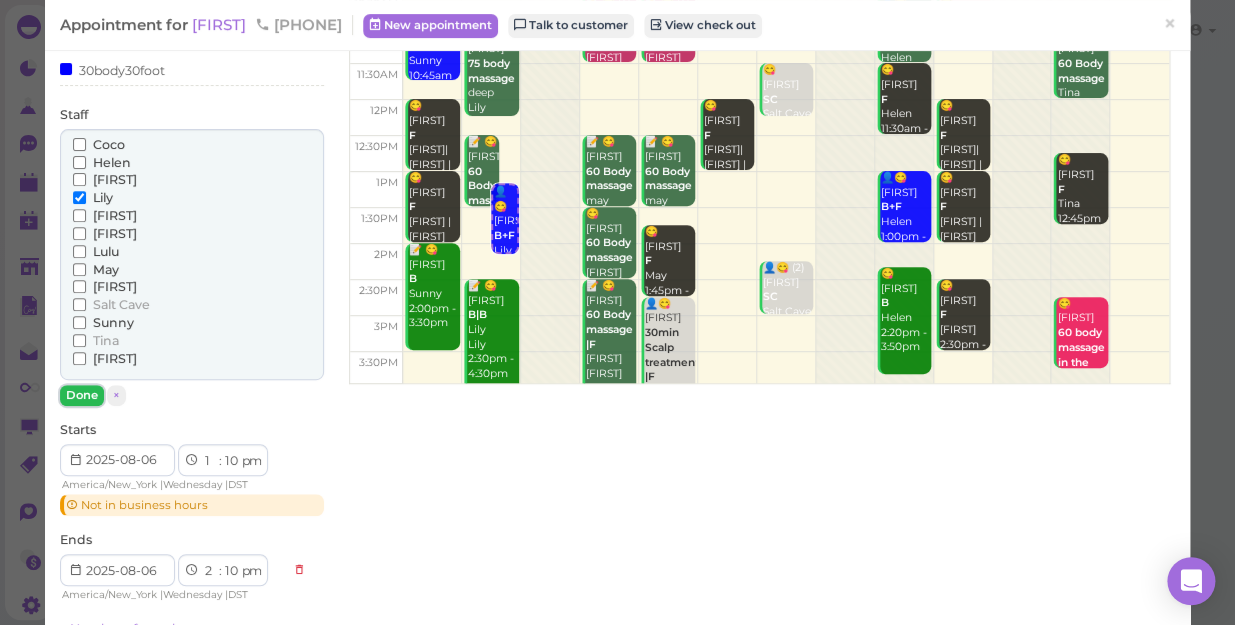 click on "Done" at bounding box center (82, 395) 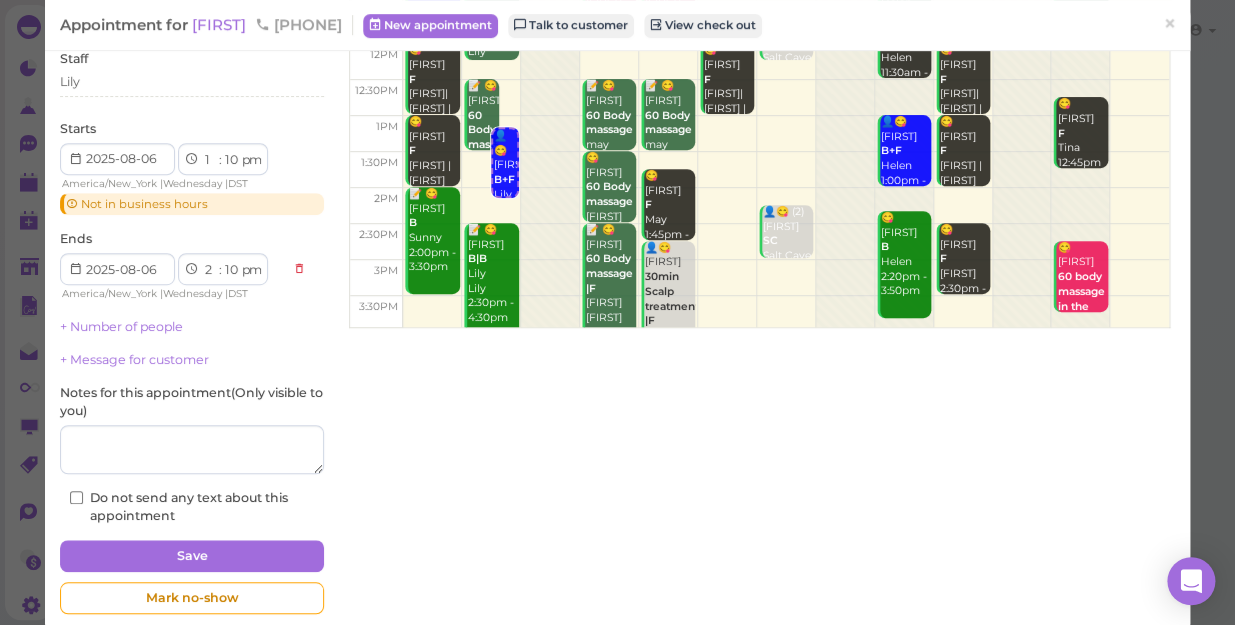 scroll, scrollTop: 267, scrollLeft: 0, axis: vertical 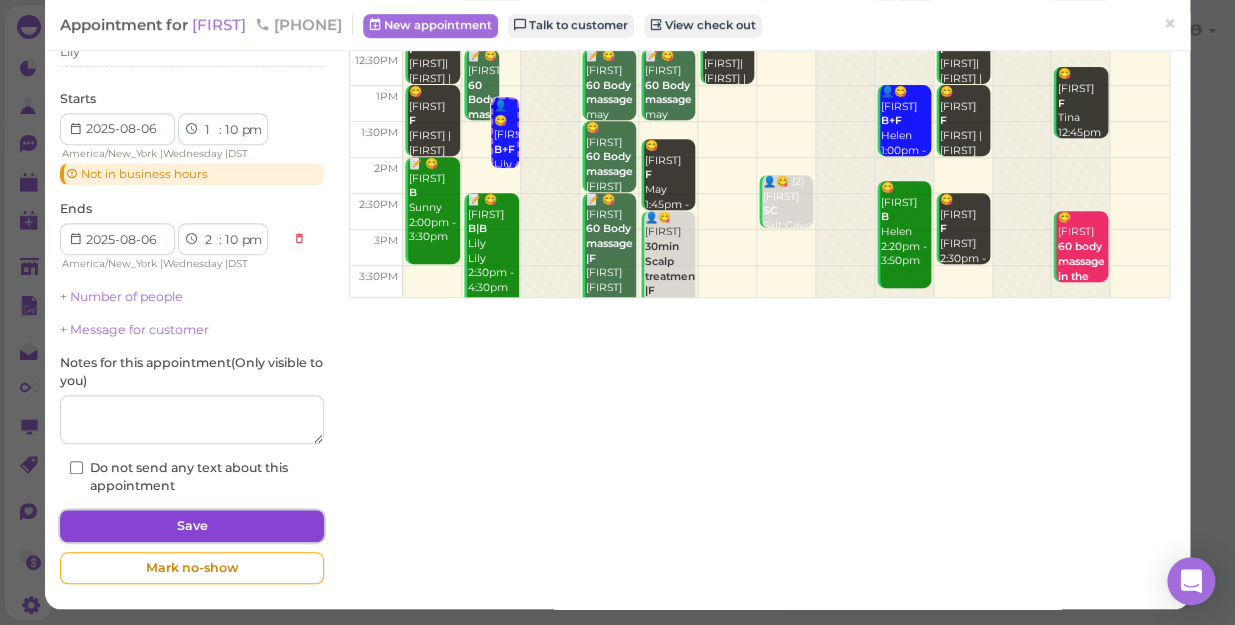 click on "Save" at bounding box center [192, 526] 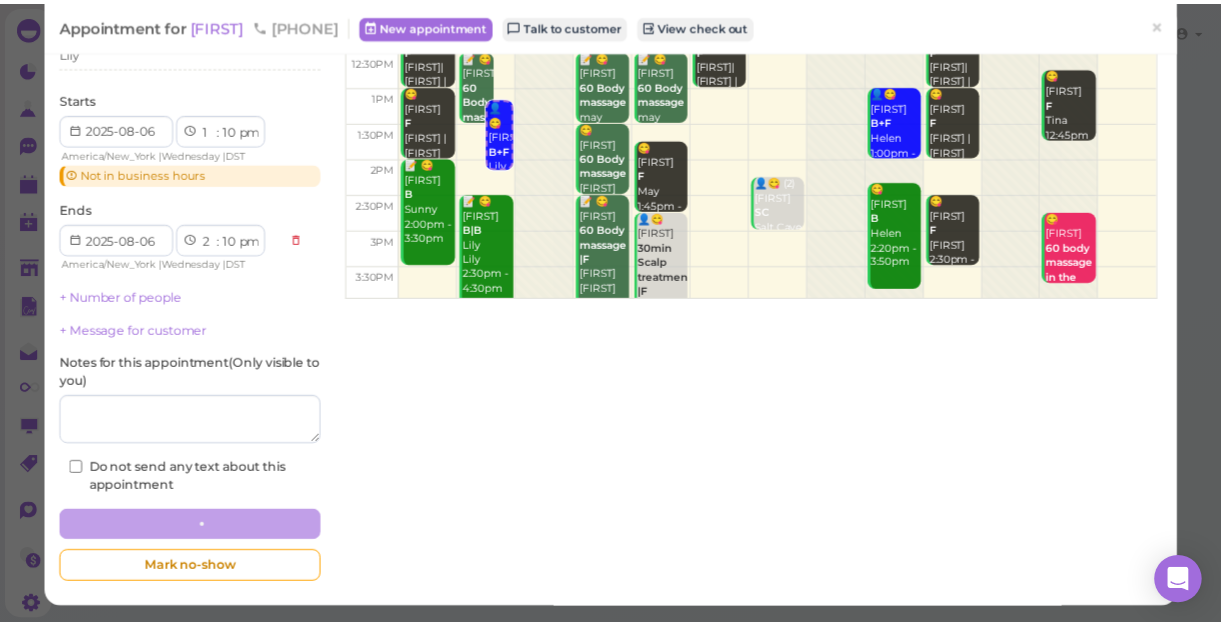 scroll, scrollTop: 0, scrollLeft: 0, axis: both 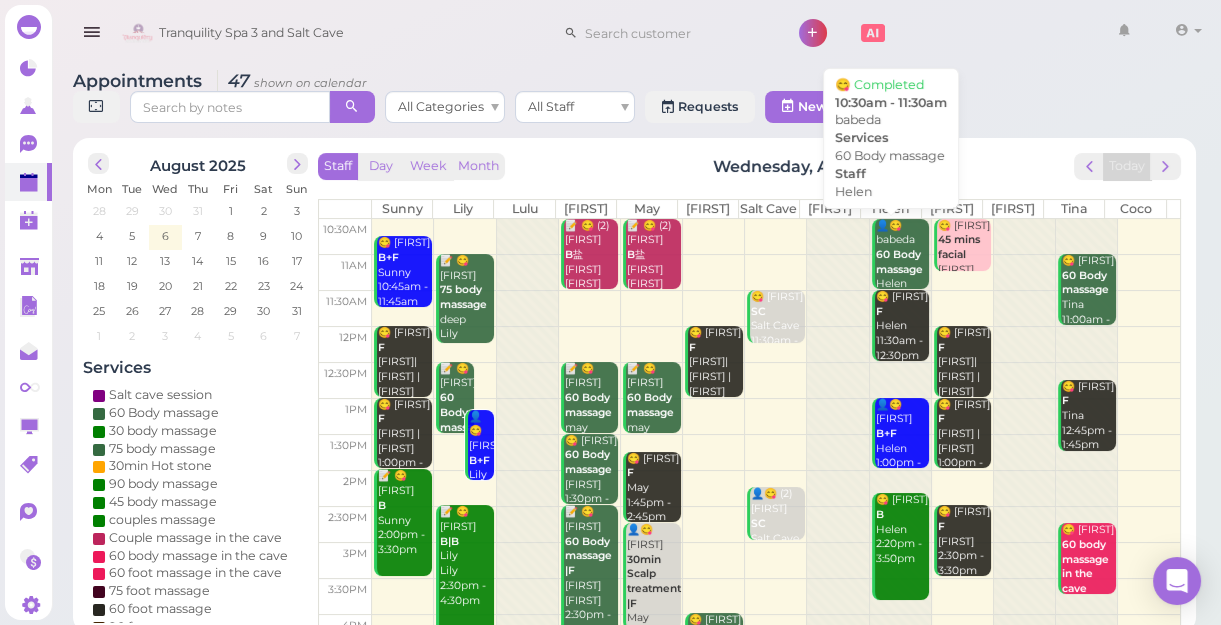 click on "60 Body massage" at bounding box center (899, 262) 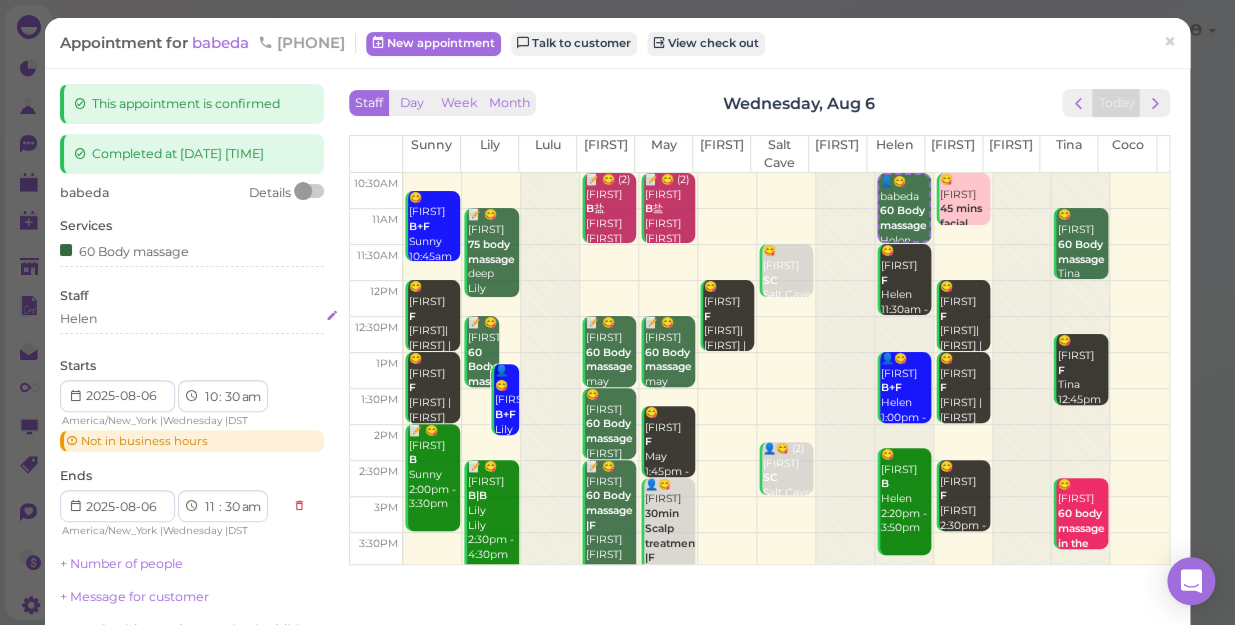 click on "Helen" at bounding box center (192, 319) 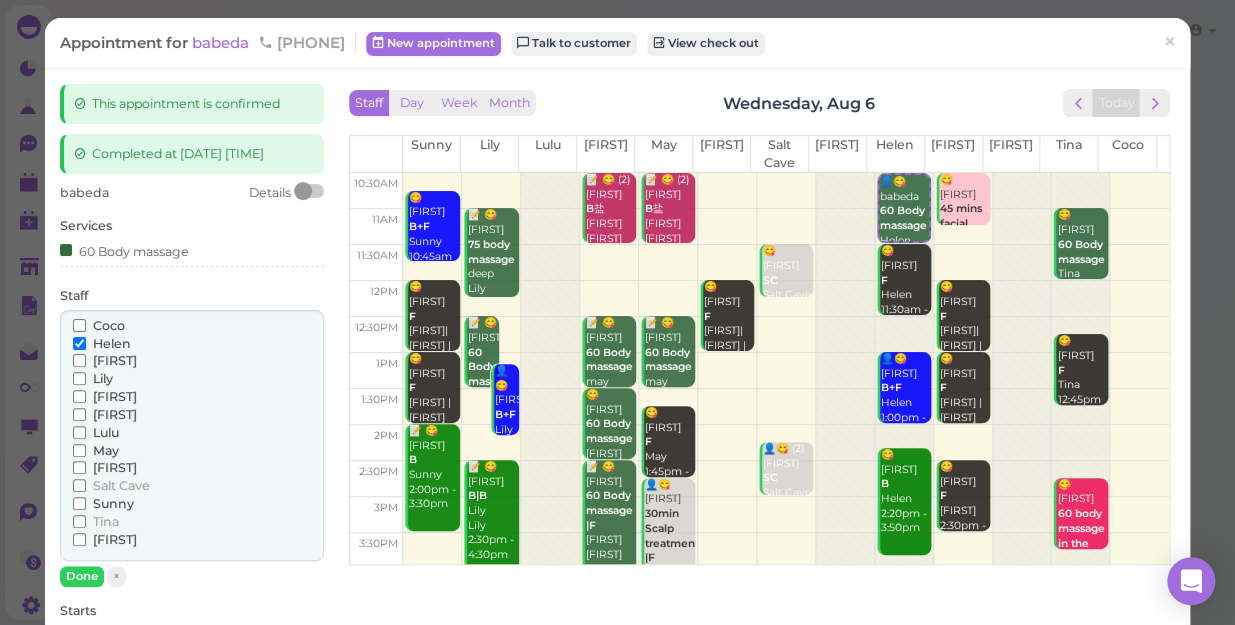 click on "Sunny" at bounding box center (113, 503) 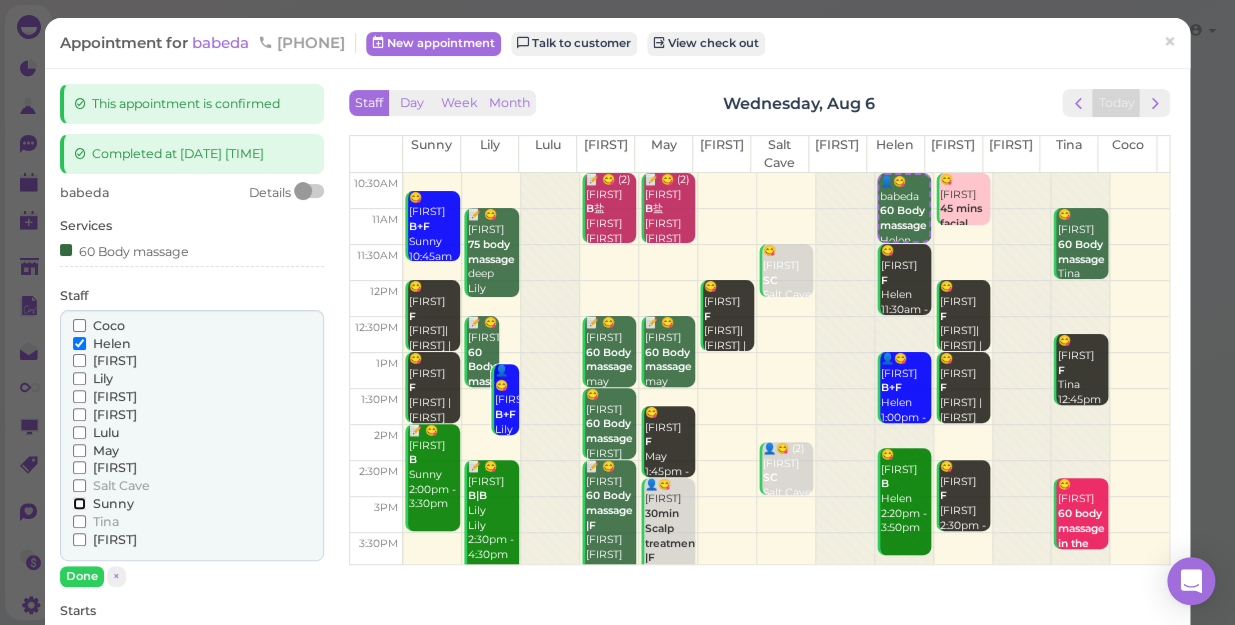 click on "Sunny" at bounding box center (79, 503) 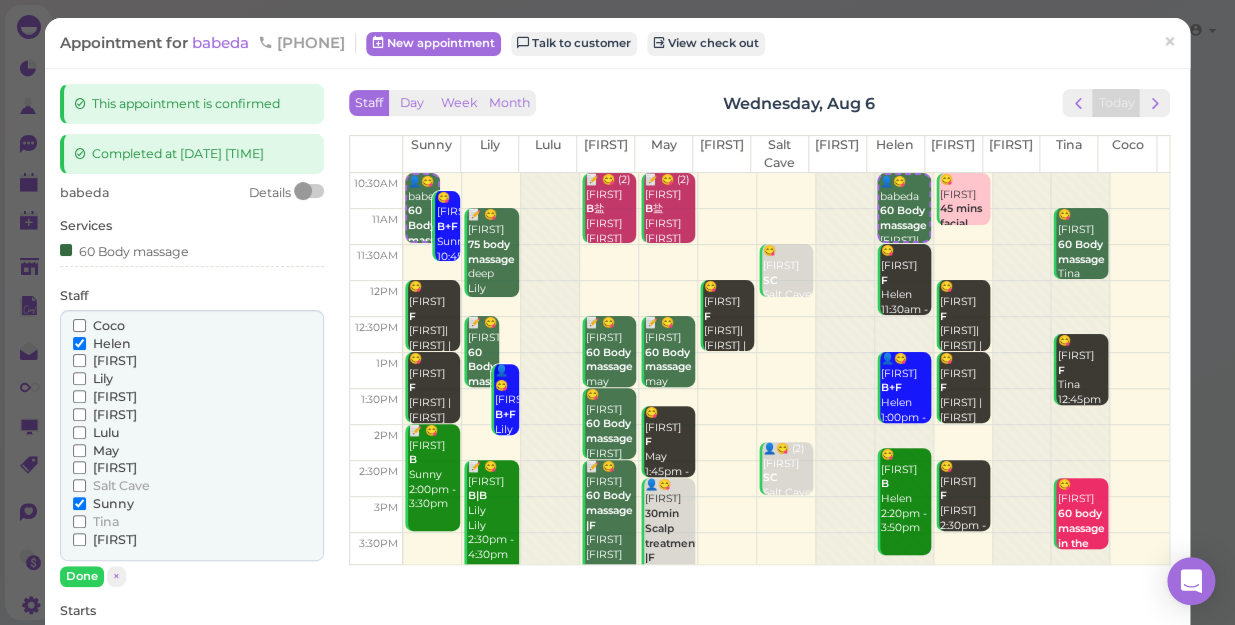 click on "Helen" at bounding box center (112, 343) 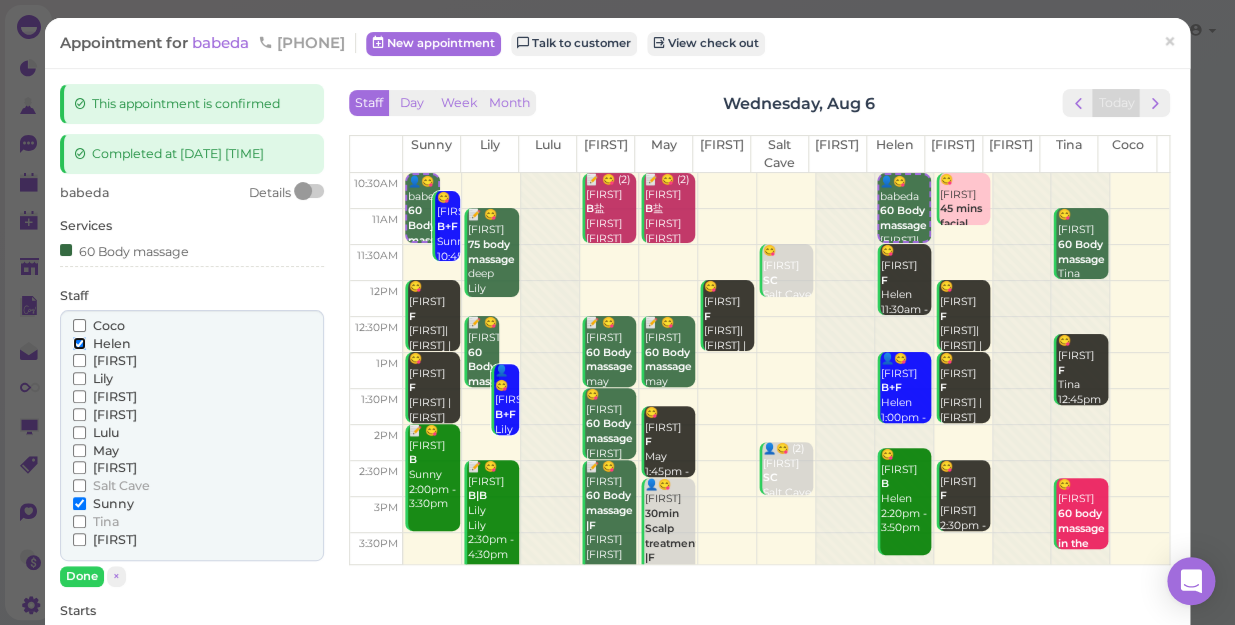 click on "Helen" at bounding box center [79, 343] 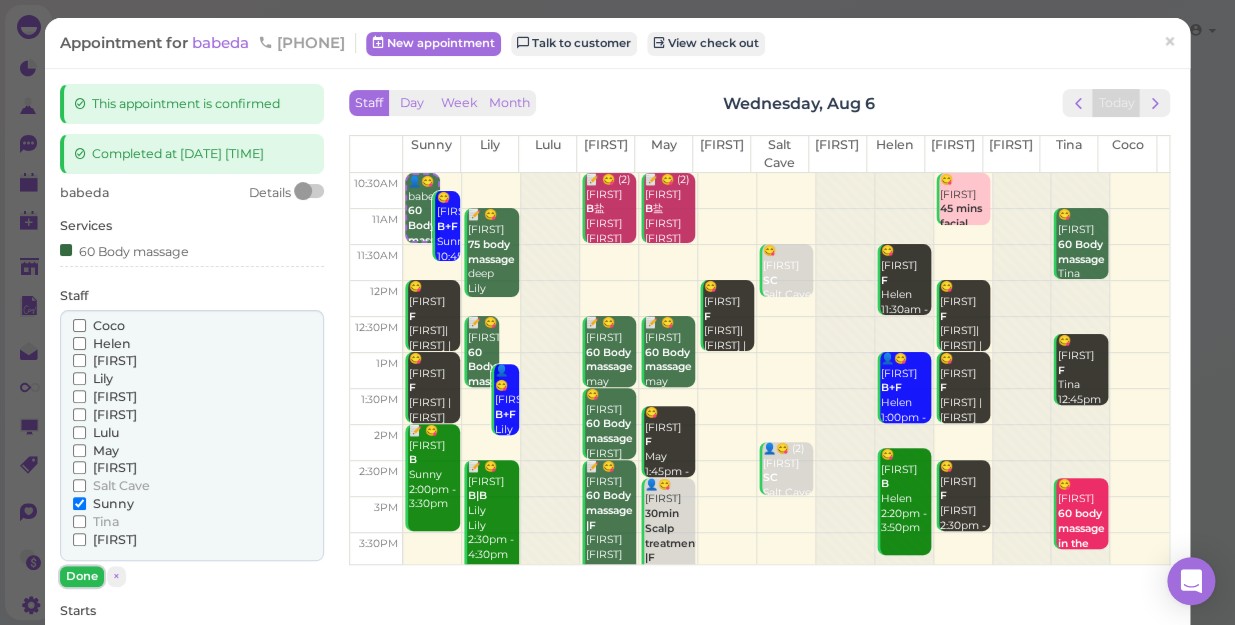 click on "Done" at bounding box center (82, 576) 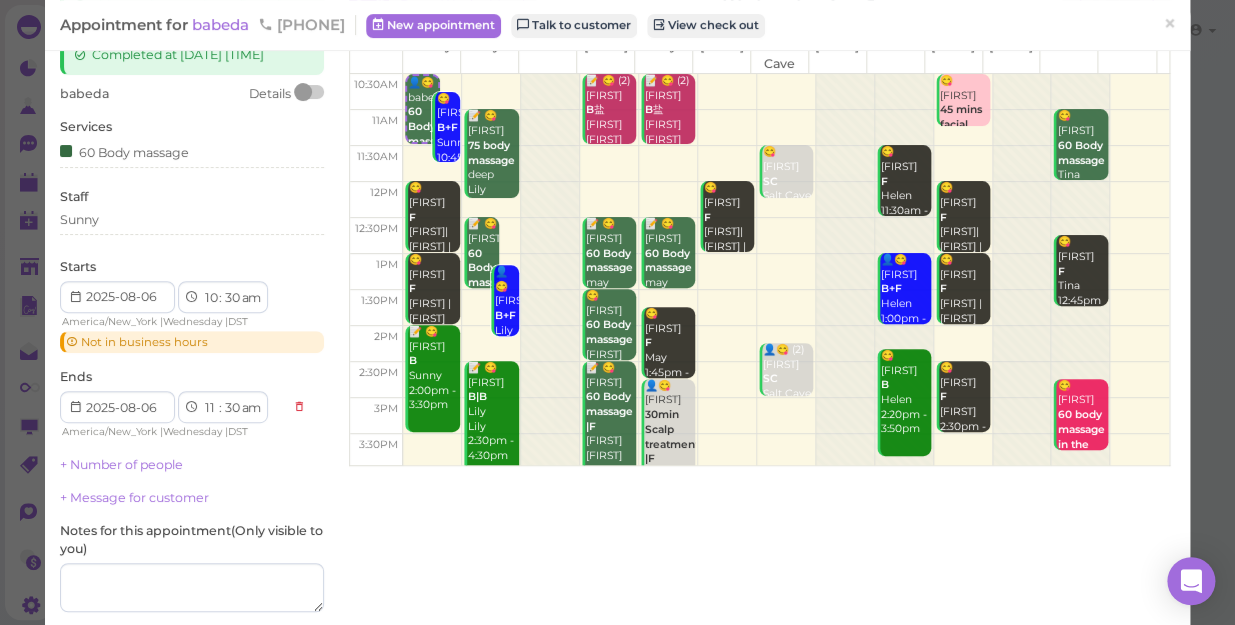 scroll, scrollTop: 267, scrollLeft: 0, axis: vertical 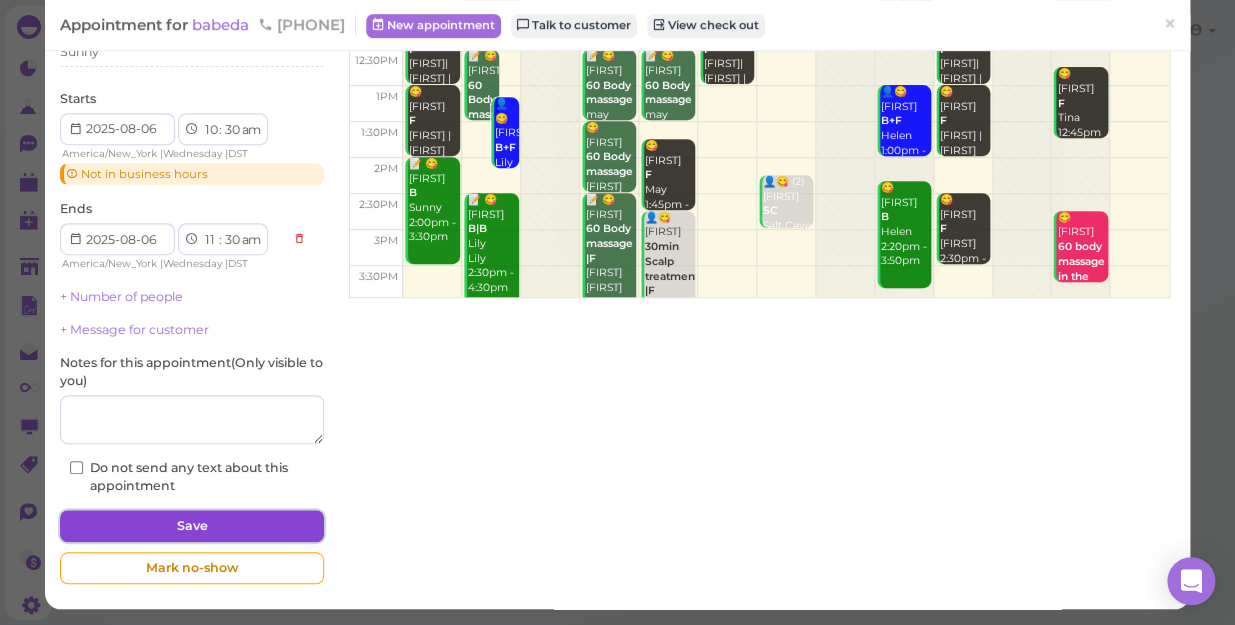 click on "Save" at bounding box center (192, 526) 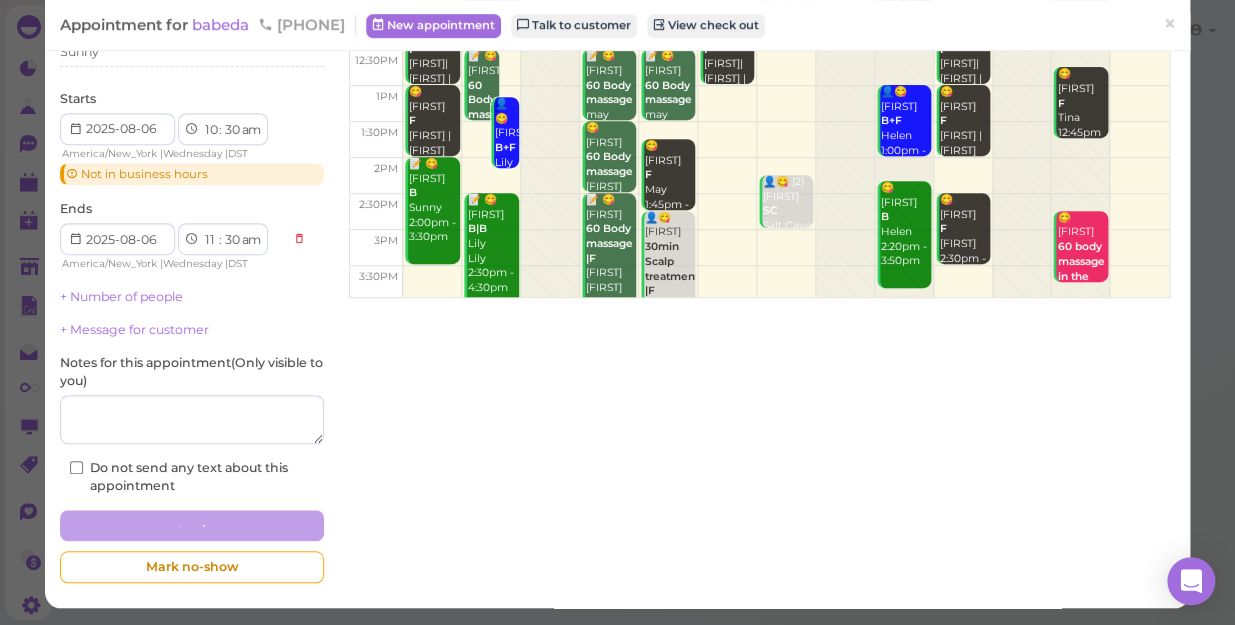 scroll, scrollTop: 0, scrollLeft: 0, axis: both 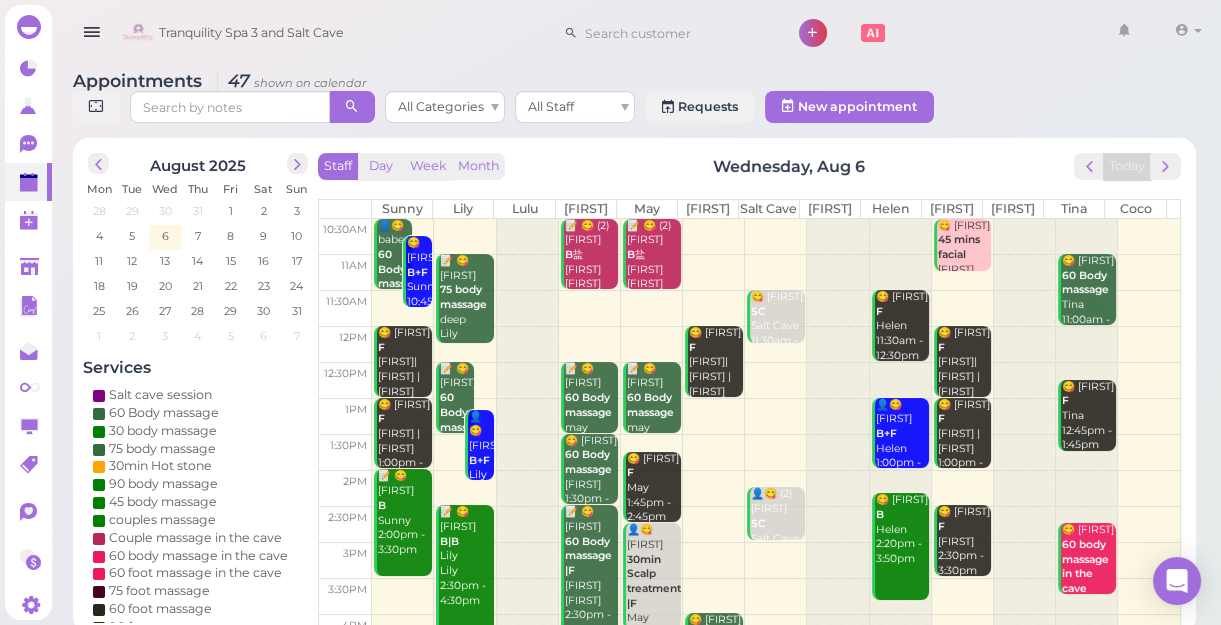 click on "😋 [FIRST] B+F [FIRST]  10:45am - 11:45am" at bounding box center (419, 287) 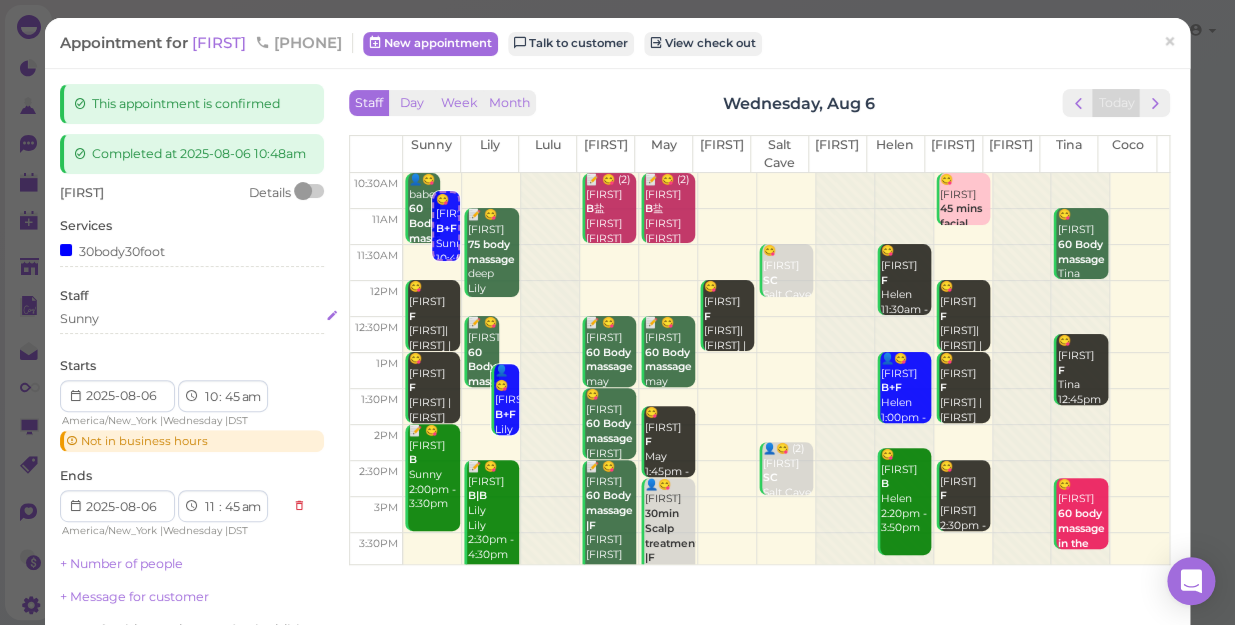 click on "Sunny" at bounding box center [192, 319] 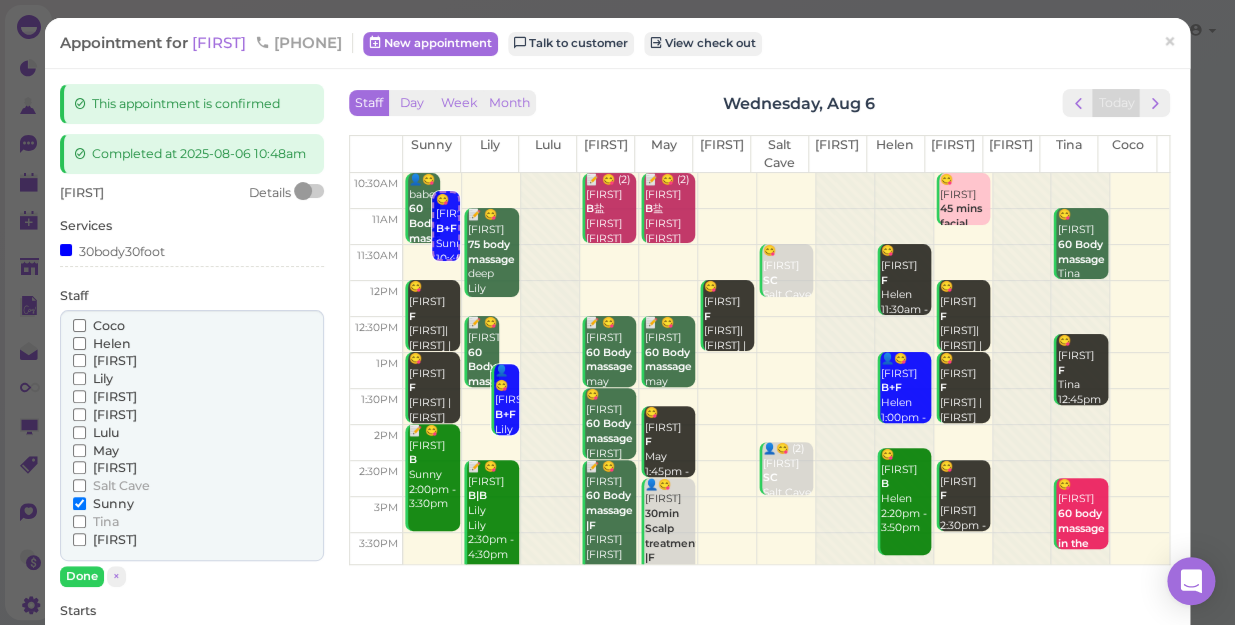 click on "[FIRST]" at bounding box center (115, 467) 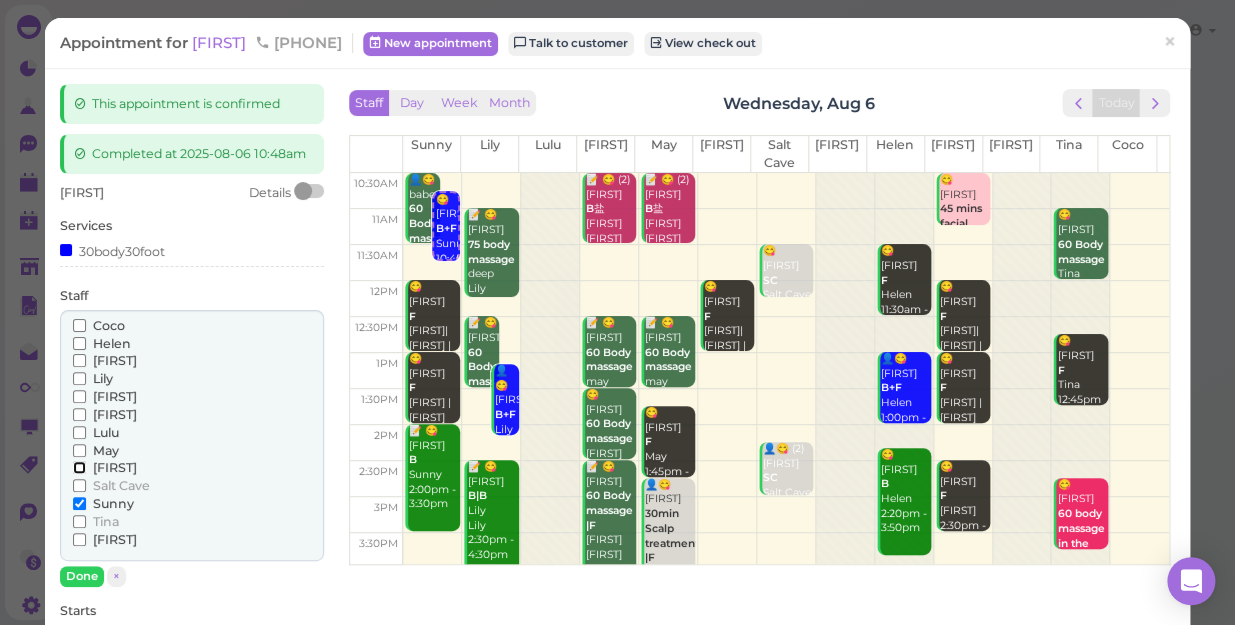 click on "[FIRST]" at bounding box center [79, 467] 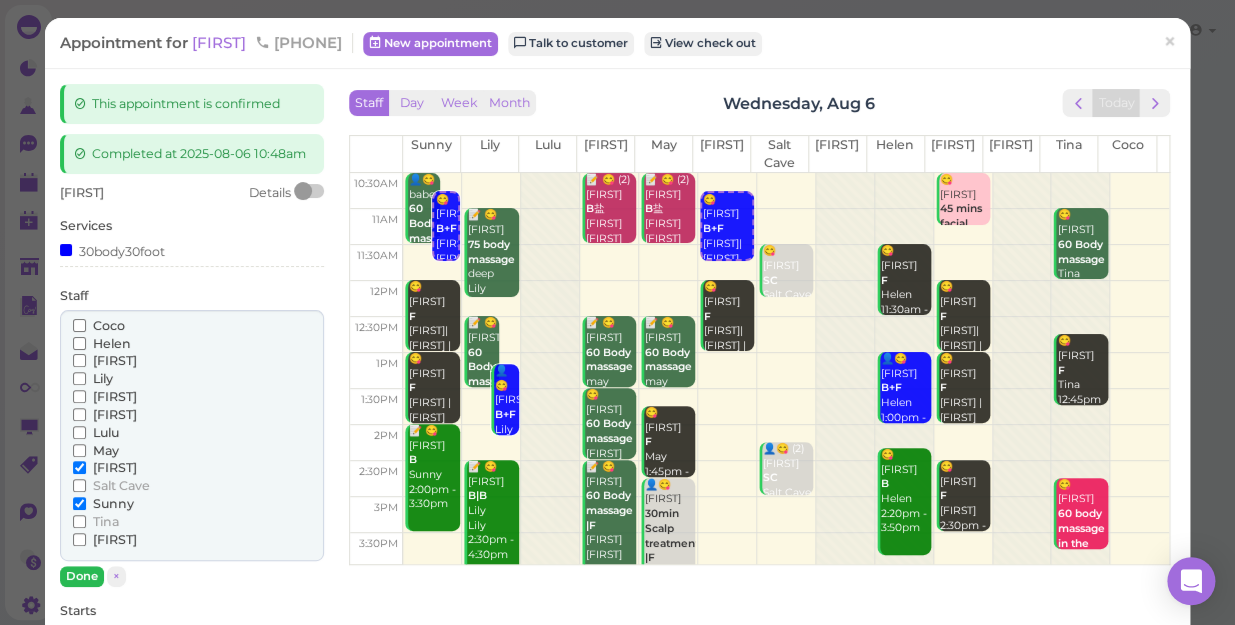 click on "Sunny" at bounding box center [113, 503] 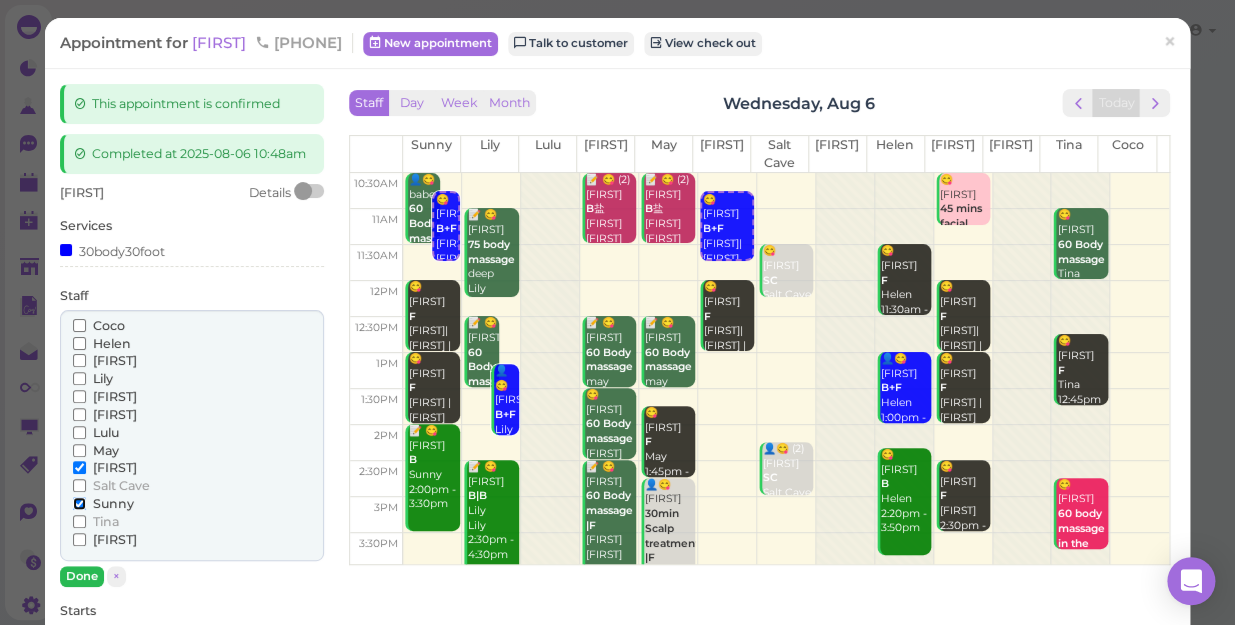 click on "Sunny" at bounding box center [79, 503] 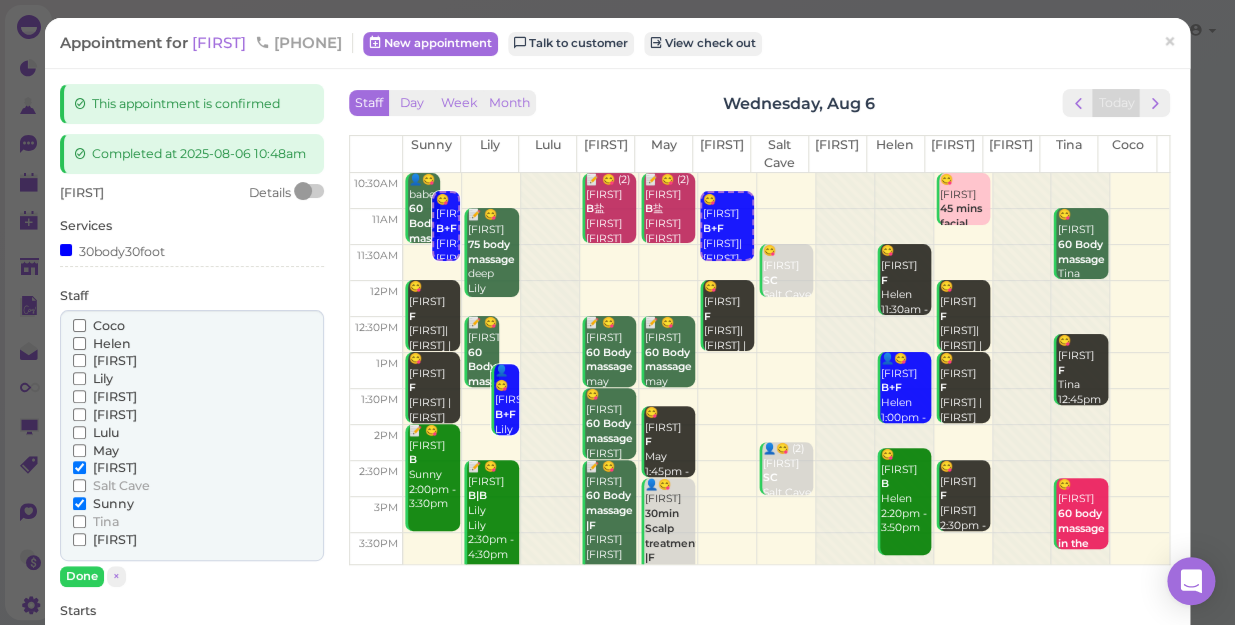 click on "Sunny" at bounding box center (113, 503) 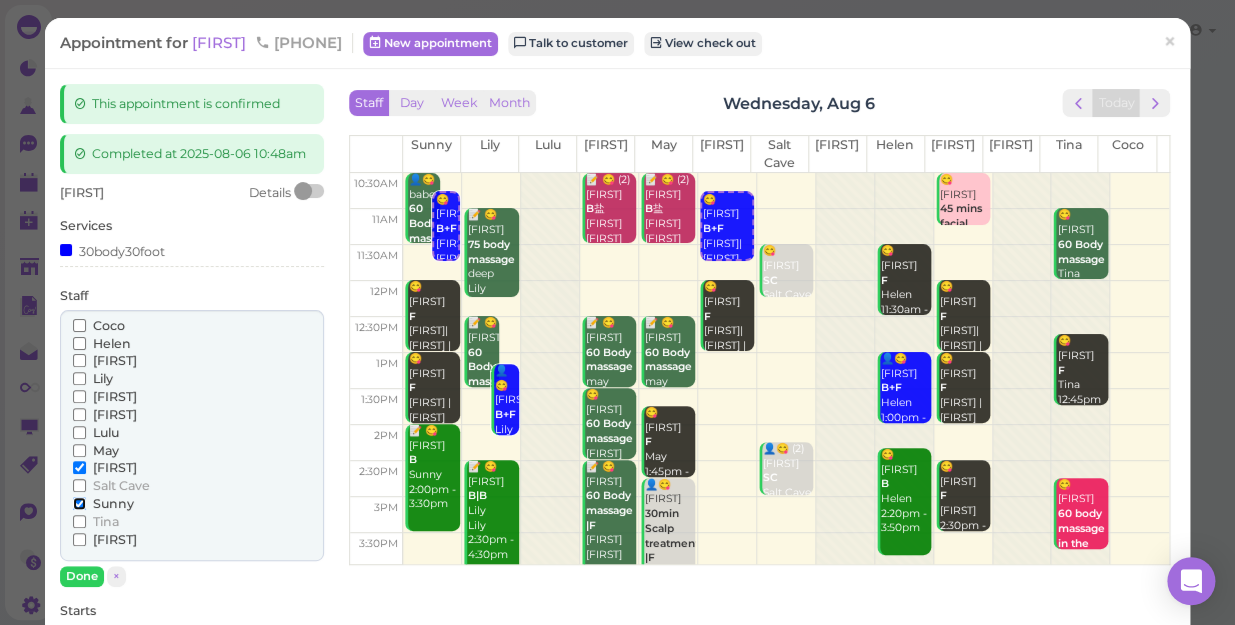click on "Sunny" at bounding box center [79, 503] 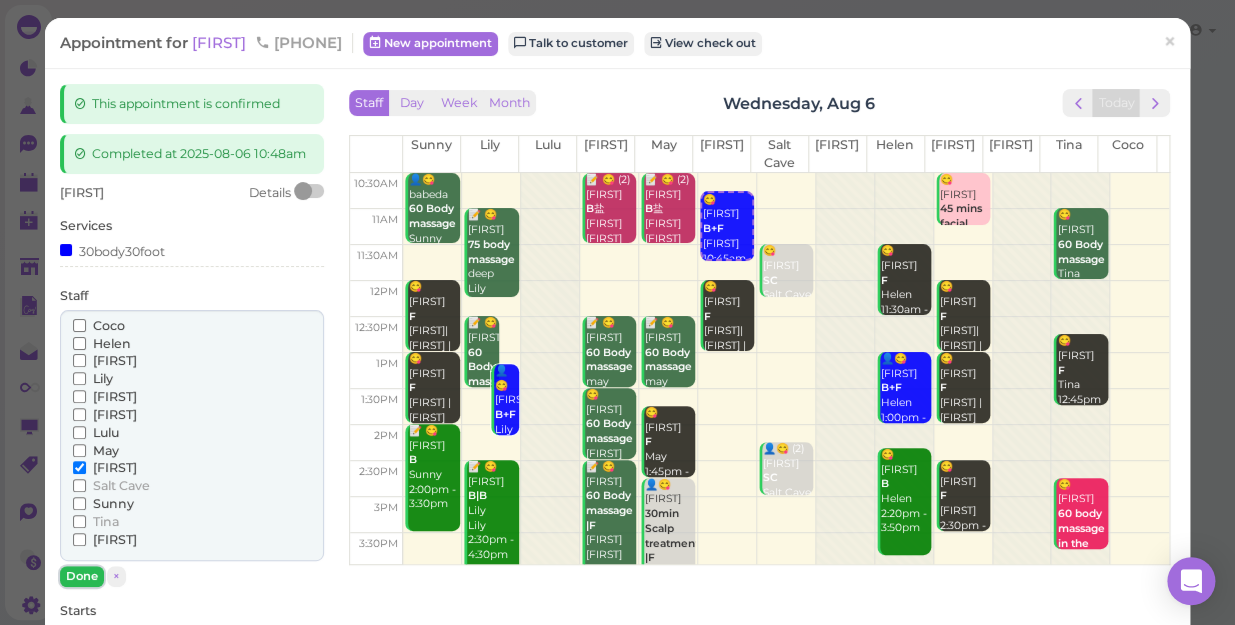 click on "Done" at bounding box center (82, 576) 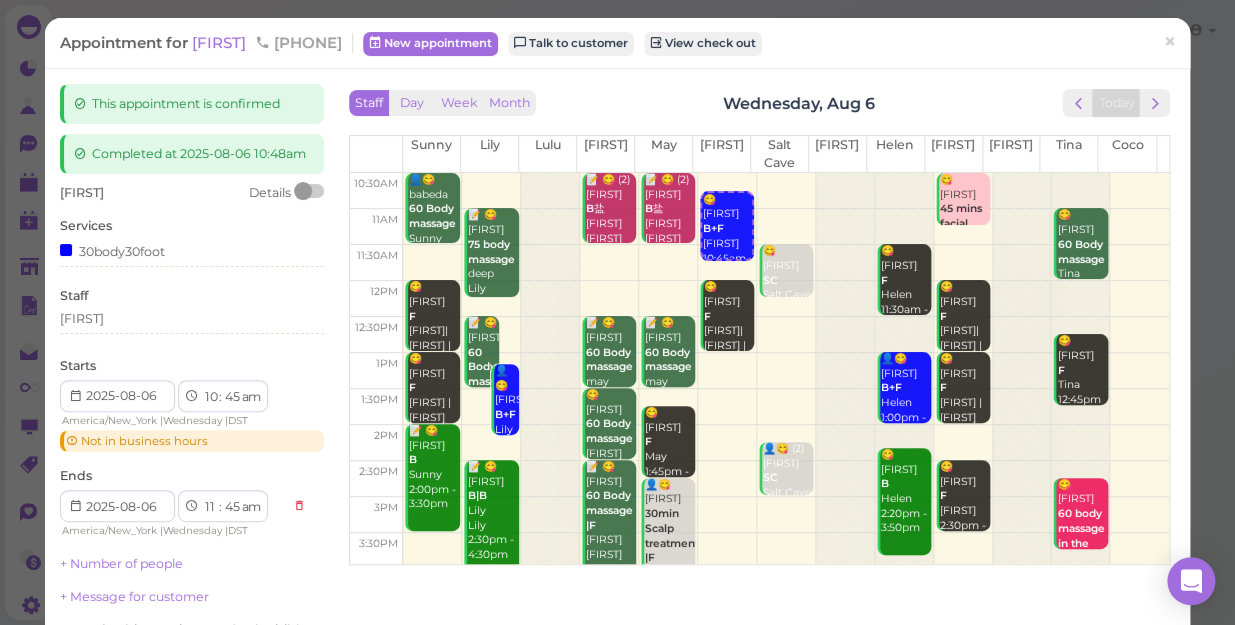 scroll, scrollTop: 267, scrollLeft: 0, axis: vertical 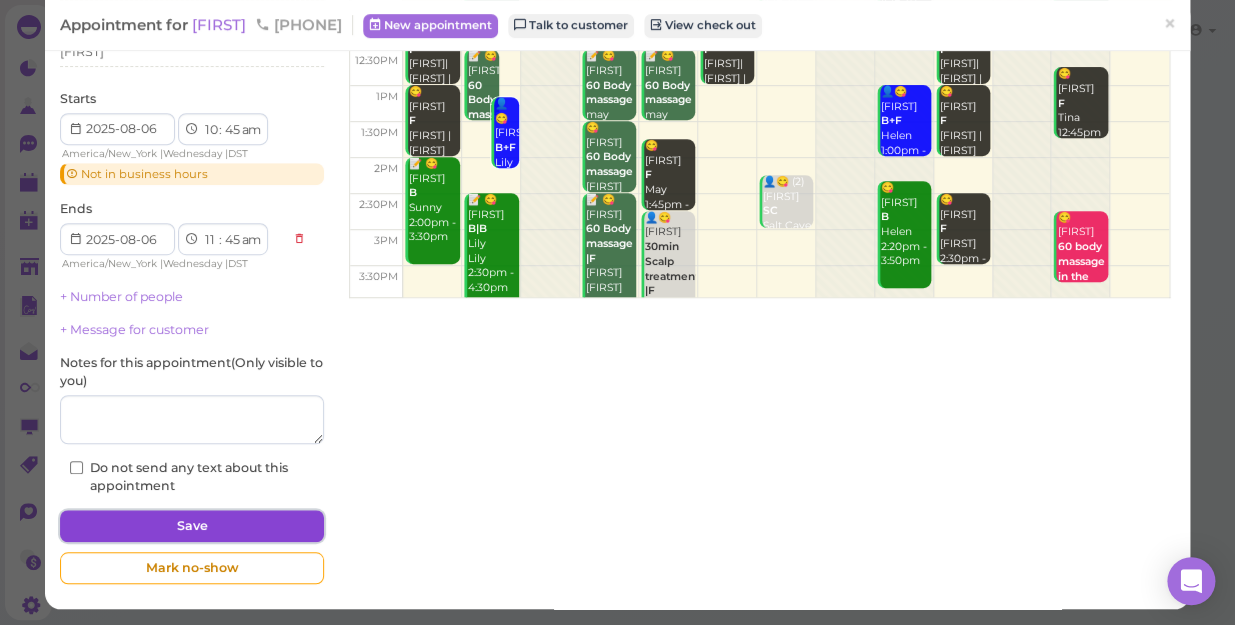 click on "Save" at bounding box center [192, 526] 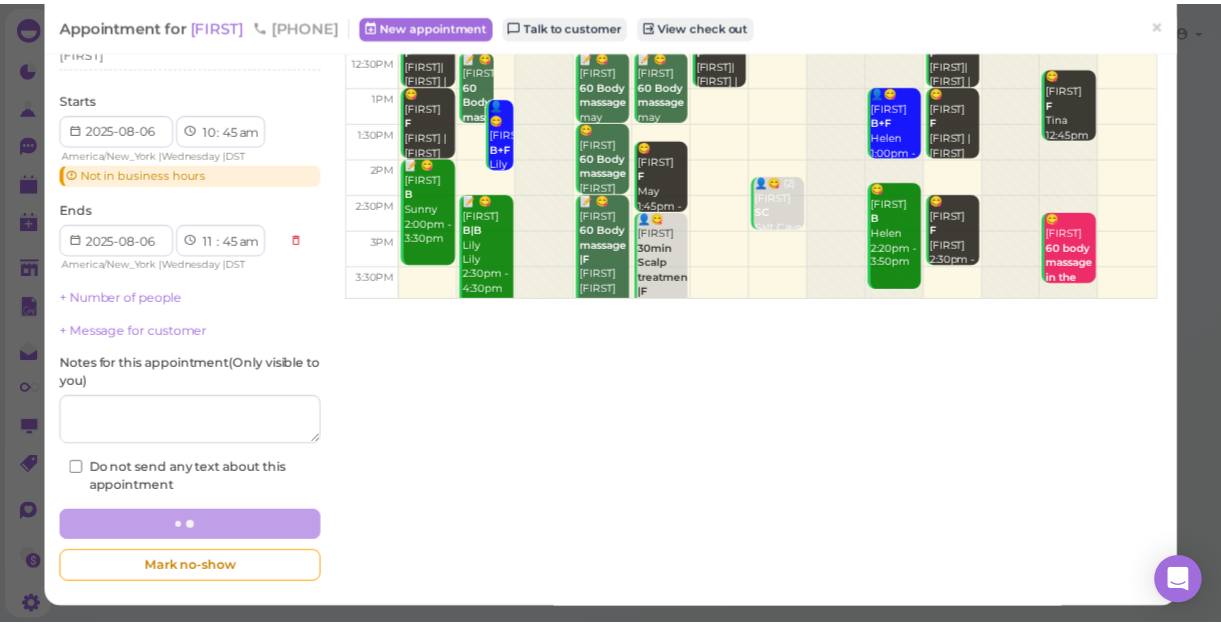 scroll, scrollTop: 0, scrollLeft: 0, axis: both 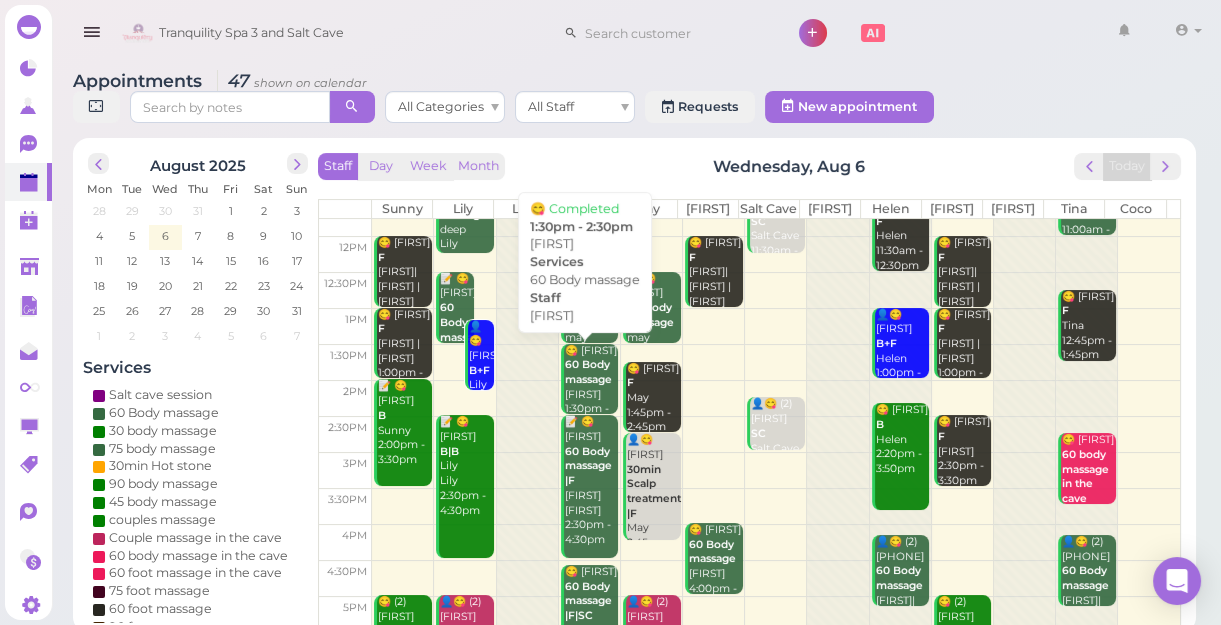 click on "60 Body massage" at bounding box center (588, 372) 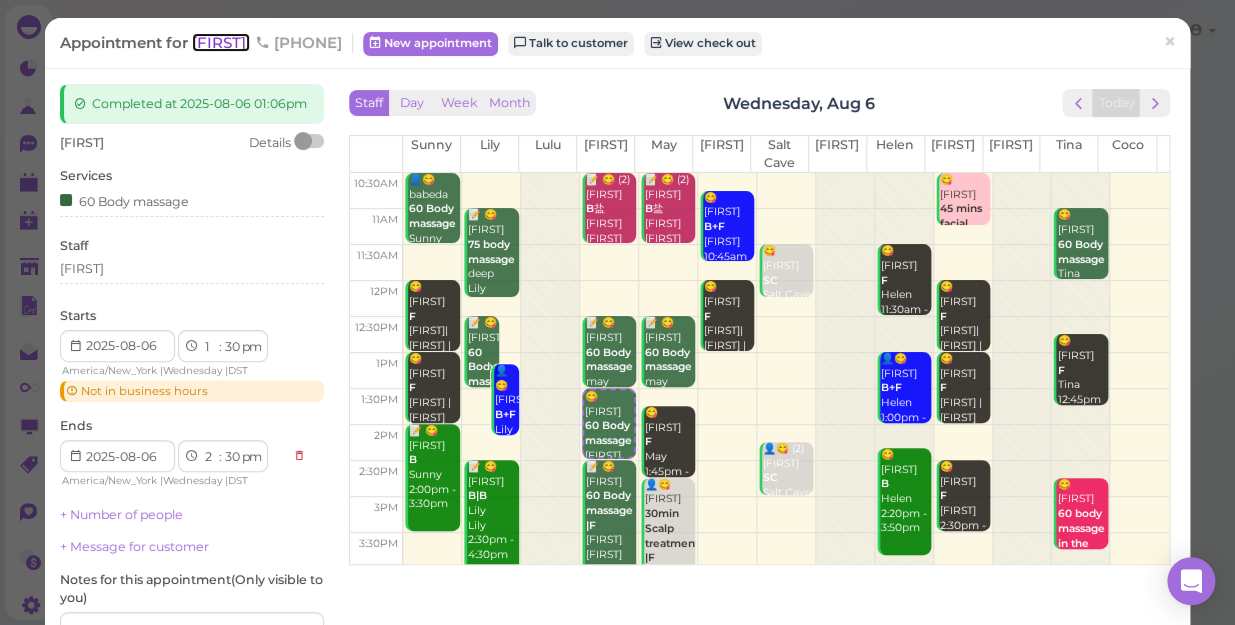 click on "[FIRST]" at bounding box center [221, 42] 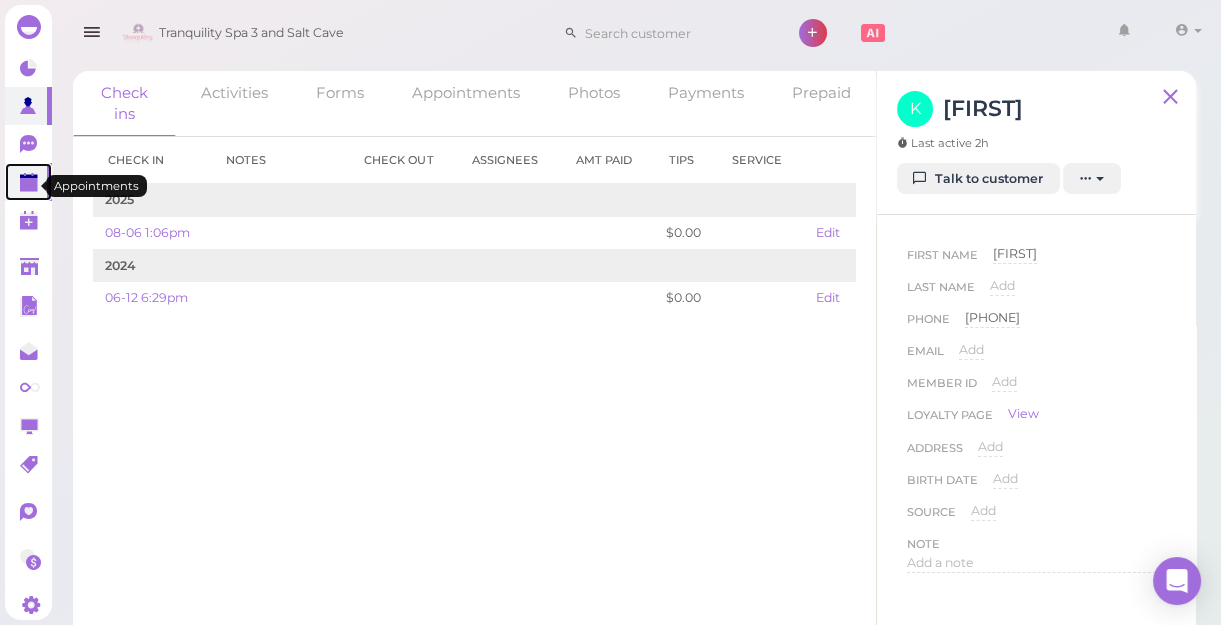 click 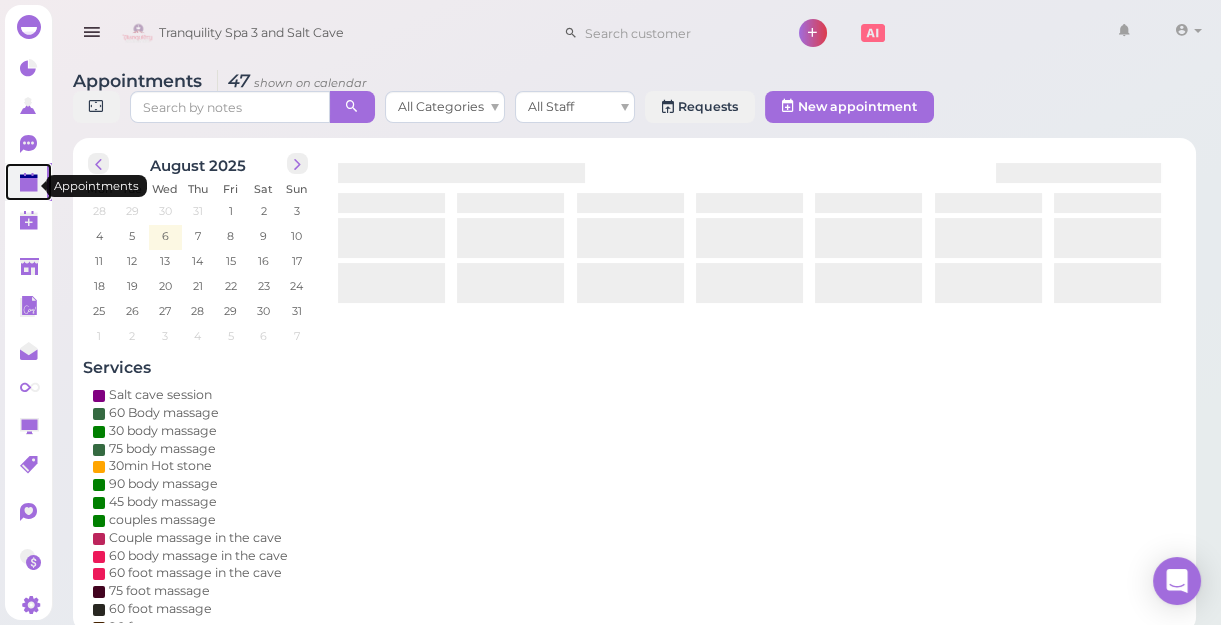 click 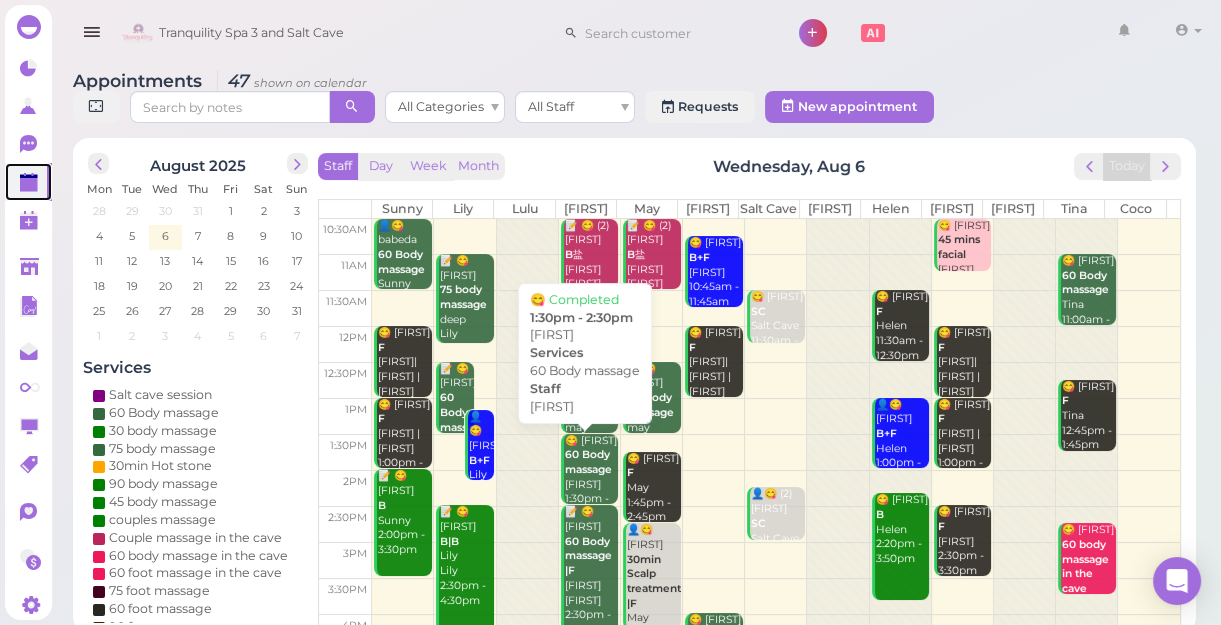 click on "60 Body massage" at bounding box center (588, 462) 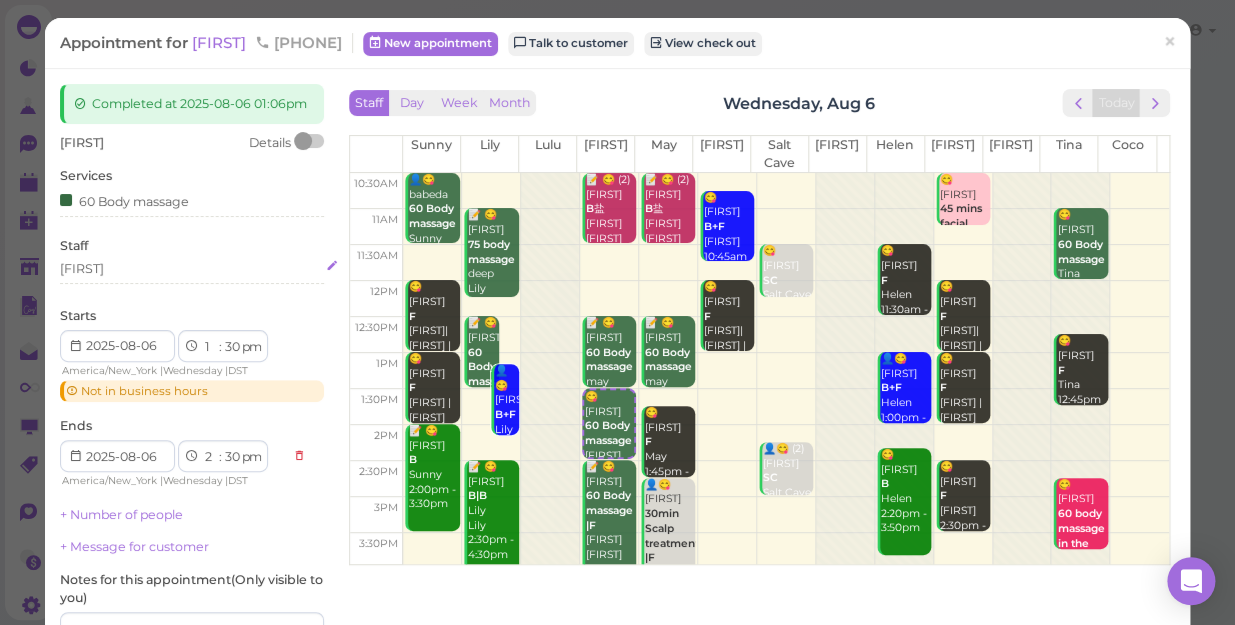click on "[FIRST]" at bounding box center [192, 269] 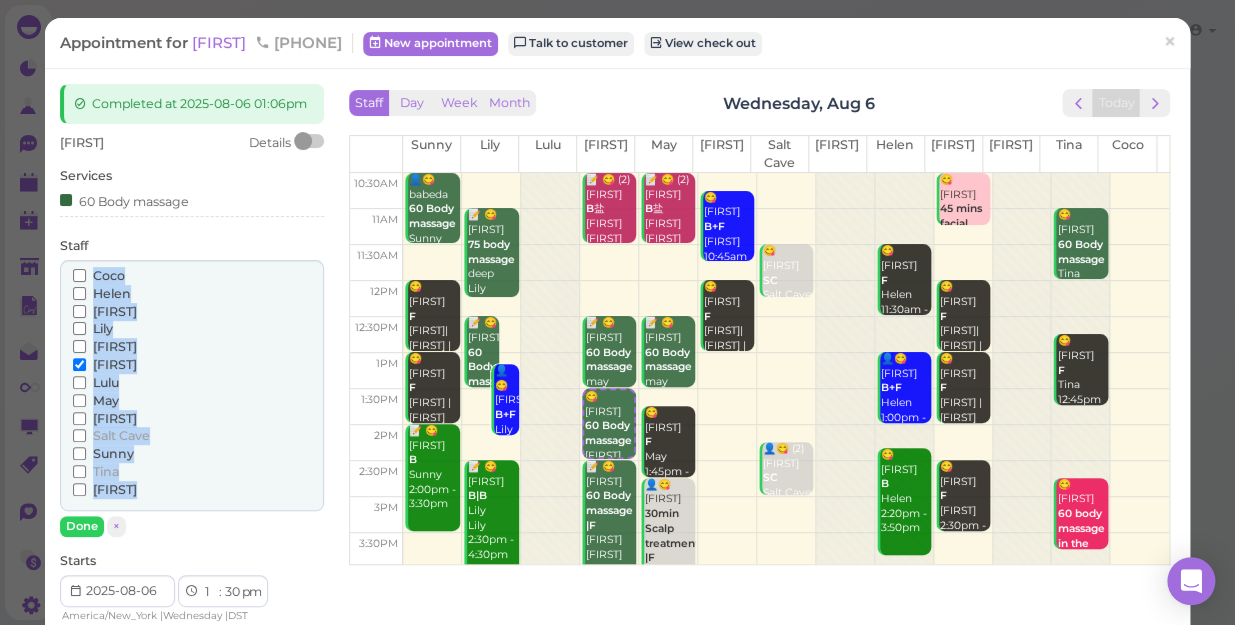 click on "Helen" at bounding box center (112, 293) 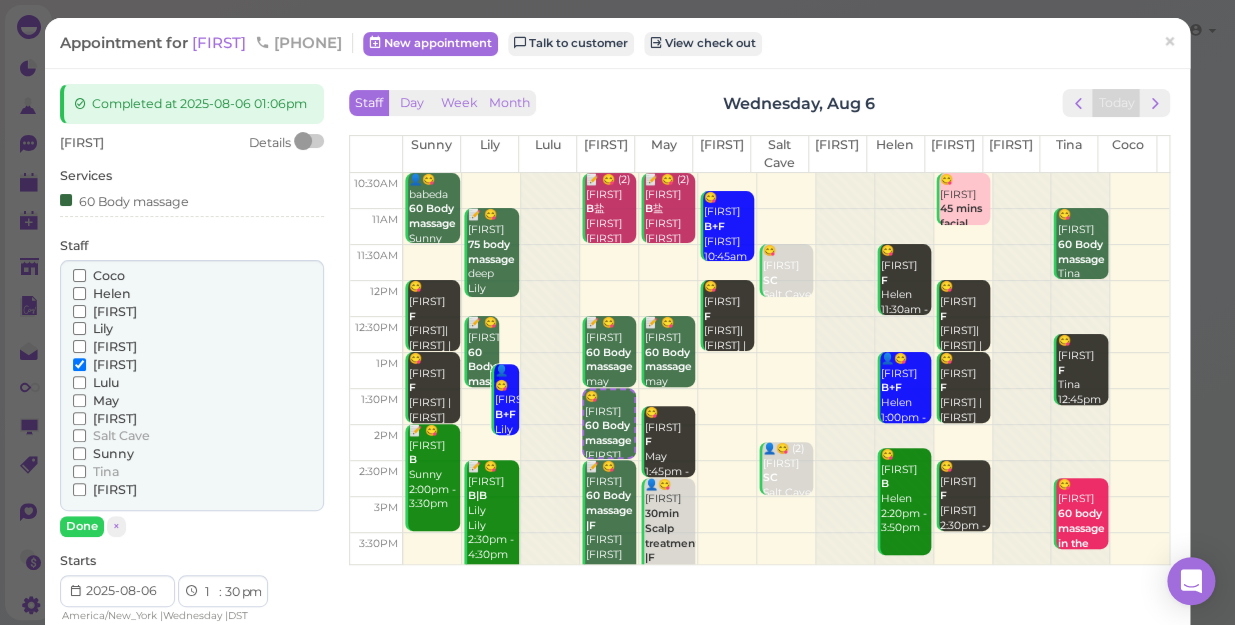 click on "Helen" at bounding box center (112, 293) 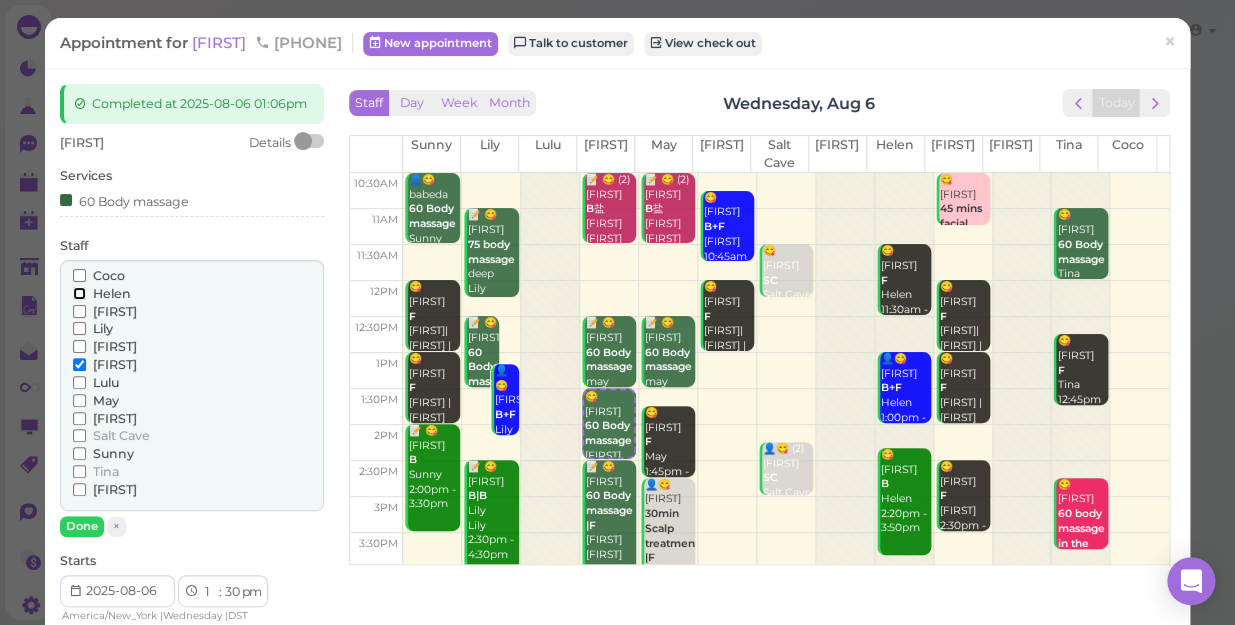 click on "Helen" at bounding box center [79, 293] 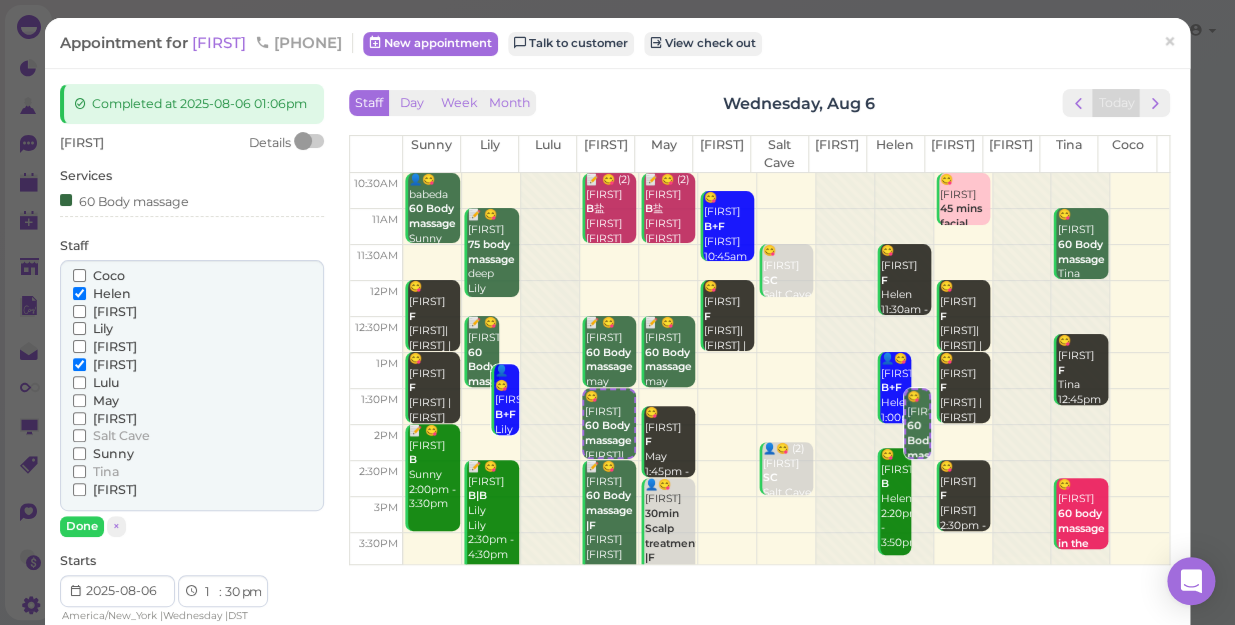 click on "[FIRST]" at bounding box center (115, 364) 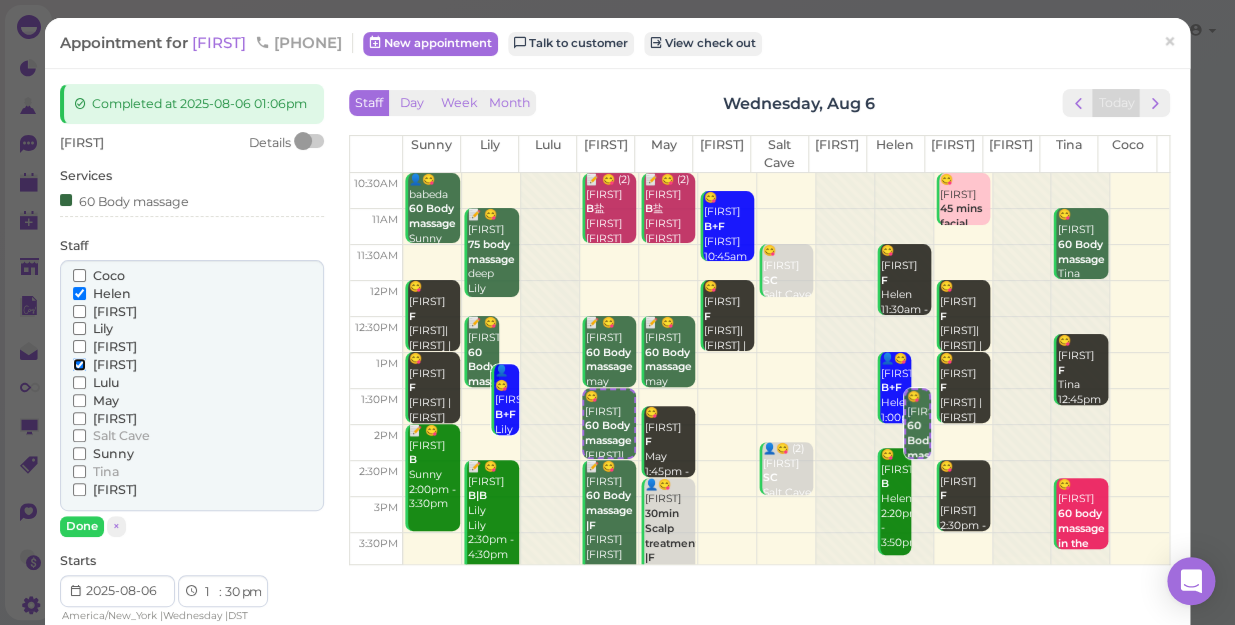 click on "[FIRST]" at bounding box center [79, 364] 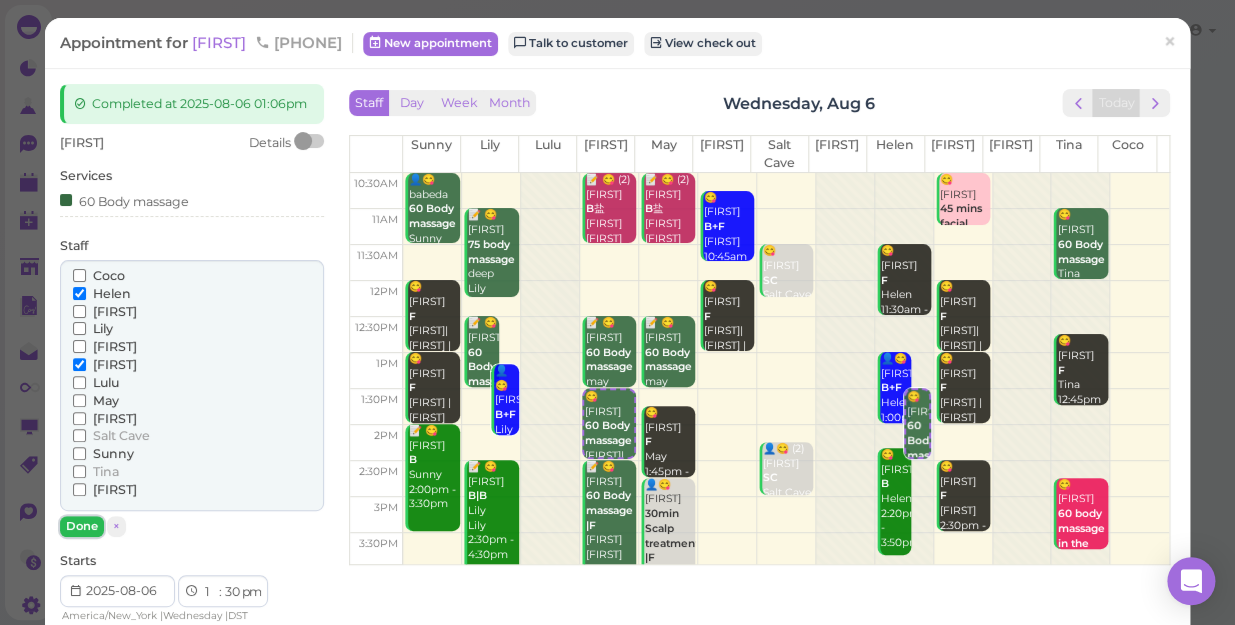 click on "Done" at bounding box center [82, 526] 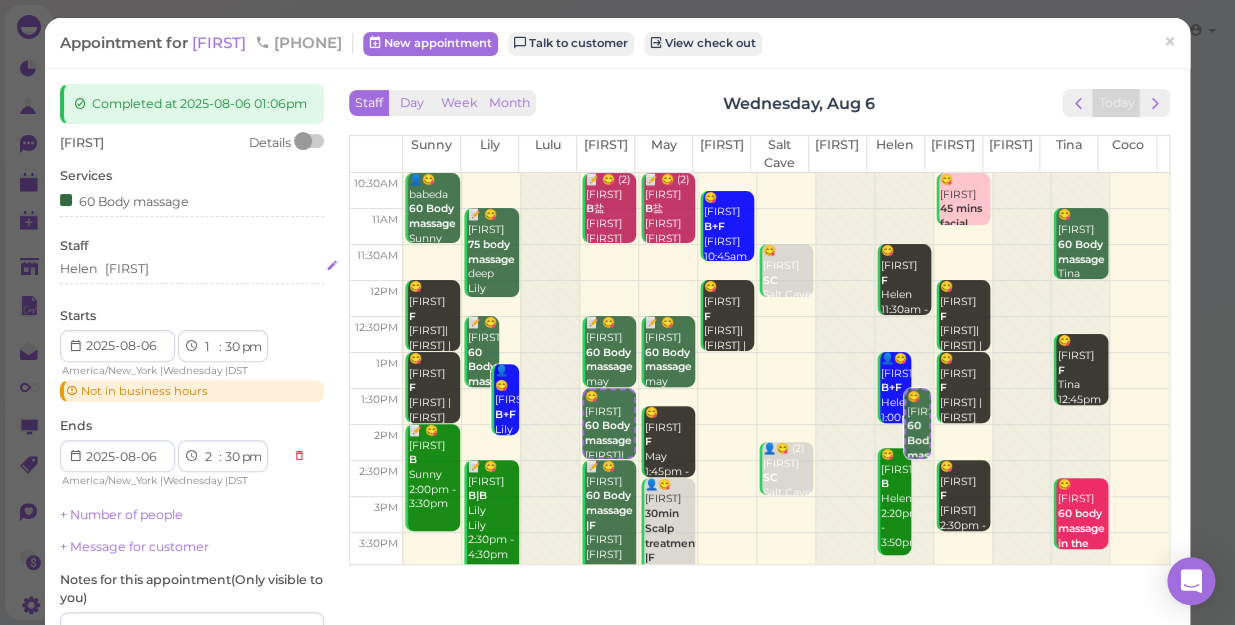 click on "[FIRST]
[FIRST]" at bounding box center [192, 269] 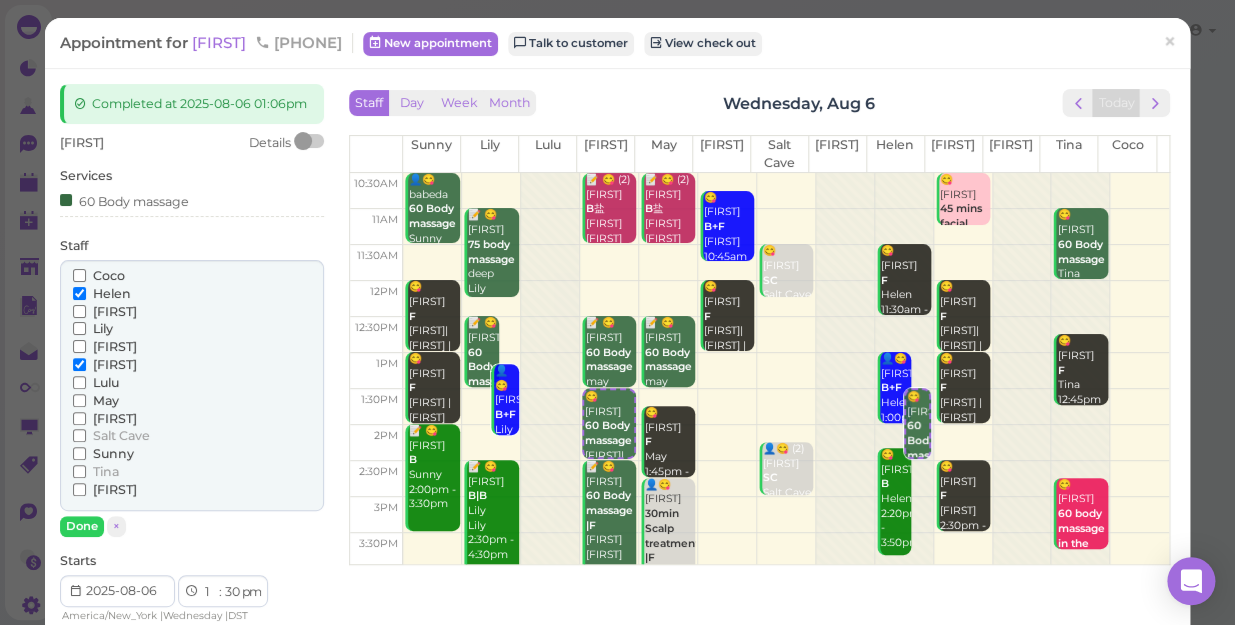 click on "[FIRST]" at bounding box center [115, 364] 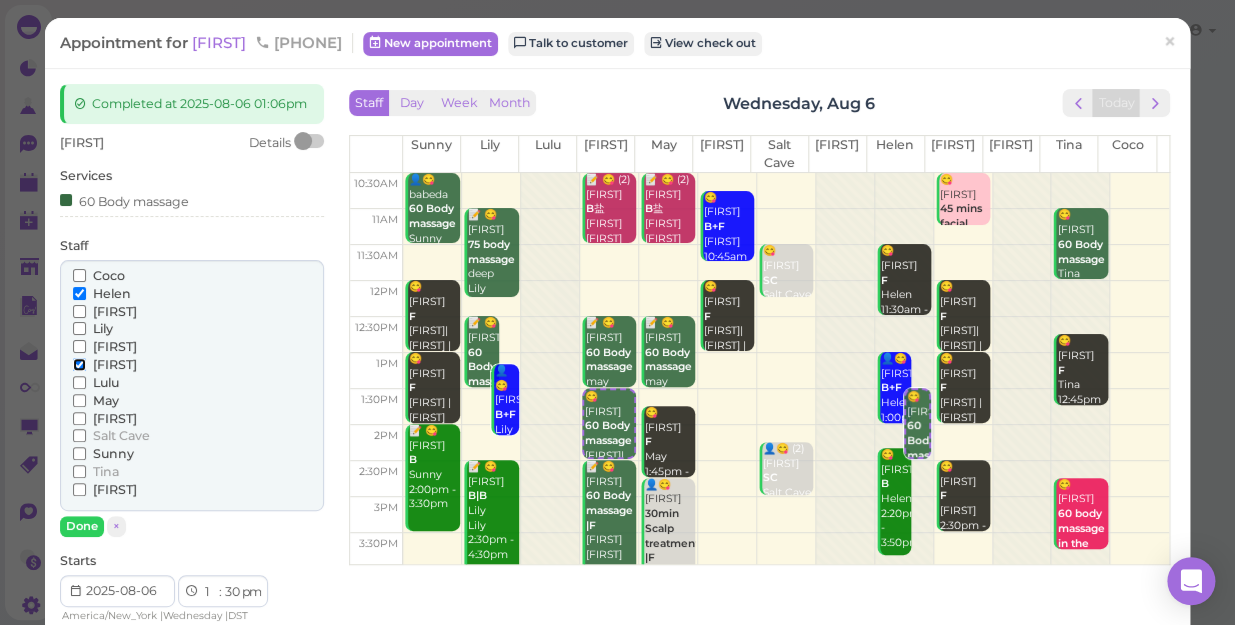 click on "[FIRST]" at bounding box center (79, 364) 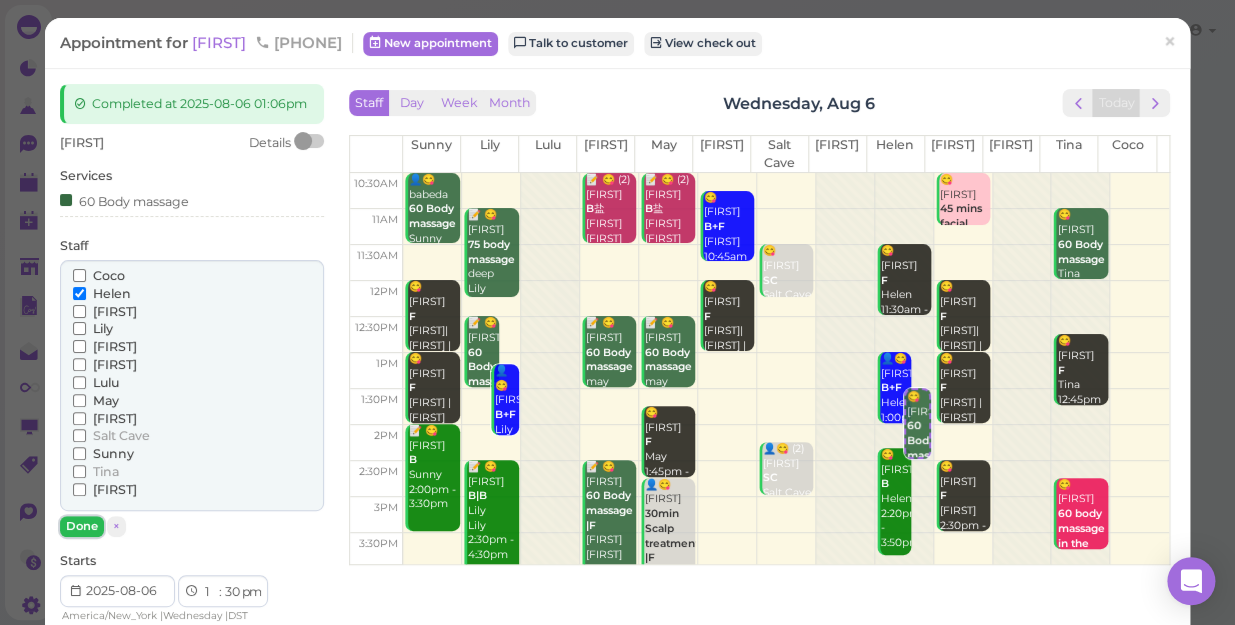 click on "Done" at bounding box center [82, 526] 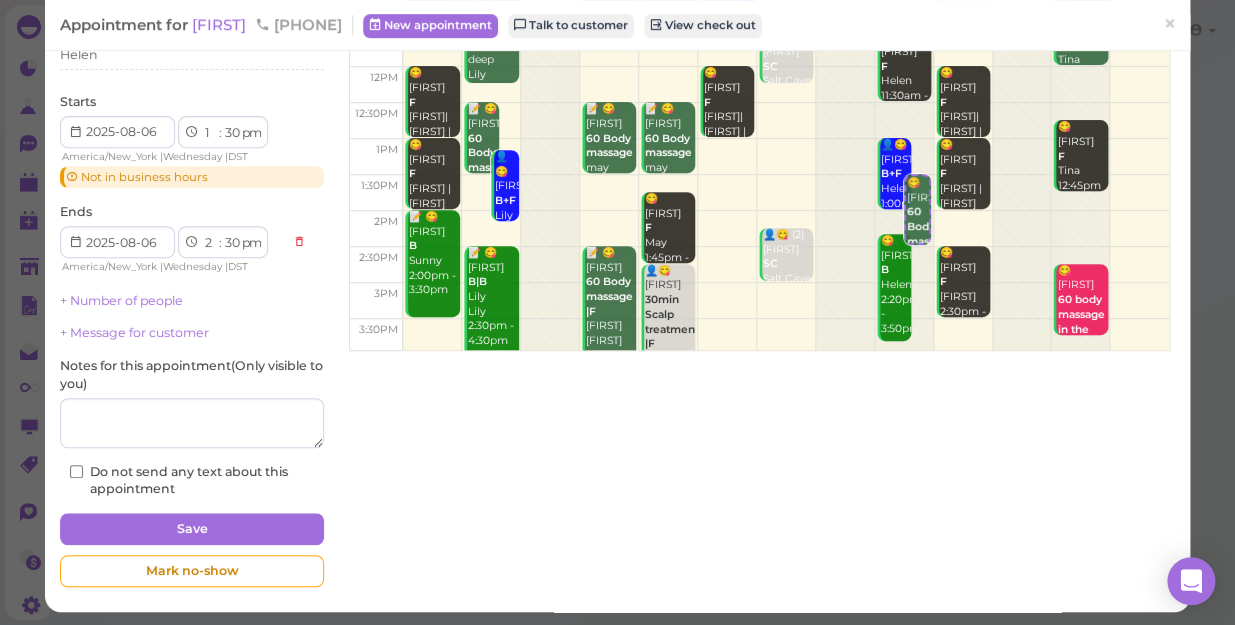 scroll, scrollTop: 217, scrollLeft: 0, axis: vertical 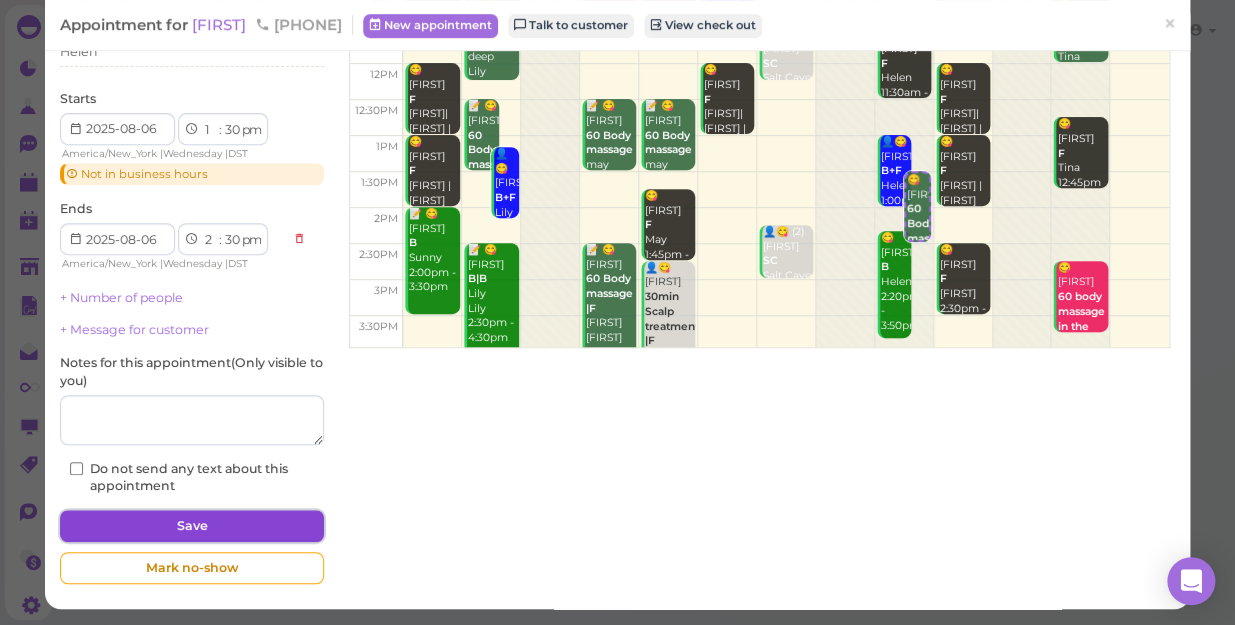 click on "Save" at bounding box center (192, 526) 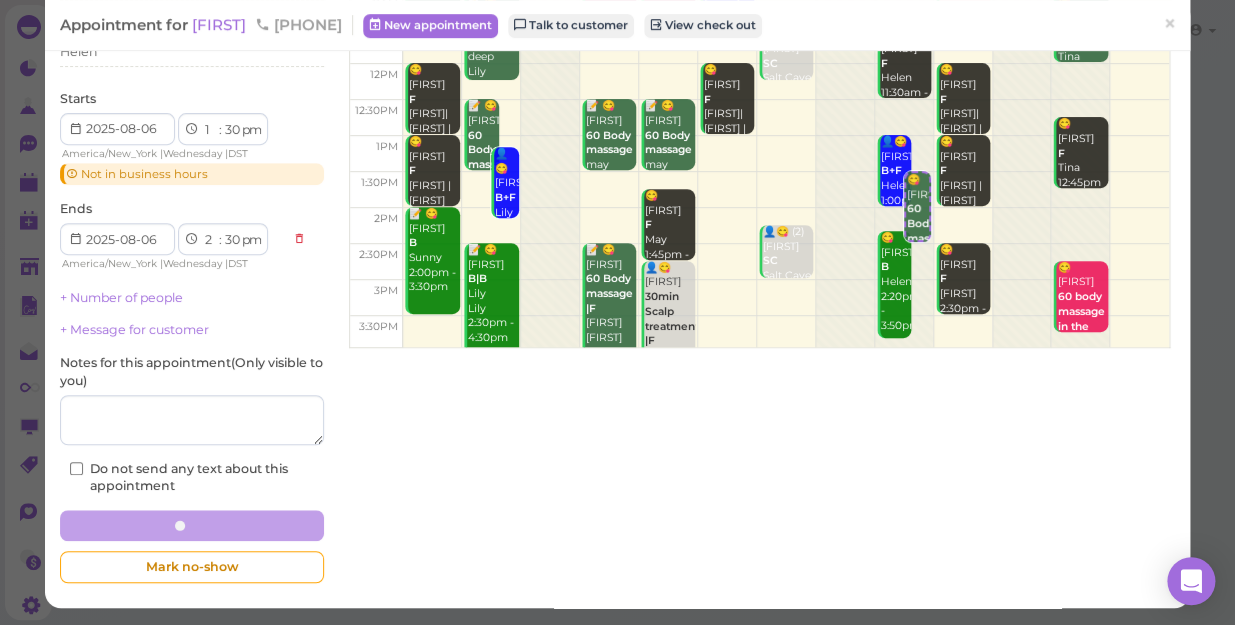 scroll, scrollTop: 0, scrollLeft: 0, axis: both 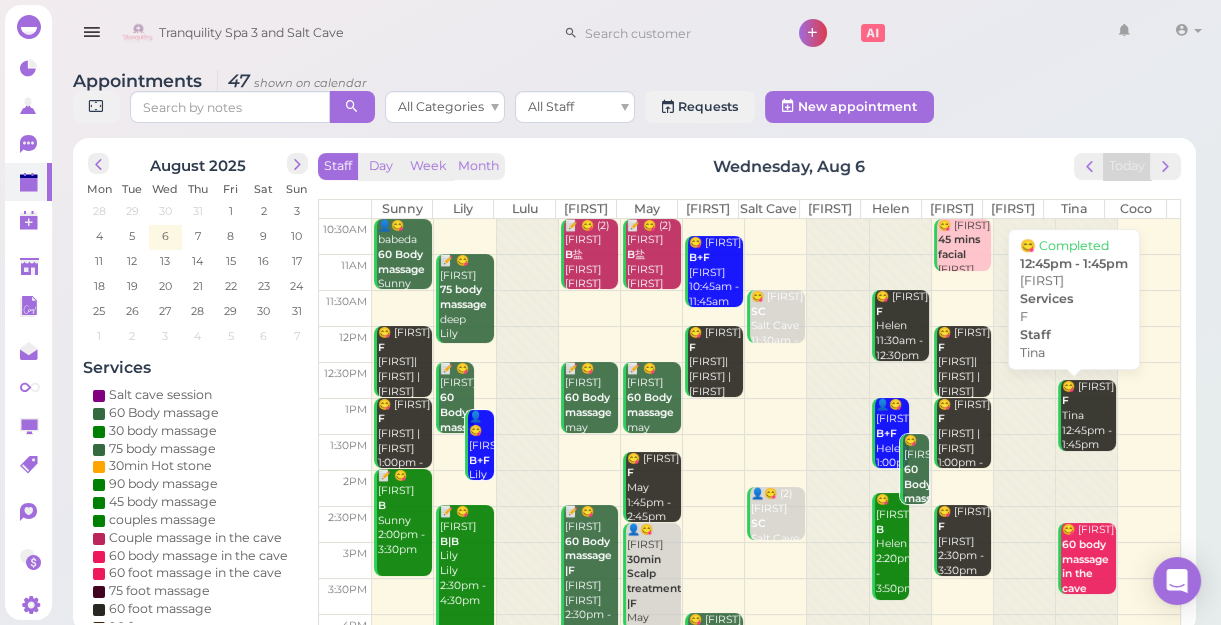 click on "👤😋 [FIRST] 60 Body massage  [FIRST]  10:30am - 11:30am 😋 [FIRST] [FIRST] [FIRST]|[FIRST] 12:00pm - 1:00pm 😋 [FIRST] [FIRST] [FIRST] |[FIRST] 1:00pm - 2:00pm 📝 😋 [FIRST] [FIRST] [FIRST] [FIRST] [FIRST]  2:00pm - 3:30pm 😋 (2) [FIRST] couples massage [FIRST] |[FIRST] 5:00pm - 6:00pm 👤😋 [FIRST] 60 Body massage  [FIRST]  6:30pm - 7:30pm 📝 😋 [FIRST] 75 body massage  deep [FIRST] 11:00am - 12:15pm 📝 😋 [FIRST] 60 Body massage  may [FIRST]|[FIRST]|[FIRST] 12:30pm - 1:30pm 👤😋 [FIRST] B+F [FIRST] 1:10pm - 2:10pm 📝 😋 [FIRST] B|B [FIRST] [FIRST] 2:30pm - 4:30pm 👤😋 (2) [FIRST] B盐 [FIRST]|[FIRST] 5:00pm - 6:00pm 👤✅ [FIRST] 60 body massage in the cave [FIRST]|[FIRST] 7:00pm - 8:00pm 📝 😋 (2) [FIRST] B盐 [FIRST] [FIRST]|[FIRST] 10:30am - 11:30am 📝 😋 [FIRST] 60 Body massage  may [FIRST]|[FIRST]|[FIRST] 12:30pm - 1:30pm 📝 😋 [FIRST] 60 Body massage |F [FIRST] [FIRST] 2:30pm - 4:30pm 😋 [FIRST] 60 Body massage |F|SC [FIRST] 4:35pm - 6:35pm 📝 [FIRST] 5667 60 Body massage  shiatsu [FIRST] 7:30pm - 8:30pm 📝 😋 (2) [FIRST] B盐 [FIRST] [FIRST]|[FIRST] 10:30am - 11:30am 📝 😋 [FIRST] may" at bounding box center (749, 219) 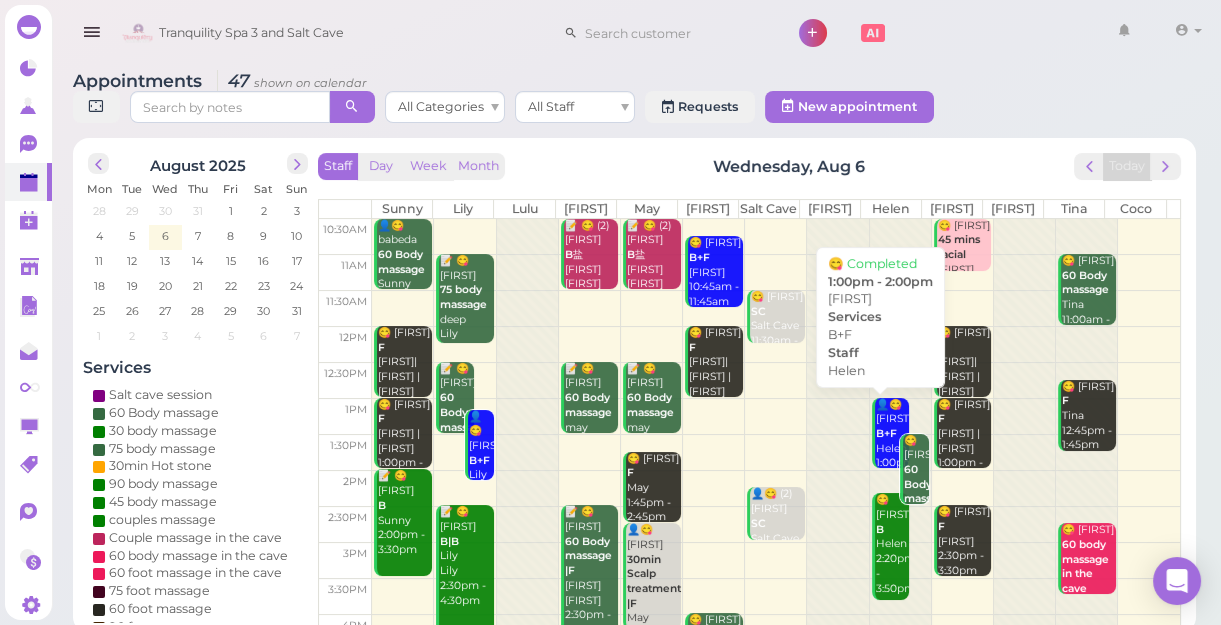 click on "👤😋 [FIRST] B+F [FIRST] 1:00pm - 2:00pm" at bounding box center [892, 449] 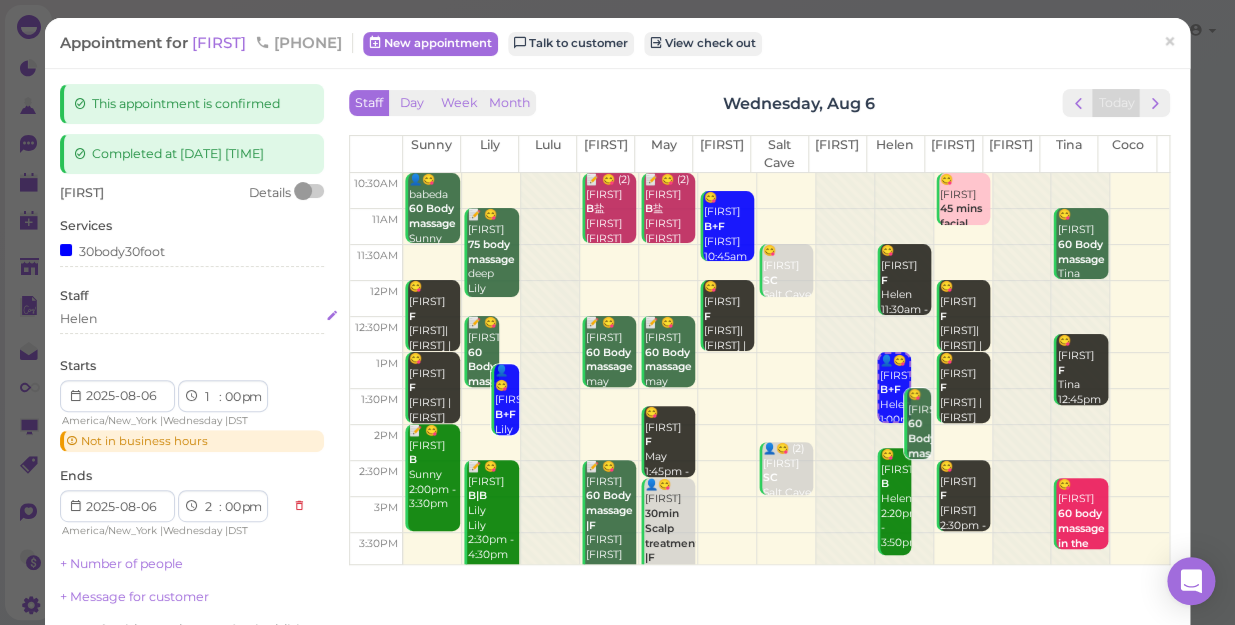 click on "Helen" at bounding box center [192, 319] 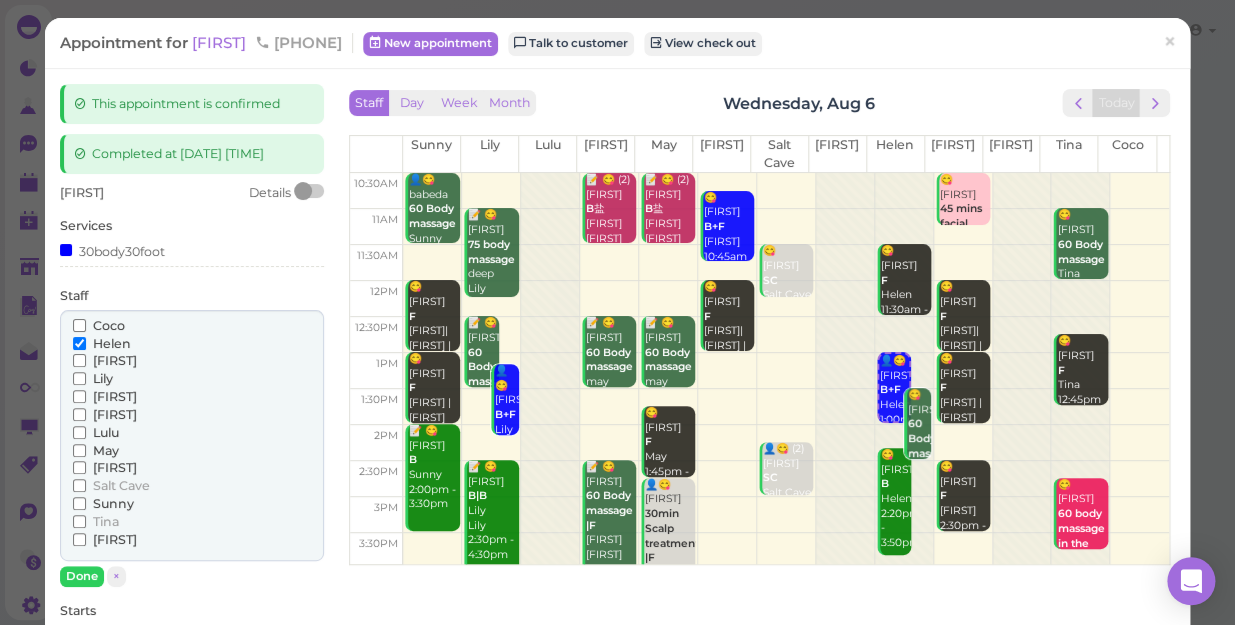 click on "[FIRST]" at bounding box center (115, 467) 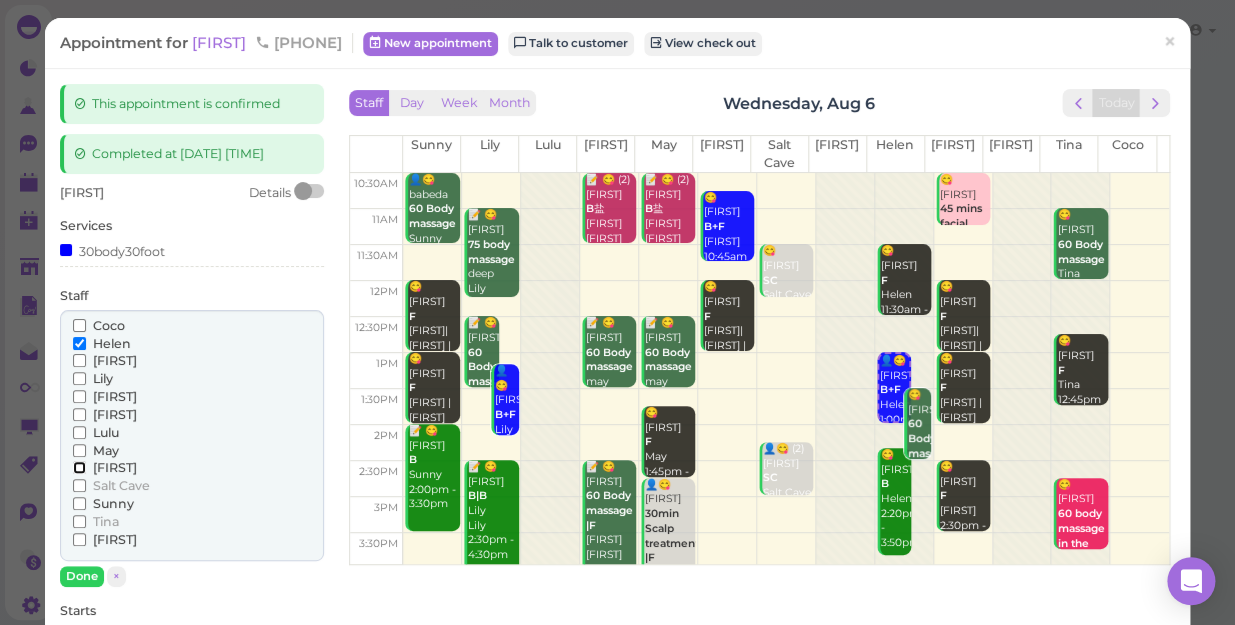 click on "[FIRST]" at bounding box center (79, 467) 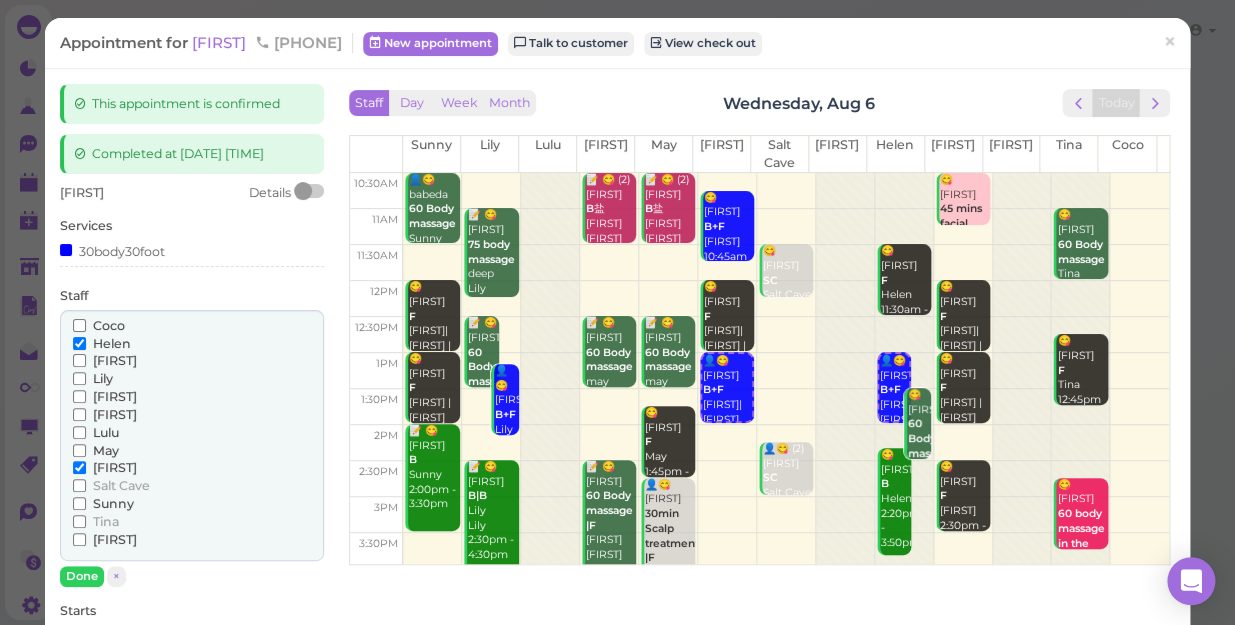 click on "Helen" at bounding box center [112, 343] 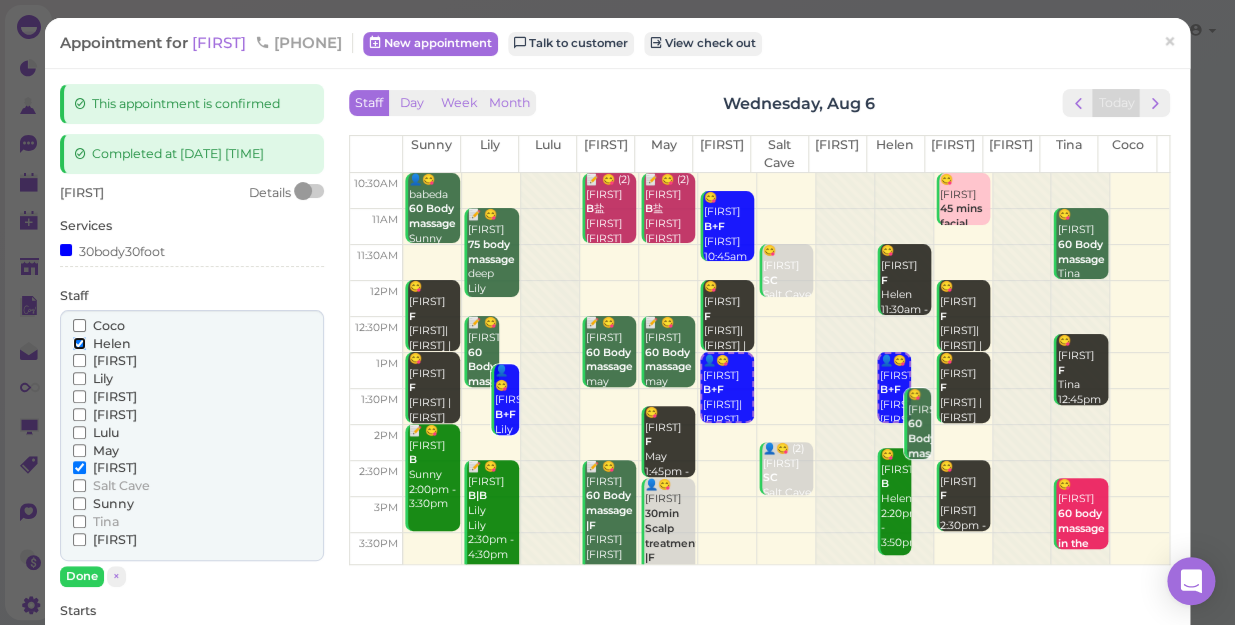 click on "Helen" at bounding box center [79, 343] 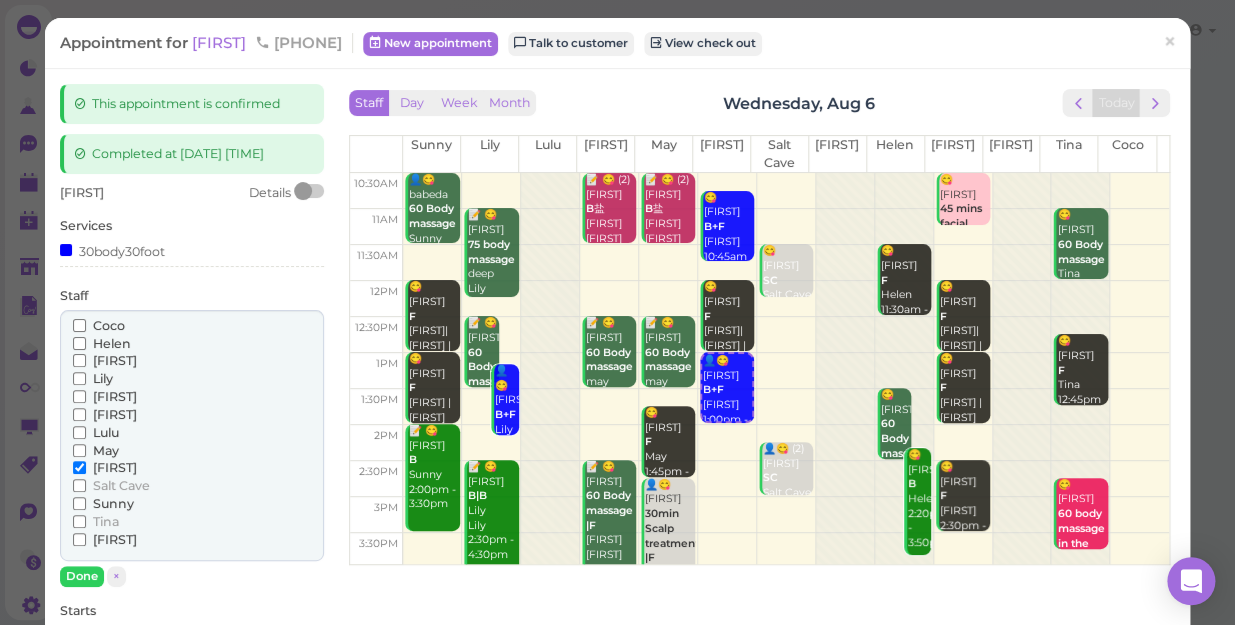 click on "Helen" at bounding box center [112, 343] 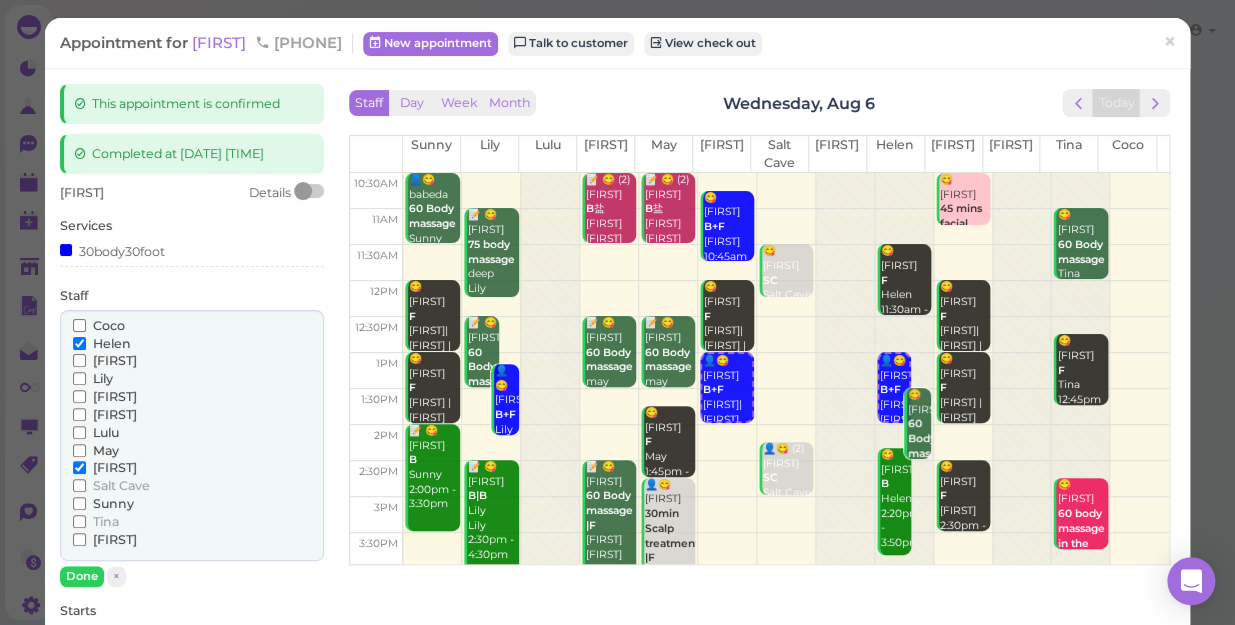 click on "Helen" at bounding box center [102, 344] 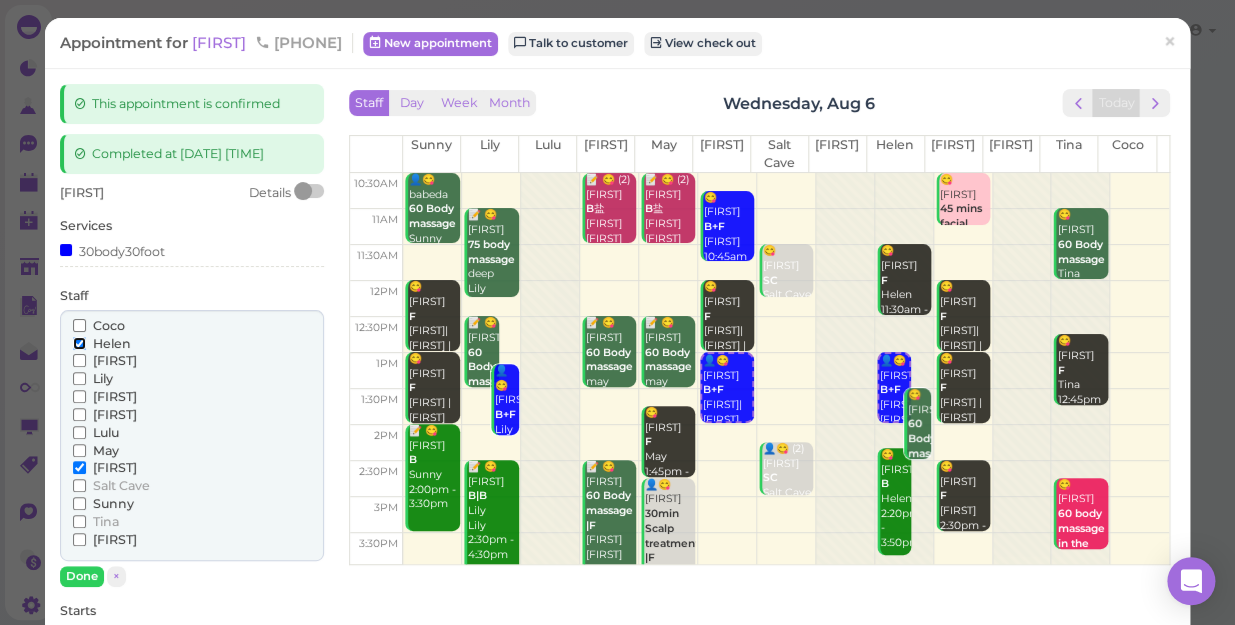 click on "Helen" at bounding box center [79, 343] 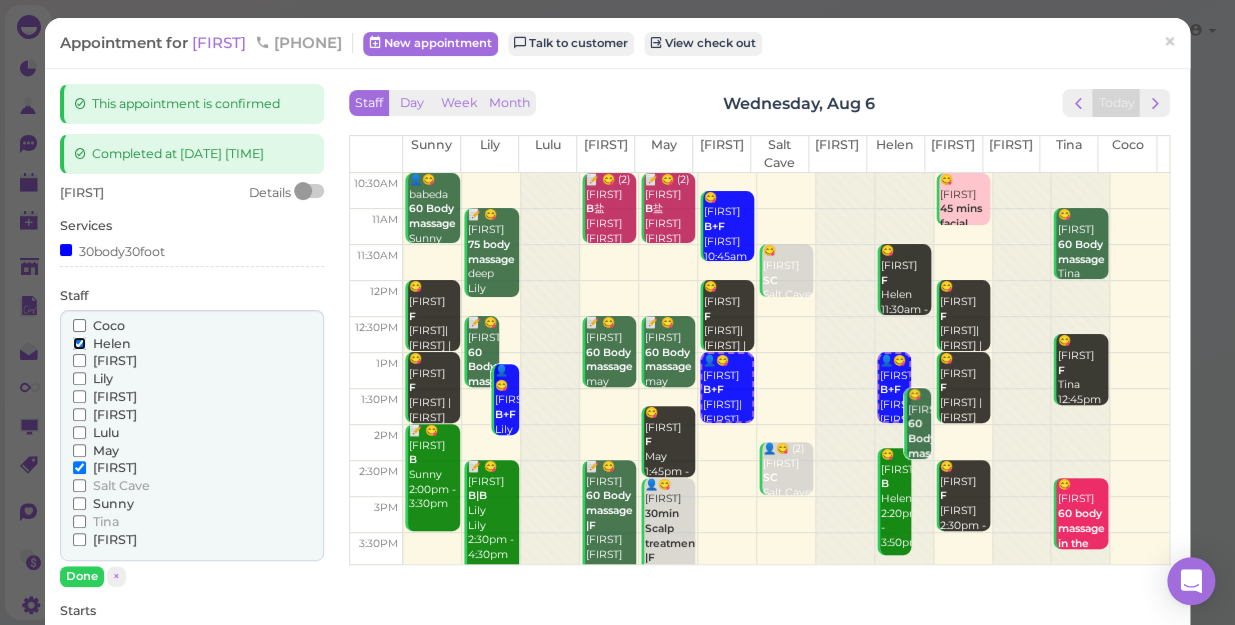 click on "Helen" at bounding box center [79, 343] 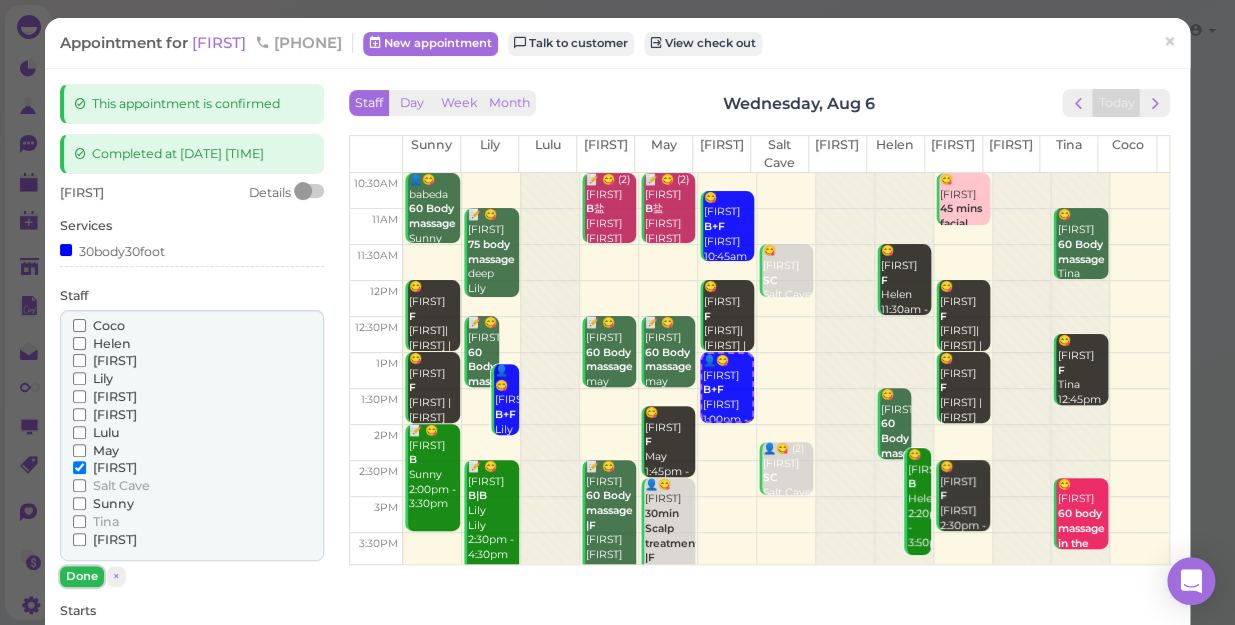 click on "Done" at bounding box center [82, 576] 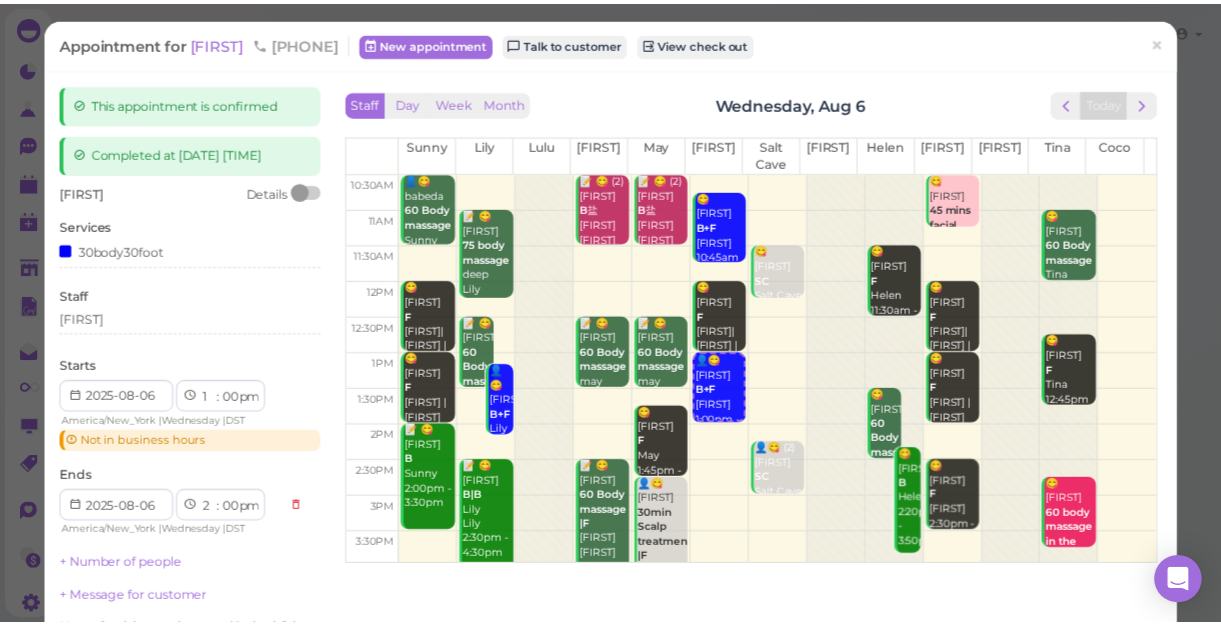 scroll, scrollTop: 181, scrollLeft: 0, axis: vertical 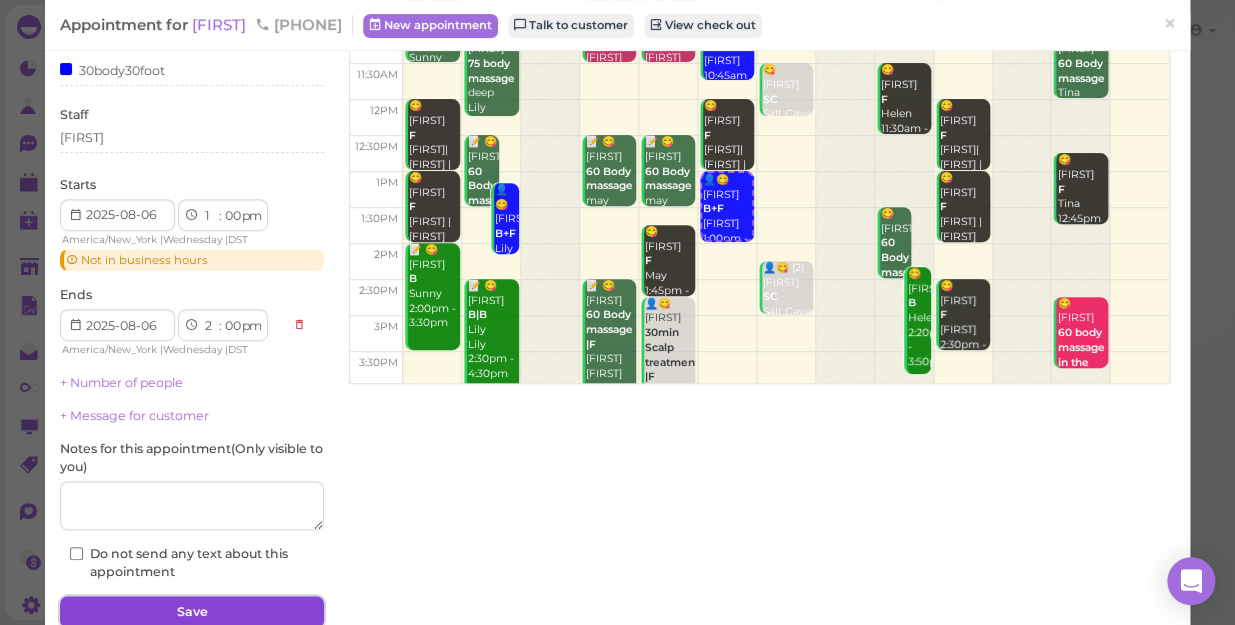 click on "Save" at bounding box center [192, 612] 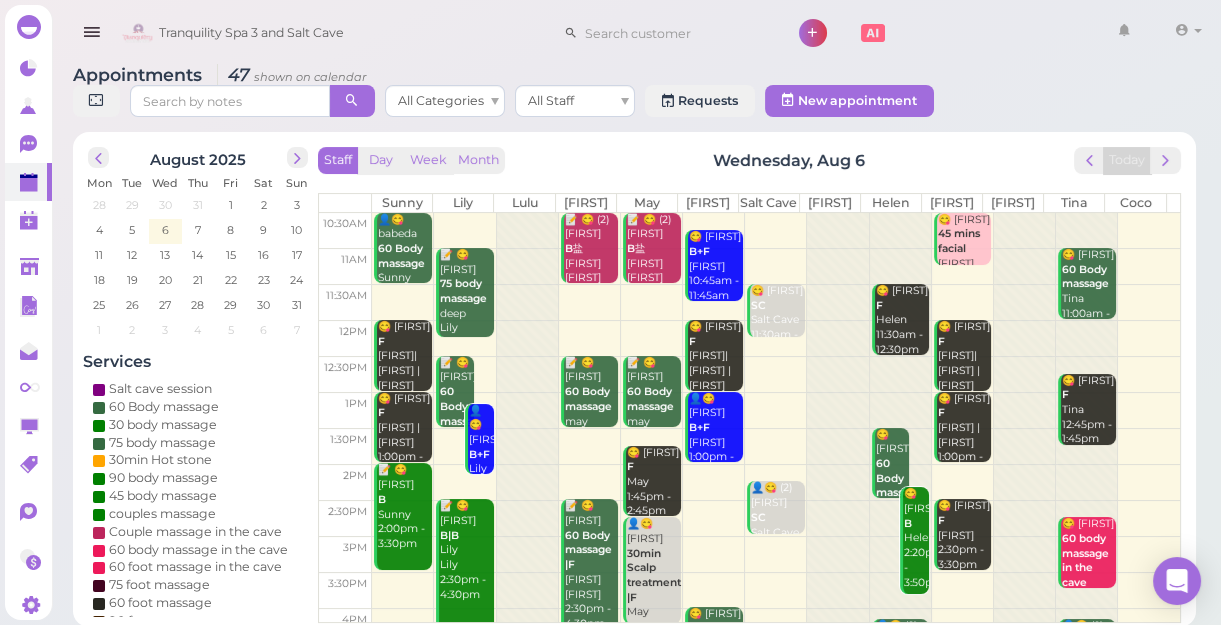 scroll, scrollTop: 7, scrollLeft: 0, axis: vertical 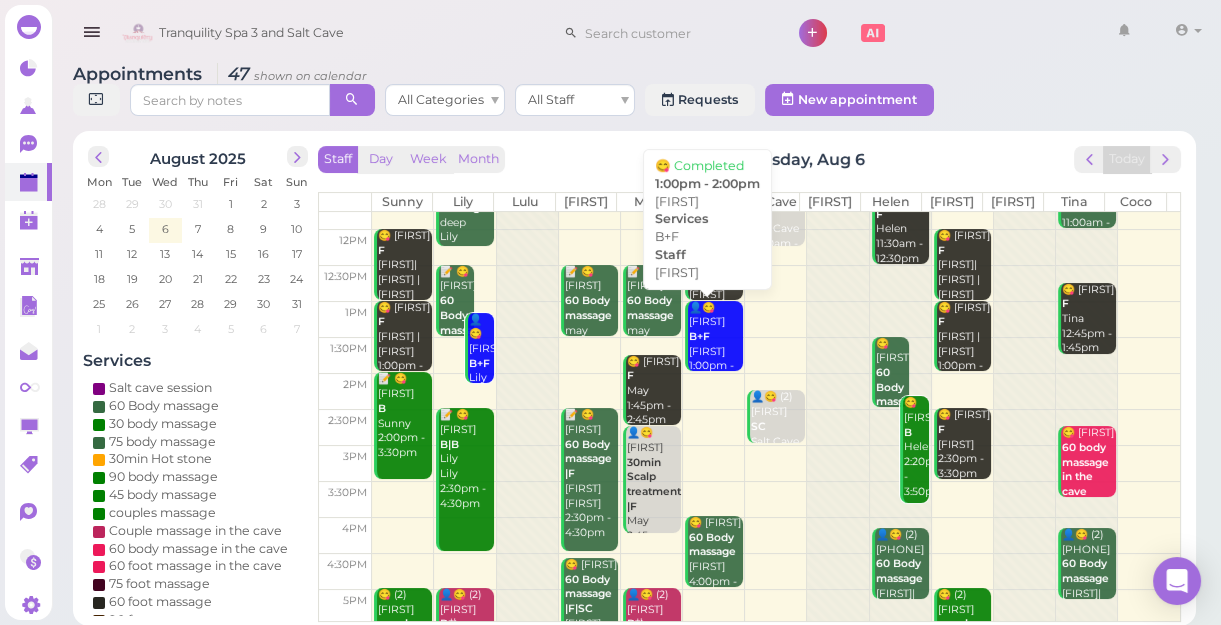 click on "👤😋 [FIRST] [LAST] 1:00pm - 2:00pm" at bounding box center [715, 345] 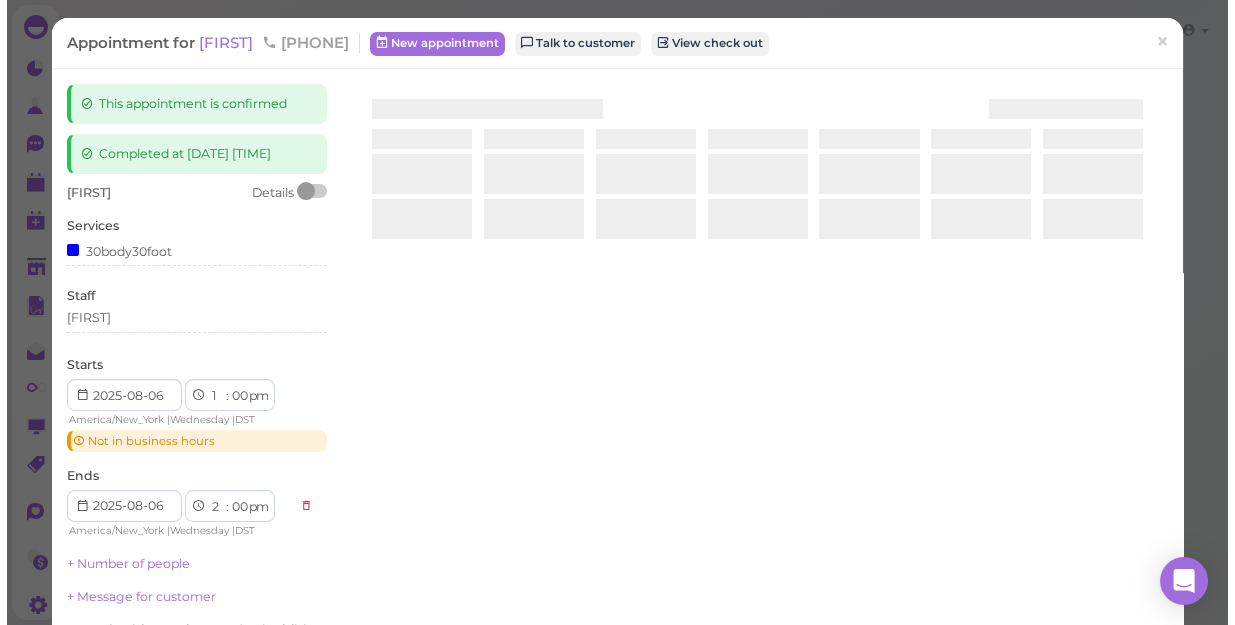 scroll, scrollTop: 0, scrollLeft: 0, axis: both 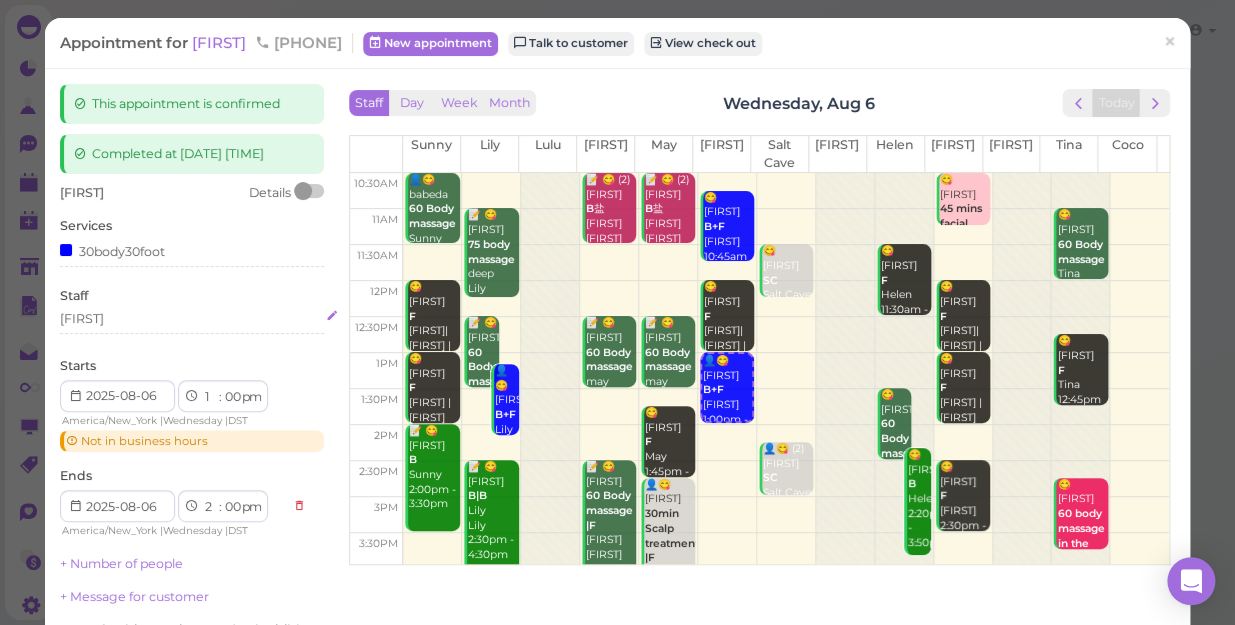 click on "[FIRST]" at bounding box center (192, 319) 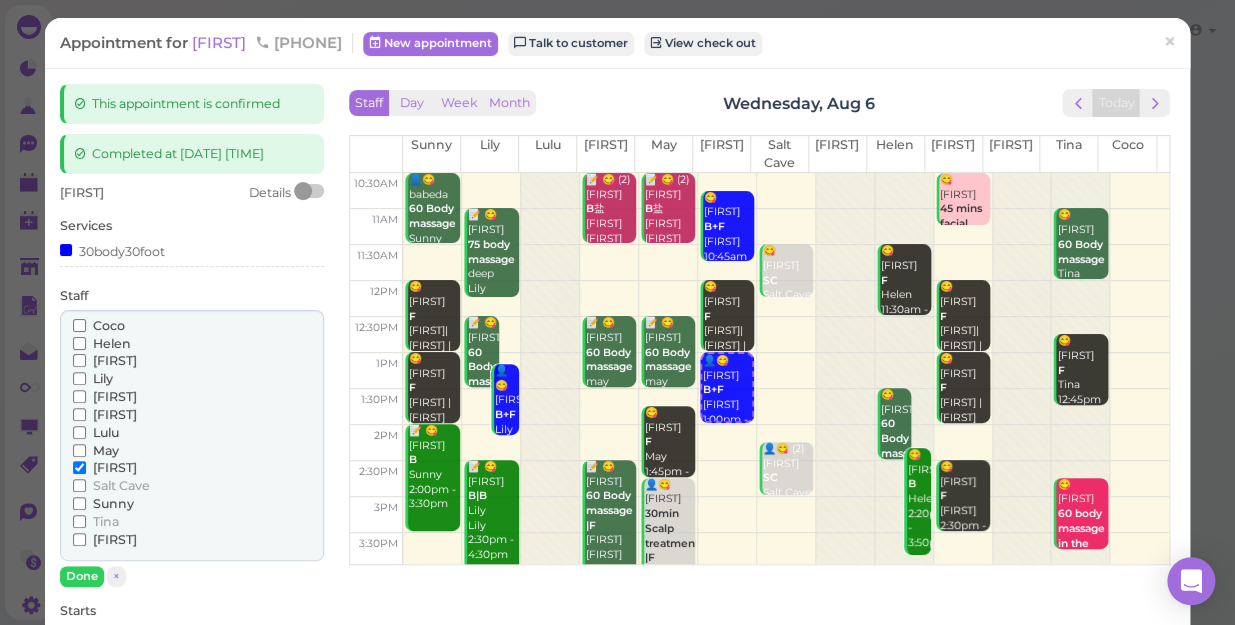 click on "Helen" at bounding box center [112, 343] 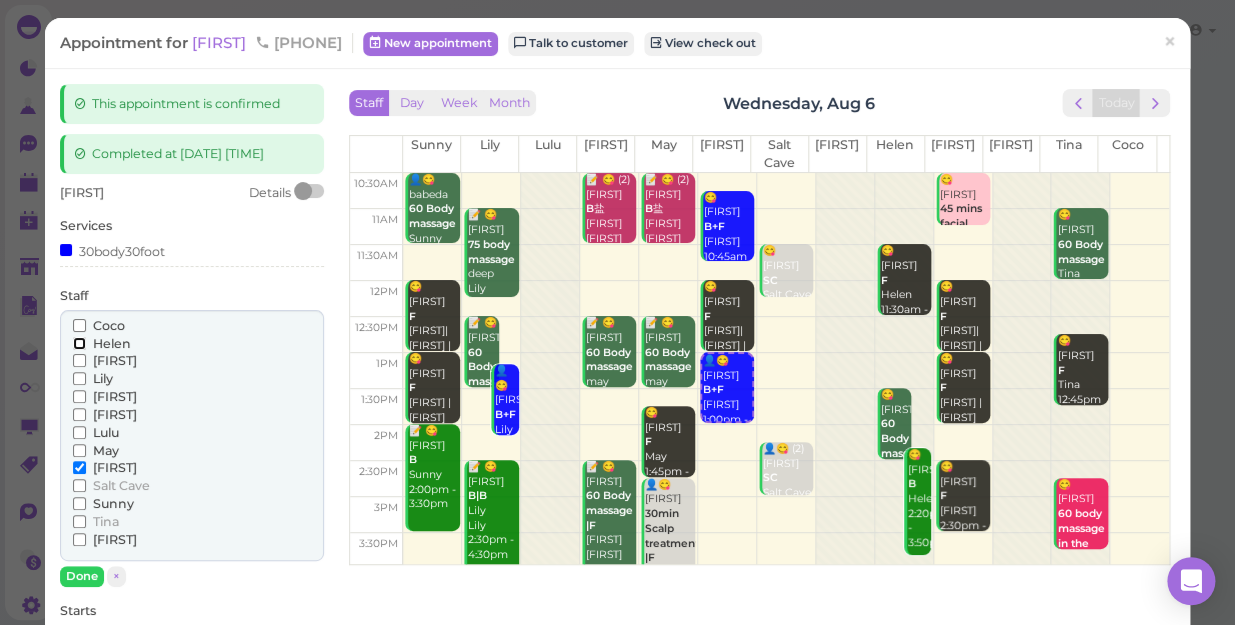 click on "Helen" at bounding box center [79, 343] 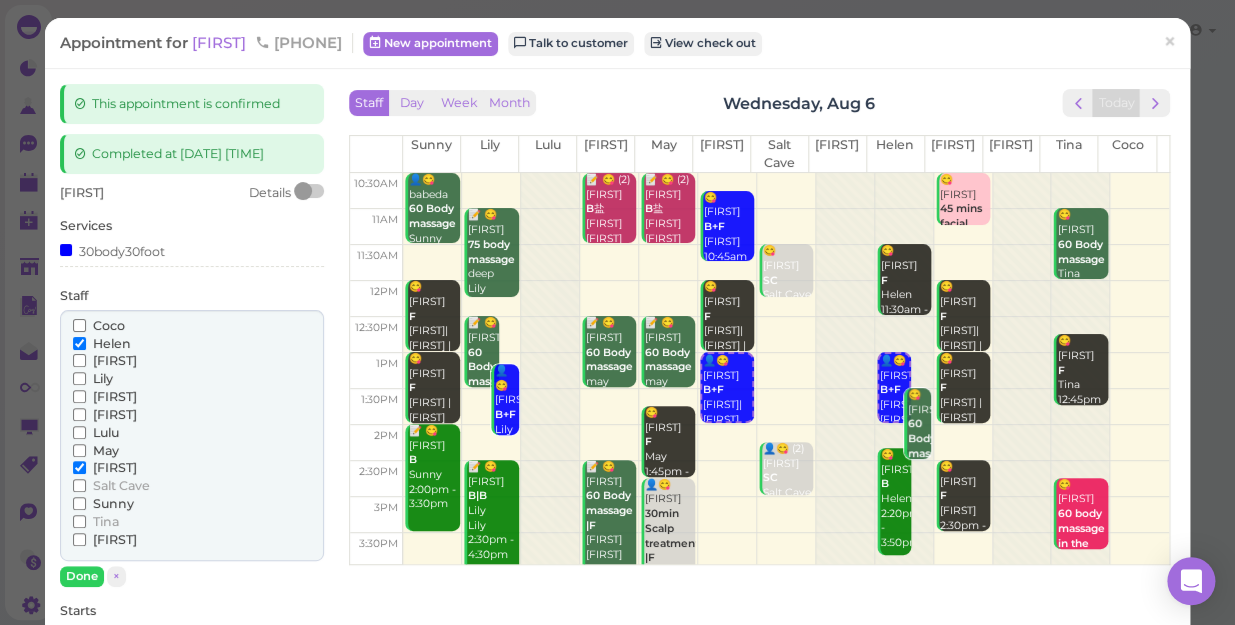 click on "[FIRST]" at bounding box center (105, 468) 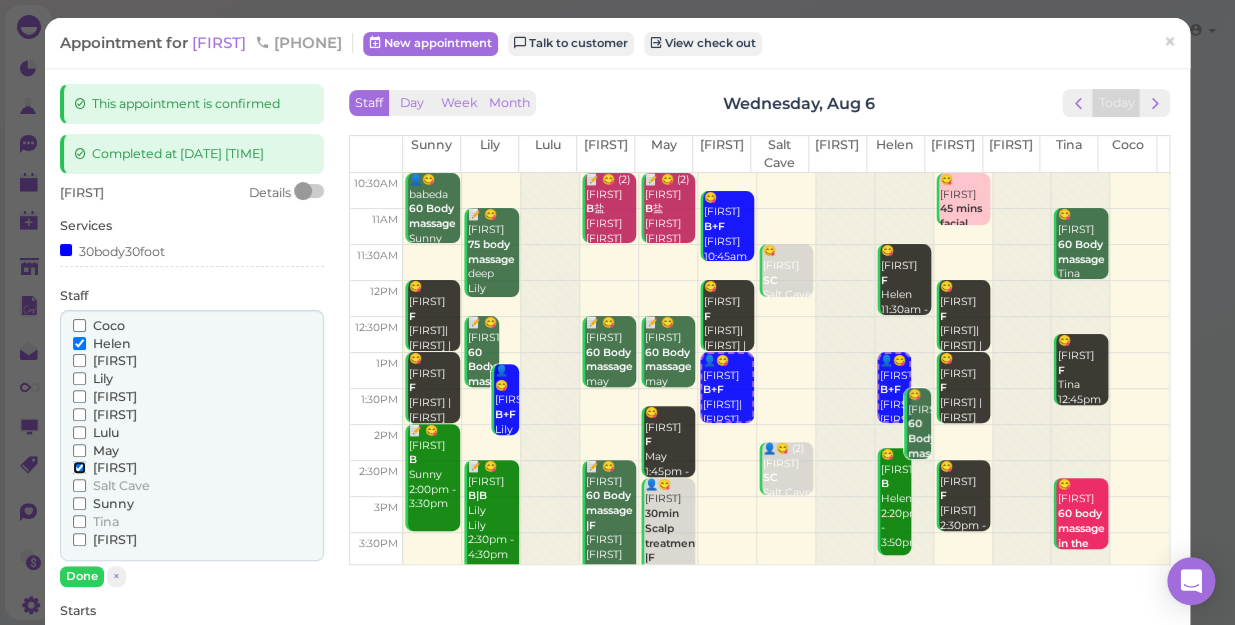 click on "[FIRST]" at bounding box center (79, 467) 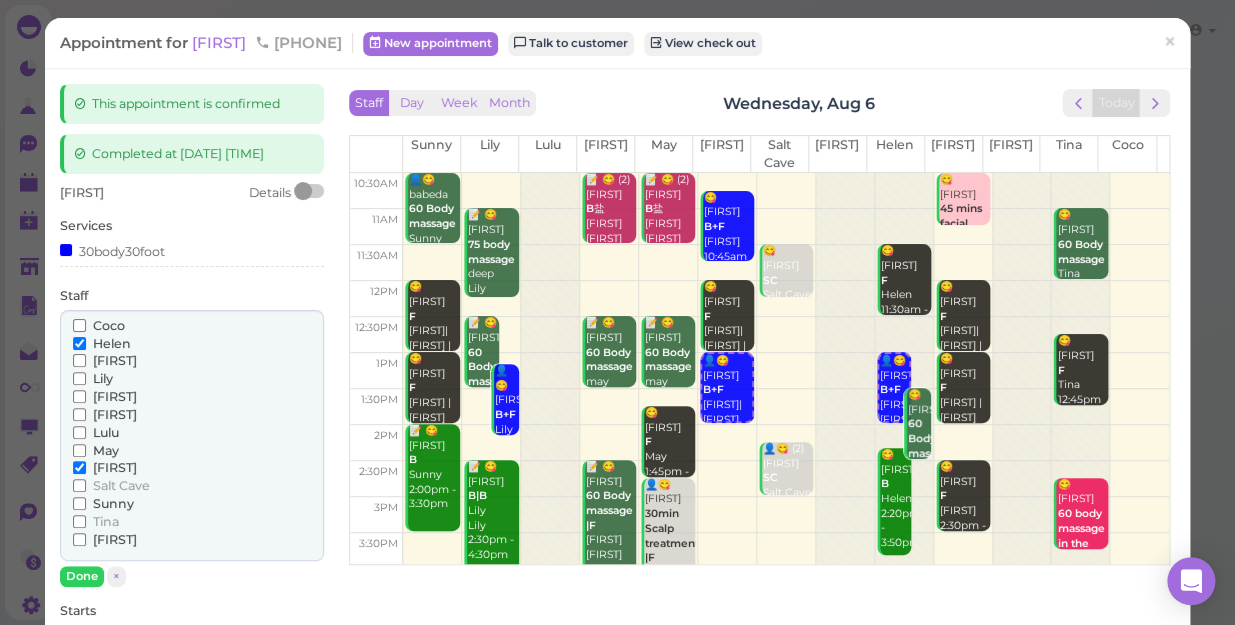 click on "[FIRST]" at bounding box center (115, 467) 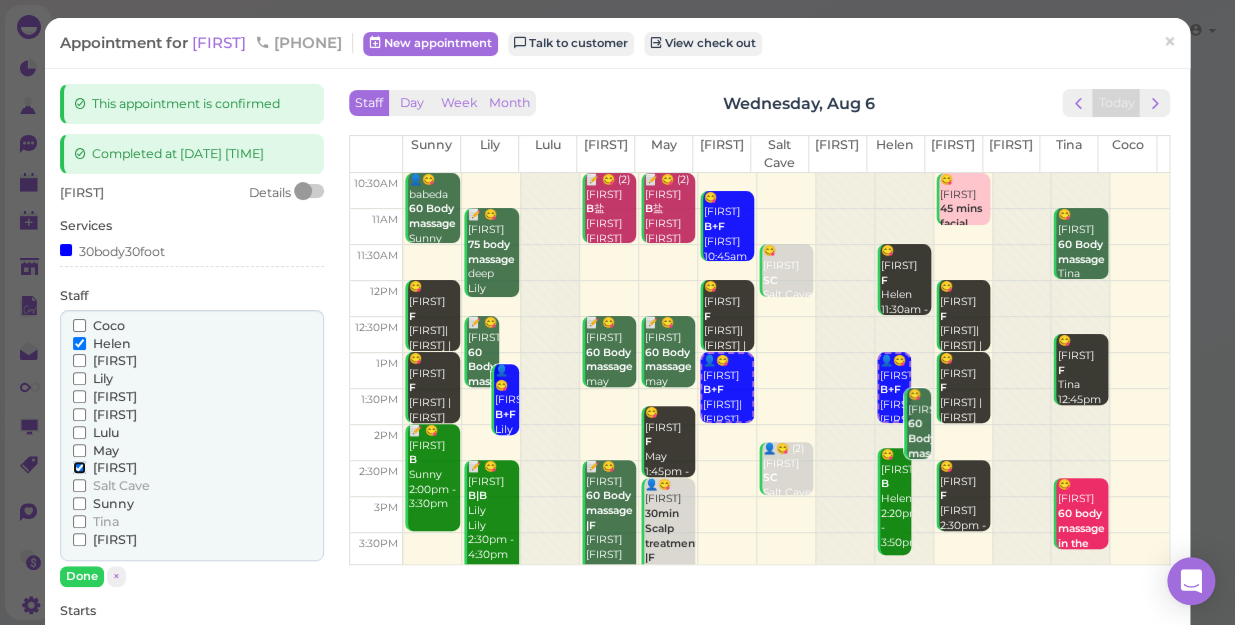 click on "[FIRST]" at bounding box center [79, 467] 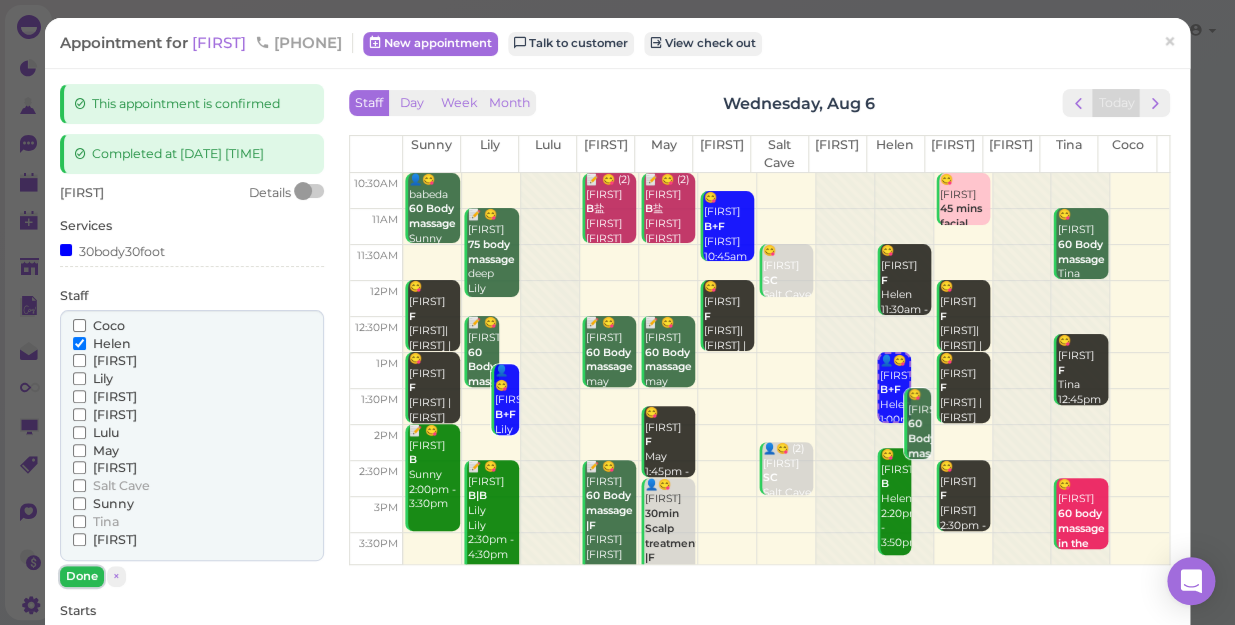 click on "Done" at bounding box center [82, 576] 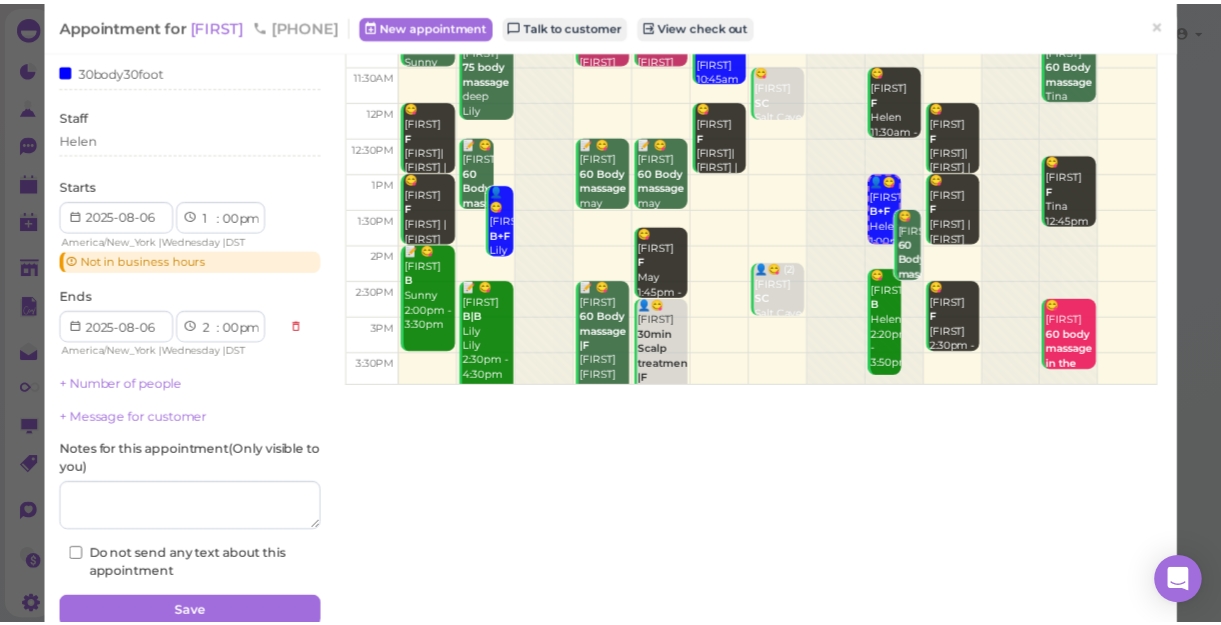 scroll, scrollTop: 181, scrollLeft: 0, axis: vertical 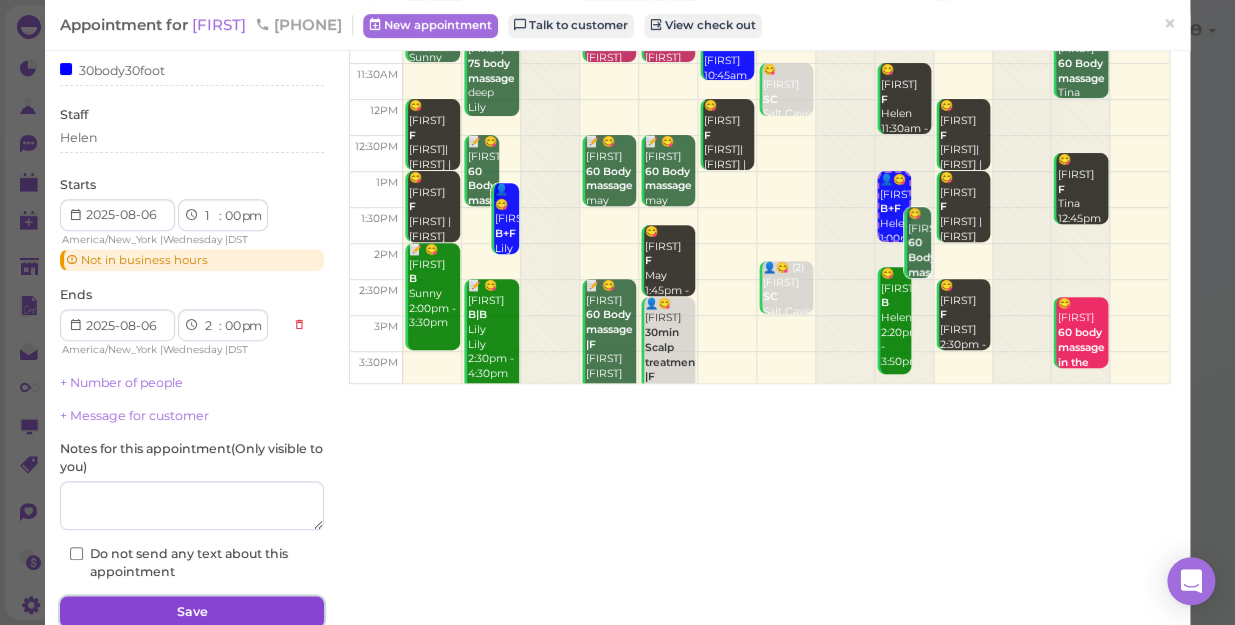 click on "Save" at bounding box center (192, 612) 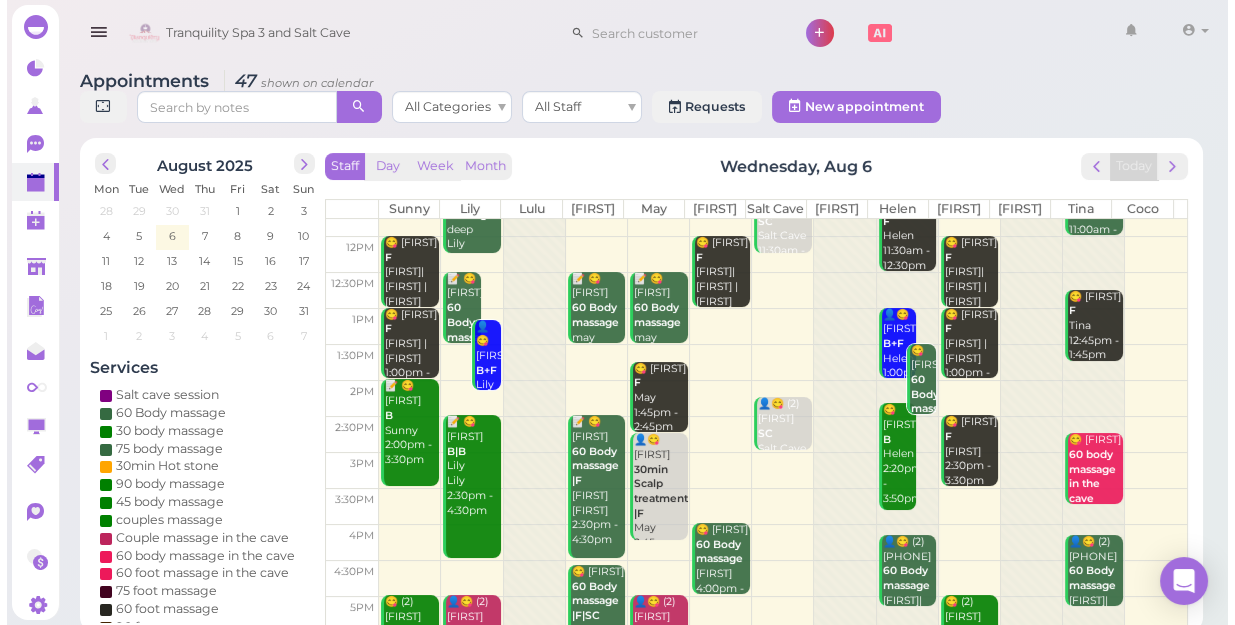 scroll, scrollTop: 0, scrollLeft: 0, axis: both 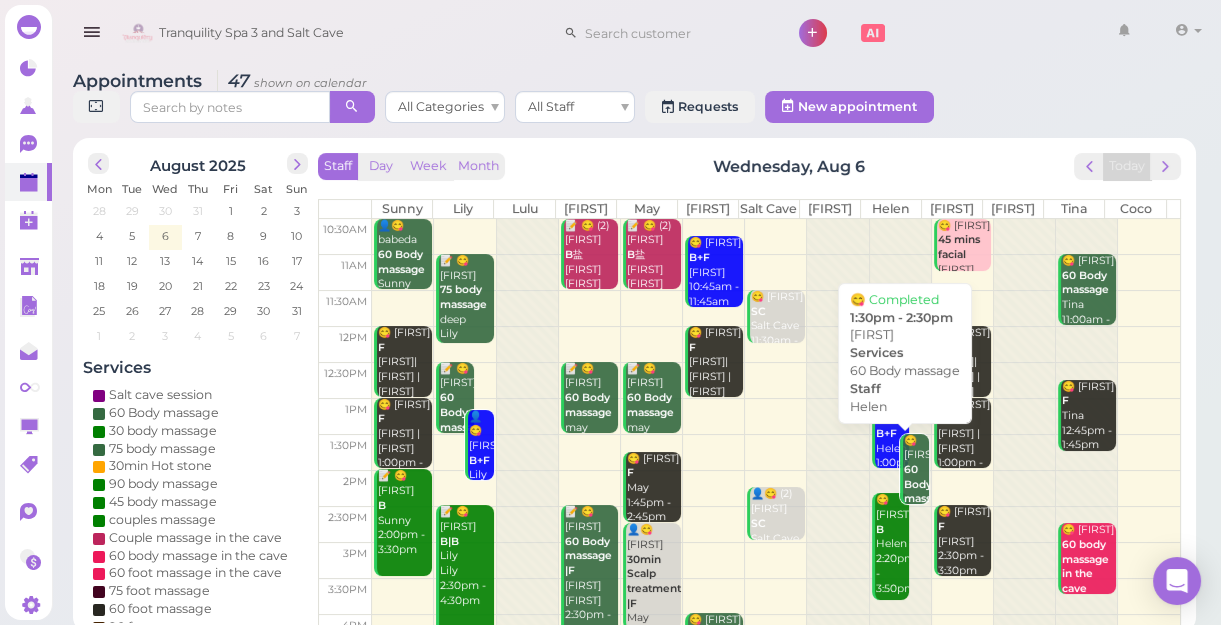 click on "😋 [FIRST] 60 Body massage  [FIRST] 1:30pm - 2:30pm" at bounding box center (916, 500) 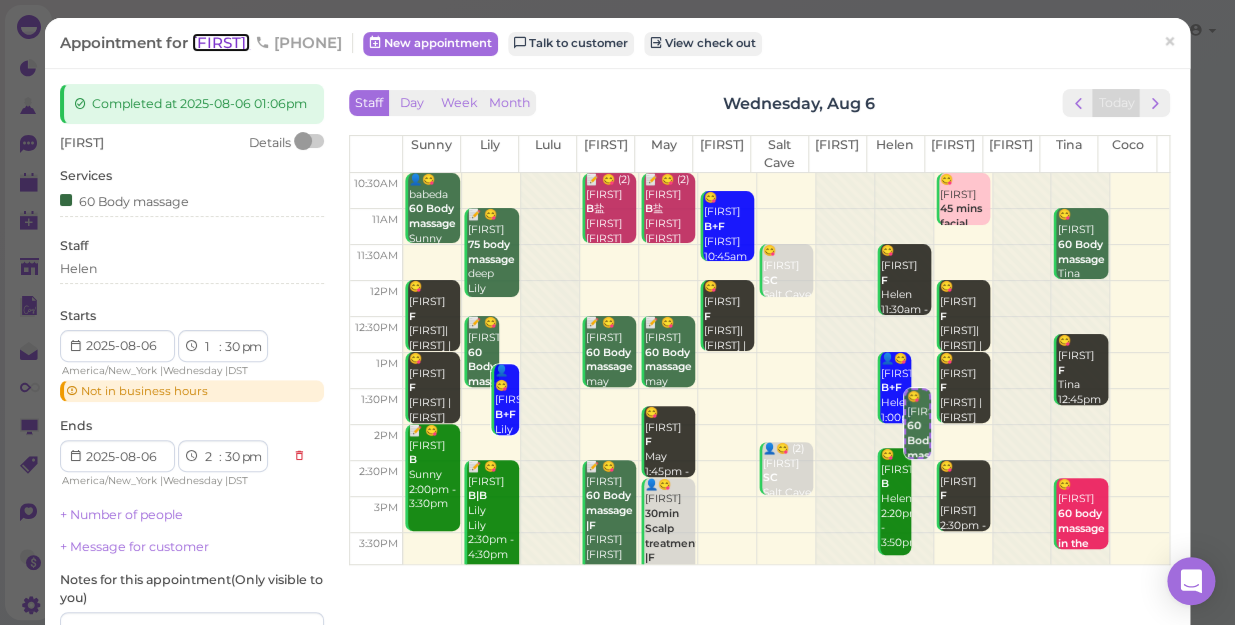 click on "[FIRST]" at bounding box center [221, 42] 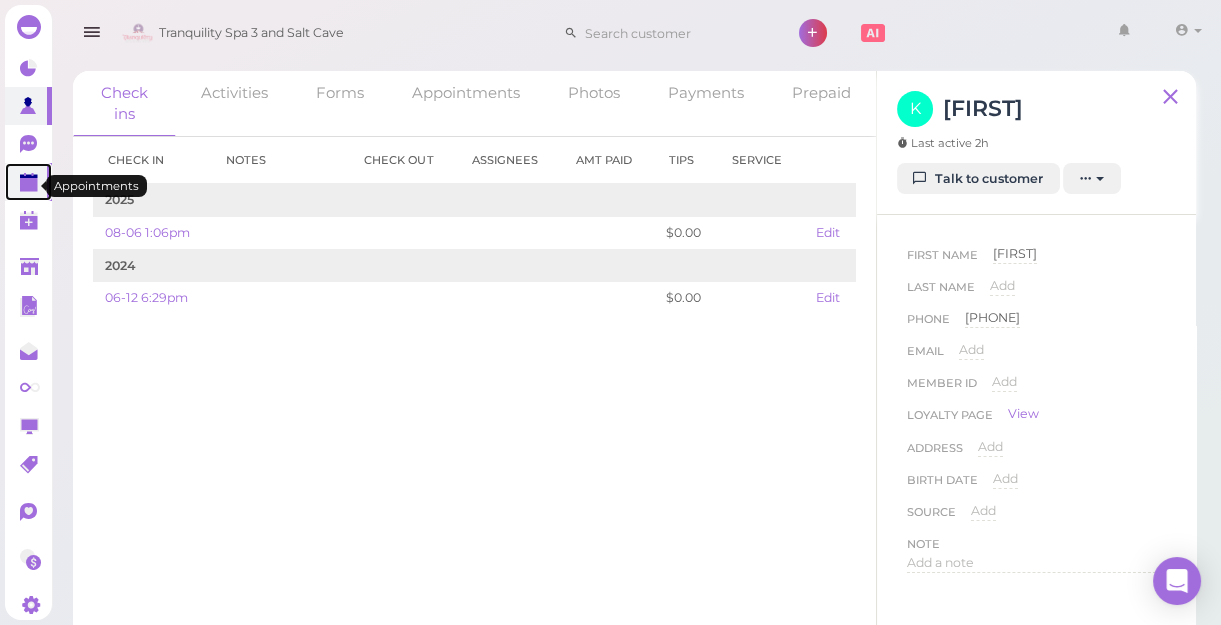 click at bounding box center [28, 182] 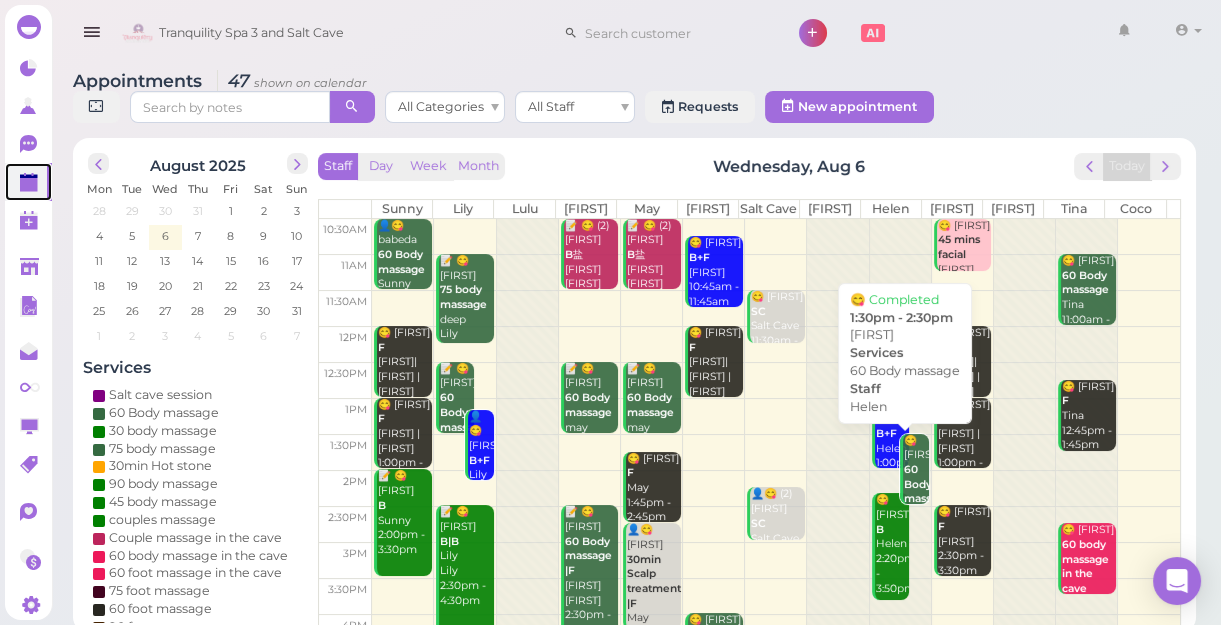 click on "60 Body massage" at bounding box center (927, 484) 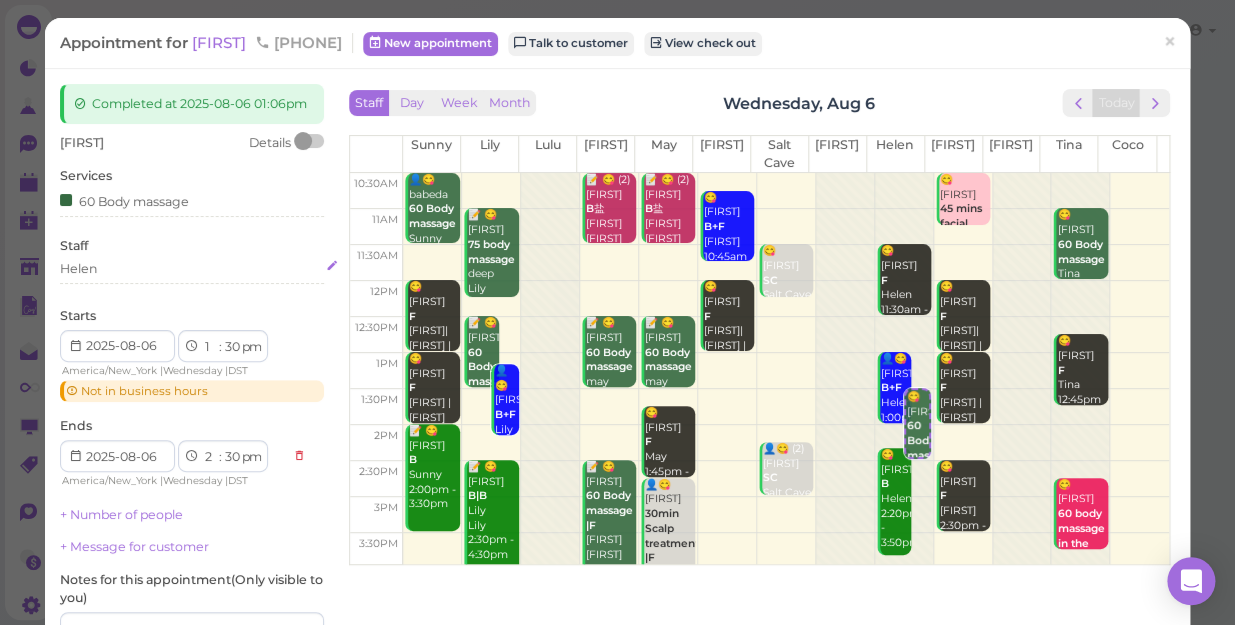 click on "Helen" at bounding box center (192, 269) 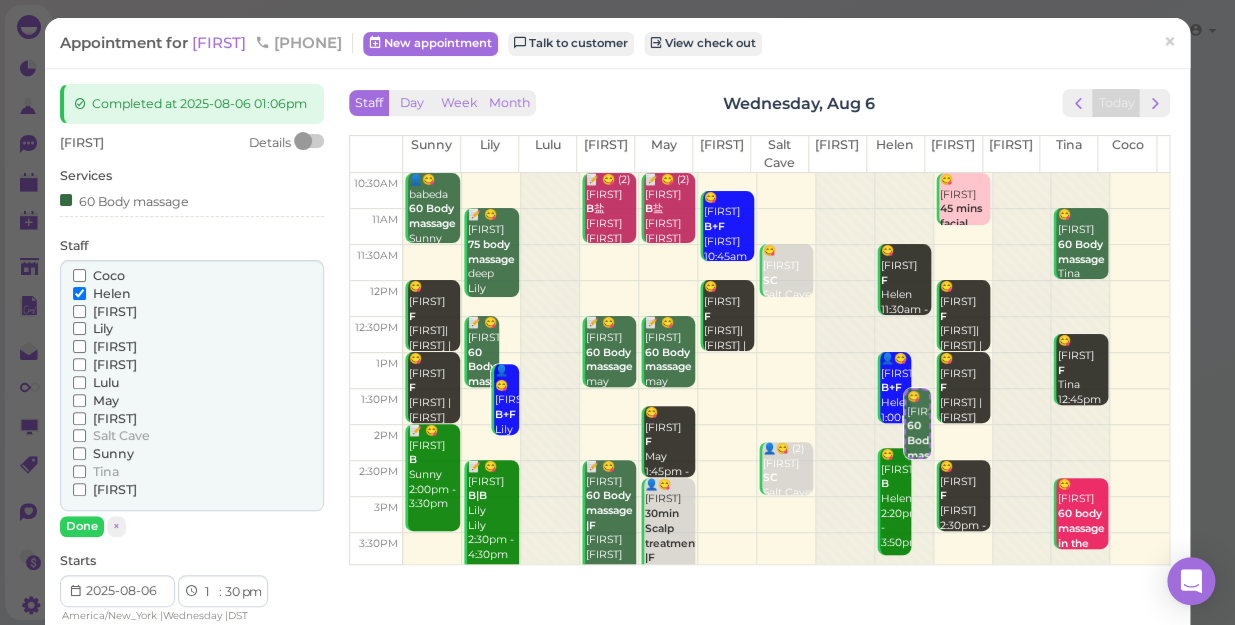 click on "[FIRST]" at bounding box center [115, 418] 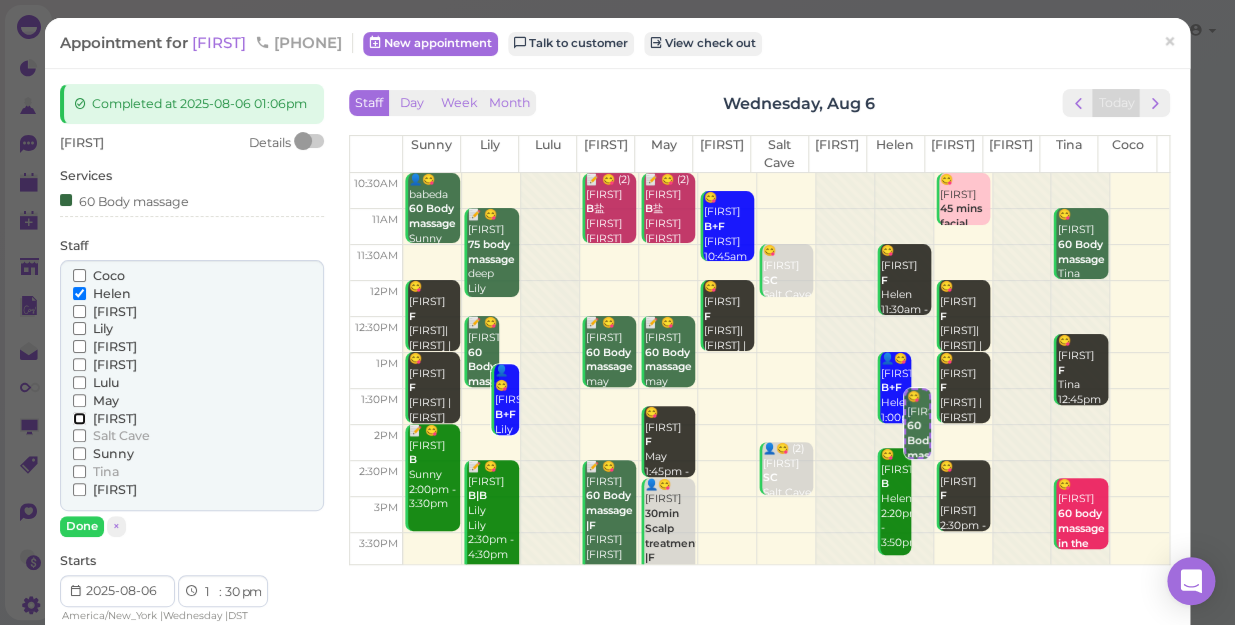 click on "[FIRST]" at bounding box center [79, 418] 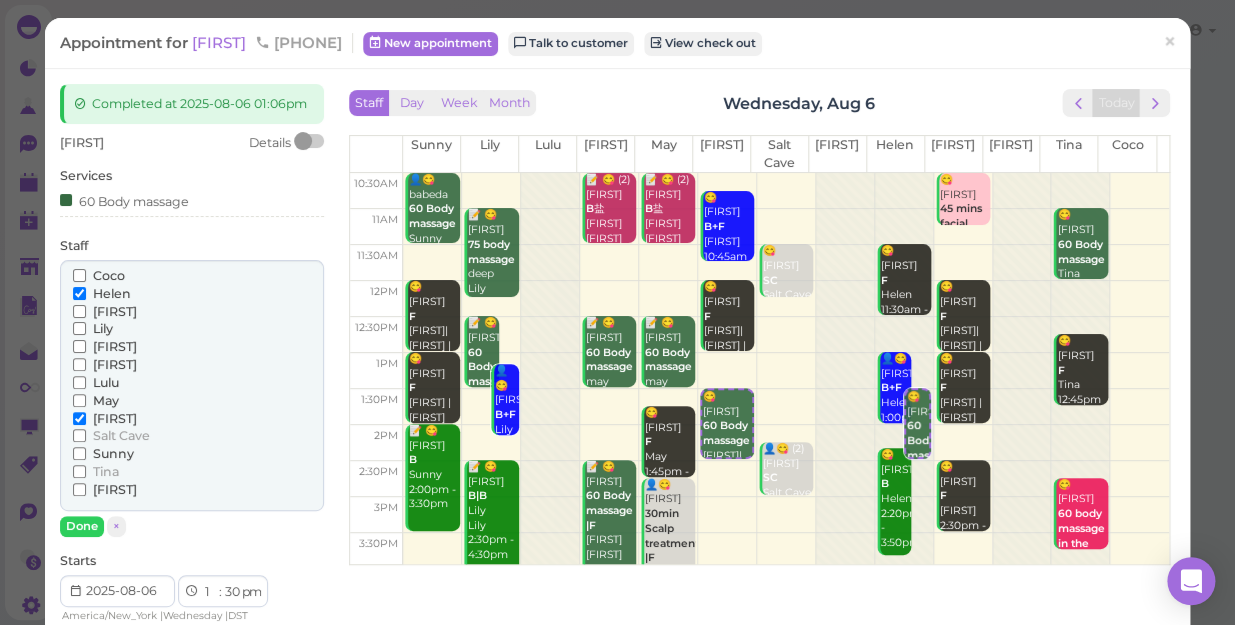 click on "Helen" at bounding box center (112, 293) 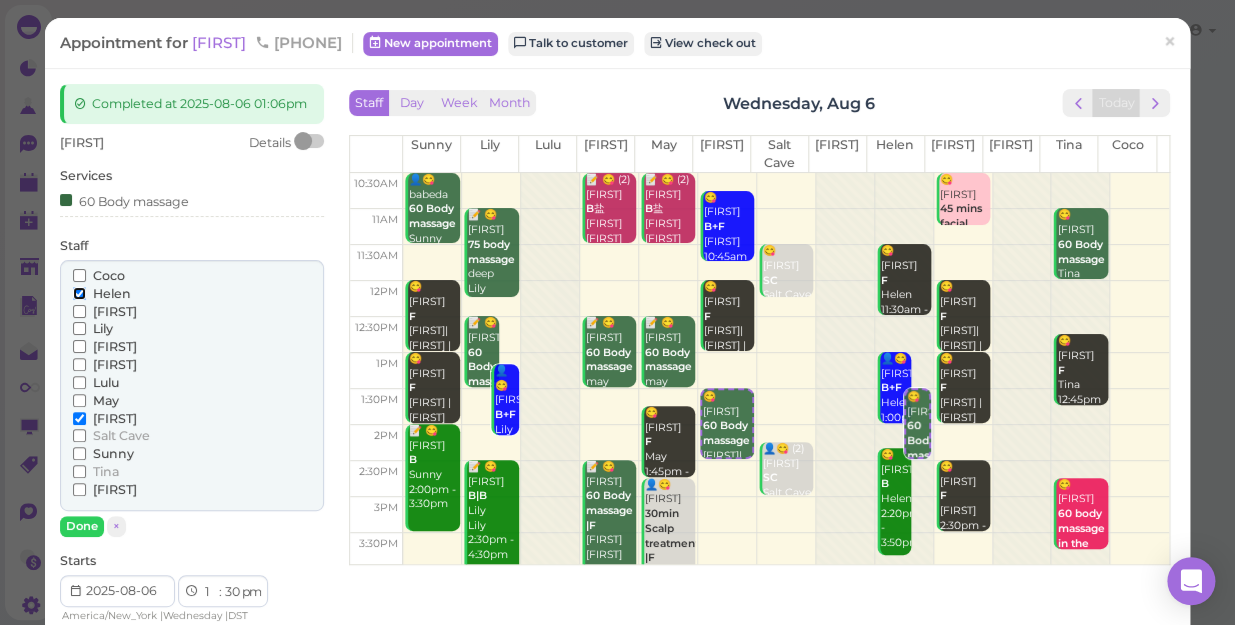 click on "Helen" at bounding box center (79, 293) 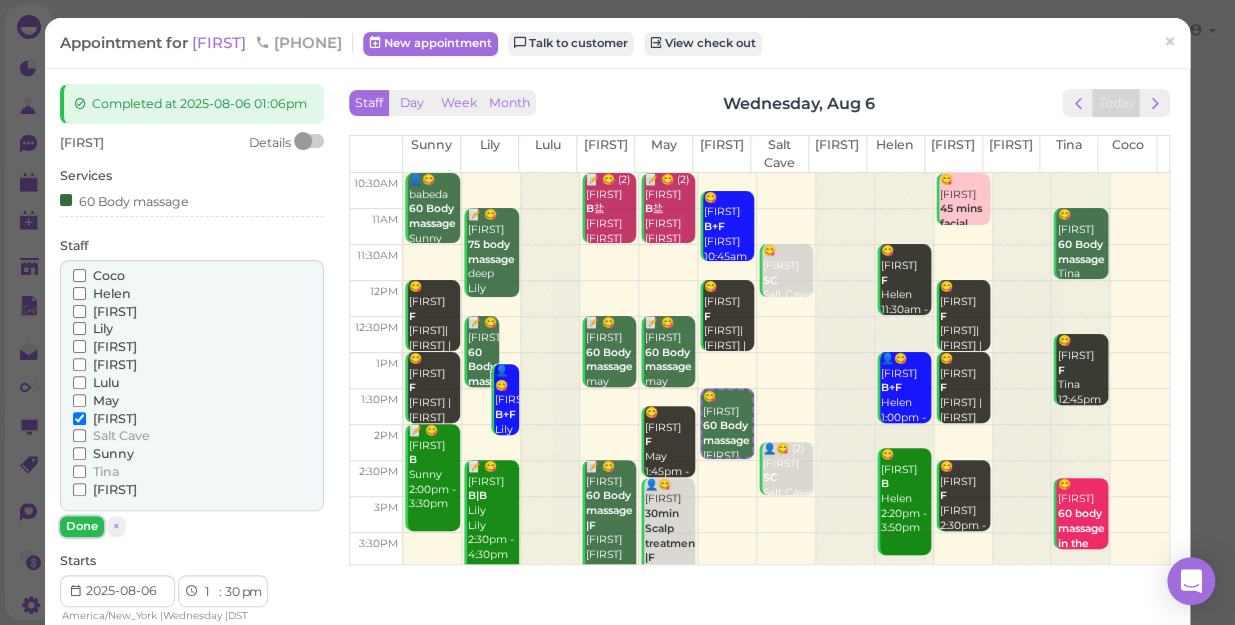 click on "Done" at bounding box center (82, 526) 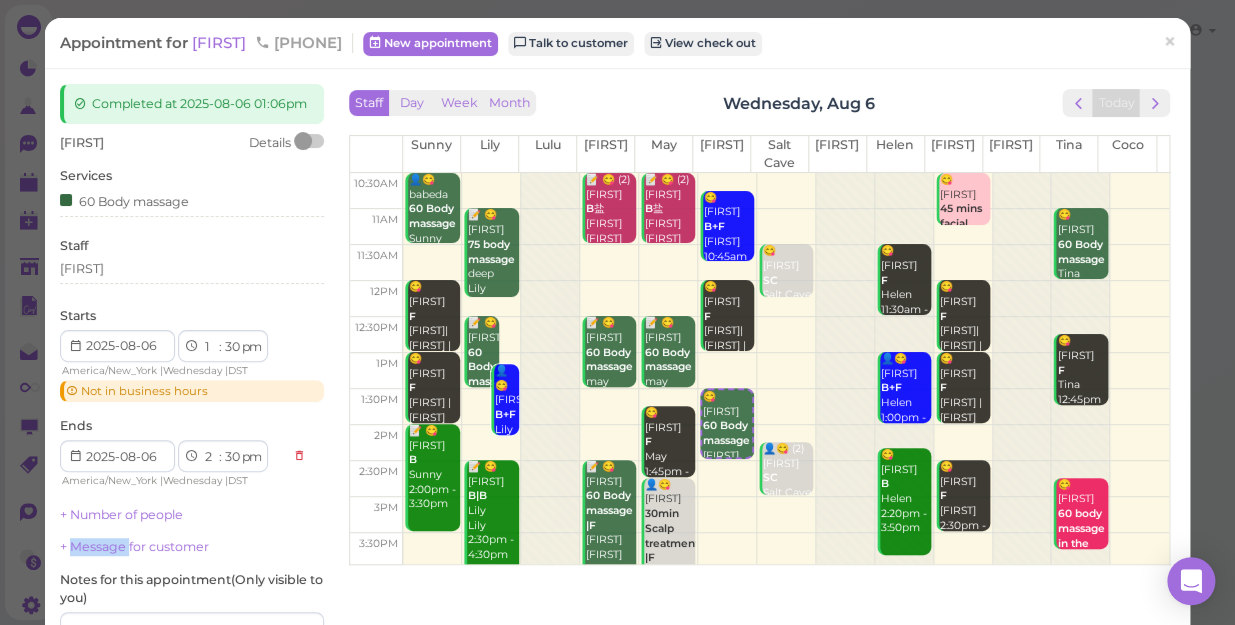 click on "Completed at [DATE] [TIME]" at bounding box center [192, 423] 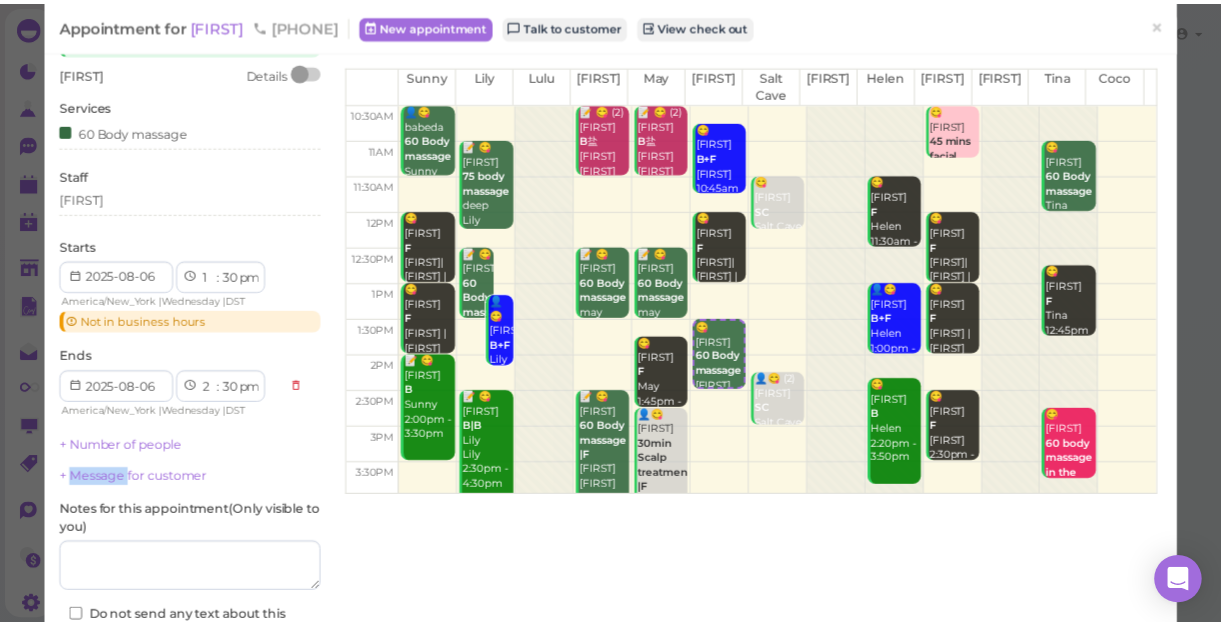 scroll, scrollTop: 181, scrollLeft: 0, axis: vertical 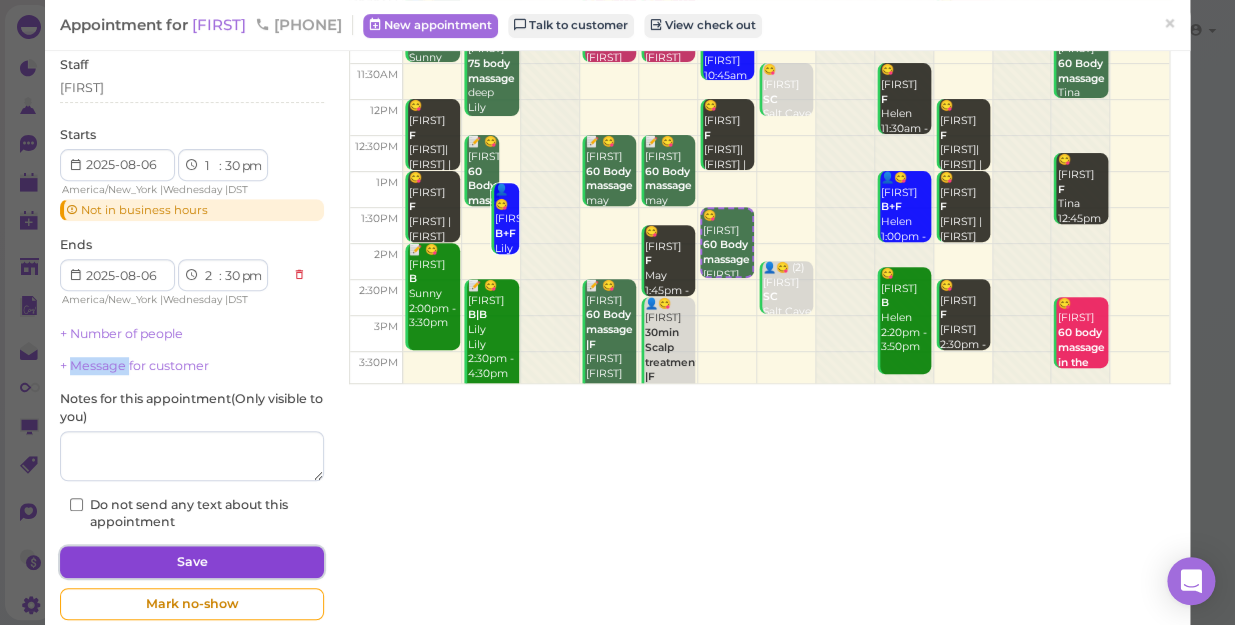 click on "Save" at bounding box center (192, 562) 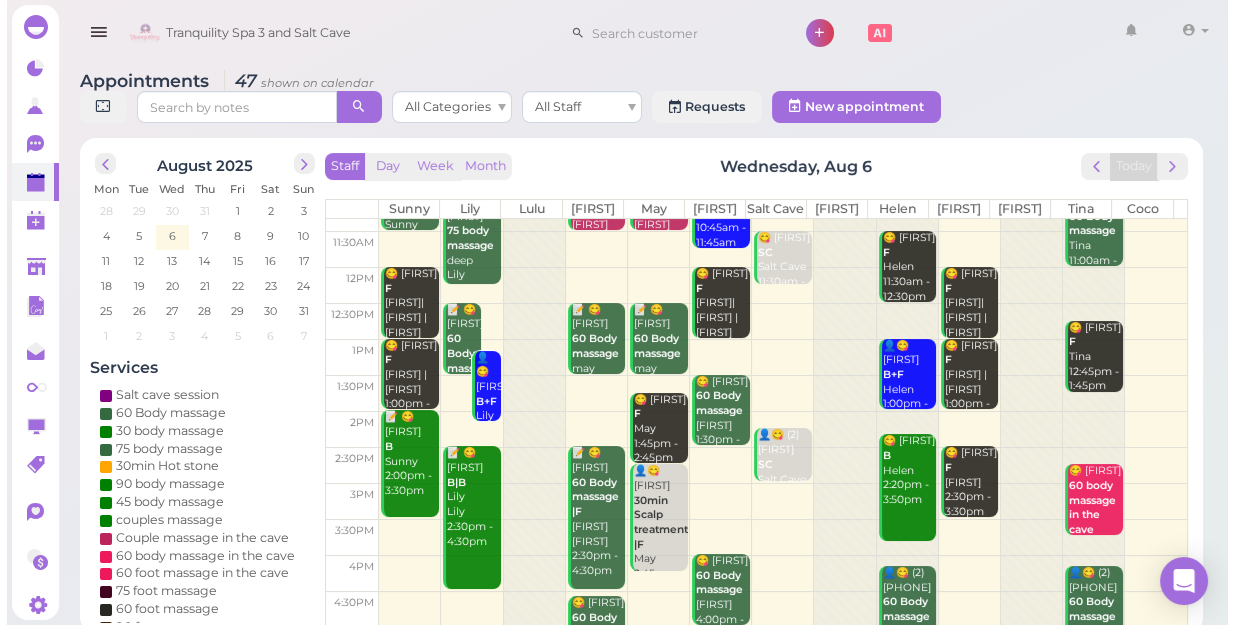 scroll, scrollTop: 90, scrollLeft: 0, axis: vertical 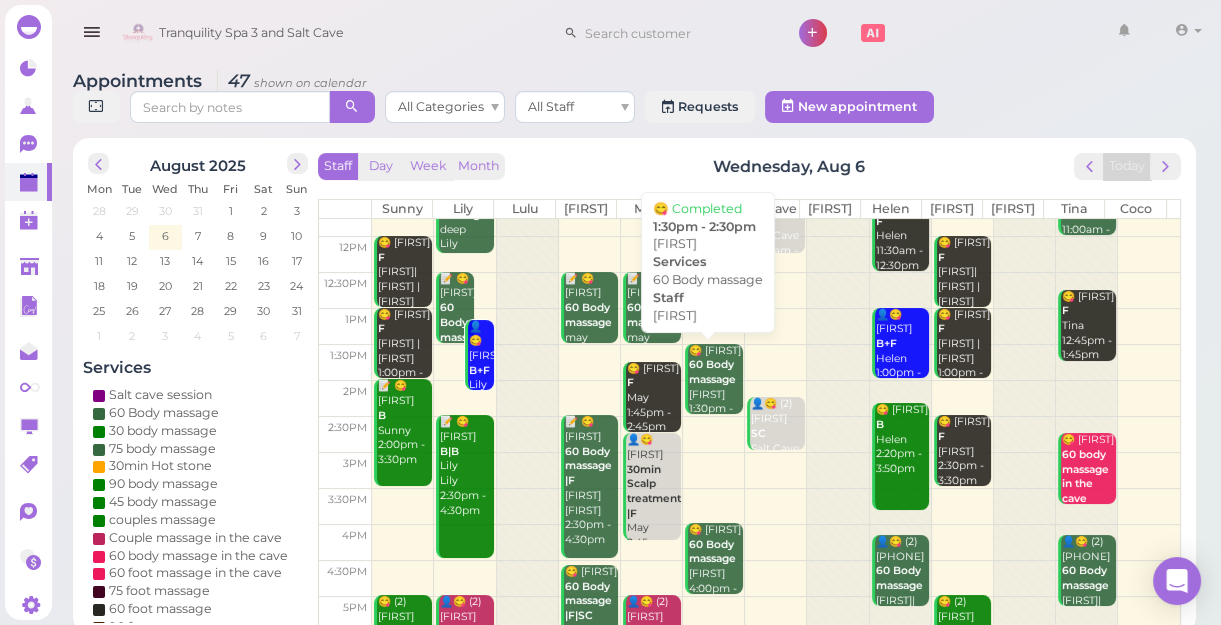 click on "60 Body massage" at bounding box center (712, 372) 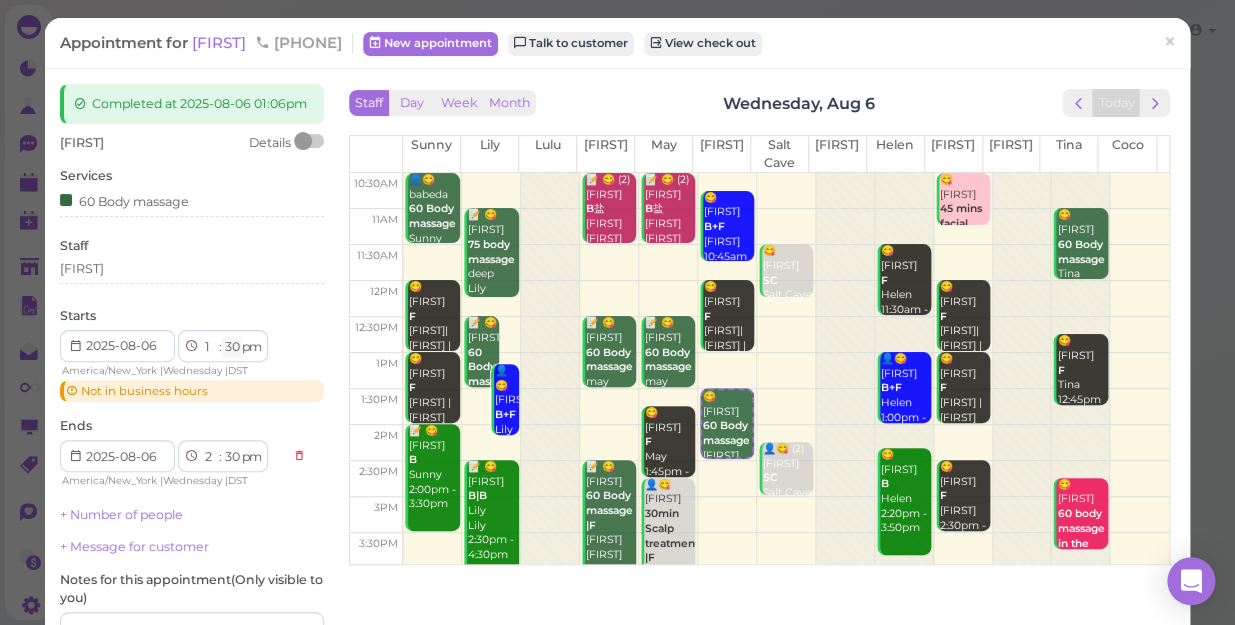 click on "00
05
10
15
20
25
30
35
40
45
50
55" at bounding box center (232, 347) 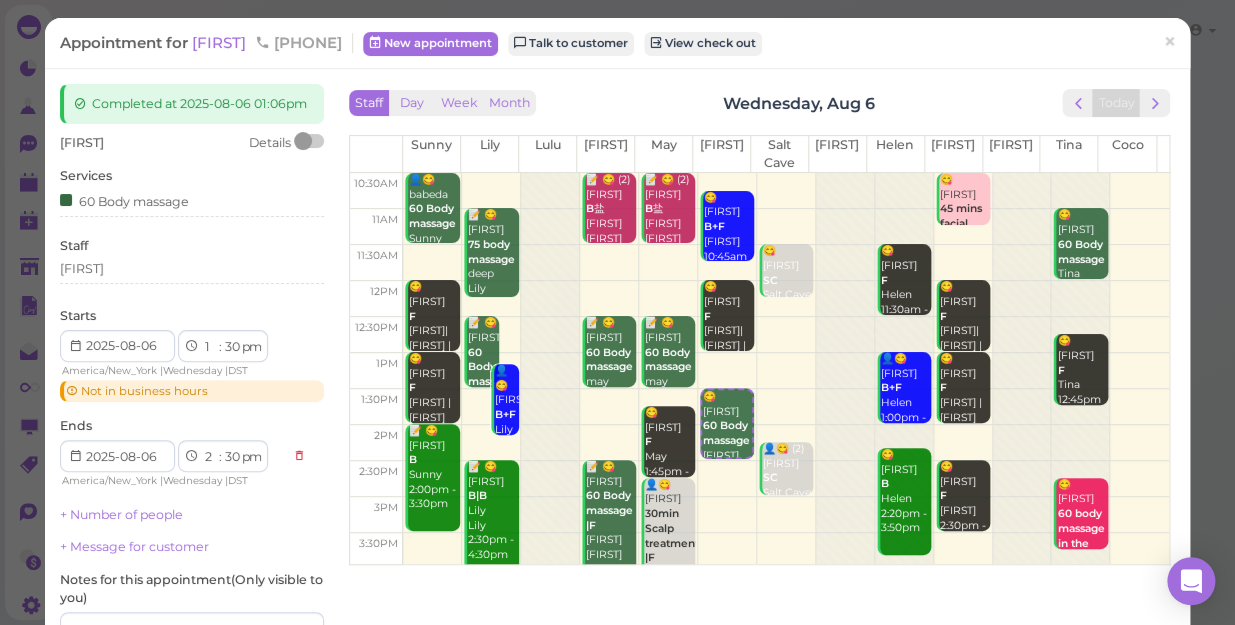 select on "05" 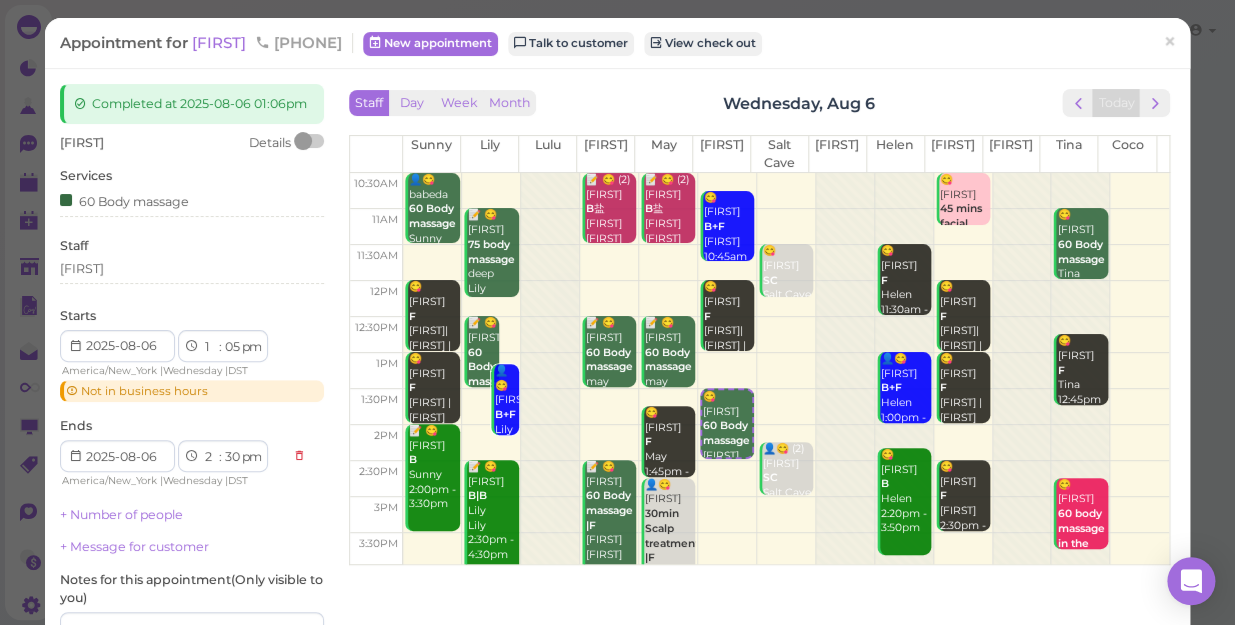 click on "00
05
10
15
20
25
30
35
40
45
50
55" at bounding box center (232, 347) 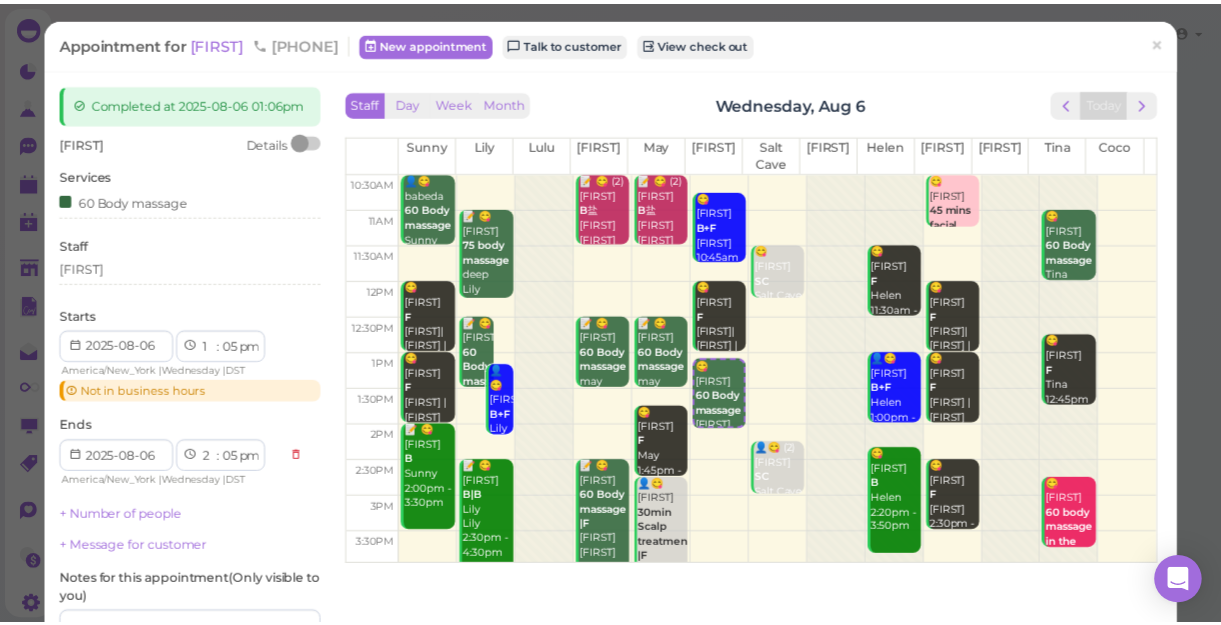 scroll, scrollTop: 181, scrollLeft: 0, axis: vertical 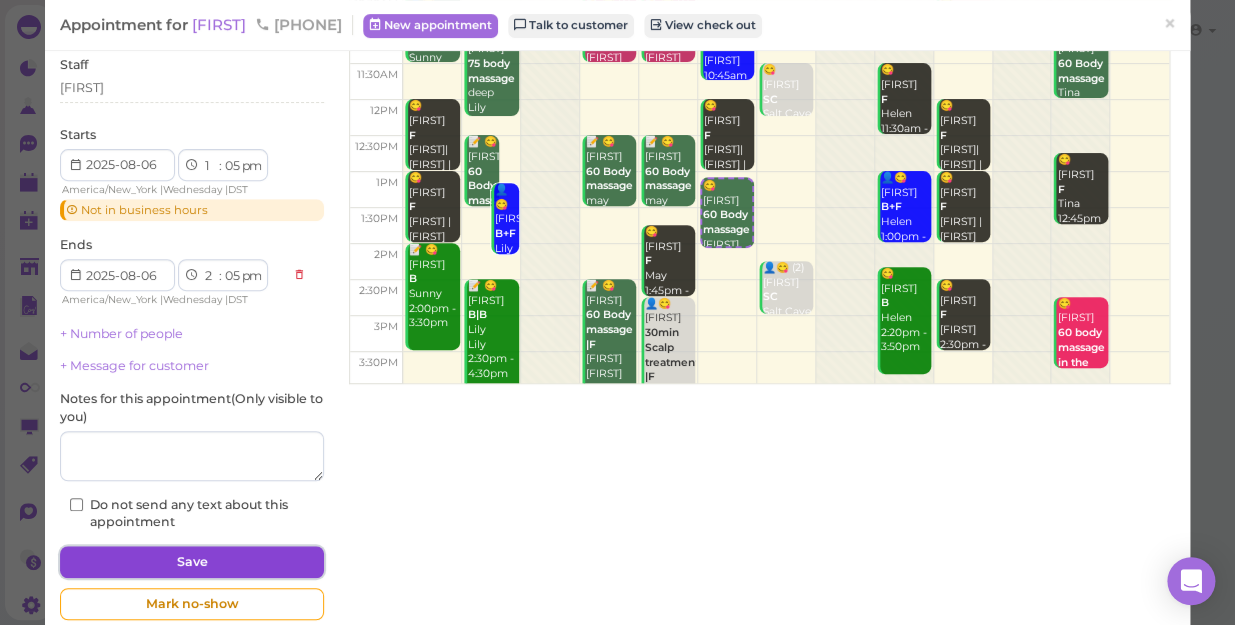 click on "Save" at bounding box center (192, 562) 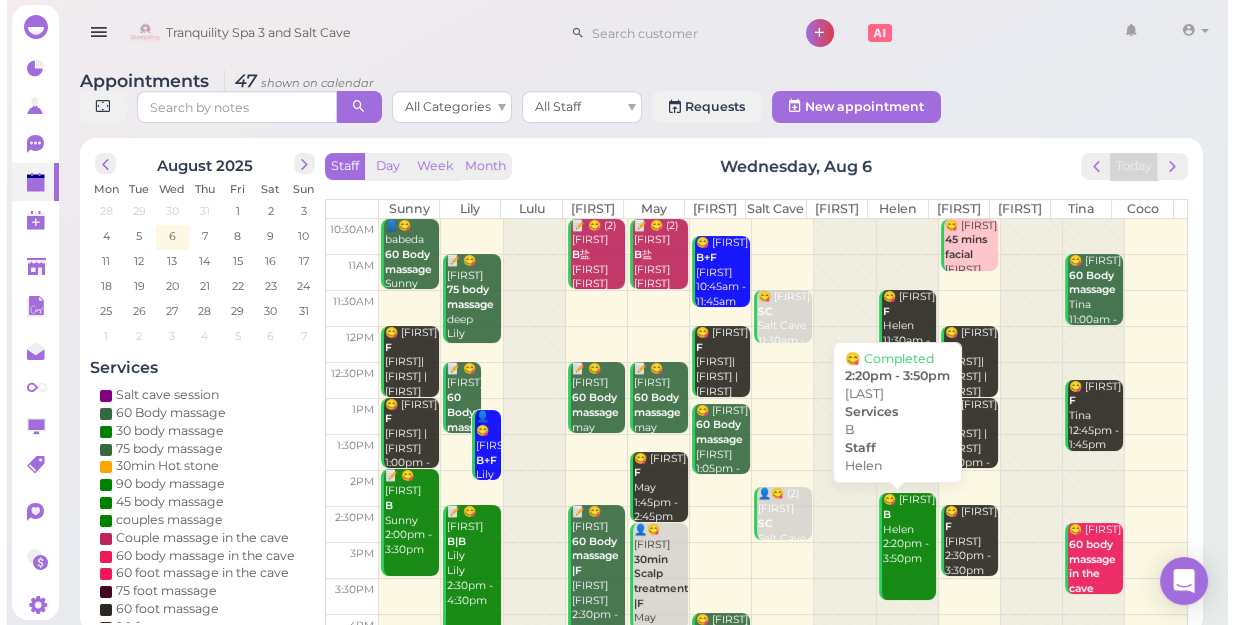 scroll, scrollTop: 181, scrollLeft: 0, axis: vertical 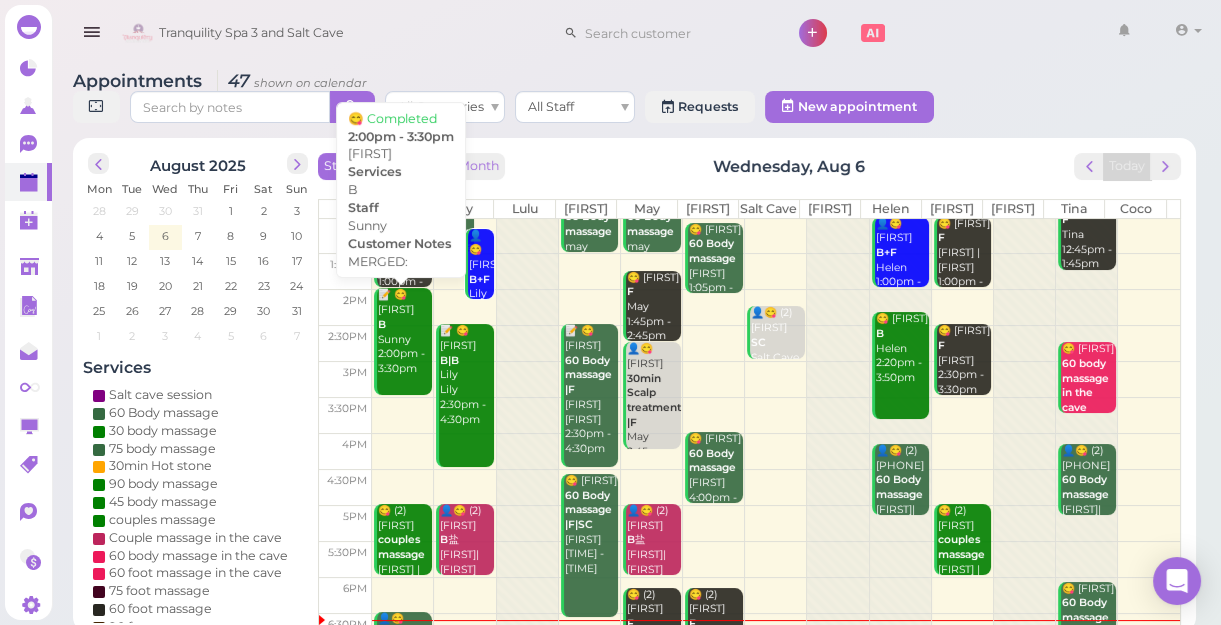 click on "📝 😋 [FIRST] [LAST] [TIME] - [TIME]" at bounding box center (404, 332) 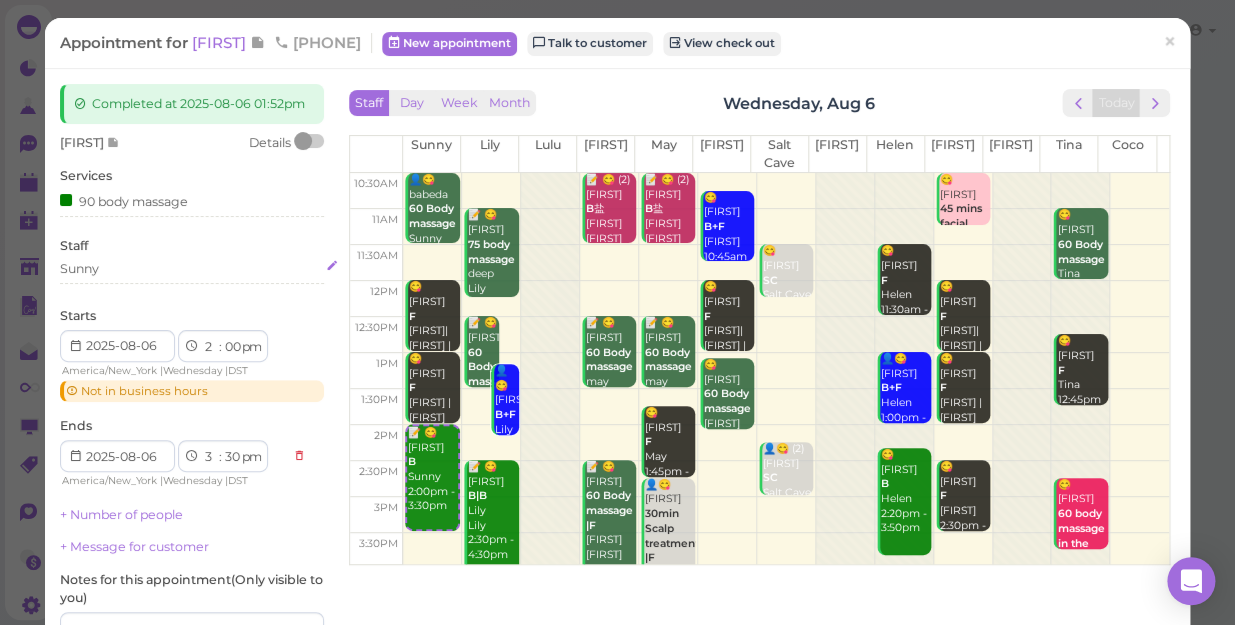 click on "Sunny" at bounding box center [192, 269] 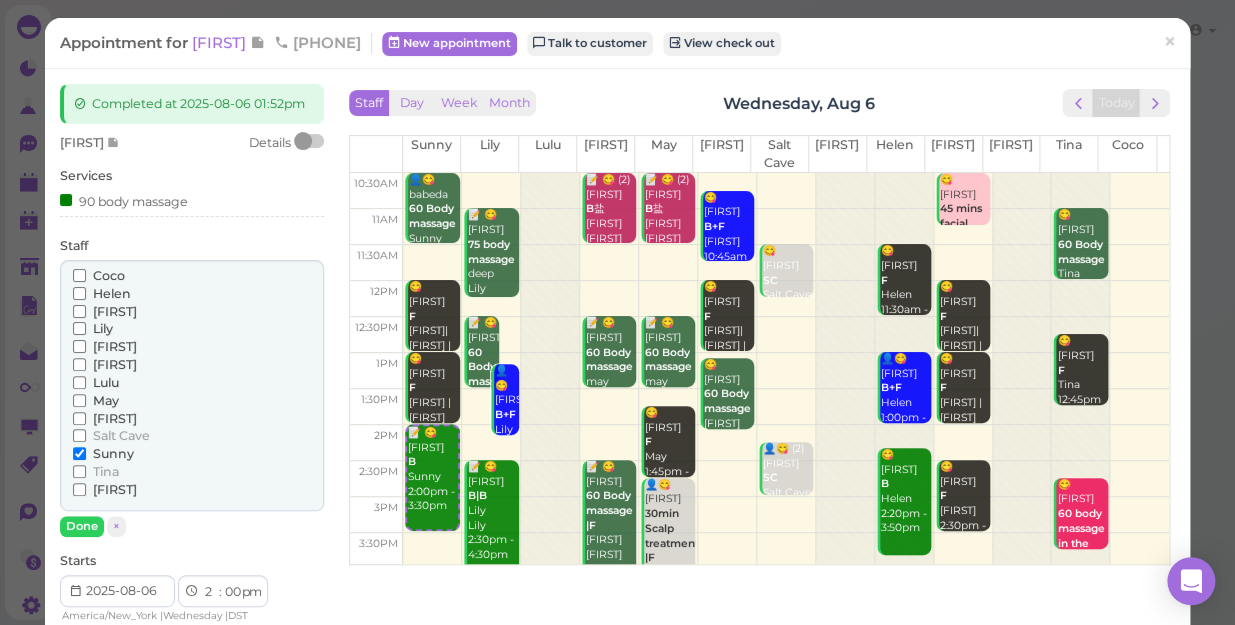 click on "Tina" at bounding box center [106, 471] 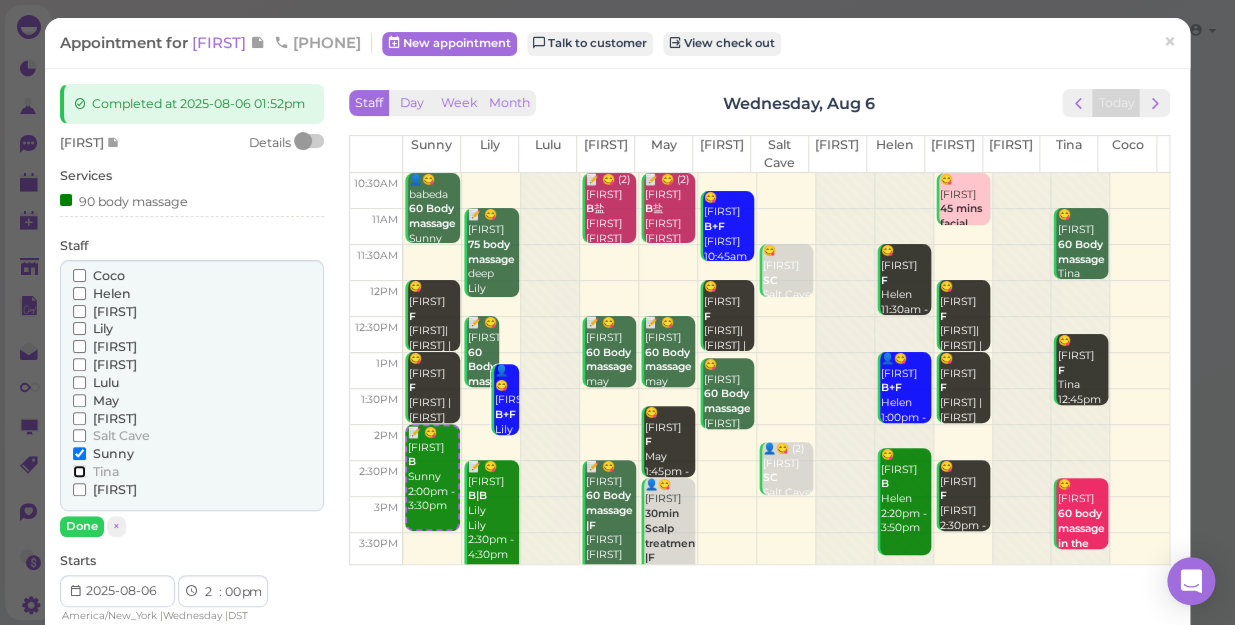 click on "Tina" at bounding box center [79, 471] 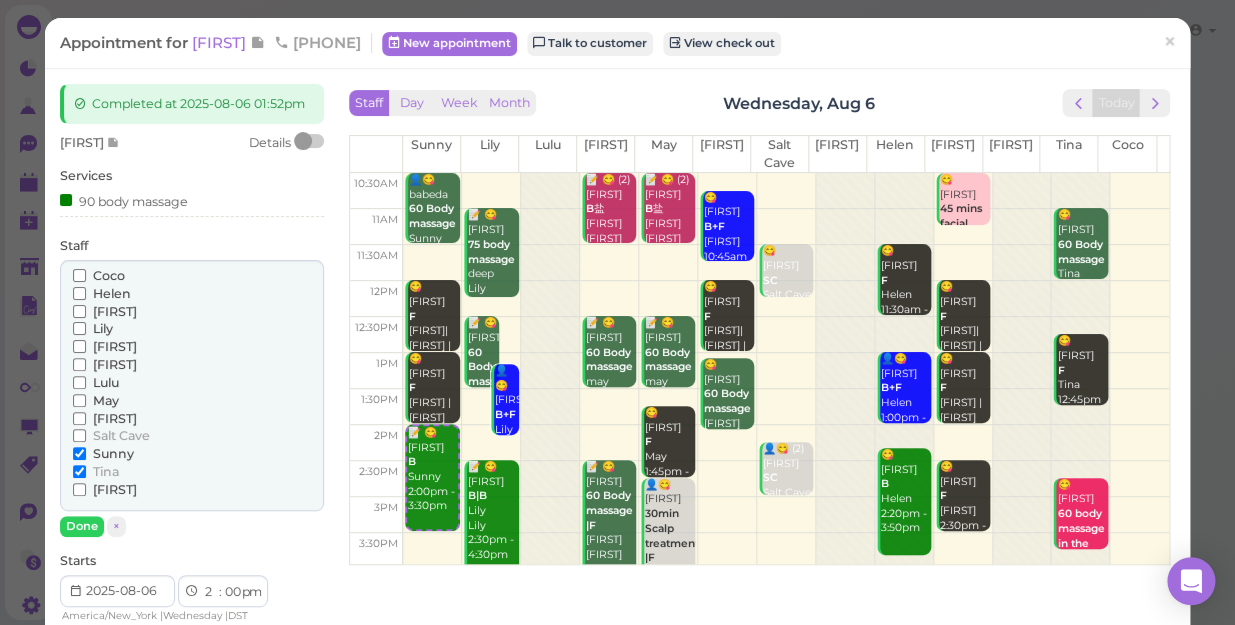 click on "Tina" at bounding box center [106, 471] 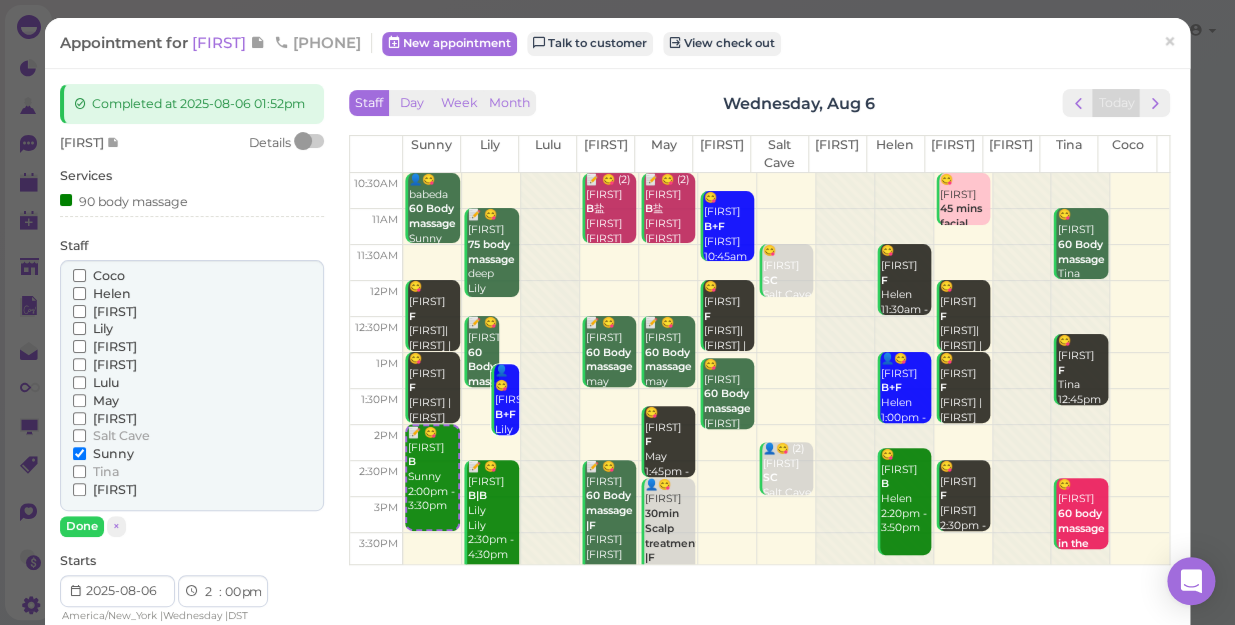 click on "Tina" at bounding box center (96, 472) 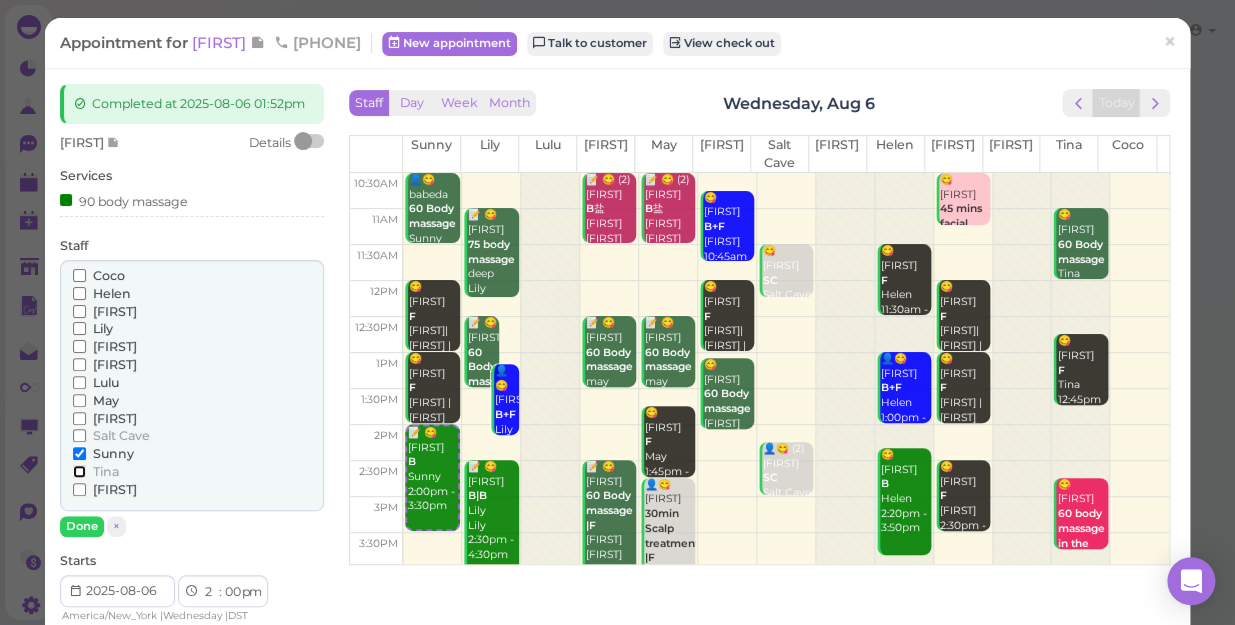 click on "Tina" at bounding box center [79, 471] 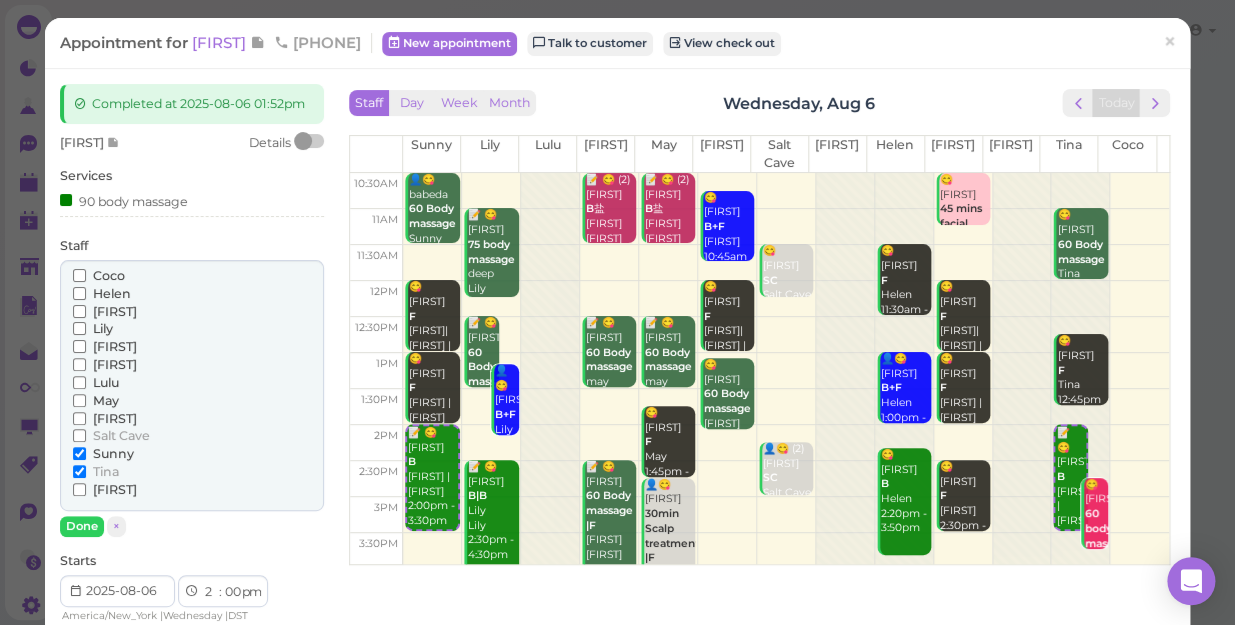click on "Sunny" at bounding box center (113, 453) 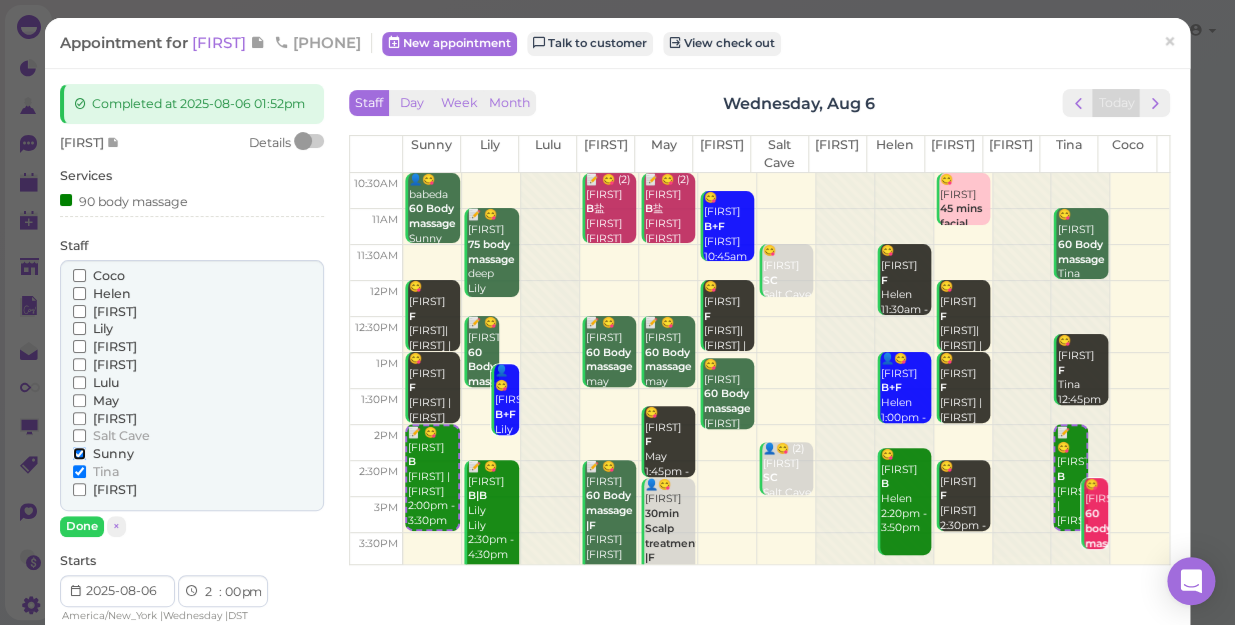 click on "Sunny" at bounding box center [79, 453] 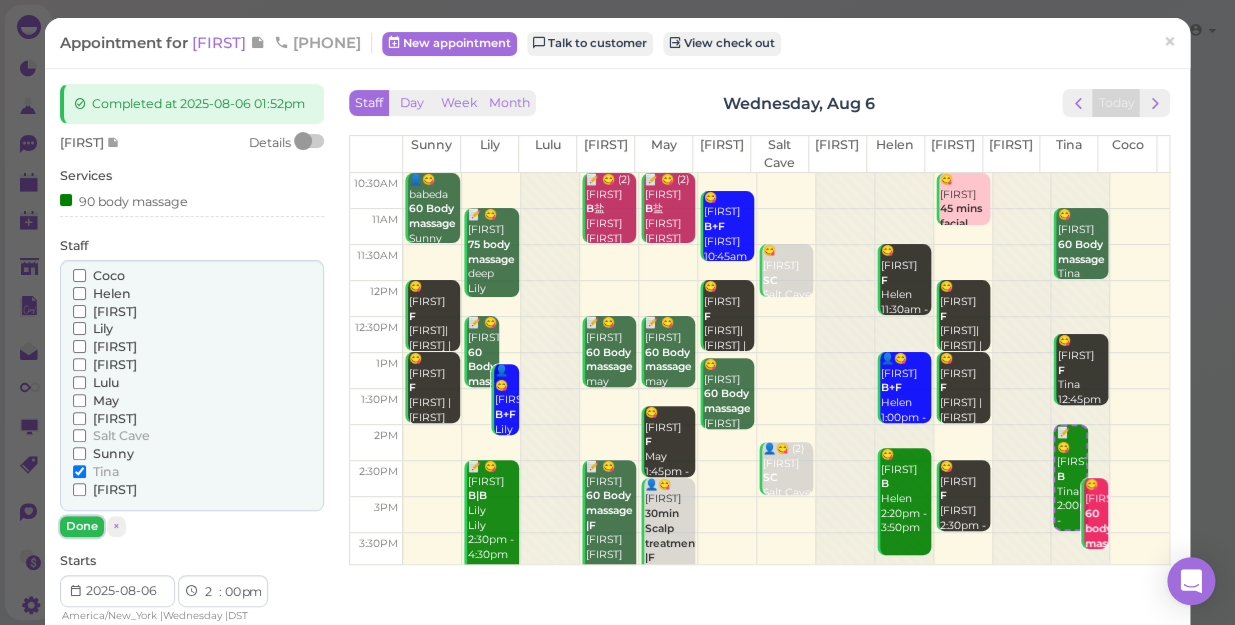 click on "Done" at bounding box center [82, 526] 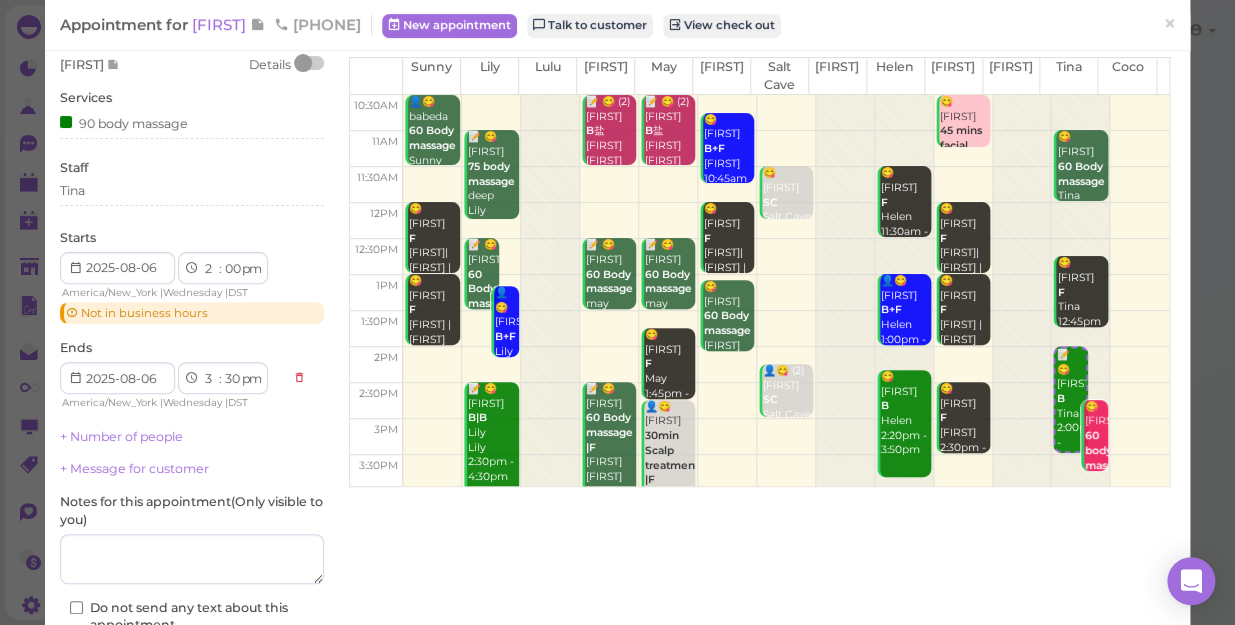 scroll, scrollTop: 181, scrollLeft: 0, axis: vertical 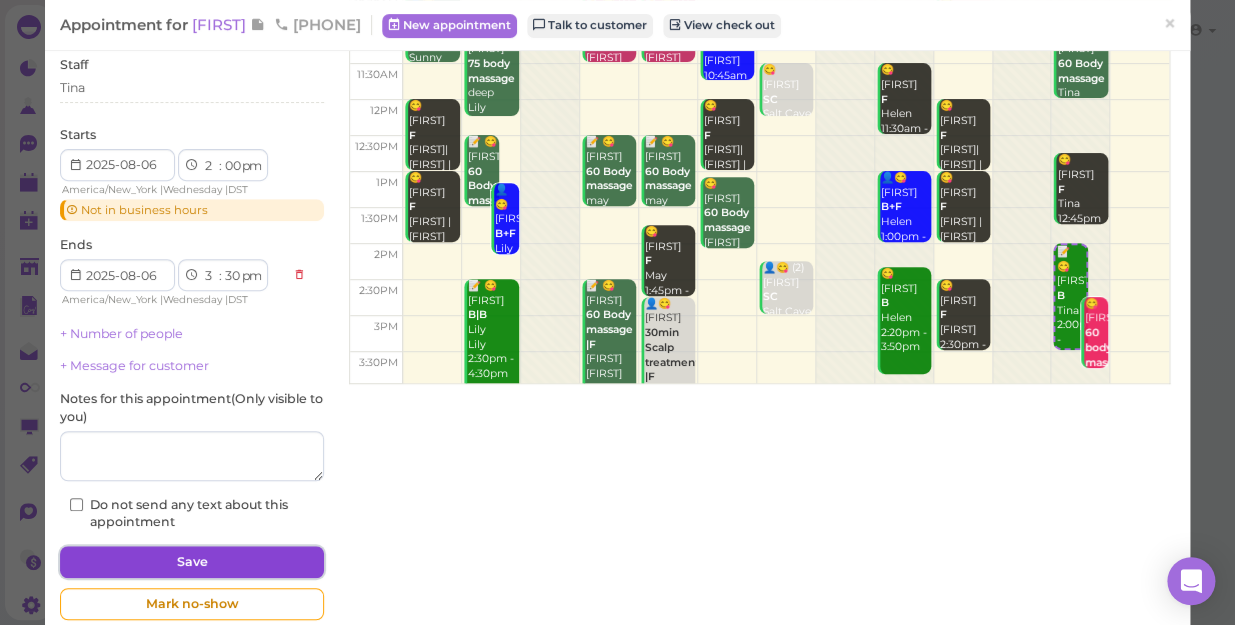 click on "Save" at bounding box center [192, 562] 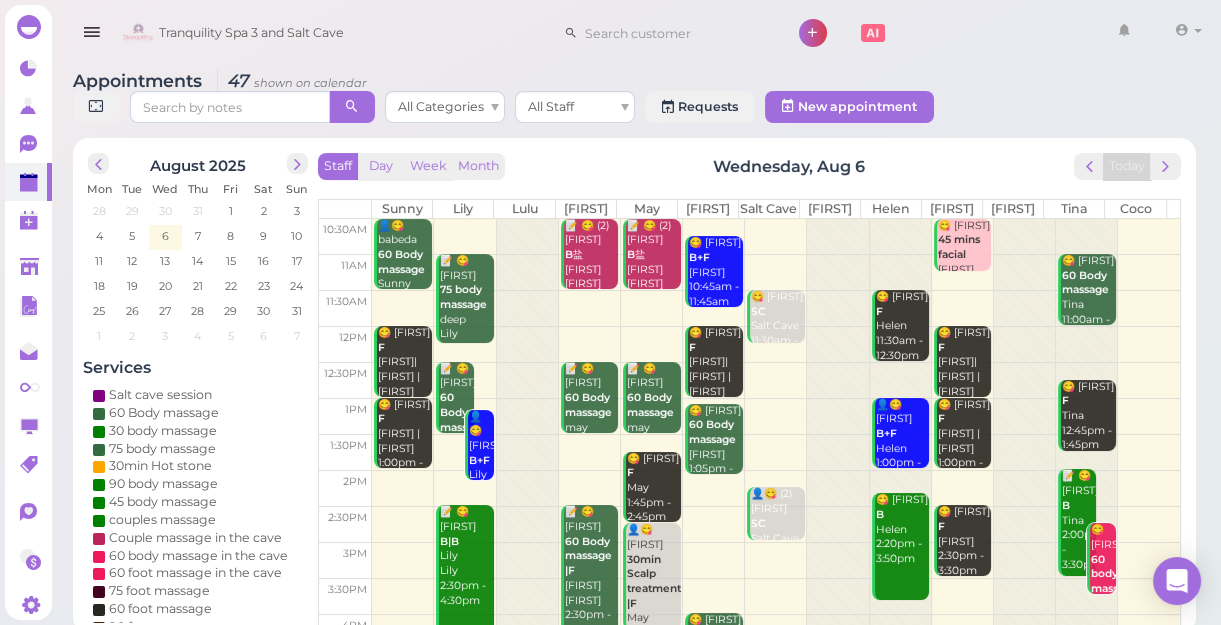 click on "60 body massage in the cave" at bounding box center (1114, 596) 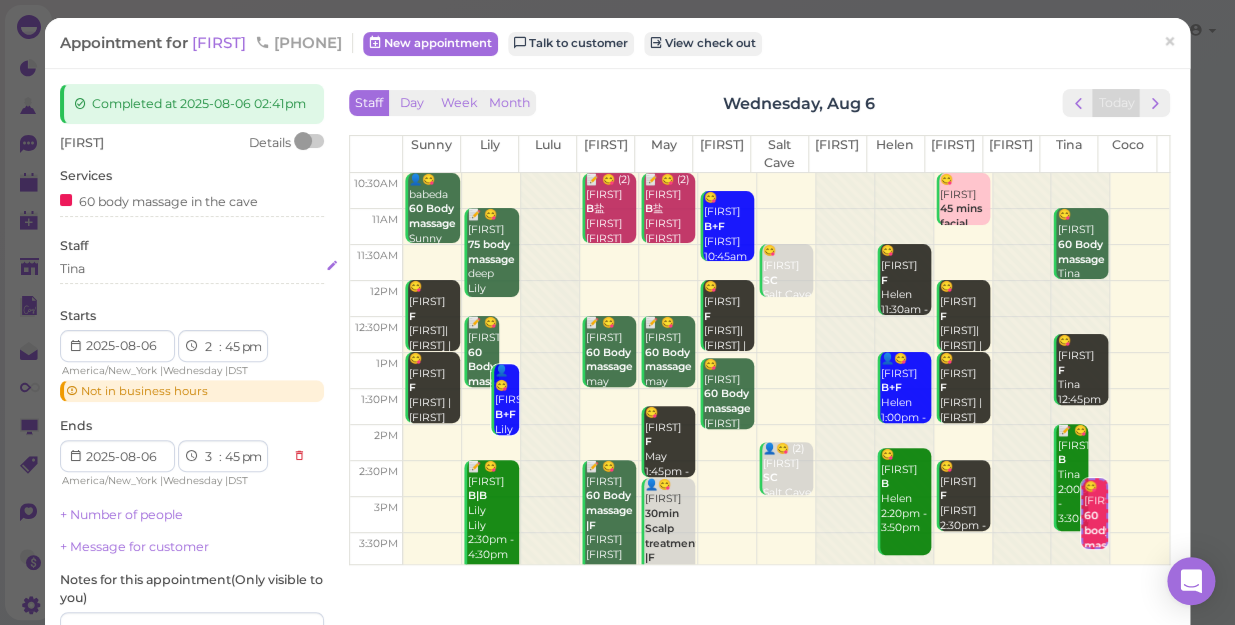 click on "Tina" at bounding box center [192, 269] 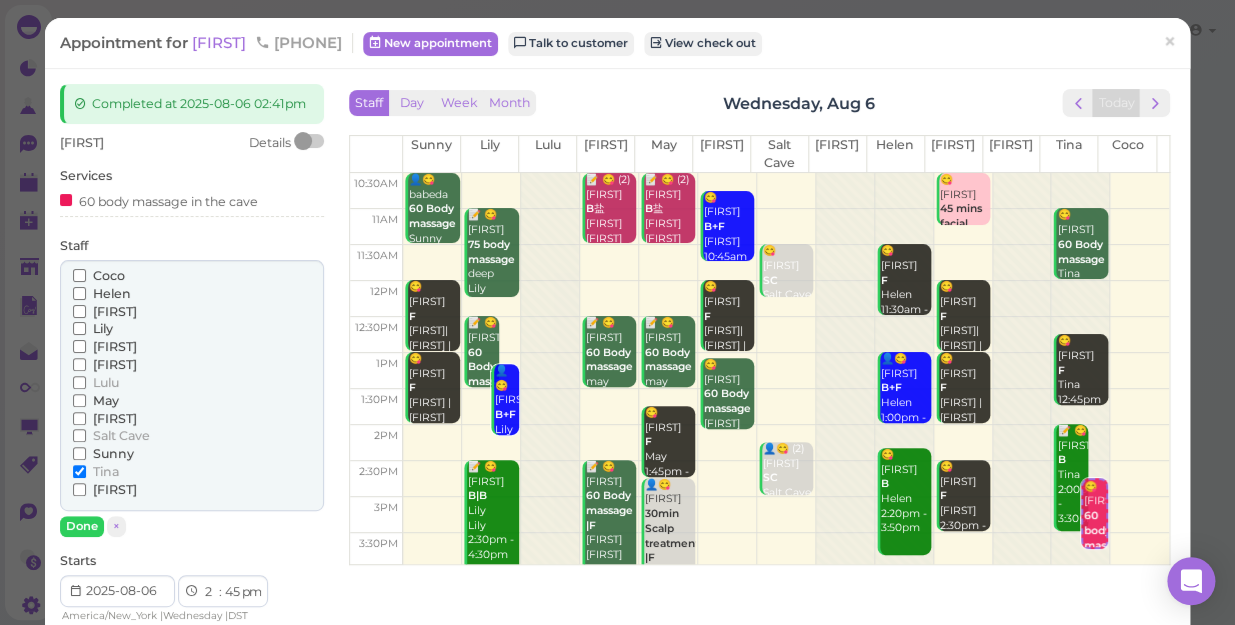 click on "Sunny" at bounding box center (113, 453) 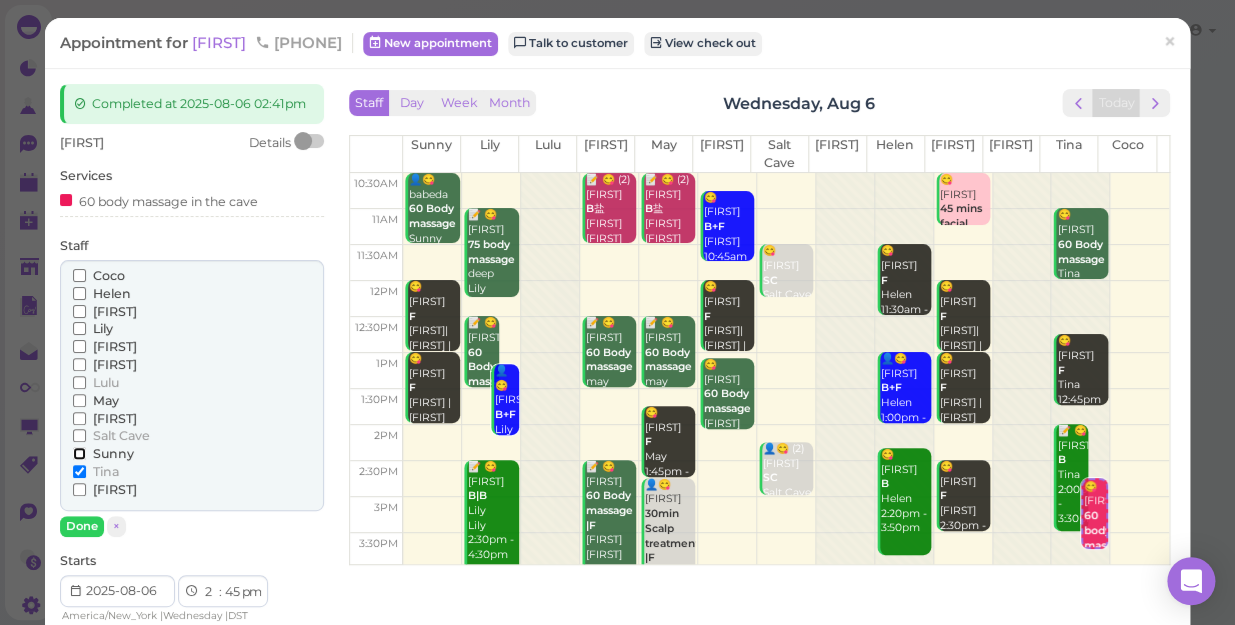 click on "Sunny" at bounding box center [79, 453] 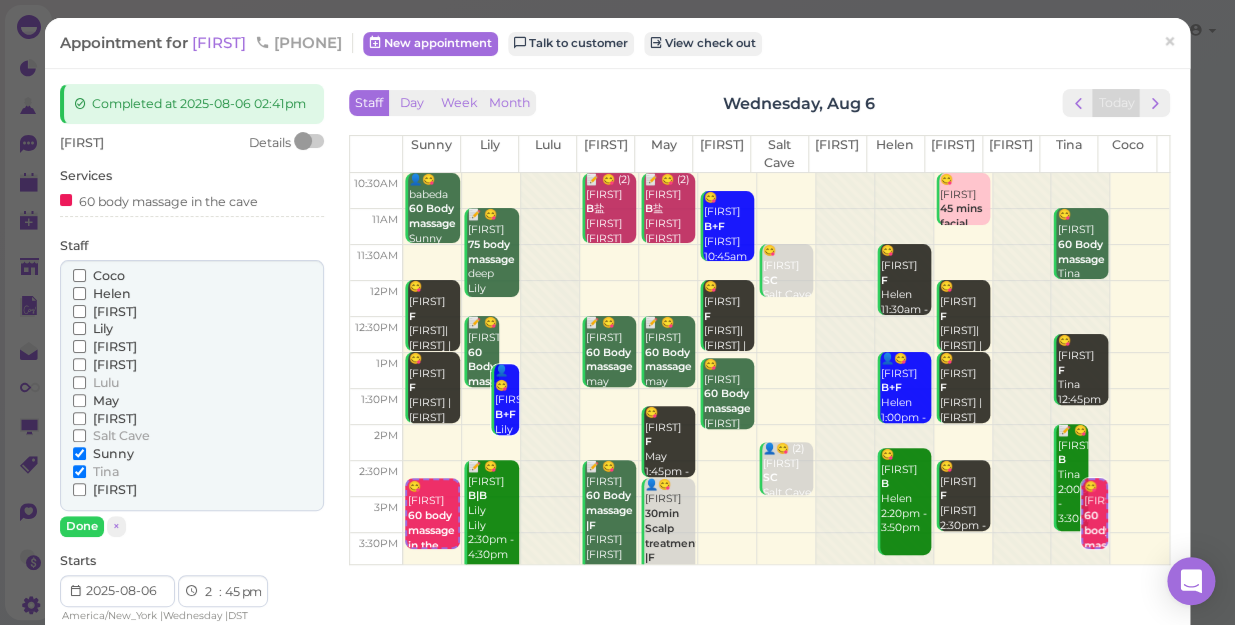 click on "Tina" at bounding box center (106, 471) 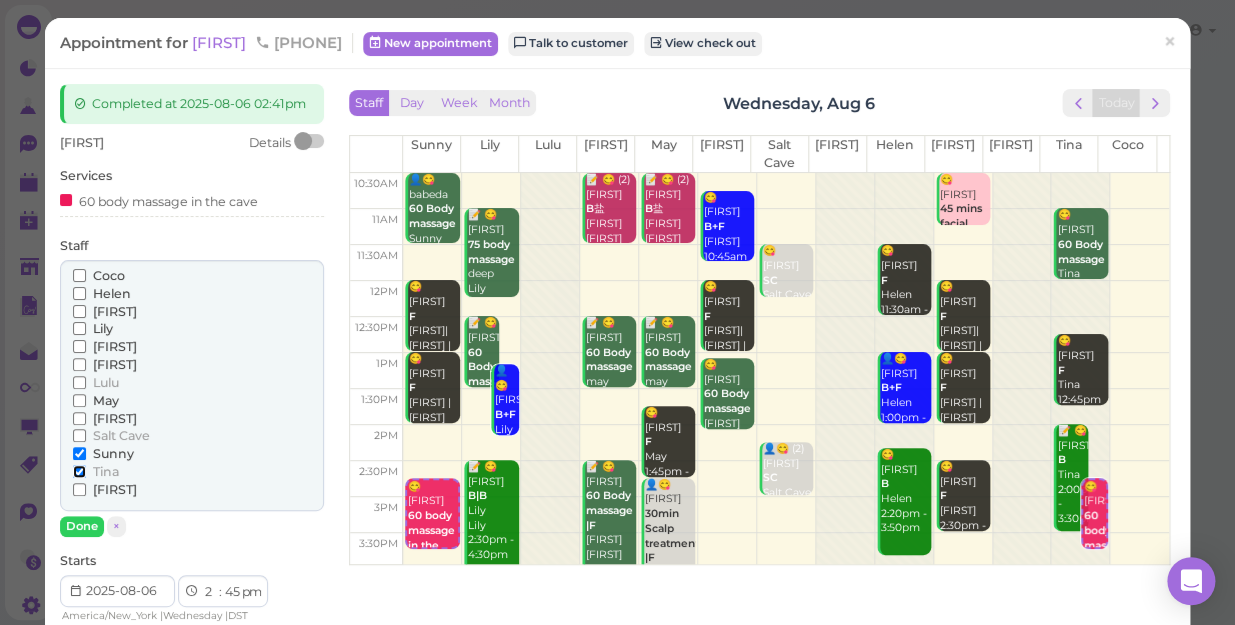 click on "Tina" at bounding box center (79, 471) 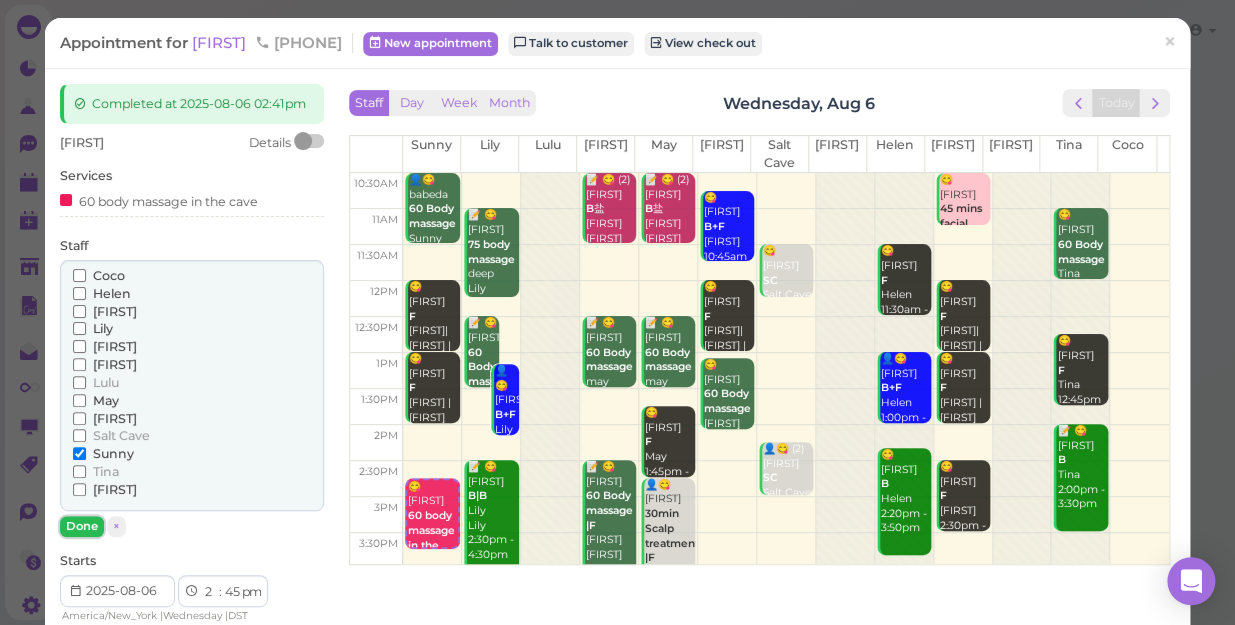 click on "Done" at bounding box center (82, 526) 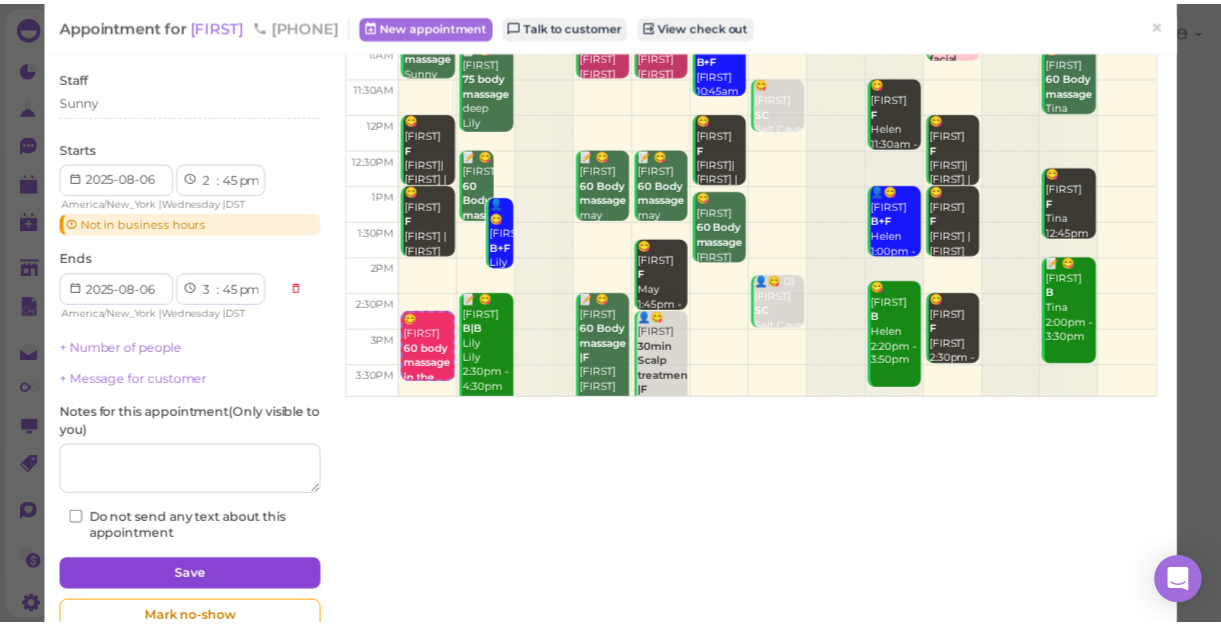 scroll, scrollTop: 181, scrollLeft: 0, axis: vertical 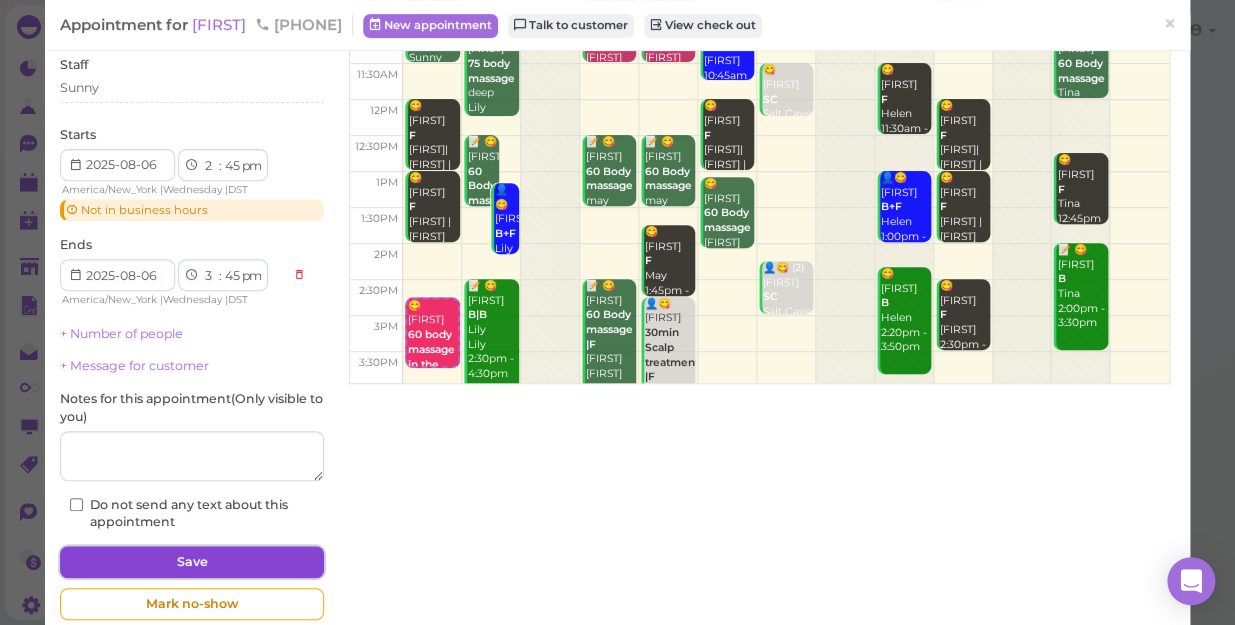 click on "Save" at bounding box center [192, 562] 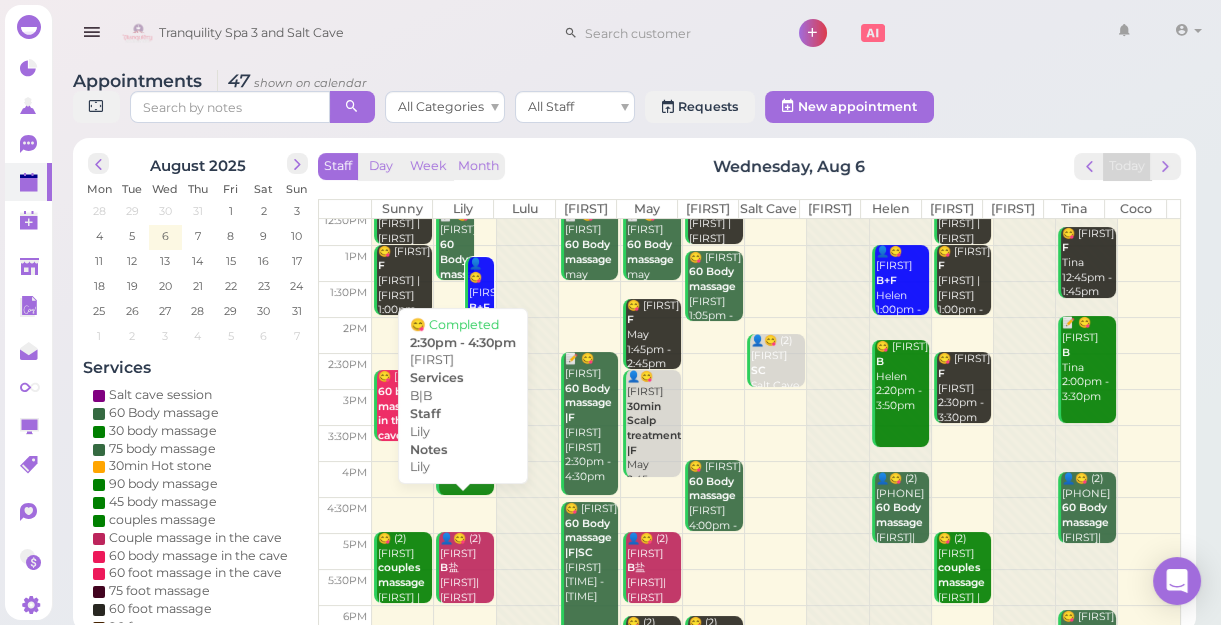 scroll, scrollTop: 181, scrollLeft: 0, axis: vertical 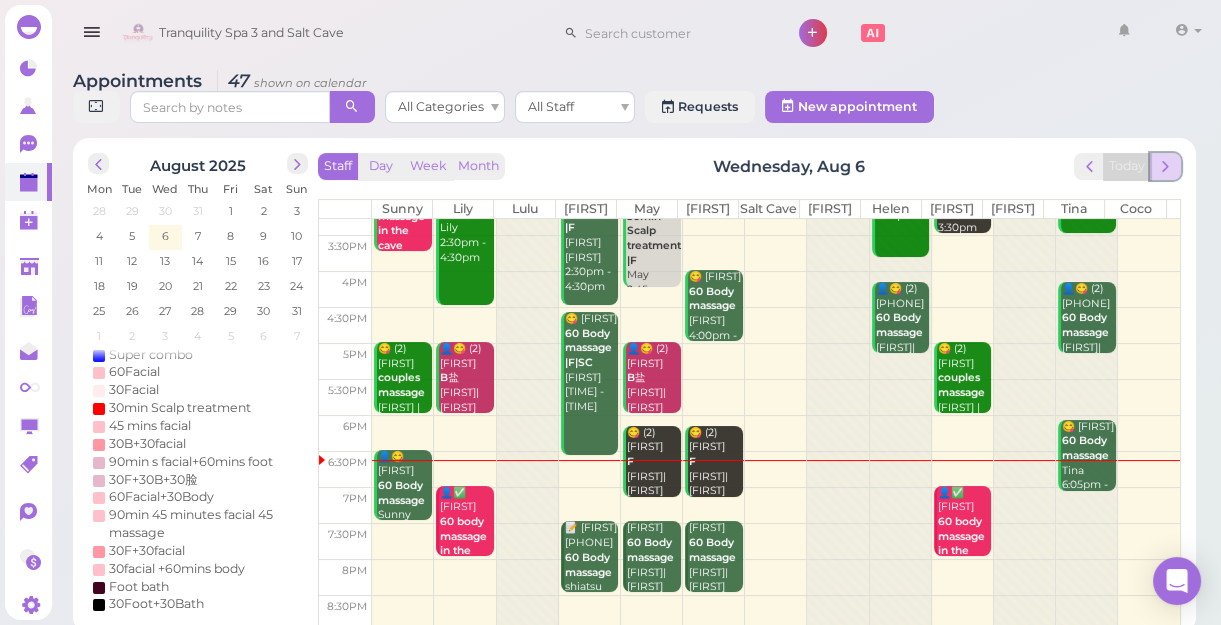 click at bounding box center [1165, 166] 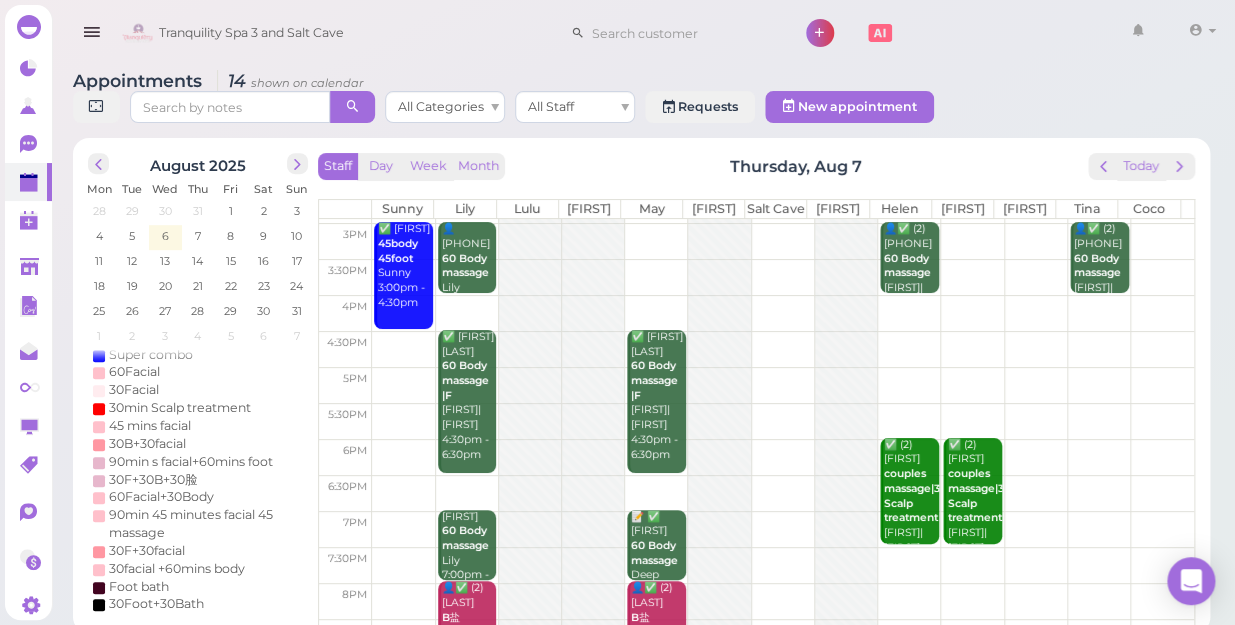 scroll, scrollTop: 343, scrollLeft: 0, axis: vertical 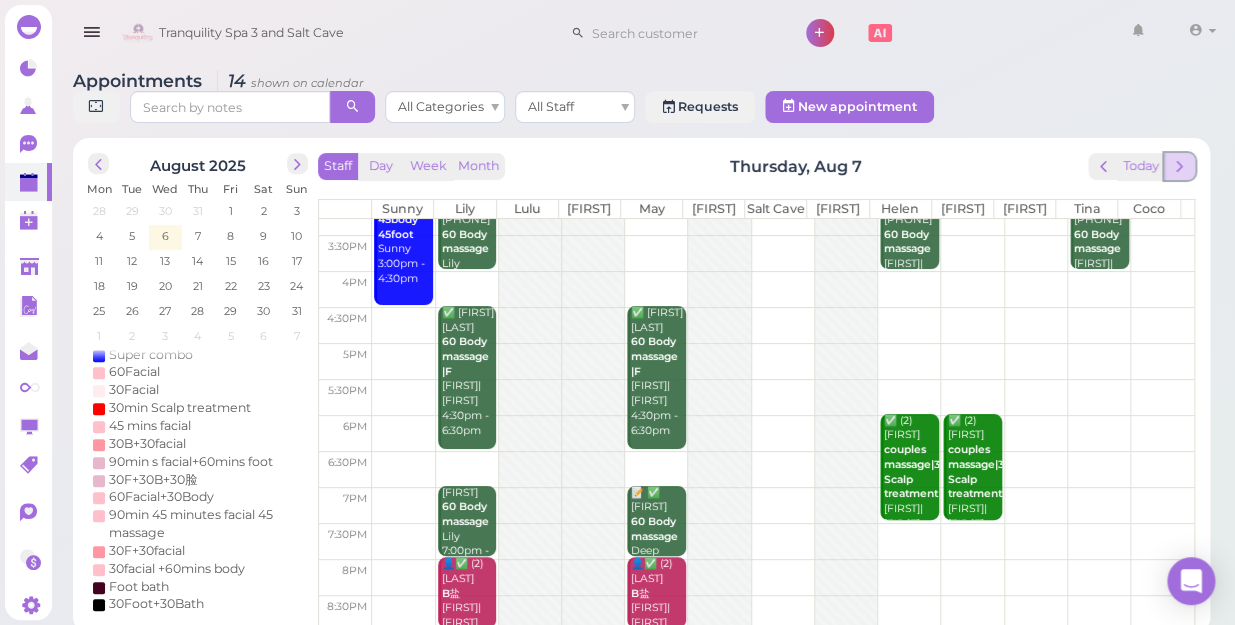 click at bounding box center (1179, 166) 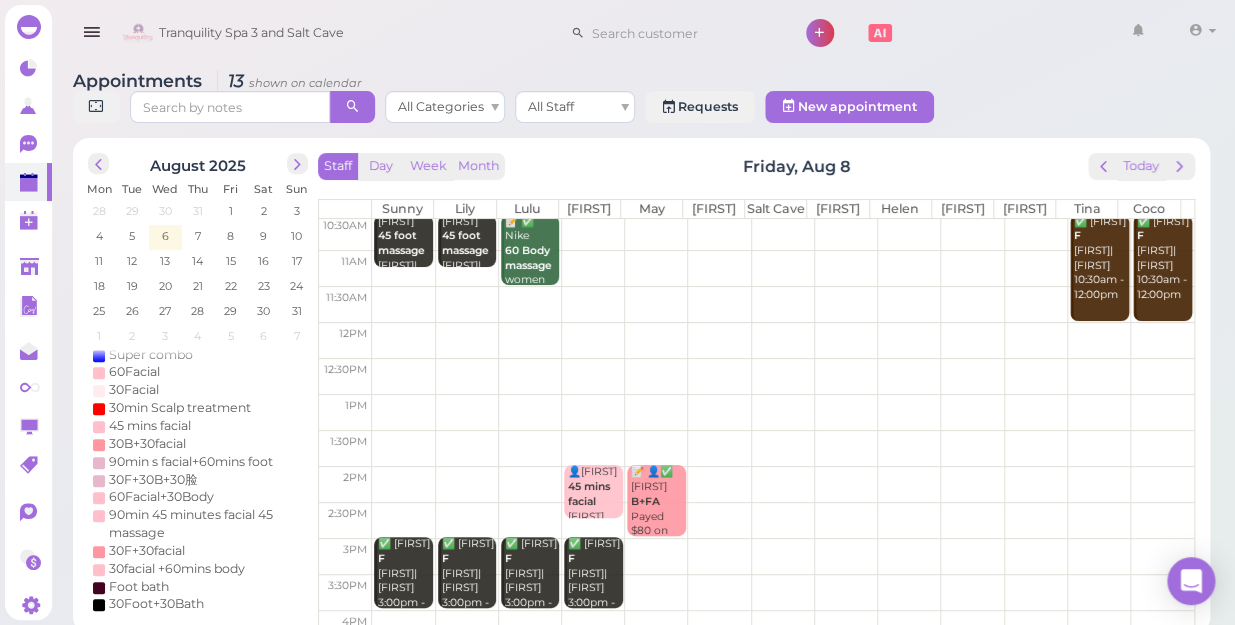 scroll, scrollTop: 0, scrollLeft: 0, axis: both 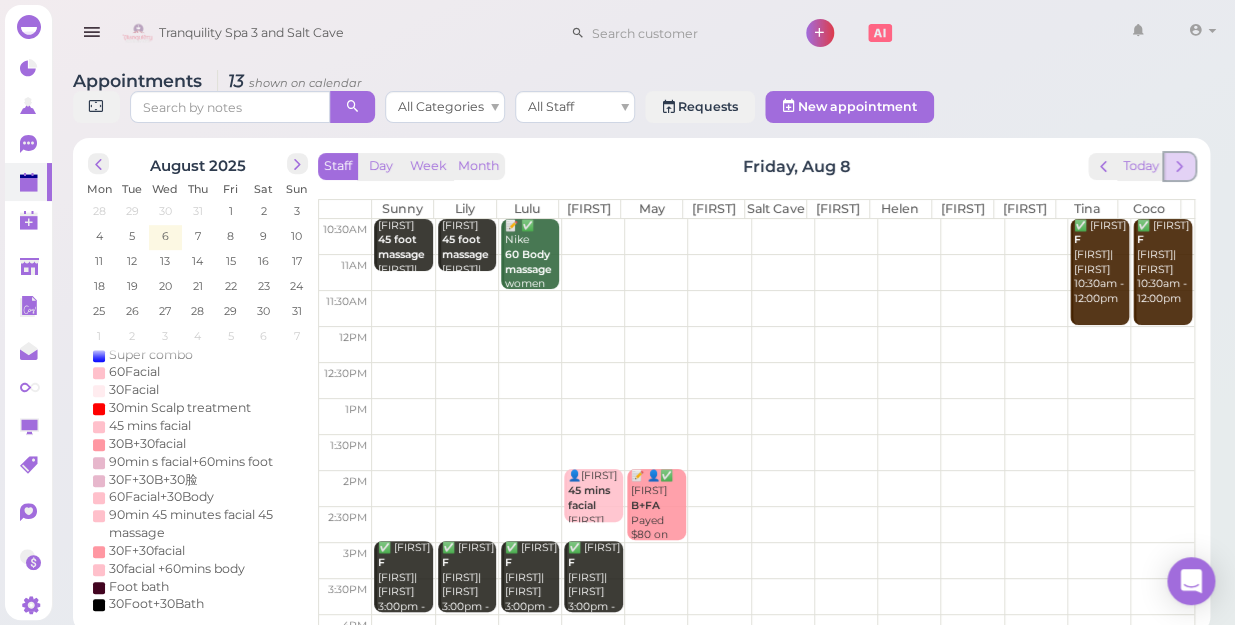 click at bounding box center (1179, 166) 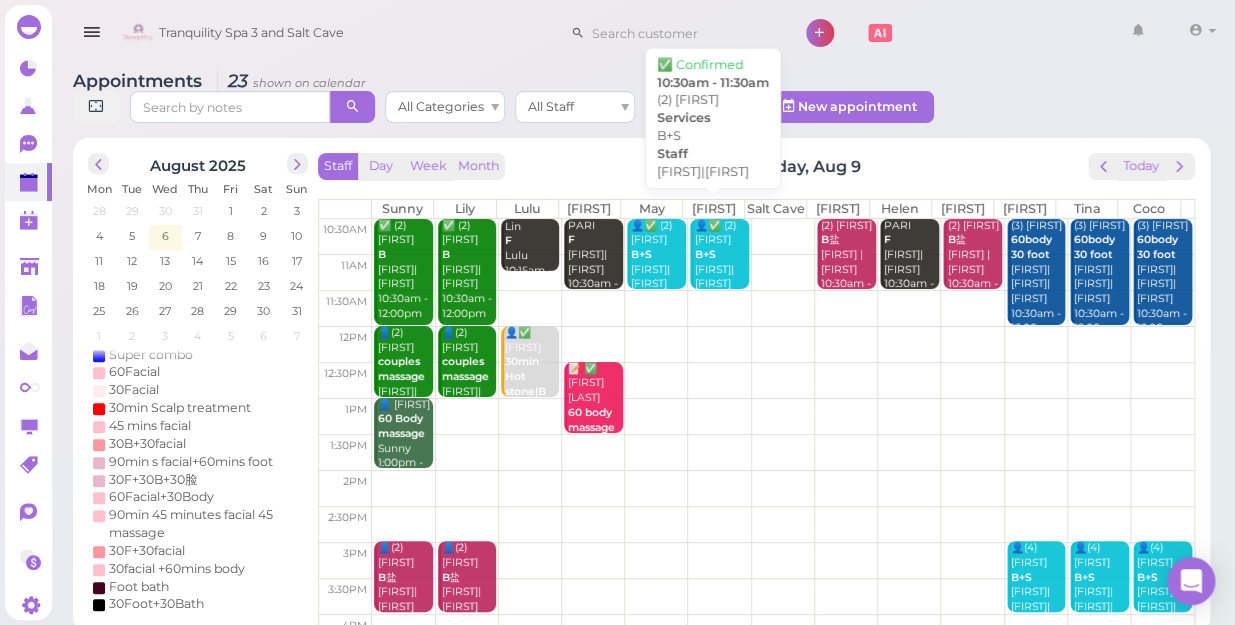 click on "👤✅ (2) [FIRST] [NUMBER] [FIRST]|[FIRST] [TIME] - [TIME]" at bounding box center (721, 270) 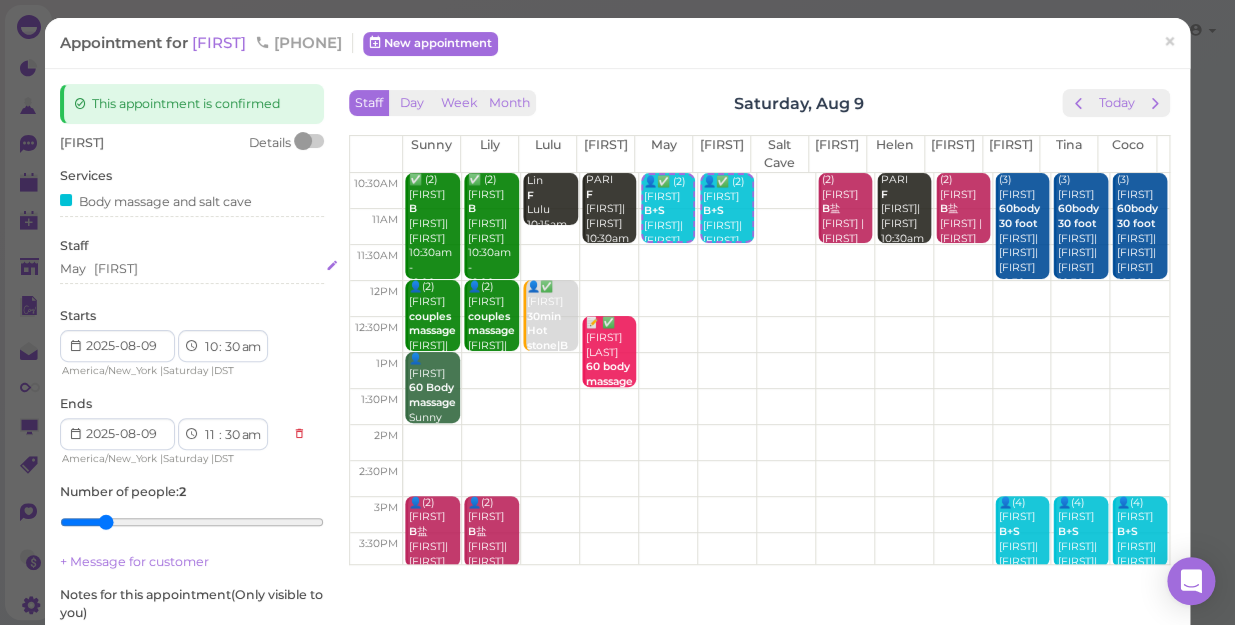 click on "[FIRST]
[FIRST]" at bounding box center (192, 269) 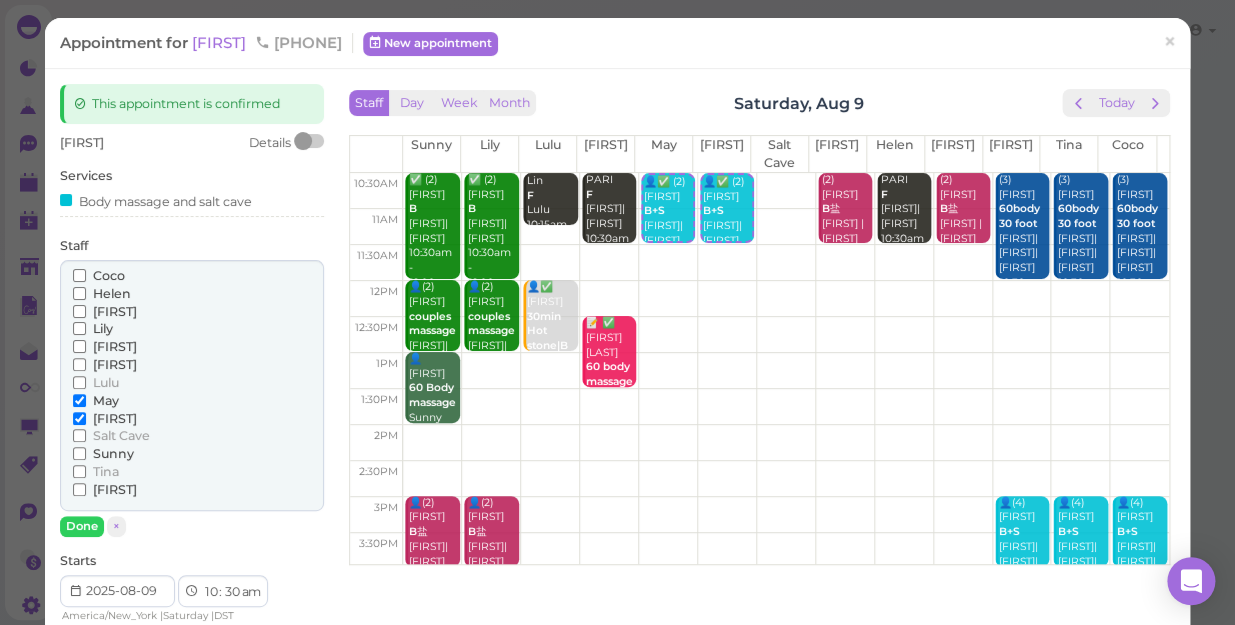 click on "Helen" at bounding box center [112, 293] 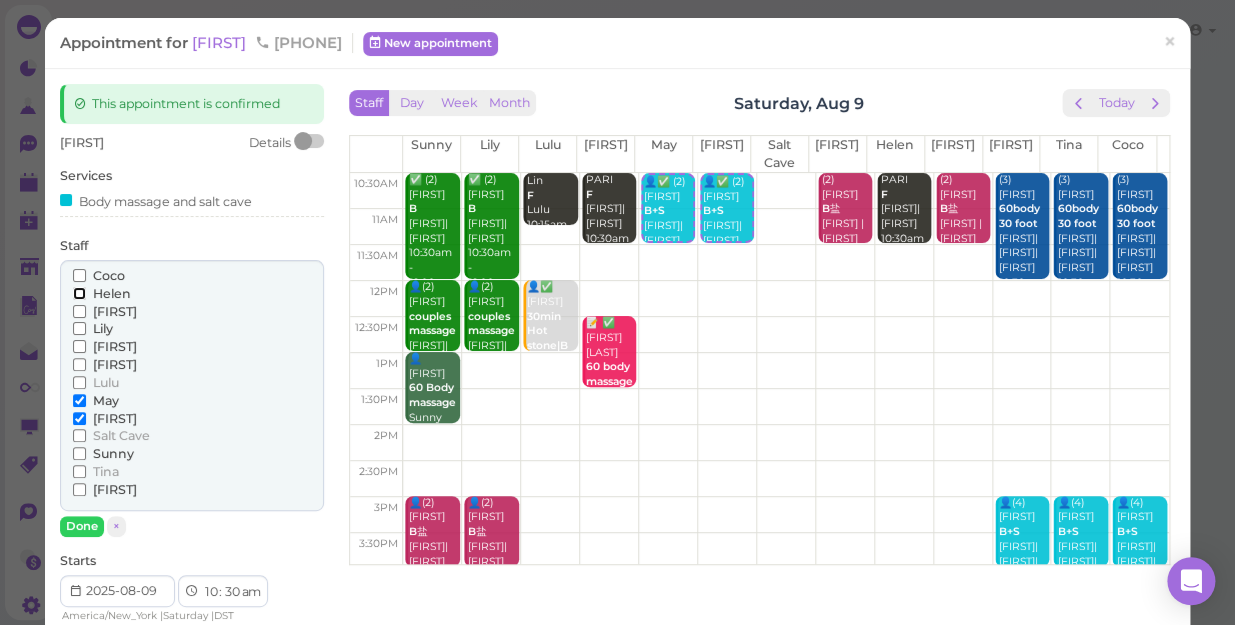 click on "Helen" at bounding box center (79, 293) 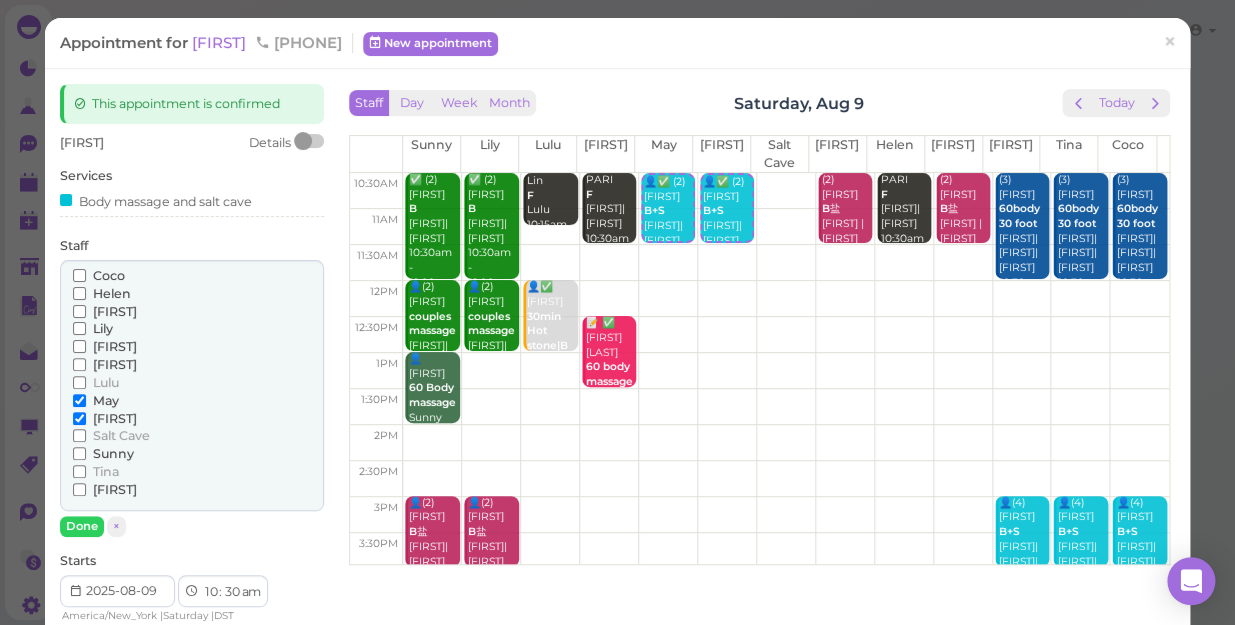click on "Helen" at bounding box center [112, 293] 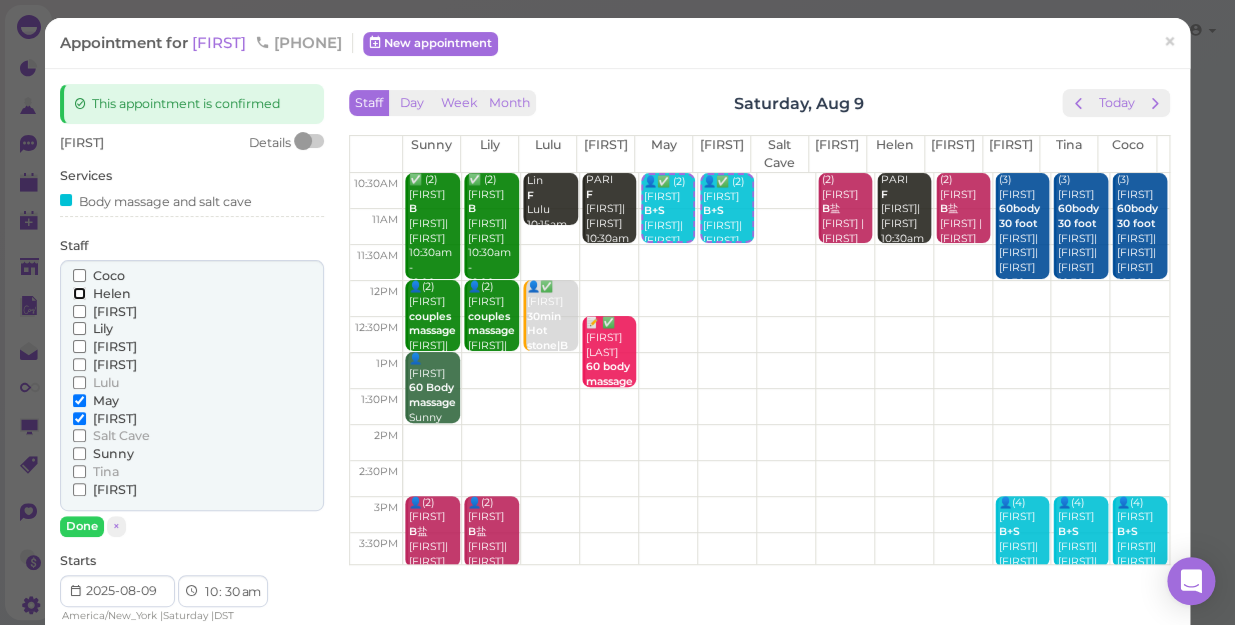 click on "Helen" at bounding box center (79, 293) 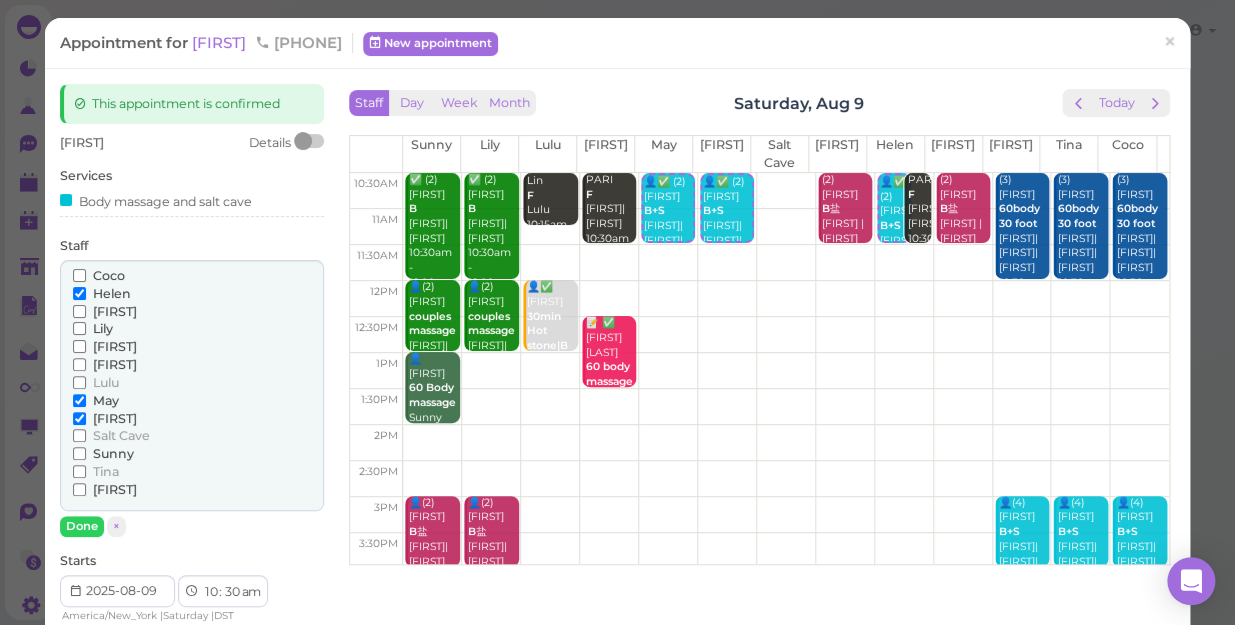 click on "[FIRST]" at bounding box center [105, 365] 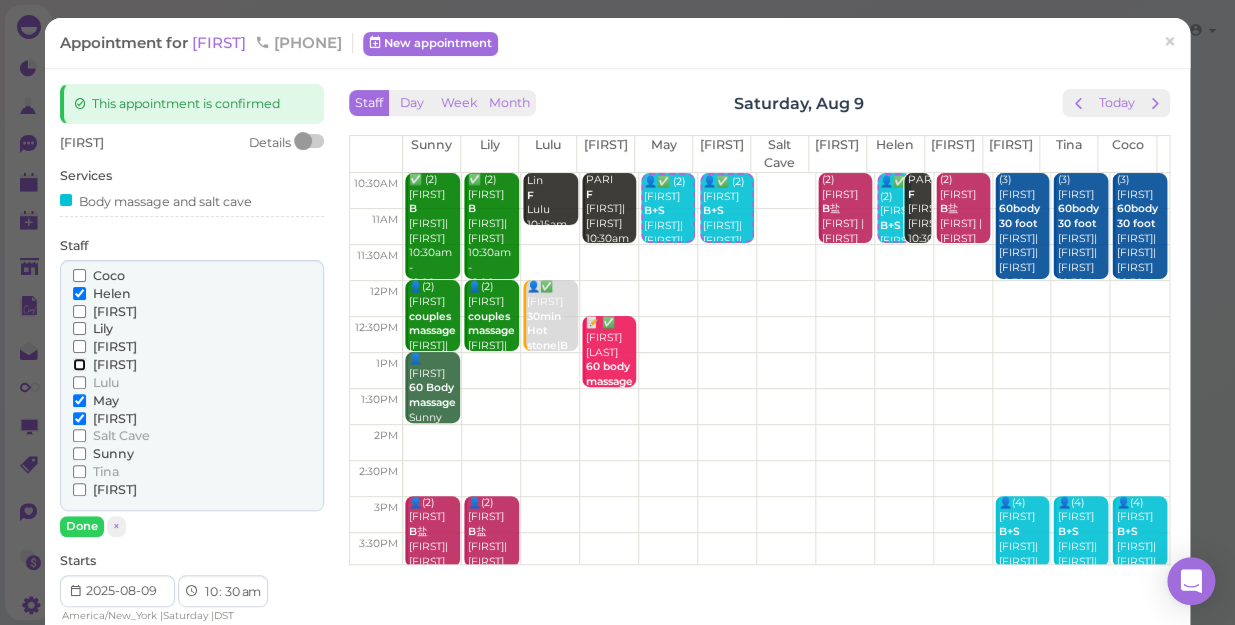 click on "[FIRST]" at bounding box center [79, 364] 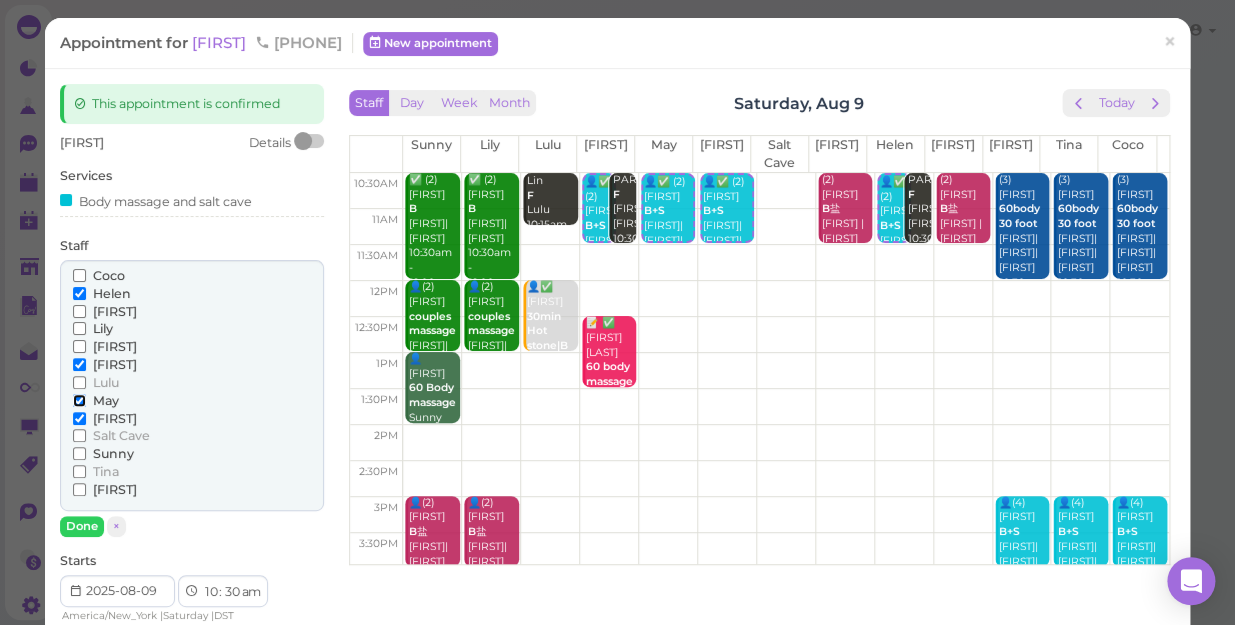 click on "May" at bounding box center [79, 400] 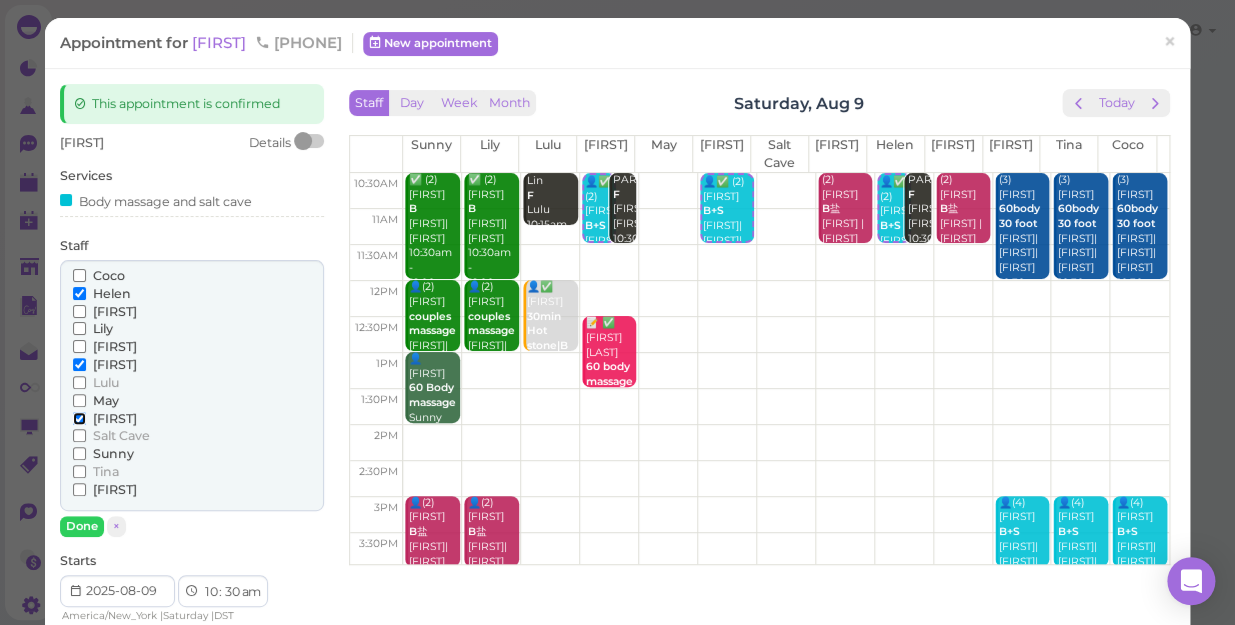 click on "[FIRST]" at bounding box center [79, 418] 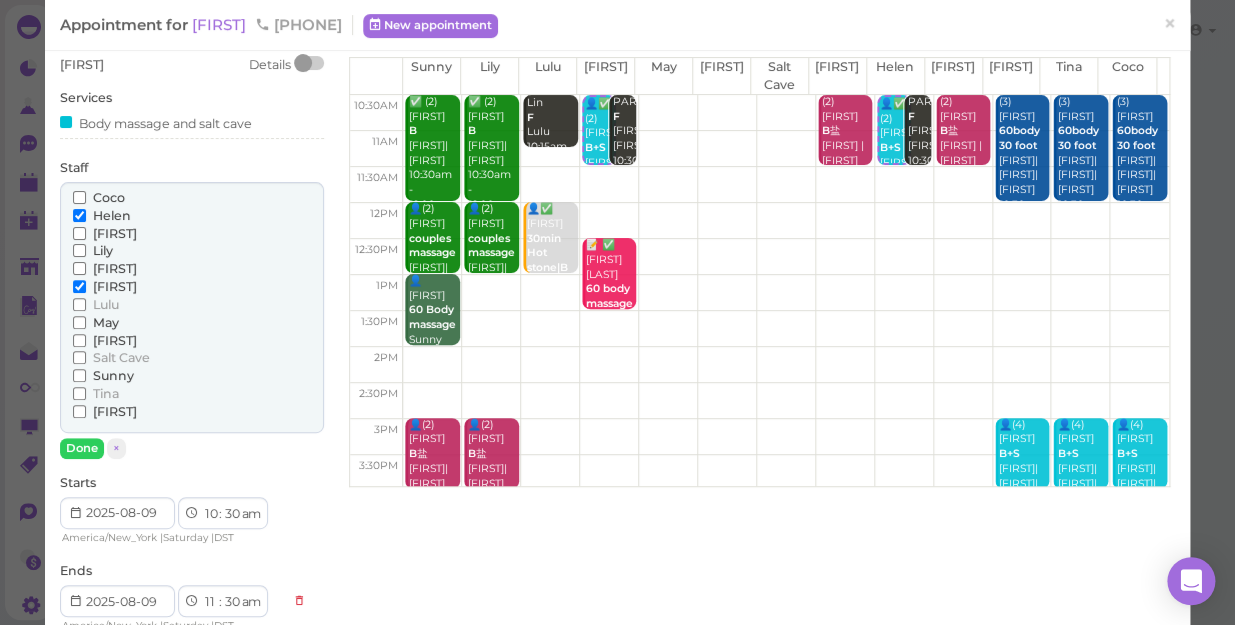 scroll, scrollTop: 181, scrollLeft: 0, axis: vertical 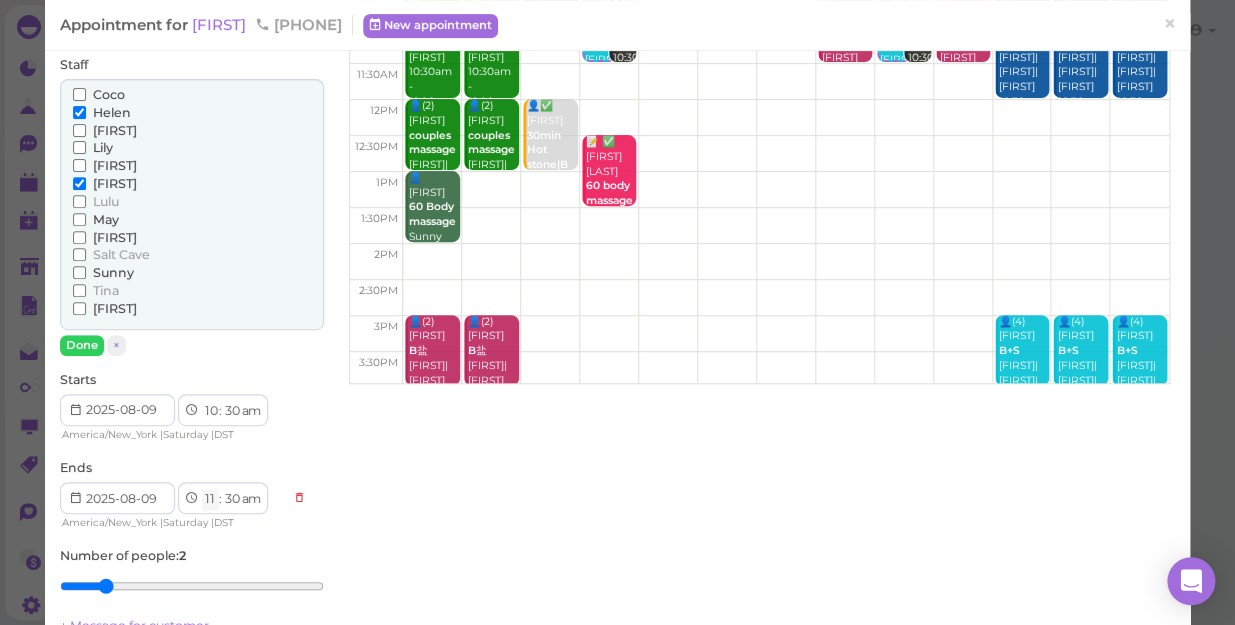 click on "1
2
3
4
5
6
7
8
9
10
11
12" at bounding box center [210, 499] 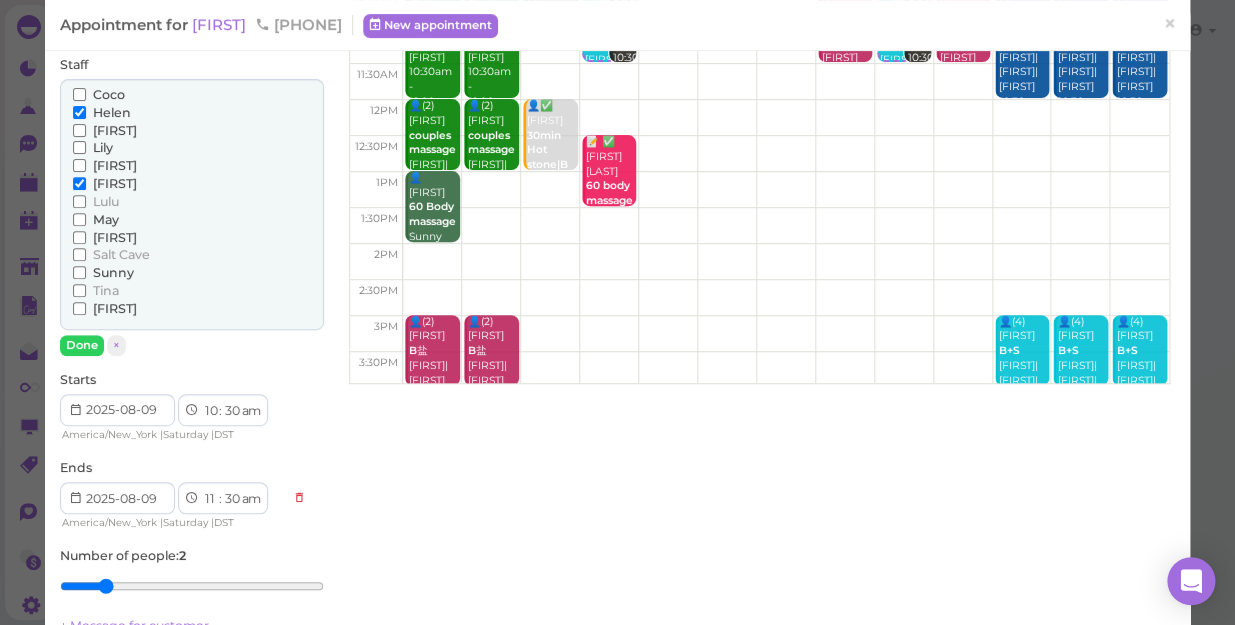 select on "12" 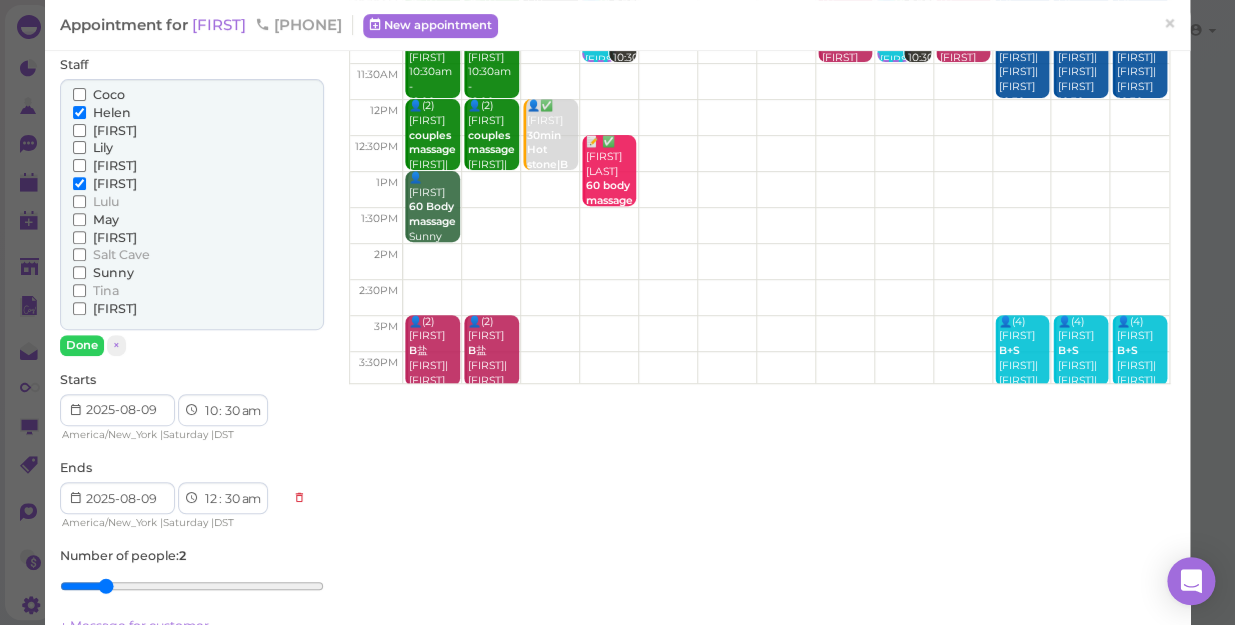 click on "1
2
3
4
5
6
7
8
9
10
11
12" at bounding box center (210, 499) 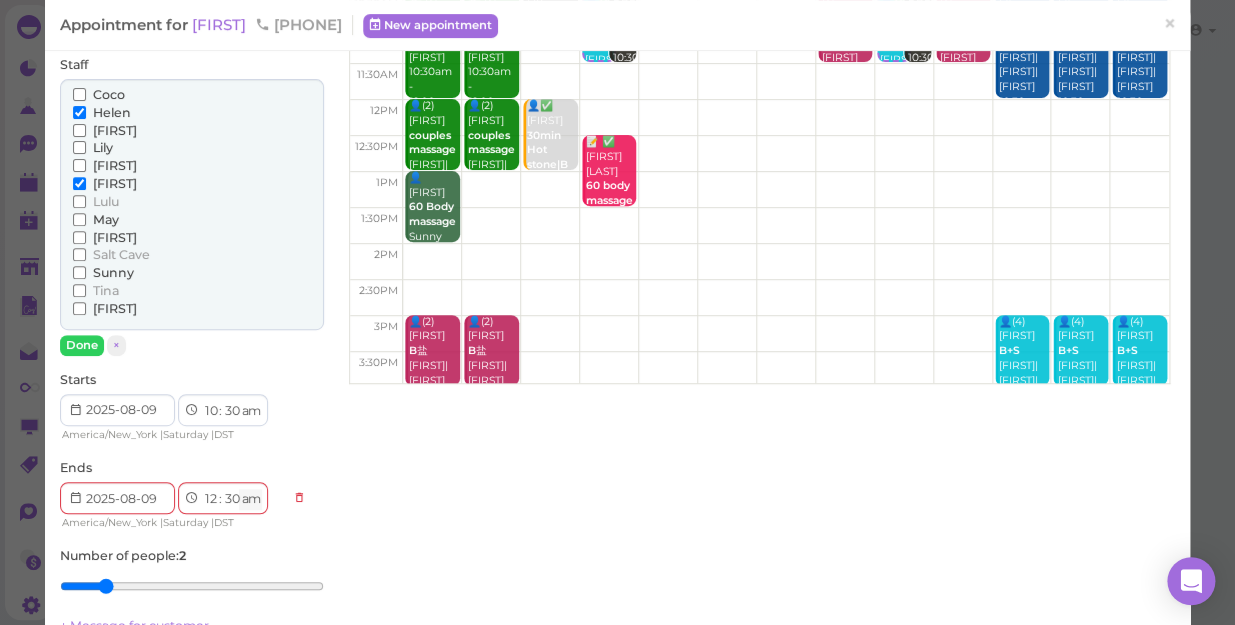 click on "am
pm" at bounding box center (250, 499) 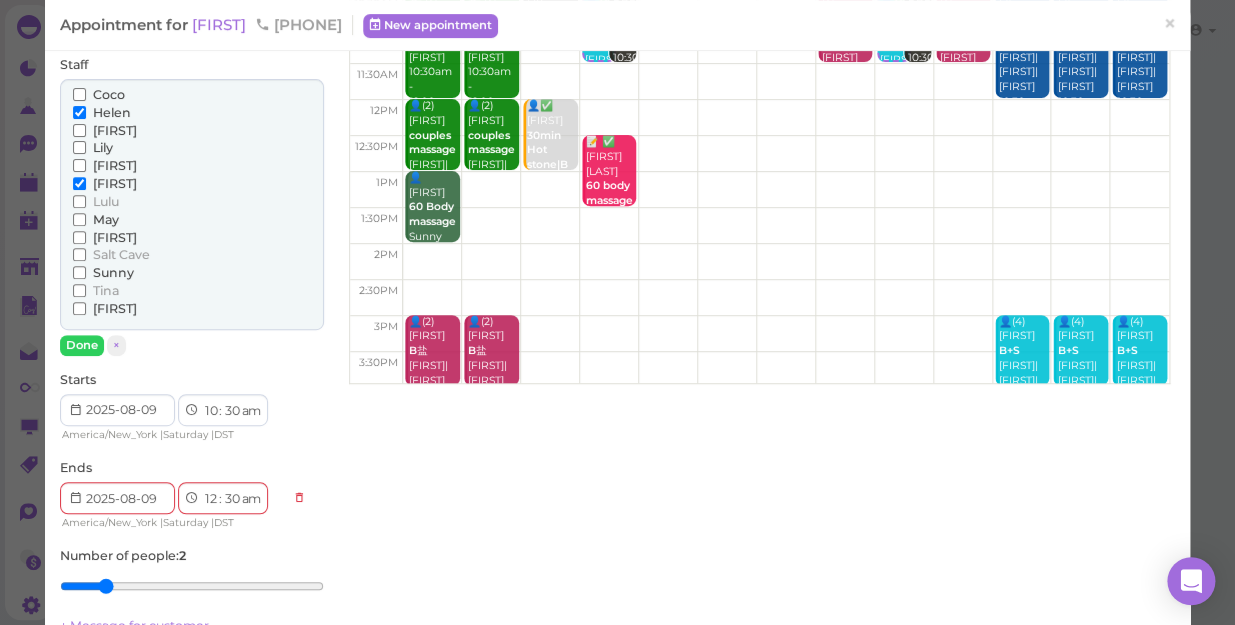 select on "pm" 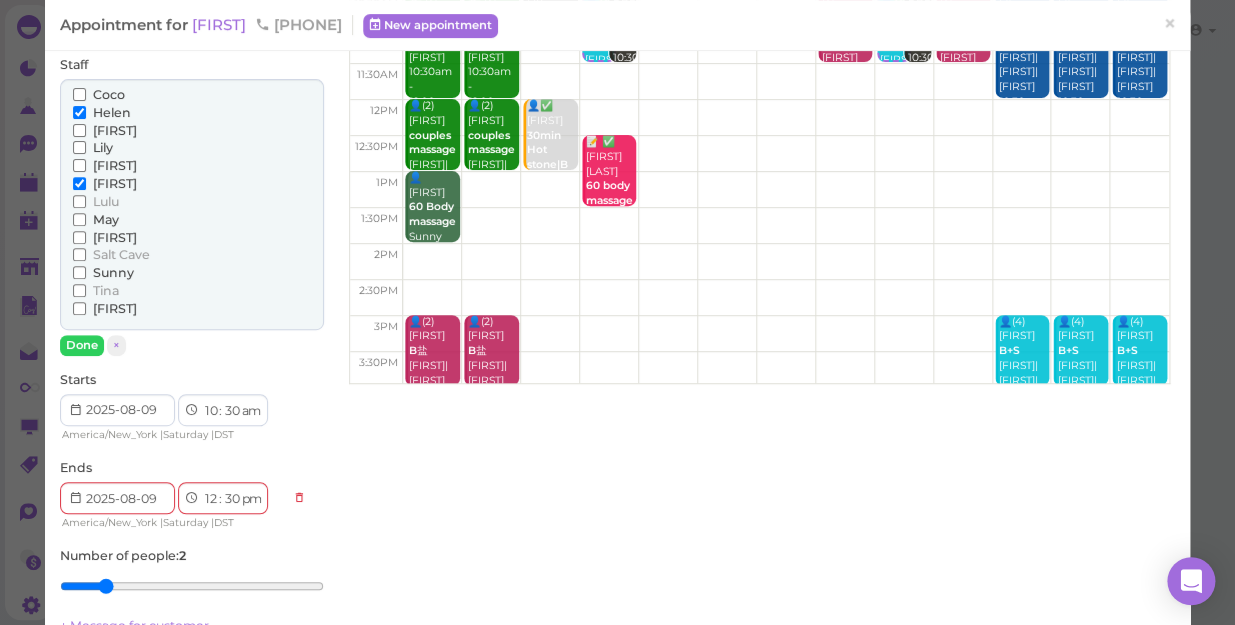 click on "am
pm" at bounding box center [250, 499] 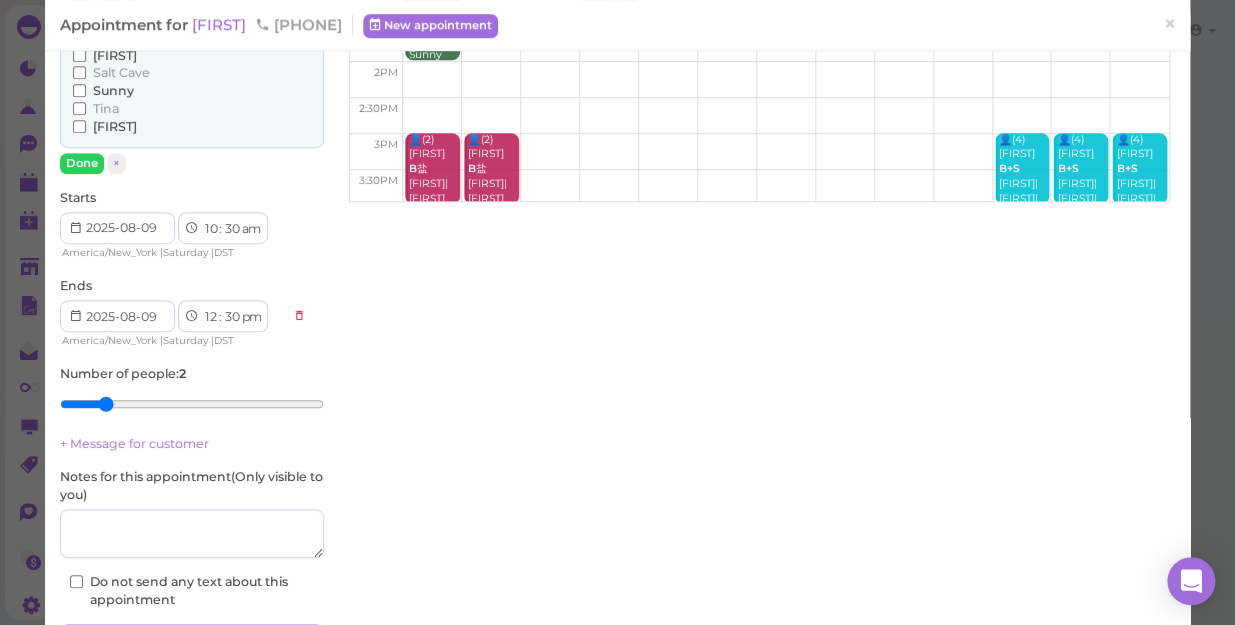 scroll, scrollTop: 477, scrollLeft: 0, axis: vertical 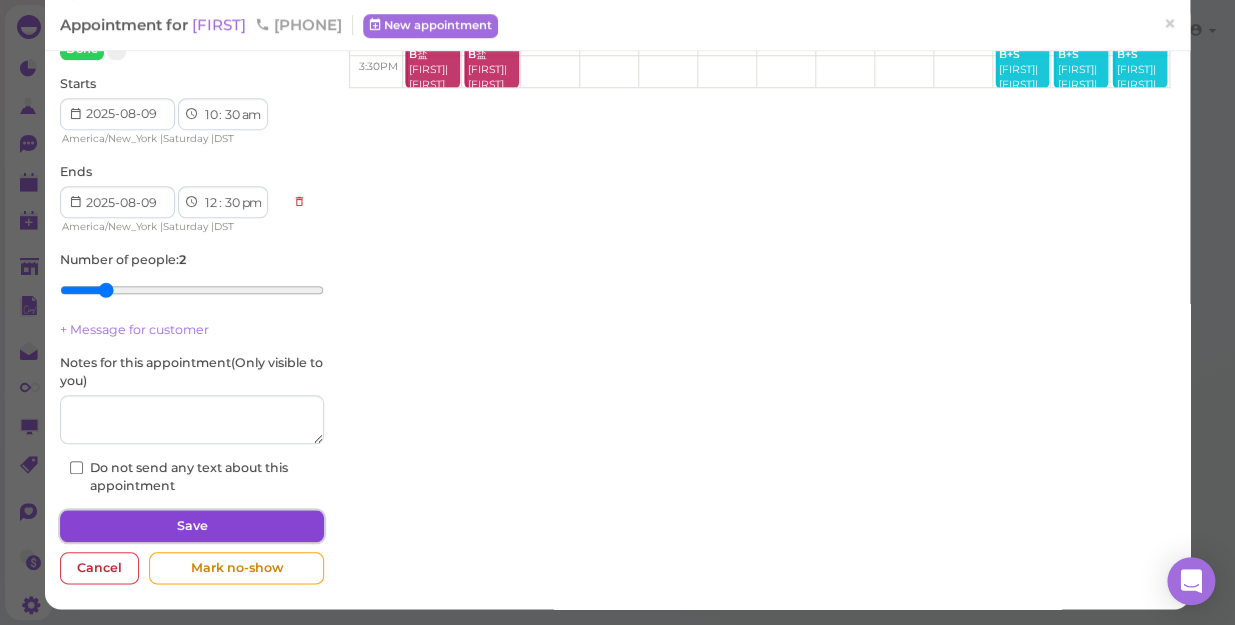 click on "Save" at bounding box center (192, 526) 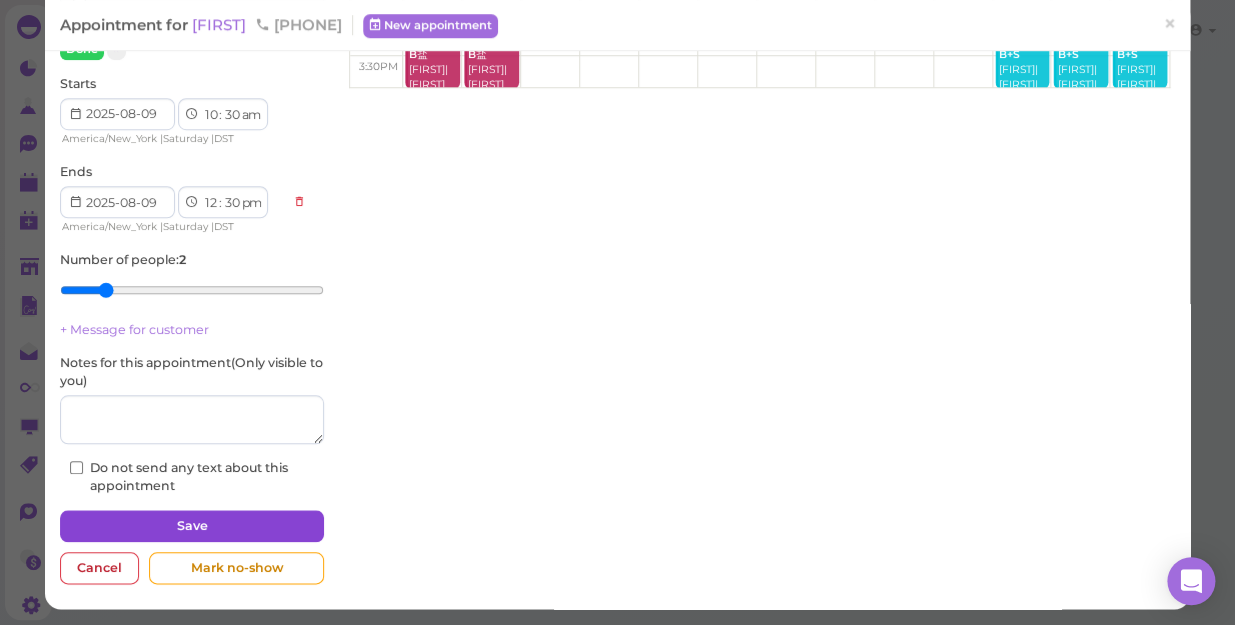 select on "11" 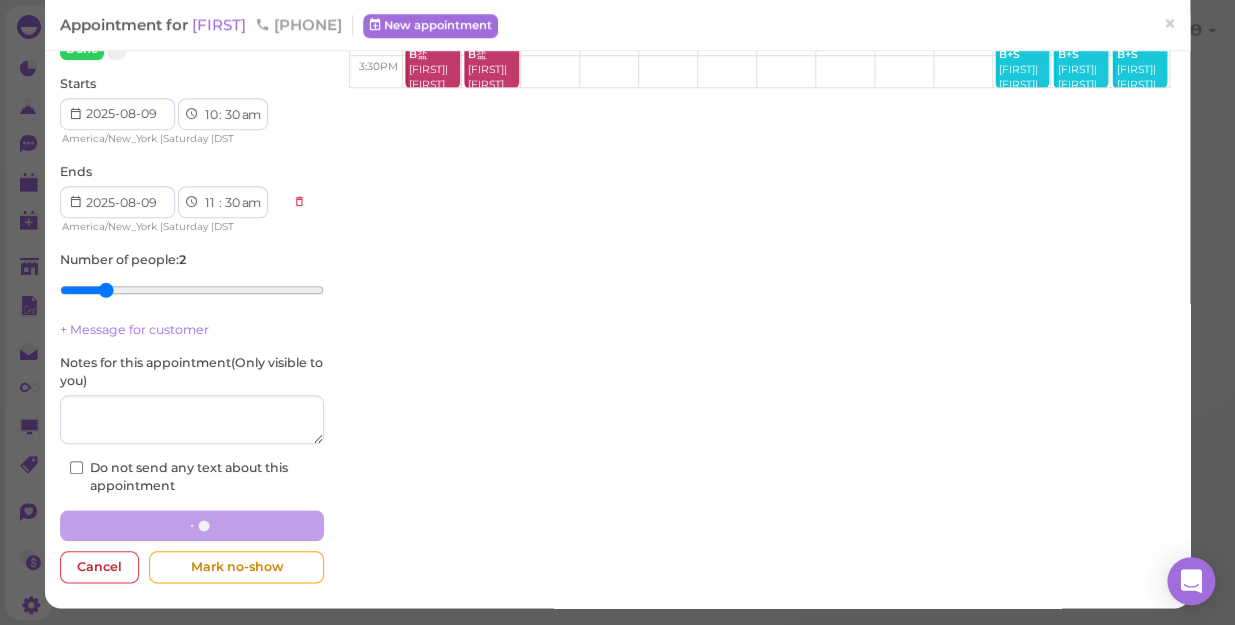 scroll, scrollTop: 0, scrollLeft: 0, axis: both 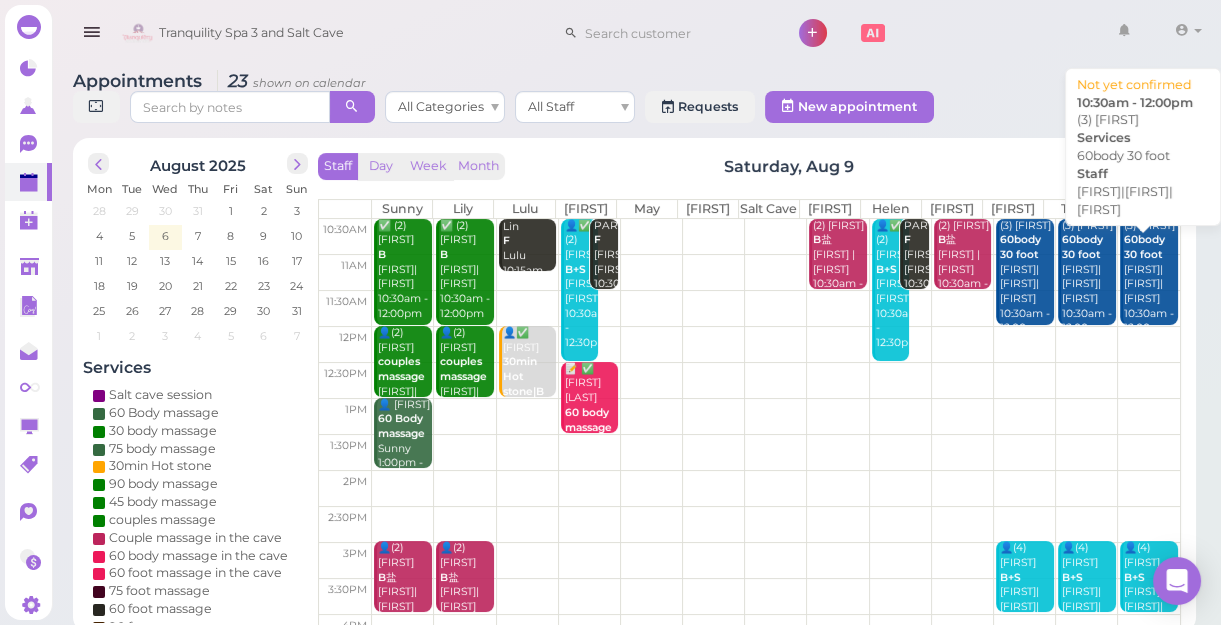 click on "(3) [FIRST] [NUMBER] [FIRST]|[FIRST]|[FIRST] [TIME] - [TIME]" at bounding box center (1150, 278) 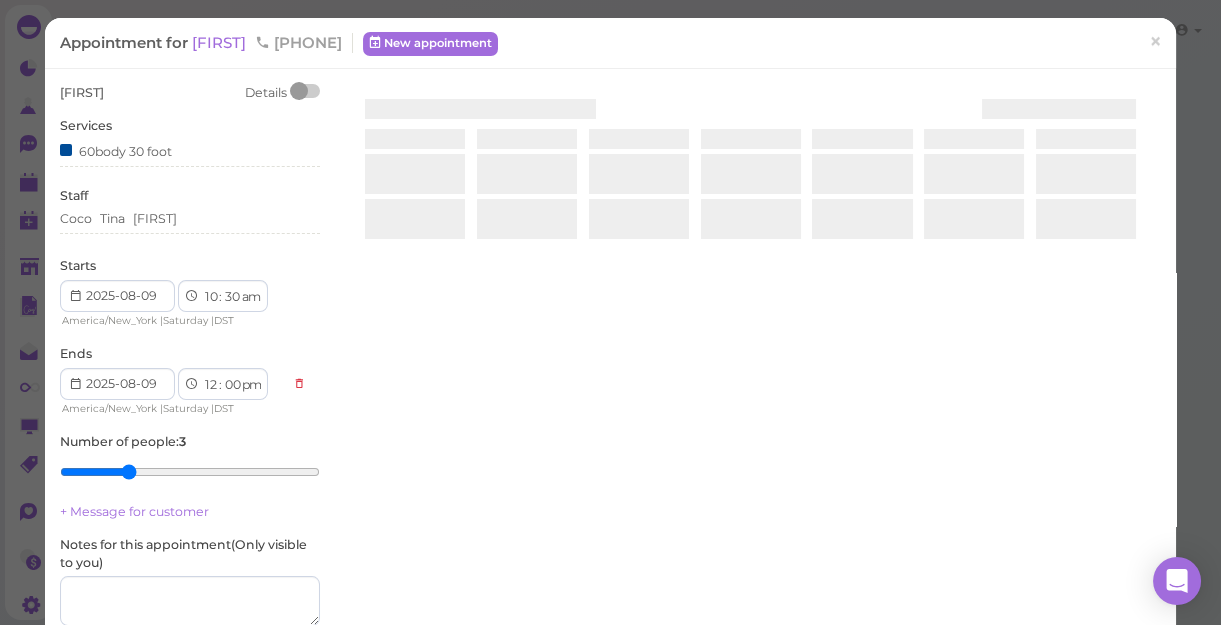 click at bounding box center [750, 321] 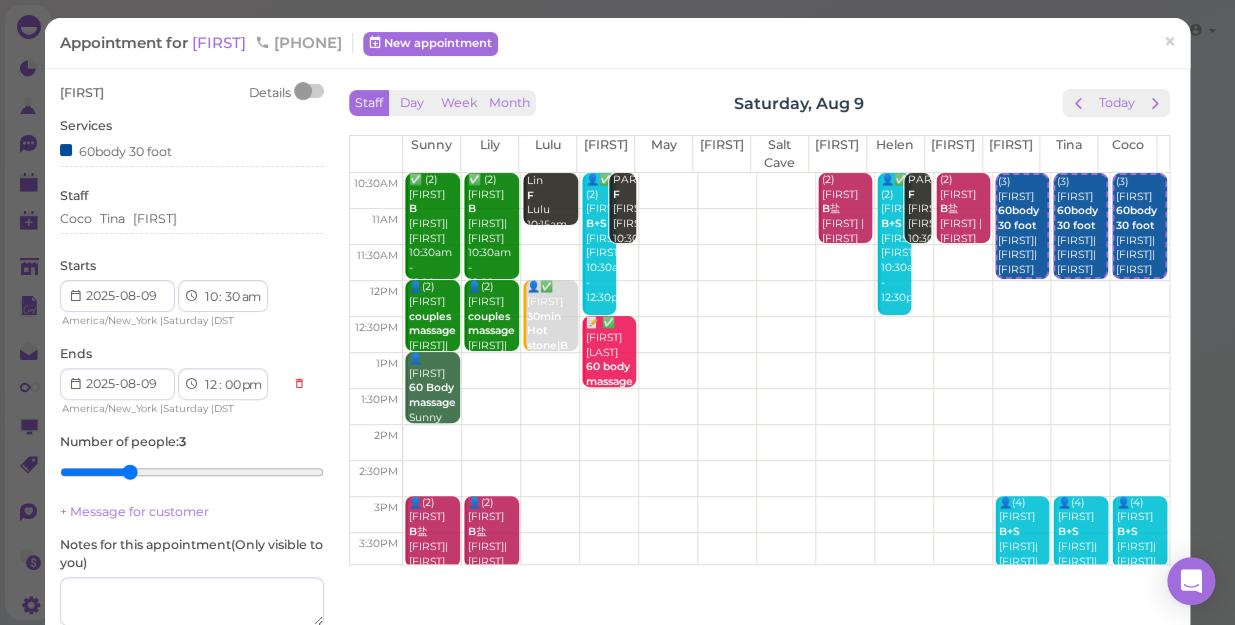 click at bounding box center [786, 443] 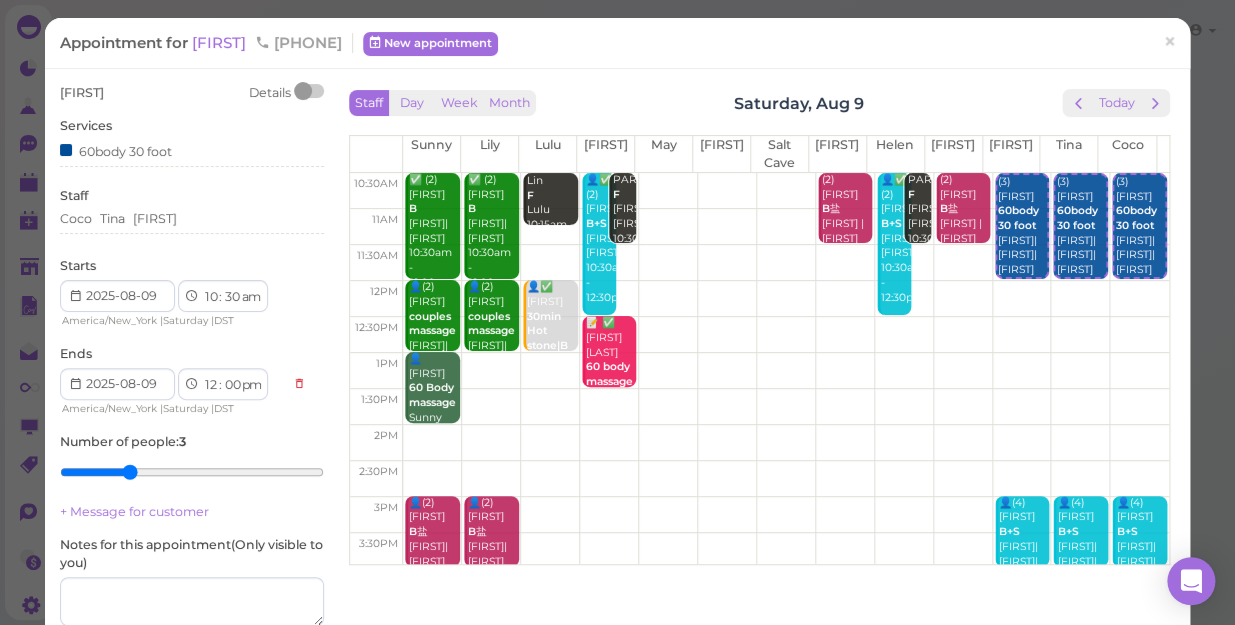 click at bounding box center [786, 407] 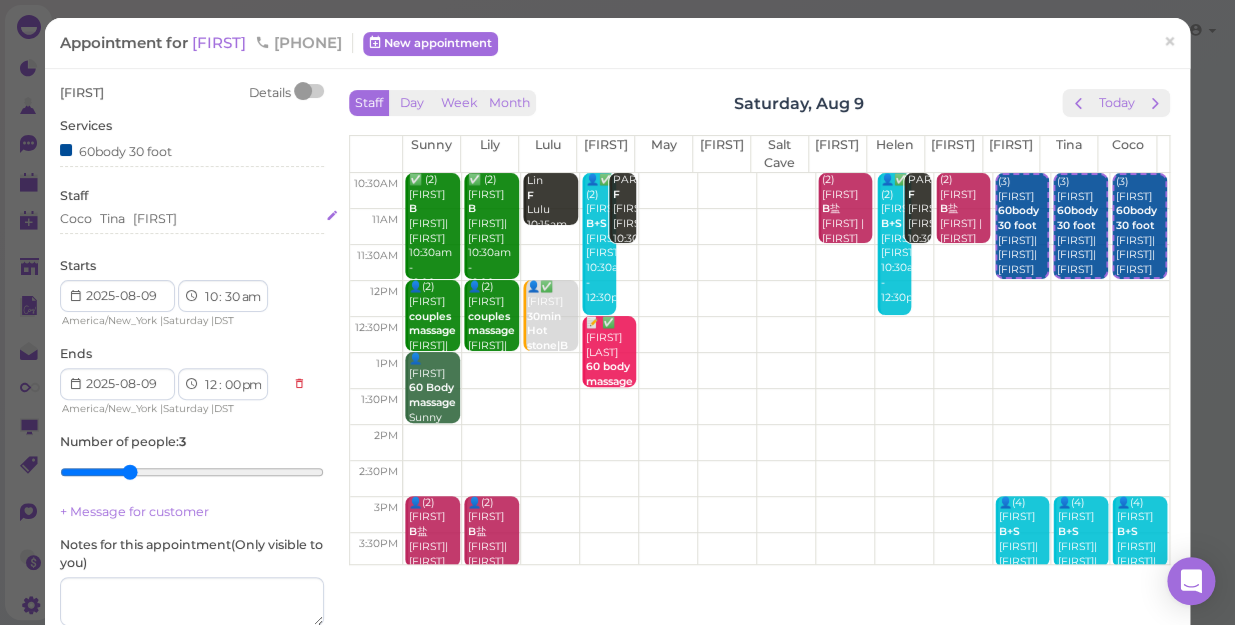 click on "[FIRST]
[FIRST]
[FIRST]" at bounding box center (192, 219) 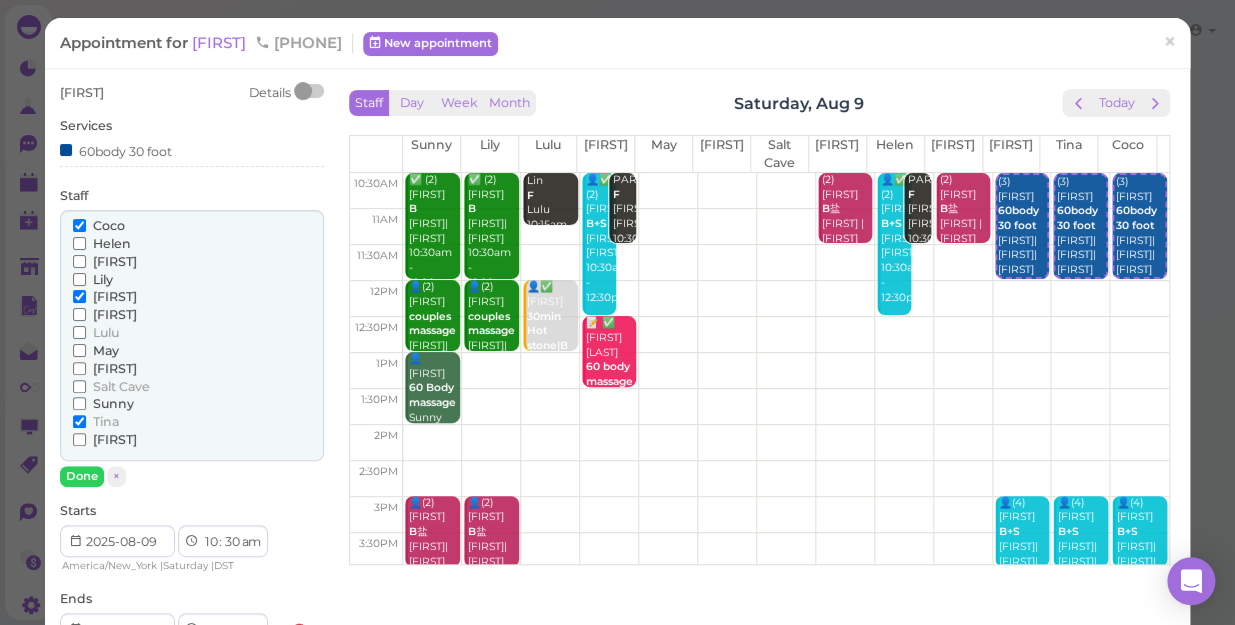 click on "Coco" at bounding box center (109, 225) 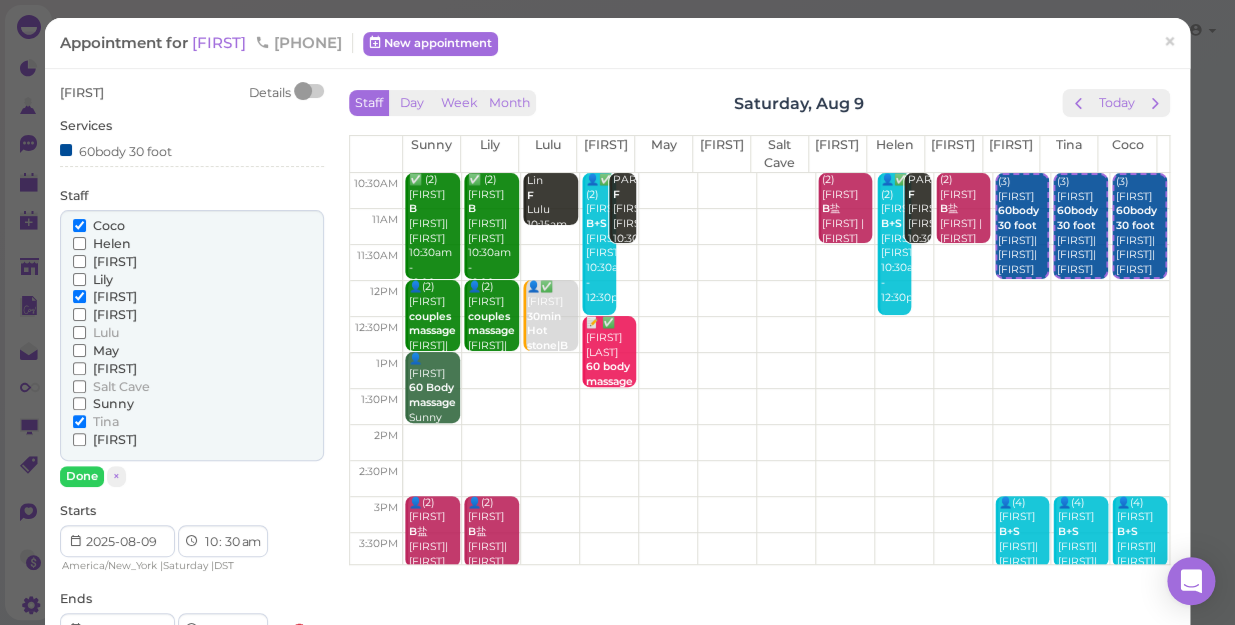click on "Coco" at bounding box center [79, 225] 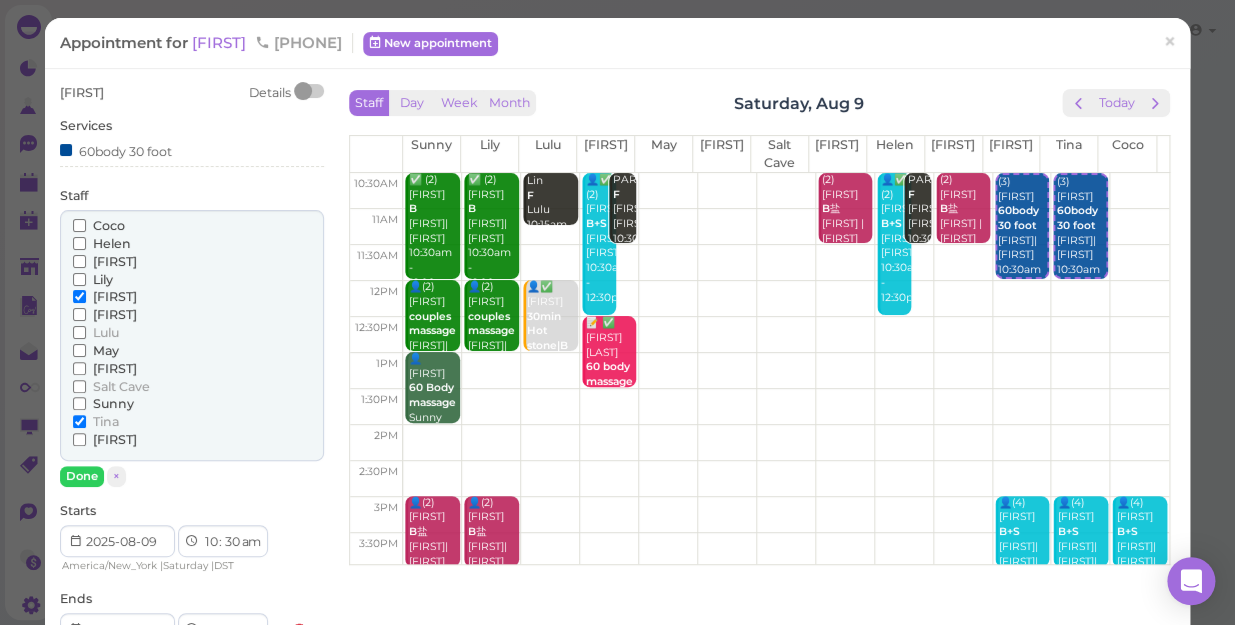 click on "May" at bounding box center (106, 350) 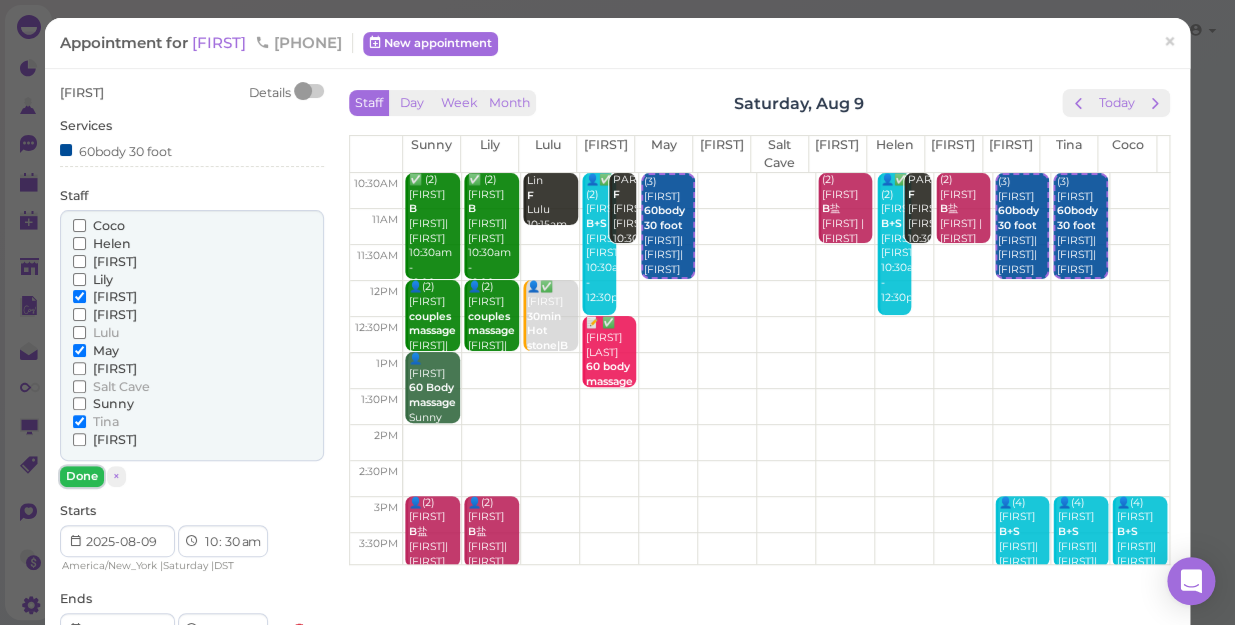 click on "Done" at bounding box center (82, 476) 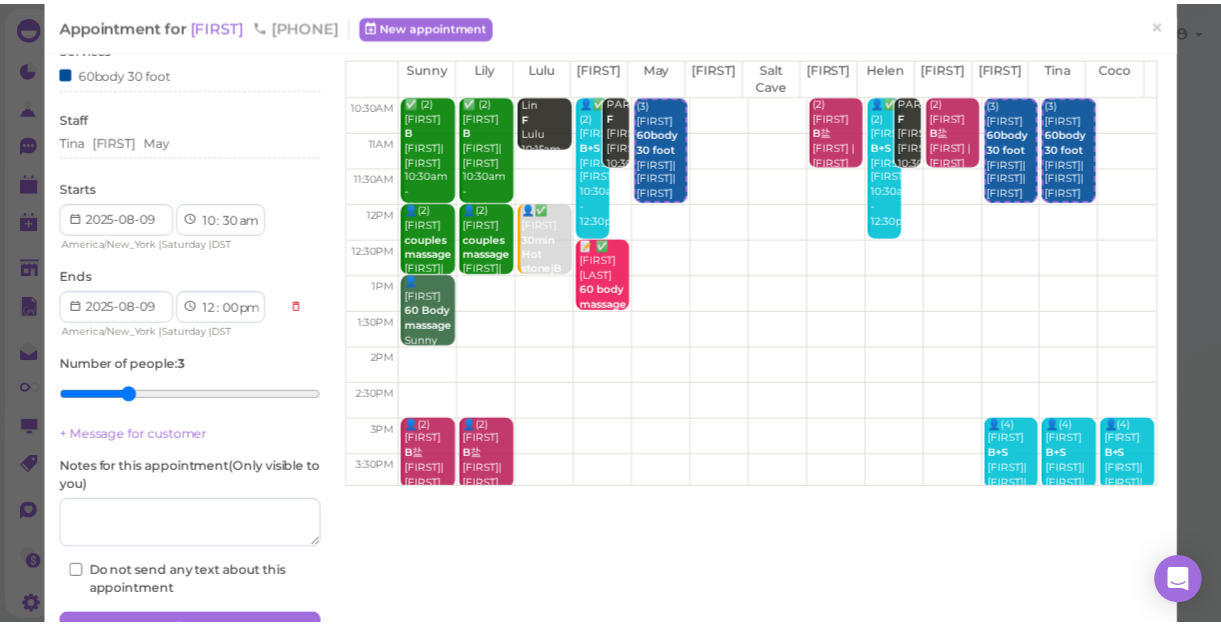 scroll, scrollTop: 181, scrollLeft: 0, axis: vertical 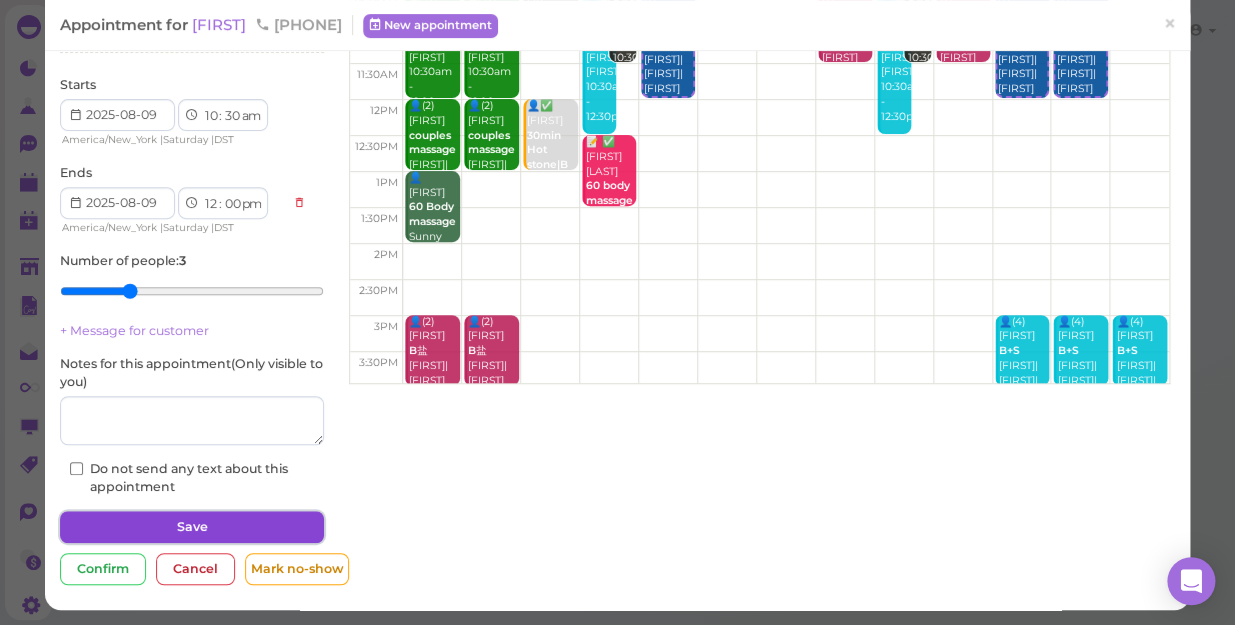 click on "Save" at bounding box center [192, 527] 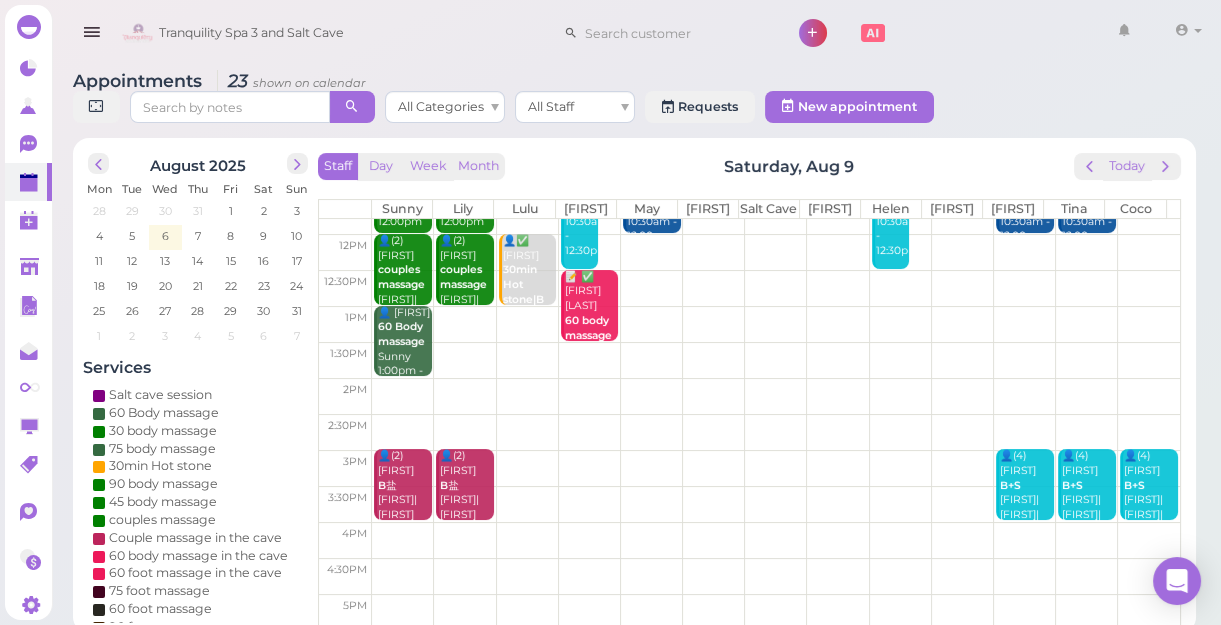 scroll, scrollTop: 181, scrollLeft: 0, axis: vertical 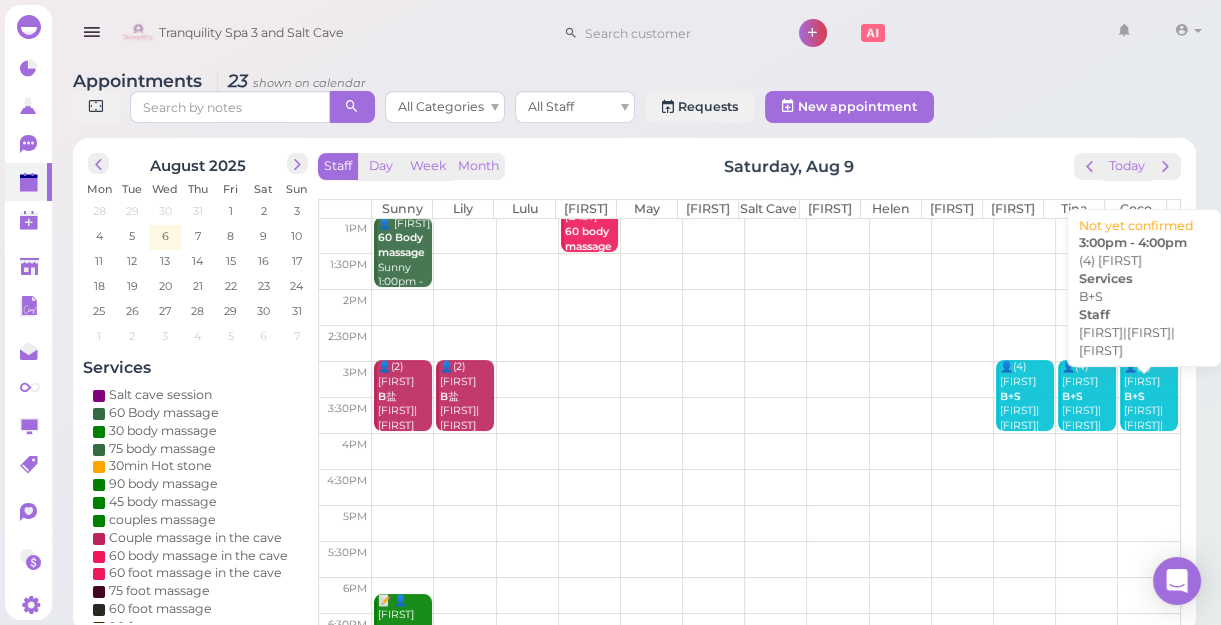 click on "(4) [FIRST] [NUMBER] [FIRST]|[FIRST]|[FIRST] [TIME] - [TIME]" at bounding box center [1150, 419] 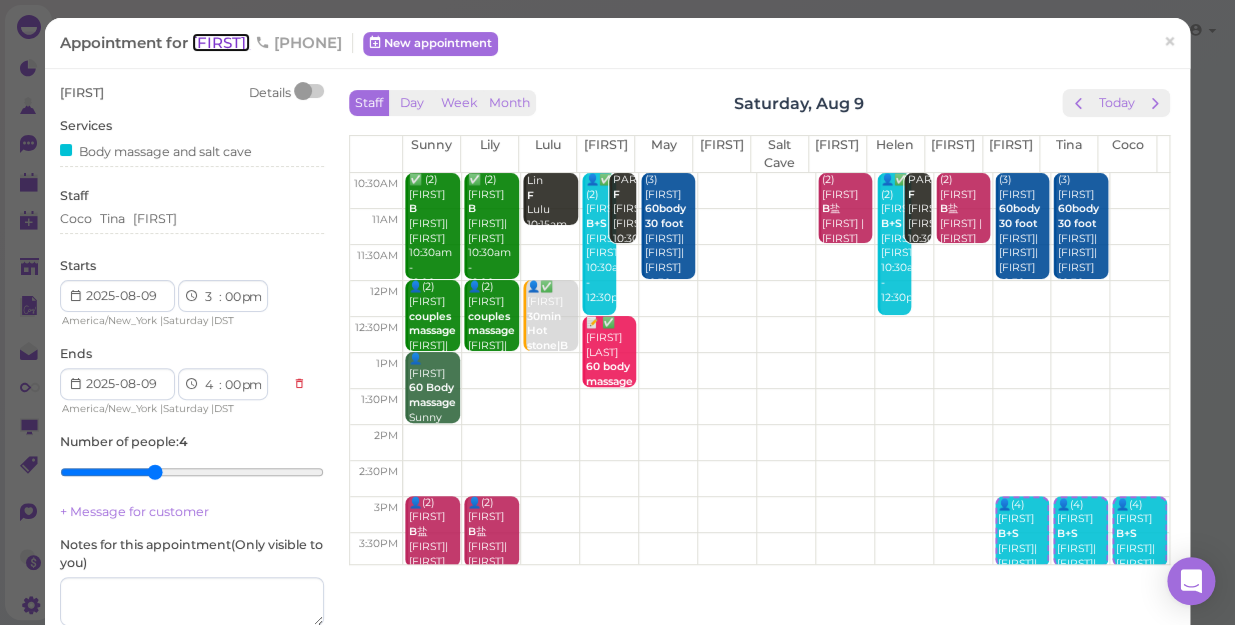 click on "[FIRST]" at bounding box center [221, 42] 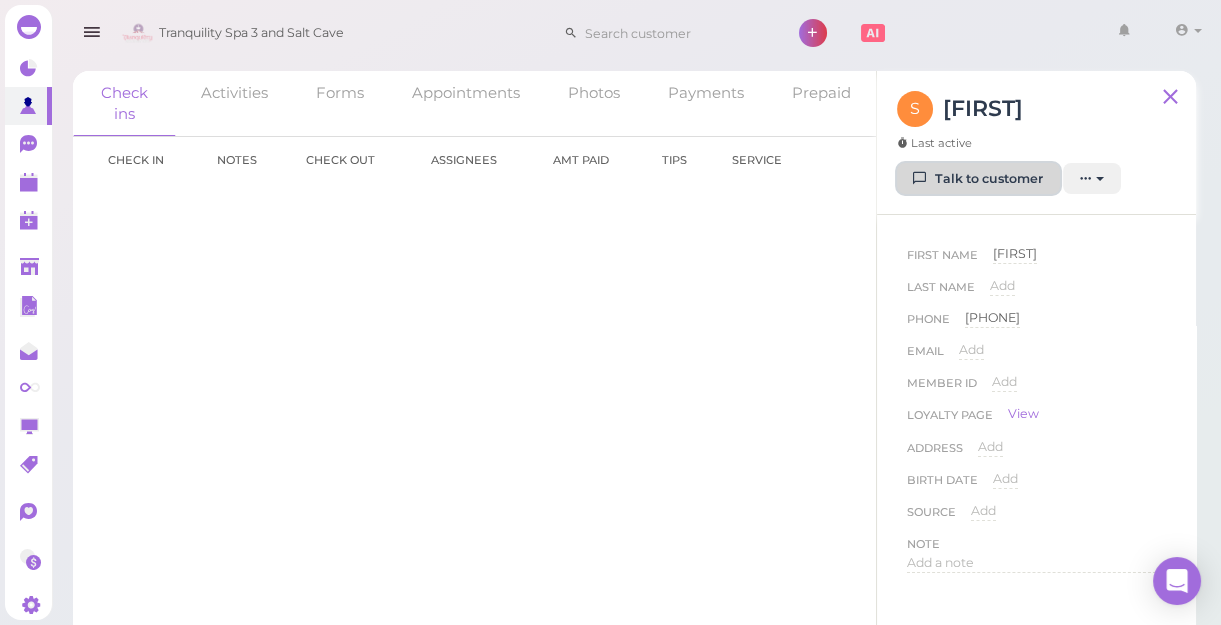 click on "Talk to customer" at bounding box center (978, 179) 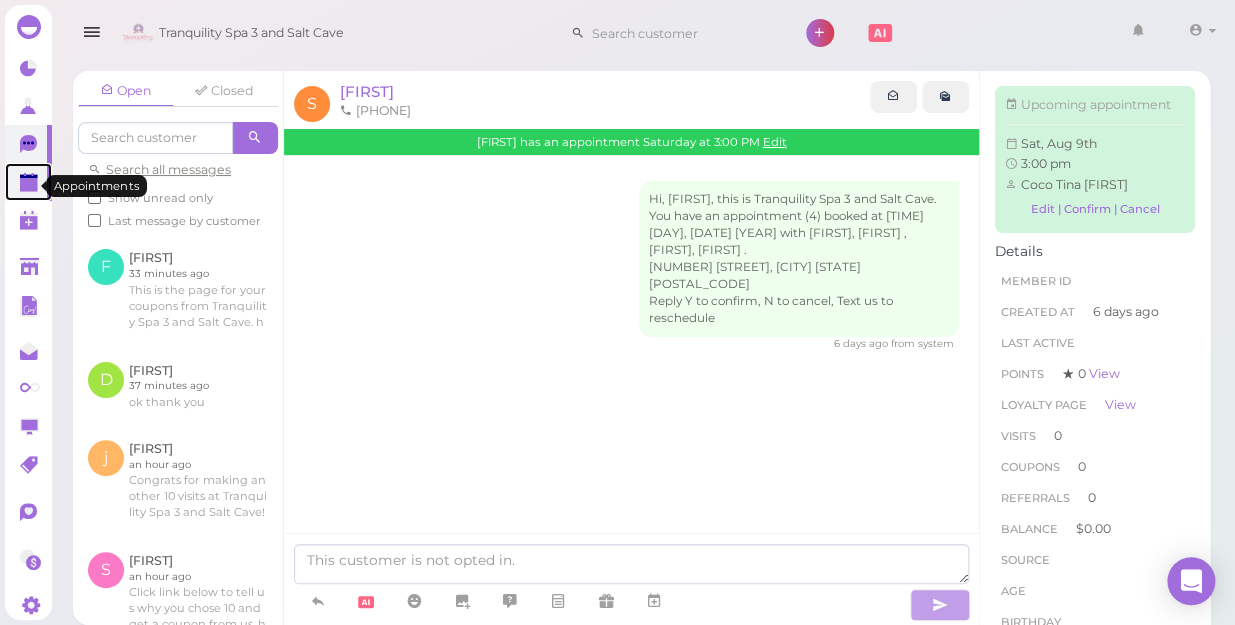 click 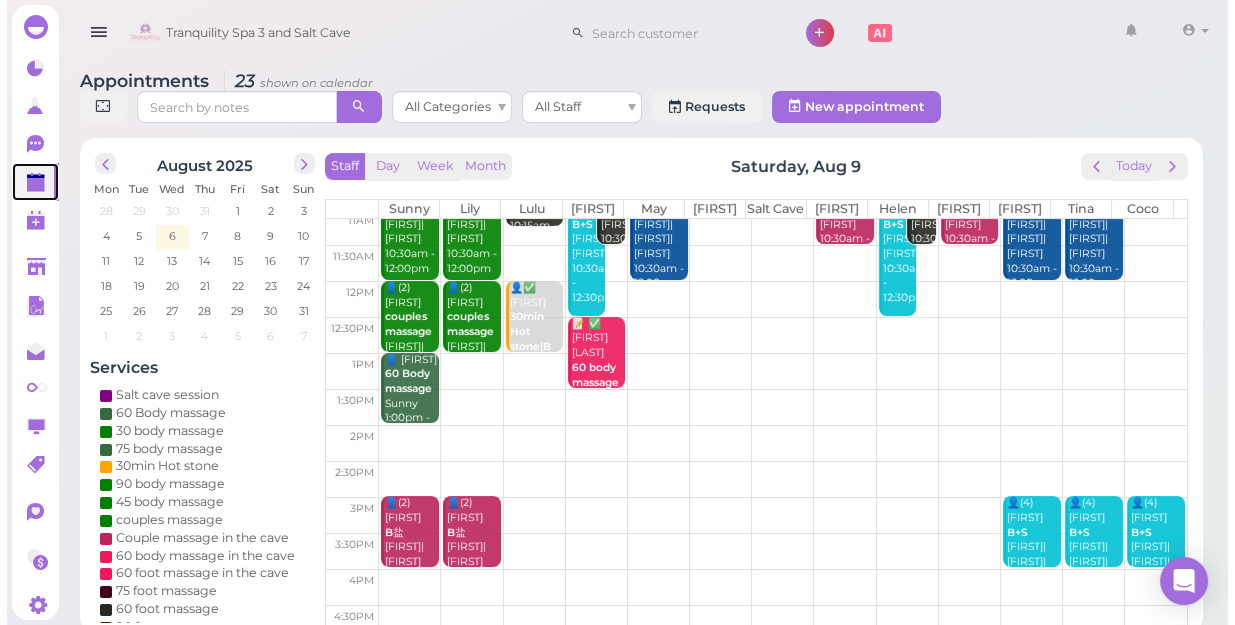 scroll, scrollTop: 90, scrollLeft: 0, axis: vertical 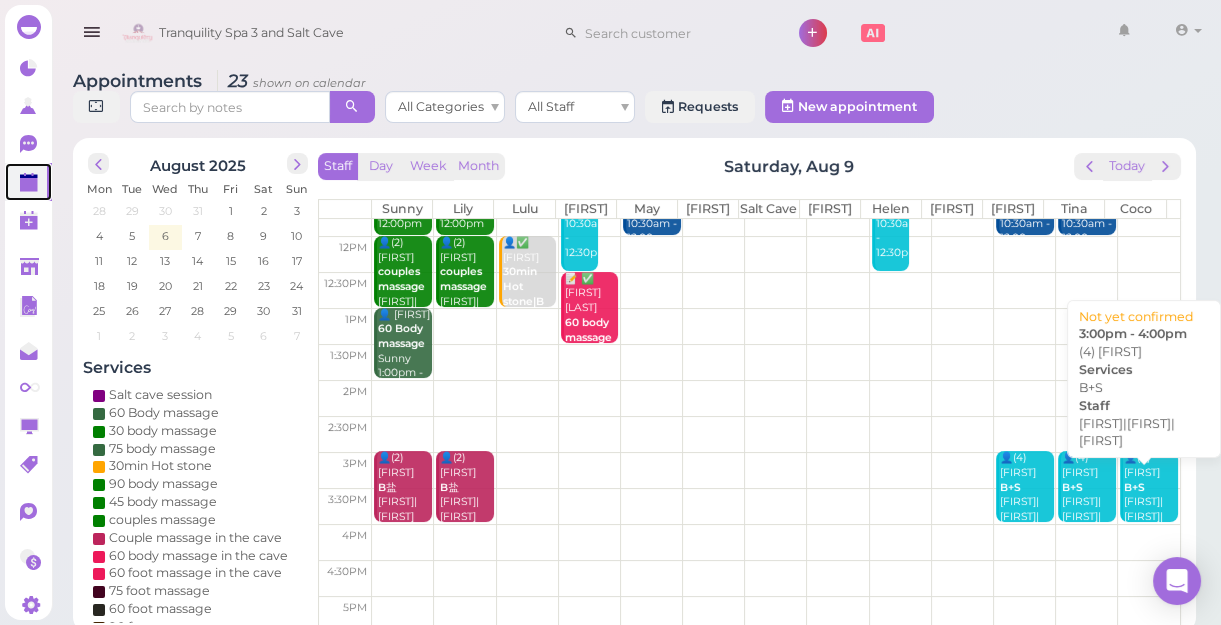 click on "(4) [FIRST] [NUMBER] [FIRST]|[FIRST]|[FIRST] [TIME] - [TIME]" at bounding box center (1150, 510) 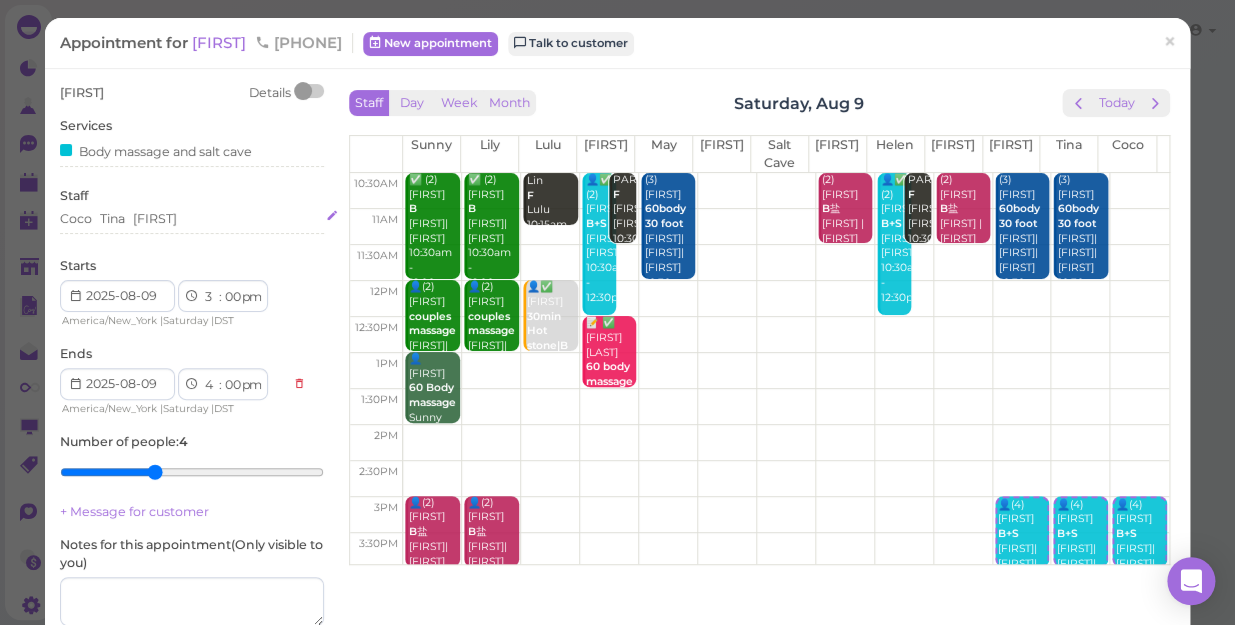 click on "[FIRST]
[FIRST]
[FIRST]" at bounding box center [192, 219] 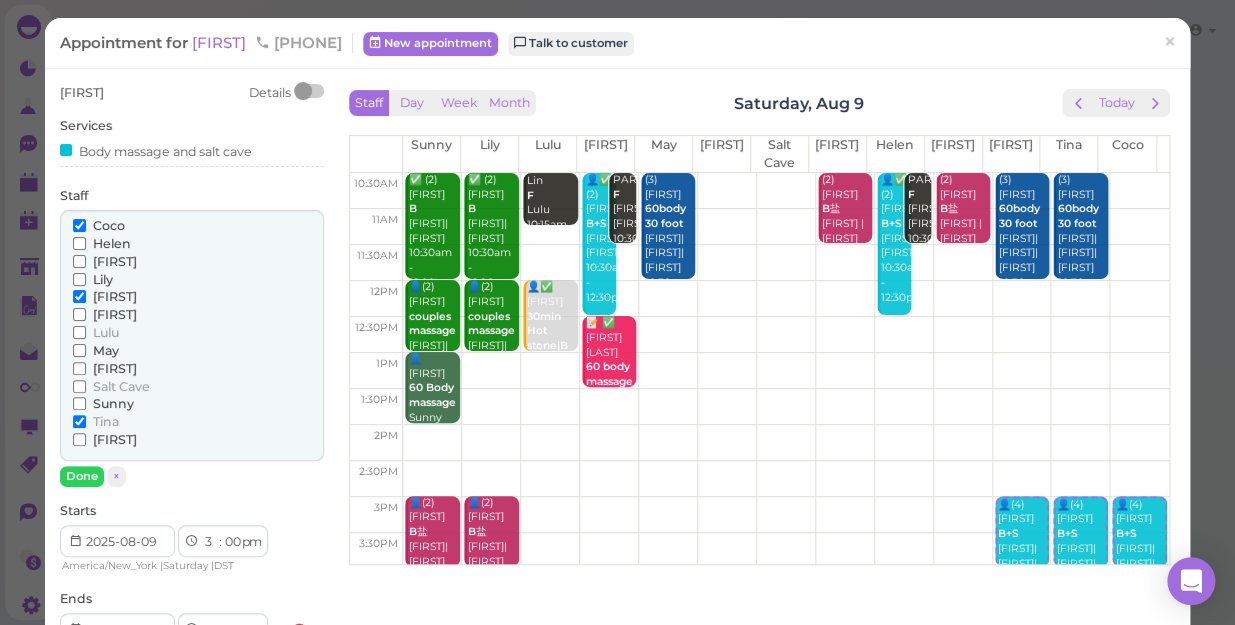 click on "[FIRST]" at bounding box center [115, 439] 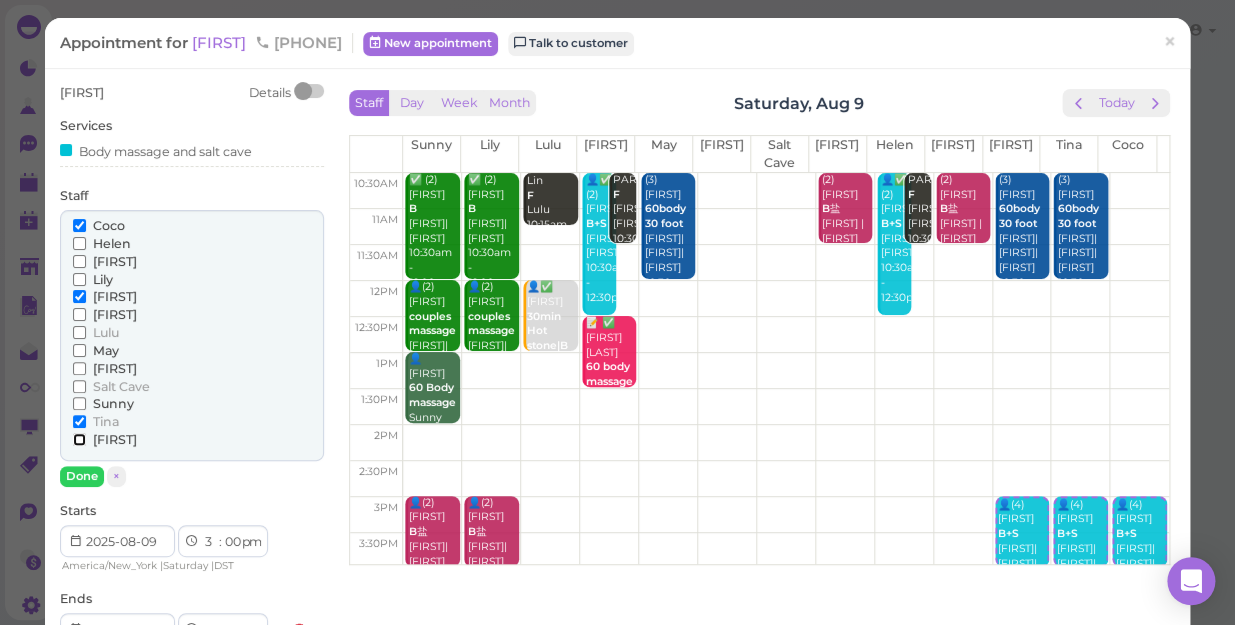 click on "[FIRST]" at bounding box center (79, 439) 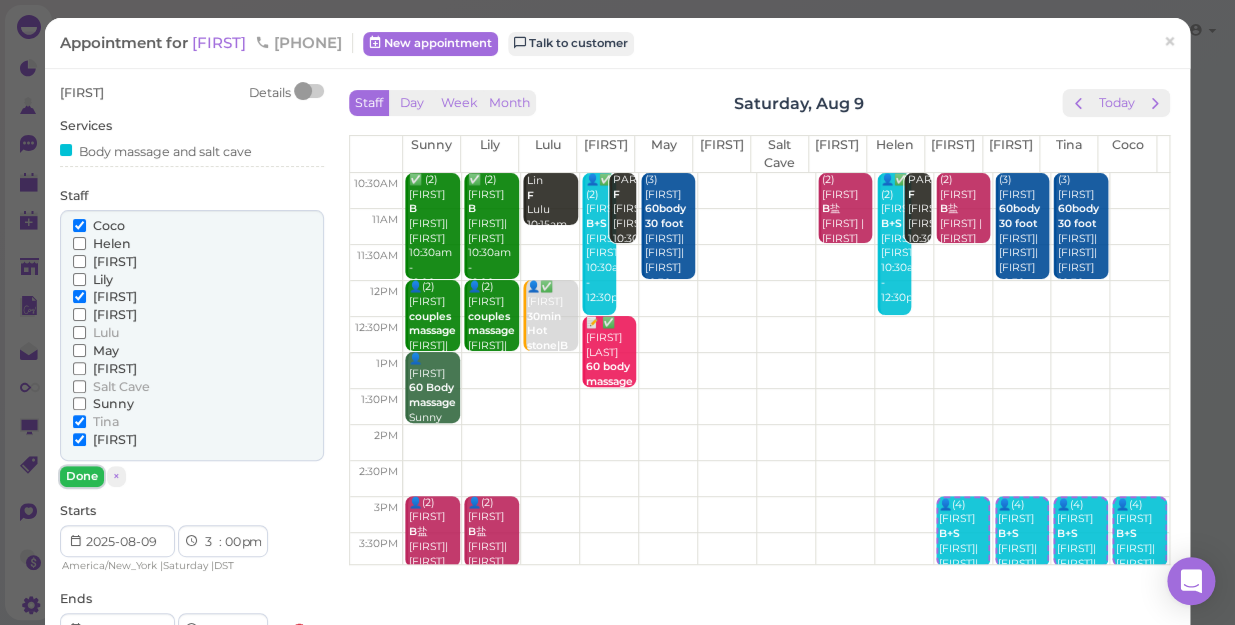 click on "Done" at bounding box center (82, 476) 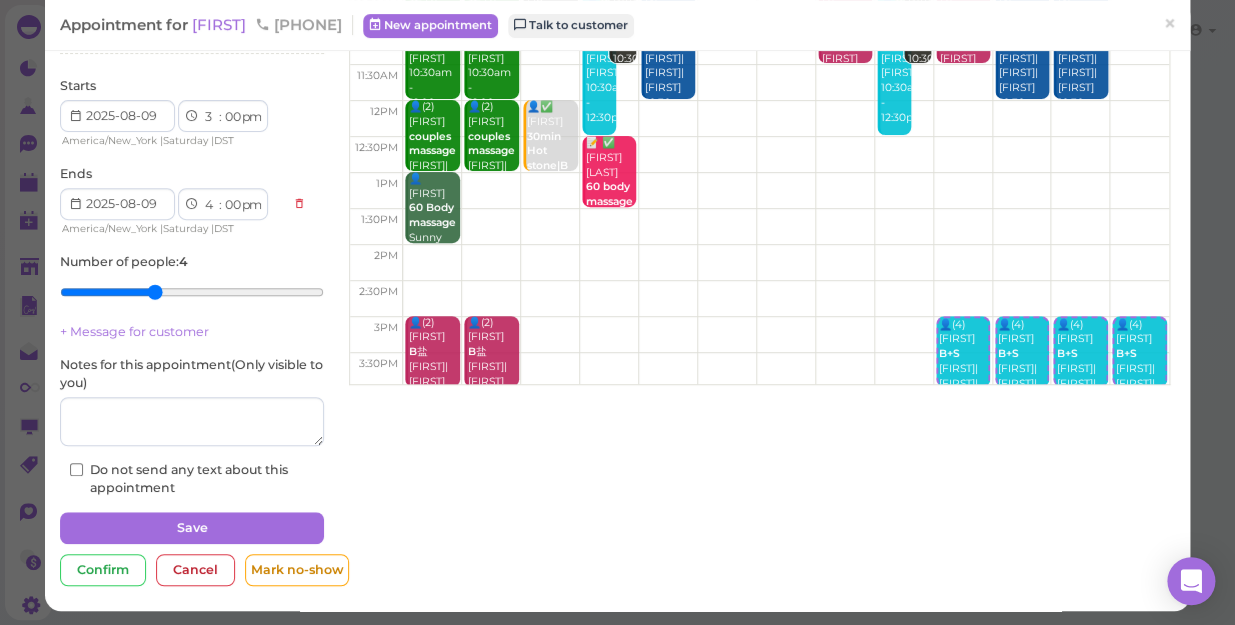 scroll, scrollTop: 182, scrollLeft: 0, axis: vertical 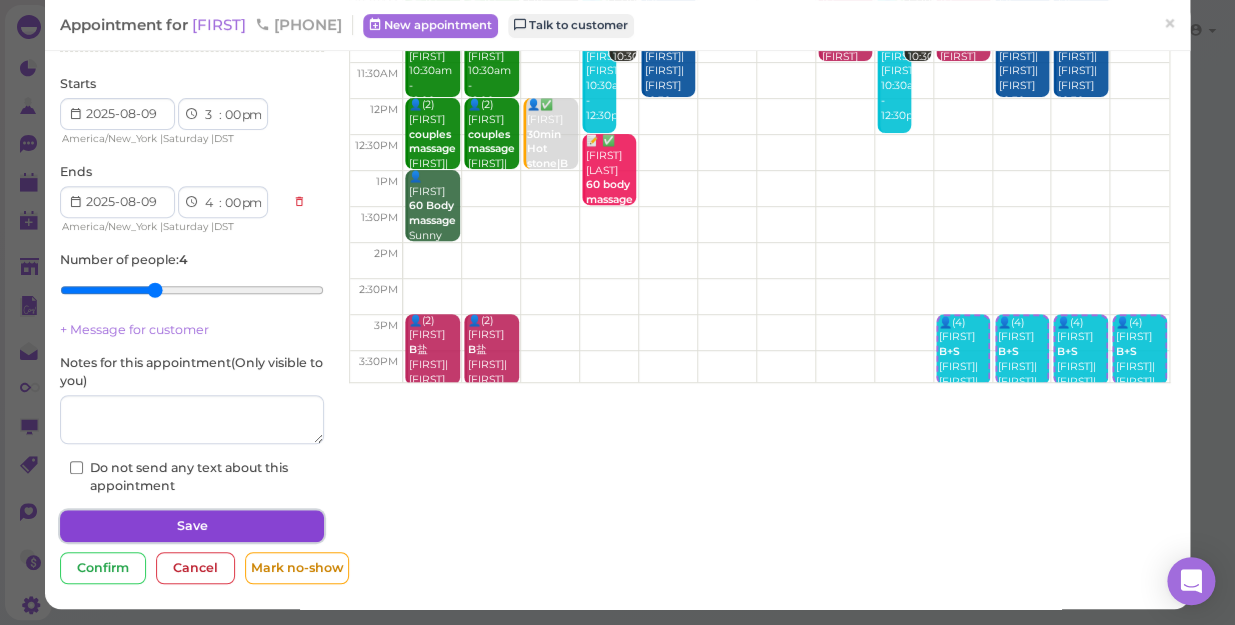 click on "Save" at bounding box center (192, 526) 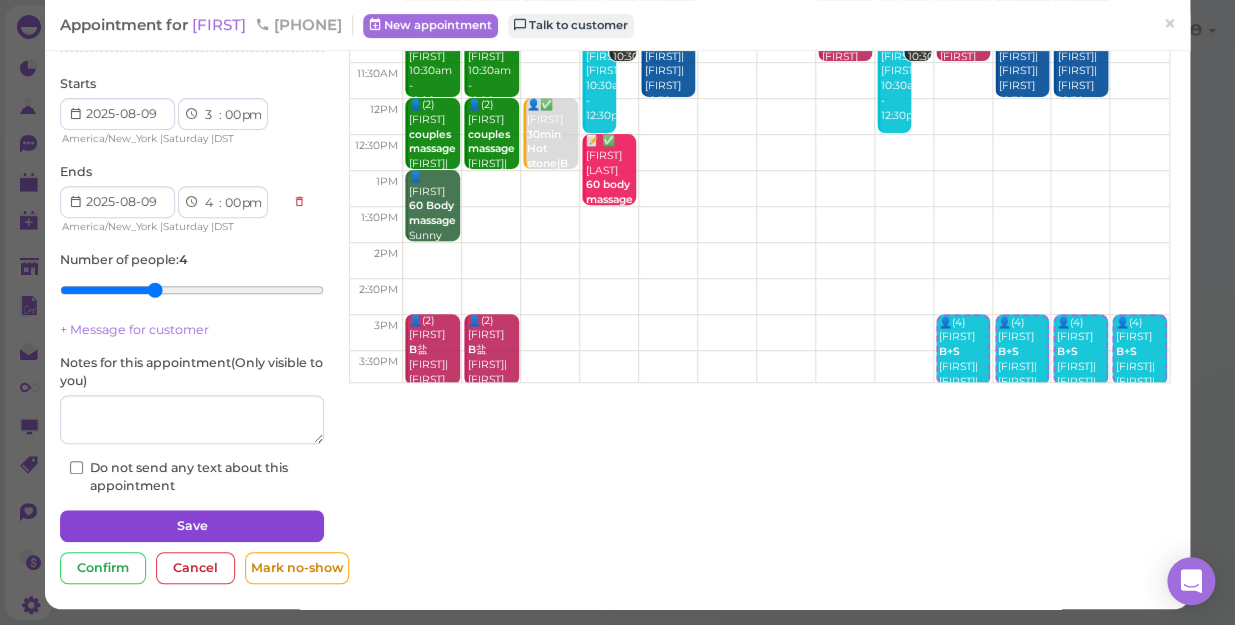 scroll, scrollTop: 0, scrollLeft: 0, axis: both 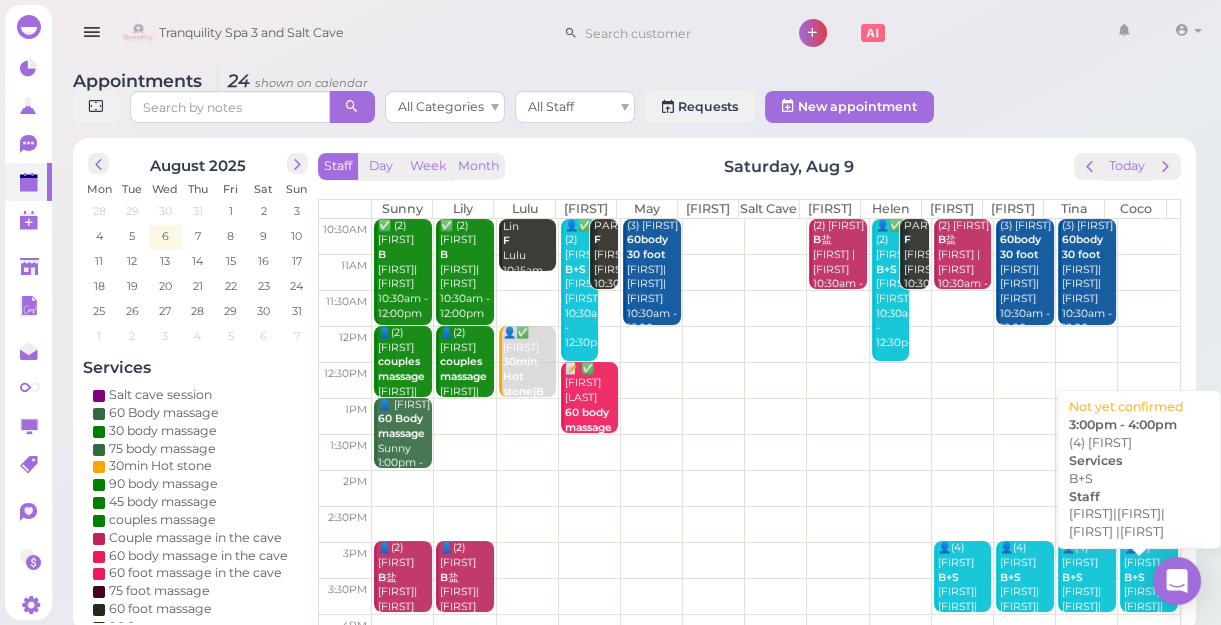 click on "B+S" at bounding box center [1134, 577] 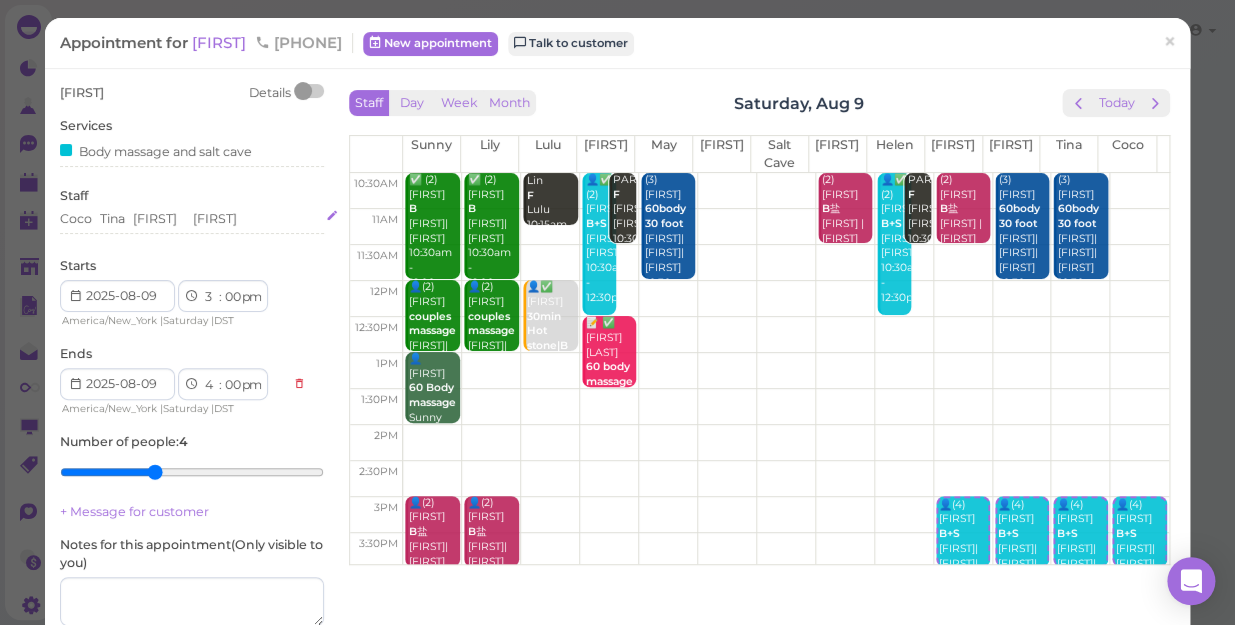 click on "[FIRST]
[FIRST]
[FIRST]
[FIRST]" at bounding box center (192, 219) 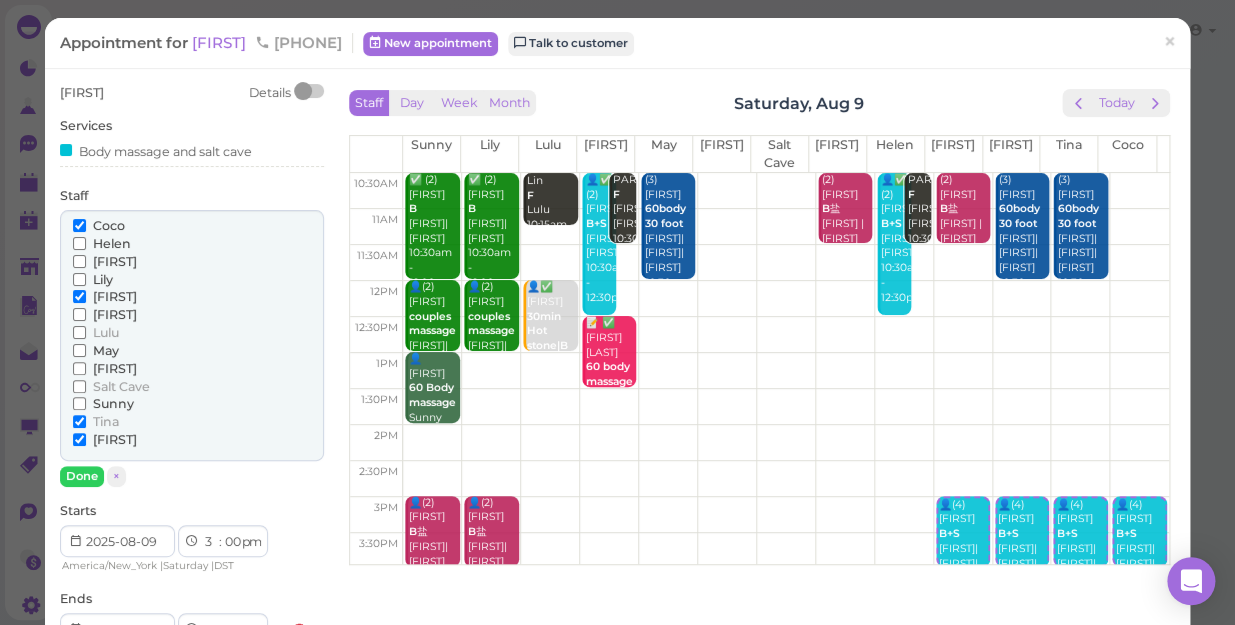 click on "[FIRST]" at bounding box center [115, 261] 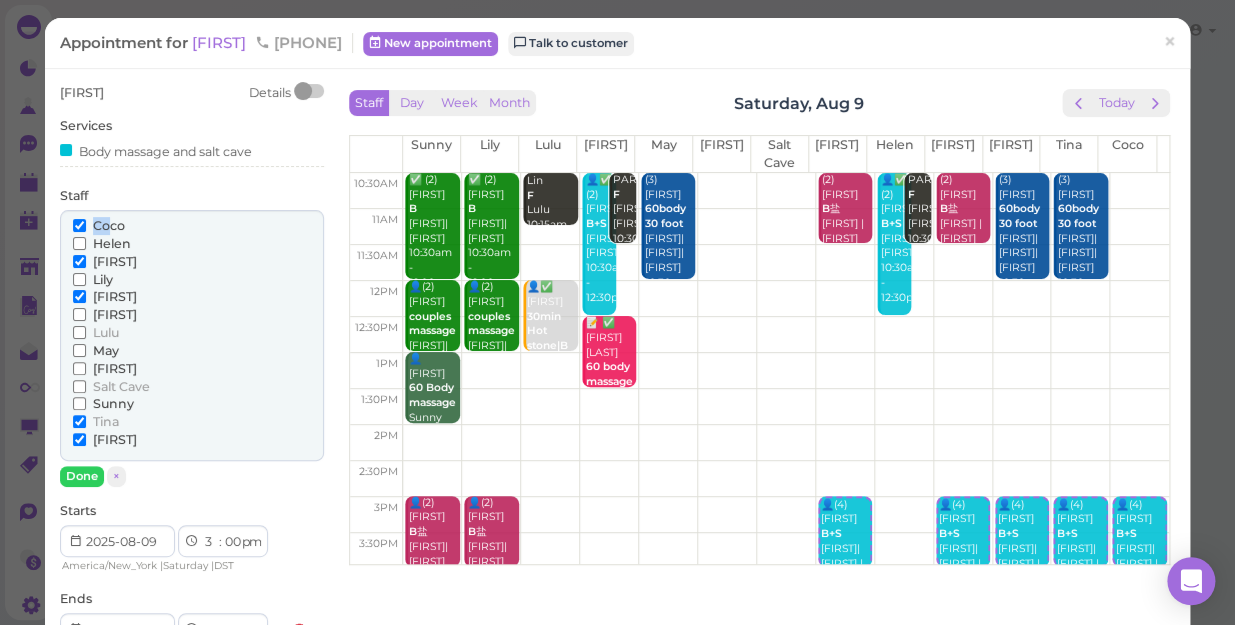 click on "[FIRST]
[FIRST]
[FIRST]
[FIRST]
[FIRST]
[FIRST]
[FIRST]
[FIRST]" at bounding box center (192, 335) 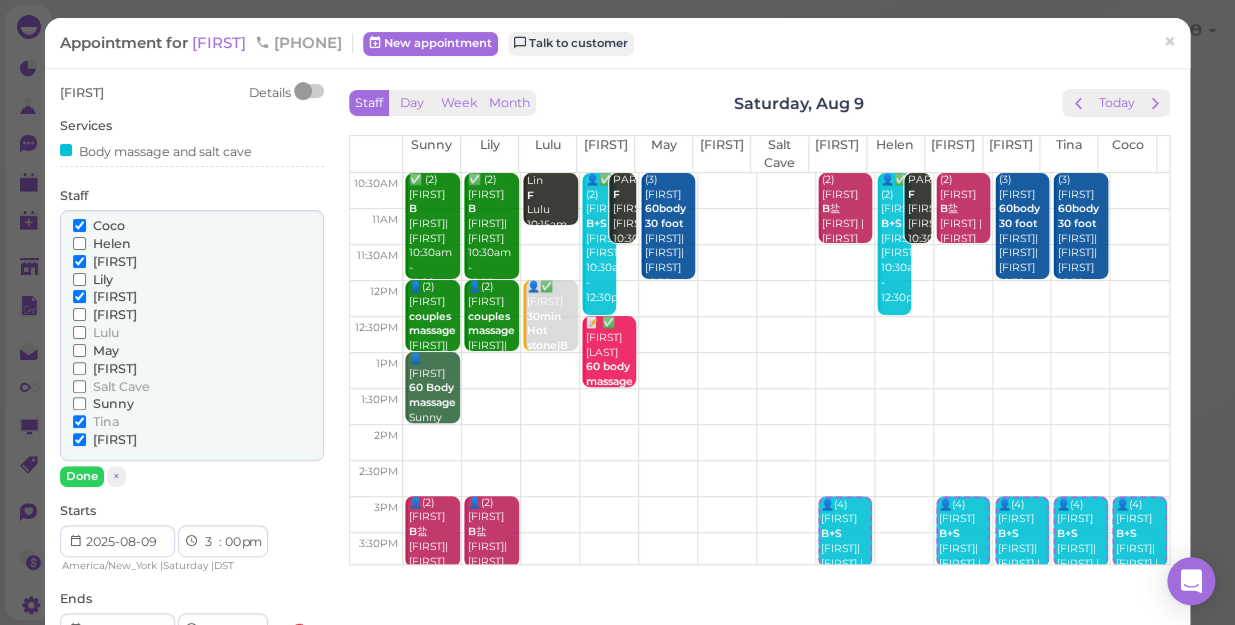 click on "Staff
[FIRST]
[FIRST]
[FIRST]
[FIRST]
[FIRST]
[FIRST]
[FIRST]" at bounding box center [192, 337] 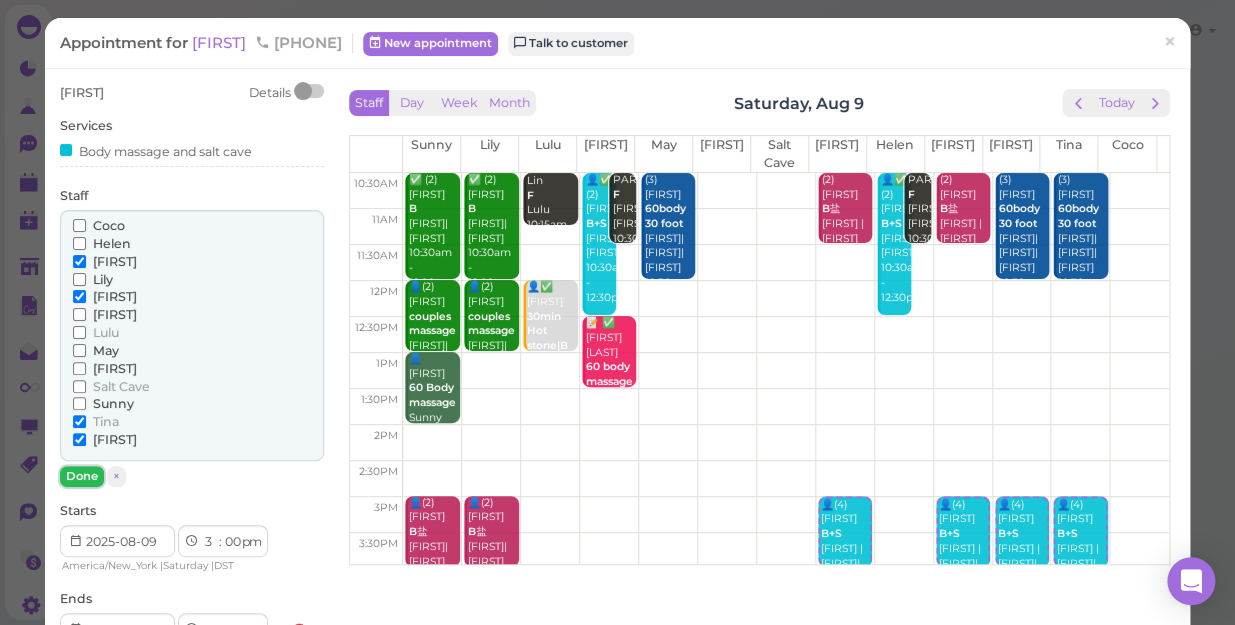 click on "Done" at bounding box center [82, 476] 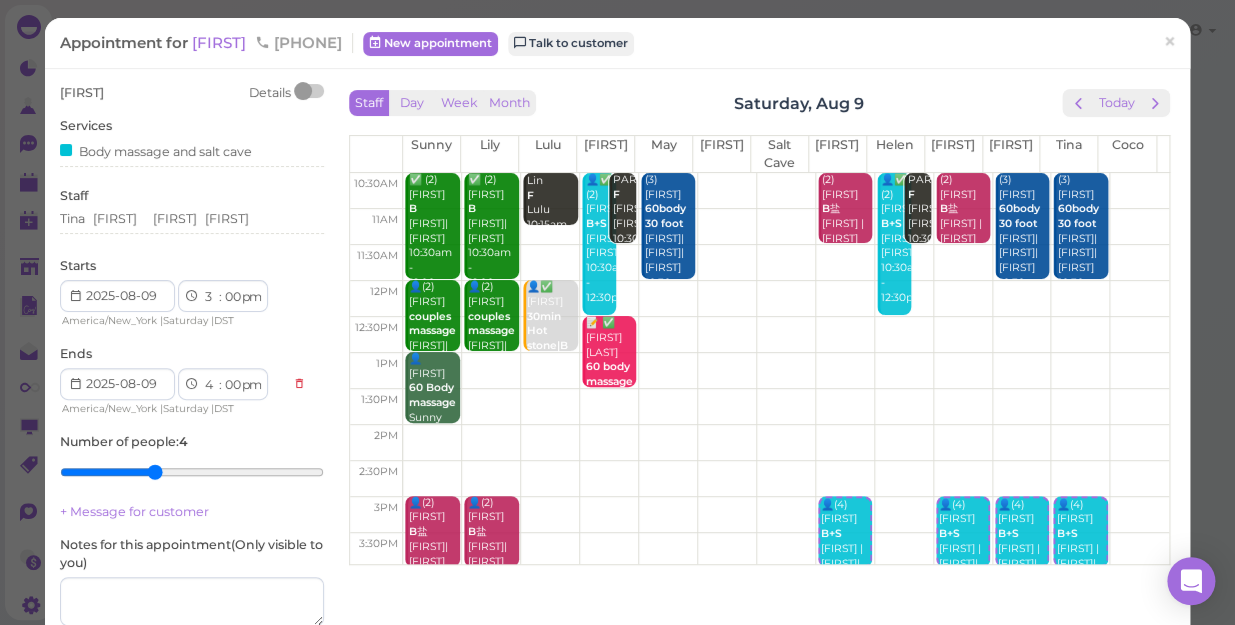 scroll, scrollTop: 181, scrollLeft: 0, axis: vertical 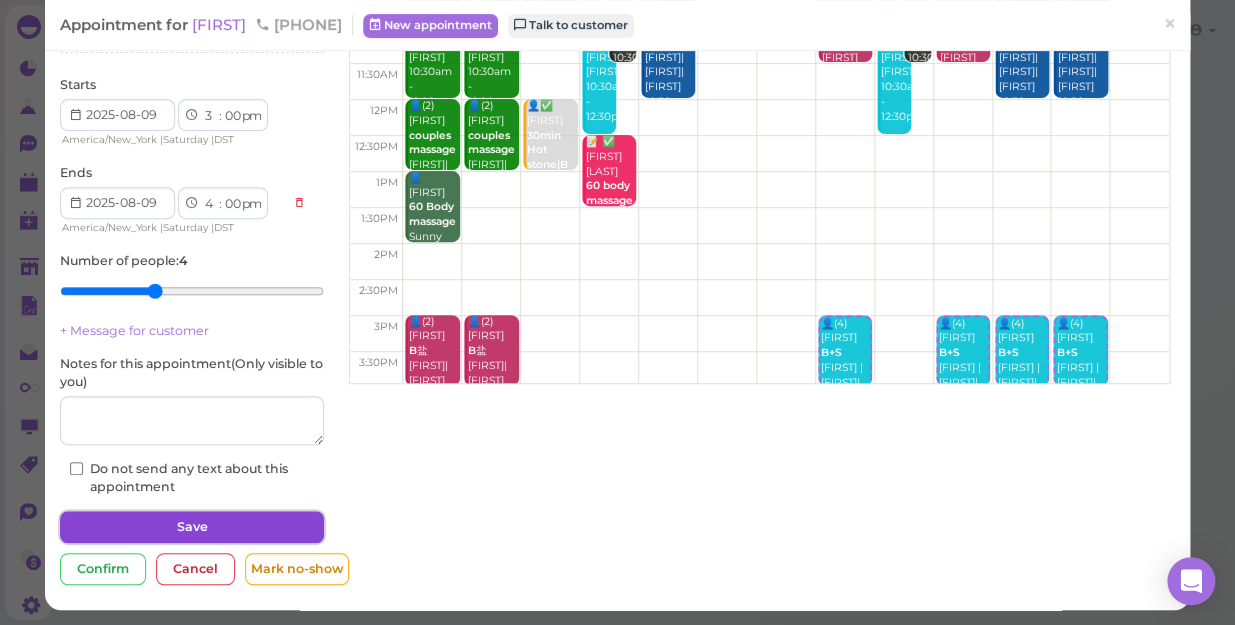 click on "Save" at bounding box center (192, 527) 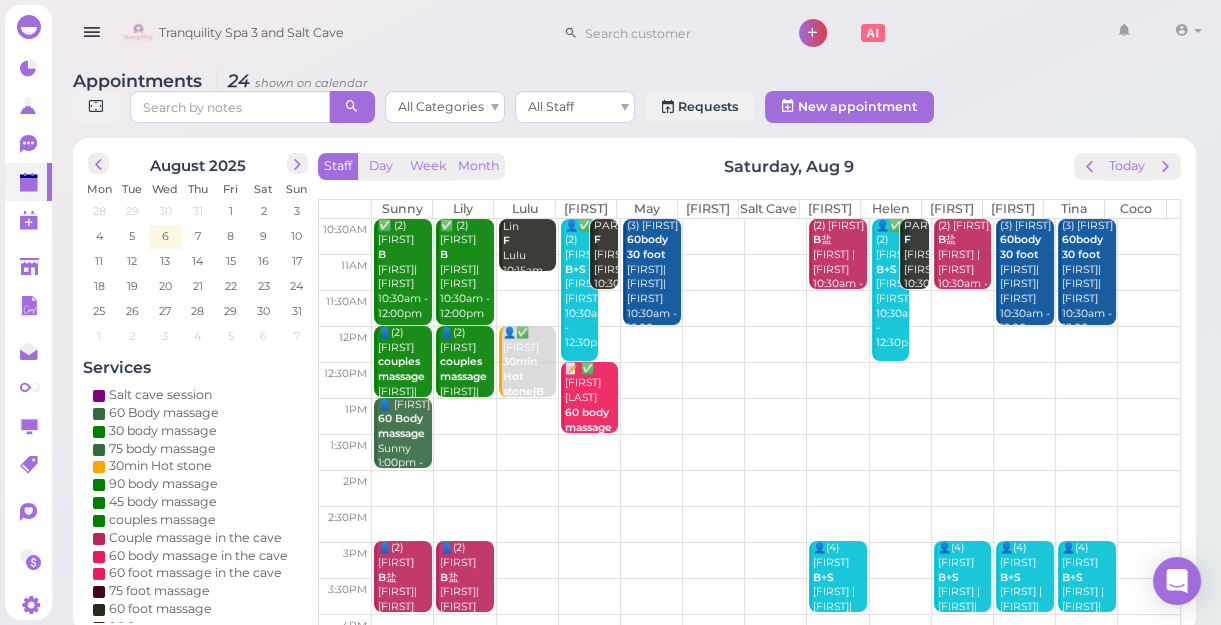 click on "(3) [FIRST] 60body 30 foot [FIRST]|[FIRST]|[FIRST]  10:30am - 12:00pm" at bounding box center (653, 278) 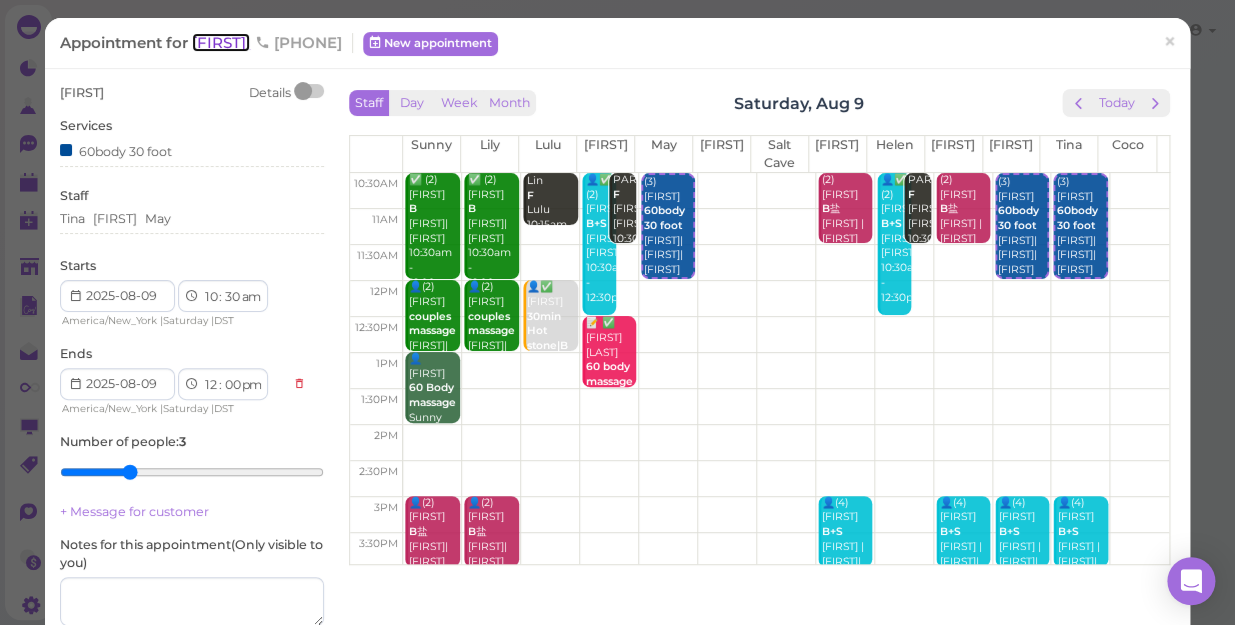 click on "[FIRST]" at bounding box center (221, 42) 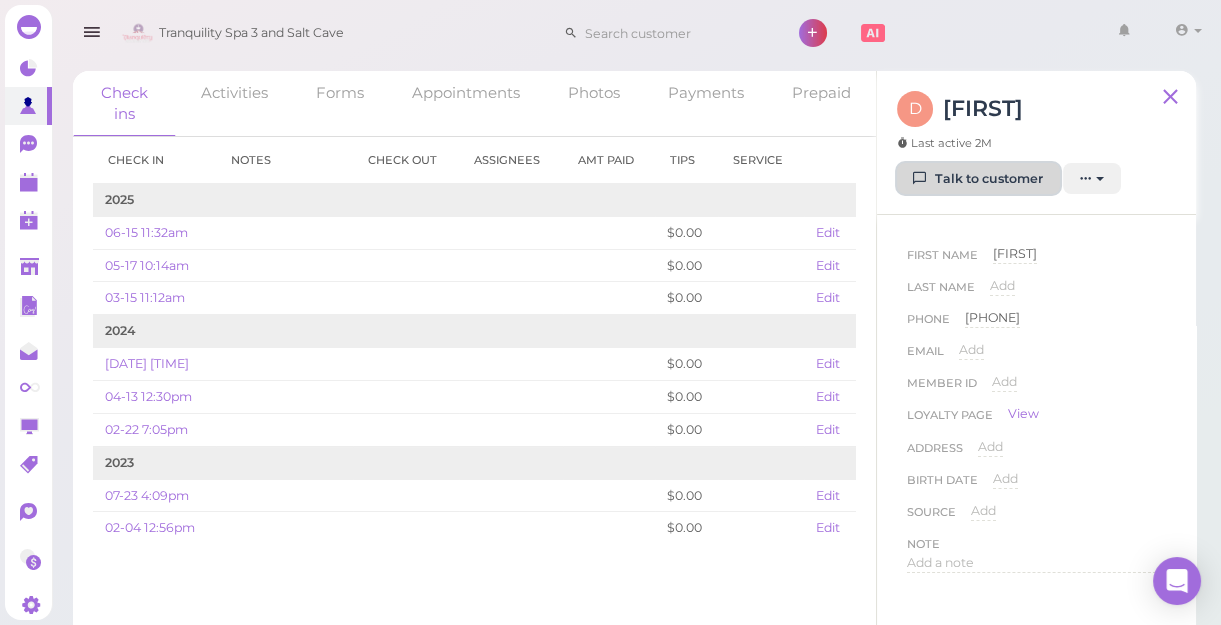 click on "Talk to customer" at bounding box center [978, 179] 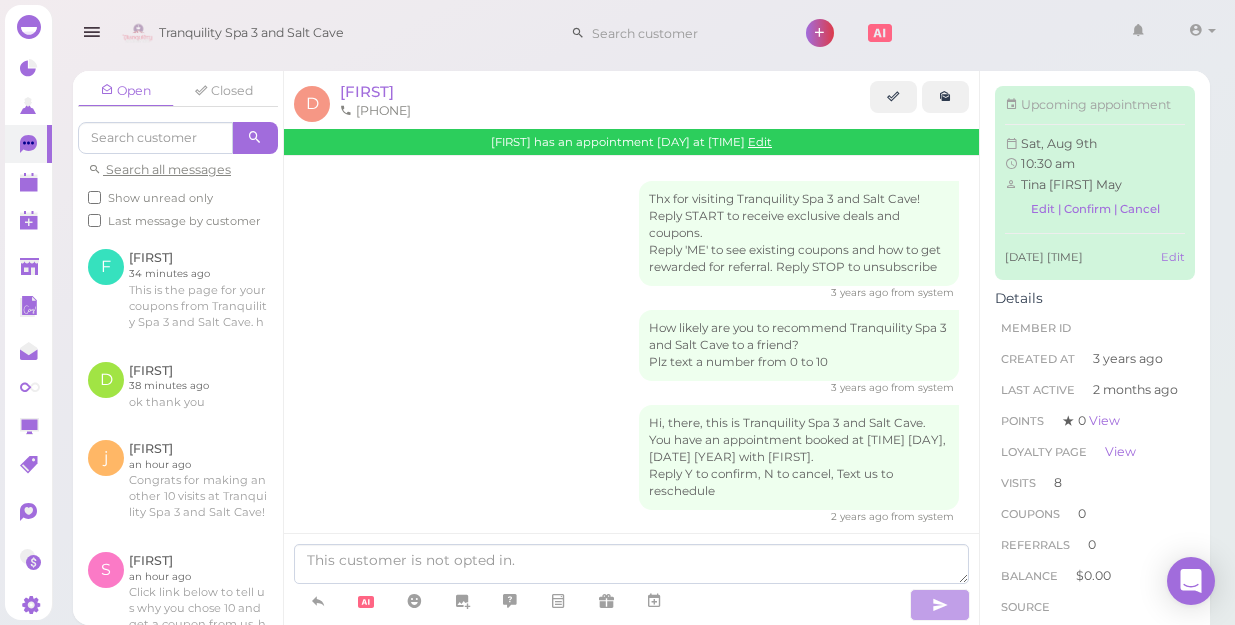scroll, scrollTop: 0, scrollLeft: 0, axis: both 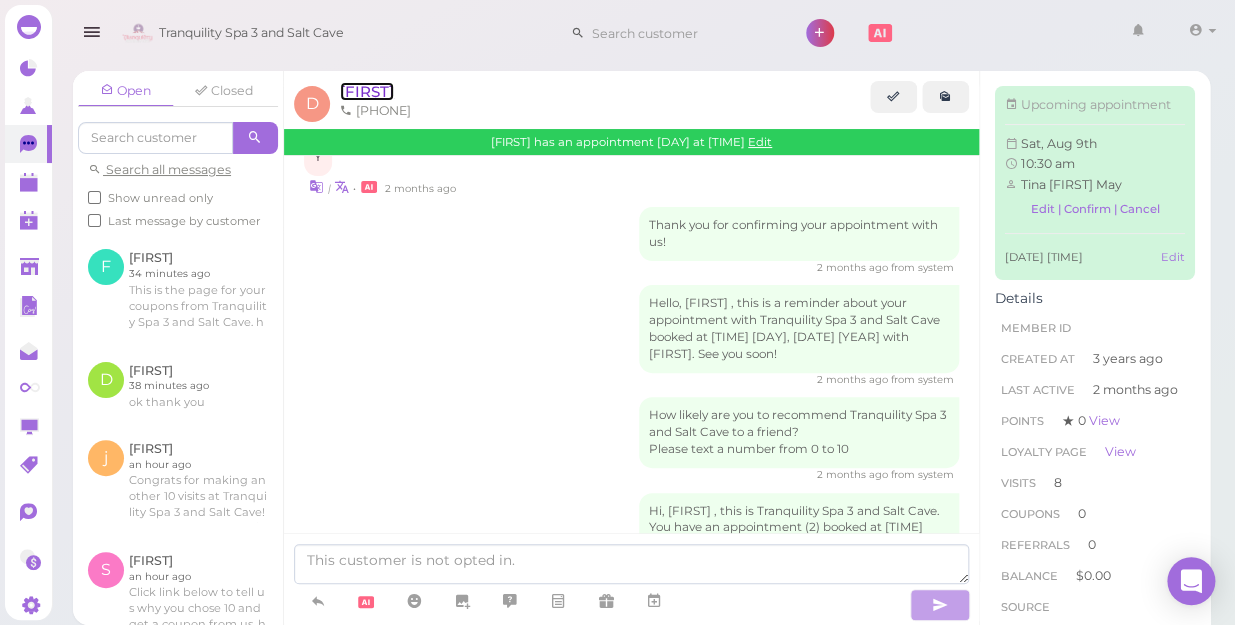 click on "[FIRST]" at bounding box center (367, 91) 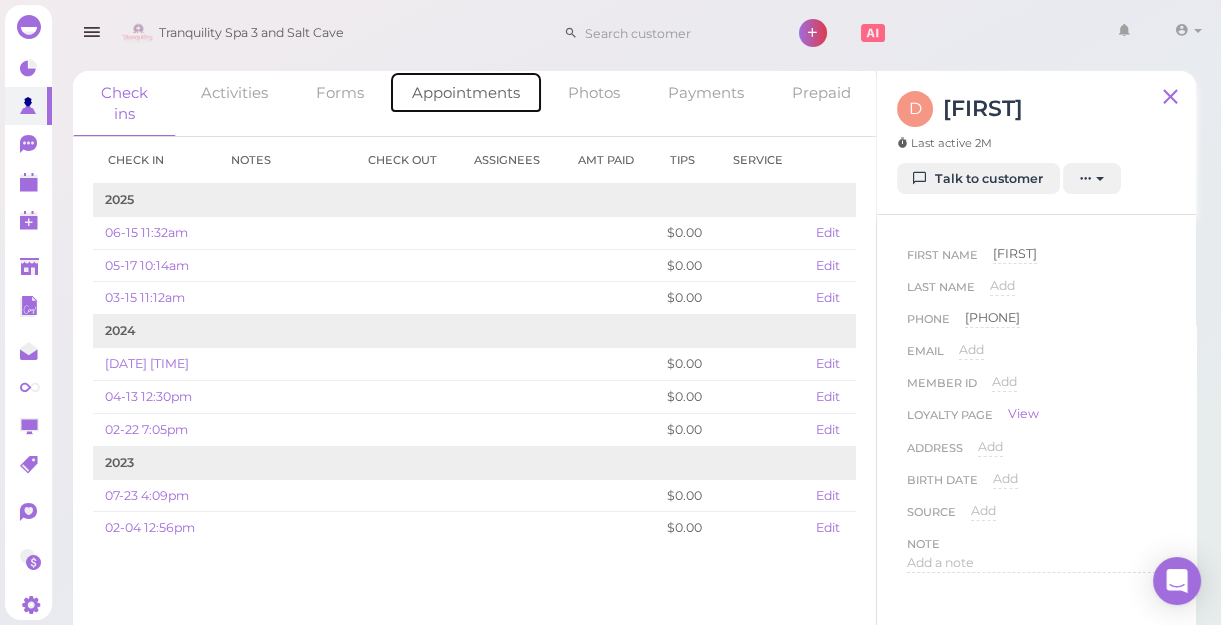 click on "Appointments" at bounding box center (466, 92) 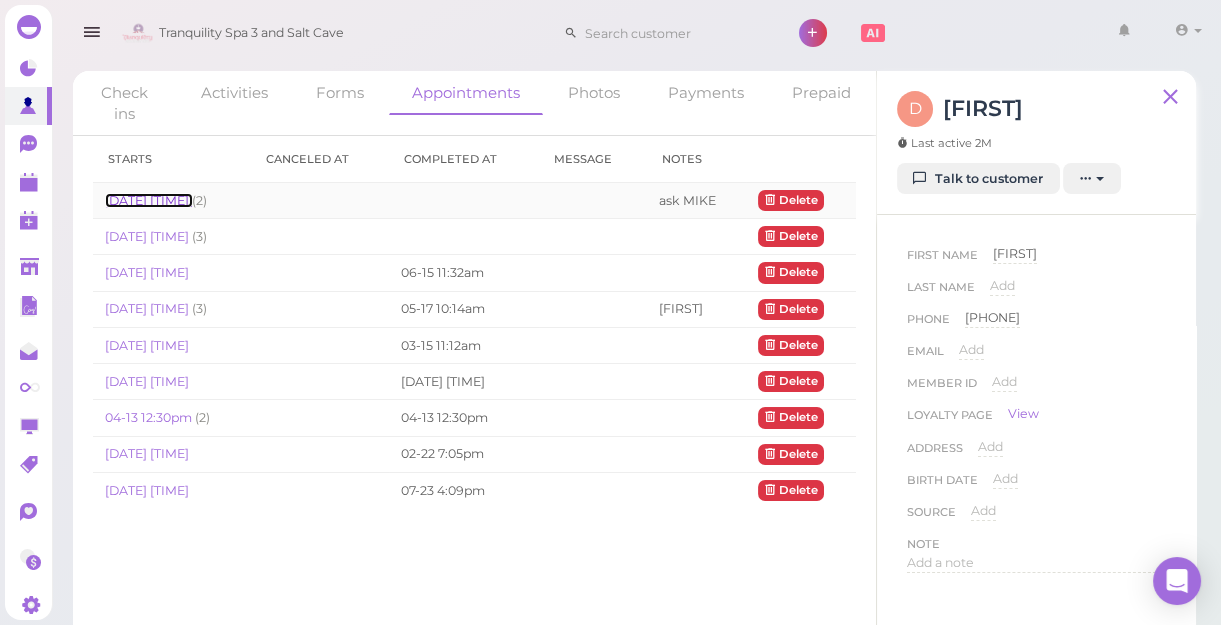 click on "[DATE] [TIME]" at bounding box center [148, 200] 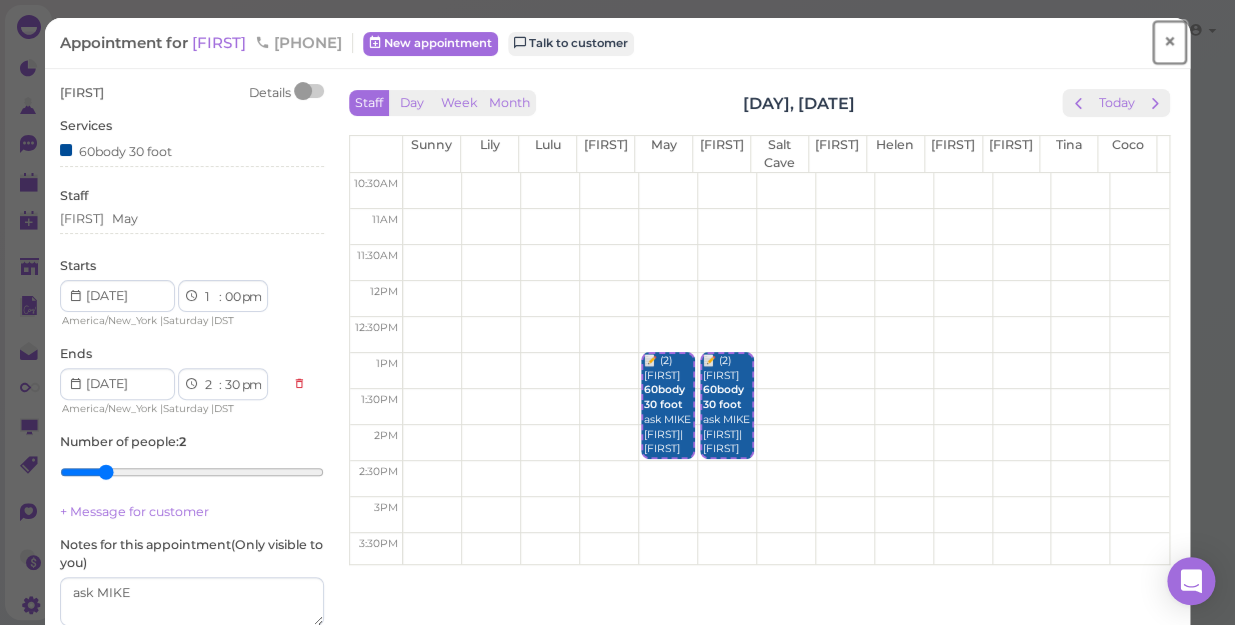 click on "×" at bounding box center [1169, 42] 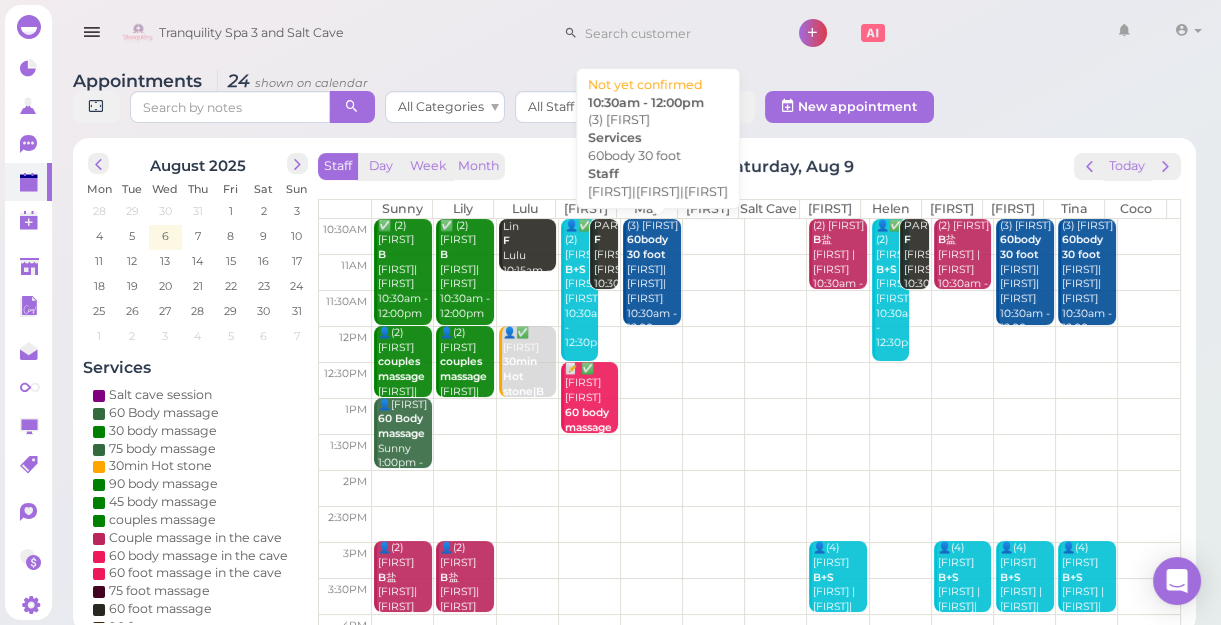 click on "60body 30 foot" at bounding box center [647, 247] 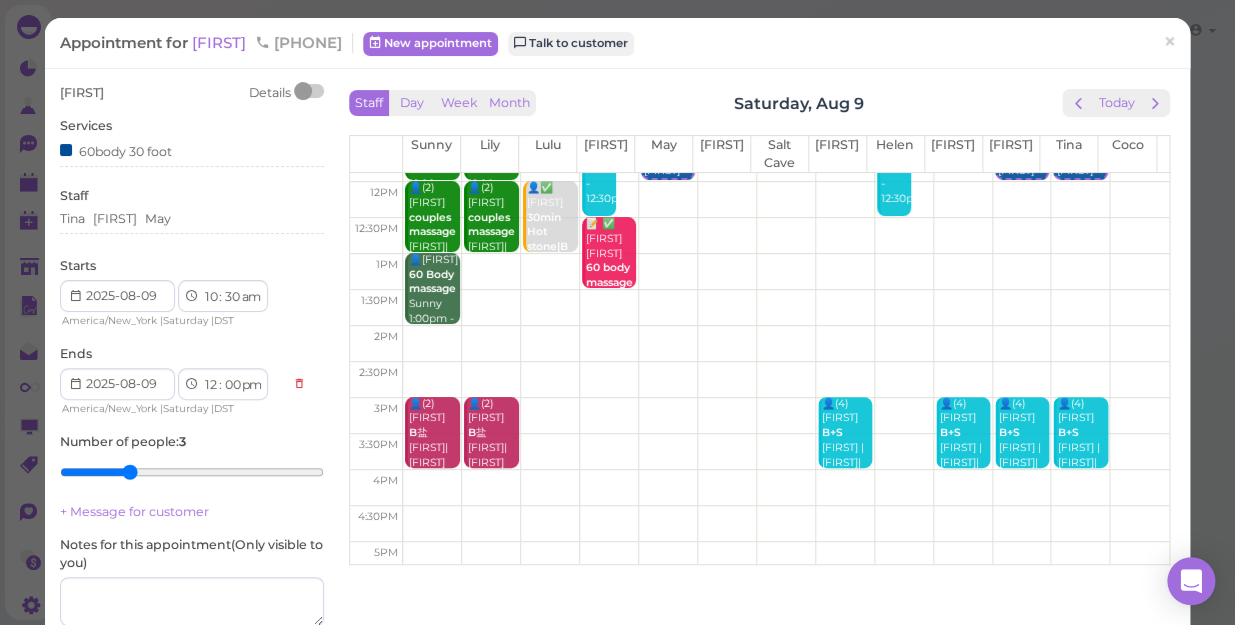 scroll, scrollTop: 272, scrollLeft: 0, axis: vertical 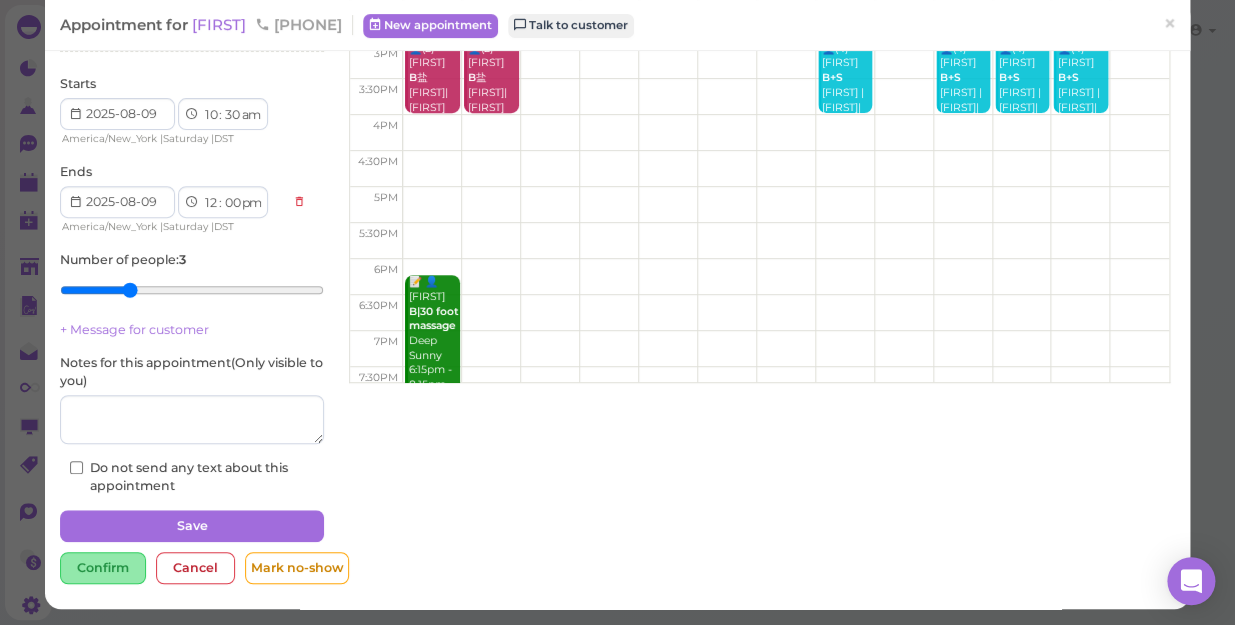 click on "Confirm" at bounding box center (103, 568) 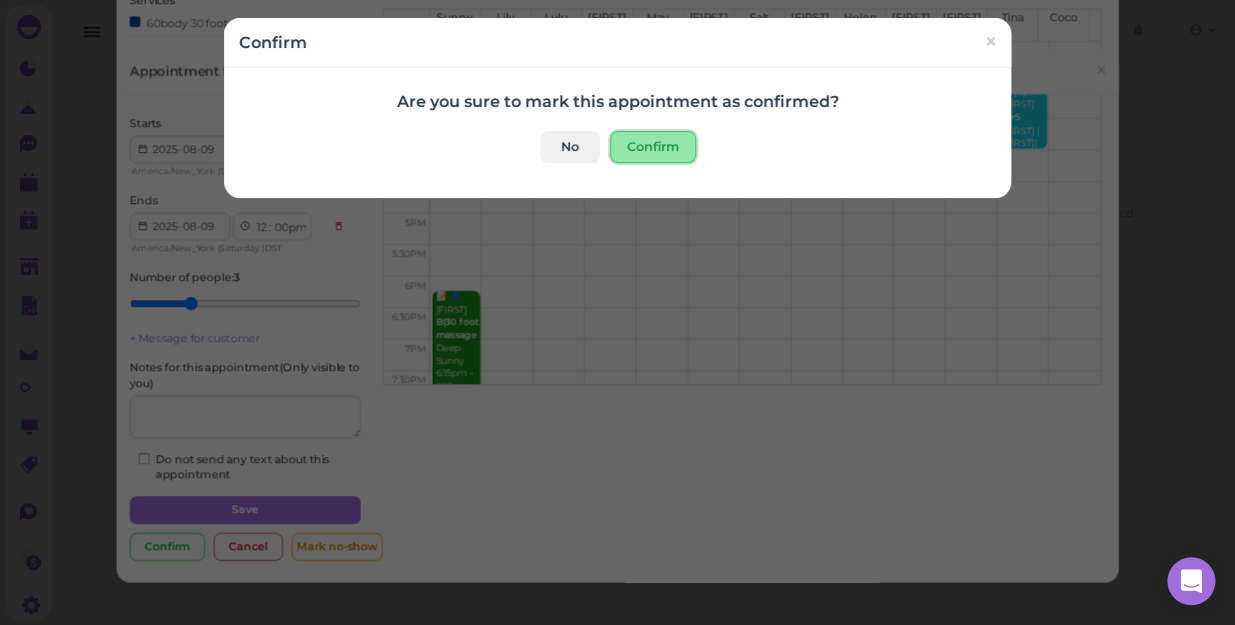click on "Confirm" at bounding box center (653, 147) 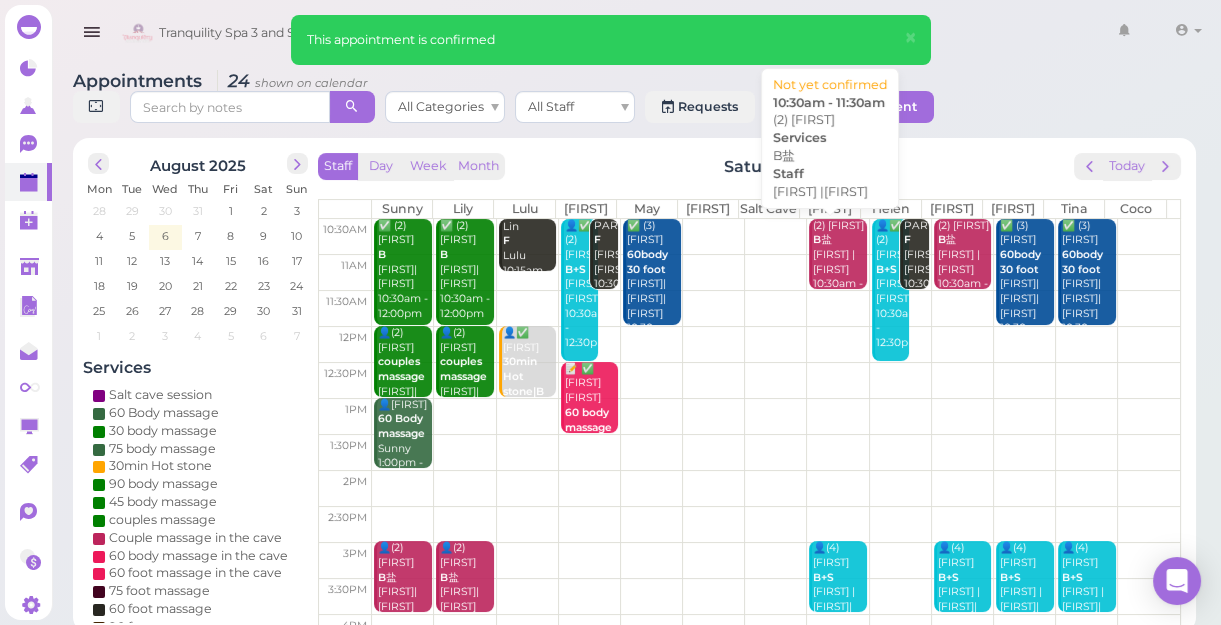 click on "(2) JODY B盐 Jessica |Tom 10:30am - 11:30am" at bounding box center [839, 263] 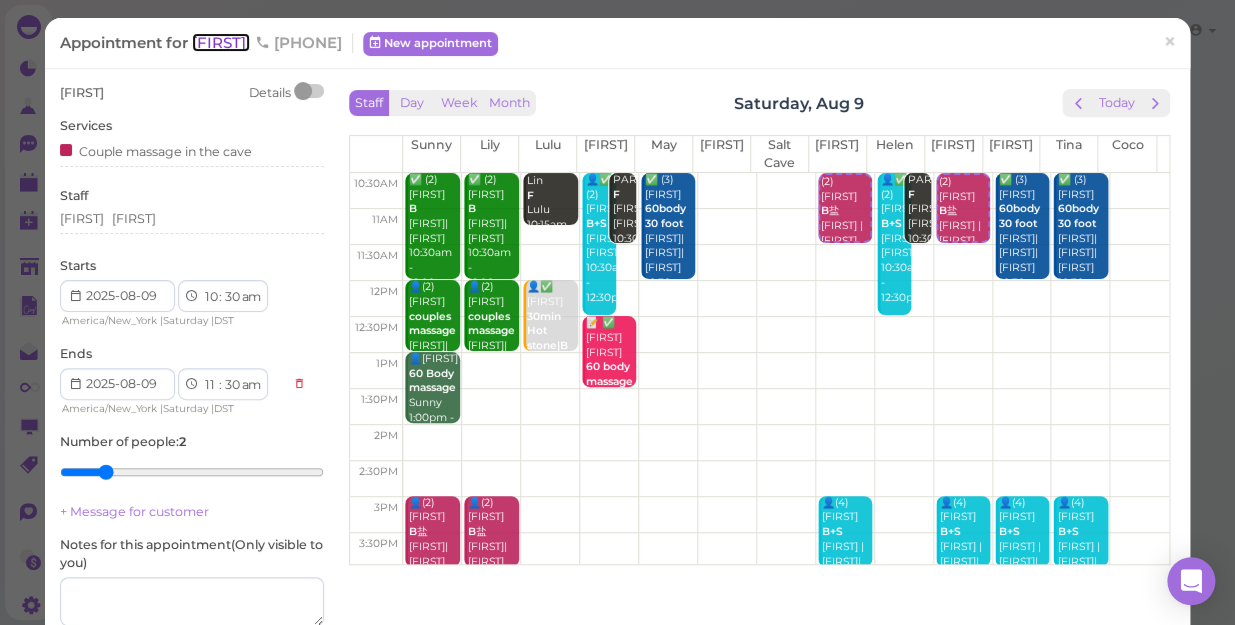 click on "JODY" at bounding box center (221, 42) 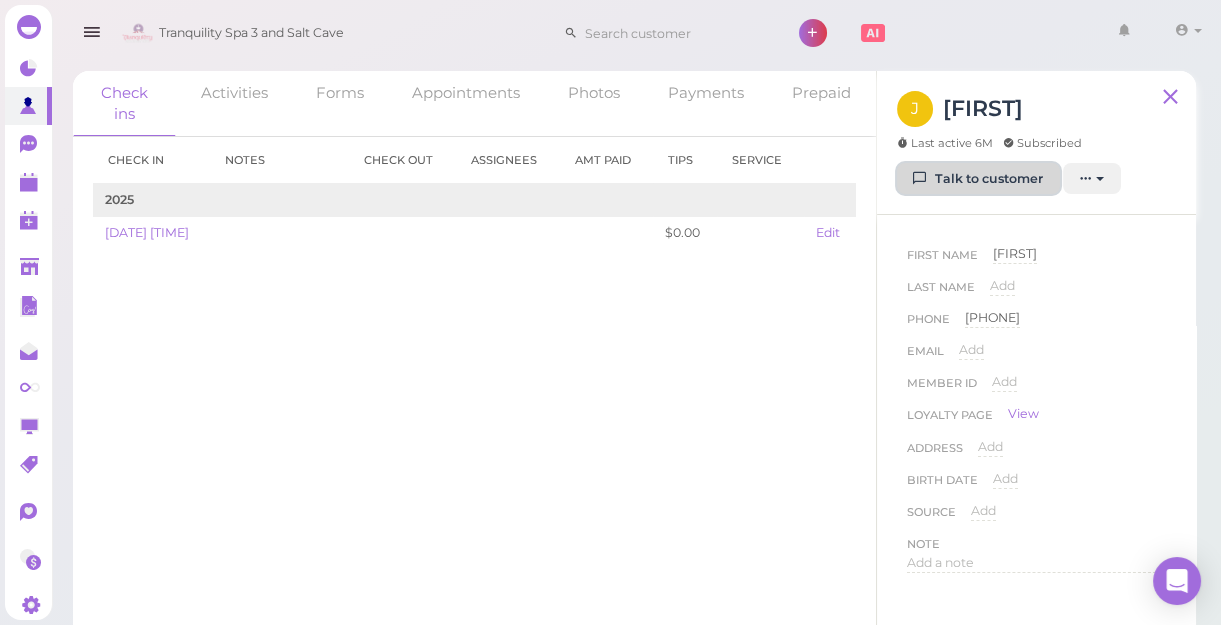click on "Talk to customer" at bounding box center [978, 179] 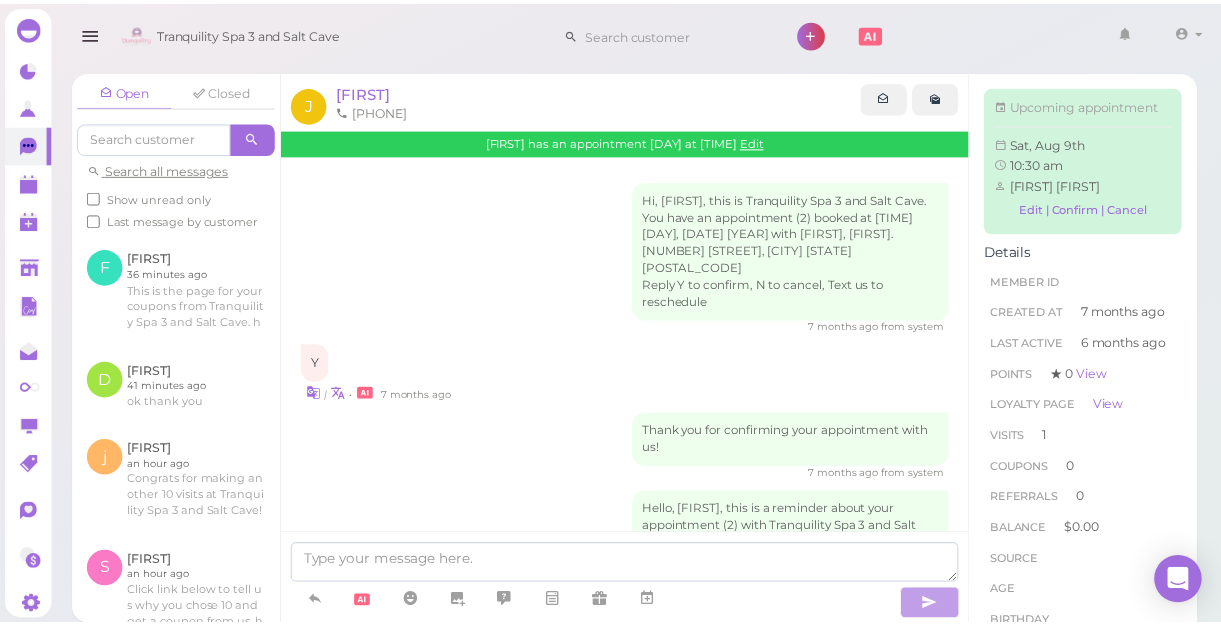 scroll, scrollTop: 856, scrollLeft: 0, axis: vertical 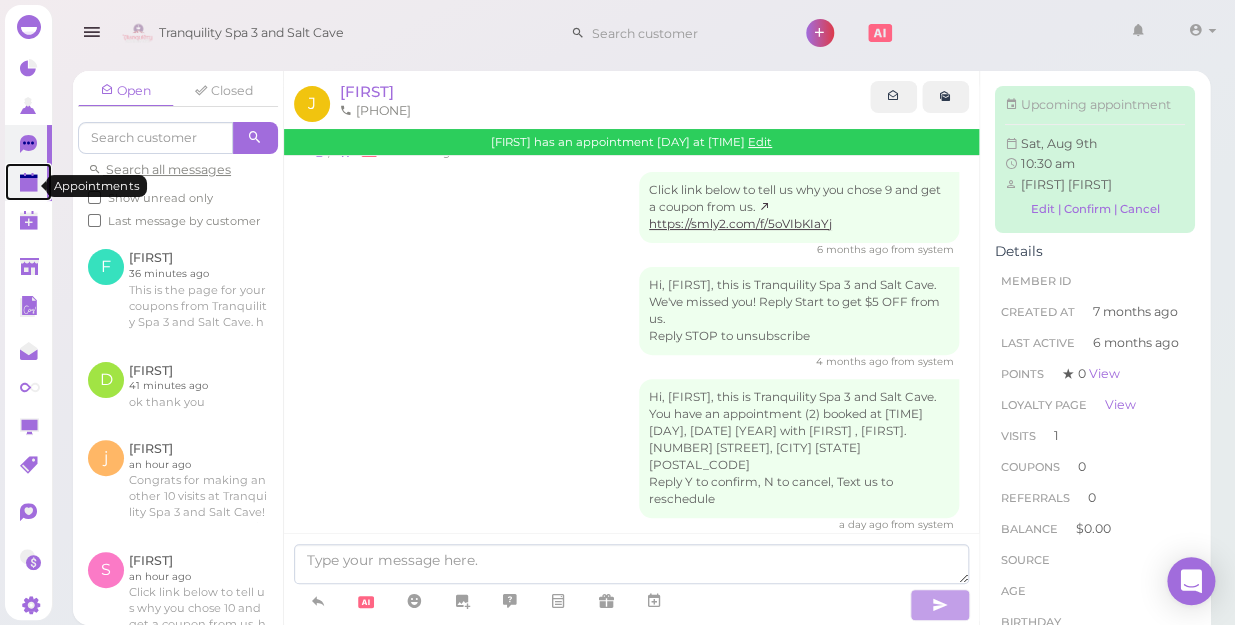 click 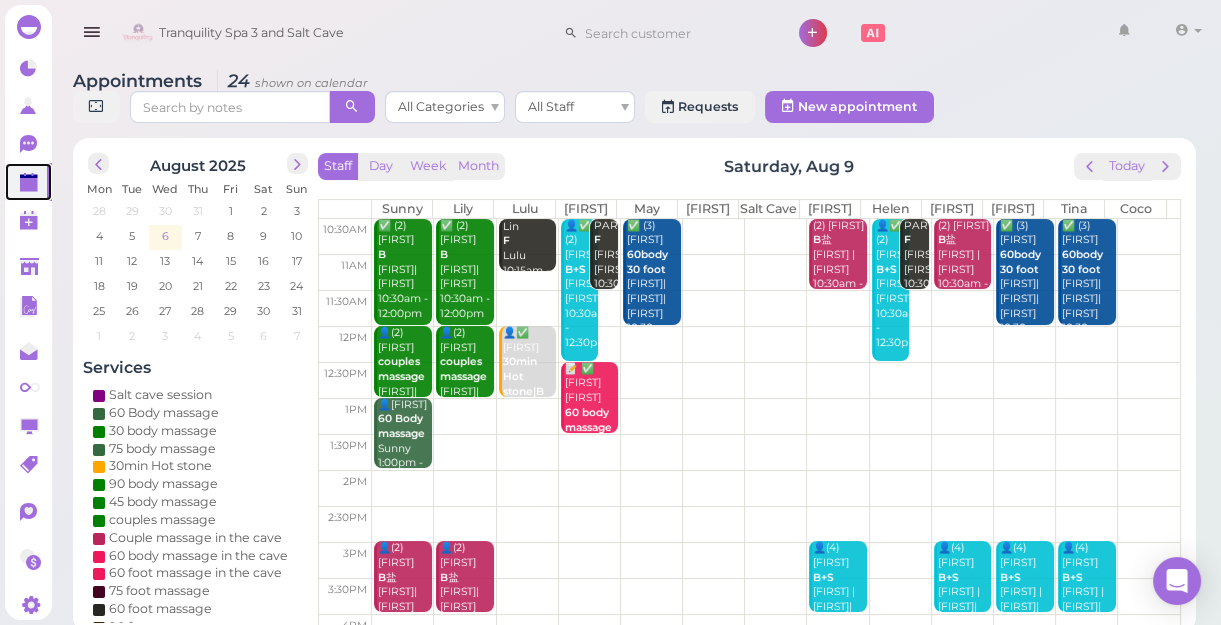 click on "6" at bounding box center [165, 236] 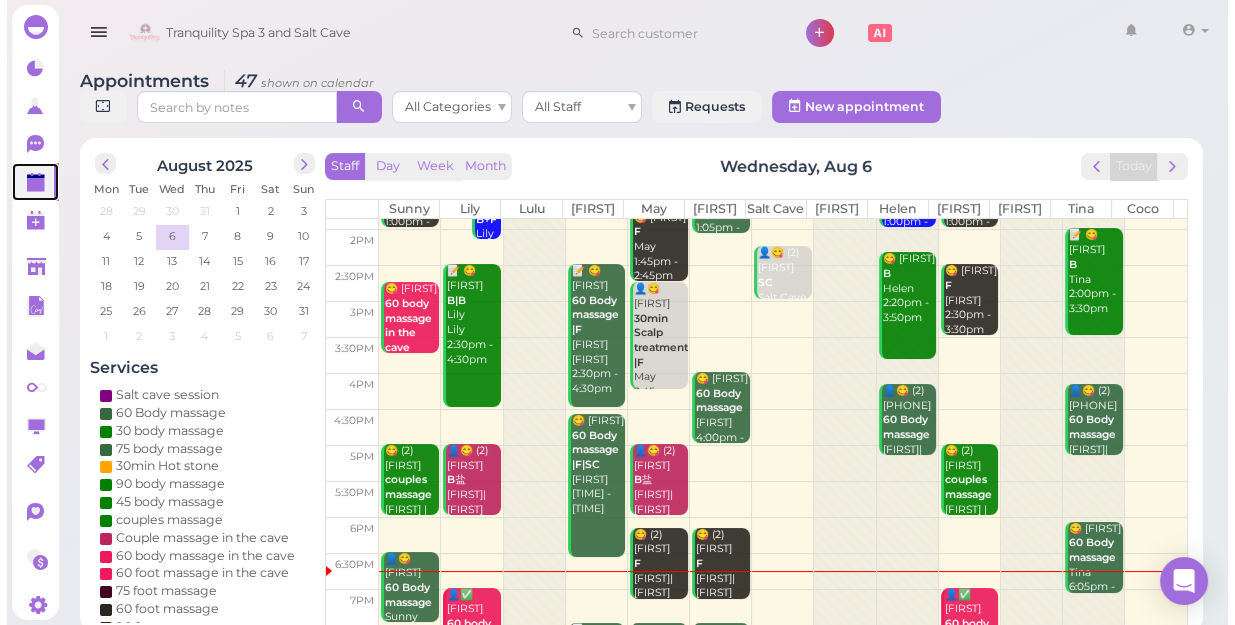 scroll, scrollTop: 343, scrollLeft: 0, axis: vertical 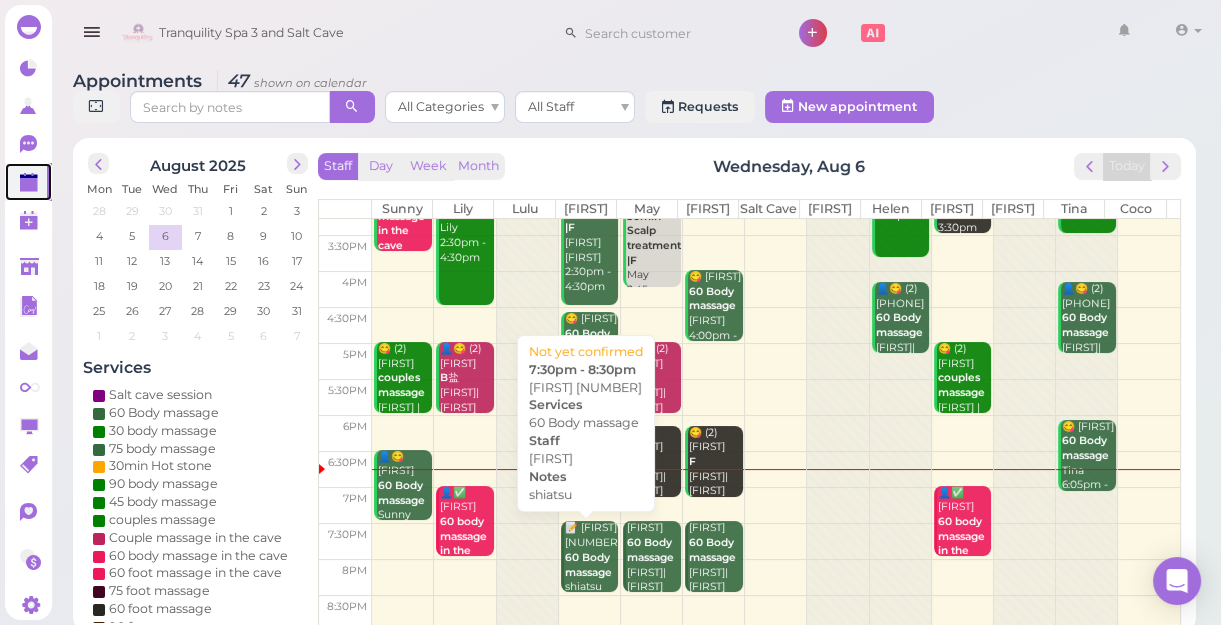click on "60 Body massage" at bounding box center [588, 565] 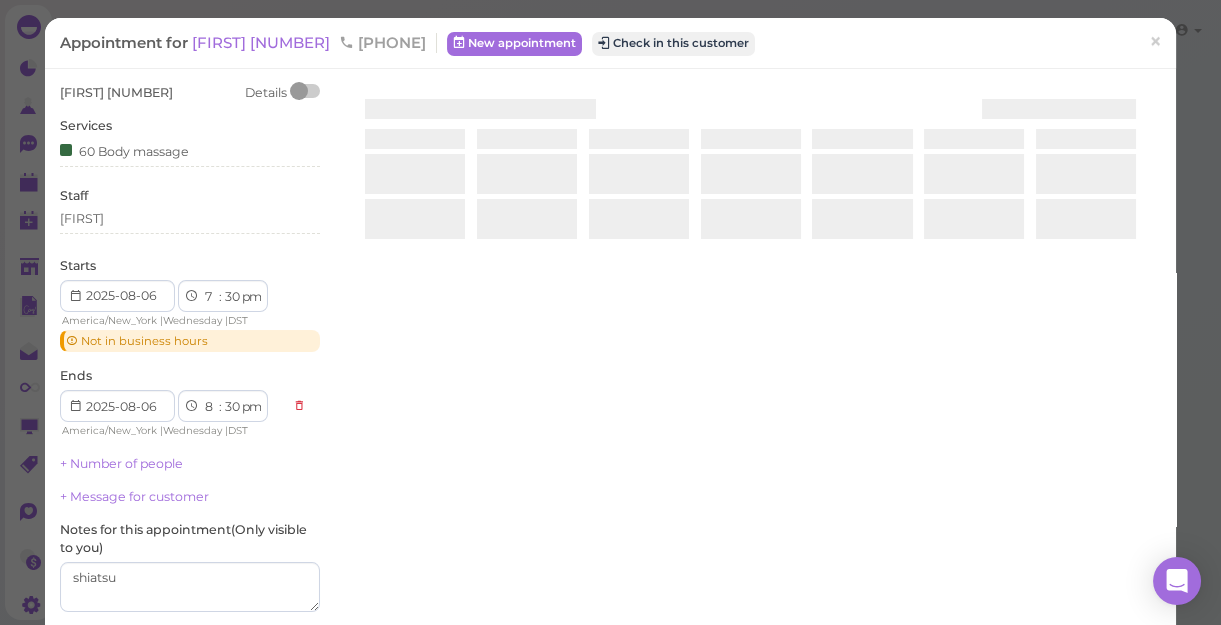 click at bounding box center [750, 321] 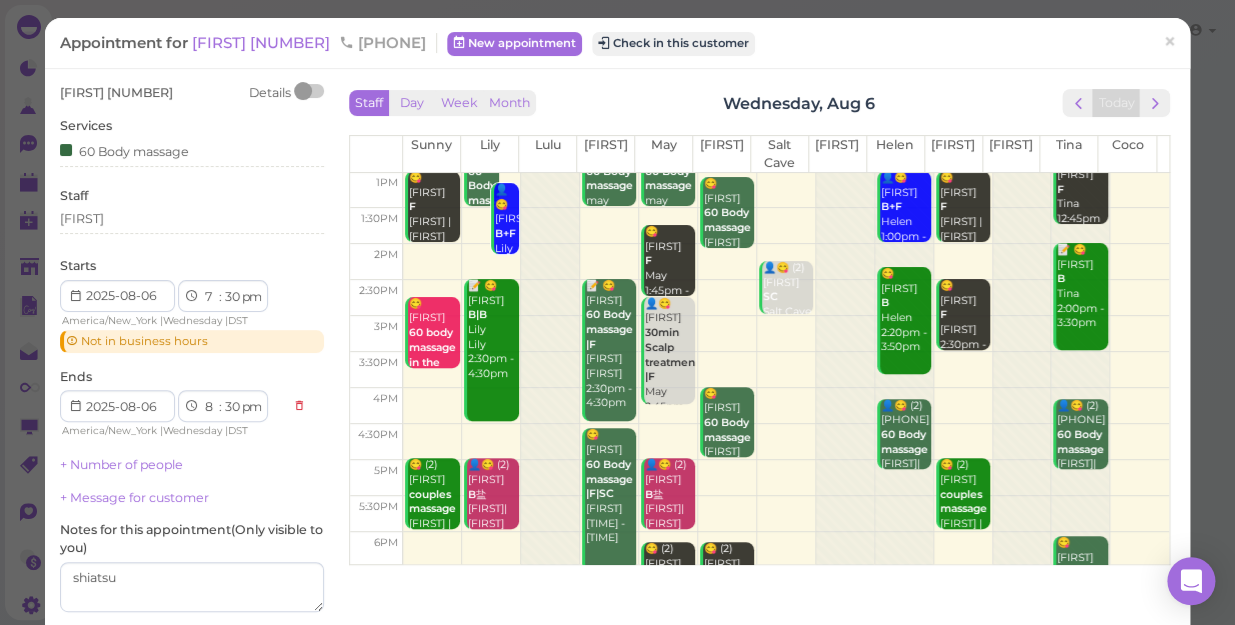 scroll, scrollTop: 361, scrollLeft: 0, axis: vertical 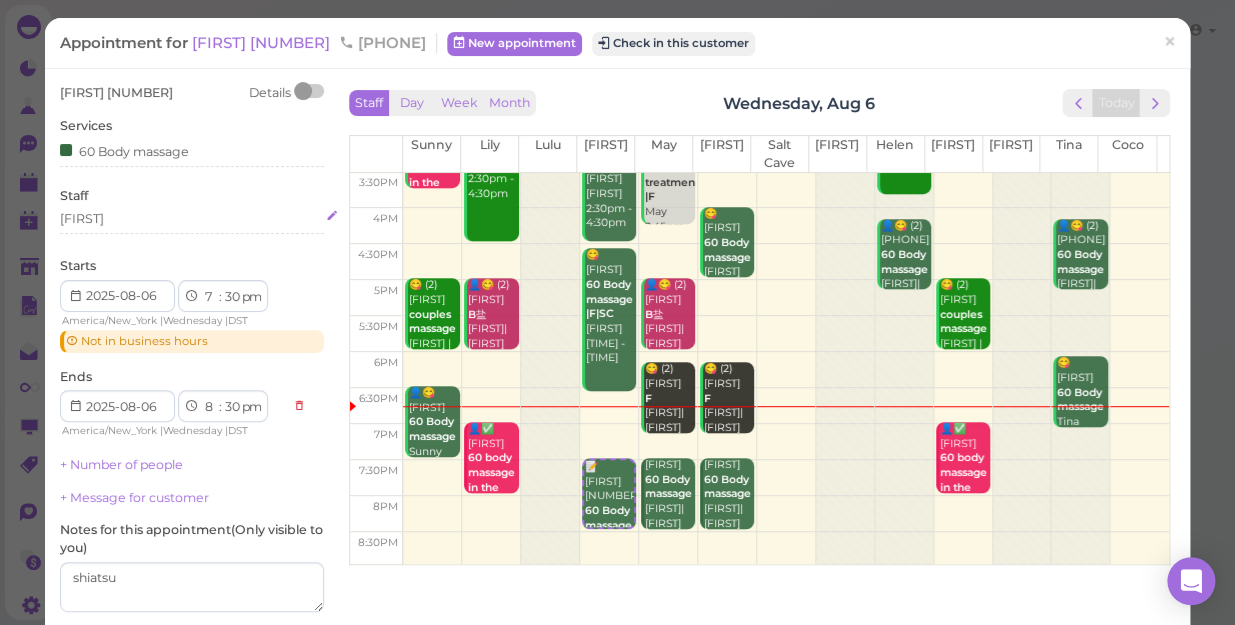 click on "[FIRST]" at bounding box center (192, 219) 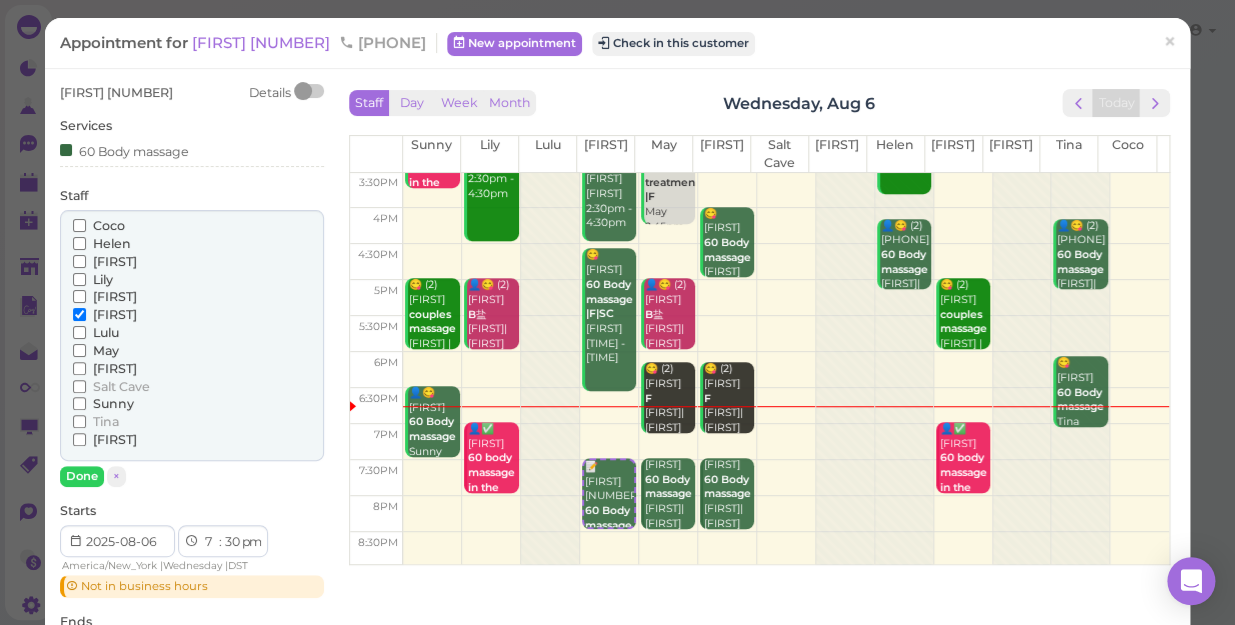 click on "[FIRST]" at bounding box center [115, 439] 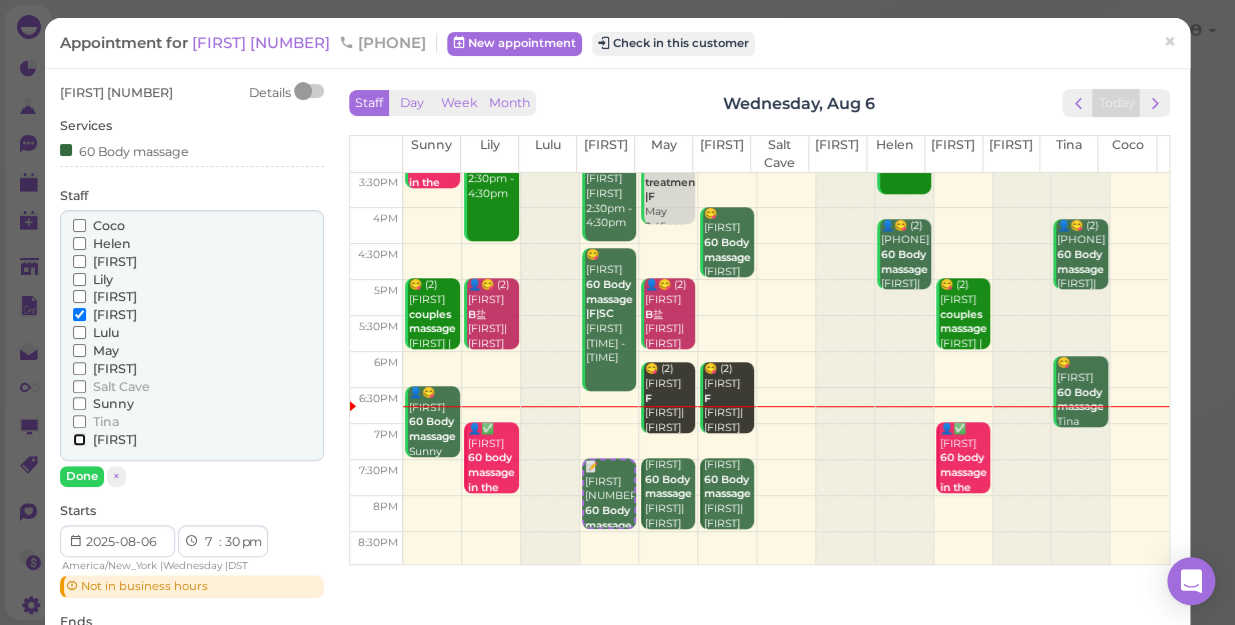 click on "[FIRST]" at bounding box center [79, 439] 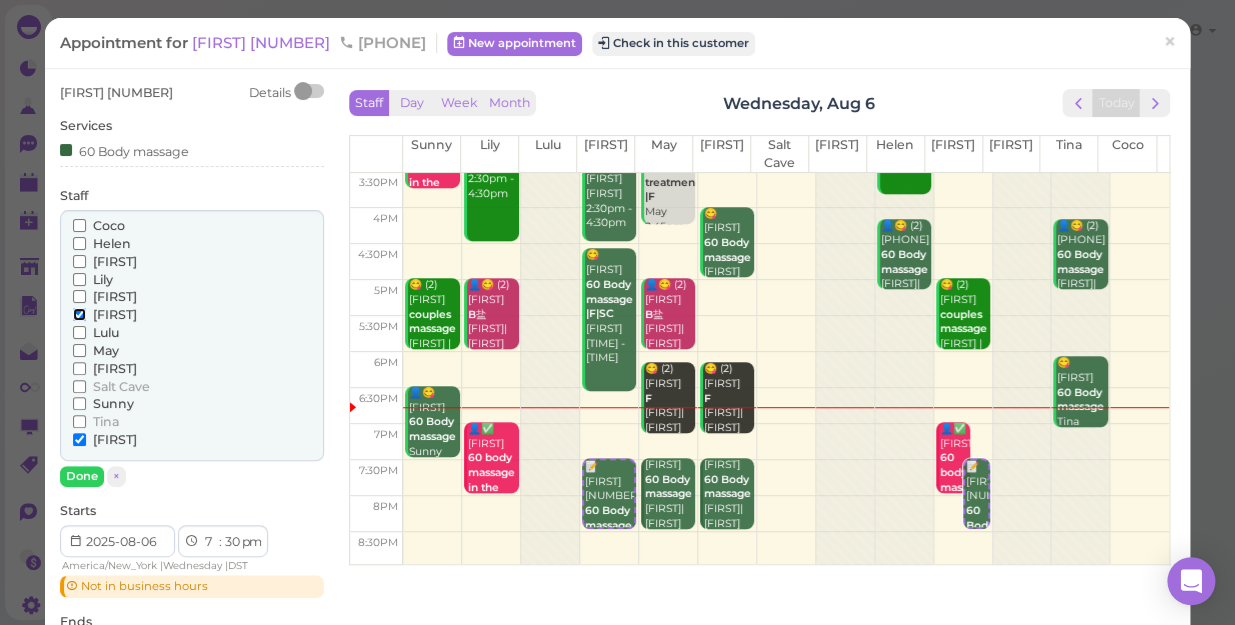 click on "[FIRST]" at bounding box center [79, 314] 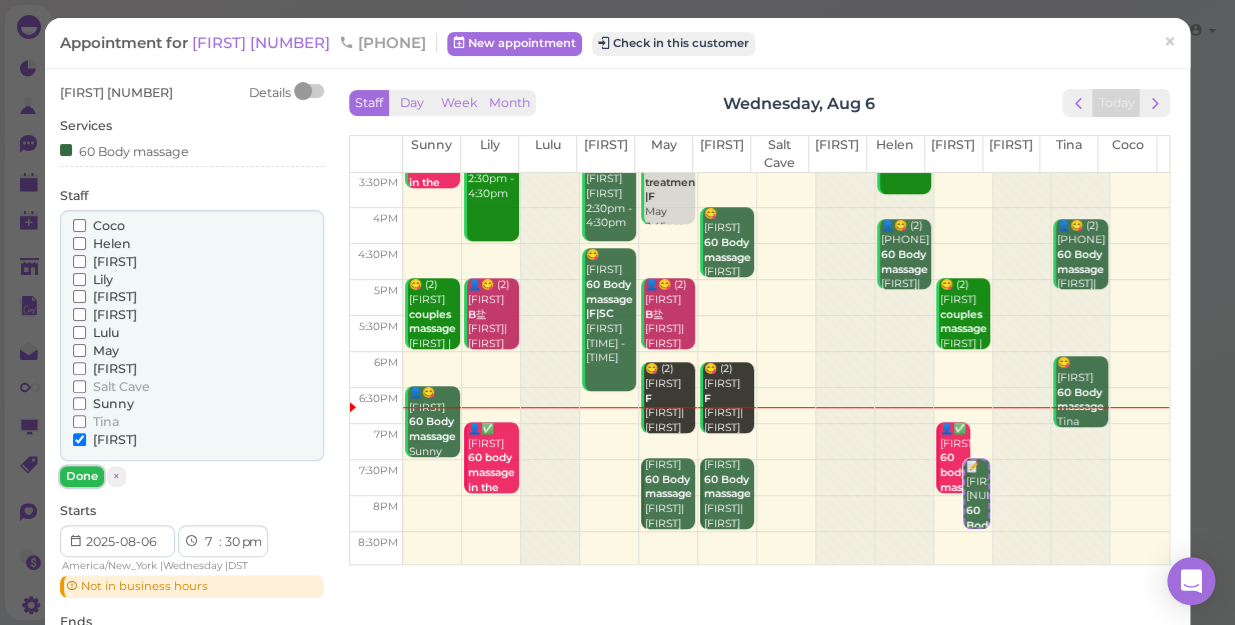 click on "Done" at bounding box center (82, 476) 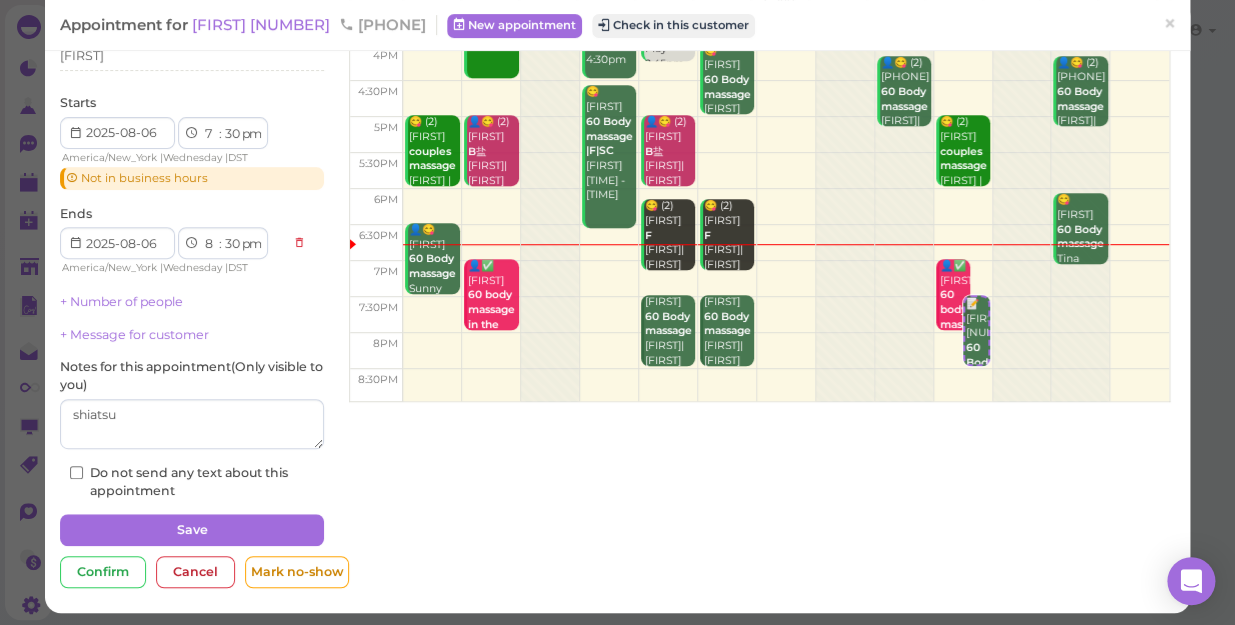 scroll, scrollTop: 168, scrollLeft: 0, axis: vertical 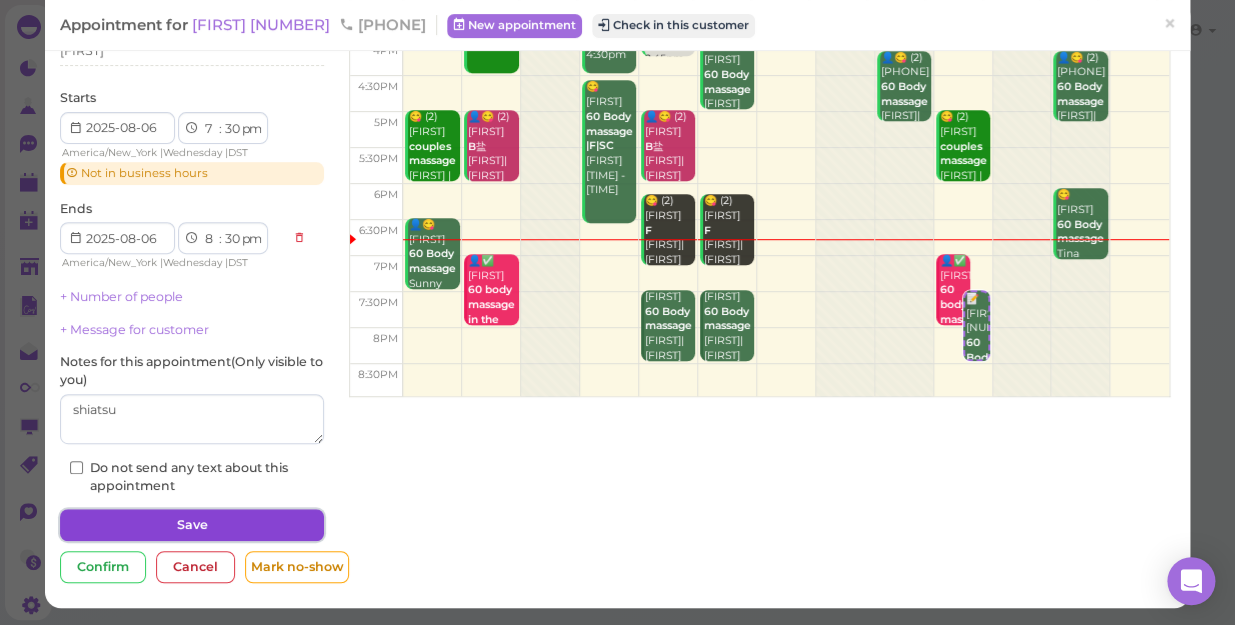 click on "Save" at bounding box center (192, 525) 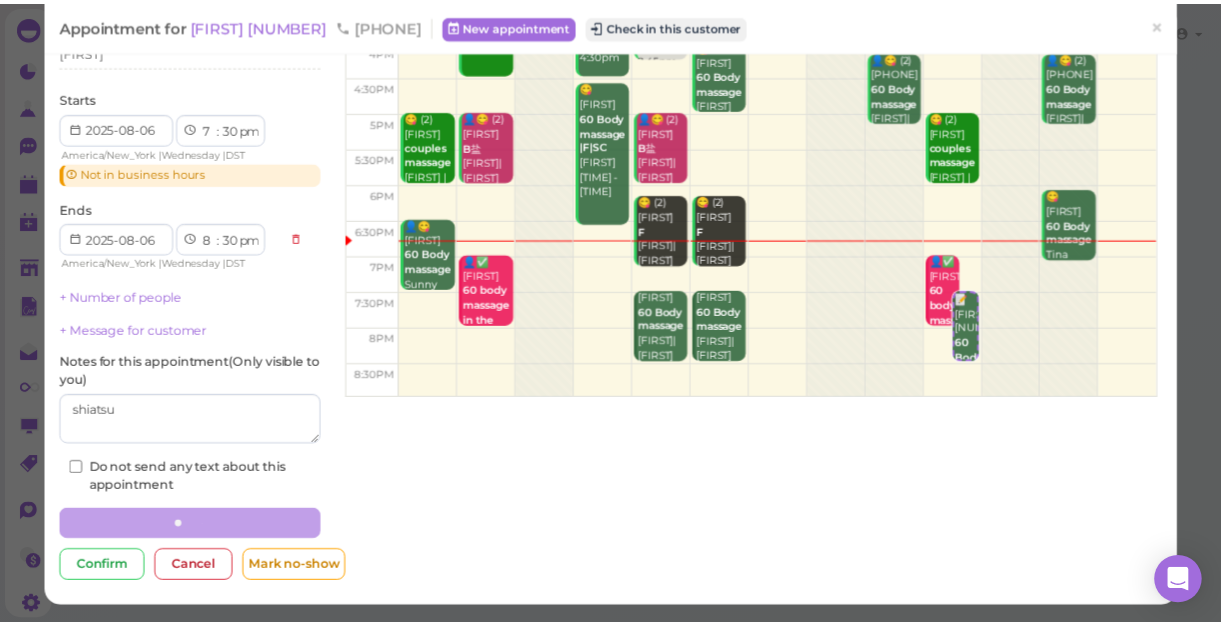 scroll, scrollTop: 0, scrollLeft: 0, axis: both 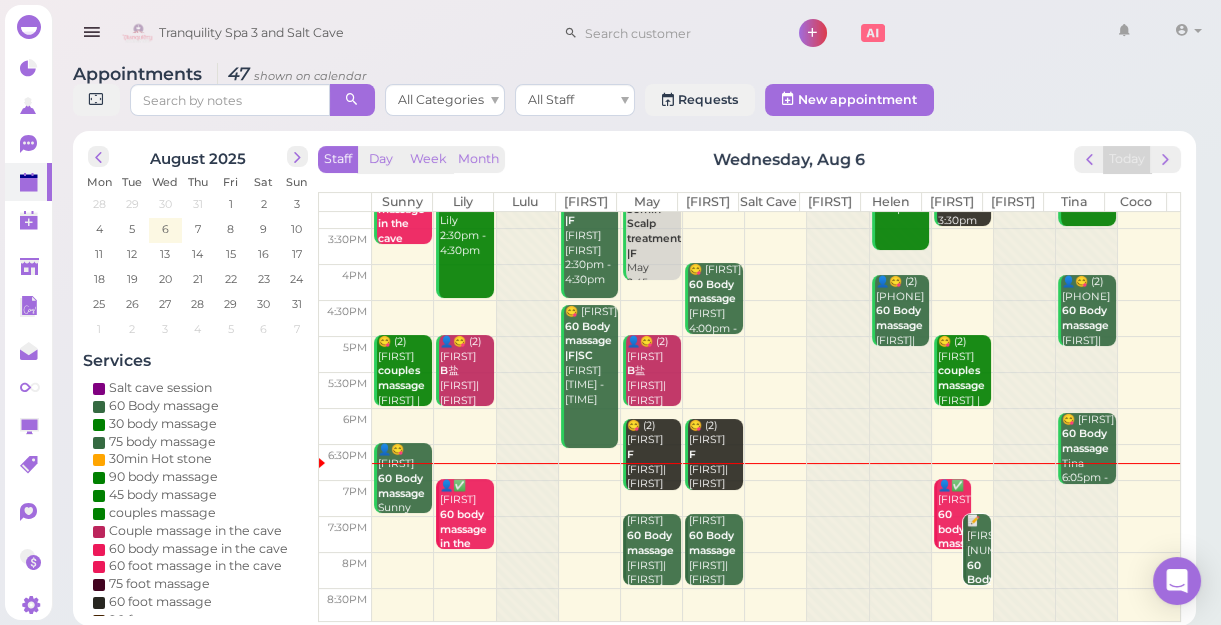 click at bounding box center [776, 534] 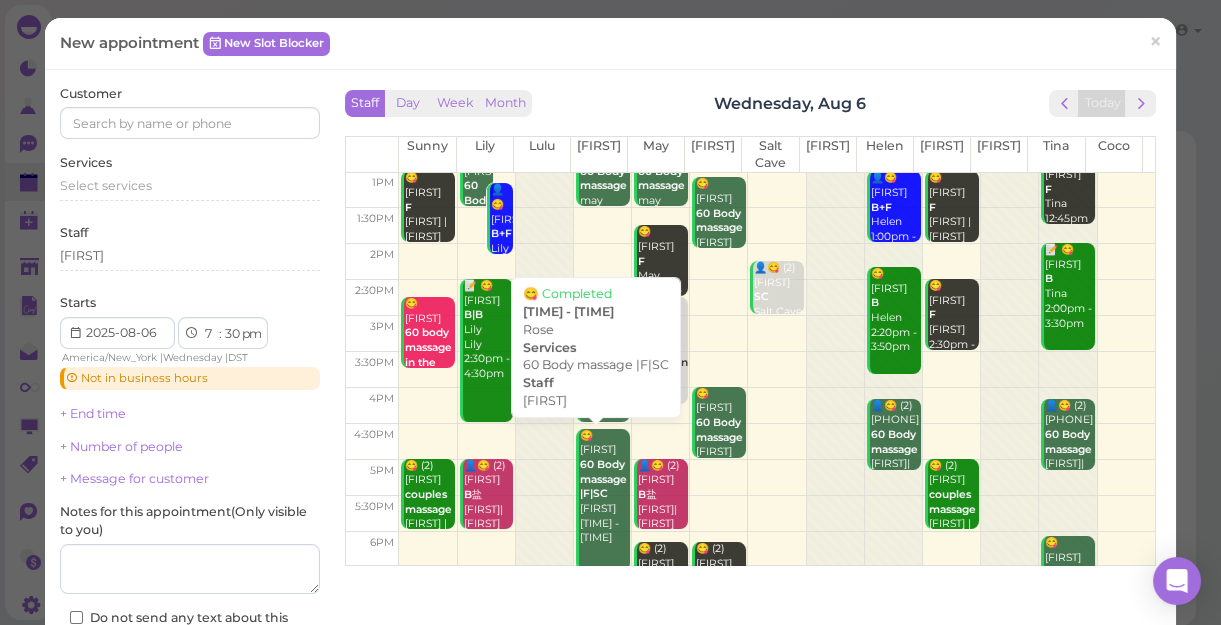 scroll, scrollTop: 361, scrollLeft: 0, axis: vertical 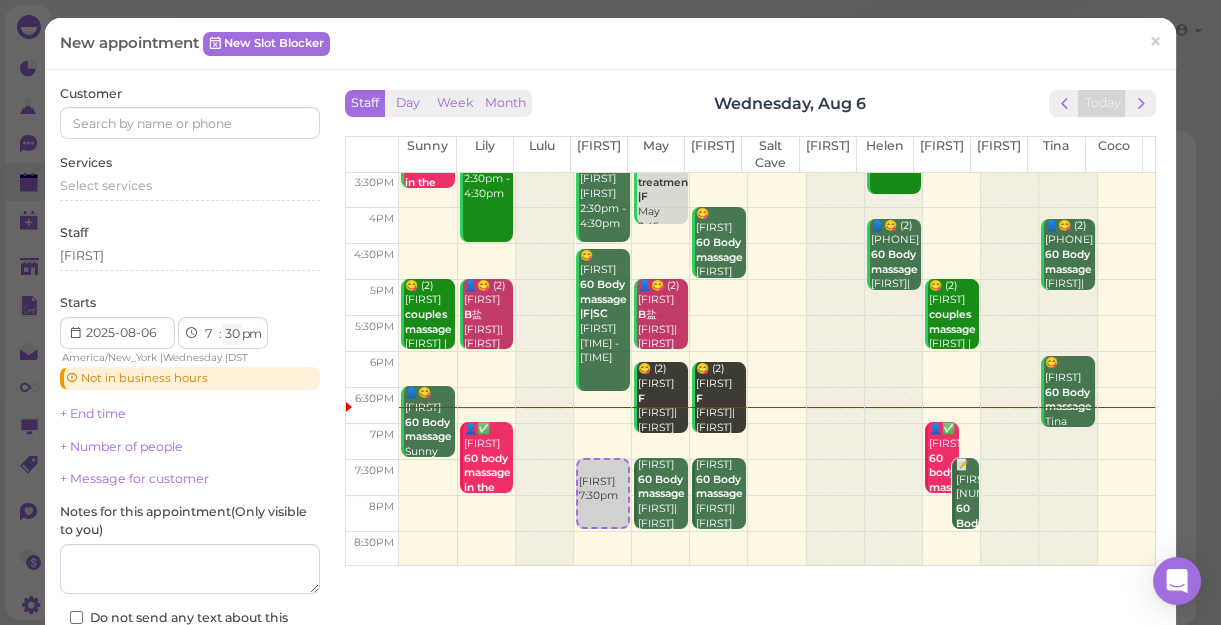 click on "00
05
10
15
20
25
30
35
40
45
50
55" at bounding box center [232, 334] 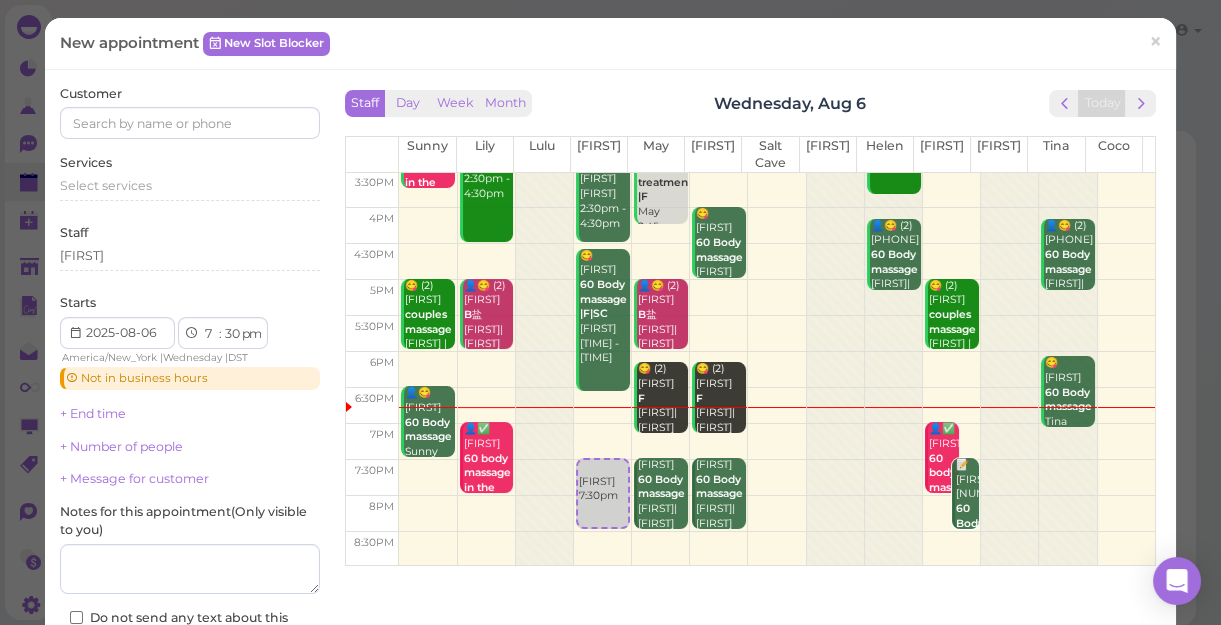 select on "45" 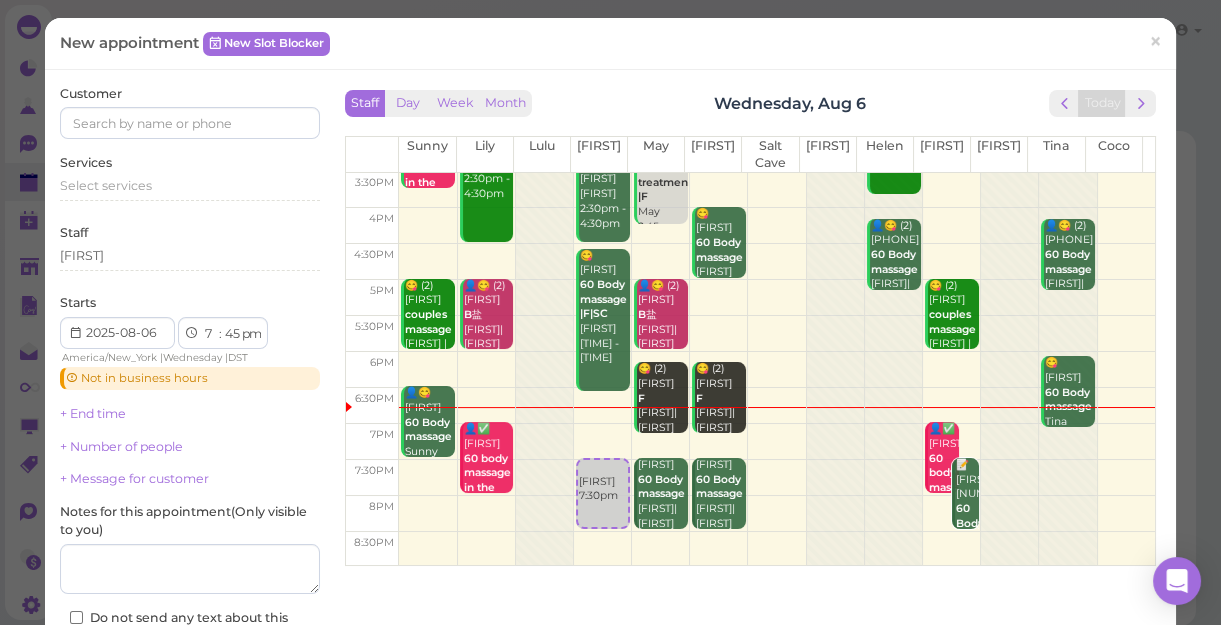 click on "00
05
10
15
20
25
30
35
40
45
50
55" at bounding box center [232, 334] 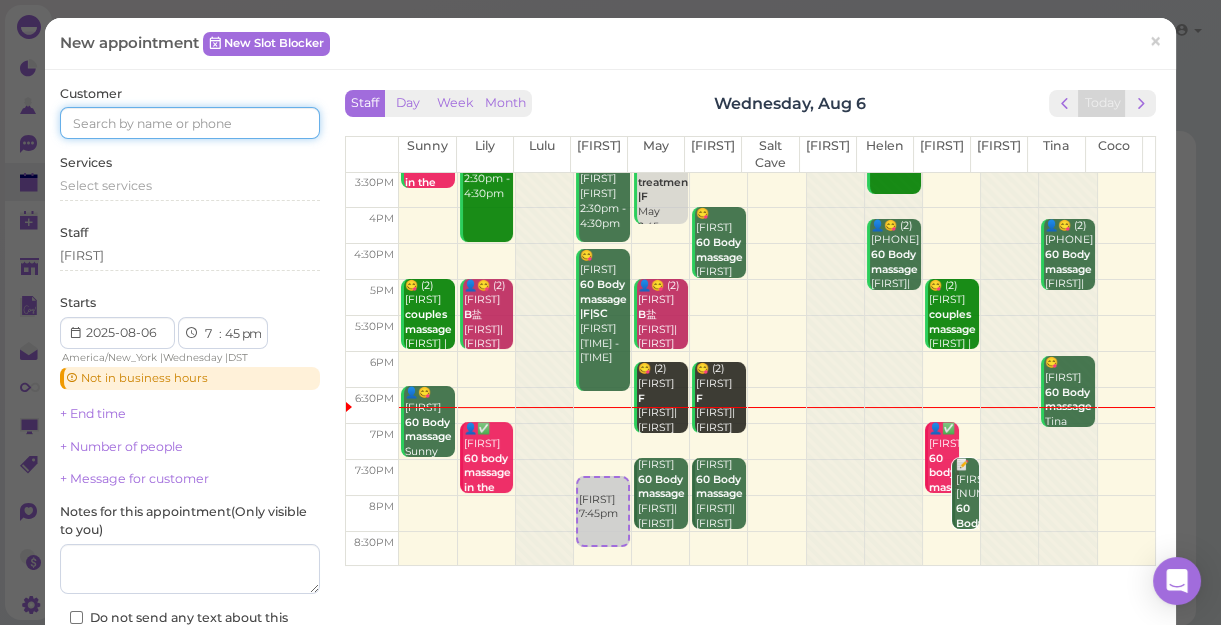 click at bounding box center [190, 123] 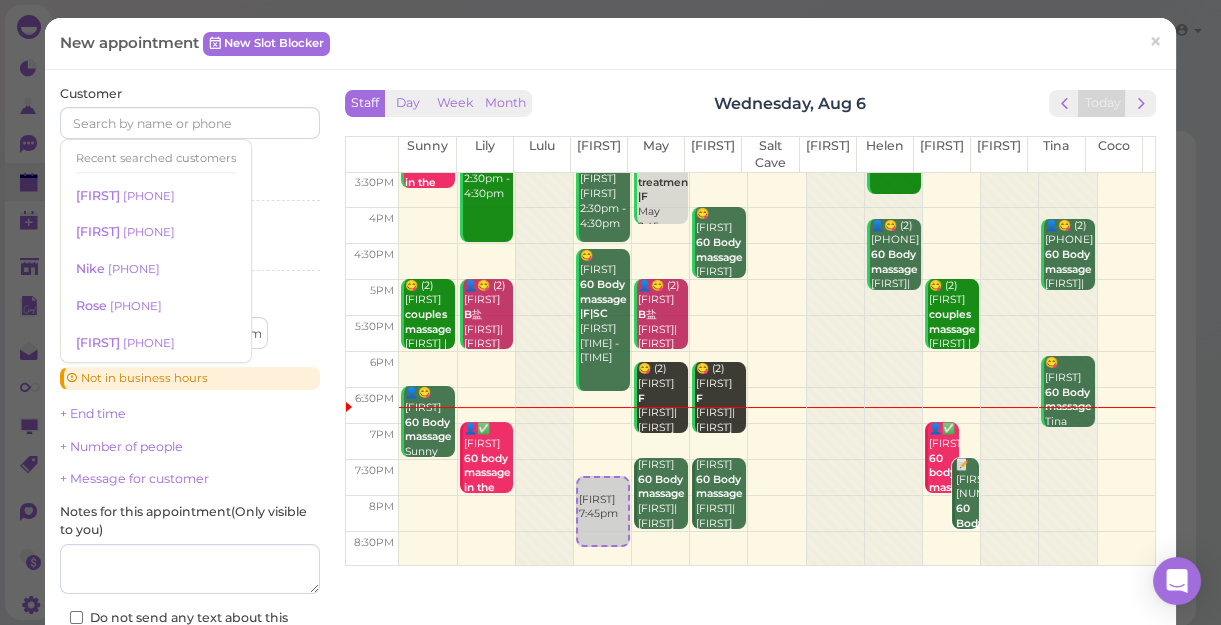 click on "Staff
Lisa" at bounding box center (190, 251) 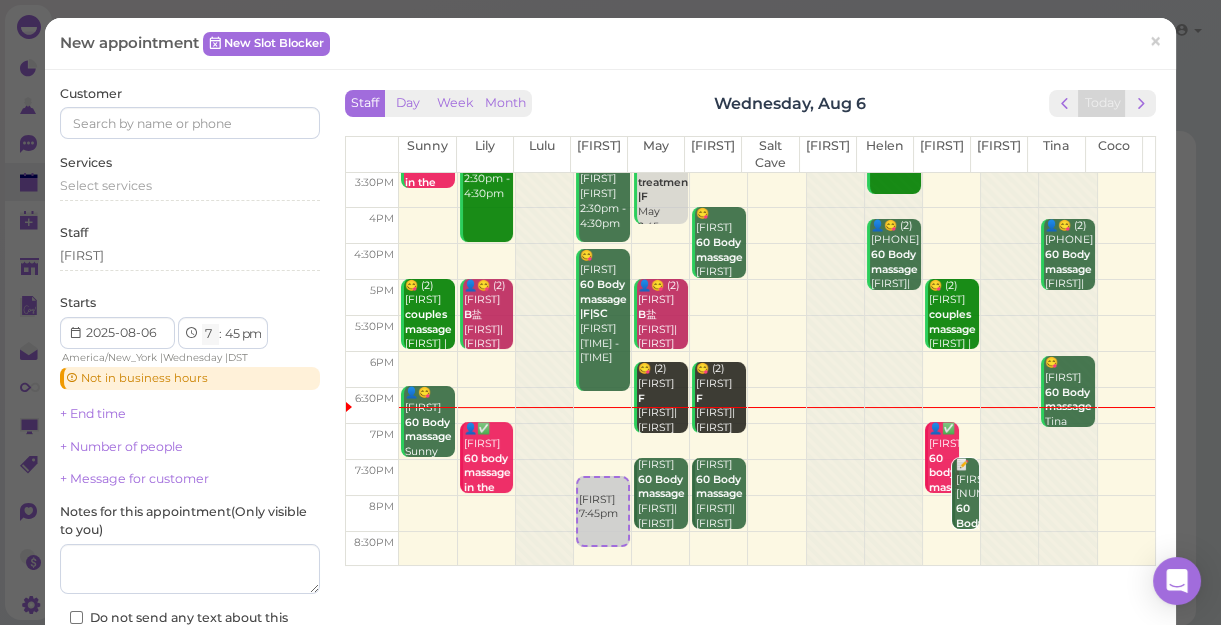 click on "1
2
3
4
5
6
7
8
9
10
11
12" at bounding box center (210, 334) 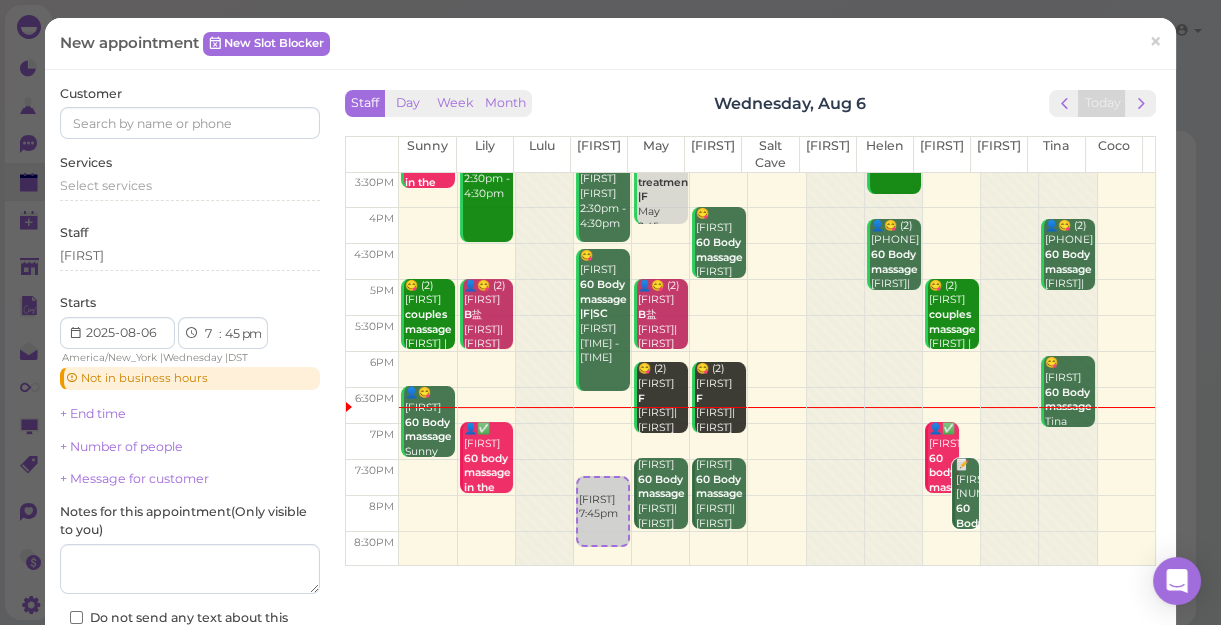 select on "8" 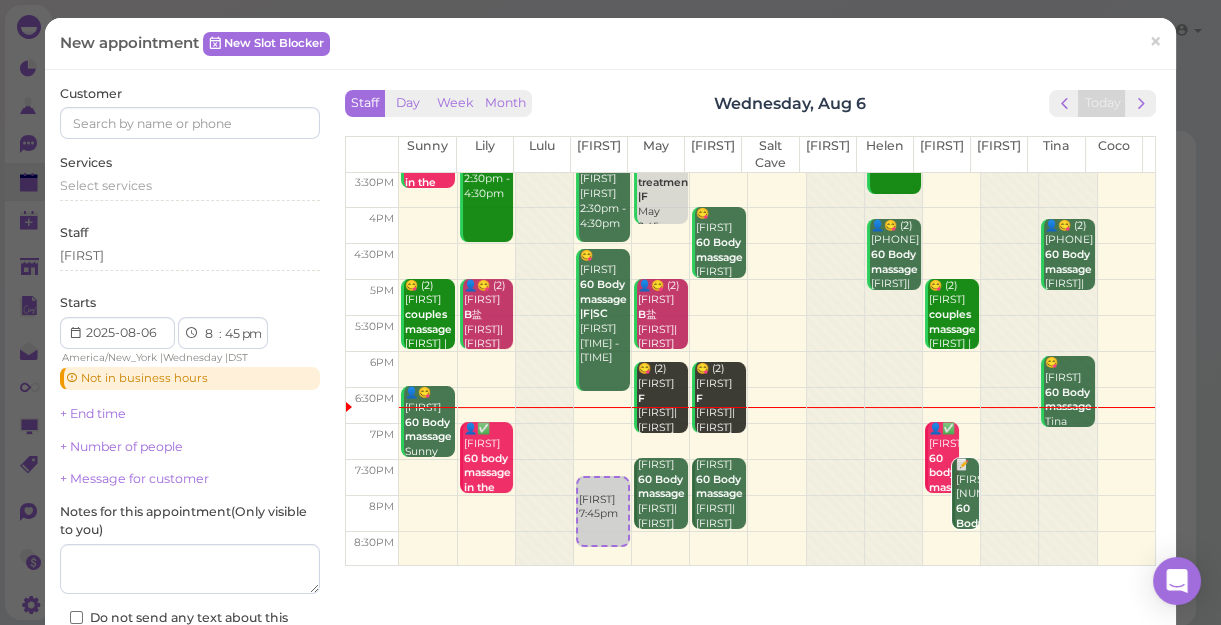 click on "1
2
3
4
5
6
7
8
9
10
11
12" at bounding box center (210, 334) 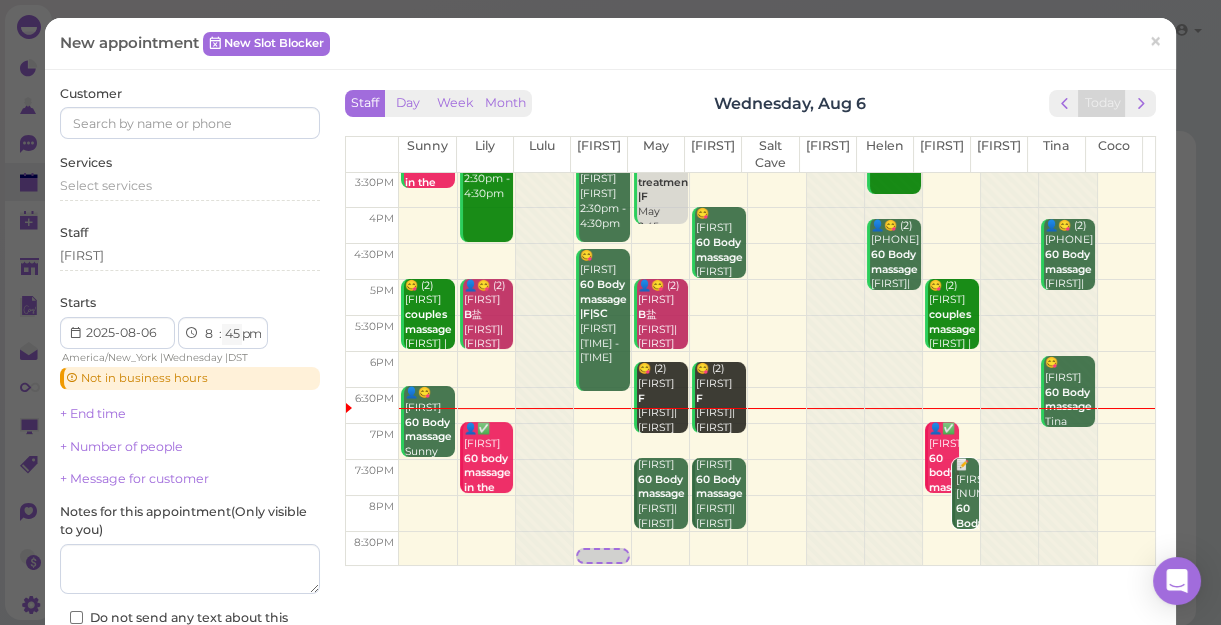 click on "00
05
10
15
20
25
30
35
40
45
50
55" at bounding box center [232, 334] 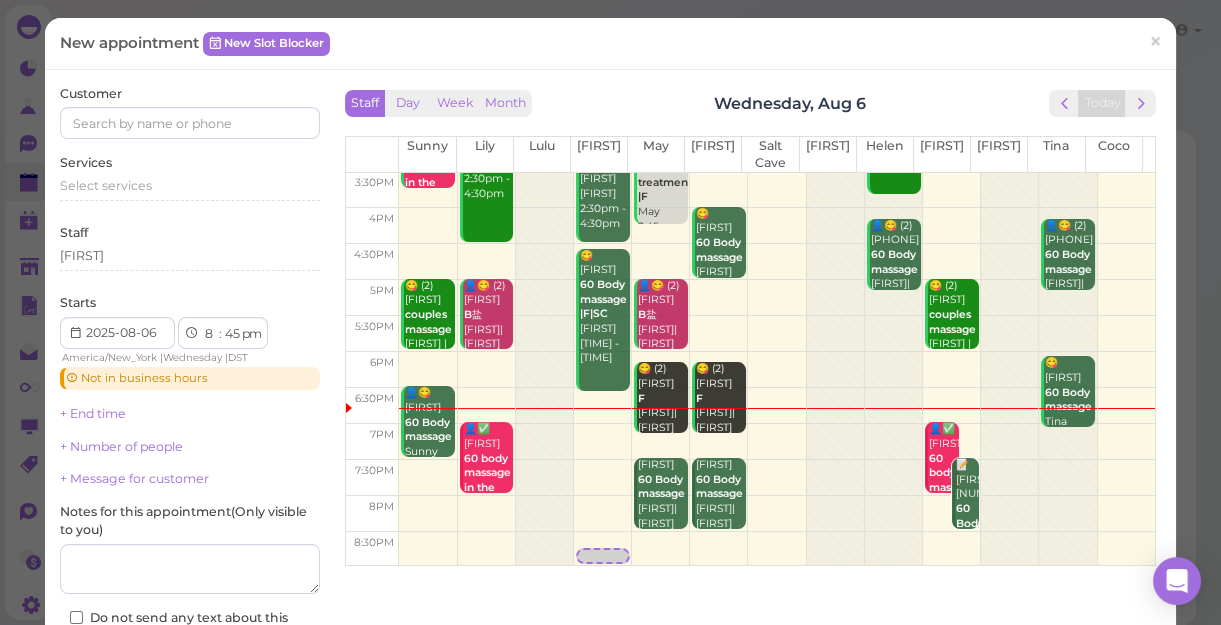 select on "00" 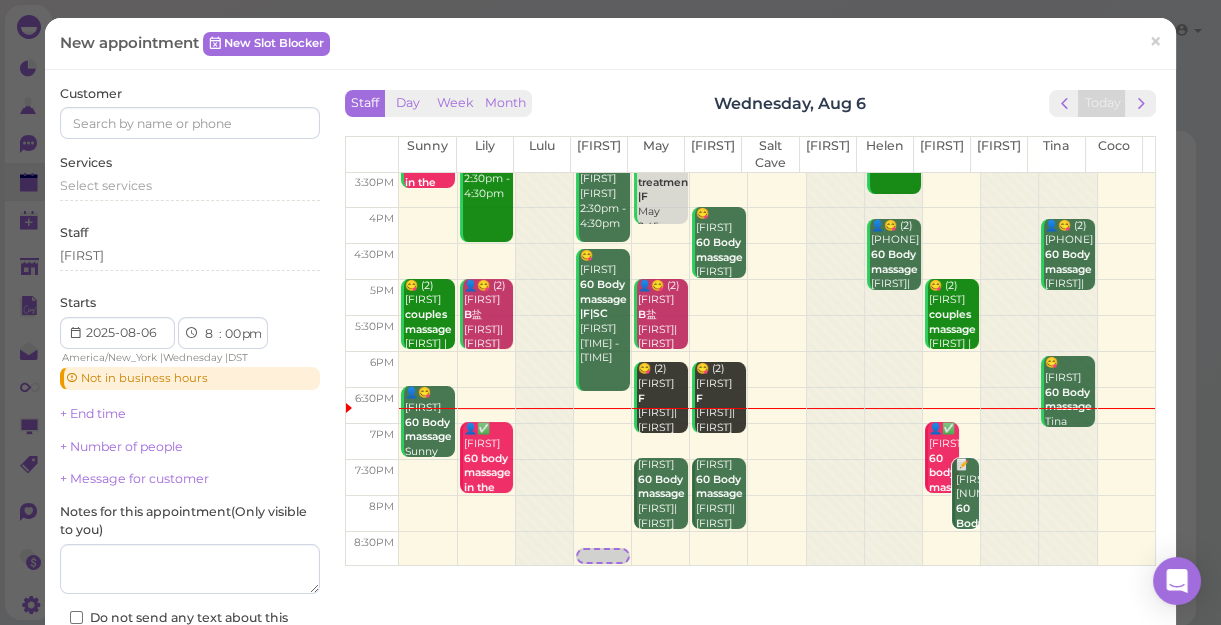 click on "00
05
10
15
20
25
30
35
40
45
50
55" at bounding box center [232, 334] 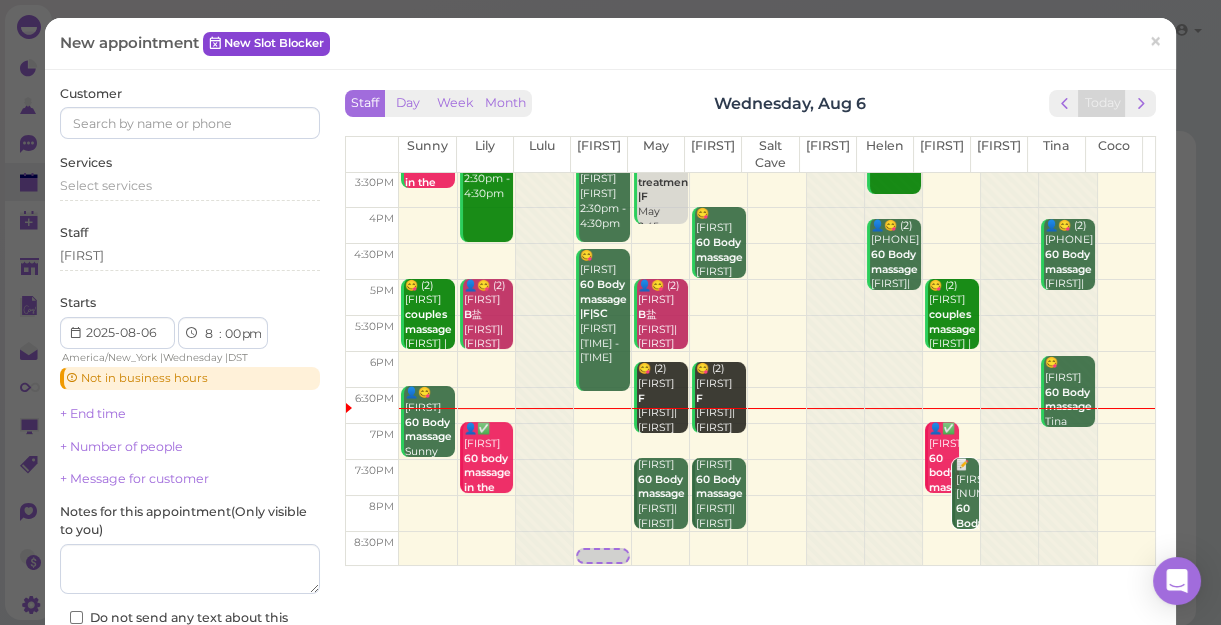 click on "New Slot Blocker" at bounding box center (266, 44) 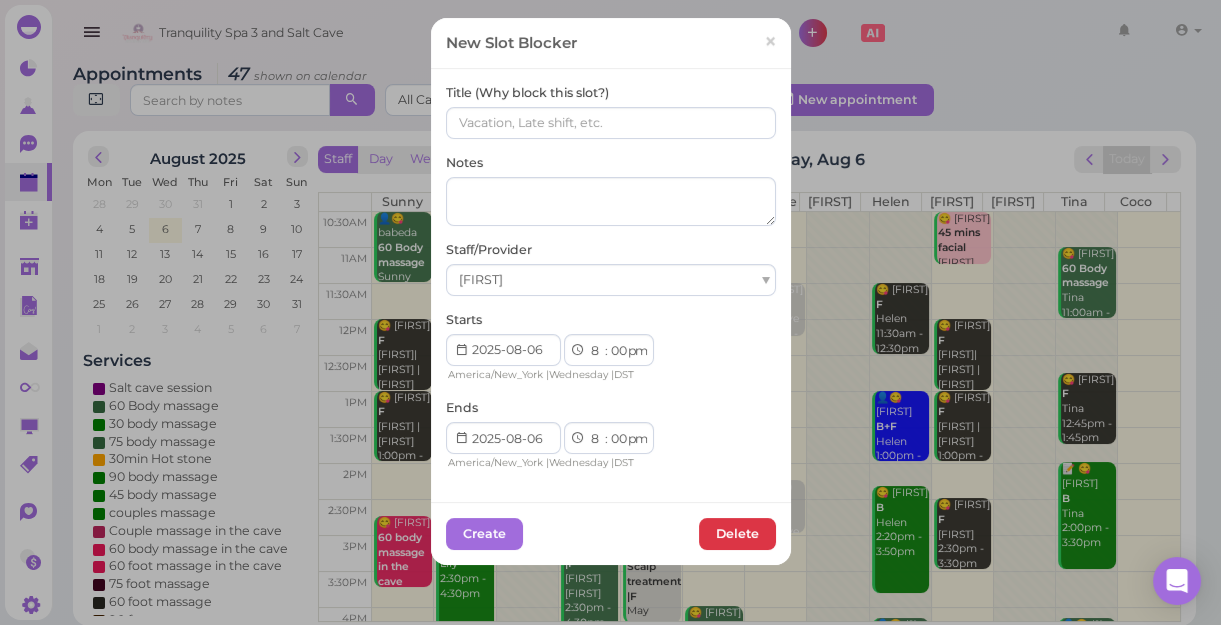 click on "New Slot Blocker
×
Title (Why block this slot?)
Notes
Staff/Provider
Lisa
Starts
1
2
3
4
5
6
7
8
9
10
11
12
:
00
05
10
15
20
25
30
35
40
45
50
55
am
pm
America/New_York
|  Wednesday
|  DST
Ends
1
2
3
4
5
6
7
8
9
10
11
12
:" 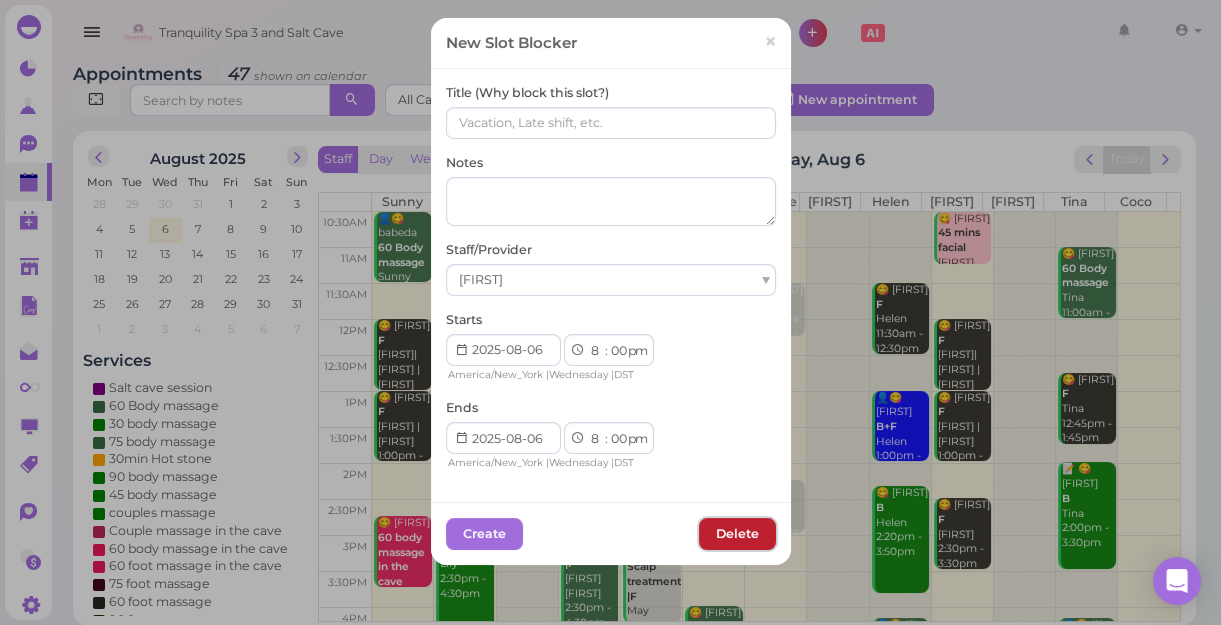 click on "Delete" at bounding box center (737, 534) 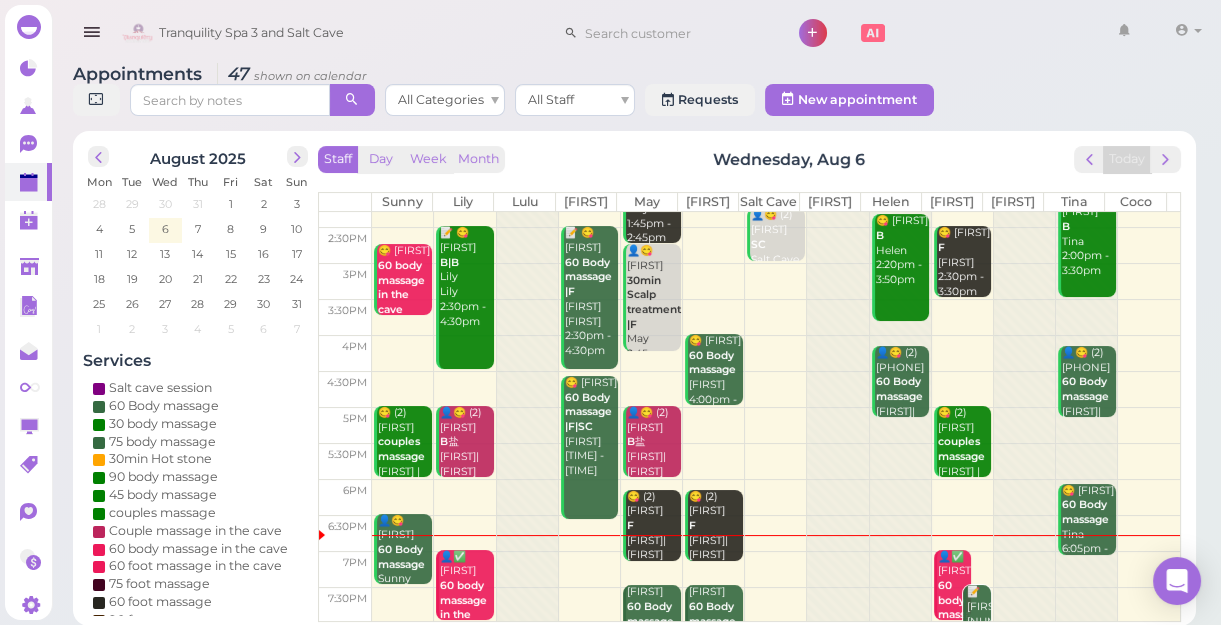 scroll, scrollTop: 343, scrollLeft: 0, axis: vertical 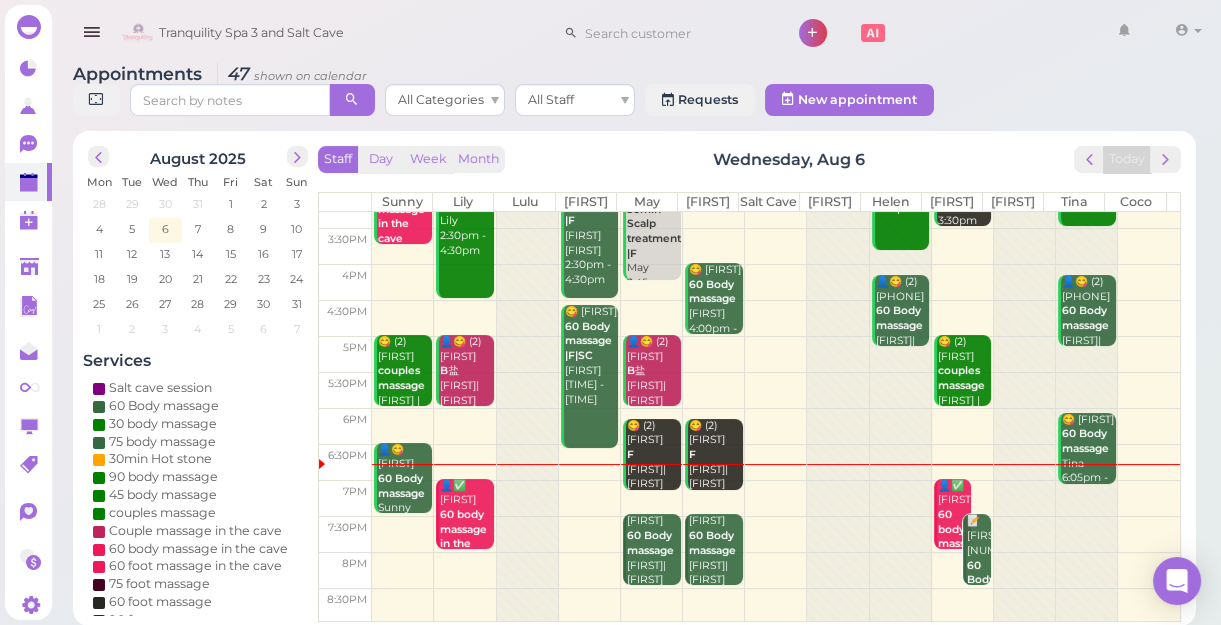 click at bounding box center (776, 570) 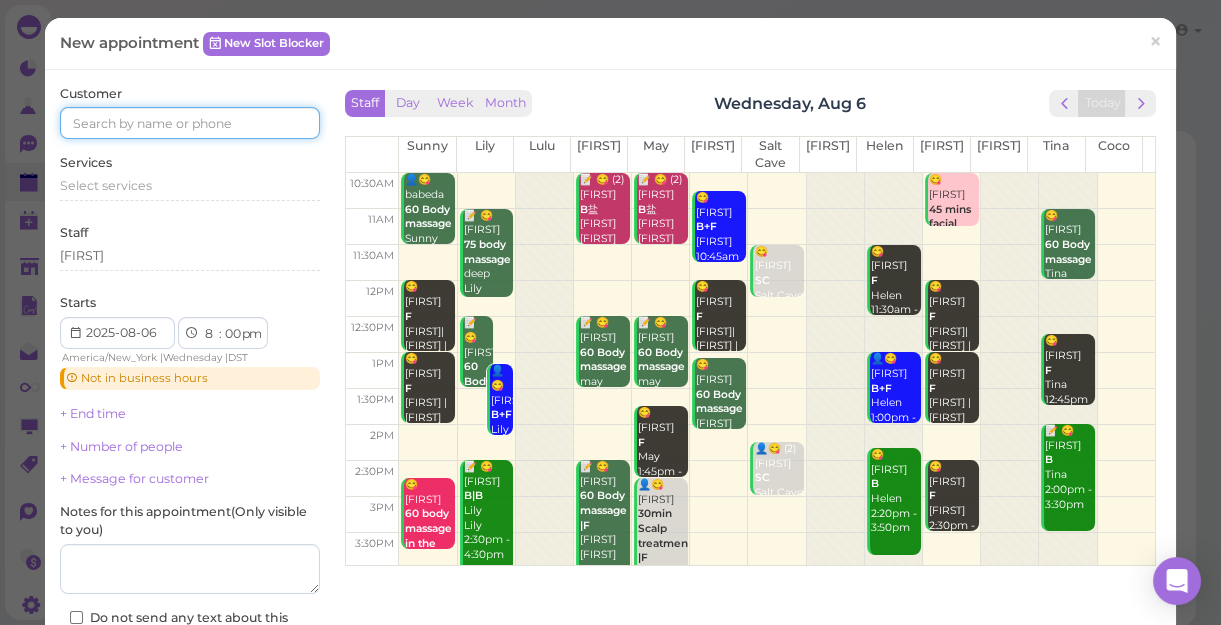 click at bounding box center [190, 123] 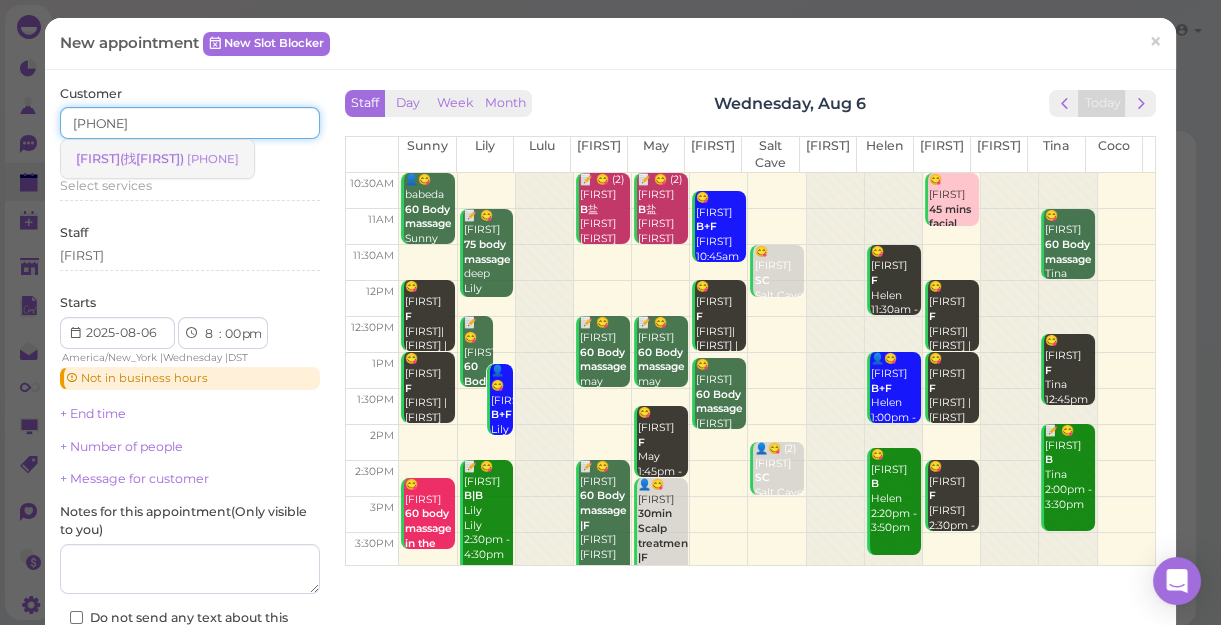 type on "3472191521" 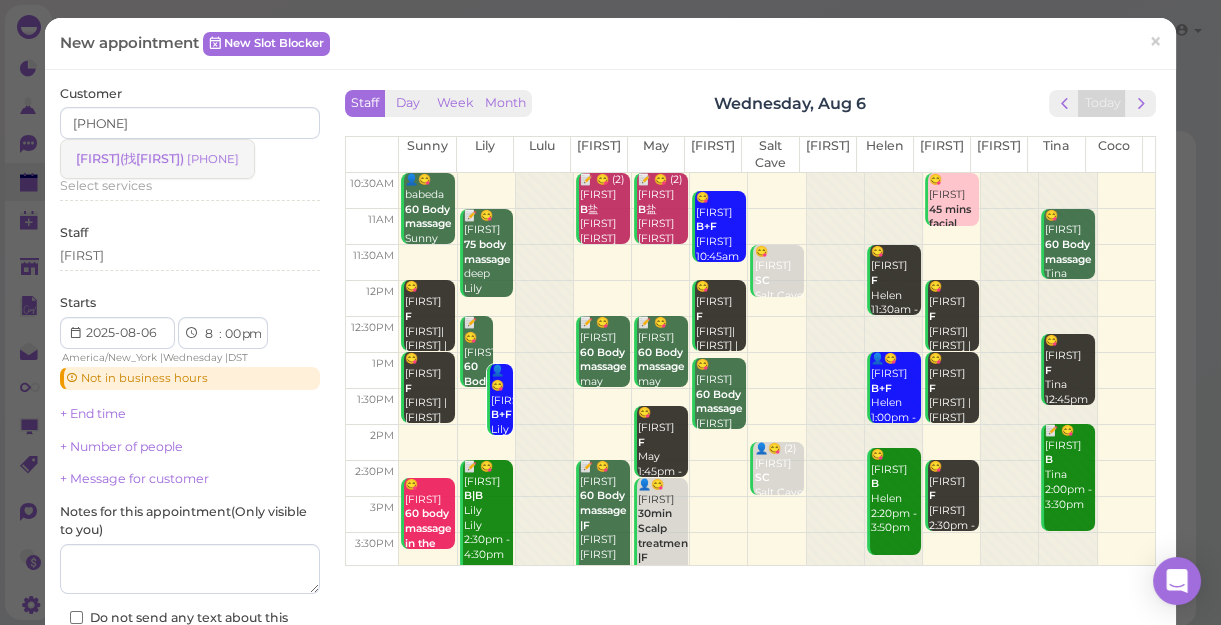click on "Stacy(找LISA)" at bounding box center [132, 158] 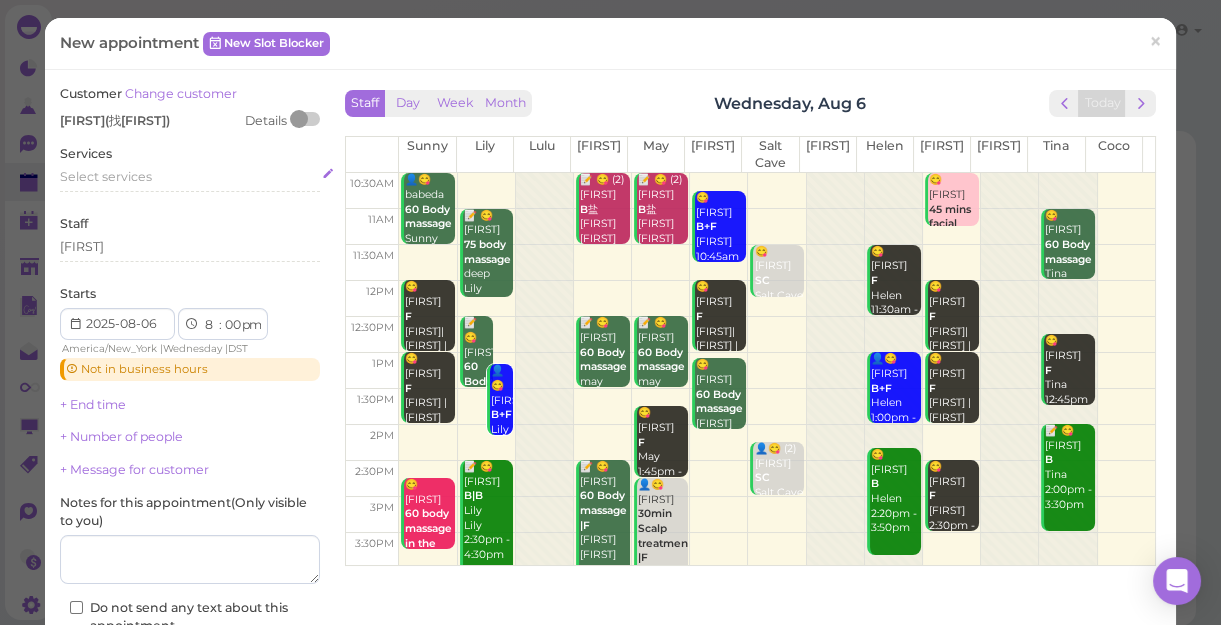 click on "Select services" at bounding box center (106, 176) 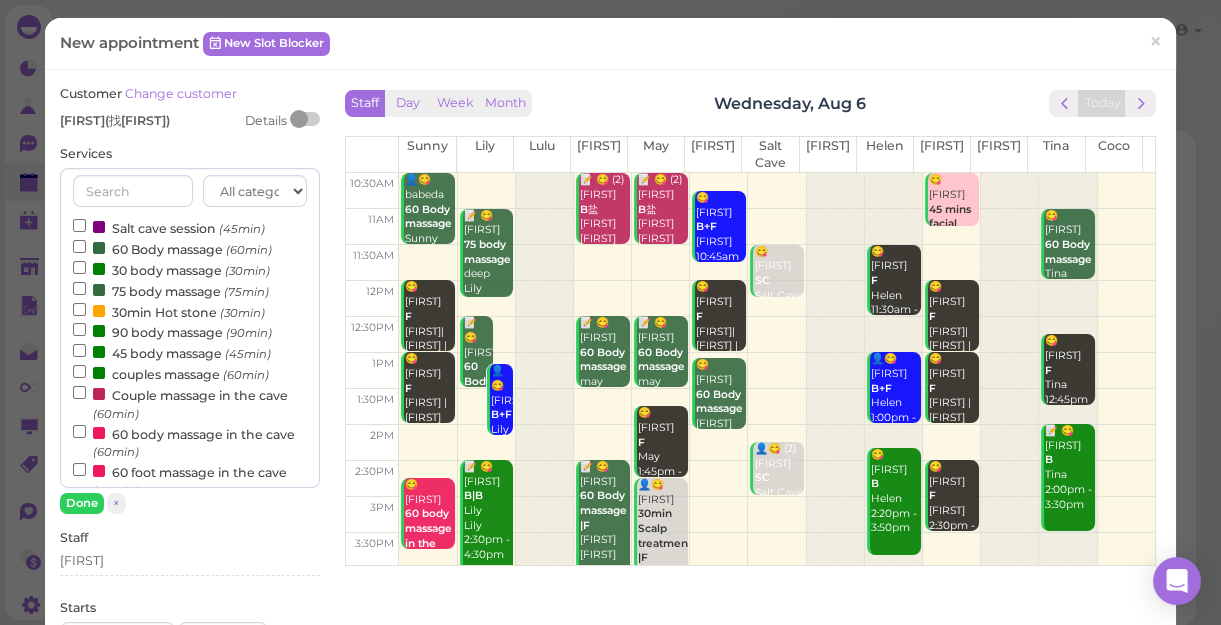 click on "60 Body massage
(60min)" at bounding box center (172, 248) 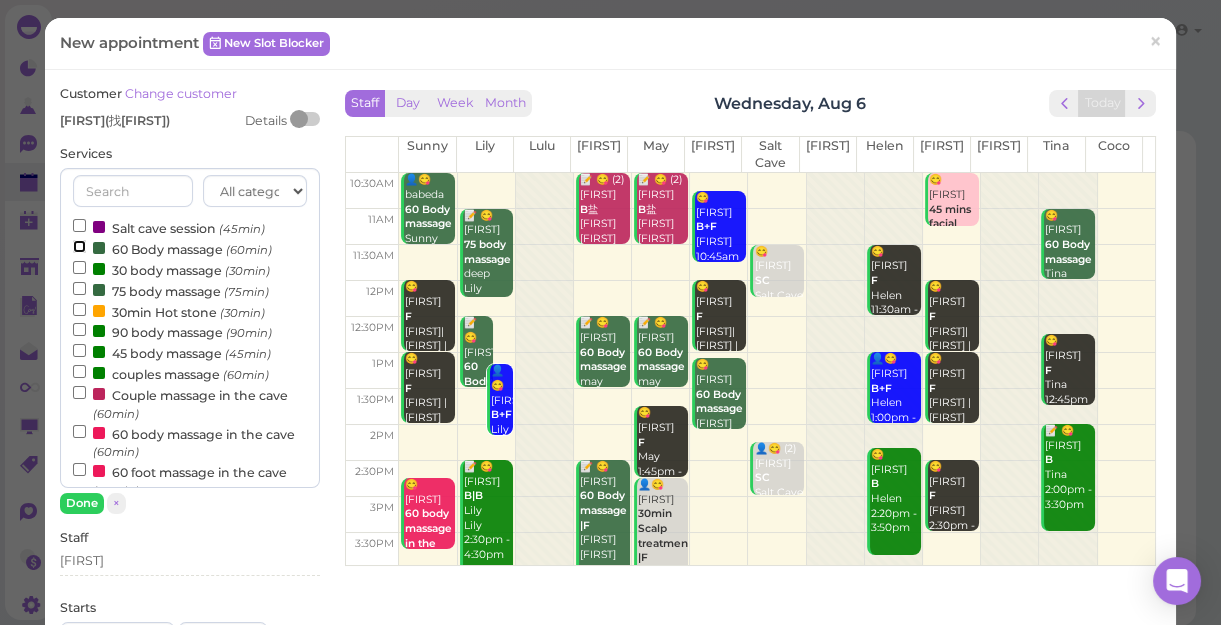 click on "60 Body massage
(60min)" at bounding box center (79, 246) 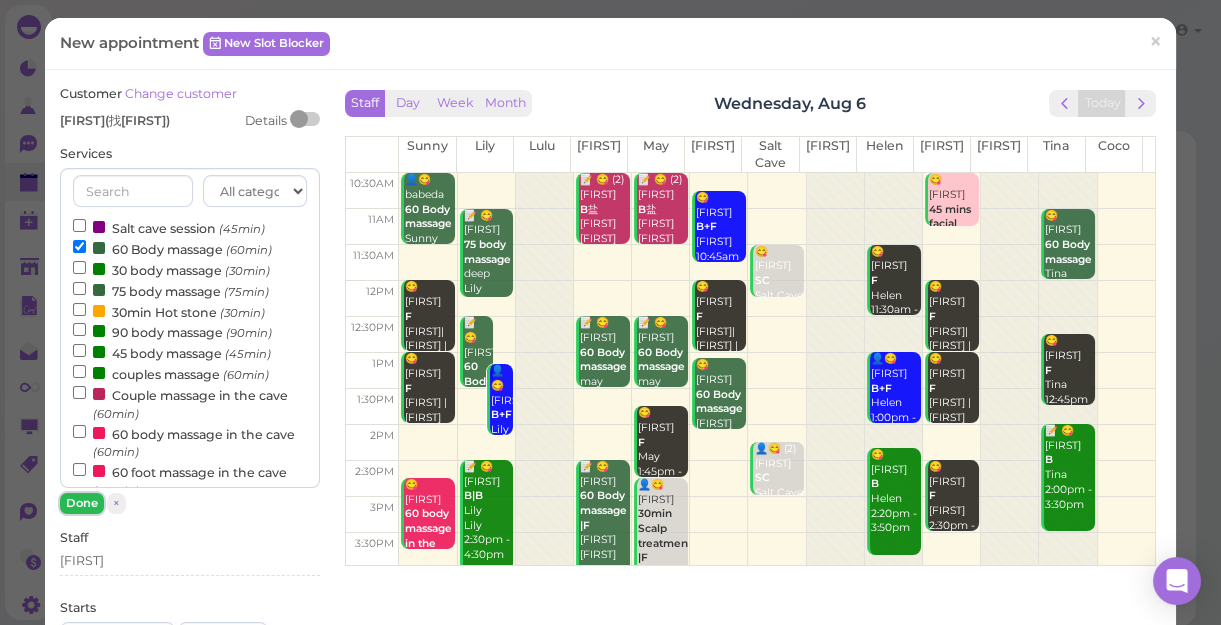 click on "Done" at bounding box center [82, 503] 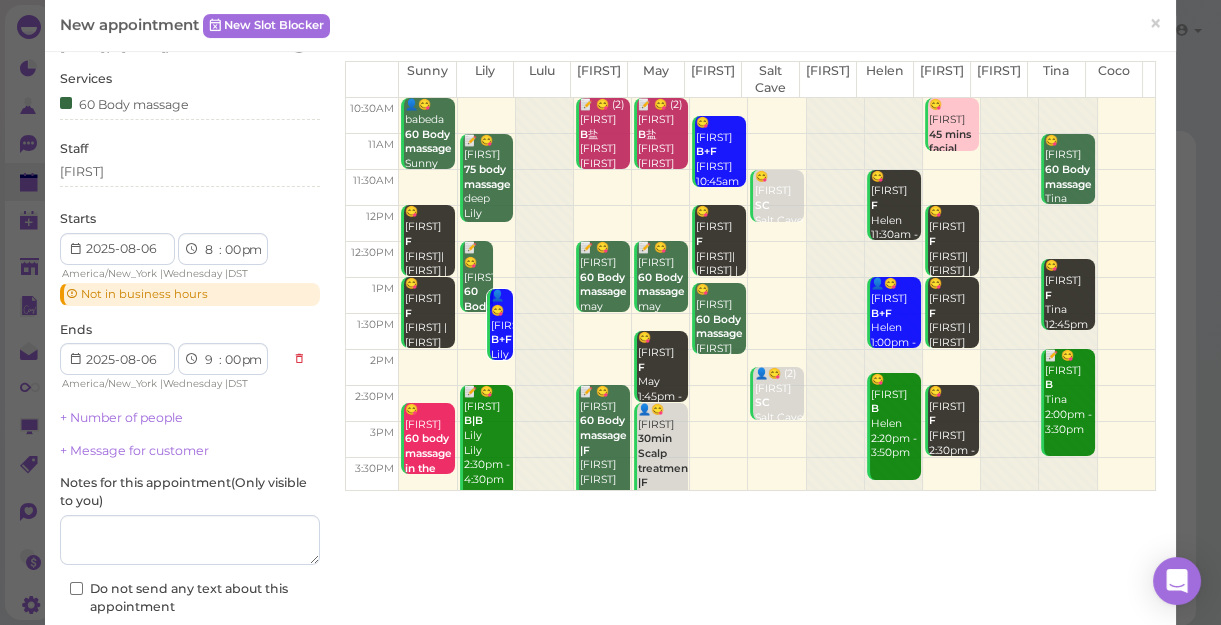 scroll, scrollTop: 225, scrollLeft: 0, axis: vertical 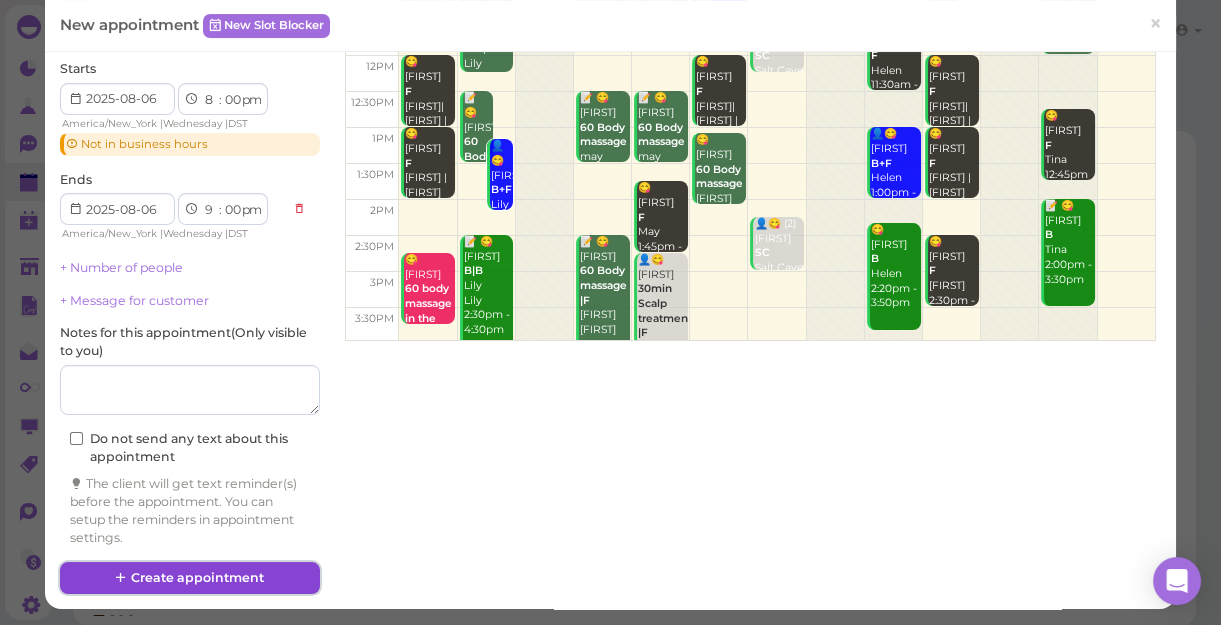 click on "Create appointment" at bounding box center [190, 578] 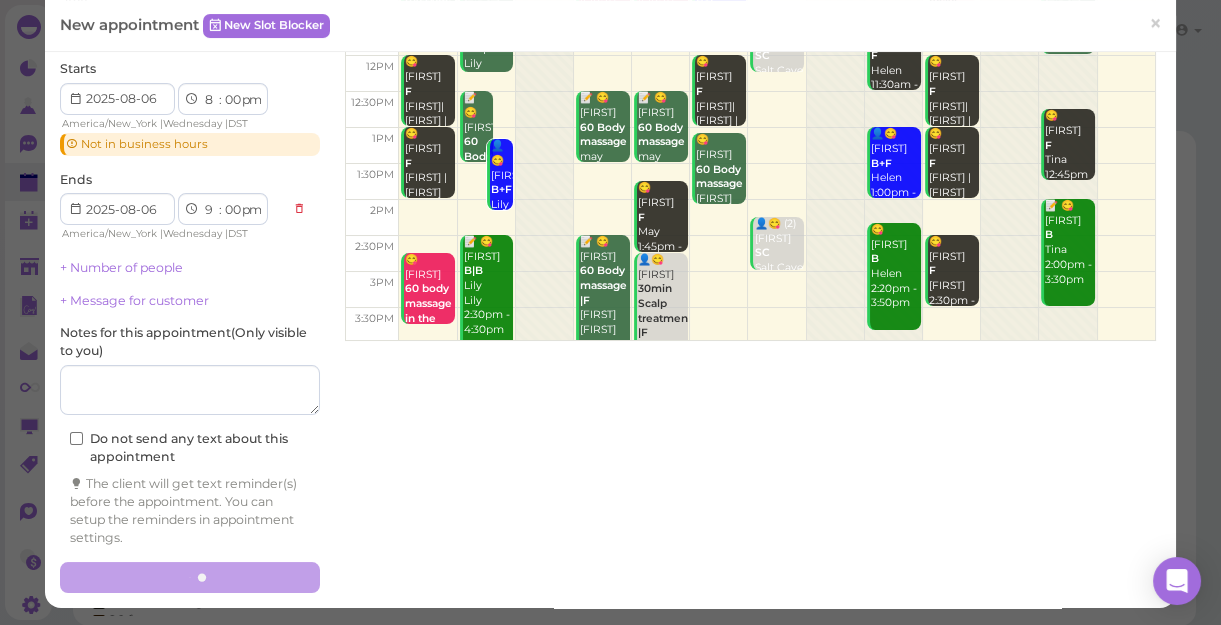 scroll, scrollTop: 224, scrollLeft: 0, axis: vertical 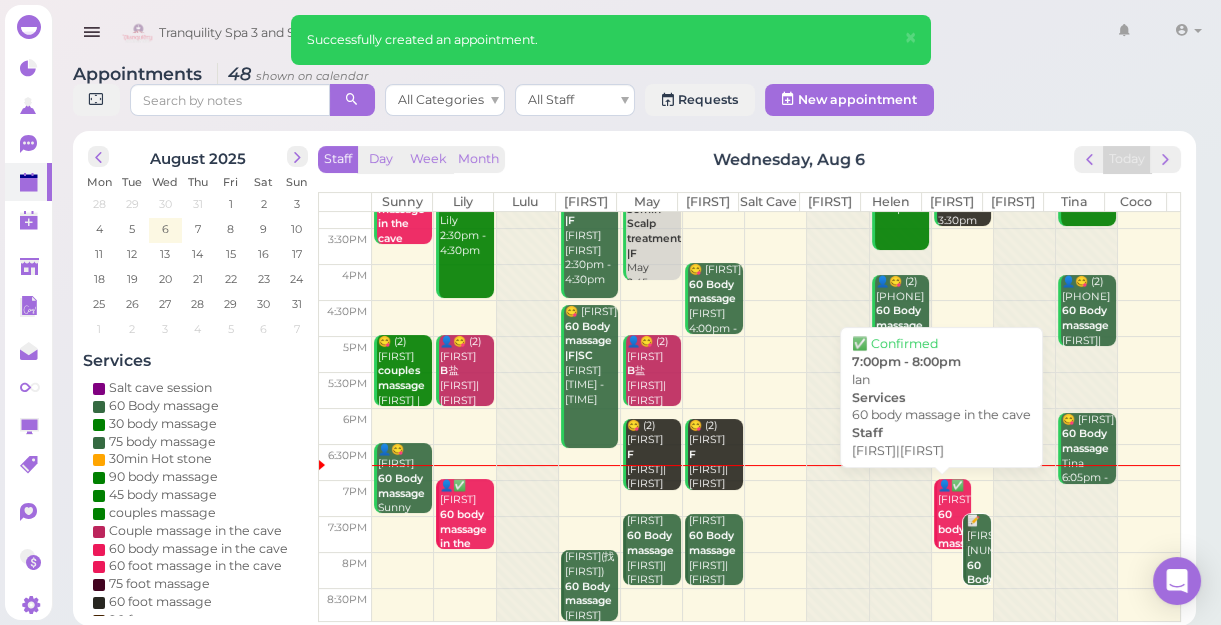 click on "👤✅ lan 60 body massage in the cave Lily|Tom 7:00pm - 8:00pm" at bounding box center [954, 567] 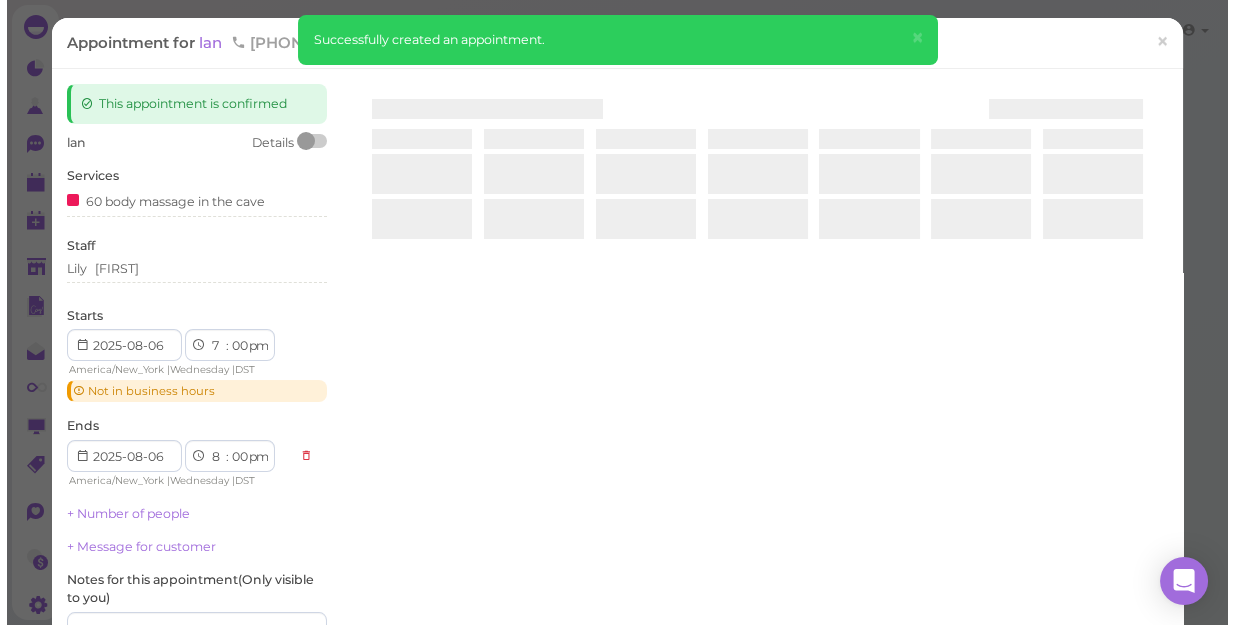 scroll, scrollTop: 0, scrollLeft: 0, axis: both 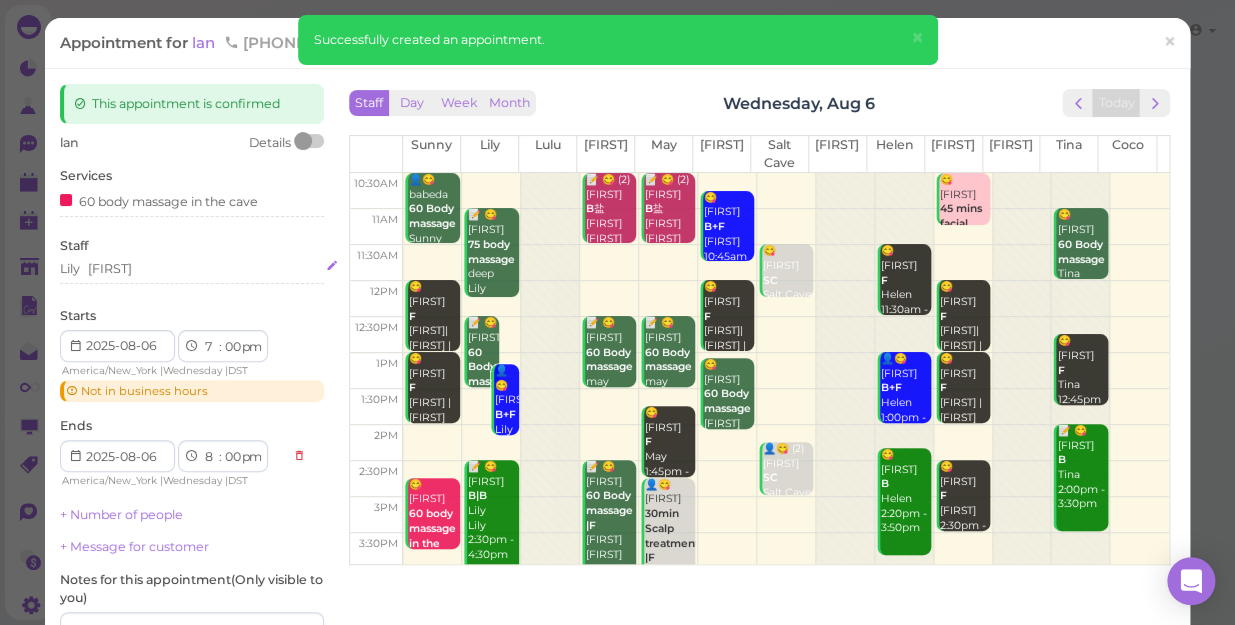 click on "Lily
Tom" at bounding box center [192, 269] 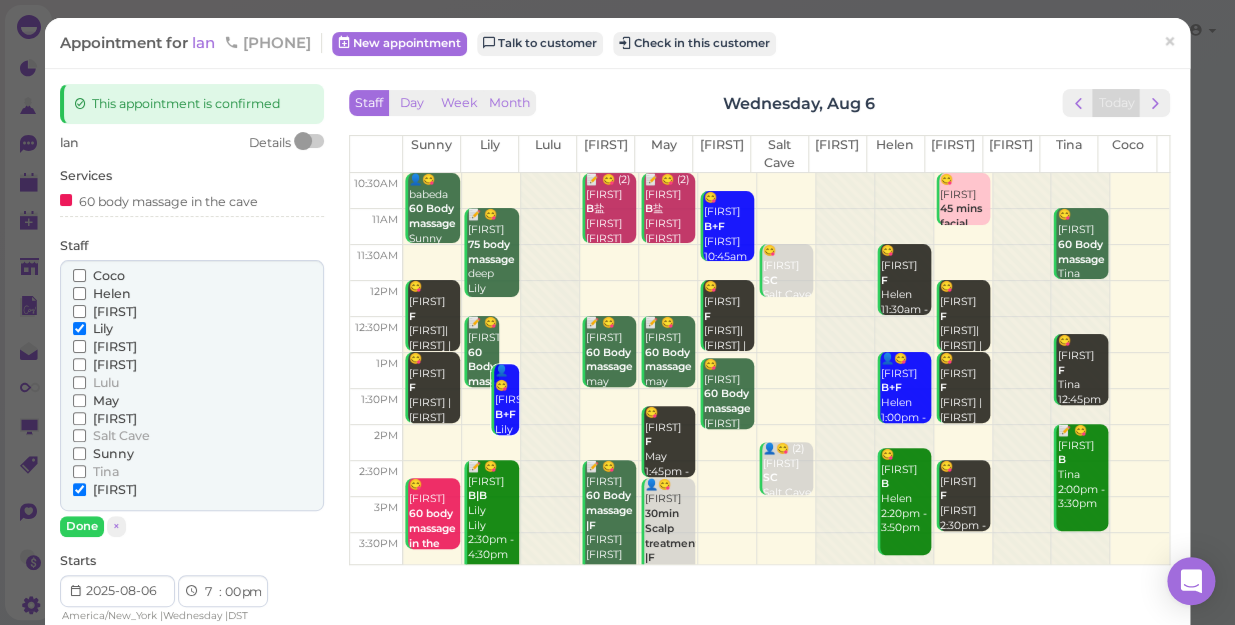 click on "[FIRST]" at bounding box center [115, 364] 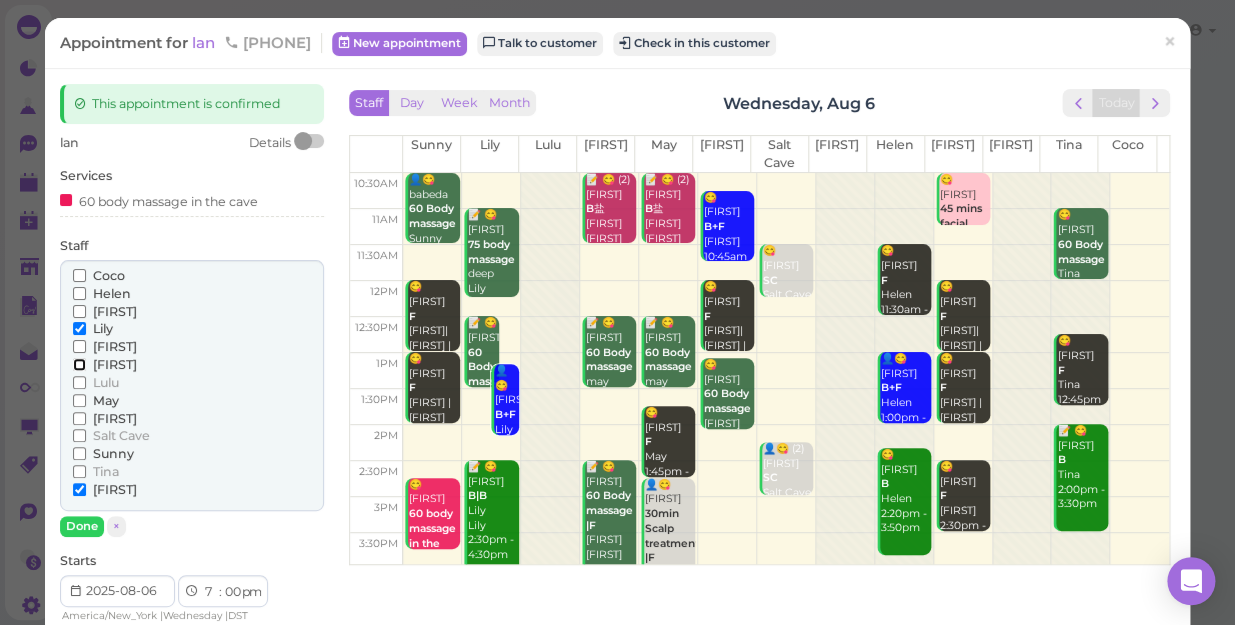click on "[FIRST]" at bounding box center [79, 364] 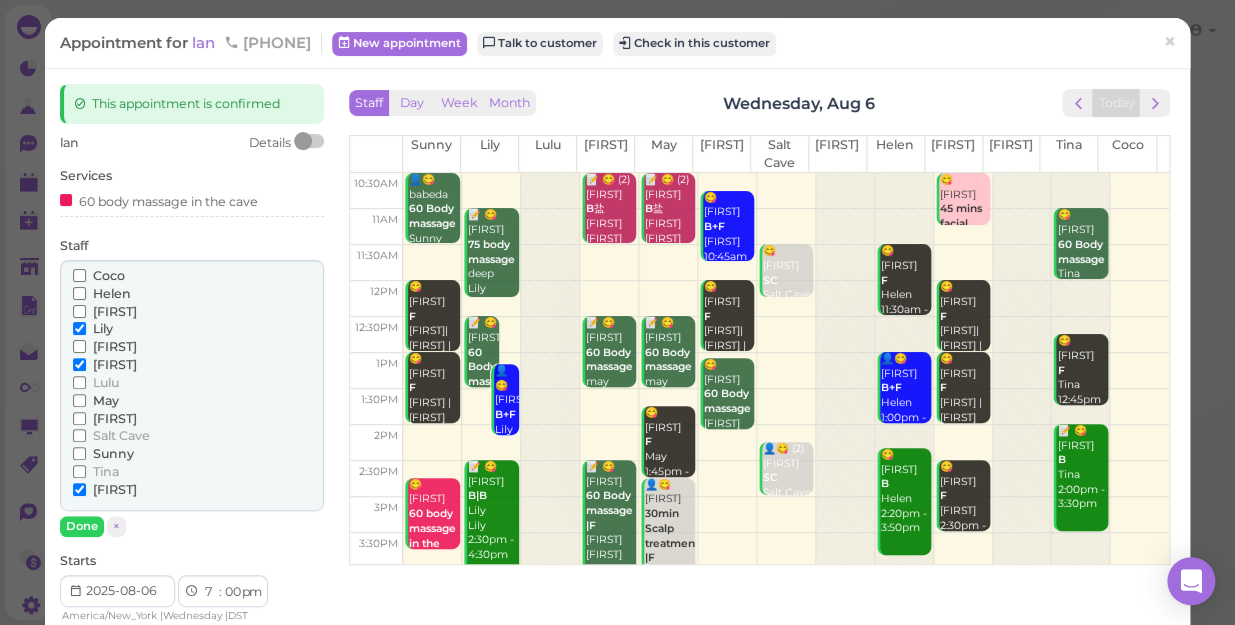 click on "Lily" at bounding box center (103, 328) 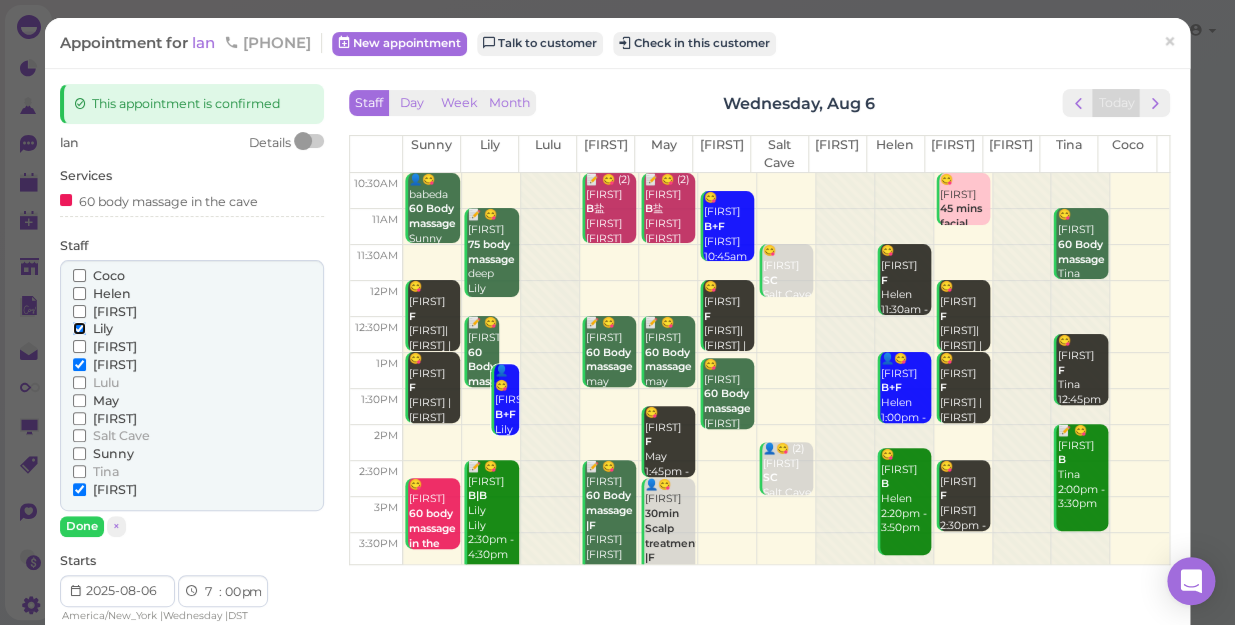 click on "Lily" at bounding box center [79, 328] 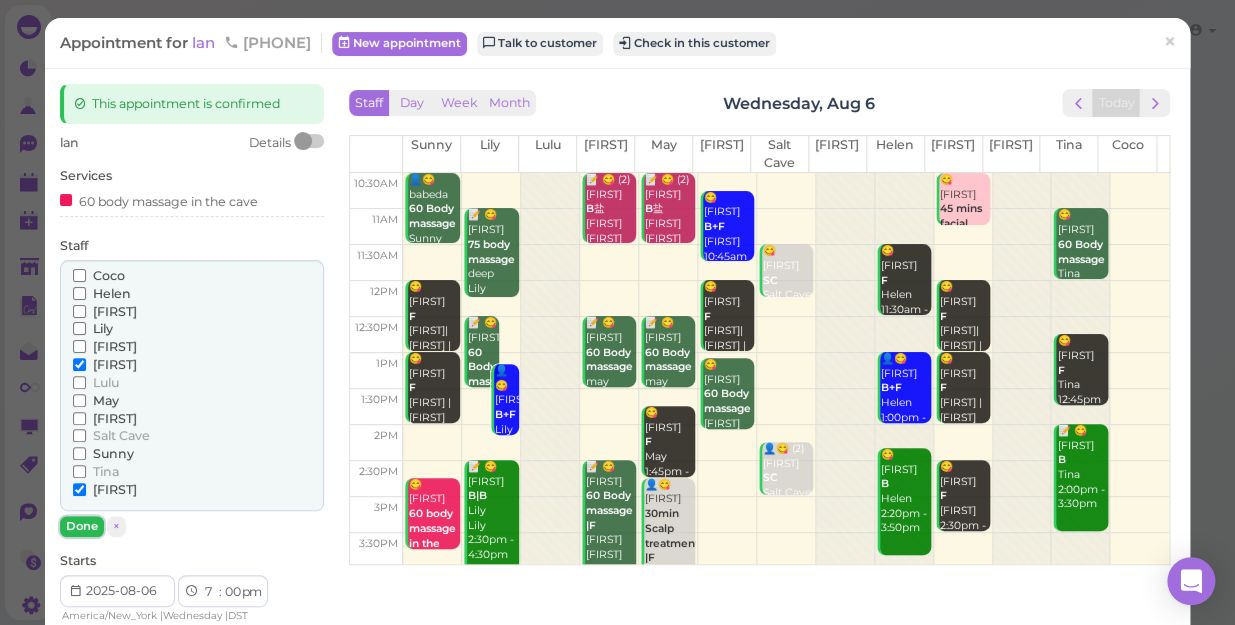 click on "Done" at bounding box center (82, 526) 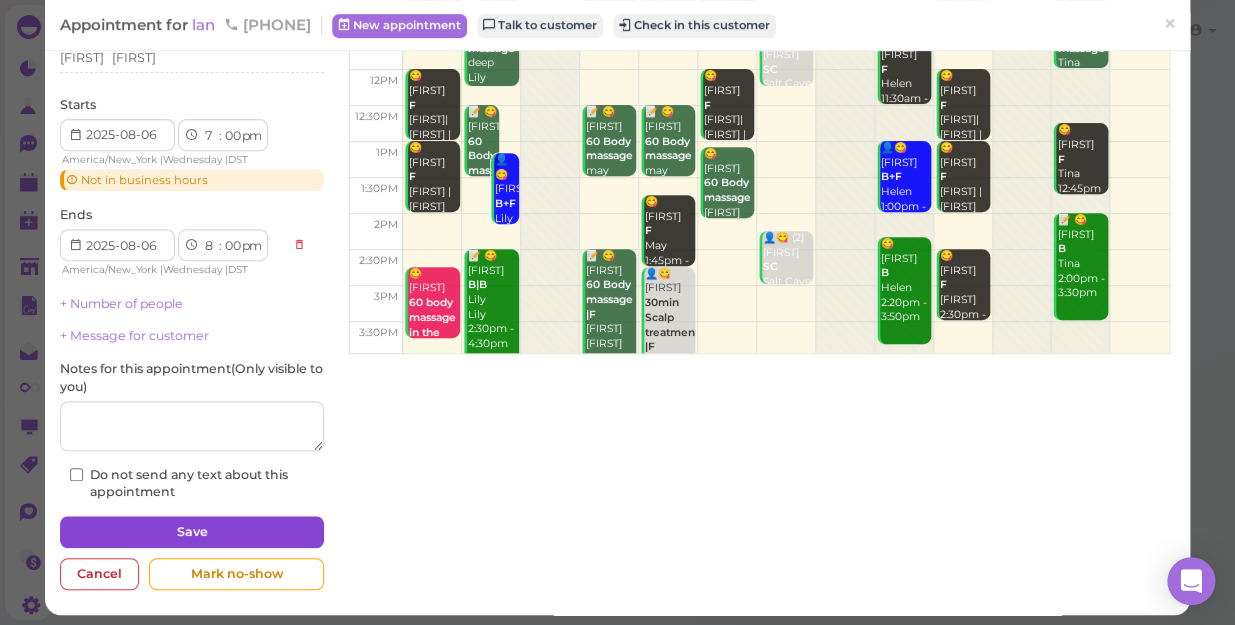 scroll, scrollTop: 217, scrollLeft: 0, axis: vertical 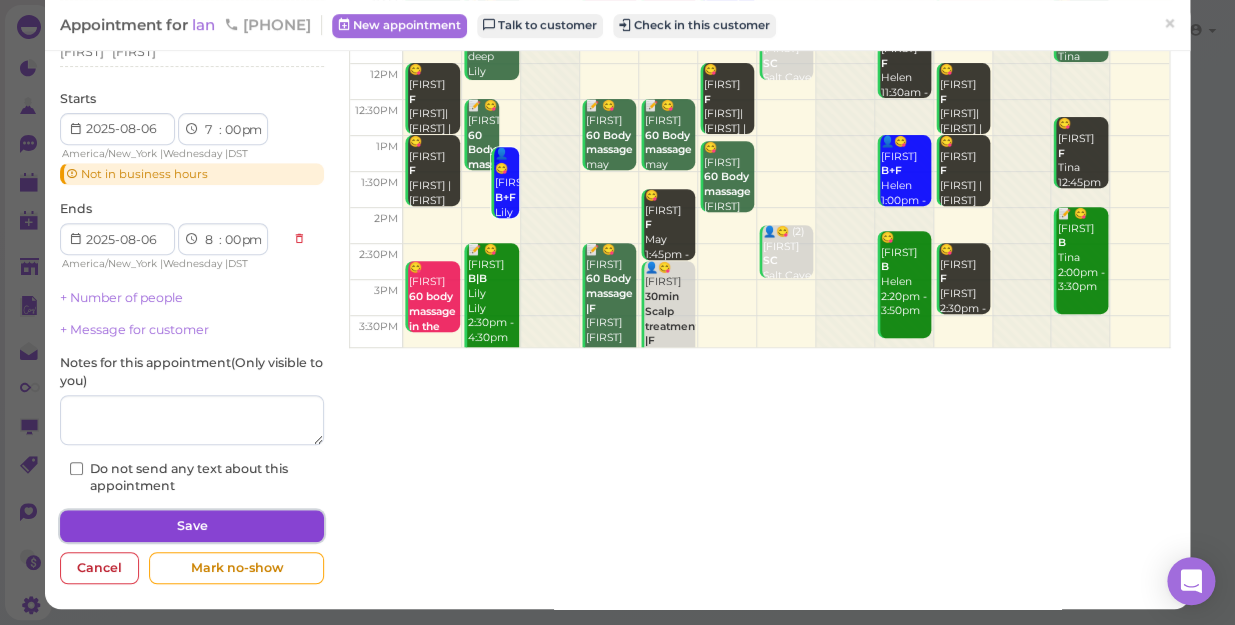 click on "Save" at bounding box center (192, 526) 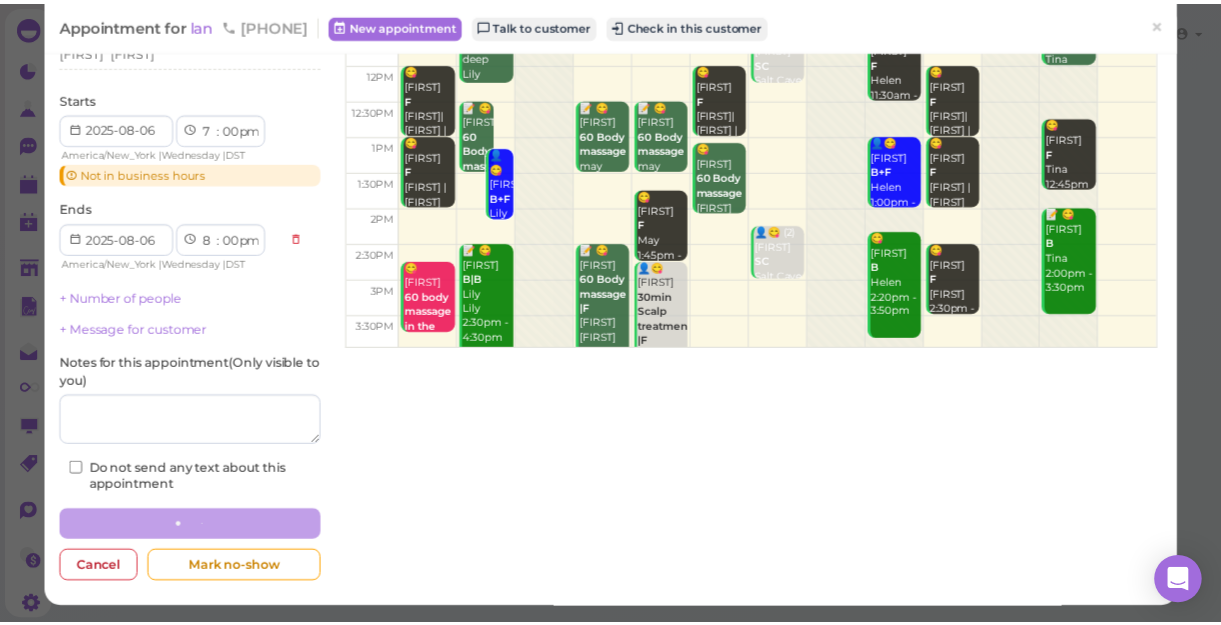 scroll, scrollTop: 0, scrollLeft: 0, axis: both 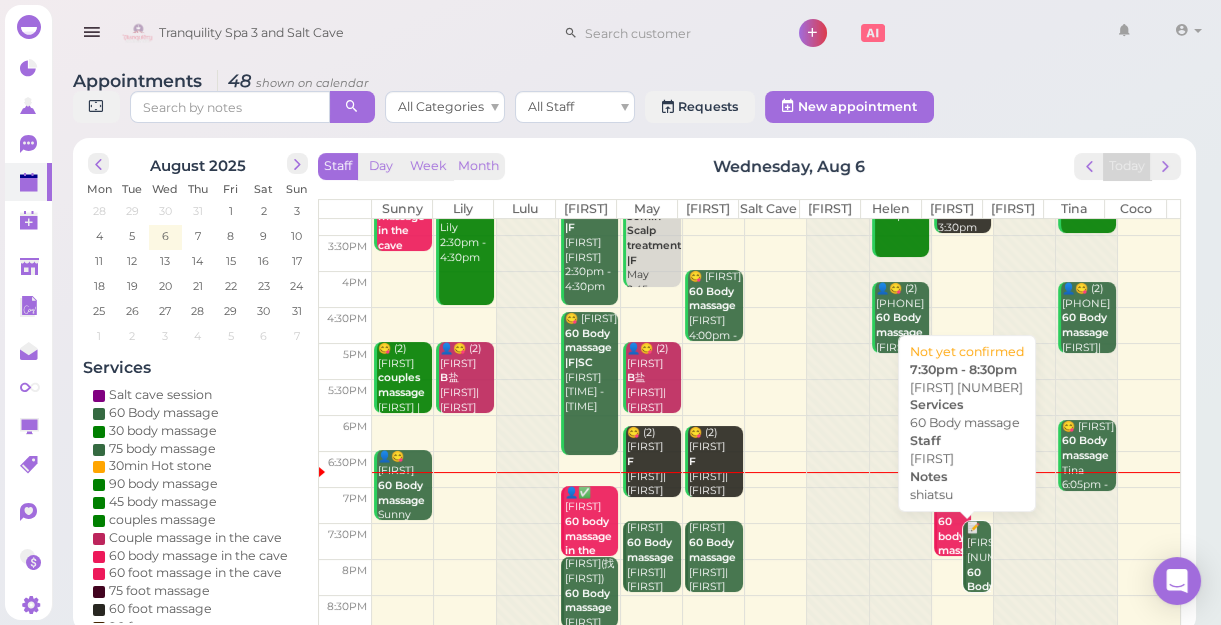 click on "📝 Angel 5667 60 Body massage  shiatsu Tom 7:30pm - 8:30pm" at bounding box center [979, 602] 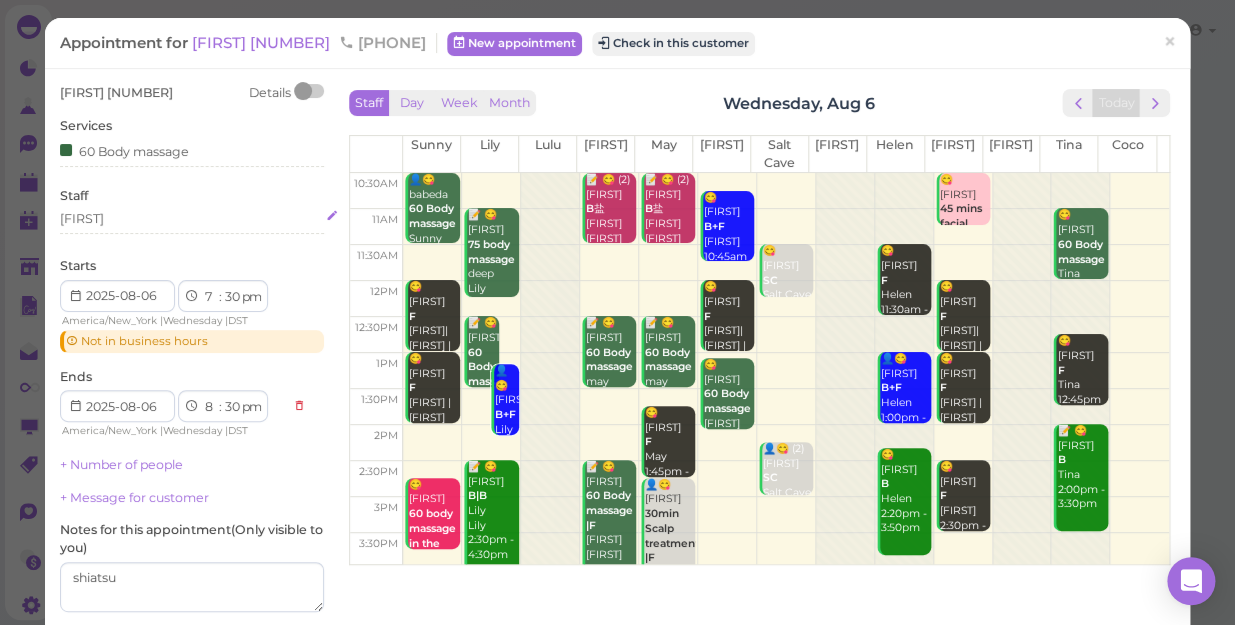 click on "[FIRST]" at bounding box center [192, 219] 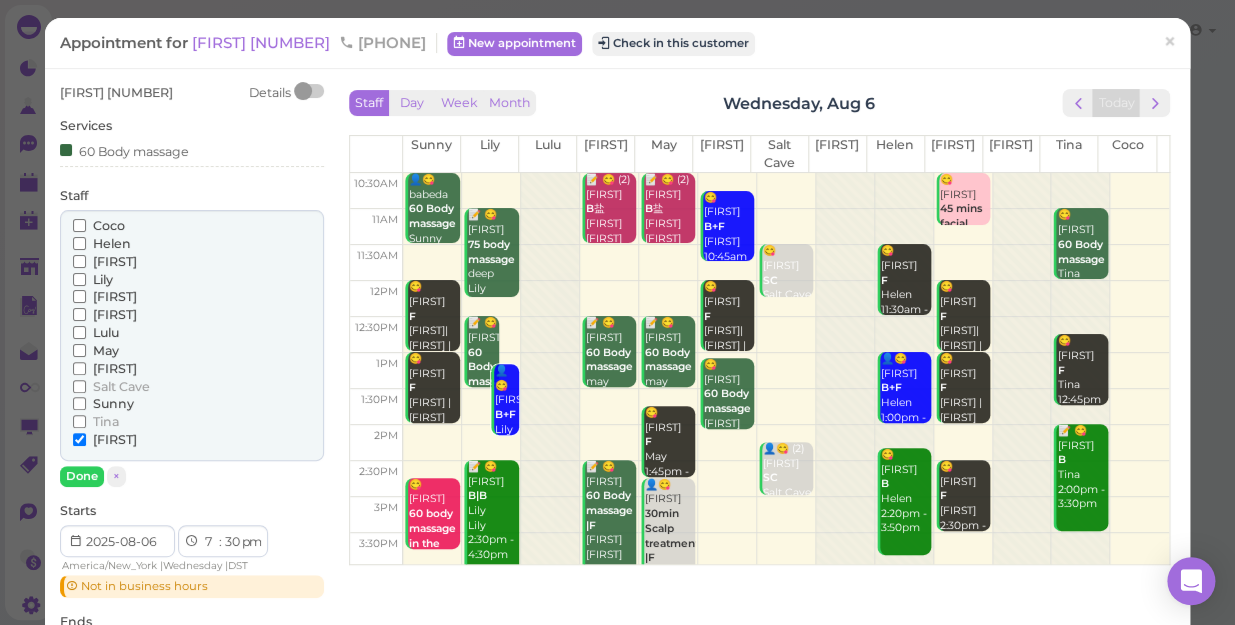 click on "Coco" at bounding box center (109, 225) 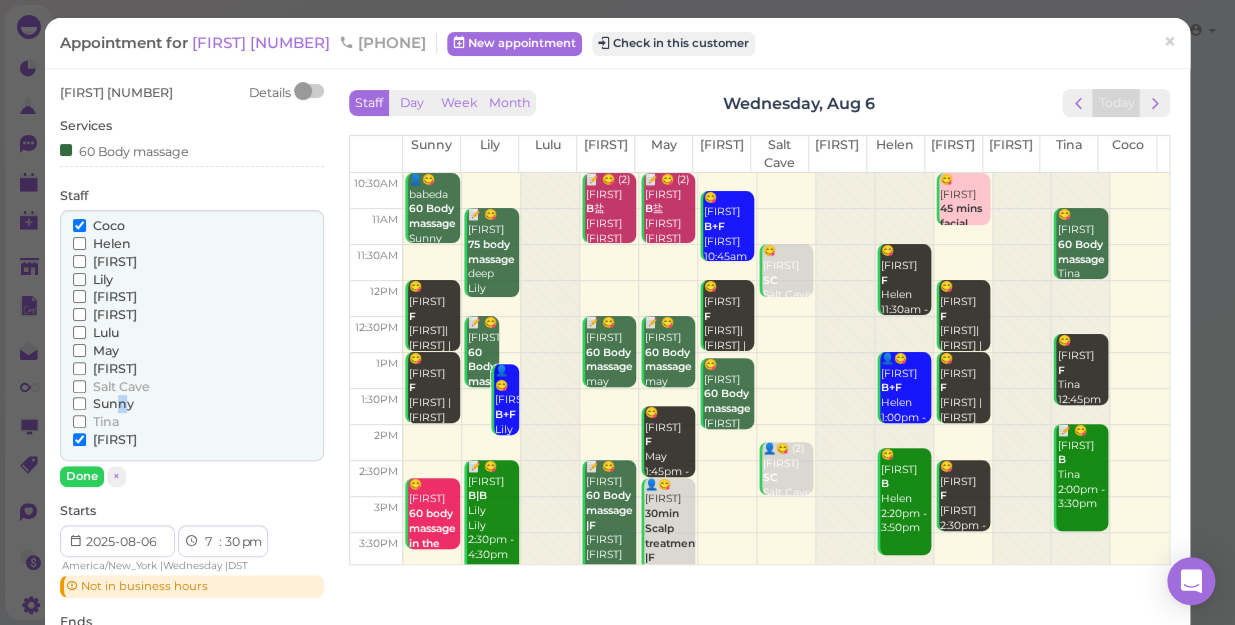 click on "Sunny" at bounding box center [113, 403] 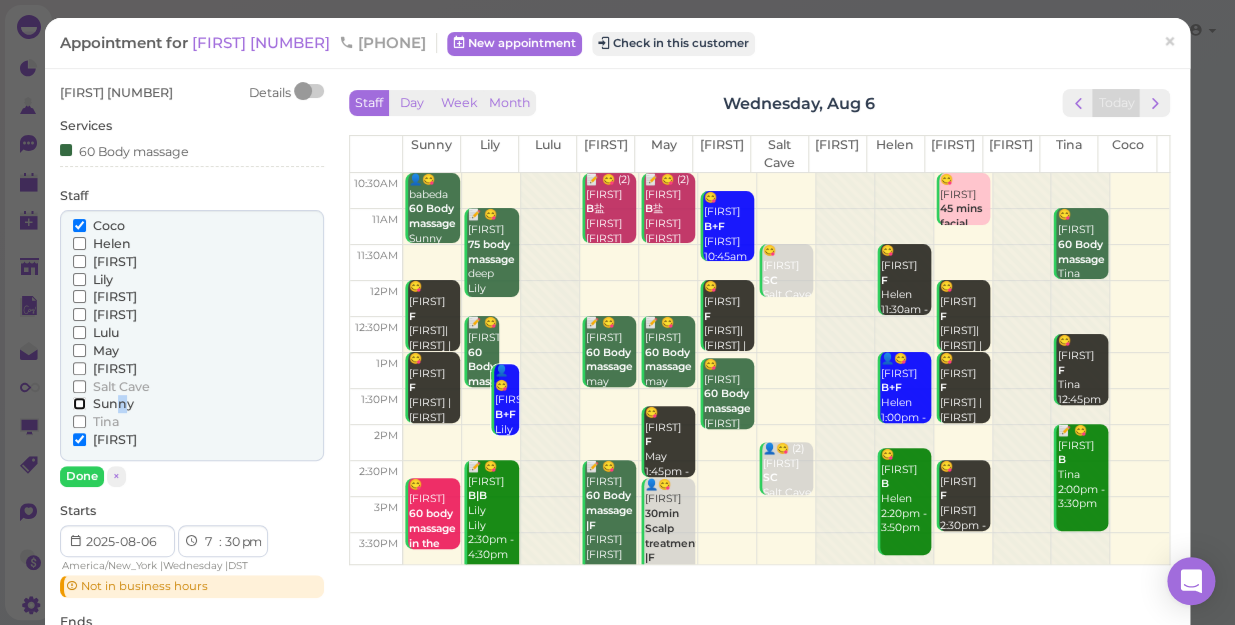 drag, startPoint x: 123, startPoint y: 400, endPoint x: 78, endPoint y: 400, distance: 45 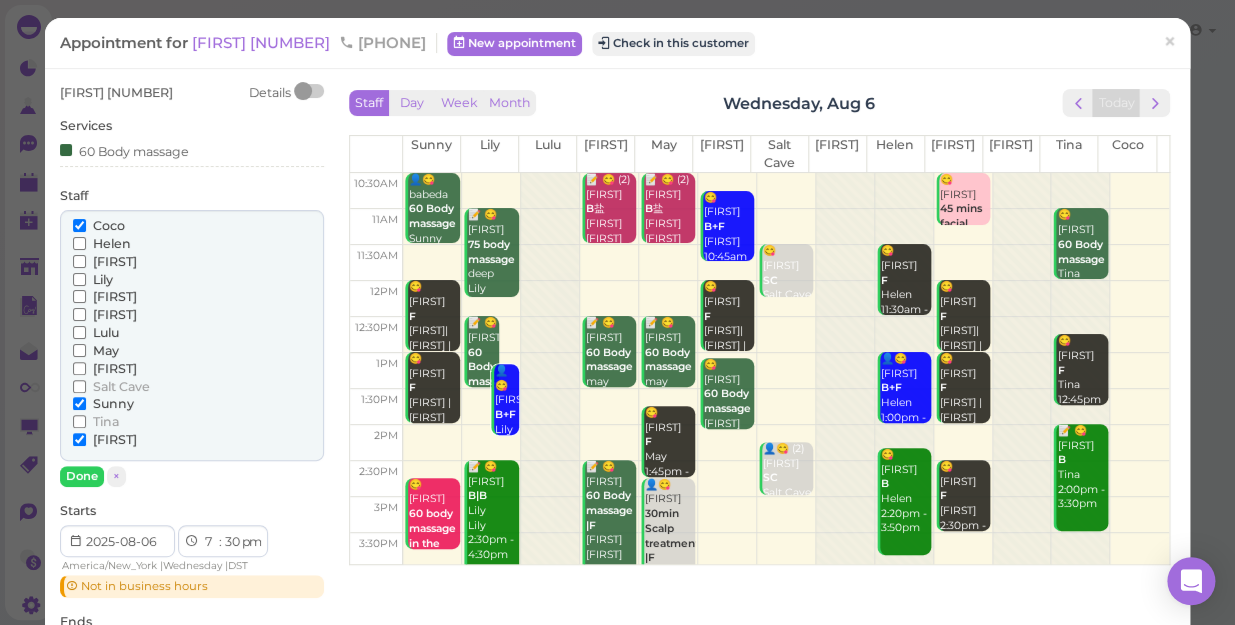 click on "[FIRST]" at bounding box center (115, 439) 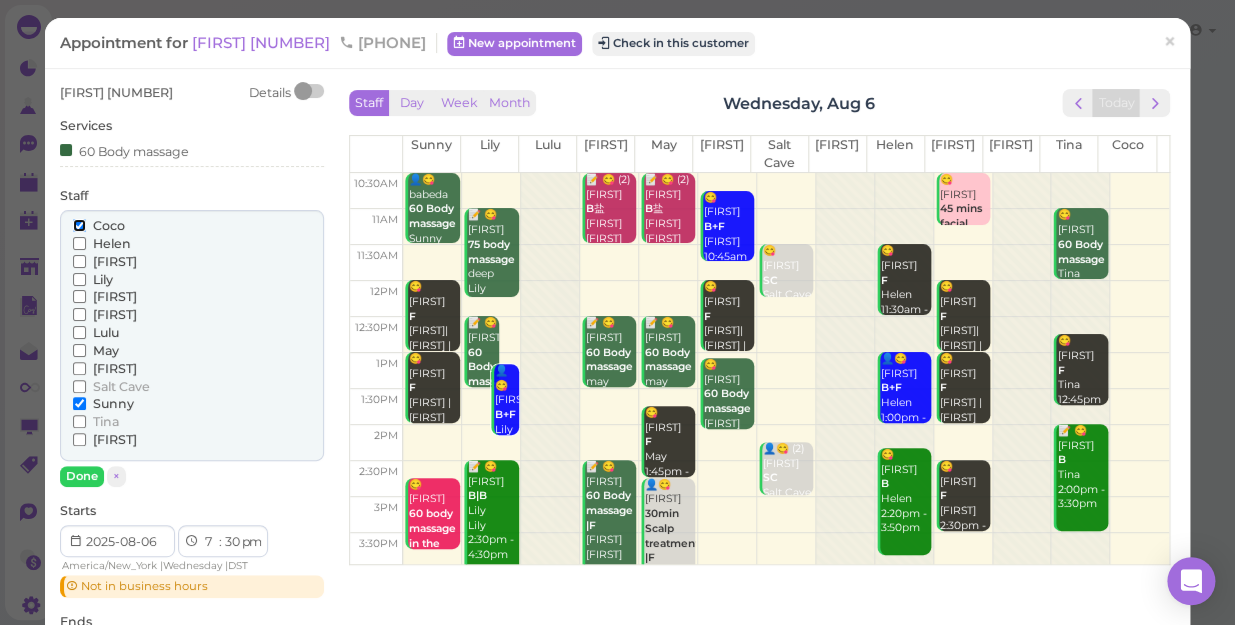 click on "Coco" at bounding box center (79, 225) 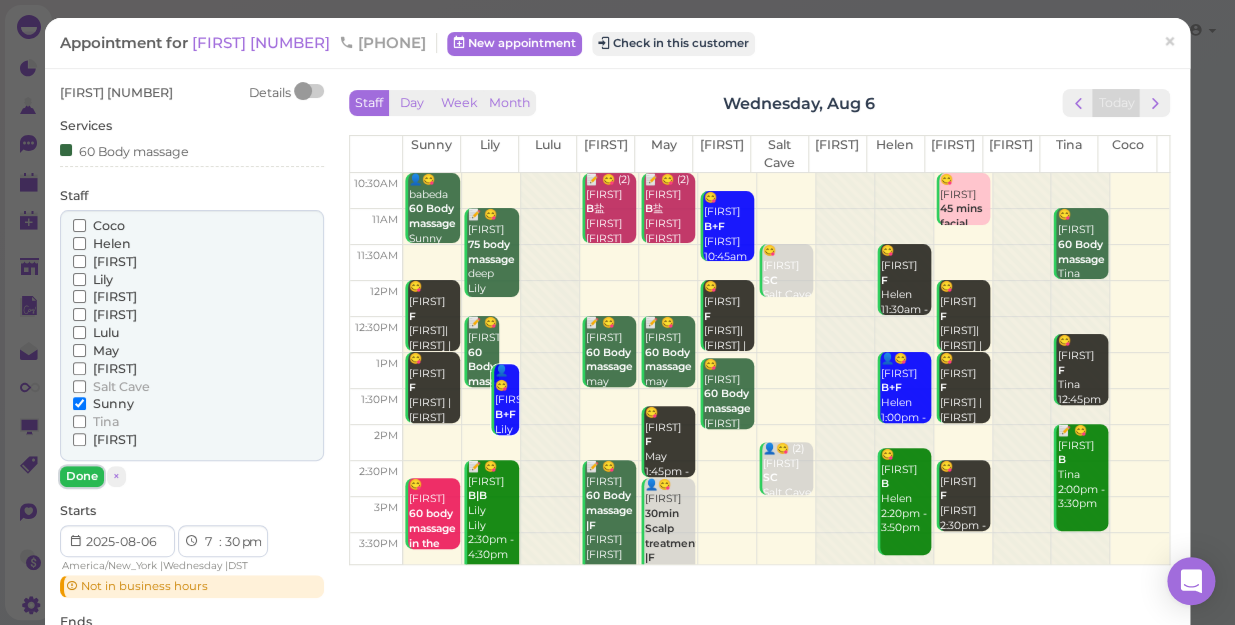 click on "Done" at bounding box center (82, 476) 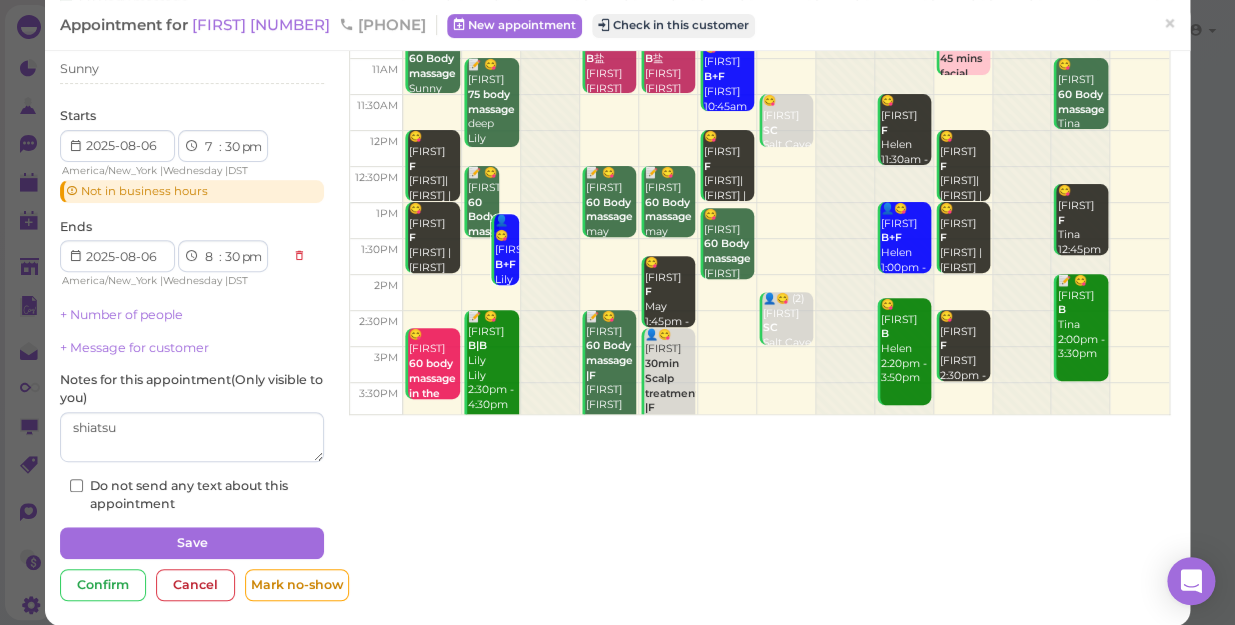 scroll, scrollTop: 168, scrollLeft: 0, axis: vertical 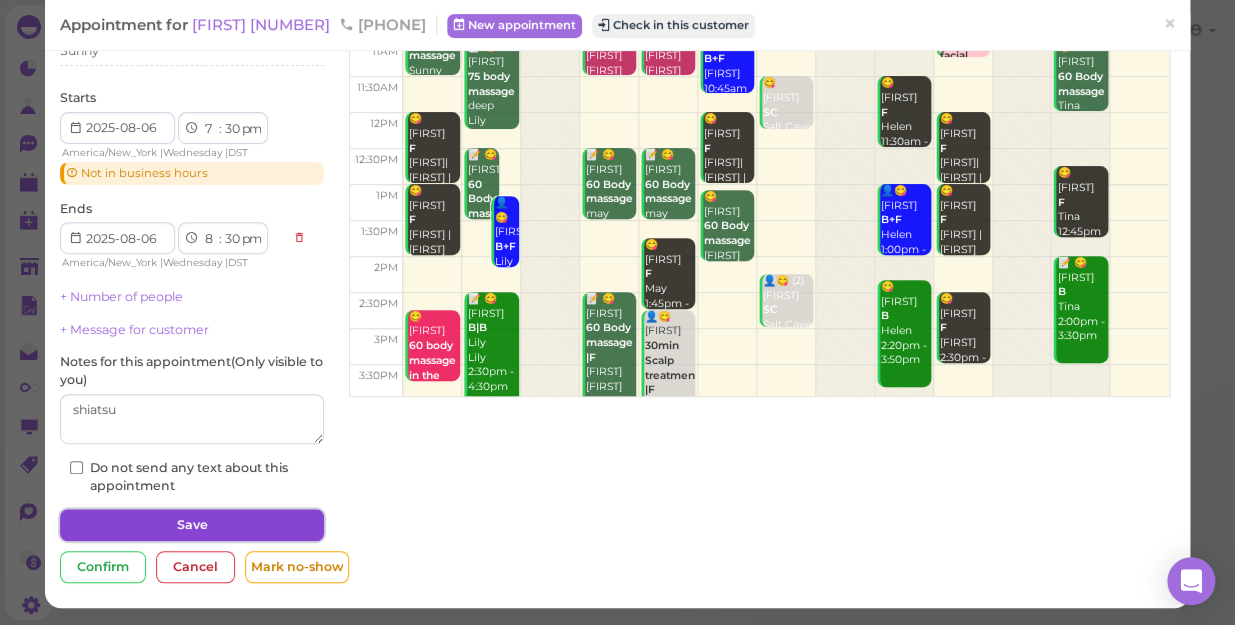click on "Save" at bounding box center [192, 525] 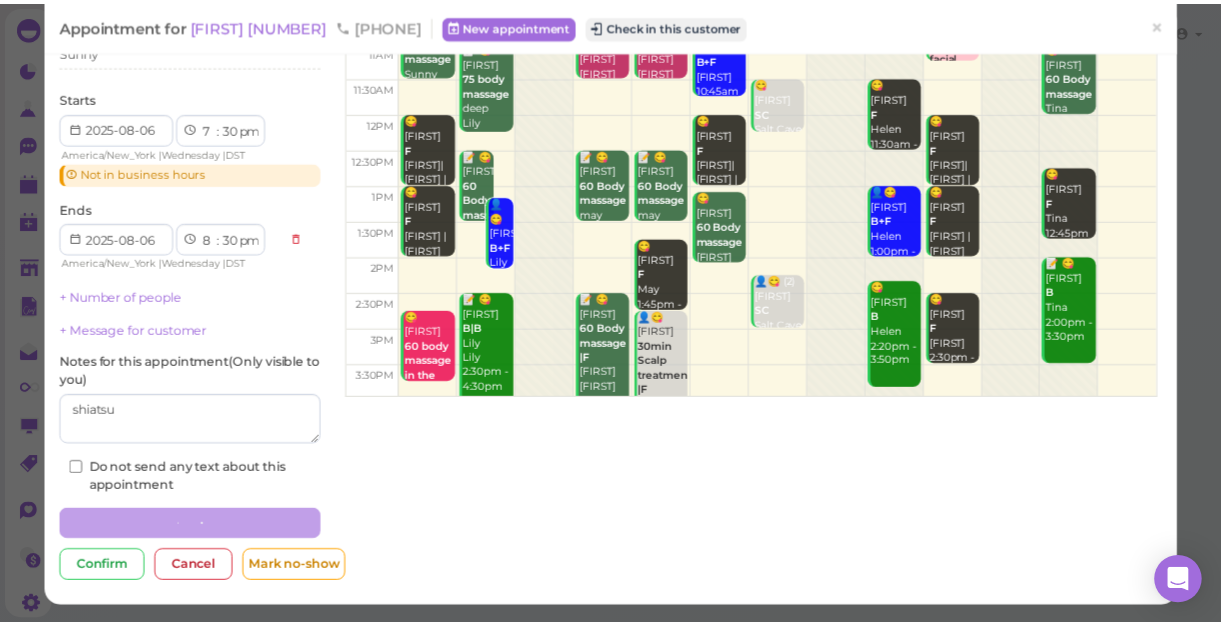 scroll, scrollTop: 167, scrollLeft: 0, axis: vertical 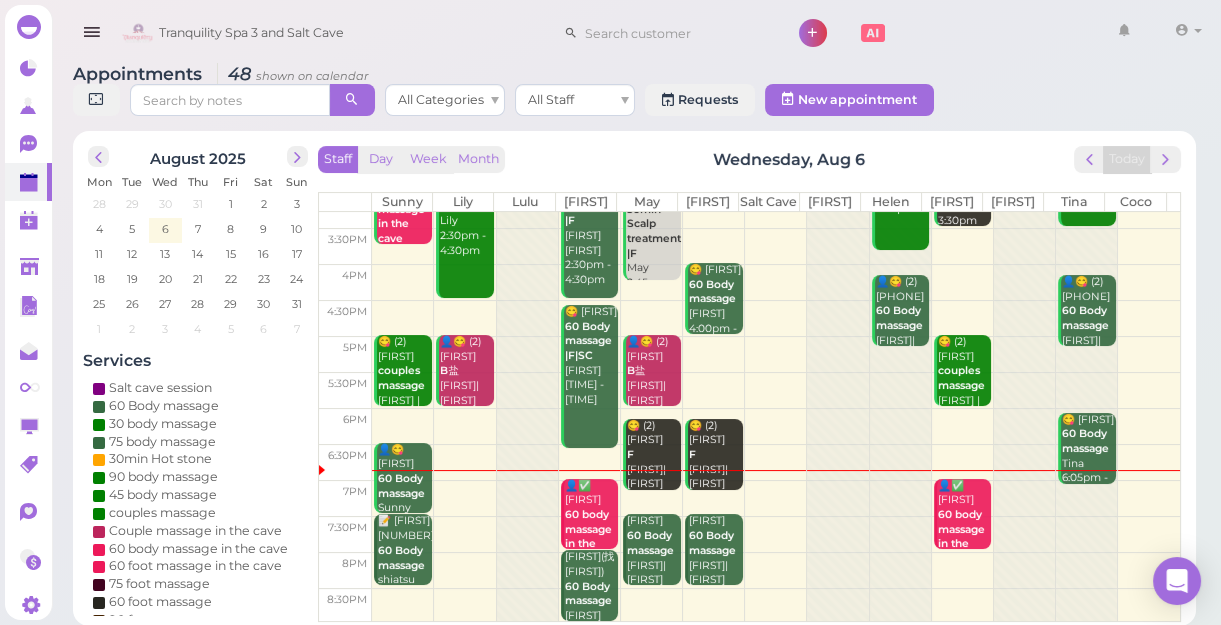 drag, startPoint x: 891, startPoint y: 598, endPoint x: 879, endPoint y: 506, distance: 92.779305 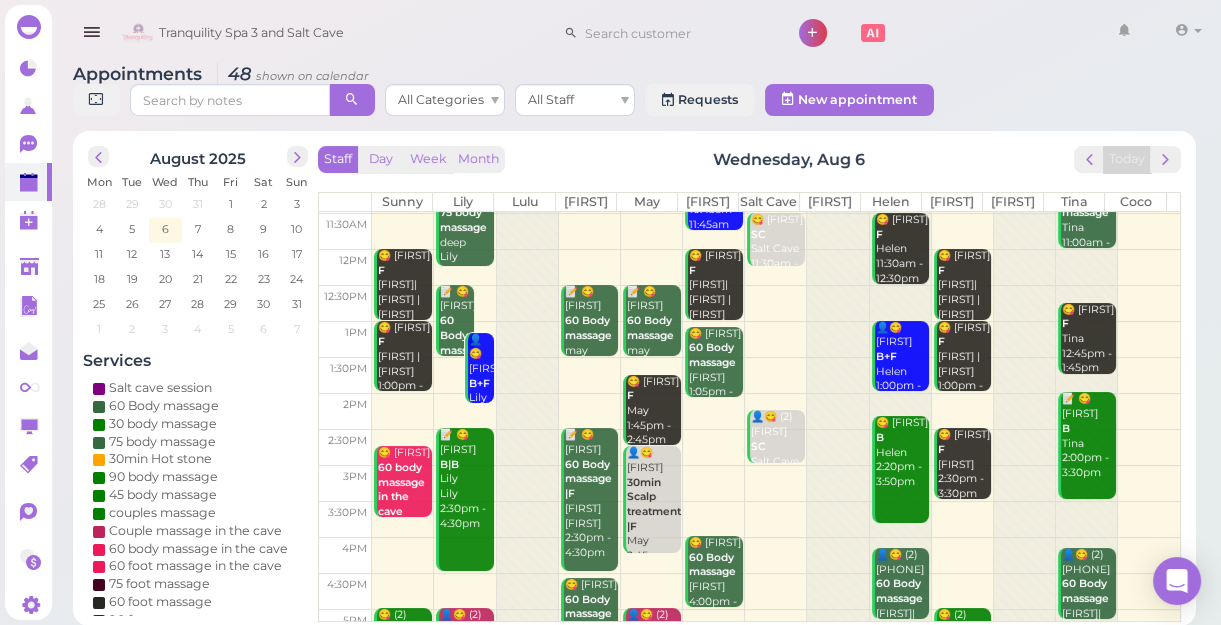 scroll, scrollTop: 343, scrollLeft: 0, axis: vertical 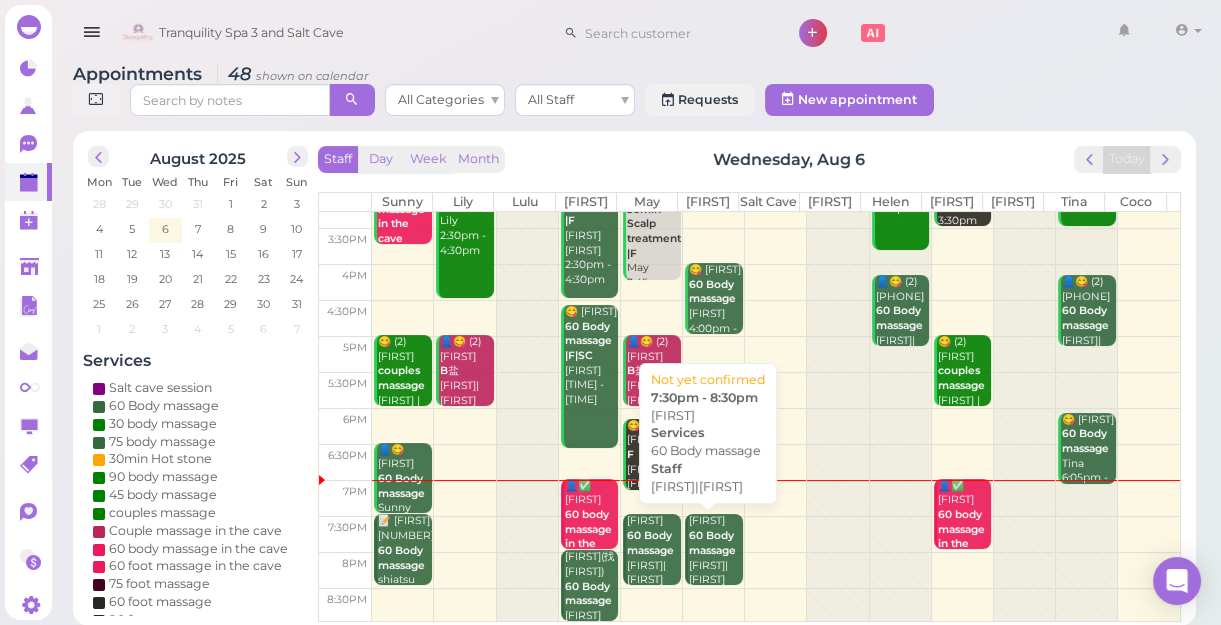 click on "60 Body massage" at bounding box center [712, 543] 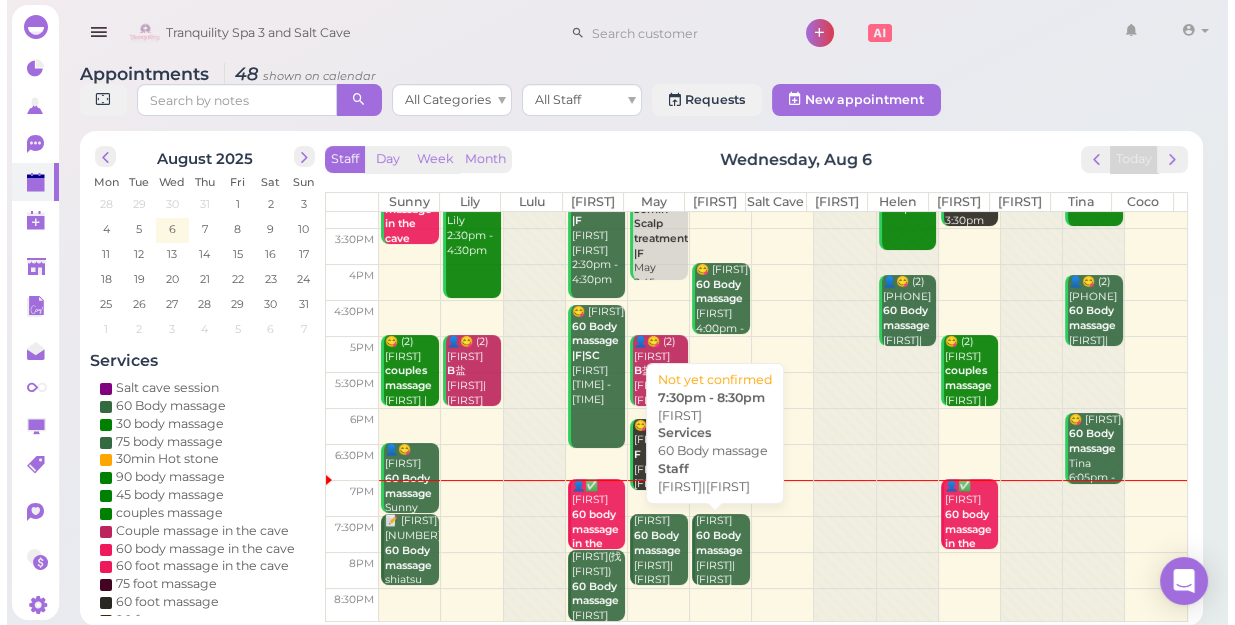 scroll, scrollTop: 0, scrollLeft: 0, axis: both 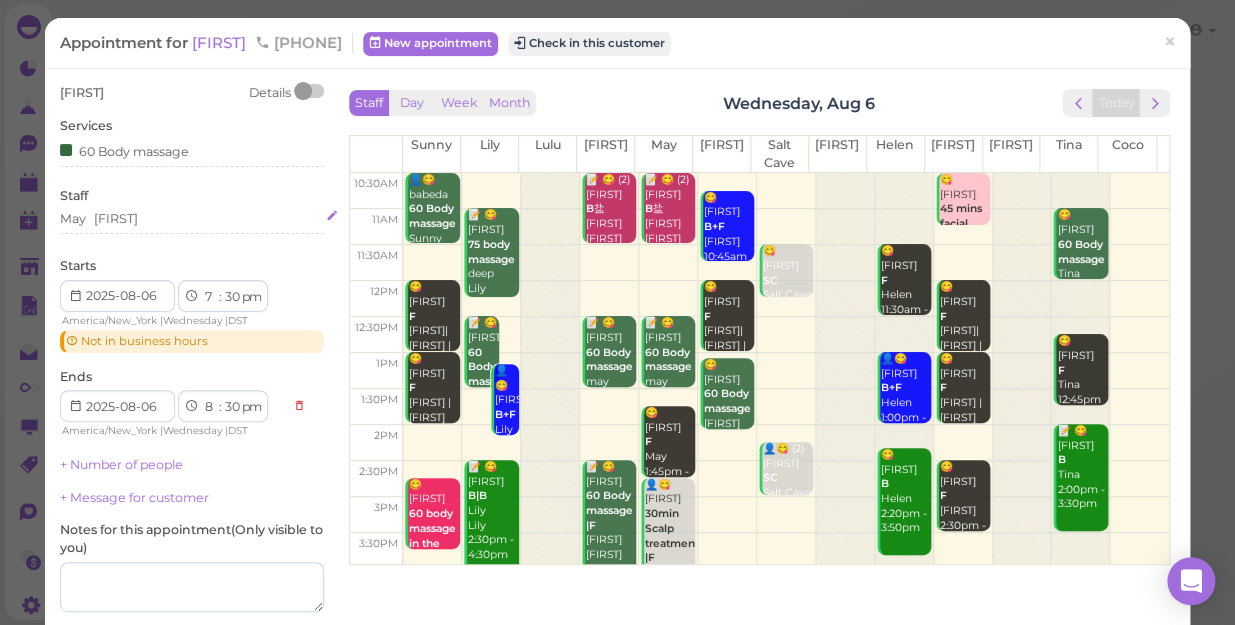click on "[FIRST]
[FIRST]" at bounding box center (192, 219) 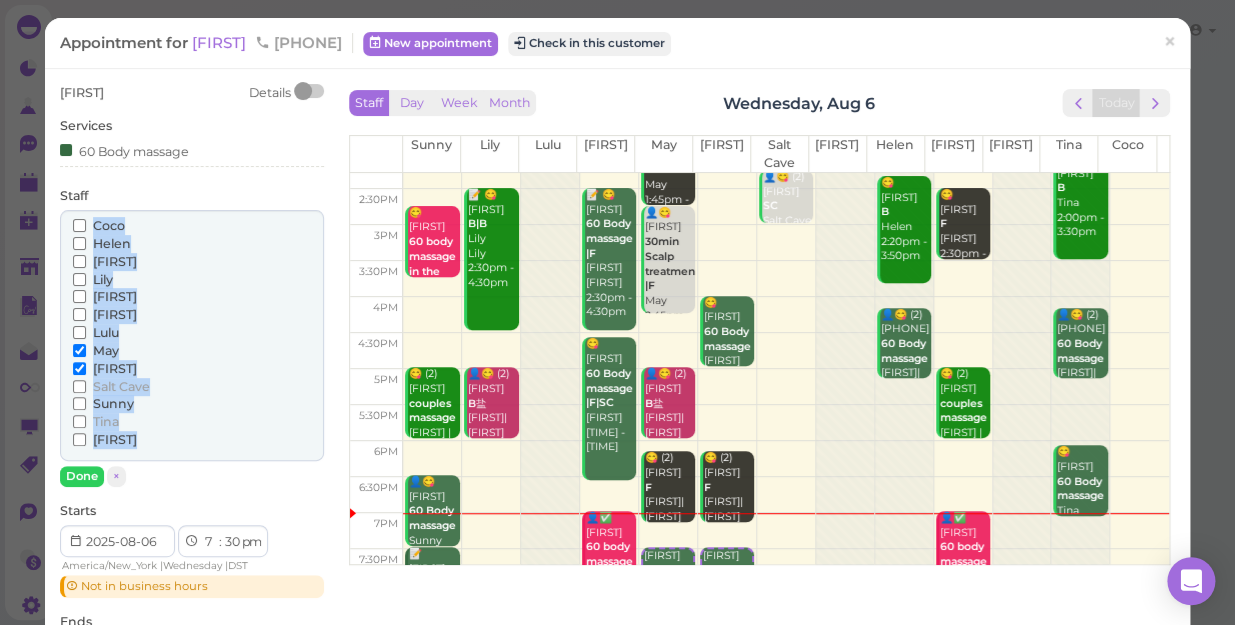 scroll, scrollTop: 361, scrollLeft: 0, axis: vertical 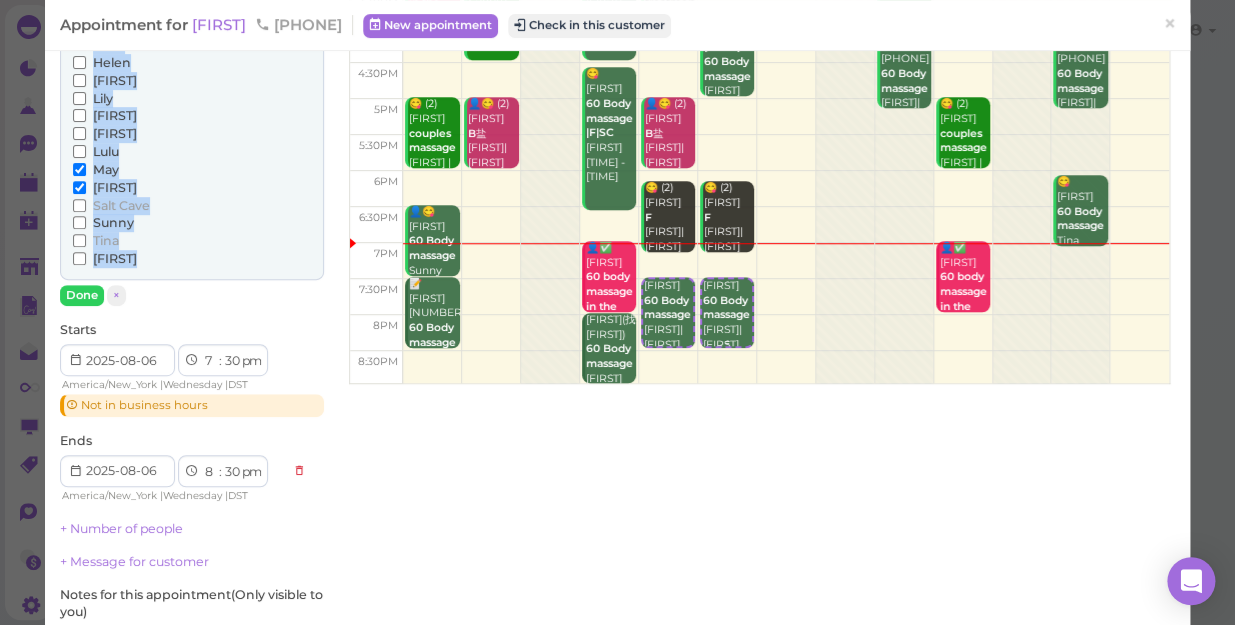 click on "Diane 60 Body massage  May|Mike 7:30pm - 8:30pm" at bounding box center (727, 330) 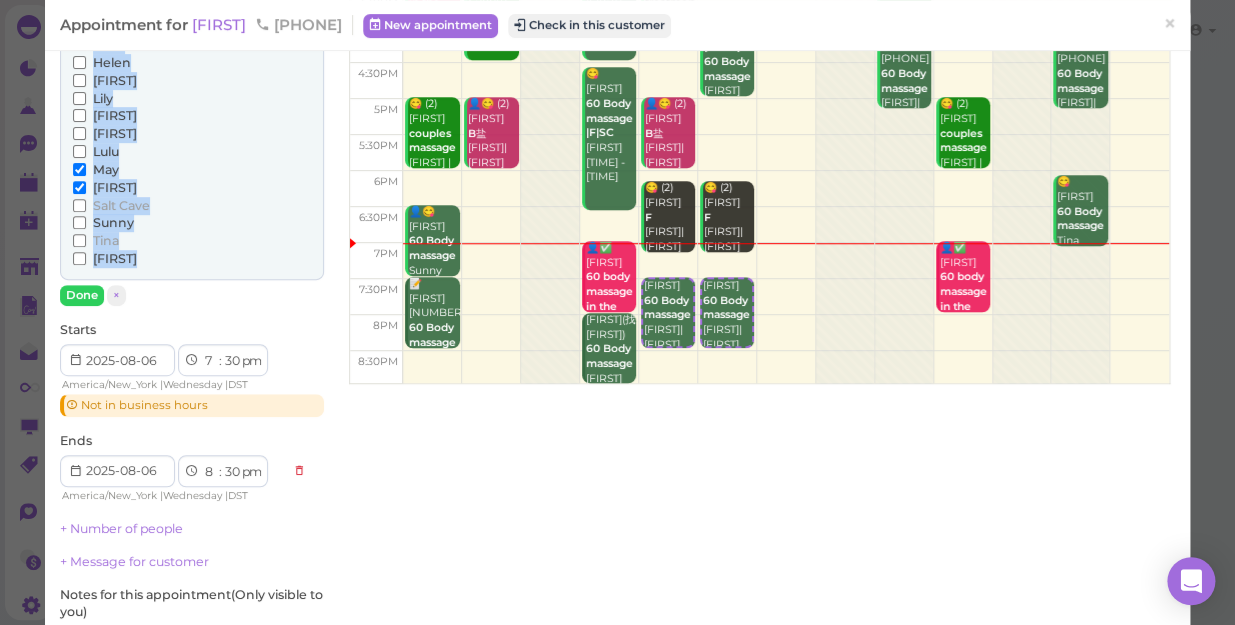 click at bounding box center [786, 369] 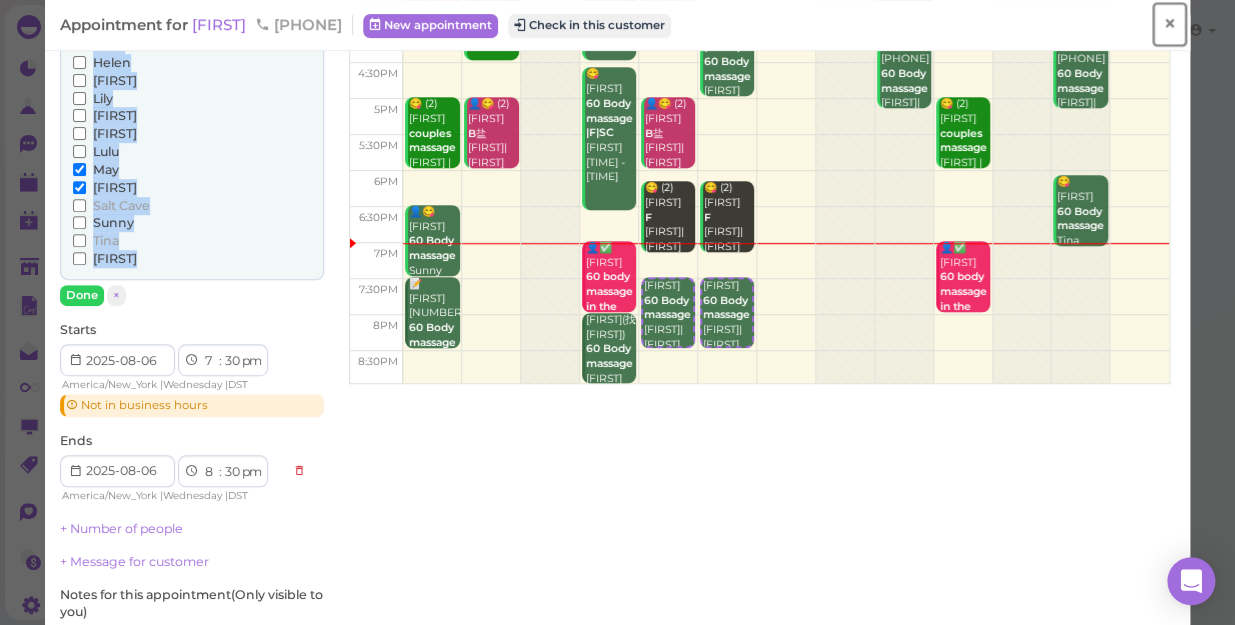 click on "×" at bounding box center [1169, 24] 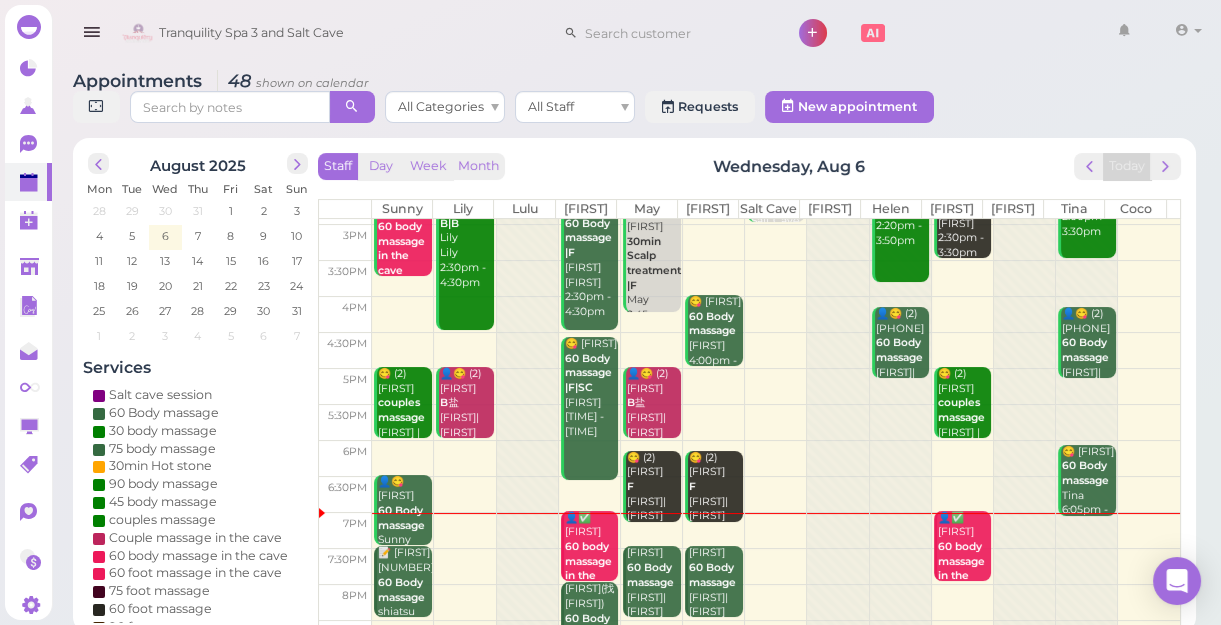 scroll, scrollTop: 343, scrollLeft: 0, axis: vertical 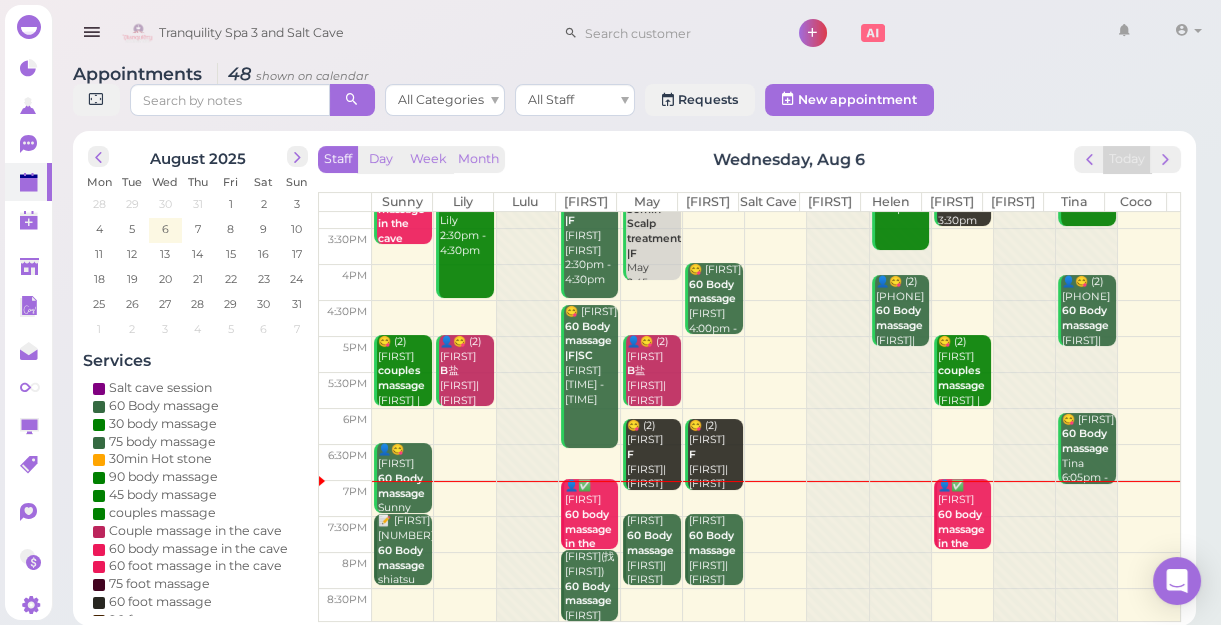 click at bounding box center [776, 606] 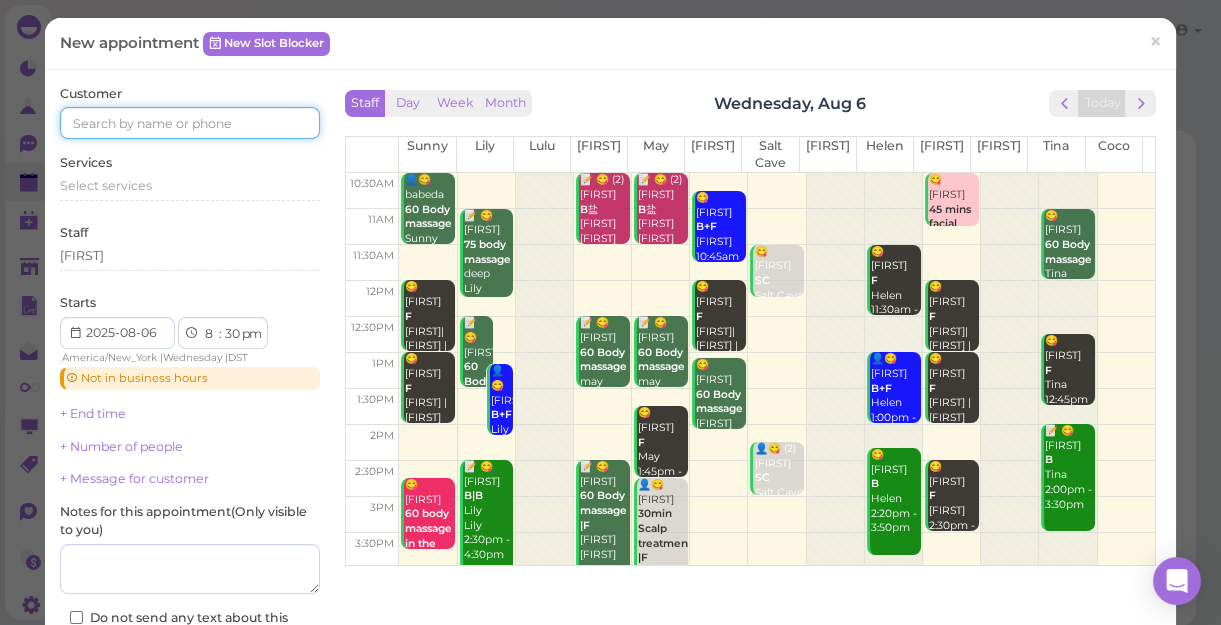 click at bounding box center [190, 123] 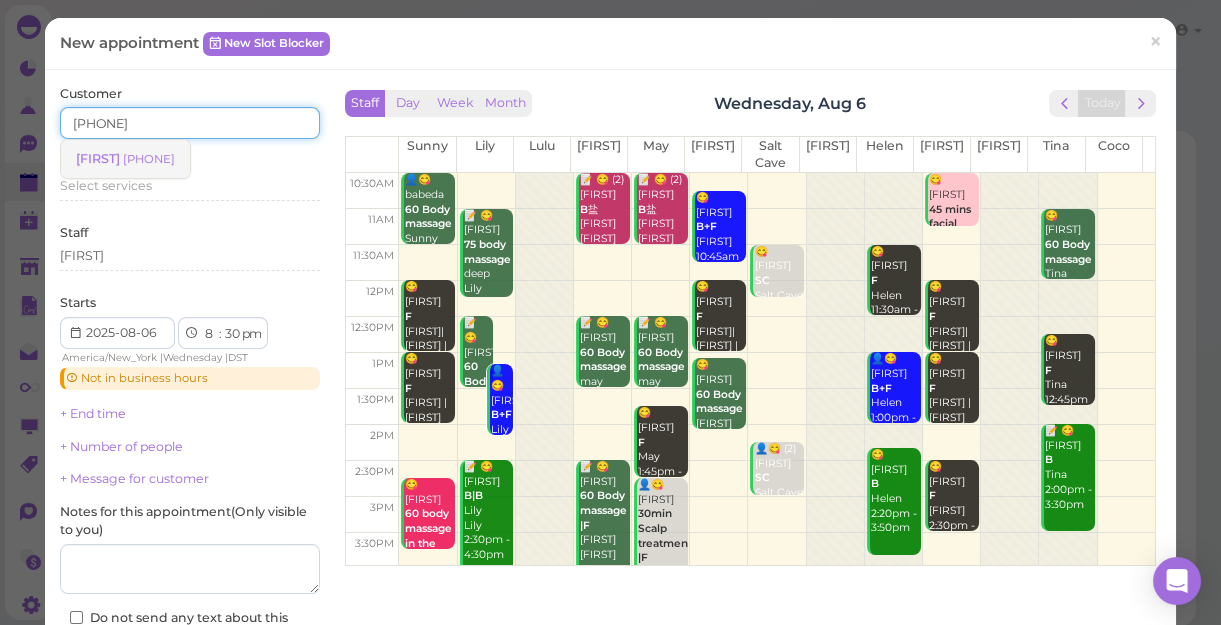 type on "5167701563" 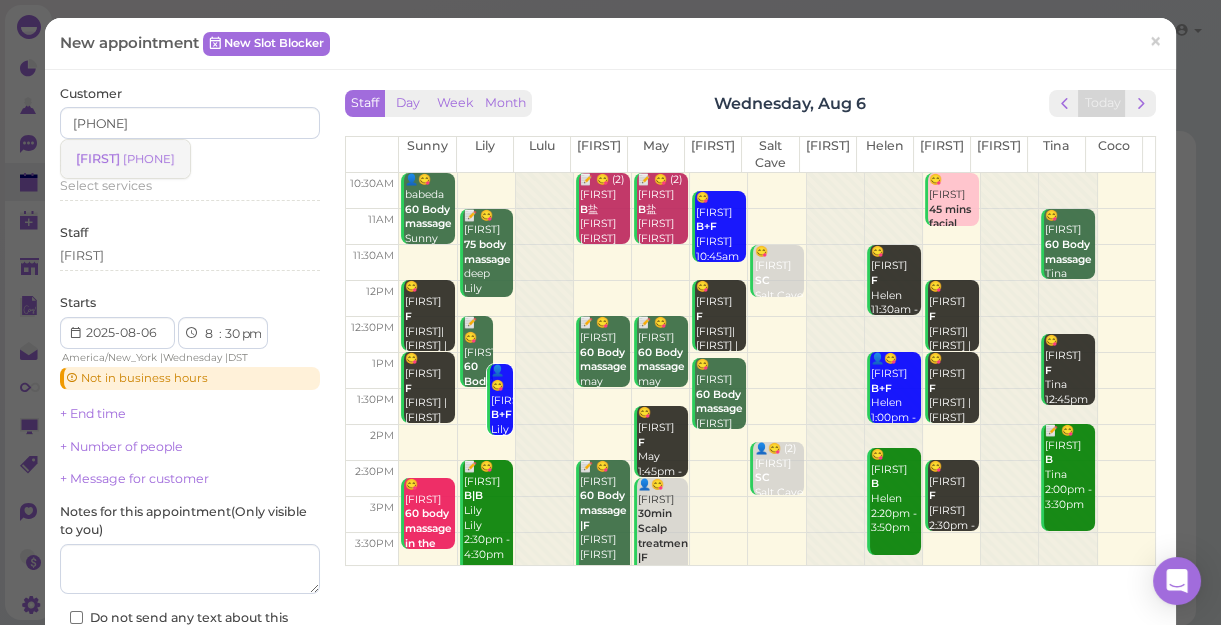 click on "DANIEL
5167701563" at bounding box center (125, 159) 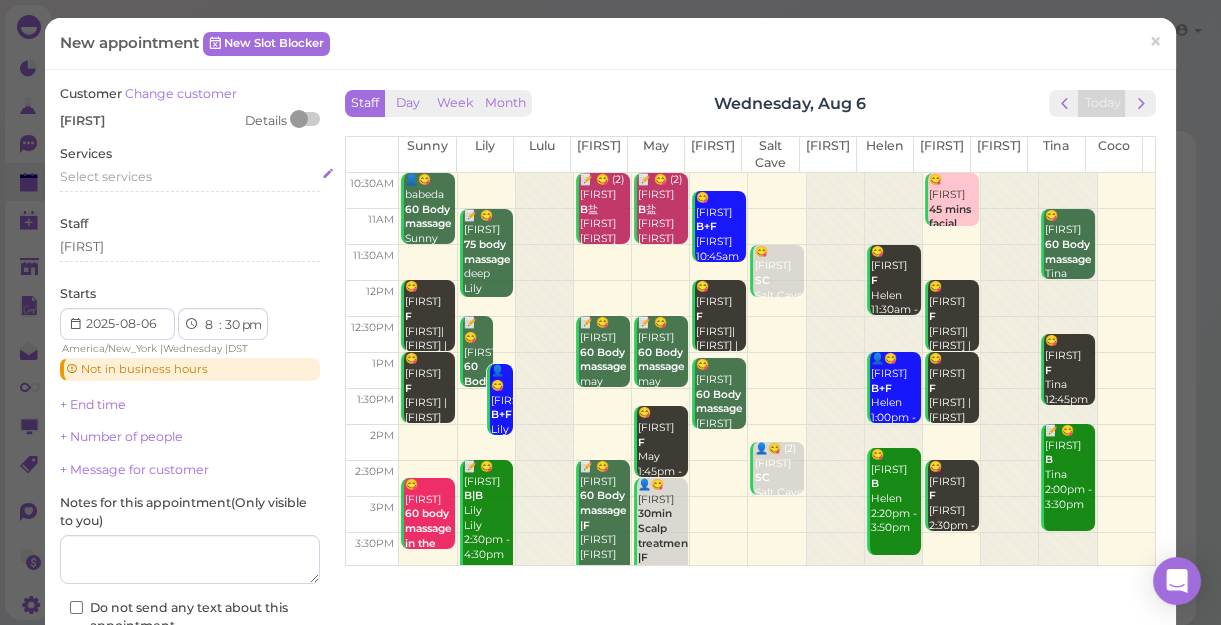 click on "Select services" at bounding box center [106, 176] 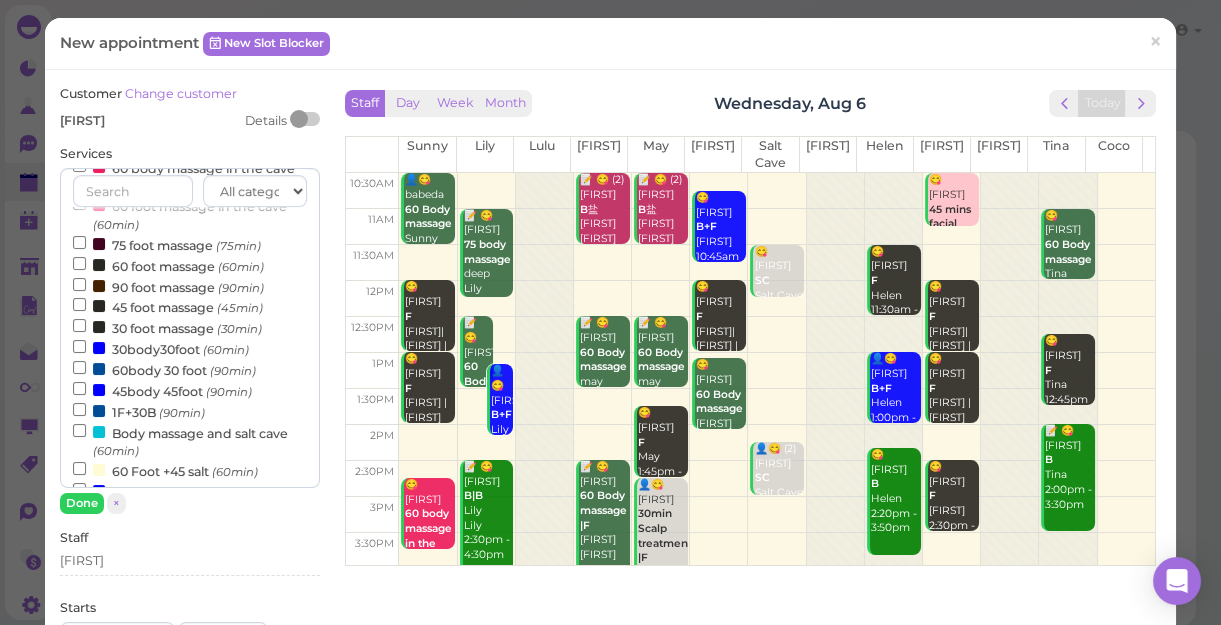 scroll, scrollTop: 272, scrollLeft: 0, axis: vertical 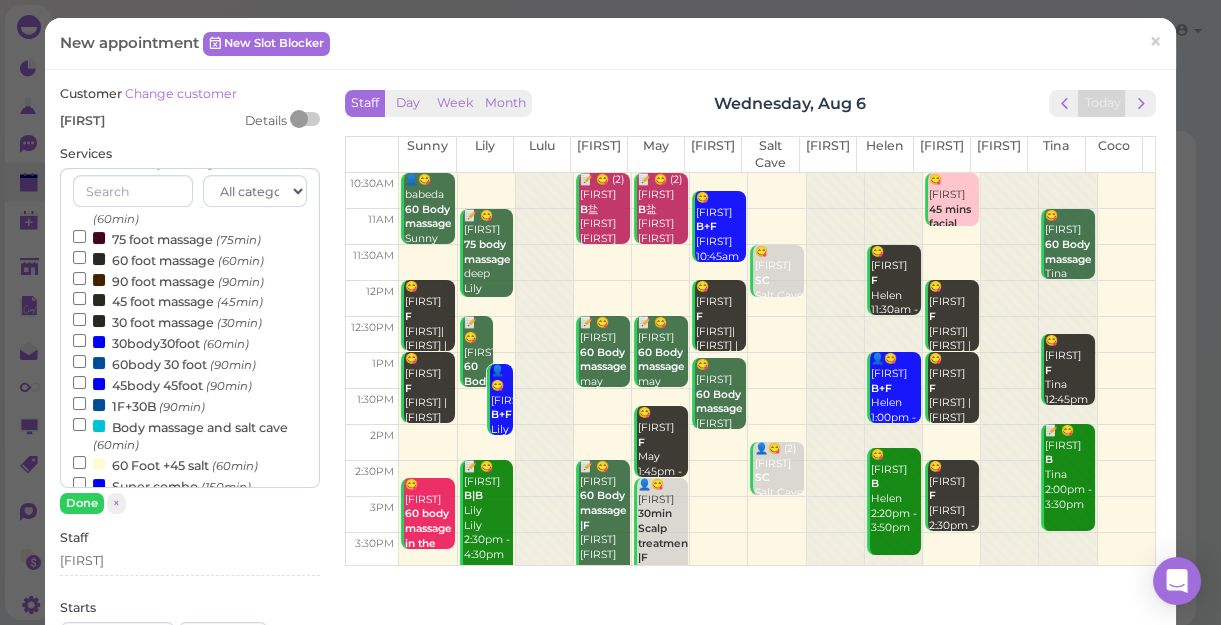 click on "30body30foot
(60min)" at bounding box center (161, 342) 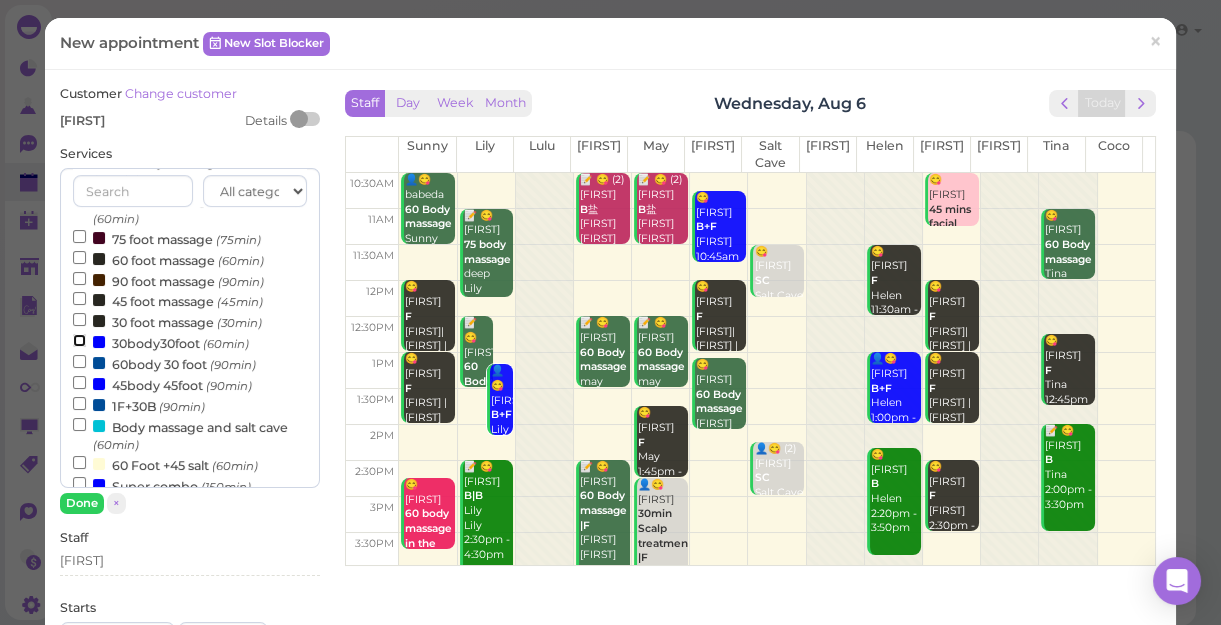click on "30body30foot
(60min)" at bounding box center (79, 340) 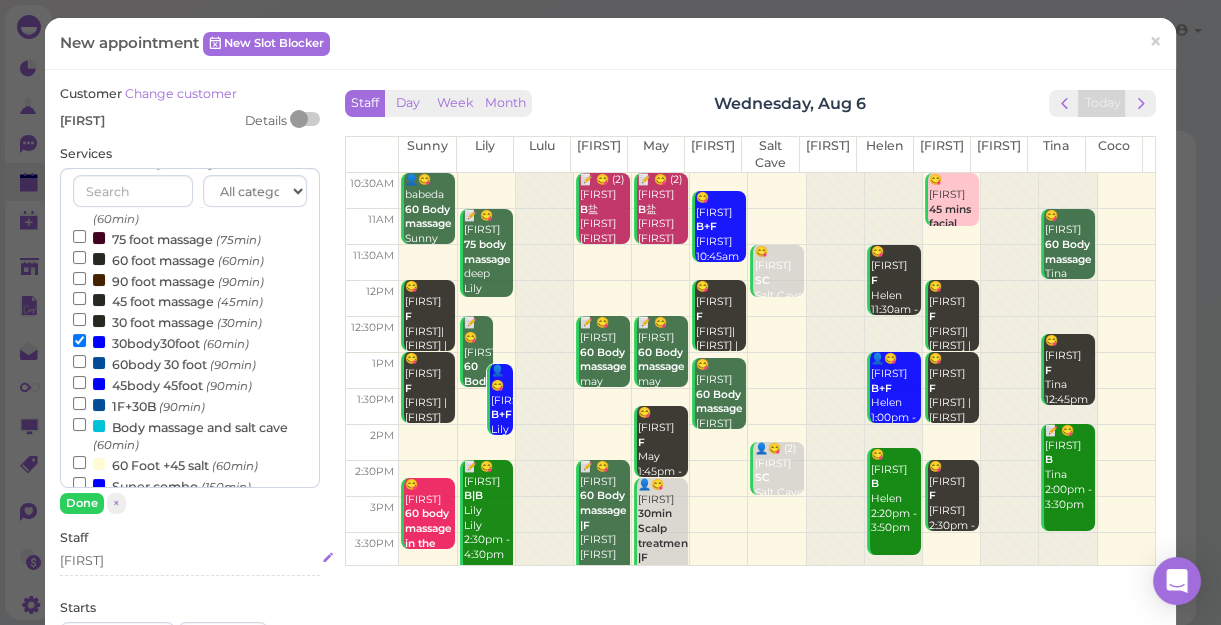 scroll, scrollTop: 643, scrollLeft: 0, axis: vertical 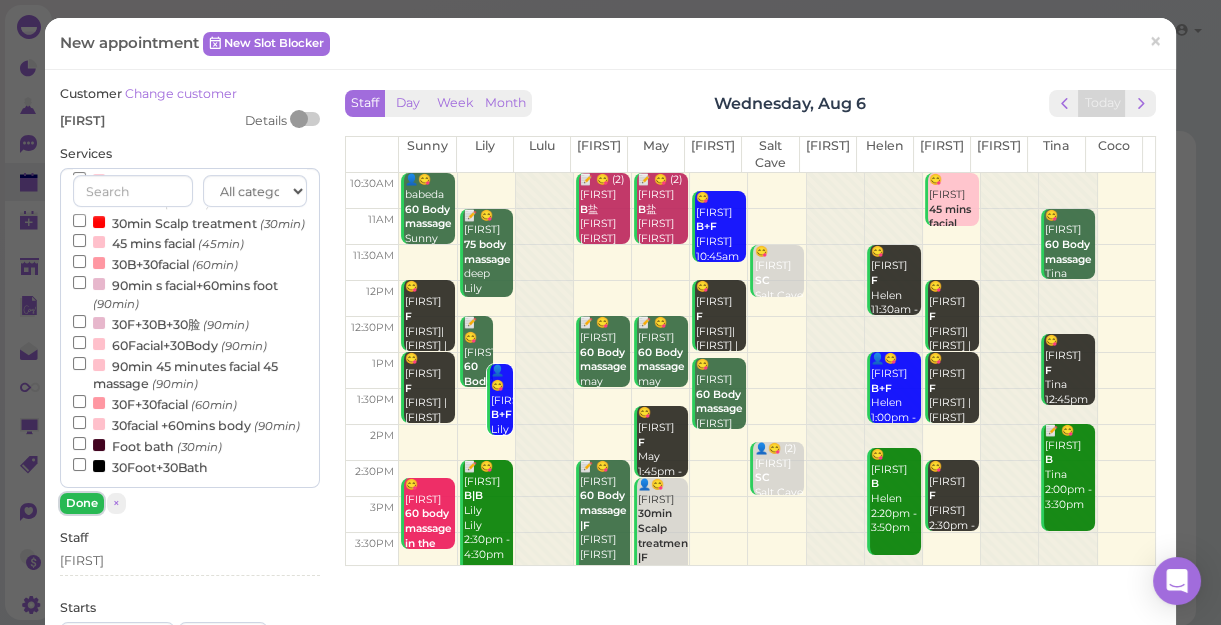 click on "Done" at bounding box center [82, 503] 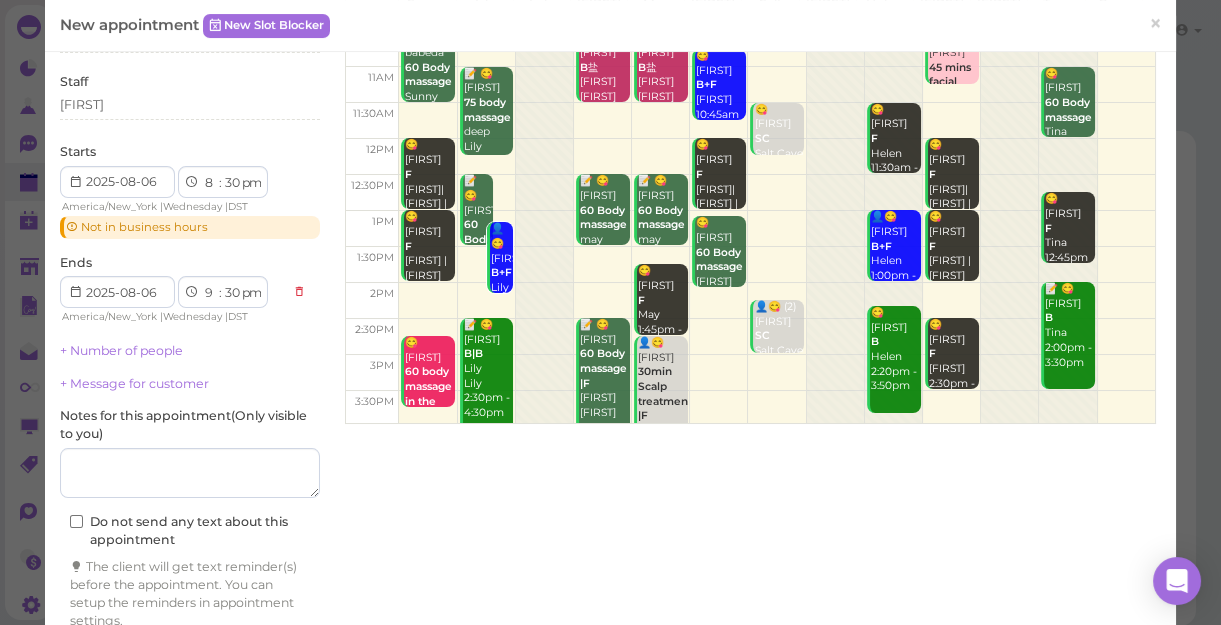 scroll, scrollTop: 0, scrollLeft: 0, axis: both 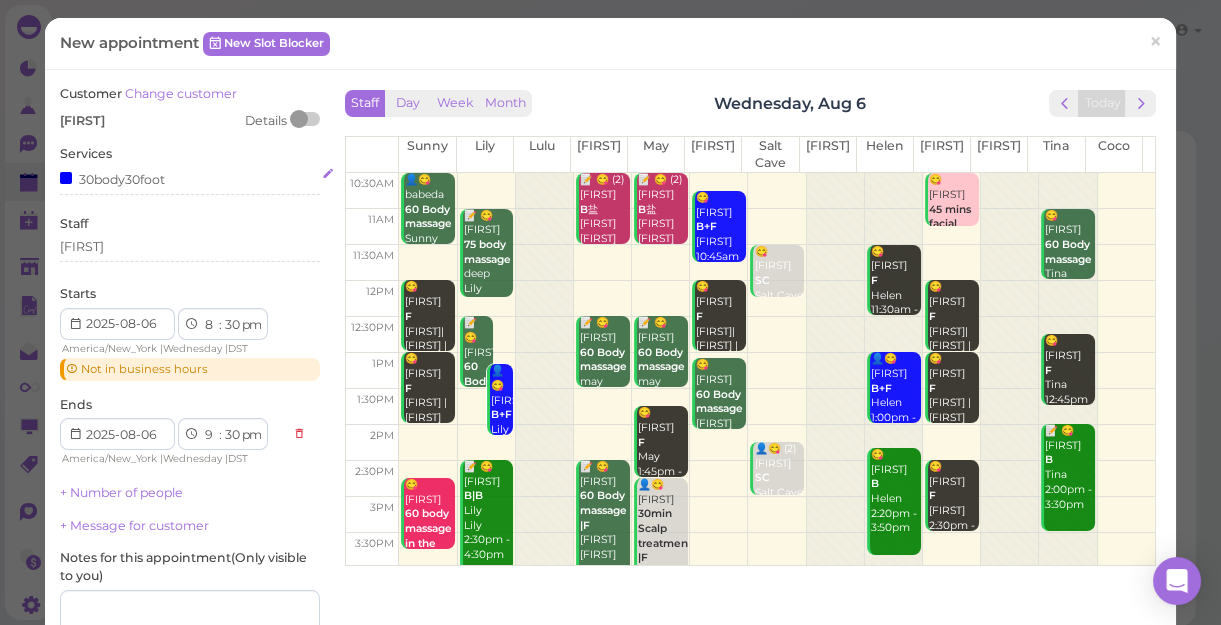 click on "30body30foot" at bounding box center [112, 178] 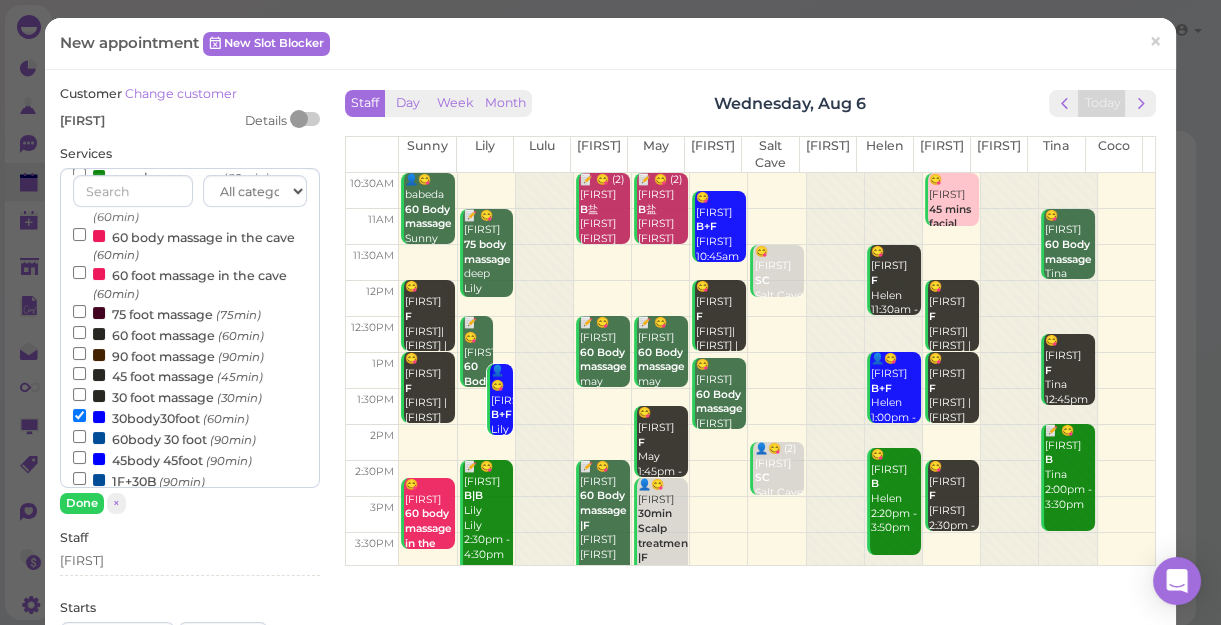 scroll, scrollTop: 272, scrollLeft: 0, axis: vertical 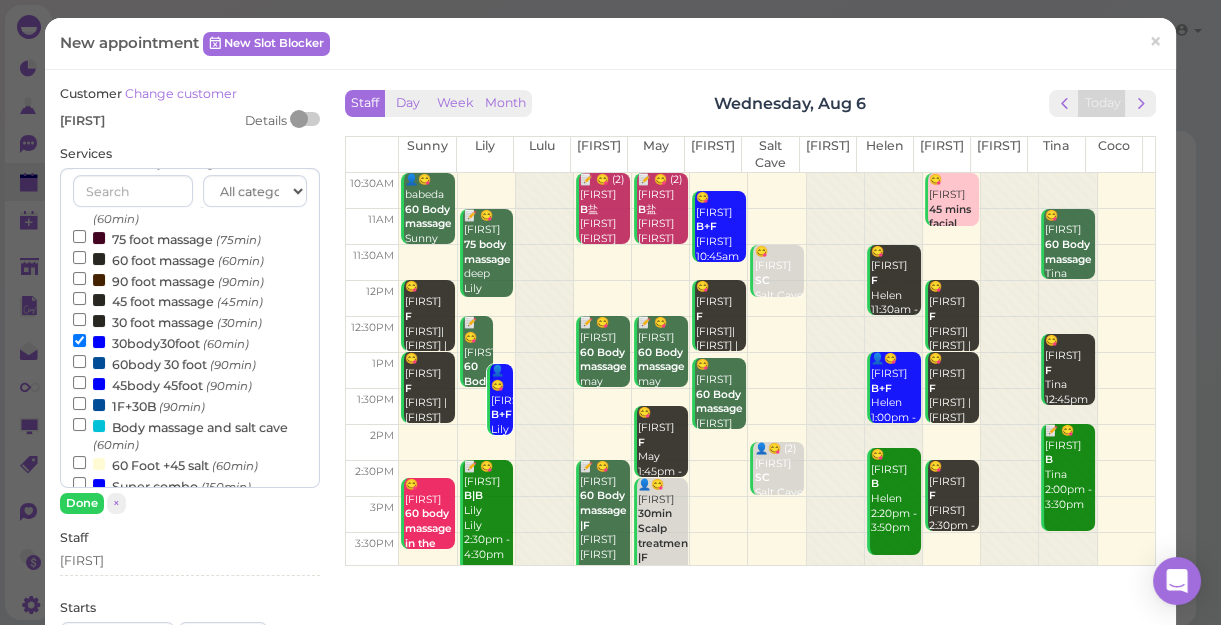 click on "60body 30 foot
(90min)" at bounding box center [164, 363] 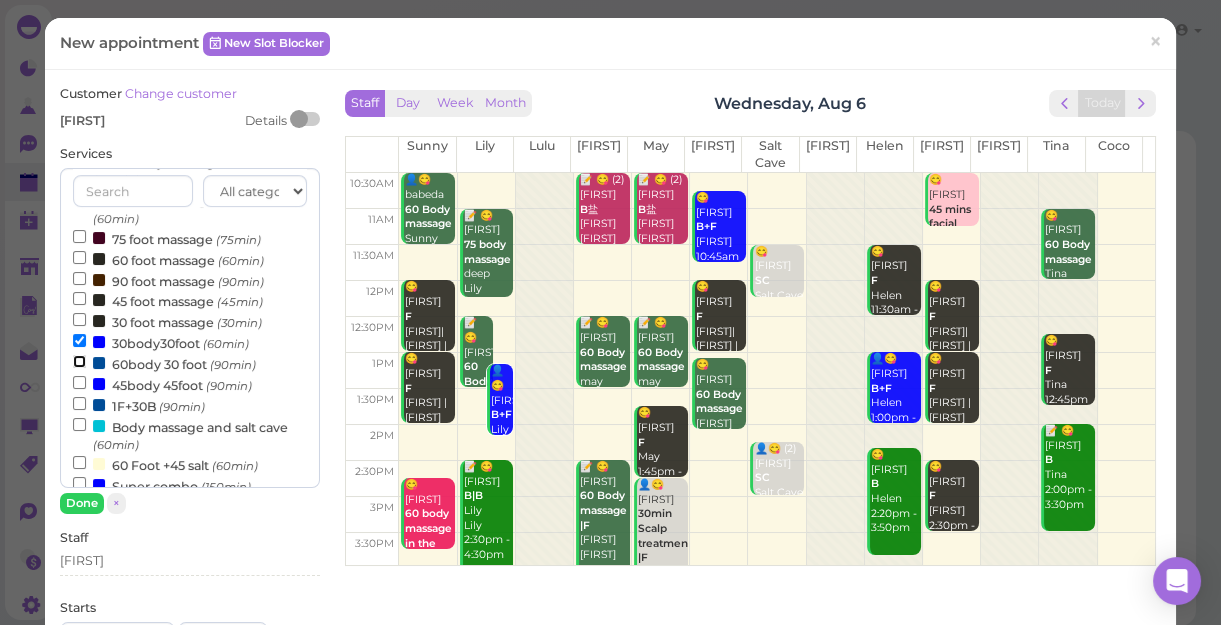 click on "60body 30 foot
(90min)" at bounding box center (79, 361) 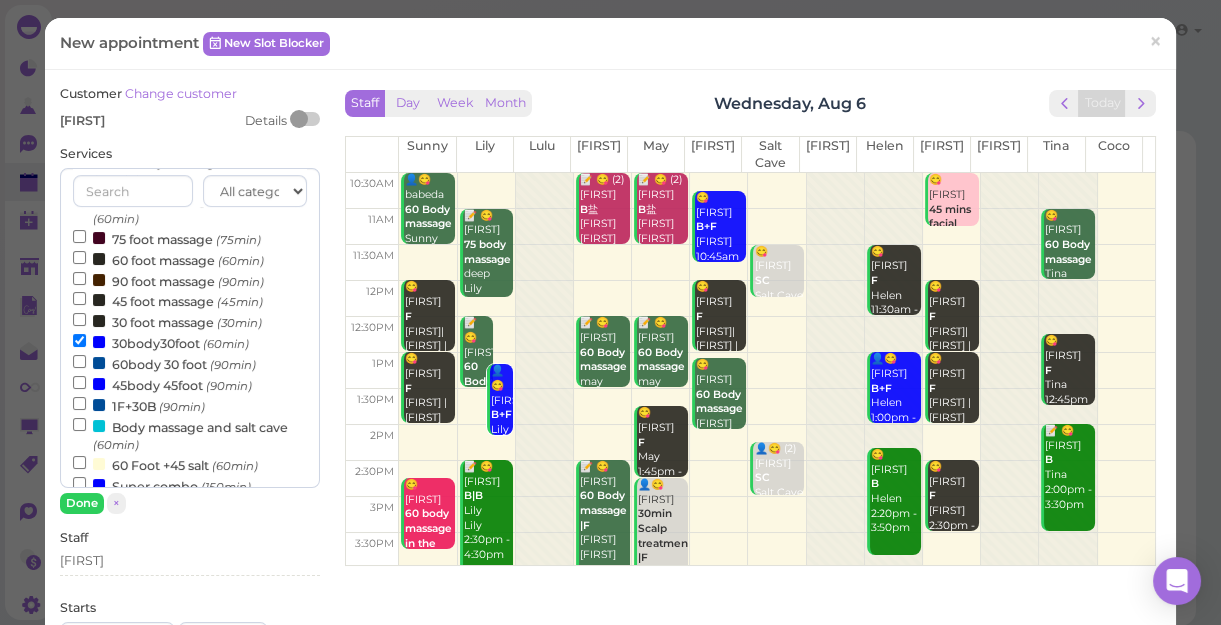 select on "11" 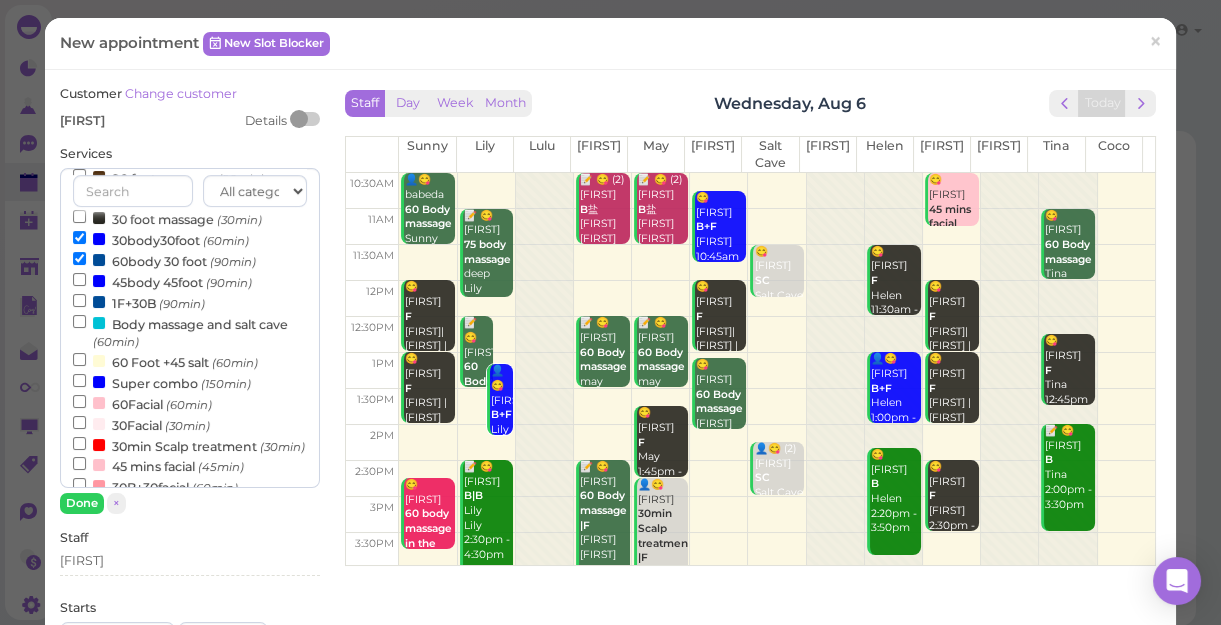 scroll, scrollTop: 280, scrollLeft: 0, axis: vertical 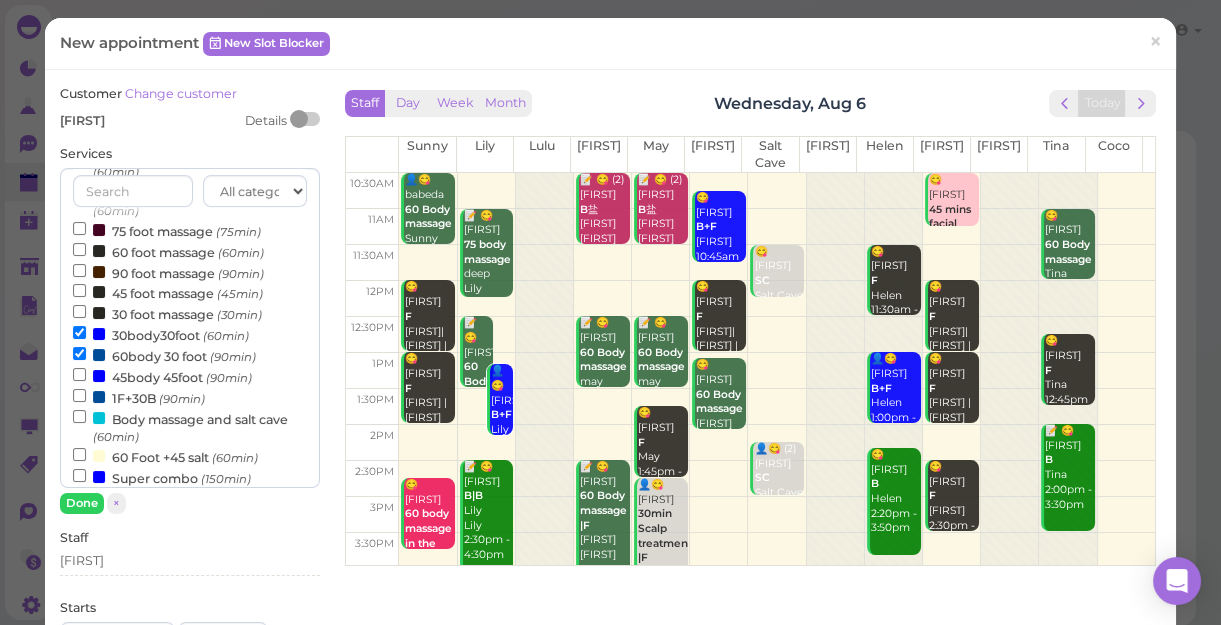 click on "30body30foot
(60min)" at bounding box center (161, 334) 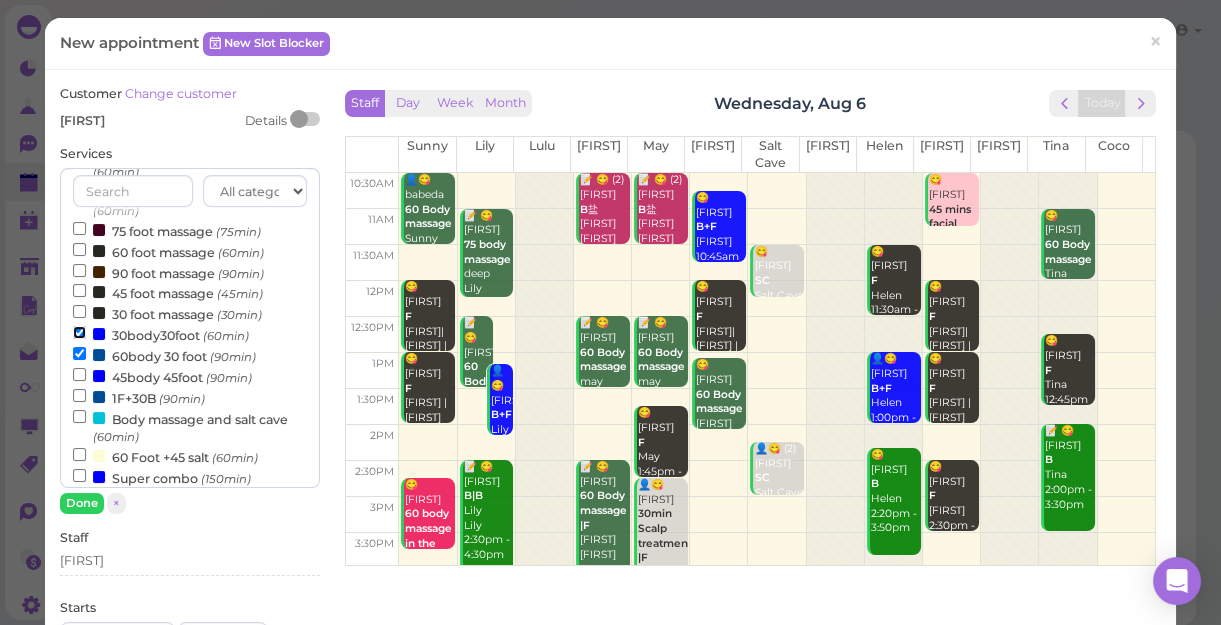 click on "30body30foot
(60min)" at bounding box center (79, 332) 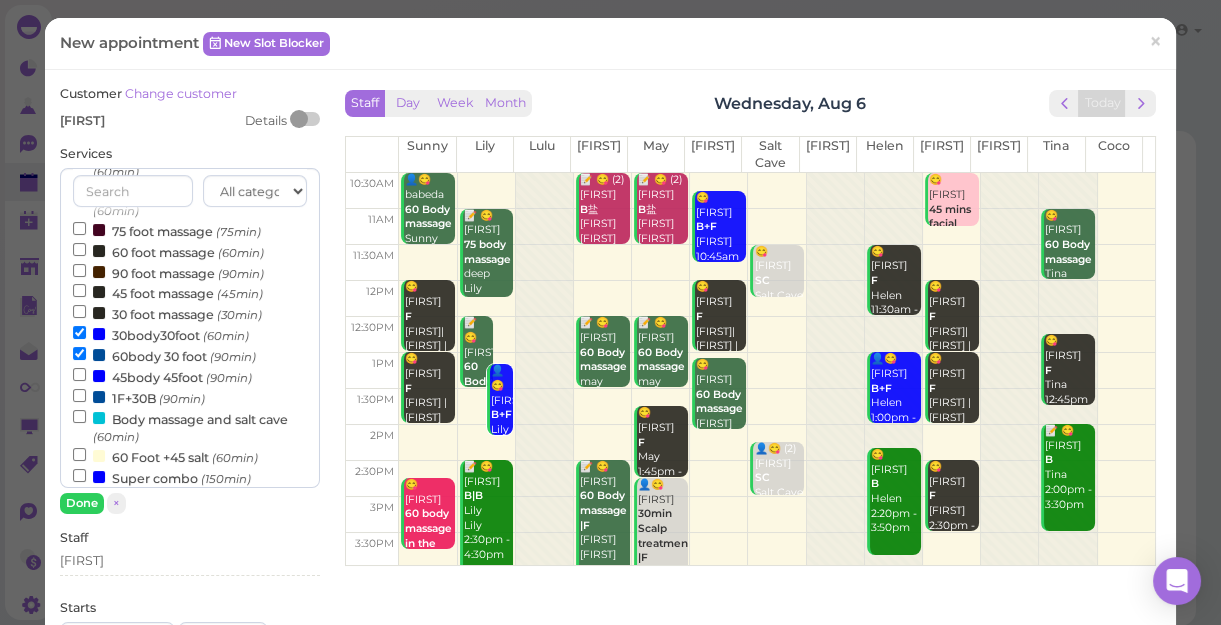 select on "10" 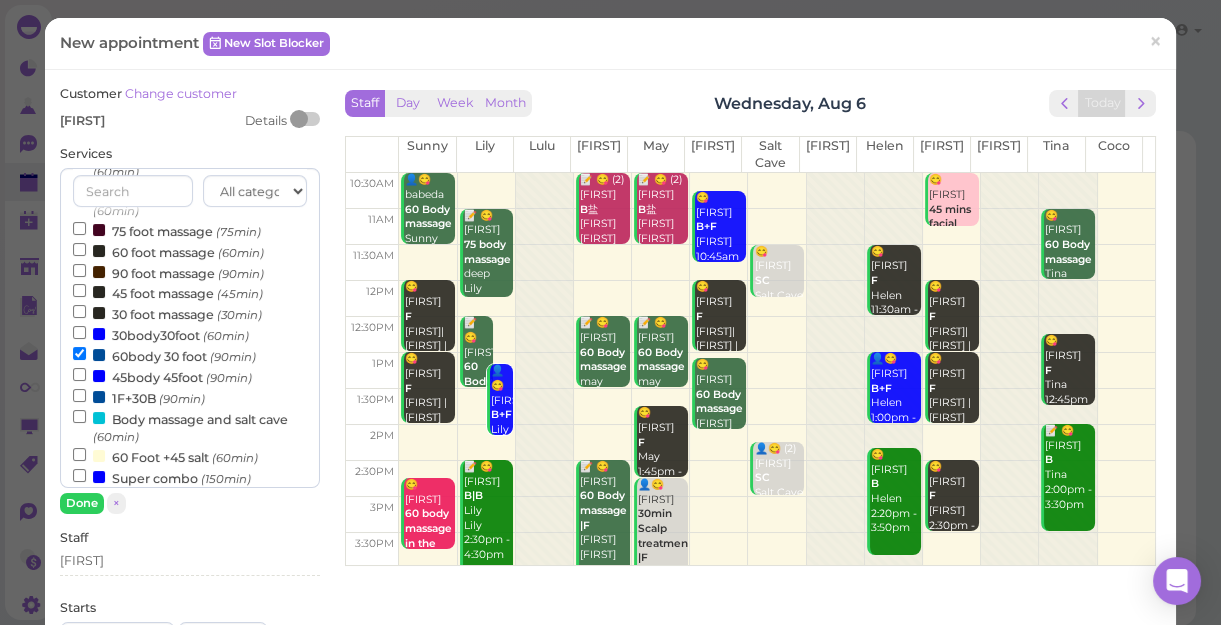 scroll, scrollTop: 643, scrollLeft: 0, axis: vertical 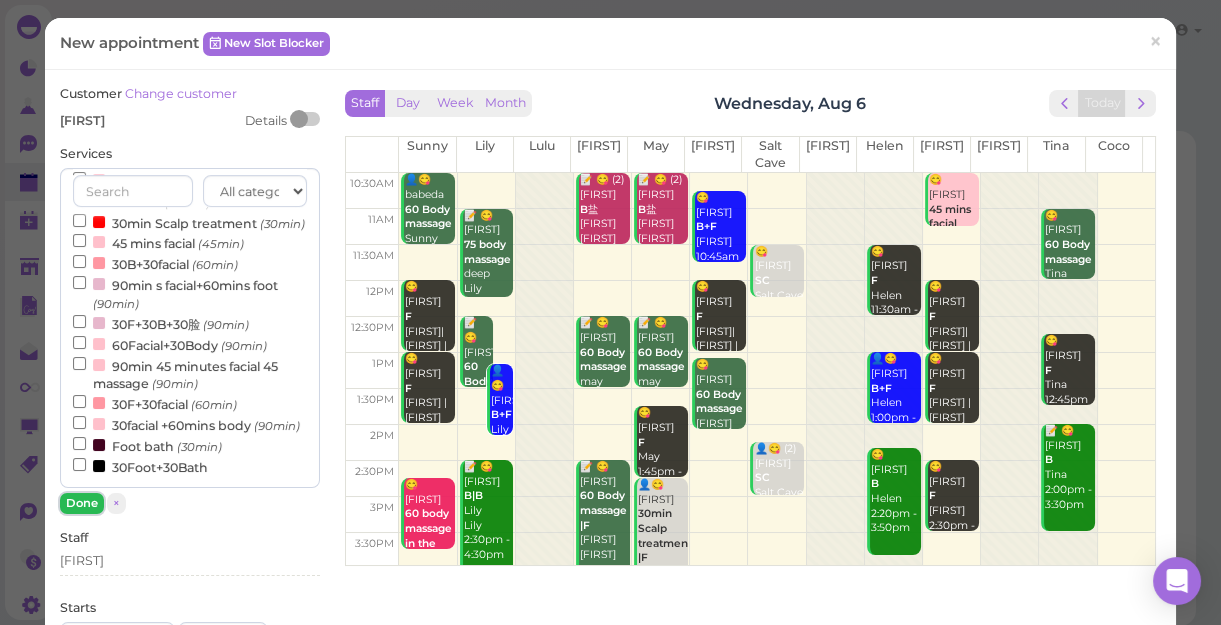 click on "Done" at bounding box center (82, 503) 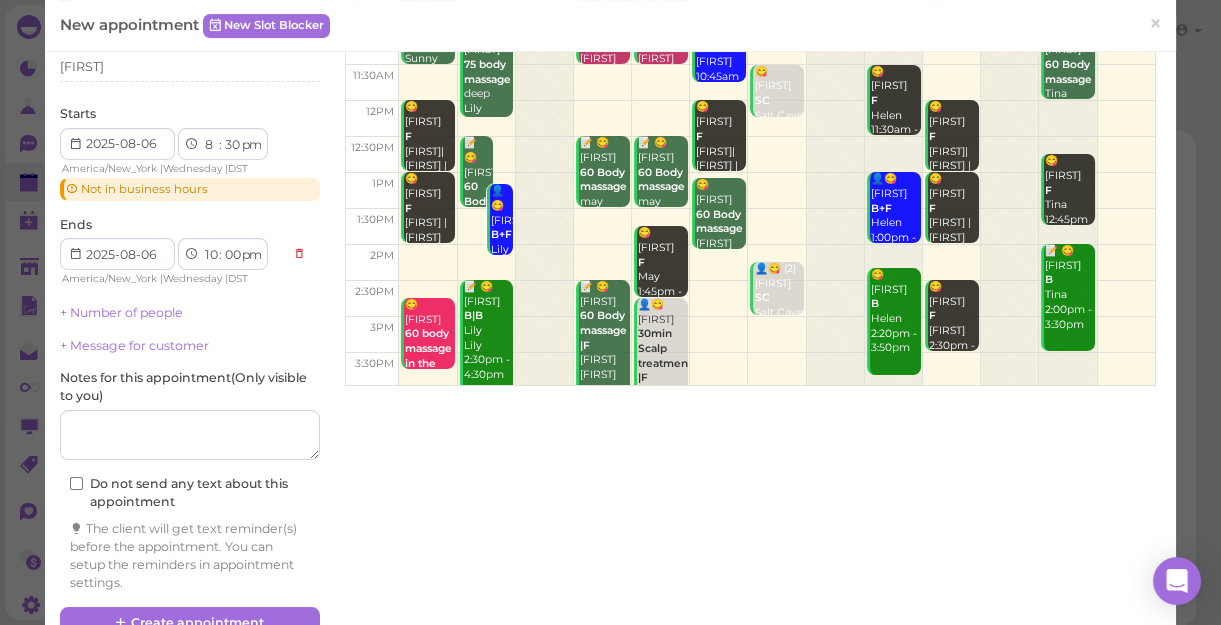 scroll, scrollTop: 181, scrollLeft: 0, axis: vertical 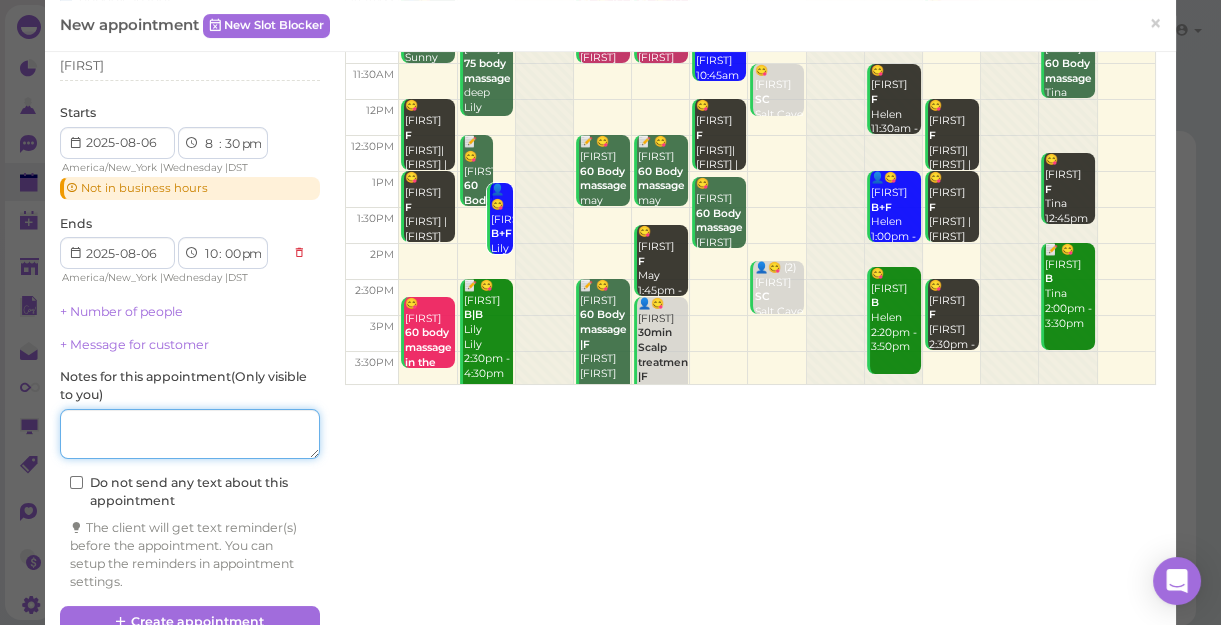 click at bounding box center (190, 434) 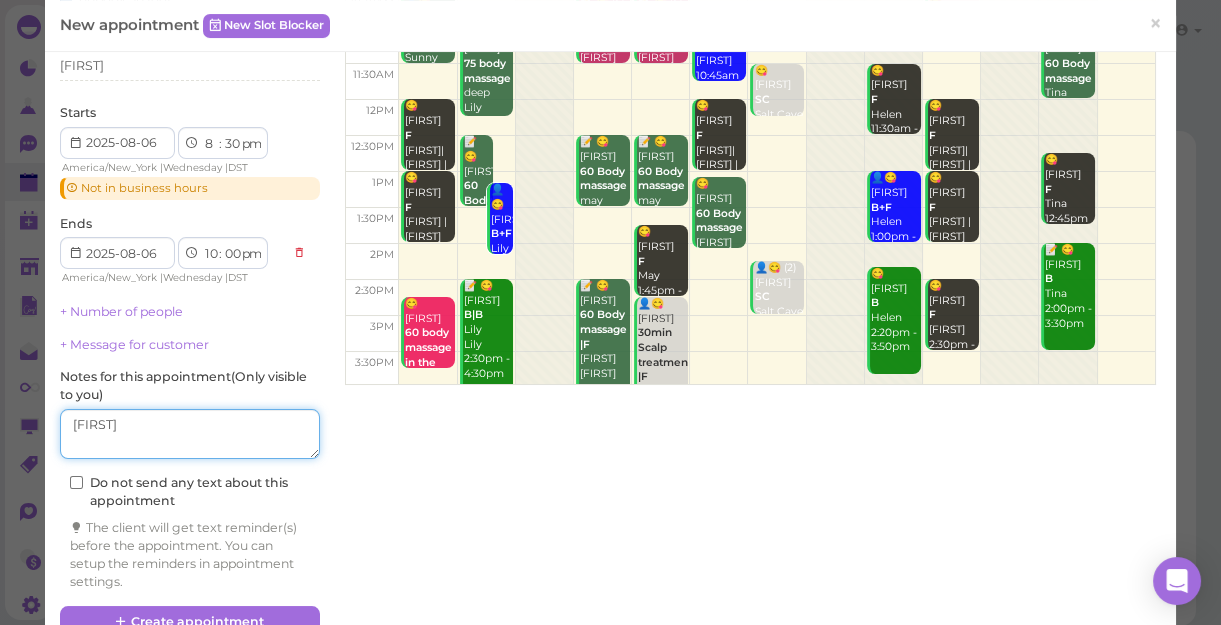 scroll, scrollTop: 225, scrollLeft: 0, axis: vertical 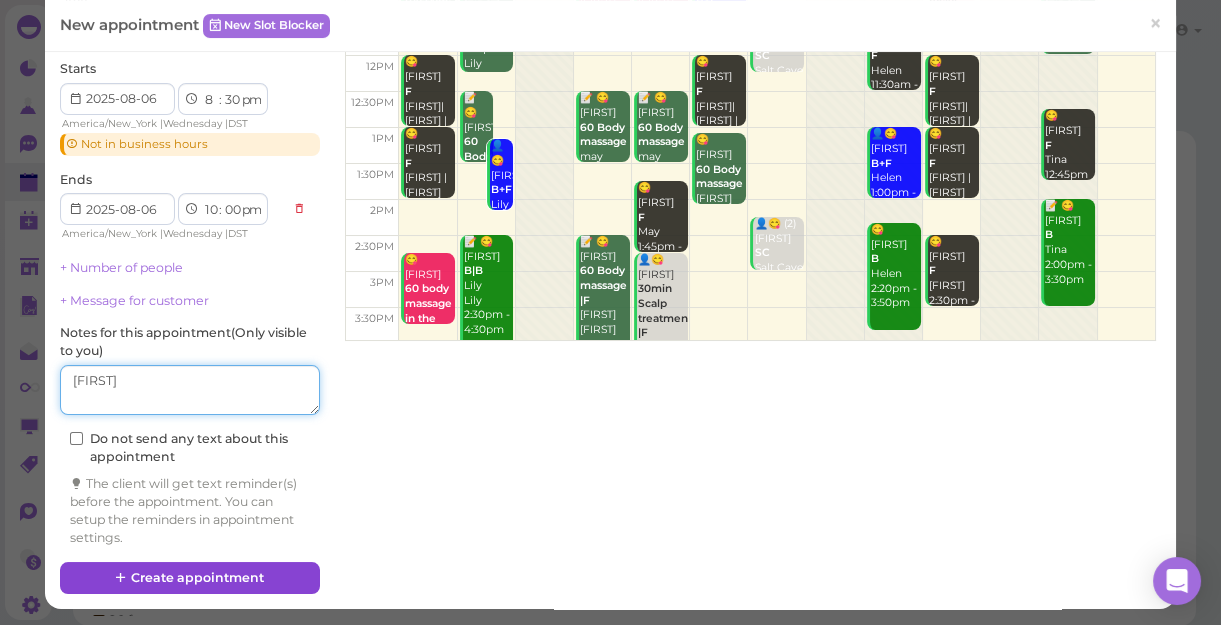 type on "[FIRST]" 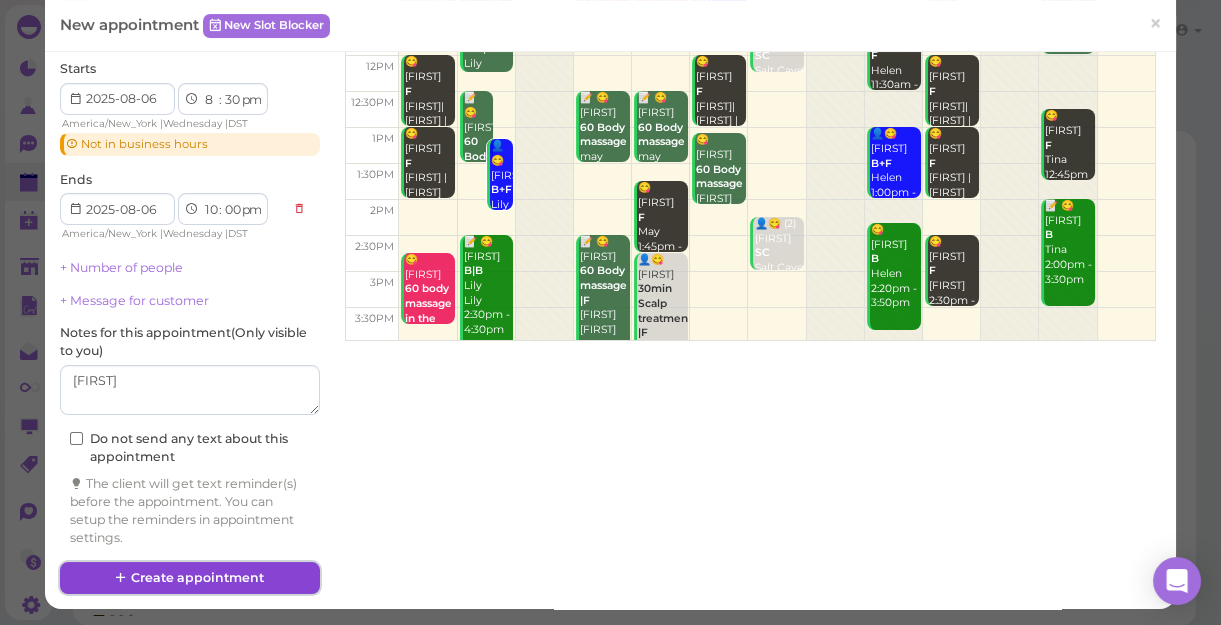 click on "Create appointment" at bounding box center [190, 578] 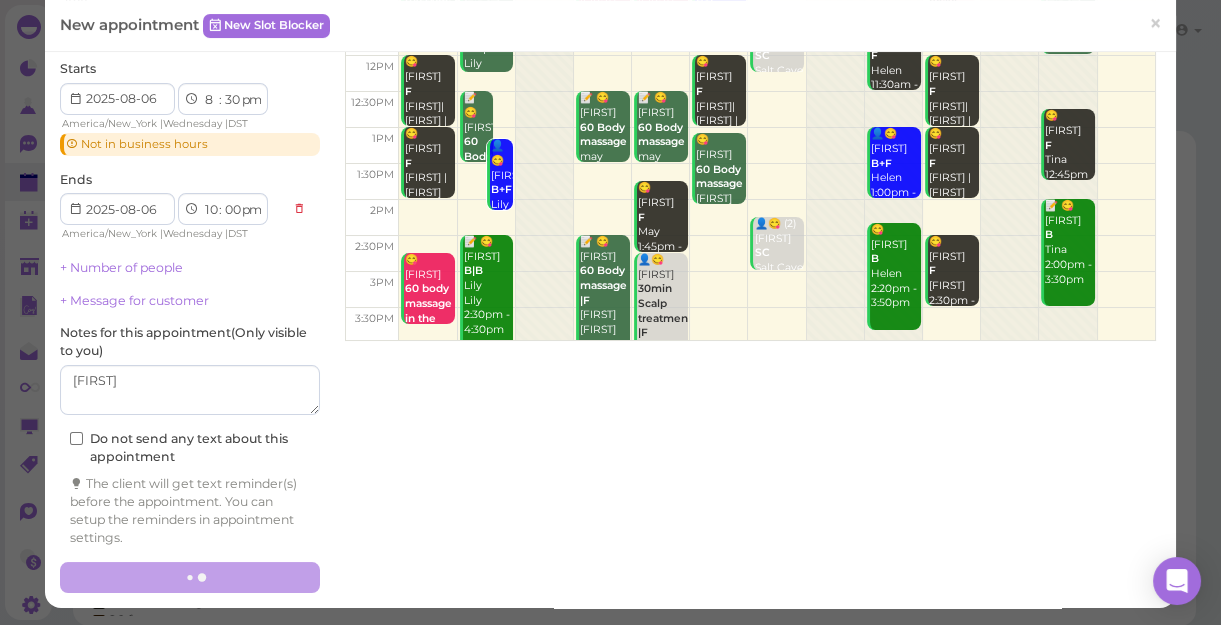 scroll, scrollTop: 0, scrollLeft: 0, axis: both 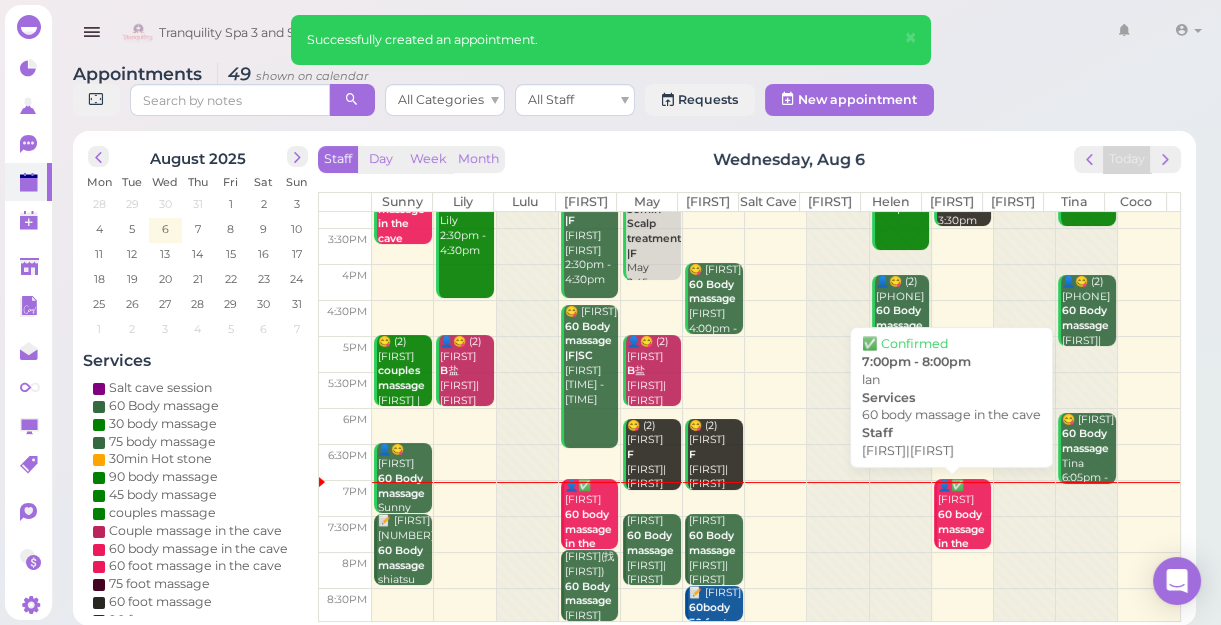 click on "60 body massage in the cave" at bounding box center (961, 536) 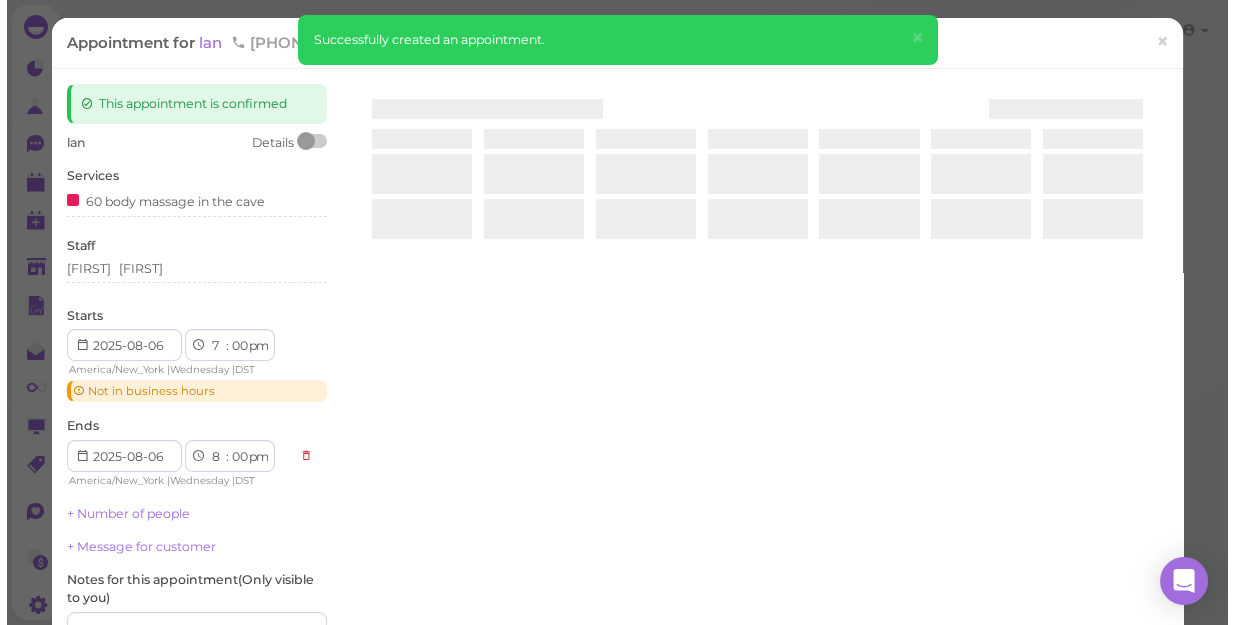 scroll, scrollTop: 0, scrollLeft: 0, axis: both 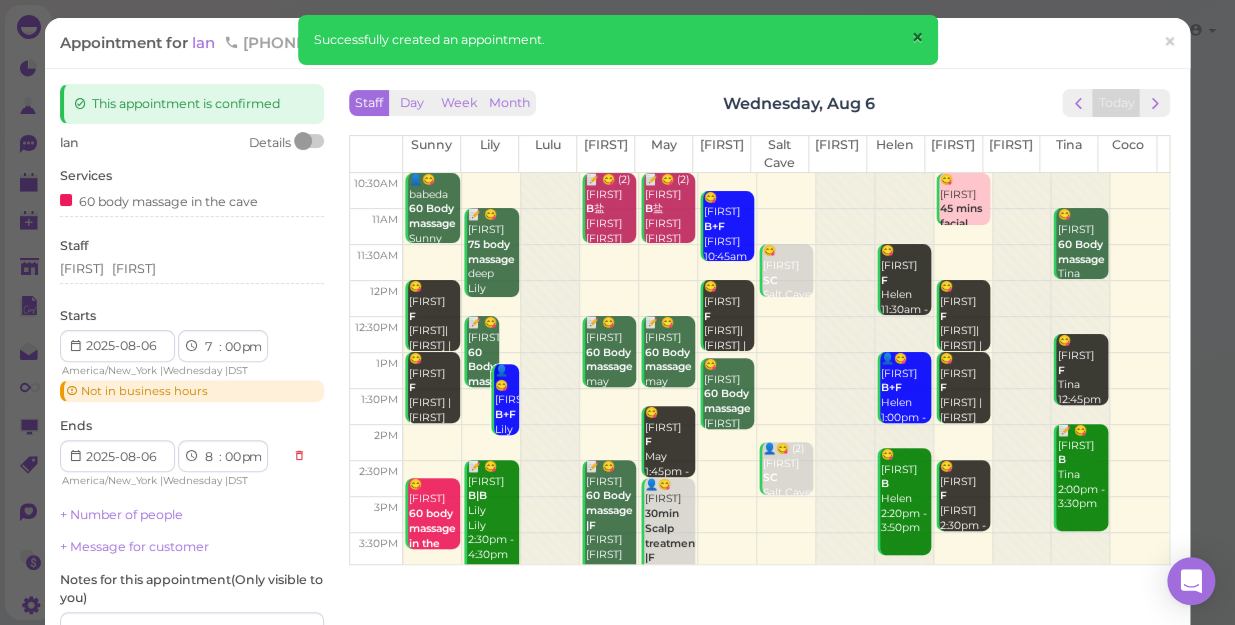 click on "×" at bounding box center [916, 38] 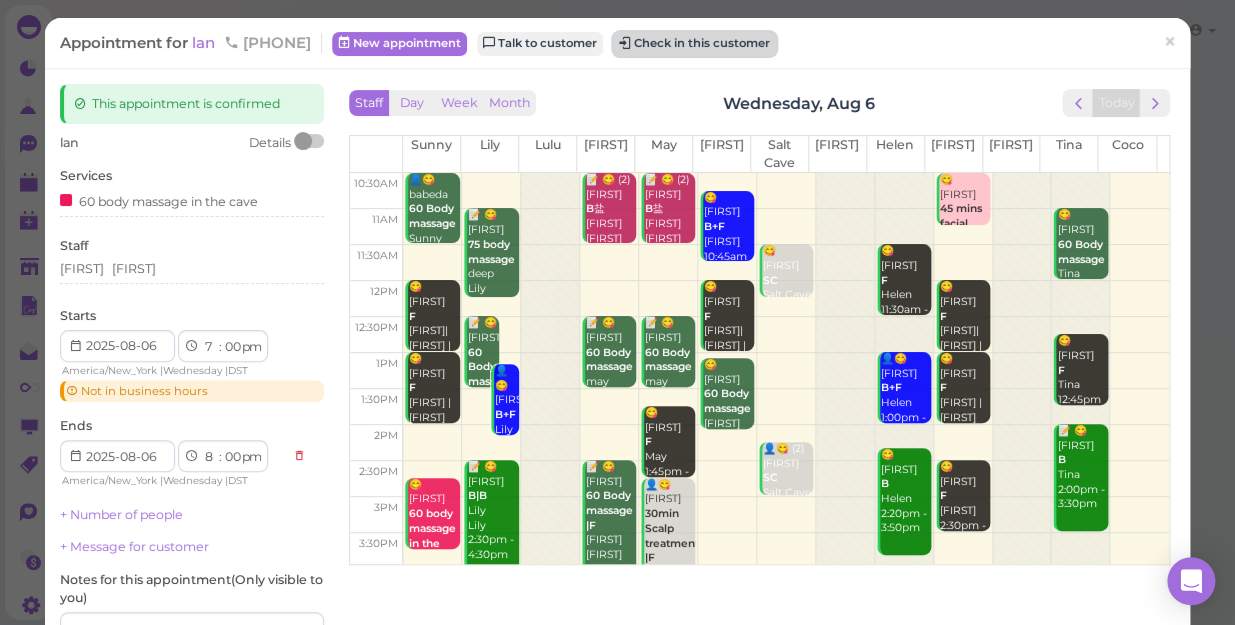 click on "Check in this customer" at bounding box center (694, 44) 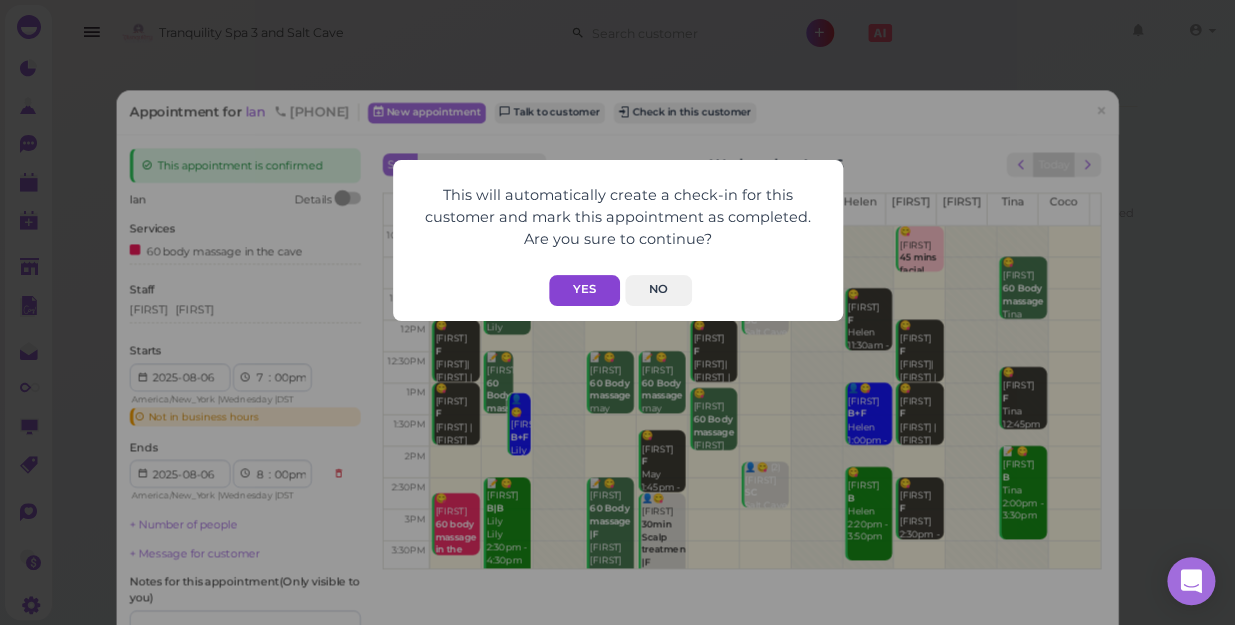 click on "Yes" at bounding box center [584, 290] 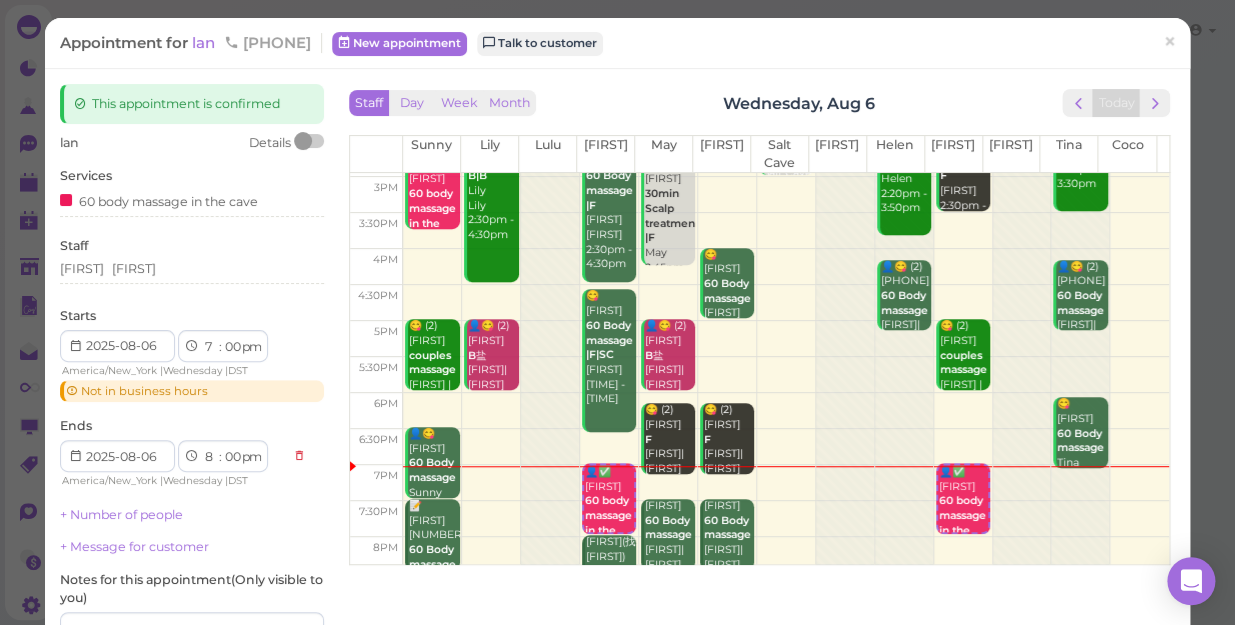 scroll, scrollTop: 361, scrollLeft: 0, axis: vertical 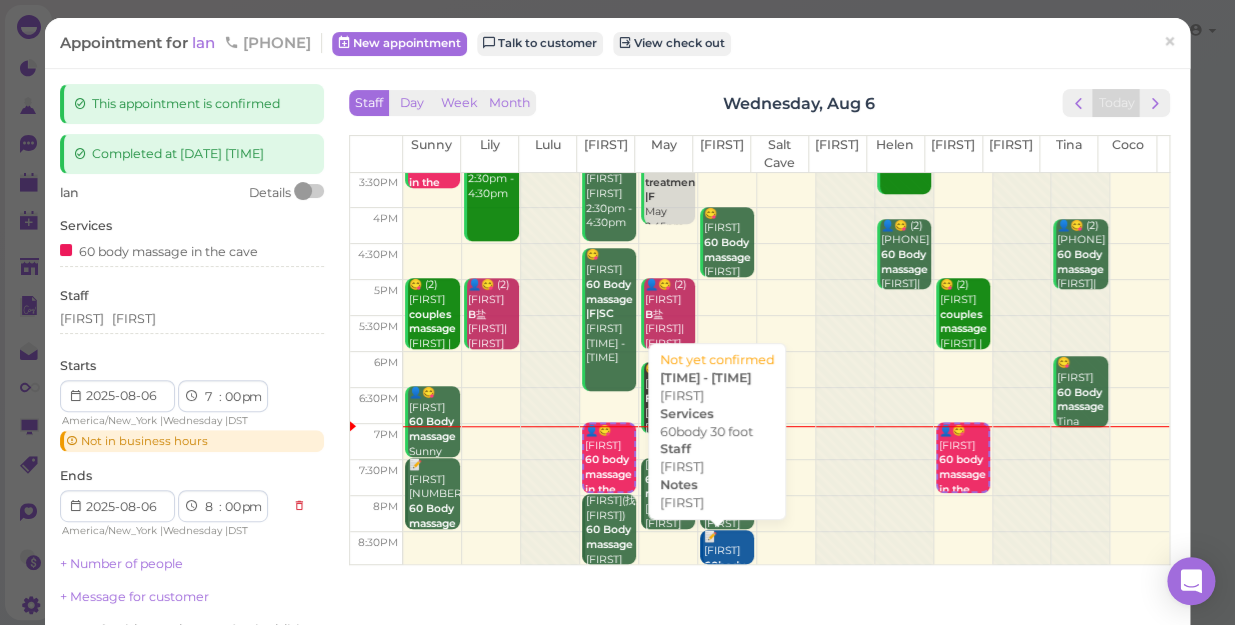 click on "📝 DANIEL 60body 30 foot mike Mike 8:30pm - 10:00pm" at bounding box center (729, 589) 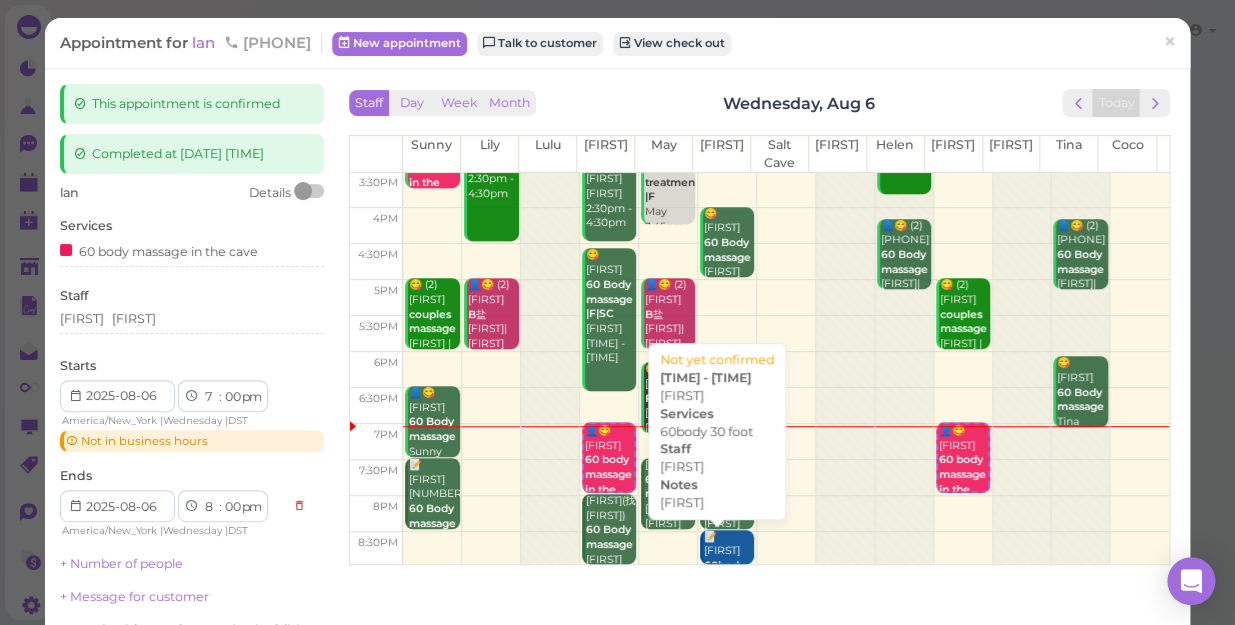 click on "📝 DANIEL 60body 30 foot mike Mike 8:30pm - 10:00pm" at bounding box center (729, 589) 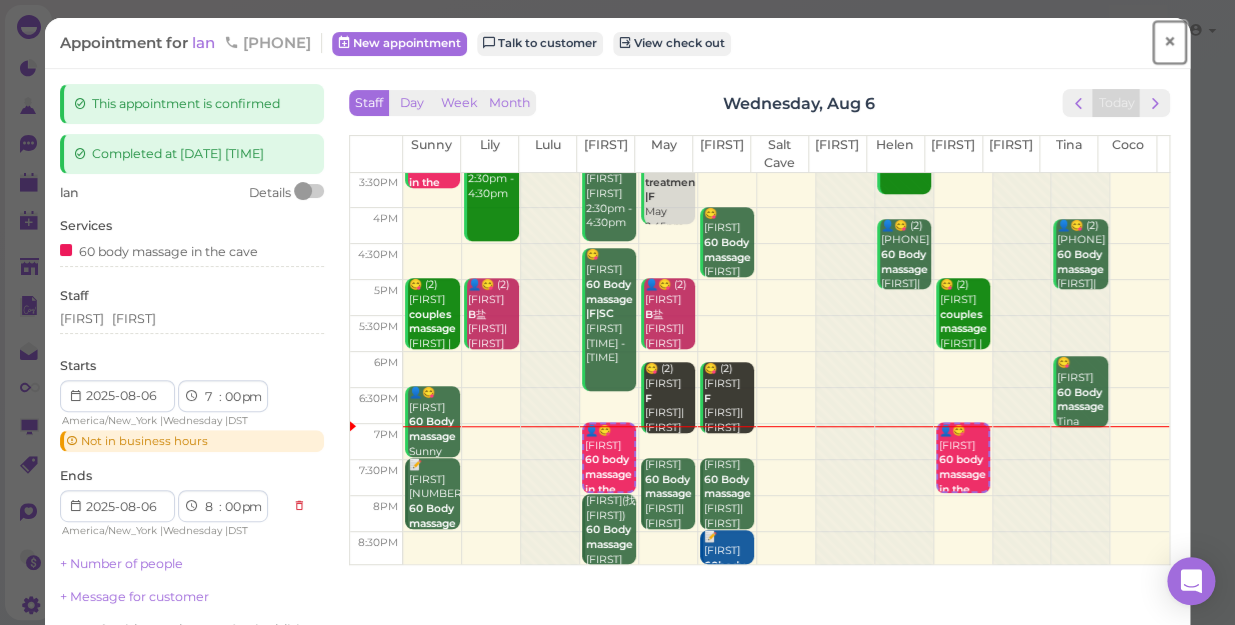click on "×" at bounding box center [1169, 42] 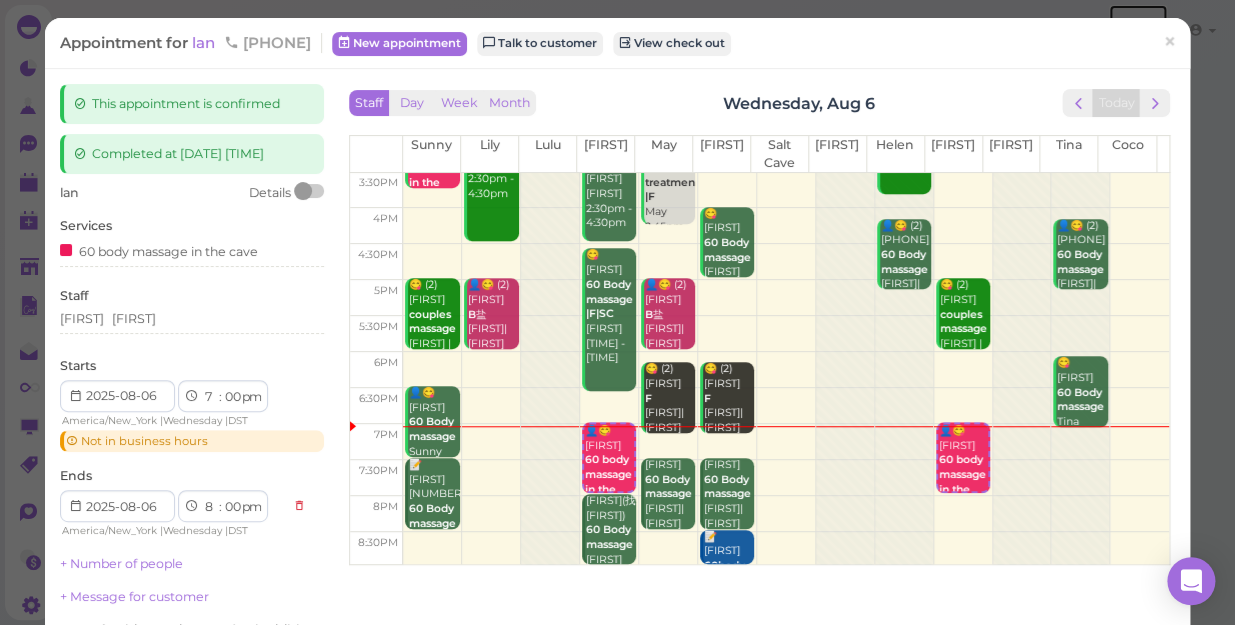 click at bounding box center [1138, 33] 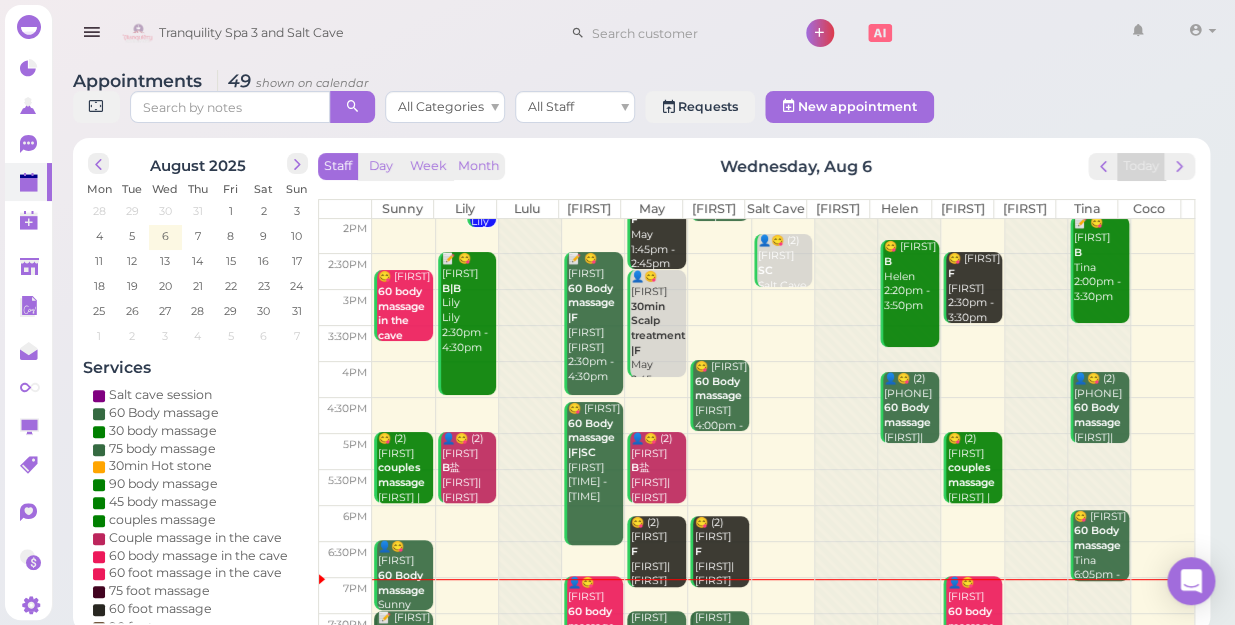 scroll, scrollTop: 343, scrollLeft: 0, axis: vertical 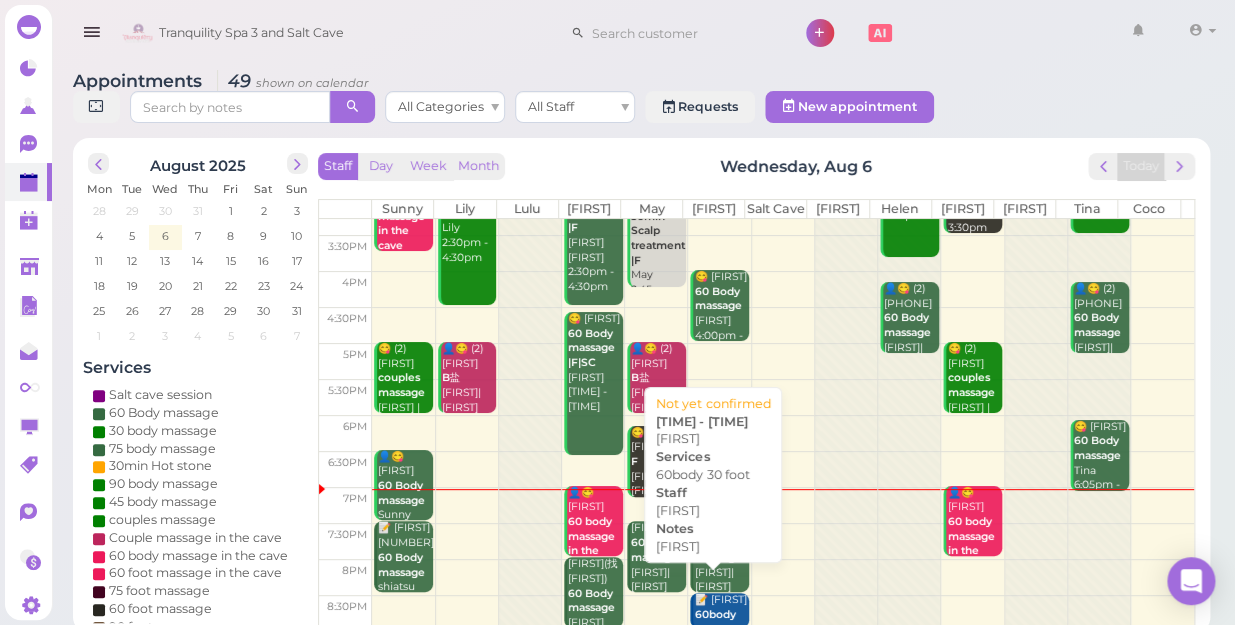 click on "📝 DANIEL 60body 30 foot mike Mike 8:30pm - 10:00pm" at bounding box center [721, 644] 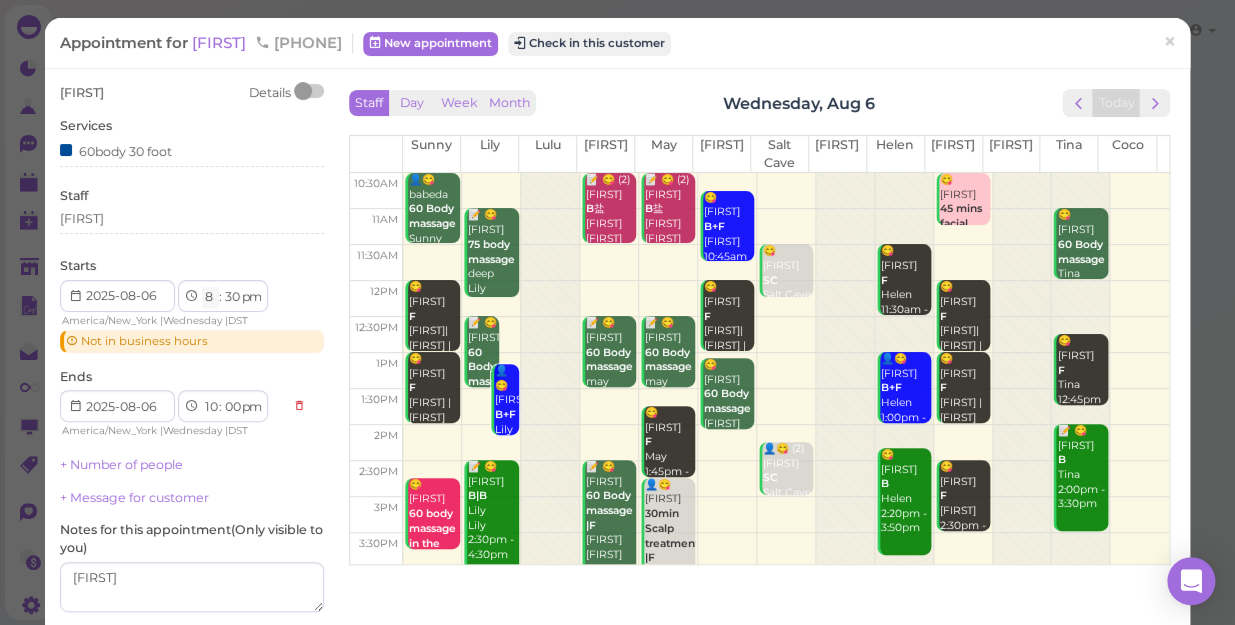 click on "1
2
3
4
5
6
7
8
9
10
11
12" at bounding box center [210, 297] 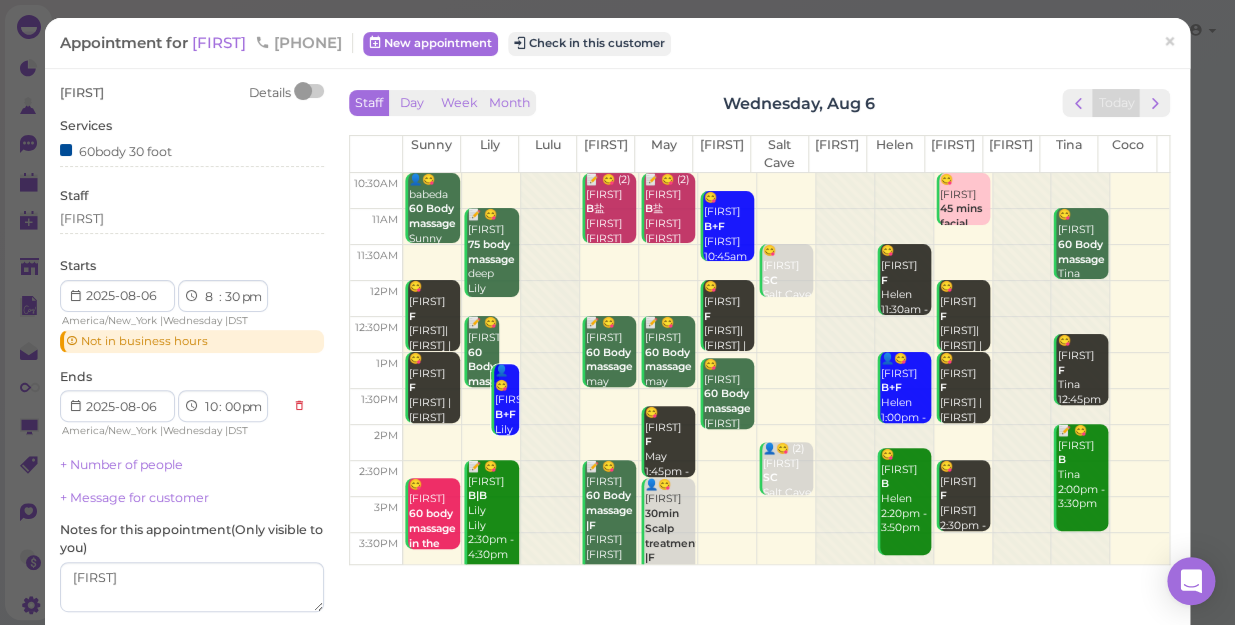 select on "7" 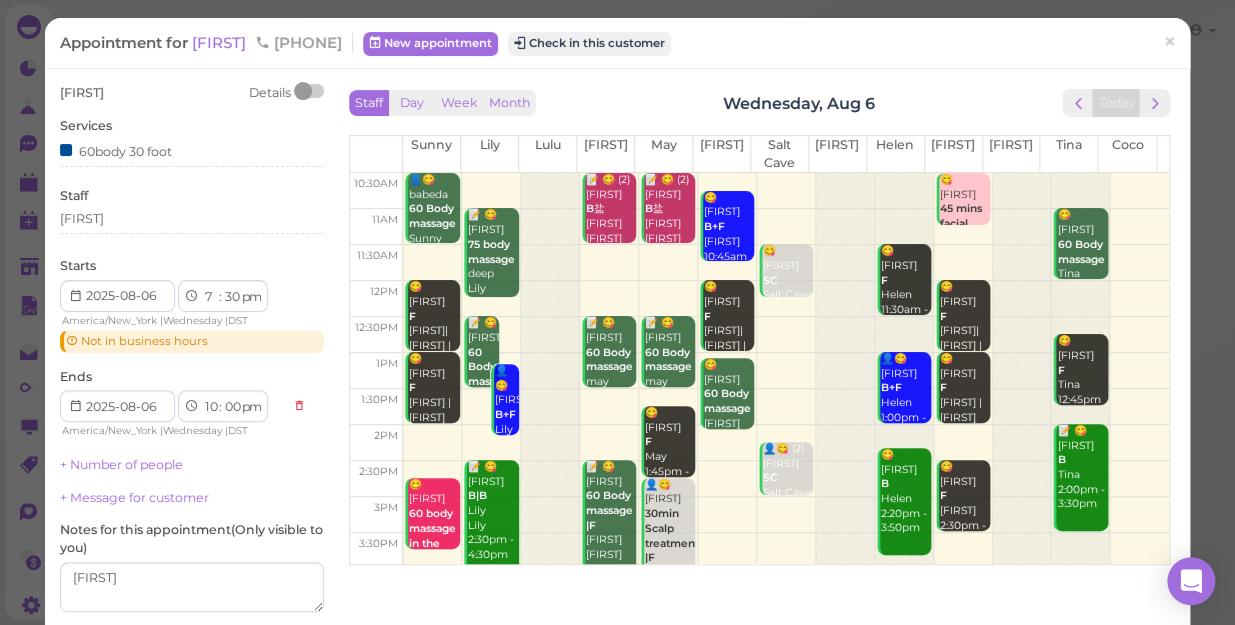 click on "1
2
3
4
5
6
7
8
9
10
11
12" at bounding box center (210, 297) 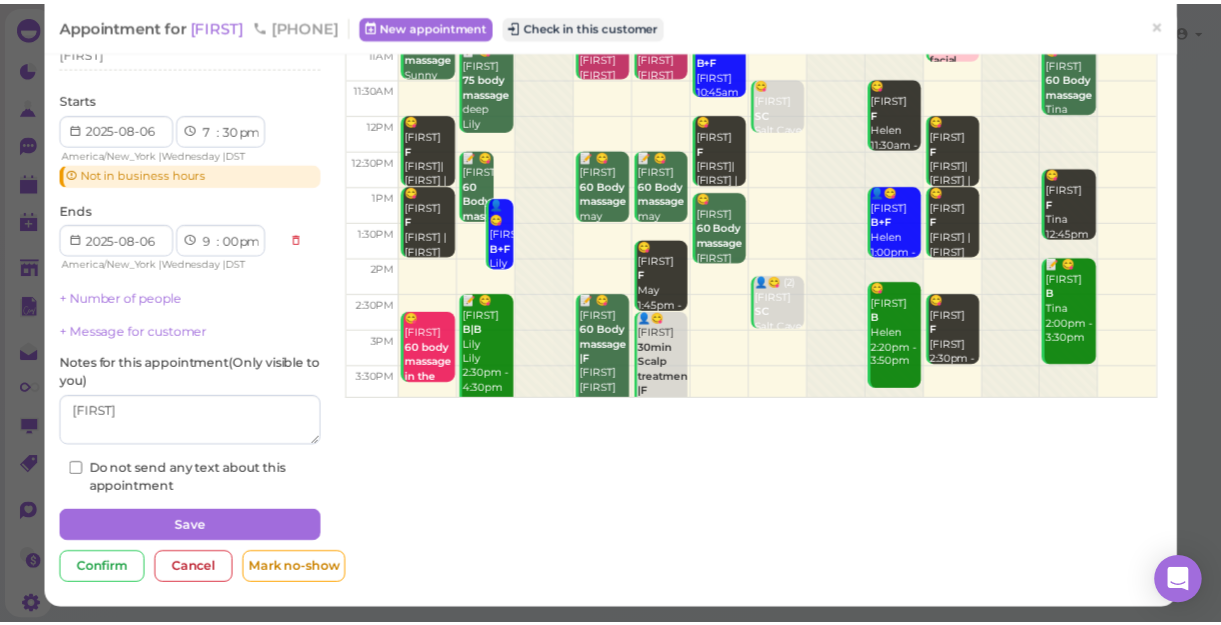 scroll, scrollTop: 168, scrollLeft: 0, axis: vertical 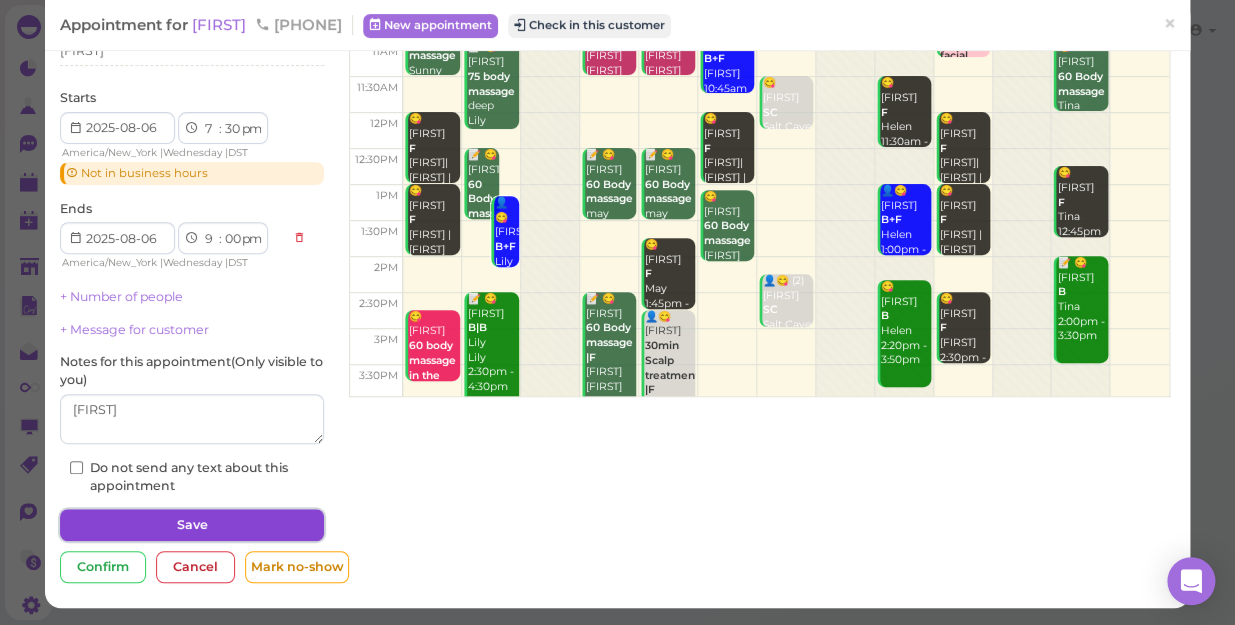 click on "Save" at bounding box center [192, 525] 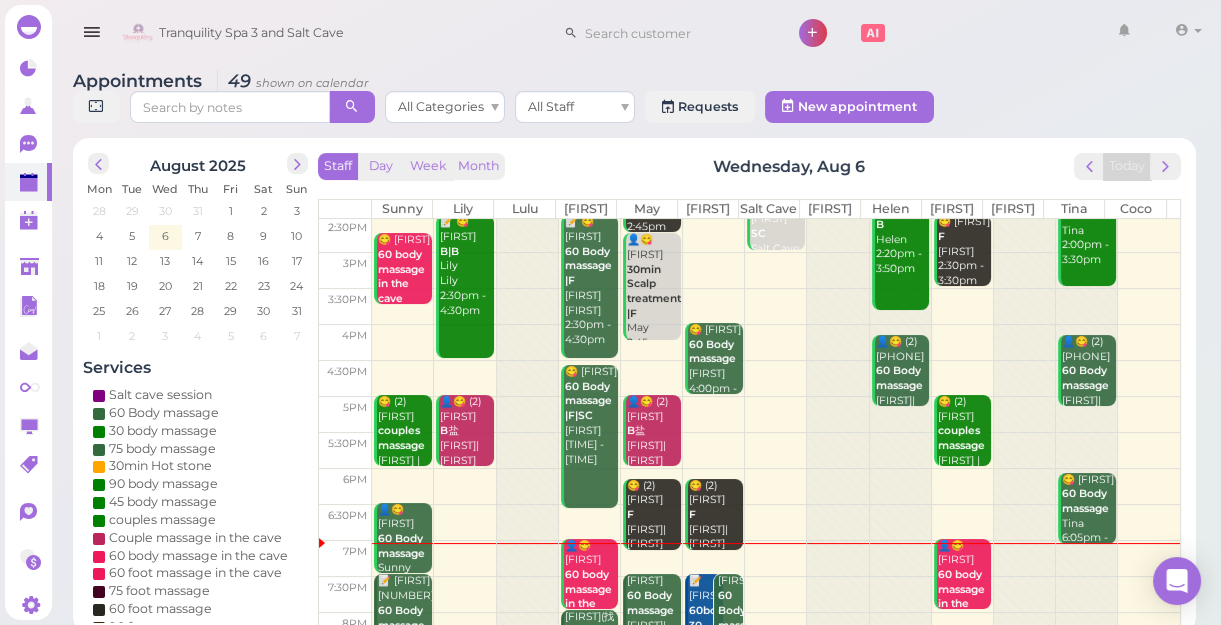 scroll, scrollTop: 343, scrollLeft: 0, axis: vertical 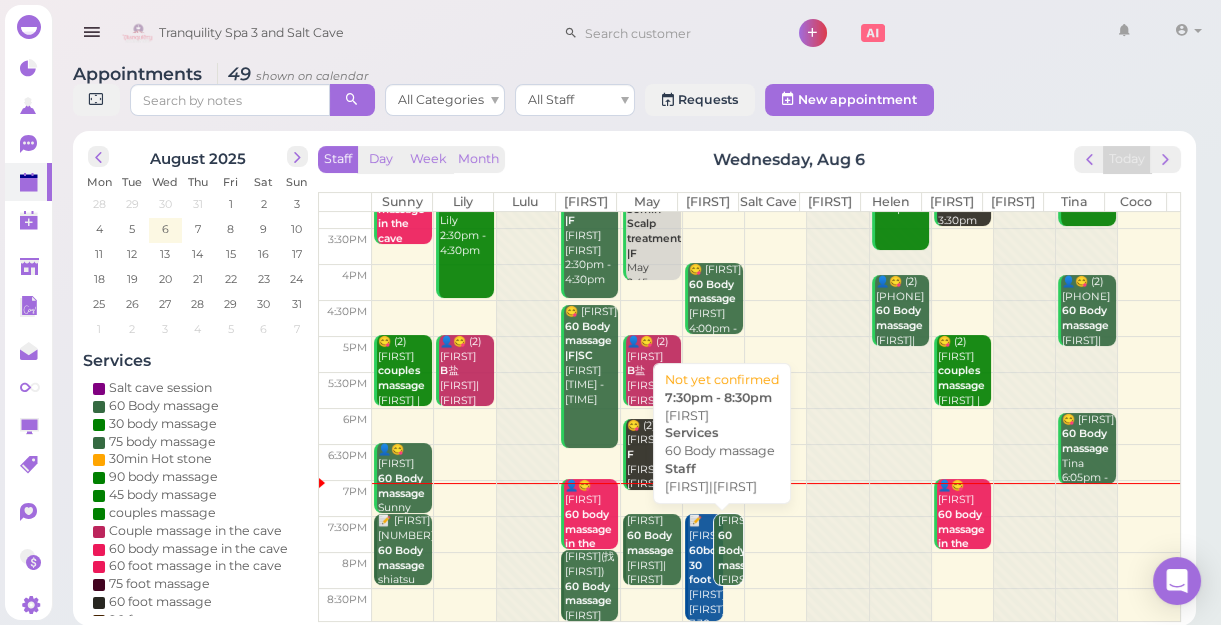 click on "60 Body massage" at bounding box center [741, 550] 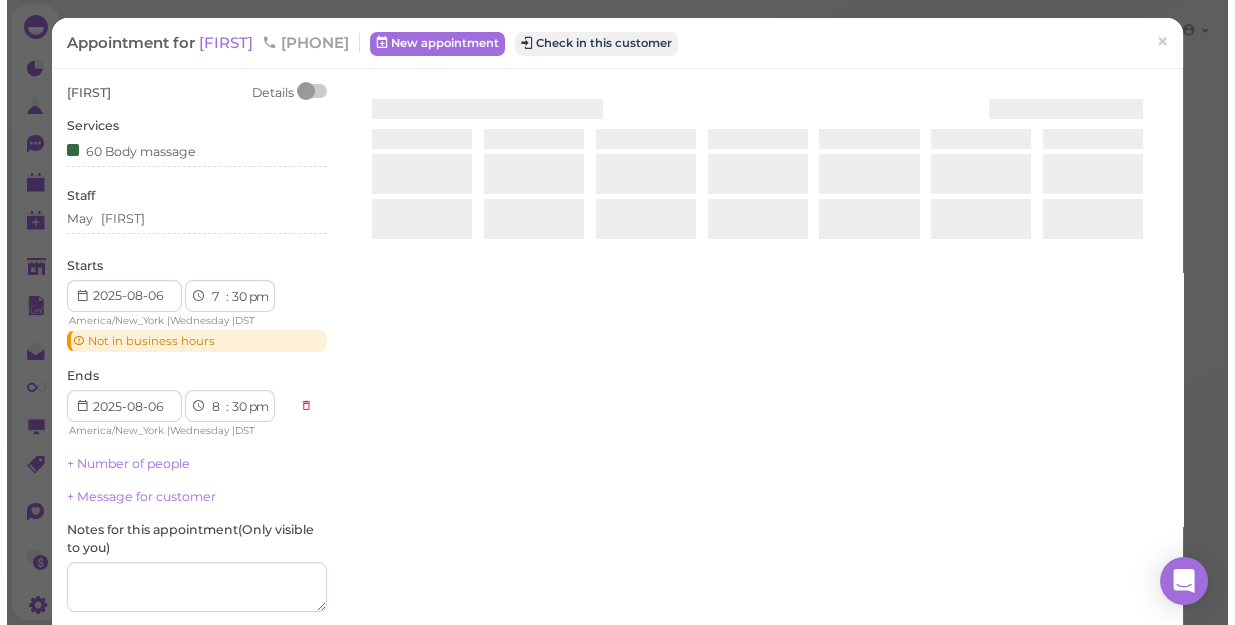 scroll, scrollTop: 0, scrollLeft: 0, axis: both 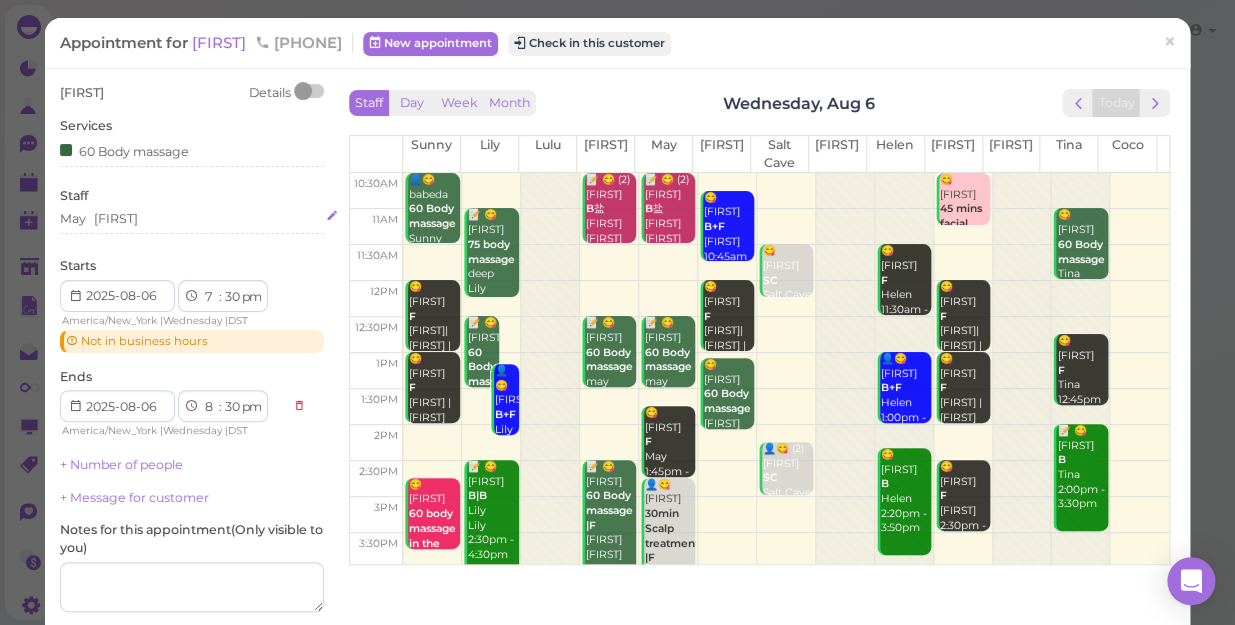 click on "[FIRST]
[FIRST]" at bounding box center (192, 219) 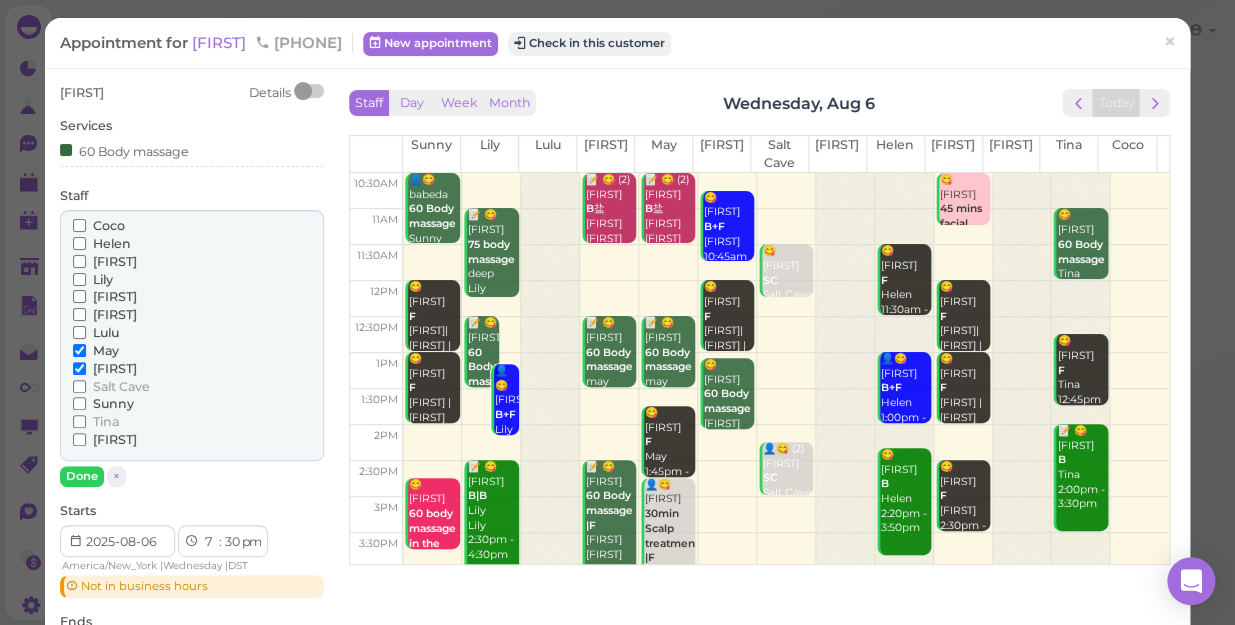 click on "Tina" at bounding box center (106, 421) 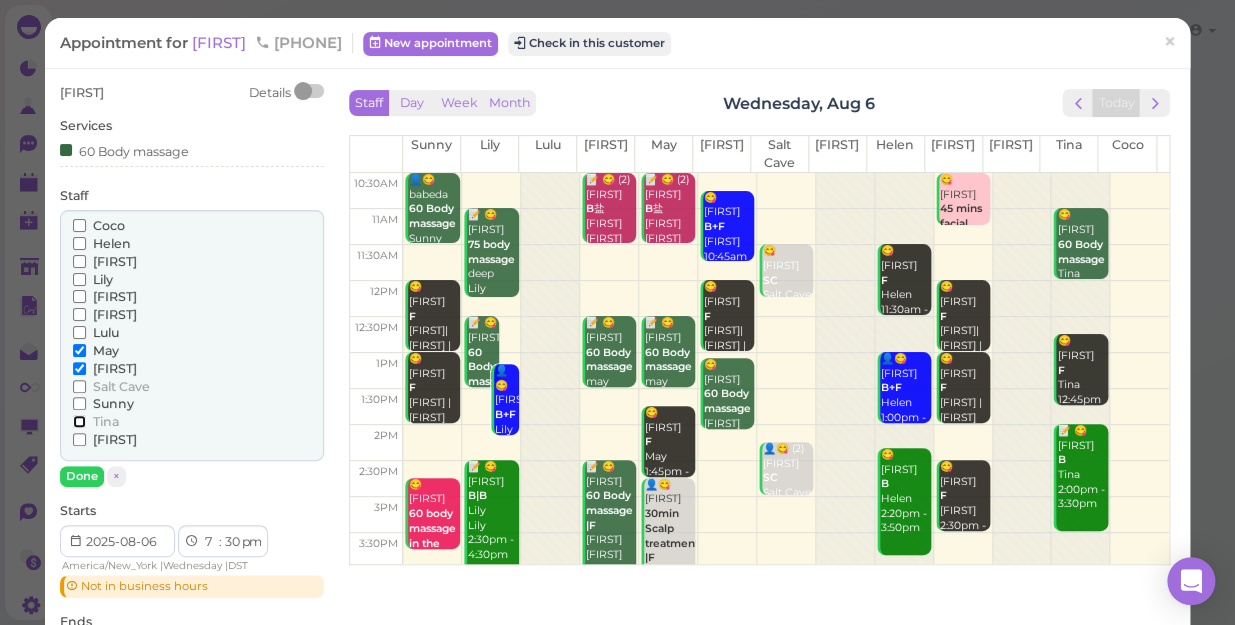 click on "Tina" at bounding box center (79, 421) 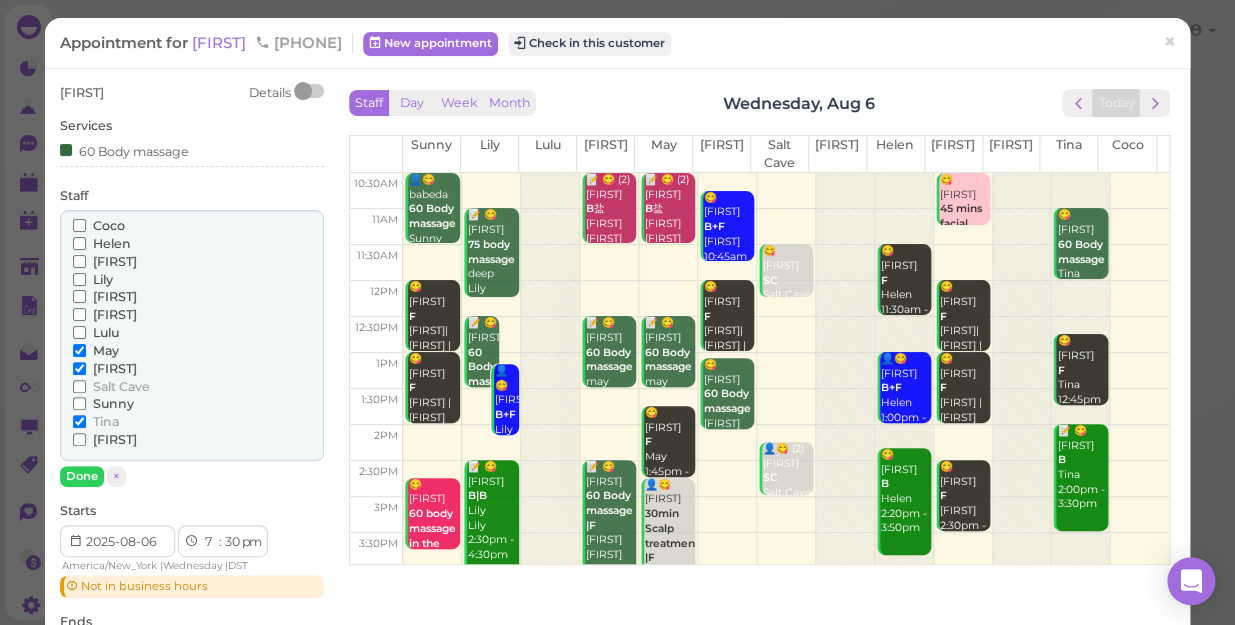 click on "[FIRST]" at bounding box center (115, 368) 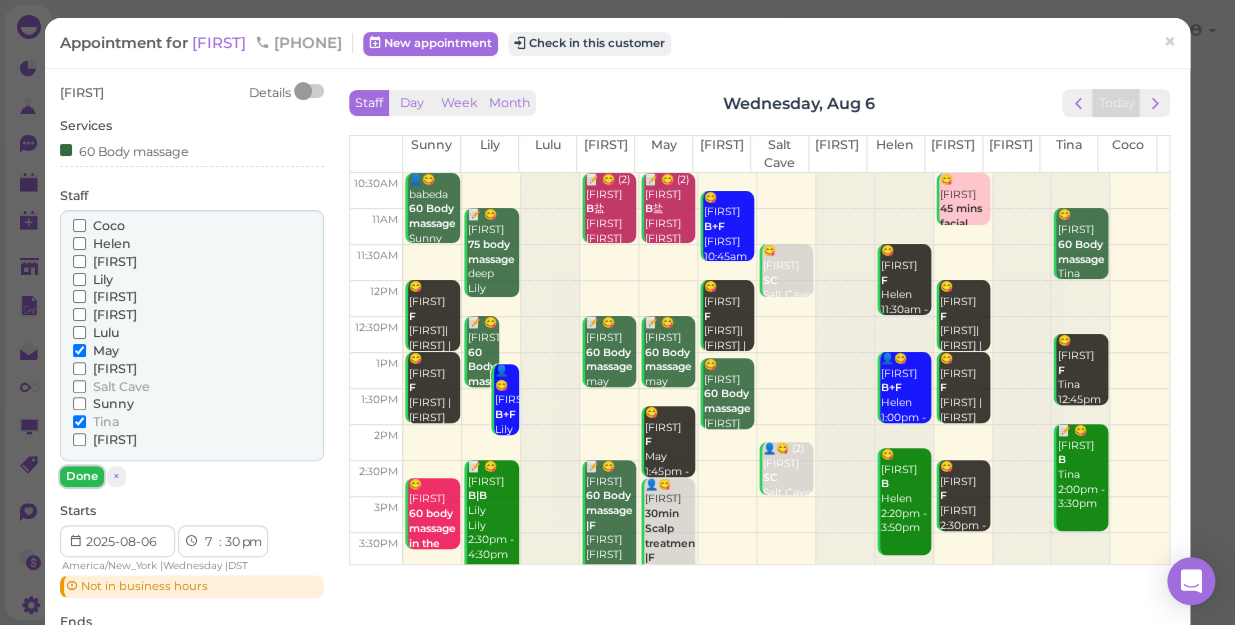 click on "Done" at bounding box center (82, 476) 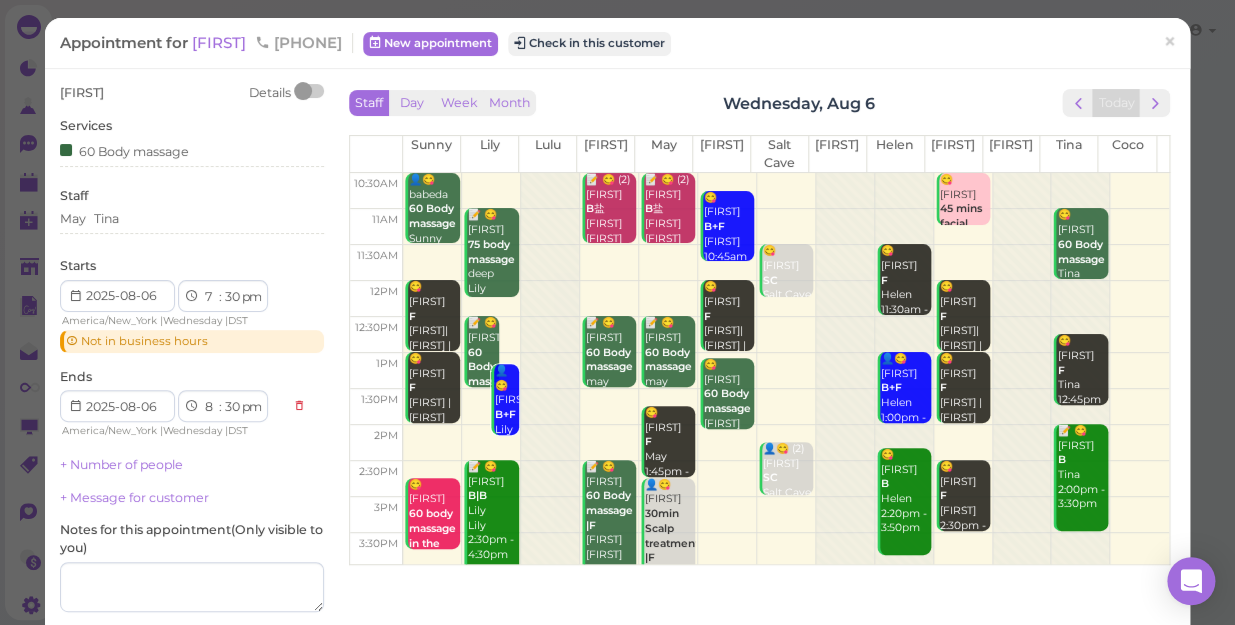 scroll, scrollTop: 168, scrollLeft: 0, axis: vertical 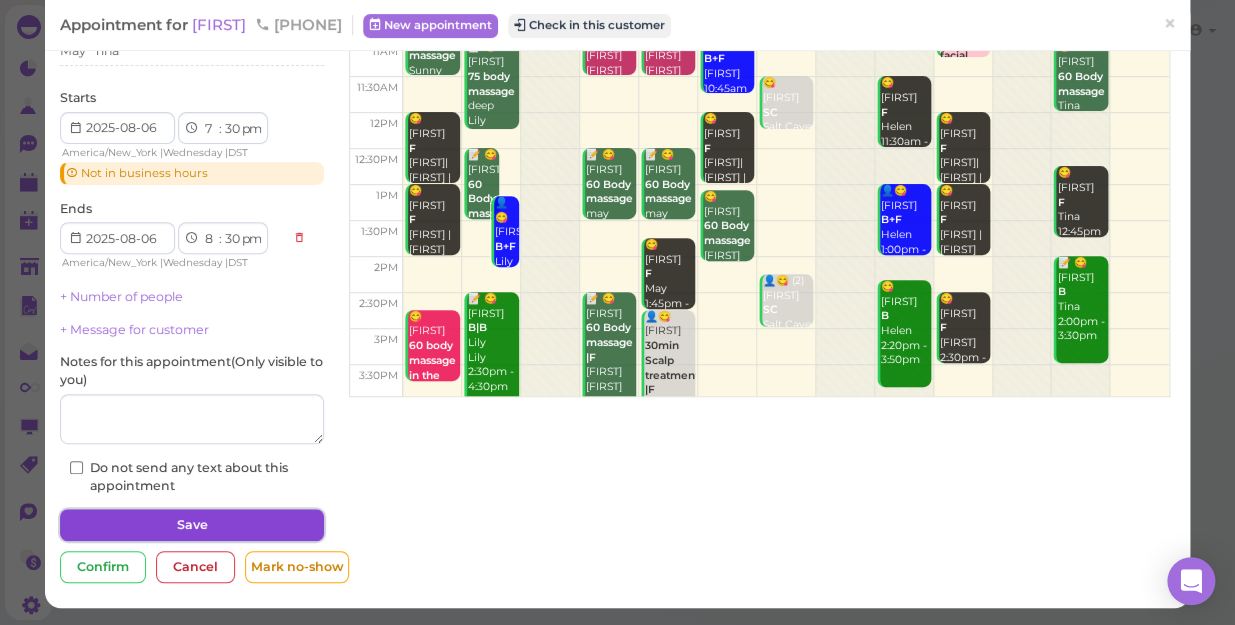 click on "Save" at bounding box center (192, 525) 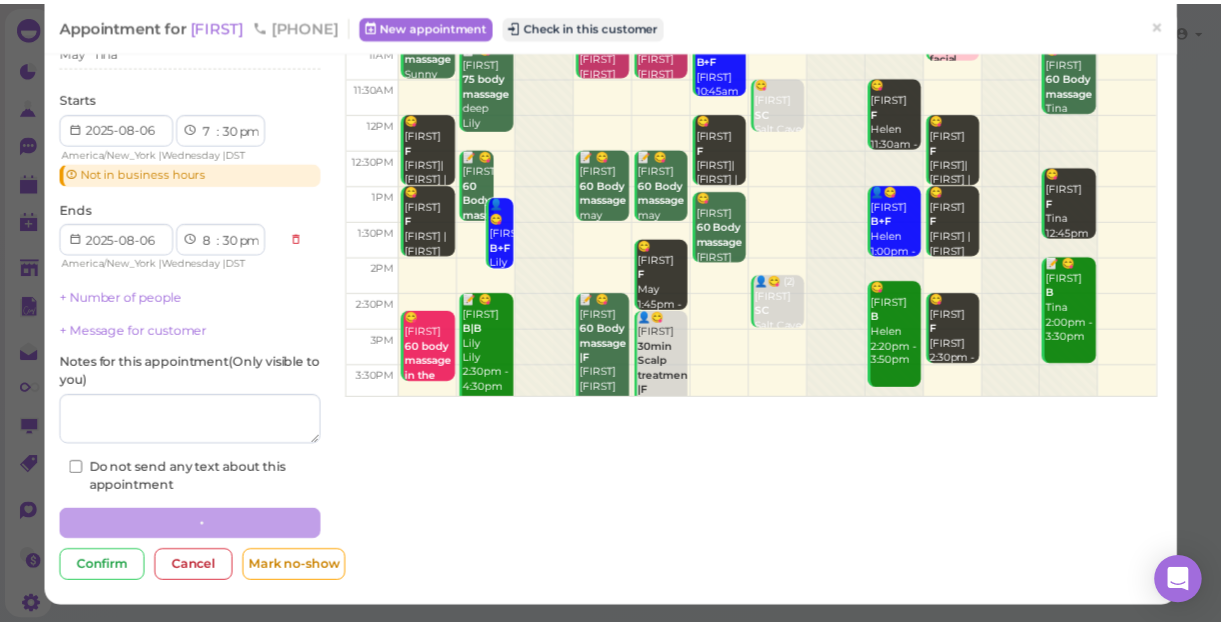 scroll, scrollTop: 0, scrollLeft: 0, axis: both 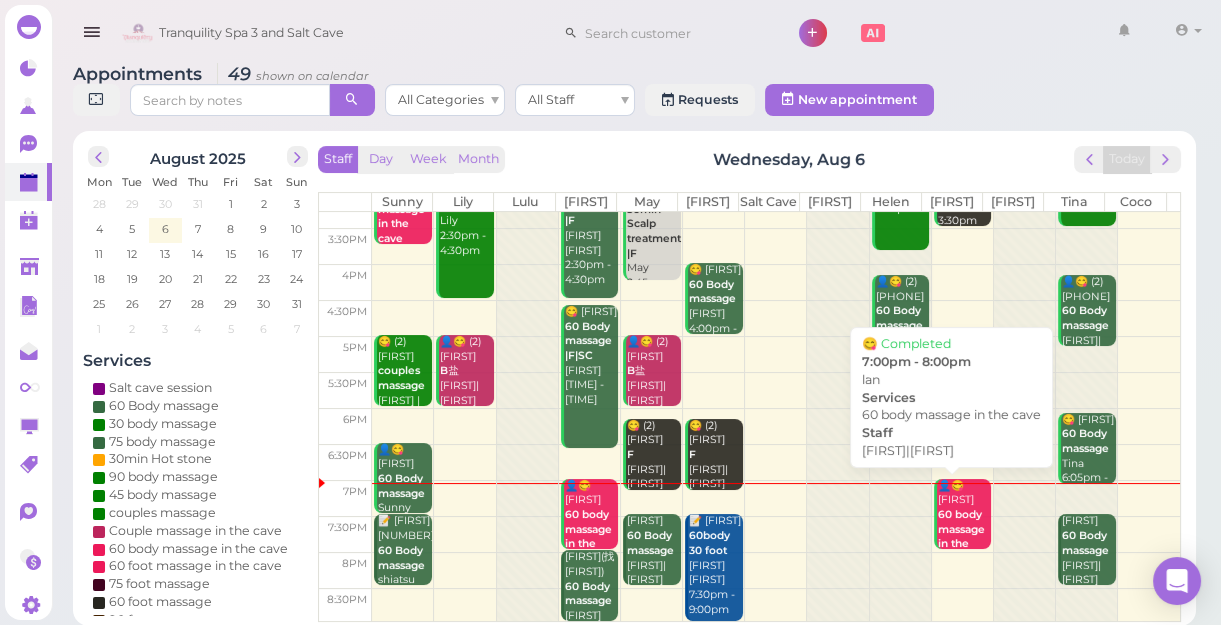click on "60 body massage in the cave" at bounding box center [961, 536] 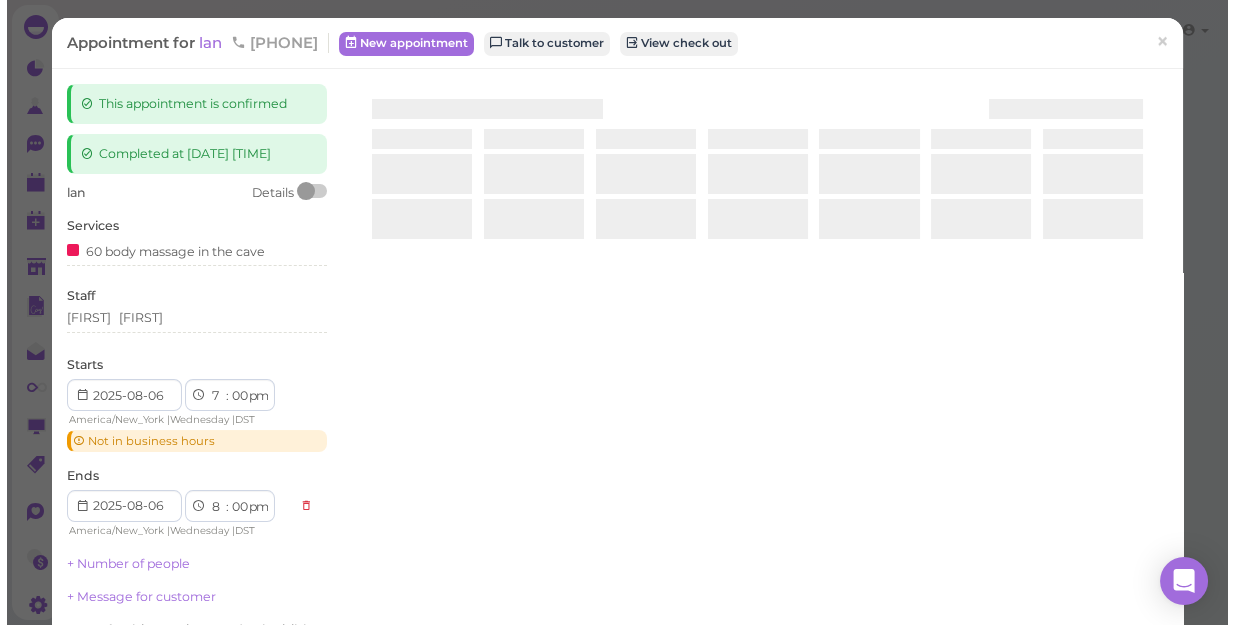 scroll, scrollTop: 0, scrollLeft: 0, axis: both 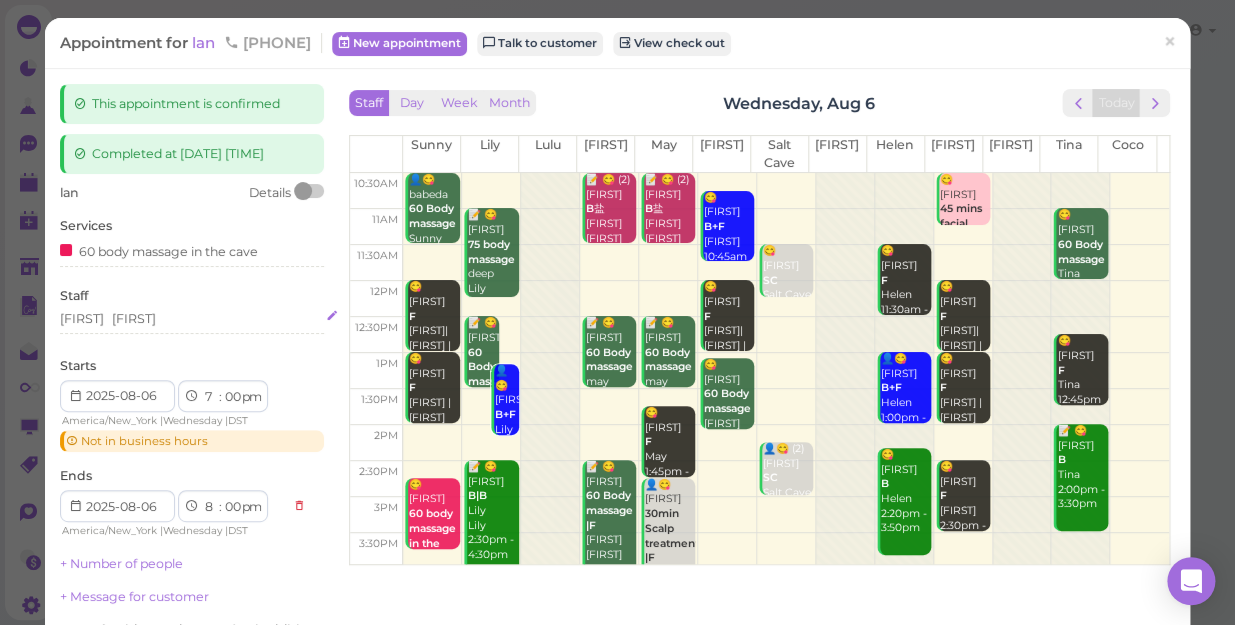 click on "Tom
Lisa" at bounding box center [192, 319] 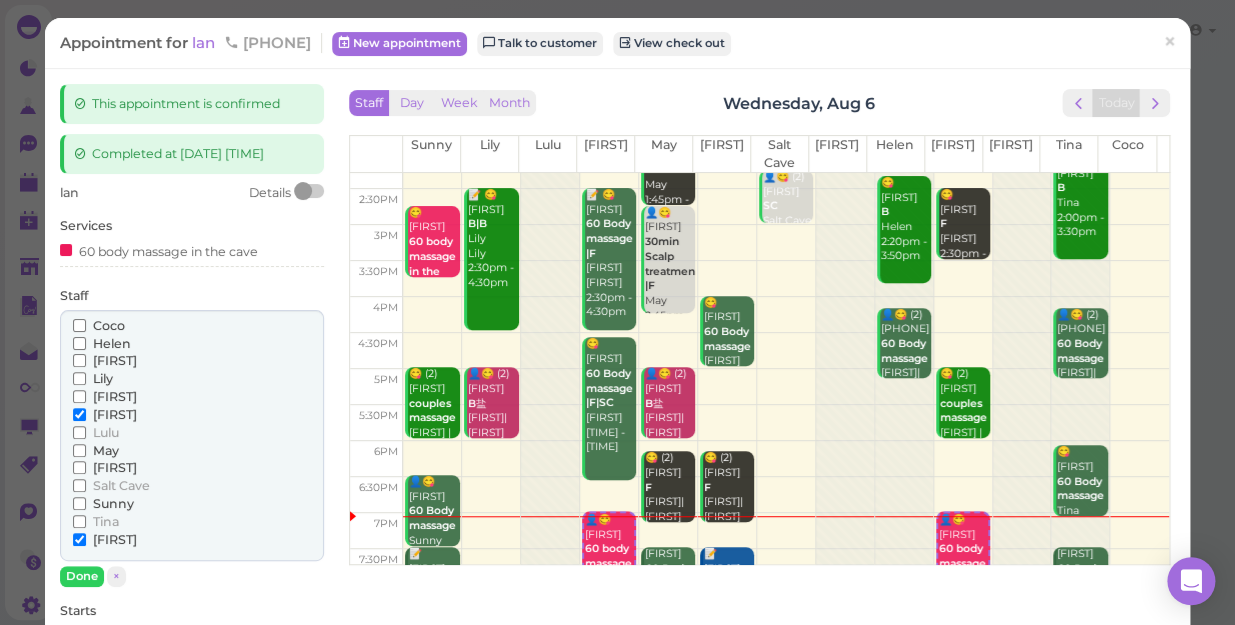 scroll, scrollTop: 361, scrollLeft: 0, axis: vertical 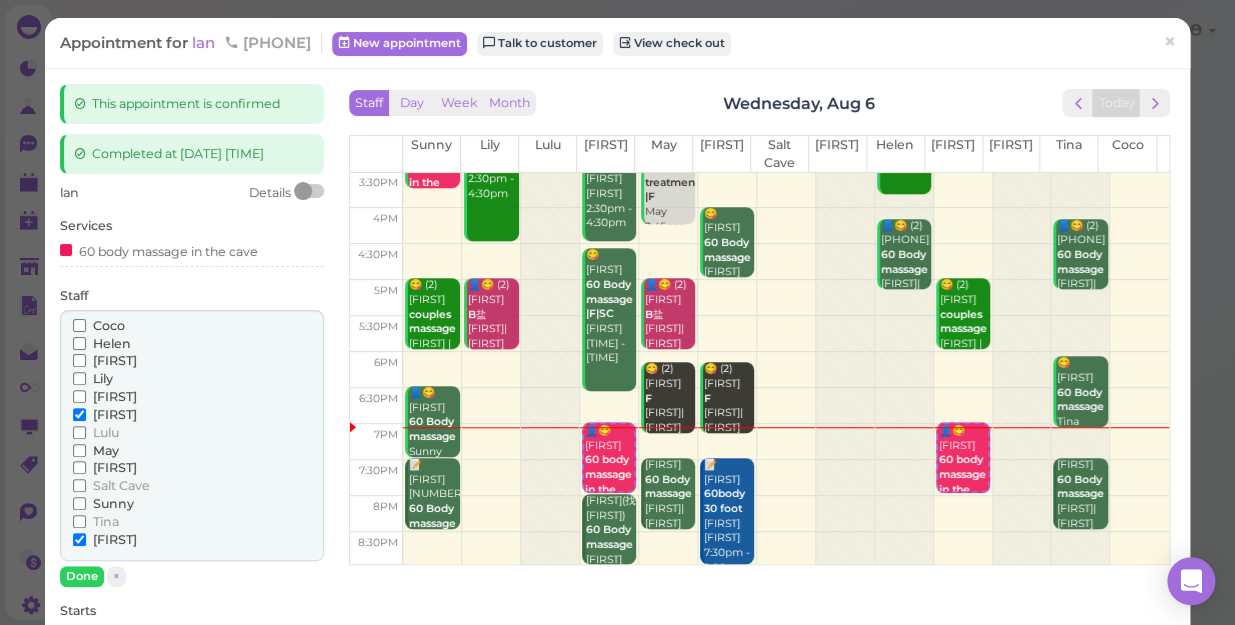 click on "Lily" at bounding box center (103, 378) 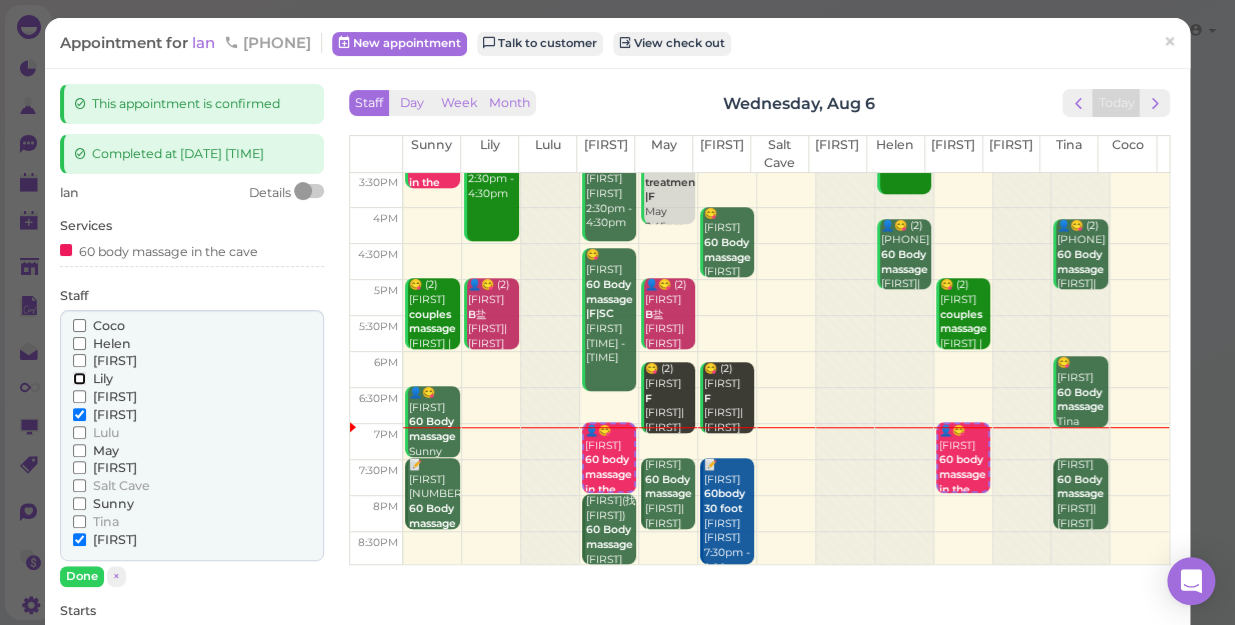 click on "Lily" at bounding box center (79, 378) 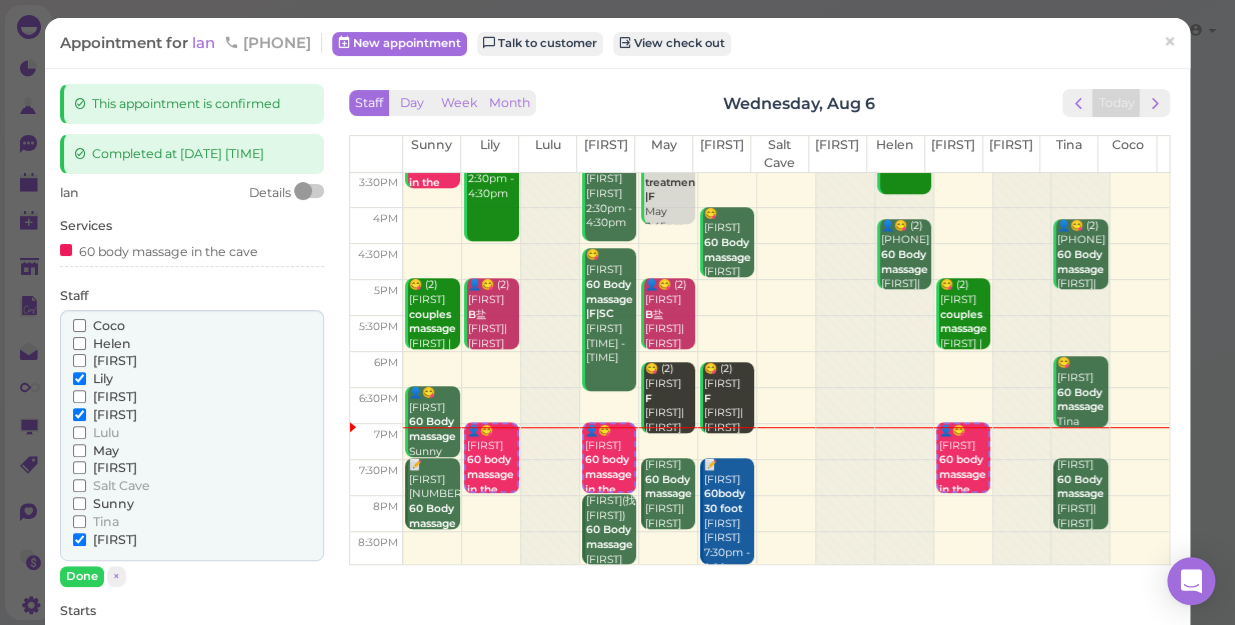 click on "[FIRST]" at bounding box center (115, 539) 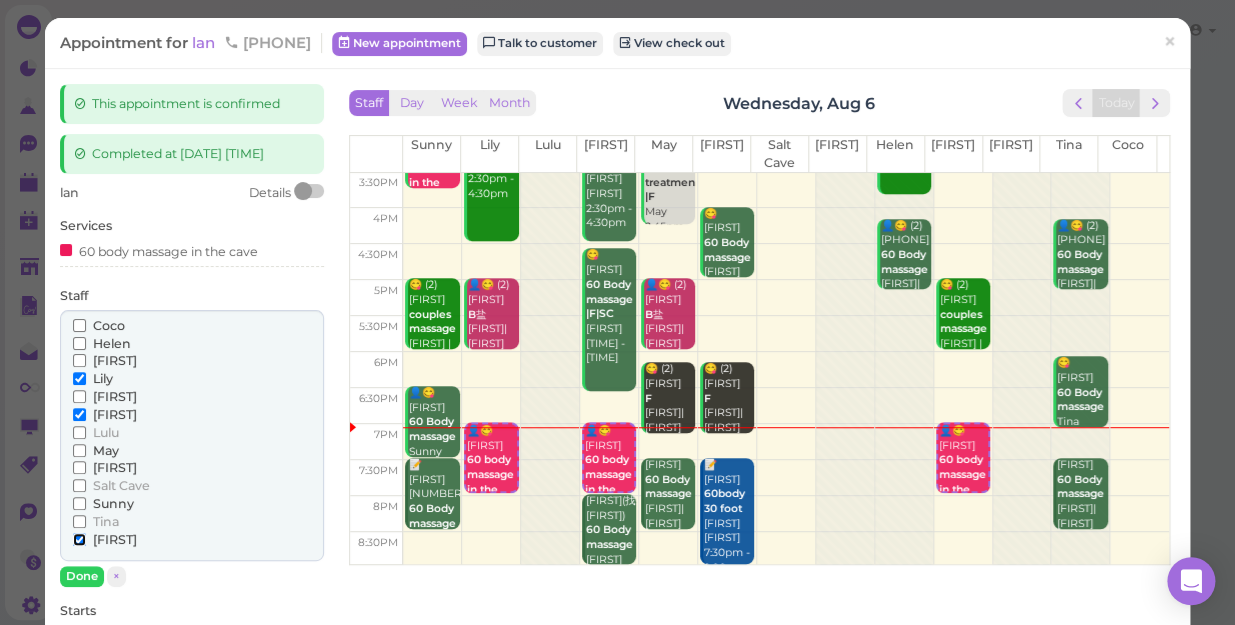 click on "[FIRST]" at bounding box center [79, 539] 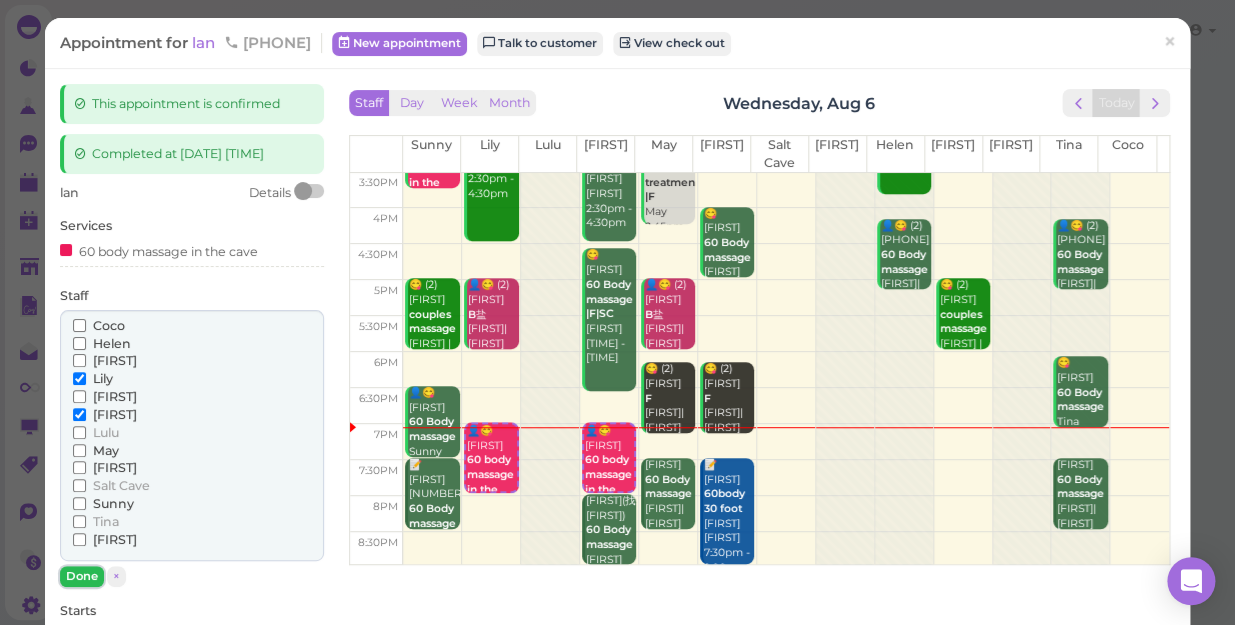 click on "Done" at bounding box center (82, 576) 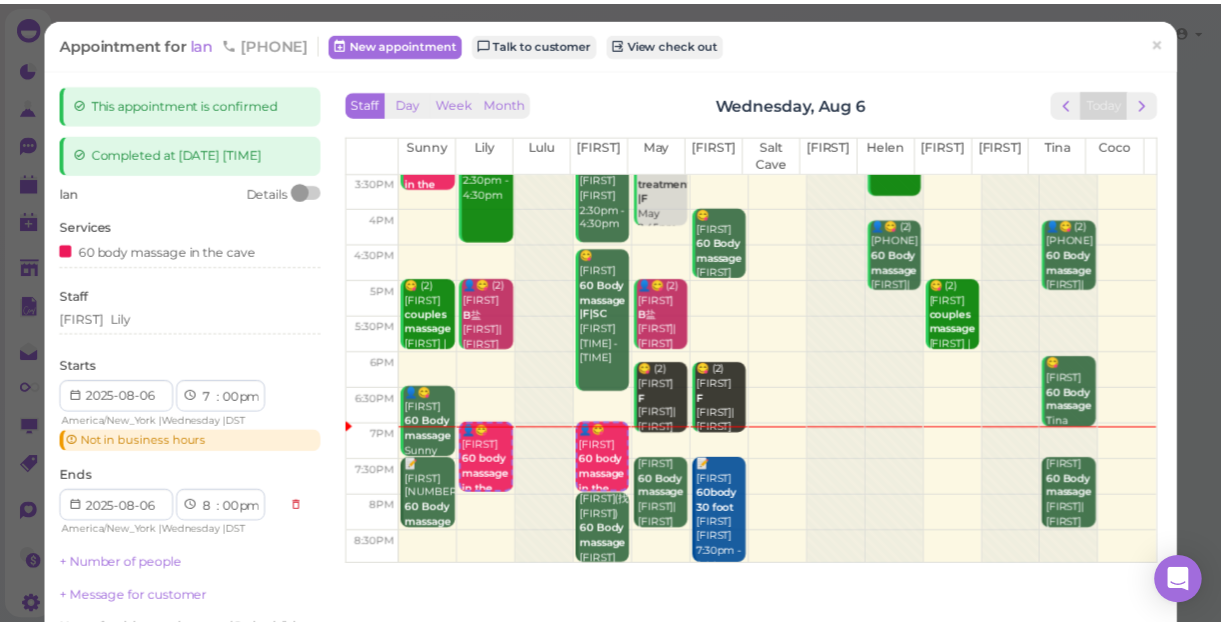 scroll, scrollTop: 272, scrollLeft: 0, axis: vertical 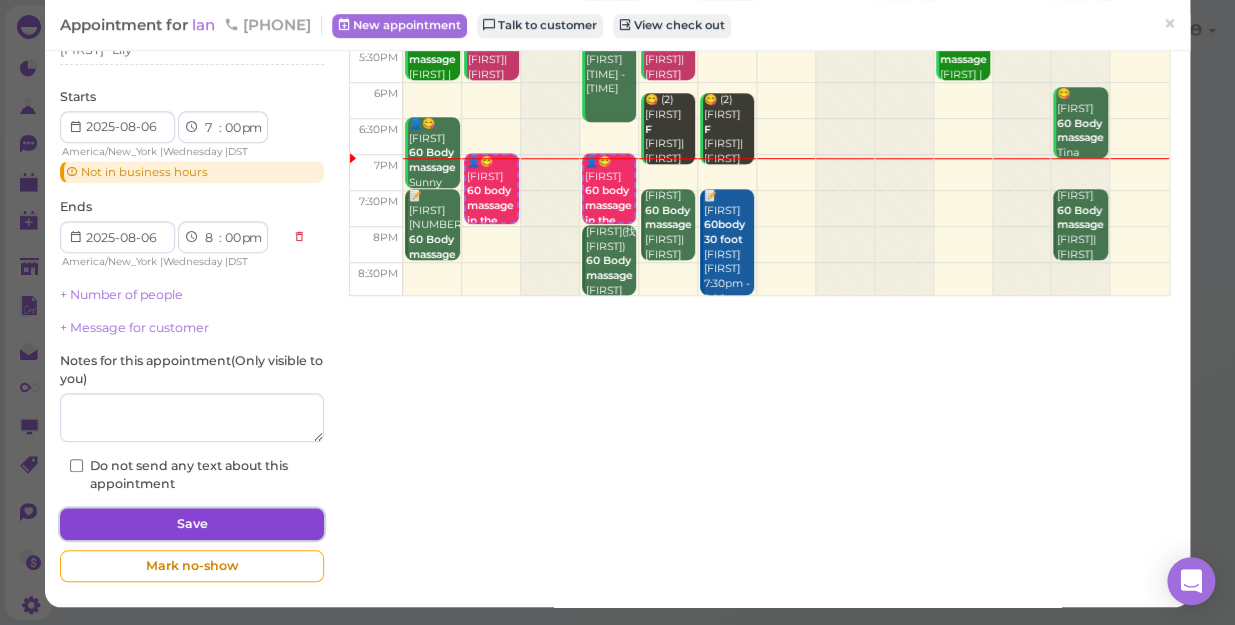 click on "Save" at bounding box center (192, 524) 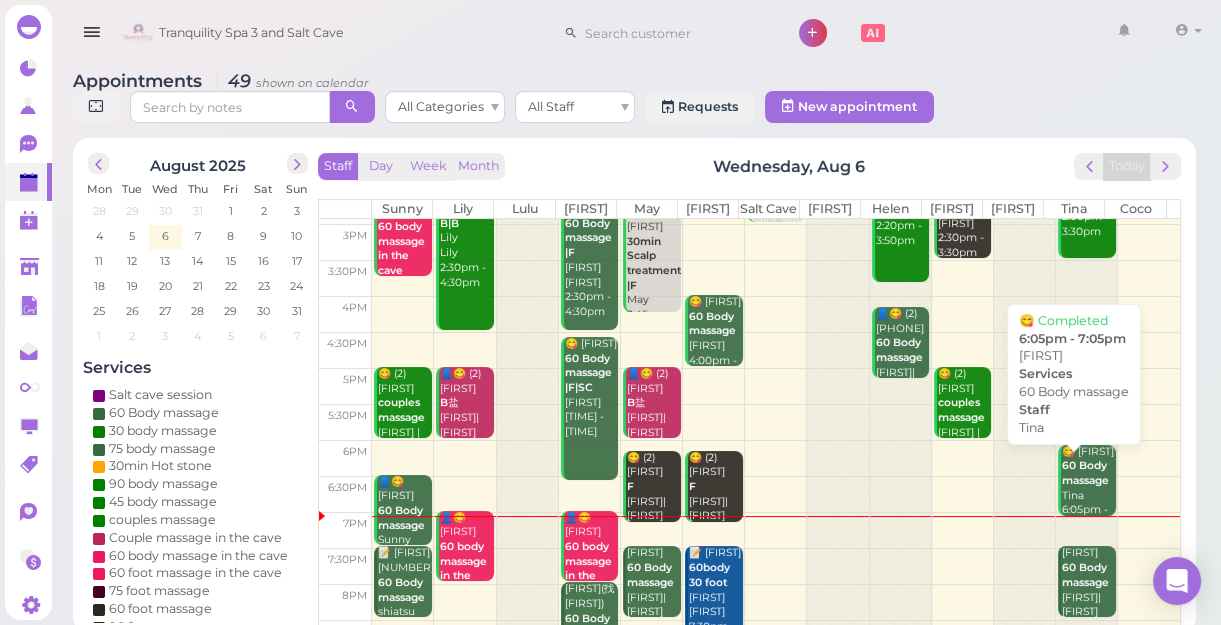 scroll, scrollTop: 343, scrollLeft: 0, axis: vertical 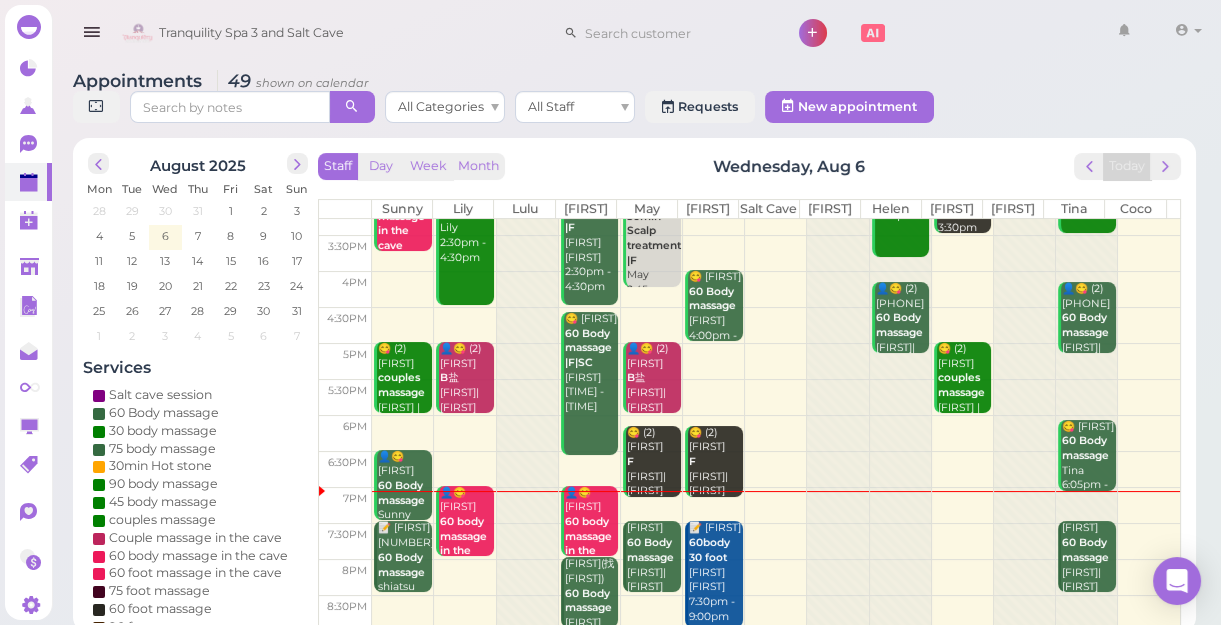 click at bounding box center (776, 505) 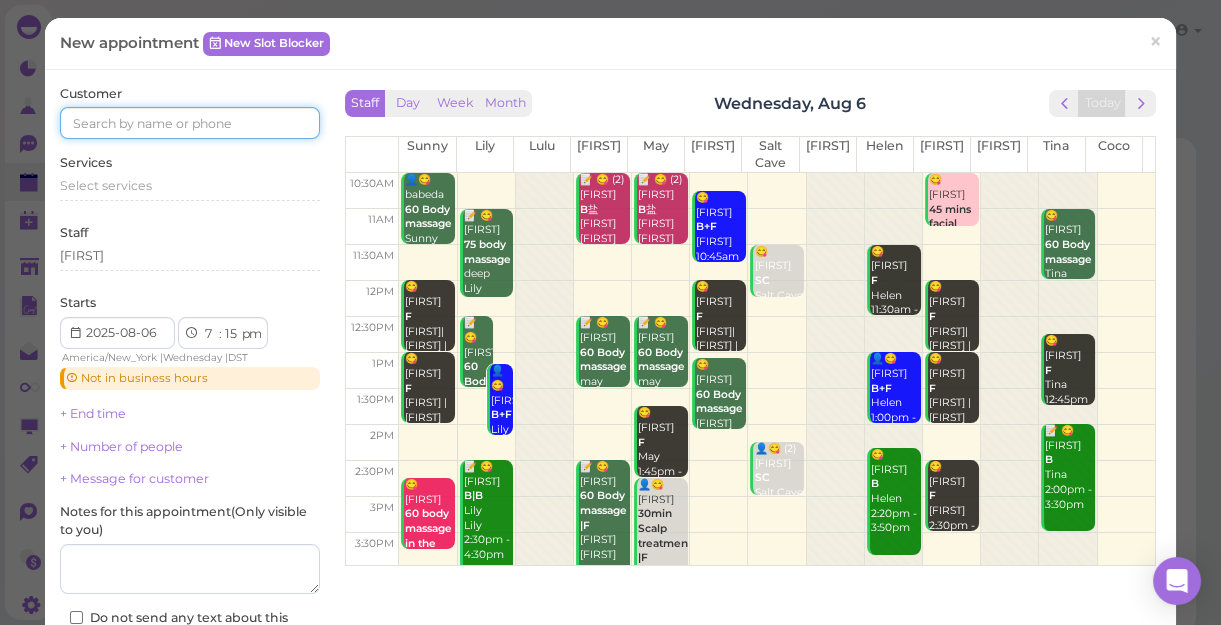 click at bounding box center (190, 123) 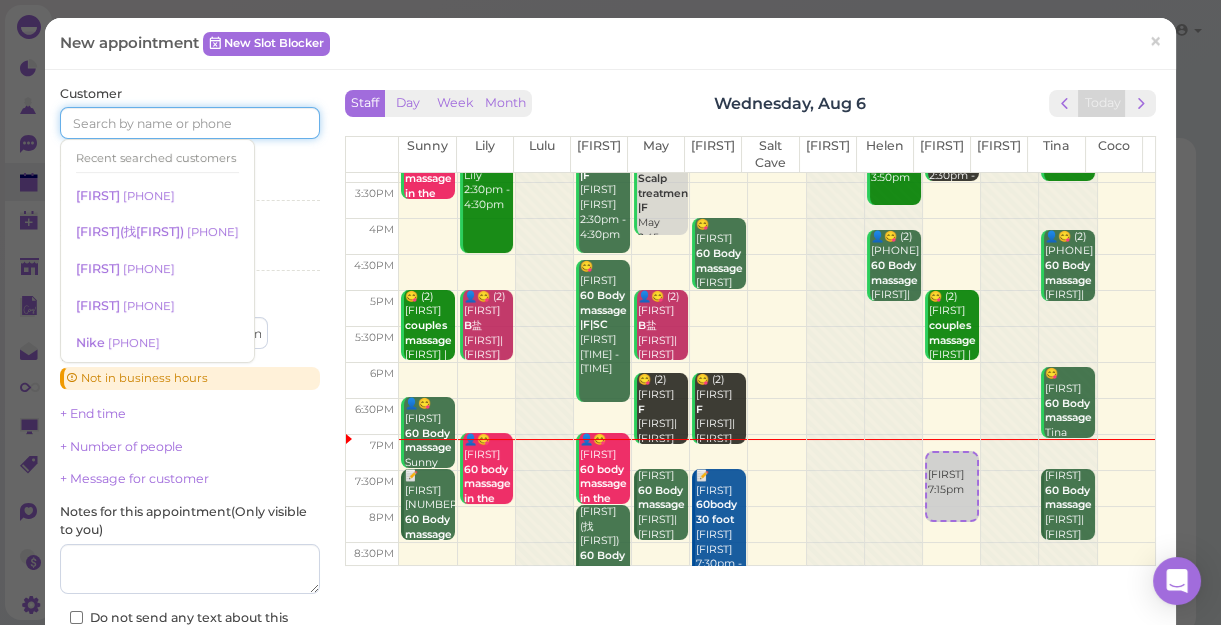 scroll, scrollTop: 361, scrollLeft: 0, axis: vertical 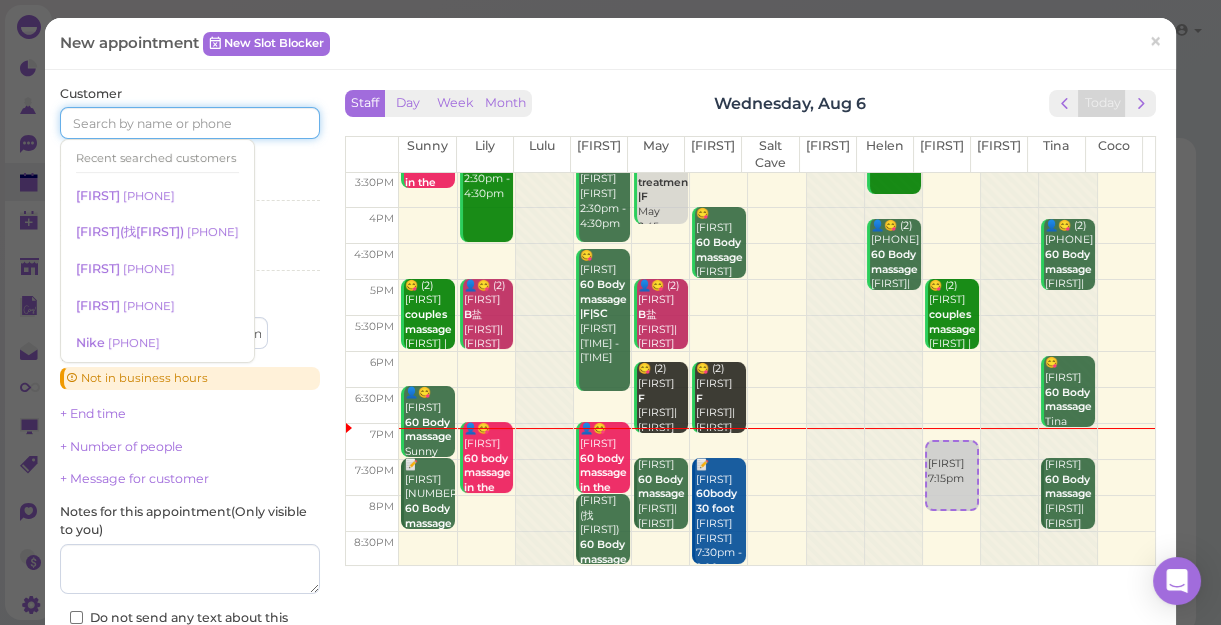 click at bounding box center [190, 123] 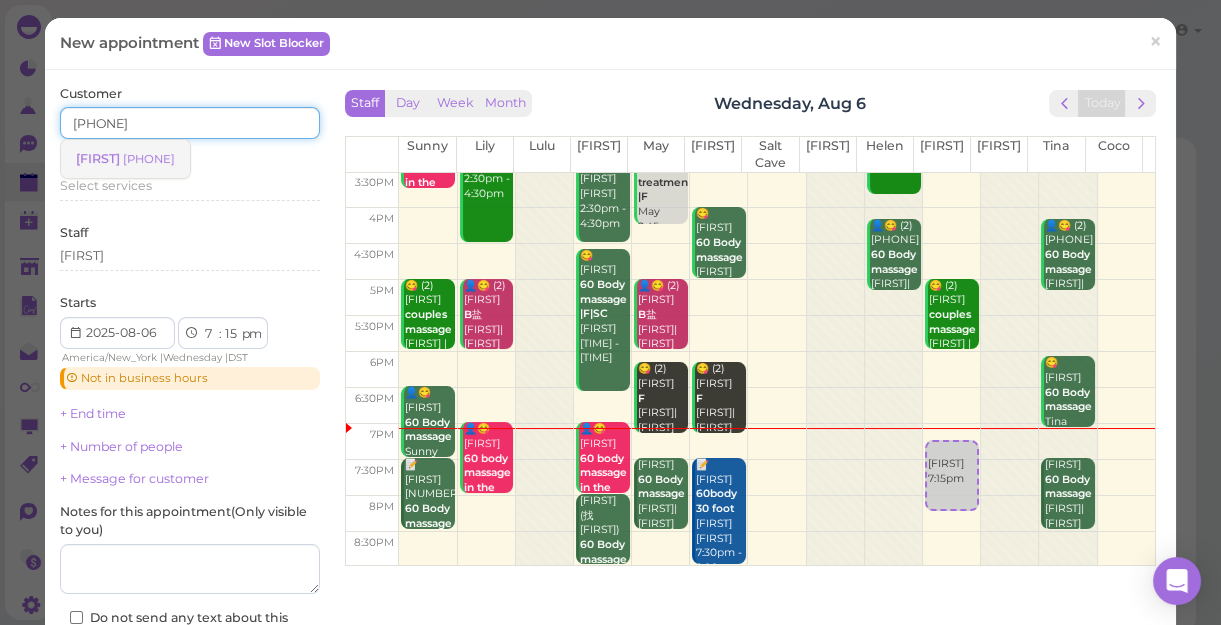 type on "6466100315" 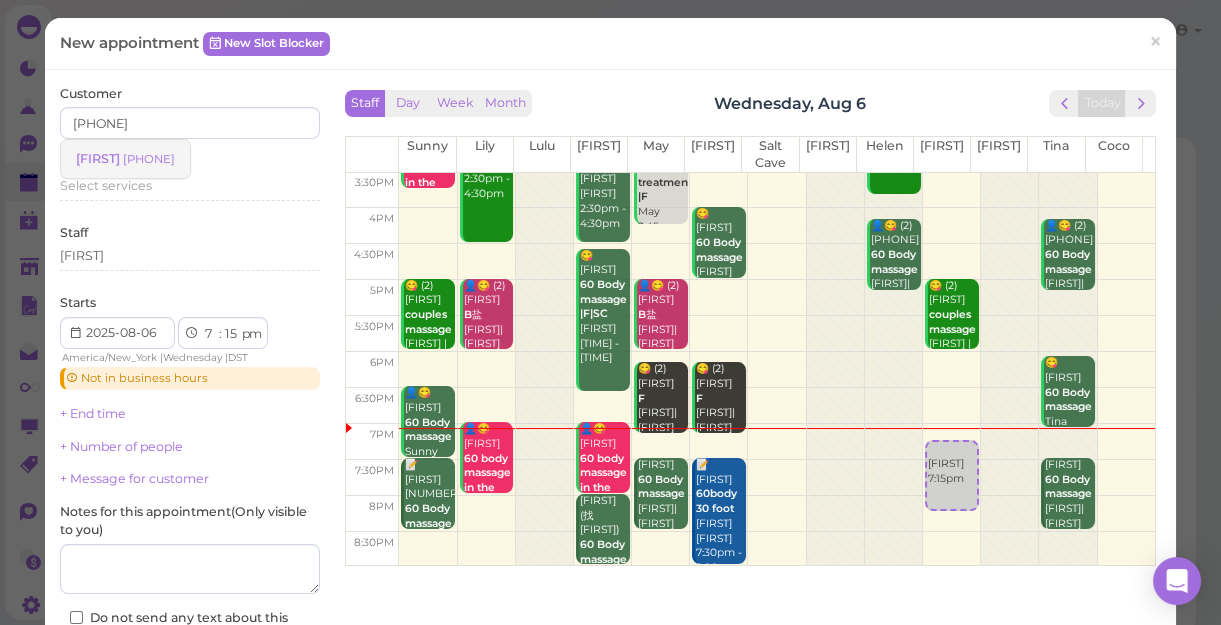 click on "6466100315" at bounding box center (149, 159) 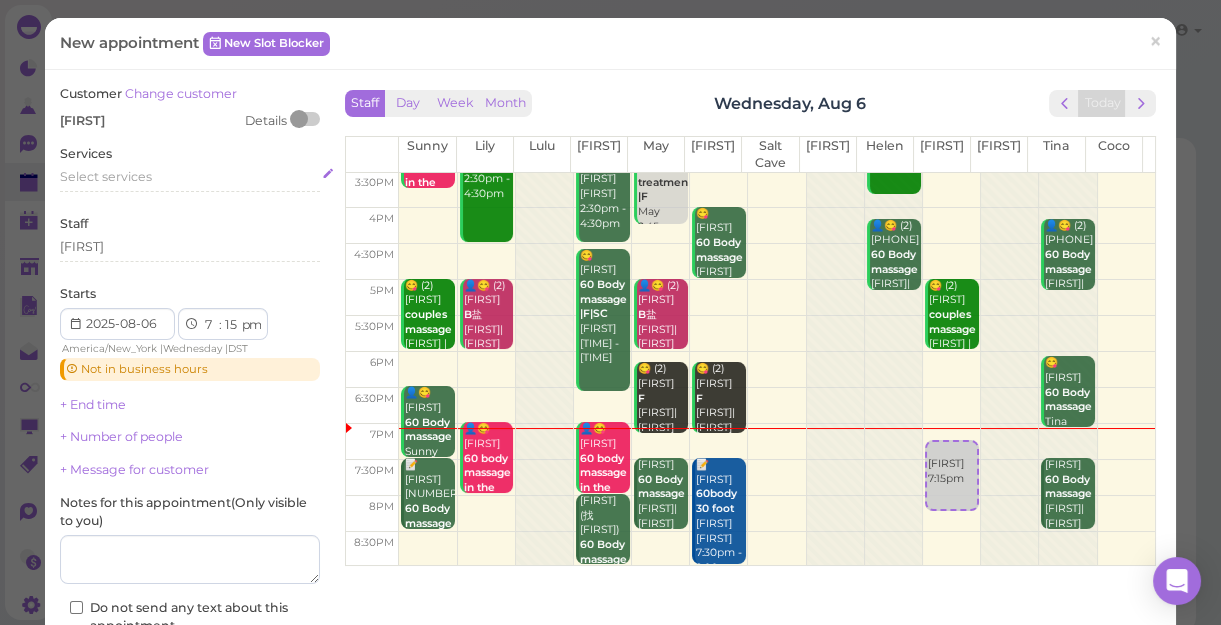 click on "Select services" at bounding box center (106, 176) 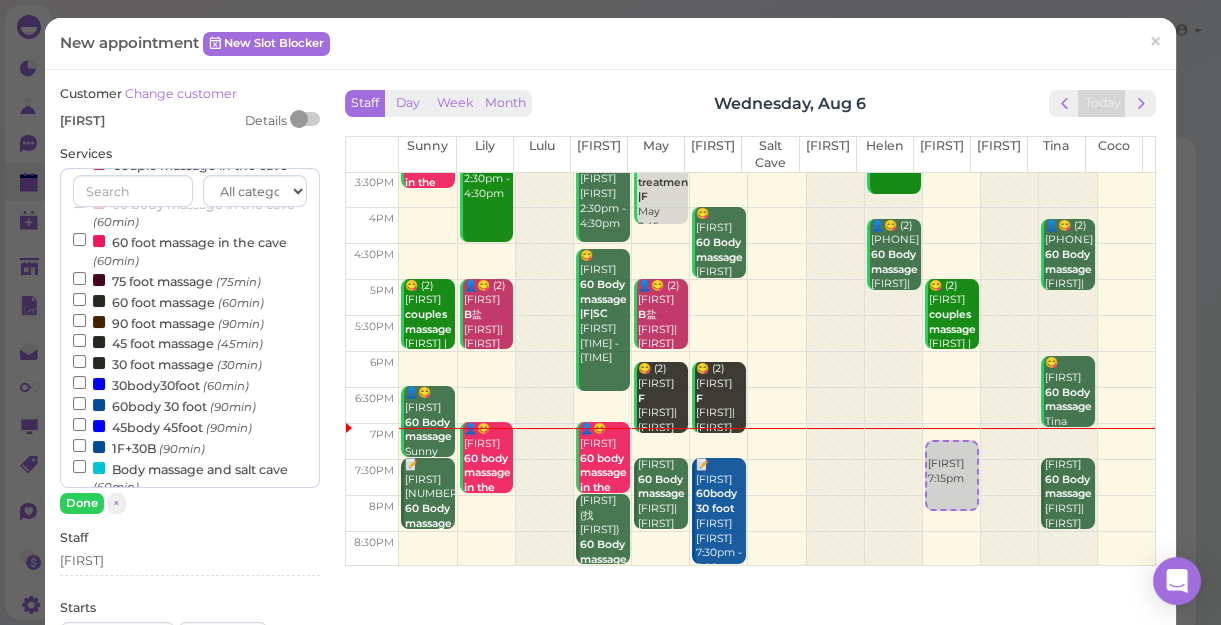 scroll, scrollTop: 272, scrollLeft: 0, axis: vertical 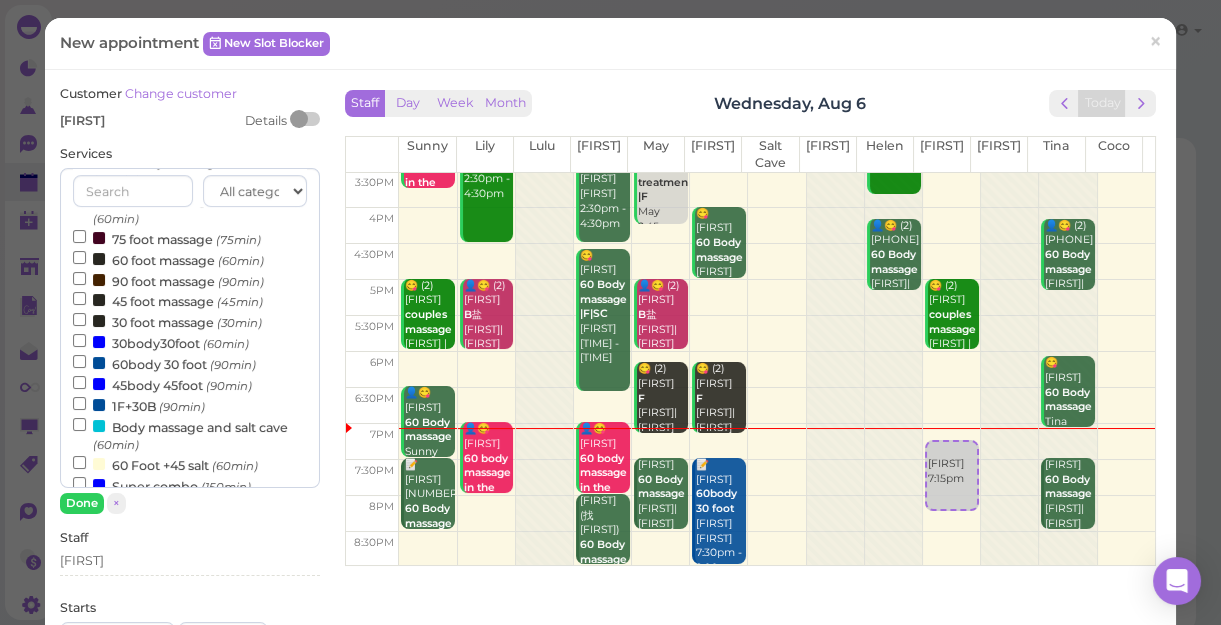 click on "90 foot massage
(90min)" at bounding box center [168, 280] 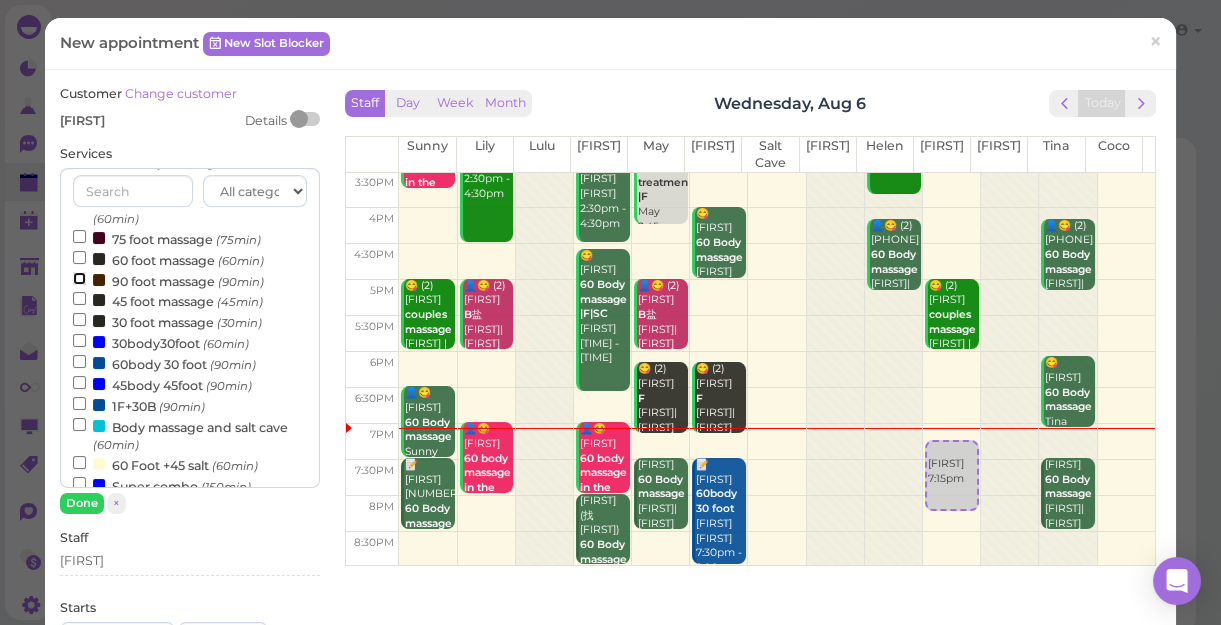 click on "90 foot massage
(90min)" at bounding box center (79, 278) 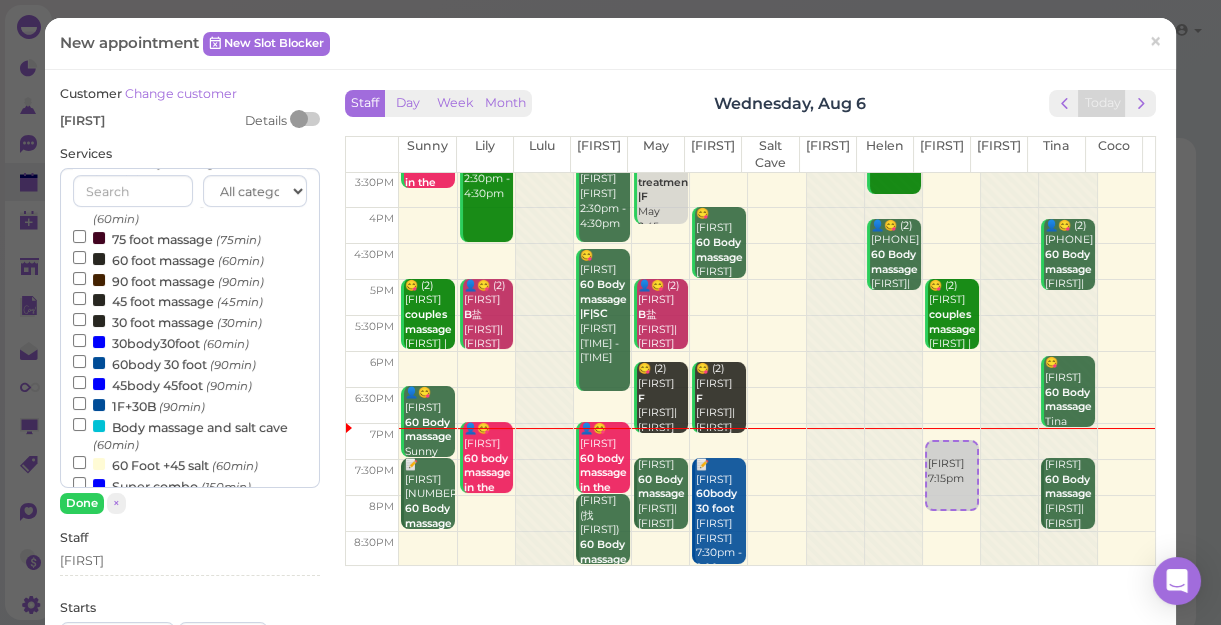 scroll, scrollTop: 643, scrollLeft: 0, axis: vertical 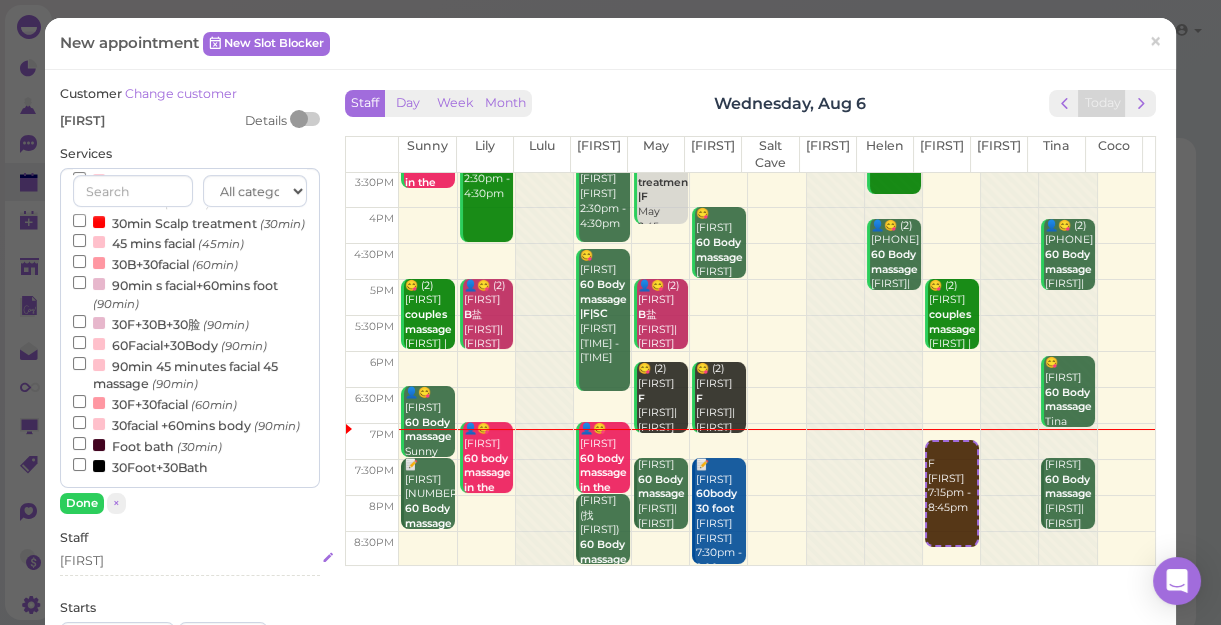 click on "[FIRST]" at bounding box center [190, 564] 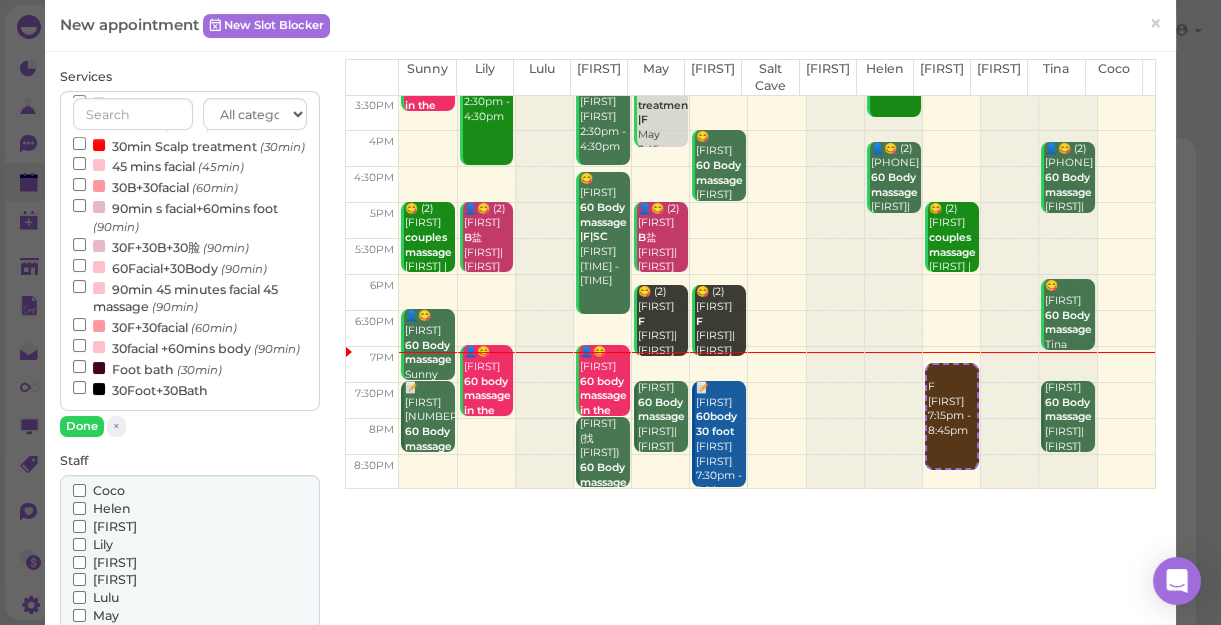 scroll, scrollTop: 181, scrollLeft: 0, axis: vertical 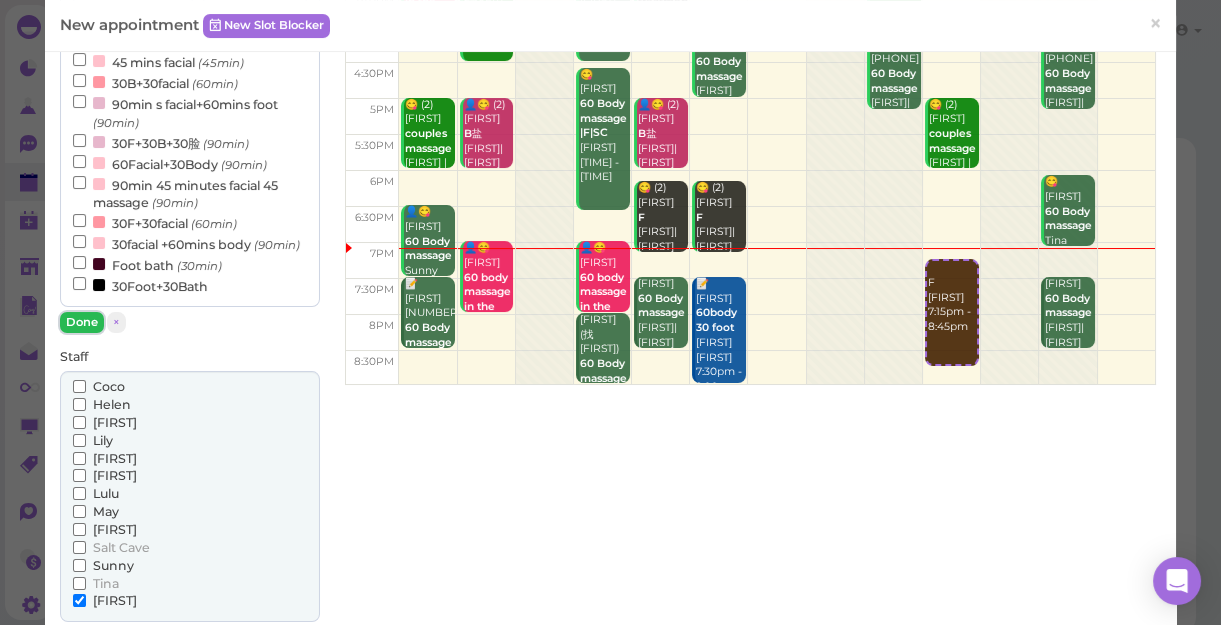click on "Done" at bounding box center [82, 322] 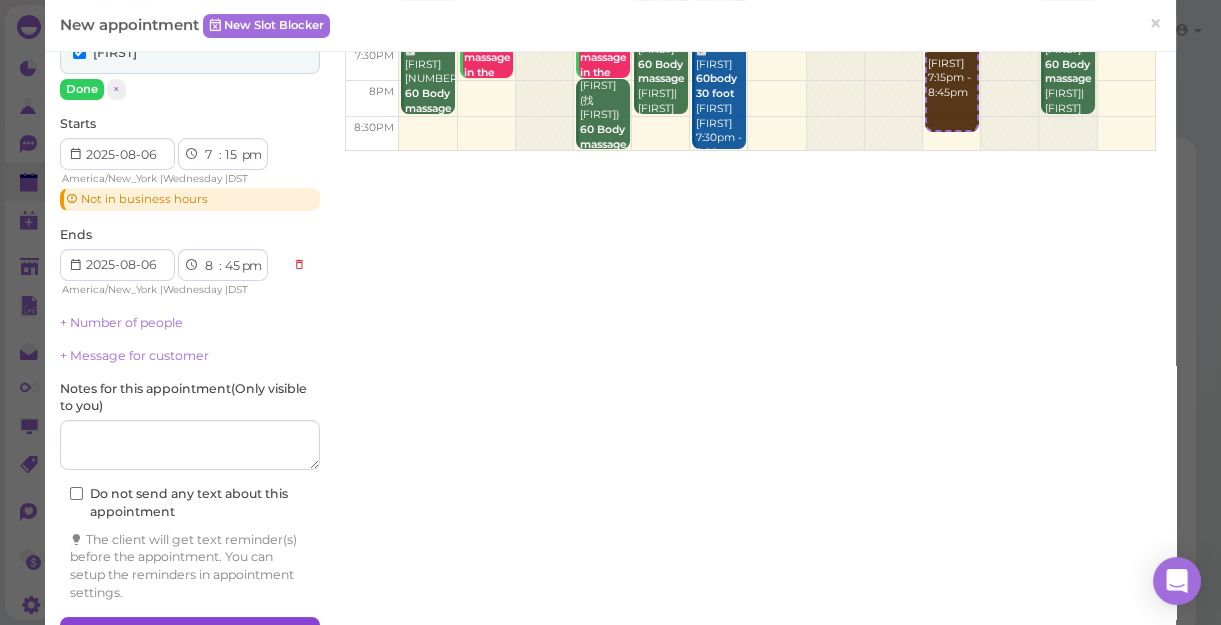 scroll, scrollTop: 470, scrollLeft: 0, axis: vertical 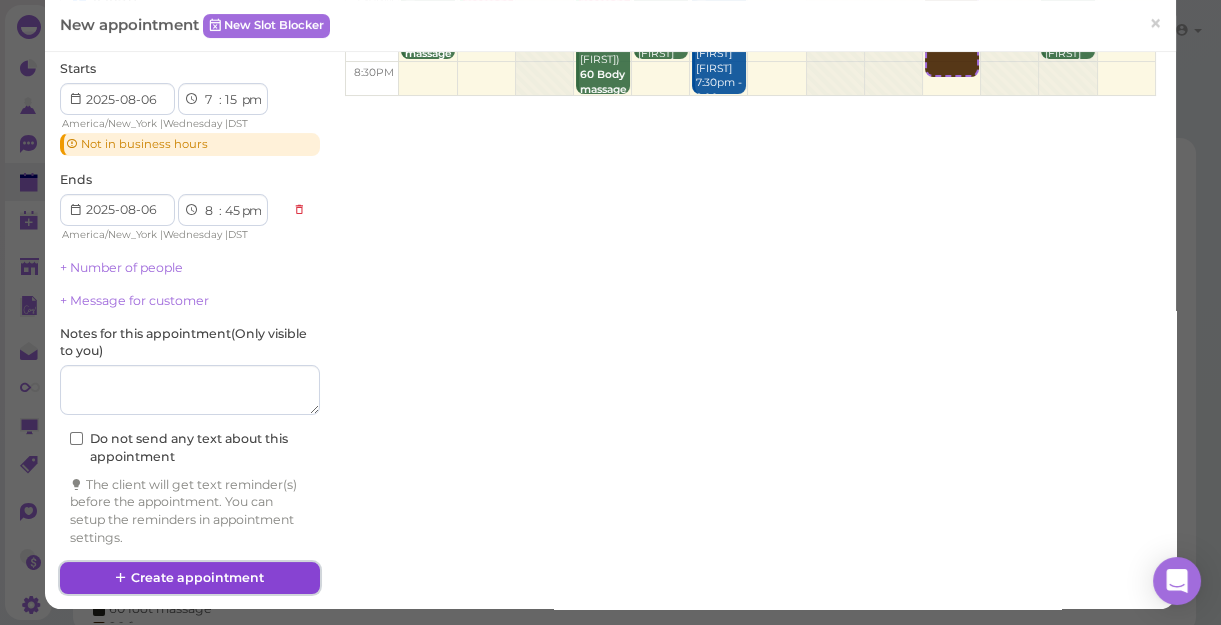 click on "Create appointment" at bounding box center [190, 578] 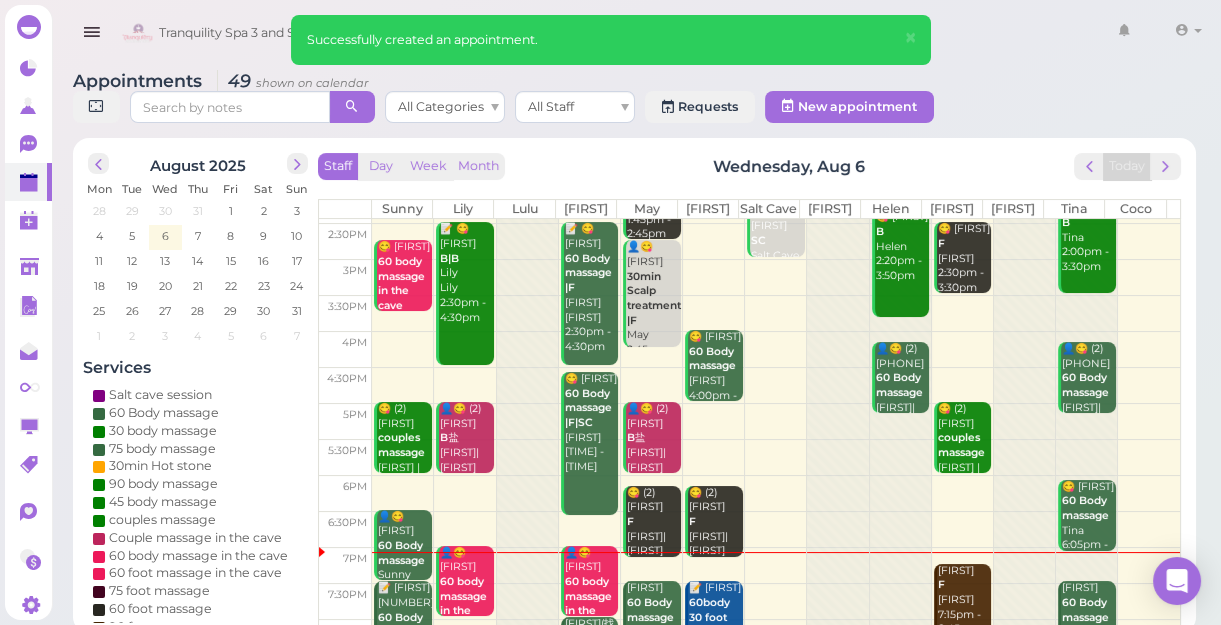 scroll, scrollTop: 343, scrollLeft: 0, axis: vertical 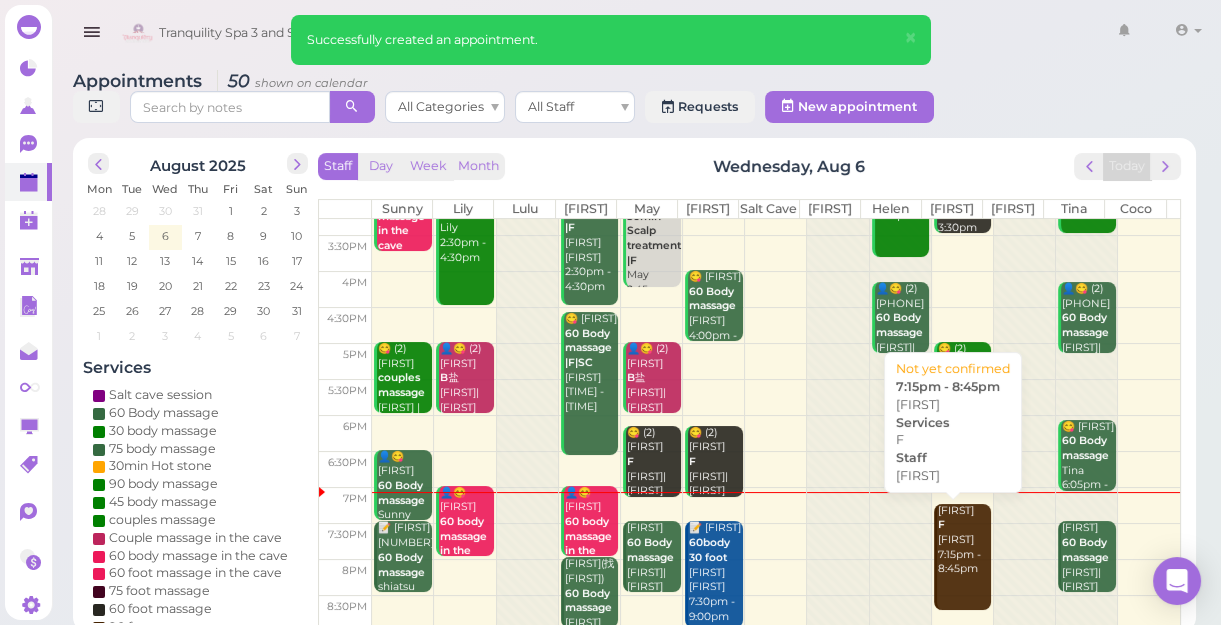 click on "Maria F Tom 7:15pm - 8:45pm" at bounding box center (964, 540) 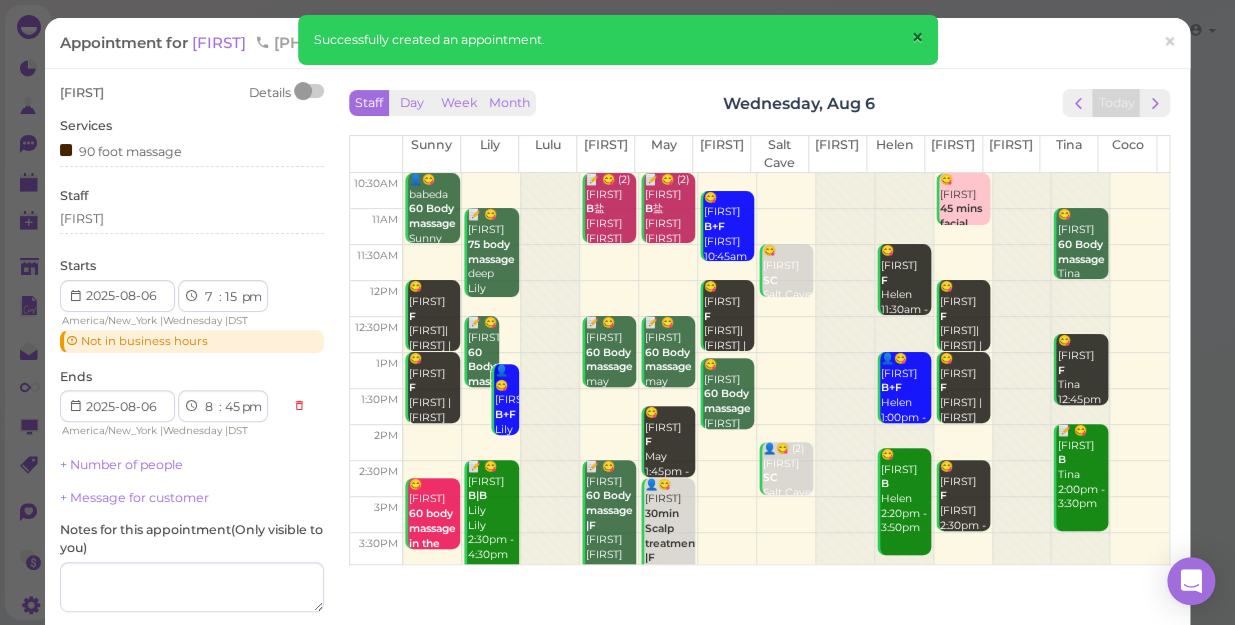 click on "×" at bounding box center (916, 38) 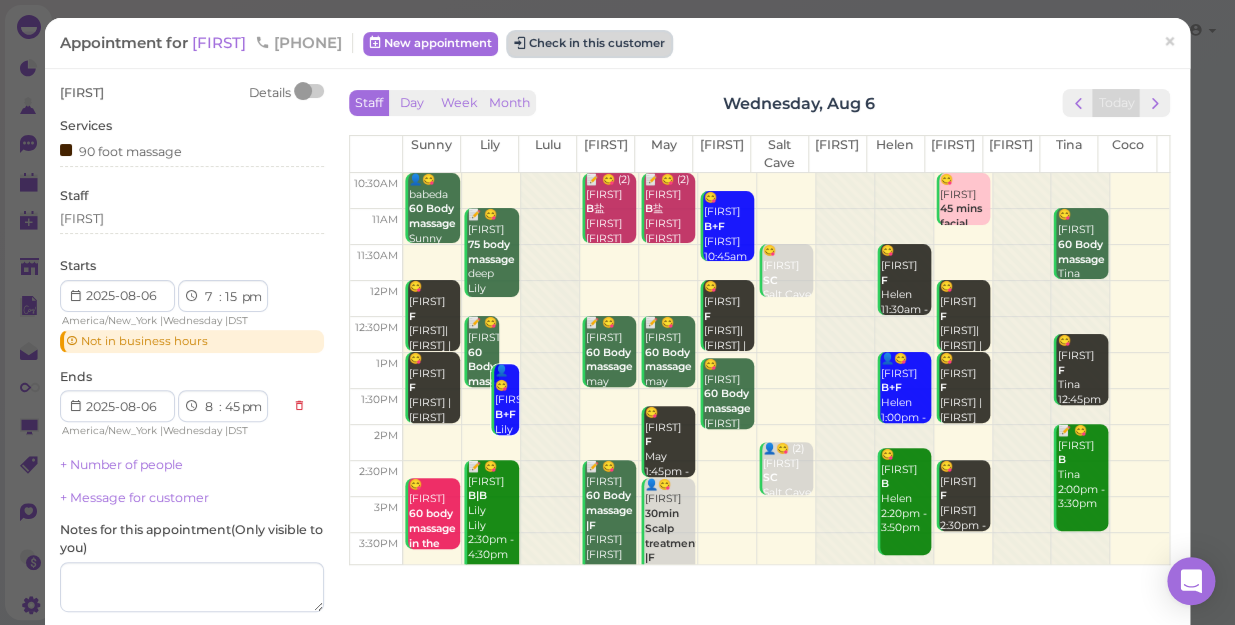 click on "Check in this customer" at bounding box center [589, 44] 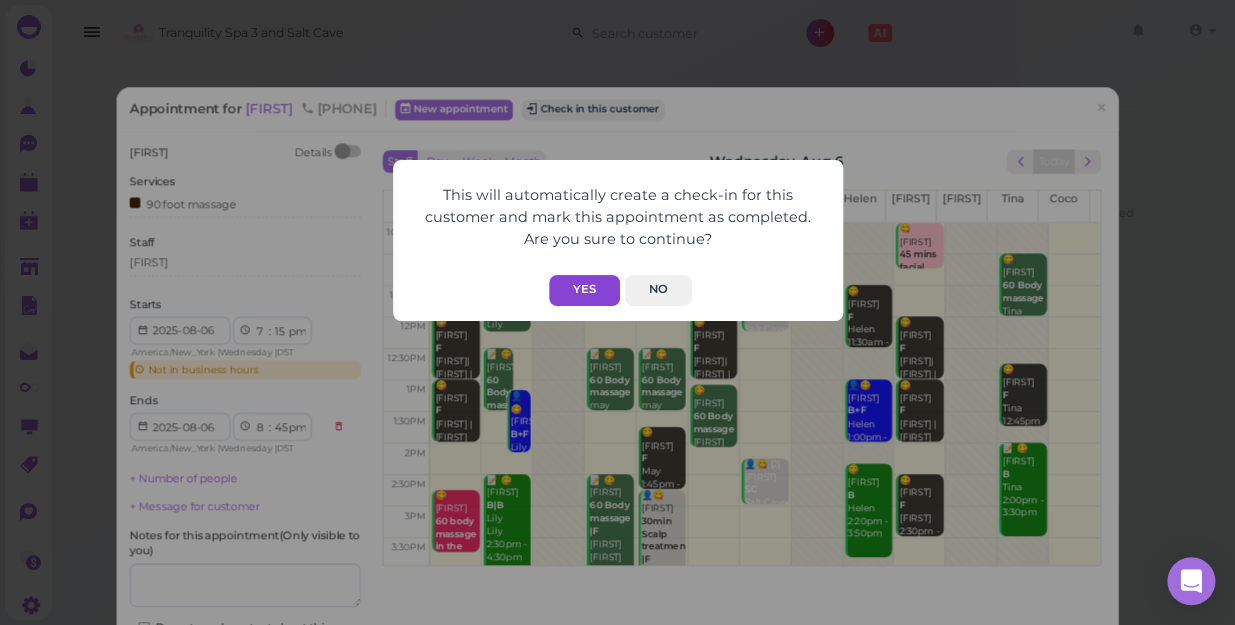click on "Yes" at bounding box center [584, 290] 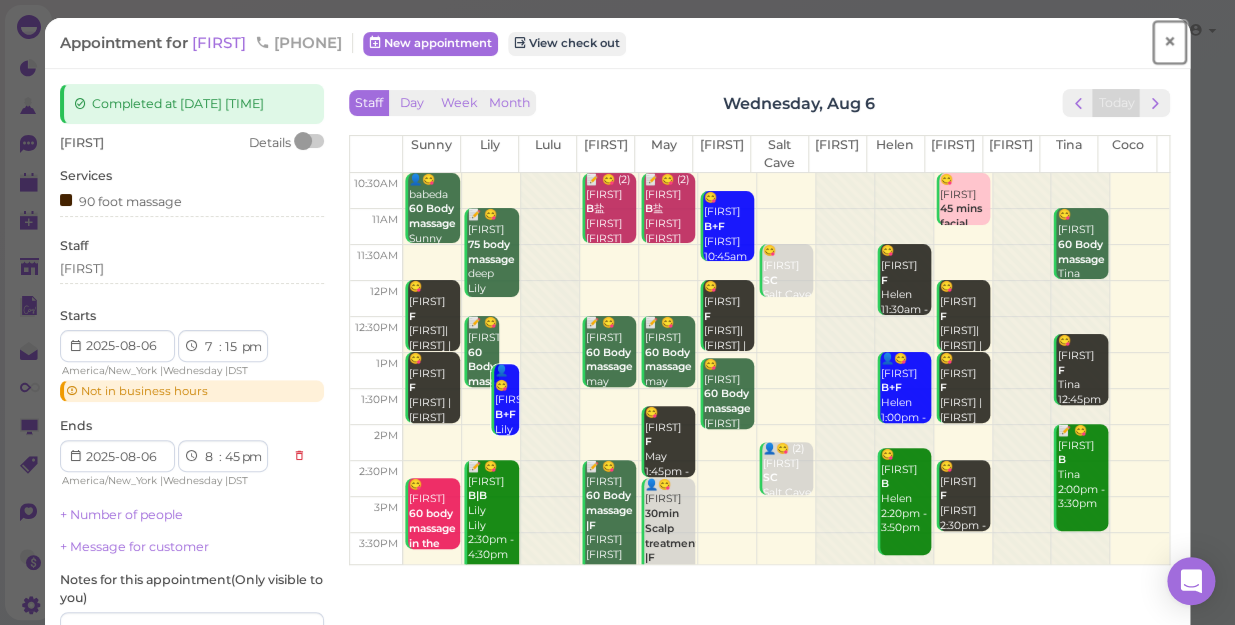 click on "×" at bounding box center [1169, 42] 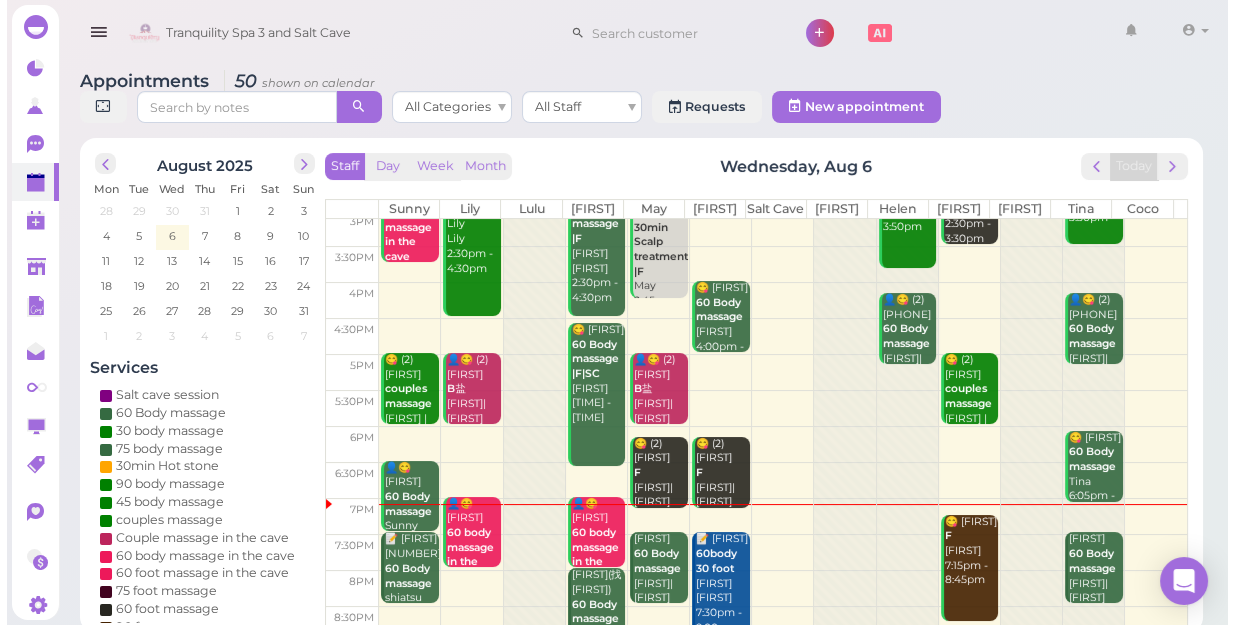 scroll, scrollTop: 343, scrollLeft: 0, axis: vertical 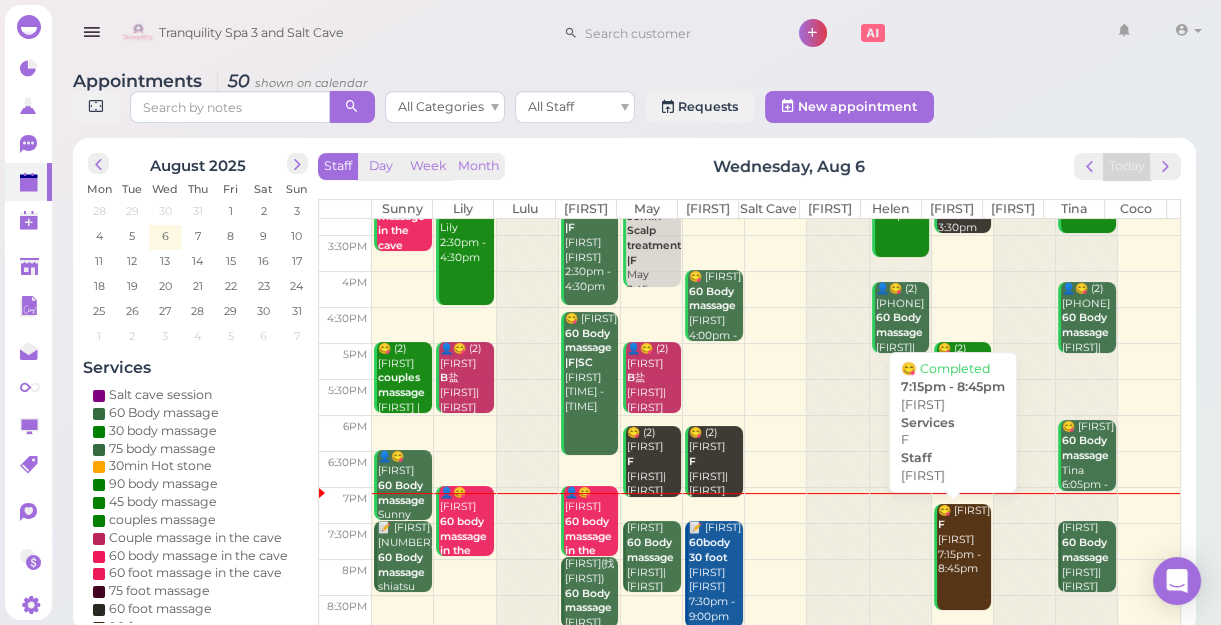 click on "😋 Maria F Tom 7:15pm - 8:45pm" at bounding box center [964, 540] 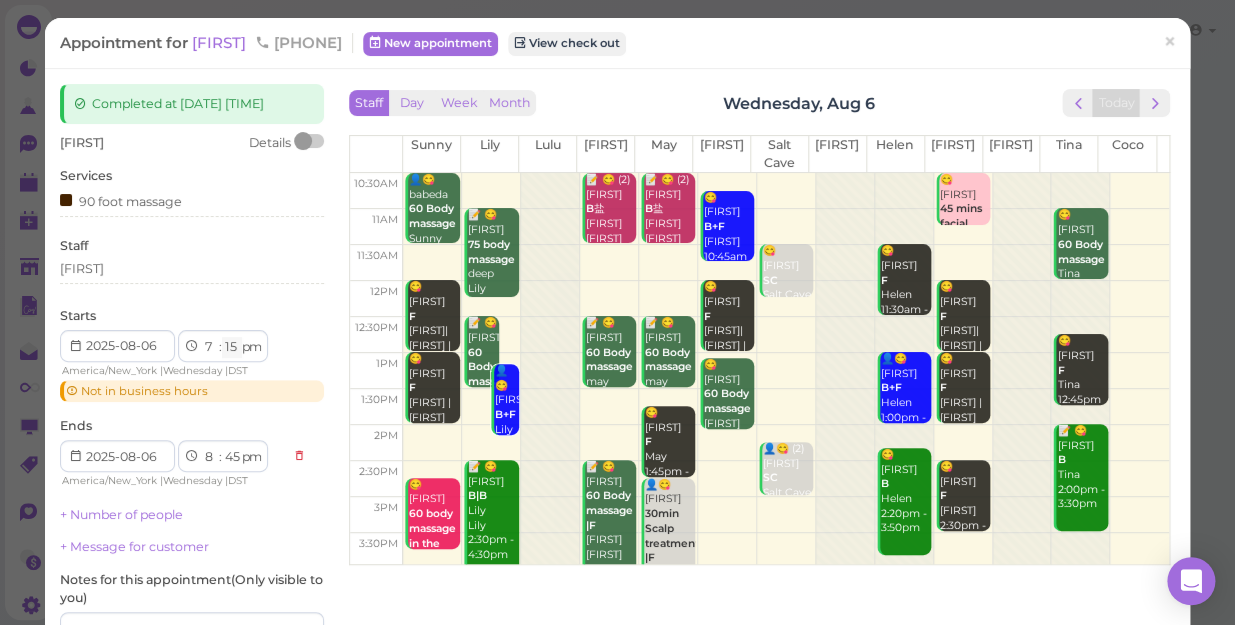 click on "00
05
10
15
20
25
30
35
40
45
50
55" at bounding box center (232, 347) 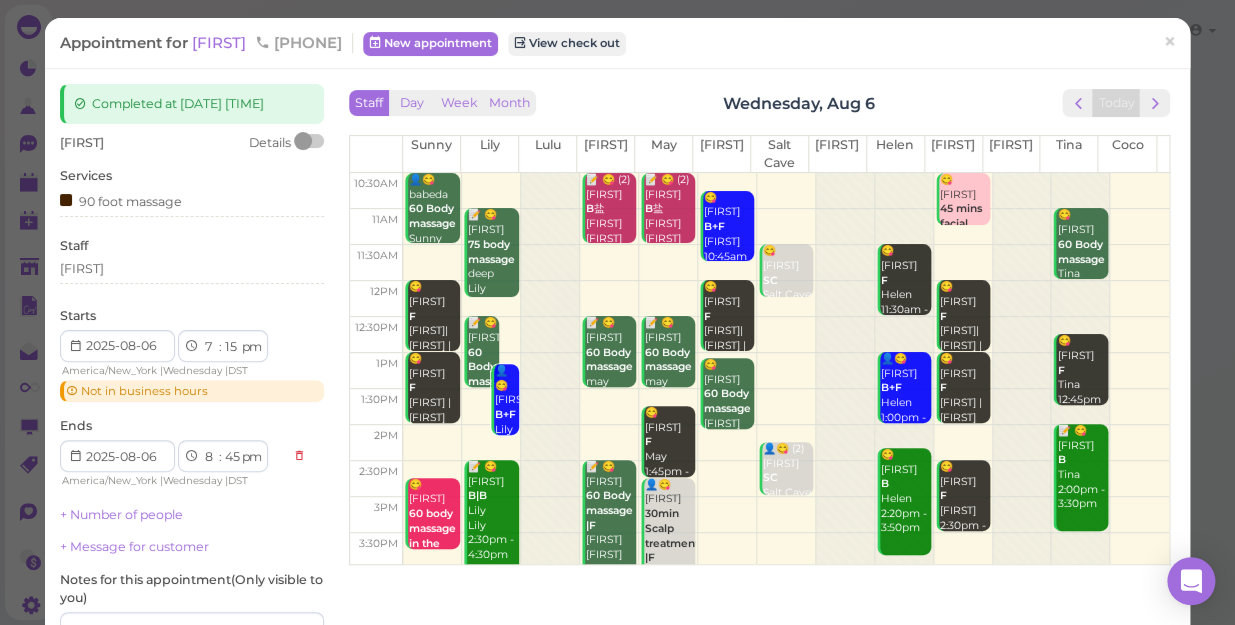 select on "00" 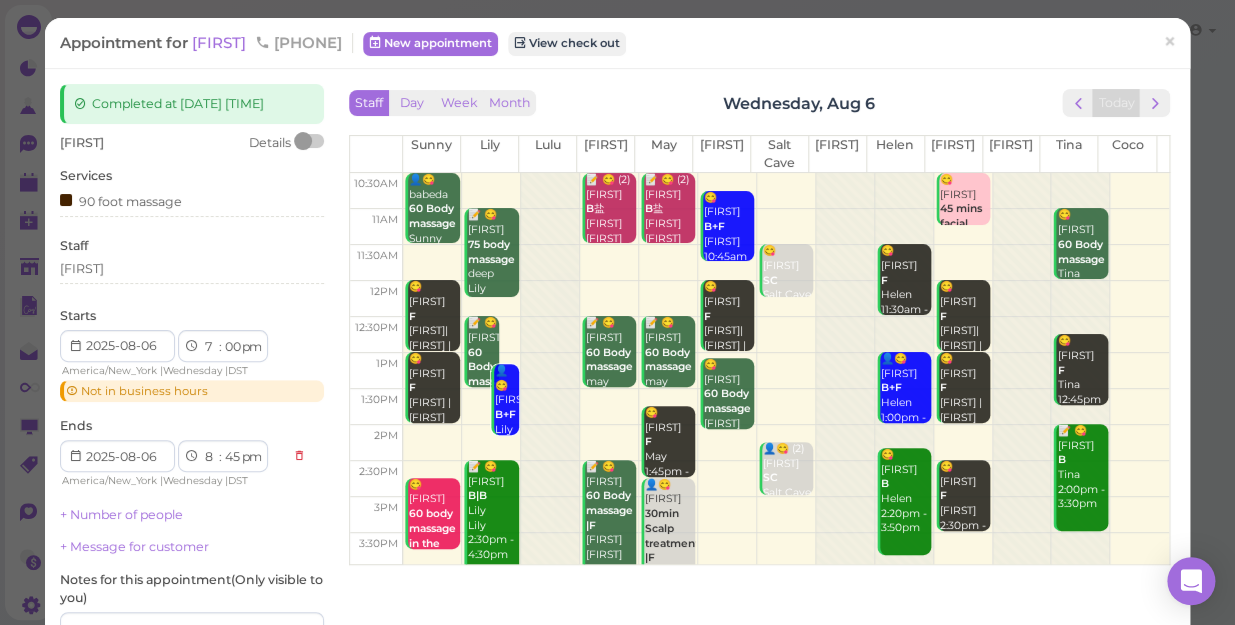 click on "00
05
10
15
20
25
30
35
40
45
50
55" at bounding box center (232, 347) 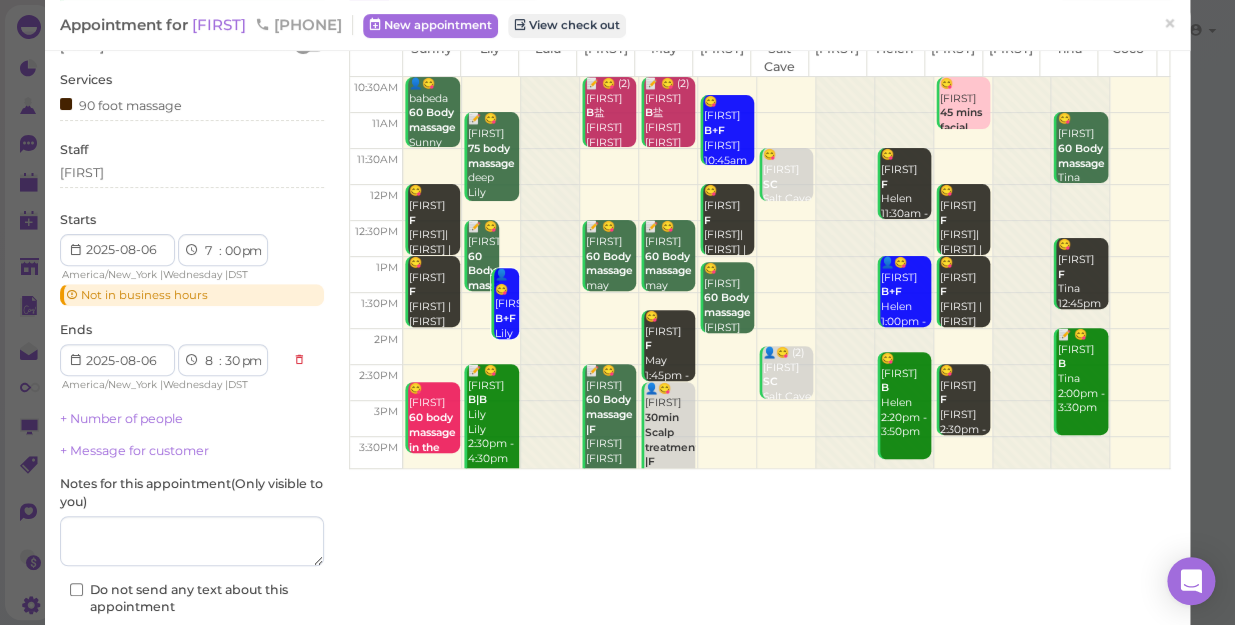 scroll, scrollTop: 235, scrollLeft: 0, axis: vertical 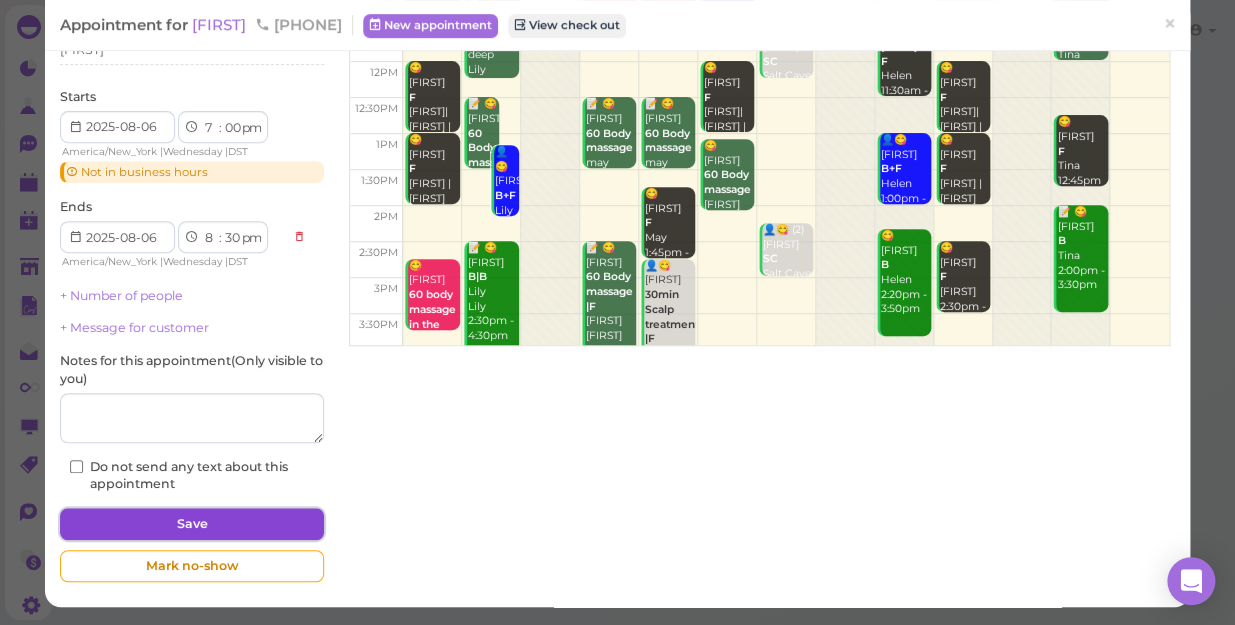 click on "Save" at bounding box center [192, 524] 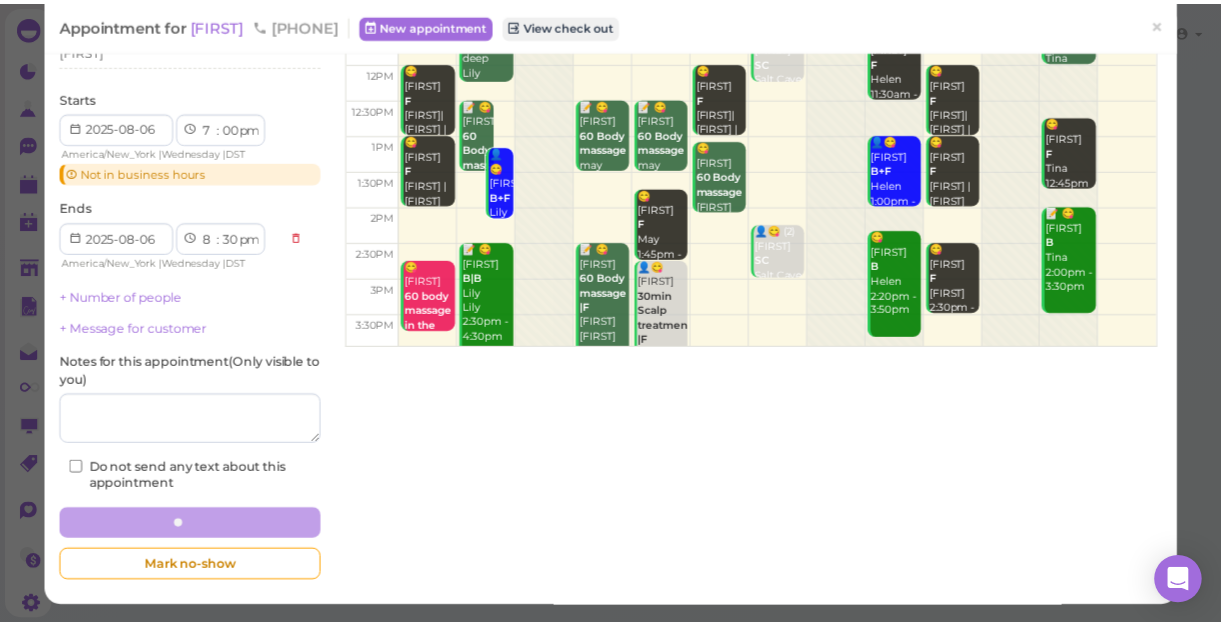scroll, scrollTop: 0, scrollLeft: 0, axis: both 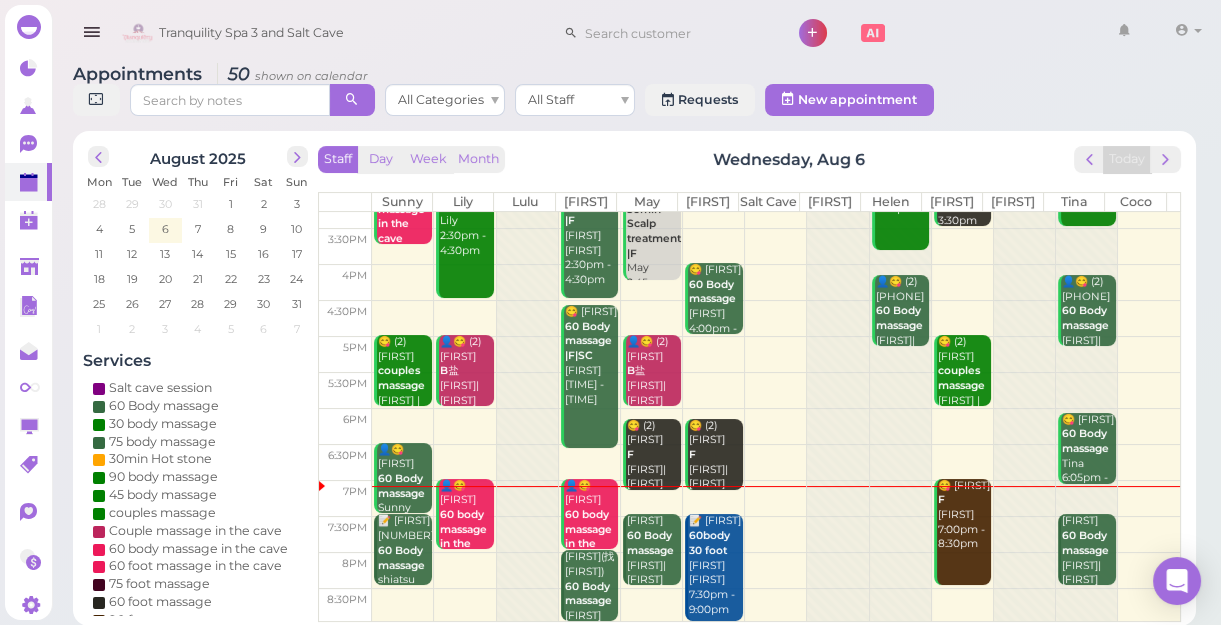 click at bounding box center (776, 570) 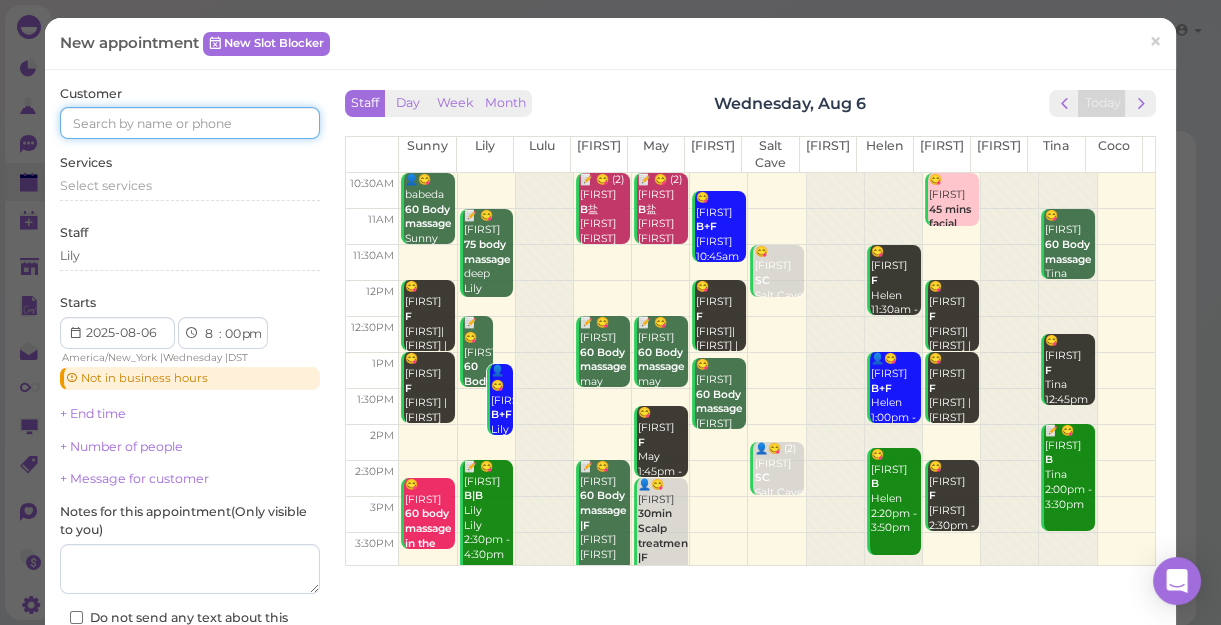 click at bounding box center [190, 123] 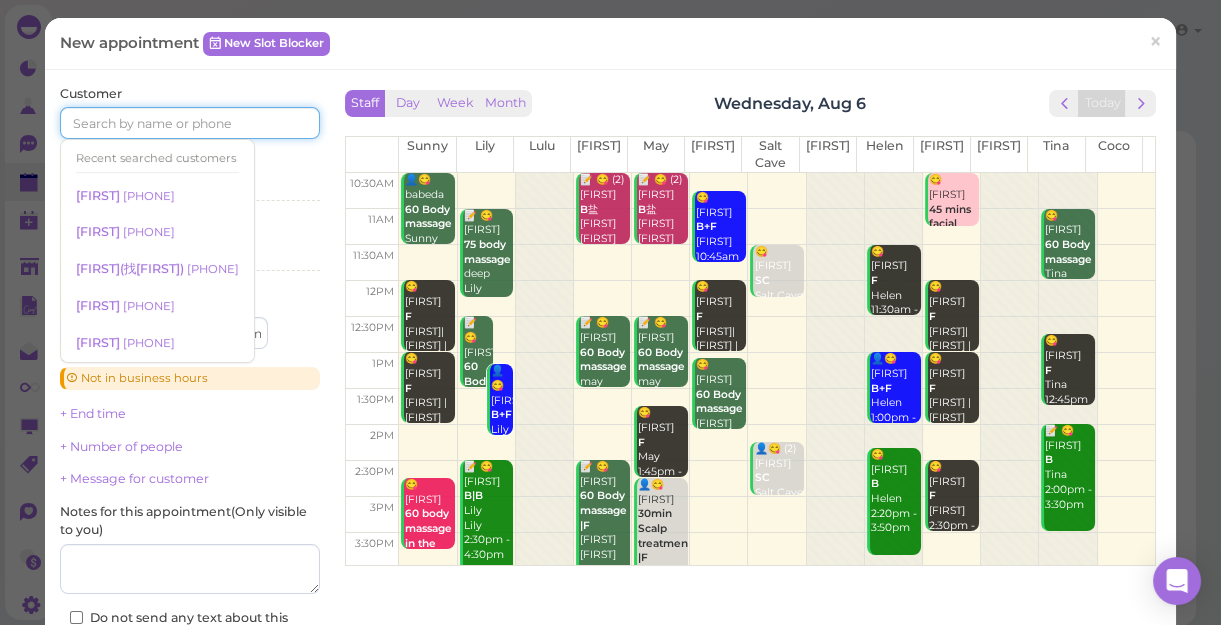 click at bounding box center [190, 123] 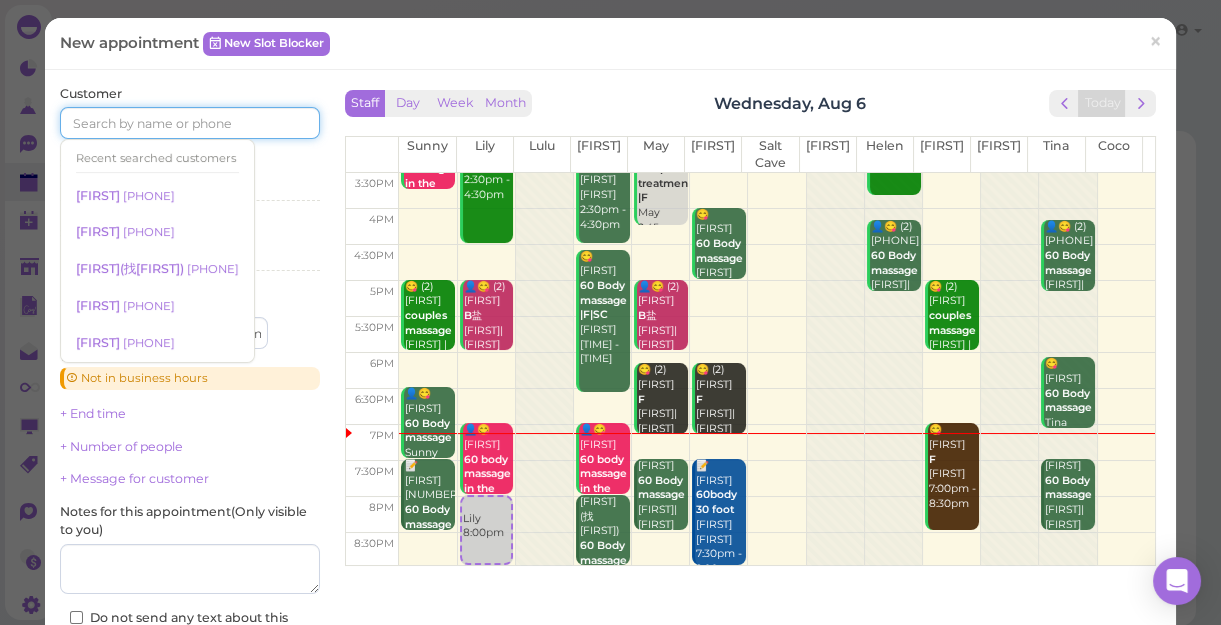 scroll, scrollTop: 361, scrollLeft: 0, axis: vertical 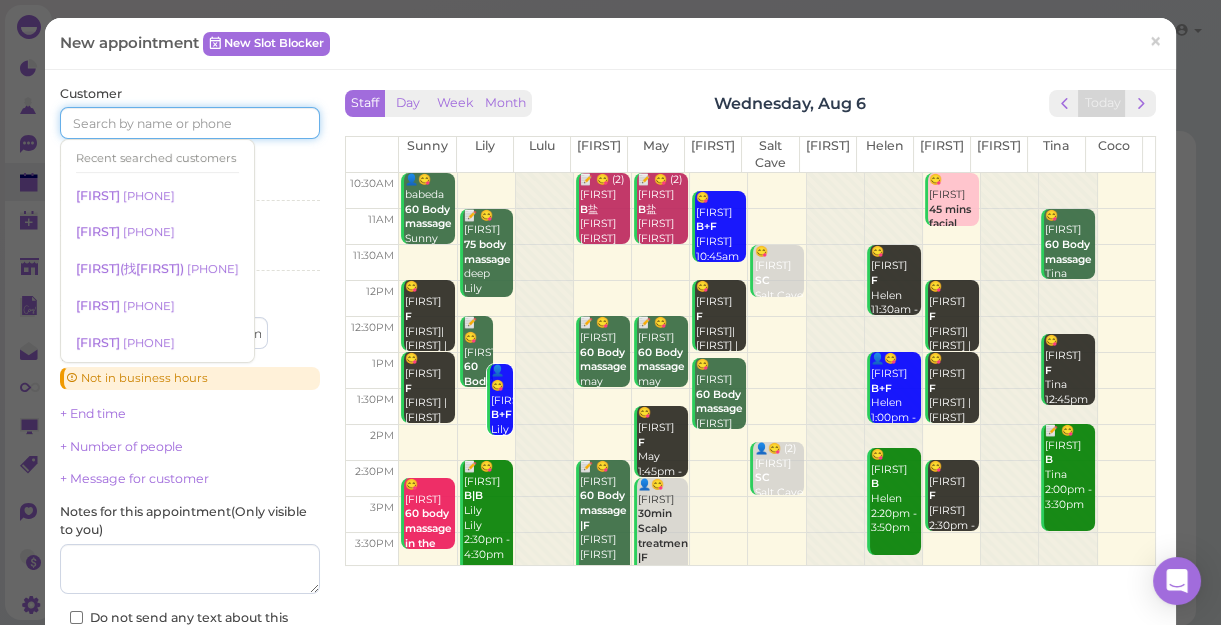 click at bounding box center [190, 123] 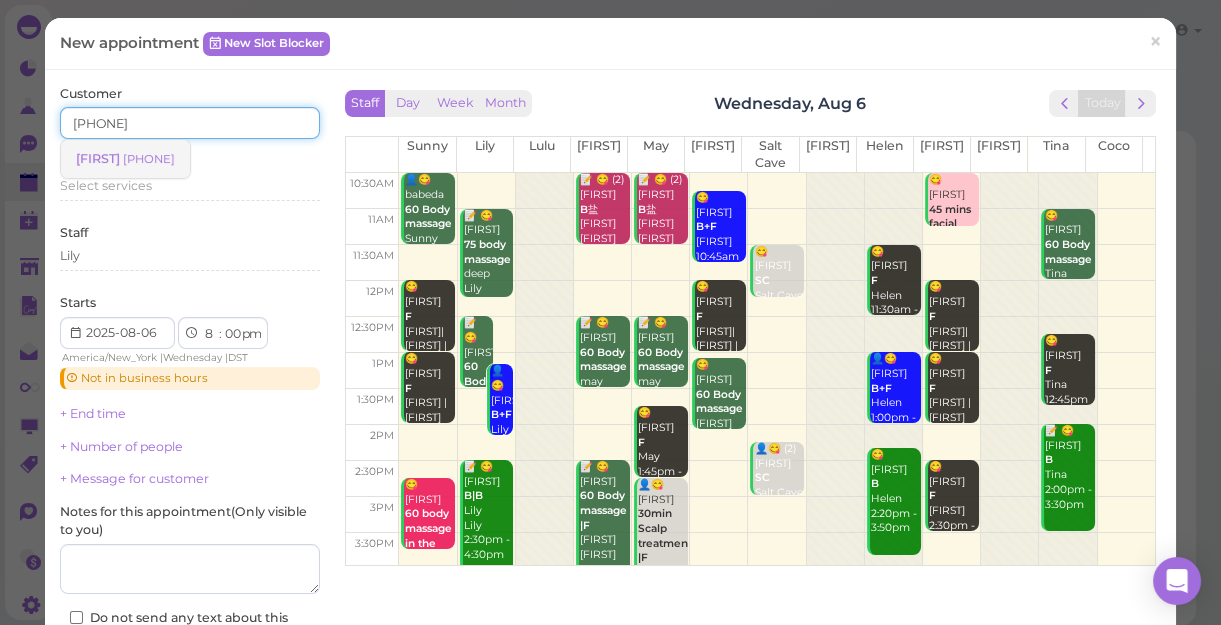 type on "[PHONE]" 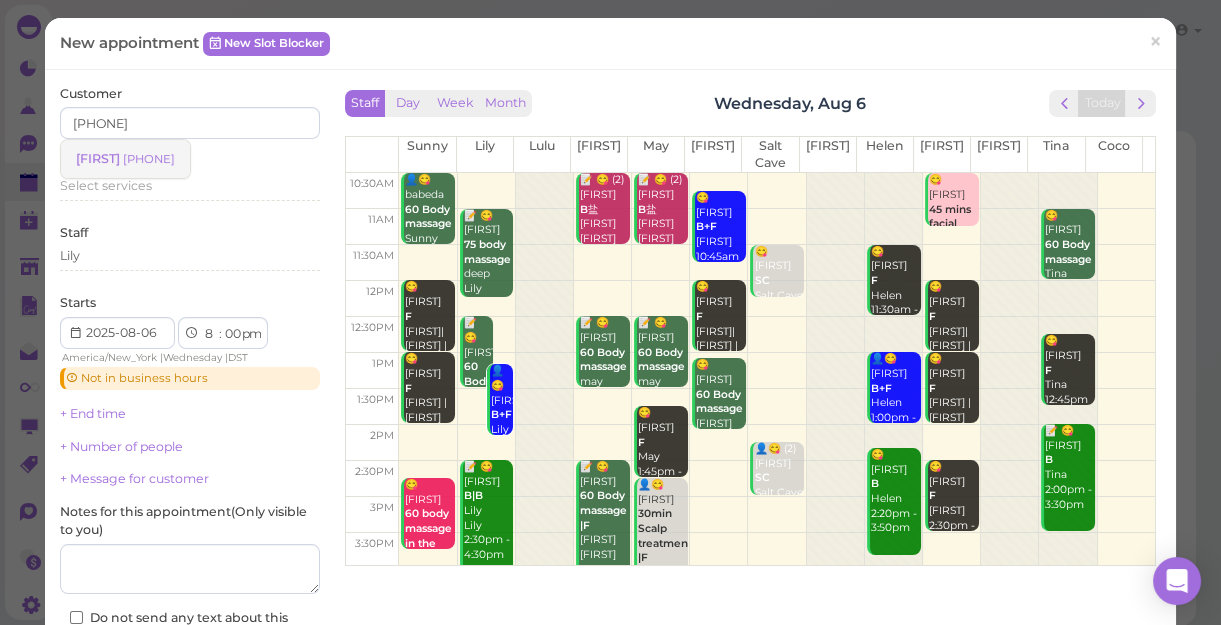 click on "[PHONE]" at bounding box center (149, 159) 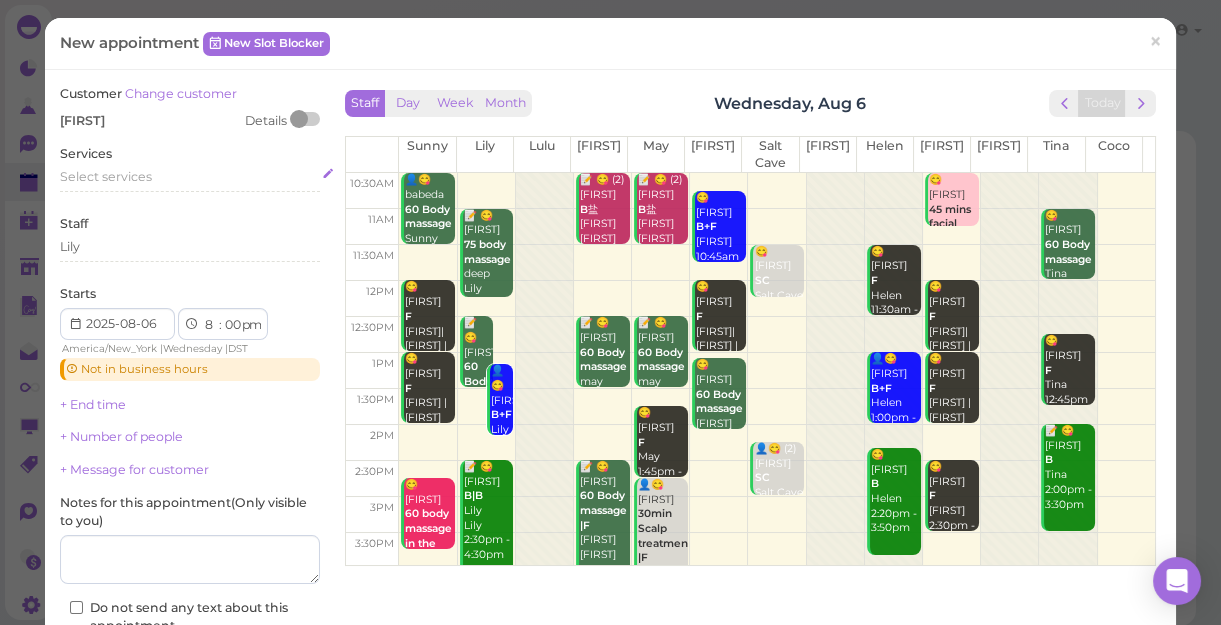 click on "Select services" at bounding box center [106, 176] 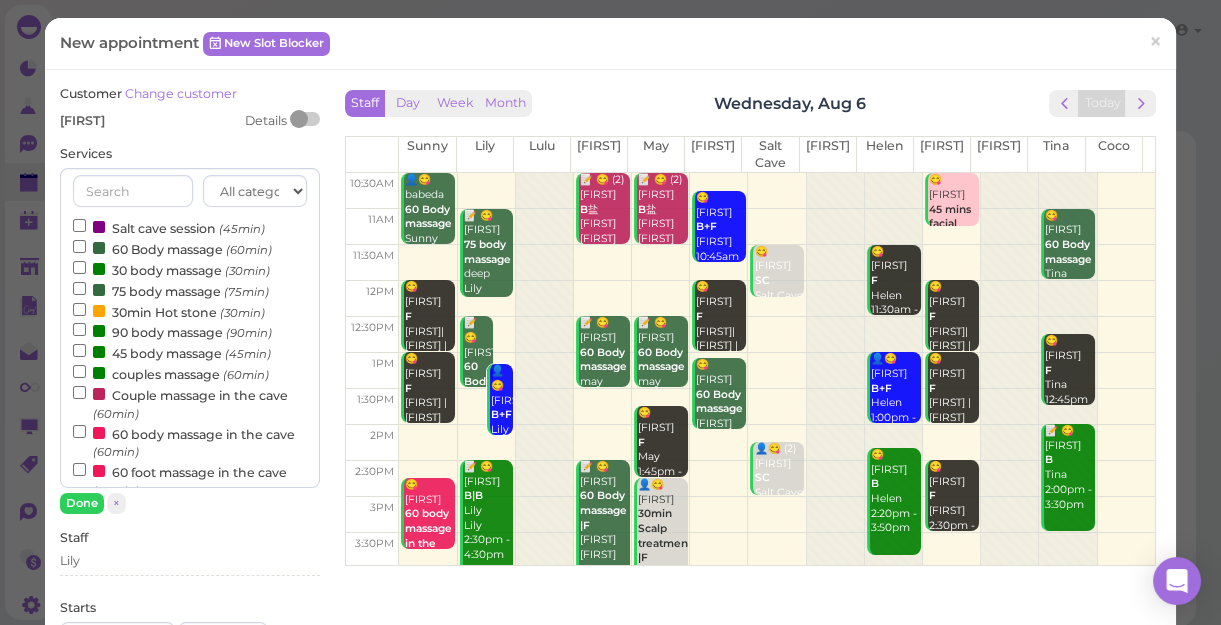 click on "couples massage
(60min)" at bounding box center (171, 373) 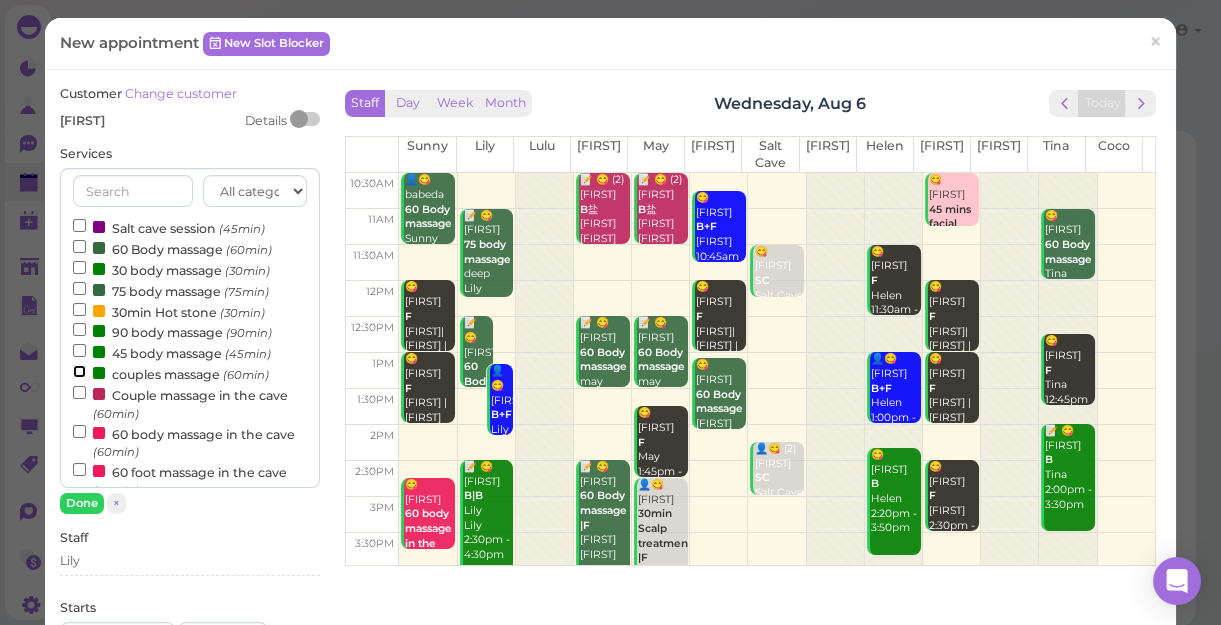 click on "couples massage
(60min)" at bounding box center (79, 371) 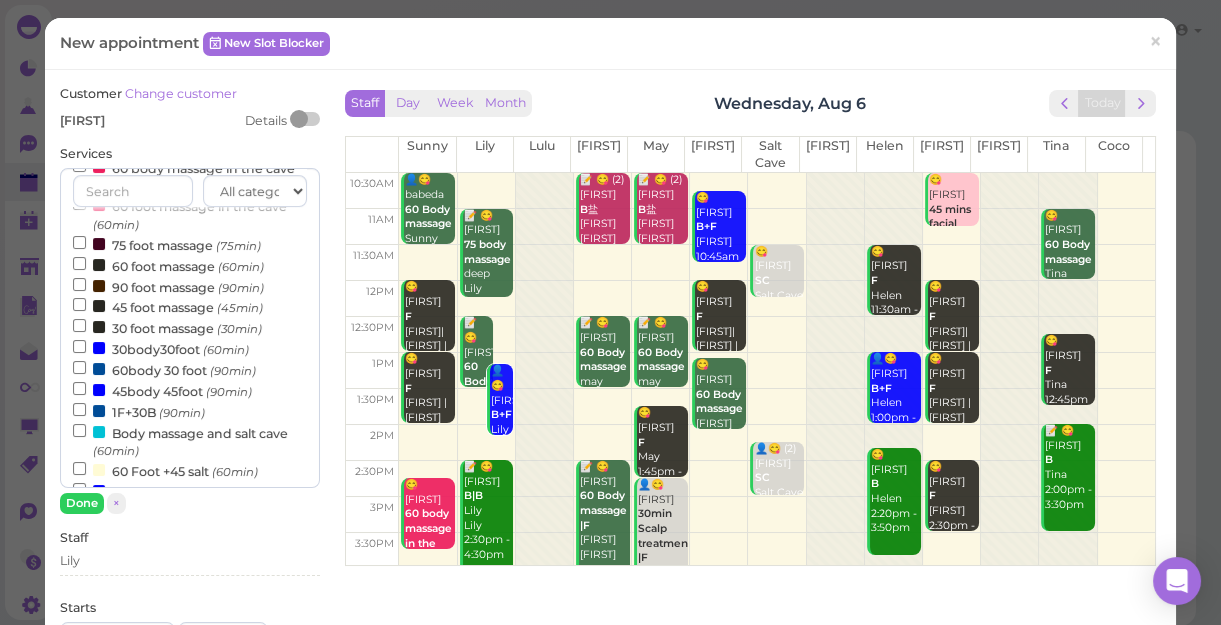 scroll, scrollTop: 272, scrollLeft: 0, axis: vertical 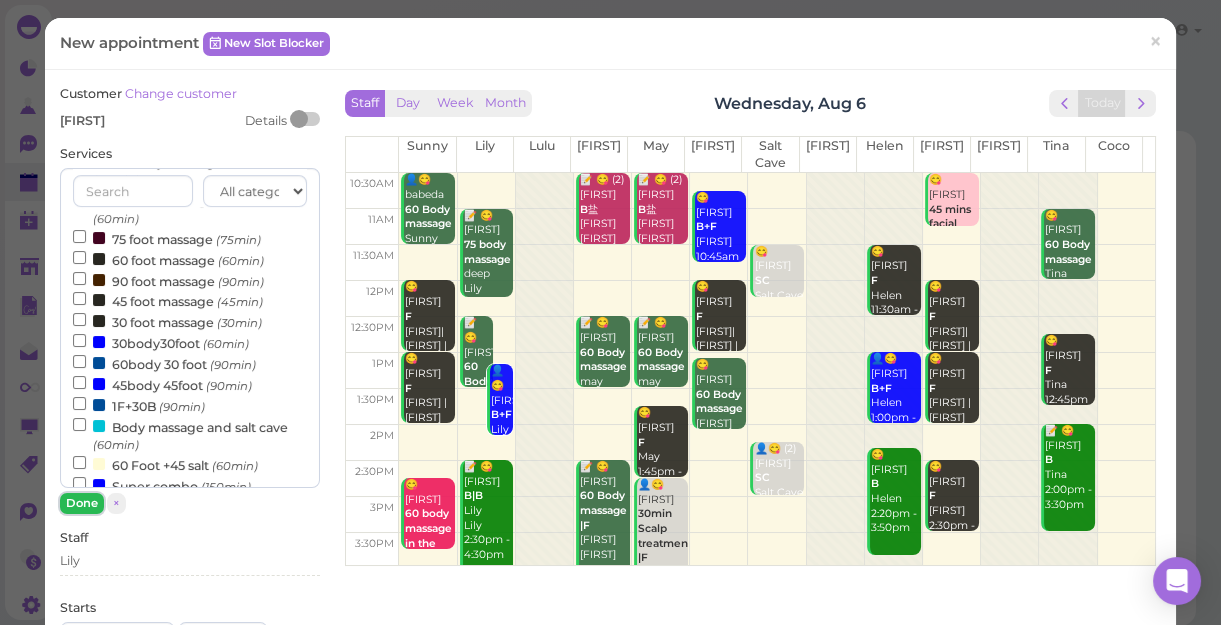 click on "Done" at bounding box center (82, 503) 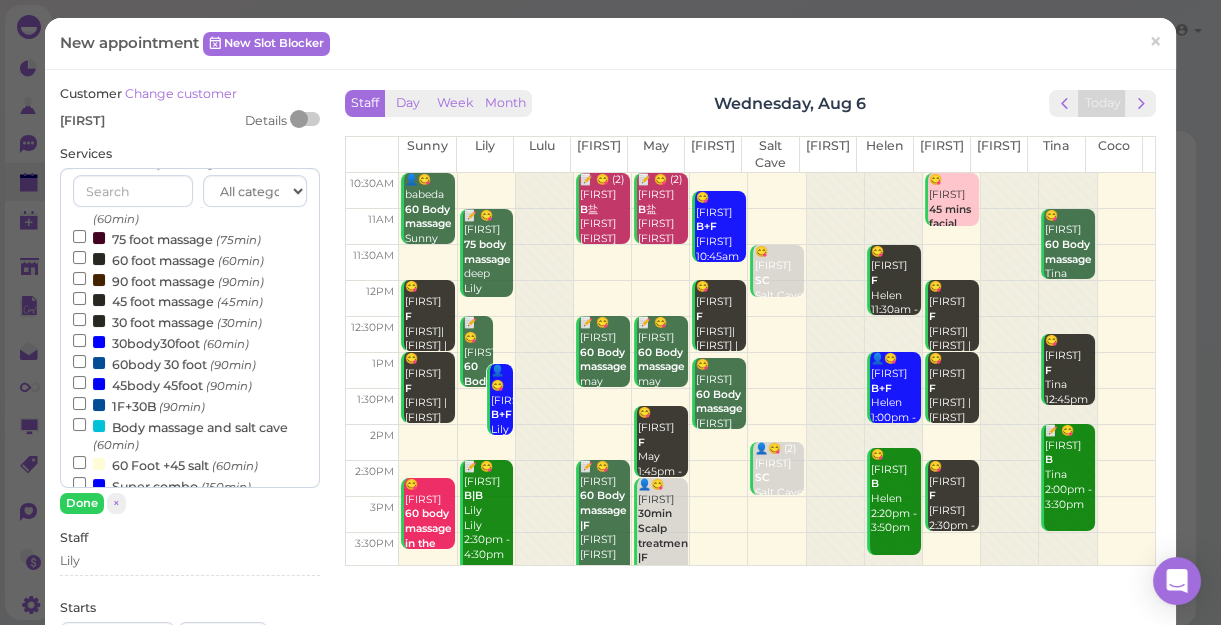 click at bounding box center (190, 837) 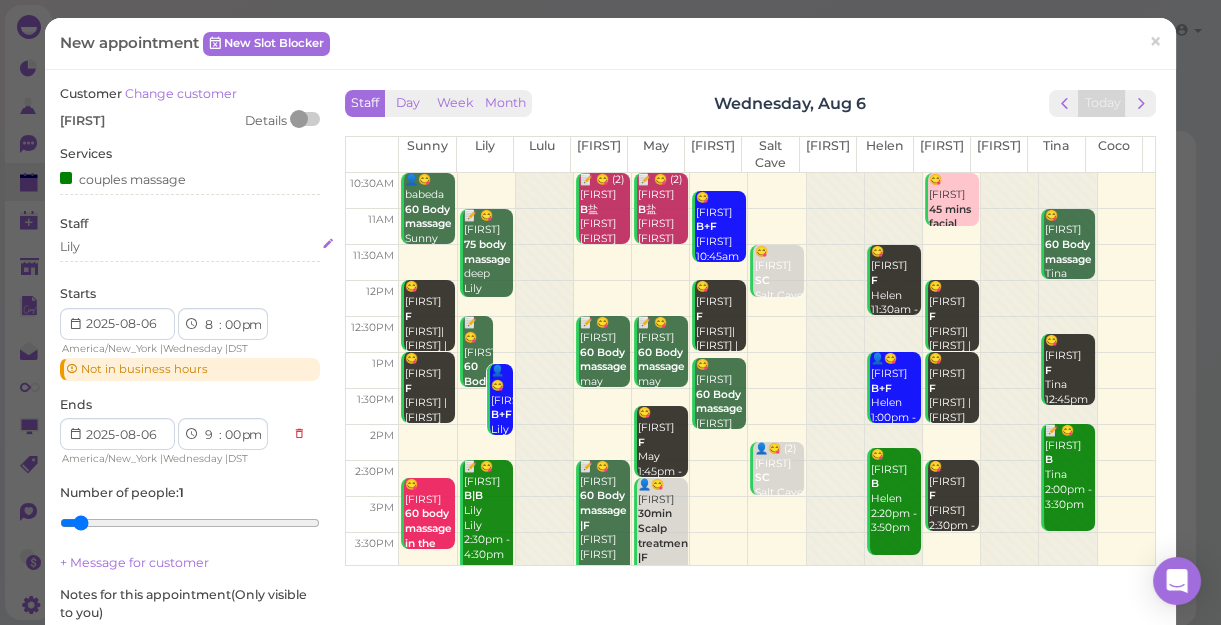 click on "Lily" at bounding box center (190, 247) 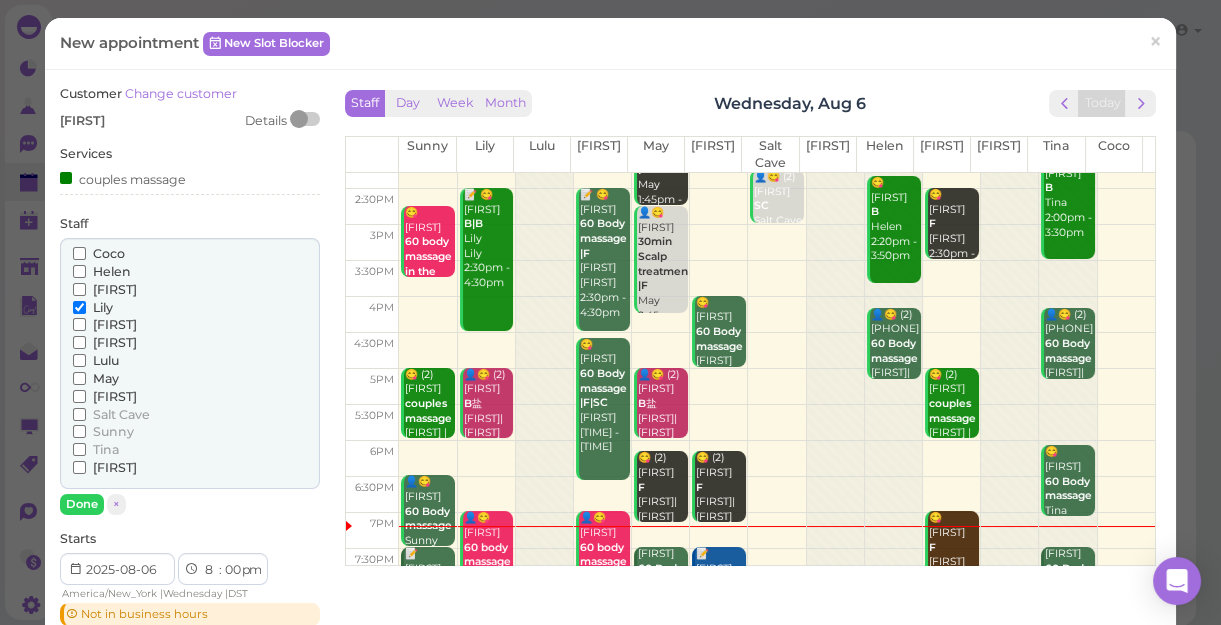 scroll, scrollTop: 361, scrollLeft: 0, axis: vertical 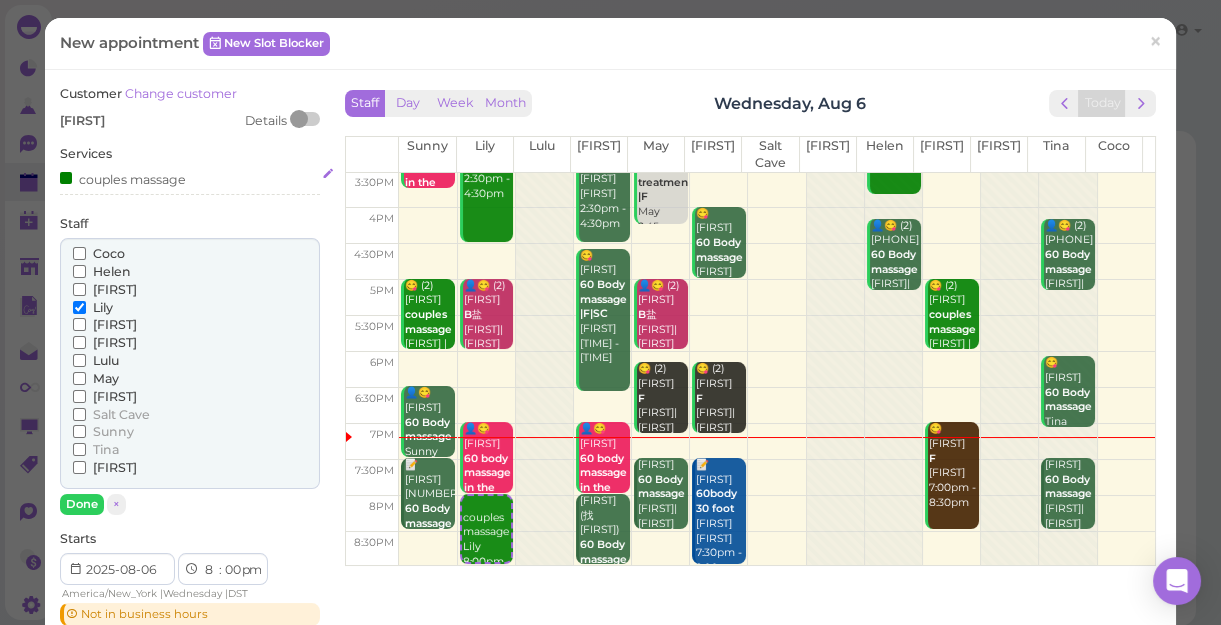 click on "couples massage" at bounding box center [190, 178] 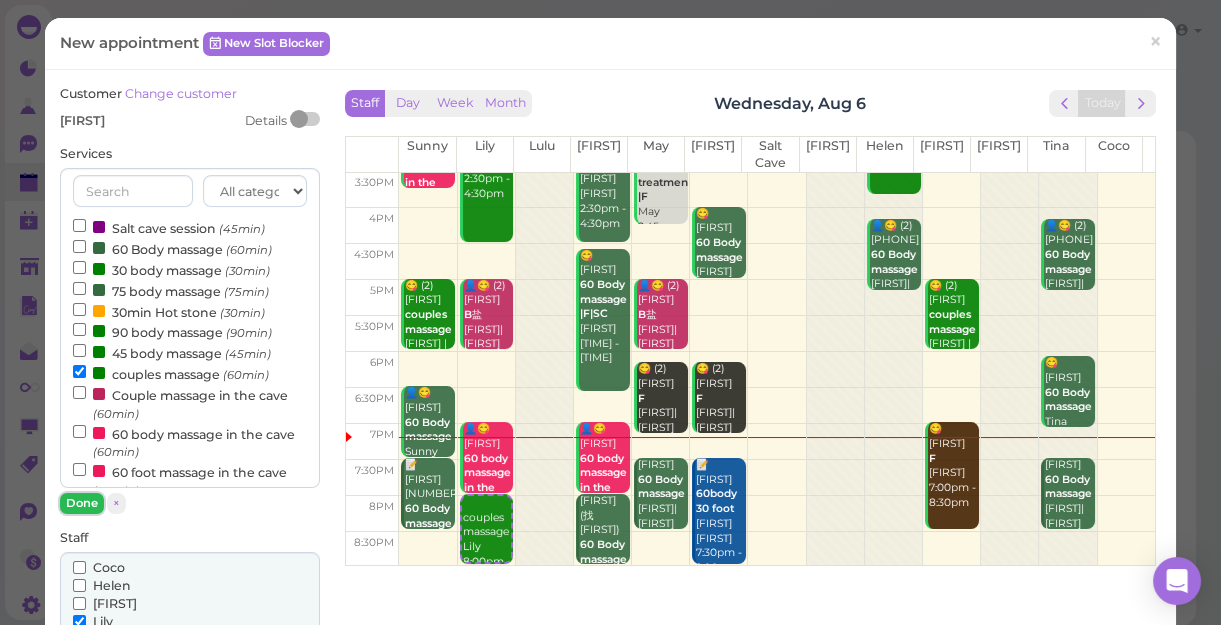 click on "Done" at bounding box center (82, 503) 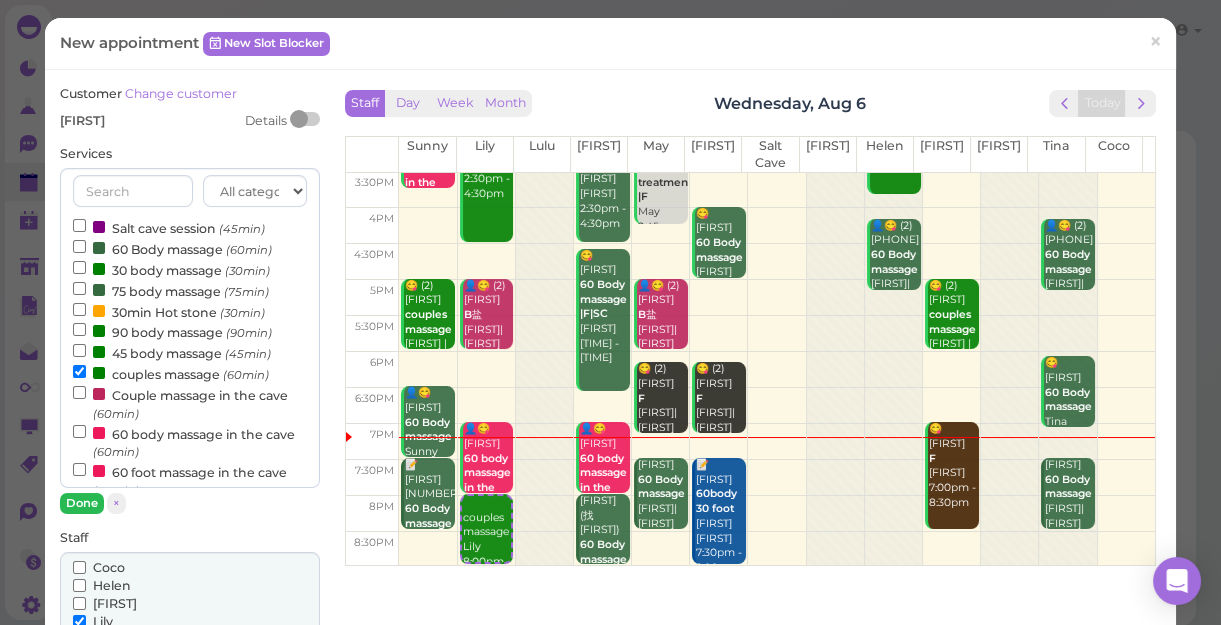 type on "2" 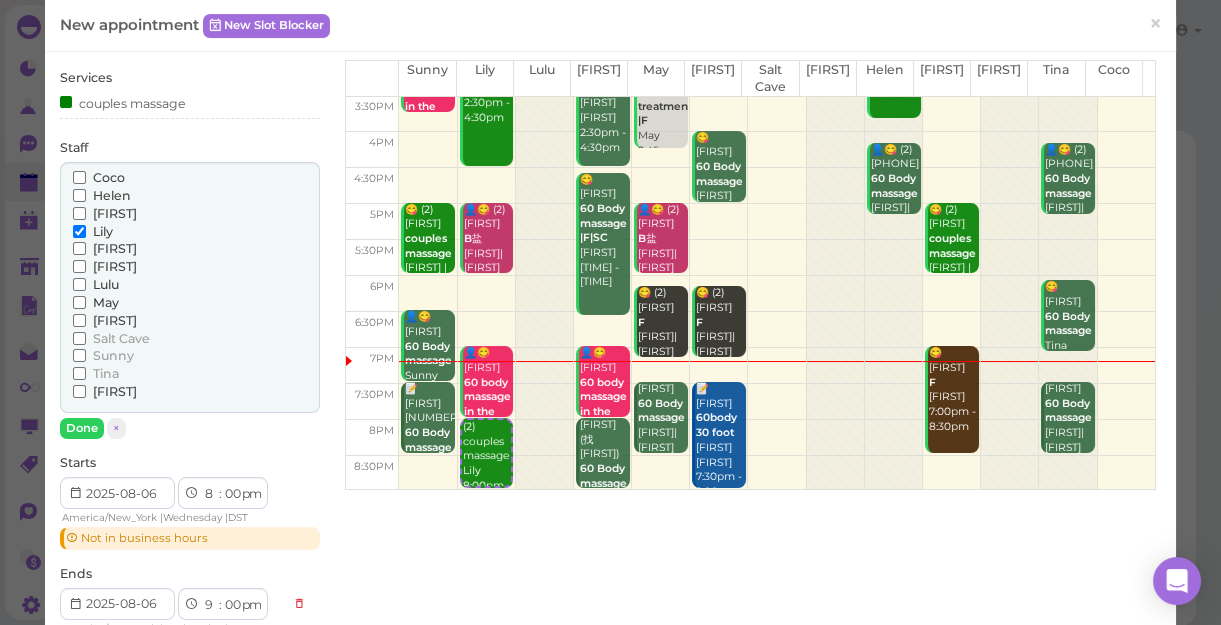 scroll, scrollTop: 181, scrollLeft: 0, axis: vertical 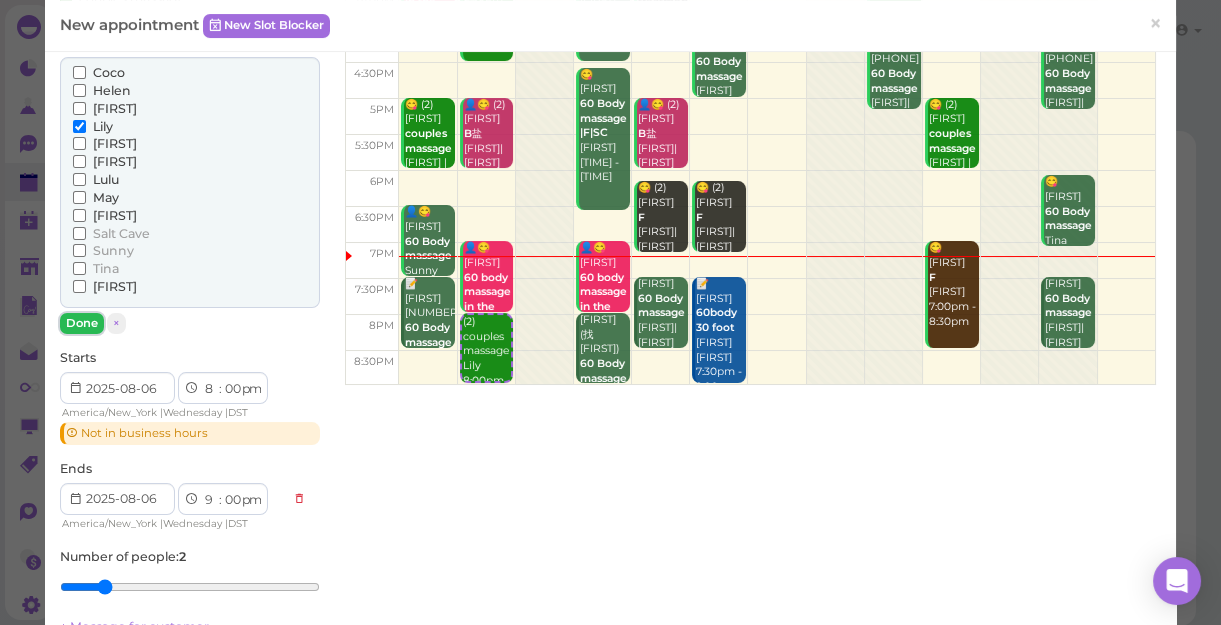 click on "Done" at bounding box center [82, 323] 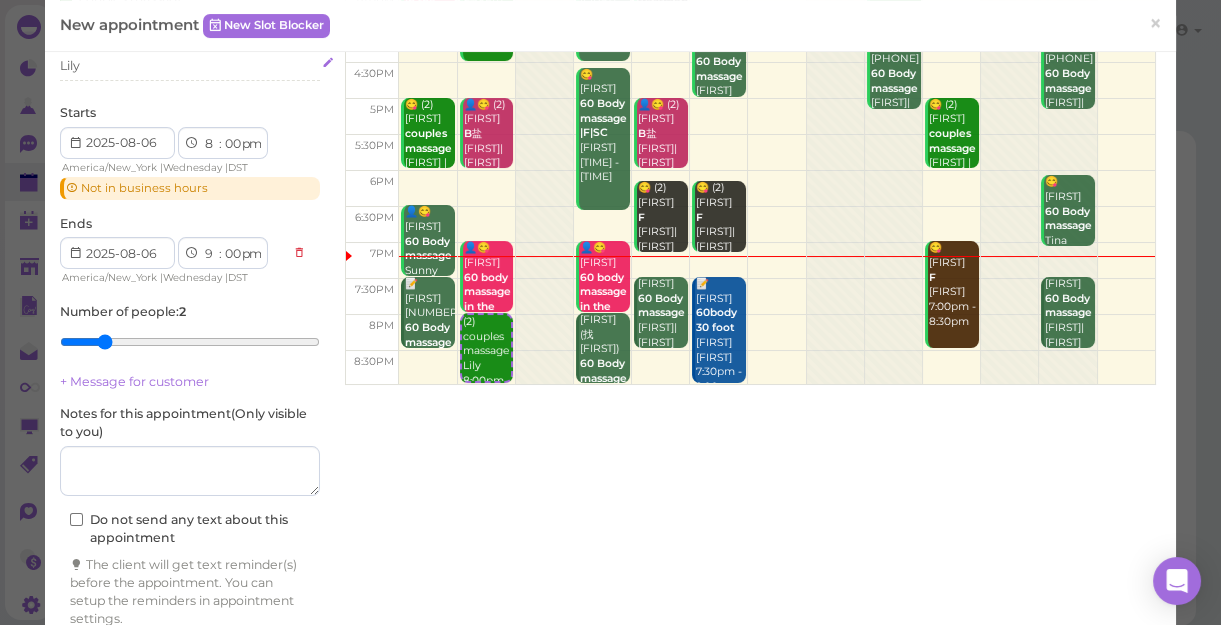 click on "Lily" at bounding box center [190, 66] 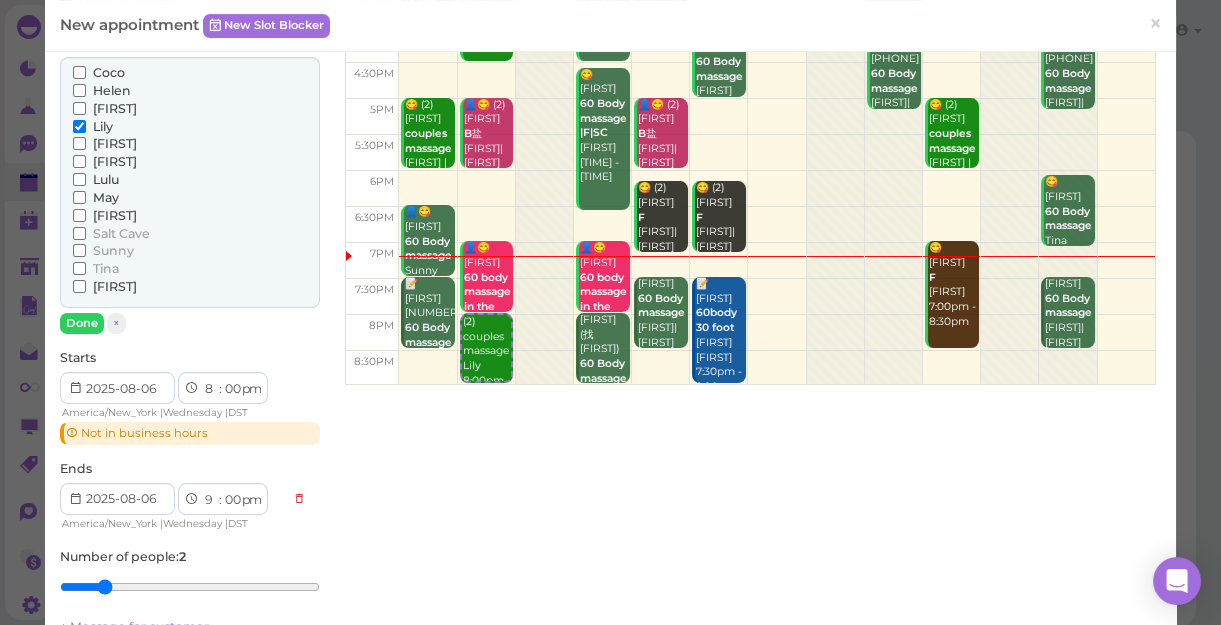 click on "Helen" at bounding box center [112, 90] 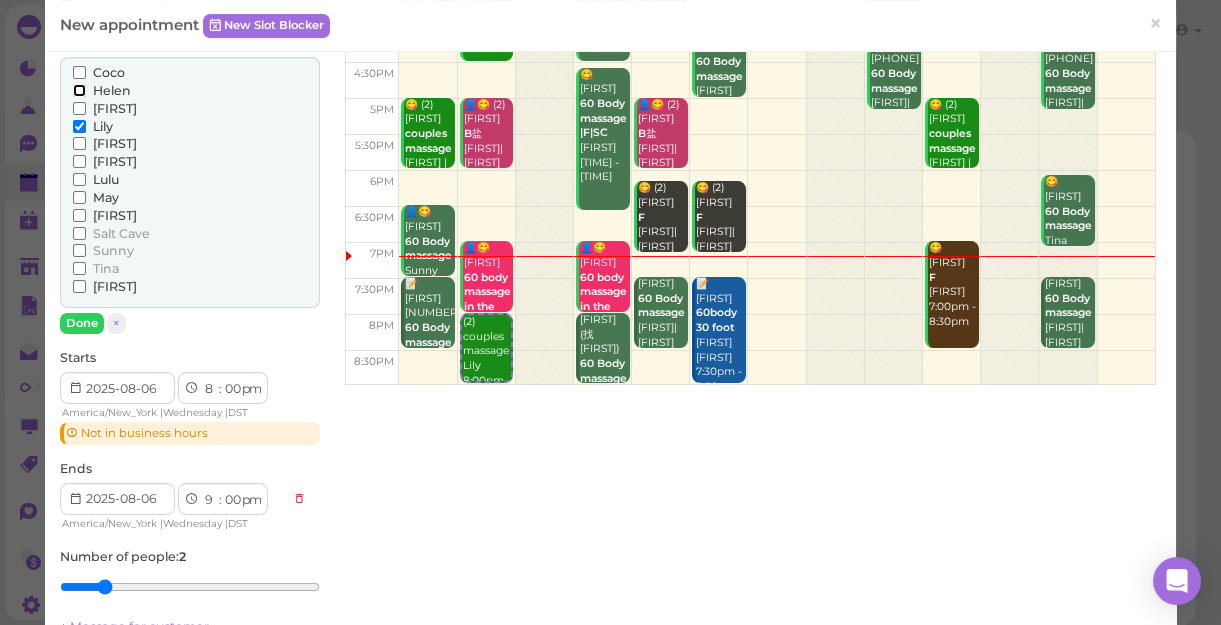 click on "Helen" at bounding box center (79, 90) 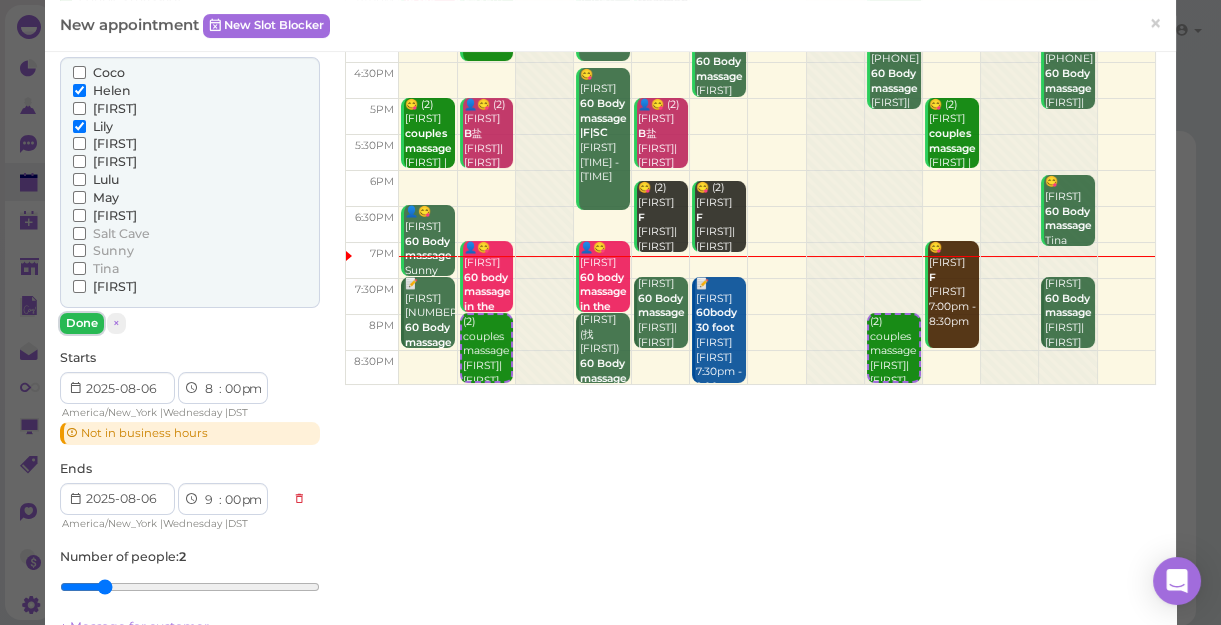 click on "Done" at bounding box center [82, 323] 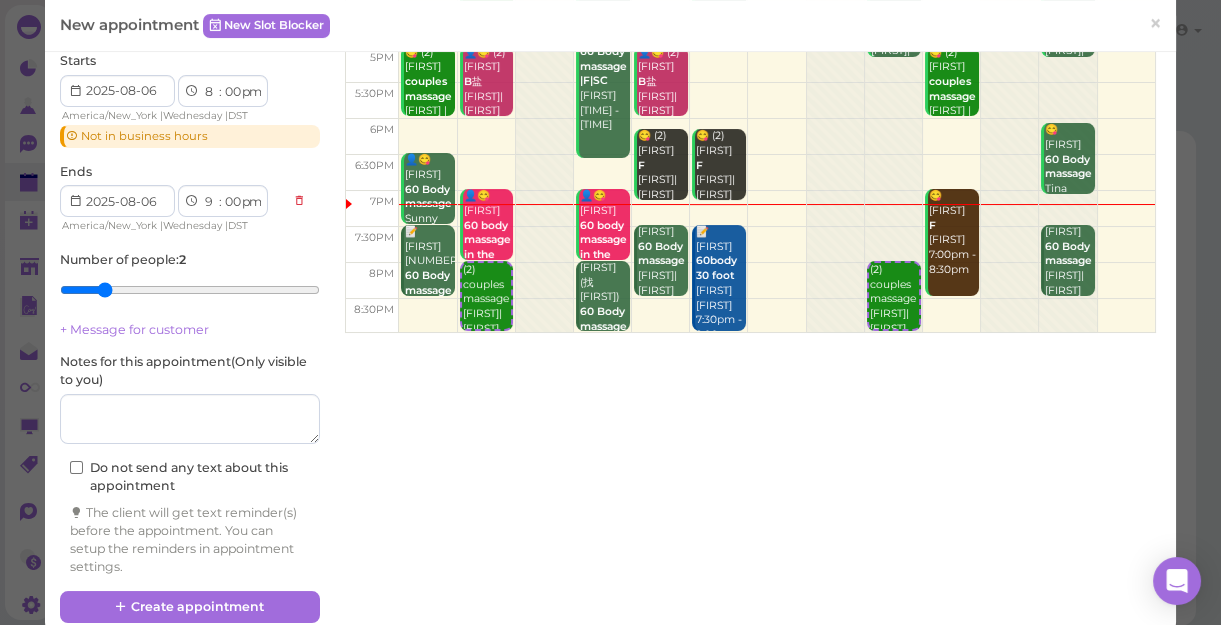 scroll, scrollTop: 262, scrollLeft: 0, axis: vertical 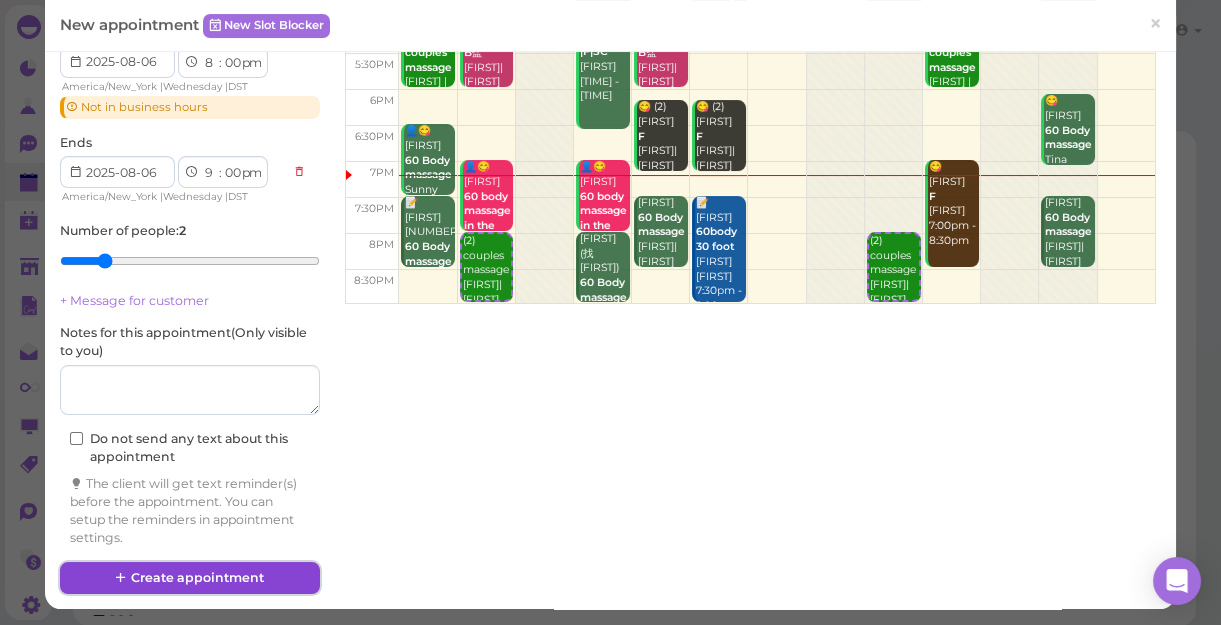click on "Create appointment" at bounding box center (190, 578) 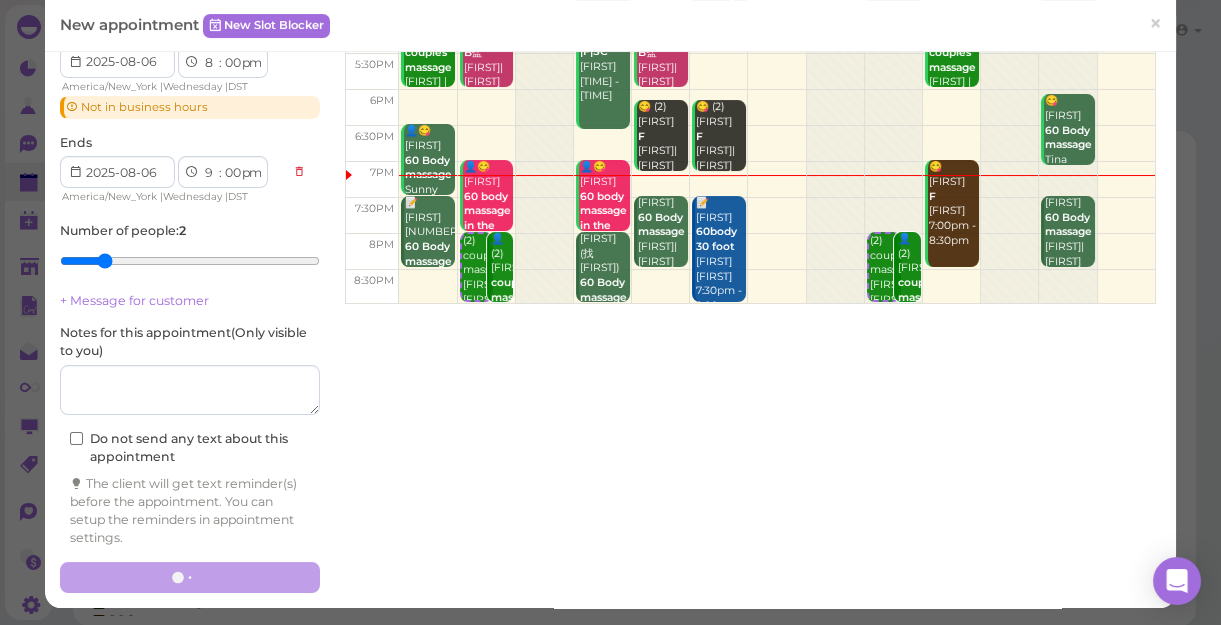 scroll, scrollTop: 261, scrollLeft: 0, axis: vertical 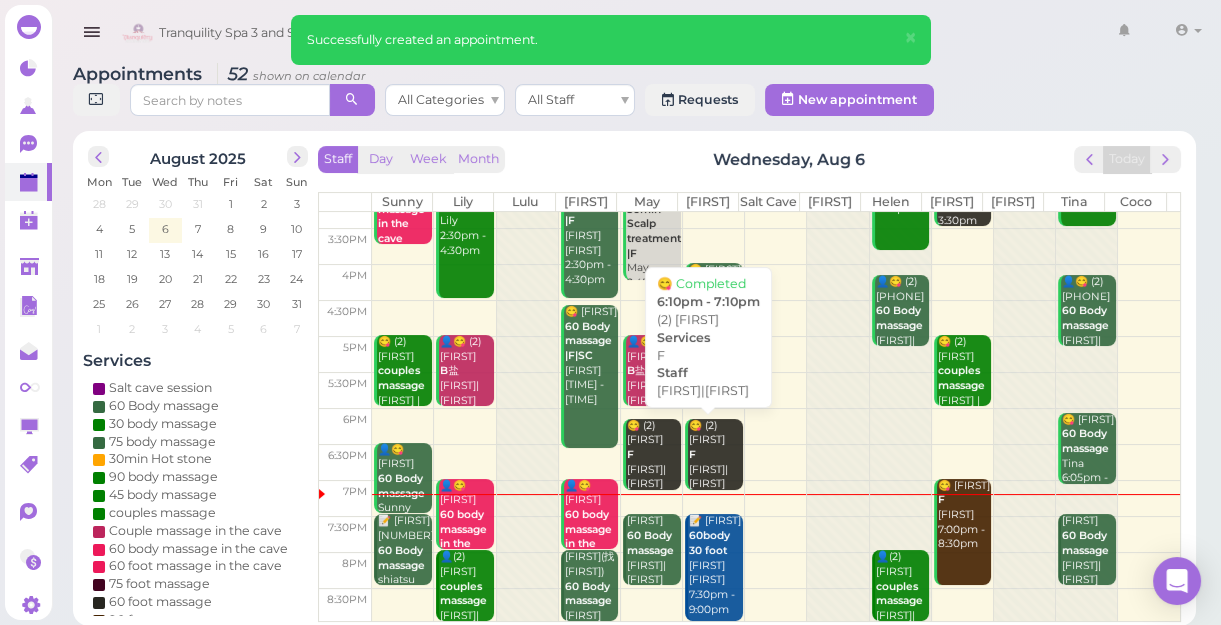 click on "😋 (2) Joan F May|Mike 6:10pm - 7:10pm" at bounding box center [715, 470] 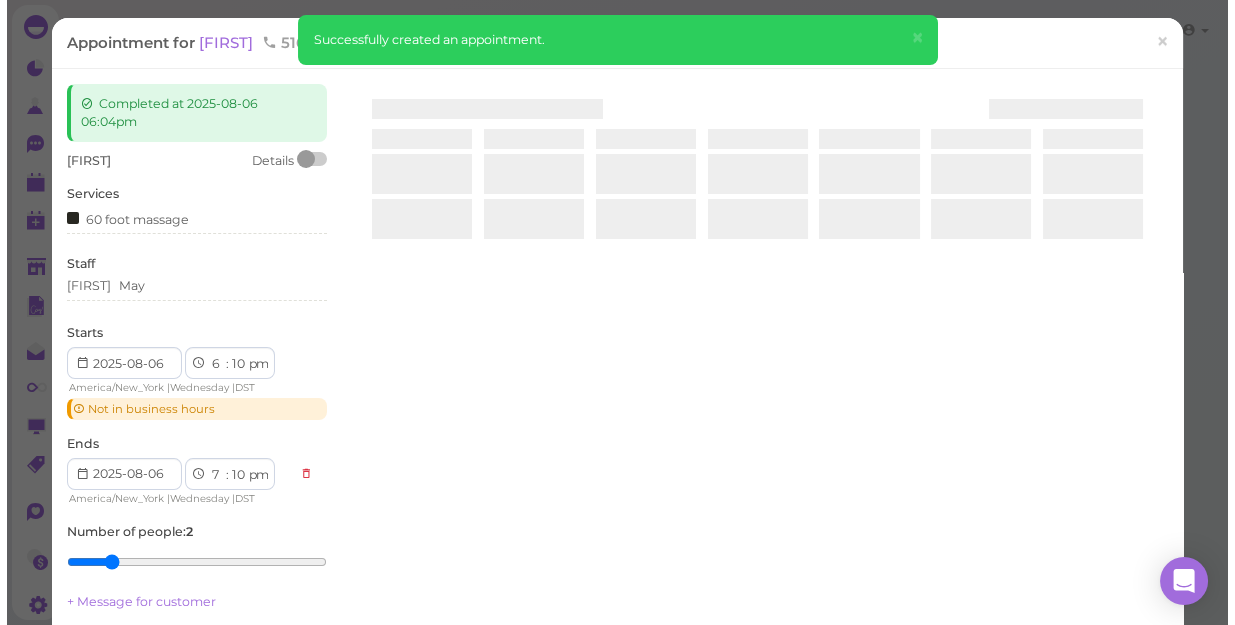 scroll, scrollTop: 0, scrollLeft: 0, axis: both 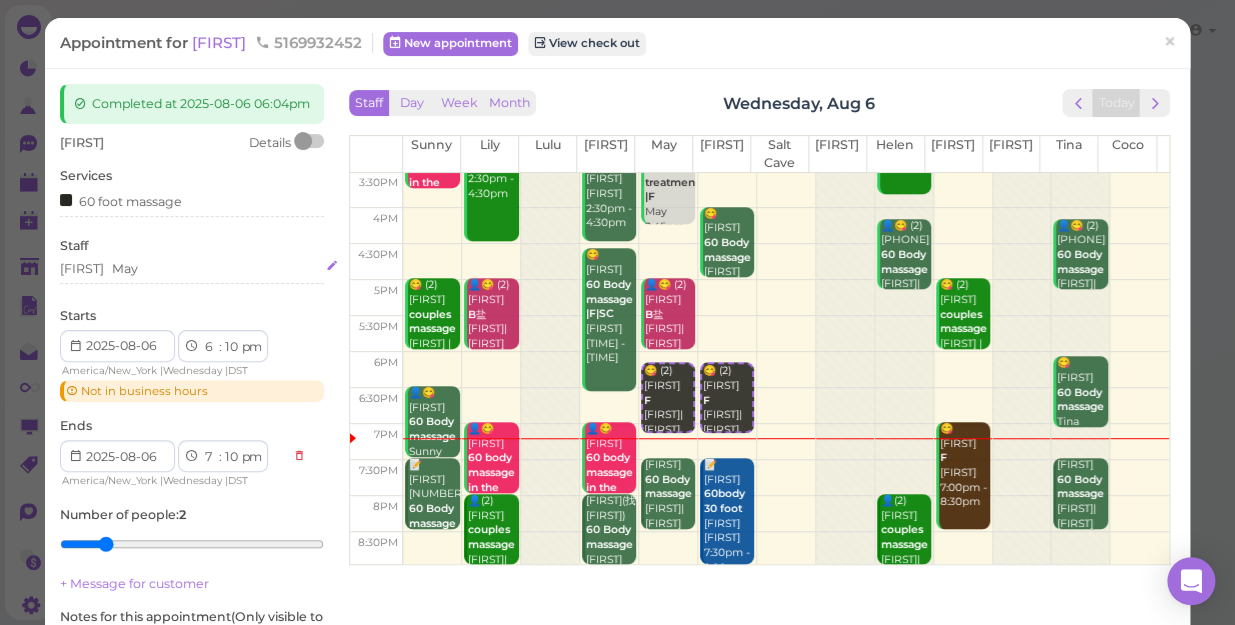 click on "Mike
May" at bounding box center [192, 269] 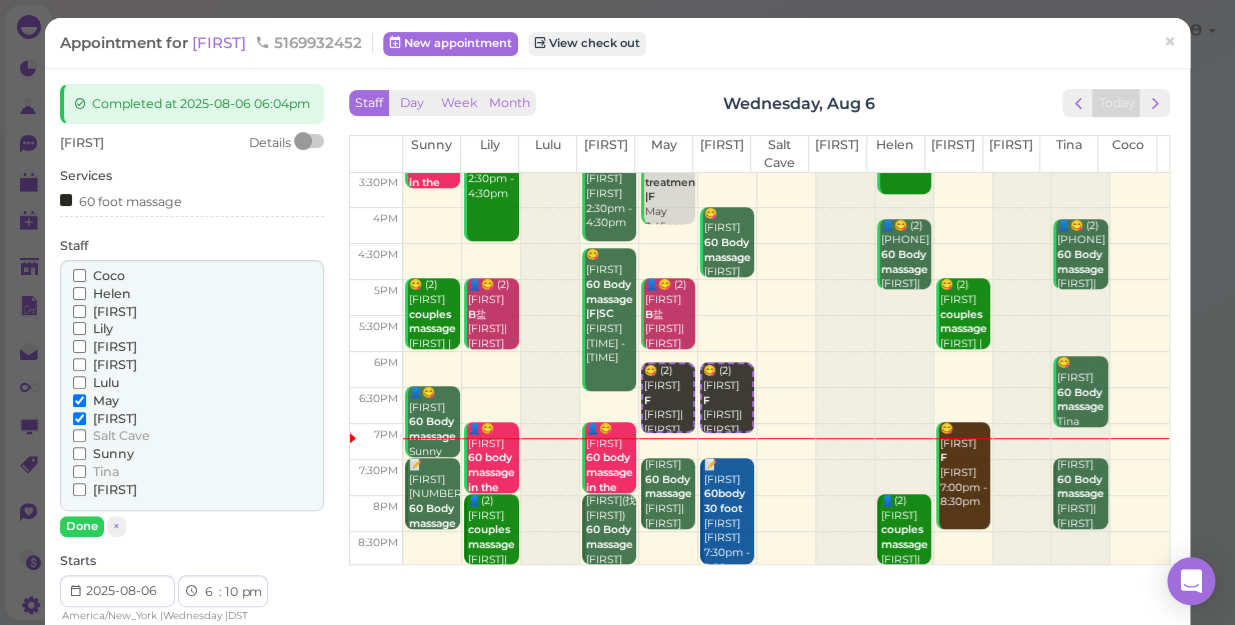 click on "Helen" at bounding box center (112, 293) 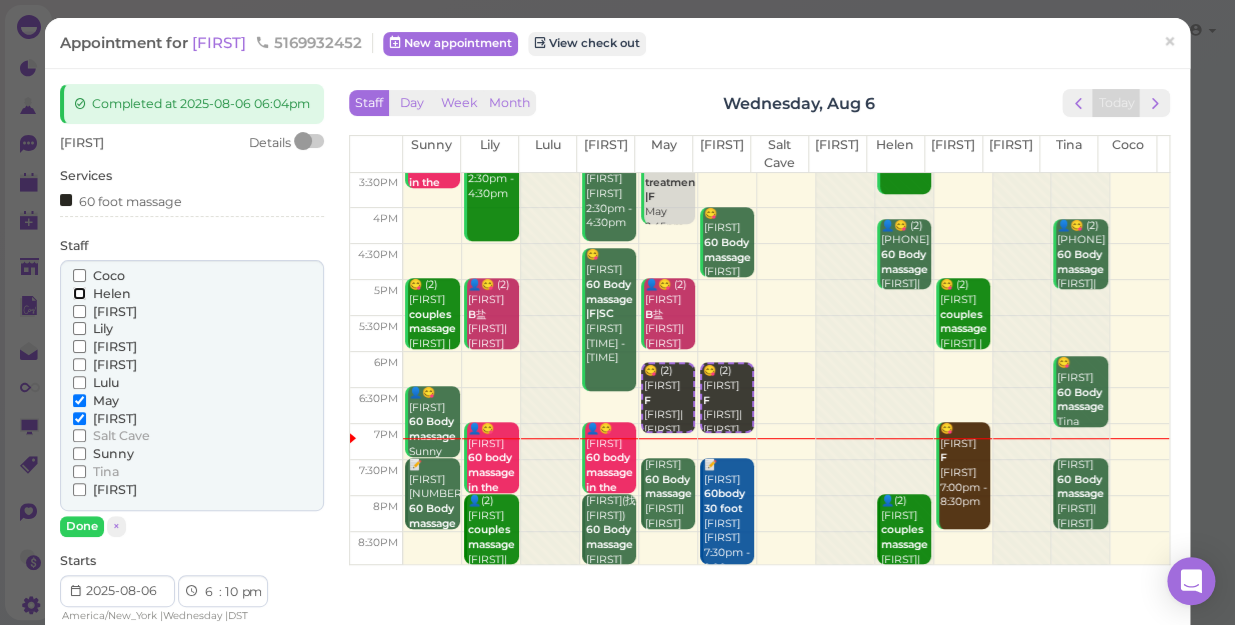 click on "Helen" at bounding box center [79, 293] 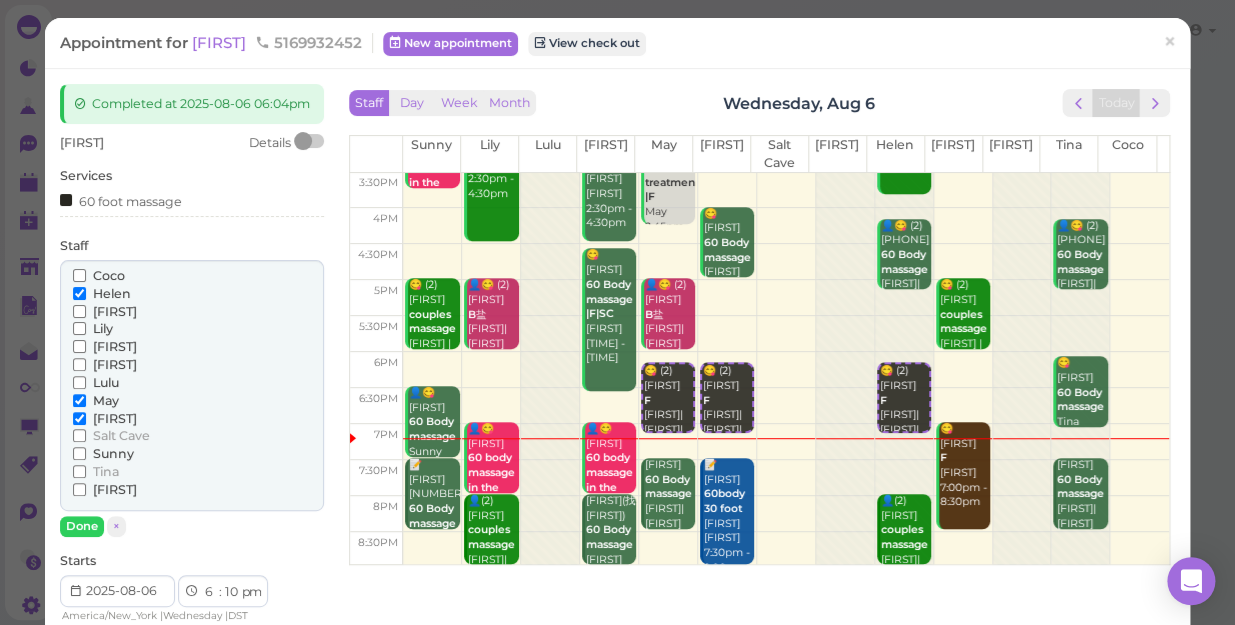 click on "May" at bounding box center (106, 400) 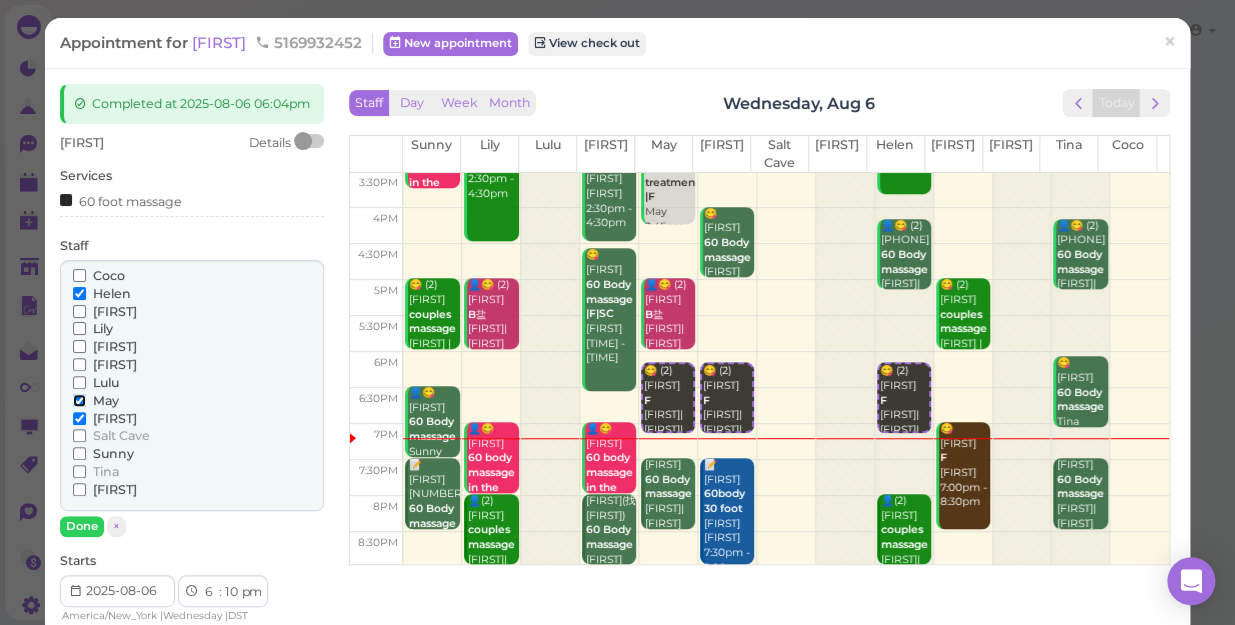 click on "May" at bounding box center (79, 400) 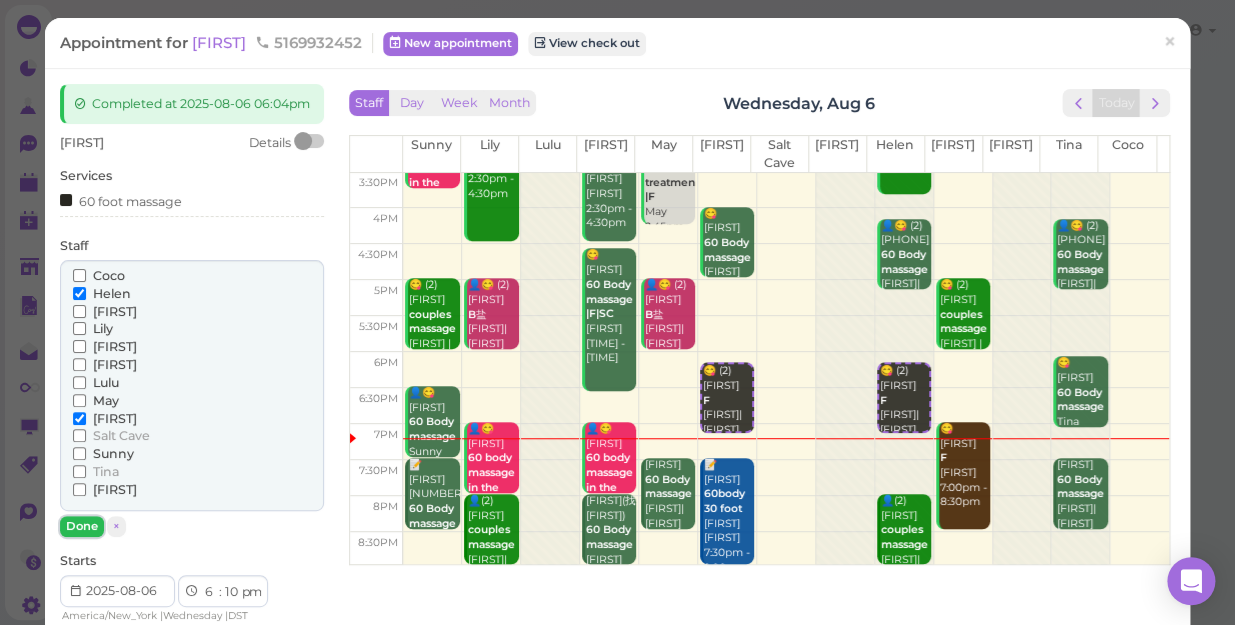 click on "Done" at bounding box center [82, 526] 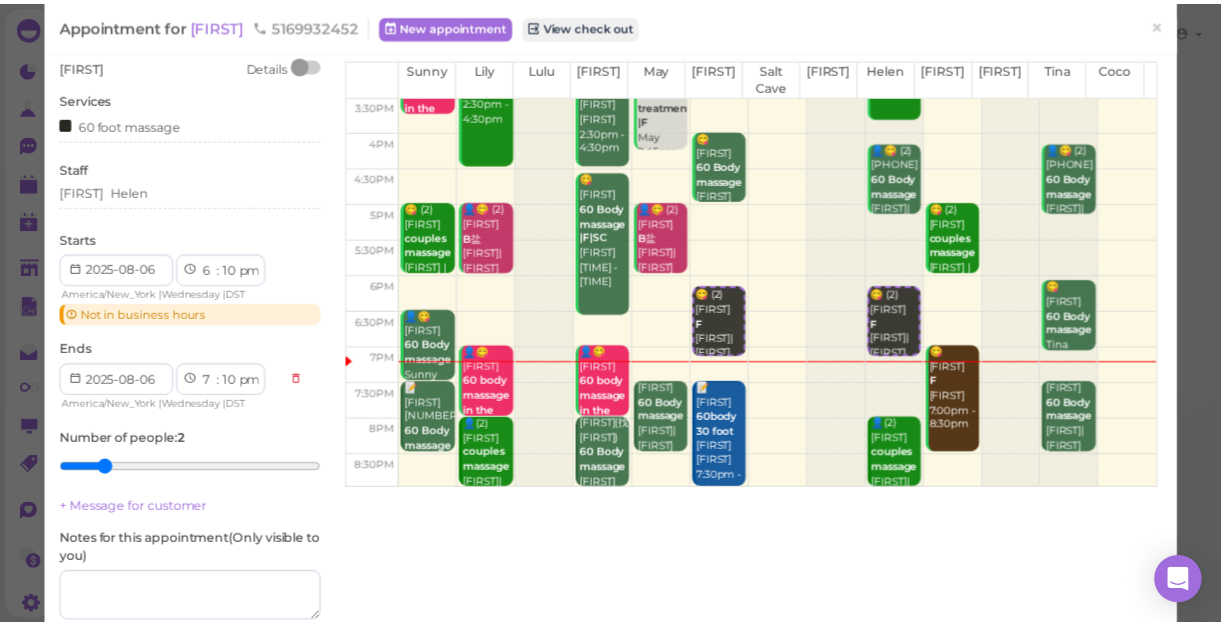 scroll, scrollTop: 181, scrollLeft: 0, axis: vertical 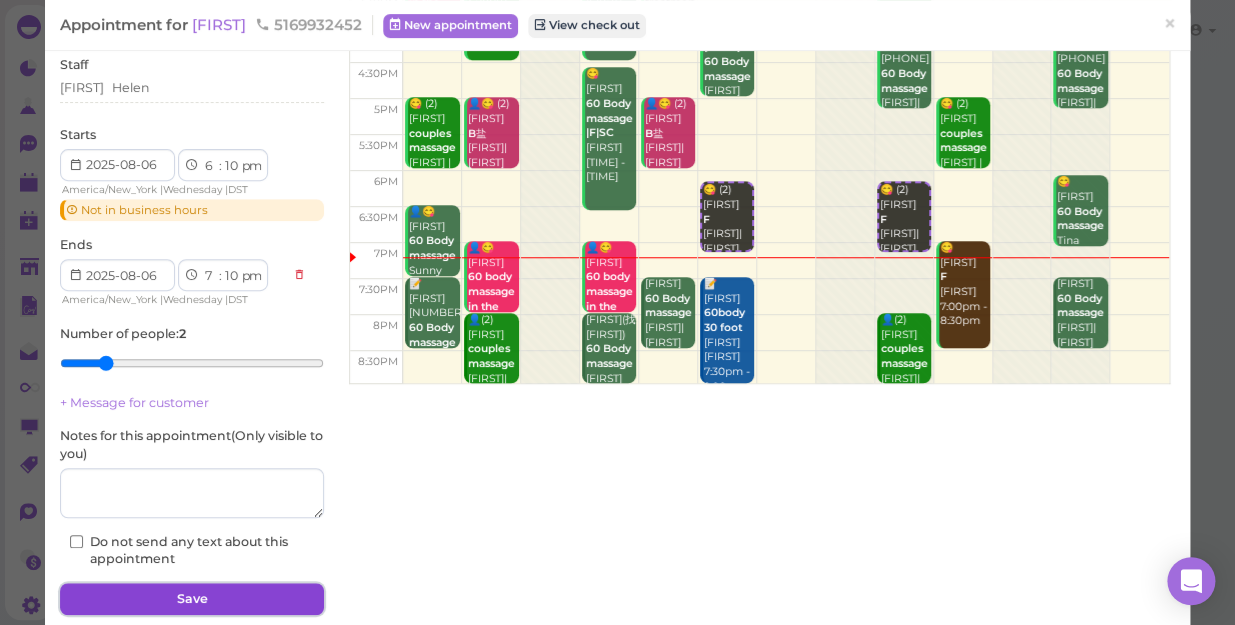 click on "Save" at bounding box center (192, 599) 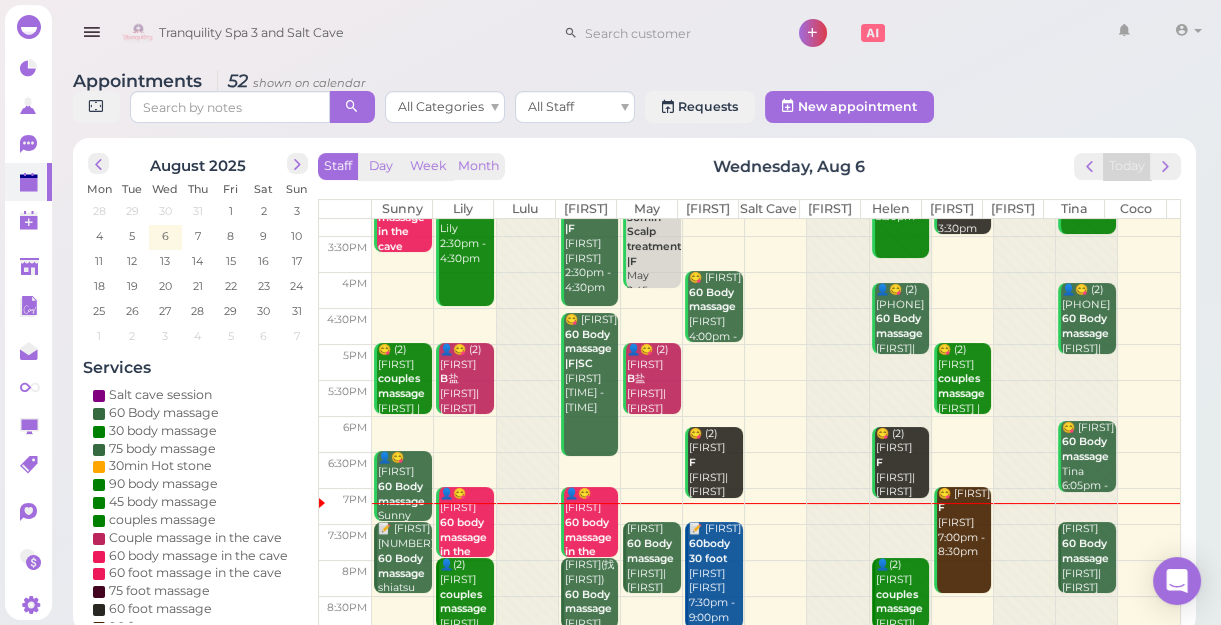 scroll, scrollTop: 343, scrollLeft: 0, axis: vertical 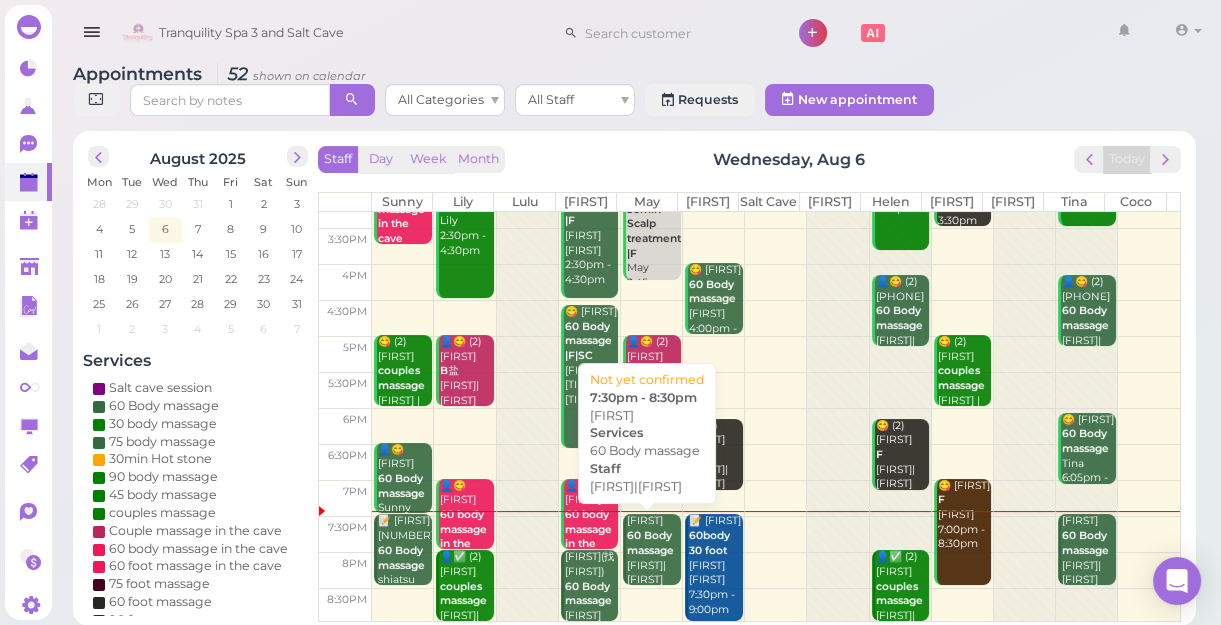 click on "60 Body massage" at bounding box center [650, 543] 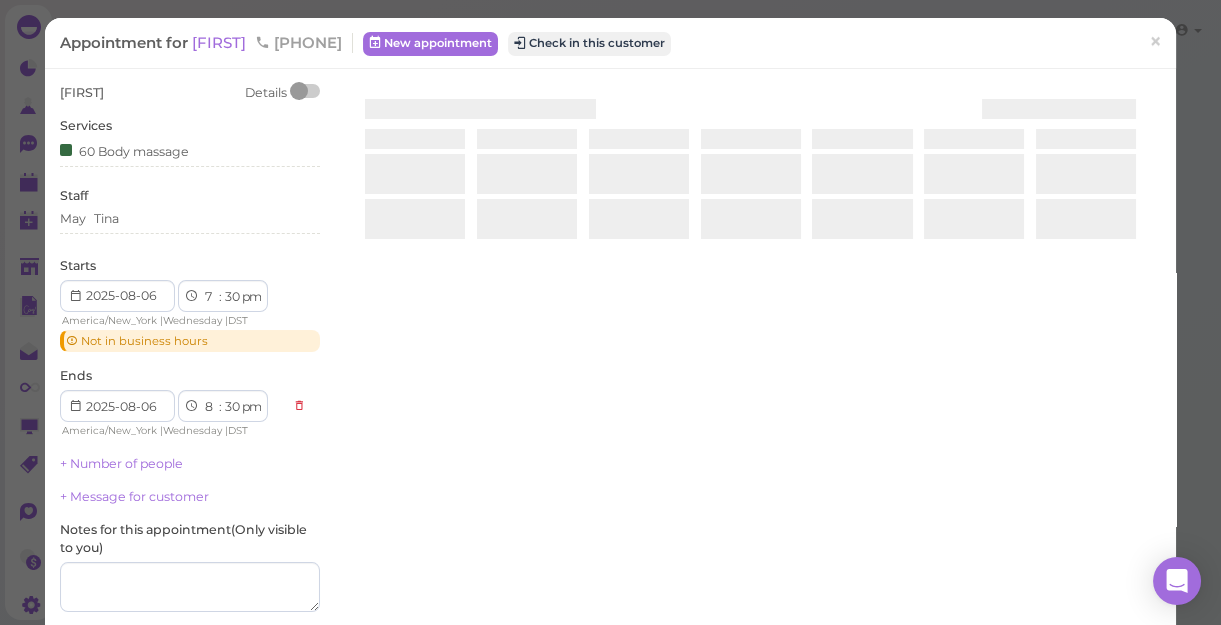 scroll, scrollTop: 0, scrollLeft: 0, axis: both 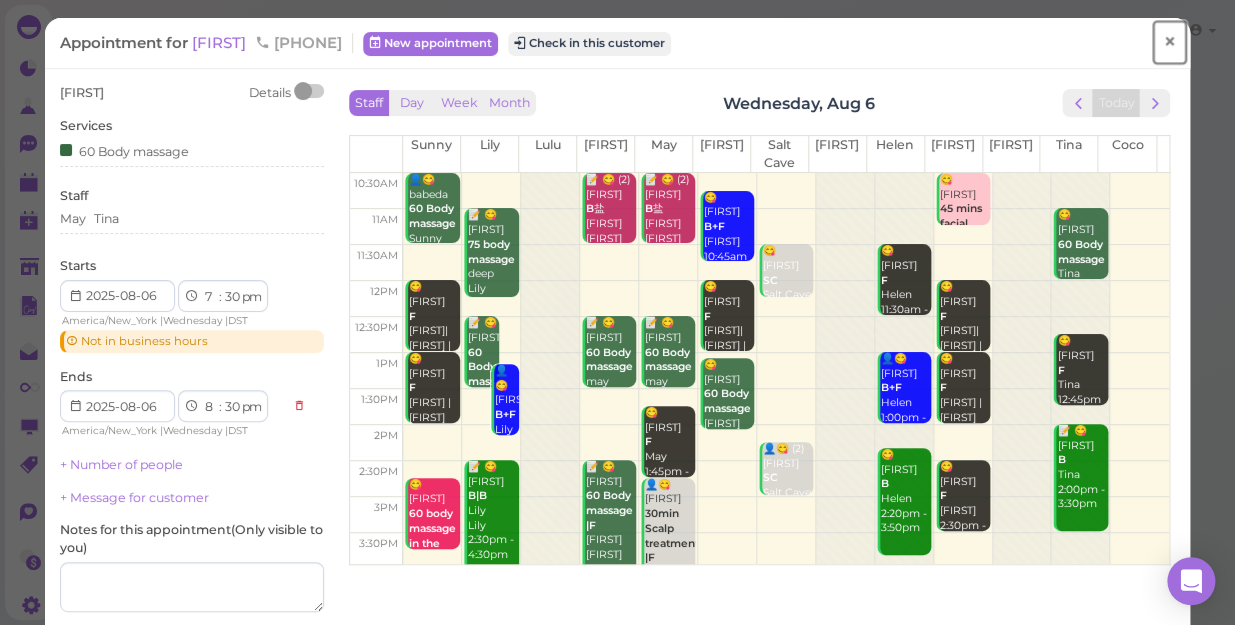 click on "×" at bounding box center (1169, 42) 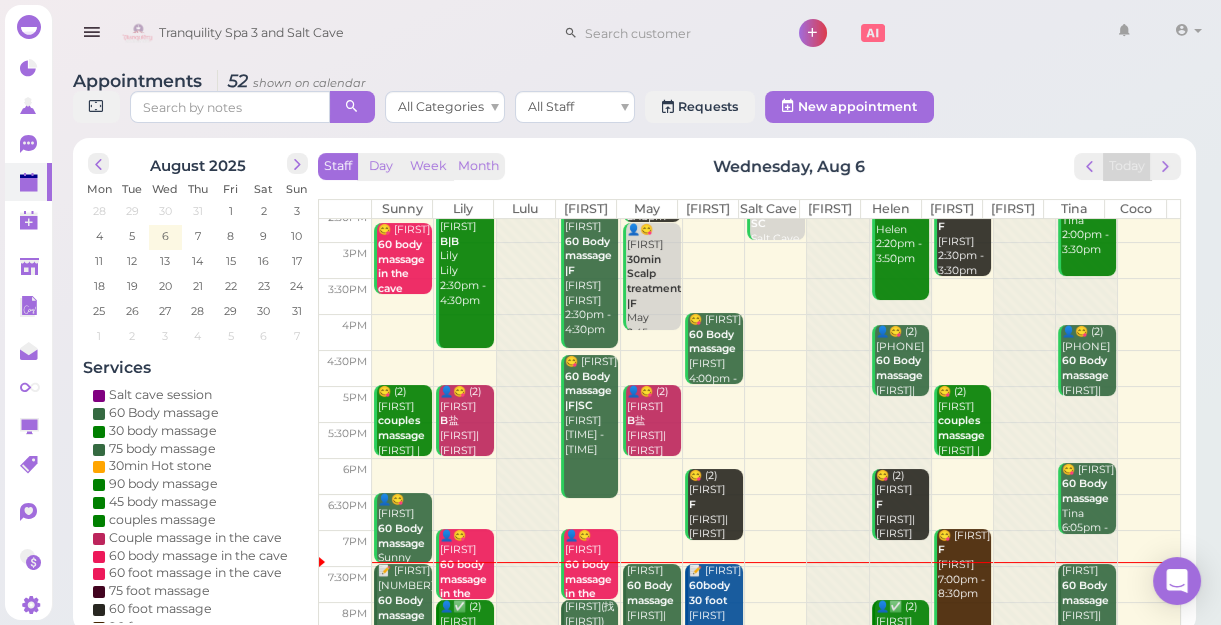 scroll, scrollTop: 343, scrollLeft: 0, axis: vertical 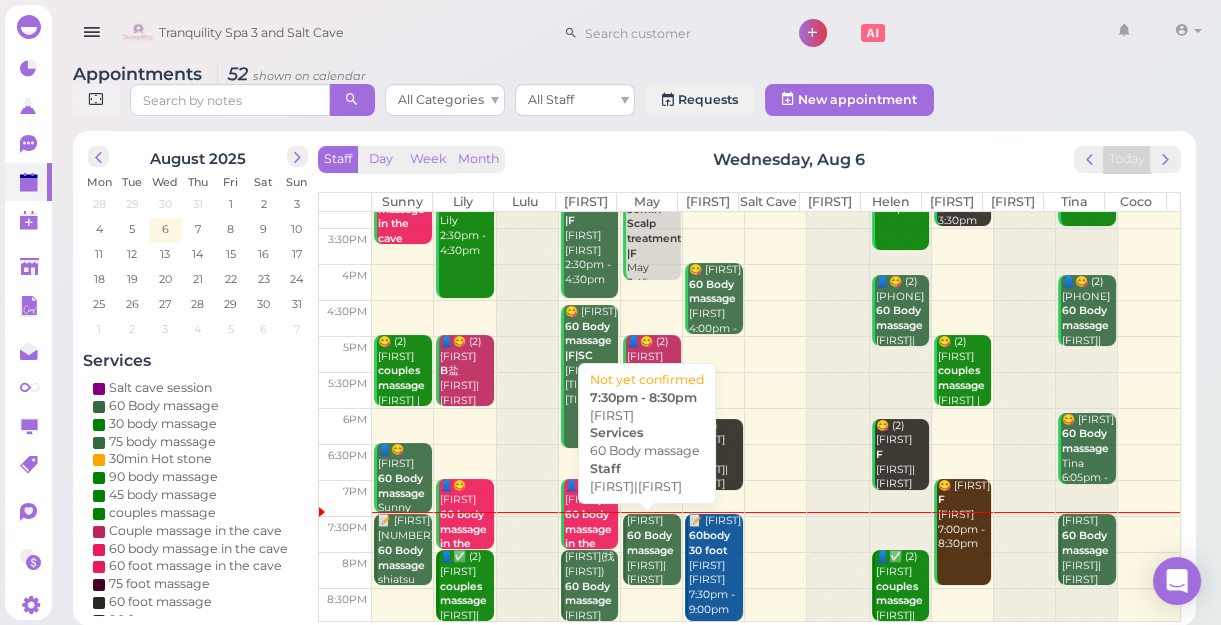 click on "60 Body massage" at bounding box center [650, 543] 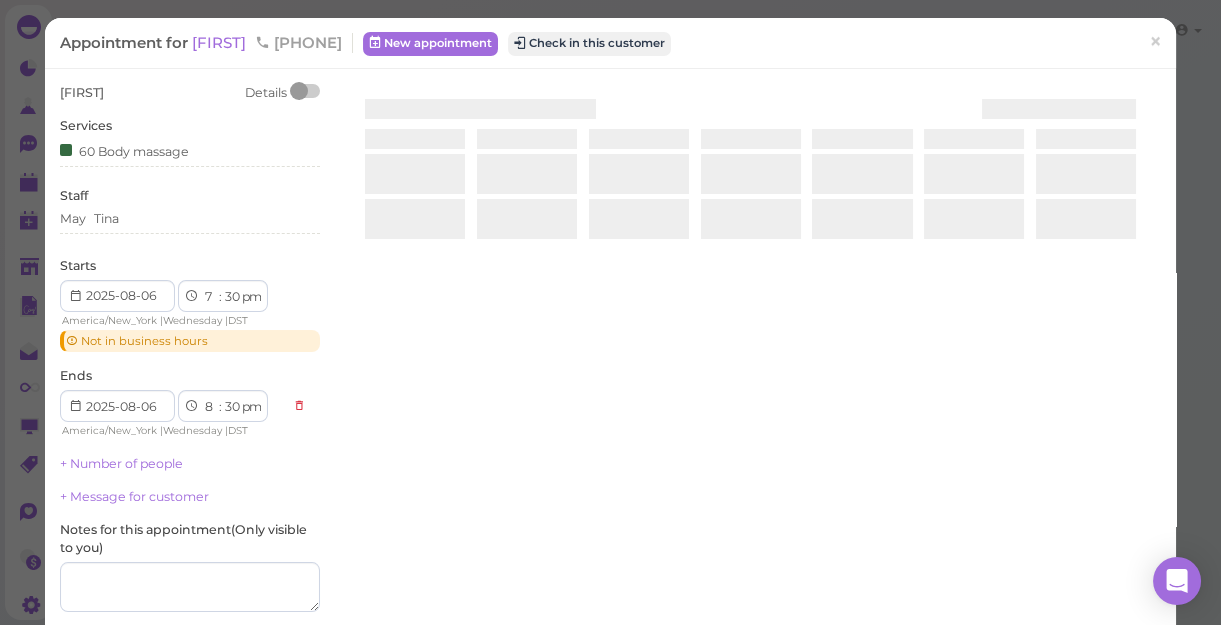 click at bounding box center (750, 321) 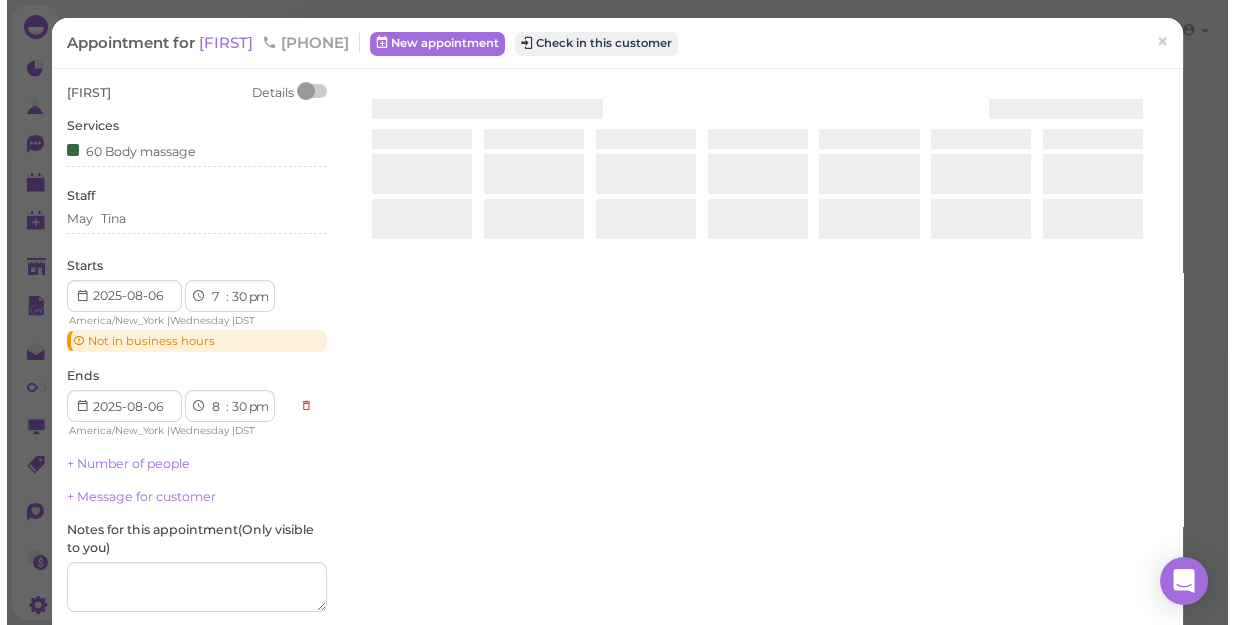 scroll, scrollTop: 0, scrollLeft: 0, axis: both 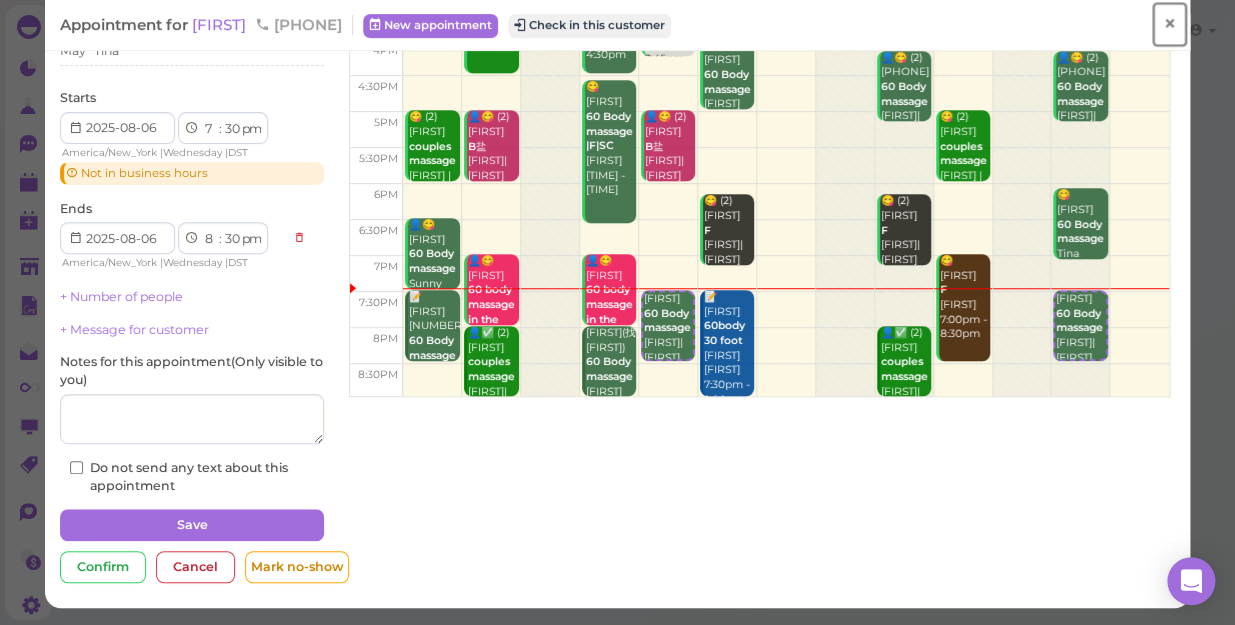 click on "×" at bounding box center [1169, 24] 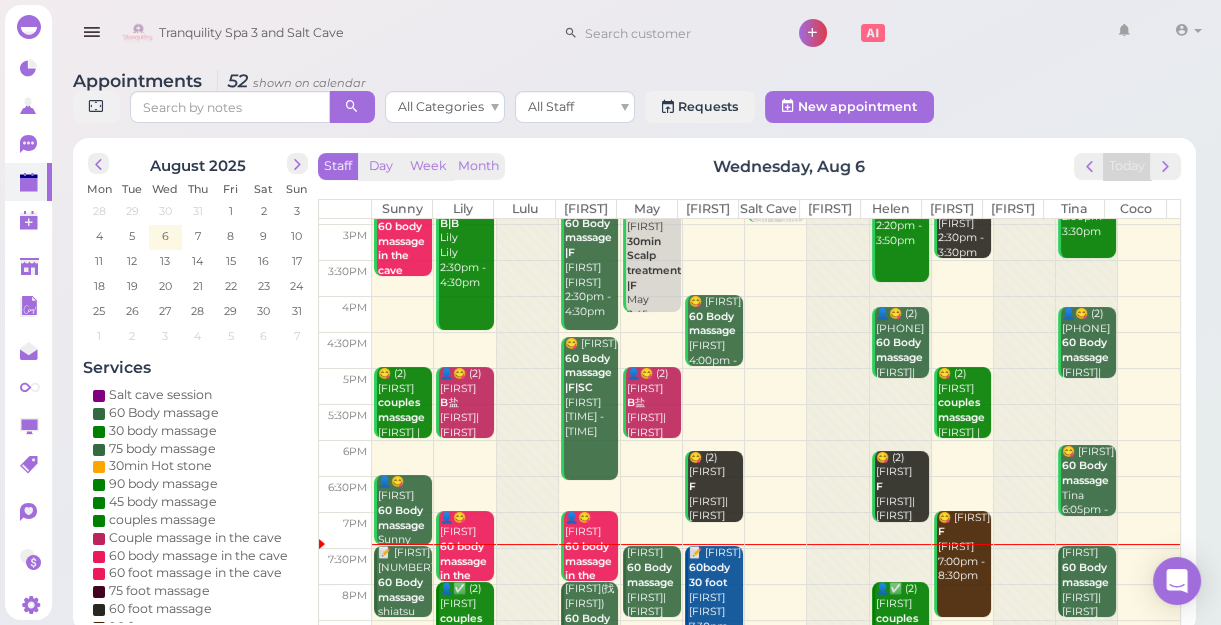 scroll, scrollTop: 343, scrollLeft: 0, axis: vertical 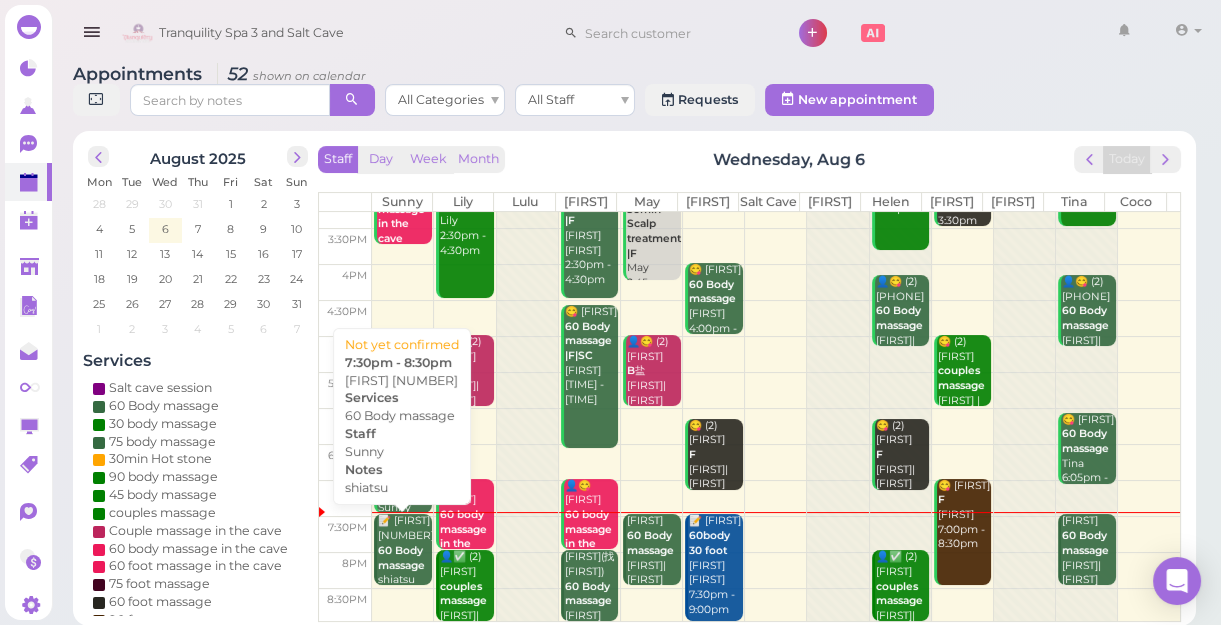click on "60 Body massage" at bounding box center (401, 558) 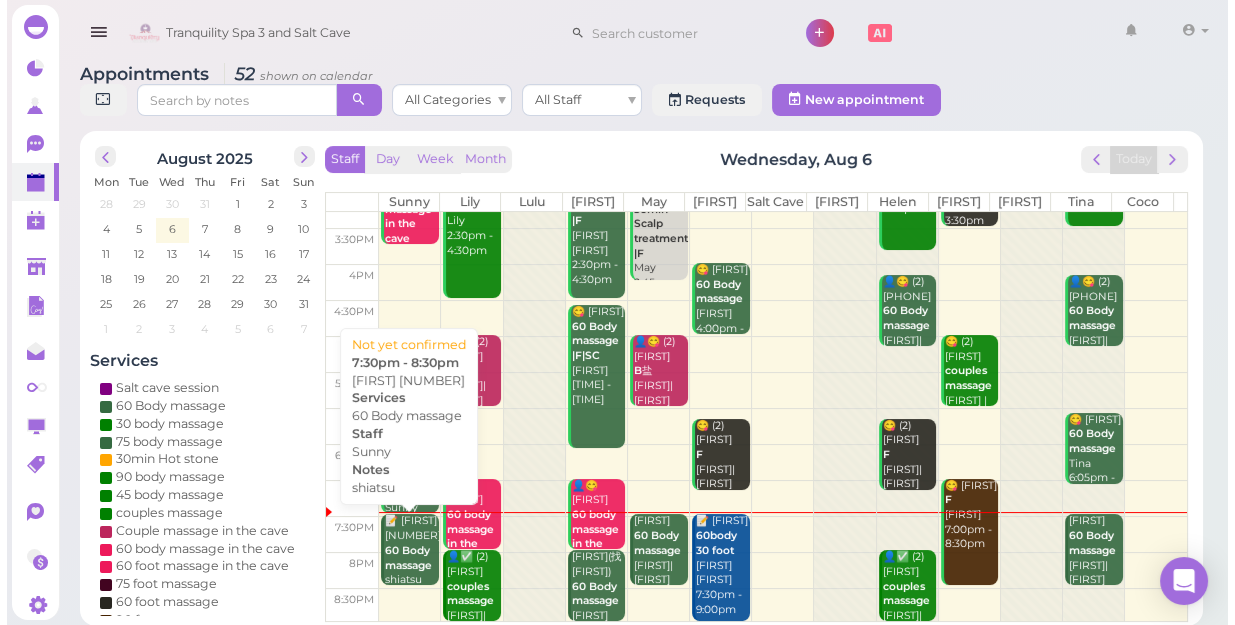 scroll, scrollTop: 0, scrollLeft: 0, axis: both 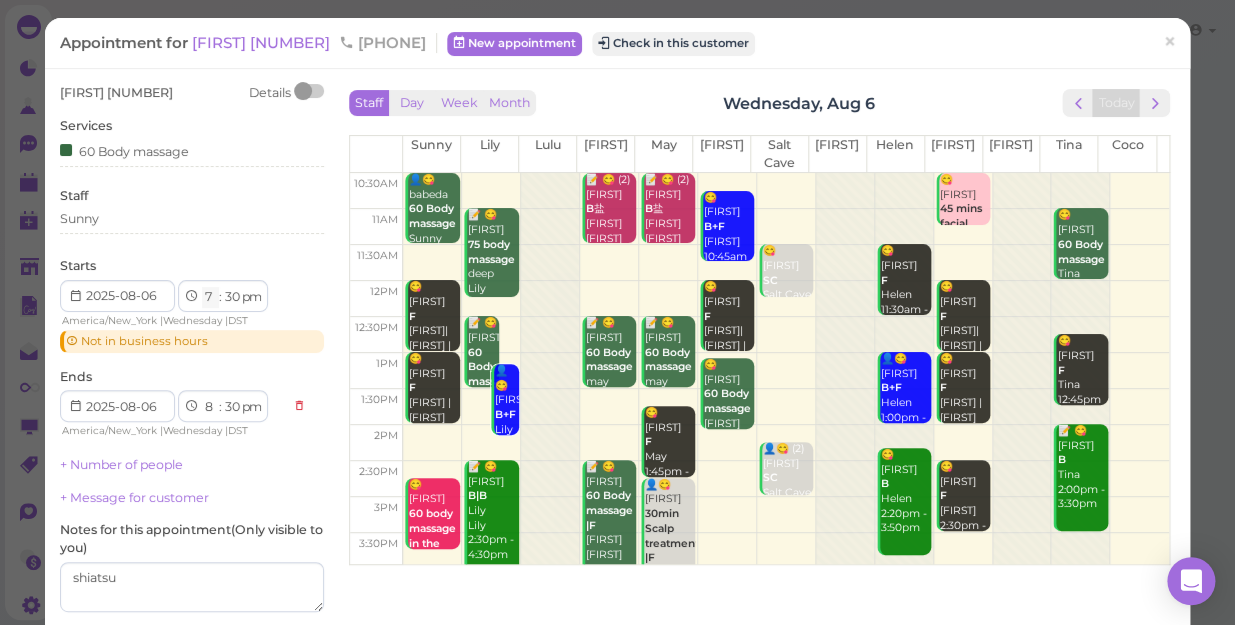 click on "1
2
3
4
5
6
7
8
9
10
11
12" at bounding box center (210, 297) 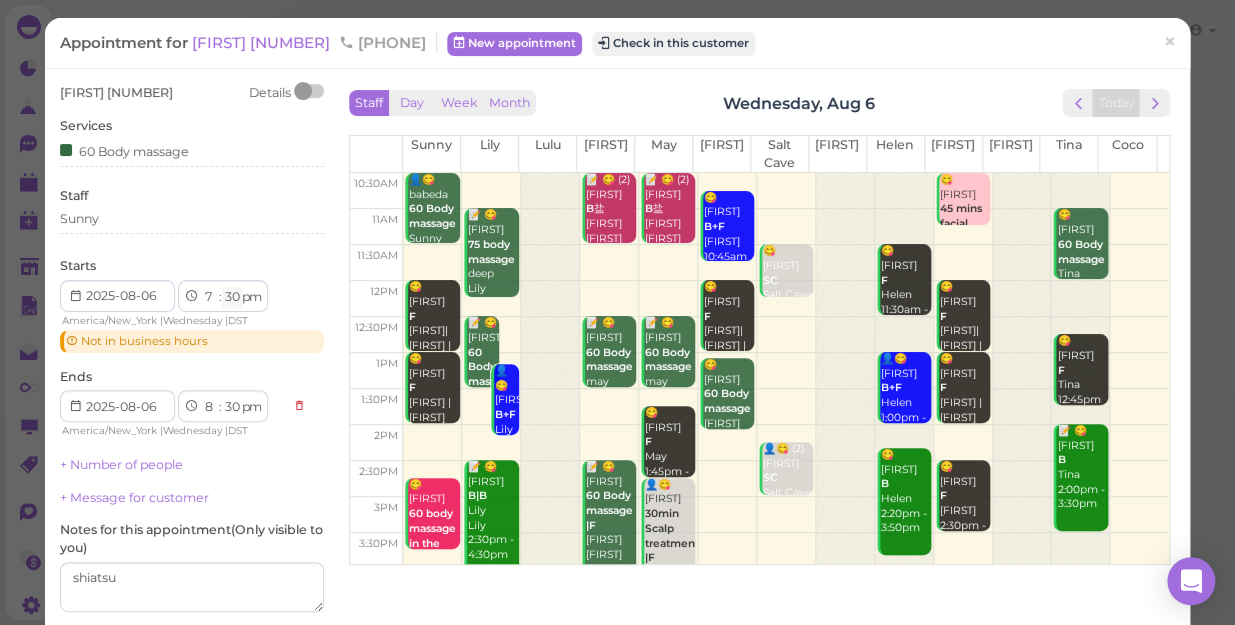 click on "00
05
10
15
20
25
30
35
40
45
50
55" at bounding box center (232, 297) 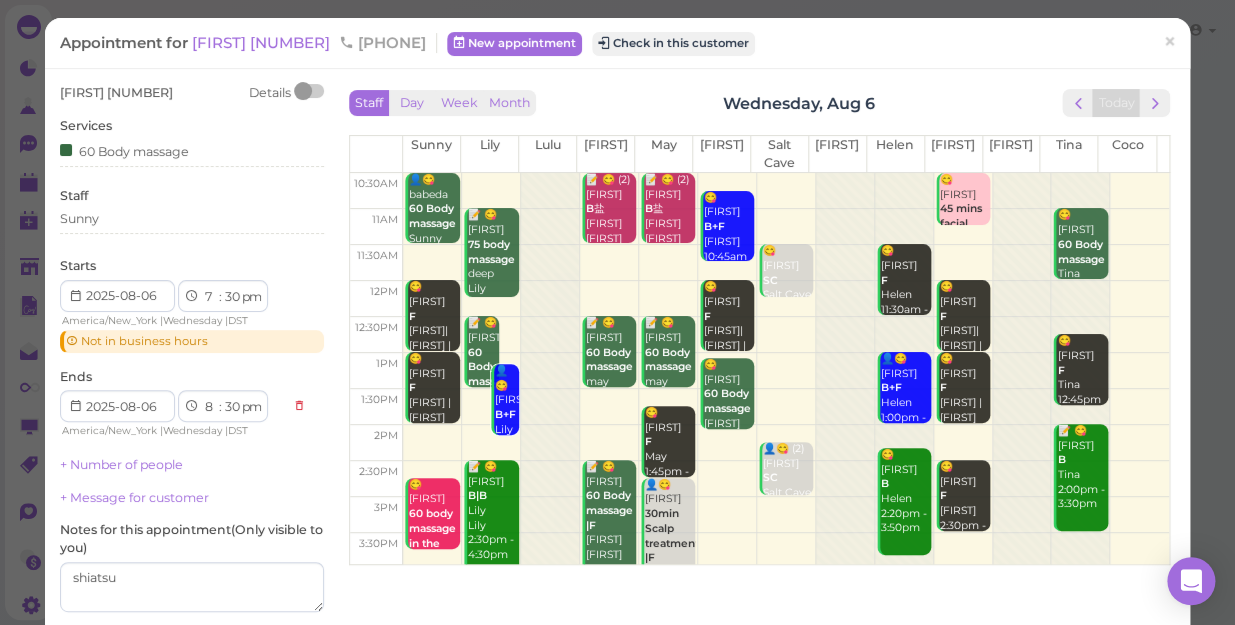 select on "45" 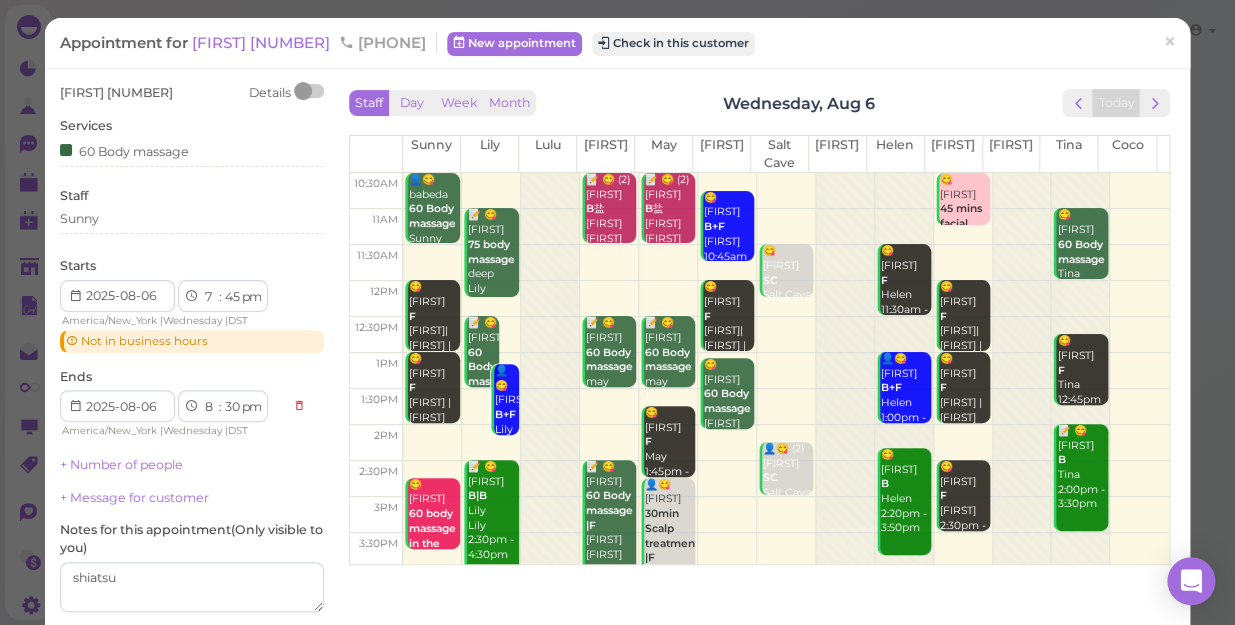 click on "00
05
10
15
20
25
30
35
40
45
50
55" at bounding box center [232, 297] 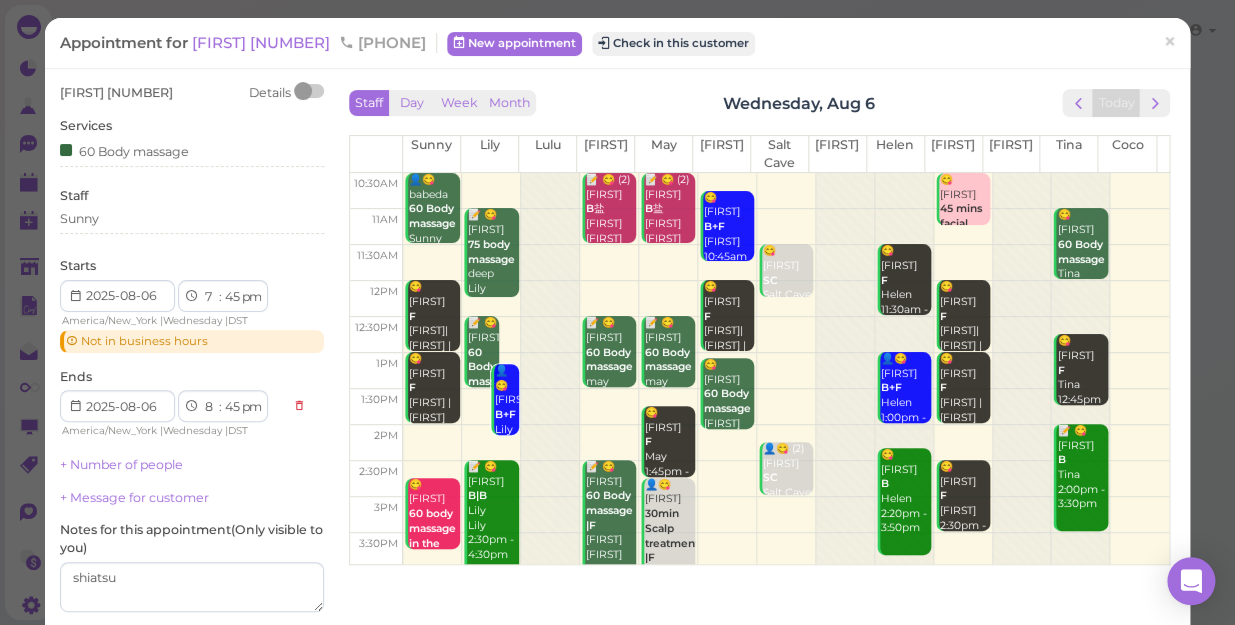 click at bounding box center (75, 296) 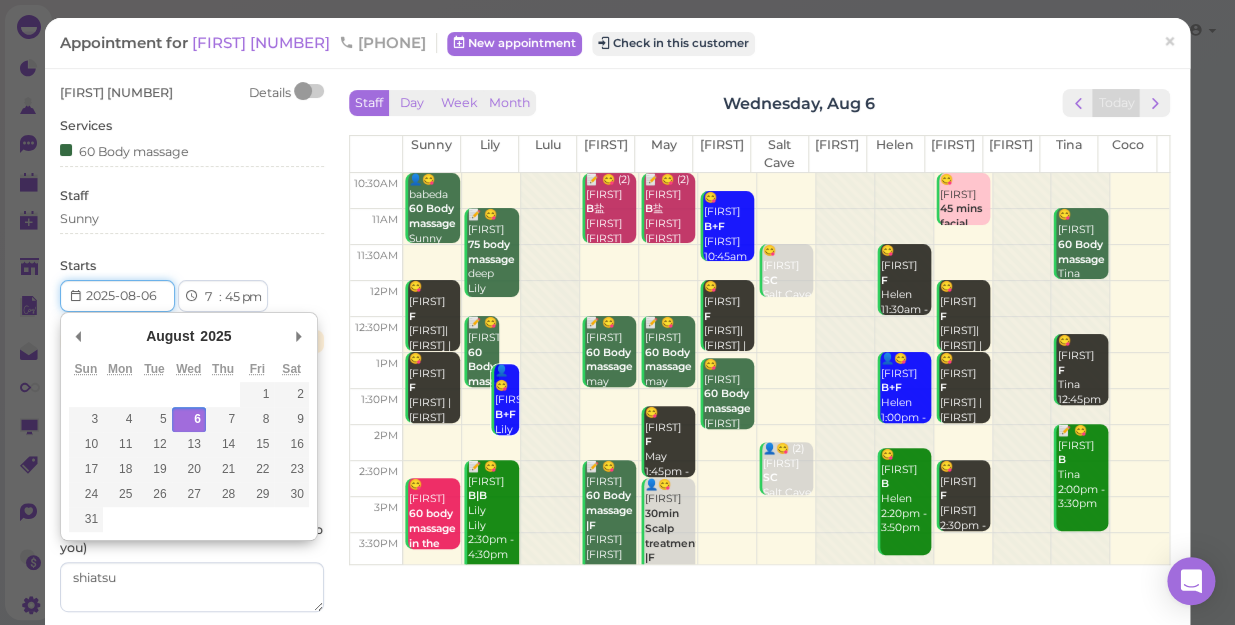 click at bounding box center [117, 296] 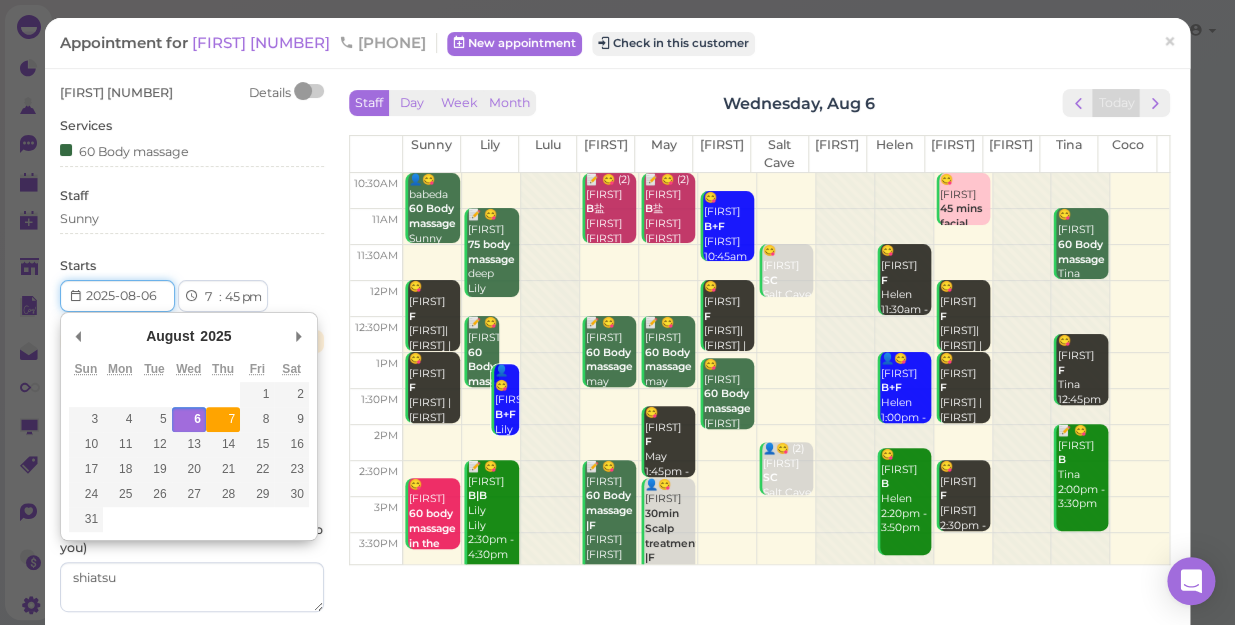 type on "2025-08-07" 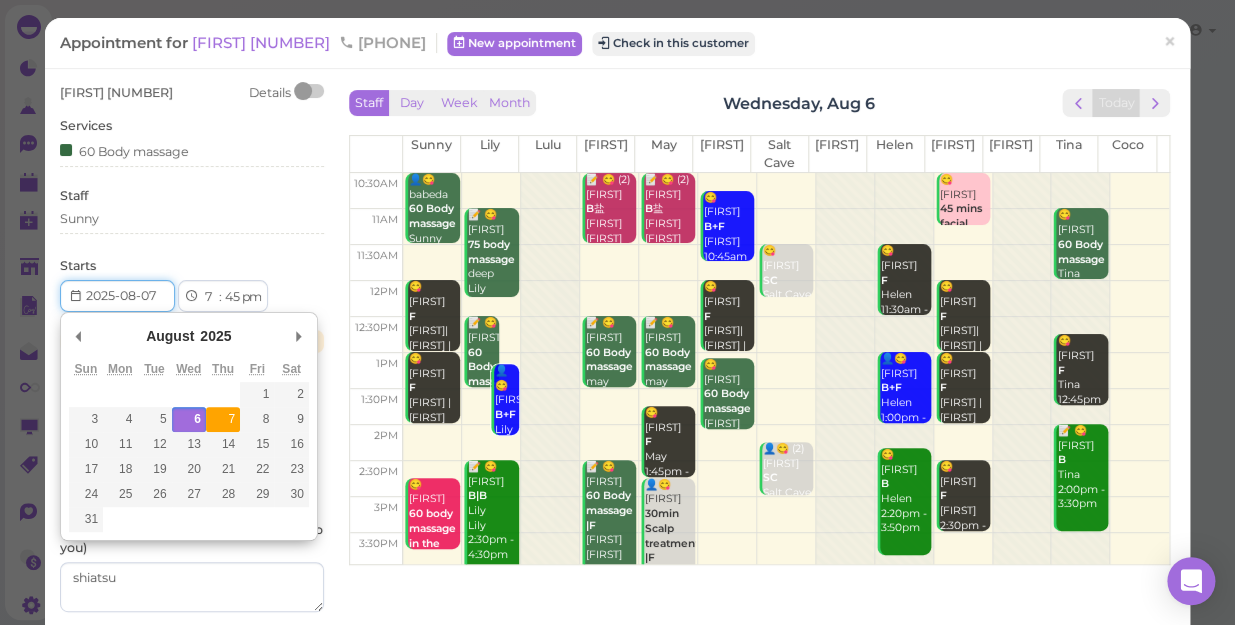 type on "2025-08-07" 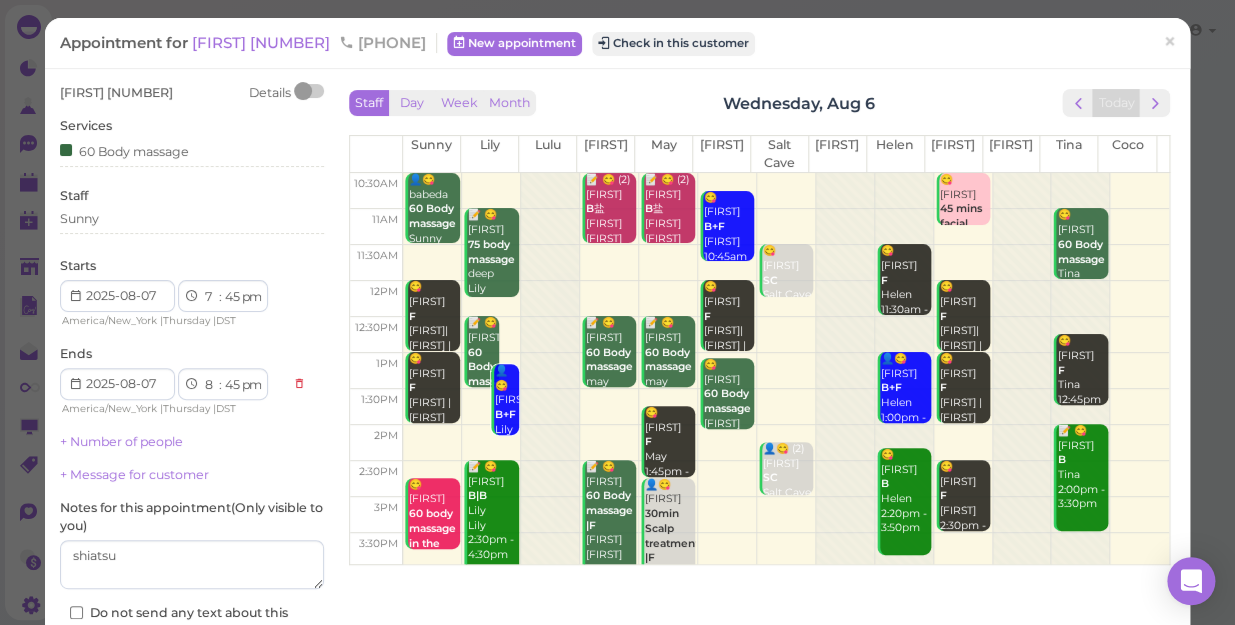 scroll, scrollTop: 145, scrollLeft: 0, axis: vertical 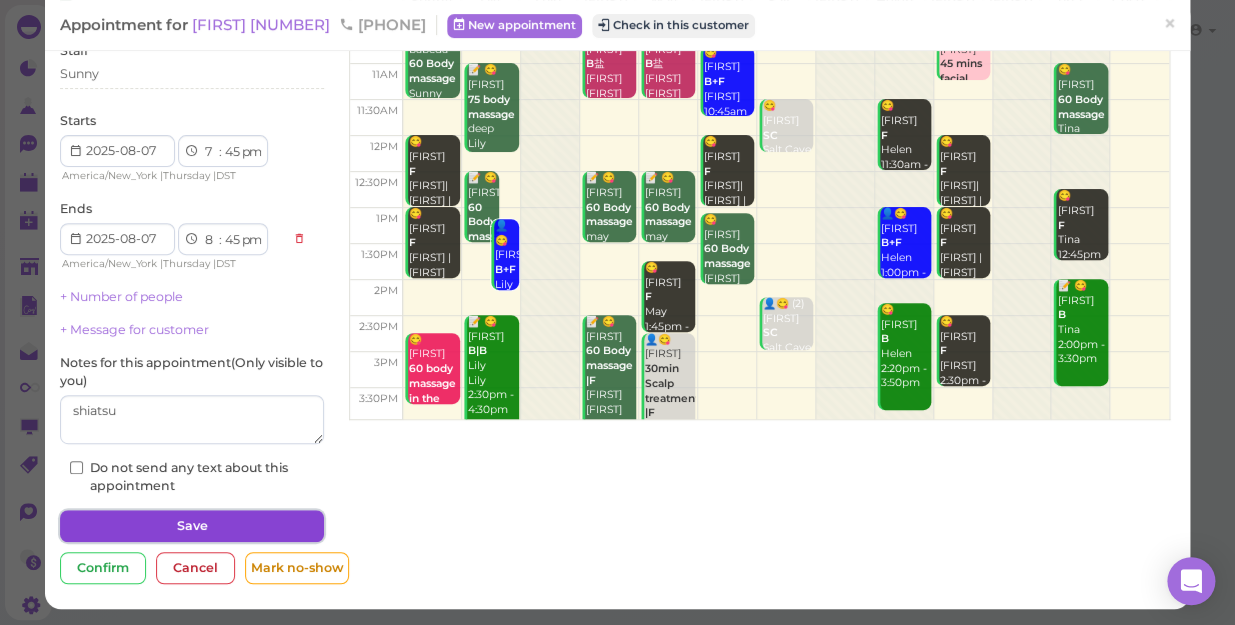click on "Save" at bounding box center (192, 526) 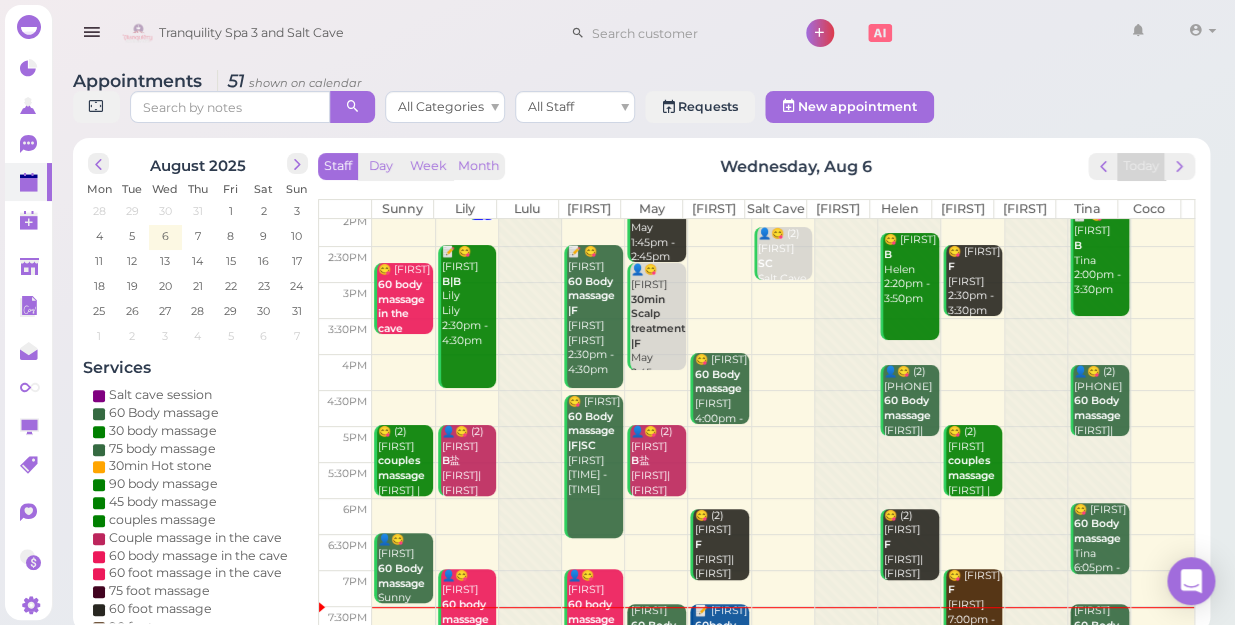 scroll, scrollTop: 343, scrollLeft: 0, axis: vertical 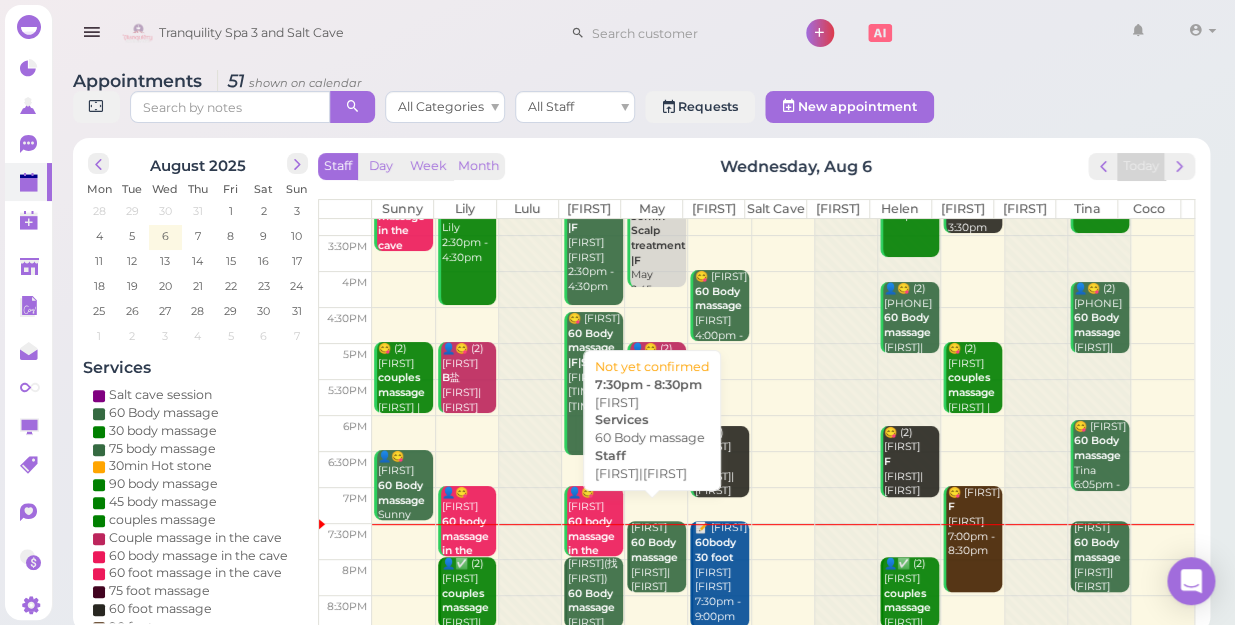 click on "60 Body massage" at bounding box center [654, 550] 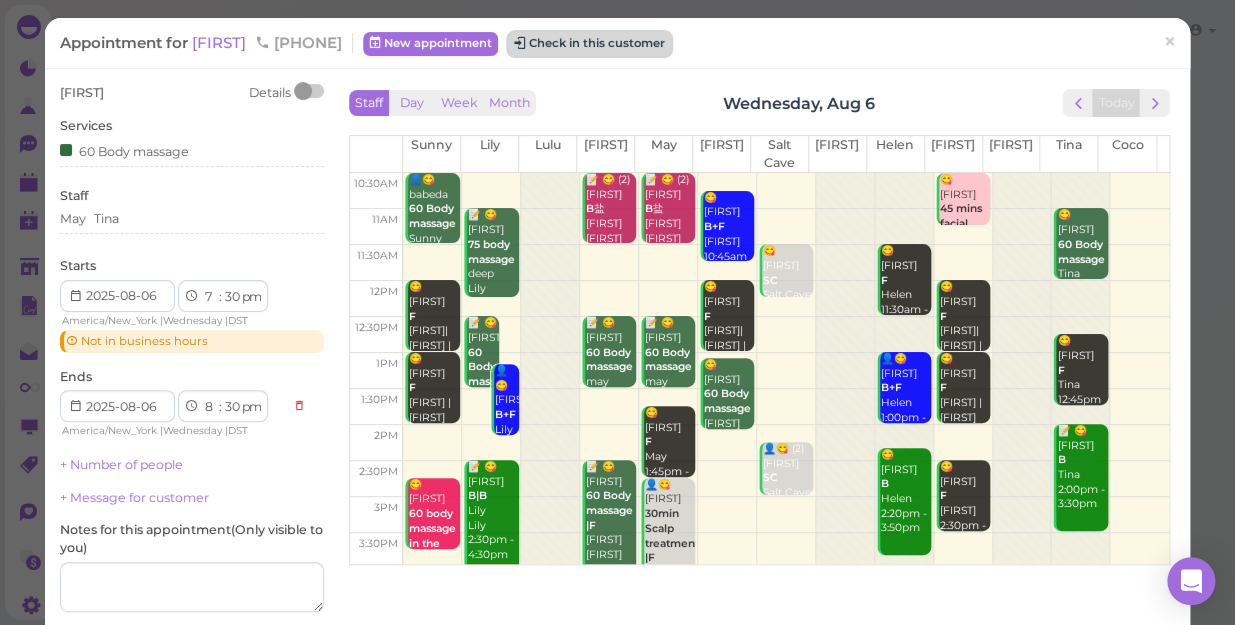 click on "Check in this customer" at bounding box center [589, 44] 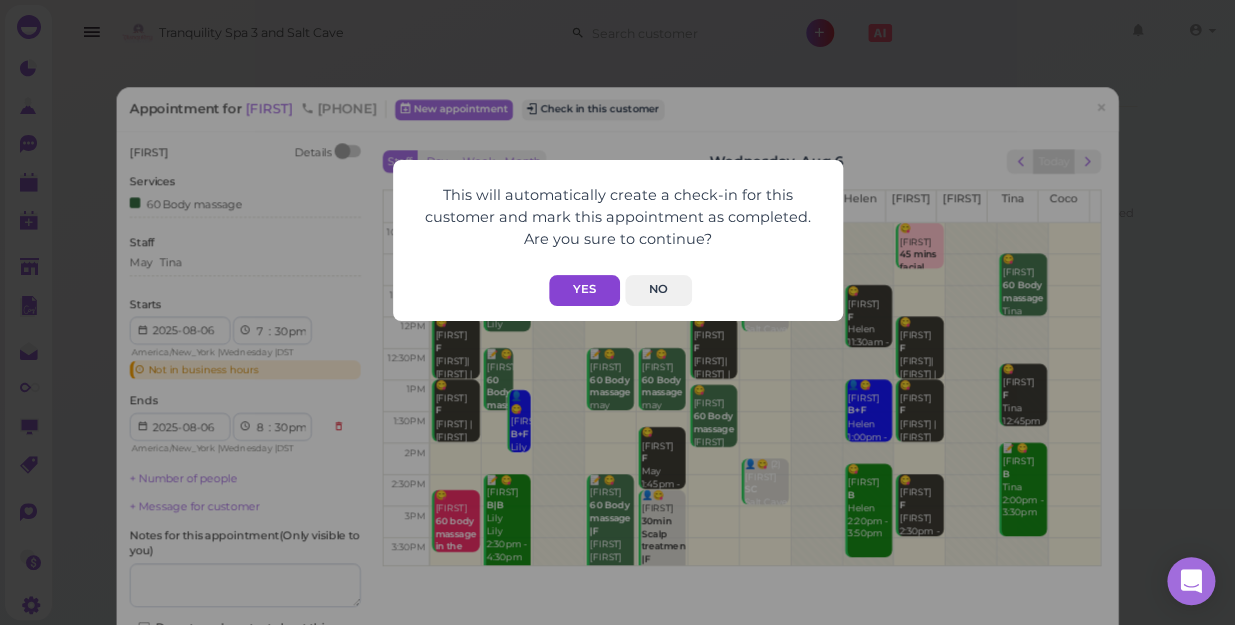 click on "Yes" at bounding box center (584, 290) 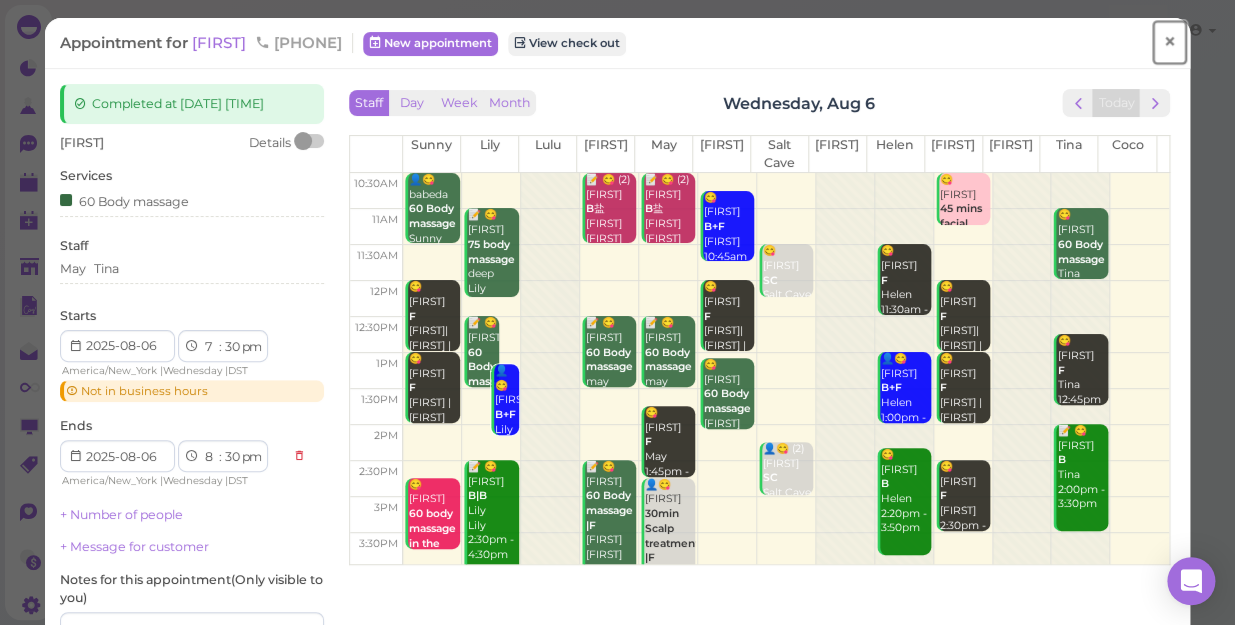 click on "×" at bounding box center [1169, 42] 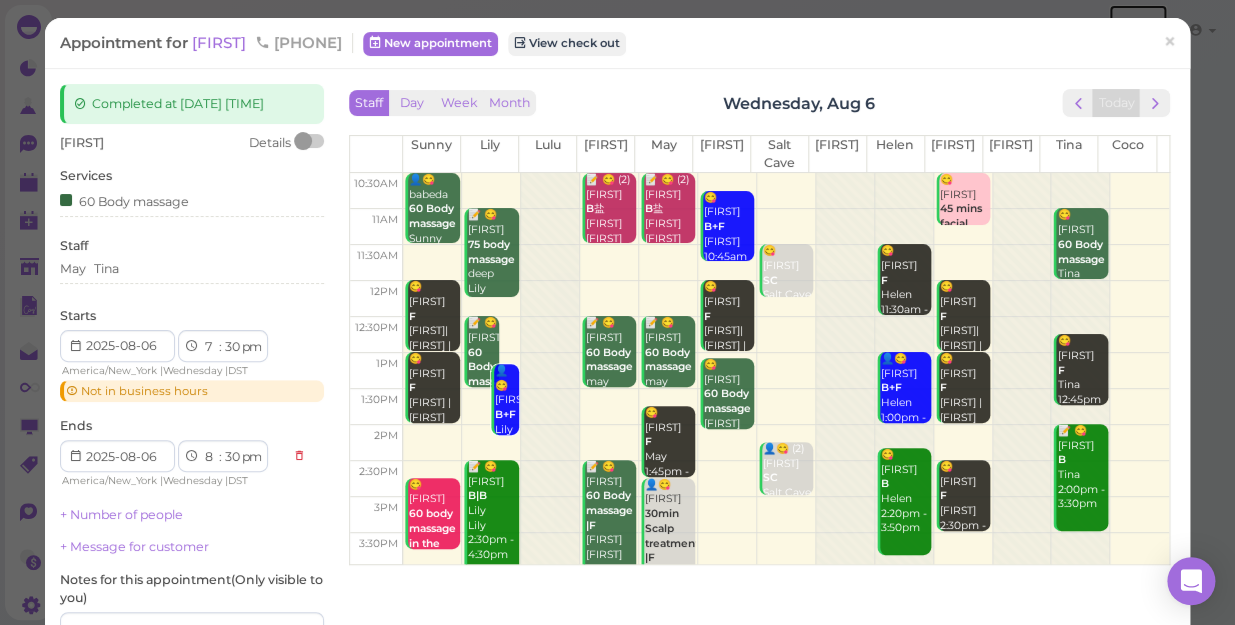 click at bounding box center (1138, 33) 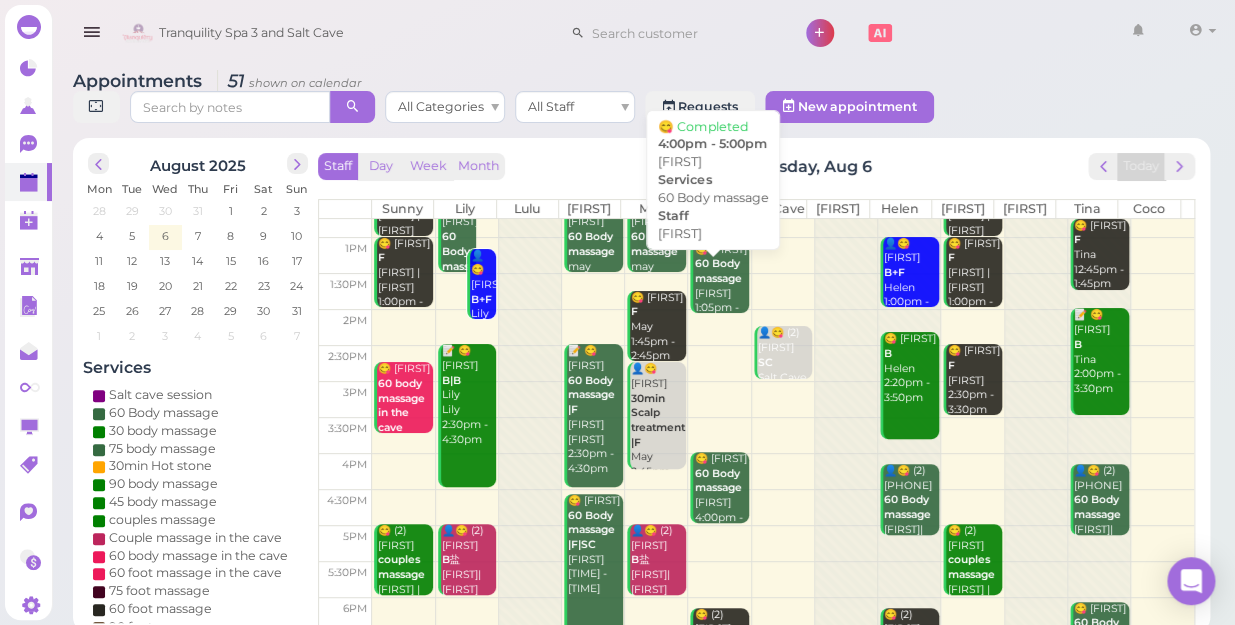 scroll, scrollTop: 343, scrollLeft: 0, axis: vertical 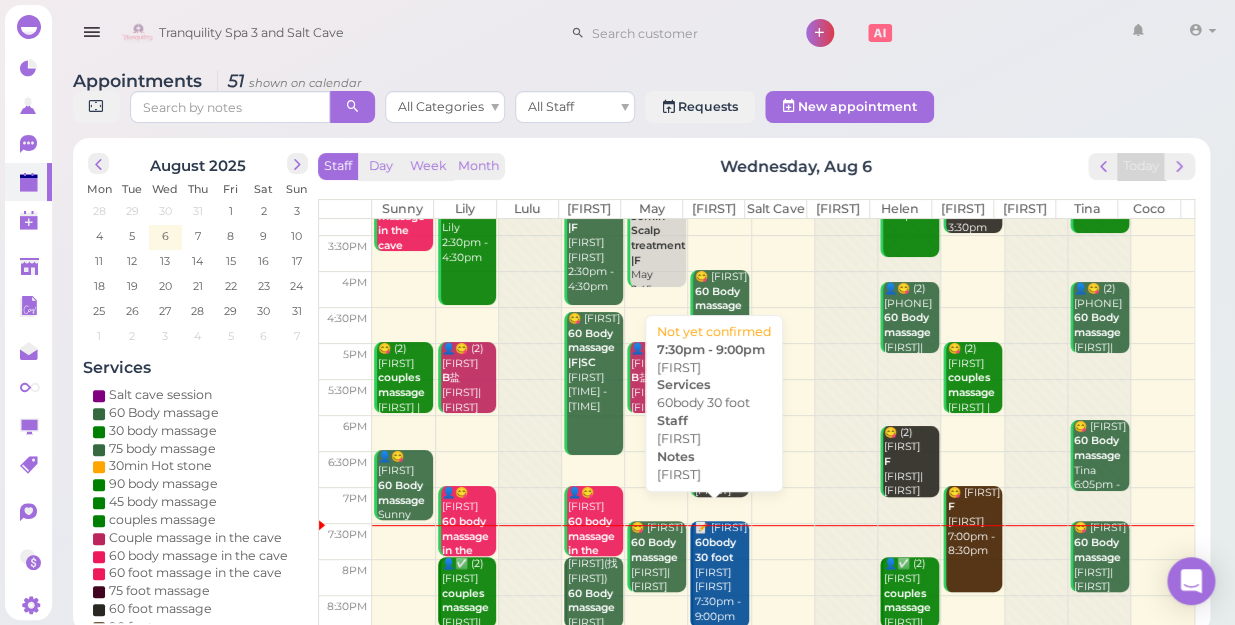 click on "60body 30 foot" at bounding box center [714, 550] 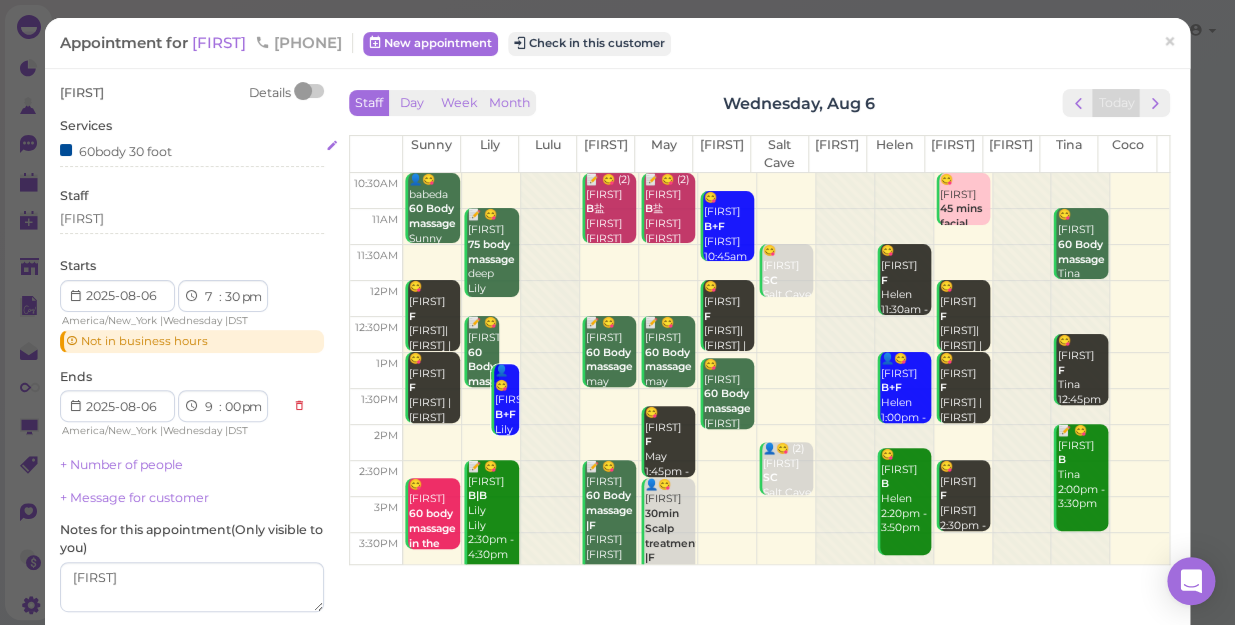 click on "60body 30 foot" at bounding box center (116, 150) 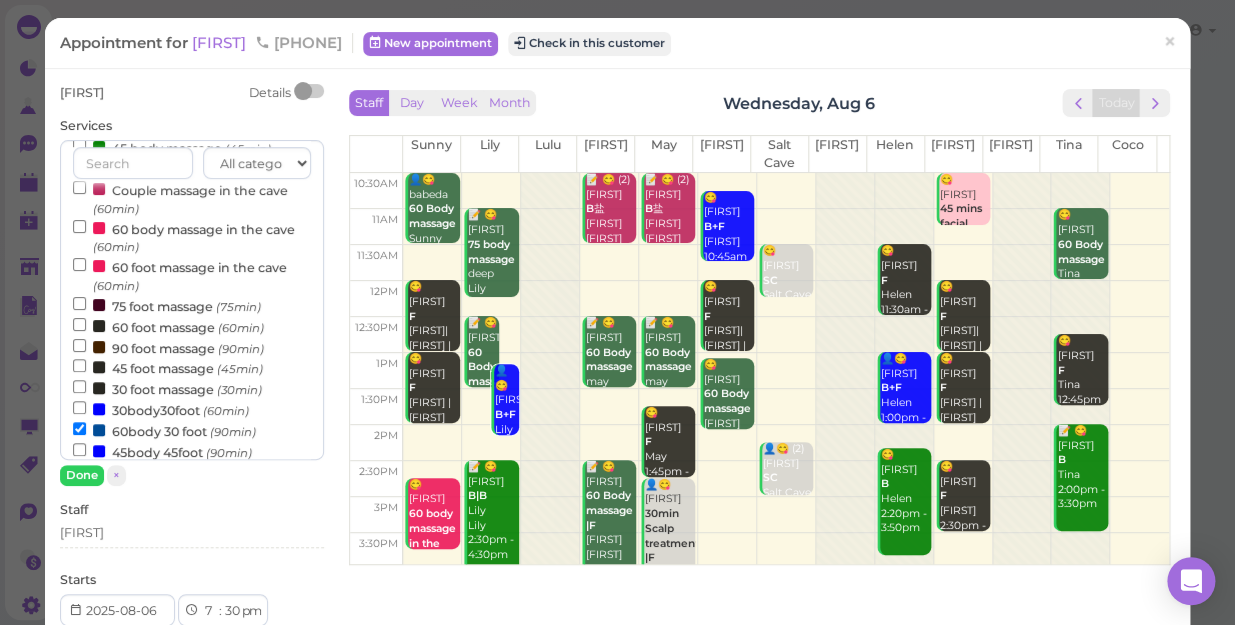 scroll, scrollTop: 181, scrollLeft: 0, axis: vertical 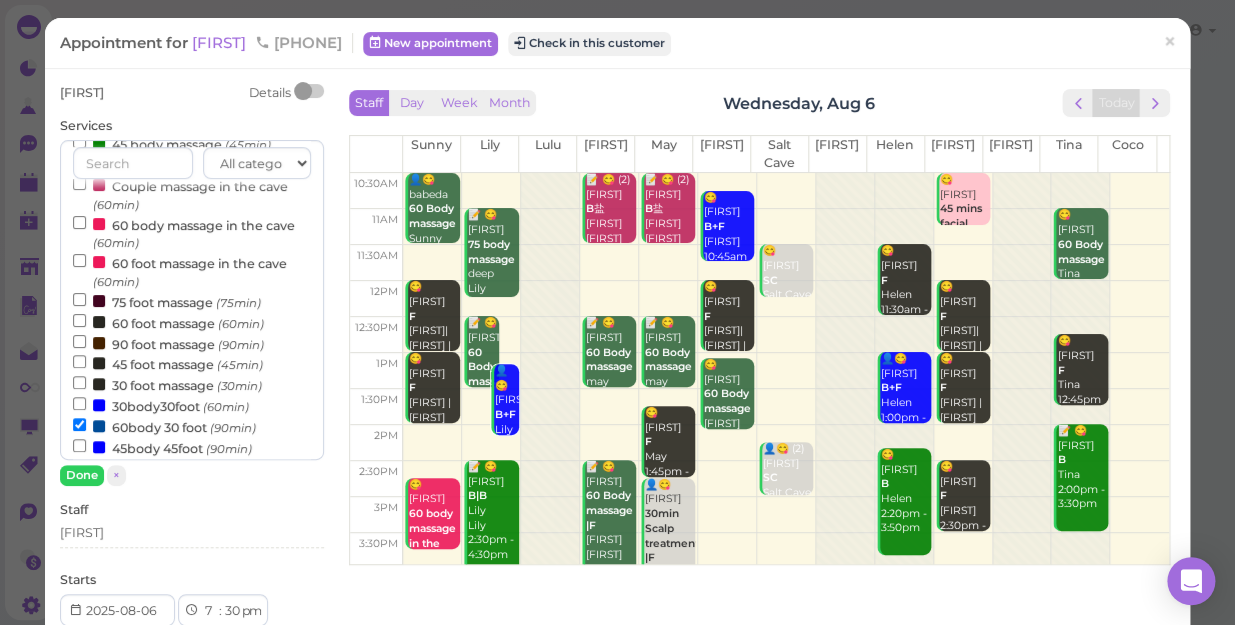 click on "90 foot massage
(90min)" at bounding box center (168, 343) 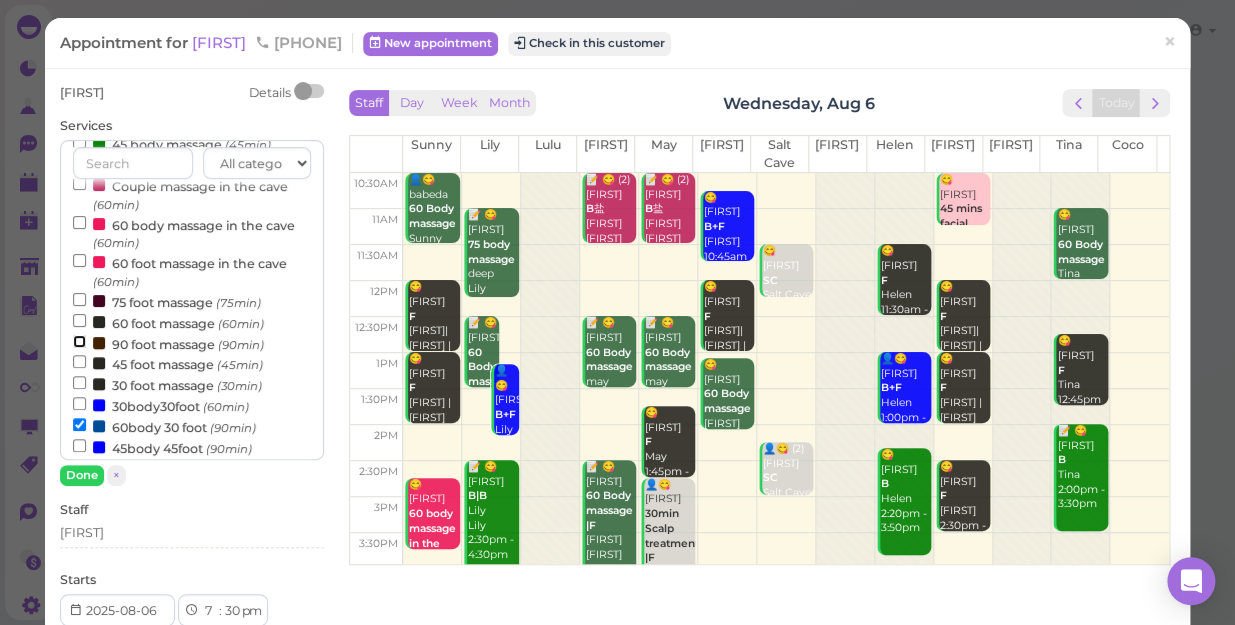 click on "90 foot massage
(90min)" at bounding box center (79, 341) 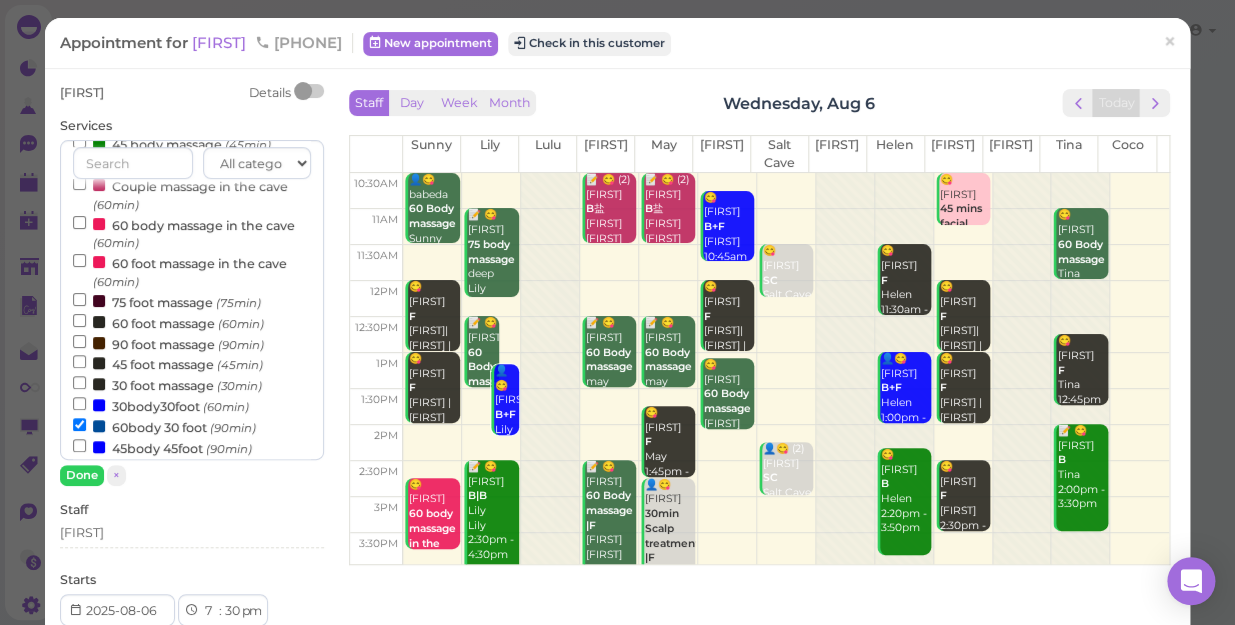 select on "10" 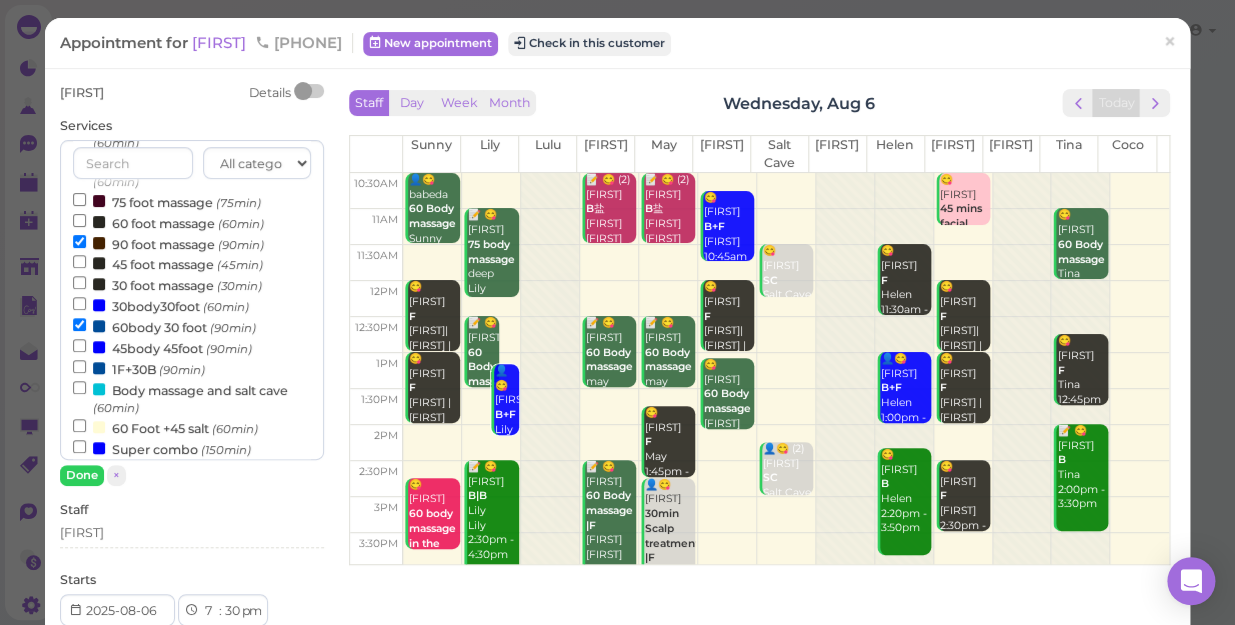 scroll, scrollTop: 280, scrollLeft: 0, axis: vertical 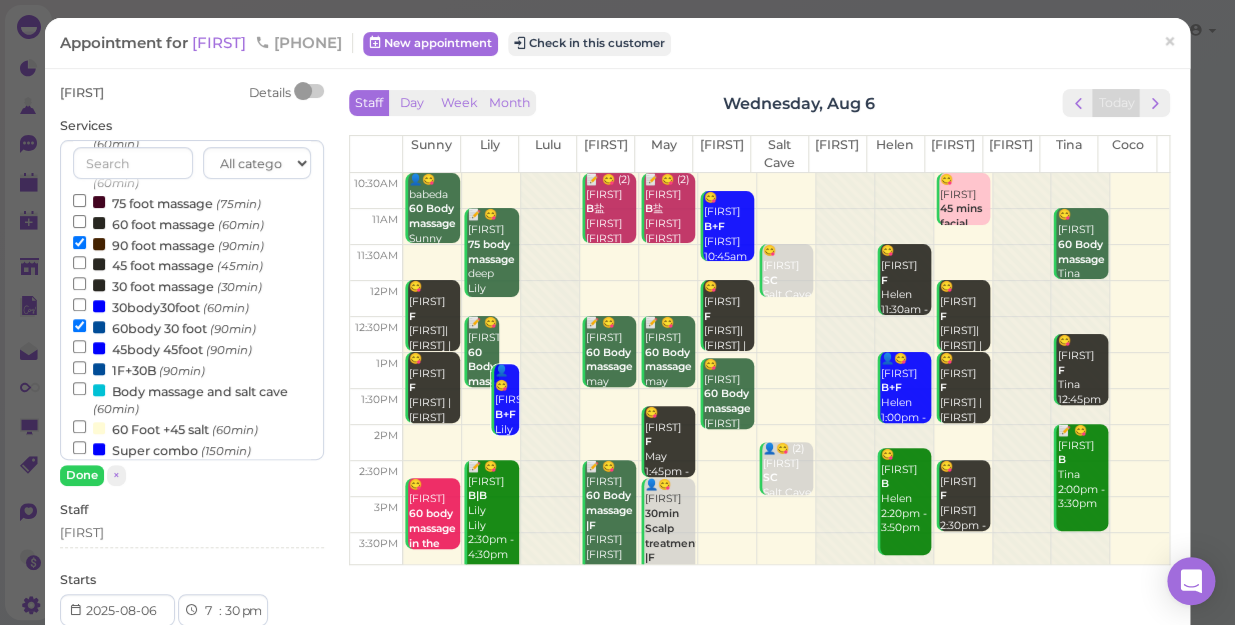 click on "60body 30 foot
(90min)" at bounding box center [164, 327] 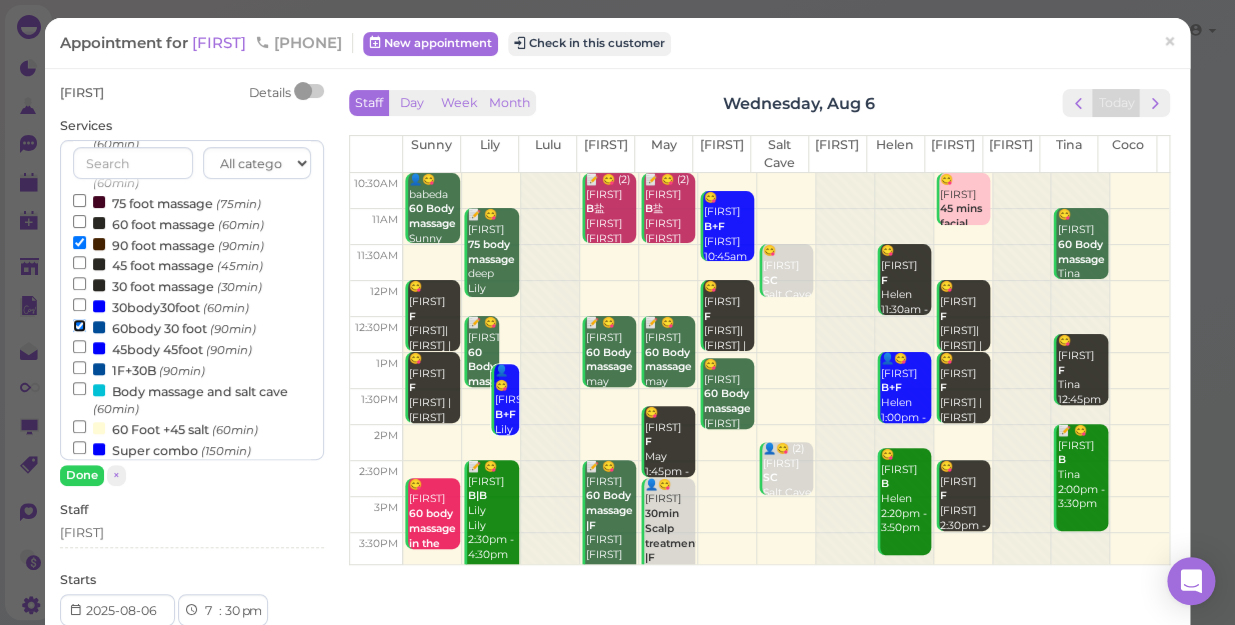 click on "60body 30 foot
(90min)" at bounding box center [79, 325] 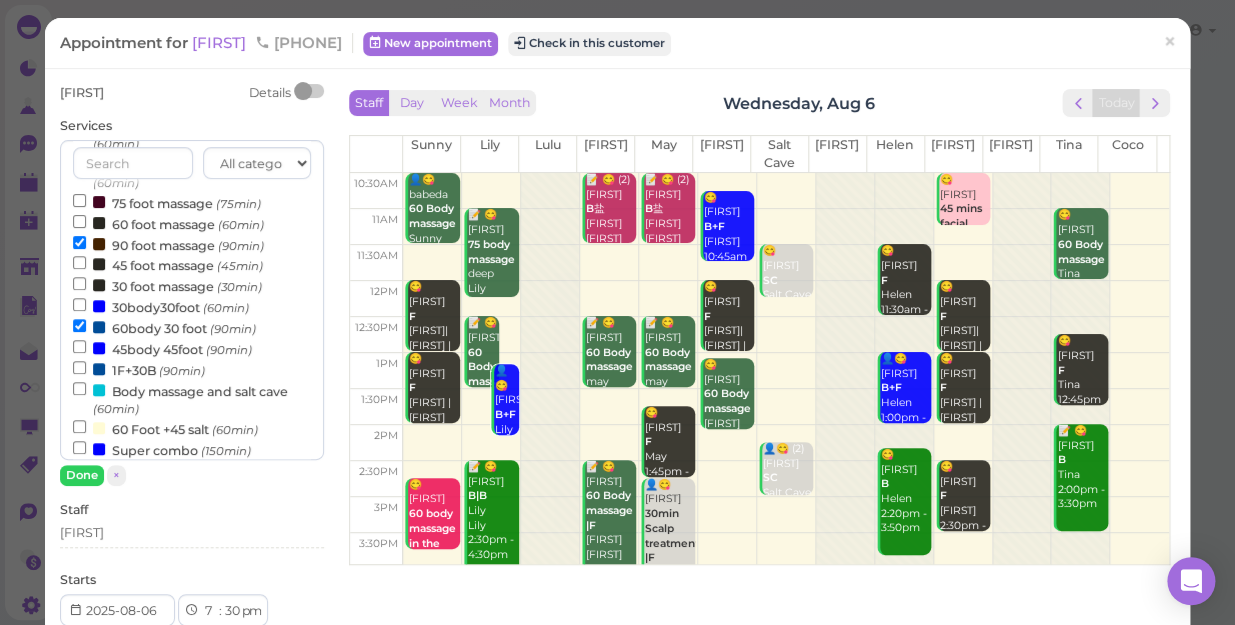 select on "9" 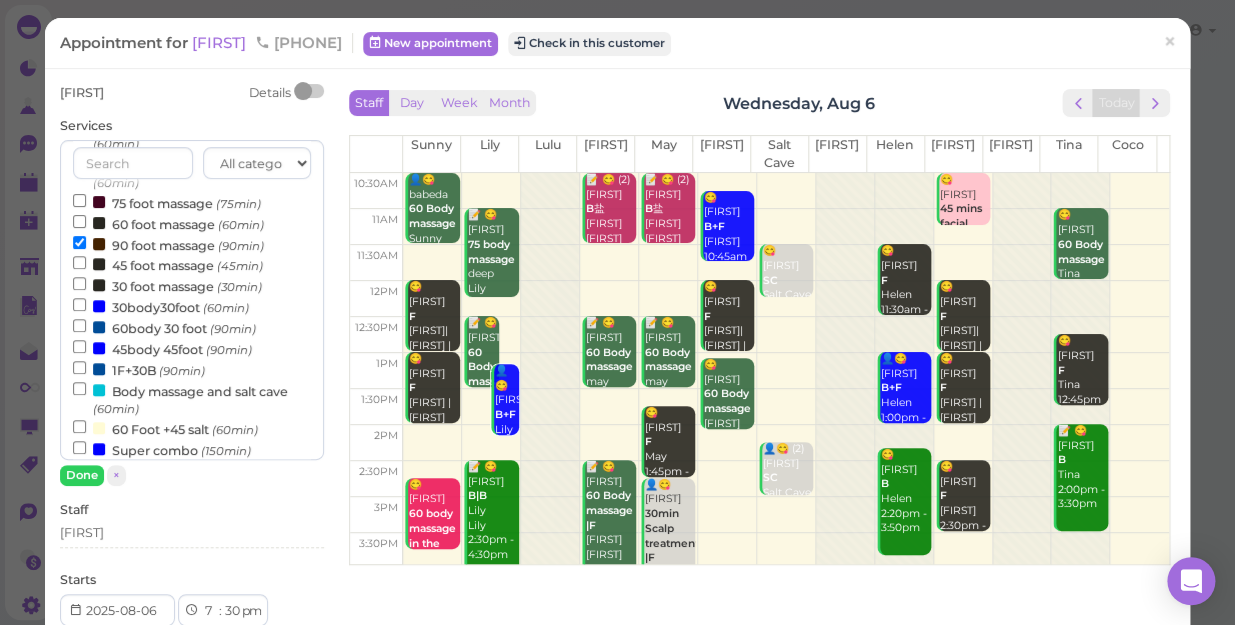 scroll, scrollTop: 643, scrollLeft: 0, axis: vertical 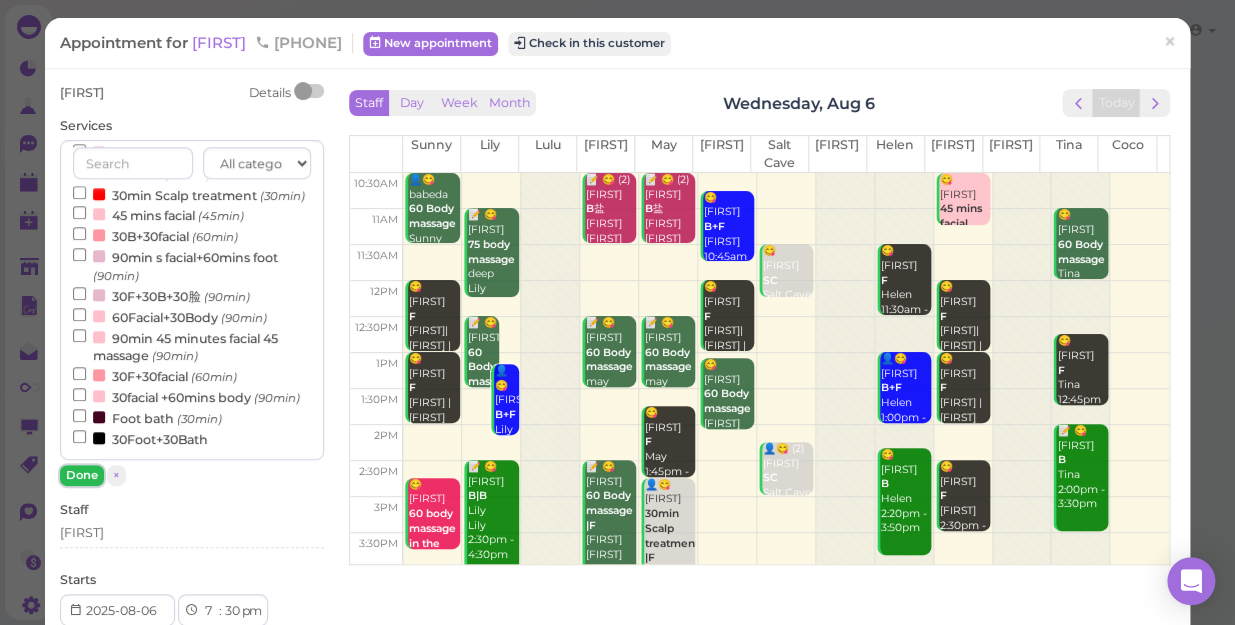 click on "Done" at bounding box center (82, 475) 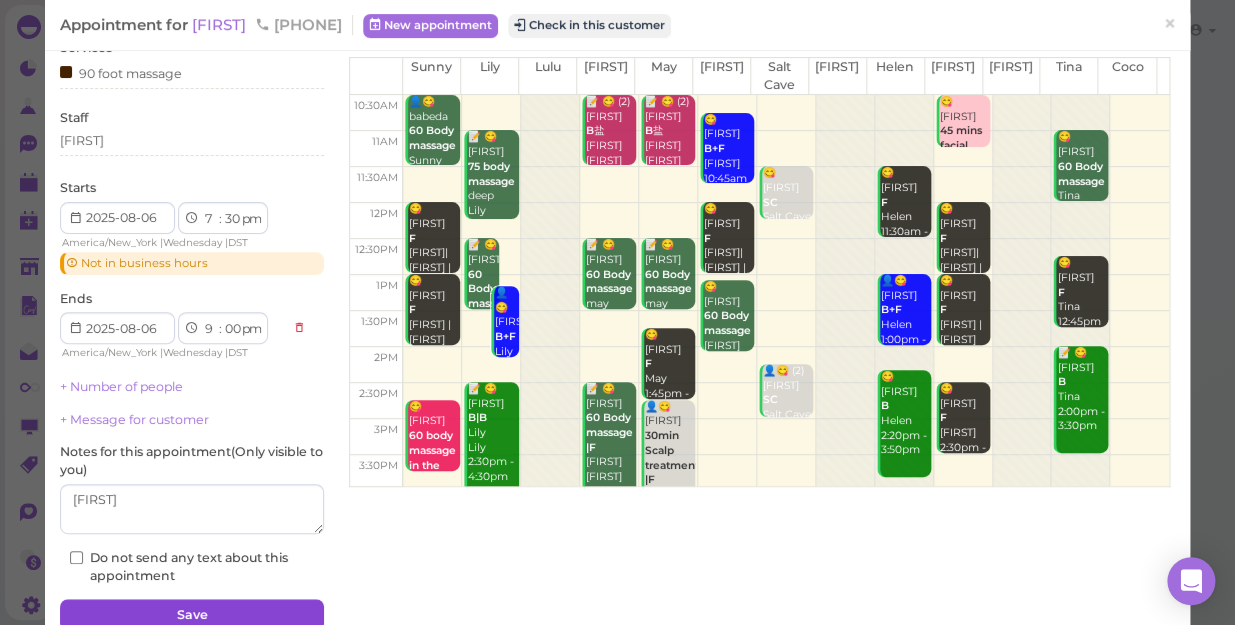 scroll, scrollTop: 168, scrollLeft: 0, axis: vertical 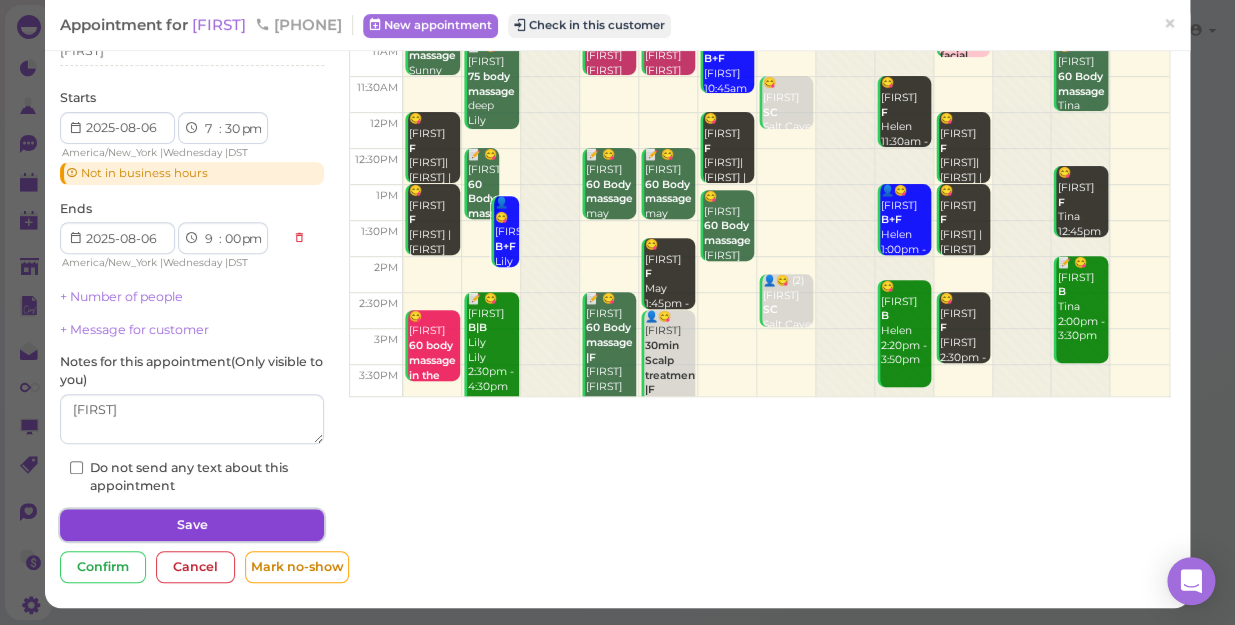 click on "Save" at bounding box center (192, 525) 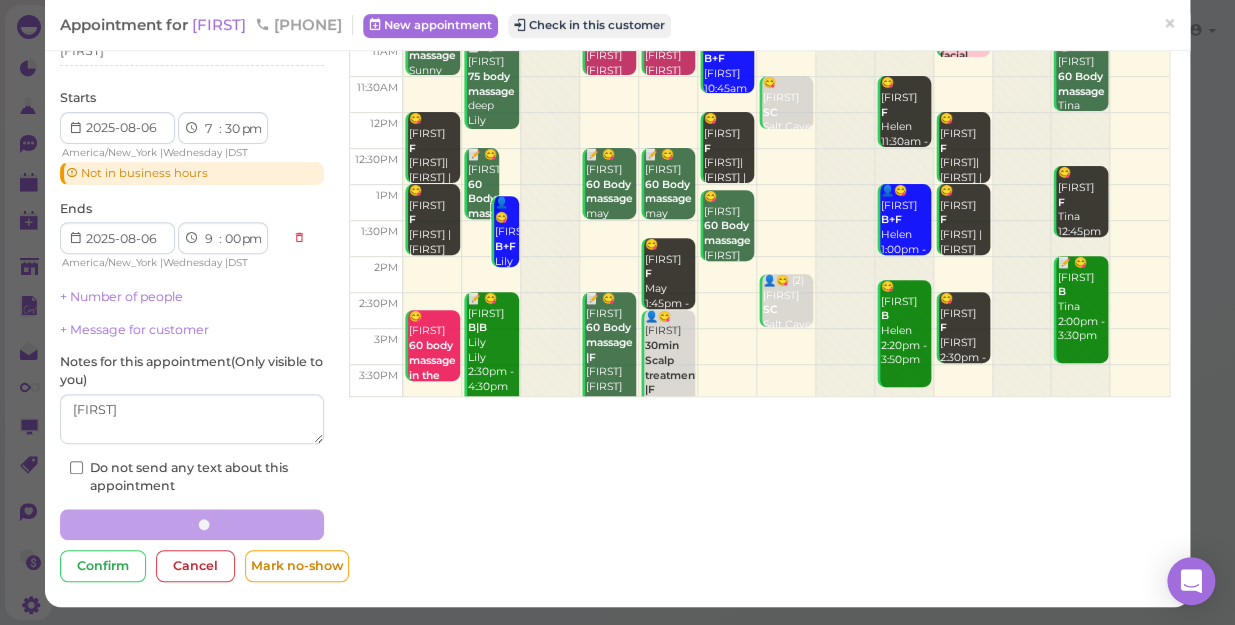 scroll, scrollTop: 0, scrollLeft: 0, axis: both 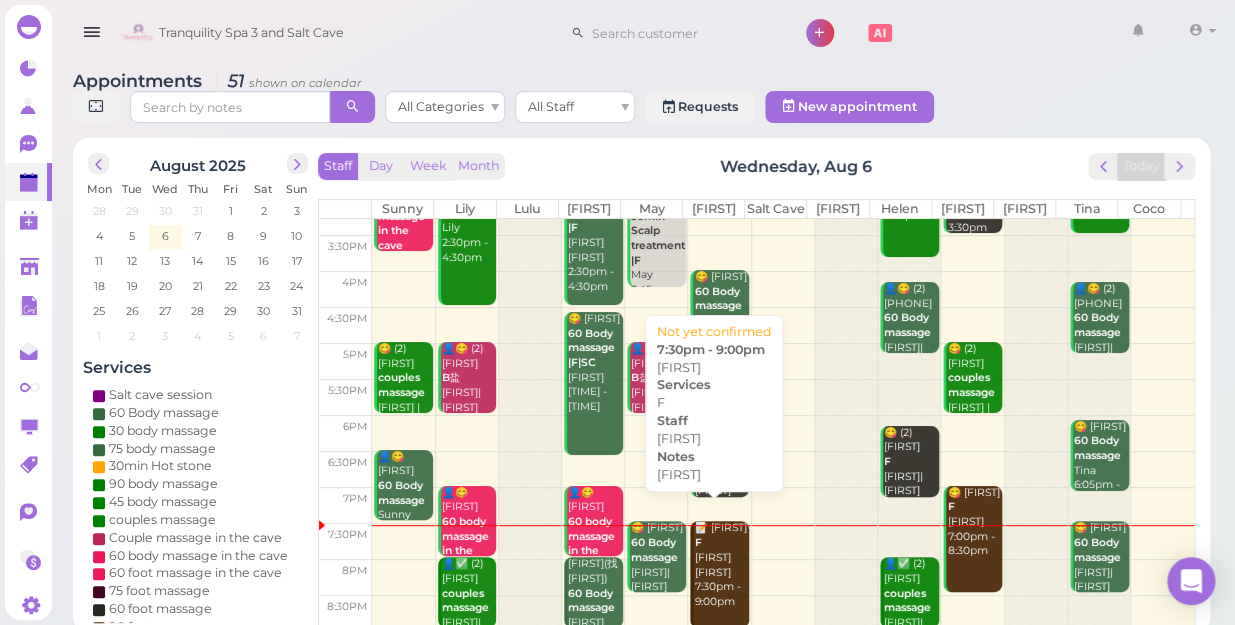 click on "📝 DANIEL F mike Mike 7:30pm - 9:00pm" at bounding box center [721, 565] 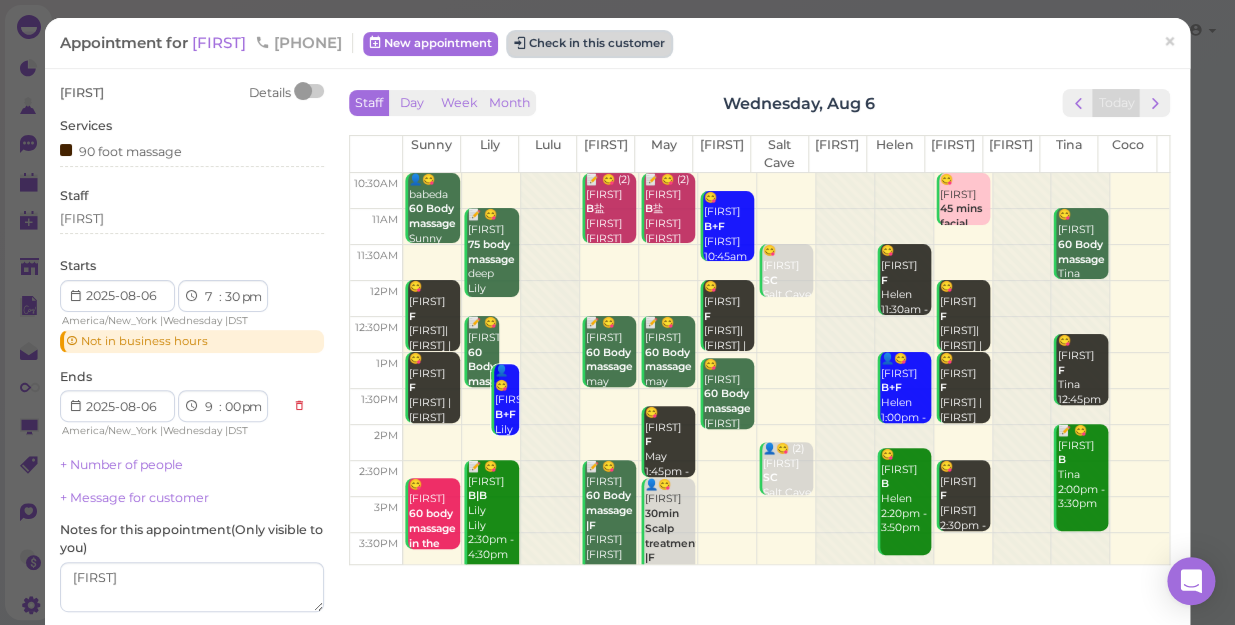 click on "Check in this customer" at bounding box center (589, 44) 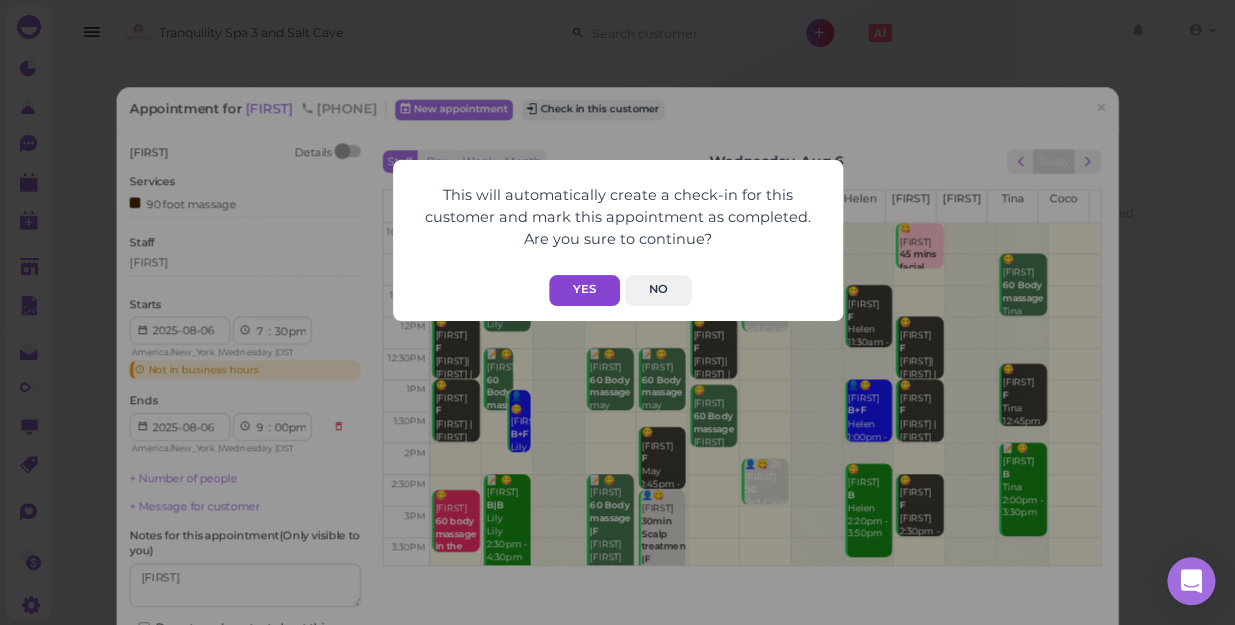 click on "Yes" at bounding box center (584, 290) 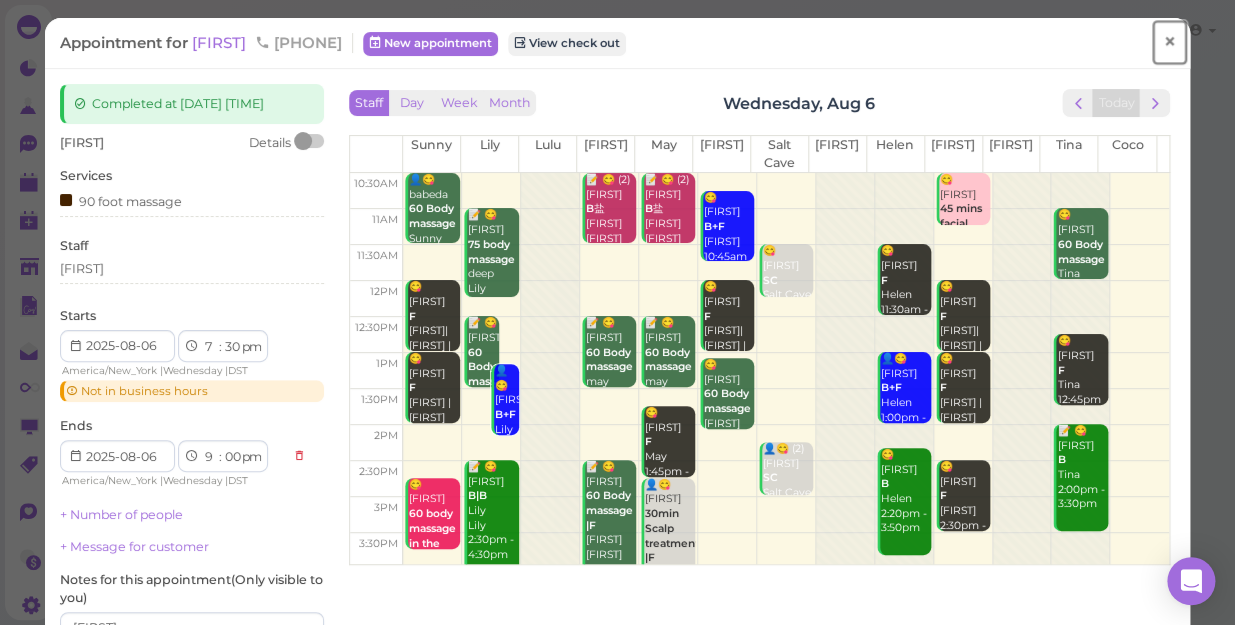 click on "×" at bounding box center [1169, 42] 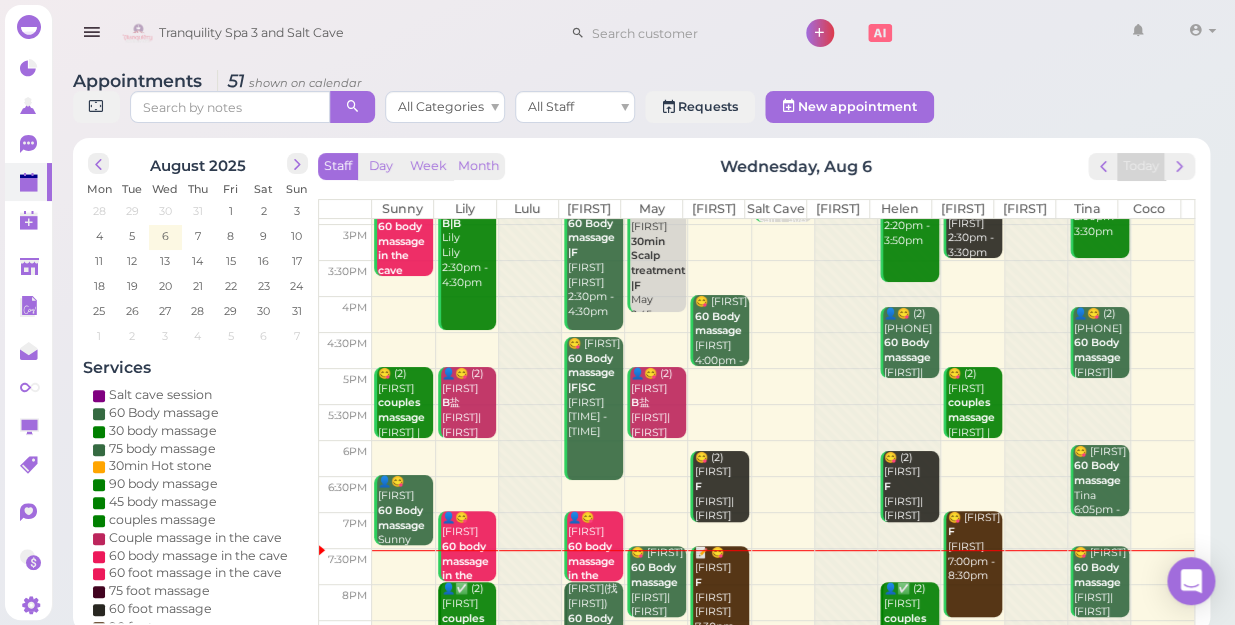 scroll, scrollTop: 343, scrollLeft: 0, axis: vertical 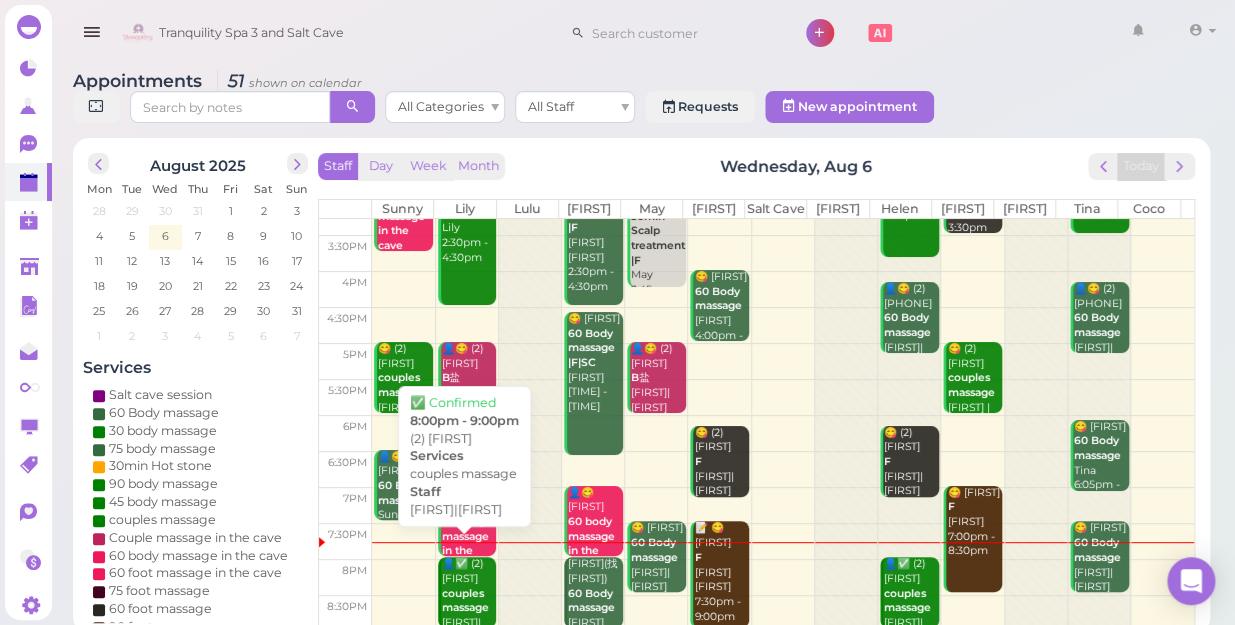 click on "couples massage" at bounding box center [465, 601] 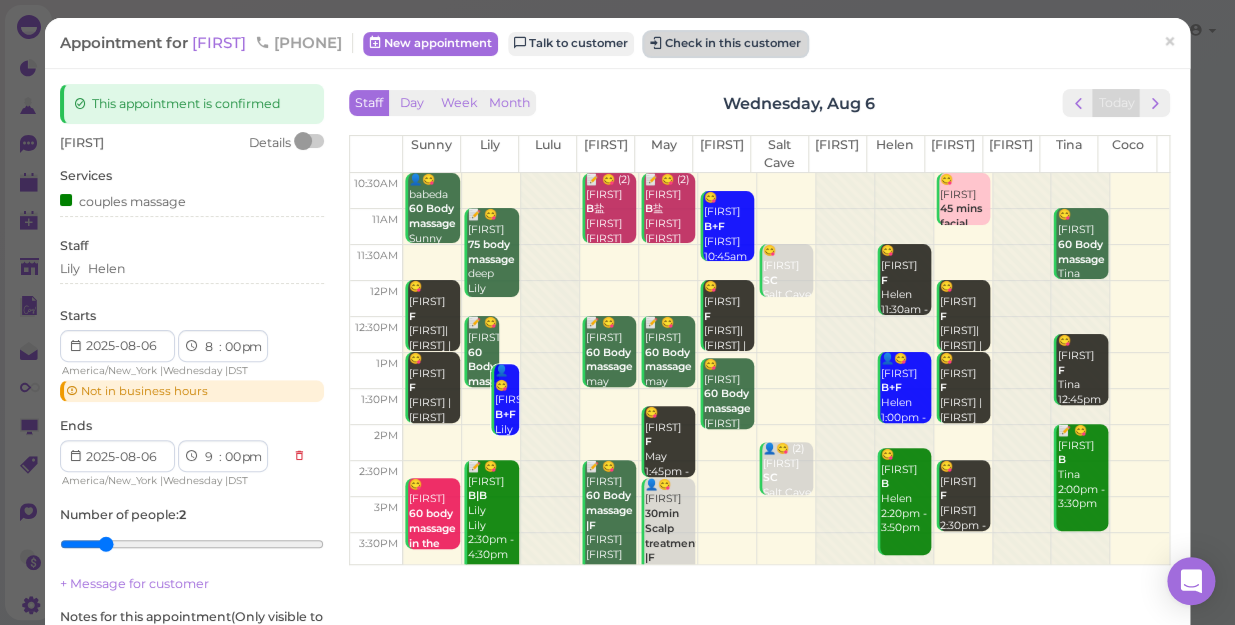 click on "Check in this customer" at bounding box center [725, 44] 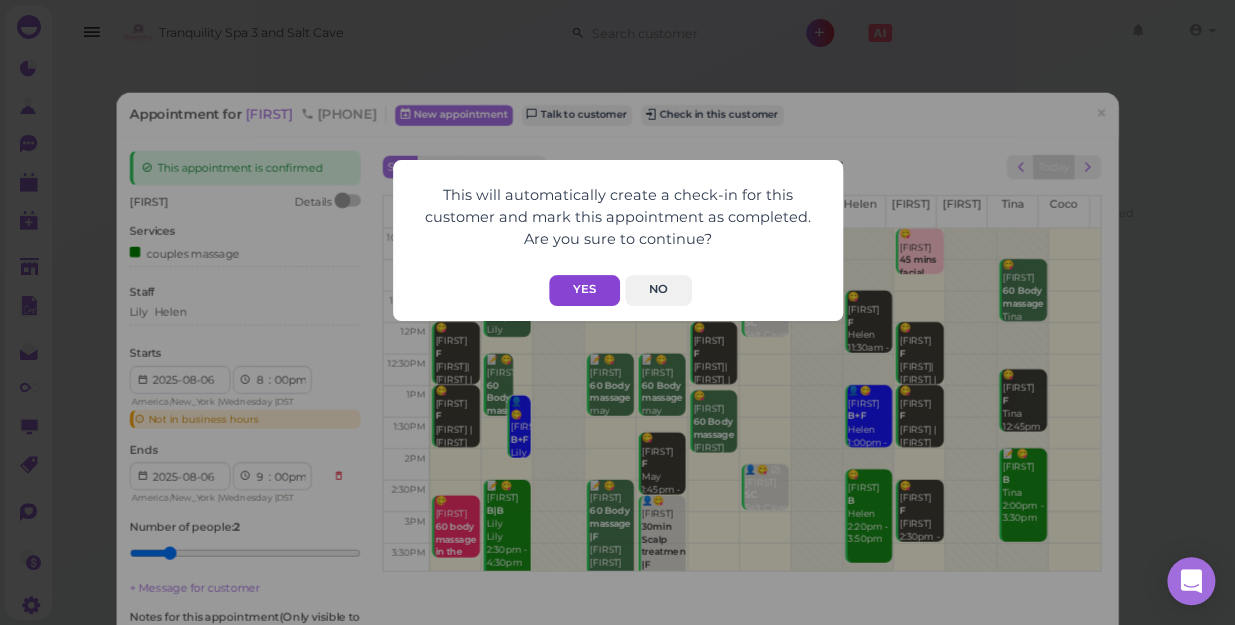 click on "Yes" at bounding box center [584, 290] 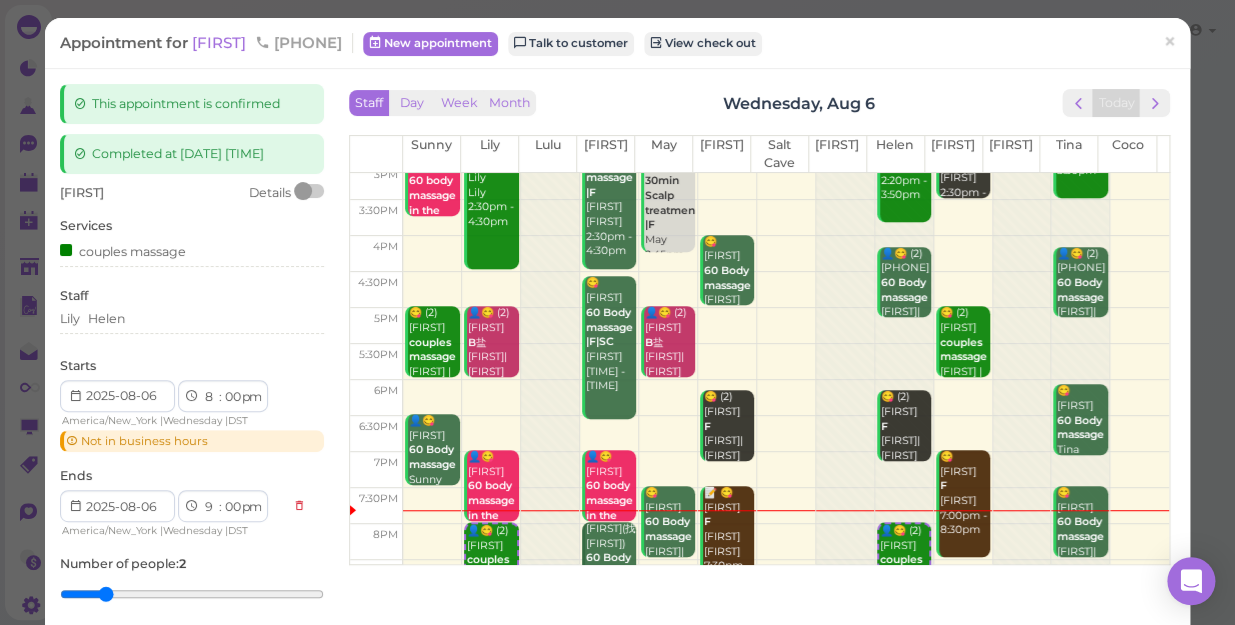 scroll, scrollTop: 361, scrollLeft: 0, axis: vertical 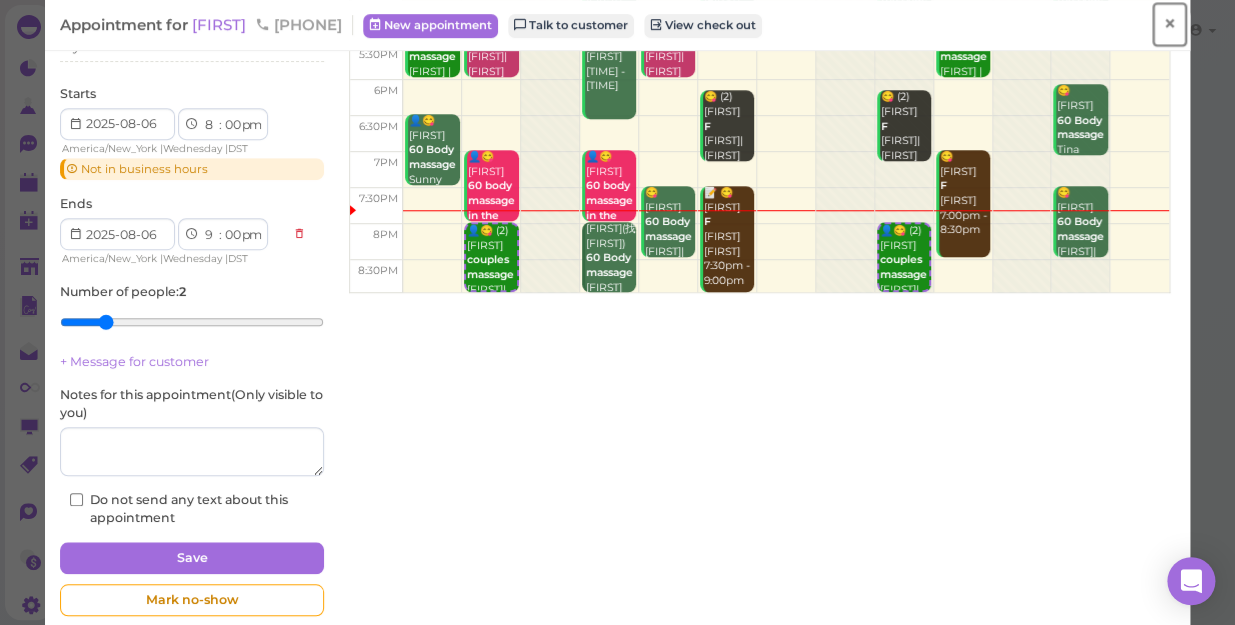click on "×" at bounding box center (1169, 24) 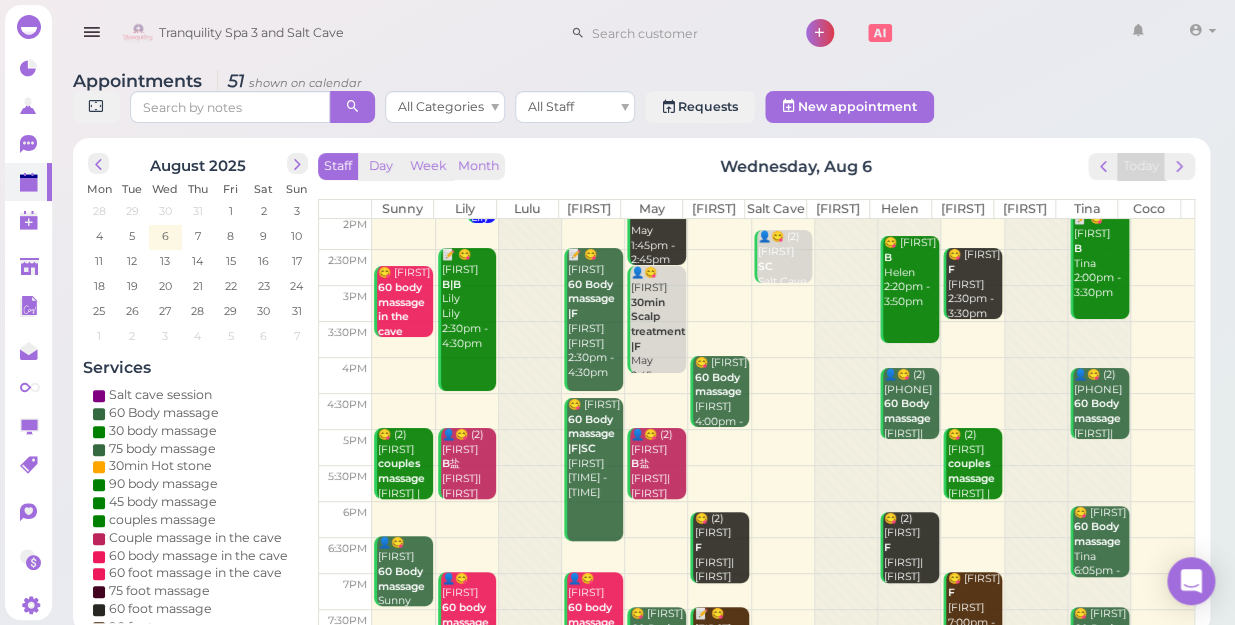 scroll, scrollTop: 343, scrollLeft: 0, axis: vertical 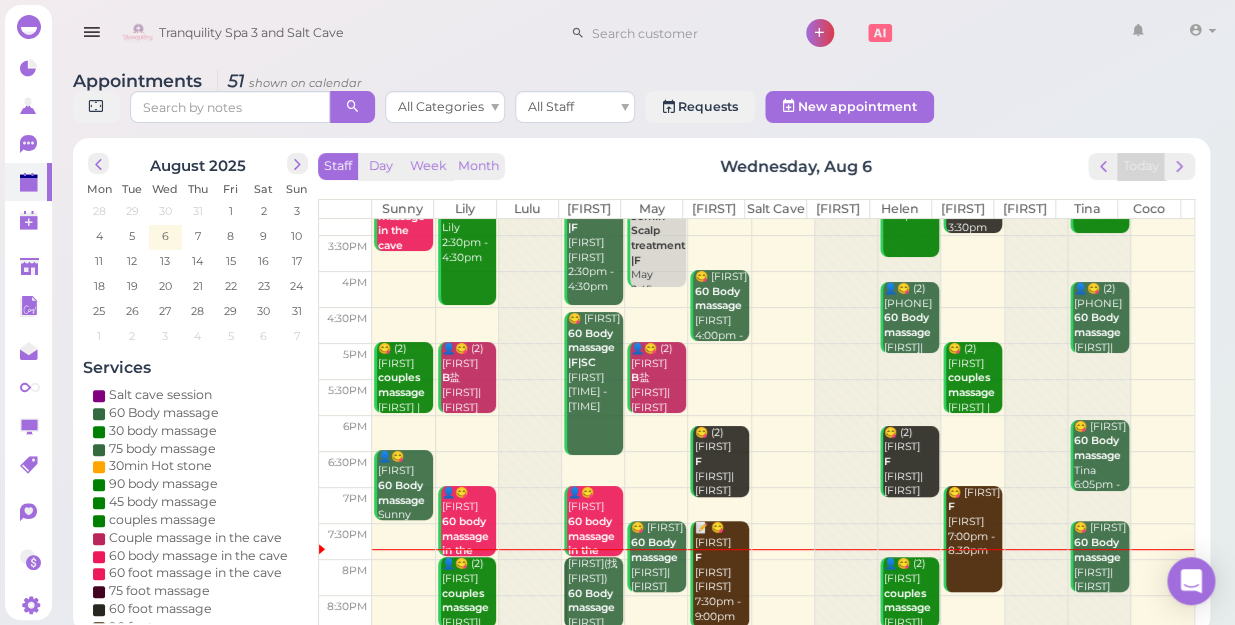 click at bounding box center (783, 577) 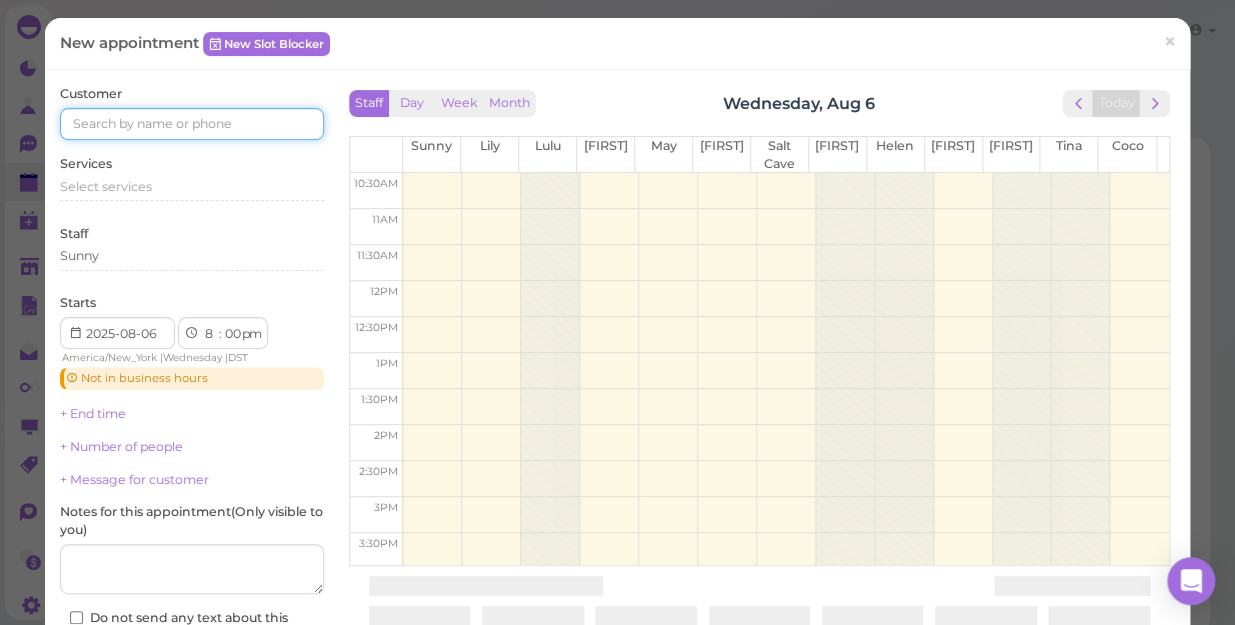 click at bounding box center [192, 124] 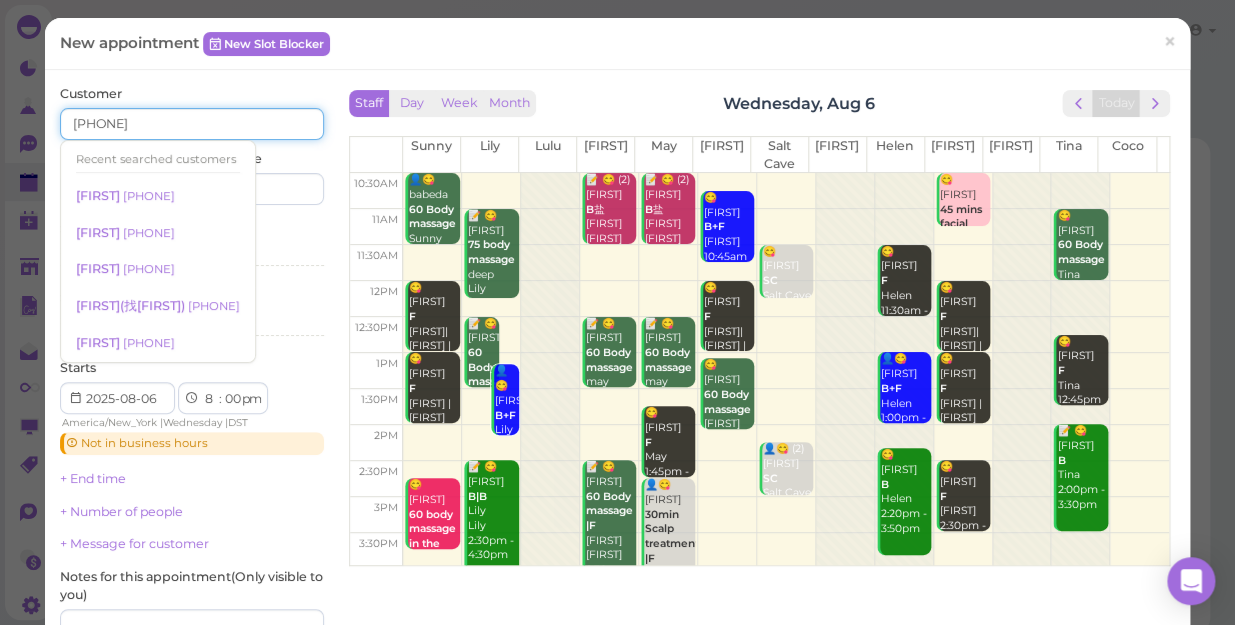 type on "5162976687" 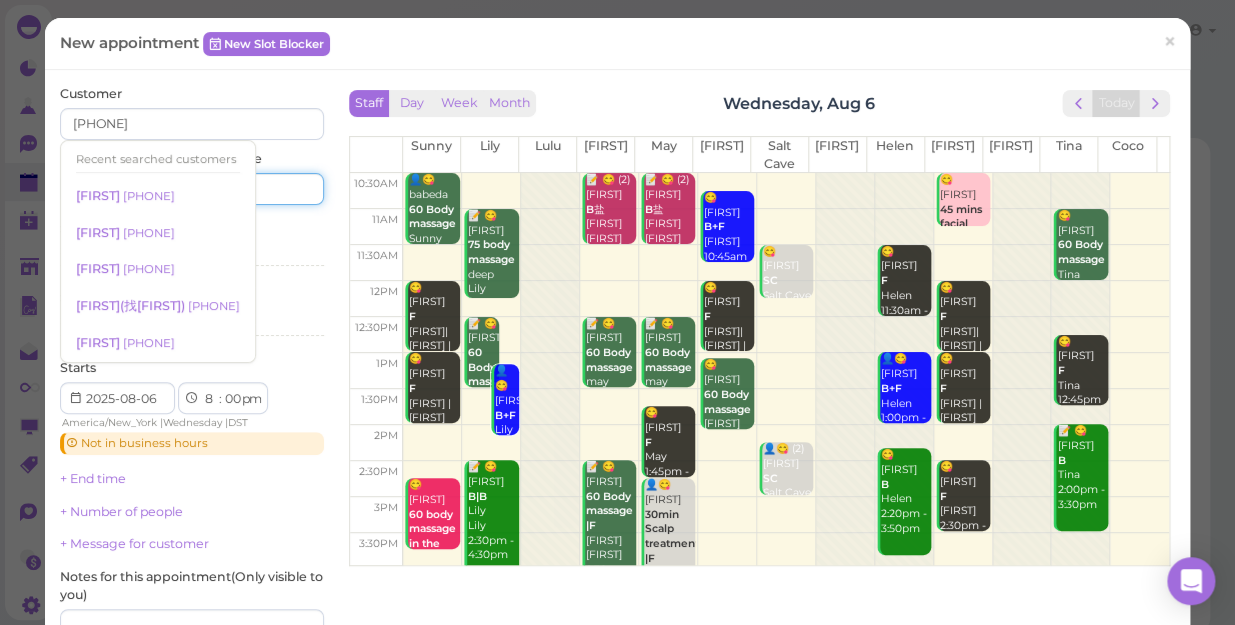 click at bounding box center (260, 189) 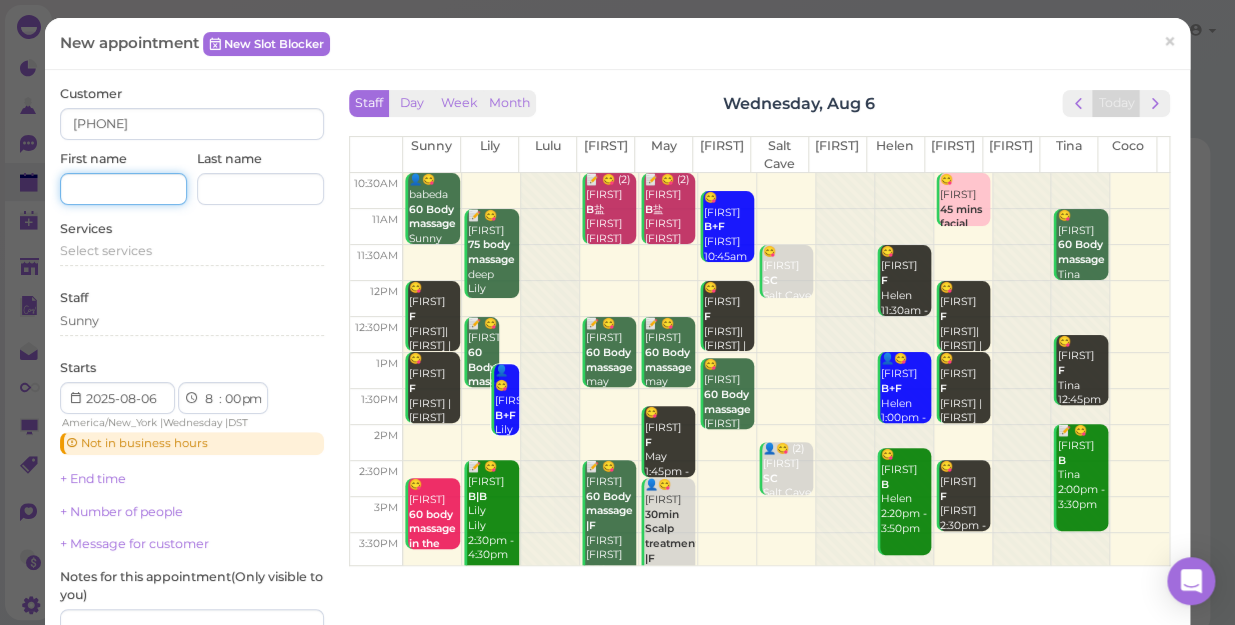 click at bounding box center [123, 189] 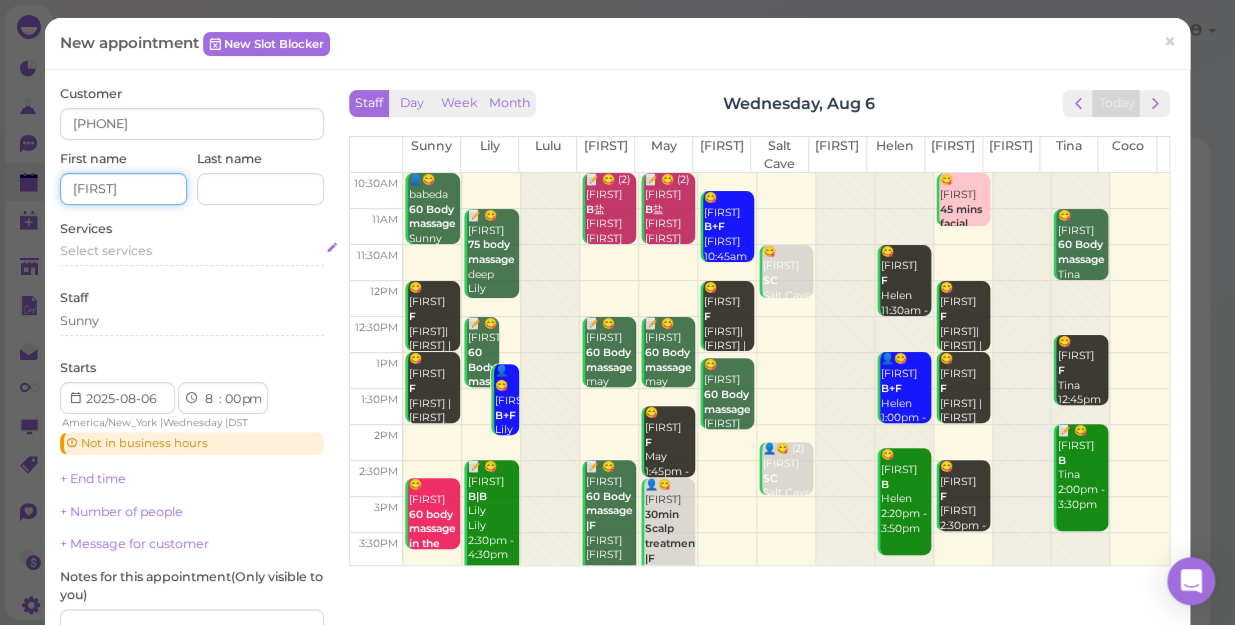 type on "lori" 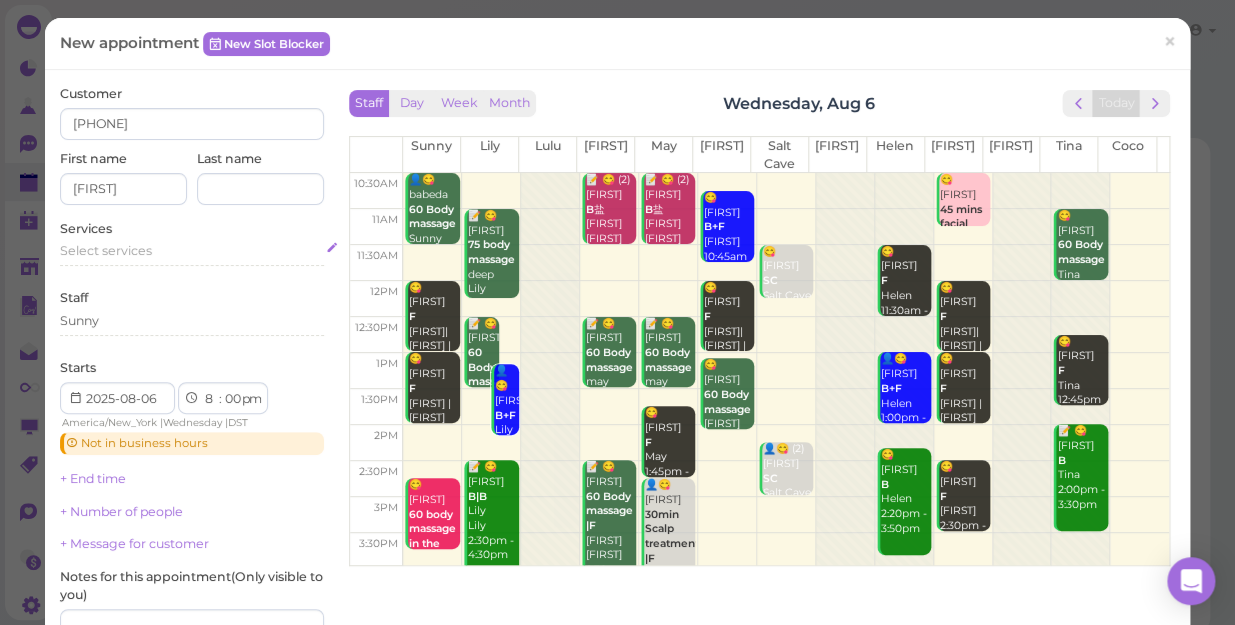 click on "Select services" at bounding box center [106, 250] 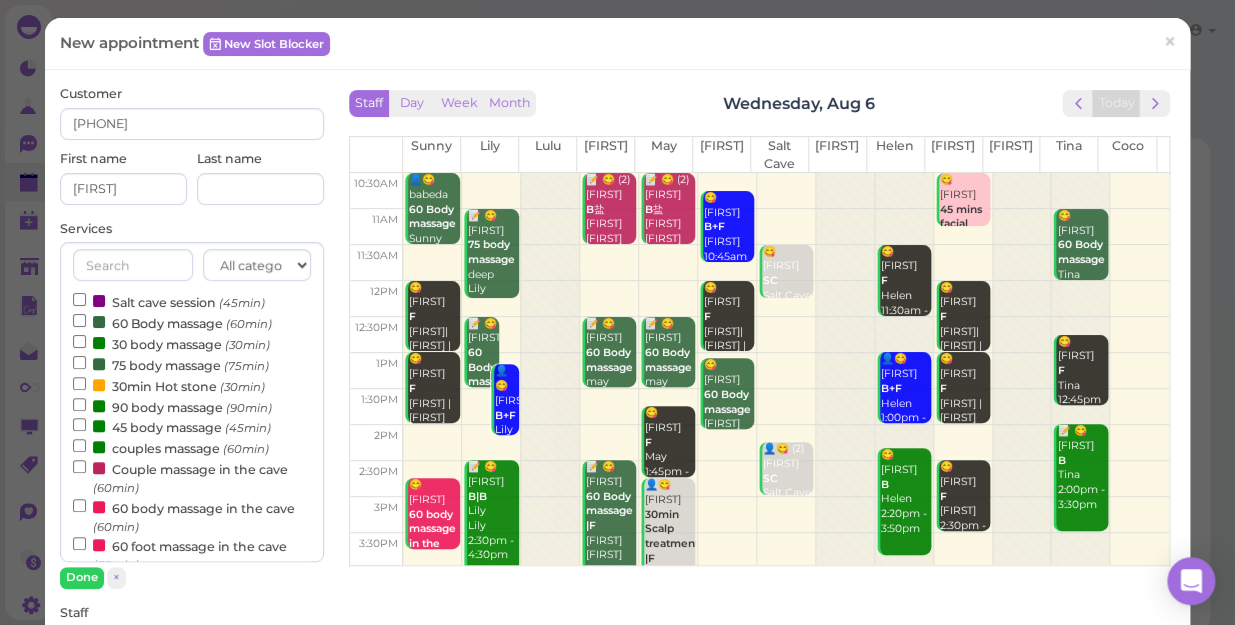 click on "60 Body massage
(60min)" at bounding box center [172, 322] 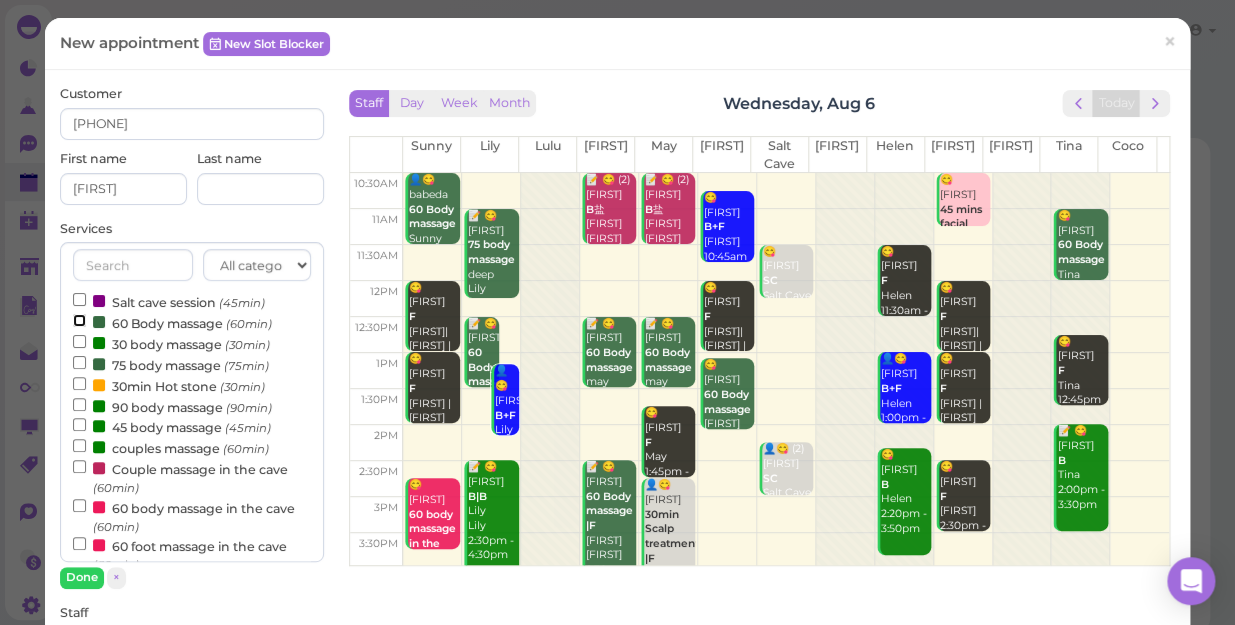 click on "60 Body massage
(60min)" at bounding box center [79, 320] 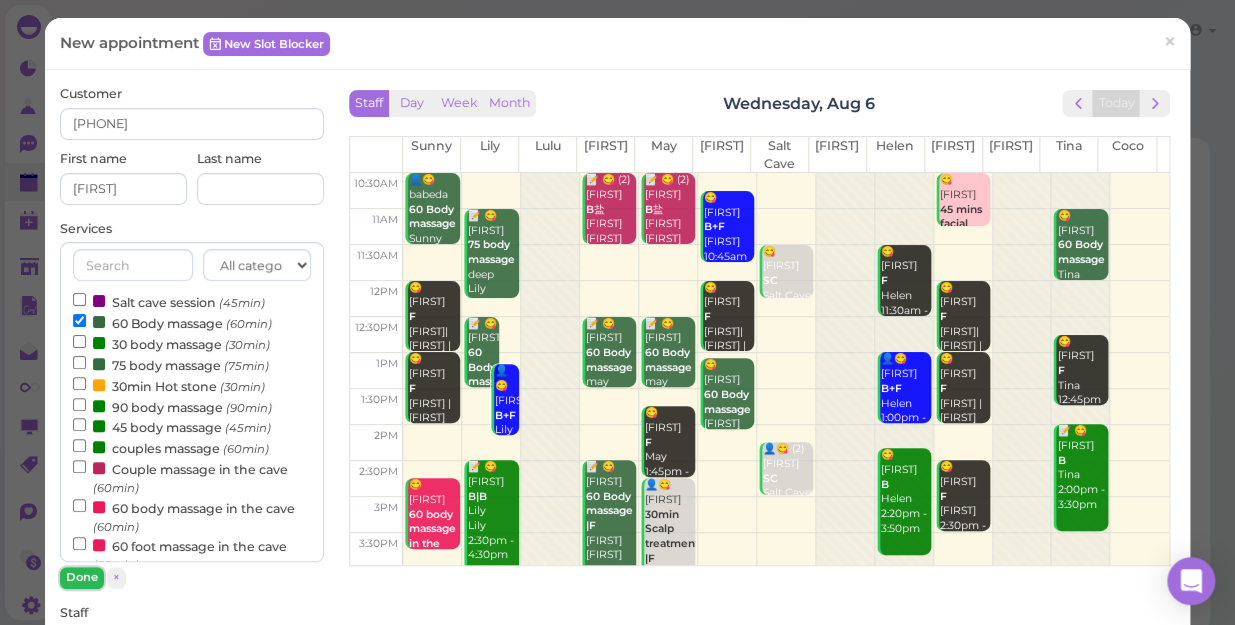click on "Done" at bounding box center [82, 577] 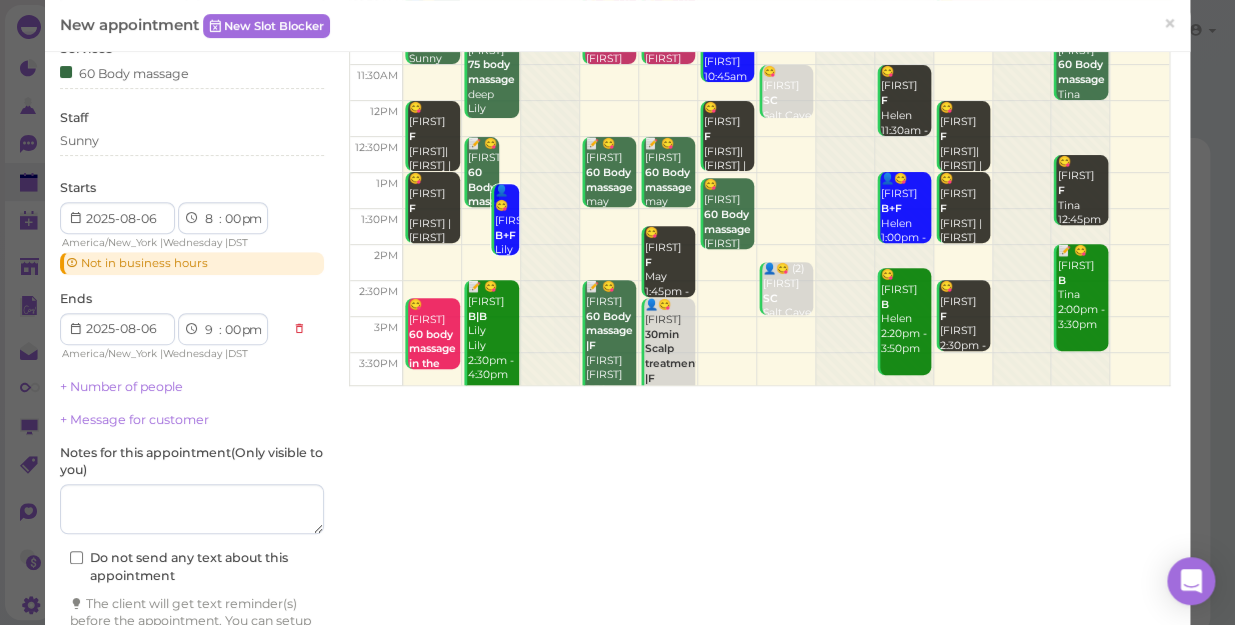 scroll, scrollTop: 181, scrollLeft: 0, axis: vertical 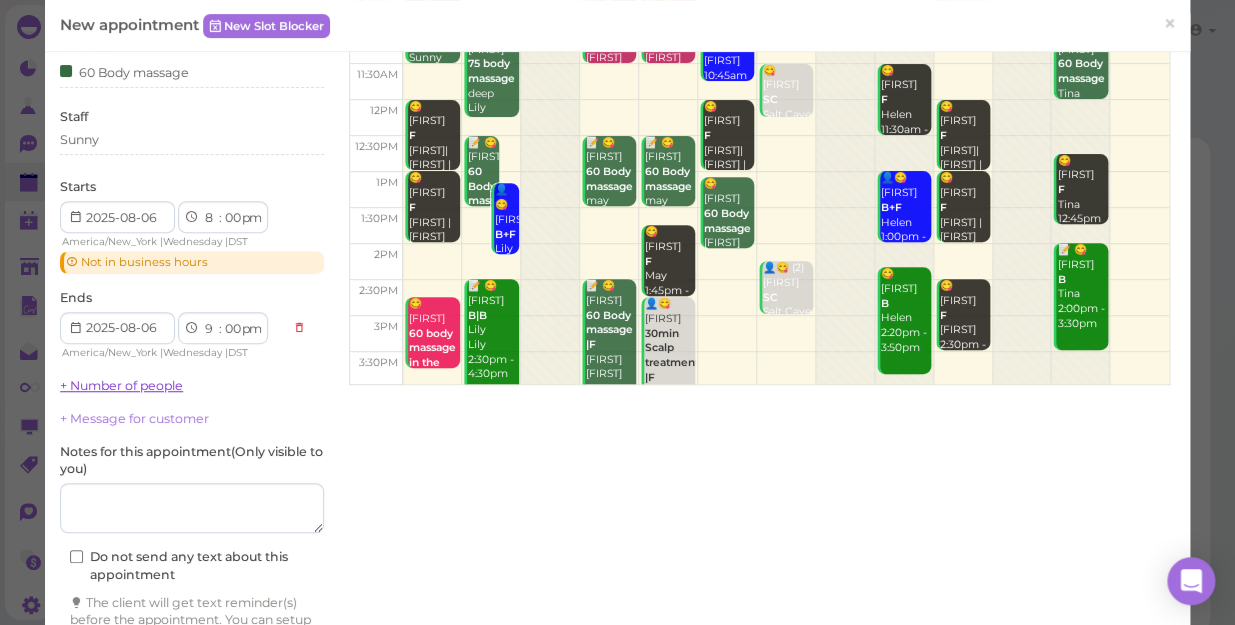 click on "+ Number of people" at bounding box center (121, 385) 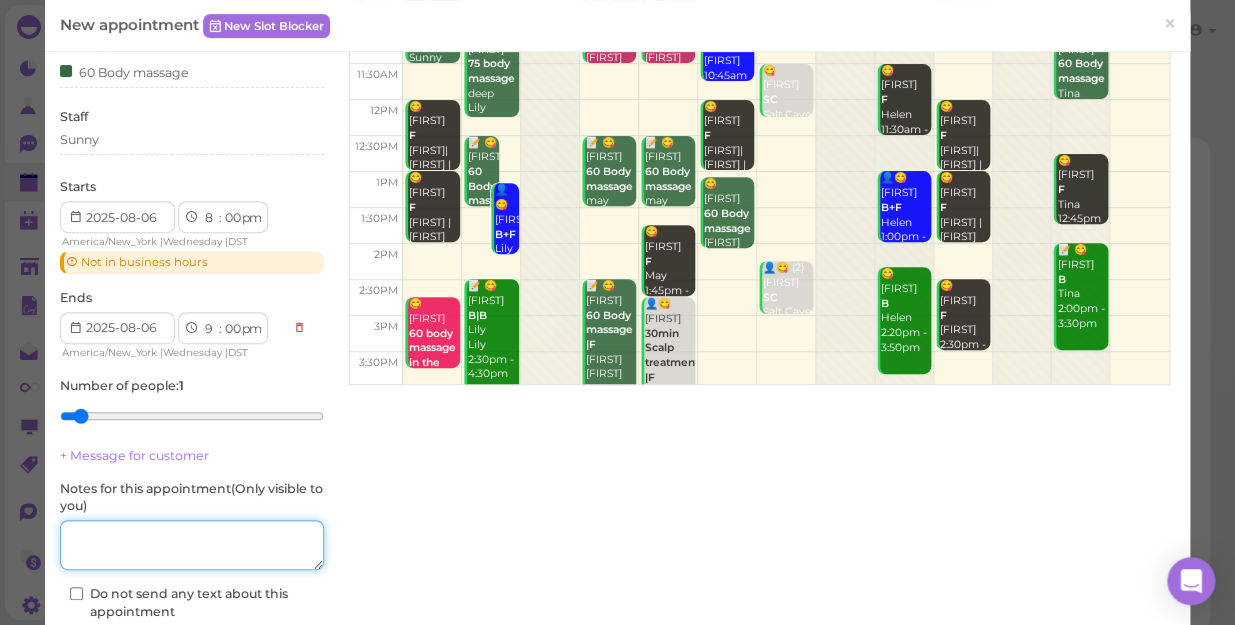 click at bounding box center [192, 545] 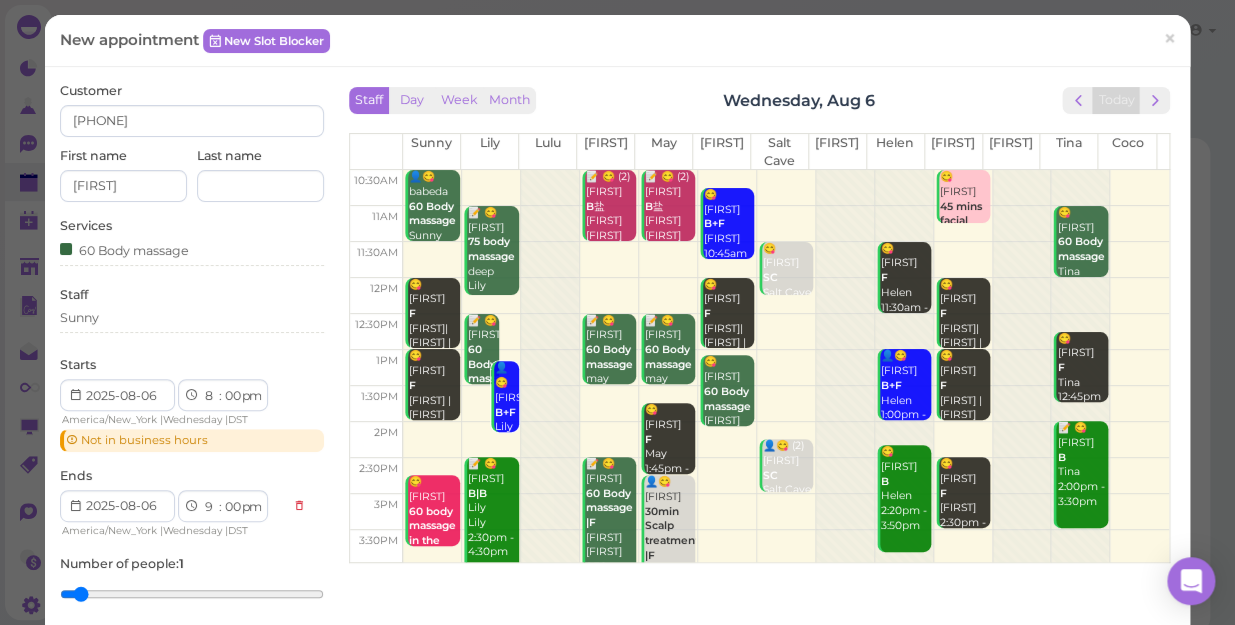 scroll, scrollTop: 0, scrollLeft: 0, axis: both 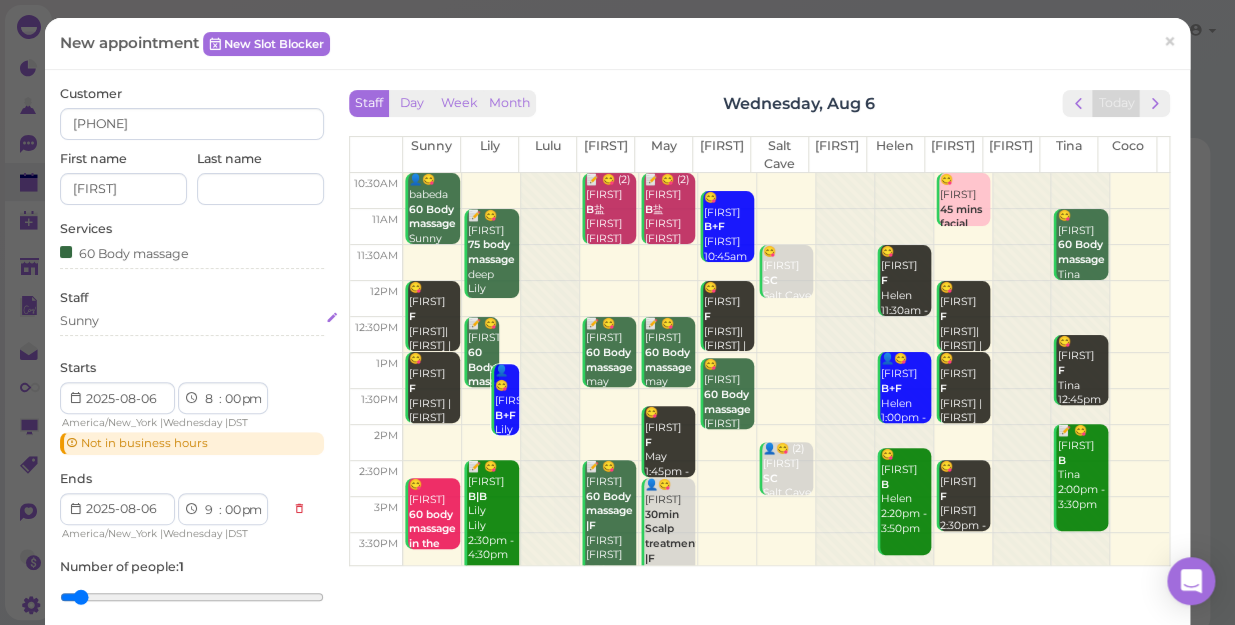 type on "deep" 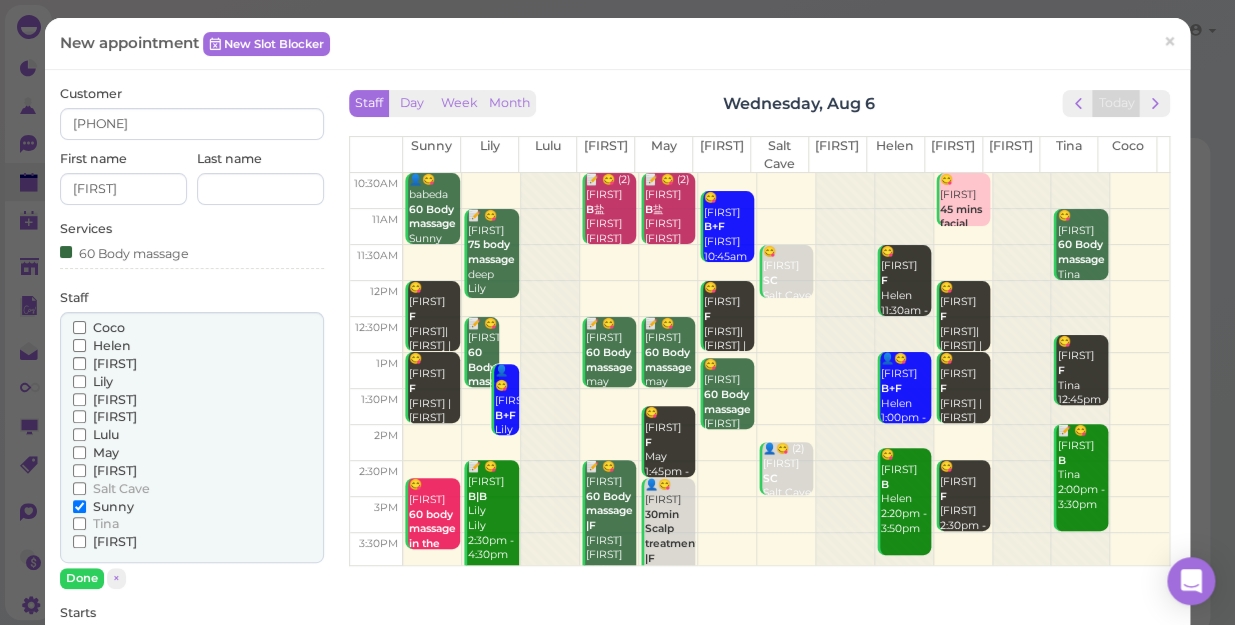 click on "Lily" at bounding box center (103, 381) 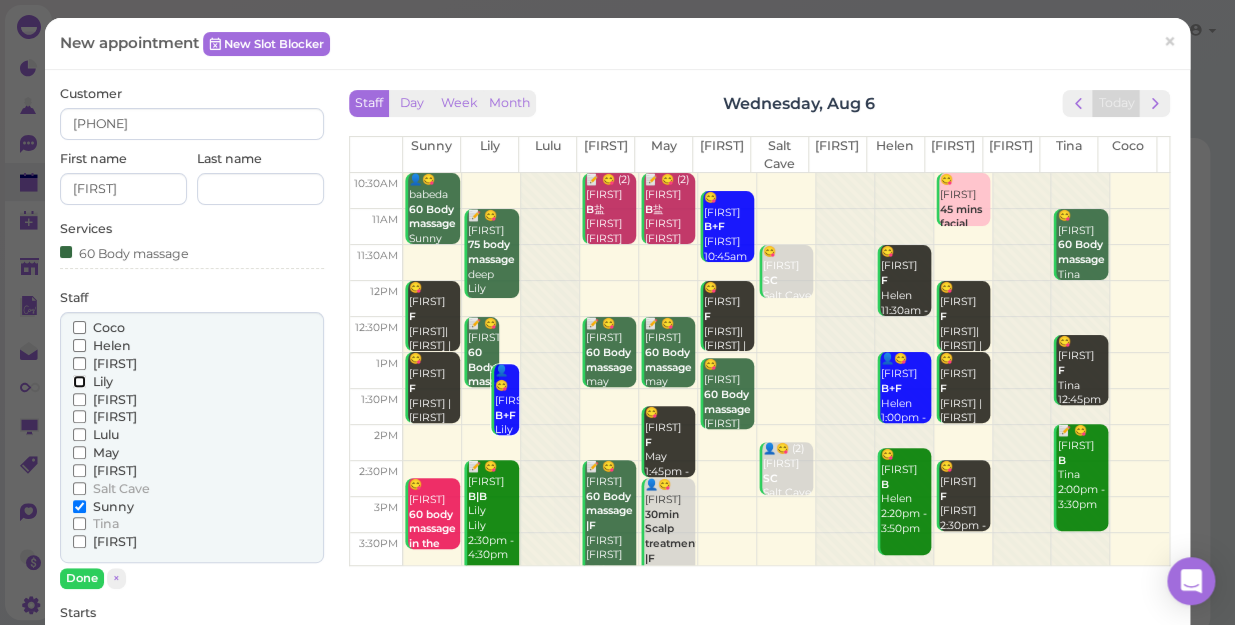 click on "Lily" at bounding box center [79, 381] 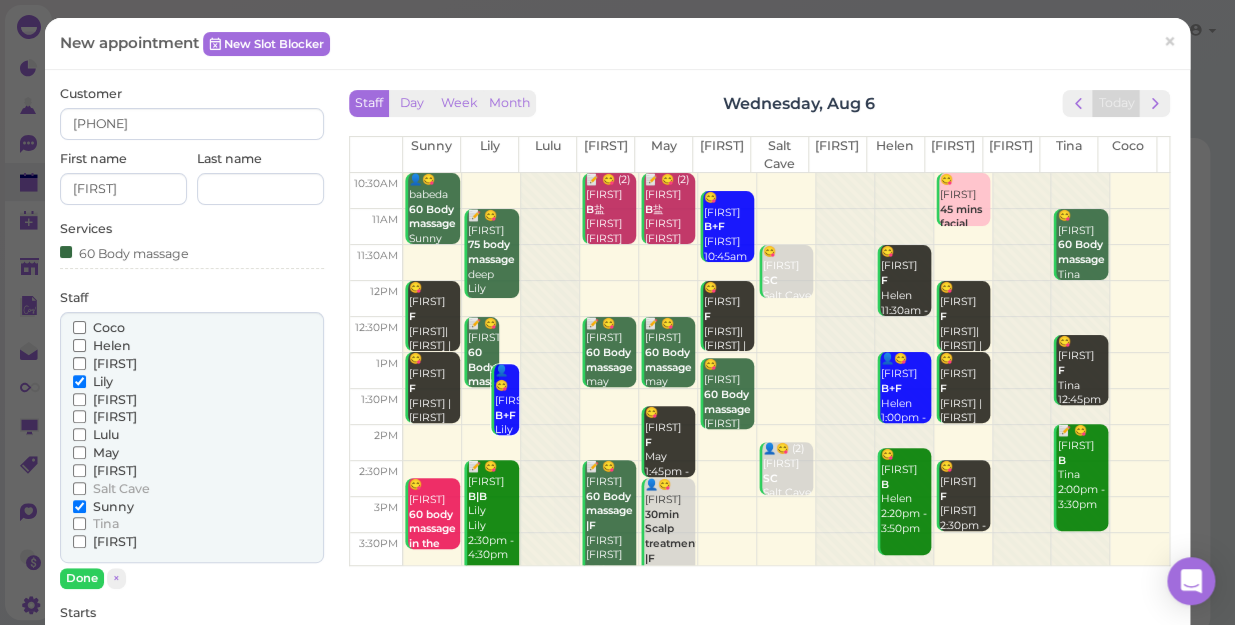 click on "Sunny" at bounding box center [113, 506] 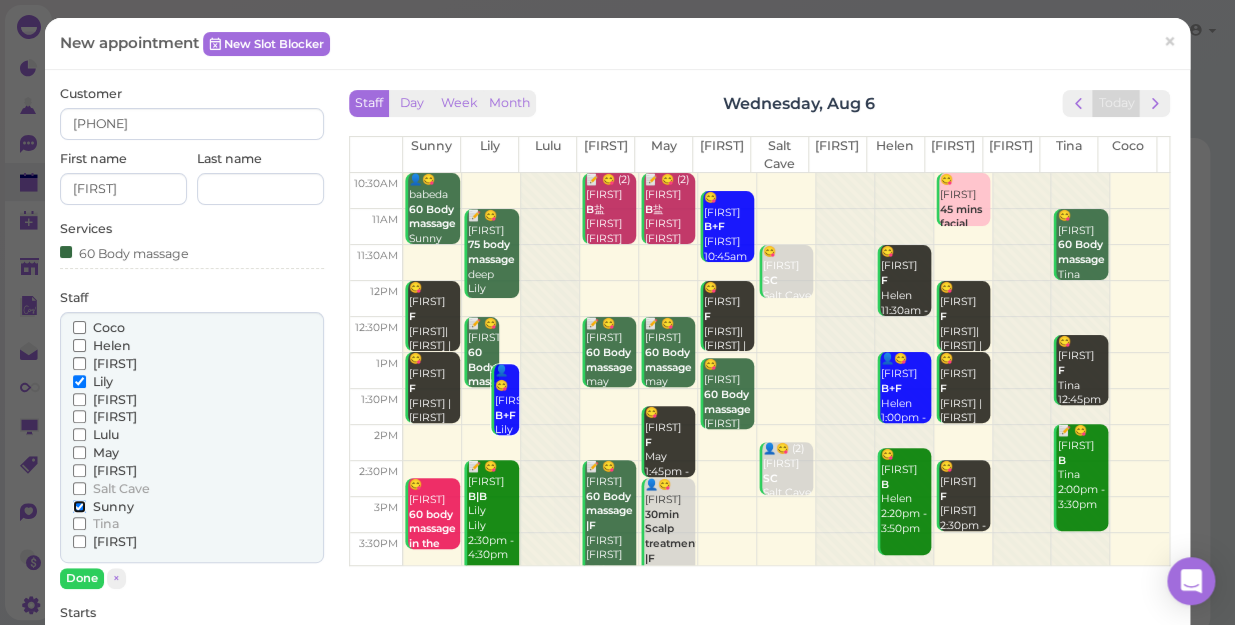 click on "Sunny" at bounding box center (79, 506) 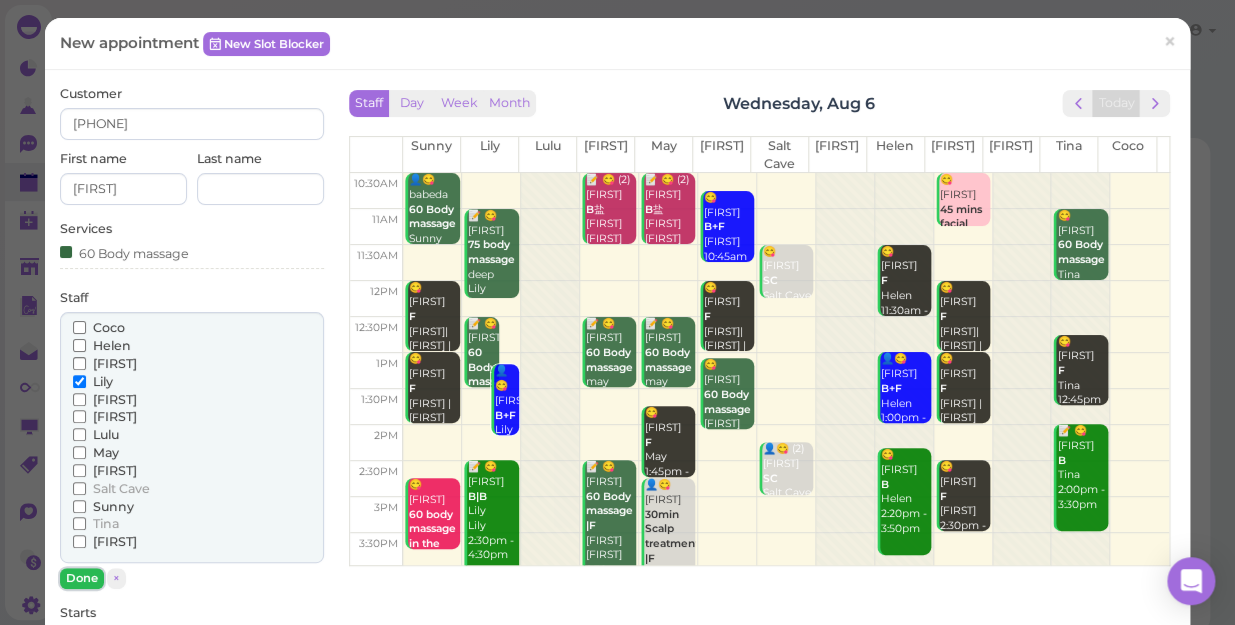 click on "Done" at bounding box center (82, 578) 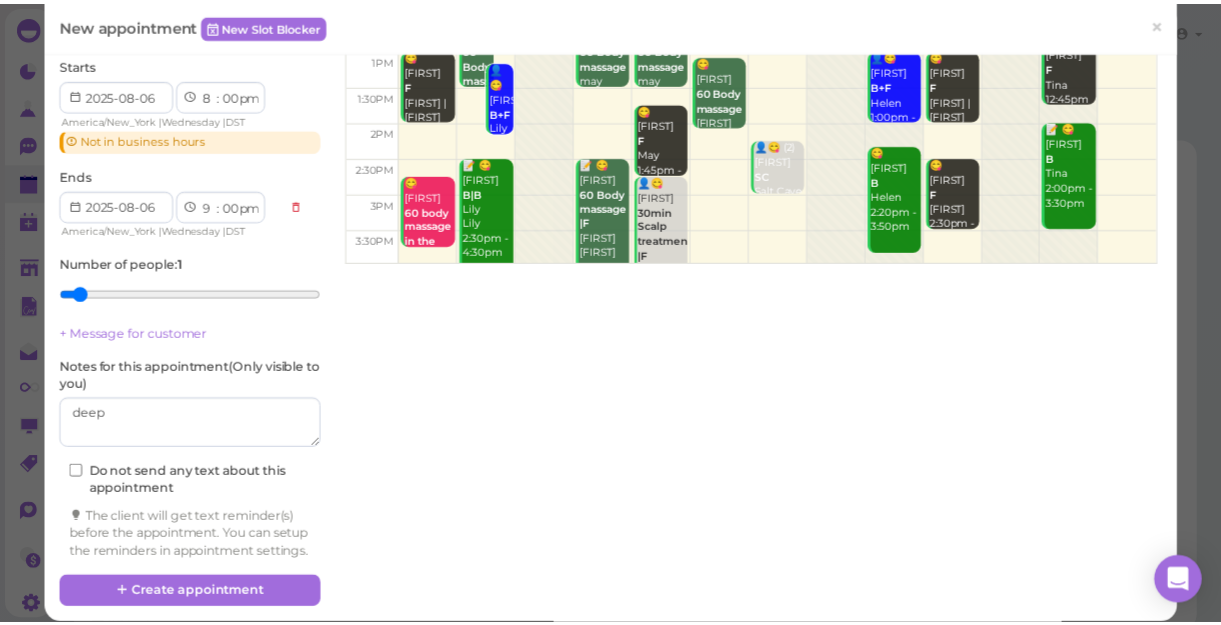 scroll, scrollTop: 336, scrollLeft: 0, axis: vertical 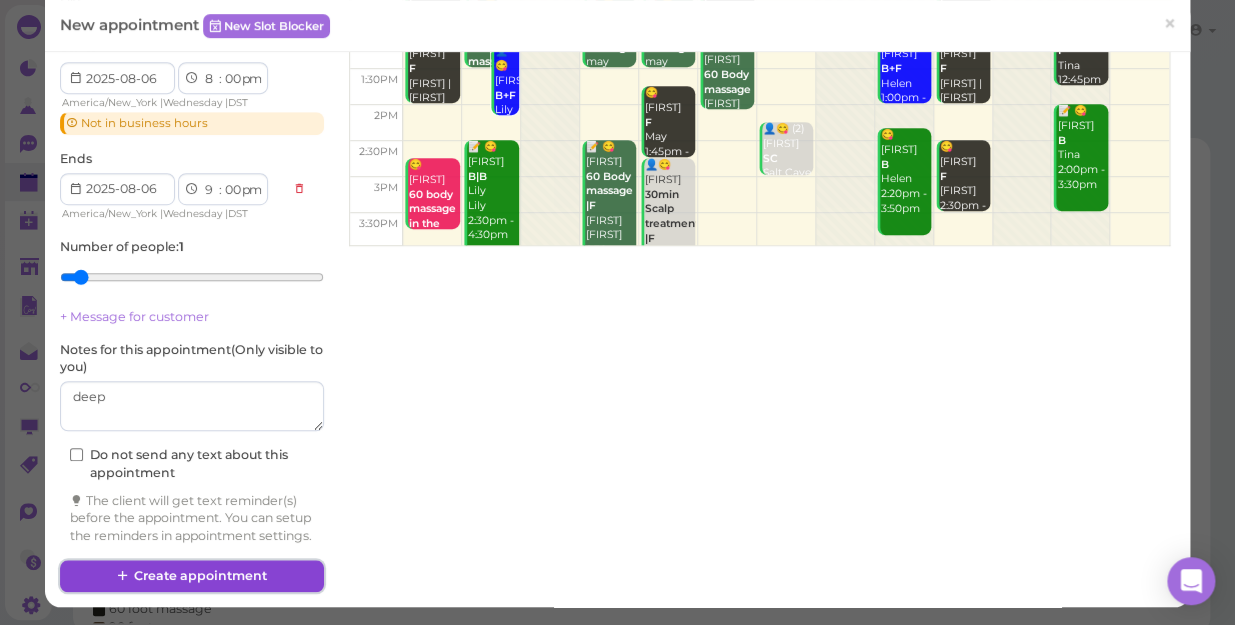 click on "Create appointment" at bounding box center [192, 576] 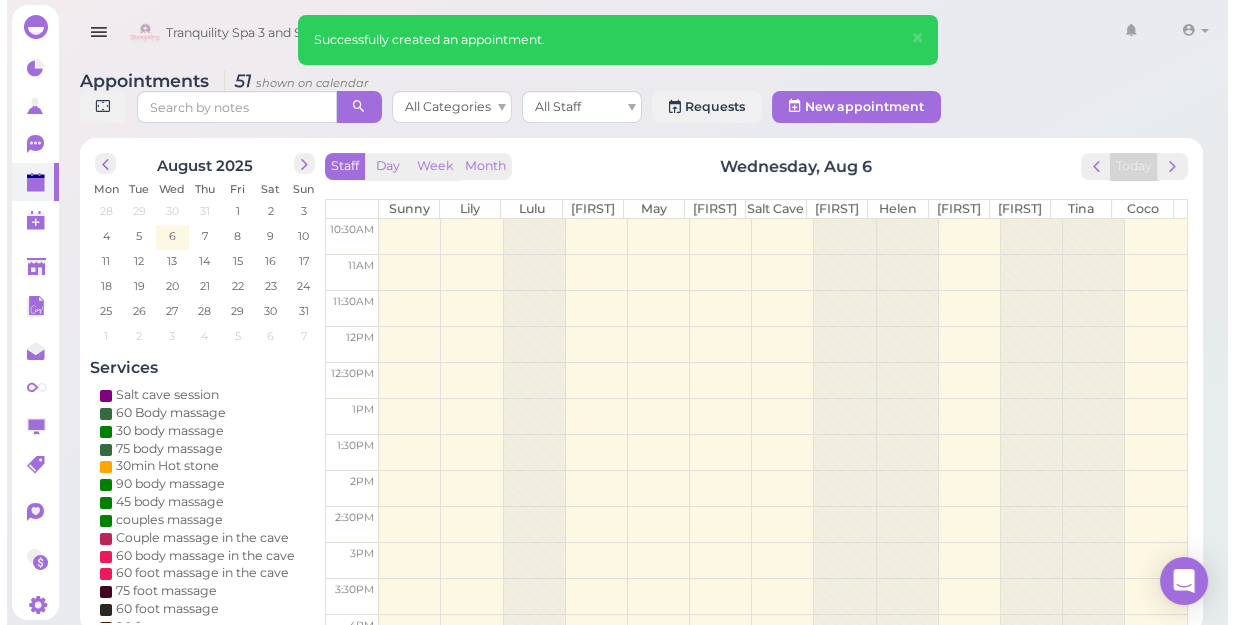 scroll, scrollTop: 0, scrollLeft: 0, axis: both 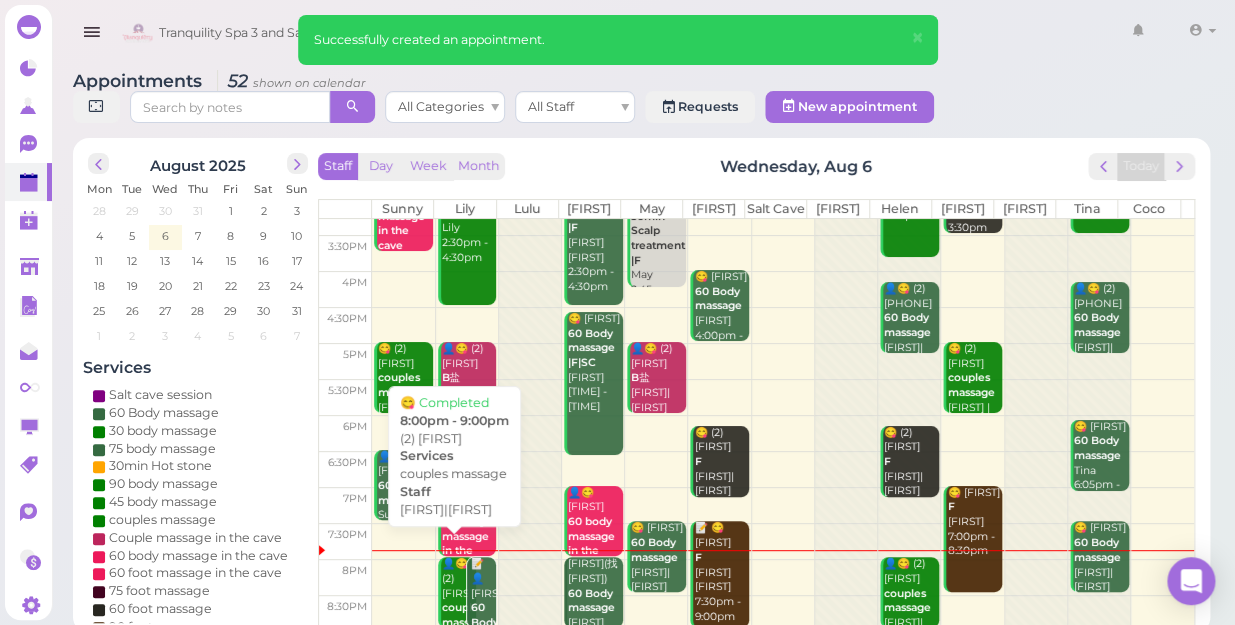 click on "👤😋 (2) rosa couples massage Helen|Lily 8:00pm - 9:00pm" at bounding box center [459, 630] 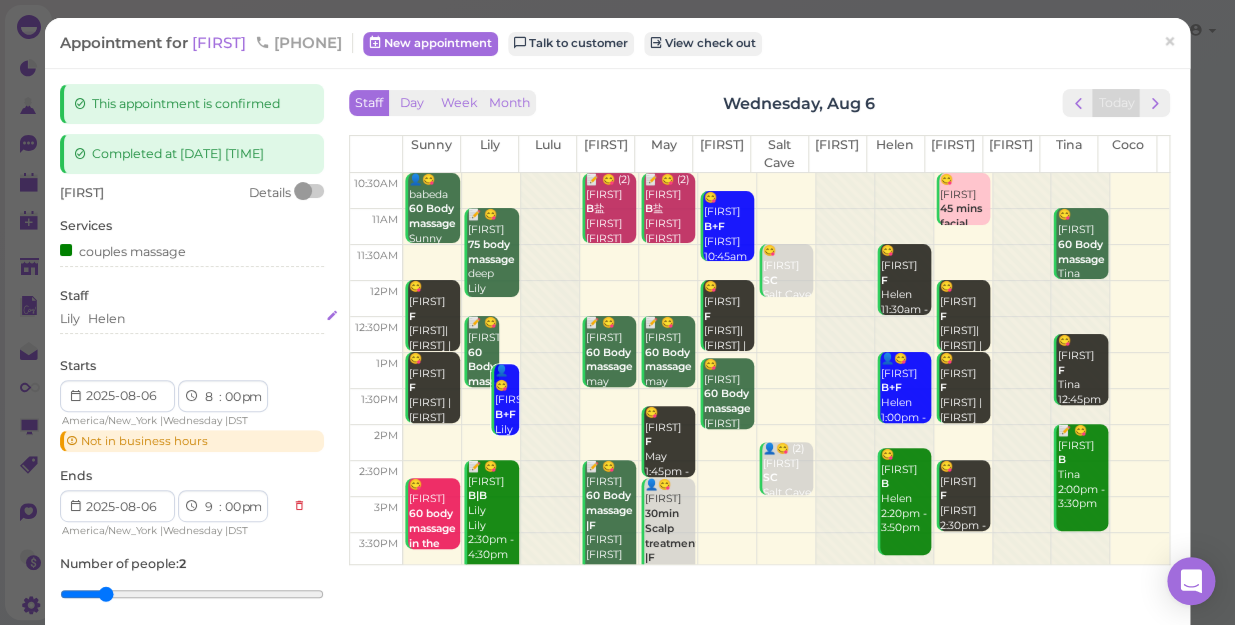 click on "Lily
Helen" at bounding box center [192, 319] 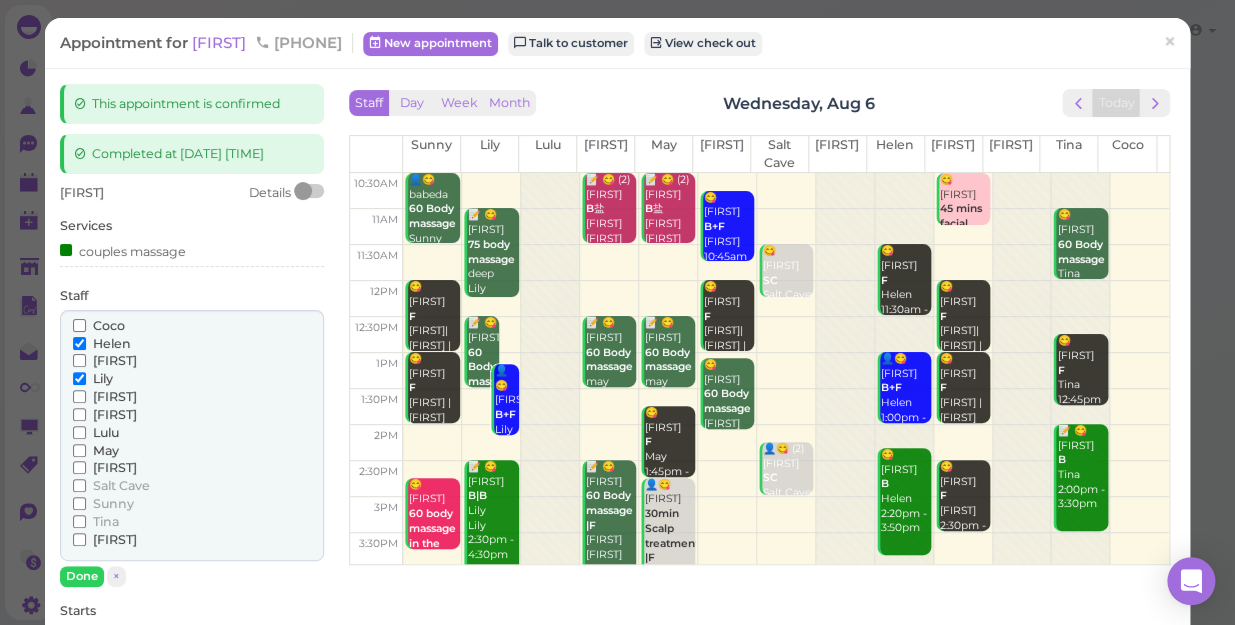 click on "Sunny" at bounding box center (113, 503) 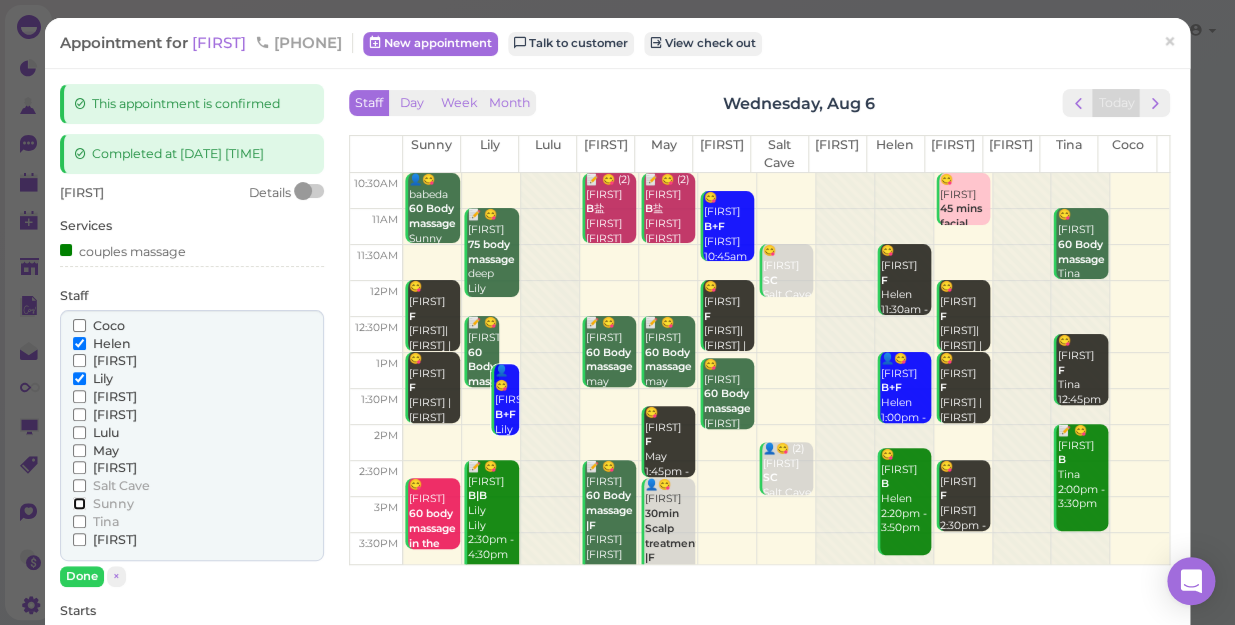 click on "Sunny" at bounding box center (79, 503) 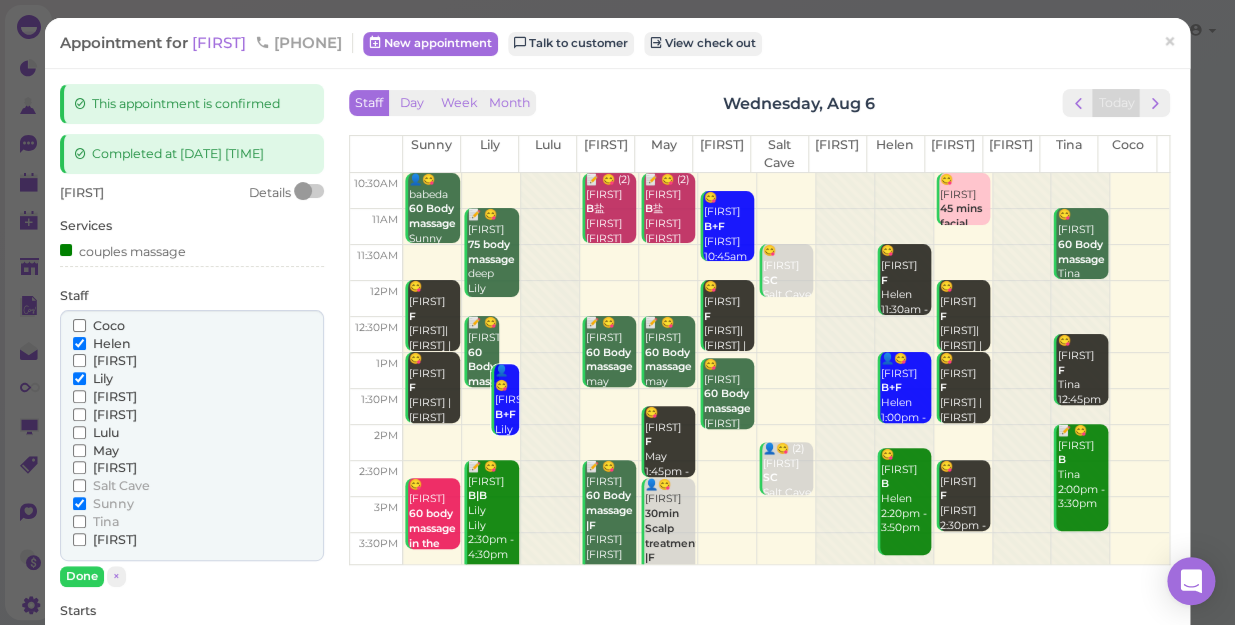 click on "Helen" at bounding box center (112, 343) 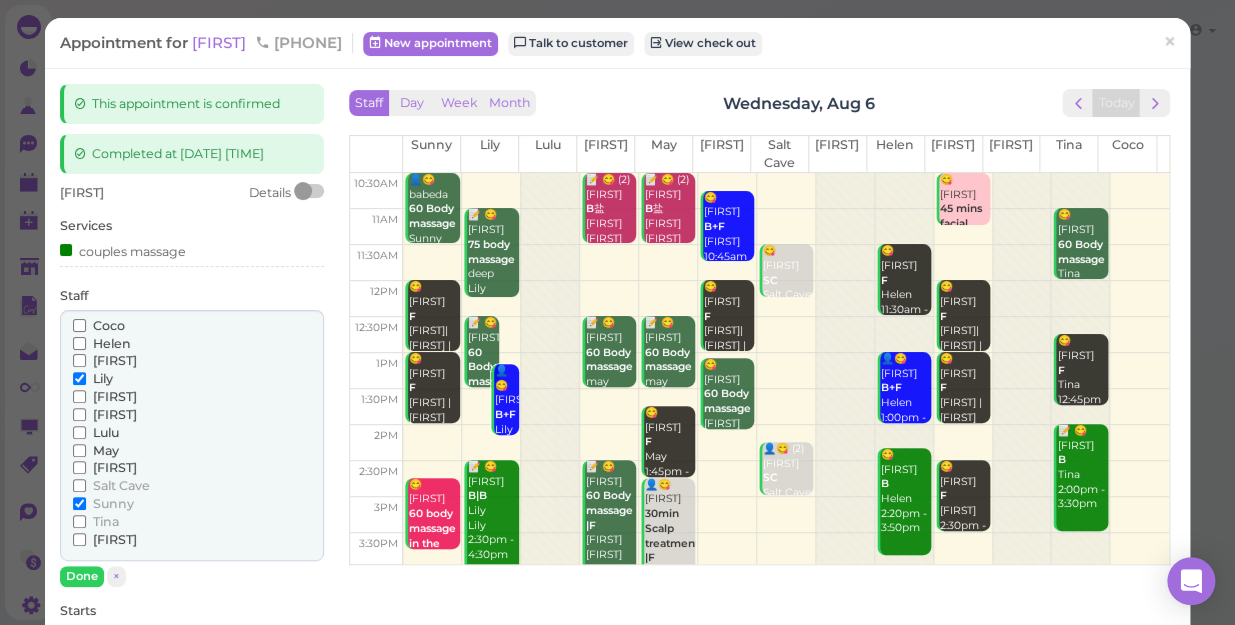 click on "Helen" at bounding box center [112, 343] 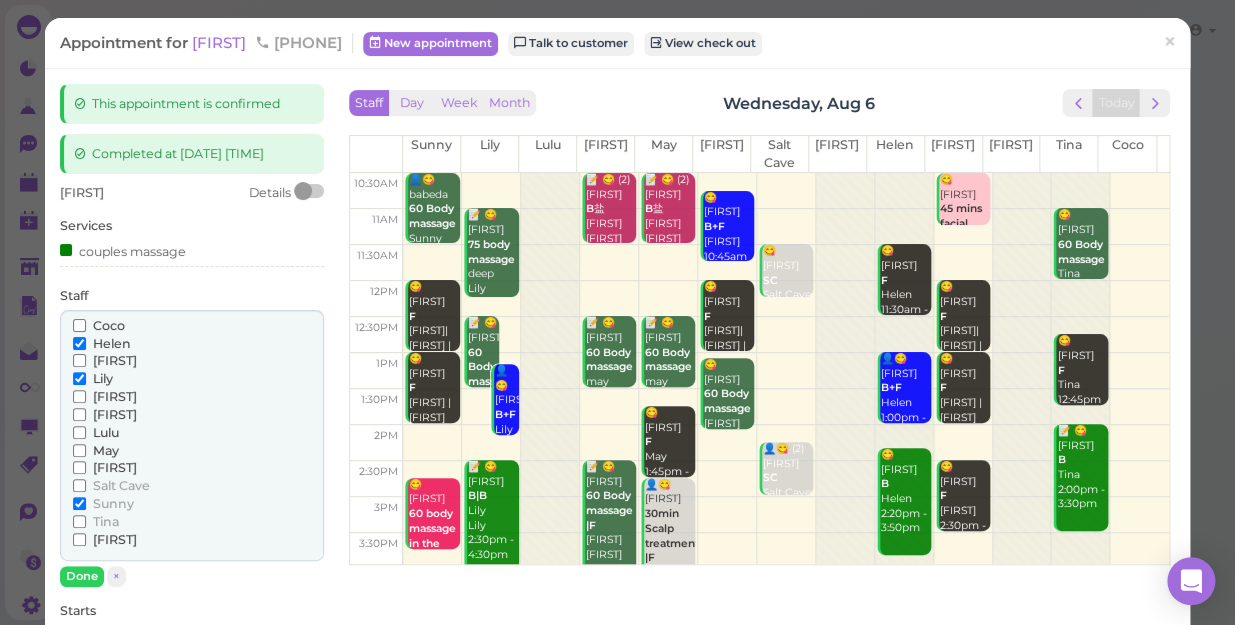 click on "Lily" at bounding box center (103, 378) 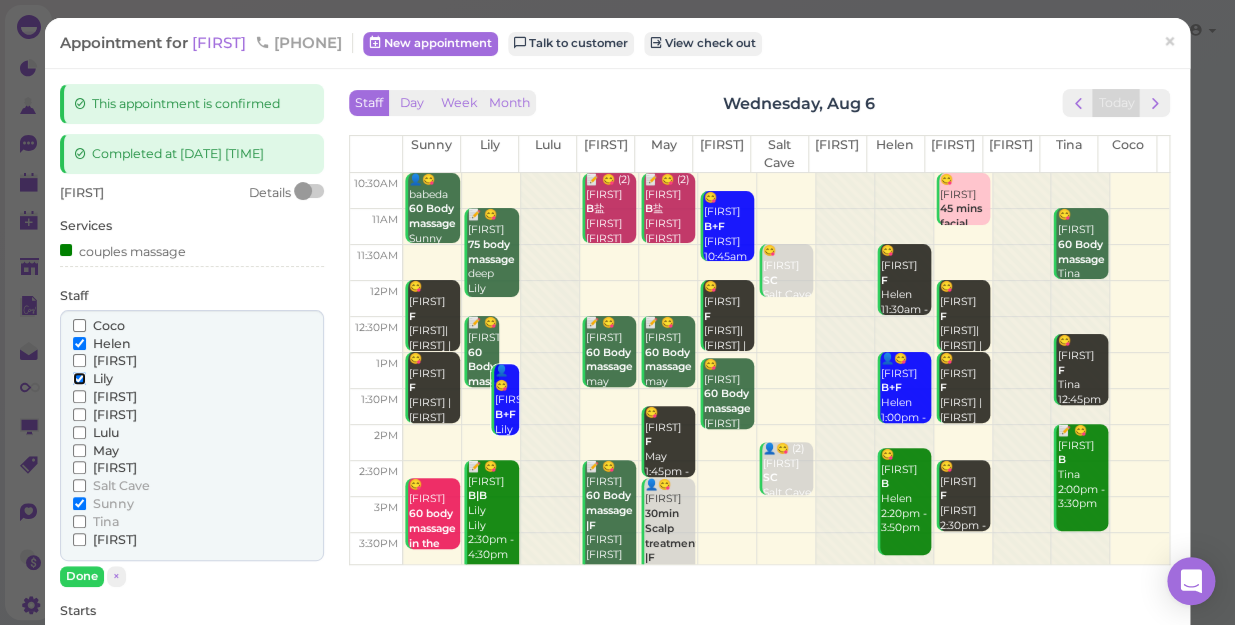click on "Lily" at bounding box center [79, 378] 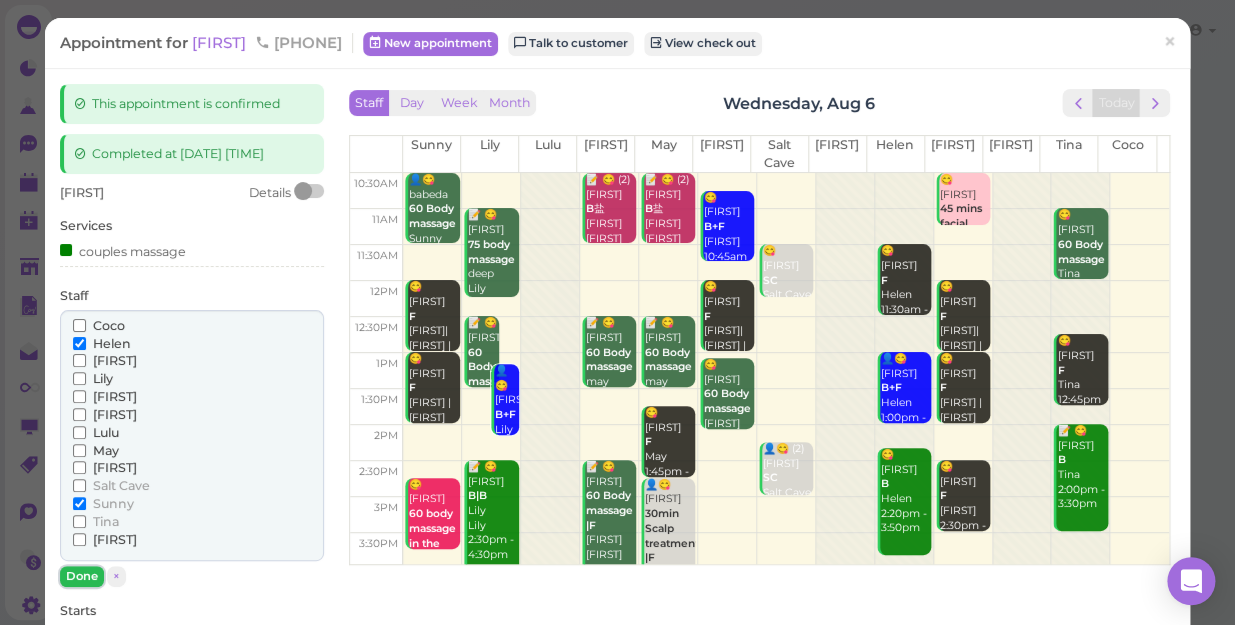 click on "Done" at bounding box center (82, 576) 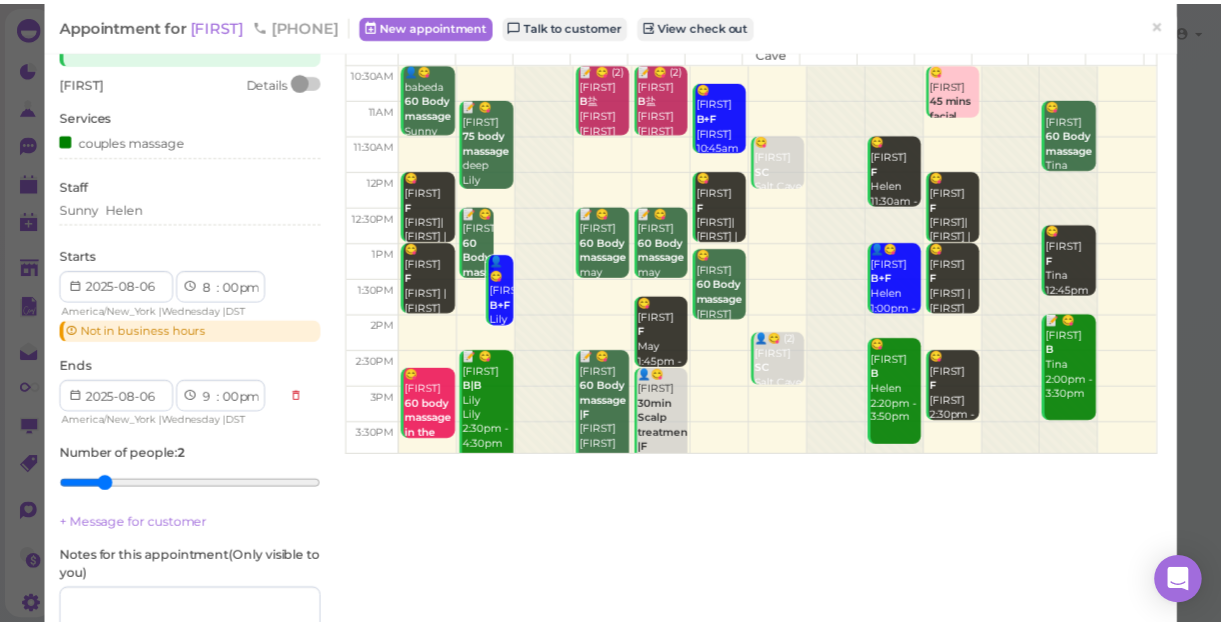 scroll, scrollTop: 272, scrollLeft: 0, axis: vertical 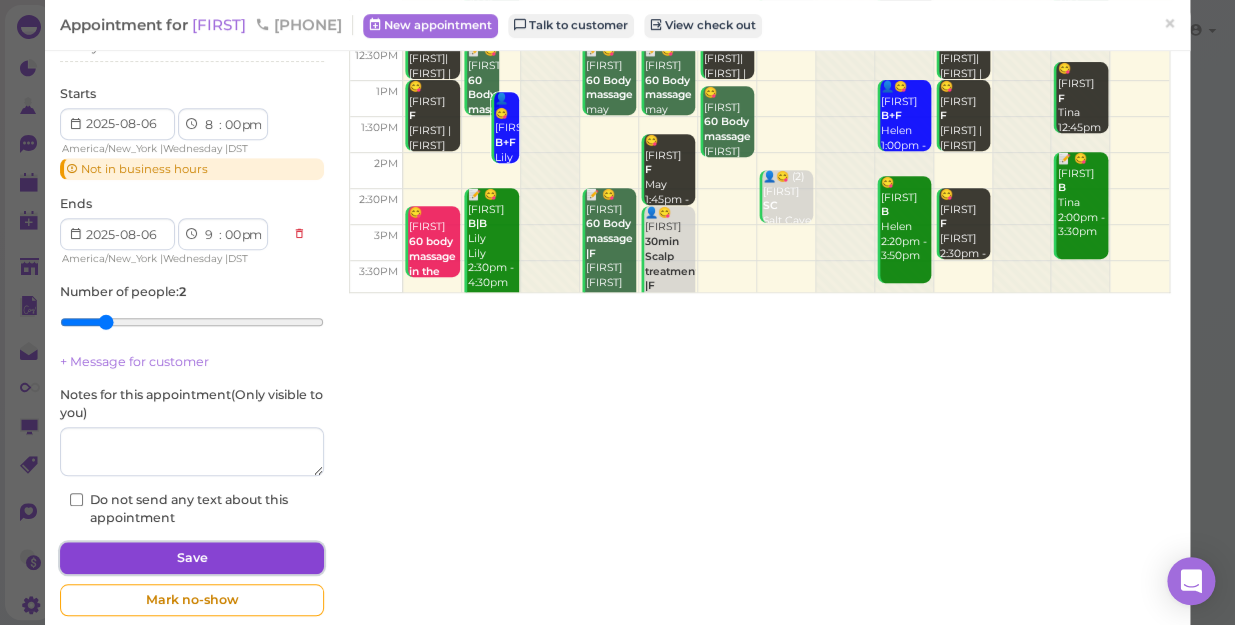 click on "Save" at bounding box center [192, 558] 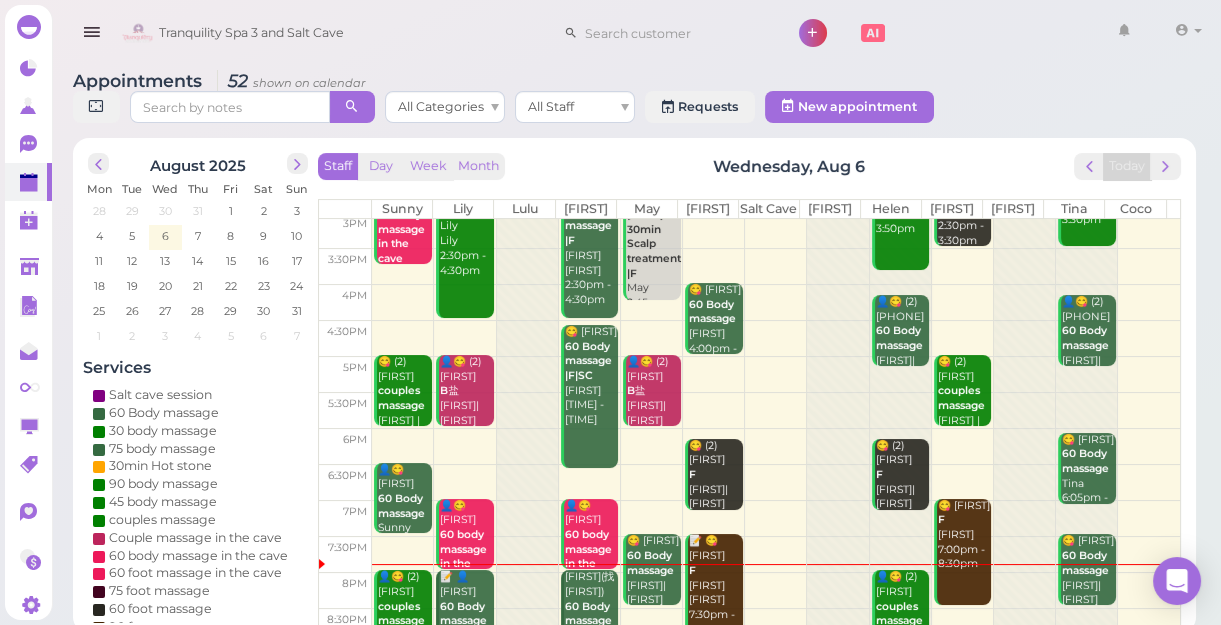 scroll, scrollTop: 343, scrollLeft: 0, axis: vertical 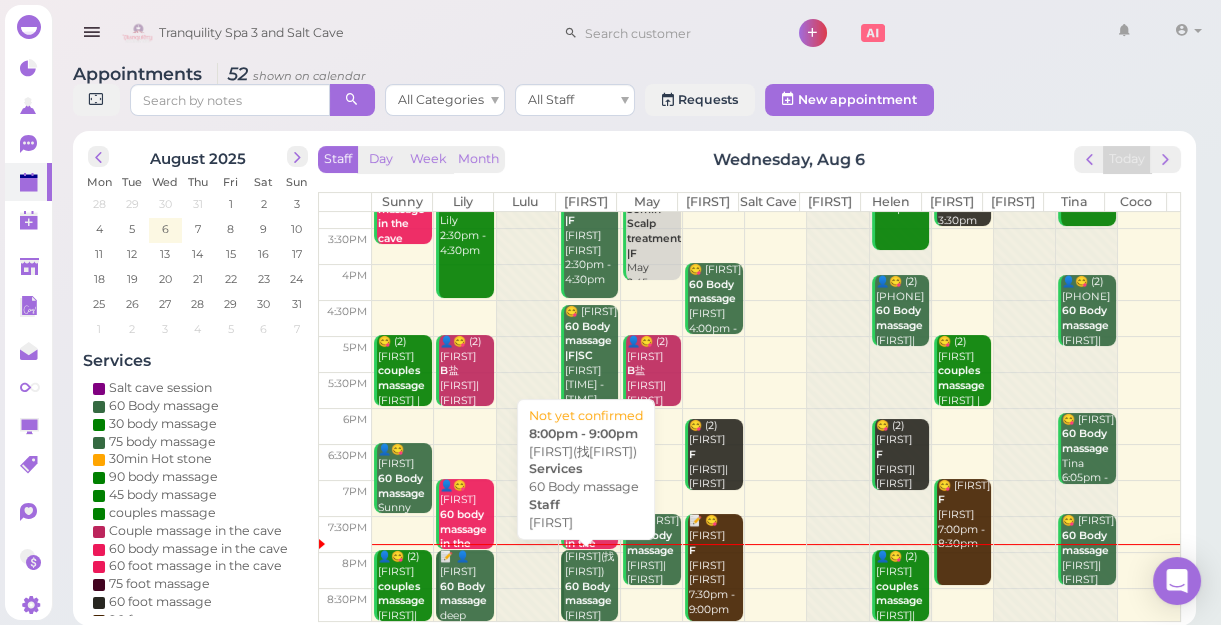 click on "60 Body massage" at bounding box center [588, 594] 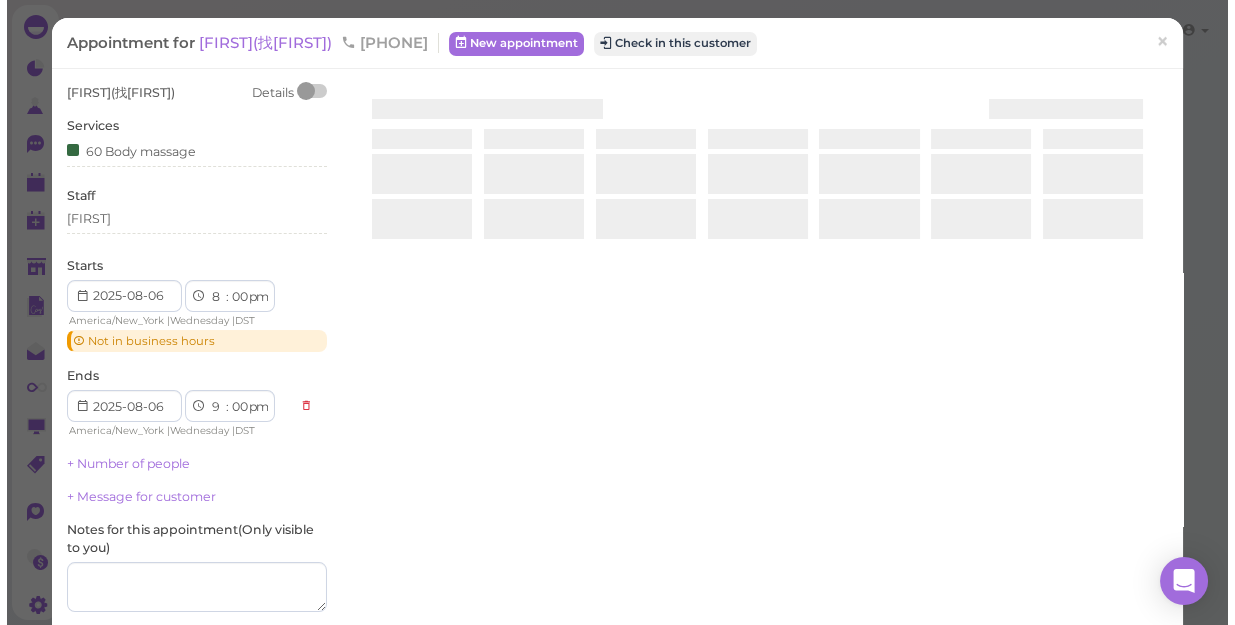 scroll, scrollTop: 0, scrollLeft: 0, axis: both 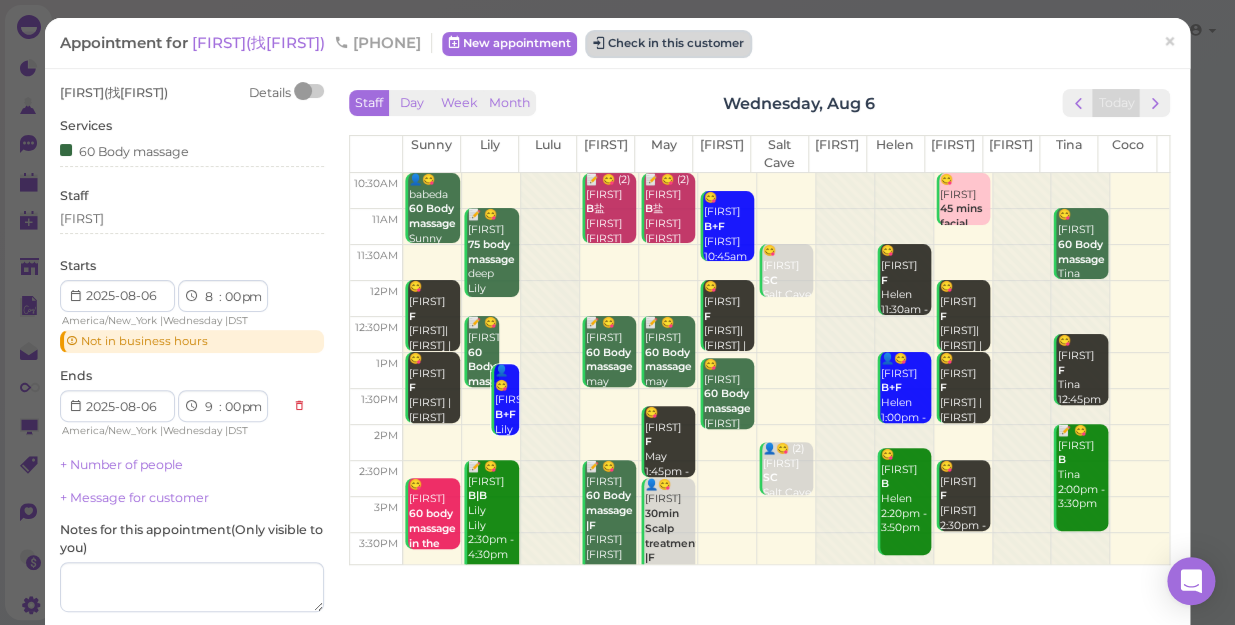 click on "Check in this customer" at bounding box center [668, 44] 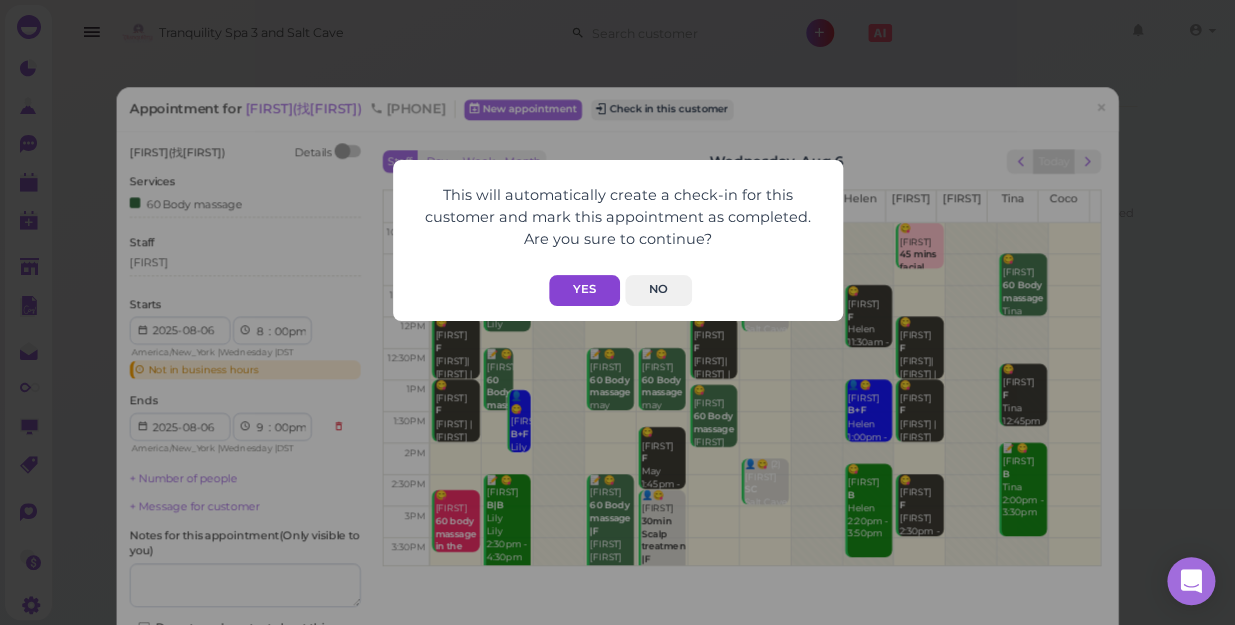 click on "Yes" at bounding box center [584, 290] 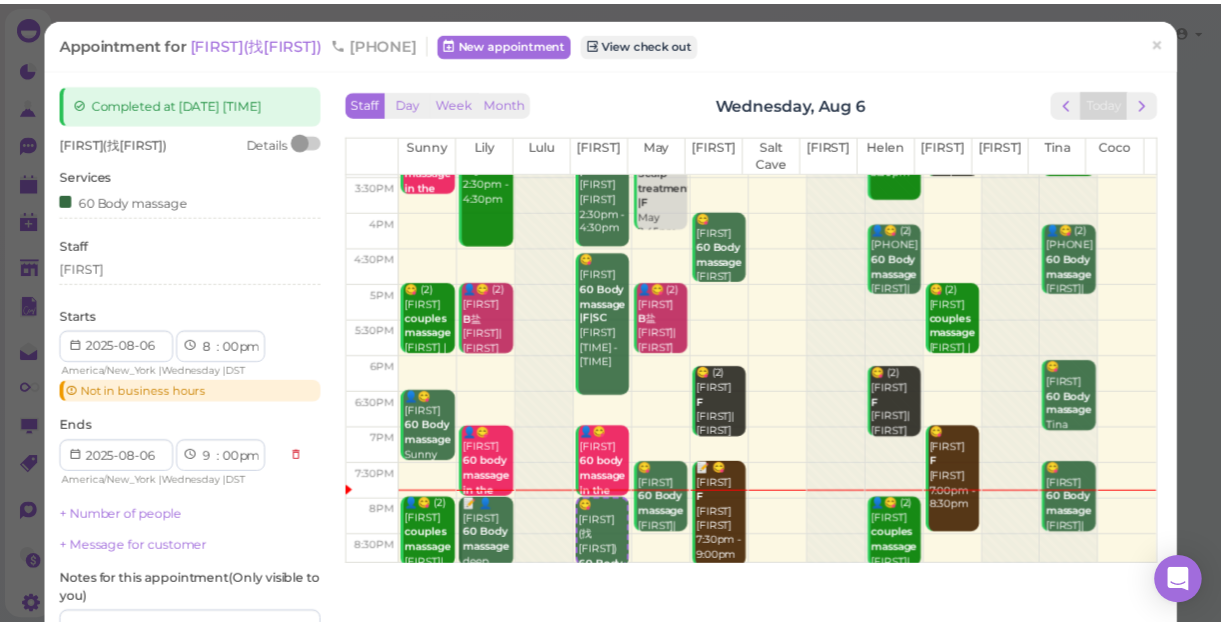 scroll, scrollTop: 361, scrollLeft: 0, axis: vertical 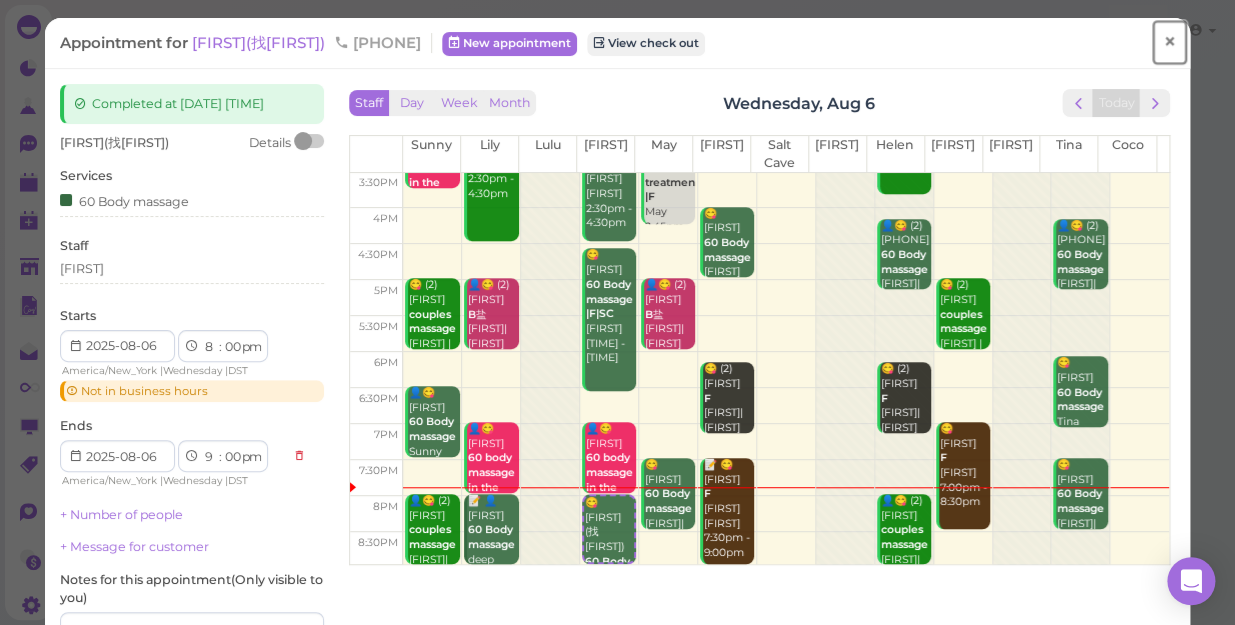 click on "×" at bounding box center [1169, 42] 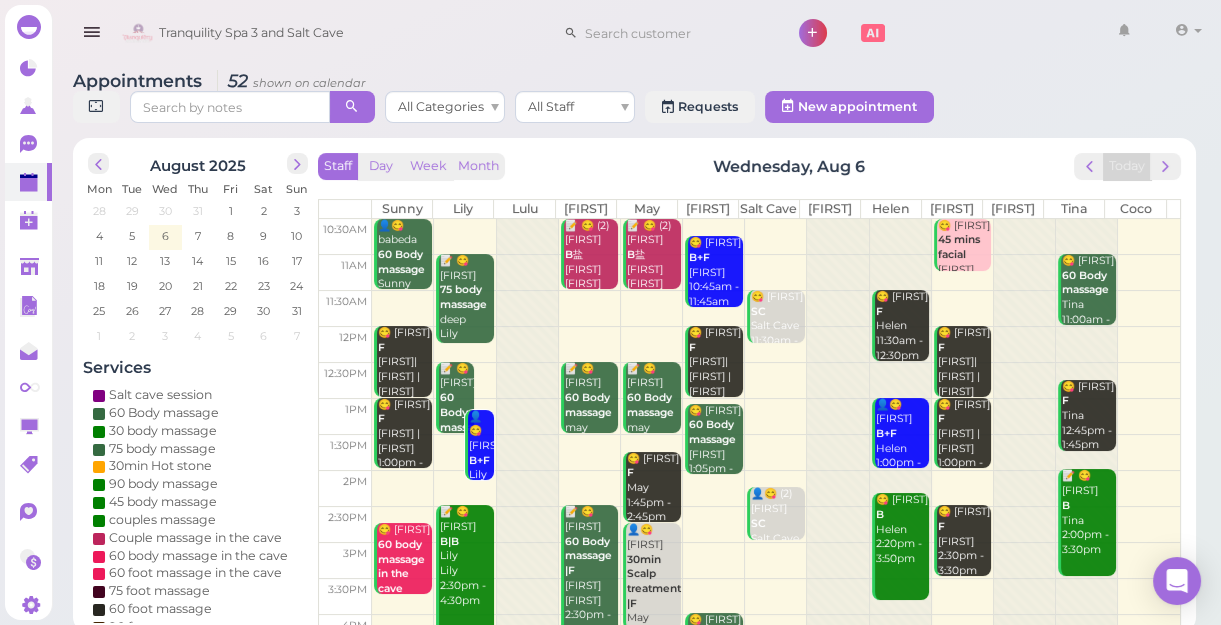 scroll, scrollTop: 343, scrollLeft: 0, axis: vertical 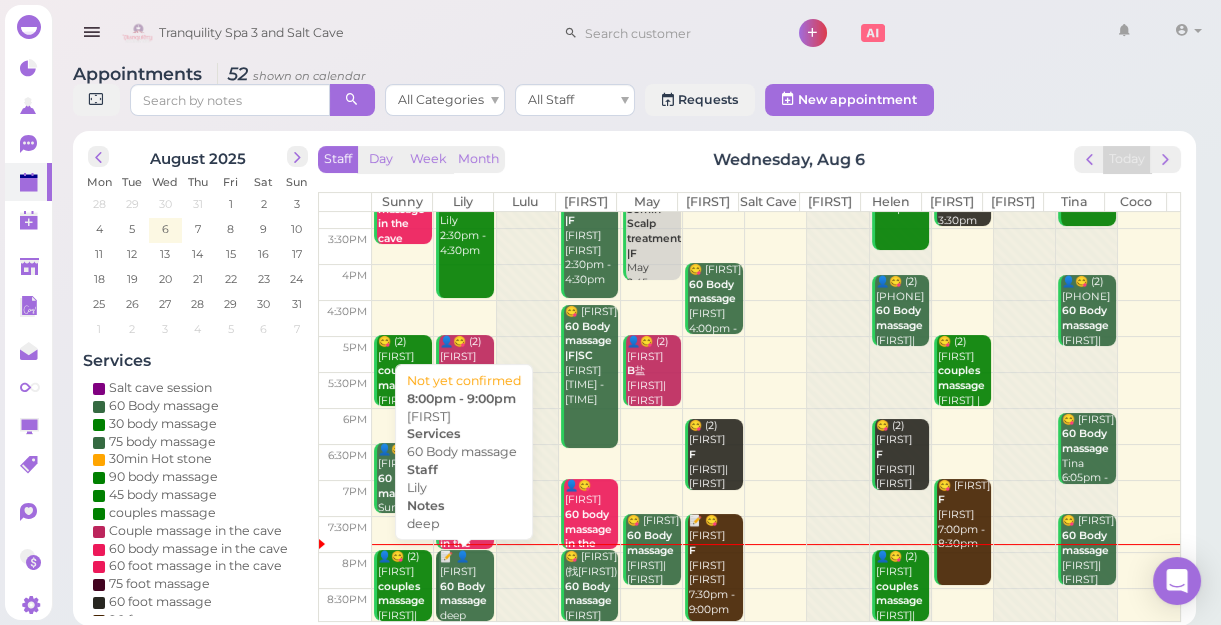 click on "60 Body massage" at bounding box center (463, 594) 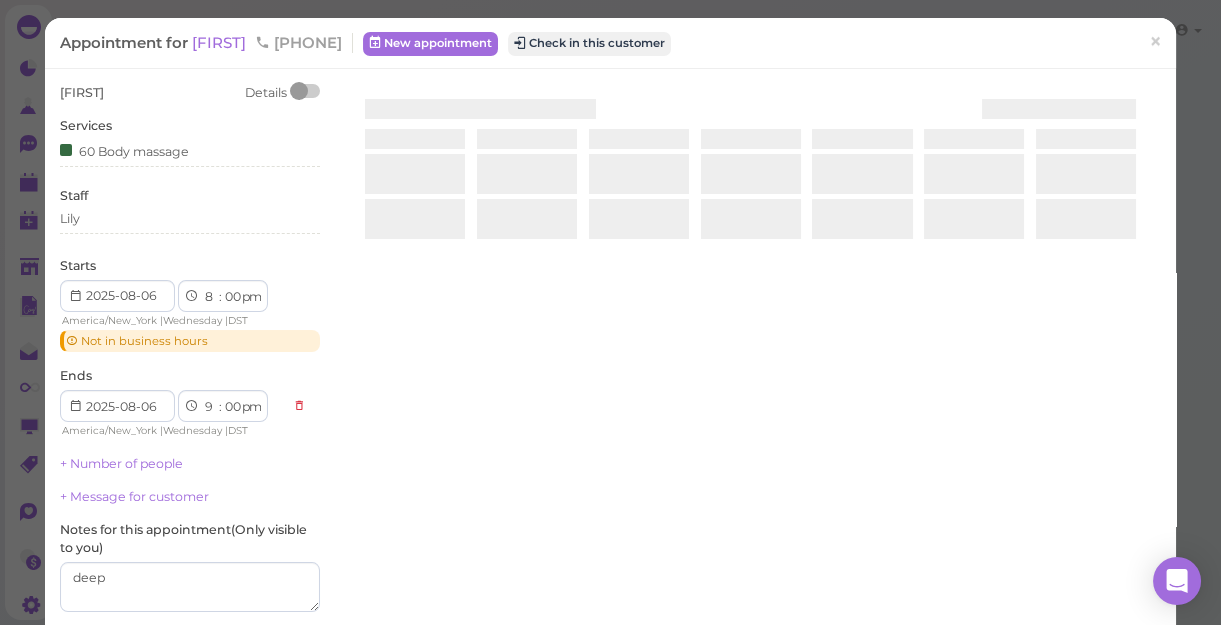 scroll, scrollTop: 0, scrollLeft: 0, axis: both 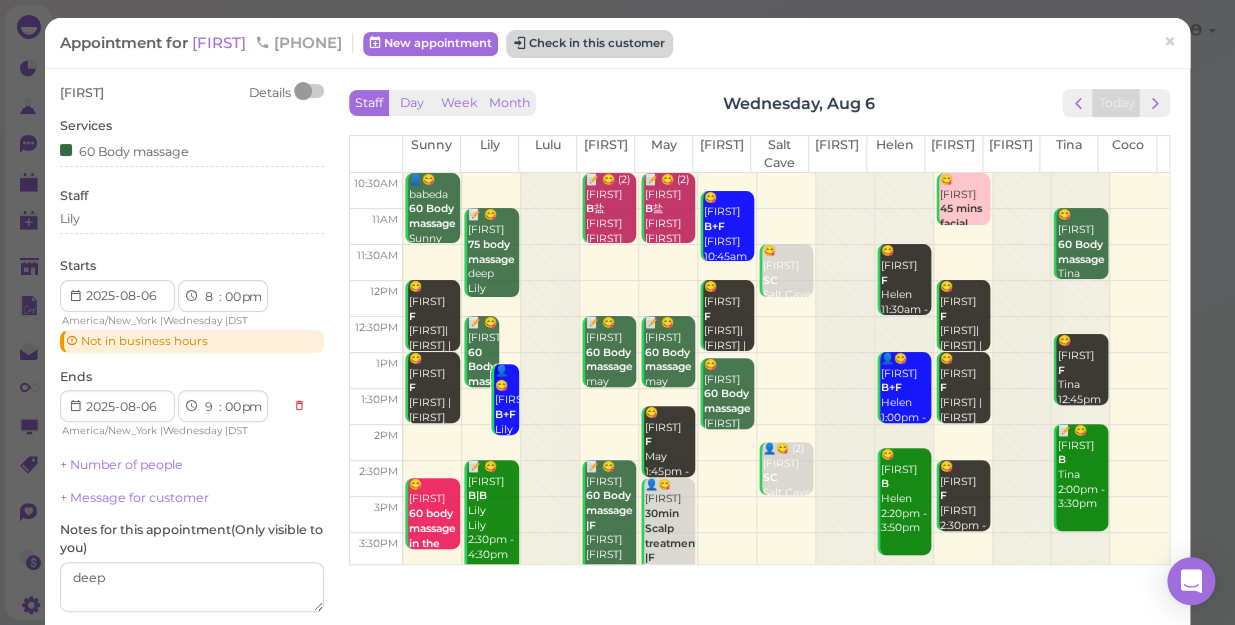 click on "Check in this customer" at bounding box center [589, 44] 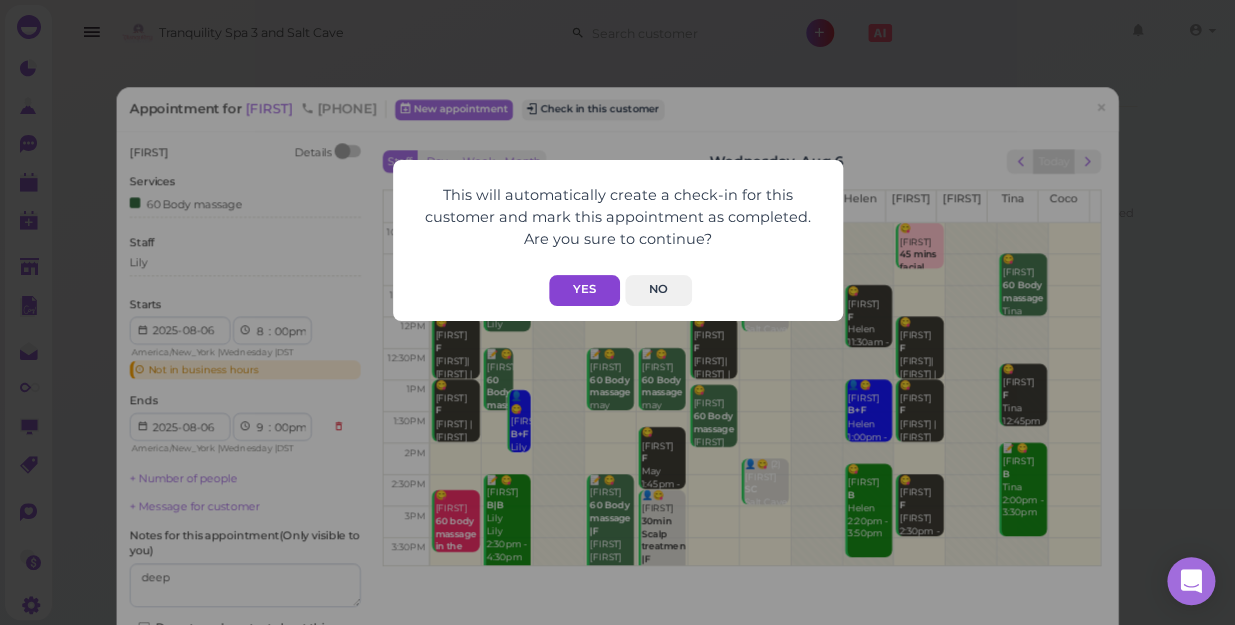 click on "Yes" at bounding box center (584, 290) 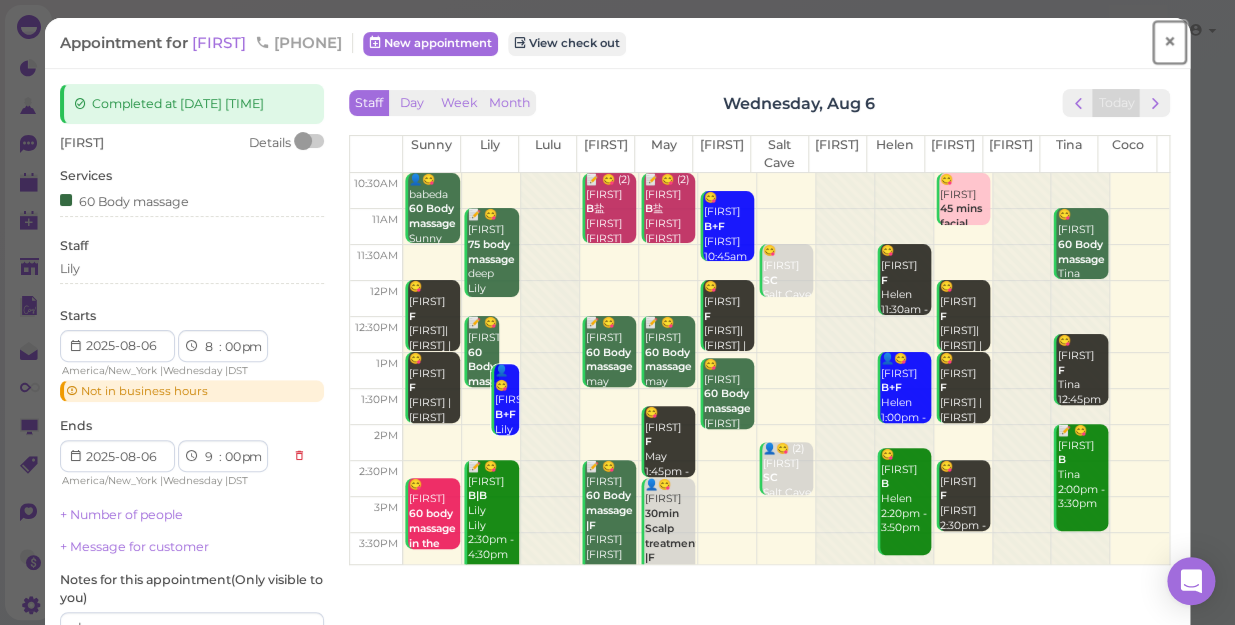 click on "×" at bounding box center [1169, 42] 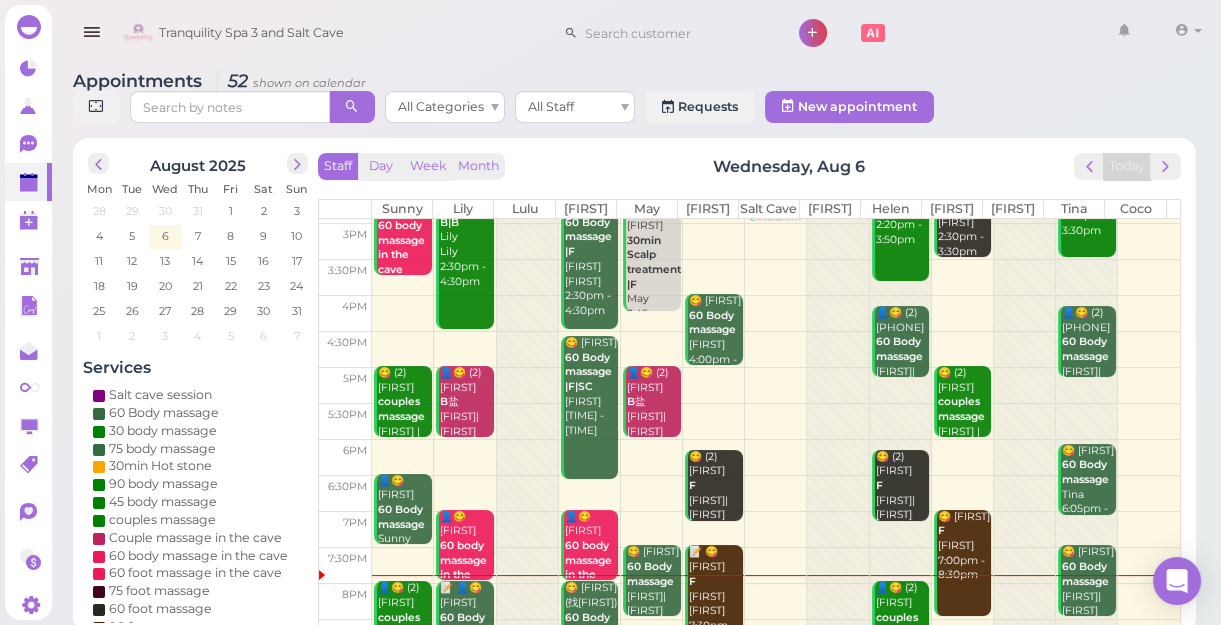 scroll, scrollTop: 343, scrollLeft: 0, axis: vertical 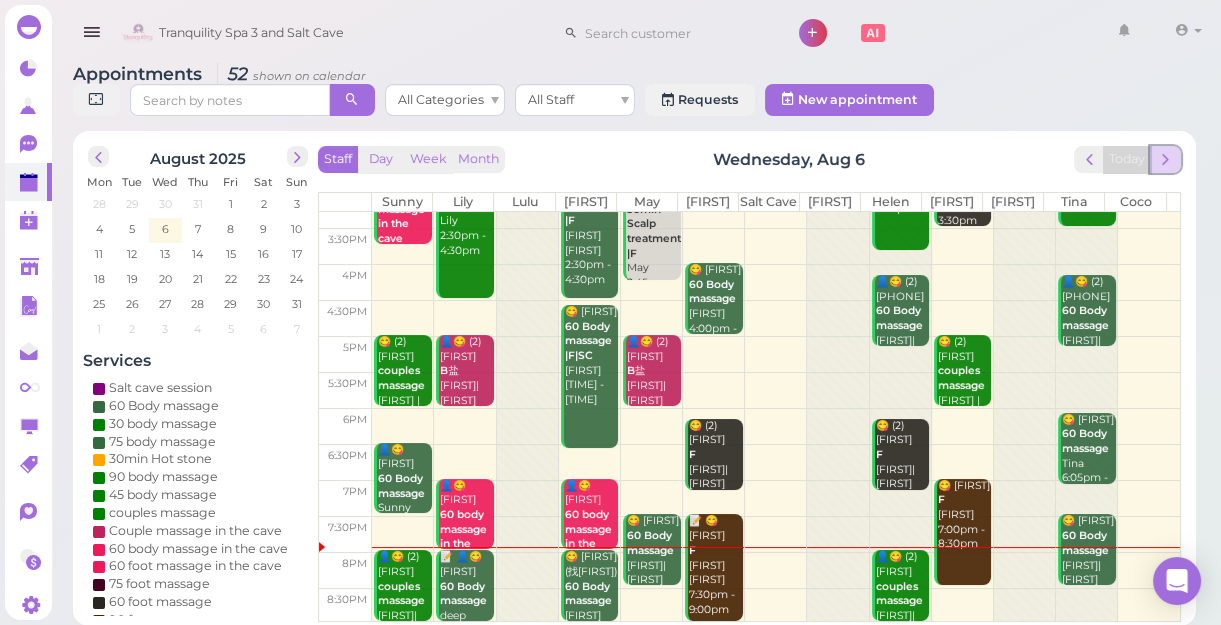 click at bounding box center [1165, 159] 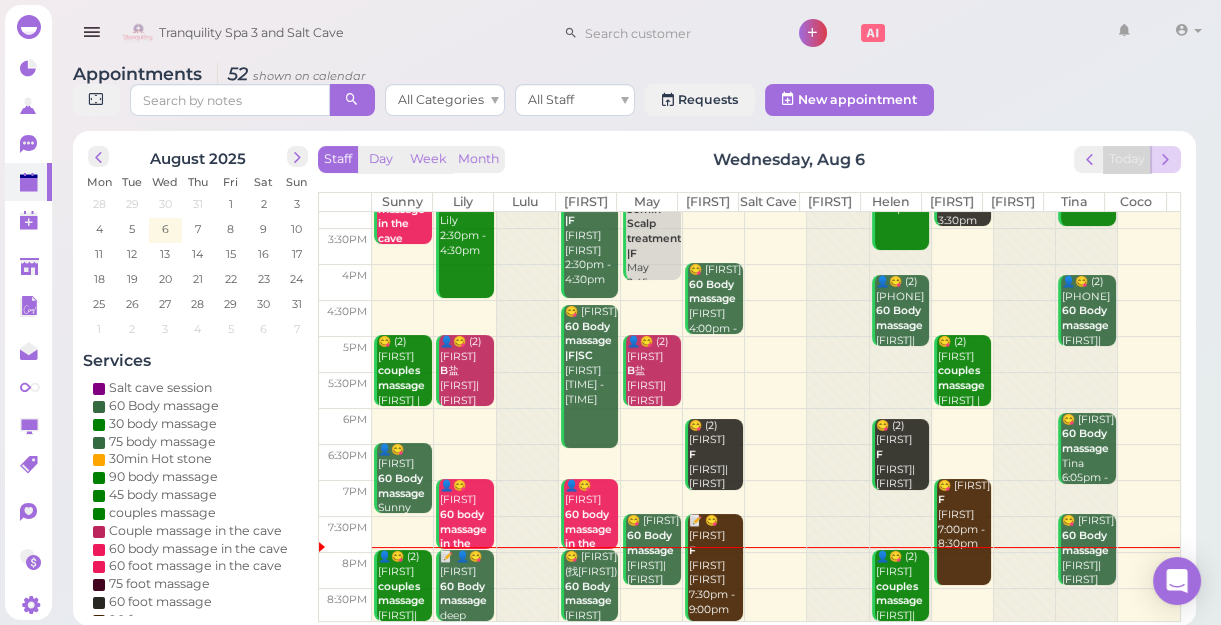 scroll, scrollTop: 0, scrollLeft: 0, axis: both 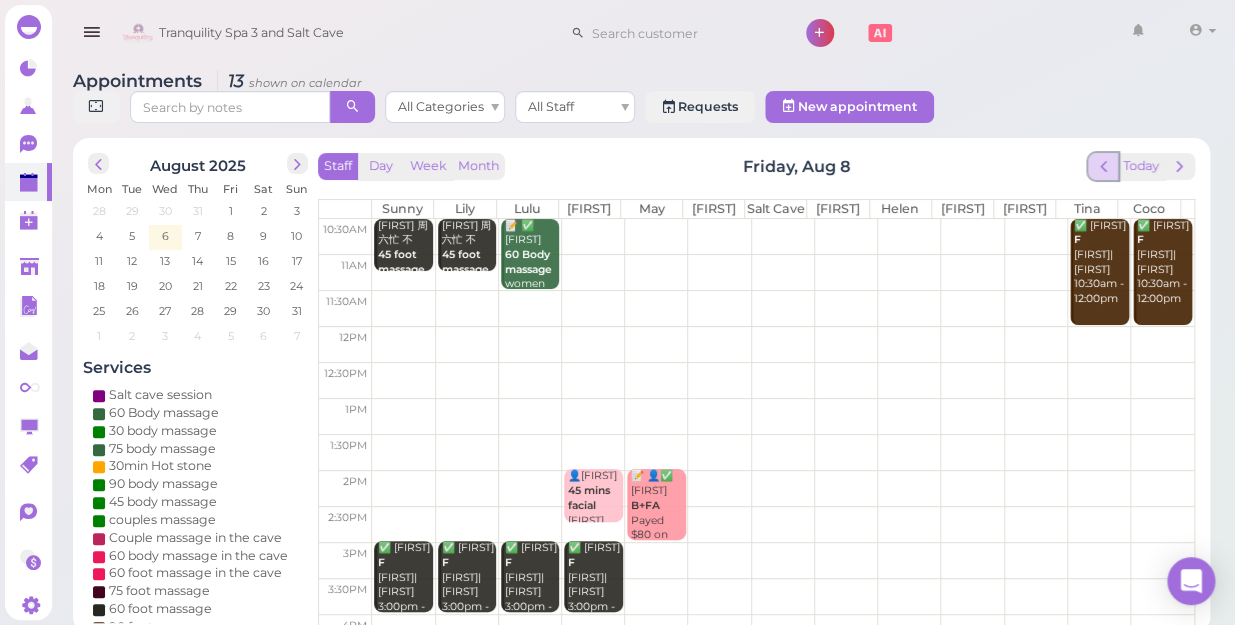 click at bounding box center (1103, 166) 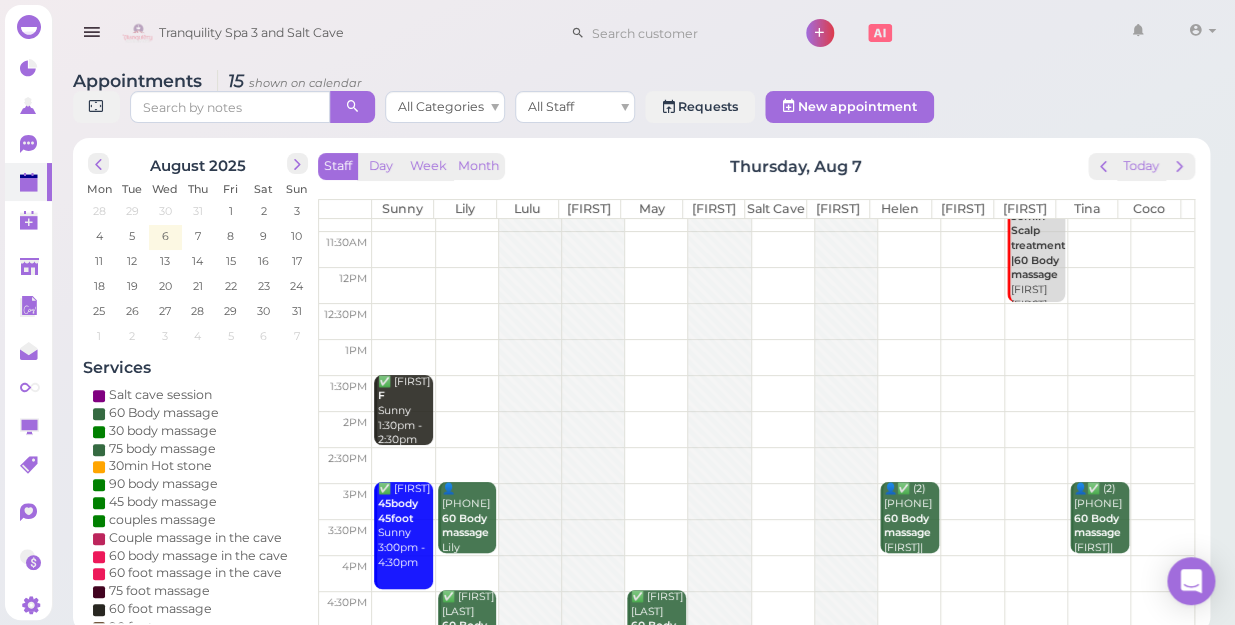 scroll, scrollTop: 90, scrollLeft: 0, axis: vertical 